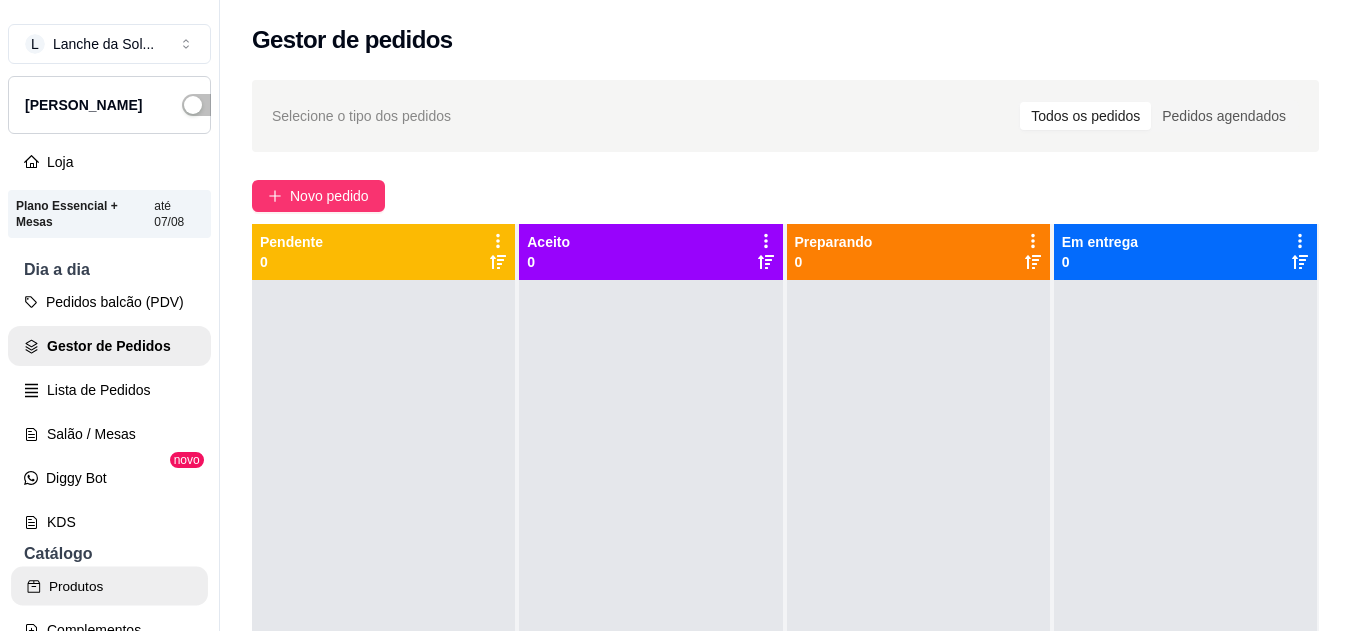 click on "Produtos" at bounding box center [109, 586] 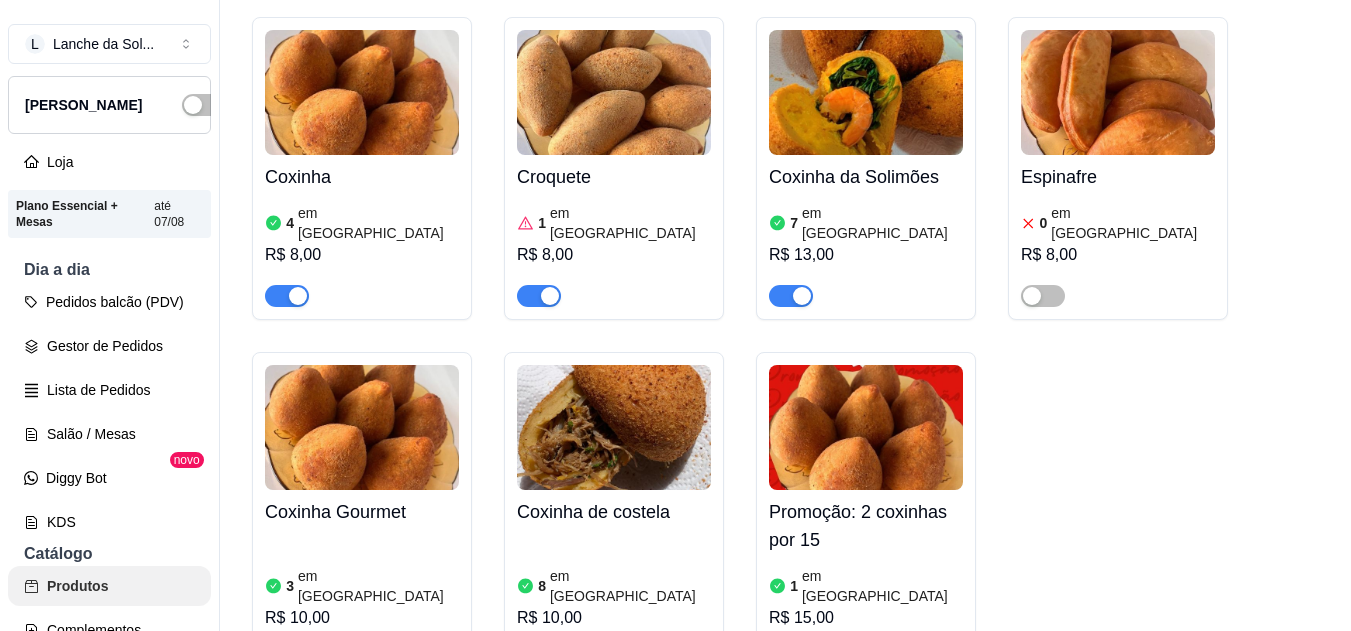 scroll, scrollTop: 0, scrollLeft: 0, axis: both 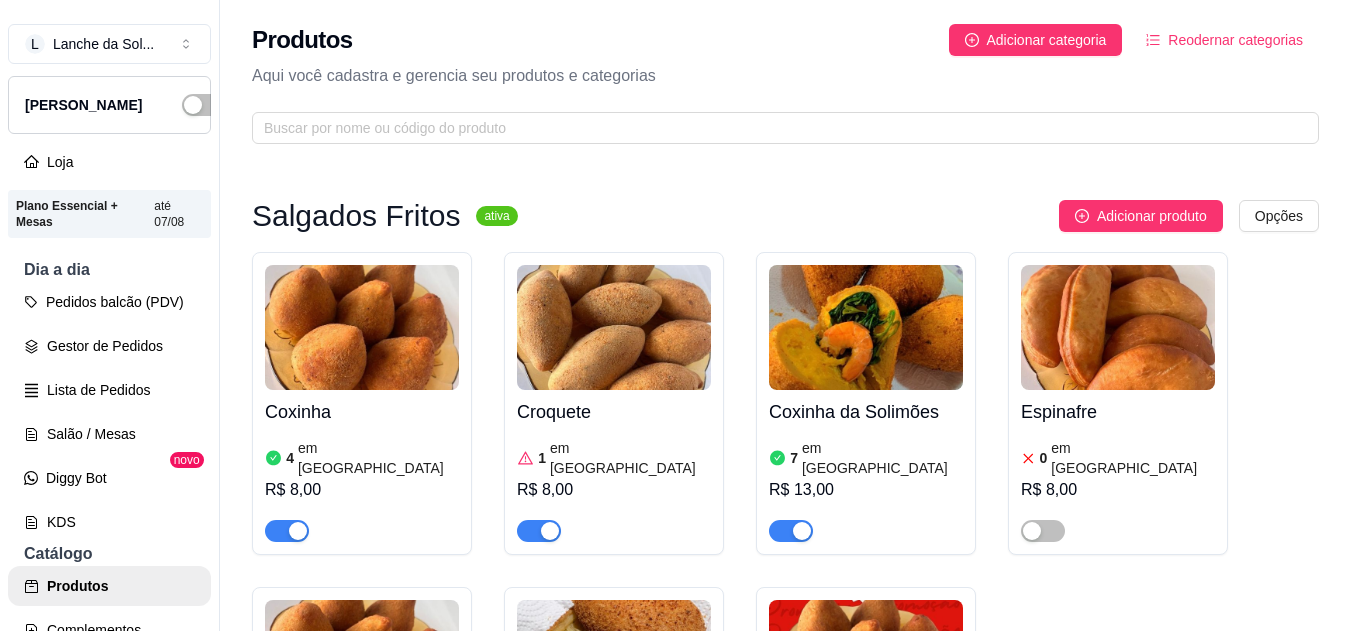 click at bounding box center [362, 327] 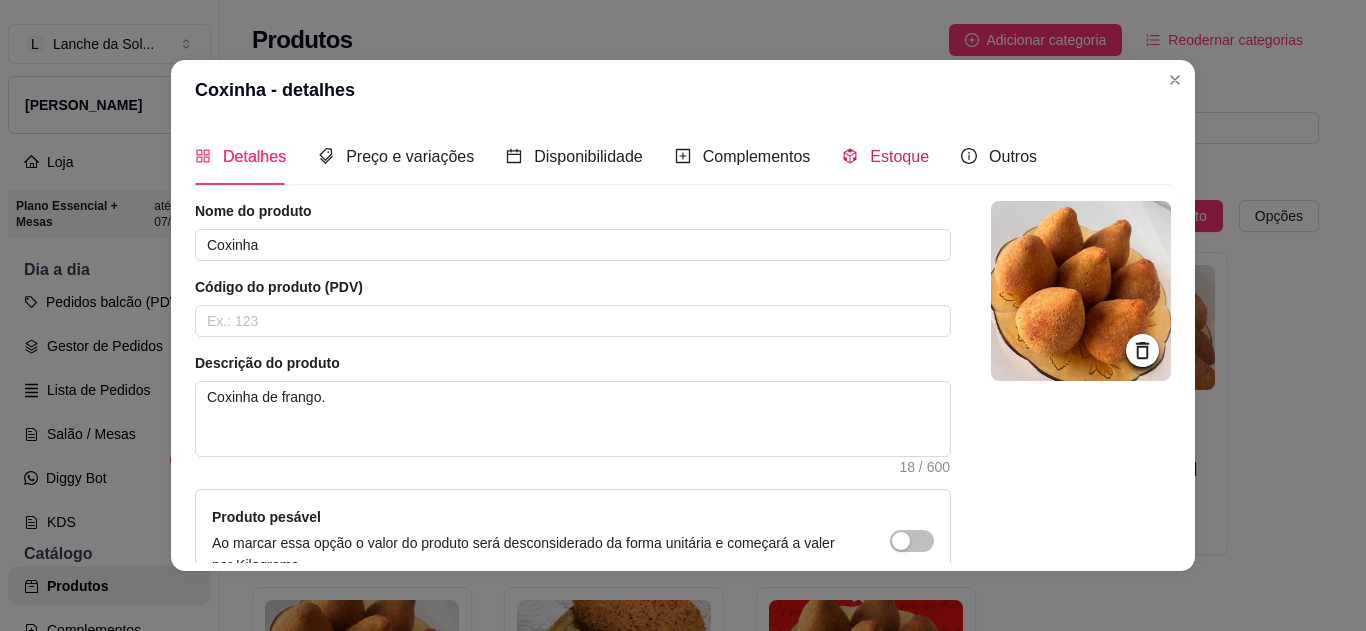 click on "Estoque" at bounding box center (899, 156) 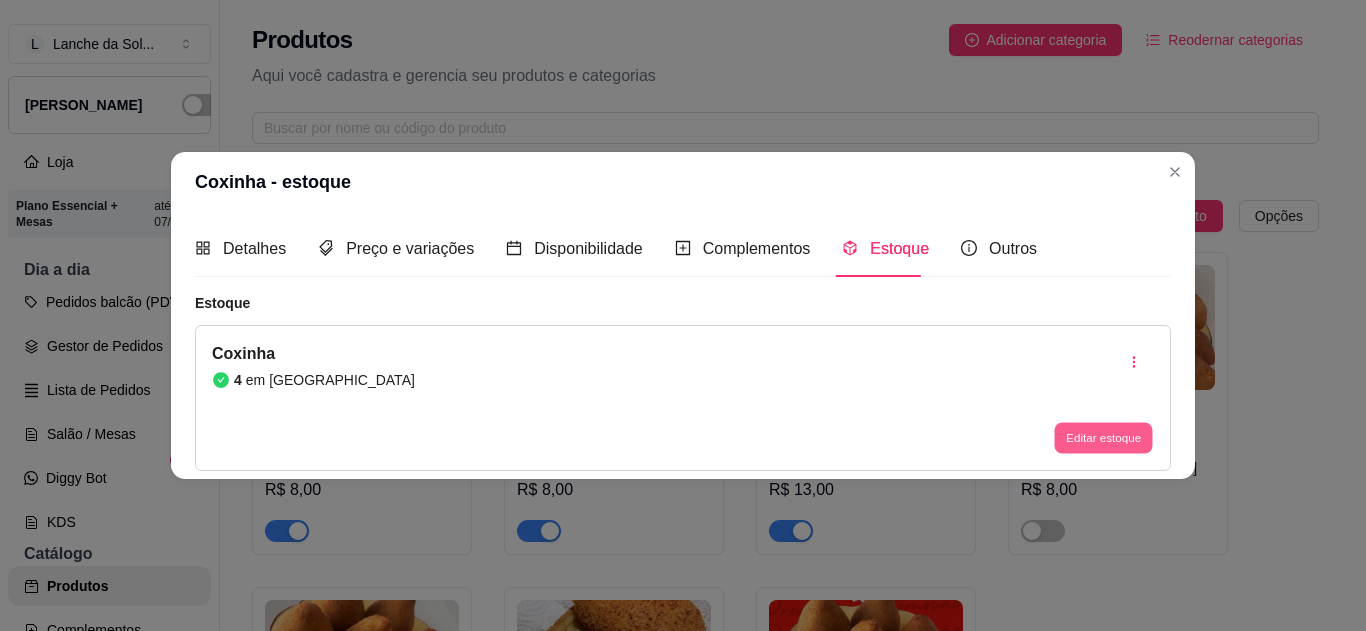 click on "Editar estoque" at bounding box center (1103, 438) 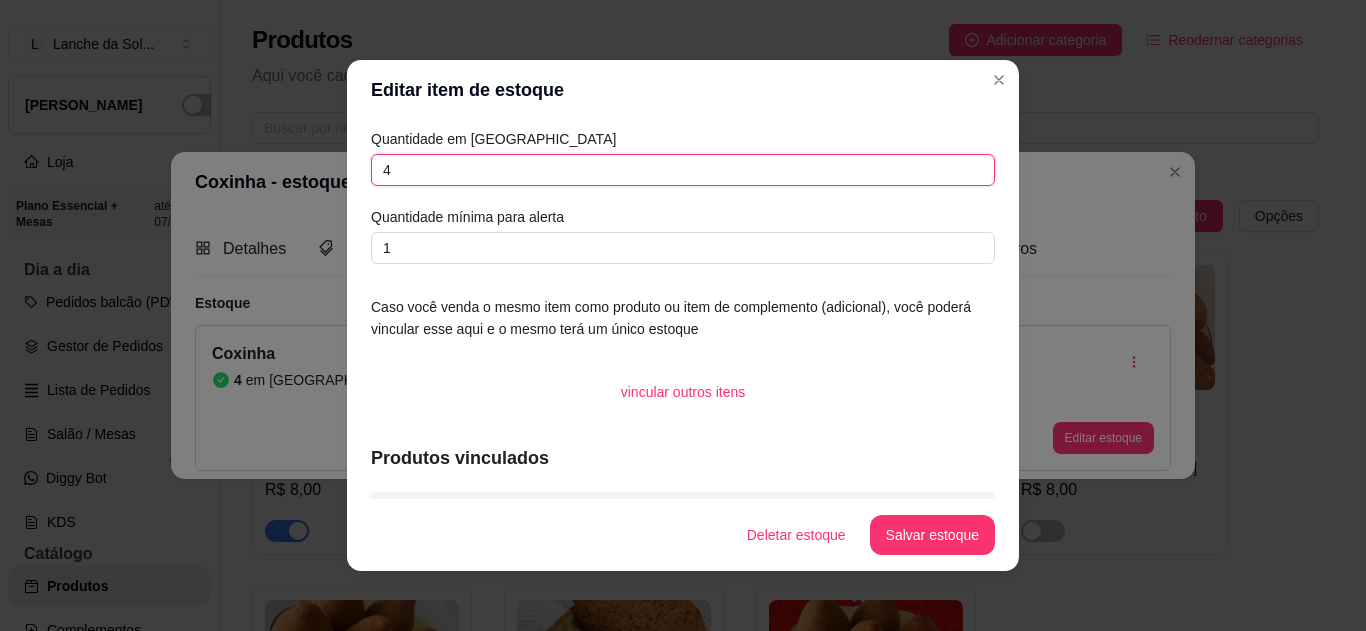 click on "4" at bounding box center [683, 170] 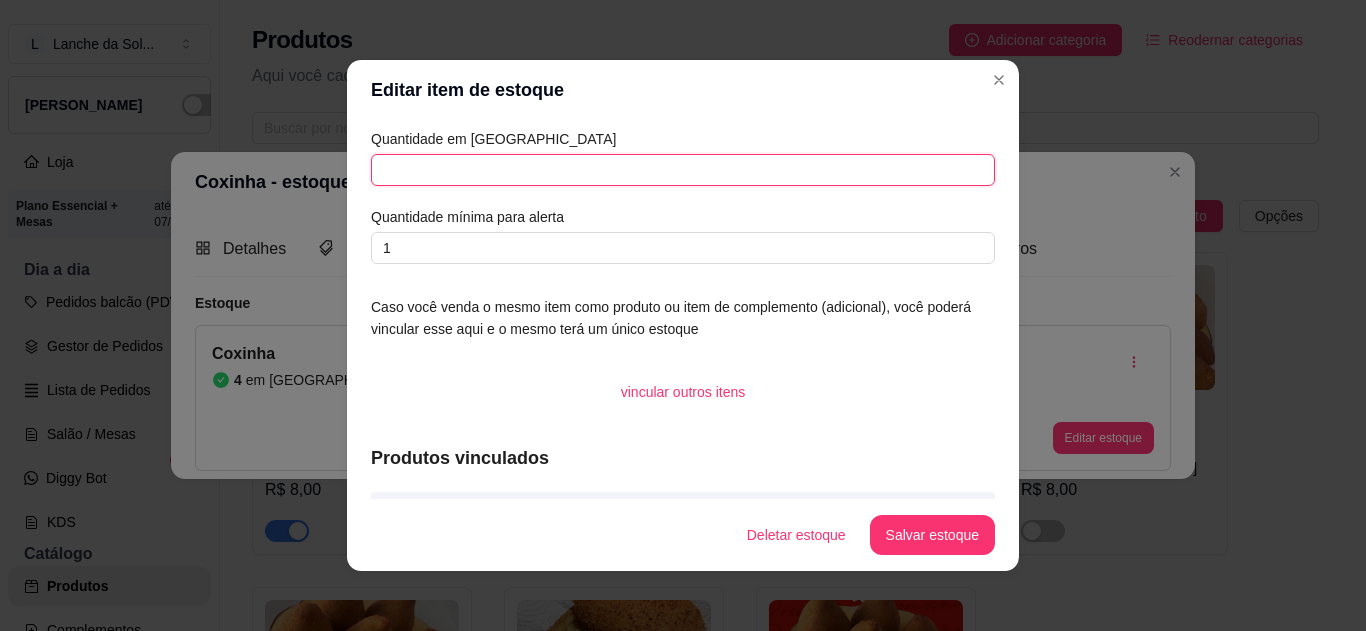 type 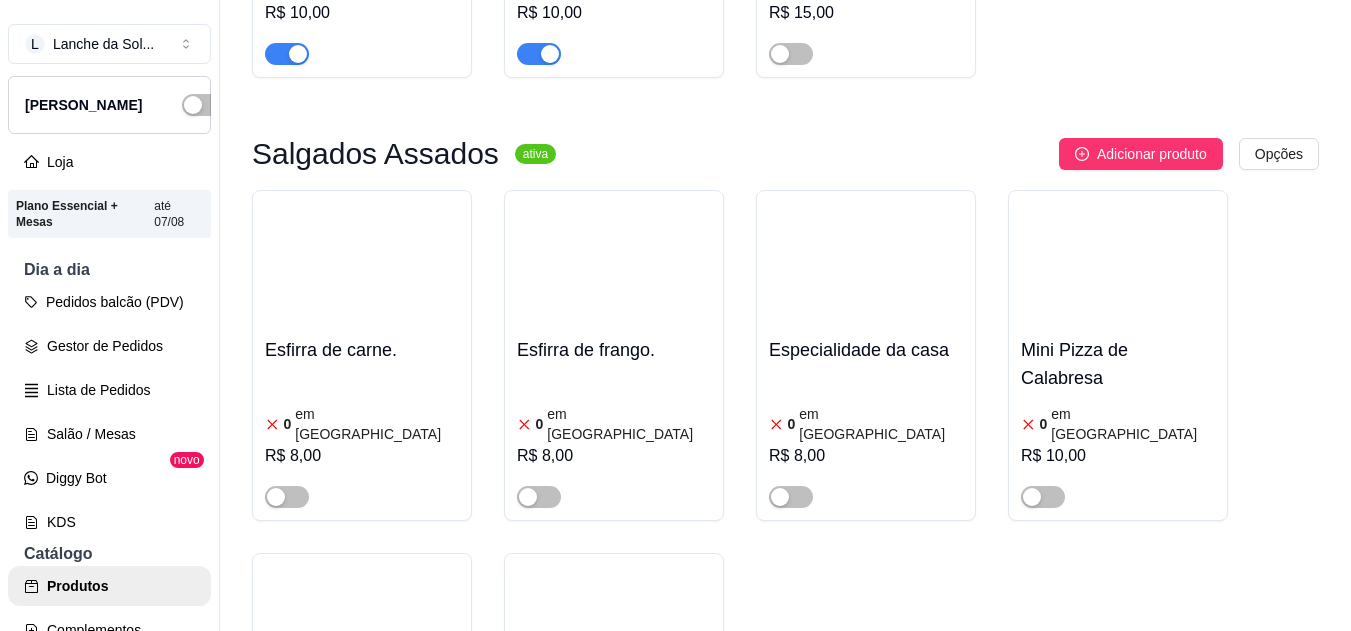 scroll, scrollTop: 933, scrollLeft: 0, axis: vertical 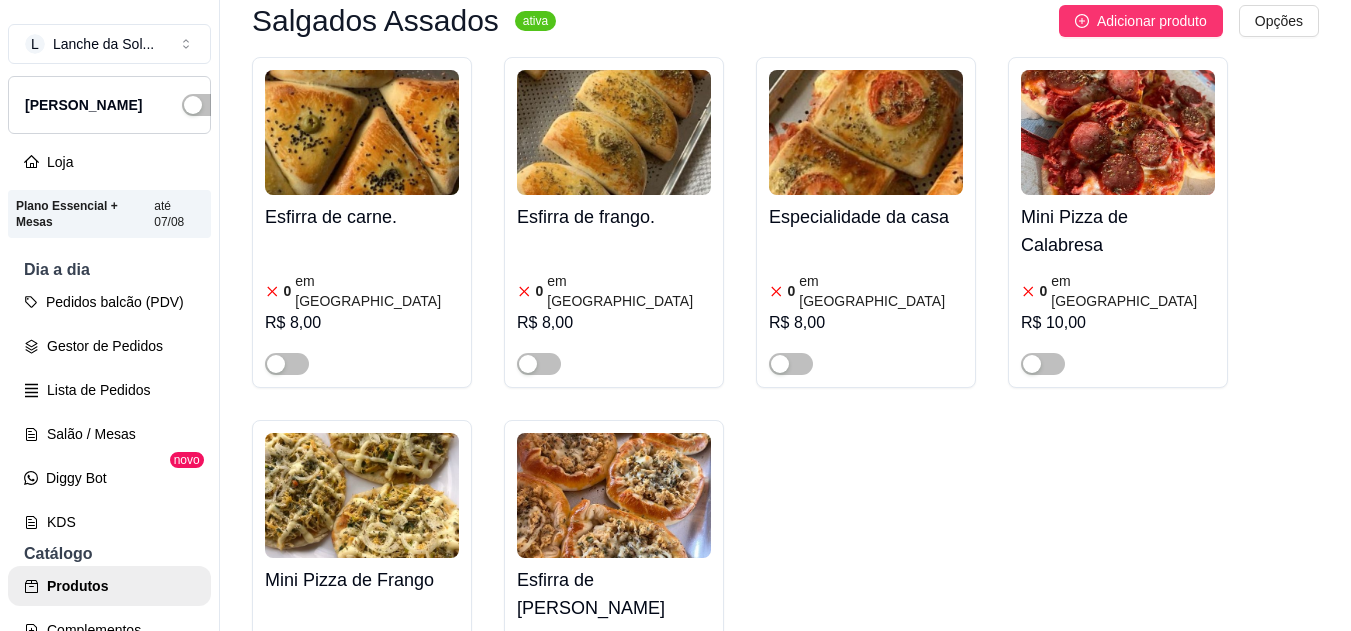 click at bounding box center (866, 132) 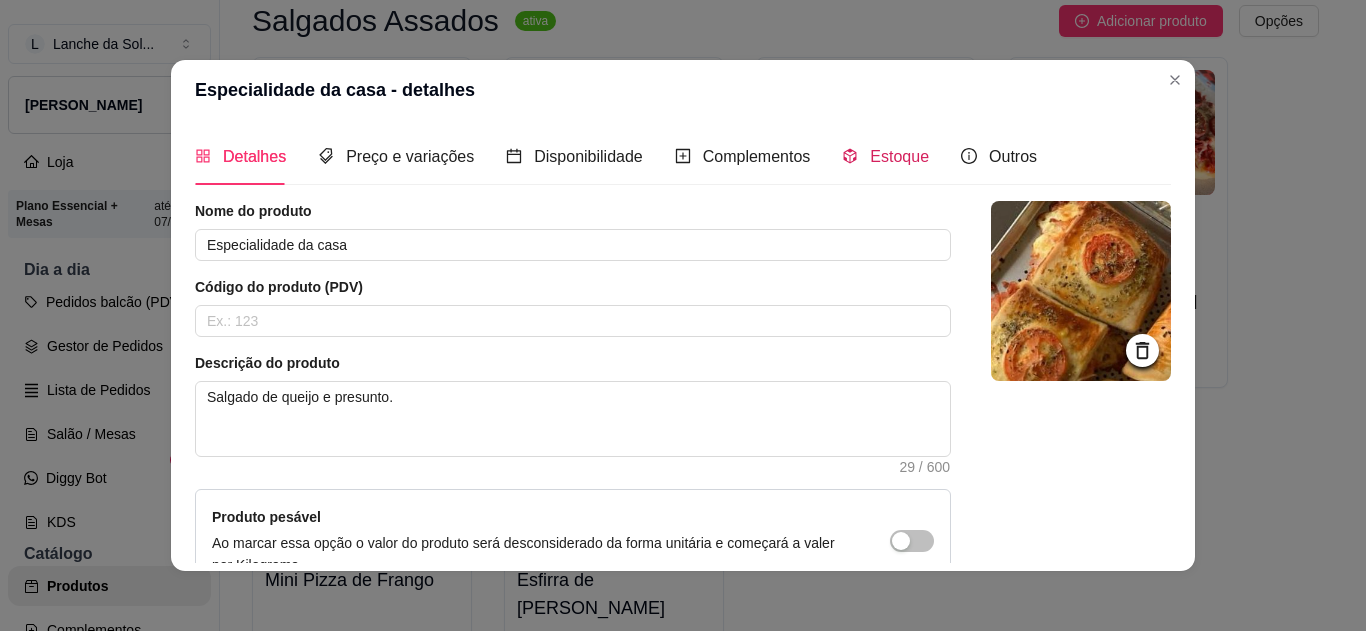 click on "Estoque" at bounding box center (899, 156) 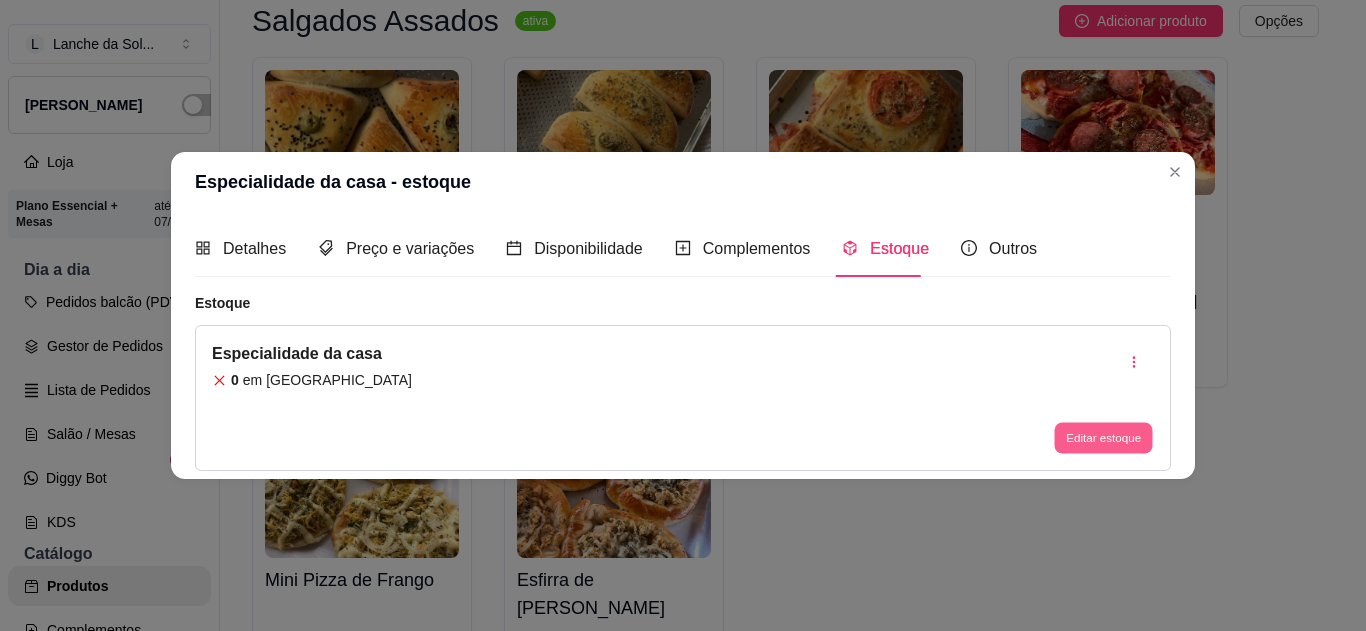 click on "Editar estoque" at bounding box center (1103, 438) 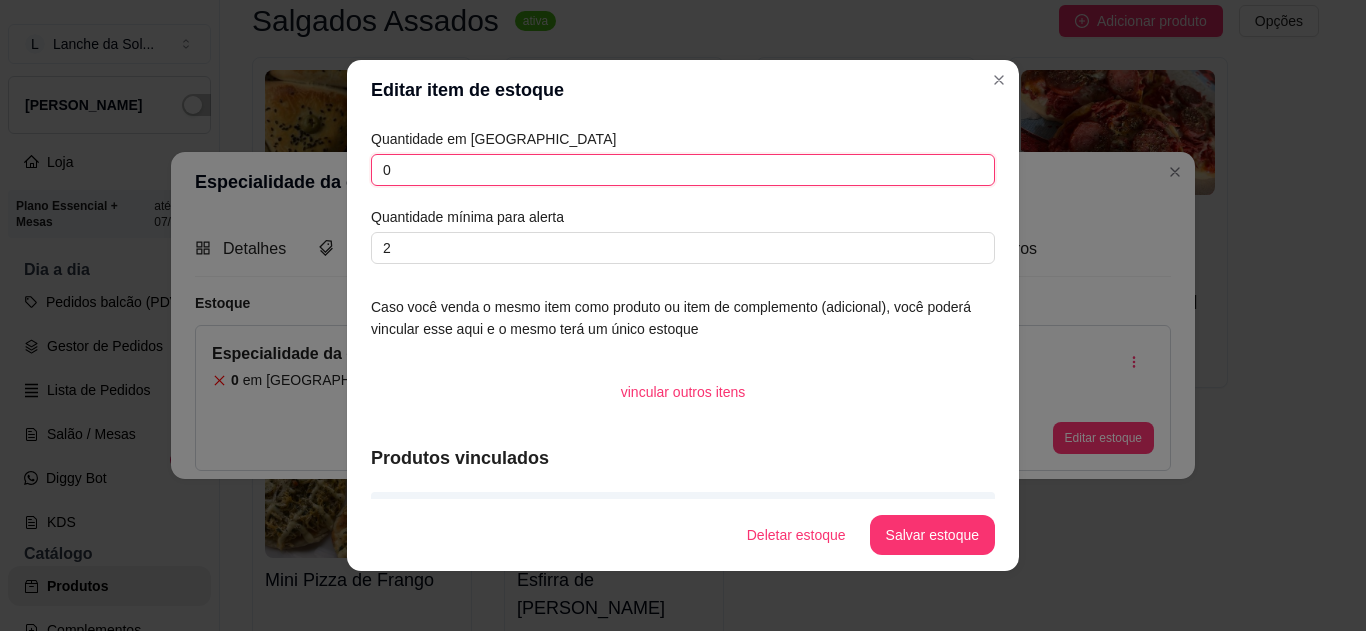 click on "0" at bounding box center (683, 170) 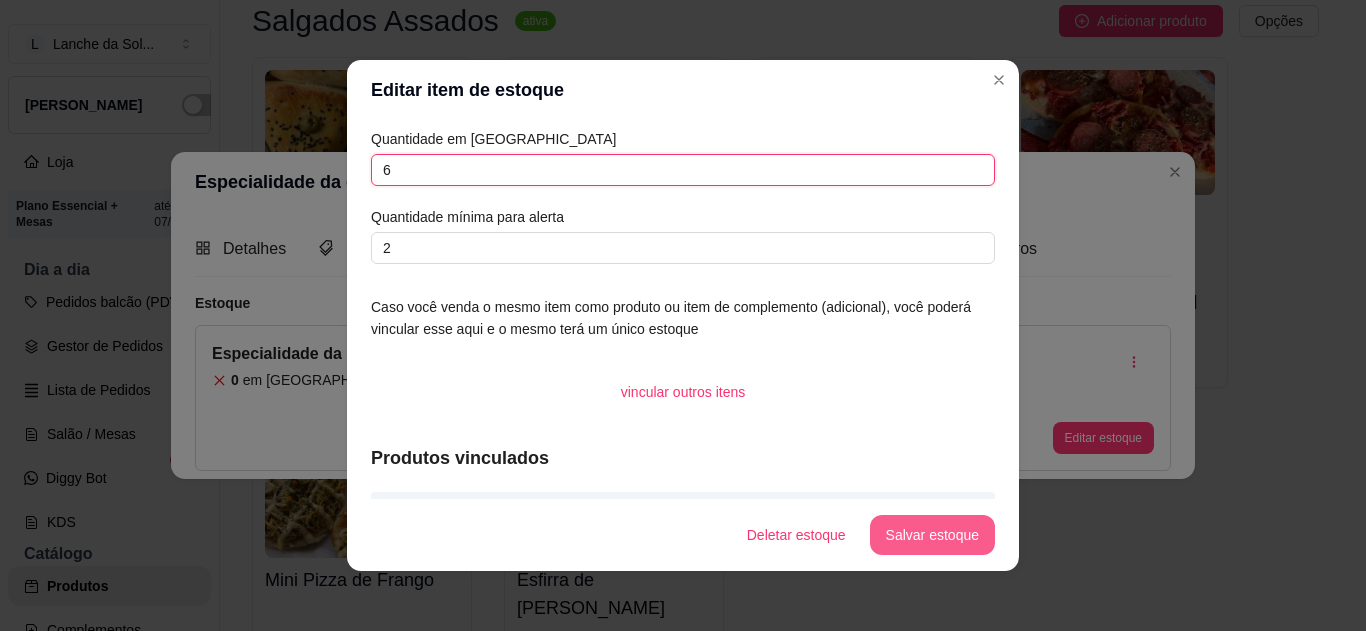 type on "6" 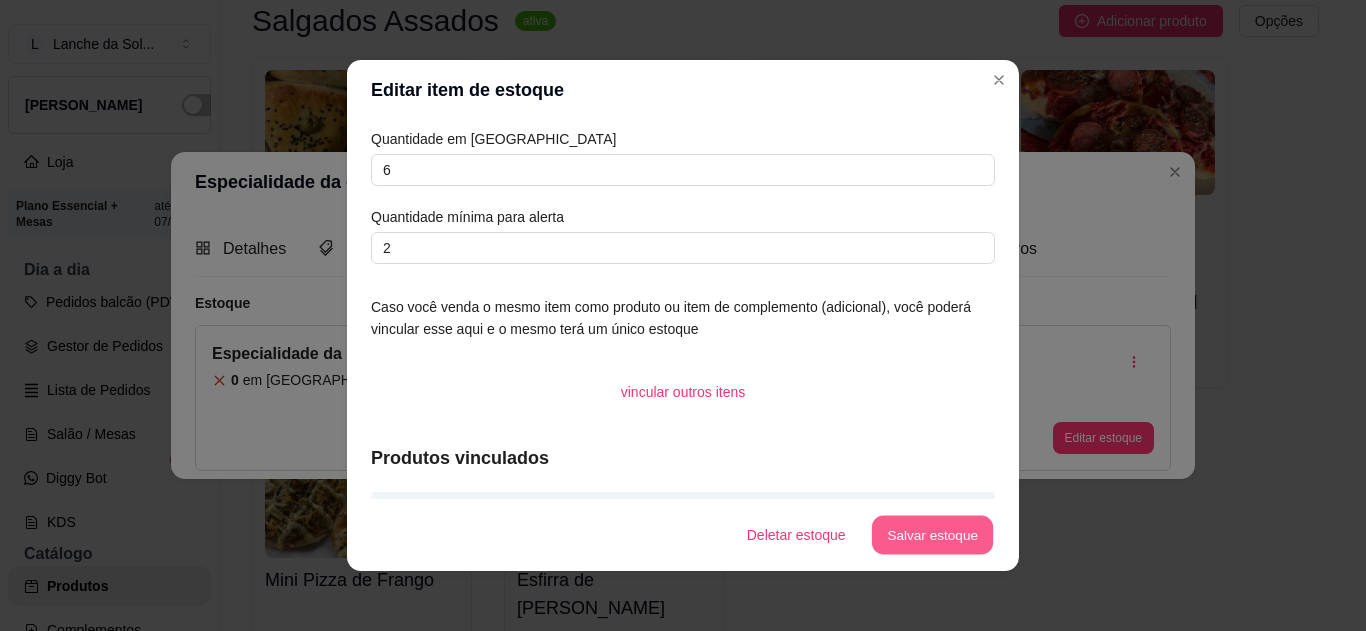 click on "Salvar estoque" at bounding box center (932, 535) 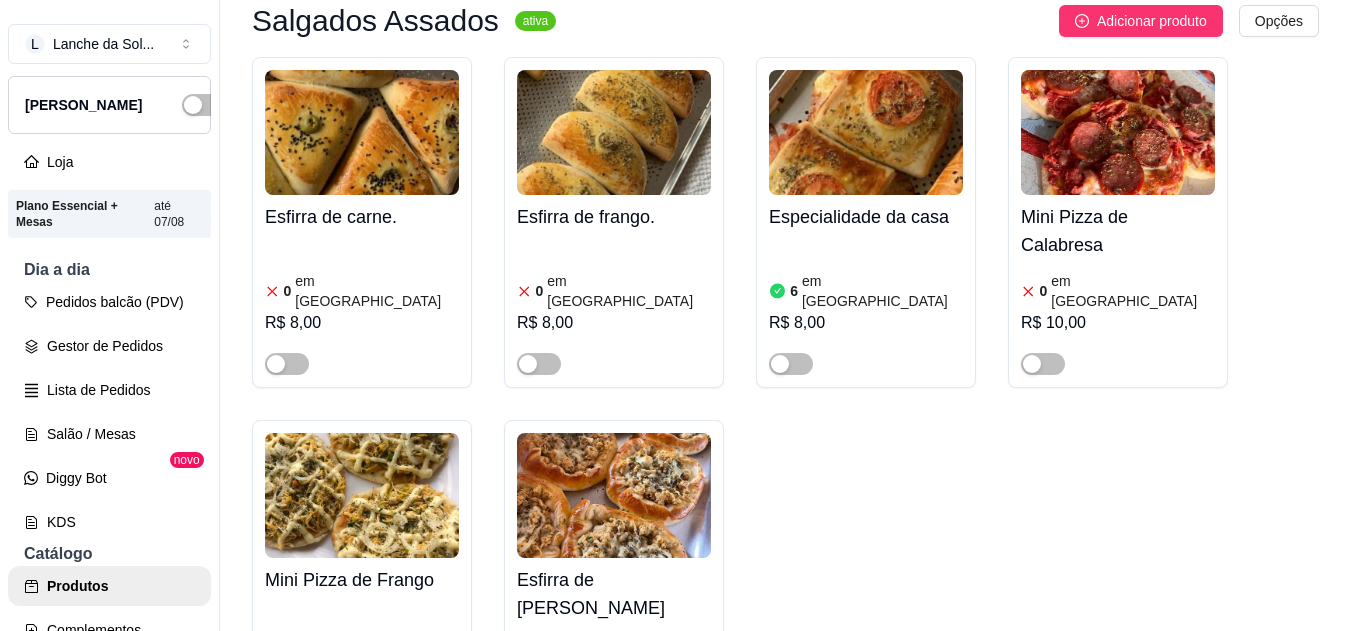 click at bounding box center [791, 364] 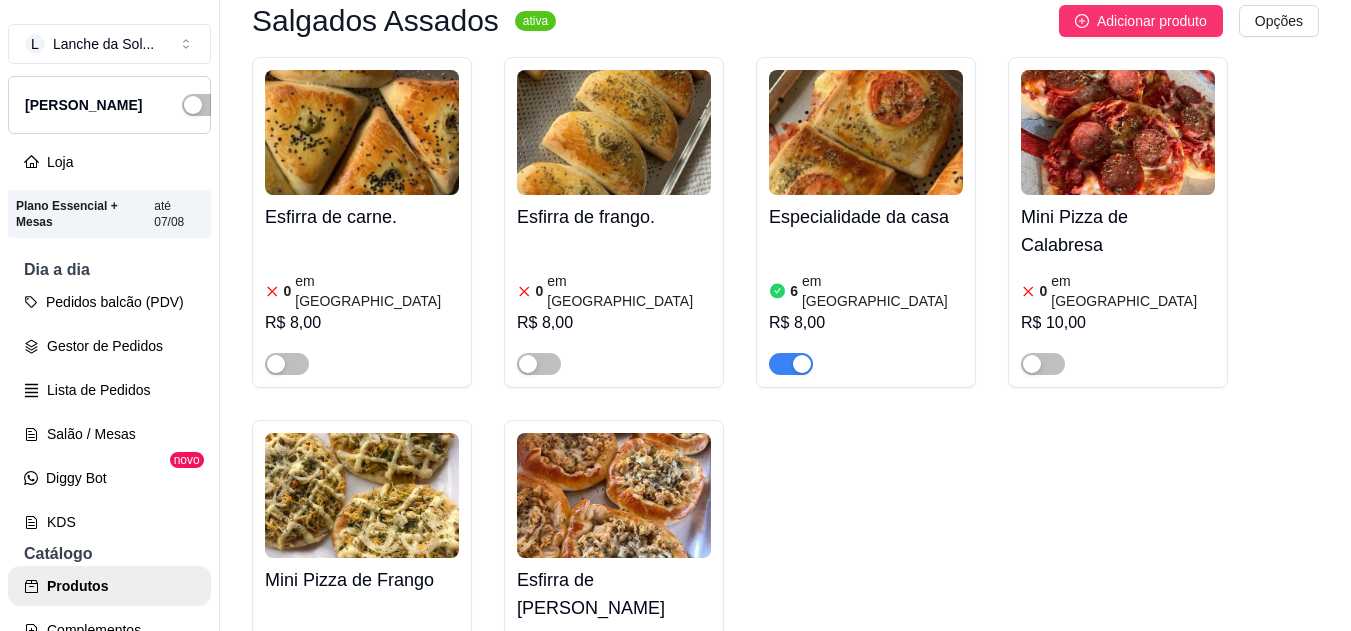 click at bounding box center [614, 495] 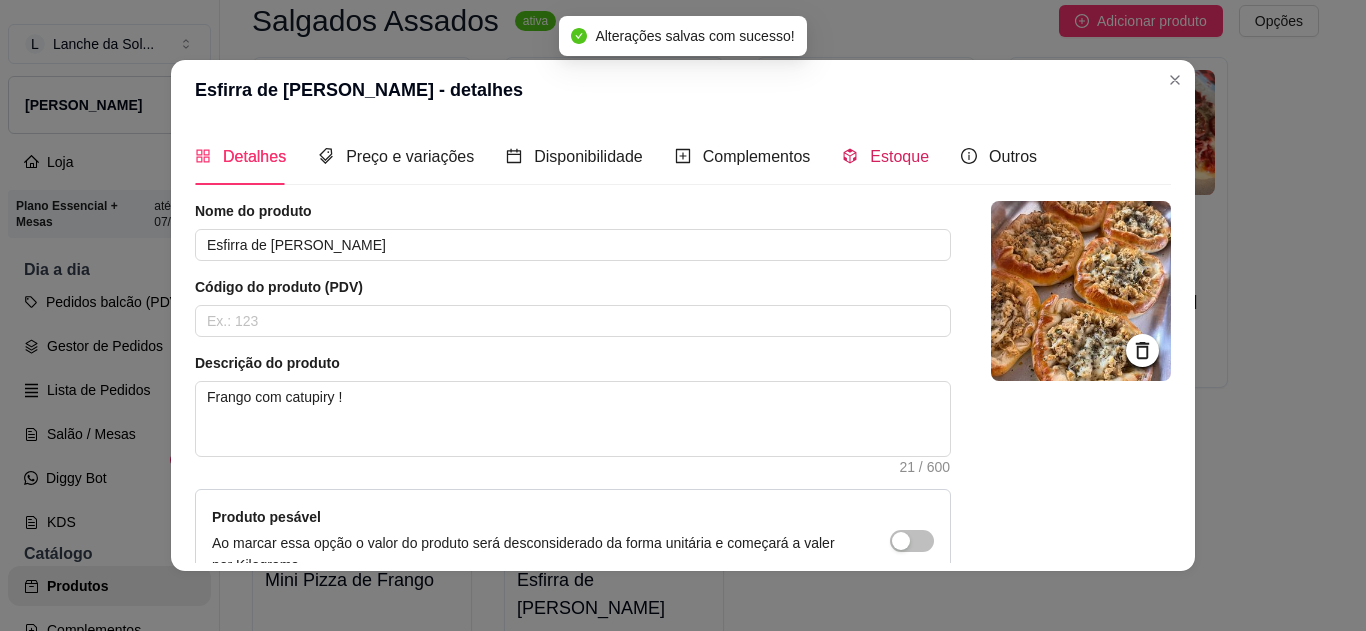 click on "Estoque" at bounding box center [885, 156] 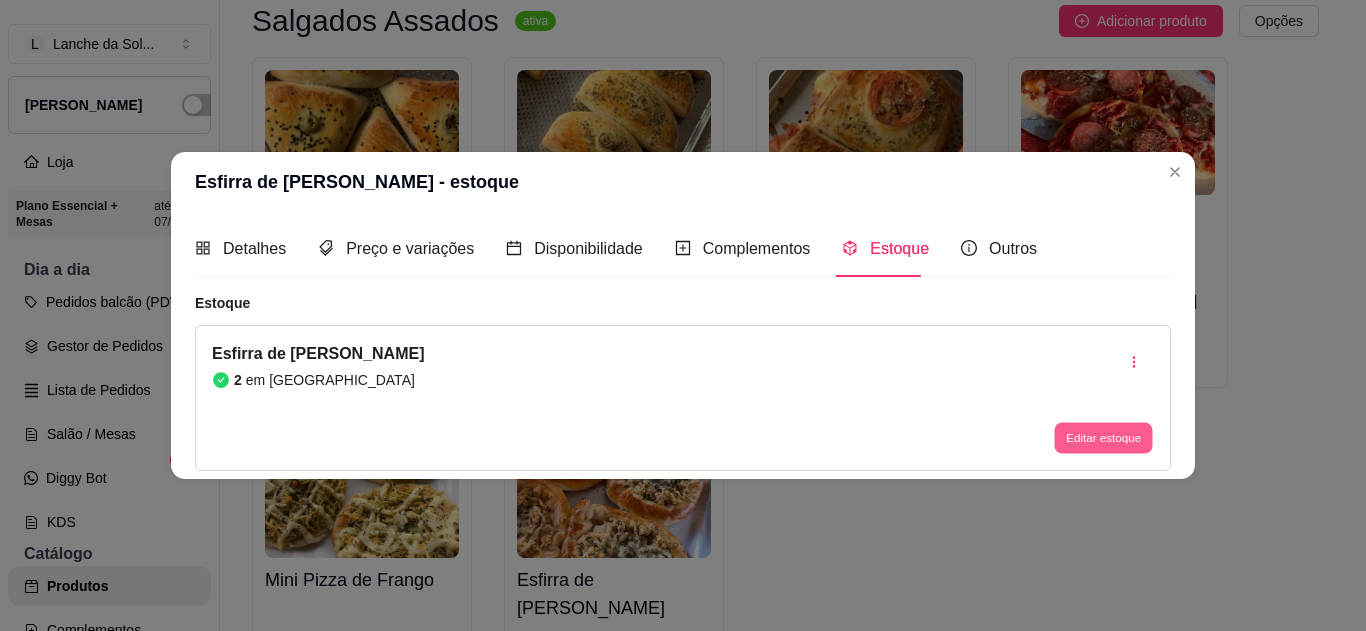 click on "Editar estoque" at bounding box center [1103, 438] 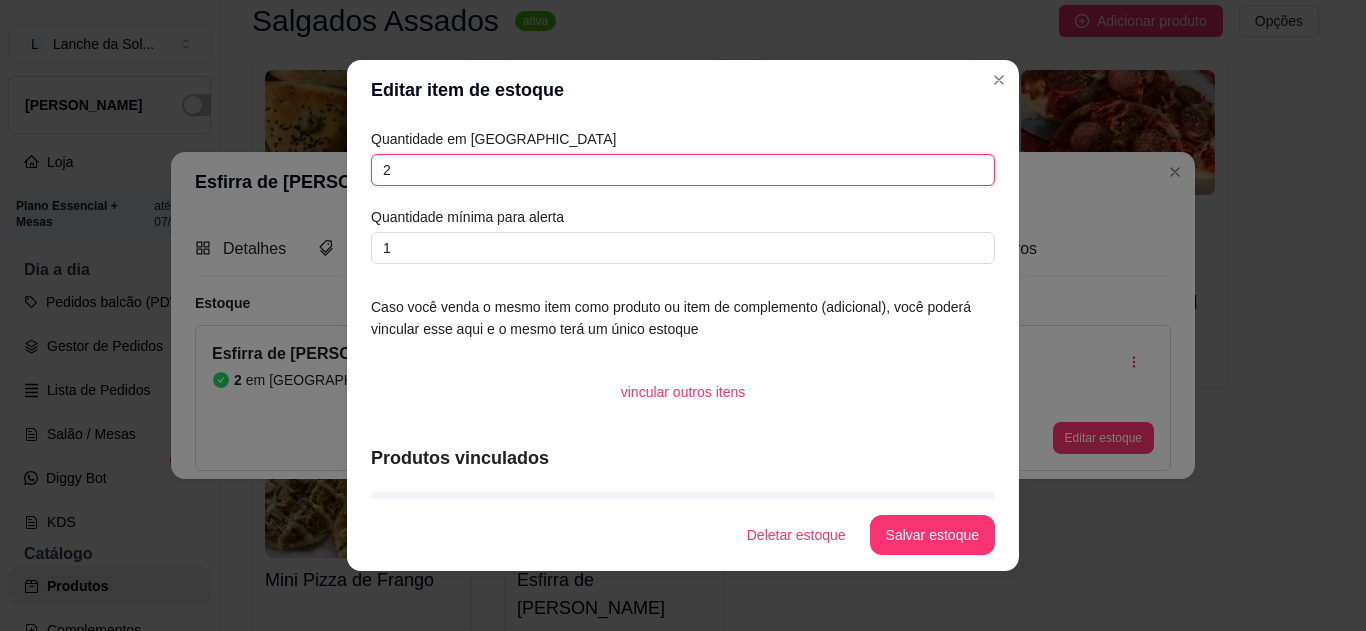 click on "2" at bounding box center [683, 170] 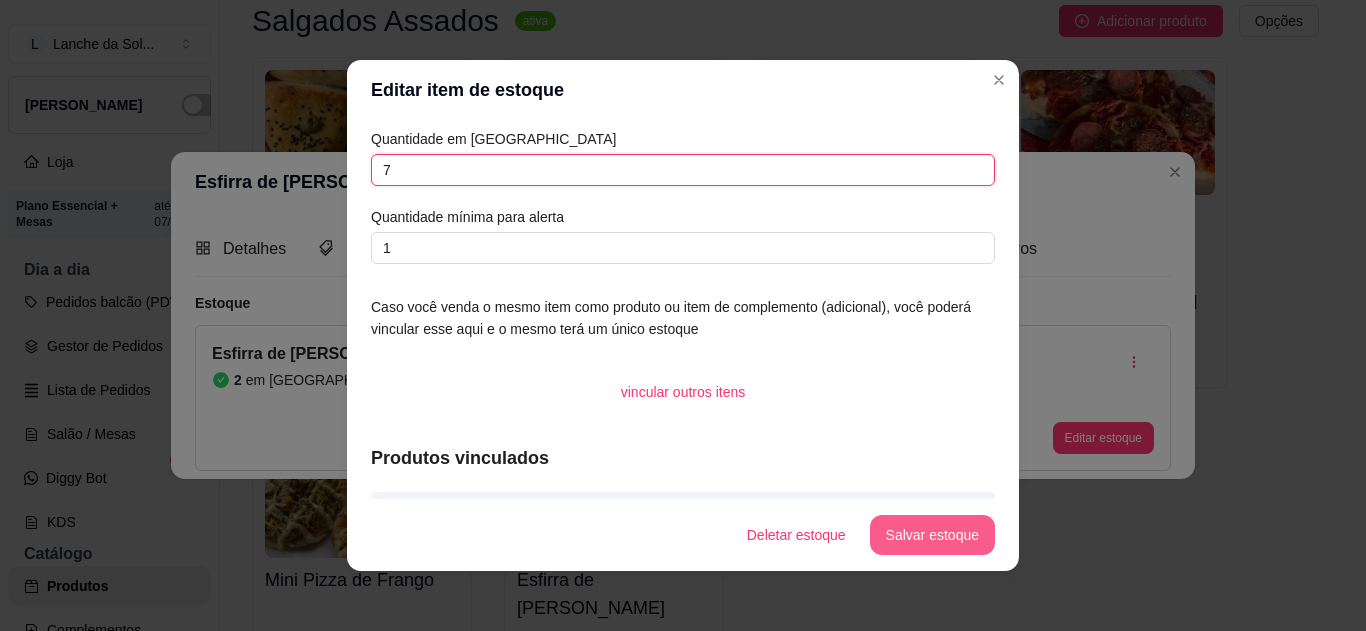type on "7" 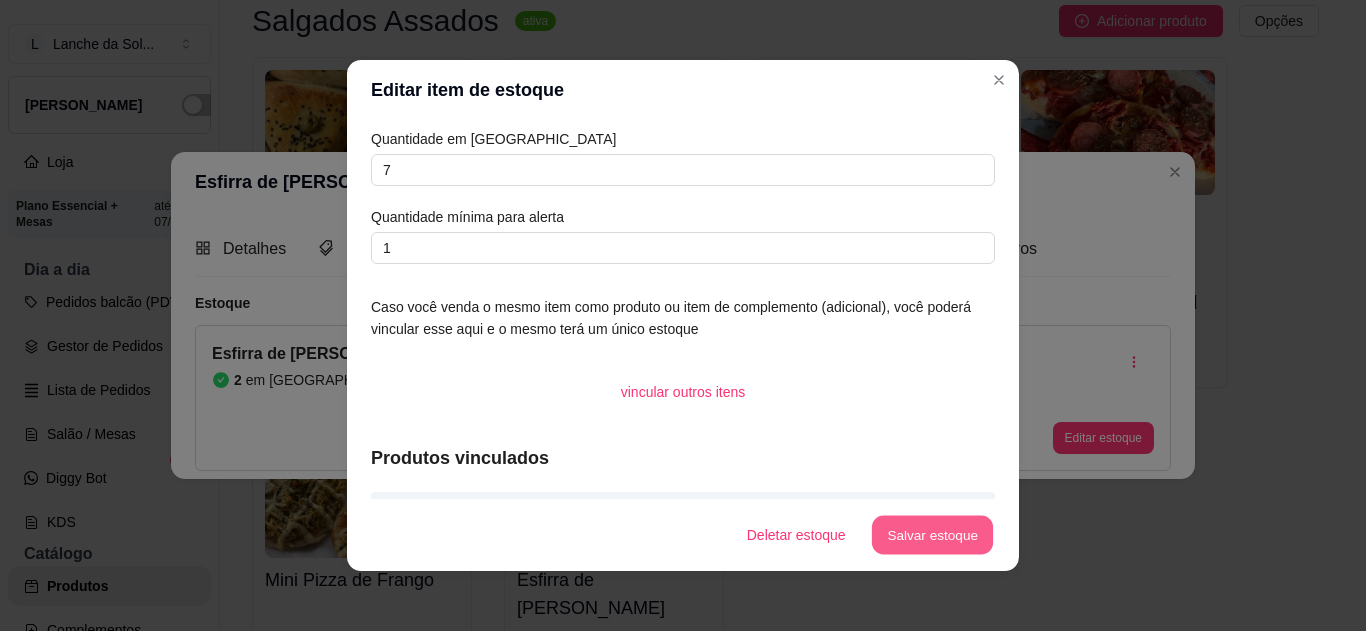 click on "Salvar estoque" at bounding box center [932, 535] 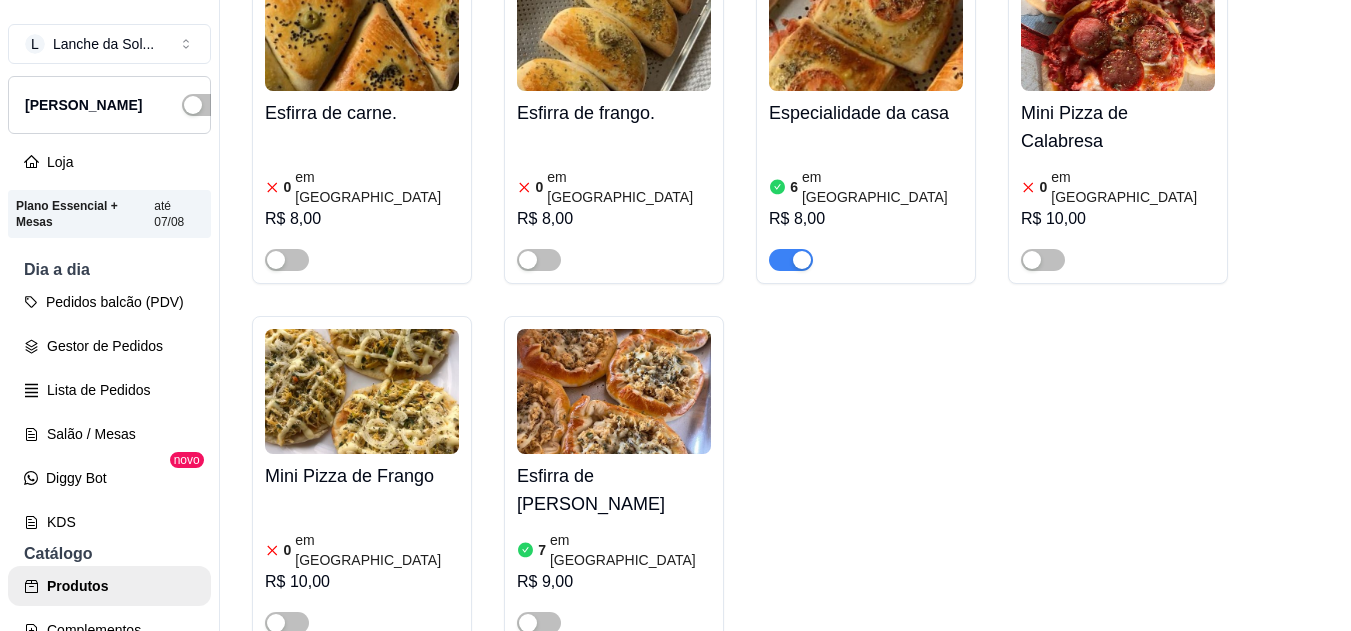 scroll, scrollTop: 1093, scrollLeft: 0, axis: vertical 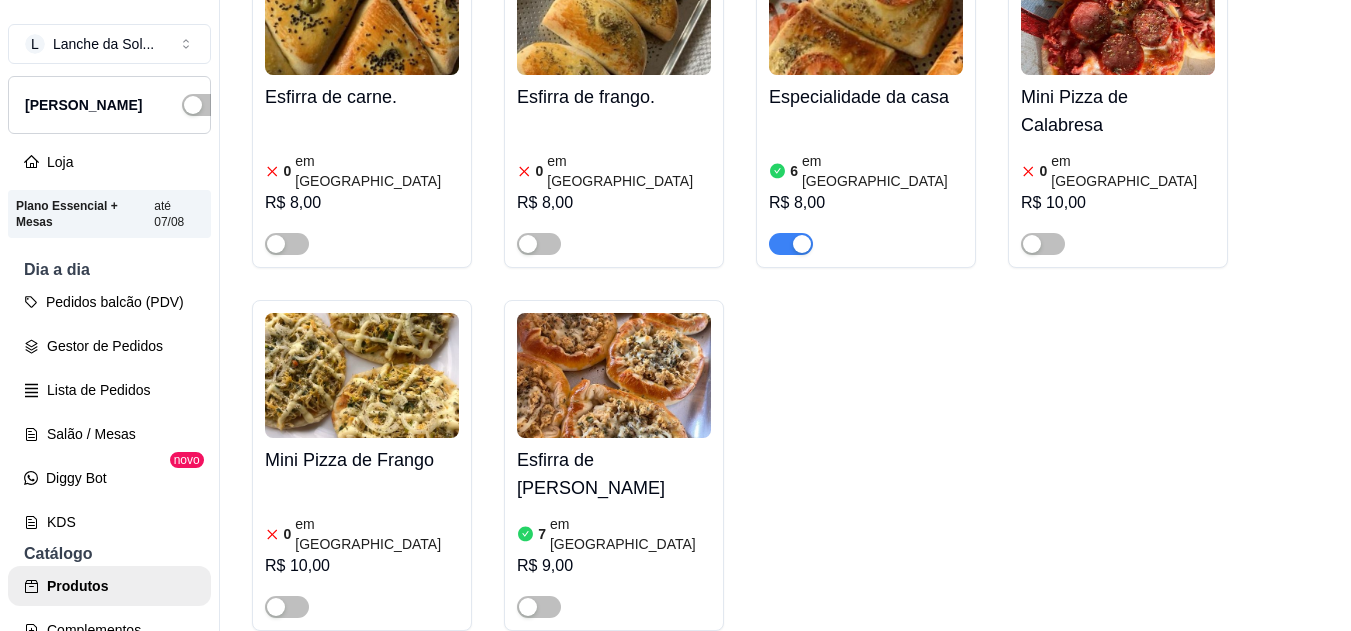 click at bounding box center [528, 607] 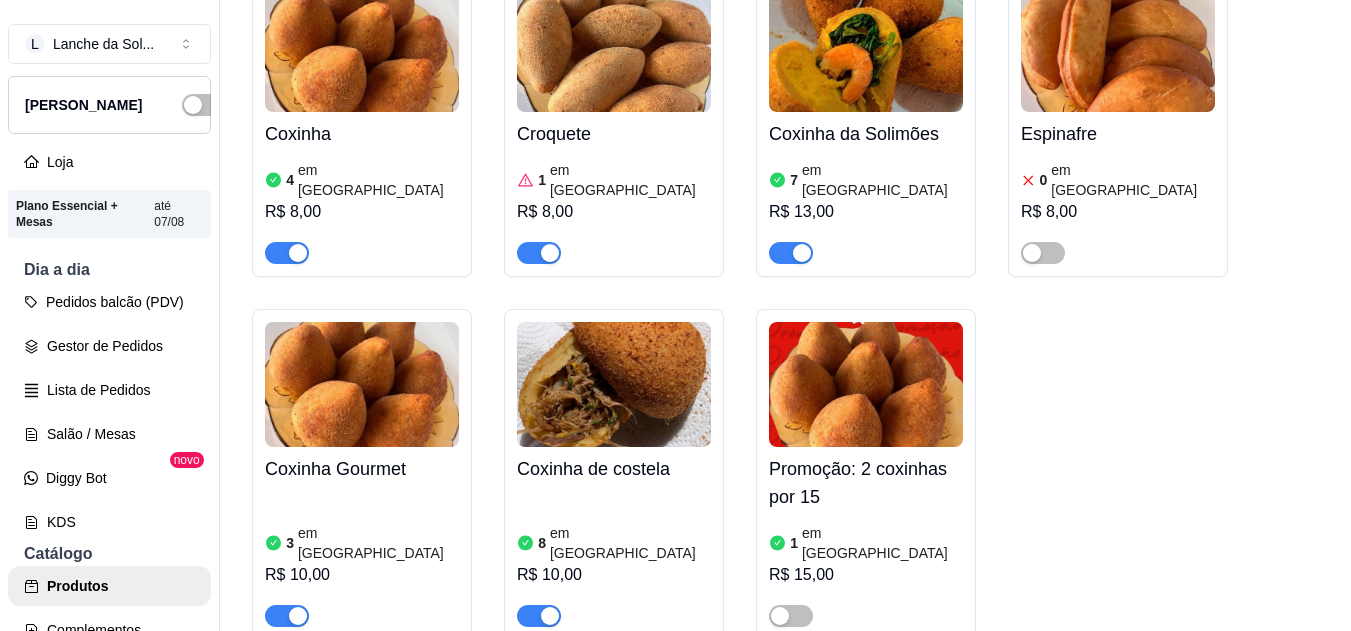 scroll, scrollTop: 254, scrollLeft: 0, axis: vertical 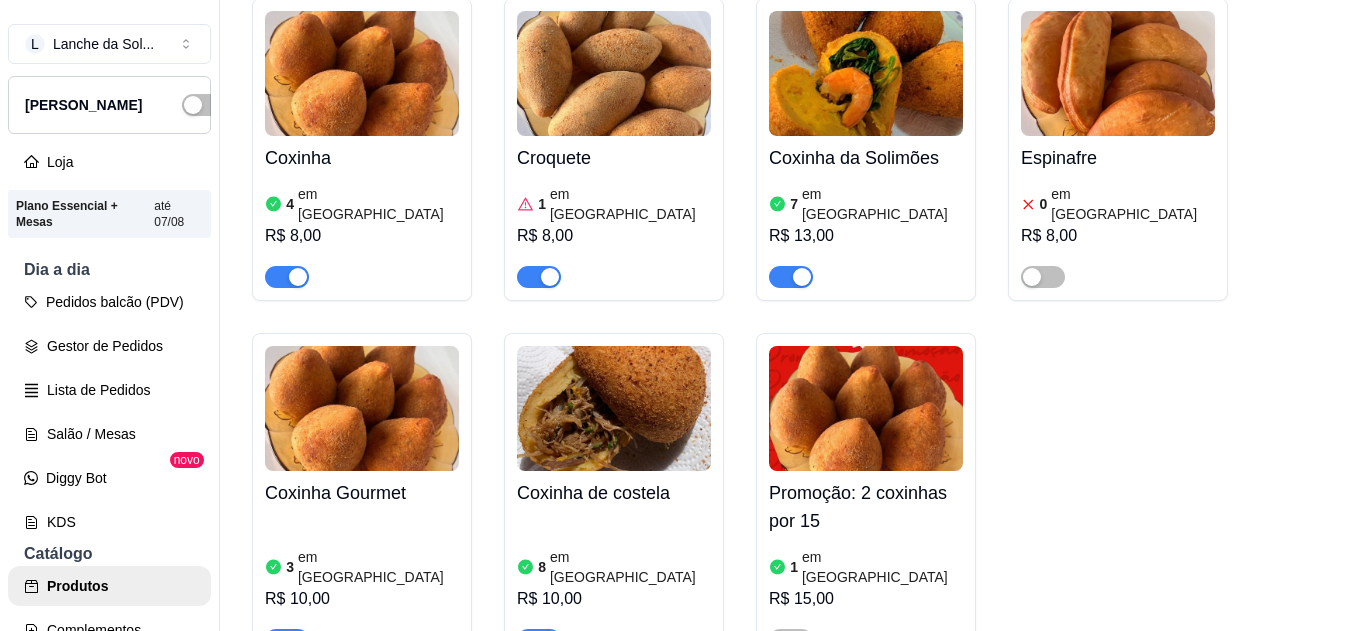 click at bounding box center [1118, 73] 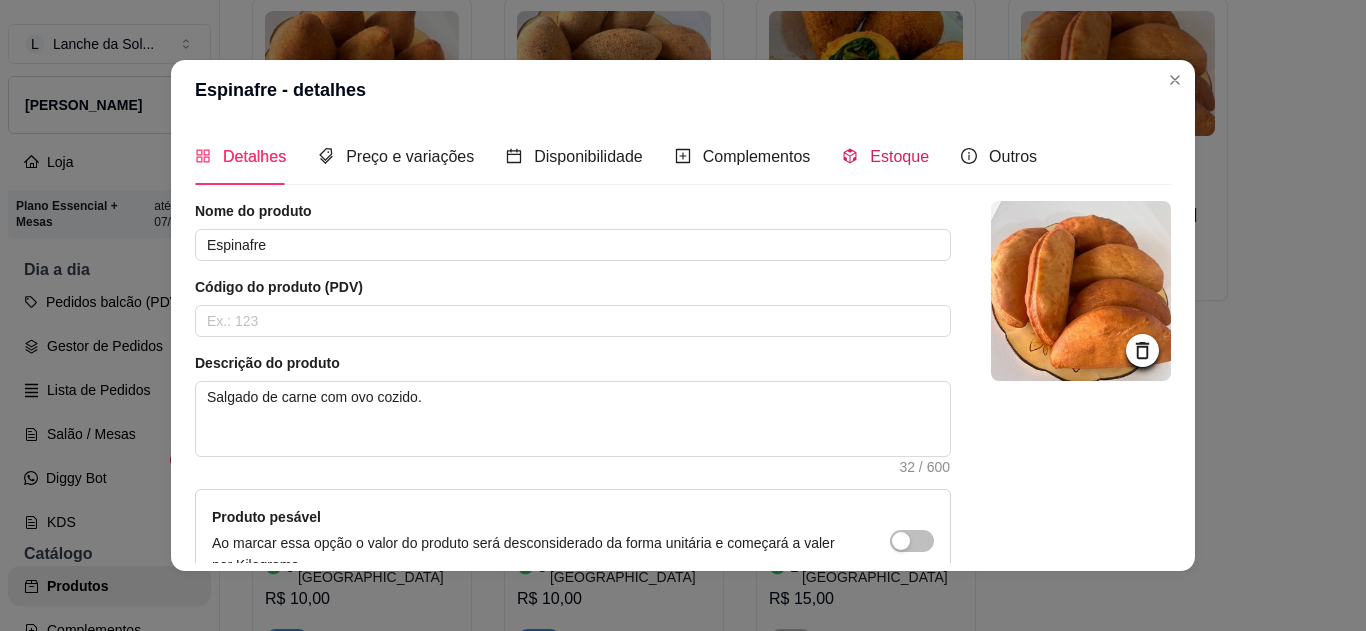 click on "Estoque" at bounding box center [899, 156] 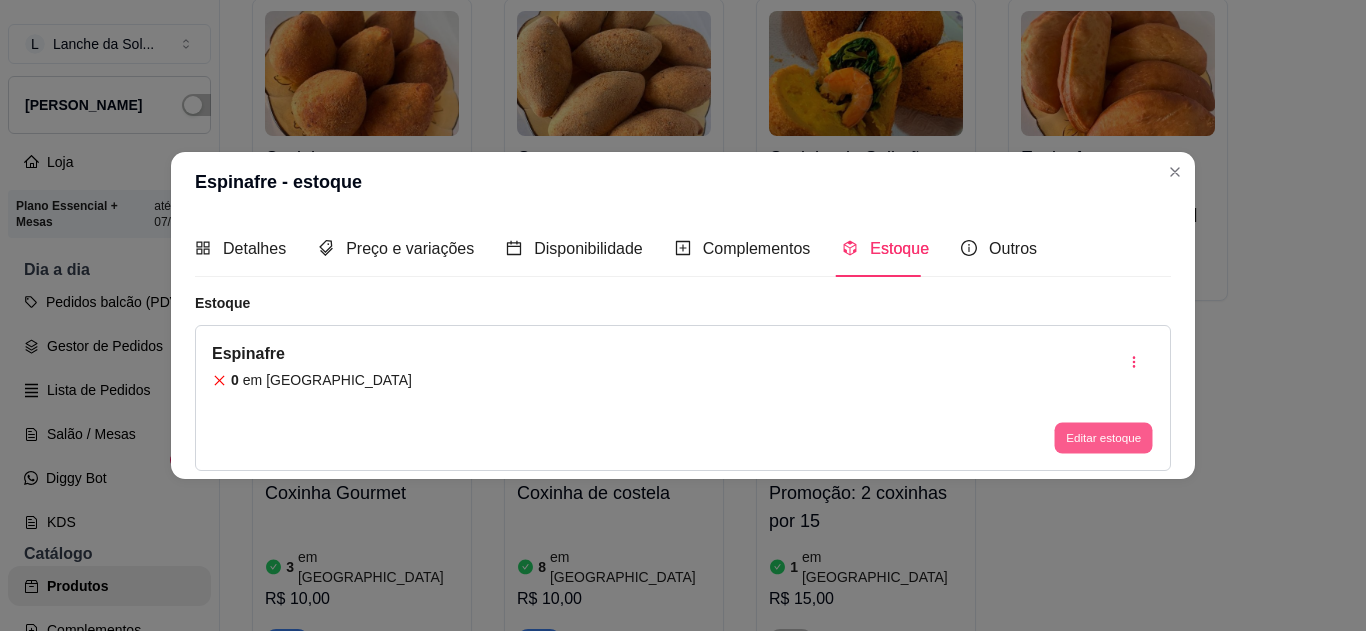 click on "Editar estoque" at bounding box center (1103, 438) 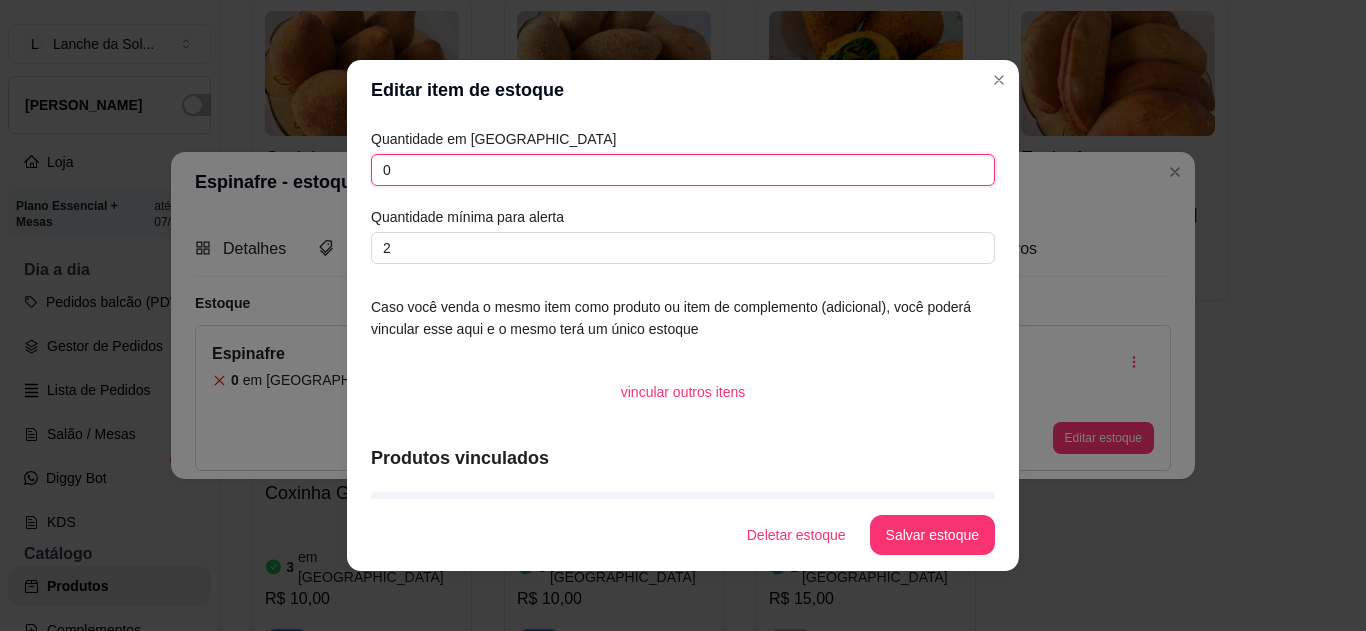 click on "0" at bounding box center (683, 170) 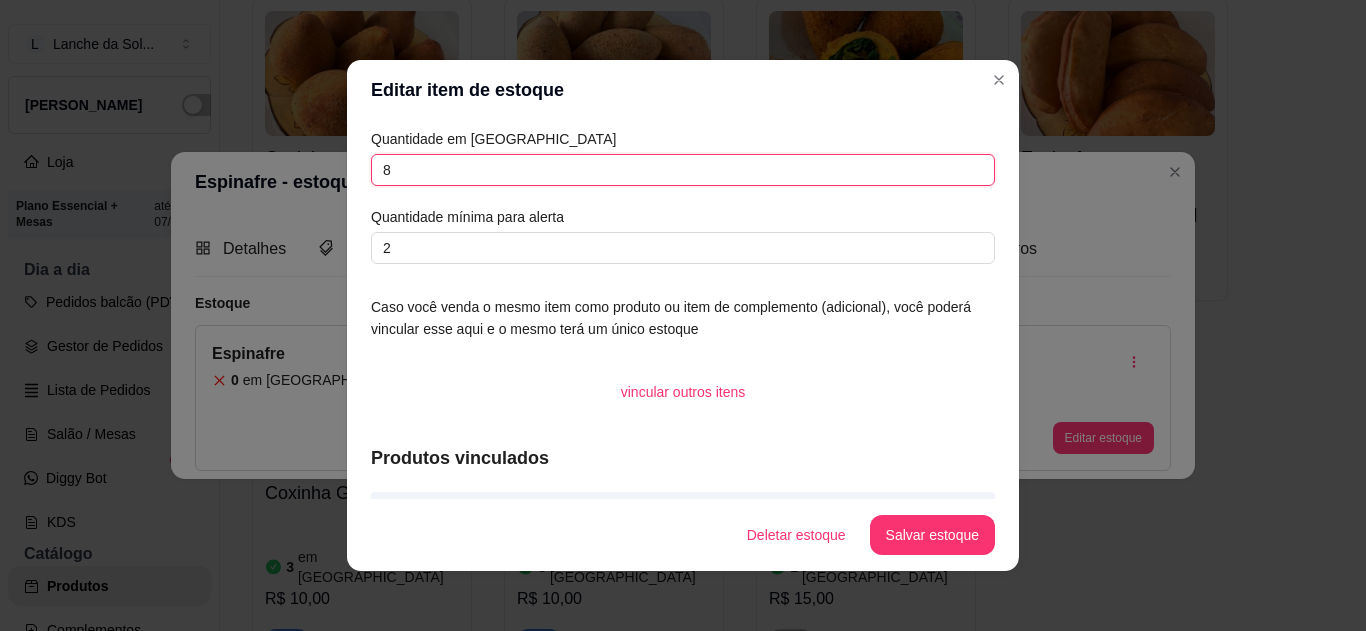 type on "8" 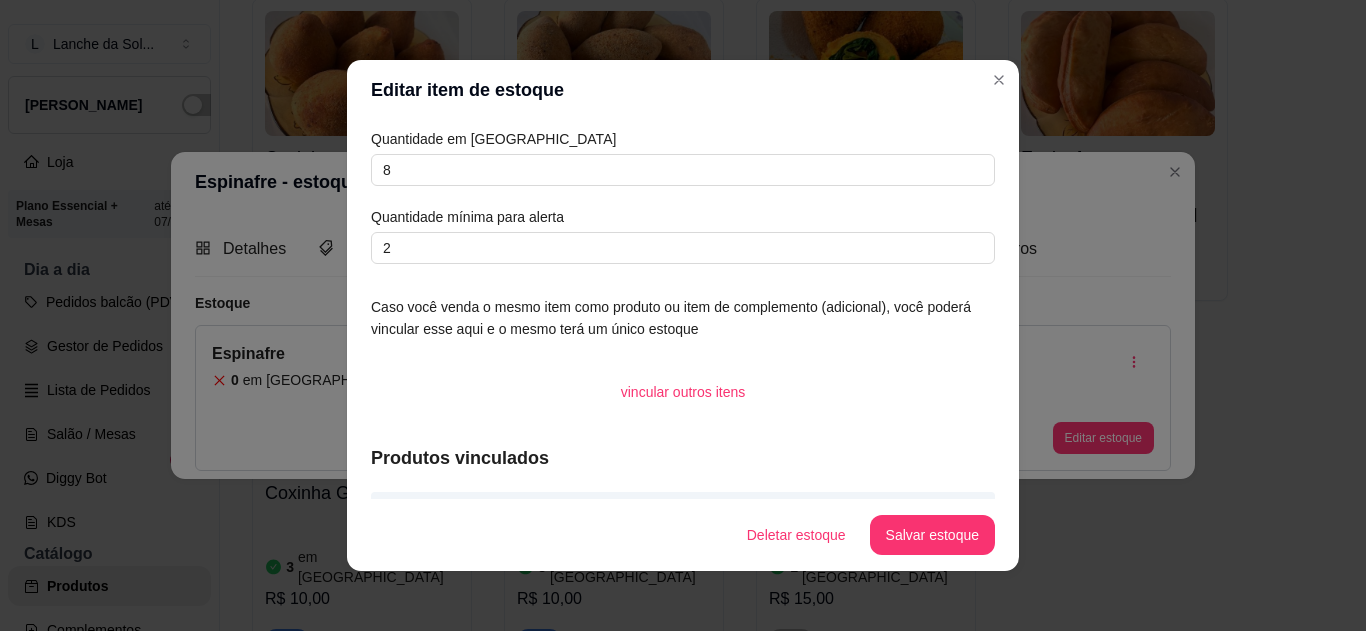 click on "Deletar estoque Salvar estoque" at bounding box center (683, 535) 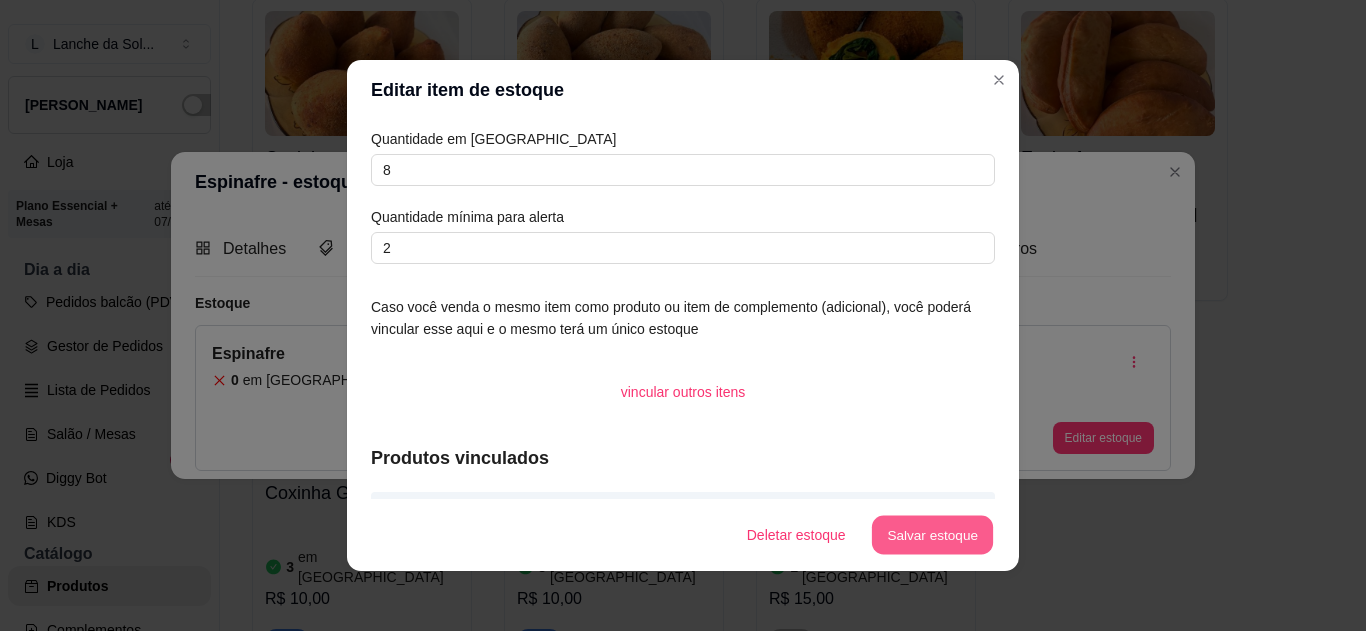 click on "Salvar estoque" at bounding box center (932, 535) 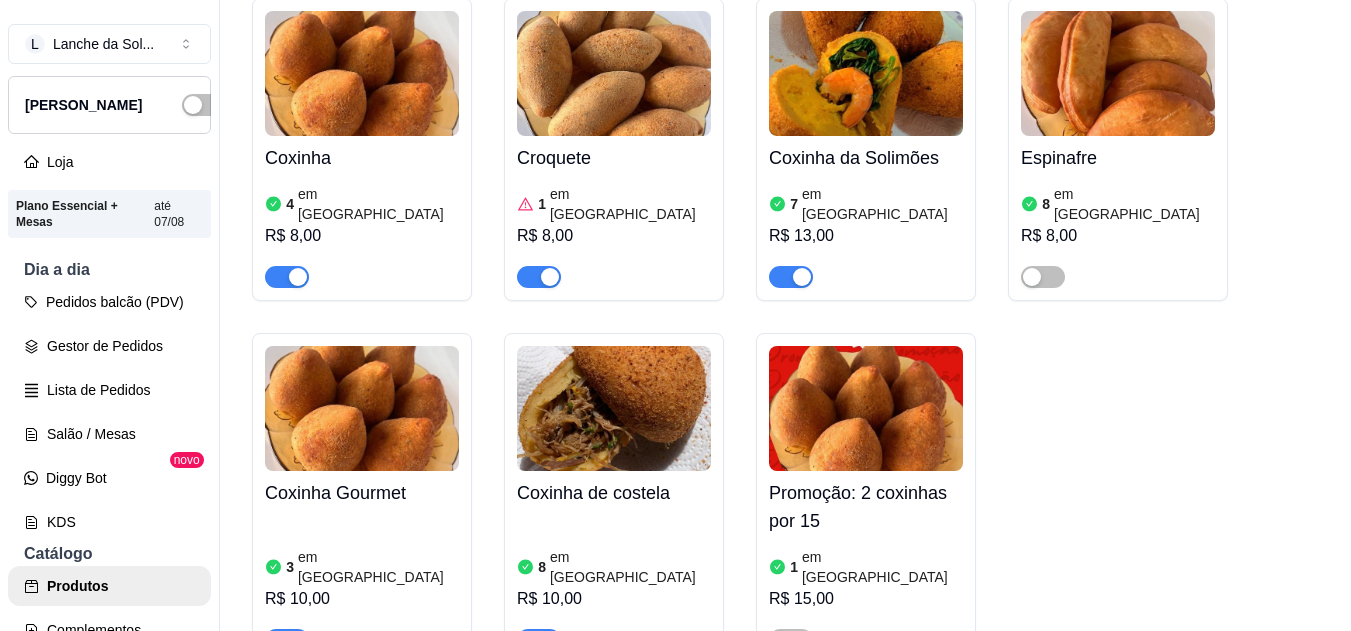 click at bounding box center (1043, 277) 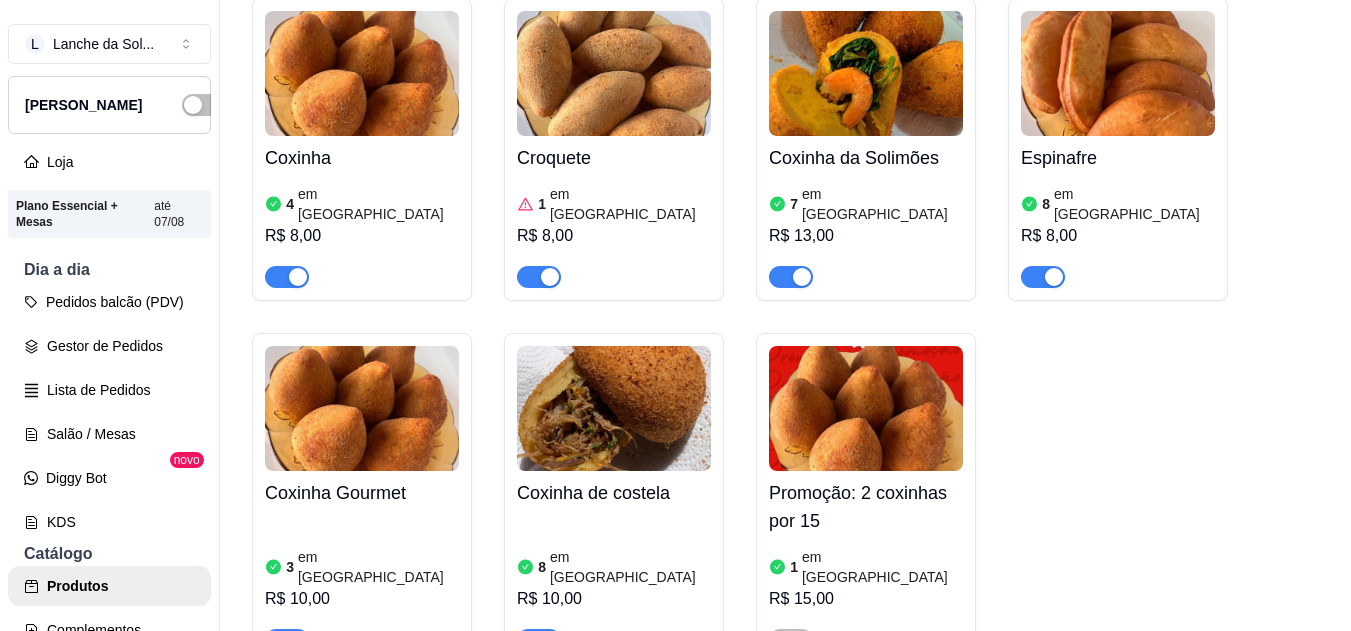 click on "Coxinha de costela" at bounding box center (614, 493) 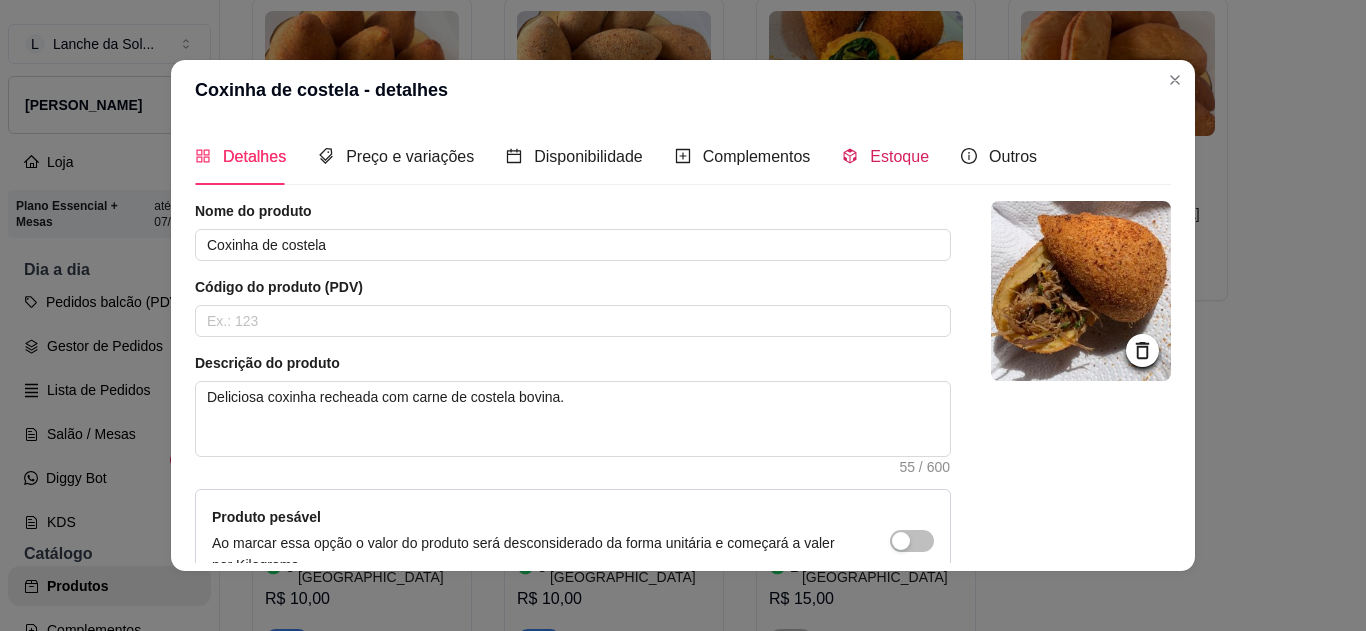 click on "Estoque" at bounding box center (885, 156) 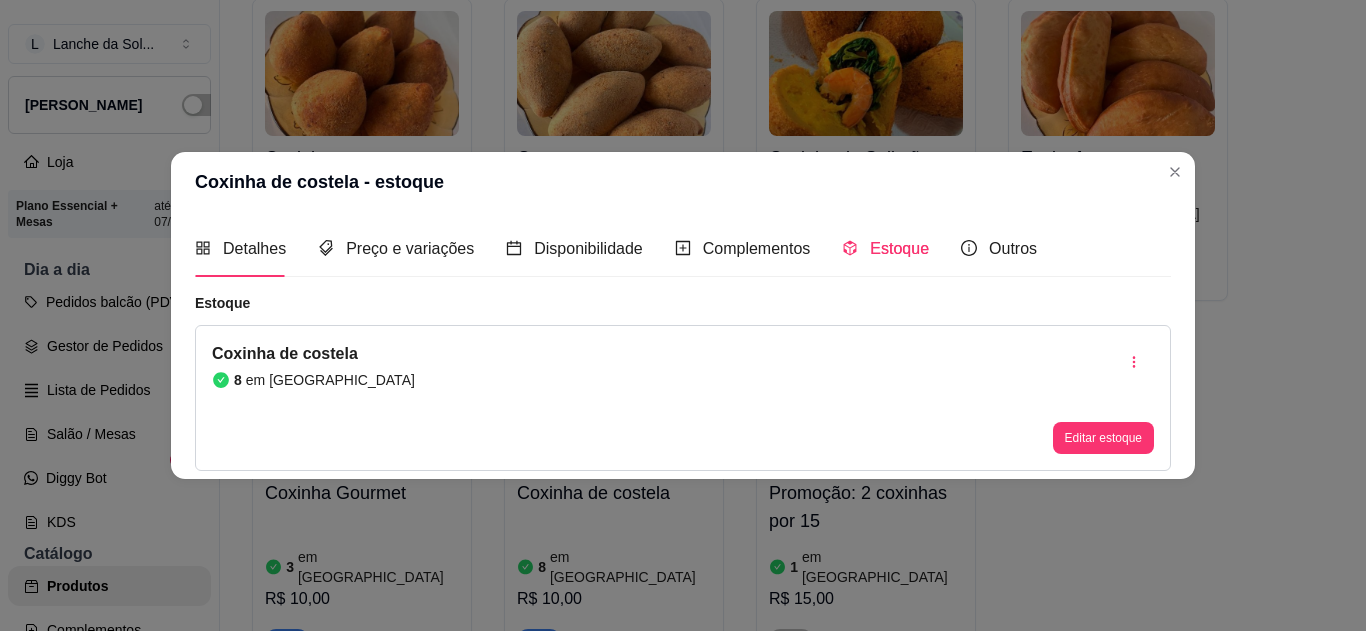 type 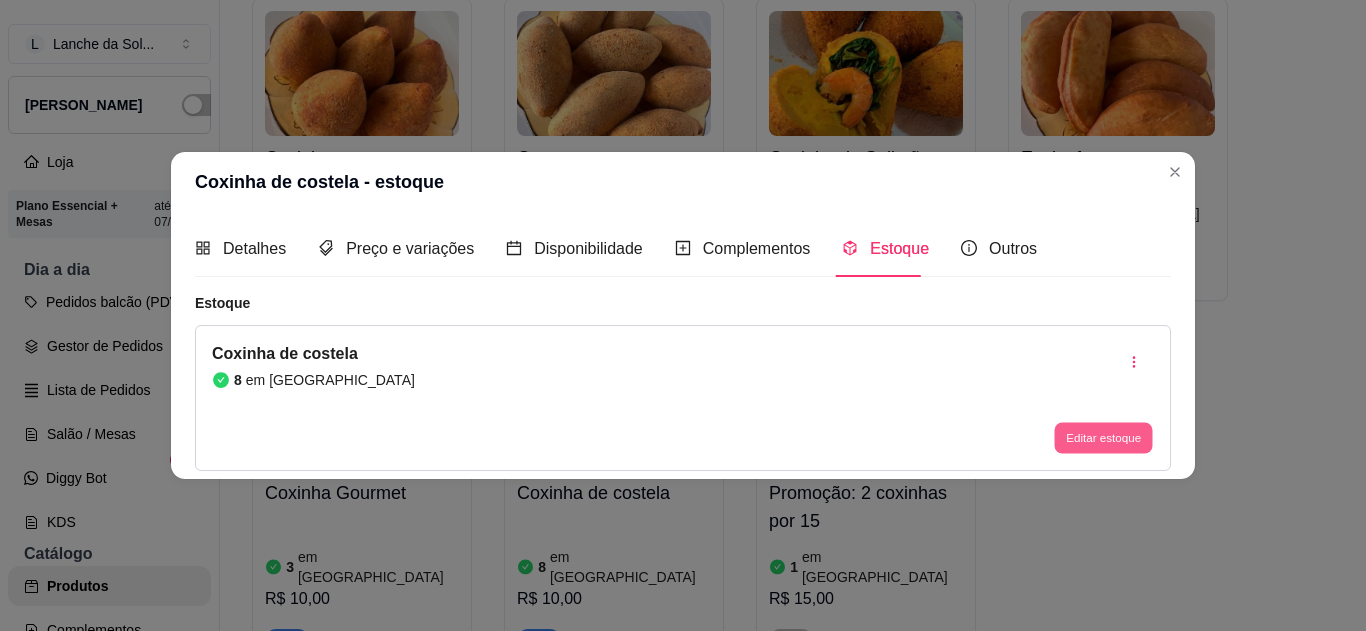 click on "Editar estoque" at bounding box center [1103, 438] 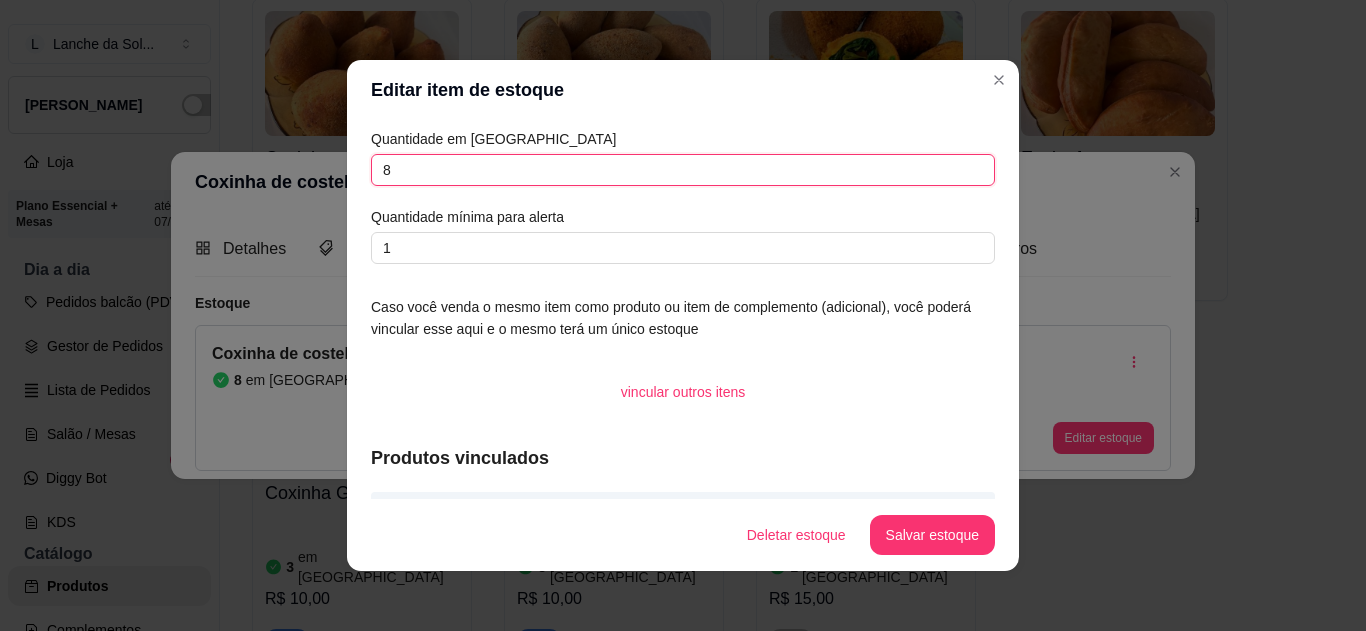 click on "8" at bounding box center [683, 170] 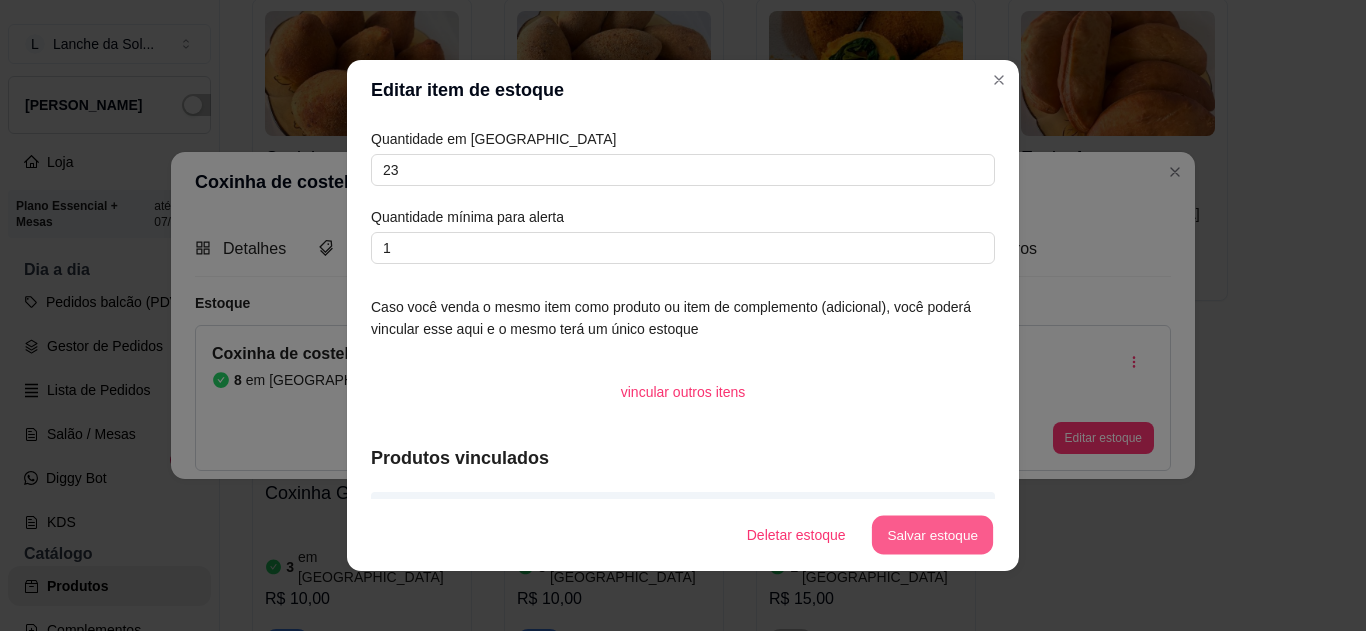 click on "Salvar estoque" at bounding box center (932, 535) 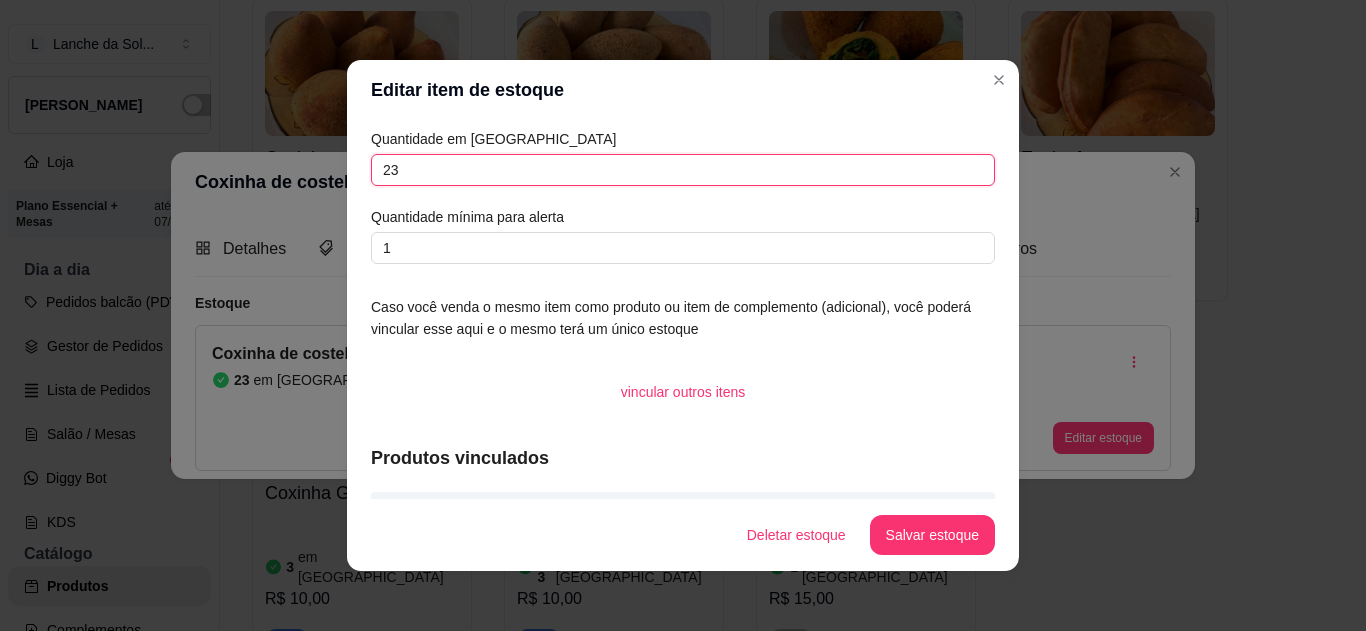 click on "23" at bounding box center [683, 170] 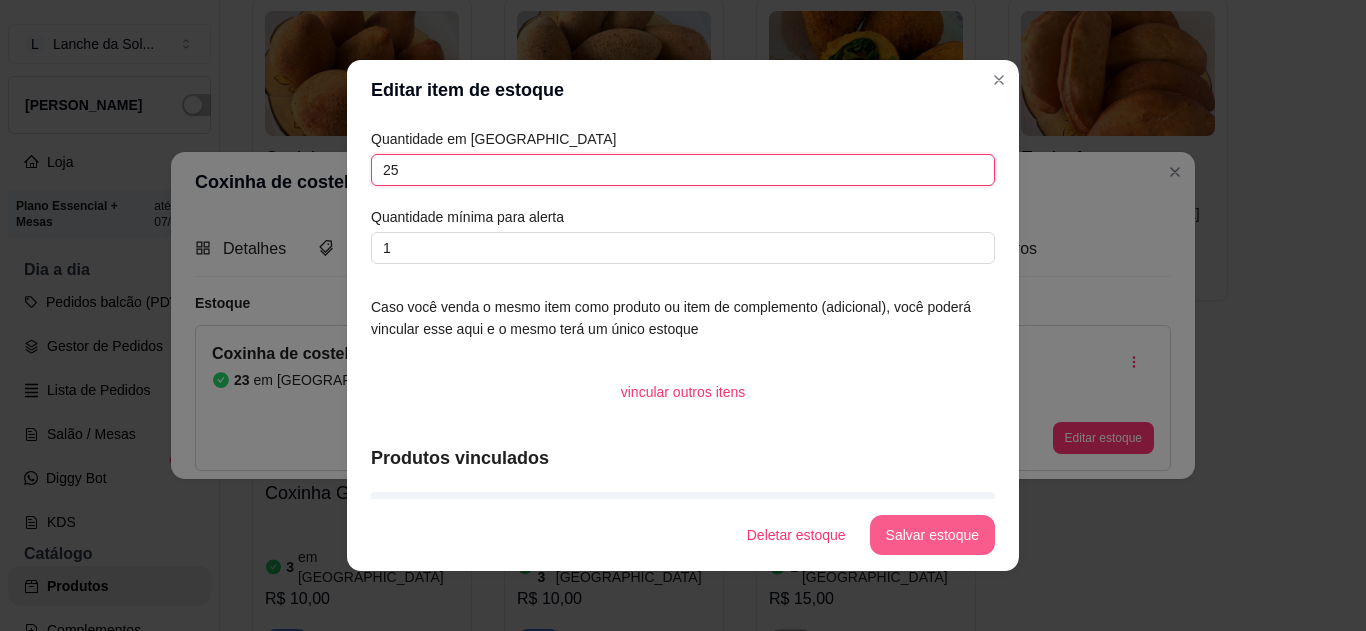 type on "25" 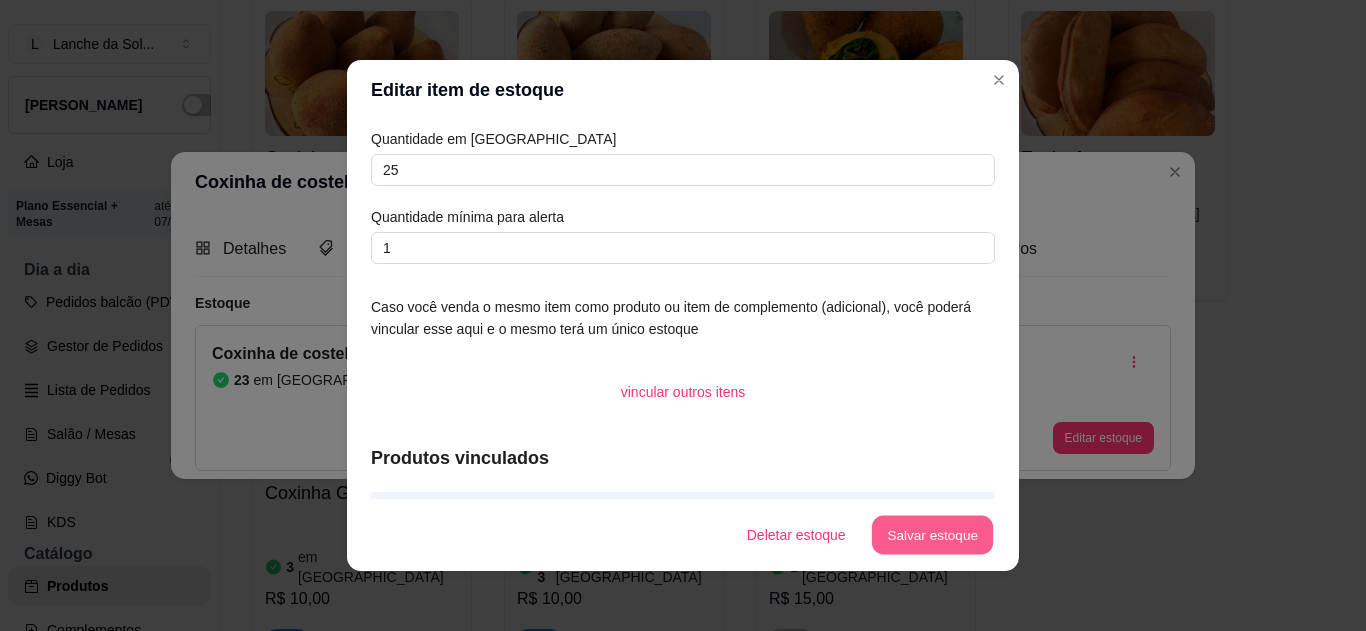 click on "Salvar estoque" at bounding box center [932, 535] 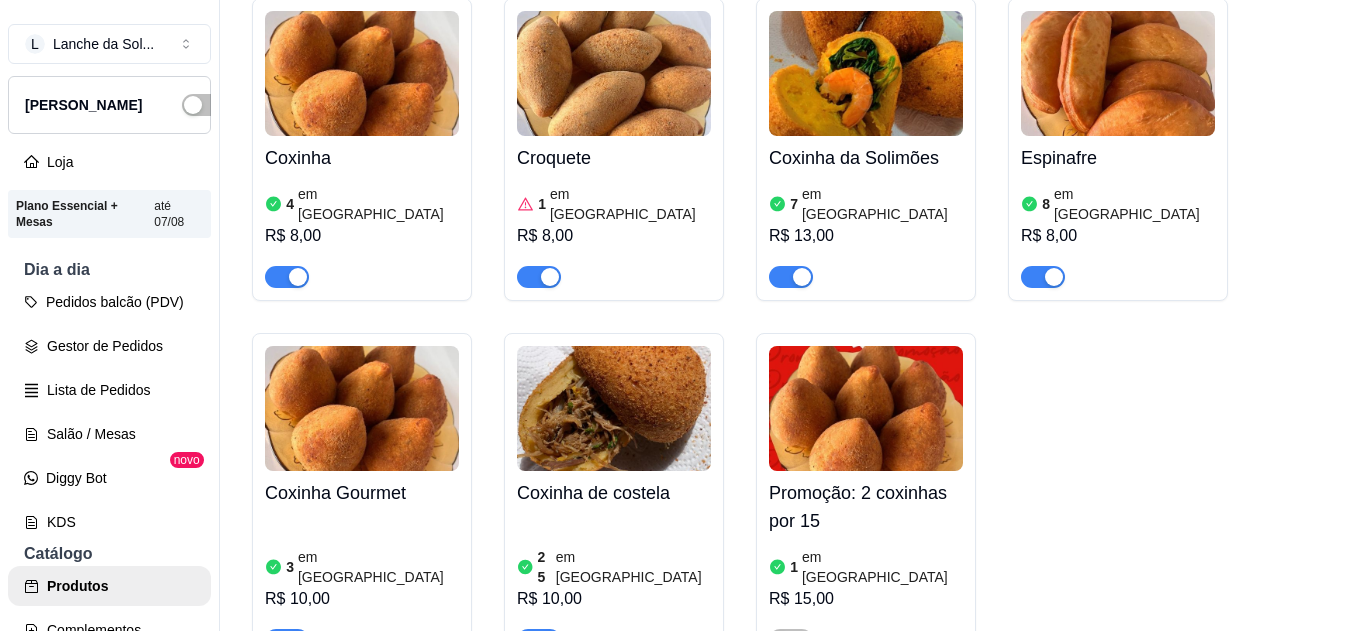 click at bounding box center (614, 73) 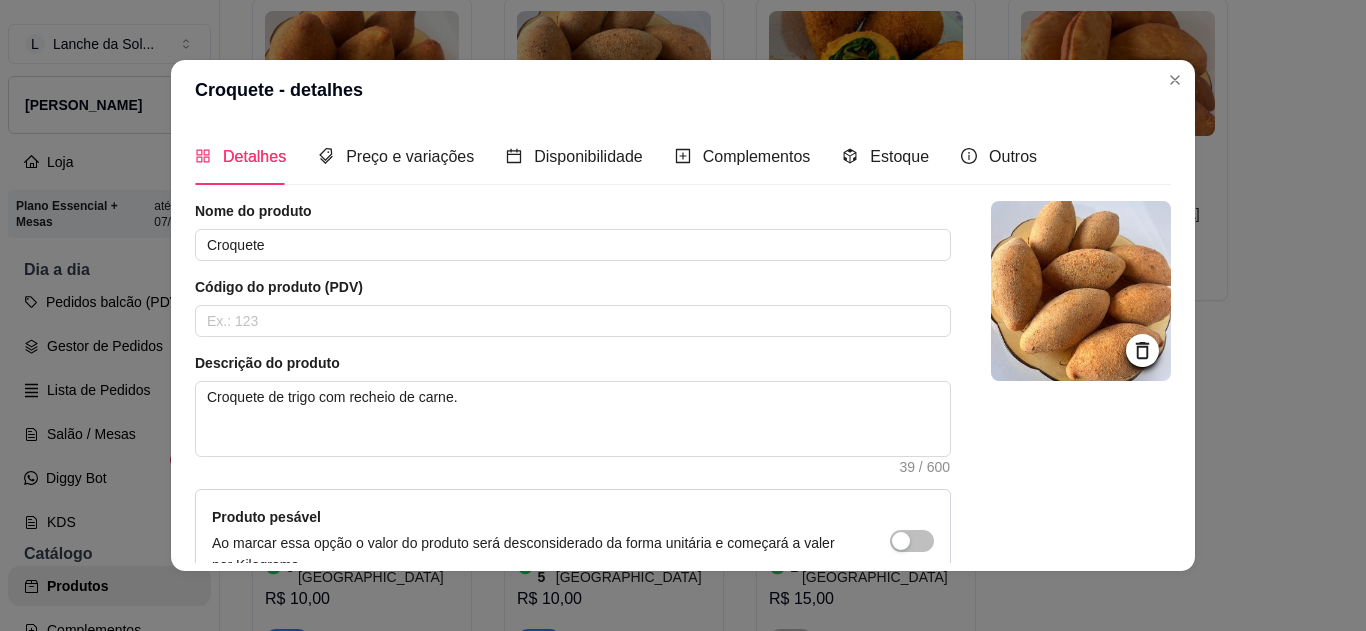 click on "Estoque" at bounding box center (885, 156) 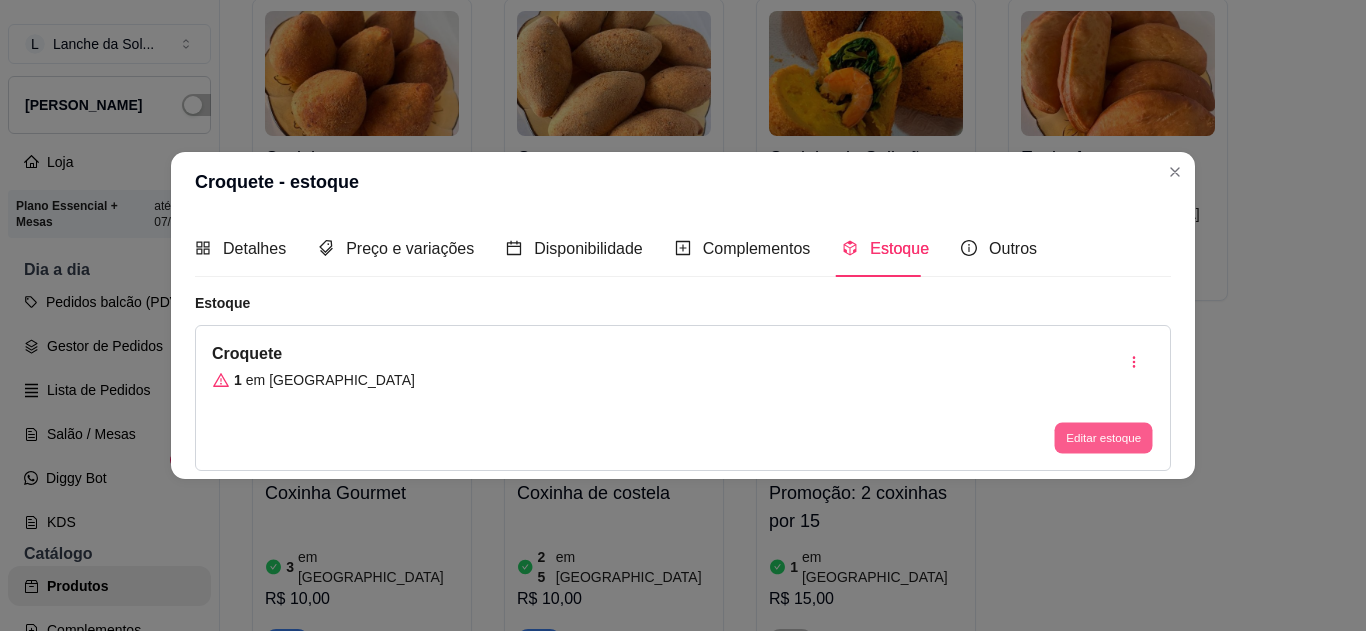 click on "Editar estoque" at bounding box center (1103, 438) 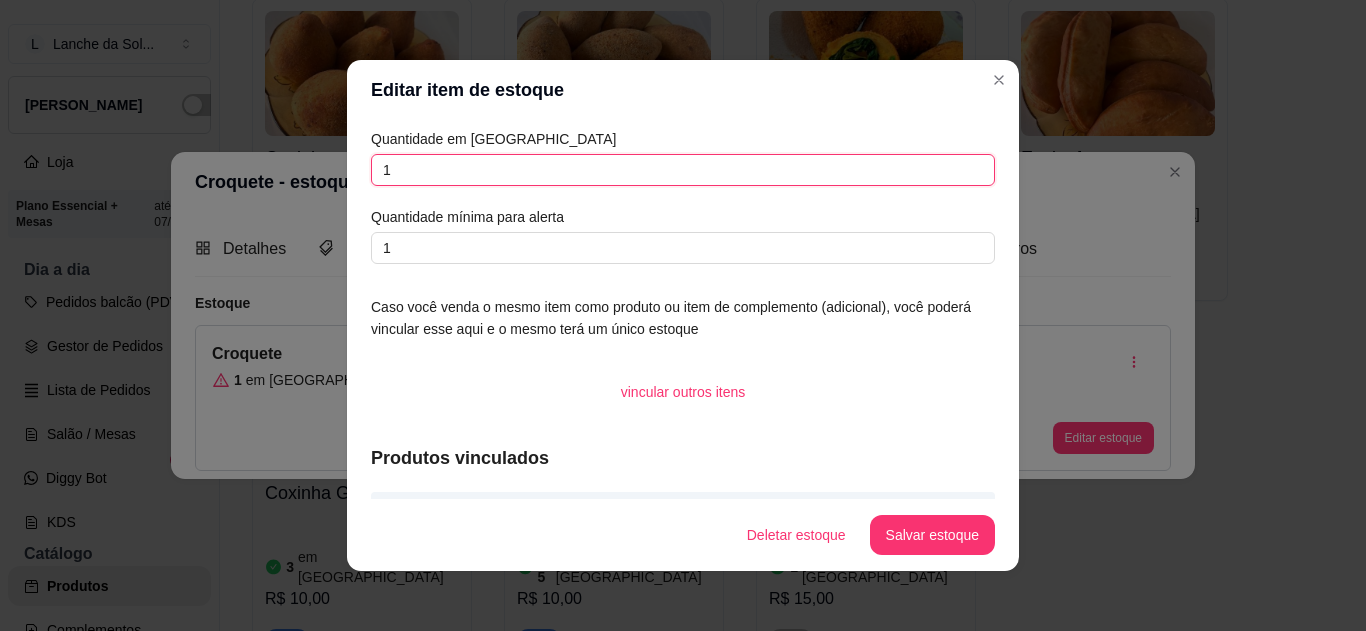 click on "1" at bounding box center (683, 170) 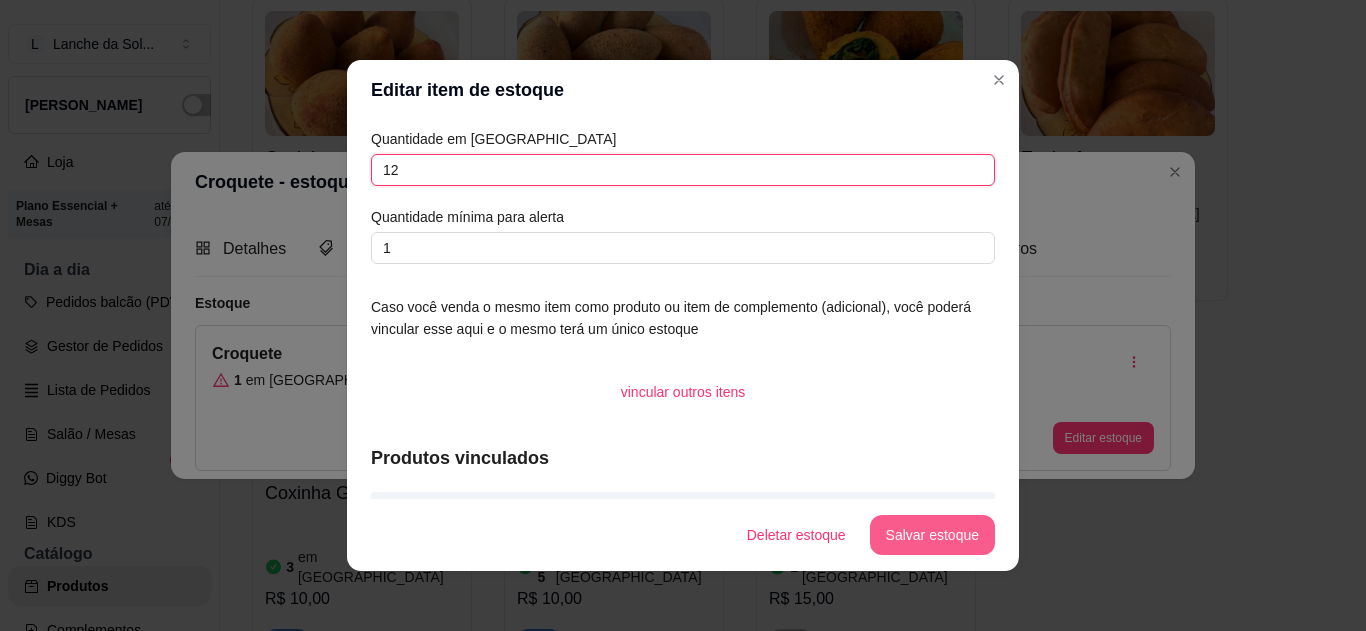 type on "12" 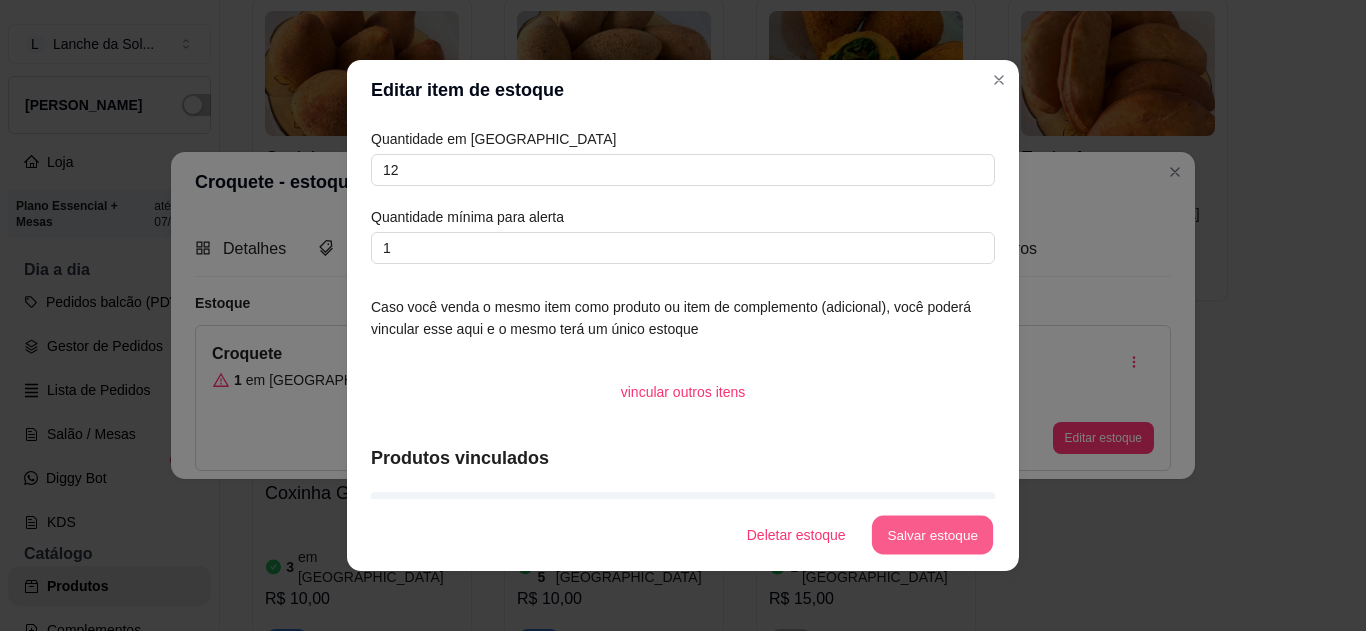 click on "Salvar estoque" at bounding box center (932, 535) 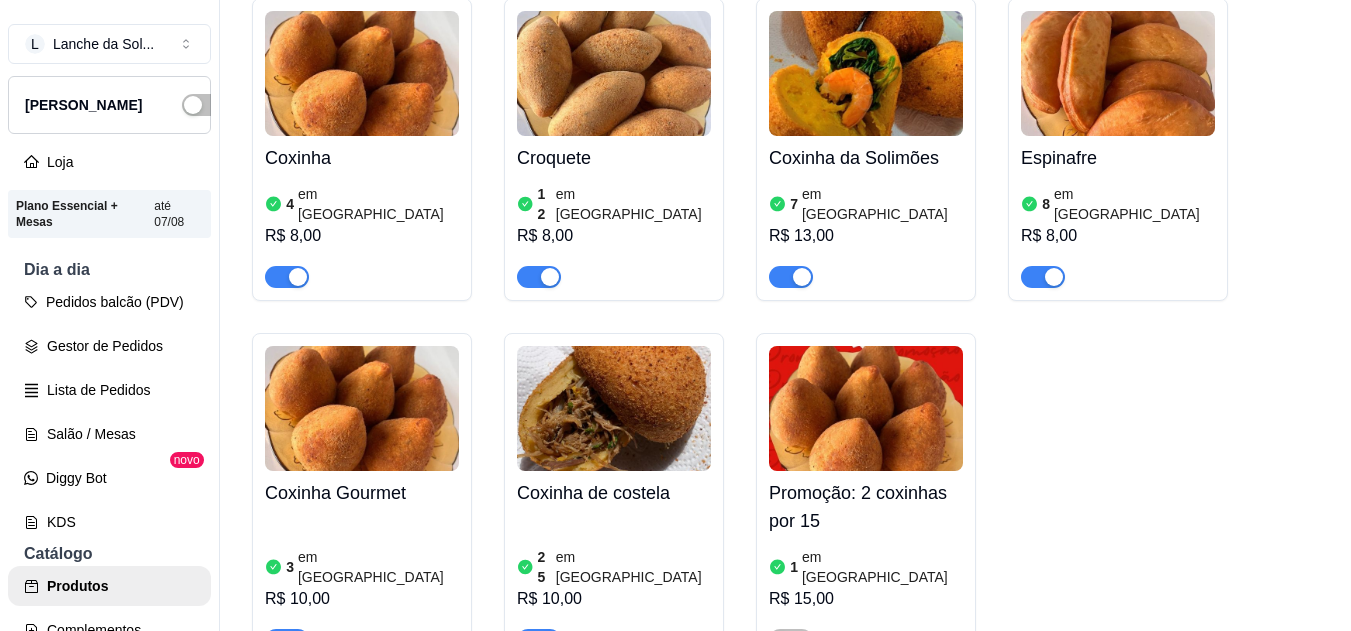 click on "Coxinha Gourmet" at bounding box center (362, 493) 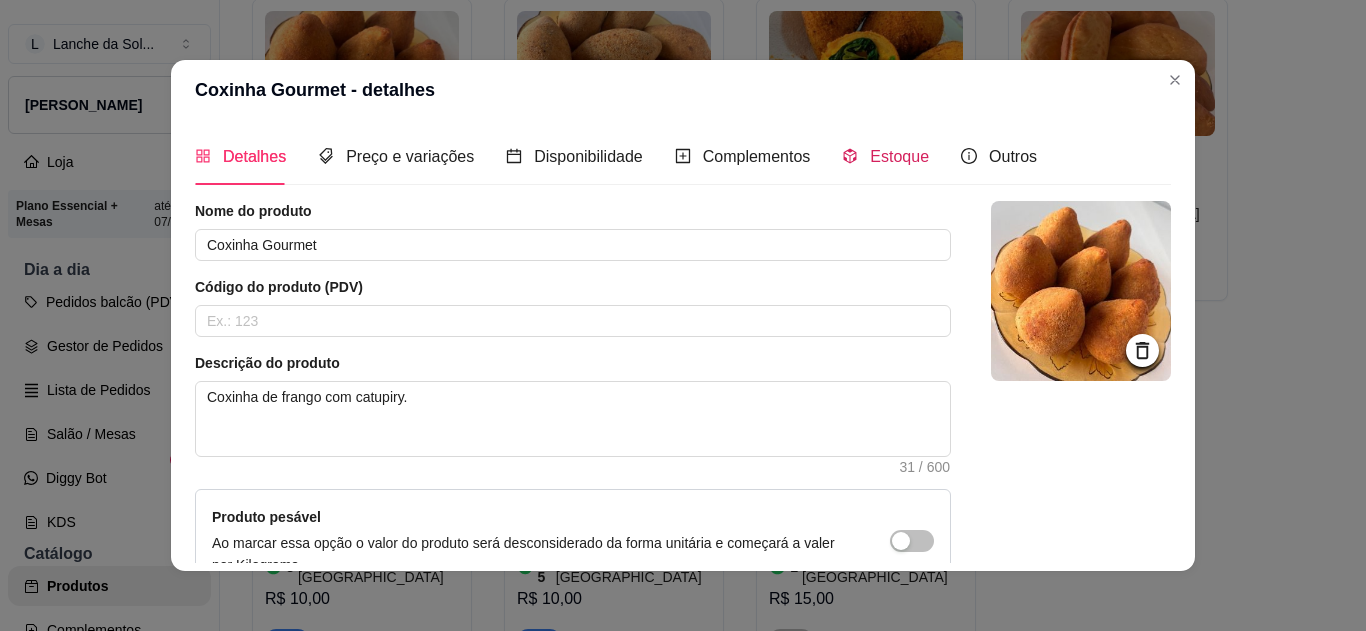 click 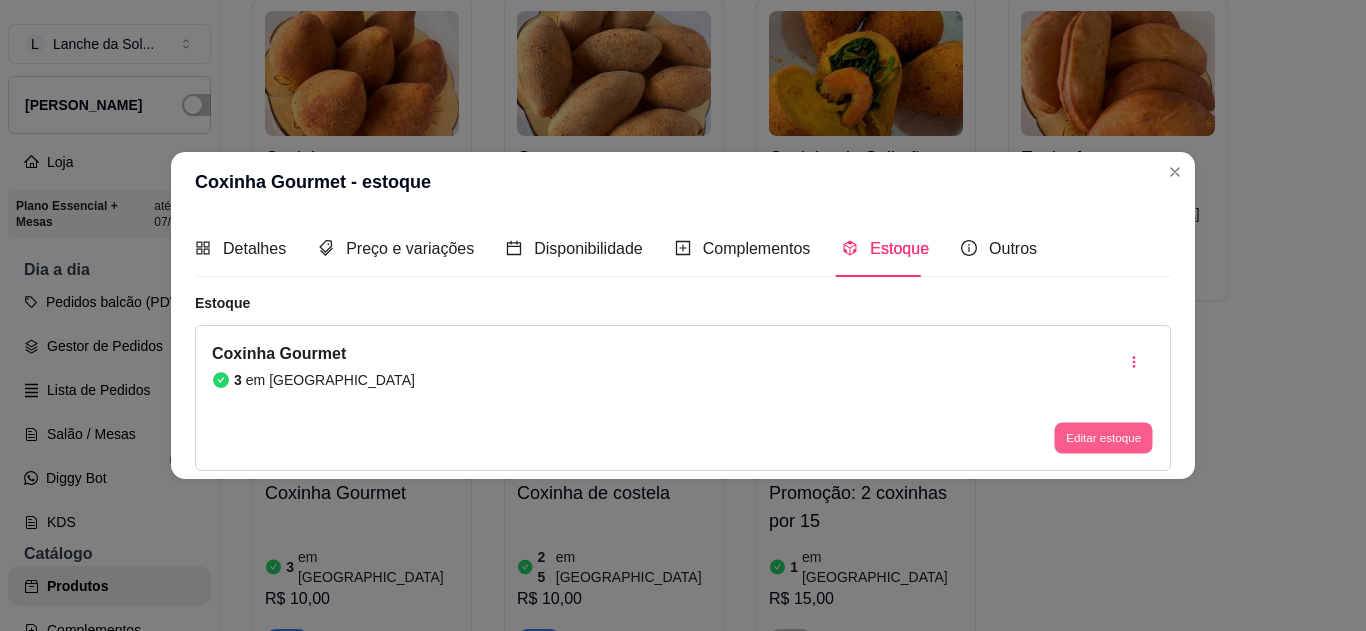 click on "Editar estoque" at bounding box center [1103, 438] 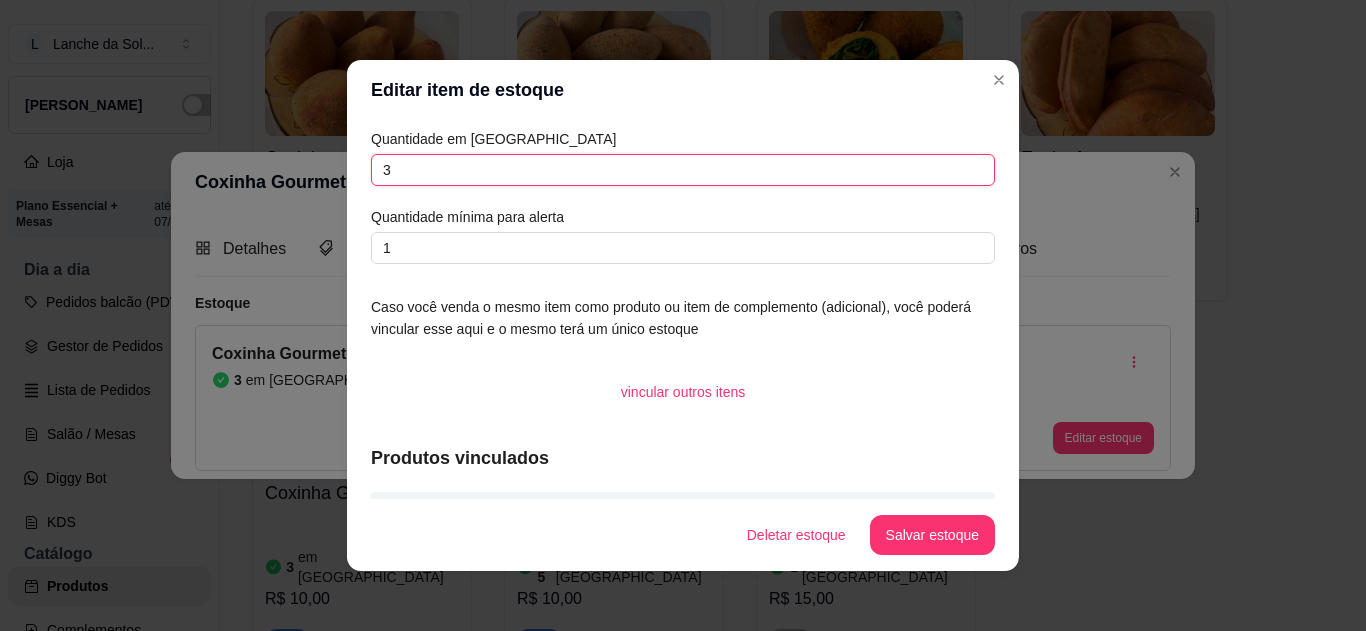 click on "3" at bounding box center (683, 170) 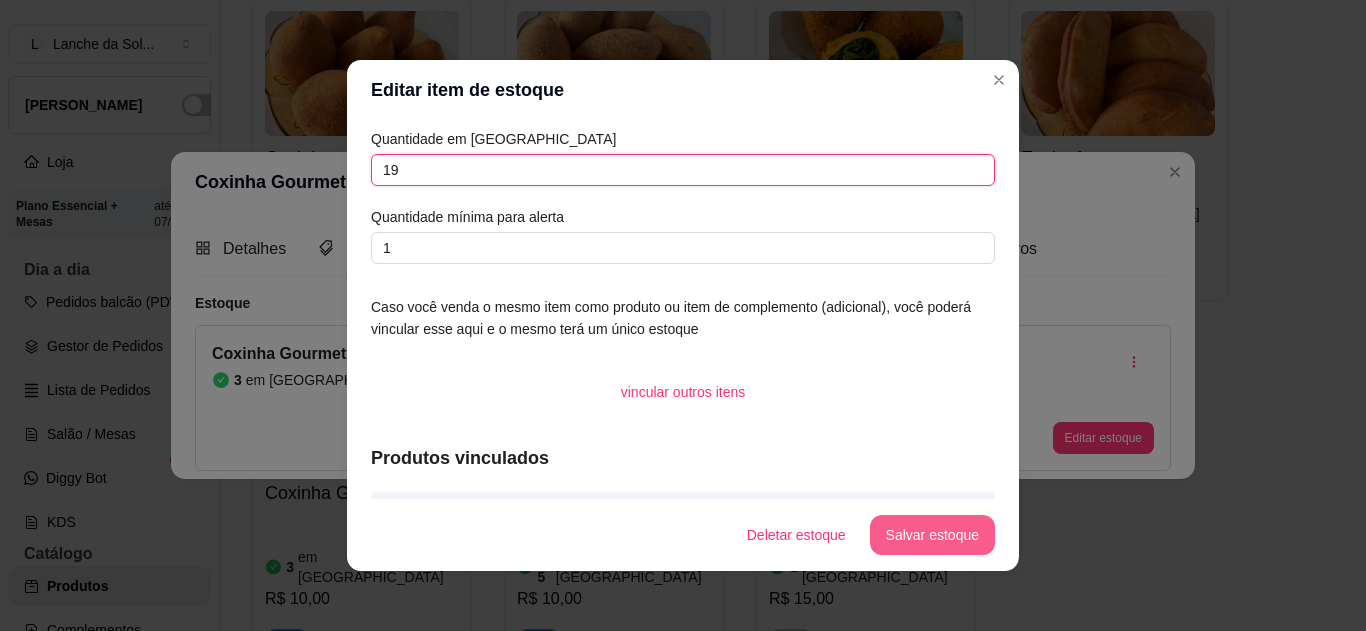 type on "19" 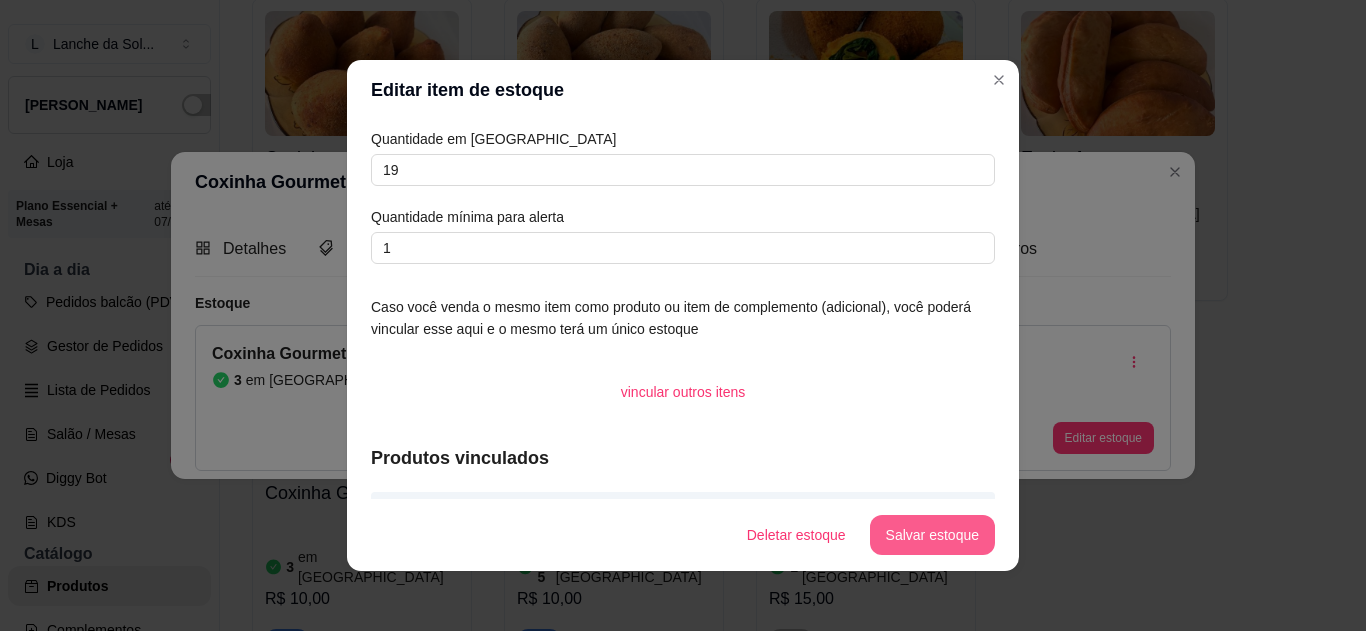 click on "Salvar estoque" at bounding box center (932, 535) 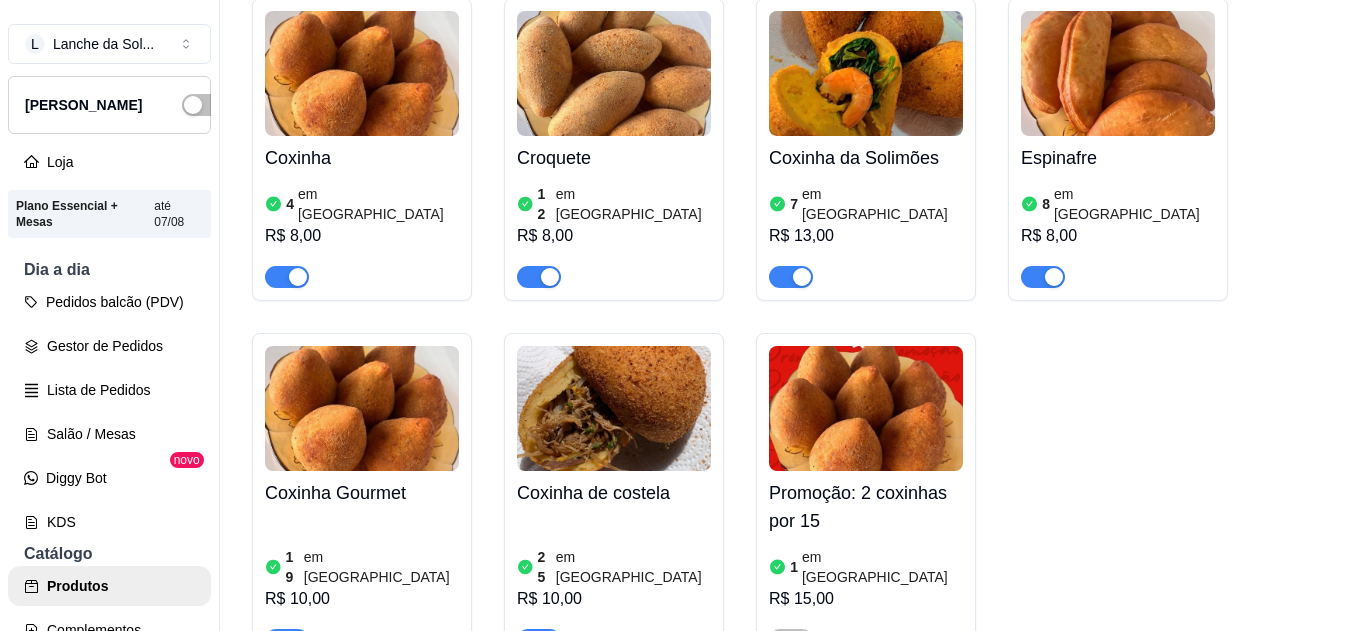 click on "Coxinha    4 em estoque R$ 8,00" at bounding box center [362, 212] 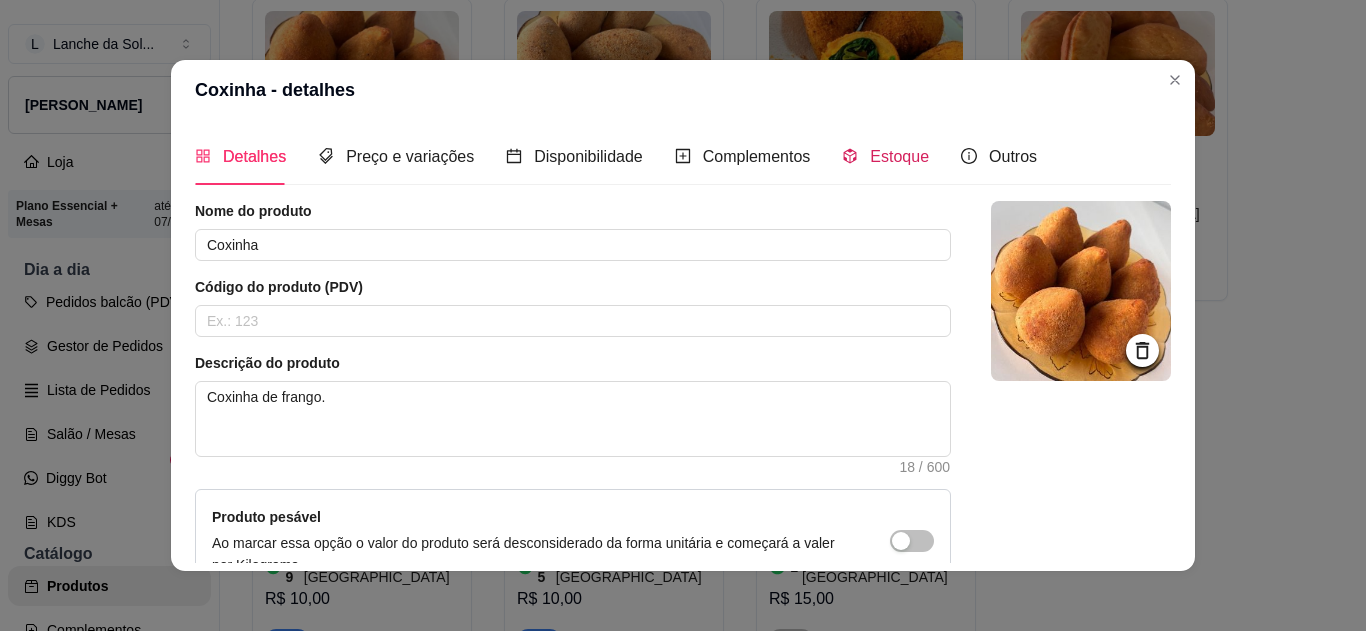 click on "Estoque" at bounding box center [899, 156] 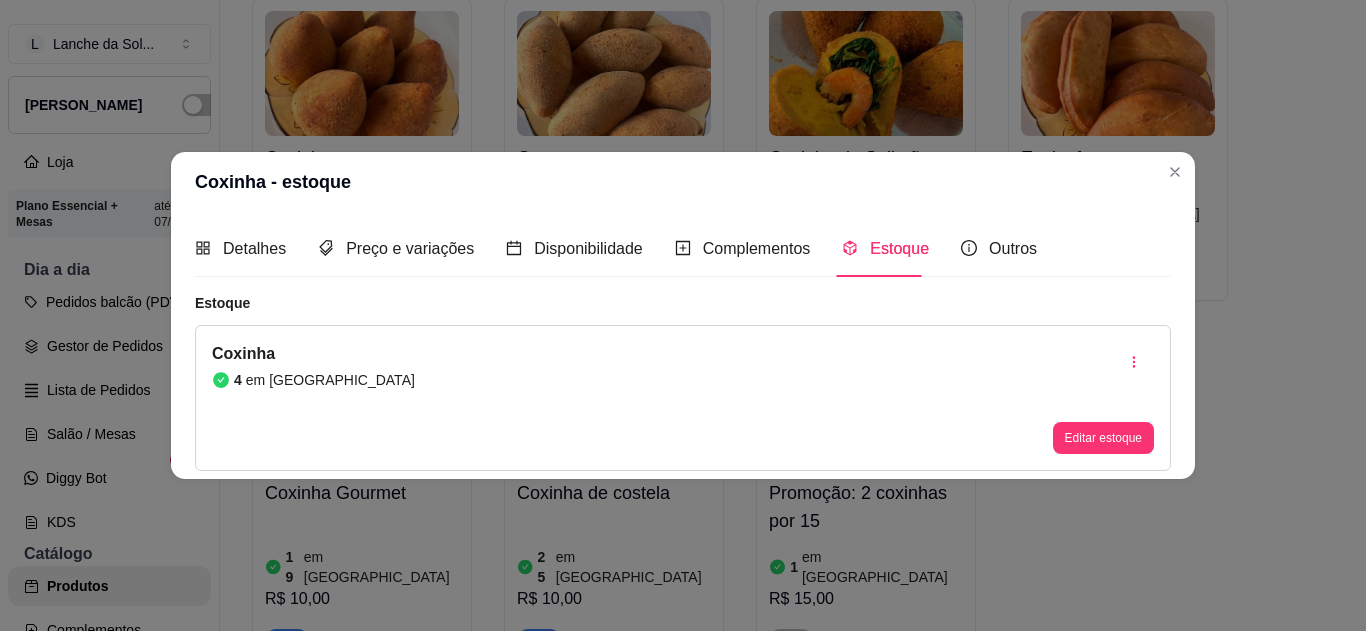 type 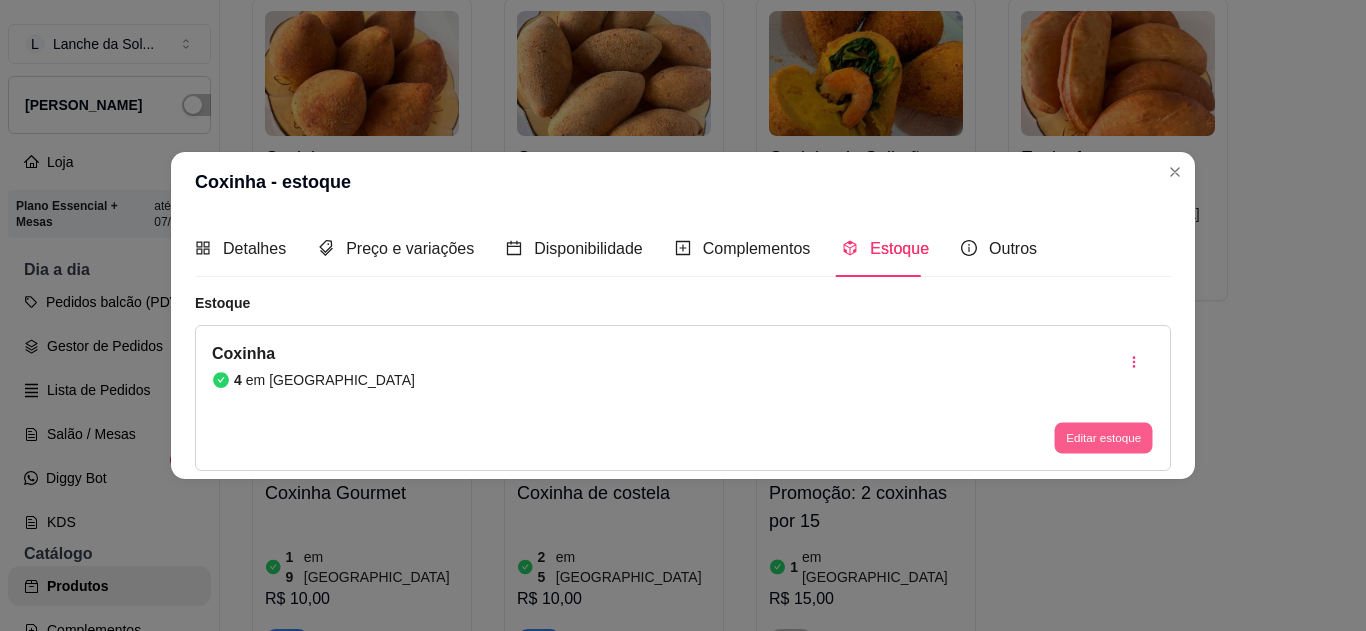click on "Editar estoque" at bounding box center [1103, 438] 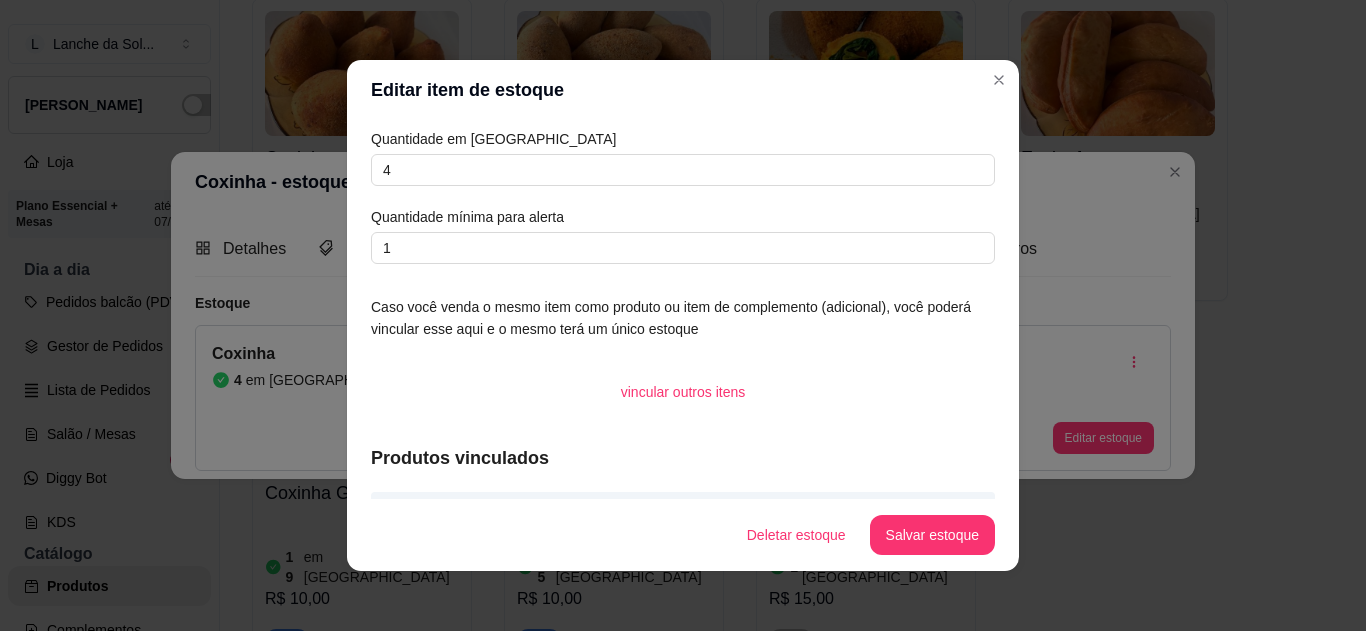 click on "Quantidade   em estoque 4 Quantidade   mínima para alerta 1" at bounding box center [683, 196] 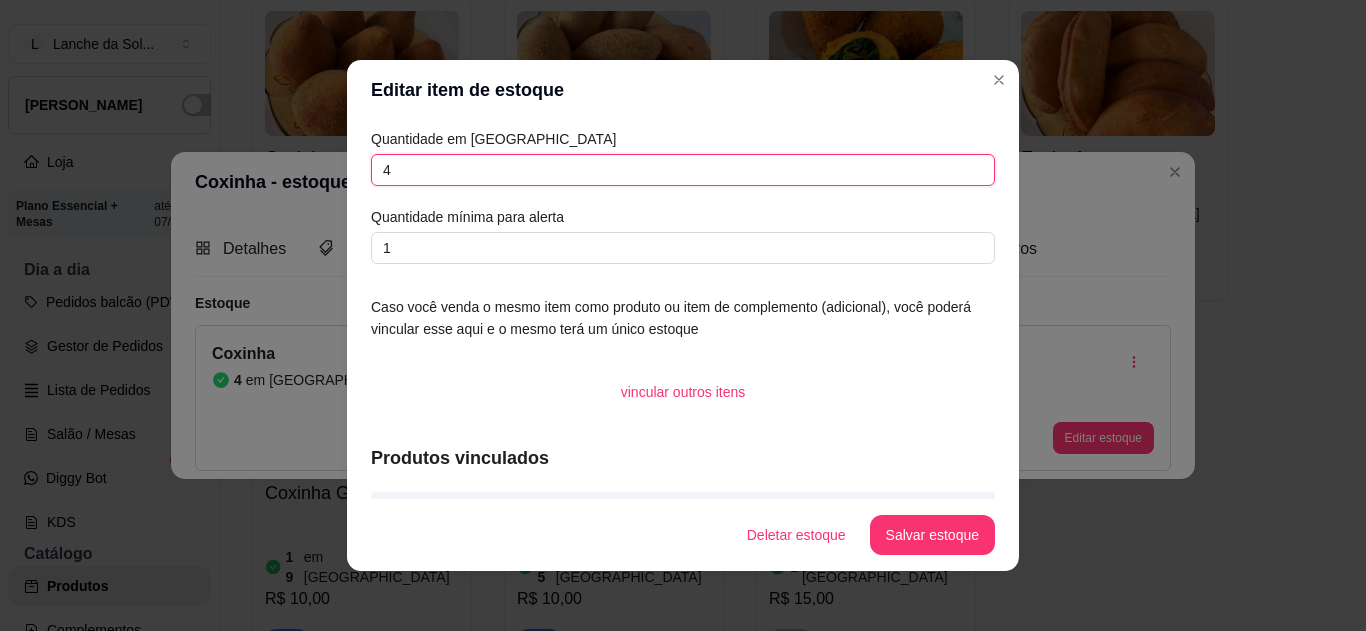 click on "4" at bounding box center [683, 170] 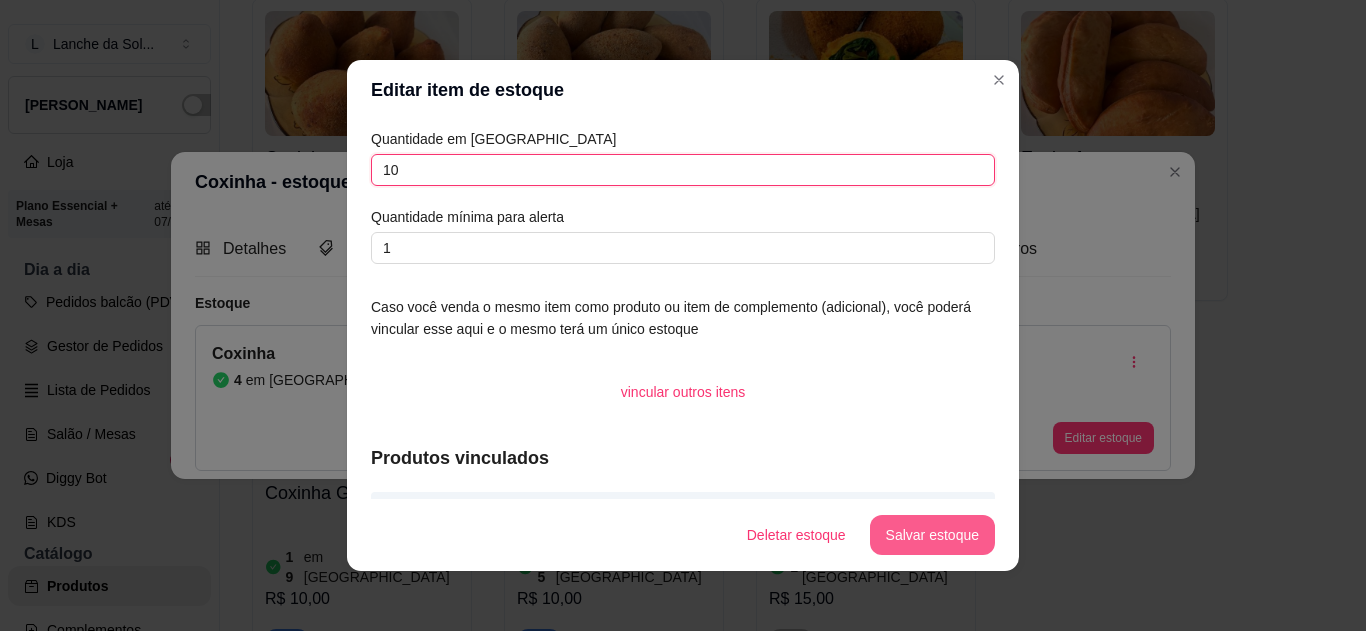 type on "10" 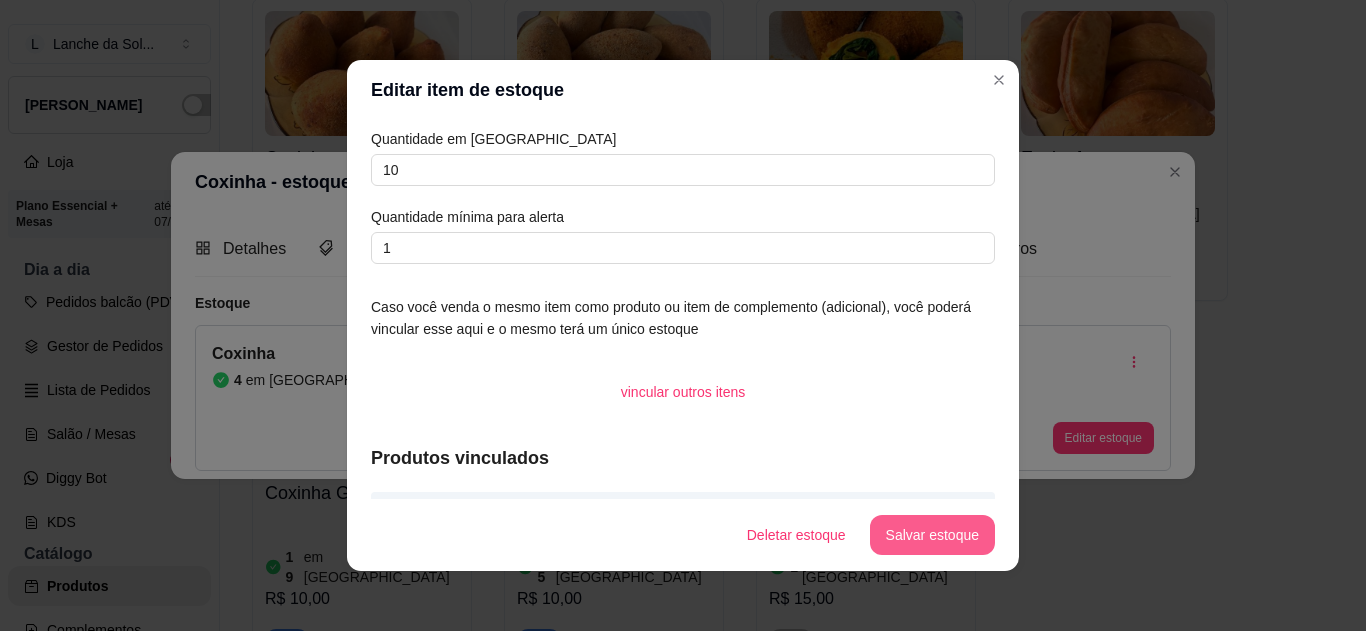 click on "Salvar estoque" at bounding box center (932, 535) 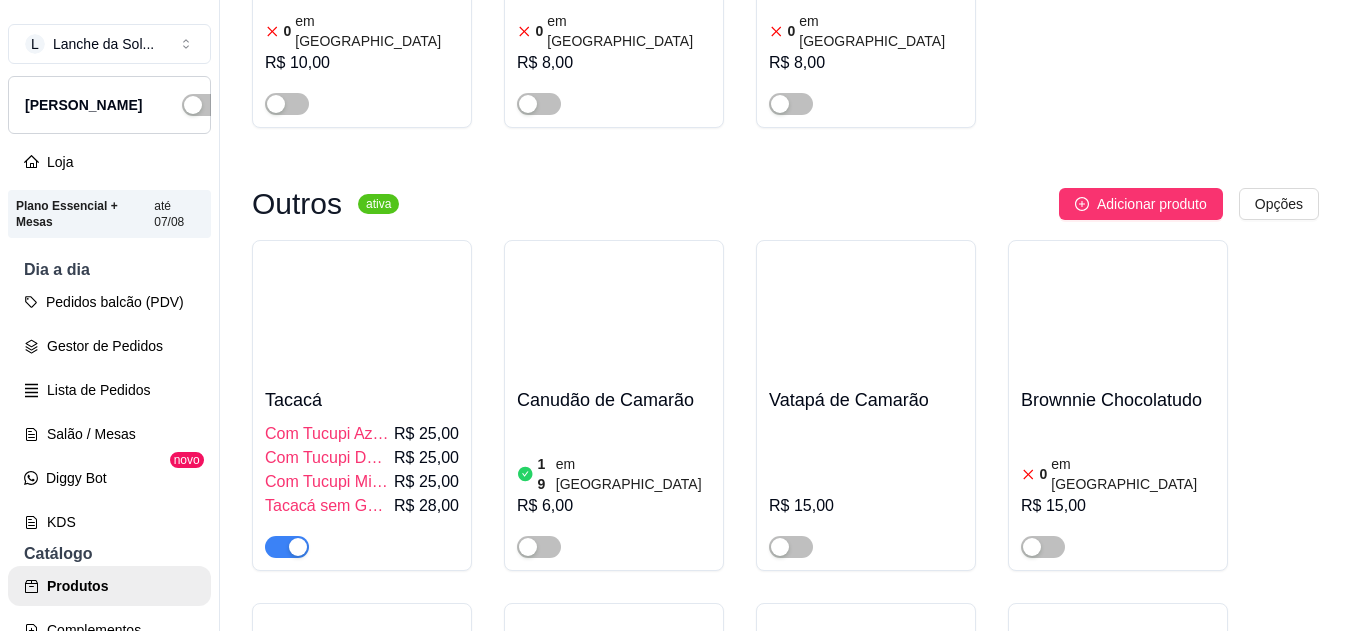 scroll, scrollTop: 2800, scrollLeft: 0, axis: vertical 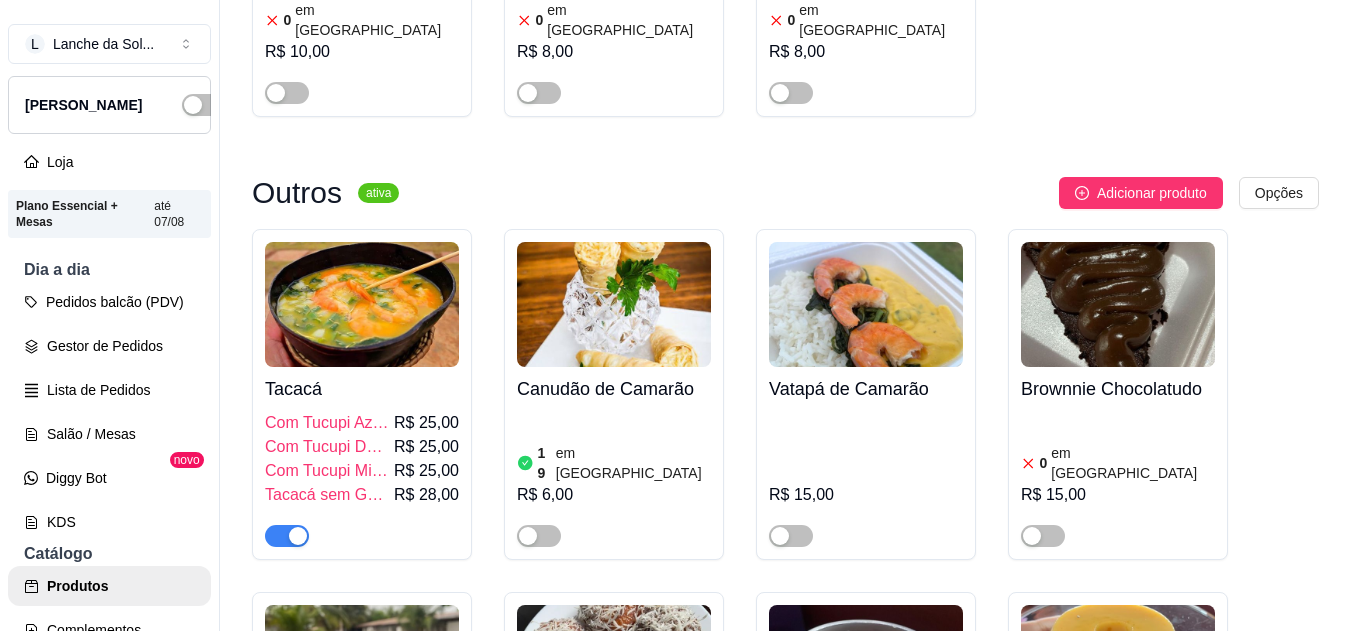 click at bounding box center [780, 536] 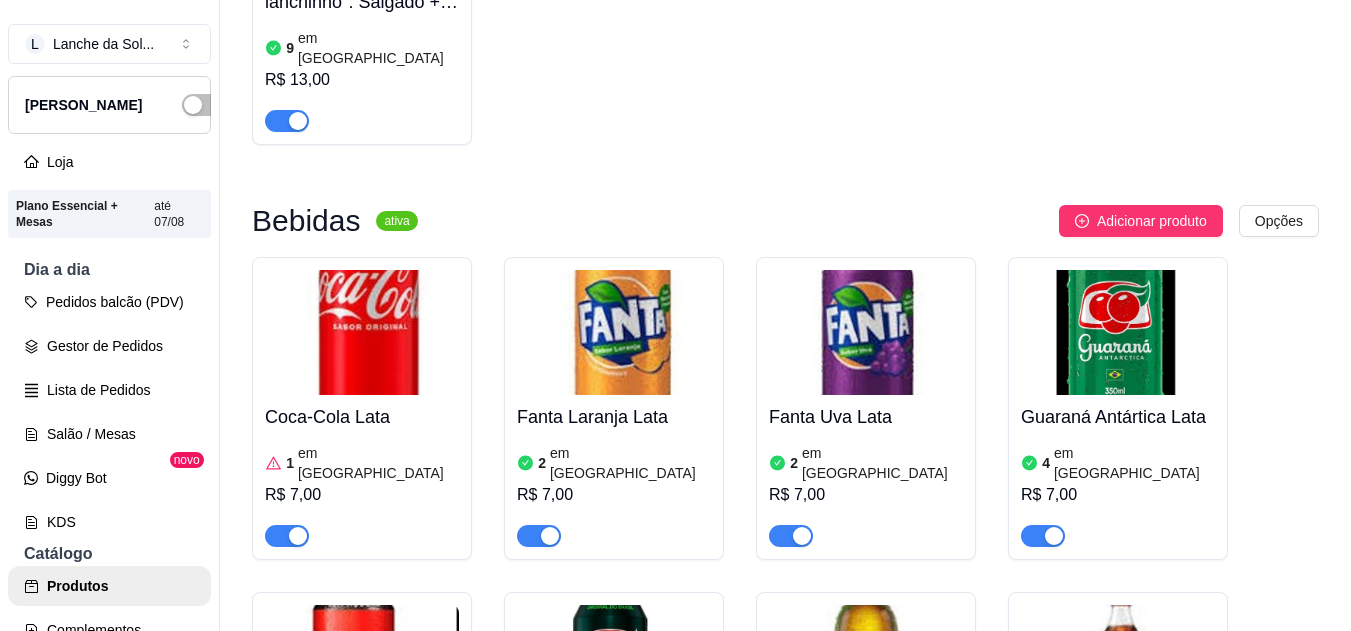 scroll, scrollTop: 4653, scrollLeft: 0, axis: vertical 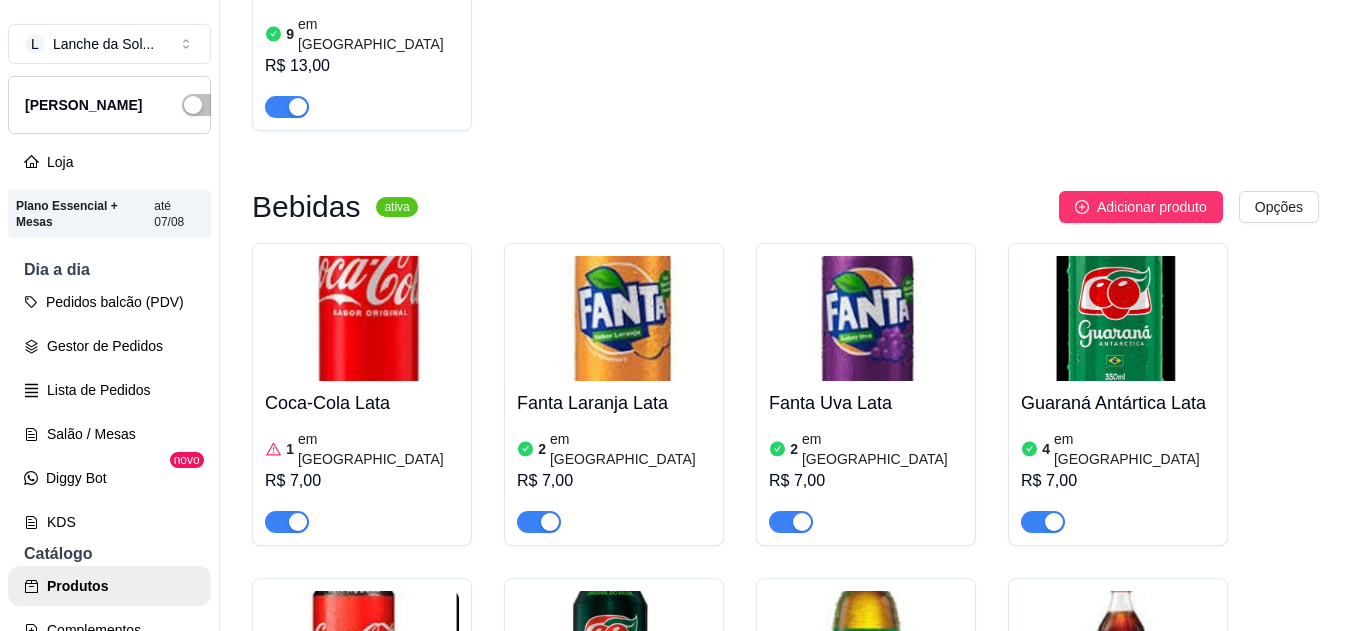 click on "[PERSON_NAME]" at bounding box center [109, 105] 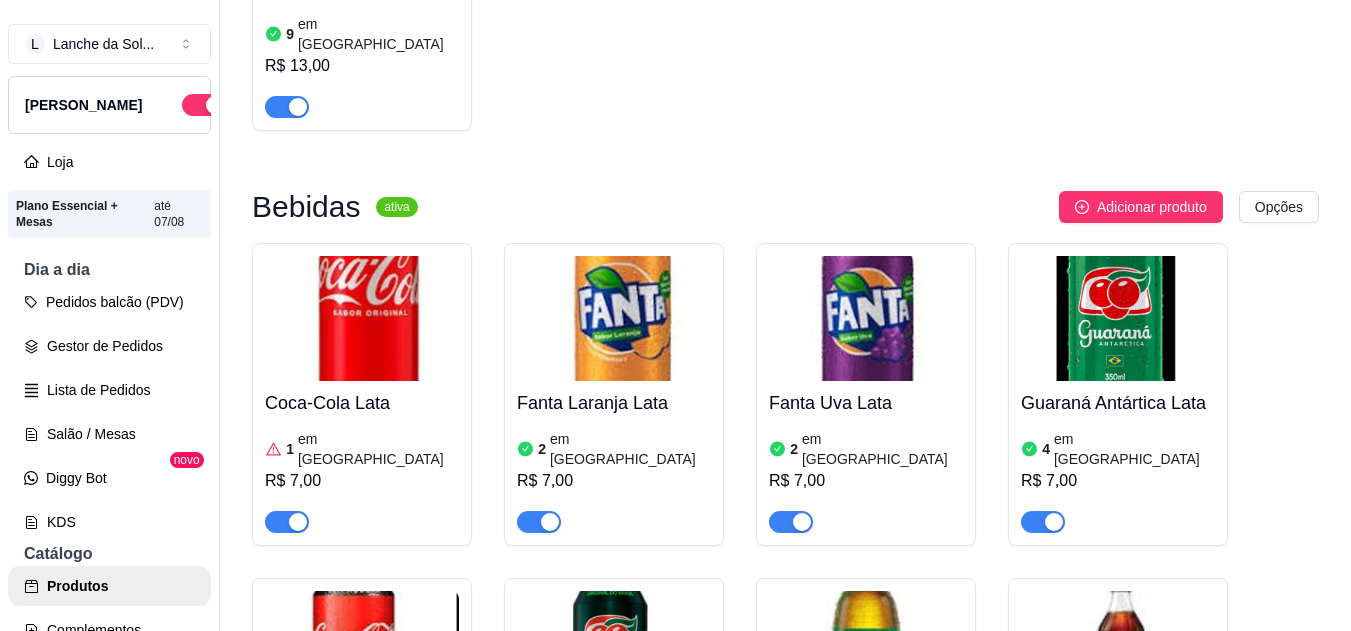 scroll, scrollTop: 552, scrollLeft: 0, axis: vertical 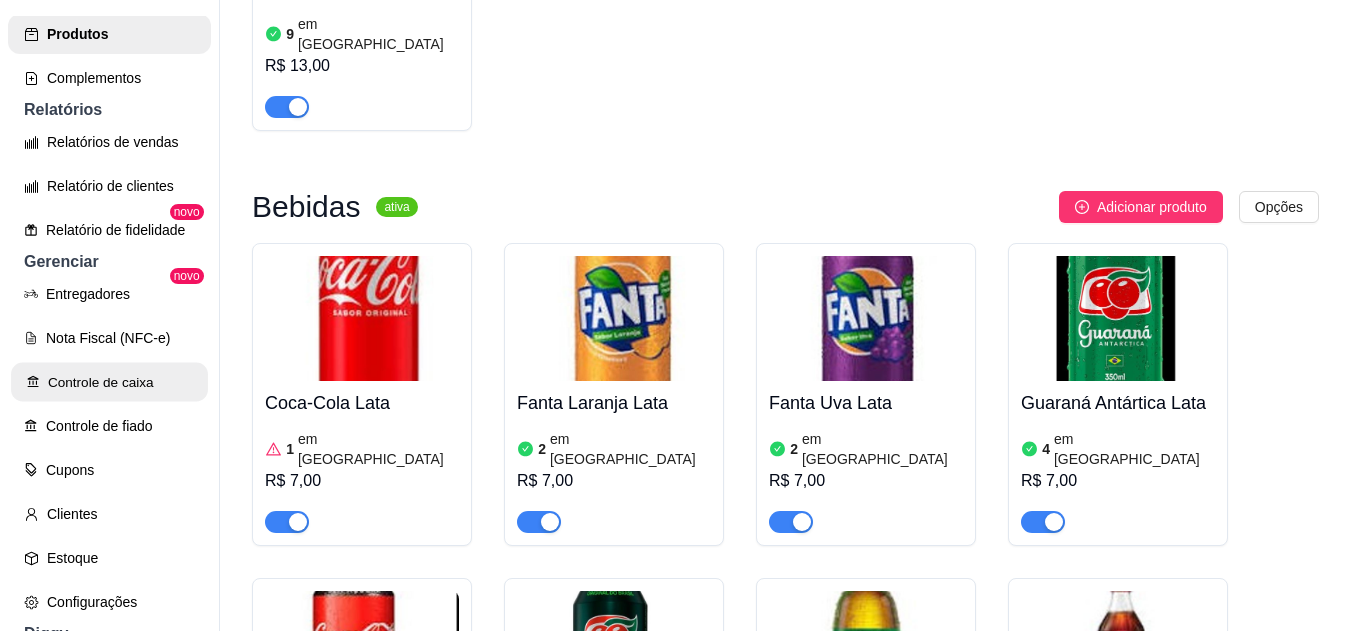 click on "Controle de caixa" at bounding box center [109, 382] 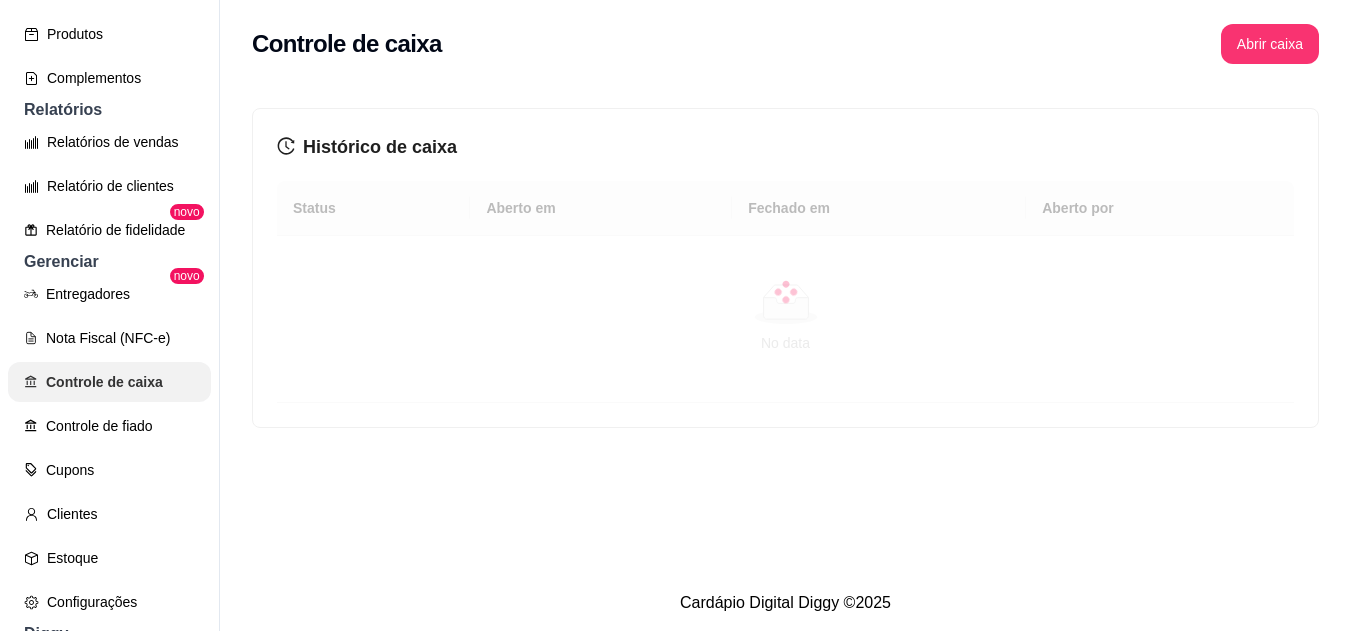 scroll, scrollTop: 0, scrollLeft: 0, axis: both 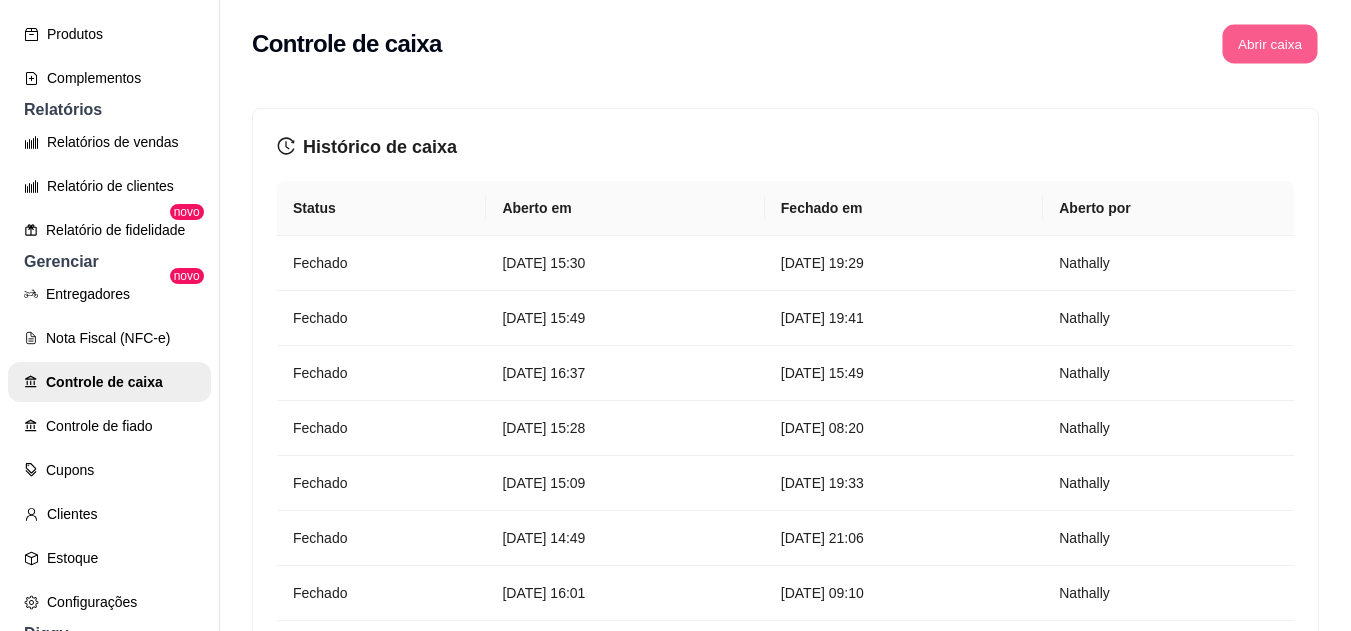 click on "Abrir caixa" at bounding box center (1269, 44) 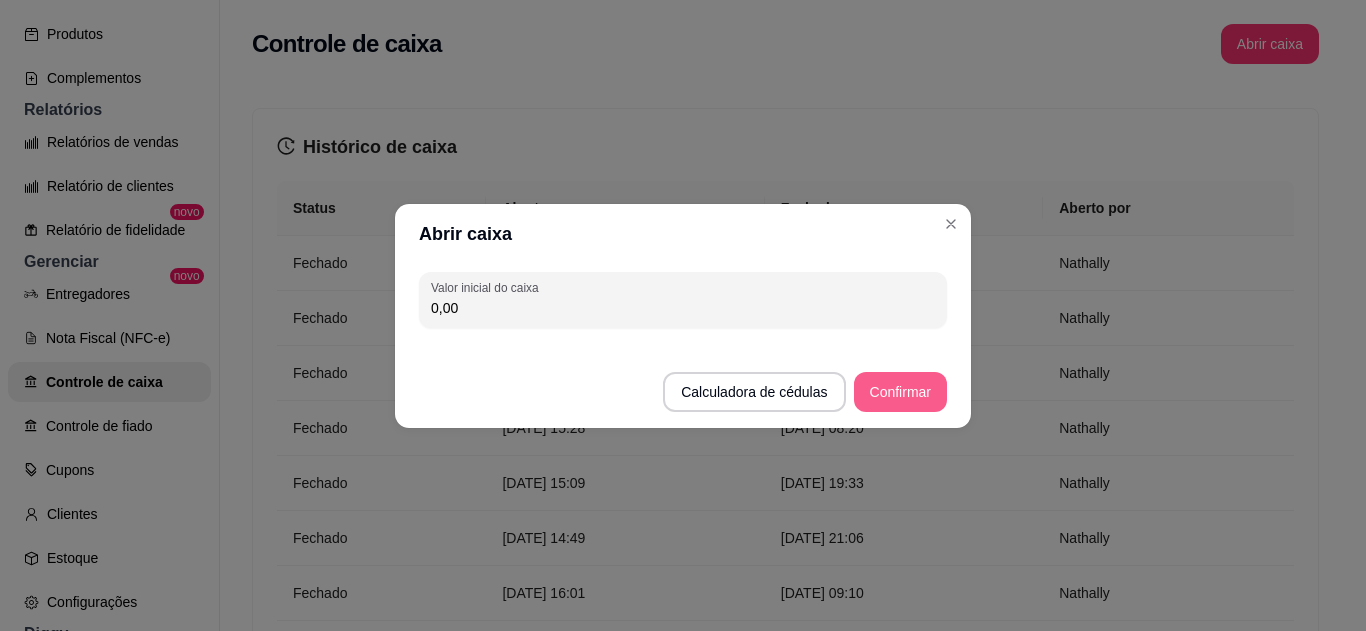 click on "Confirmar" at bounding box center (900, 392) 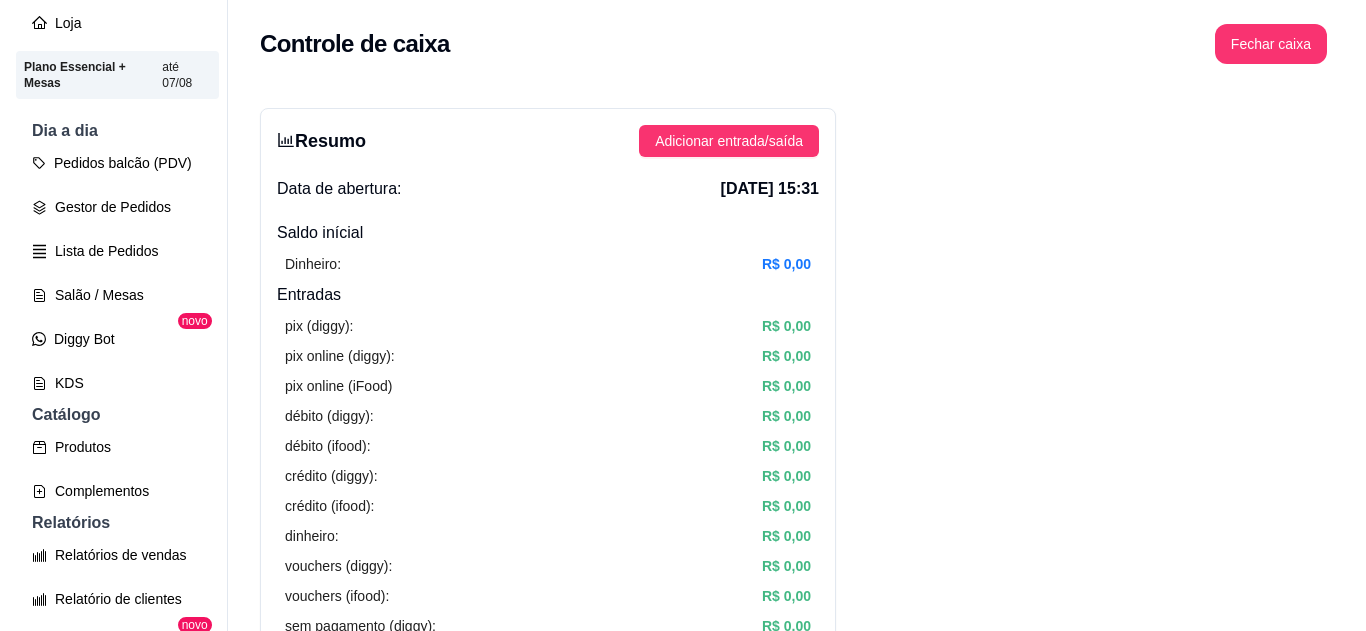 scroll, scrollTop: 0, scrollLeft: 0, axis: both 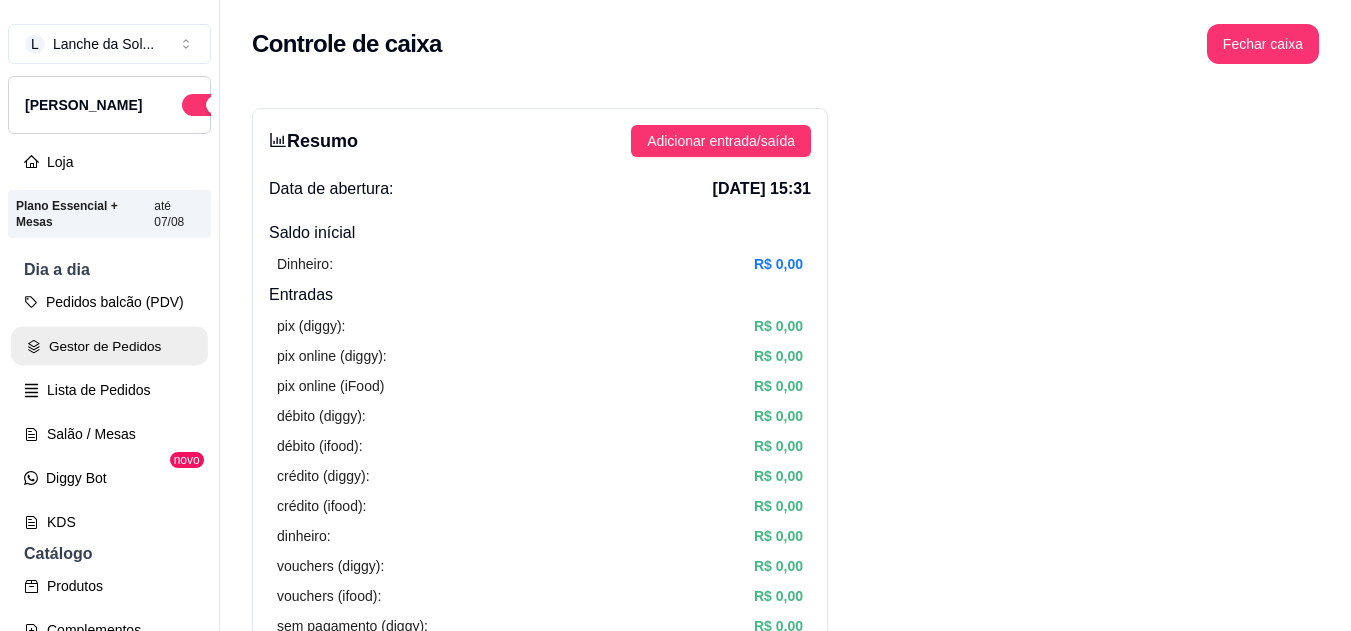 click on "Gestor de Pedidos" at bounding box center [109, 346] 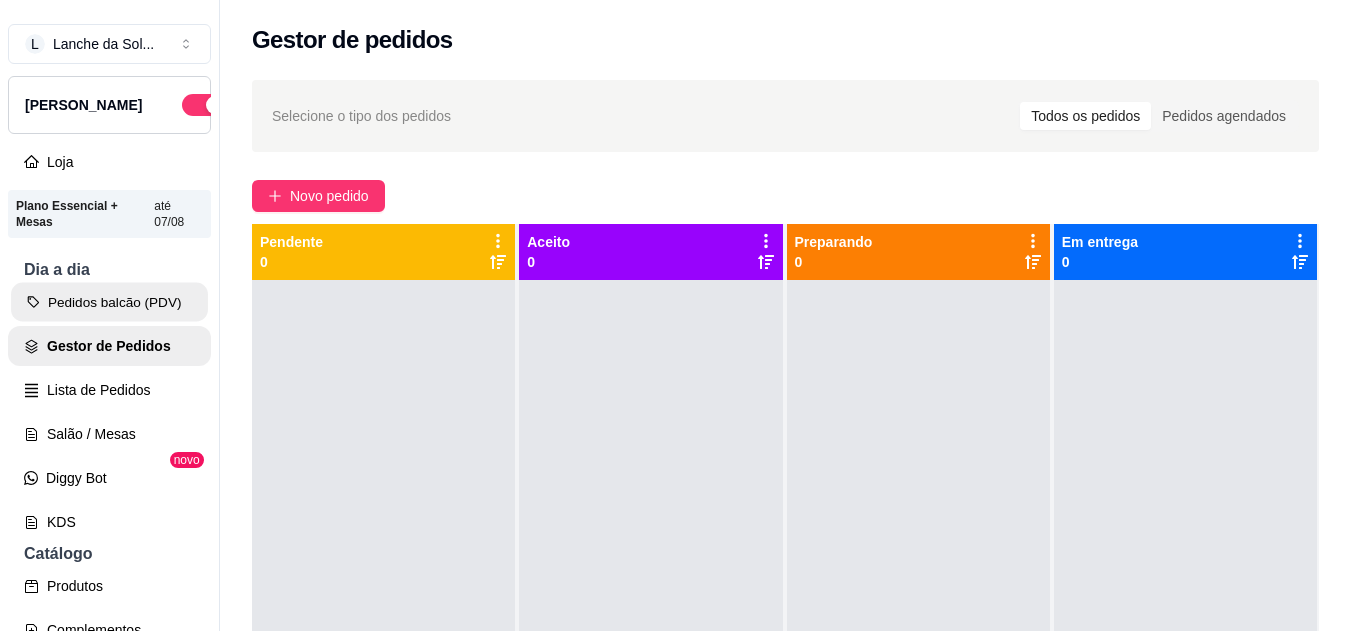 click on "Pedidos balcão (PDV)" at bounding box center [109, 302] 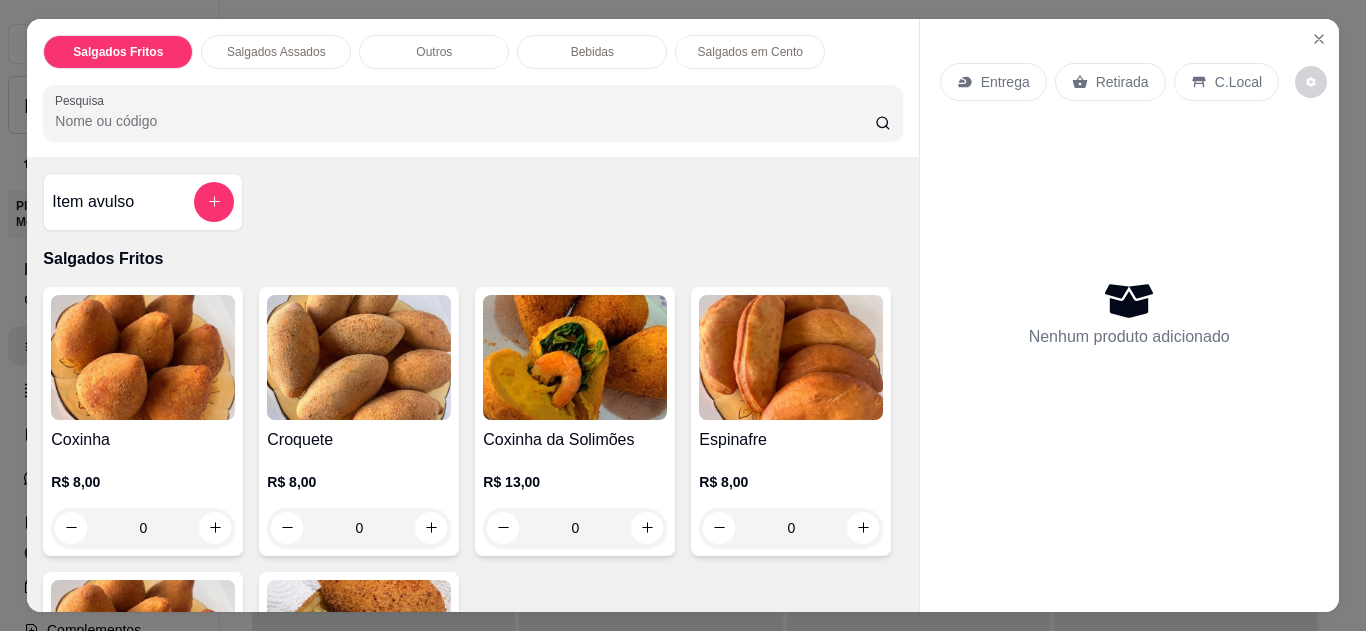 click at bounding box center (1319, 39) 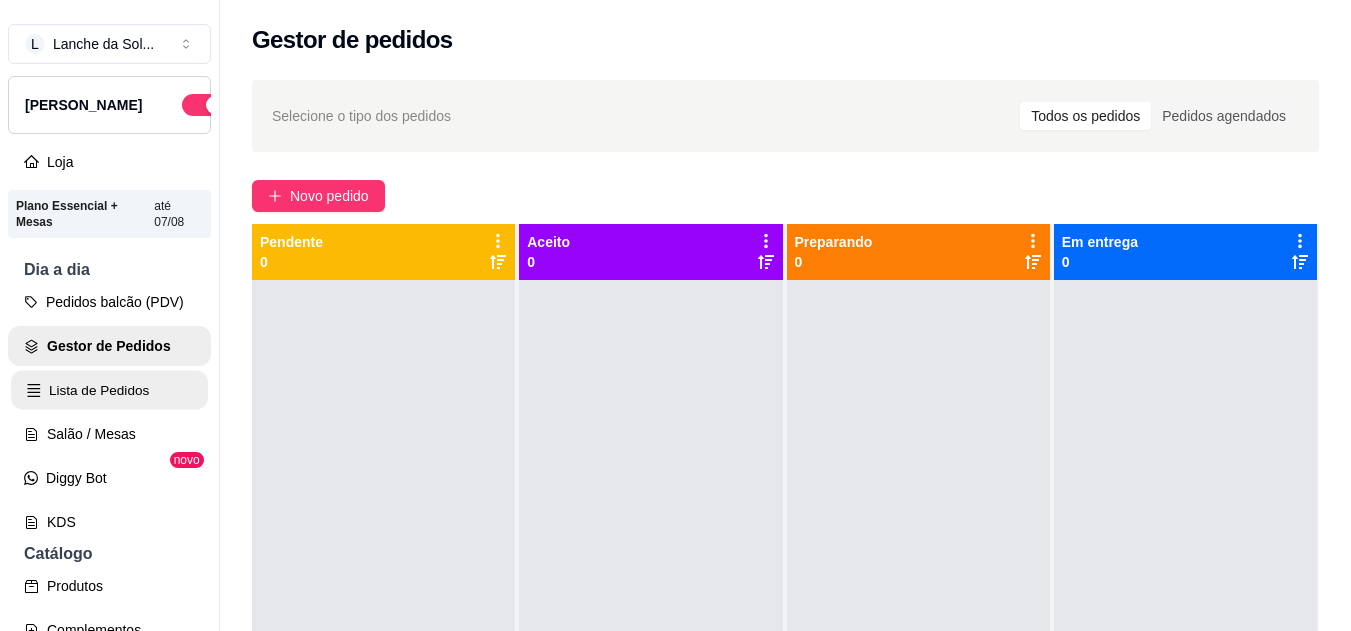 click on "Lista de Pedidos" at bounding box center [109, 390] 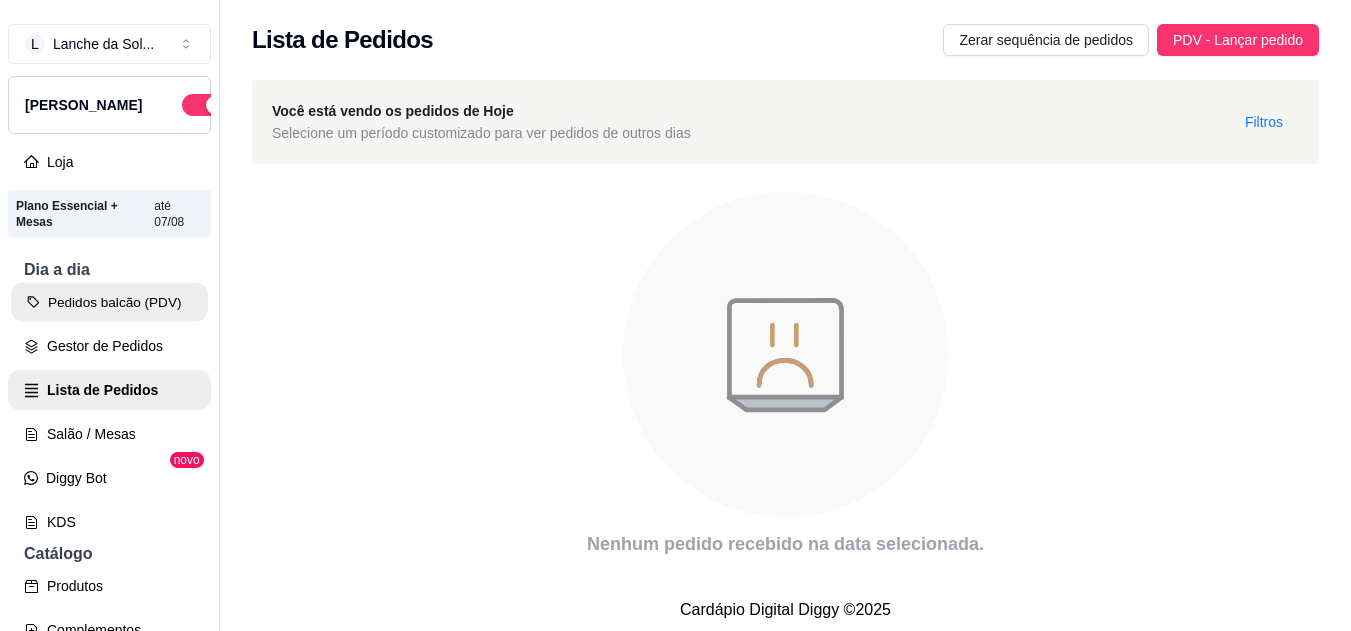 click on "Pedidos balcão (PDV)" at bounding box center (109, 302) 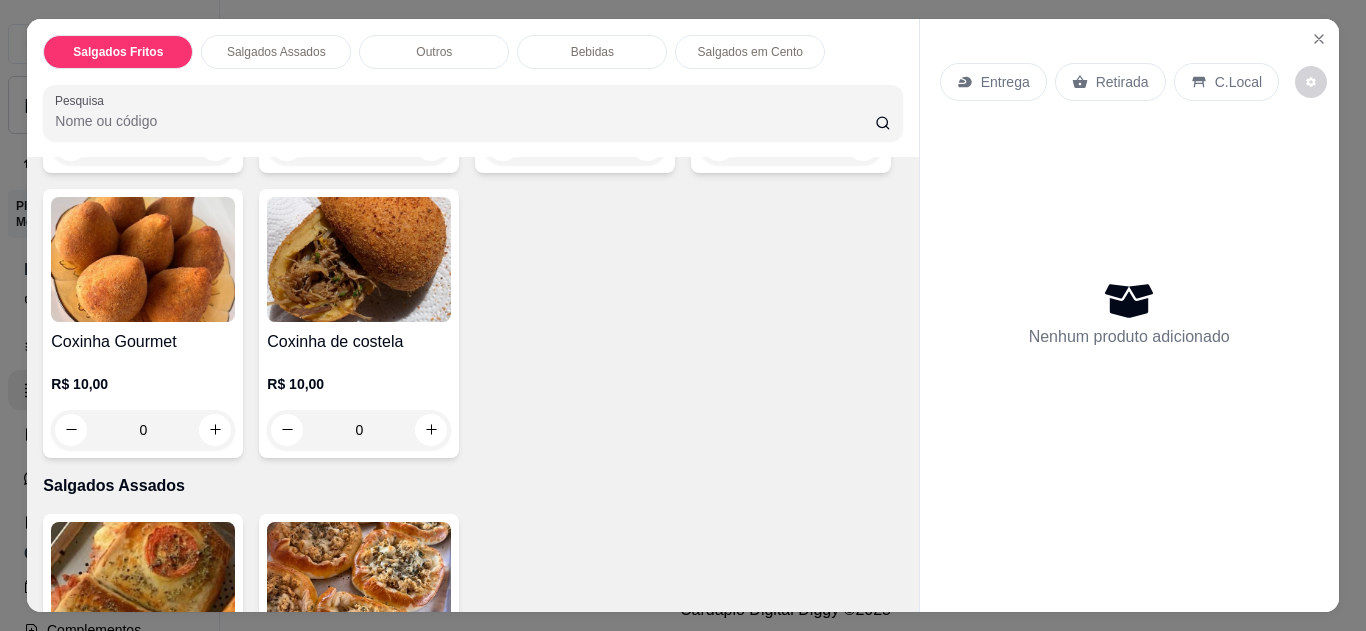scroll, scrollTop: 396, scrollLeft: 0, axis: vertical 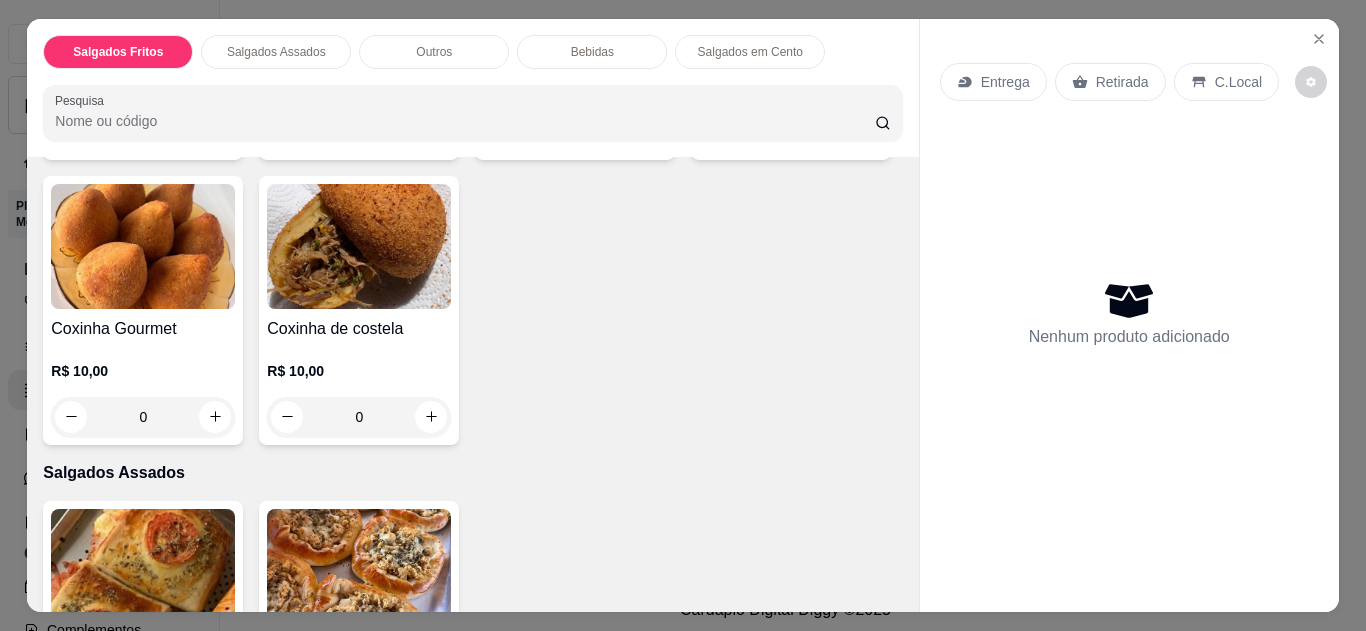 click 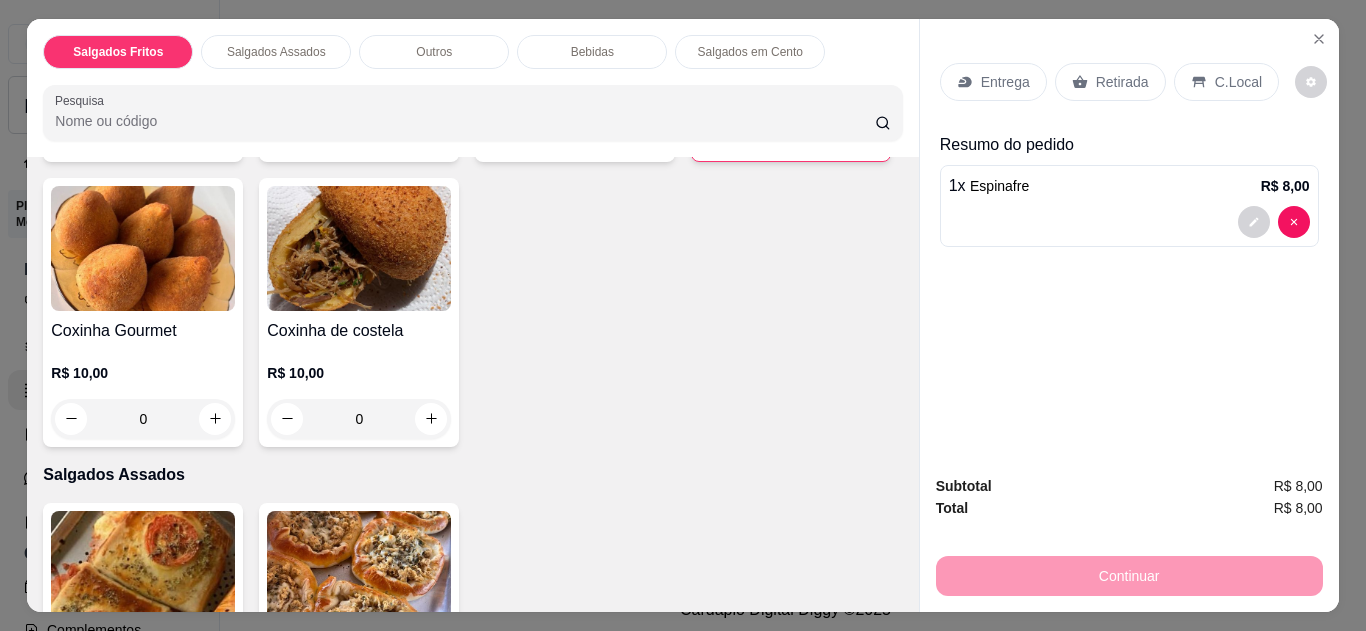 click 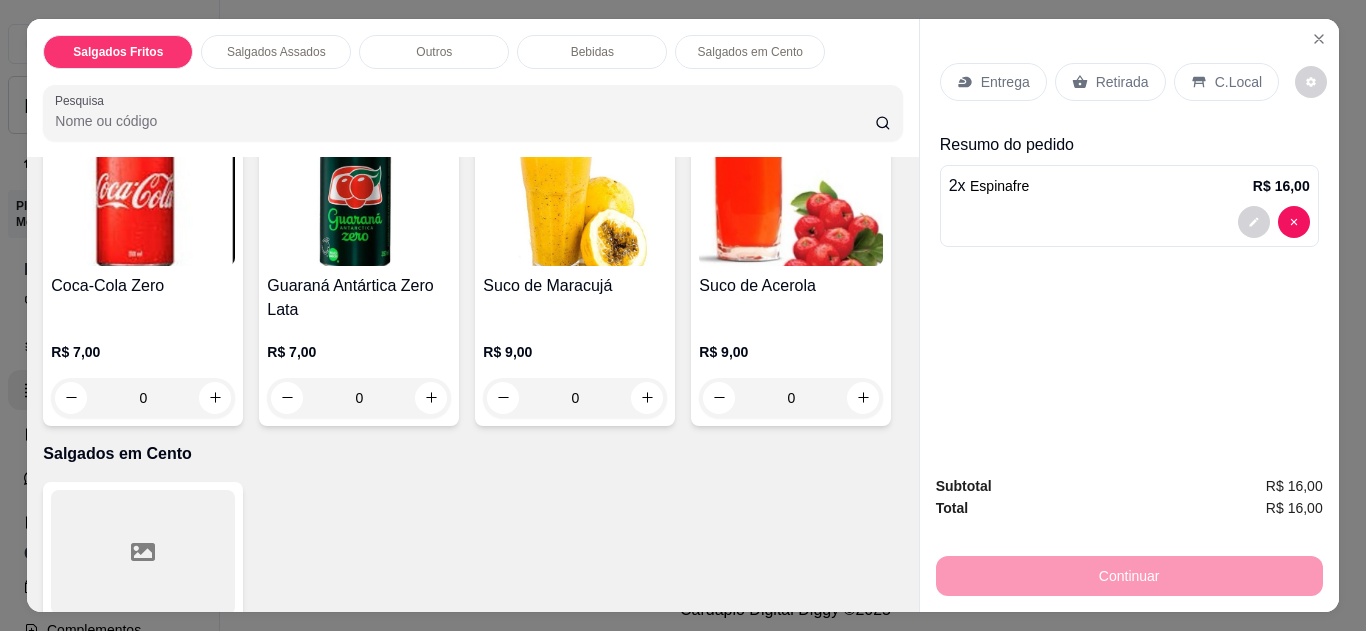 scroll, scrollTop: 1352, scrollLeft: 0, axis: vertical 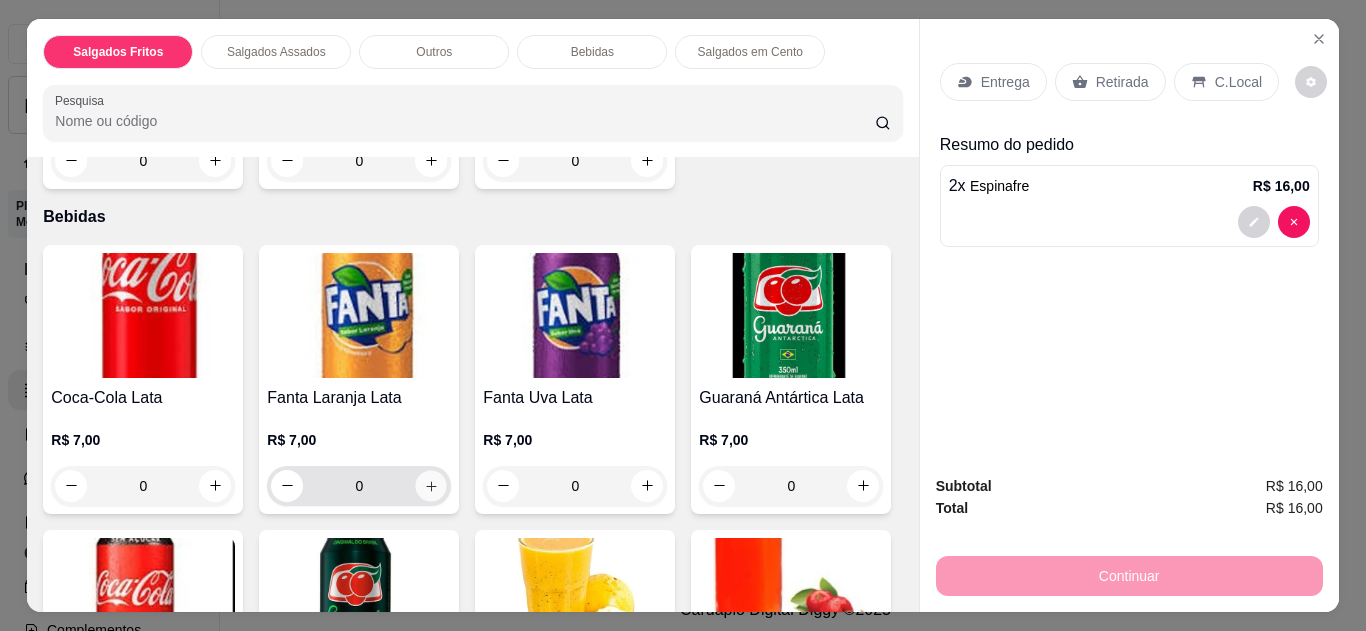 click 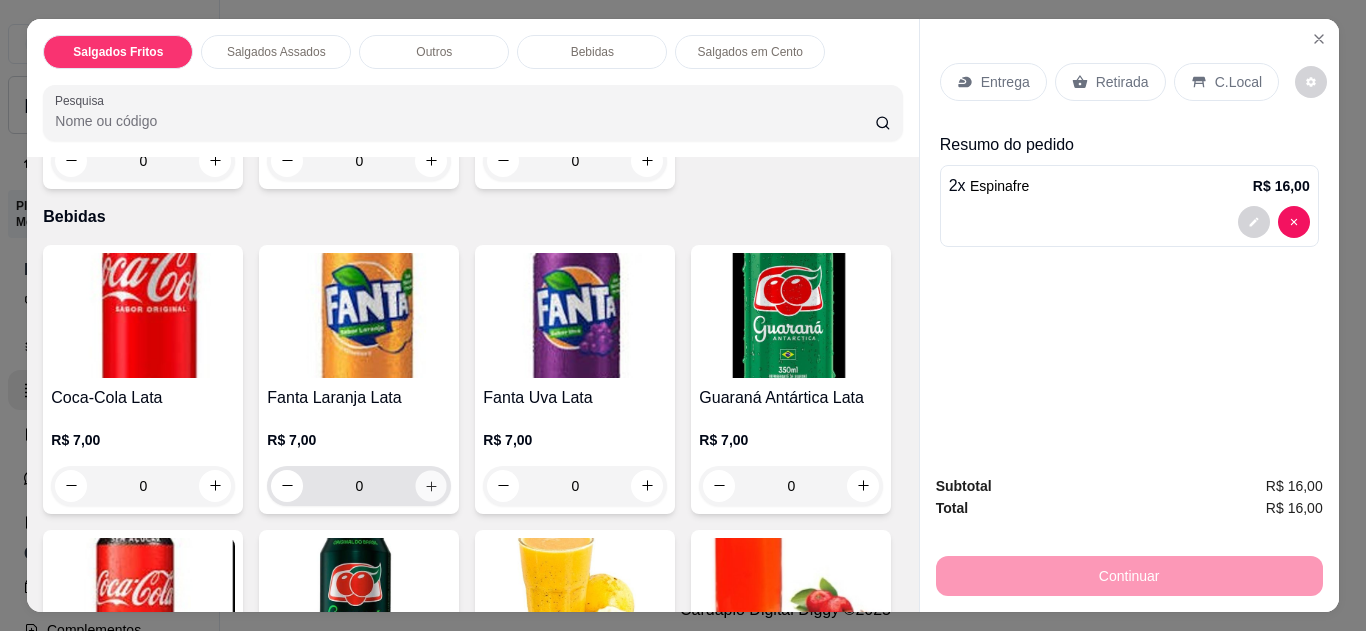 type on "1" 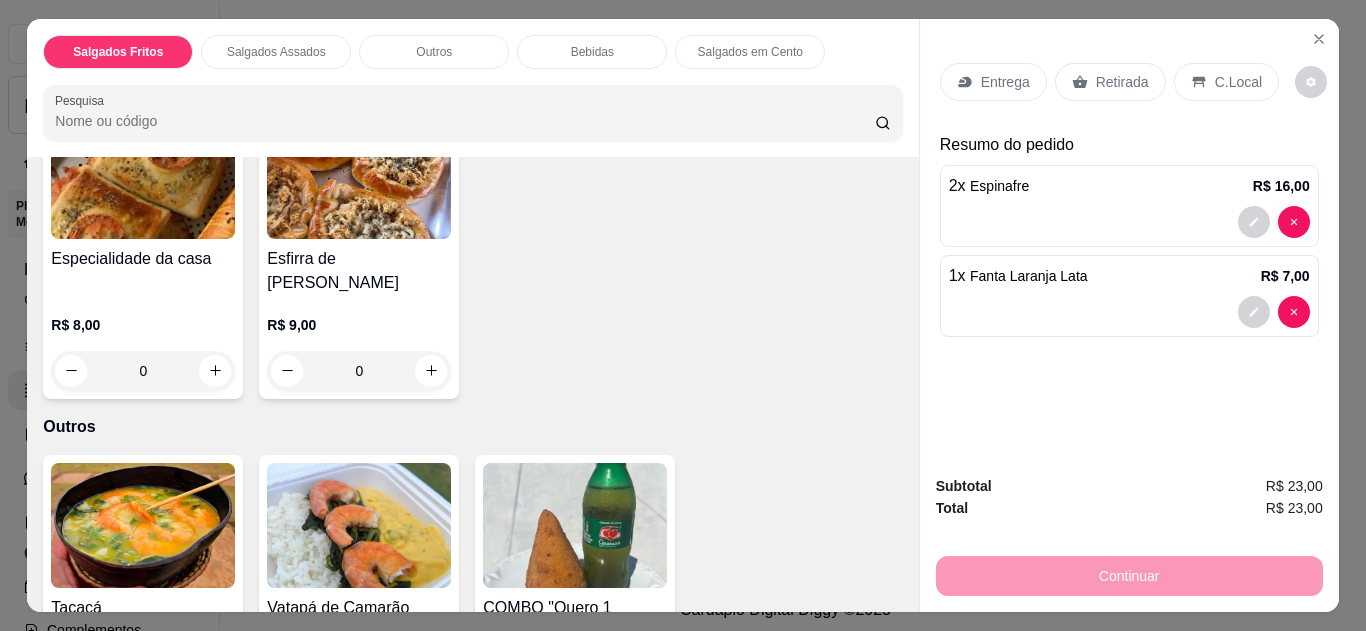 scroll, scrollTop: 504, scrollLeft: 0, axis: vertical 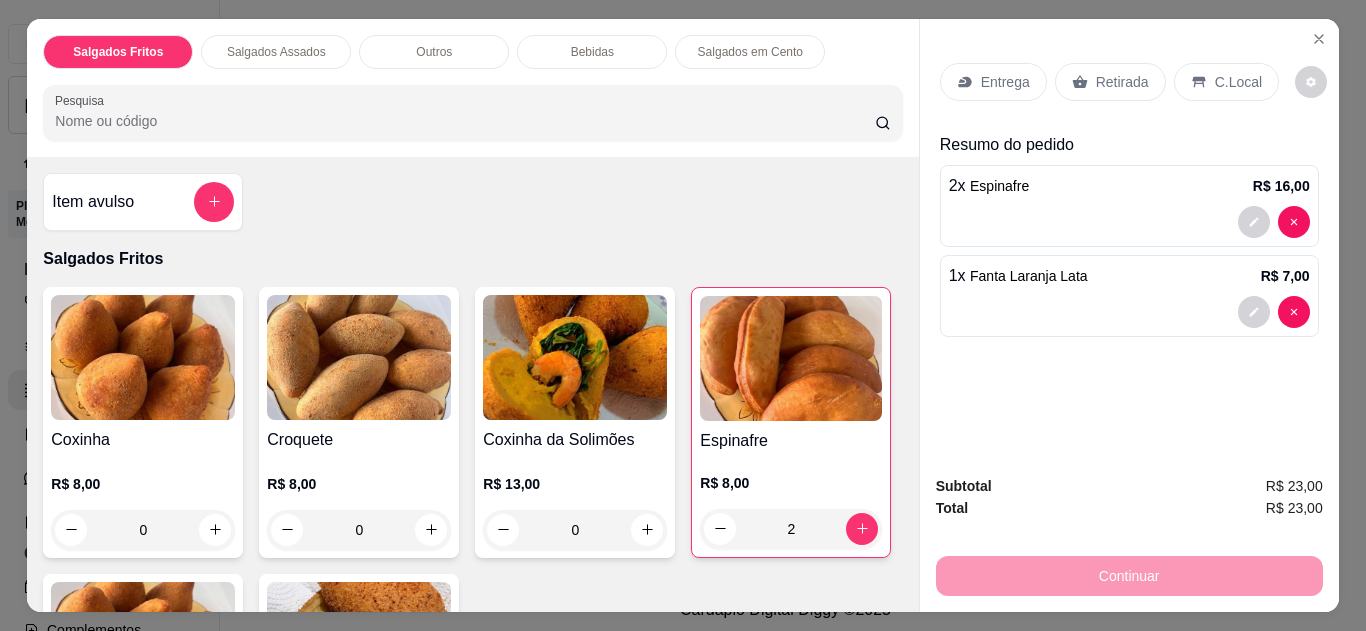 click 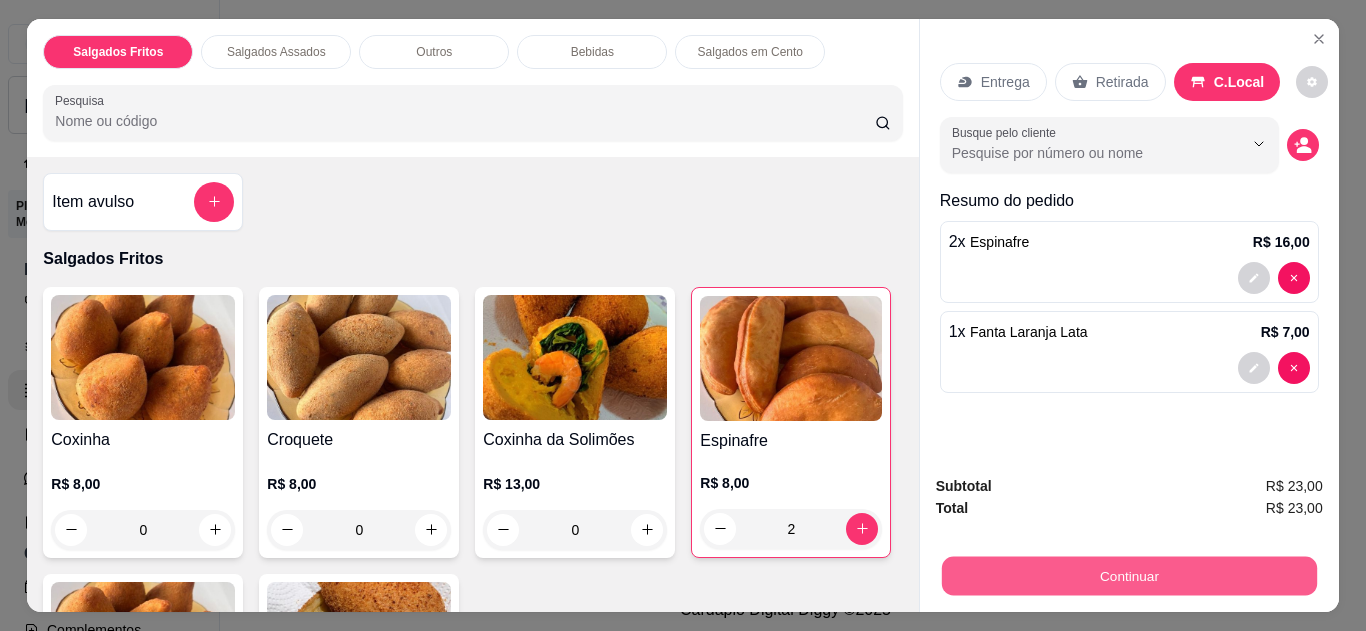 click on "Continuar" at bounding box center [1128, 576] 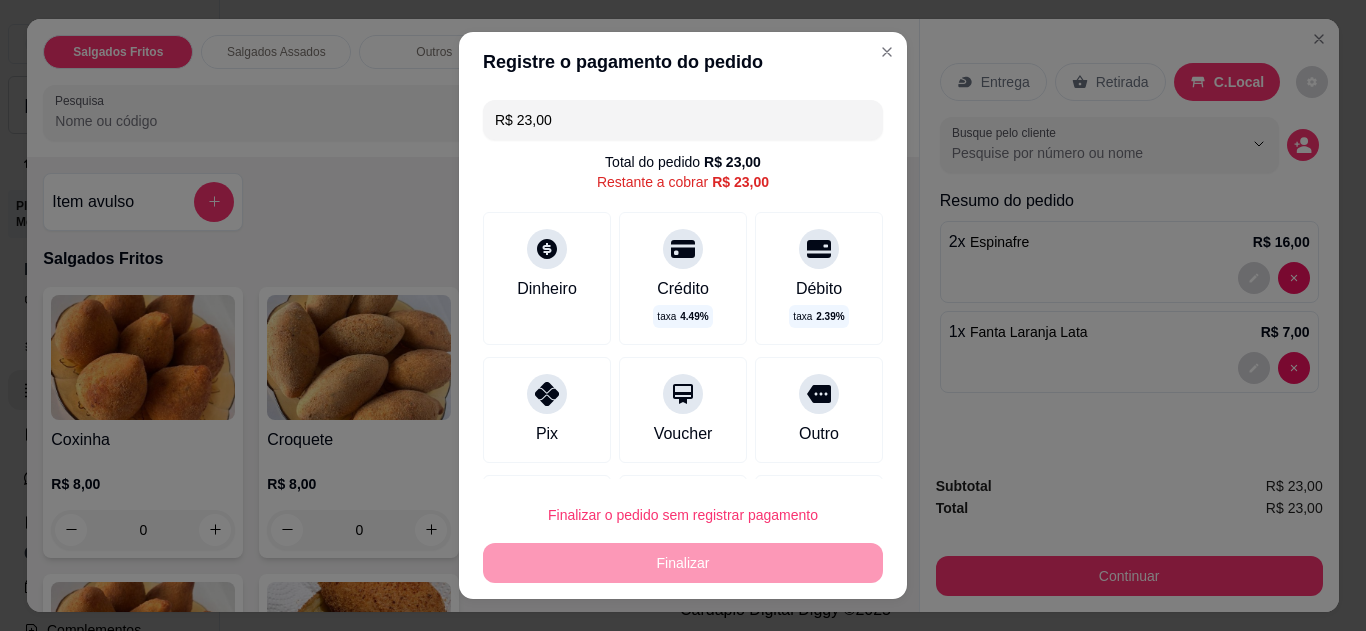 click on "Pix" at bounding box center (547, 410) 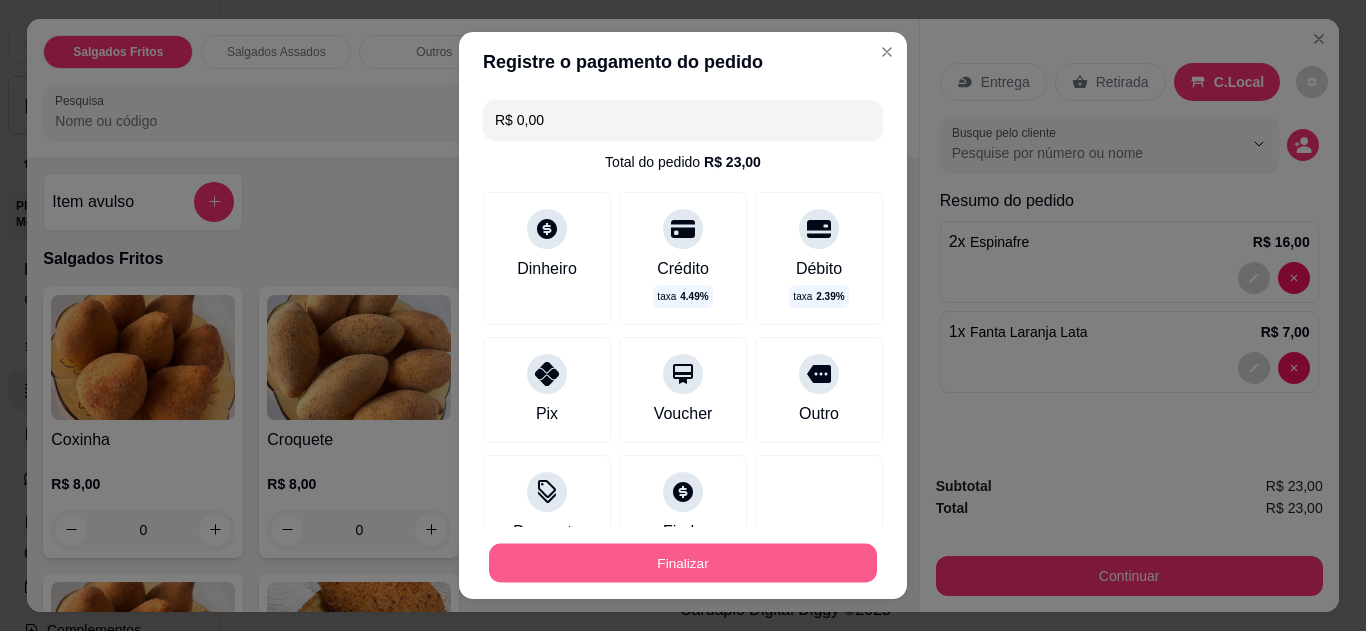 click on "Finalizar" at bounding box center (683, 563) 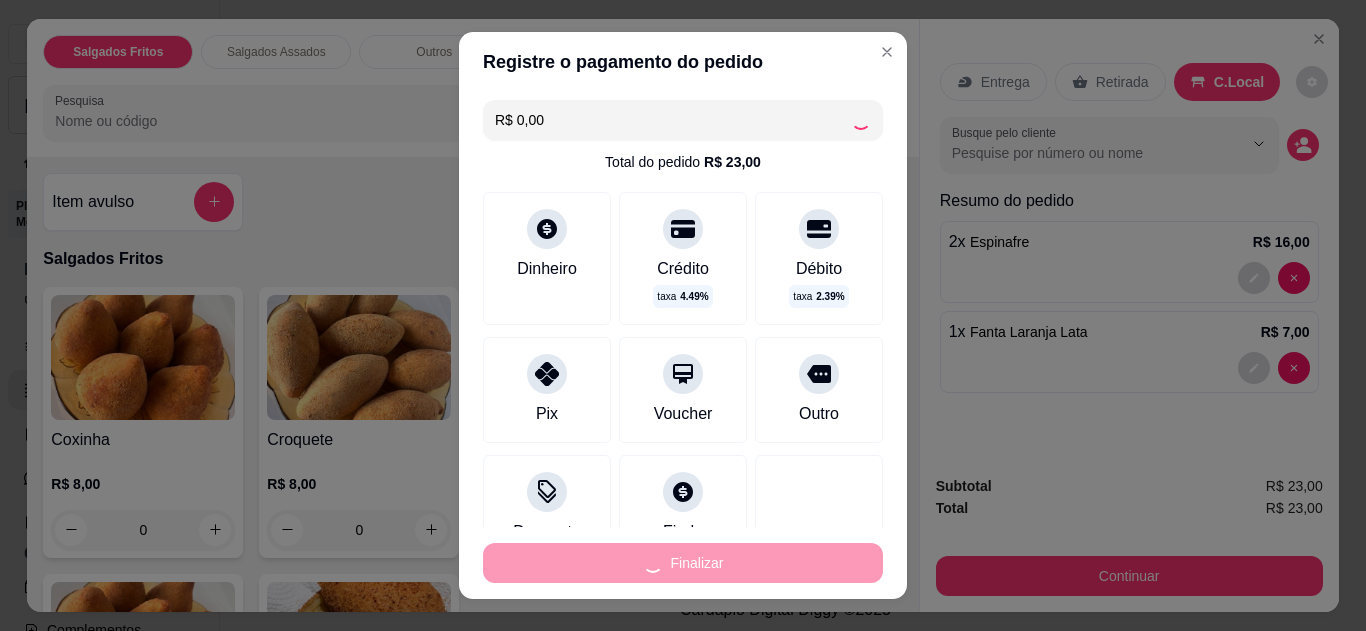 type on "0" 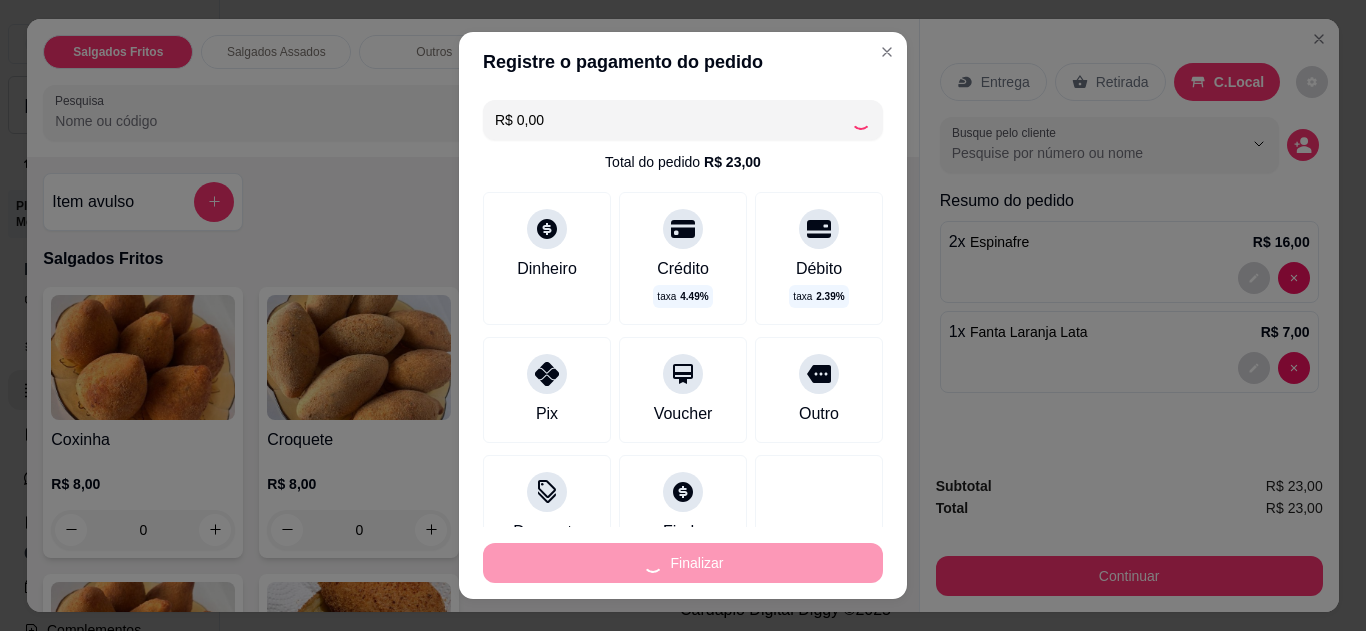 type on "-R$ 23,00" 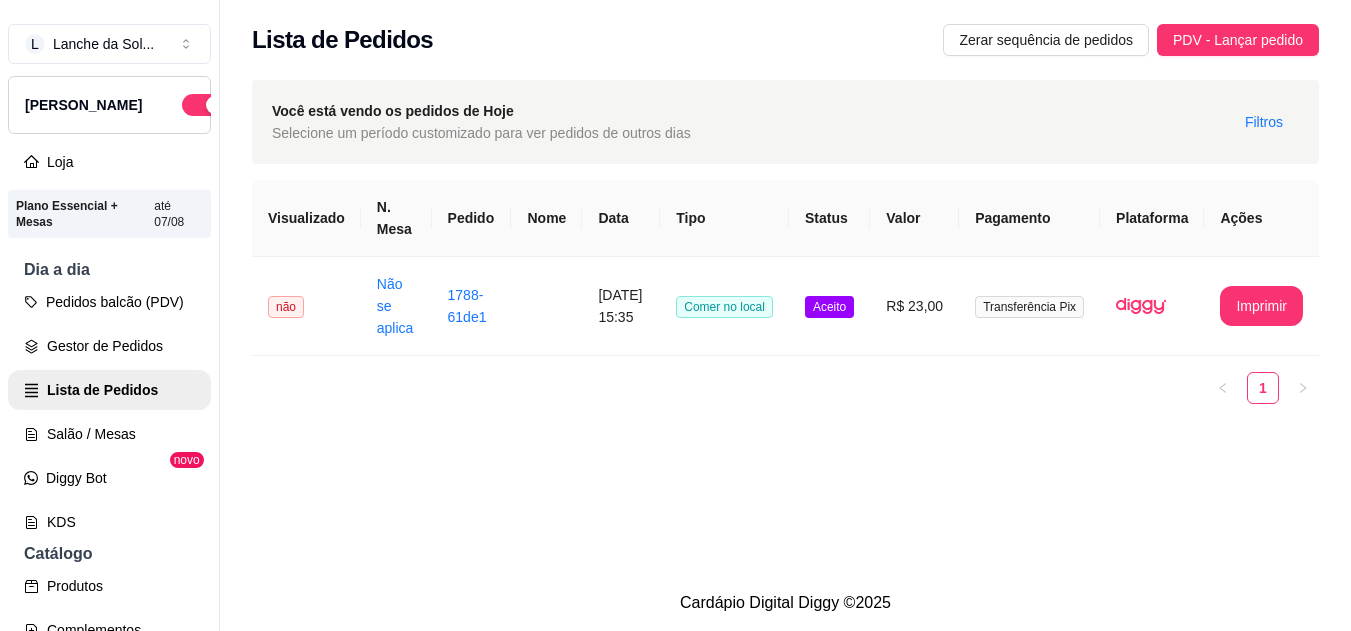 click on "Lista de Pedidos Zerar sequência de pedidos PDV - Lançar pedido" at bounding box center [785, 40] 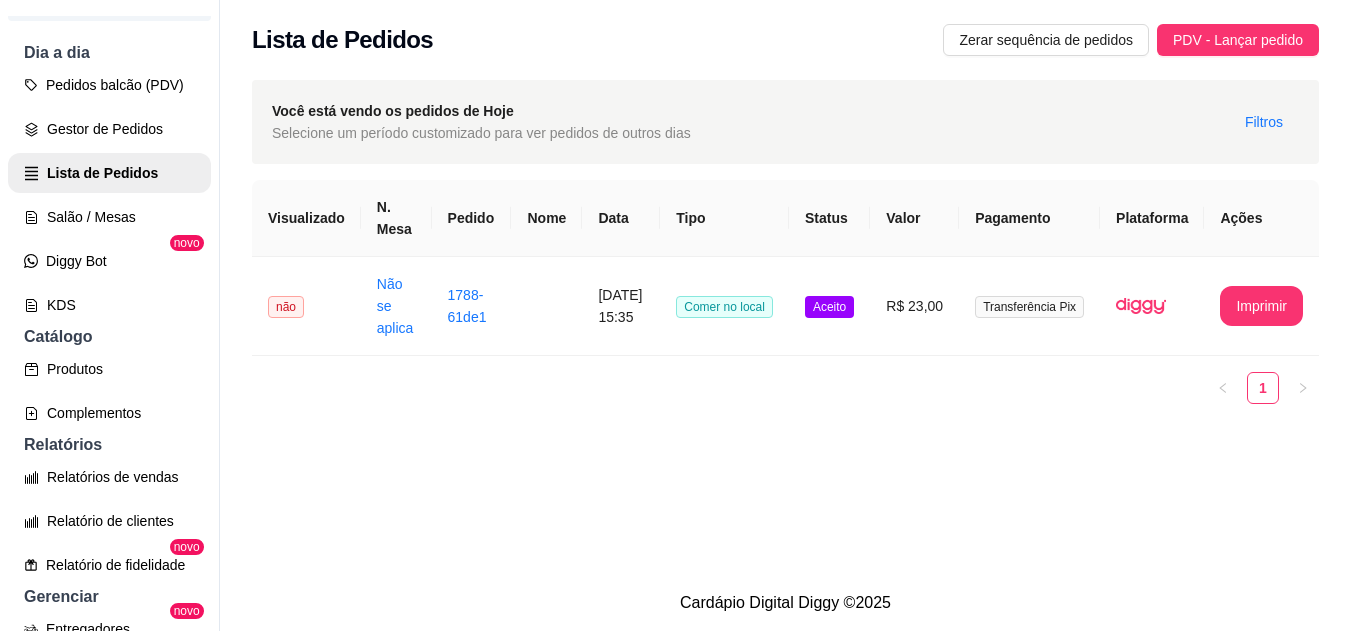 scroll, scrollTop: 242, scrollLeft: 0, axis: vertical 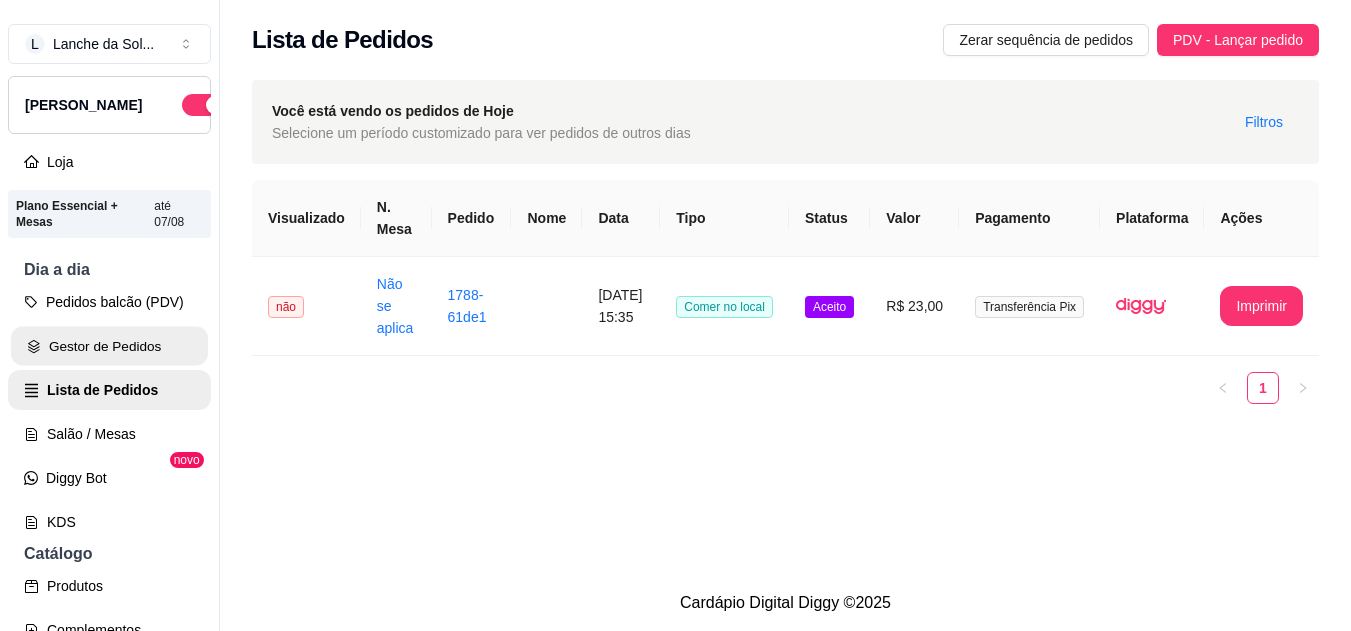 click on "Gestor de Pedidos" at bounding box center [109, 346] 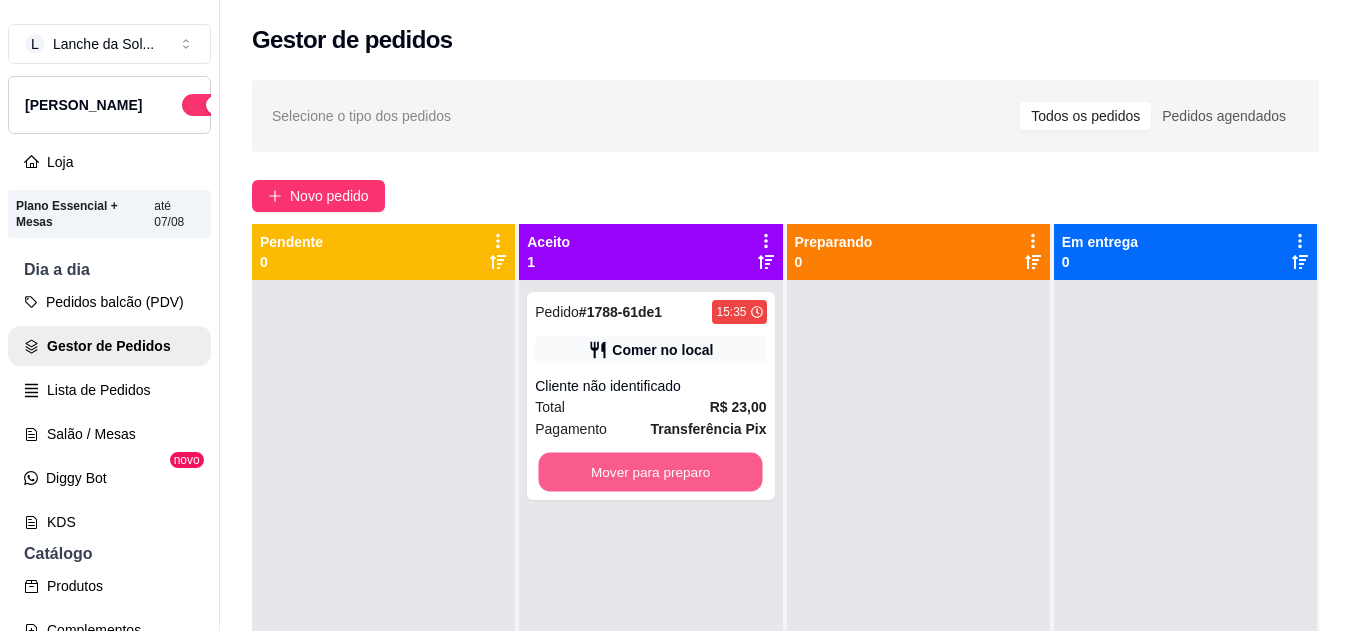 click on "Mover para preparo" at bounding box center (651, 472) 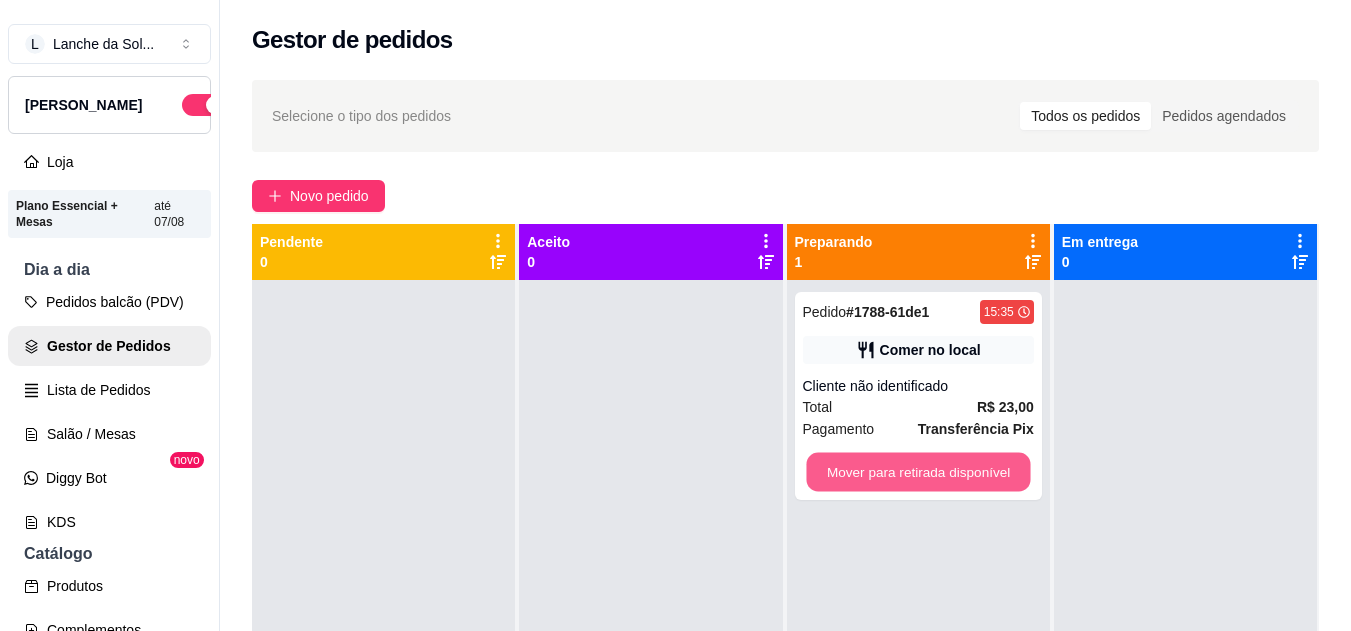 click on "Mover para retirada disponível" at bounding box center (918, 472) 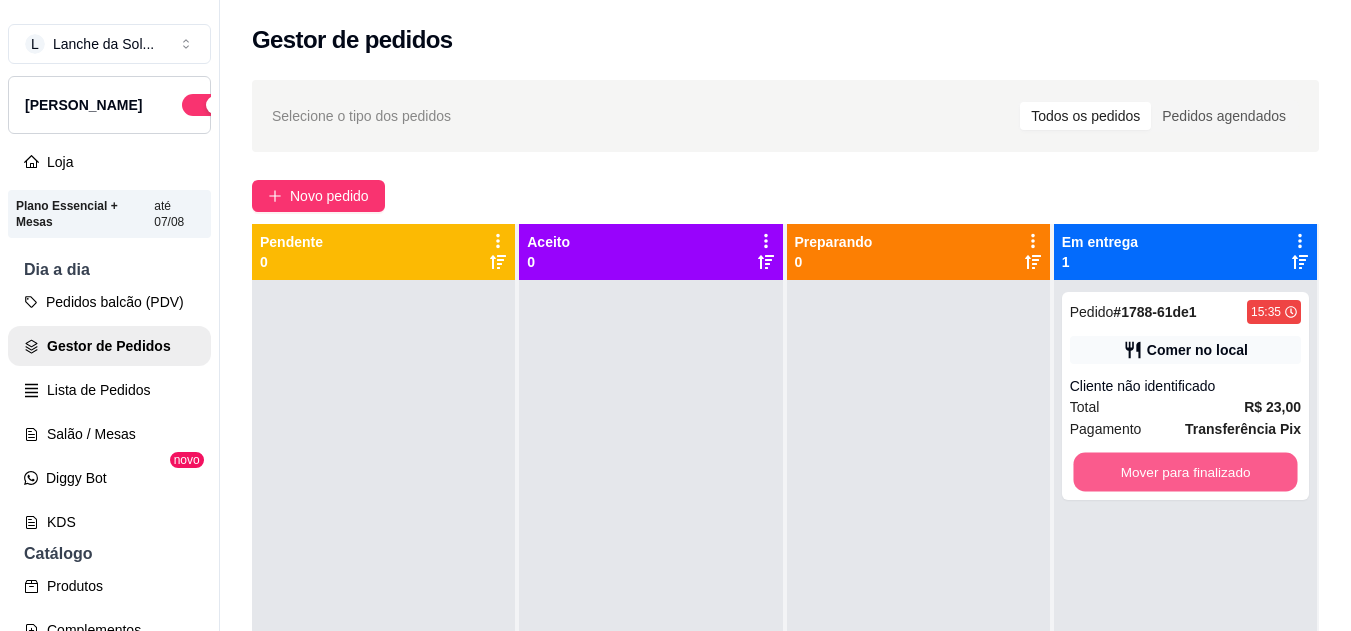 click on "Mover para finalizado" at bounding box center [1185, 472] 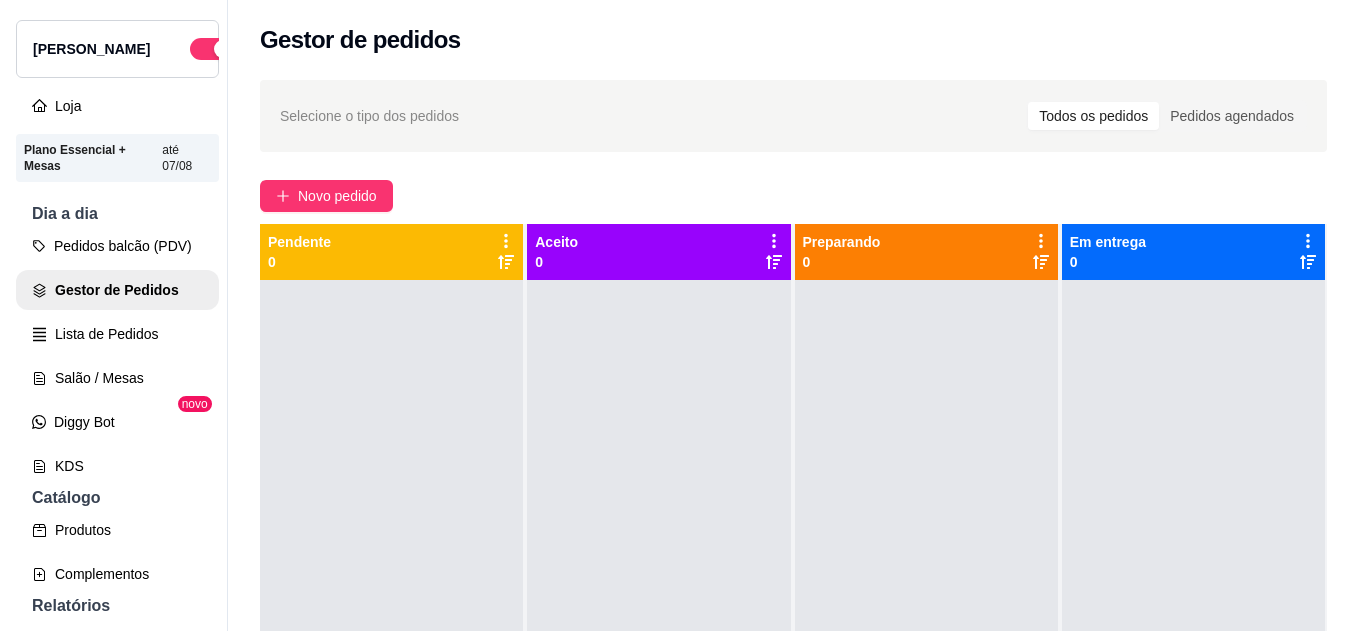 scroll, scrollTop: 0, scrollLeft: 0, axis: both 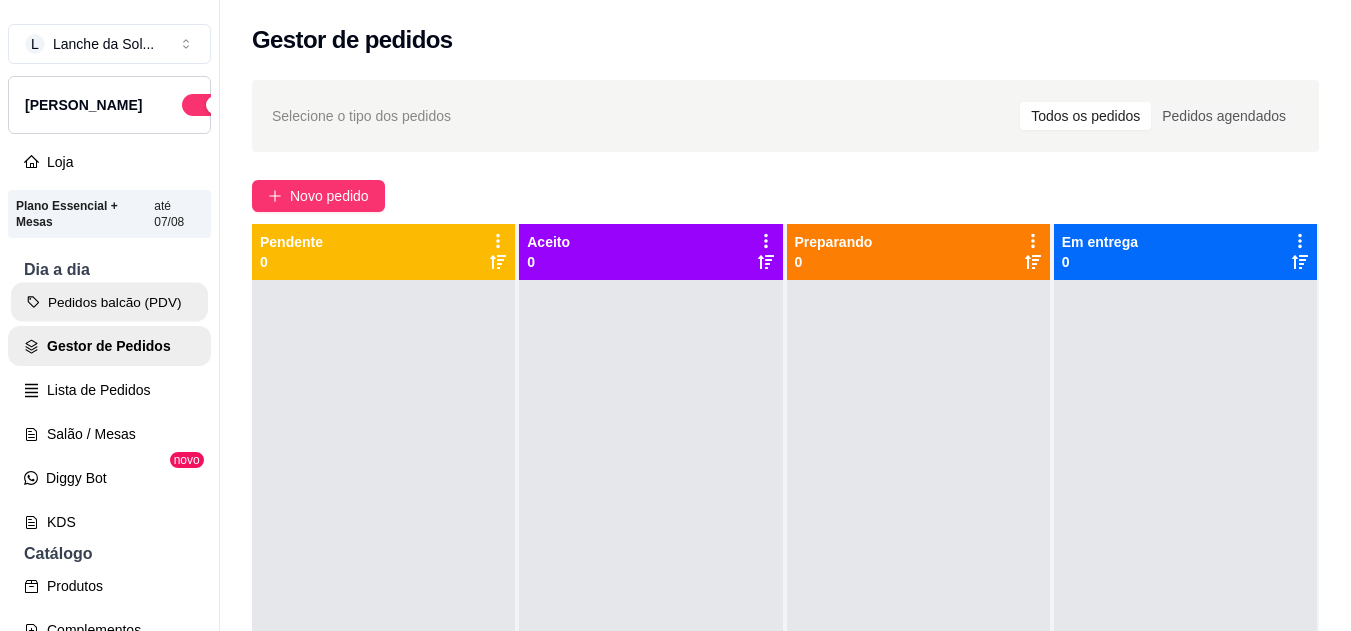 click on "Pedidos balcão (PDV)" at bounding box center (109, 302) 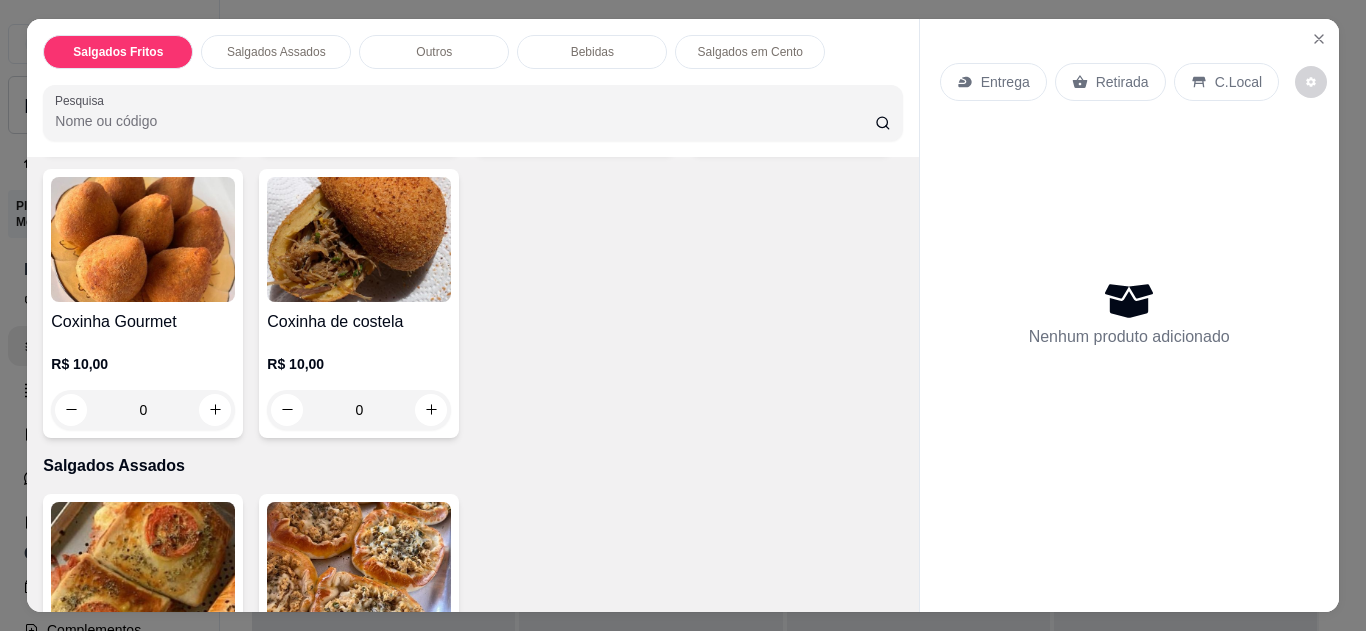 scroll, scrollTop: 0, scrollLeft: 0, axis: both 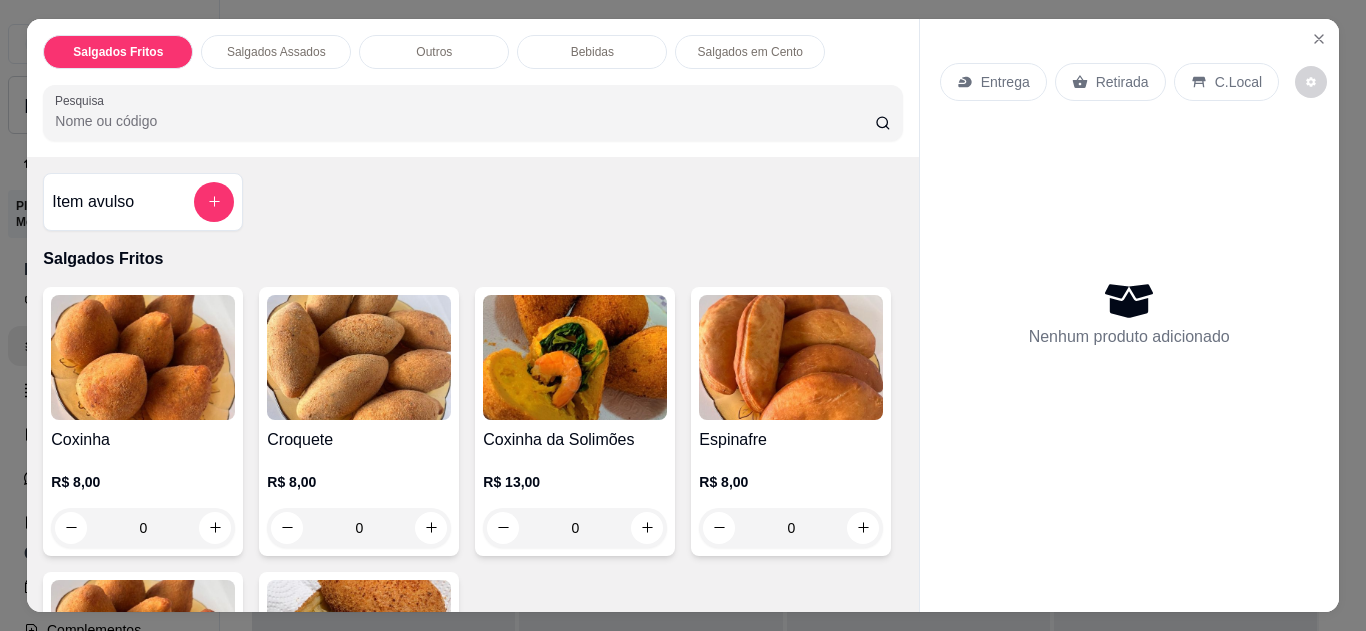 click at bounding box center [1319, 39] 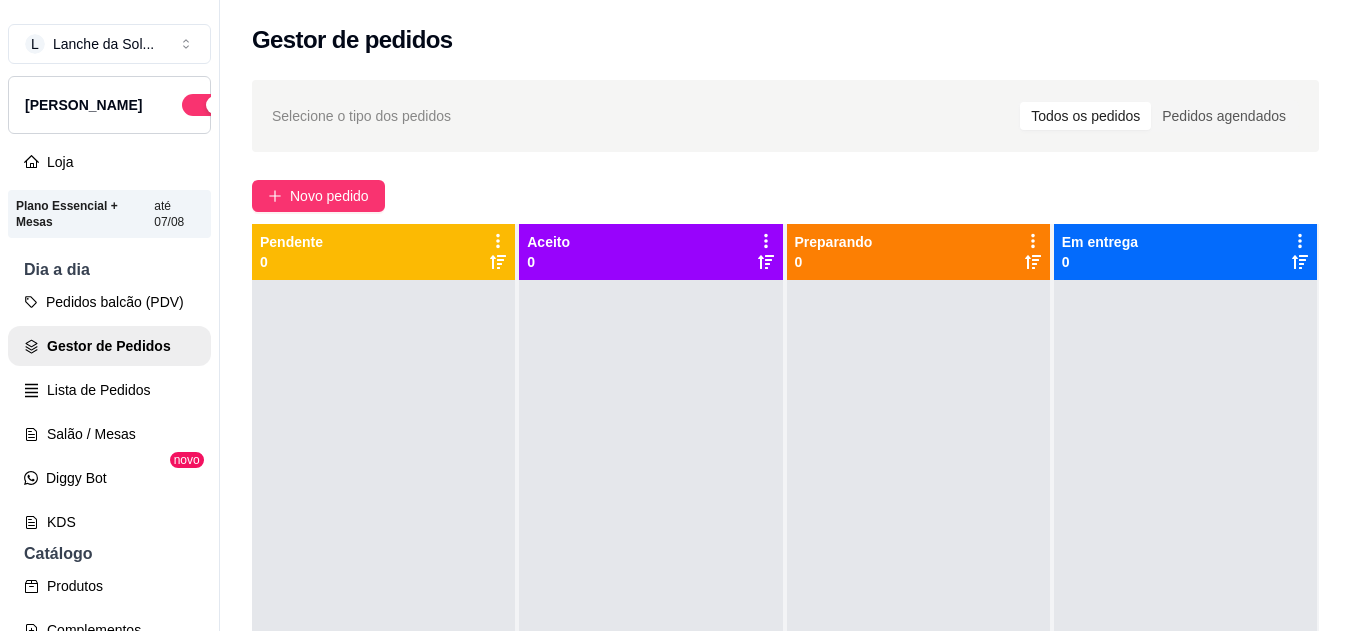type 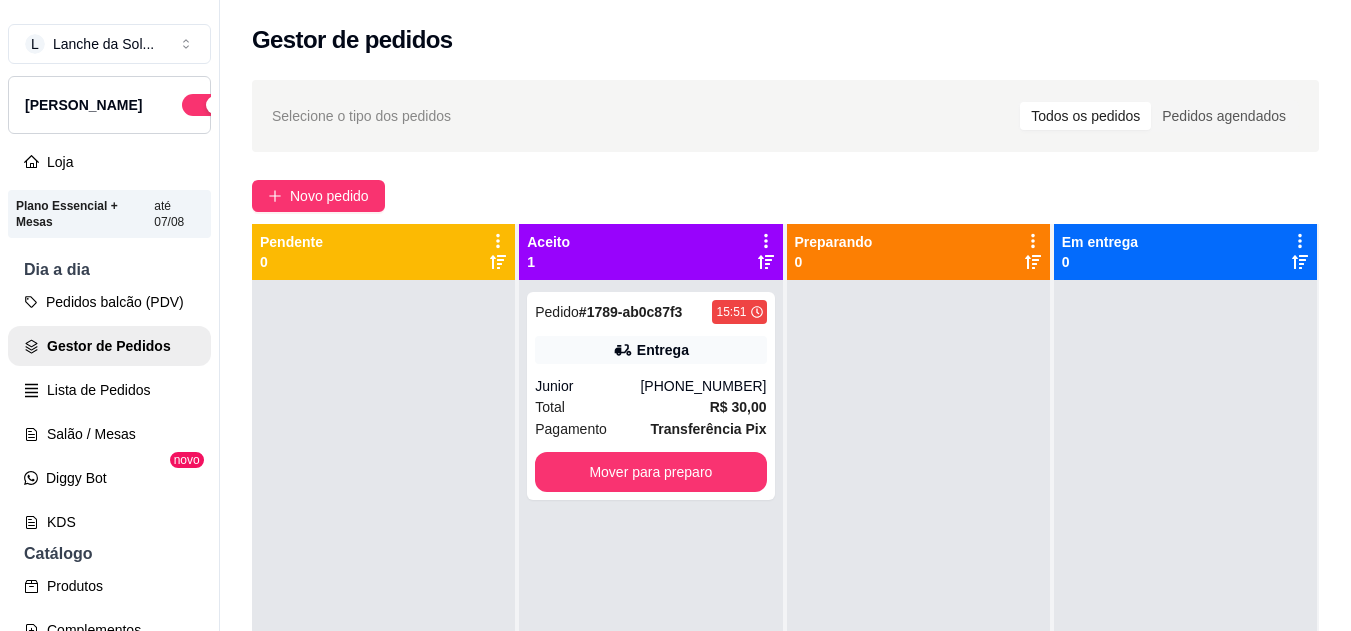click on "(91) 99107-2106" at bounding box center (703, 386) 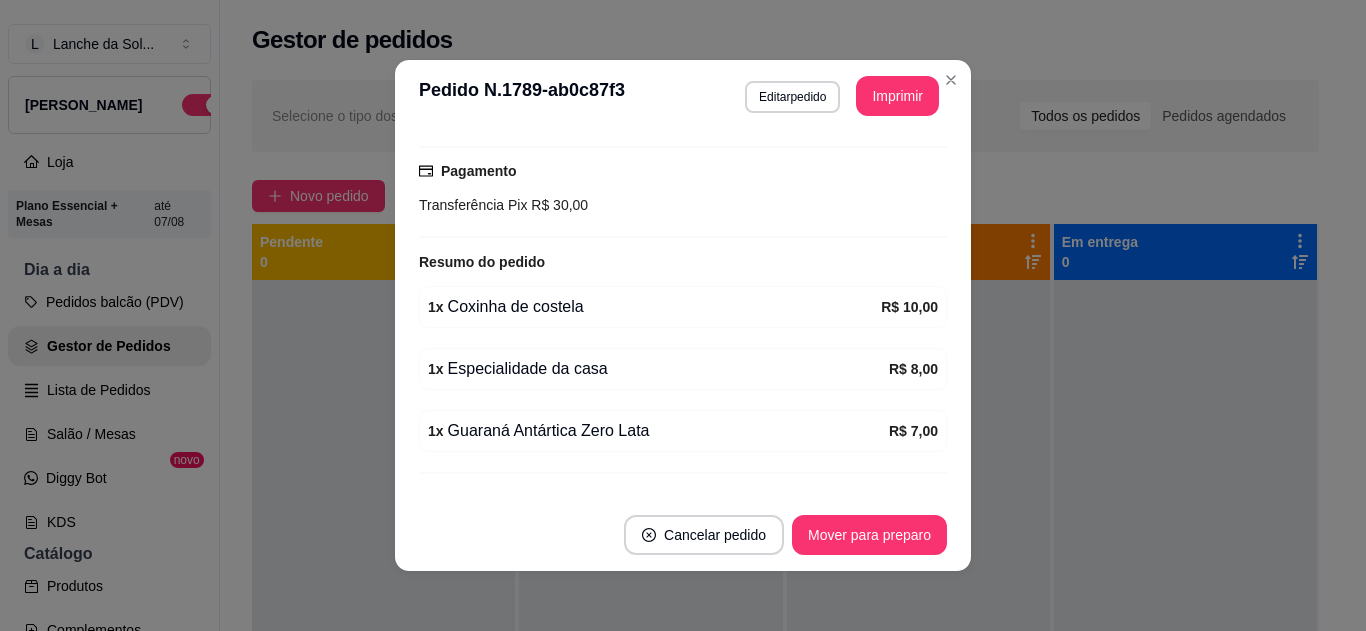 scroll, scrollTop: 520, scrollLeft: 0, axis: vertical 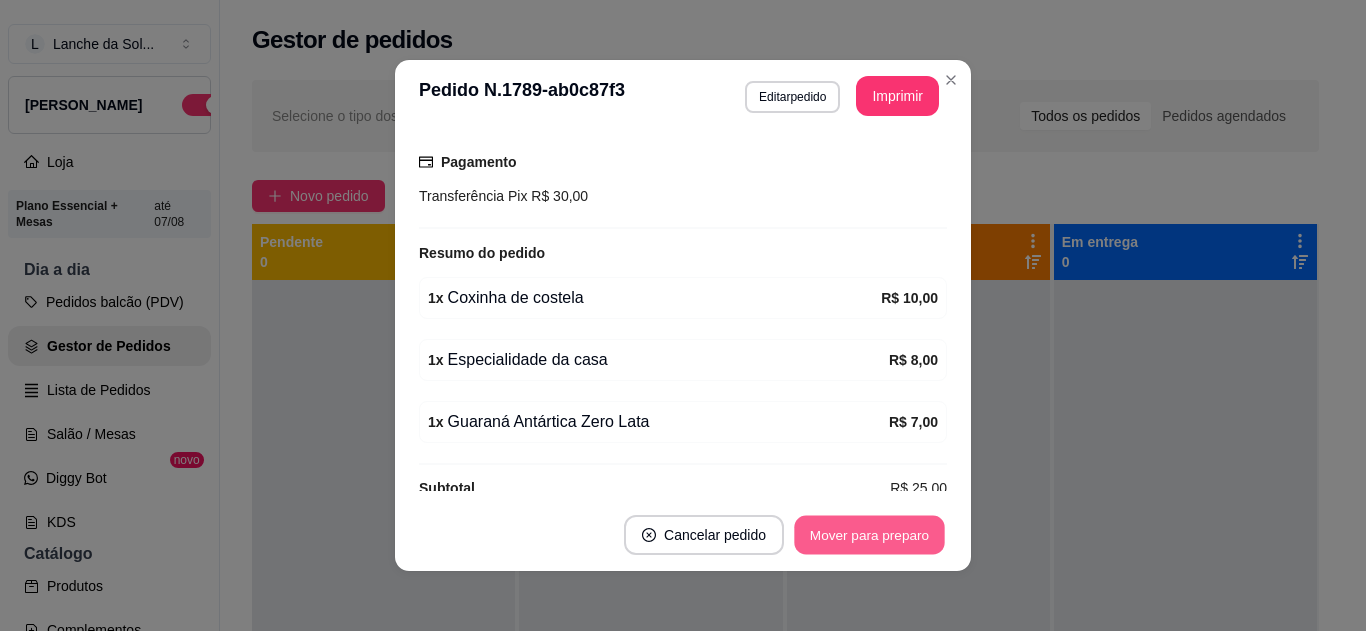 click on "Mover para preparo" at bounding box center (869, 535) 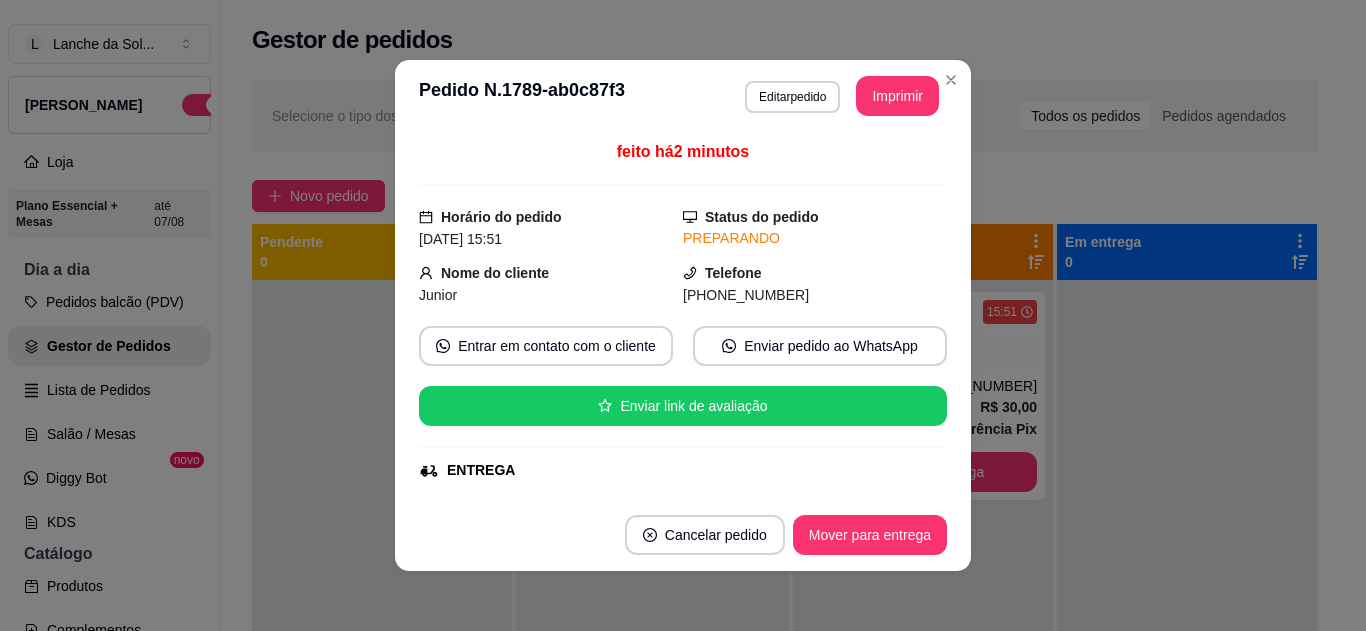 scroll, scrollTop: 550, scrollLeft: 0, axis: vertical 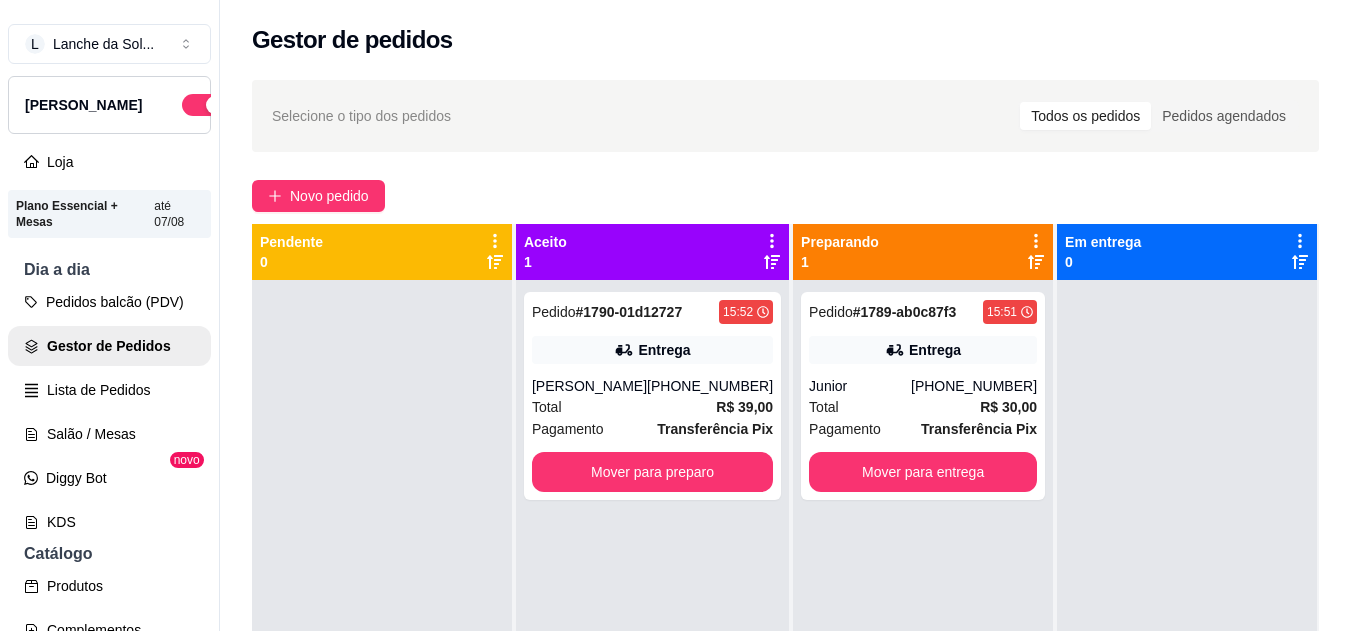 click on "Total R$ 39,00" at bounding box center (652, 407) 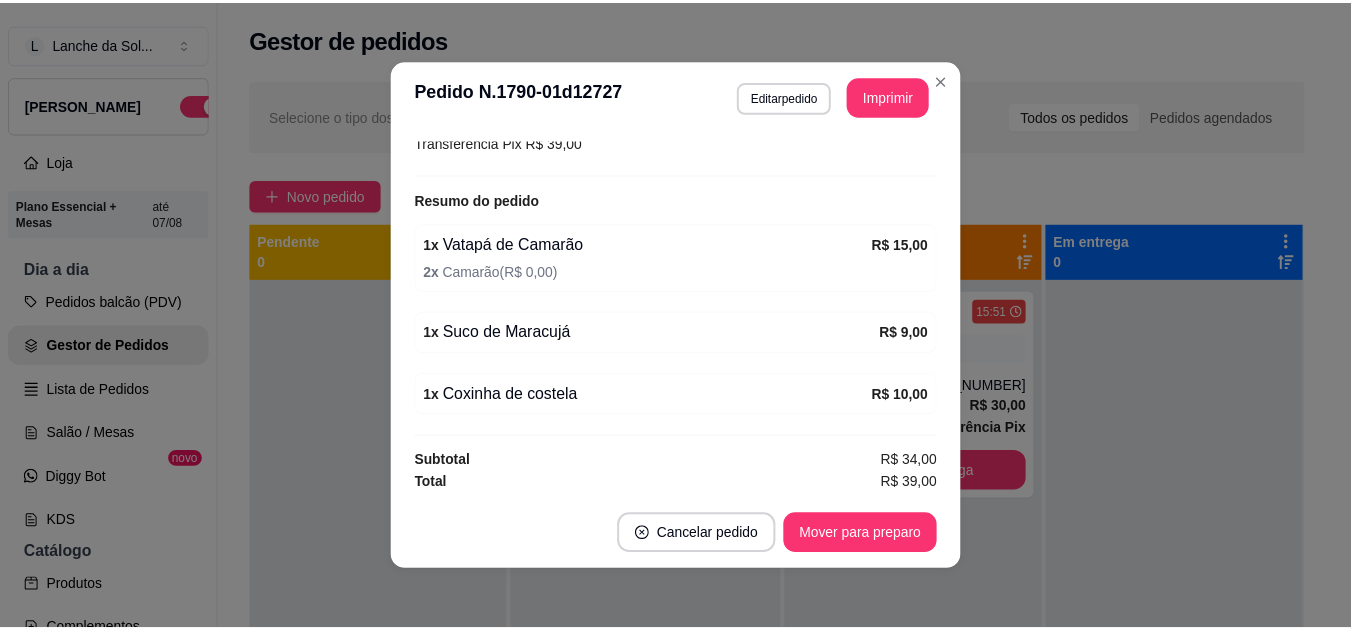 scroll, scrollTop: 576, scrollLeft: 0, axis: vertical 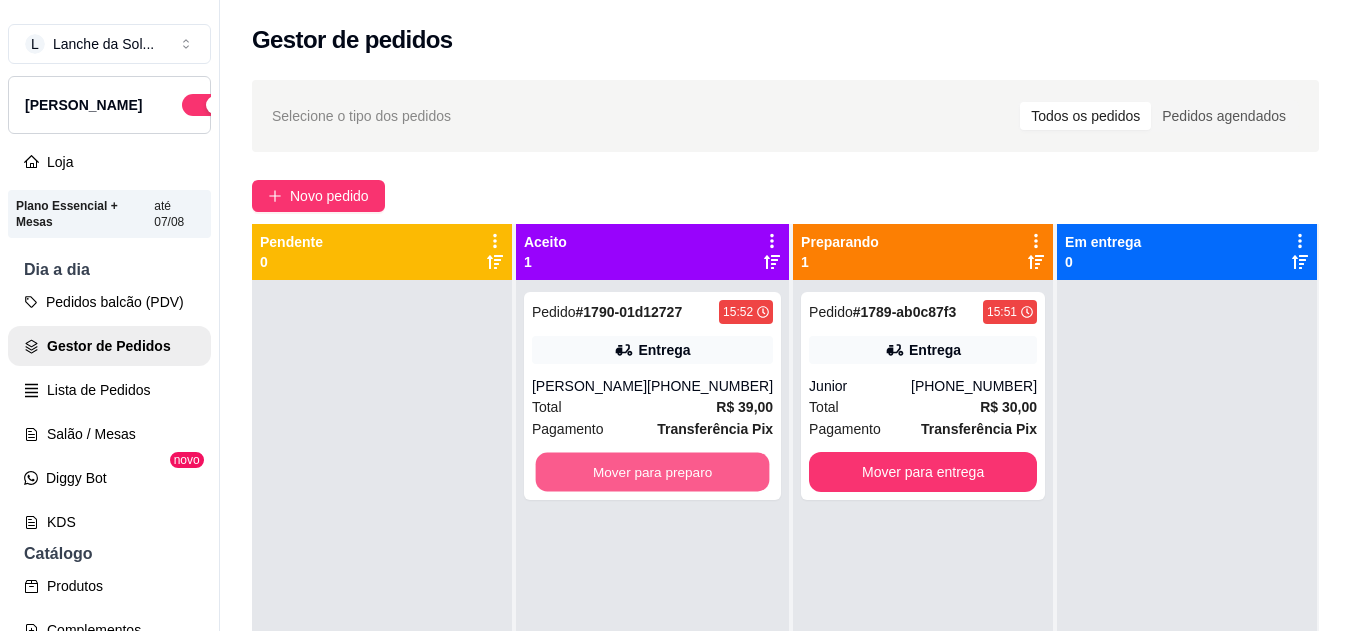 click on "Mover para preparo" at bounding box center (653, 472) 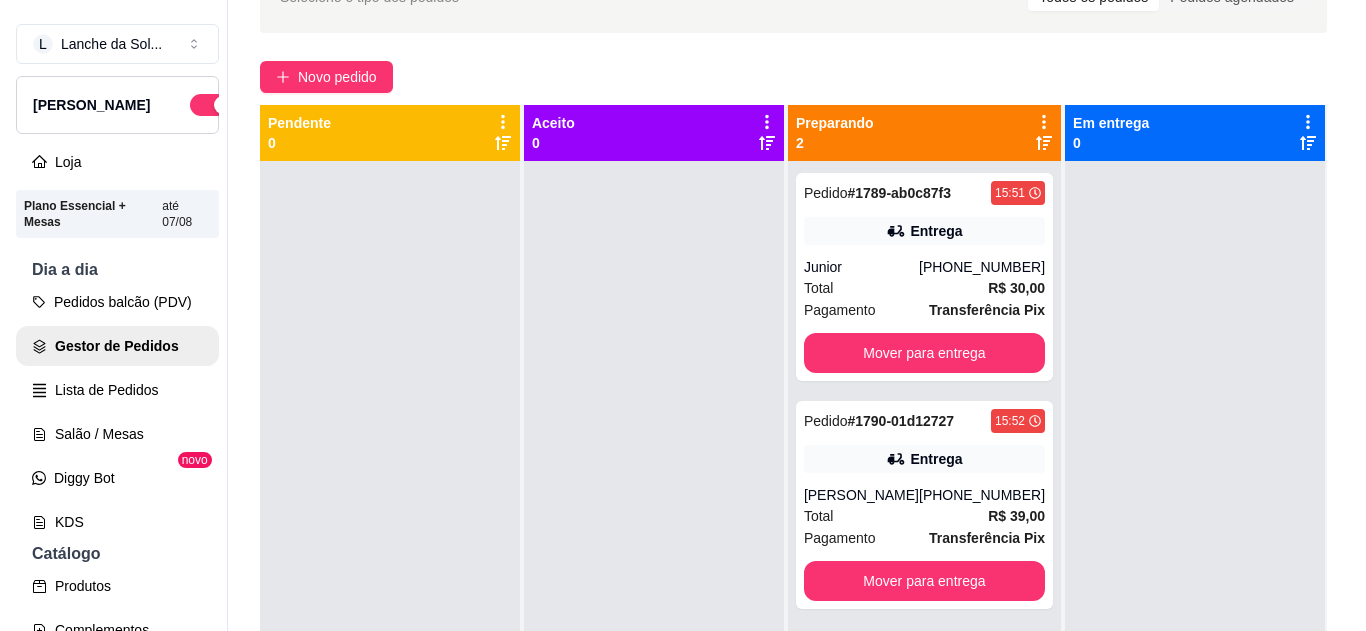 scroll, scrollTop: 166, scrollLeft: 0, axis: vertical 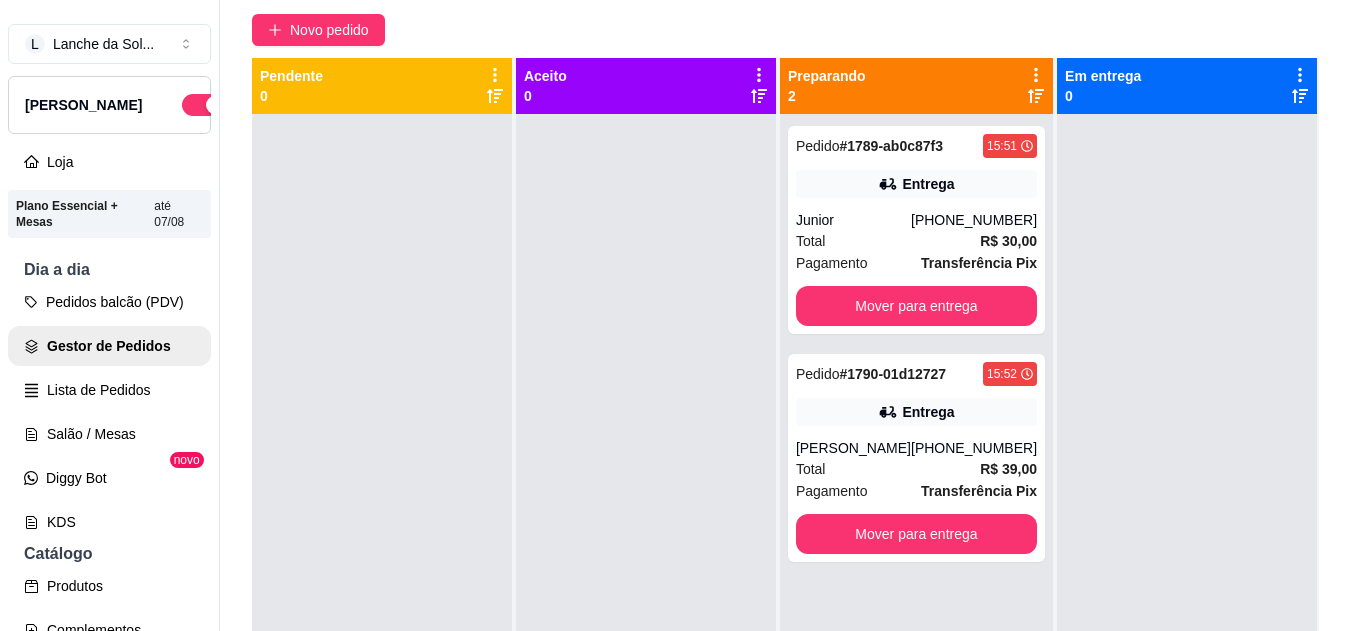 click on "Total R$ 30,00" at bounding box center [916, 241] 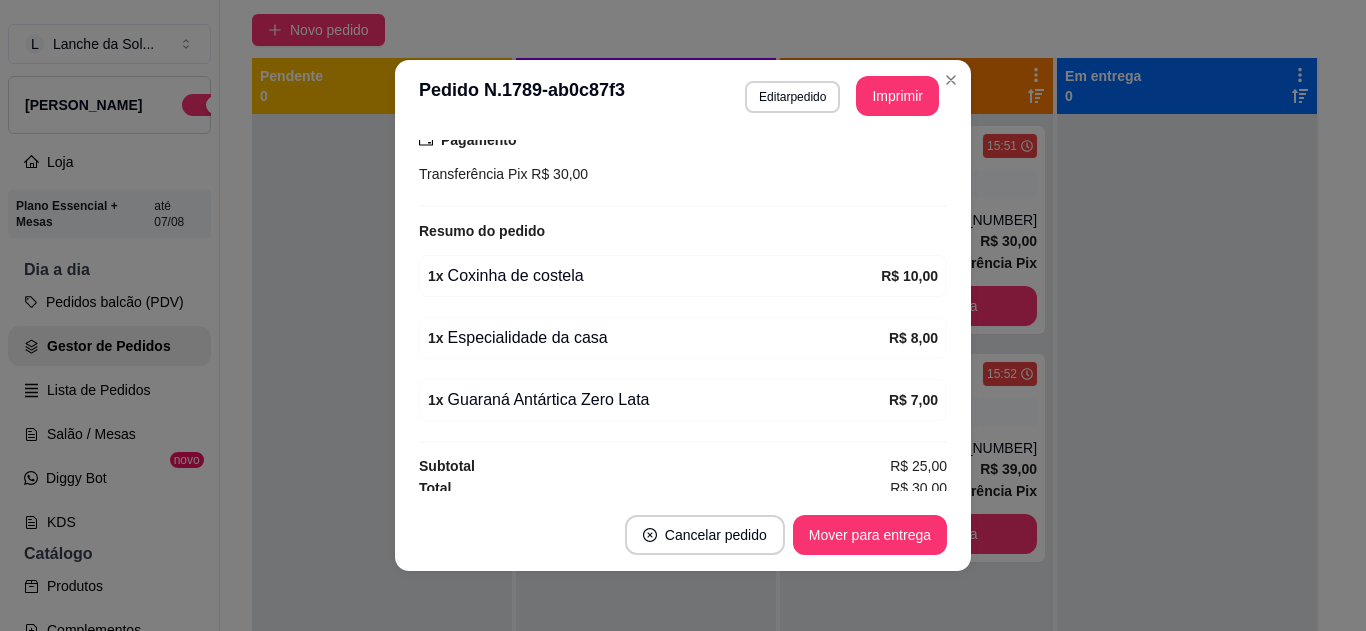 scroll, scrollTop: 550, scrollLeft: 0, axis: vertical 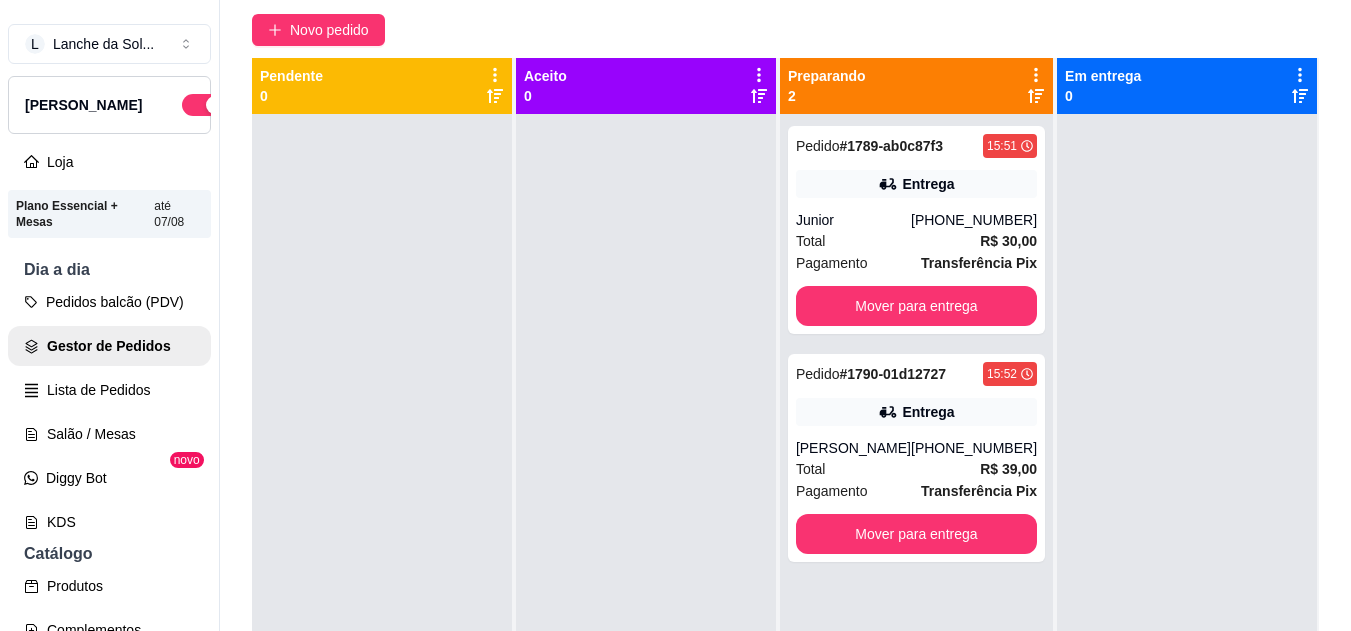 click on "Junior" at bounding box center (853, 220) 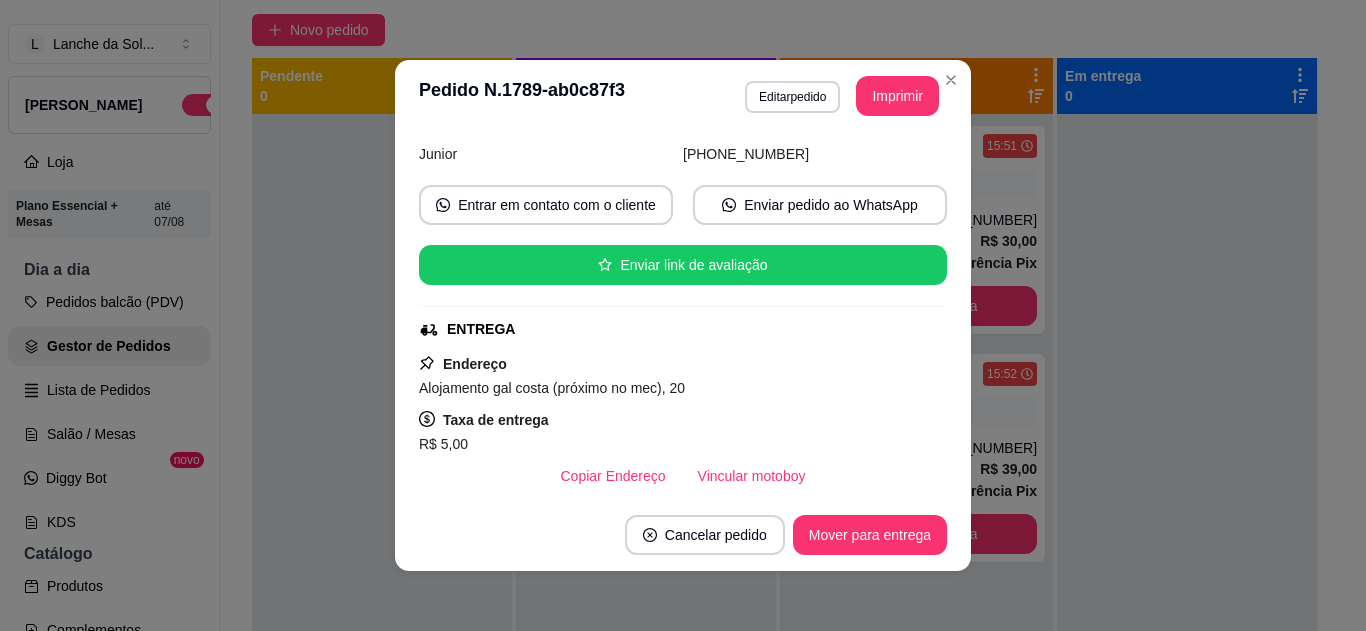 scroll, scrollTop: 186, scrollLeft: 0, axis: vertical 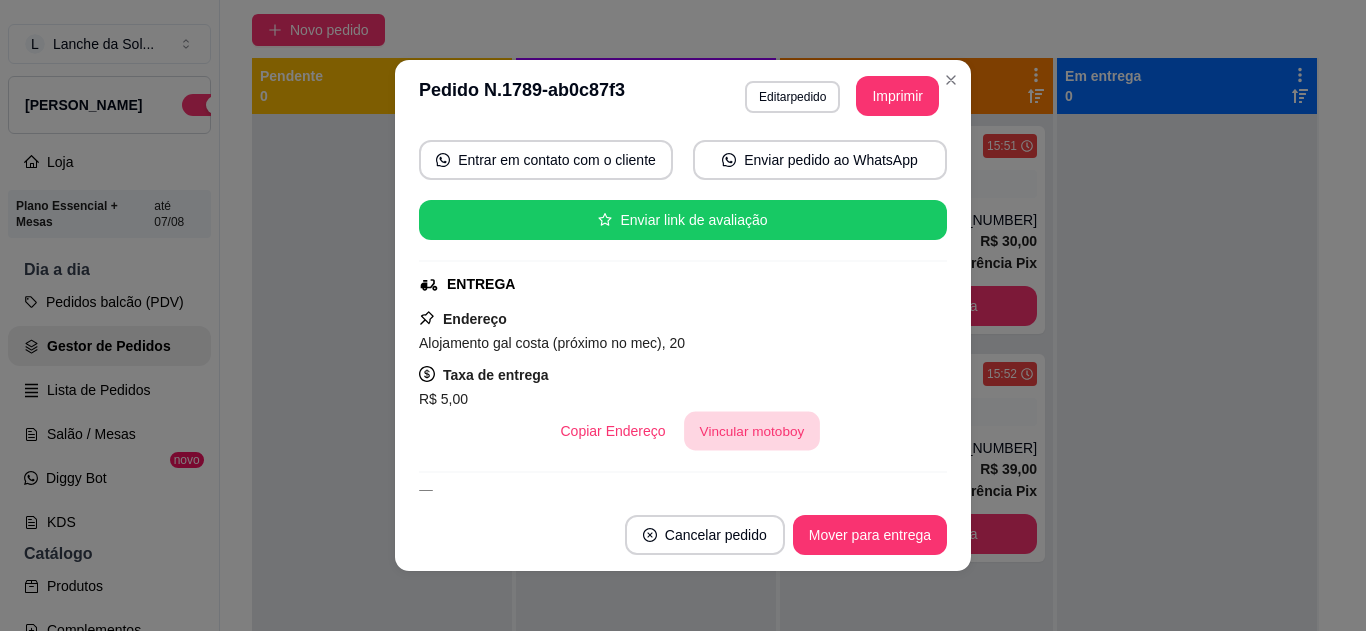 click on "Vincular motoboy" at bounding box center [752, 431] 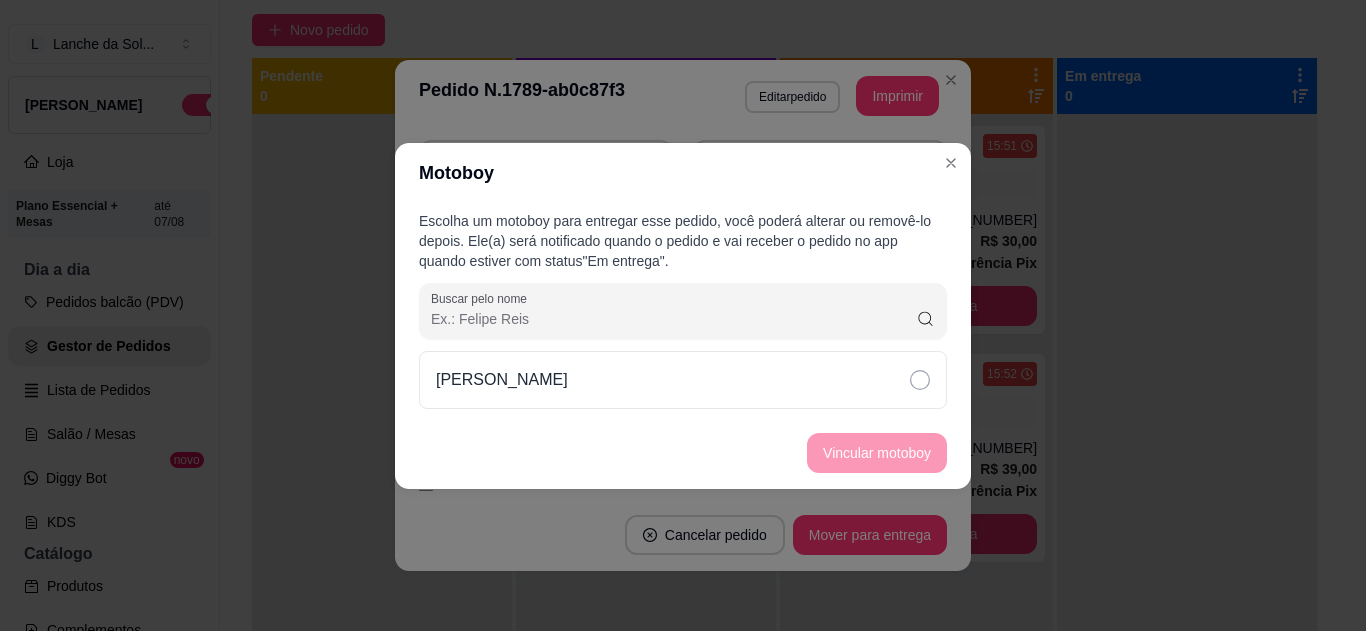 click on "Francisco Bentes" at bounding box center (683, 380) 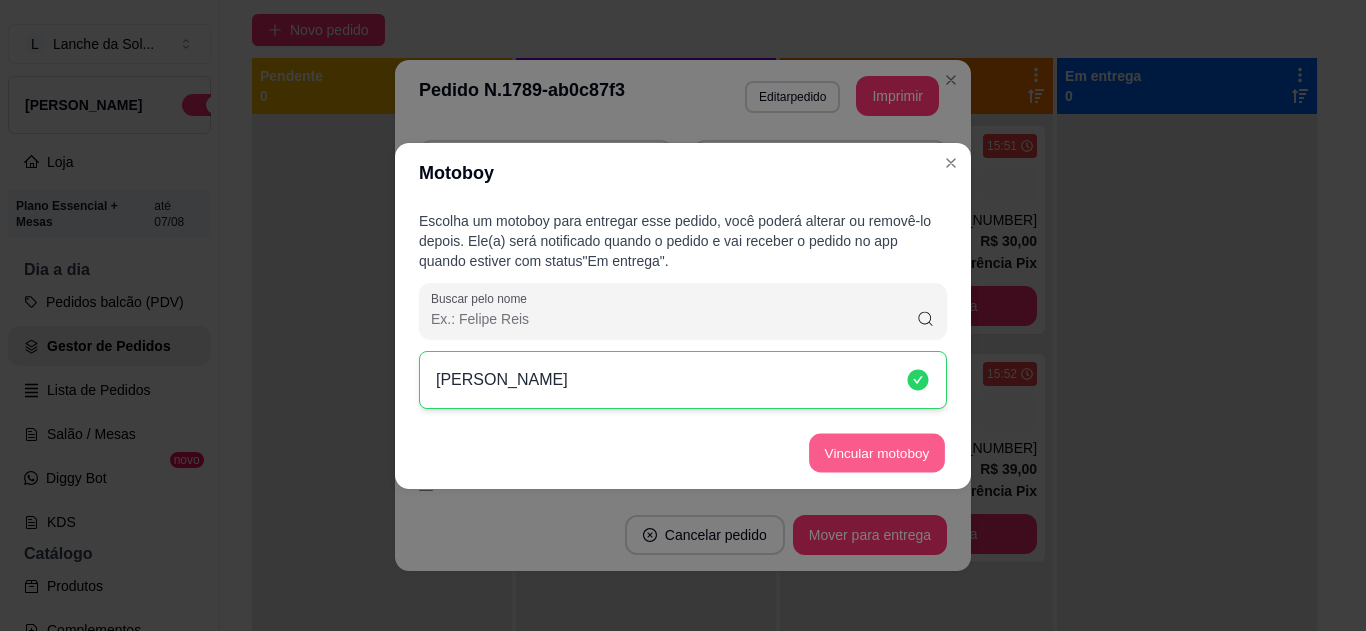 click on "Vincular motoboy" at bounding box center [877, 452] 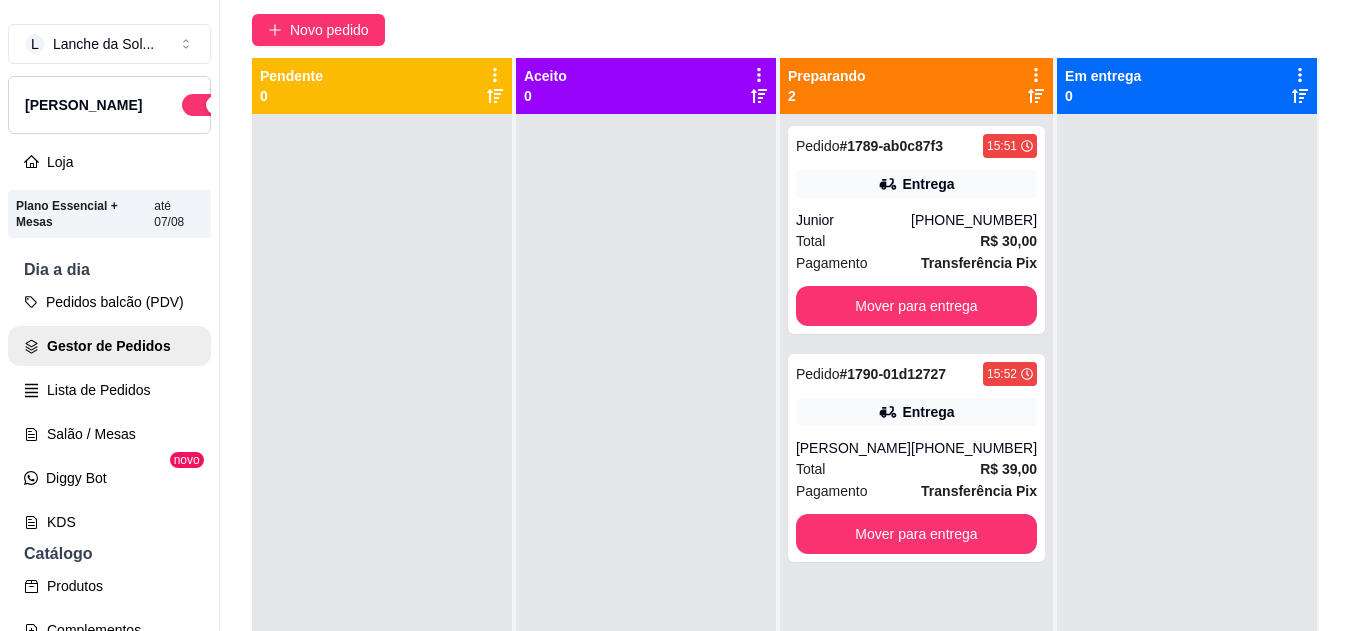 click on "Pedido  # 1789-ab0c87f3 15:51 Entrega Junior (91) 99107-2106 Total R$ 30,00 Pagamento Transferência Pix Mover para entrega Pedido  # 1790-01d12727 15:52 Entrega ALAN FARIAS  (93) 99170-9694 Total R$ 39,00 Pagamento Transferência Pix Mover para entrega" at bounding box center (916, 429) 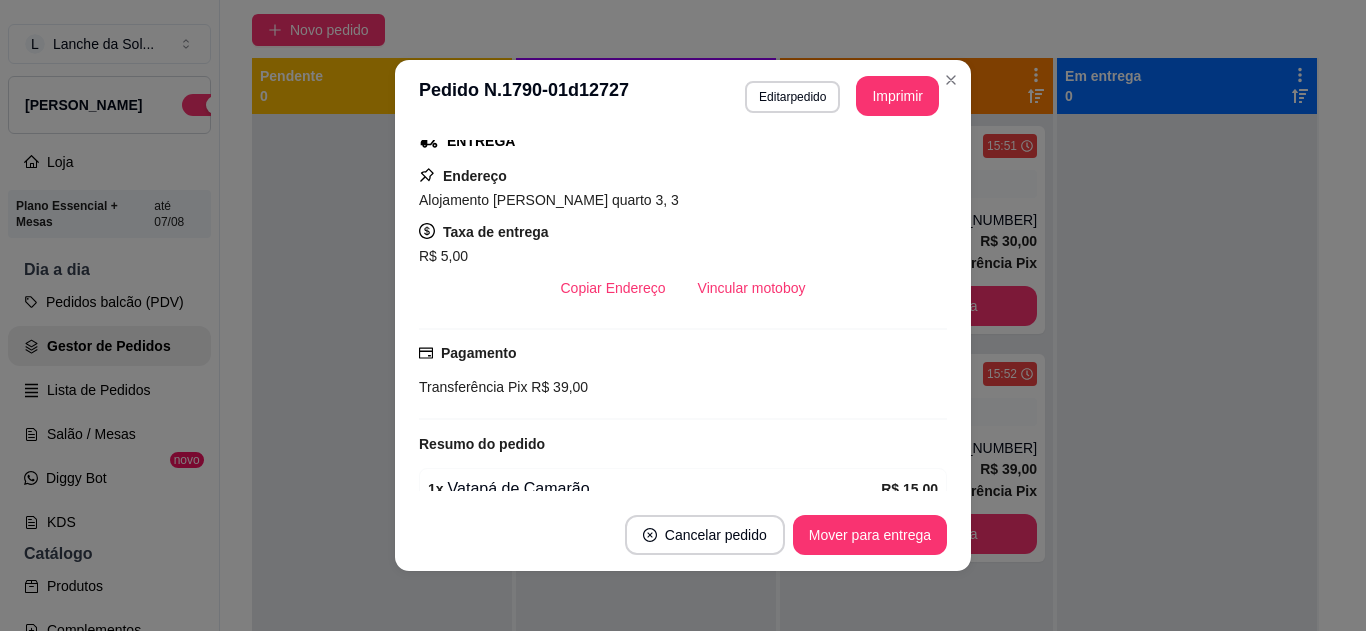 scroll, scrollTop: 391, scrollLeft: 0, axis: vertical 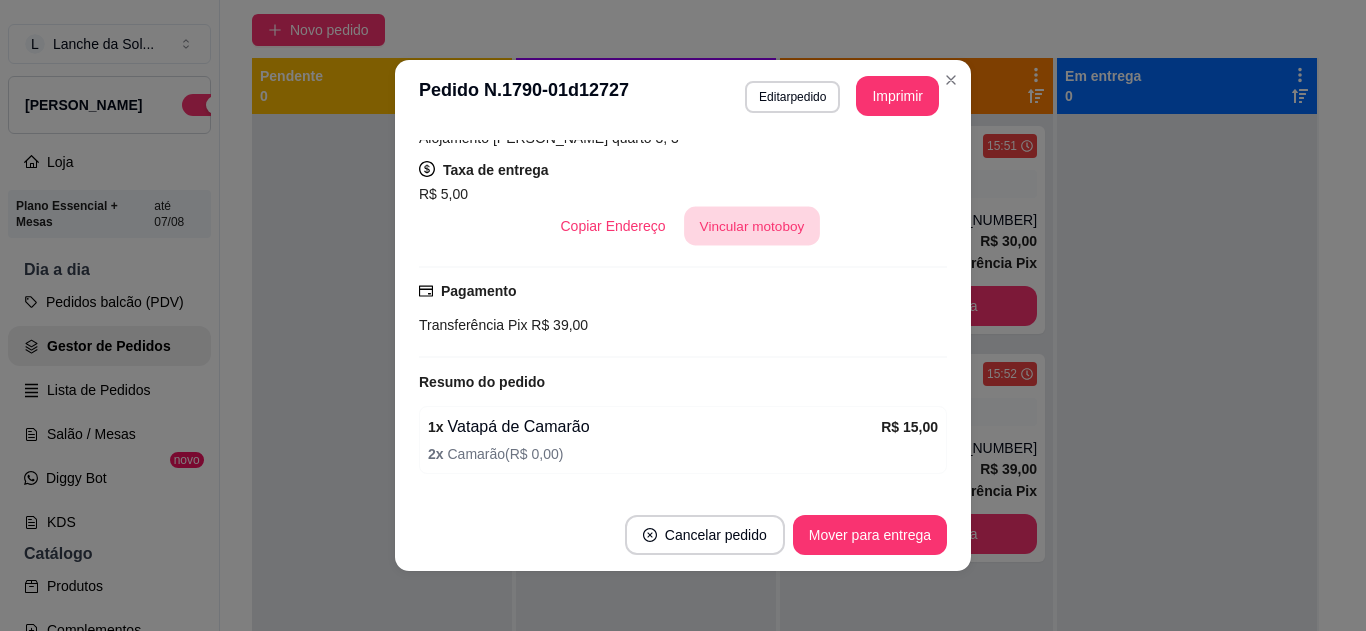click on "Vincular motoboy" at bounding box center [752, 226] 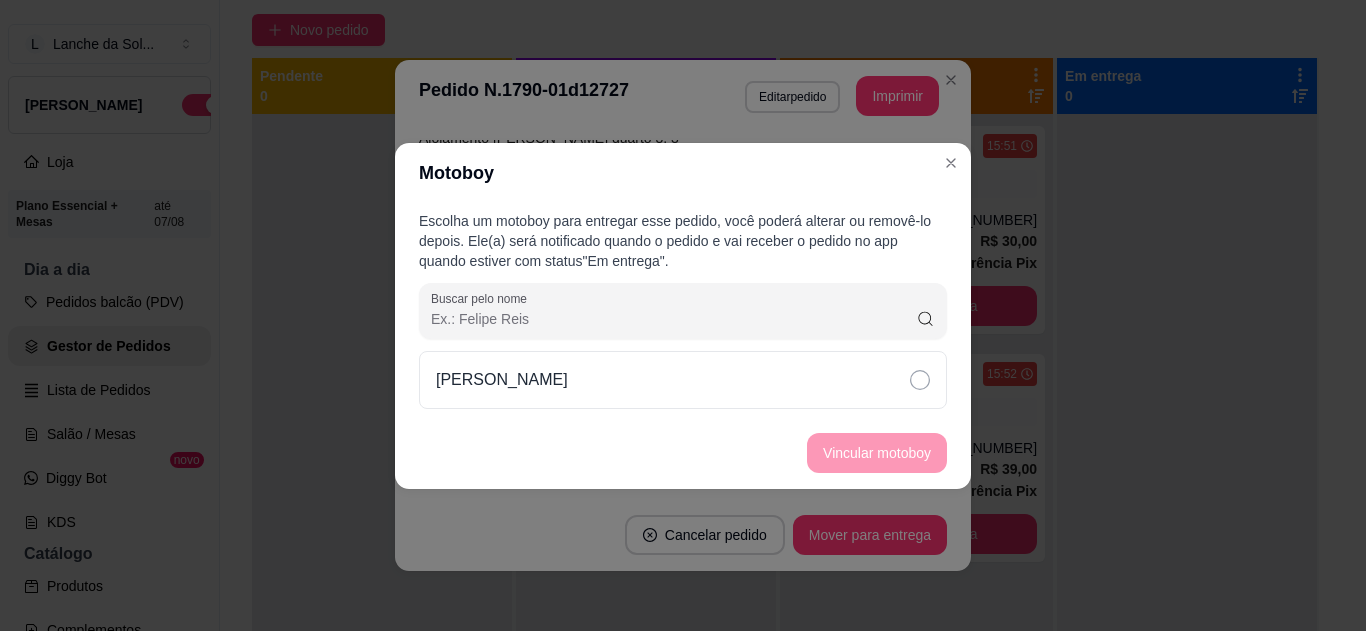 click on "Francisco Bentes" at bounding box center [683, 380] 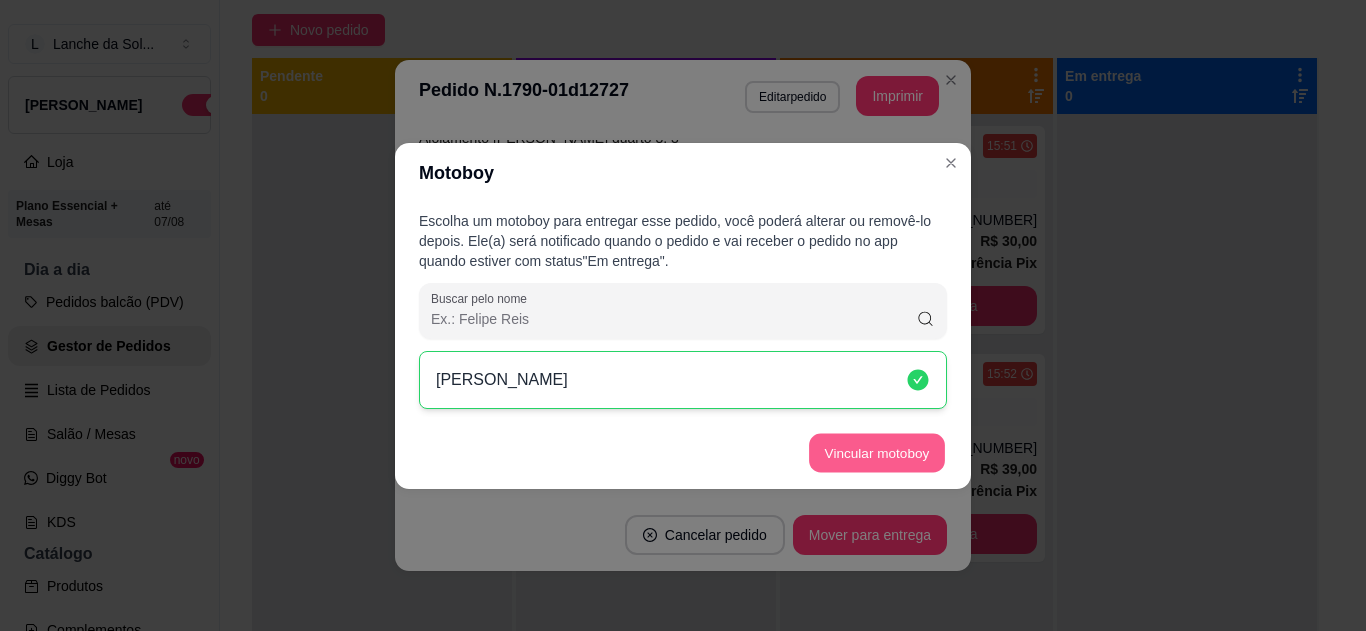 click on "Vincular motoboy" at bounding box center [877, 452] 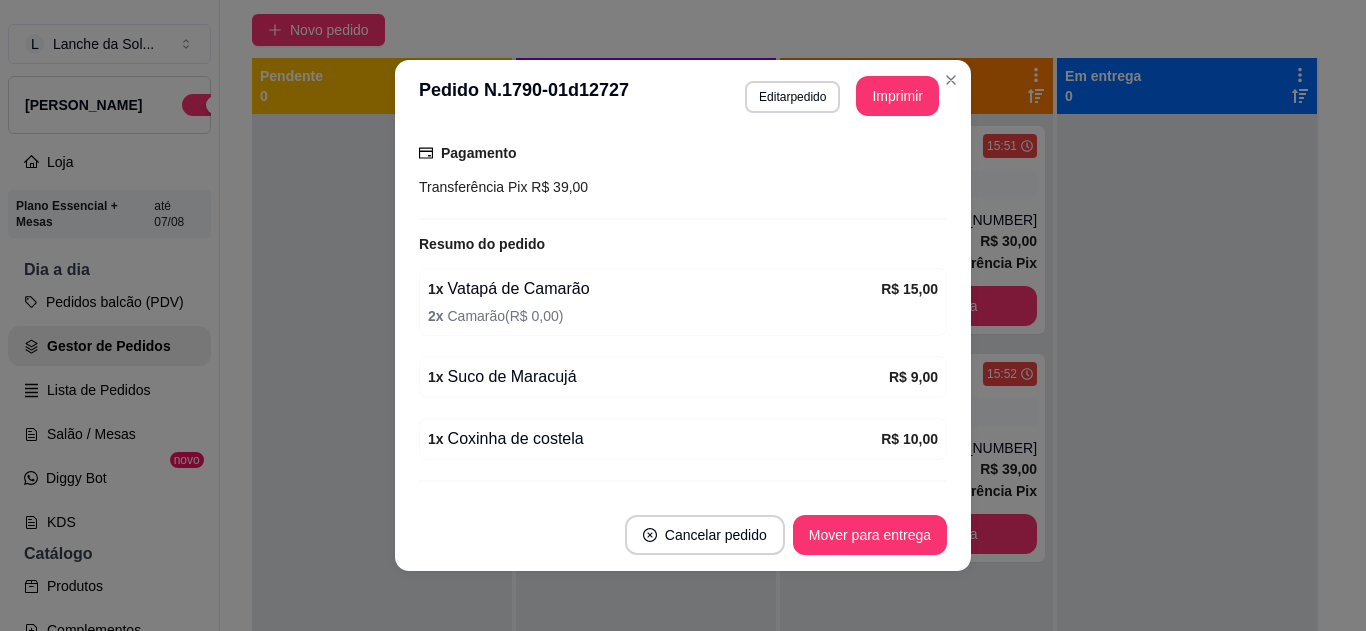 scroll, scrollTop: 630, scrollLeft: 0, axis: vertical 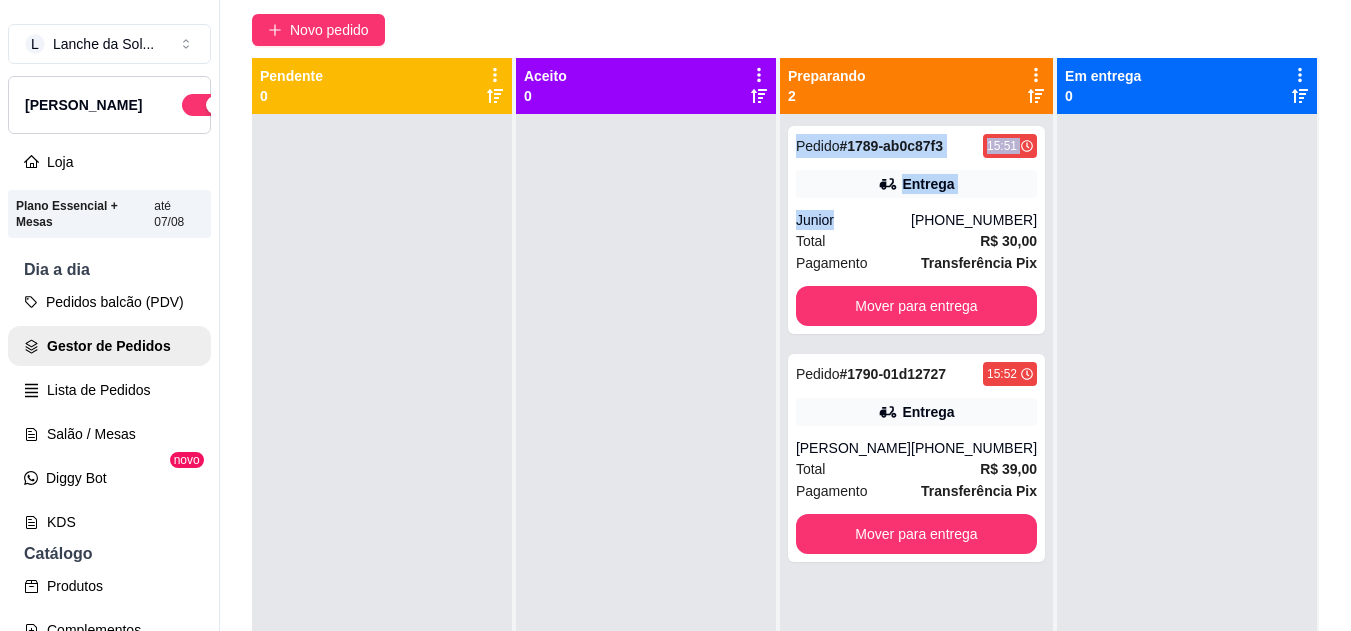 drag, startPoint x: 944, startPoint y: 78, endPoint x: 896, endPoint y: 222, distance: 151.78932 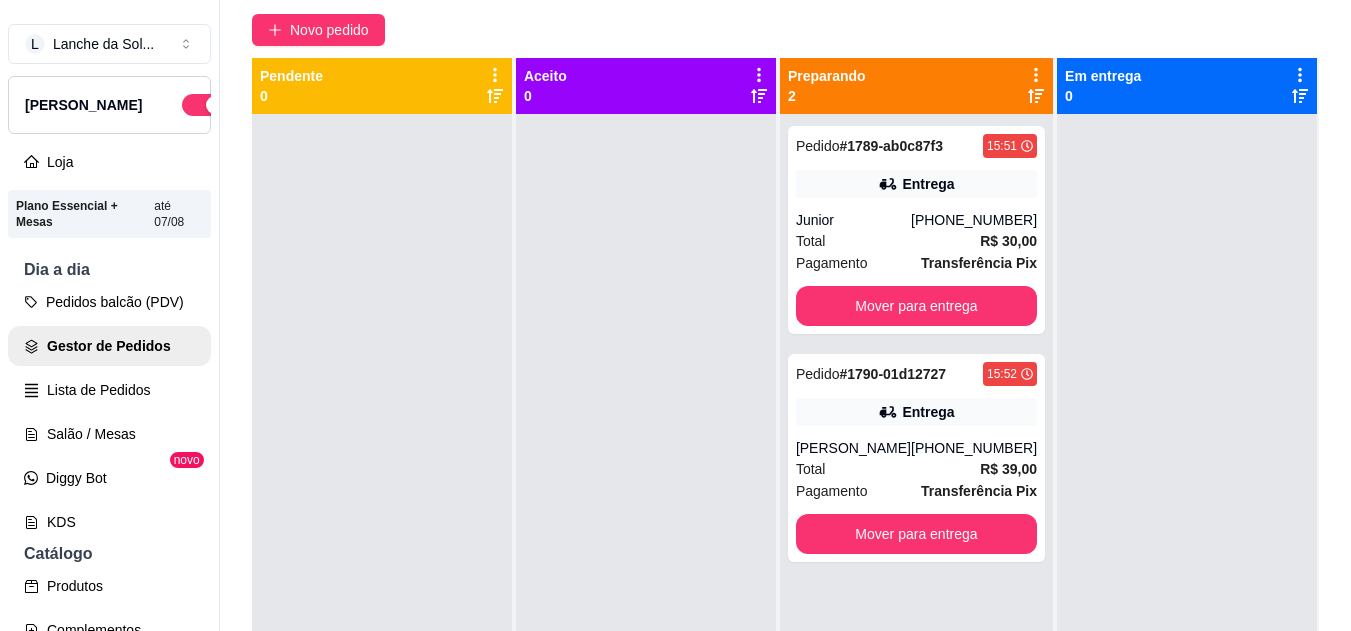 click at bounding box center [646, 429] 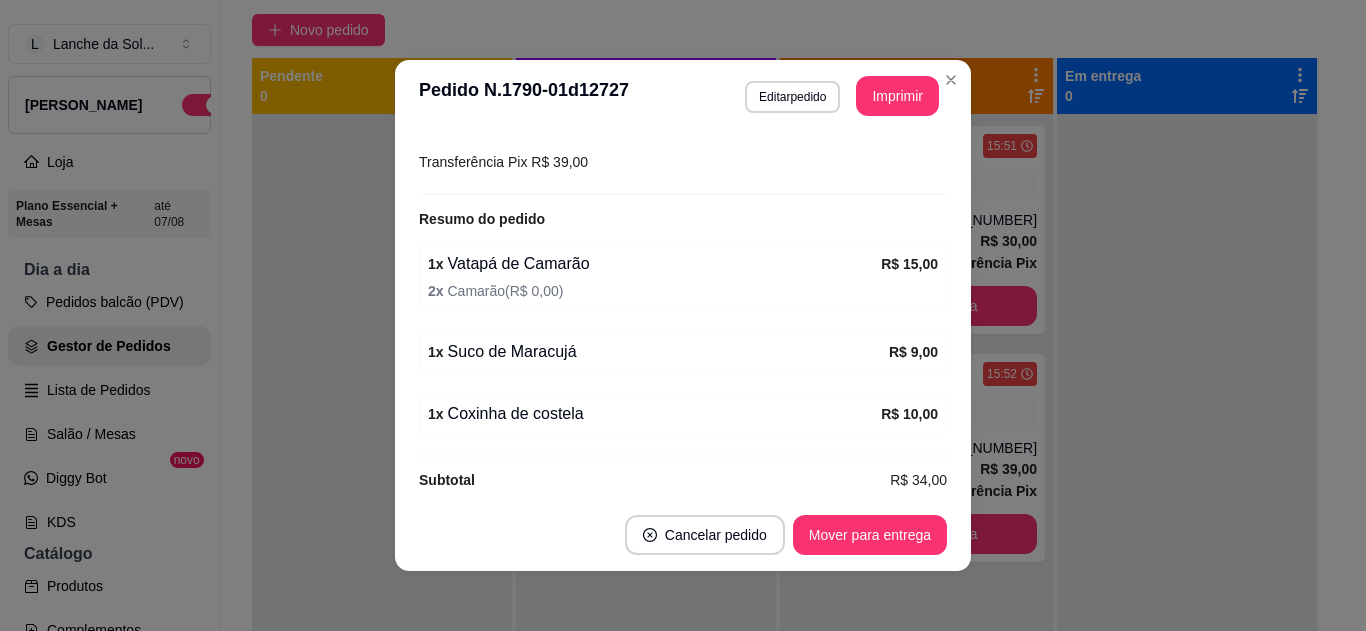 scroll, scrollTop: 630, scrollLeft: 0, axis: vertical 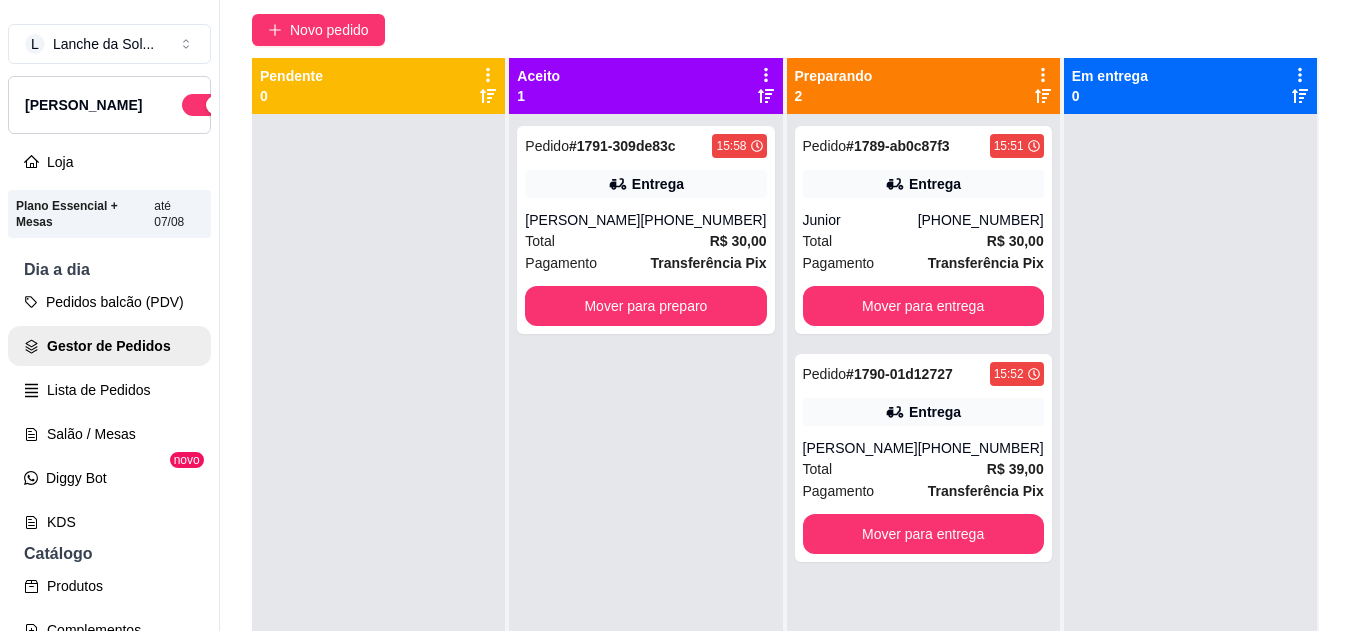 click on "Total" at bounding box center (540, 241) 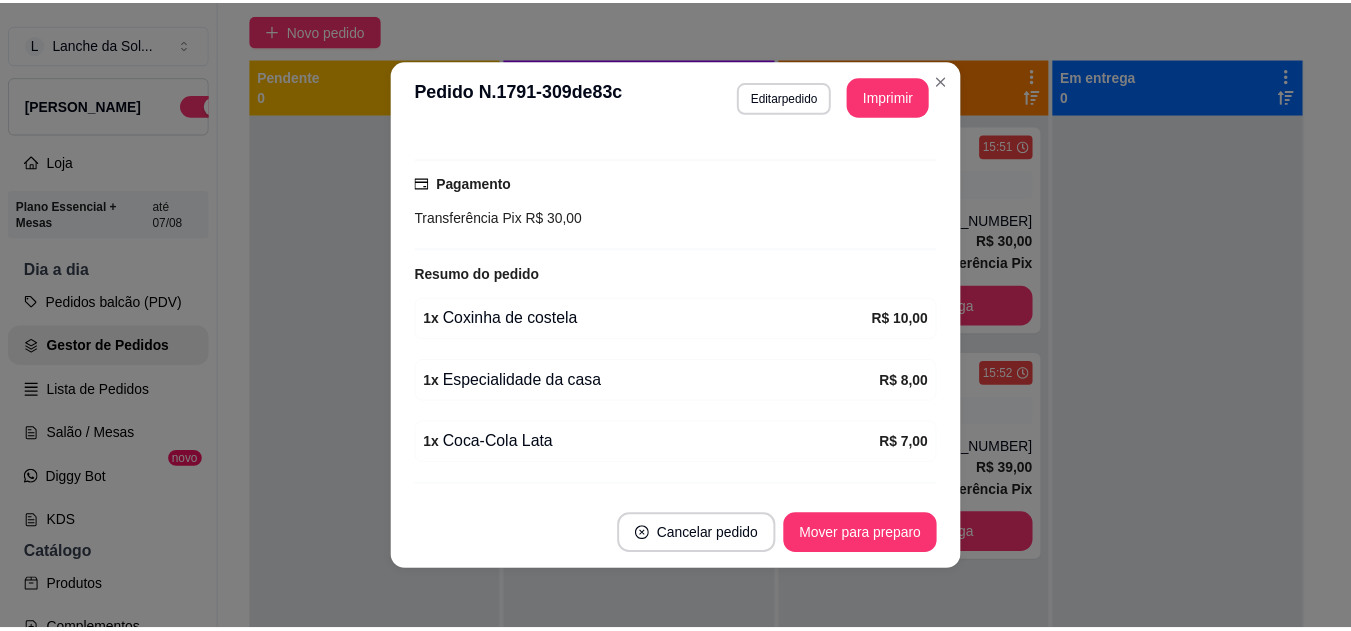 scroll, scrollTop: 501, scrollLeft: 0, axis: vertical 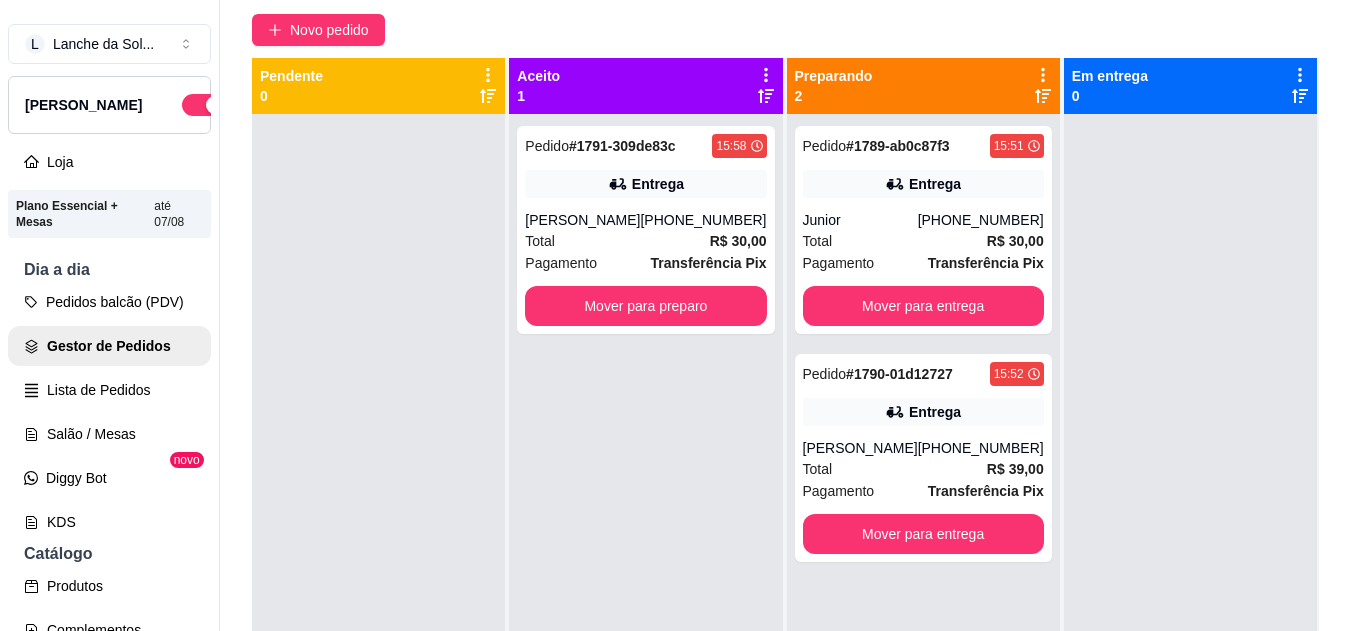click on "Total R$ 30,00" at bounding box center (645, 241) 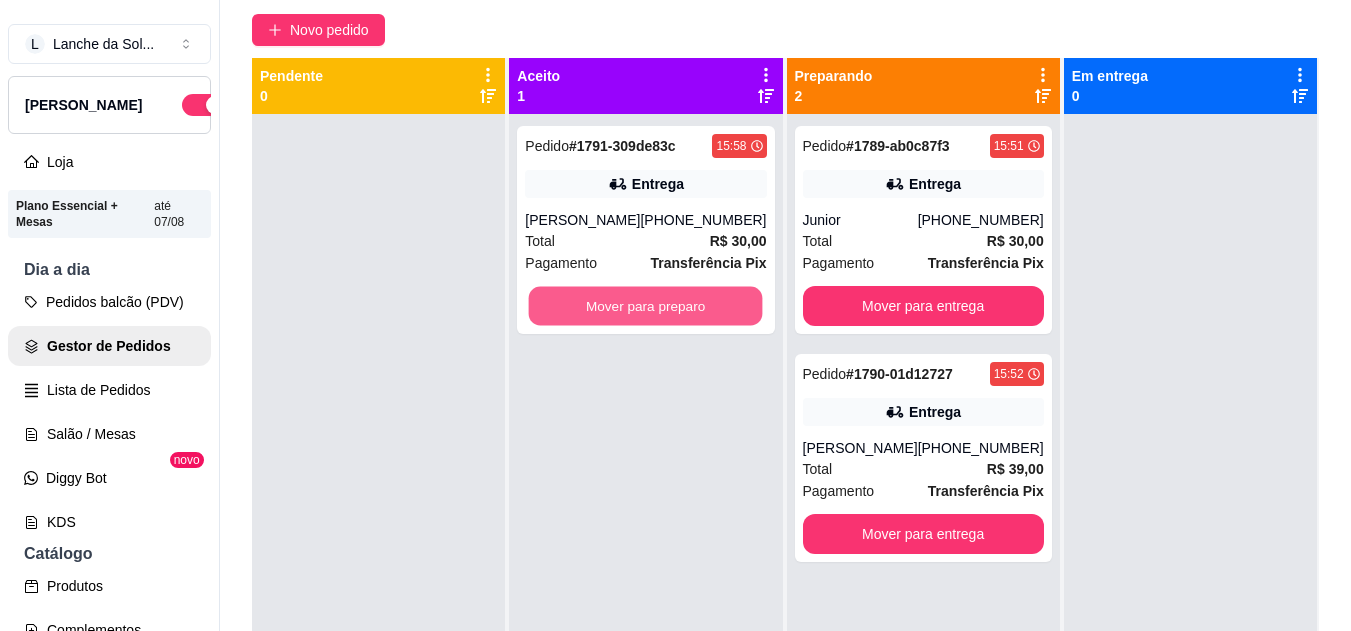 click on "Mover para preparo" at bounding box center [646, 306] 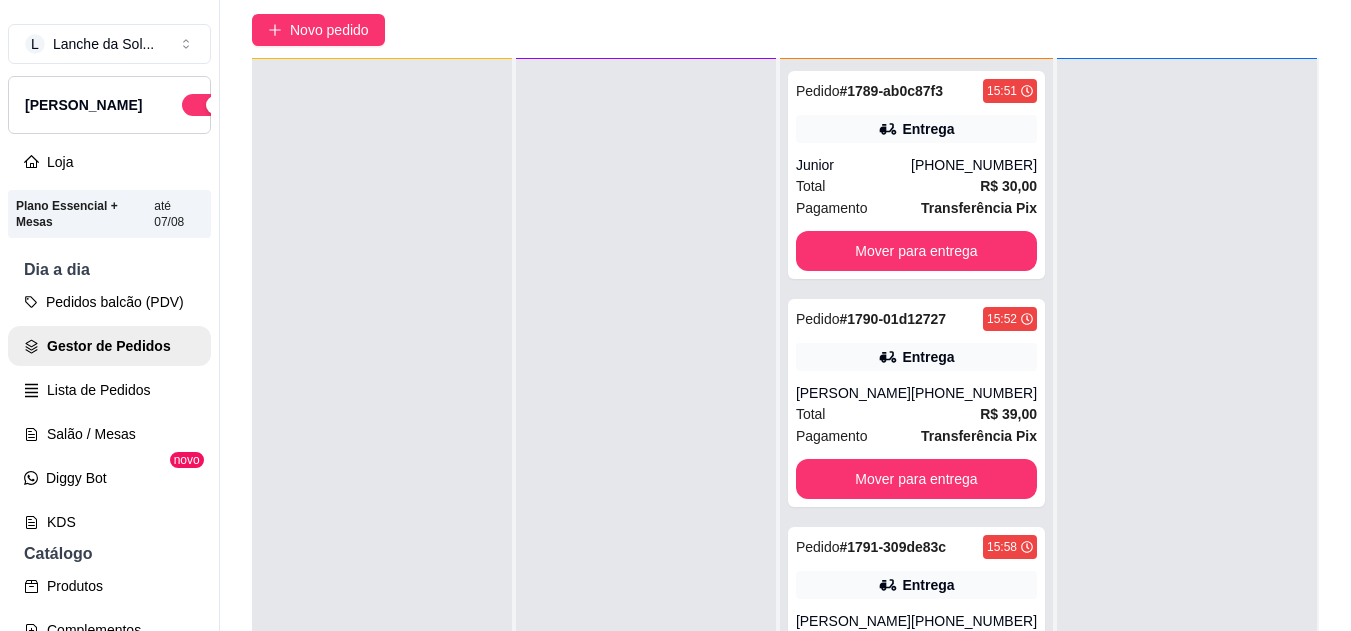 scroll, scrollTop: 56, scrollLeft: 0, axis: vertical 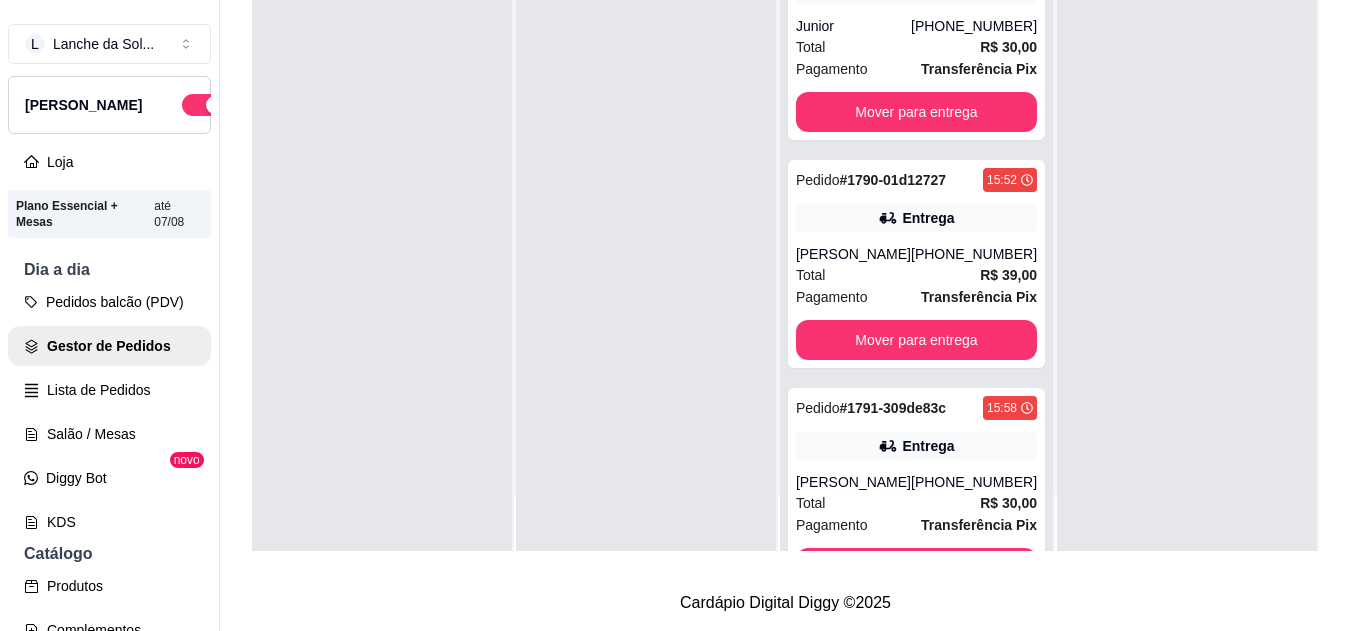 click on "Pedido  # 1791-309de83c 15:58 Entrega Wesley Lobato  (93) 99195-8709 Total R$ 30,00 Pagamento Transferência Pix Mover para entrega" at bounding box center [916, 492] 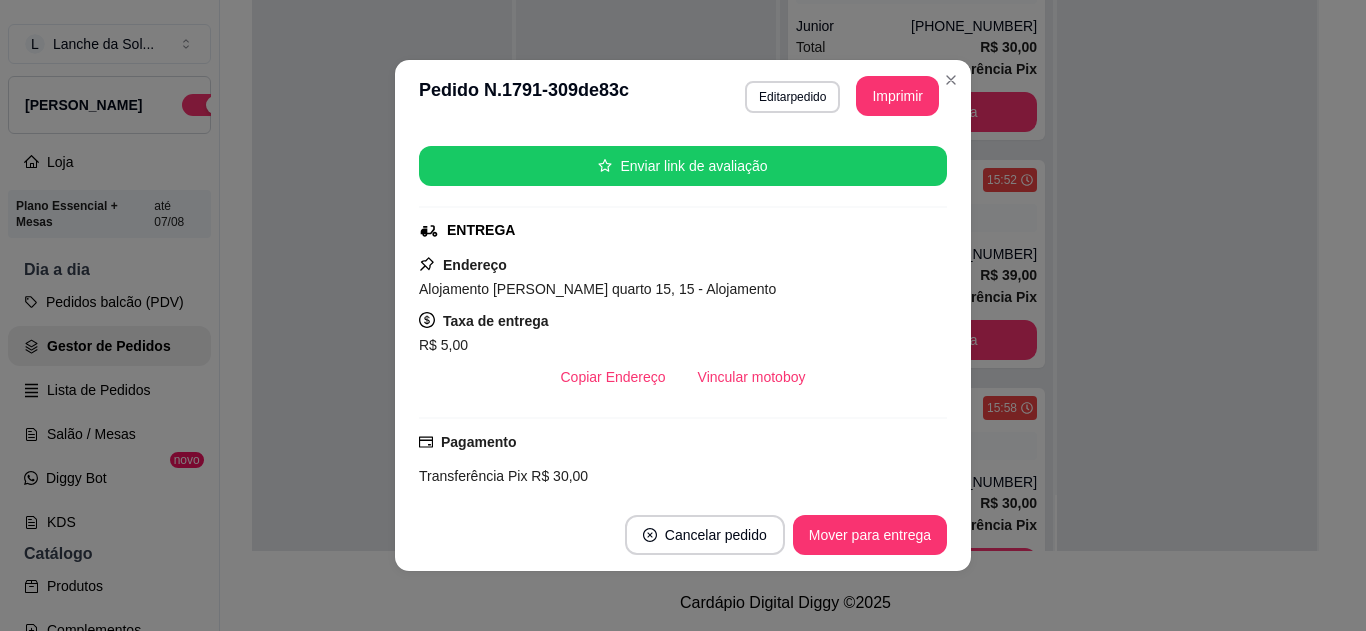 scroll, scrollTop: 252, scrollLeft: 0, axis: vertical 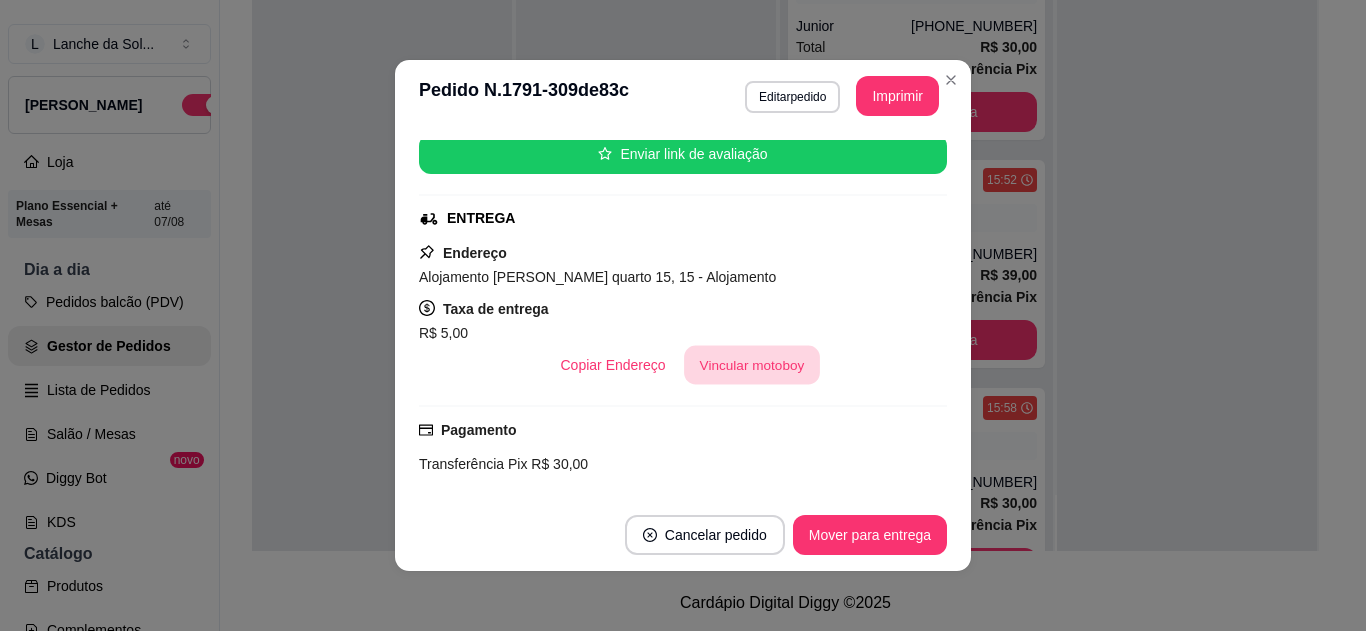 click on "Vincular motoboy" at bounding box center [752, 365] 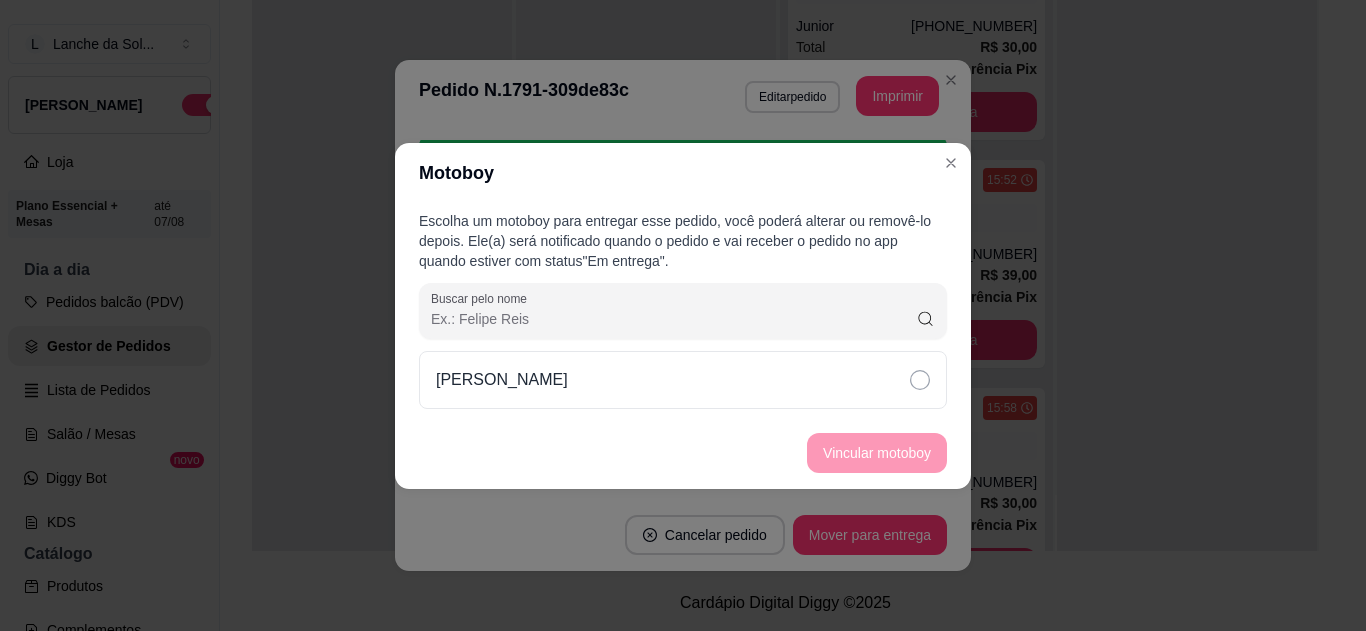 click on "Francisco Bentes" at bounding box center [683, 380] 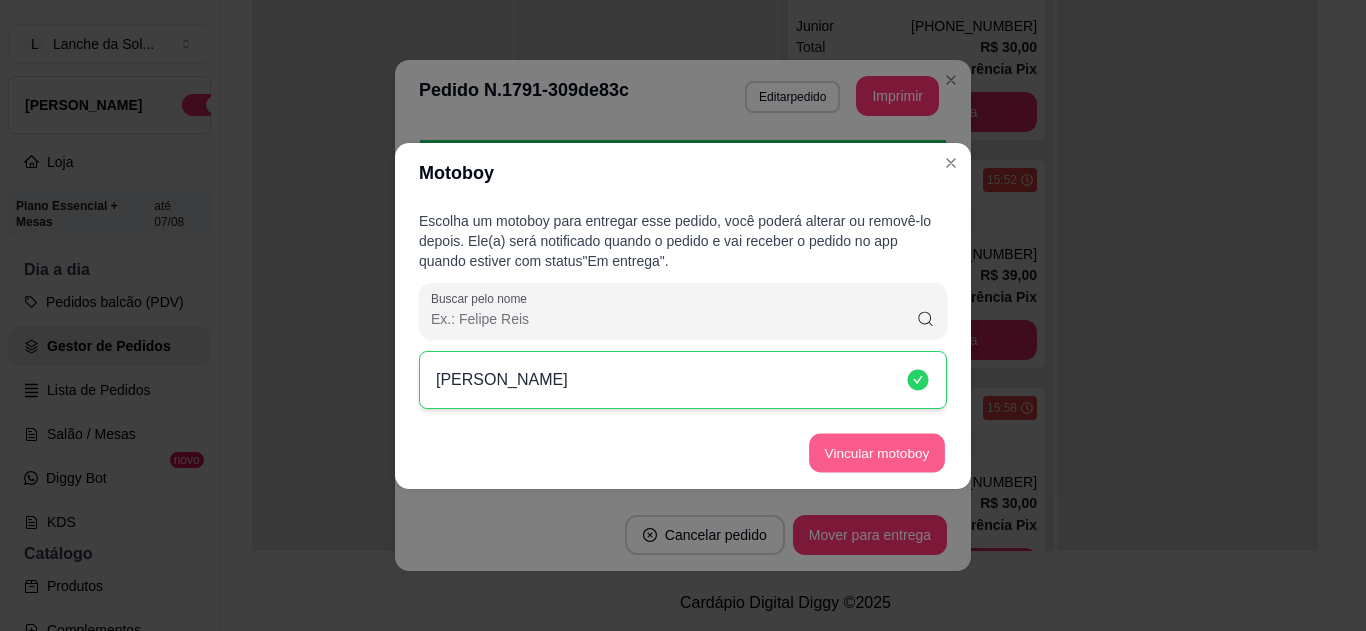 click on "Vincular motoboy" at bounding box center [877, 452] 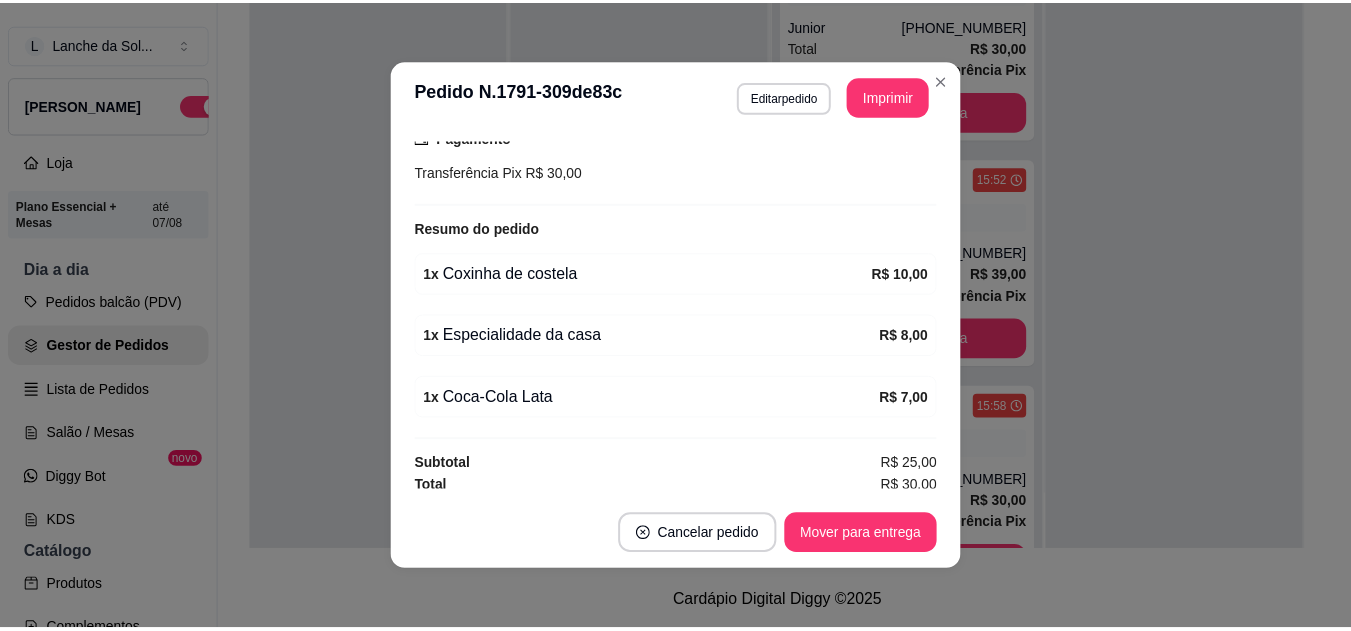 scroll, scrollTop: 600, scrollLeft: 0, axis: vertical 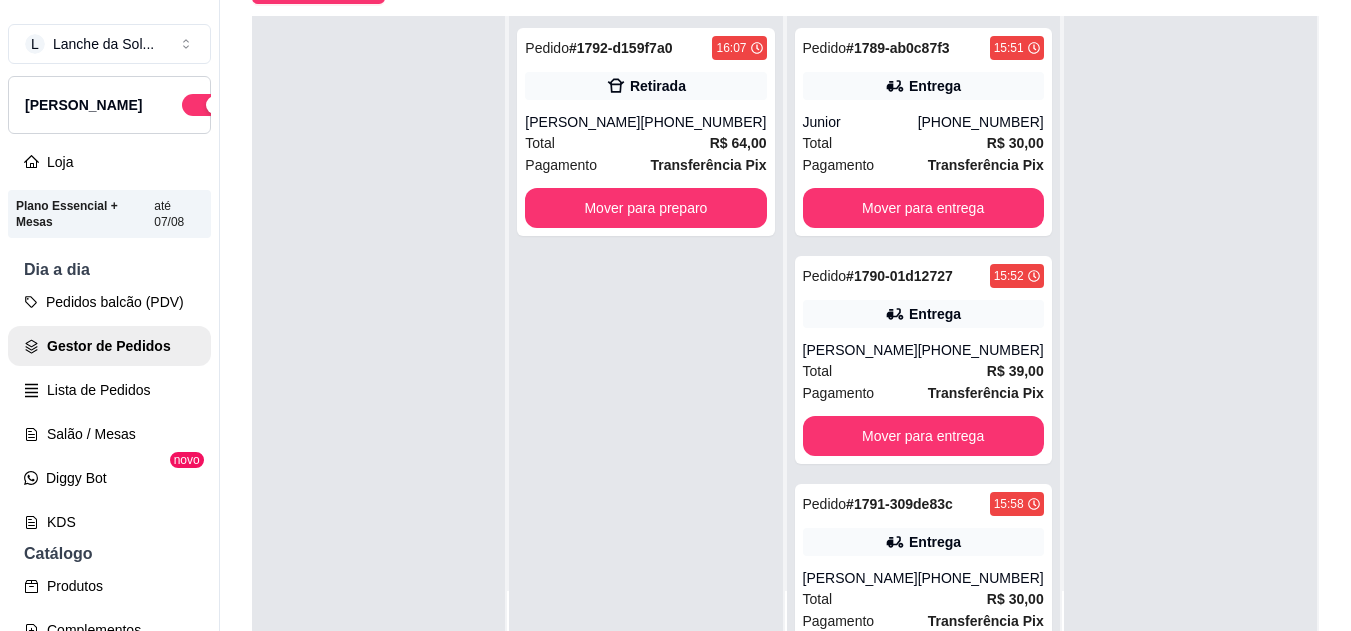 click on "Rubson andrade" at bounding box center (582, 122) 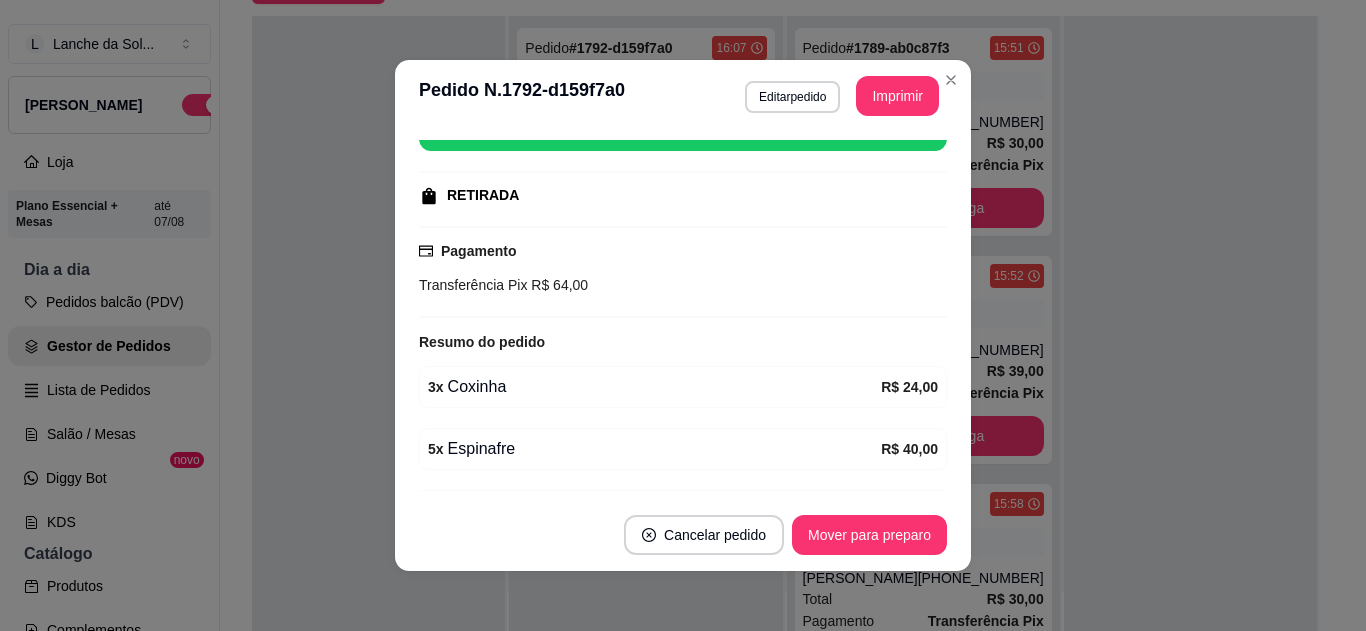 scroll, scrollTop: 332, scrollLeft: 0, axis: vertical 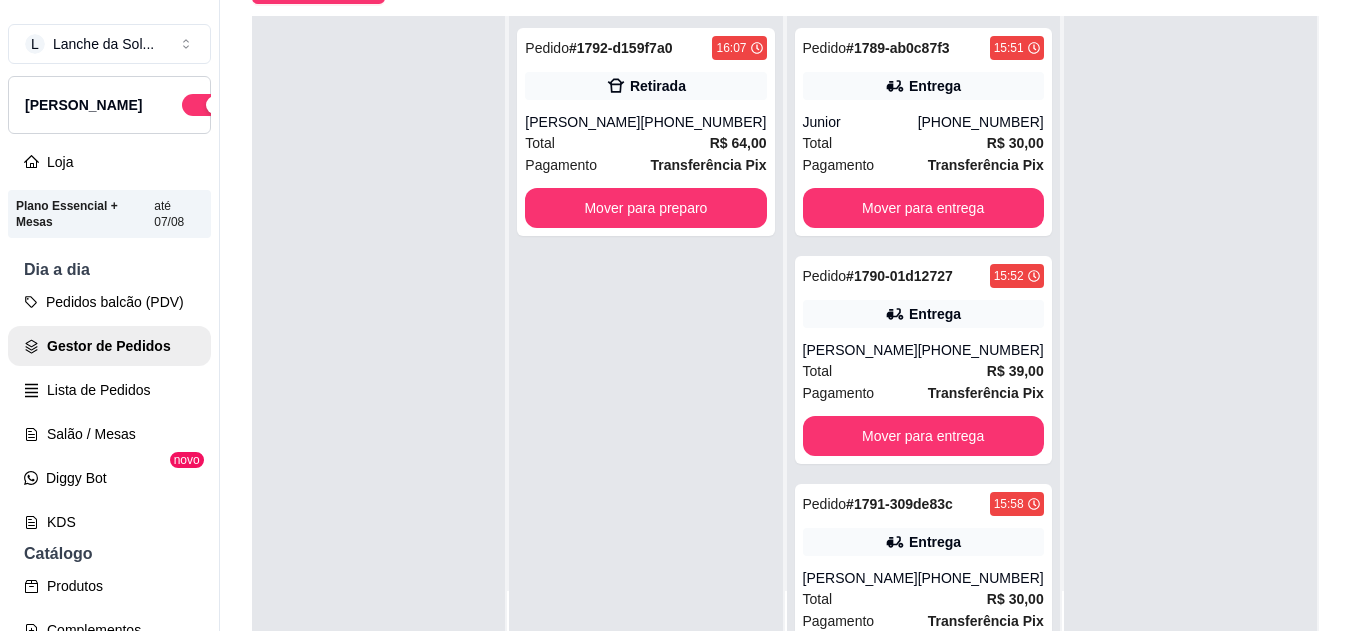 click on "Pedido  # 1789-ab0c87f3 15:51 Entrega Junior (91) 99107-2106 Total R$ 30,00 Pagamento Transferência Pix Mover para entrega" at bounding box center (923, 132) 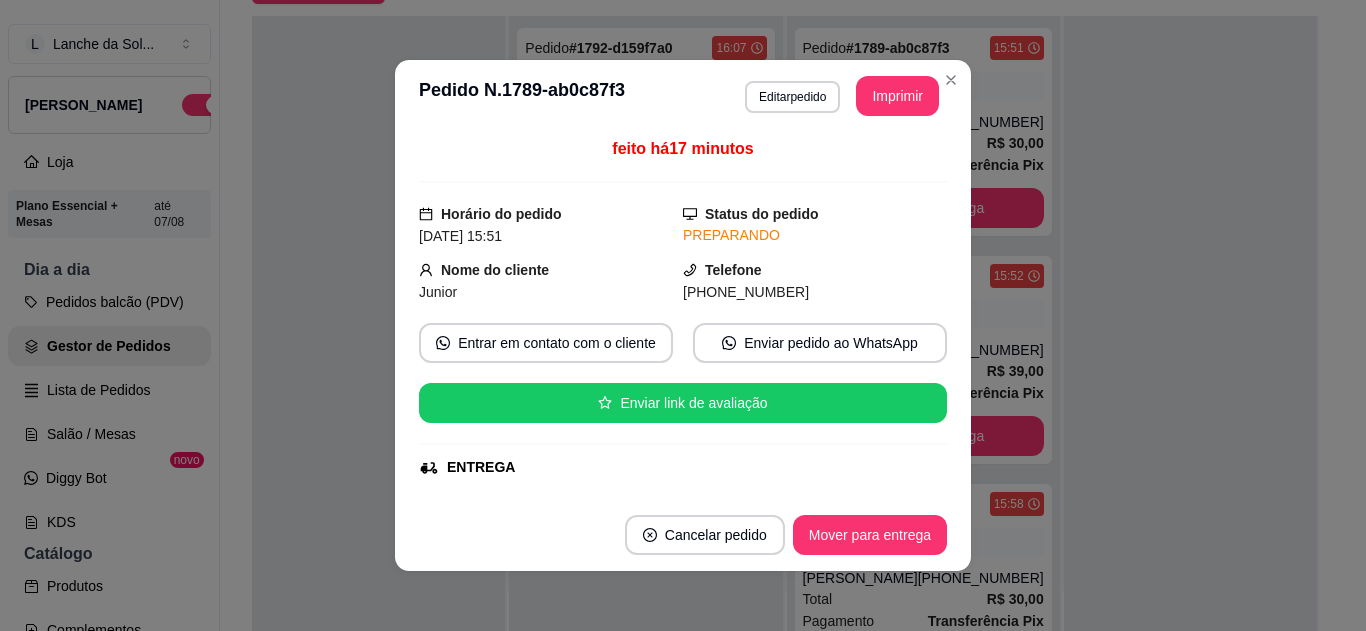 scroll, scrollTop: 0, scrollLeft: 0, axis: both 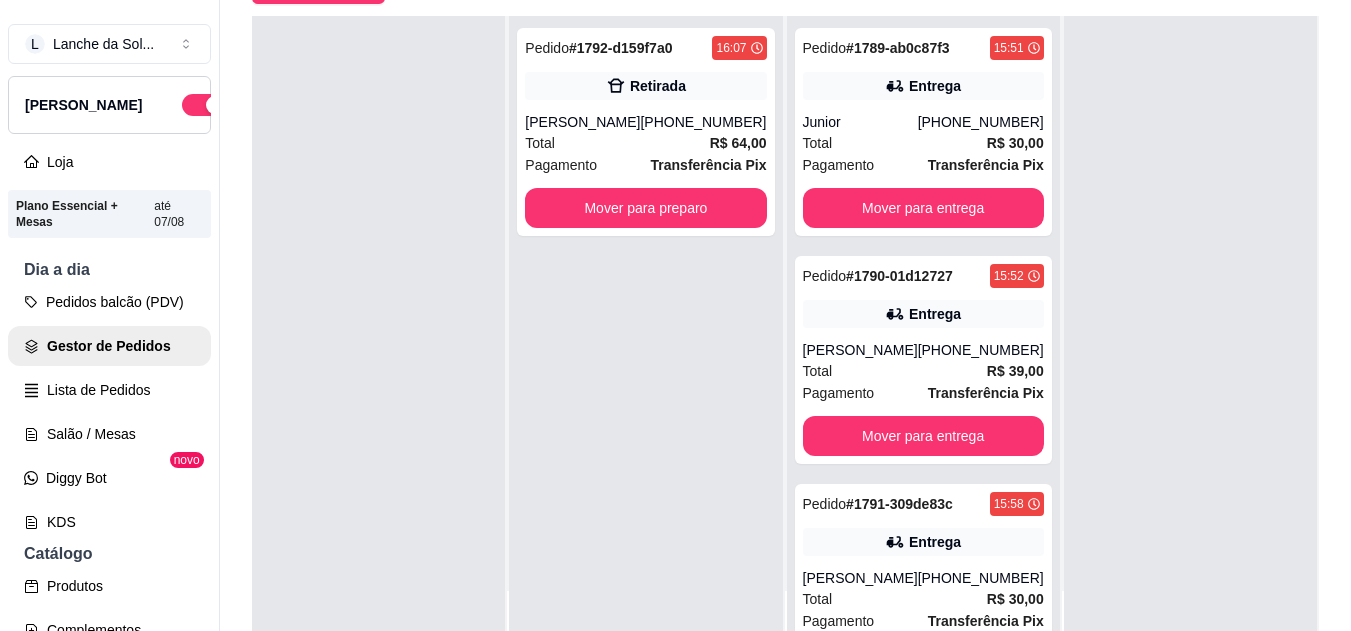 click on "(93) 99170-9694" at bounding box center [981, 350] 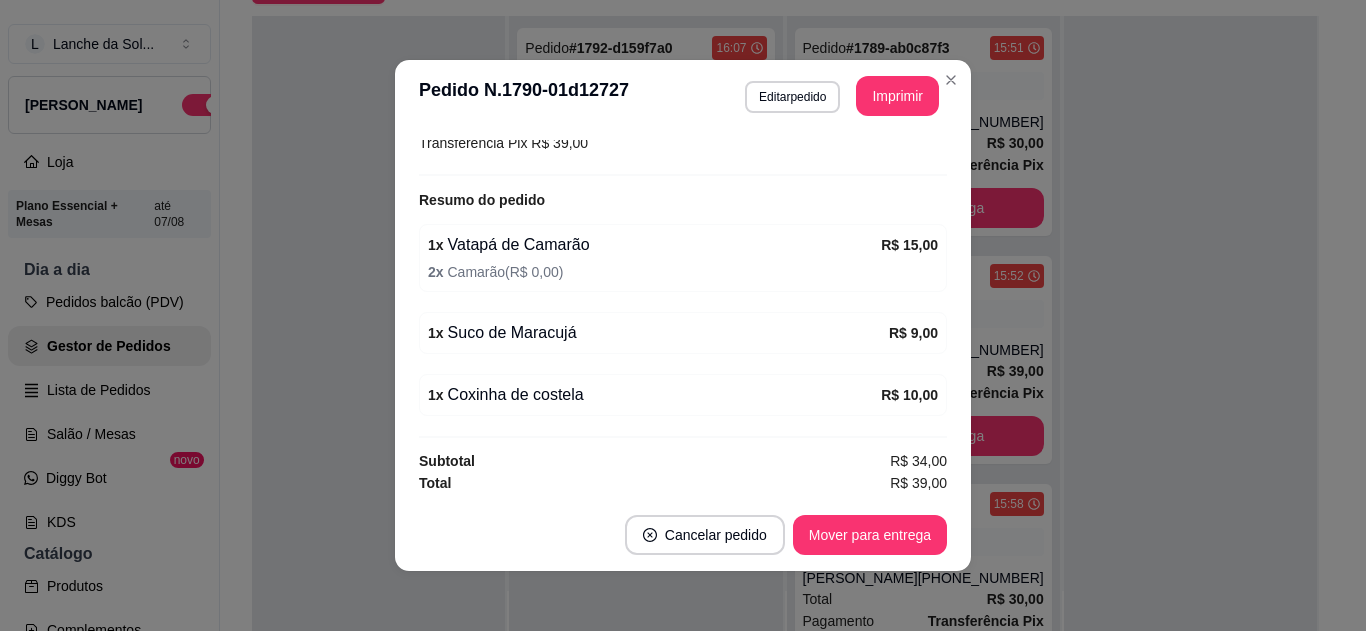 scroll, scrollTop: 630, scrollLeft: 0, axis: vertical 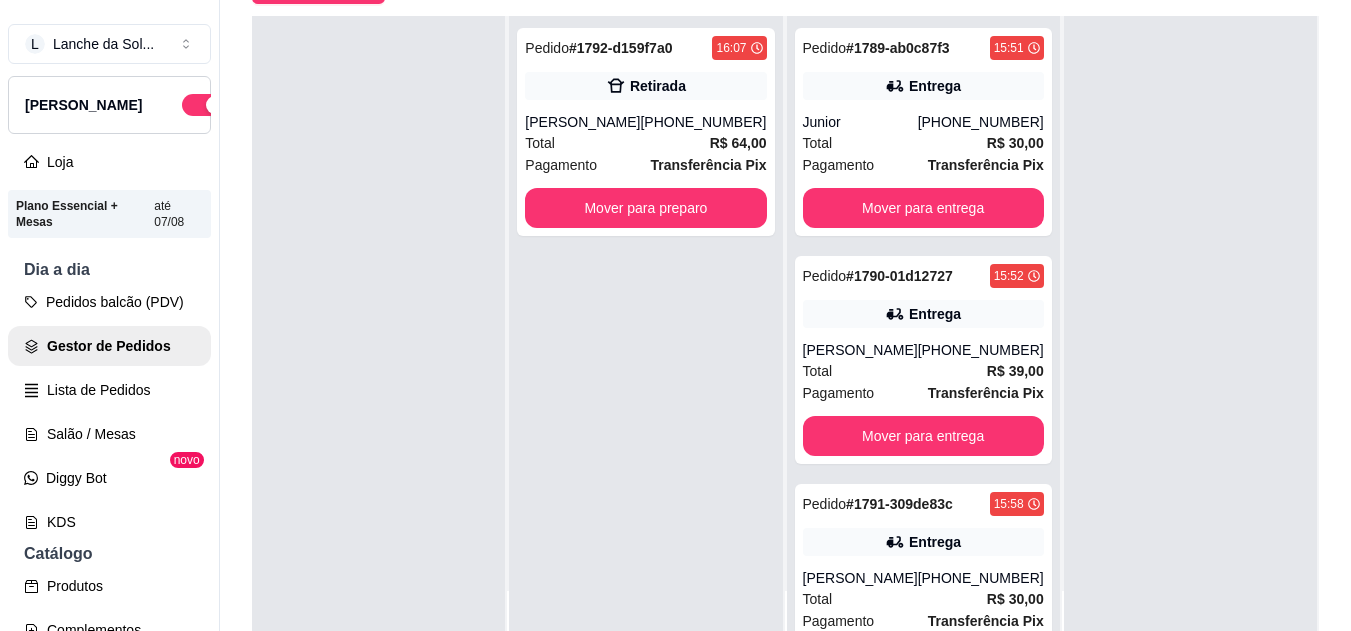 click on "Junior" at bounding box center [860, 122] 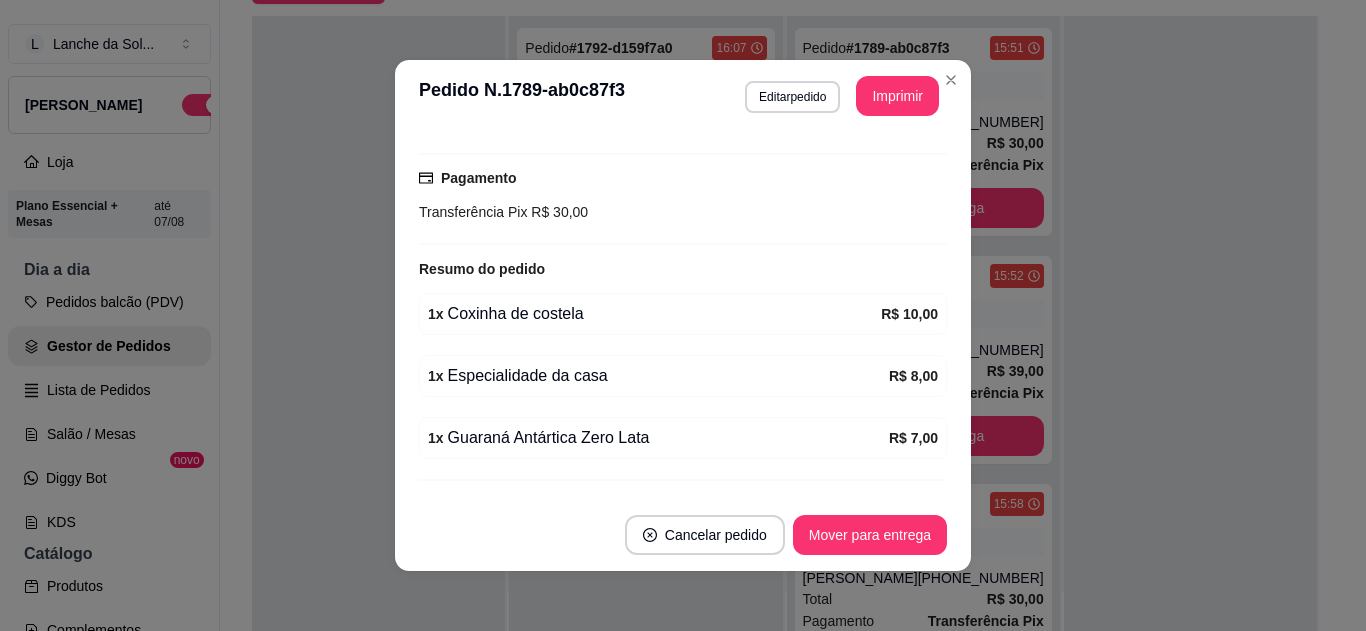 scroll, scrollTop: 604, scrollLeft: 0, axis: vertical 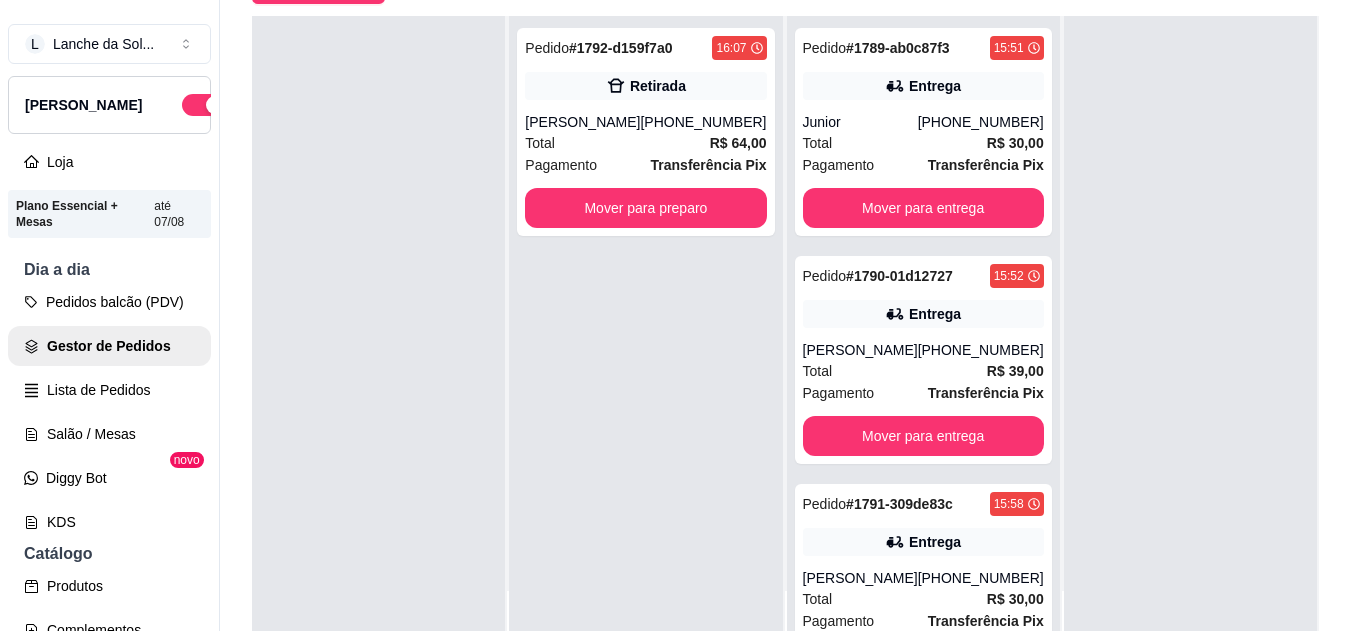 click on "Pedido  # 1790-01d12727 15:52 Entrega ALAN FARIAS  (93) 99170-9694 Total R$ 39,00 Pagamento Transferência Pix Mover para entrega" at bounding box center [923, 360] 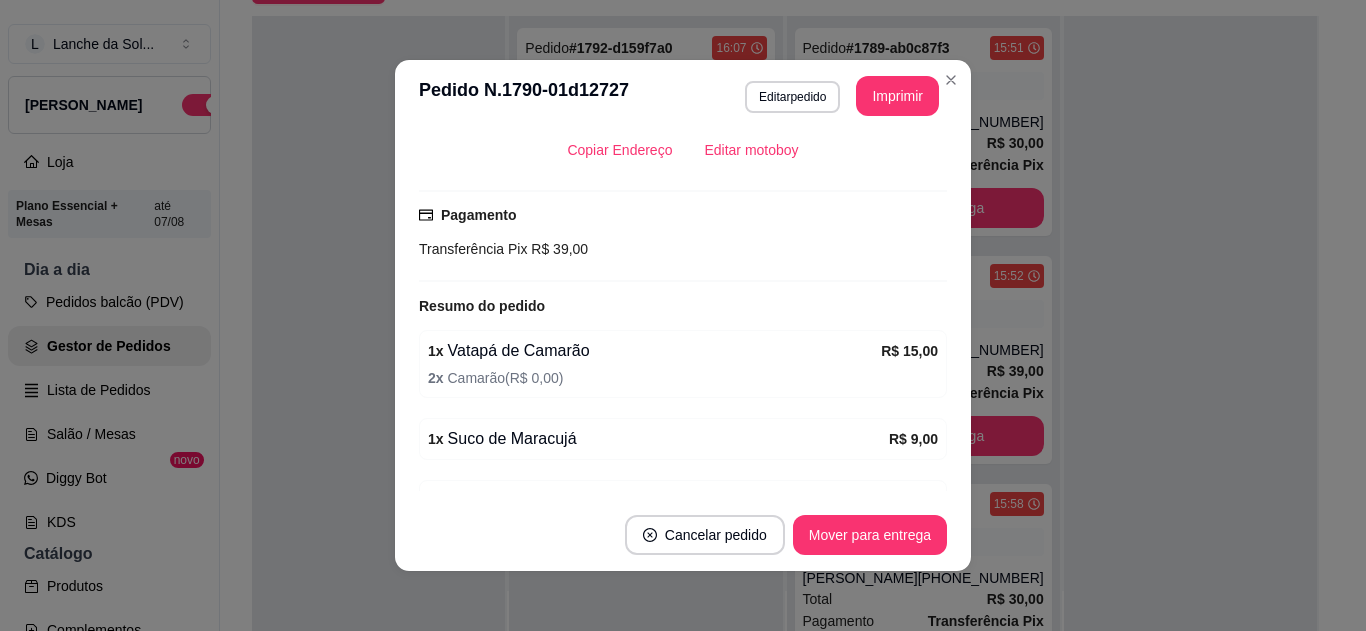 scroll, scrollTop: 514, scrollLeft: 0, axis: vertical 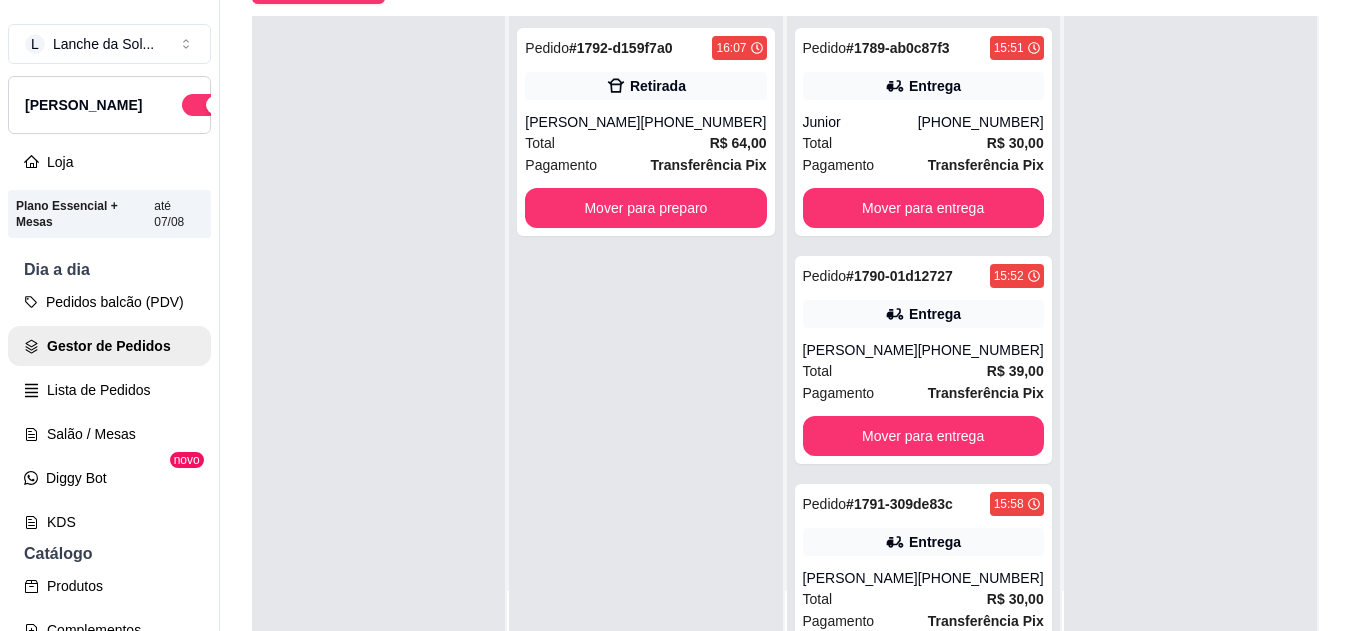 click on "Pedido  # 1791-309de83c 15:58 Entrega Wesley Lobato  (93) 99195-8709 Total R$ 30,00 Pagamento Transferência Pix Mover para entrega" at bounding box center [923, 588] 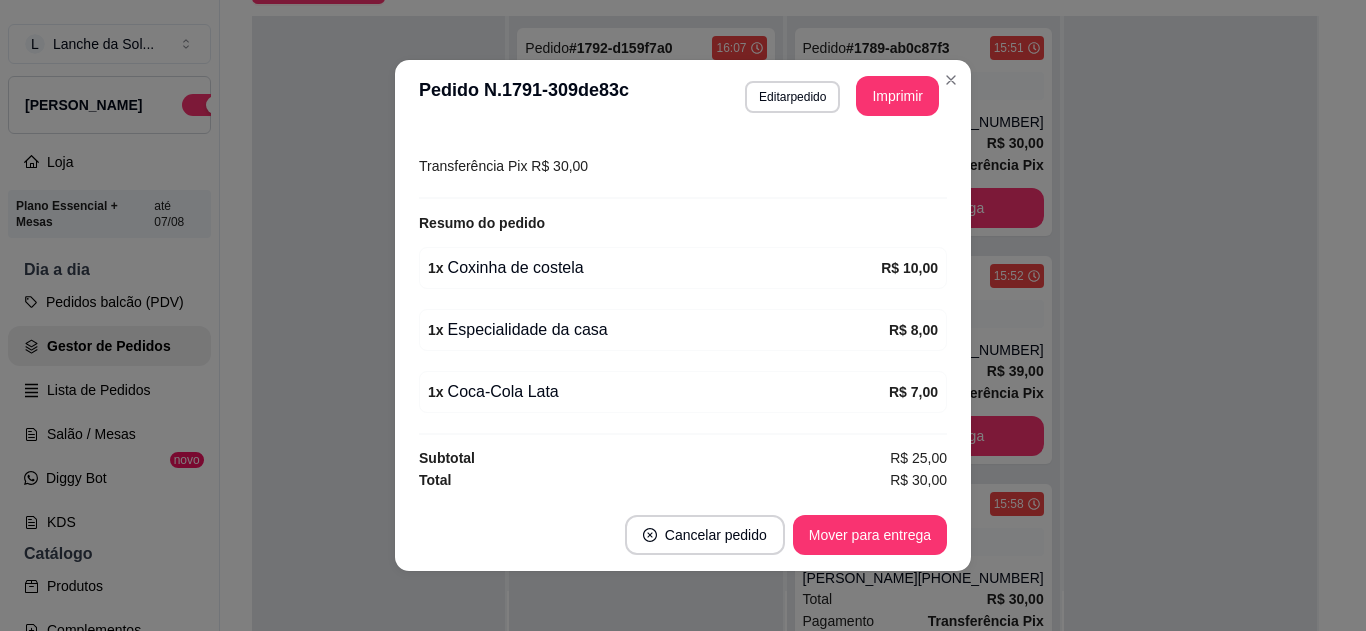 scroll, scrollTop: 148, scrollLeft: 0, axis: vertical 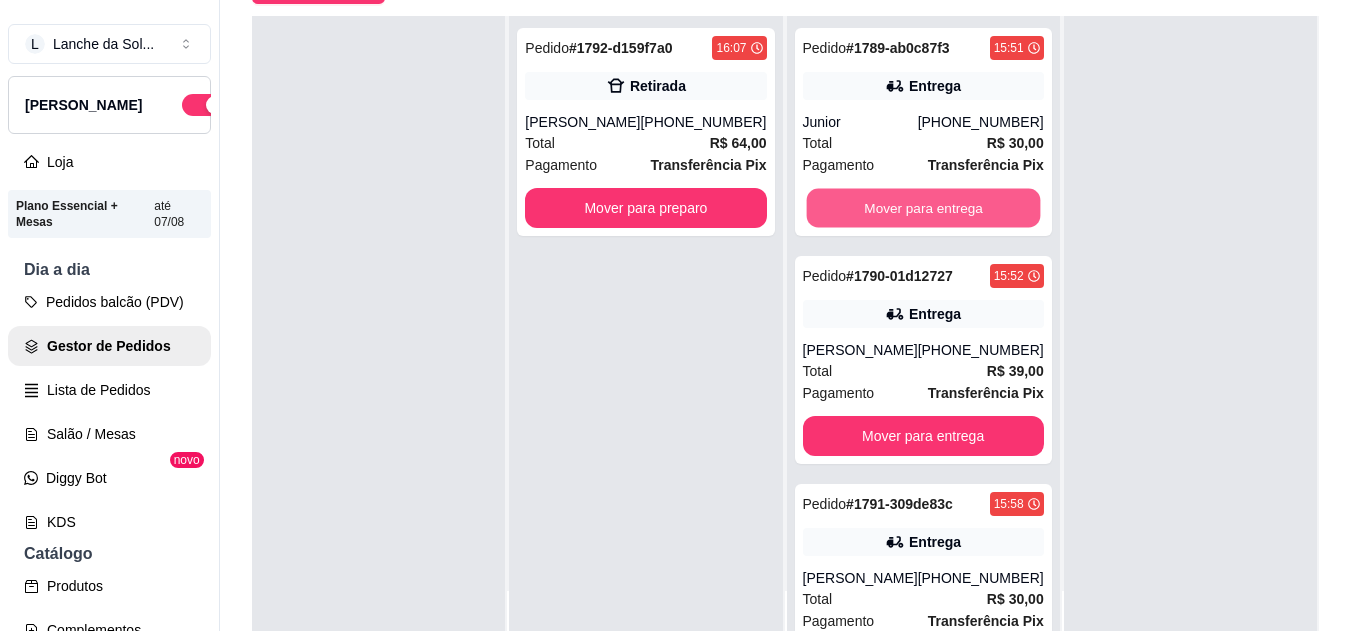 click on "Mover para entrega" at bounding box center (923, 208) 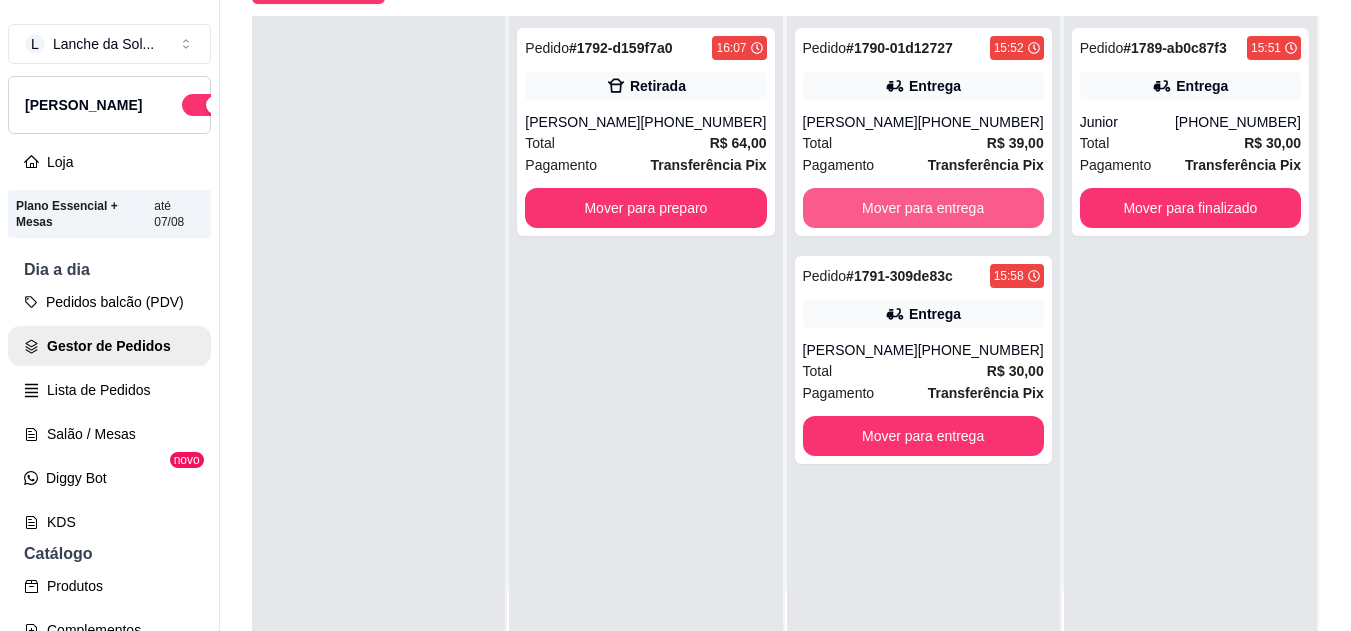 click on "Mover para entrega" at bounding box center (923, 208) 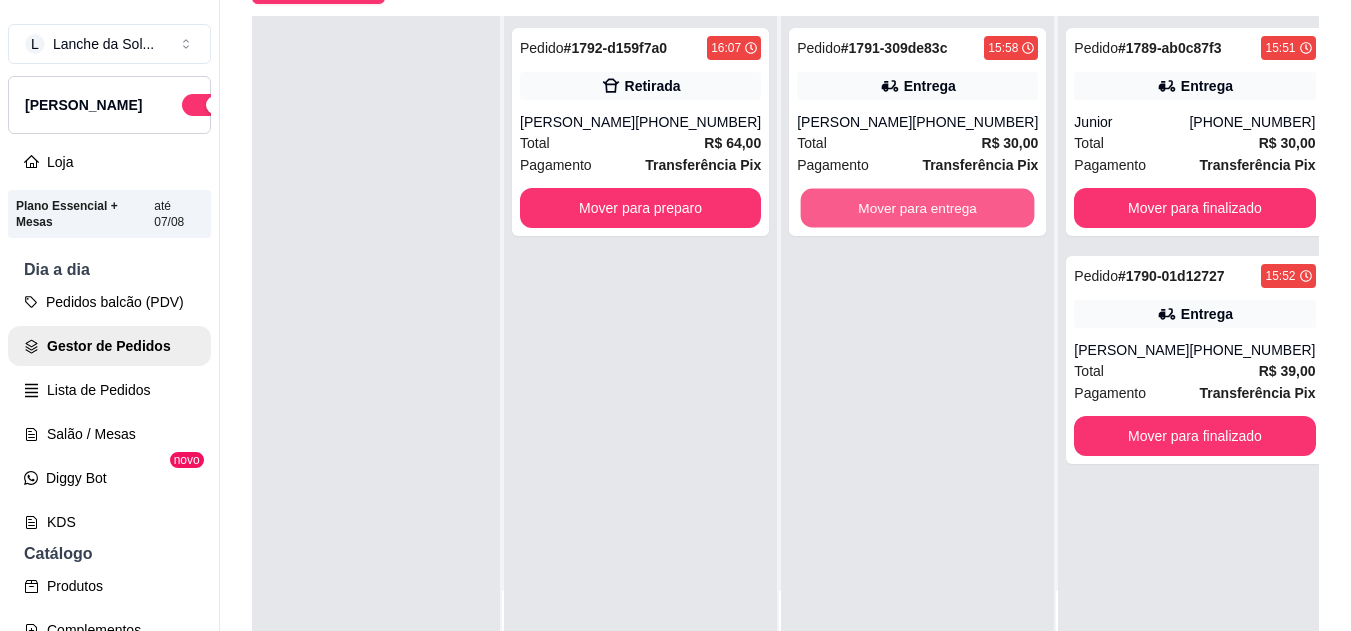 click on "Mover para entrega" at bounding box center [918, 208] 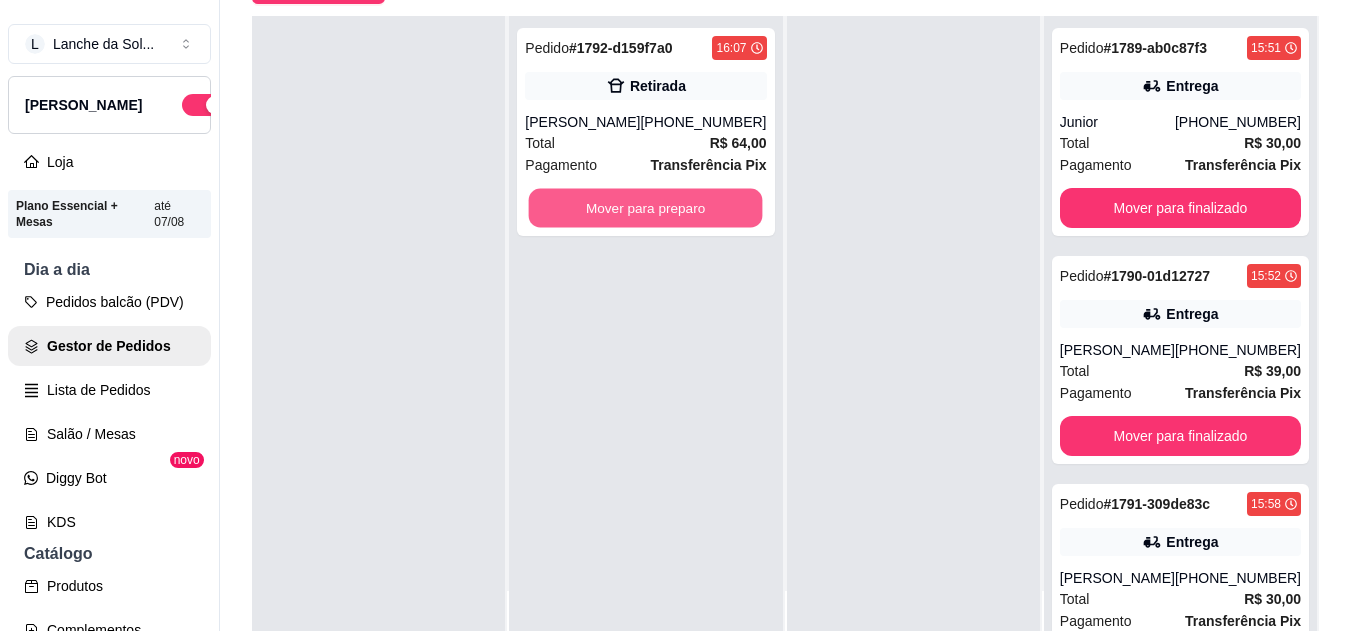 click on "Mover para preparo" at bounding box center [646, 208] 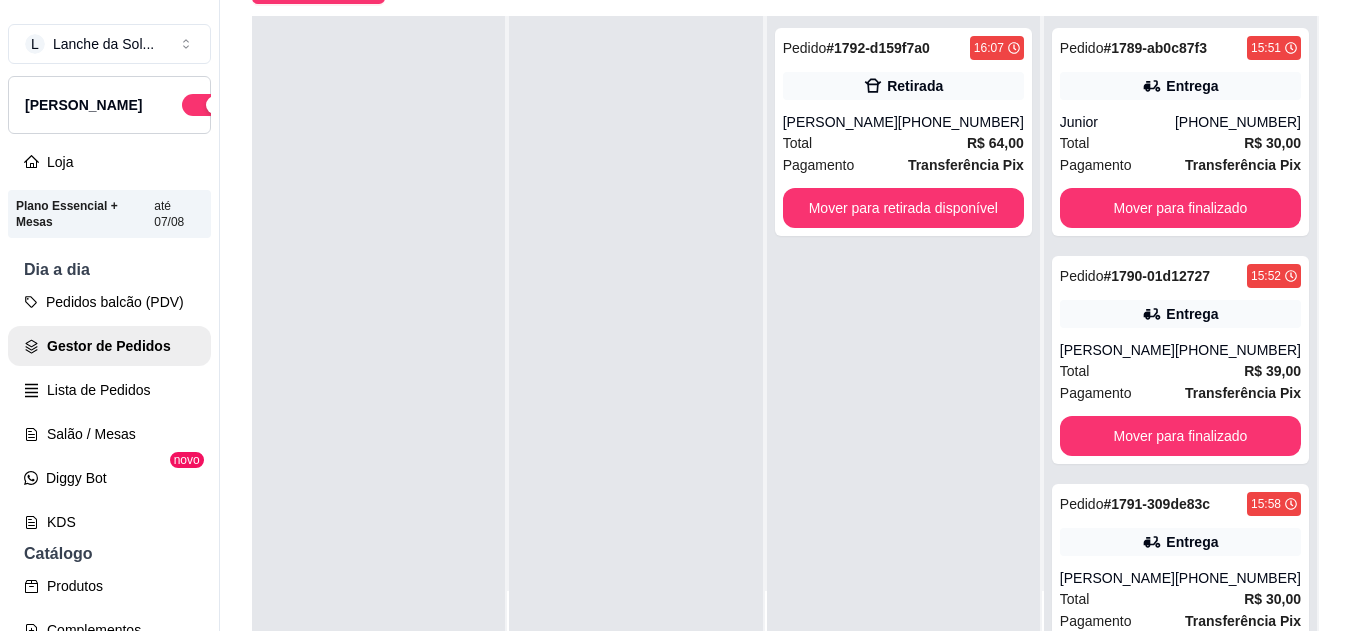 click at bounding box center [635, 331] 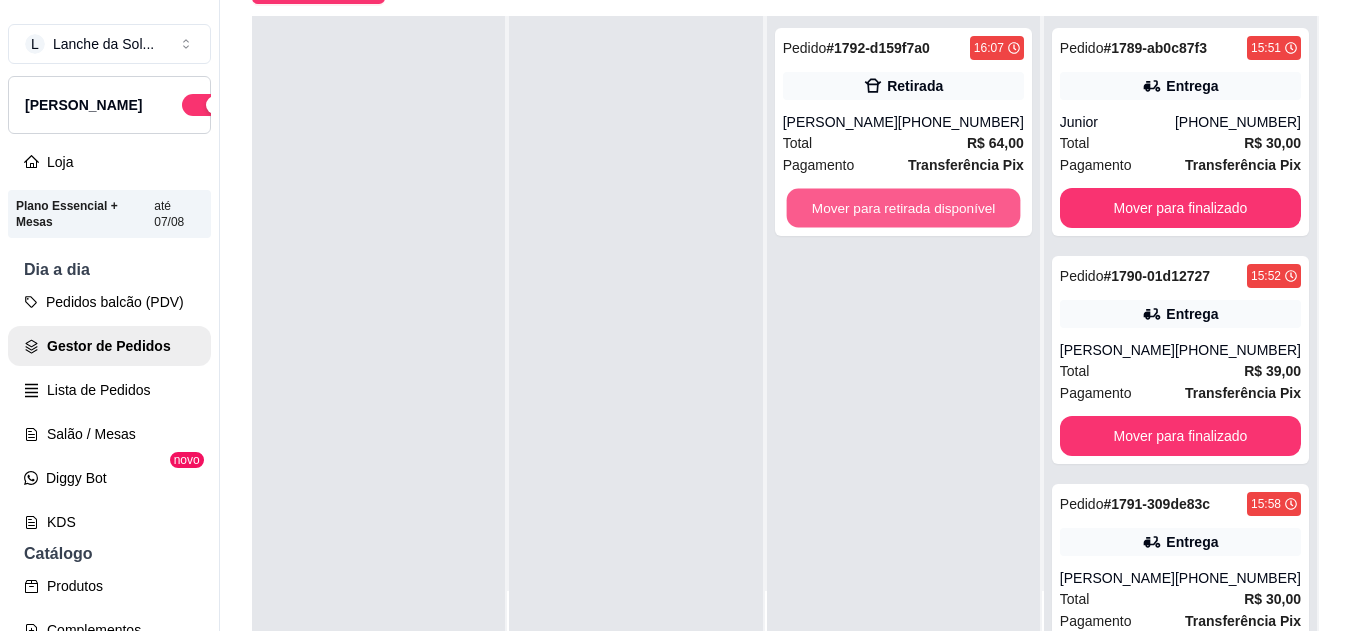 click on "Mover para retirada disponível" at bounding box center [903, 208] 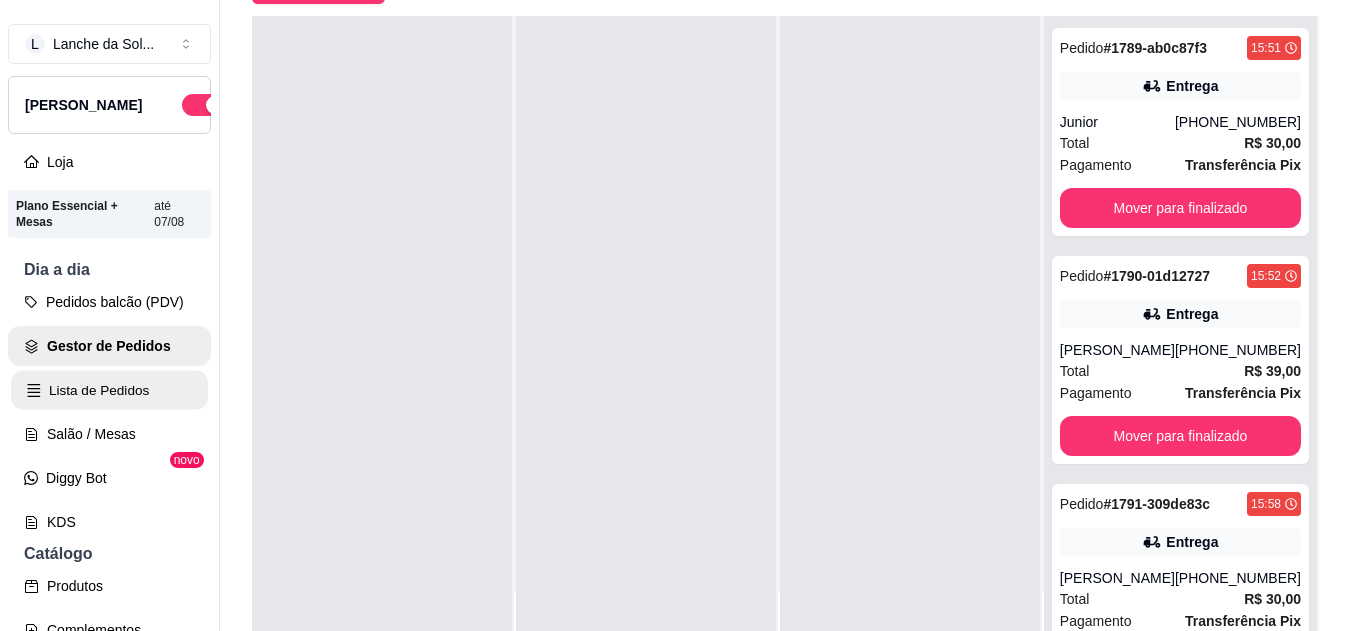 click on "Lista de Pedidos" at bounding box center (109, 390) 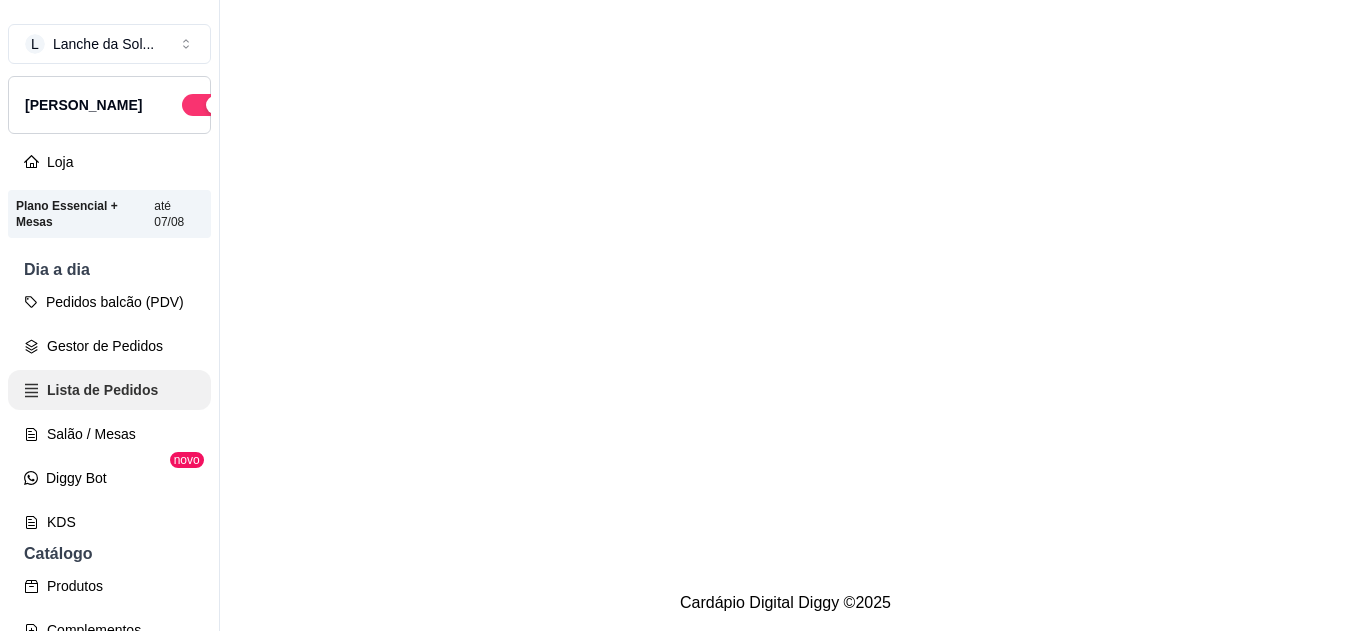 scroll, scrollTop: 0, scrollLeft: 0, axis: both 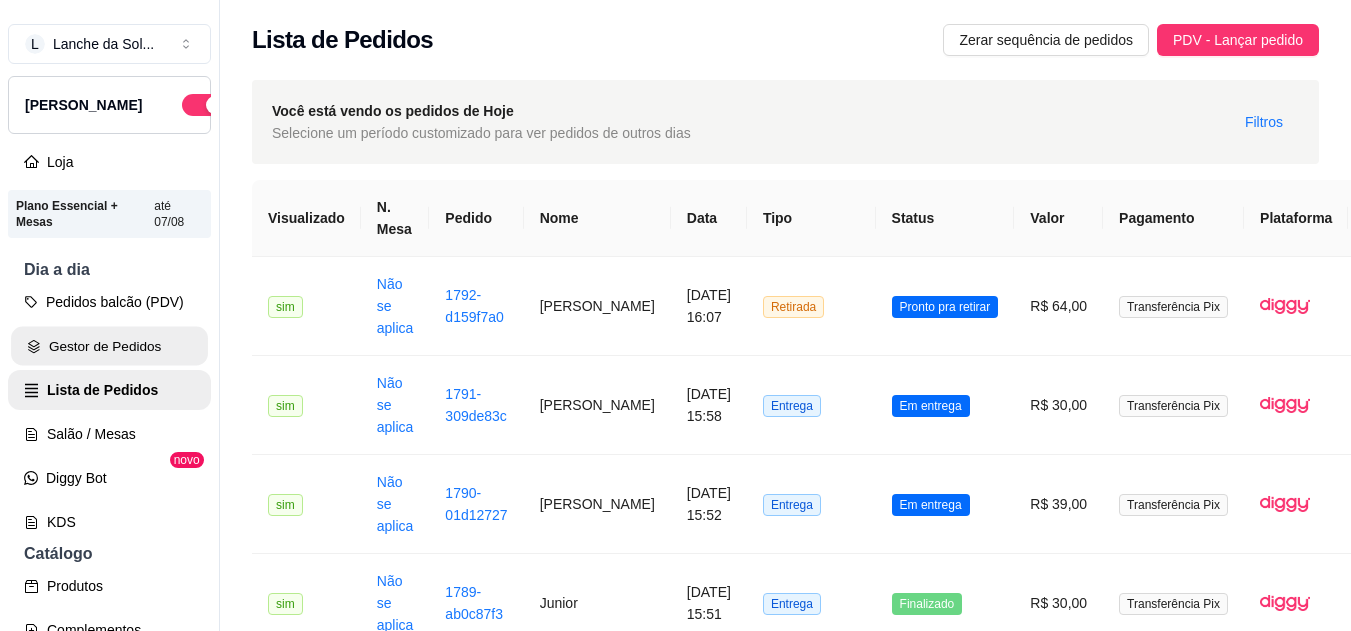 click on "Gestor de Pedidos" at bounding box center [109, 346] 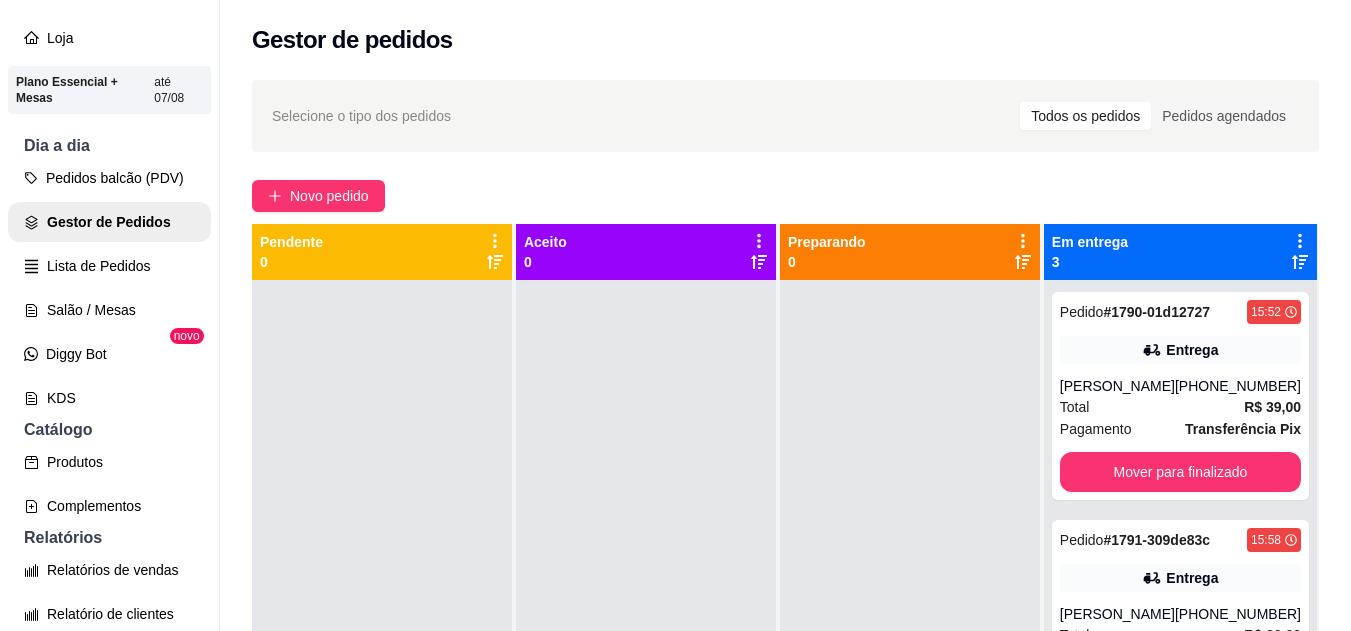 scroll, scrollTop: 154, scrollLeft: 0, axis: vertical 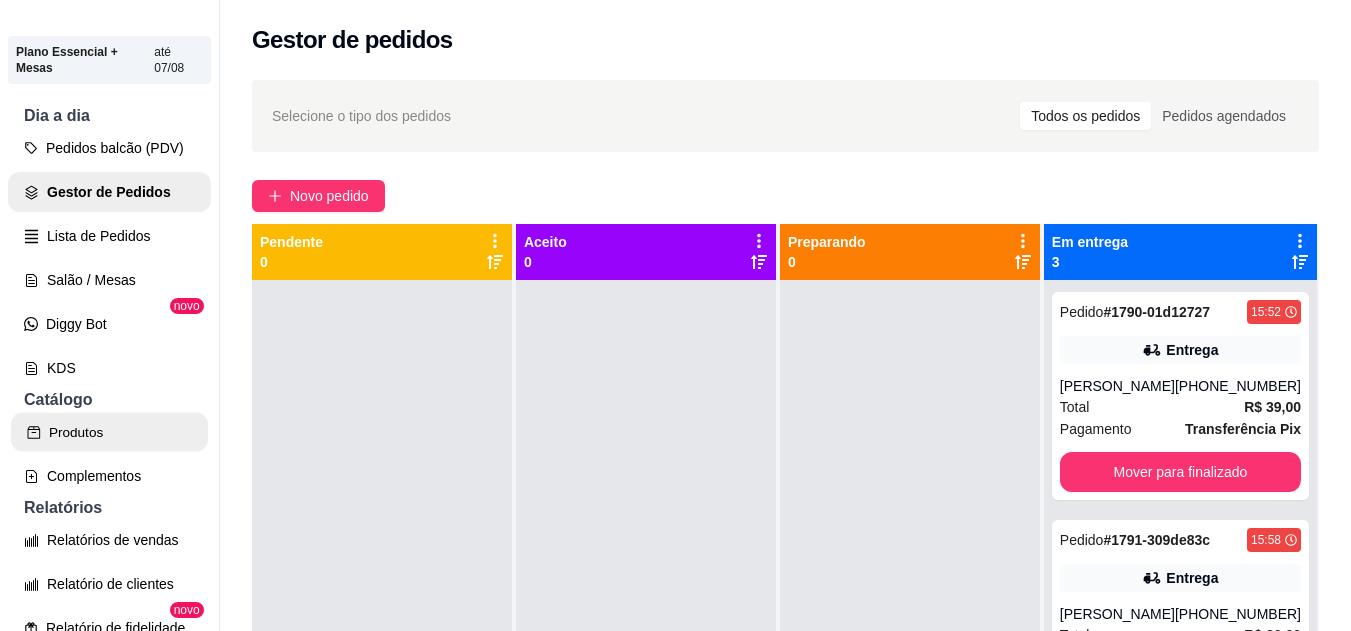 click on "Produtos" at bounding box center (109, 432) 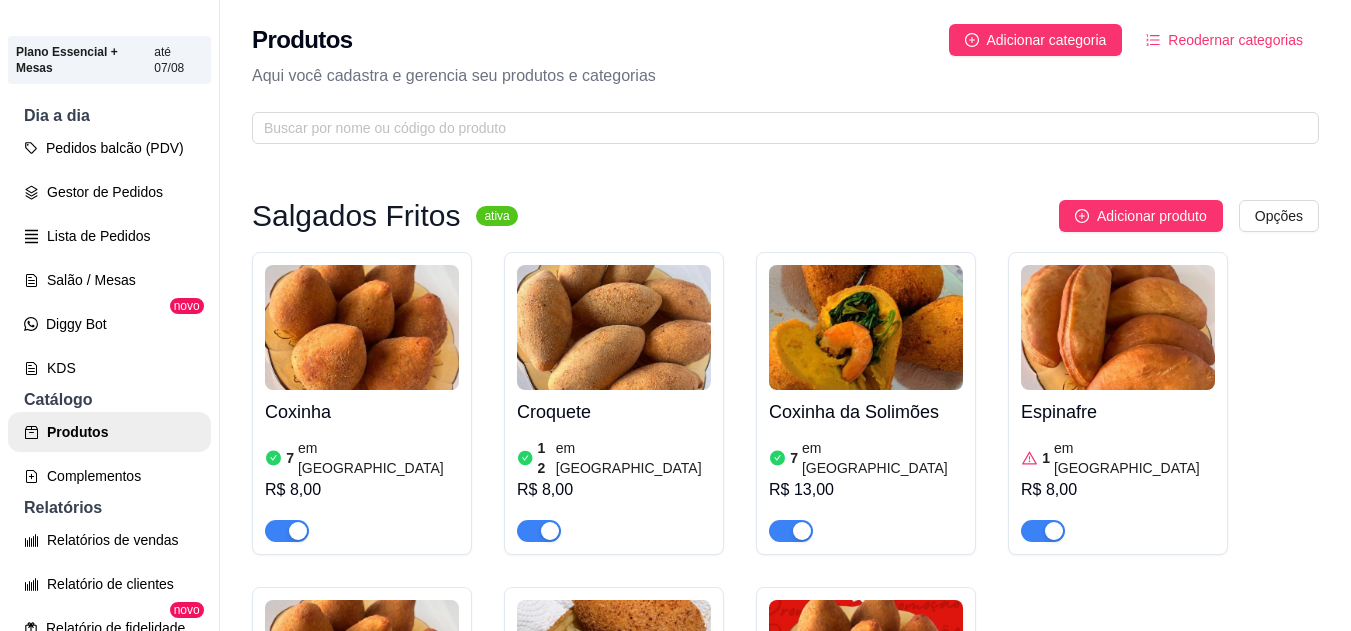 click on "em estoque" at bounding box center [1134, 458] 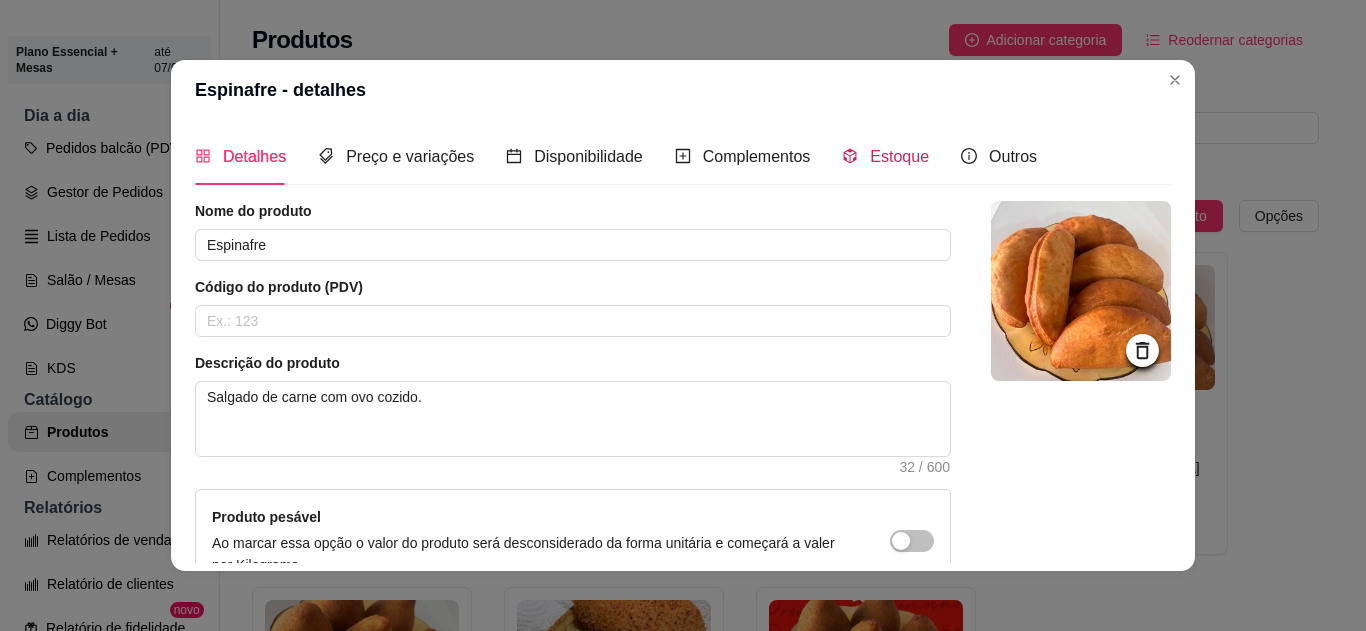 click on "Estoque" at bounding box center [885, 156] 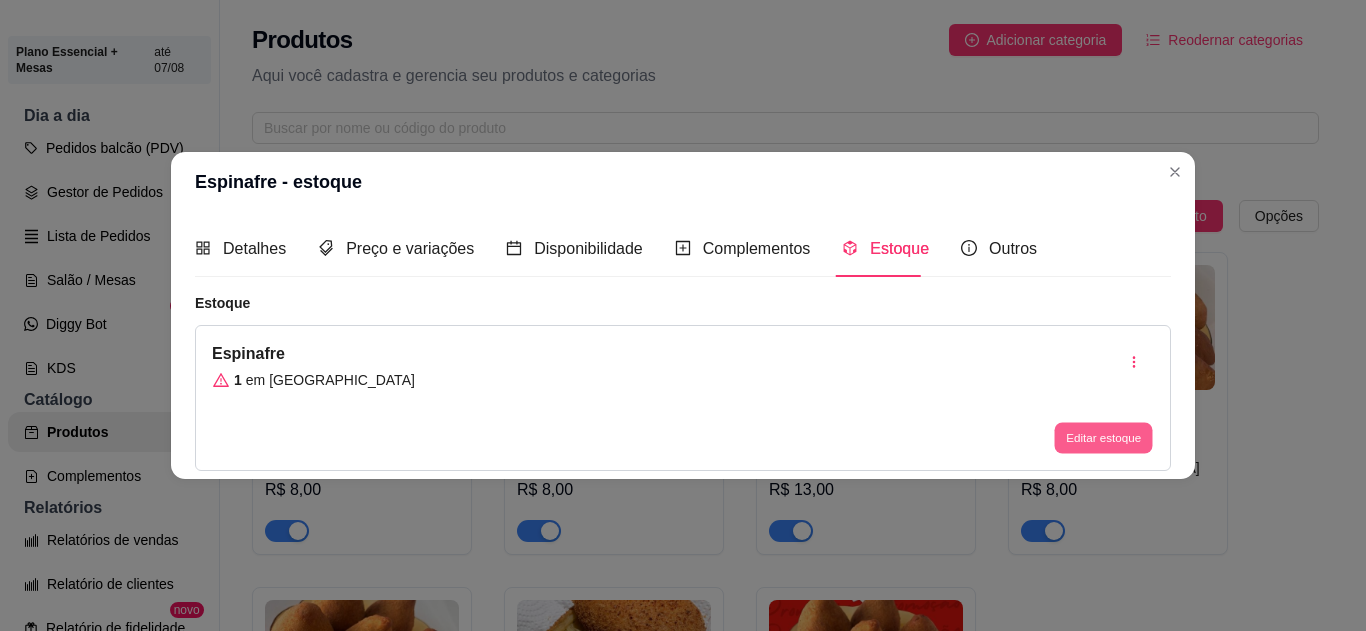 click on "Editar estoque" at bounding box center [1103, 438] 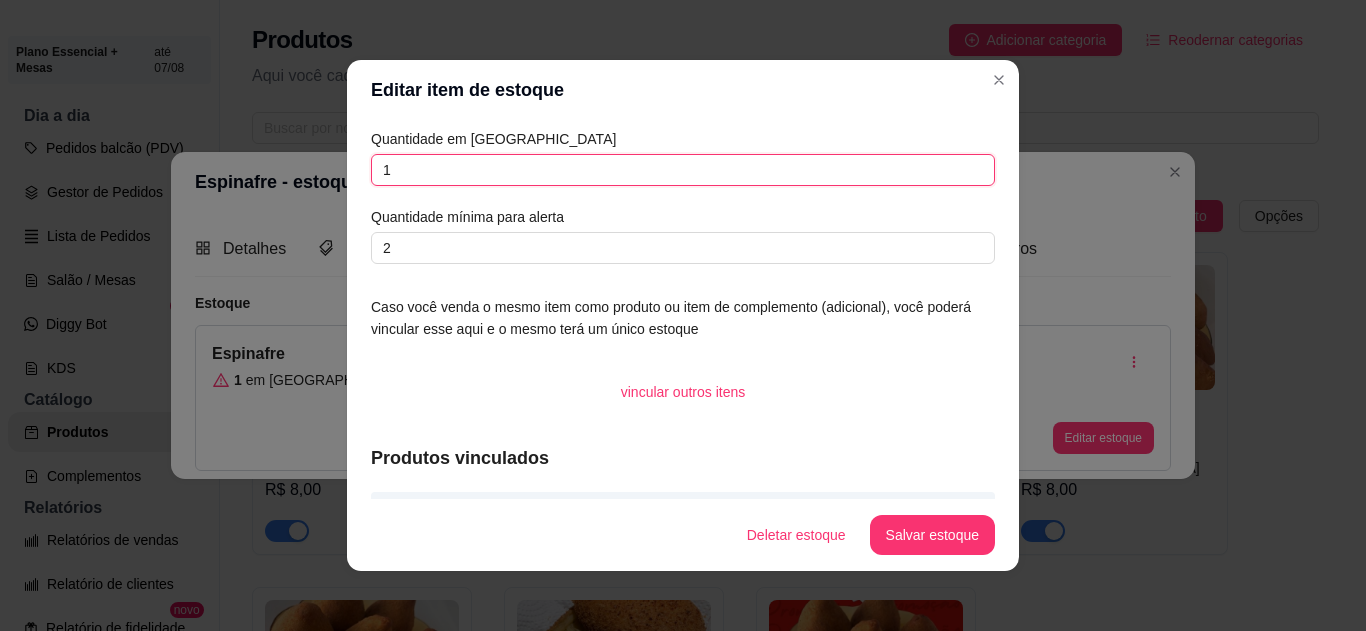 click on "1" at bounding box center [683, 170] 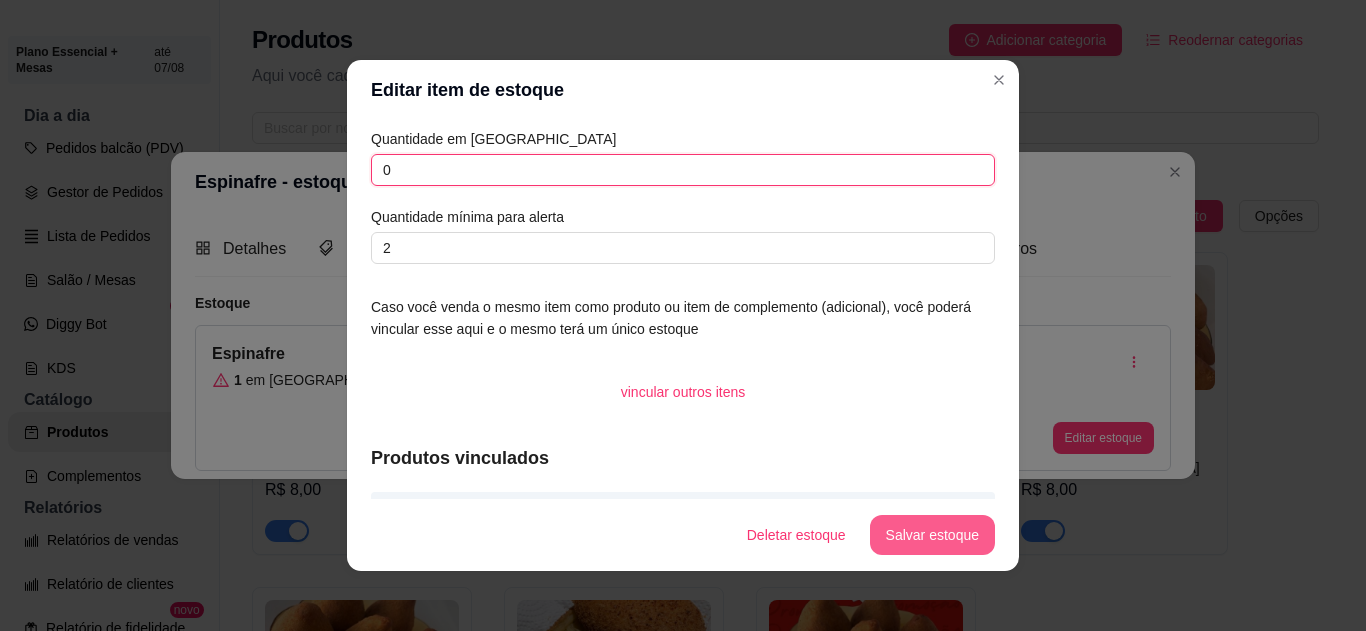 type on "0" 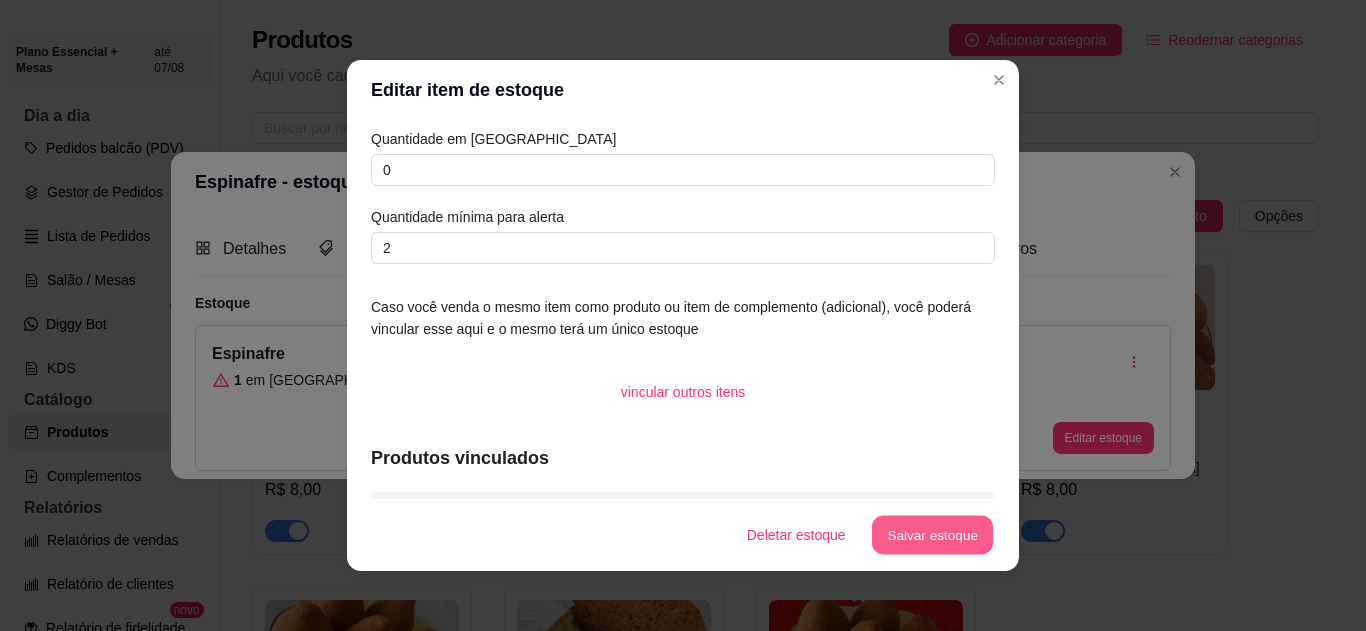 click on "Salvar estoque" at bounding box center [932, 535] 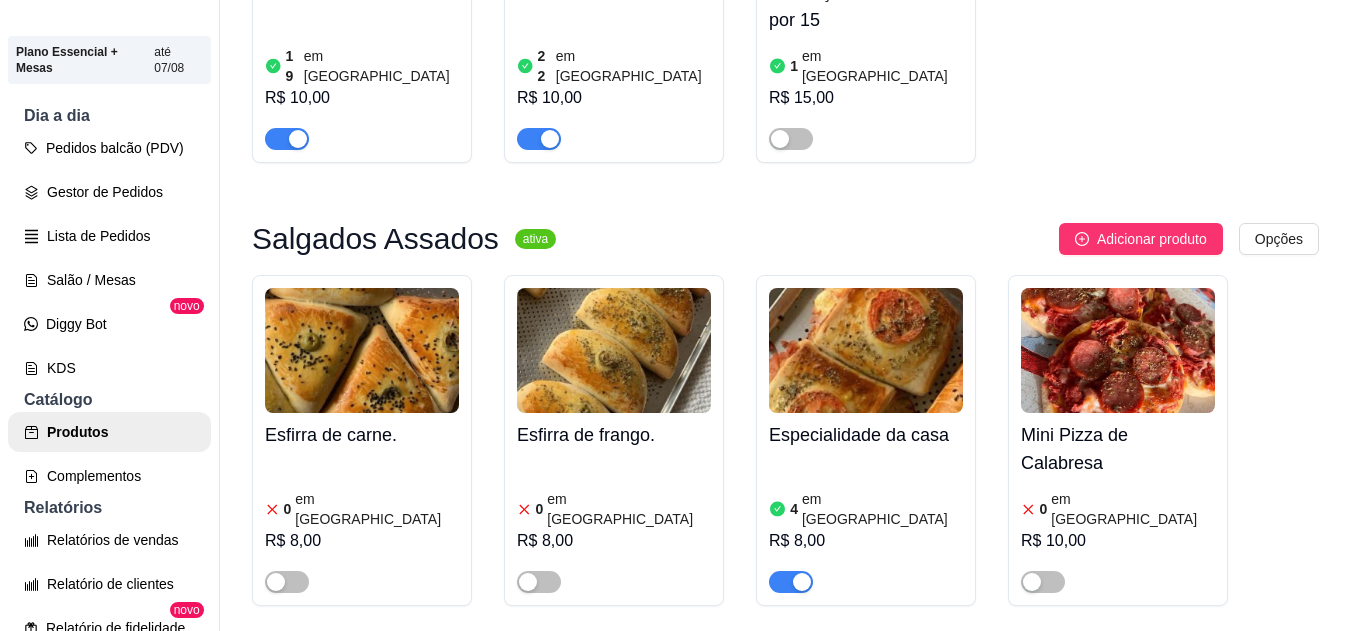 scroll, scrollTop: 781, scrollLeft: 0, axis: vertical 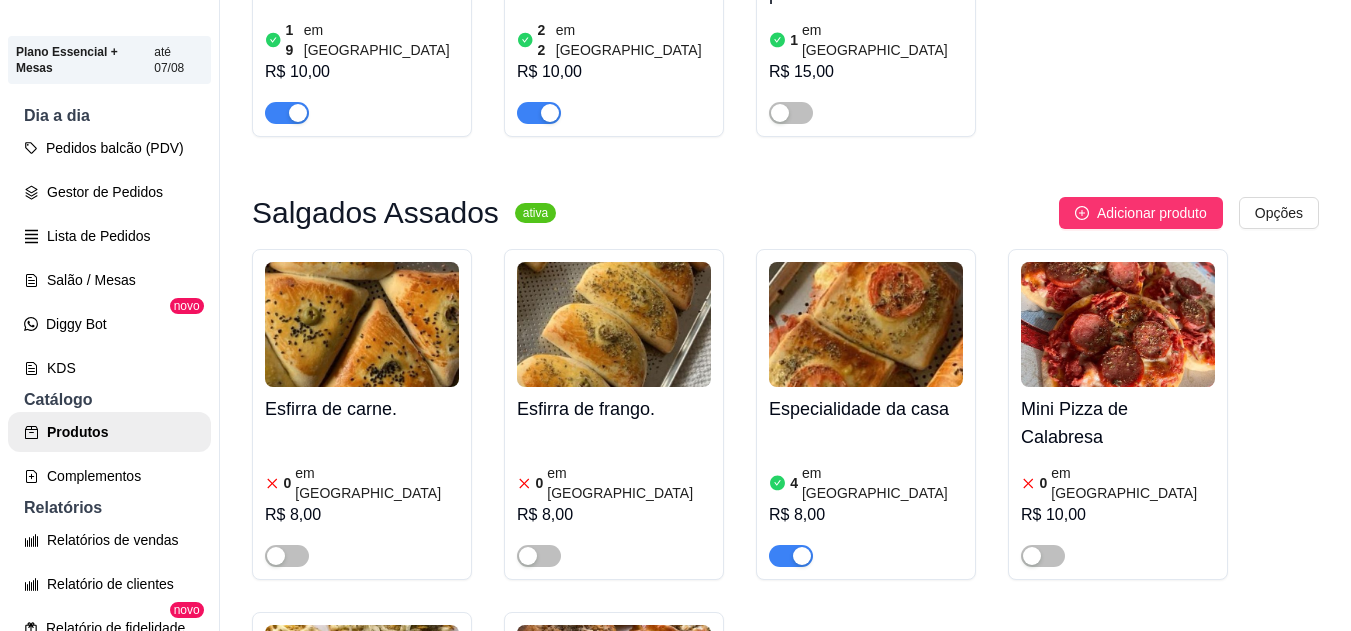 click on "Gestor de Pedidos" at bounding box center (109, 192) 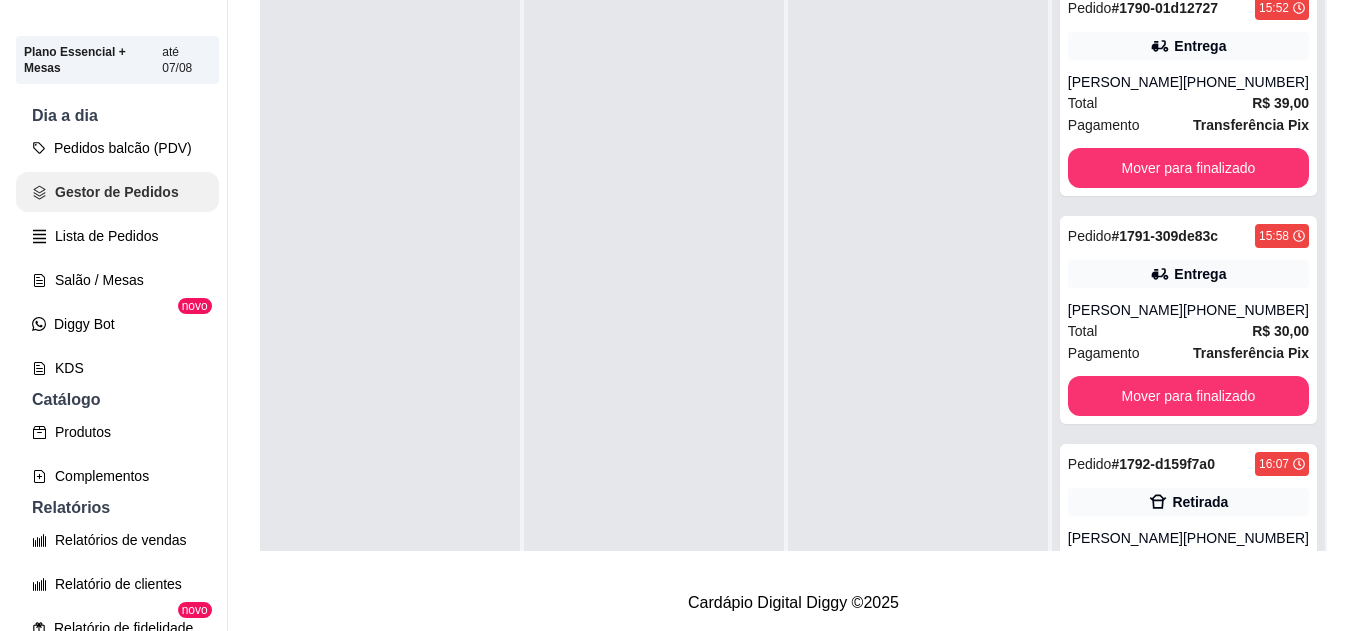 scroll, scrollTop: 0, scrollLeft: 0, axis: both 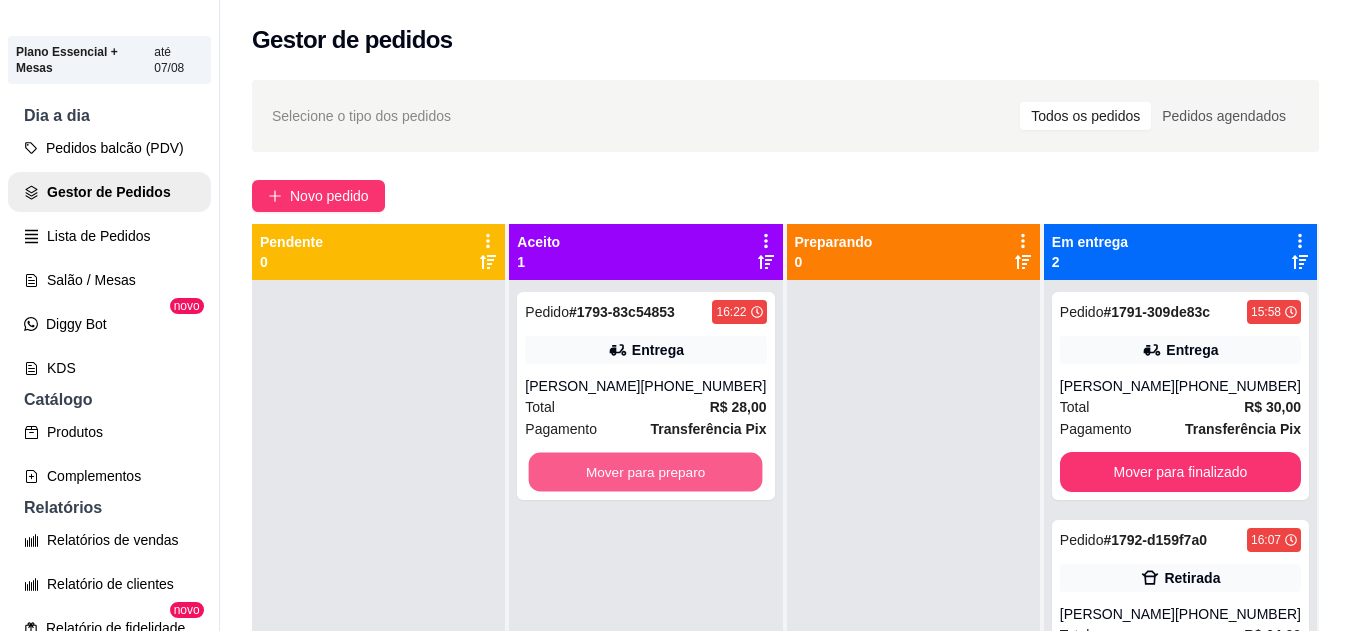 click on "Mover para preparo" at bounding box center (646, 472) 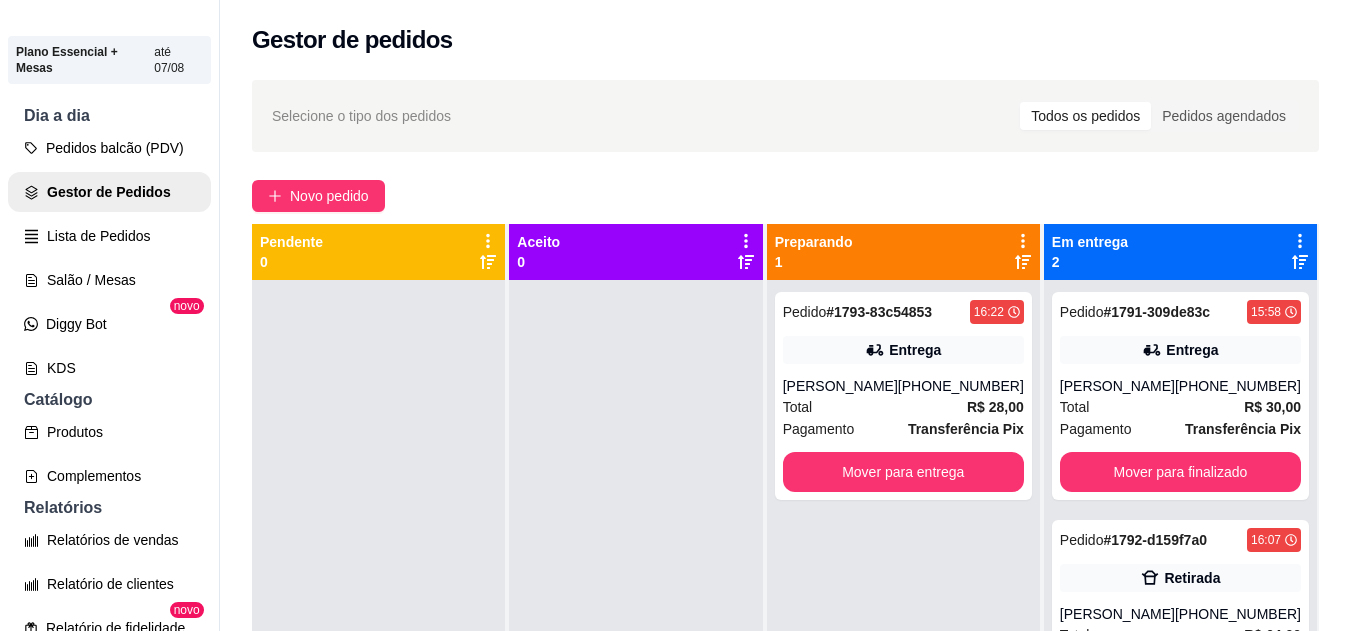click on "Total R$ 28,00" at bounding box center [903, 407] 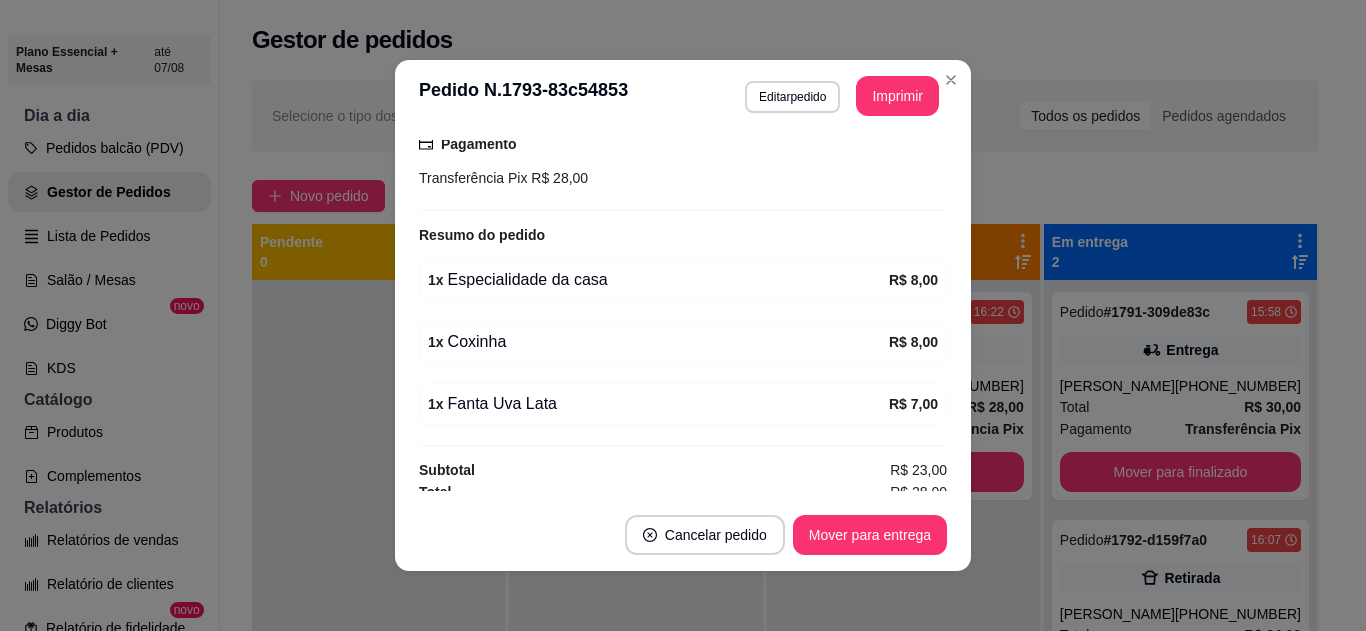 scroll, scrollTop: 533, scrollLeft: 0, axis: vertical 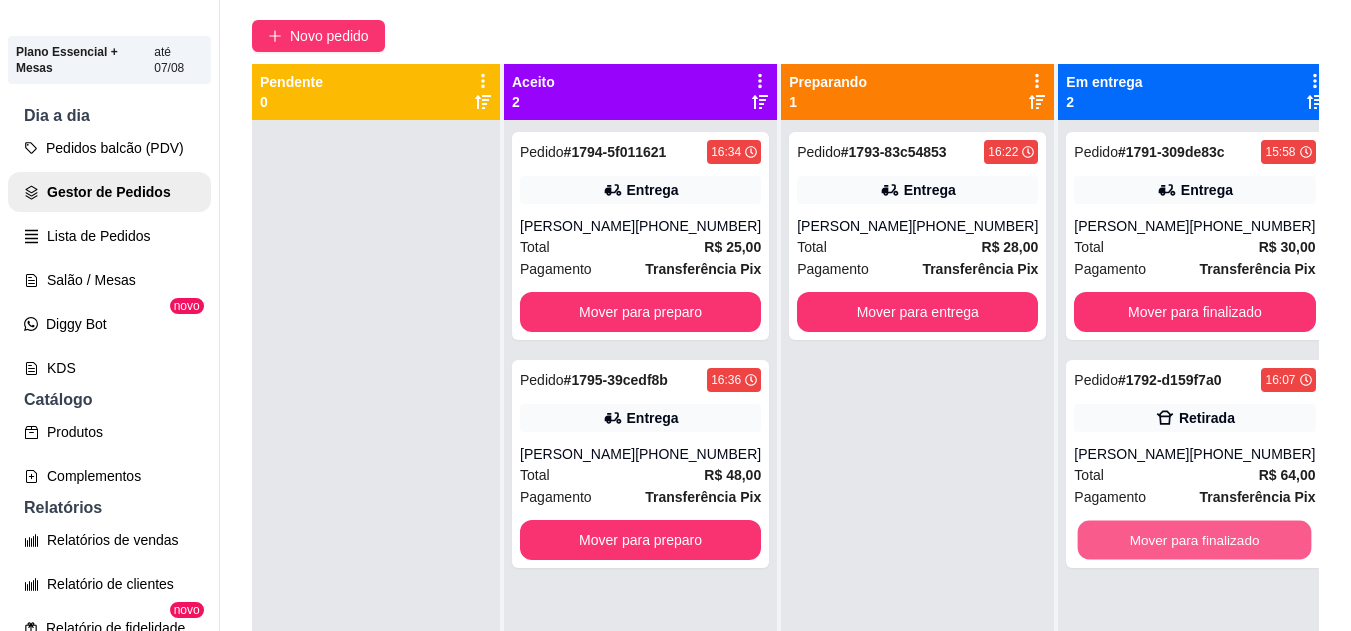 click on "Mover para finalizado" at bounding box center (1195, 540) 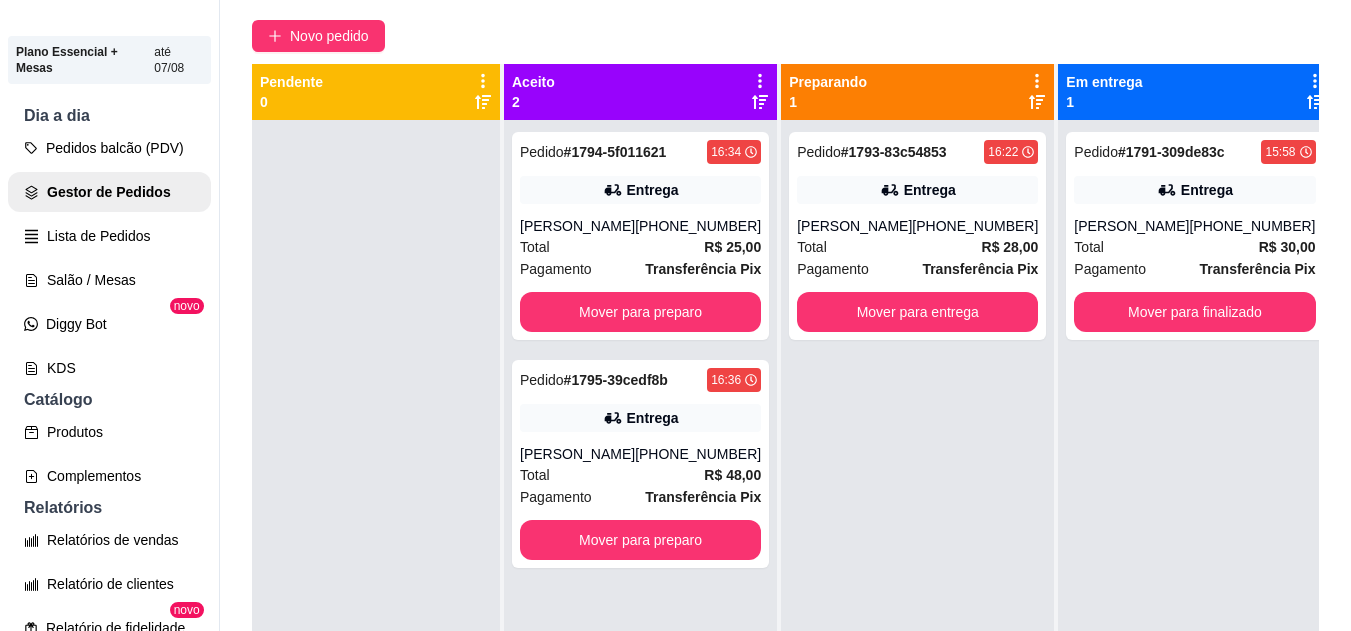 click on "Anderson" at bounding box center (854, 226) 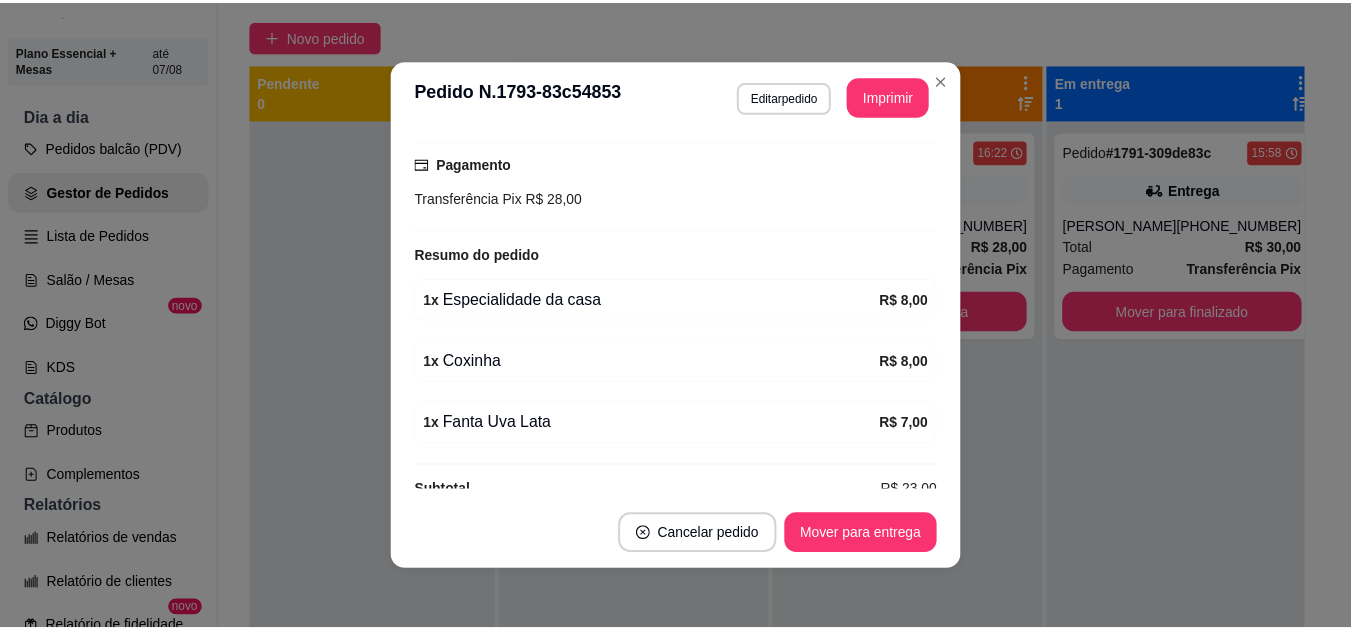 scroll, scrollTop: 542, scrollLeft: 0, axis: vertical 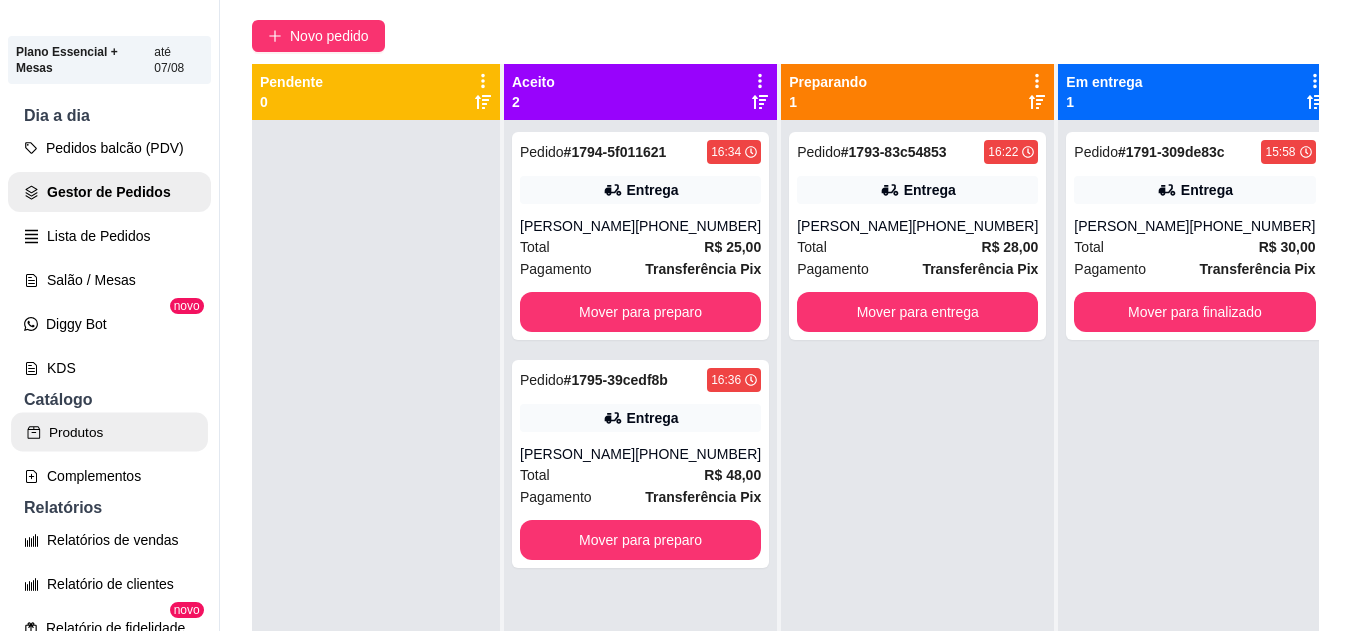 click on "Produtos" at bounding box center (109, 432) 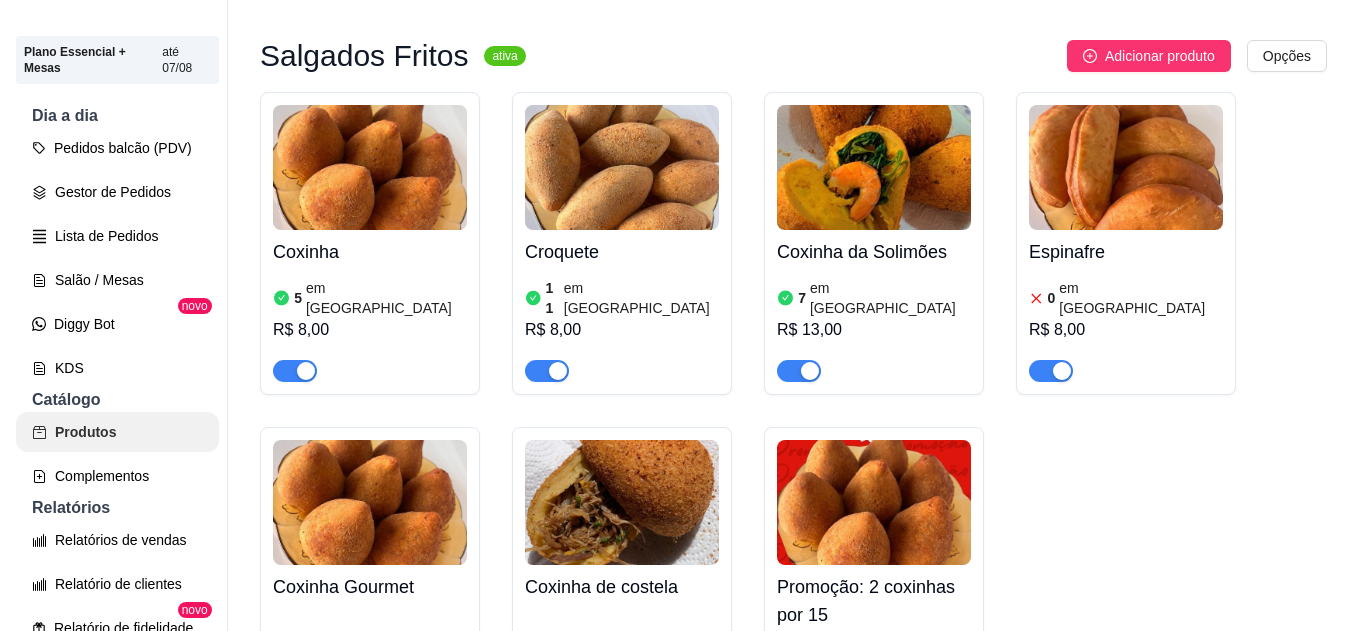 scroll, scrollTop: 0, scrollLeft: 0, axis: both 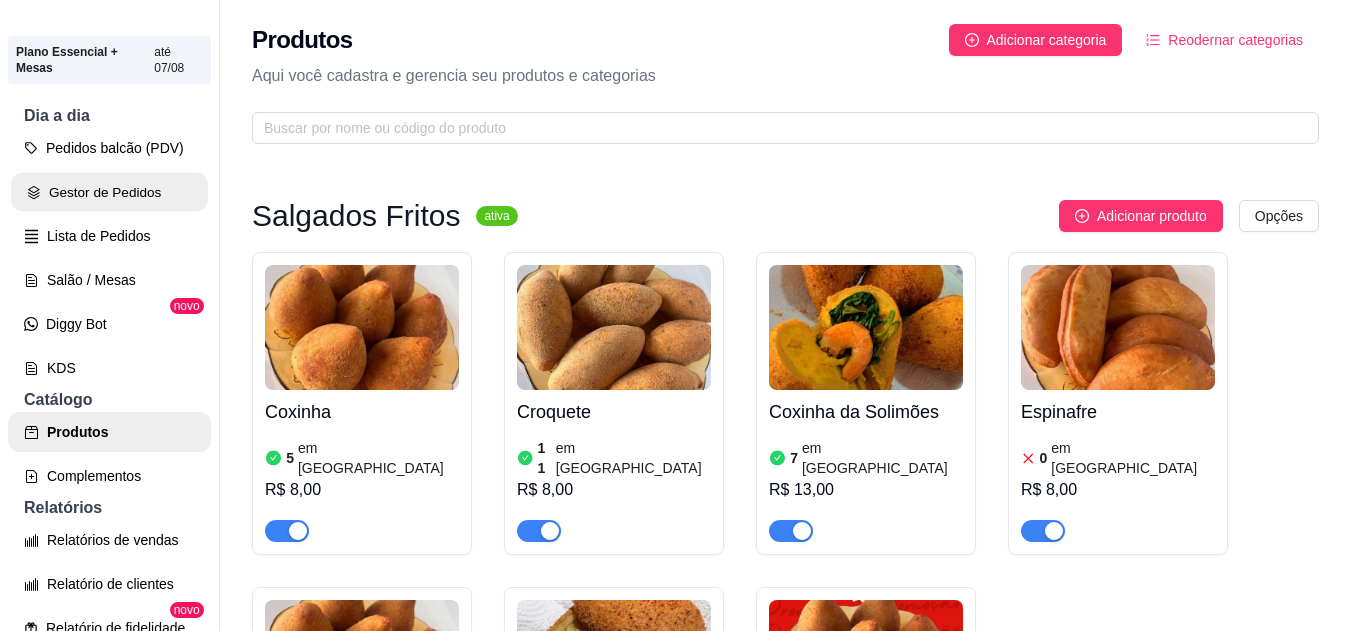 click on "Gestor de Pedidos" at bounding box center [109, 192] 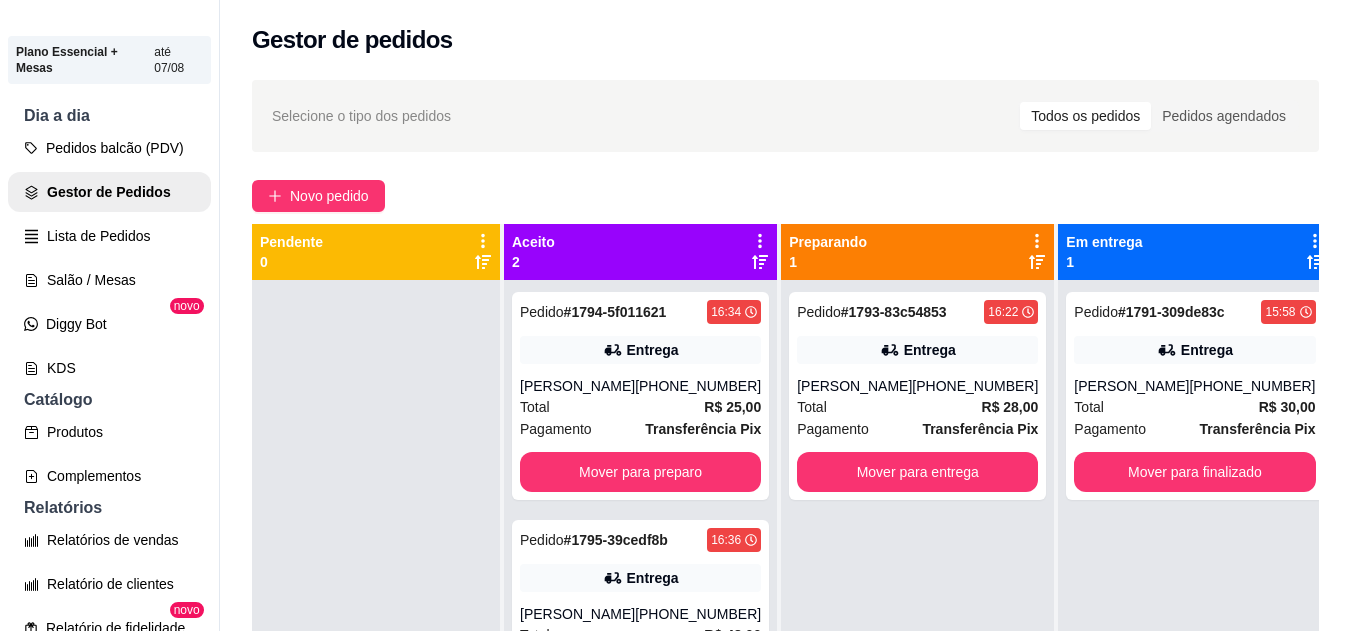 click on "(31) 97595-5824" at bounding box center [698, 386] 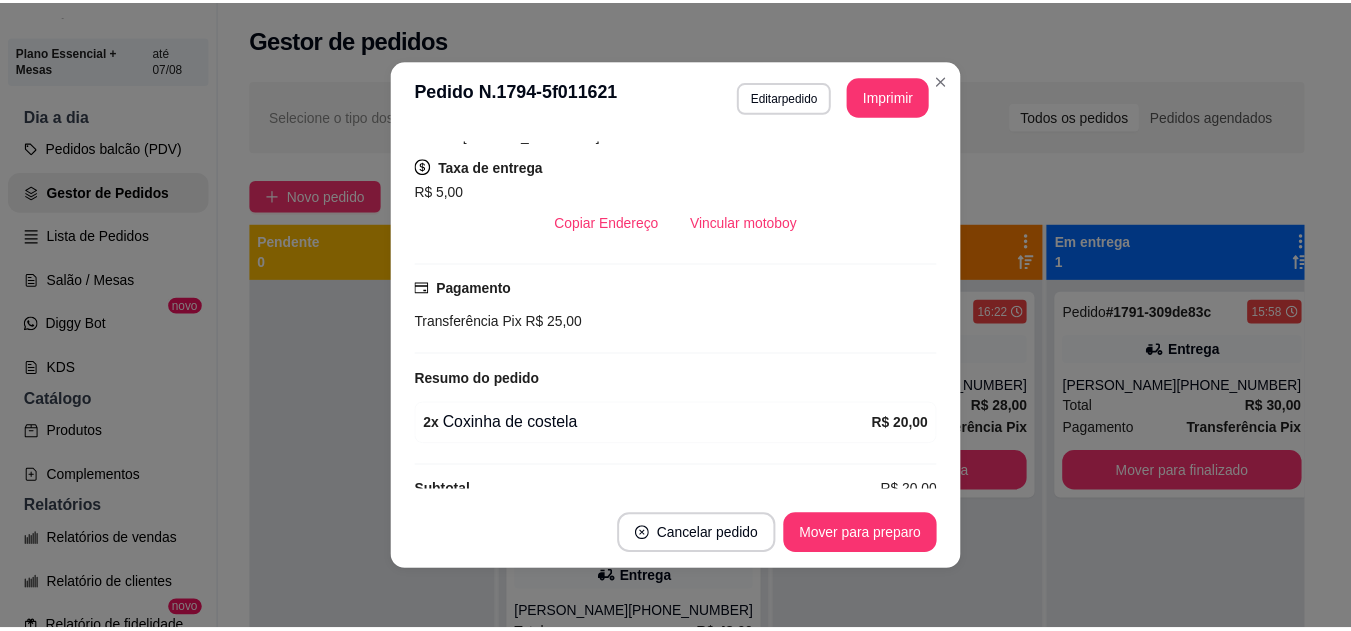scroll, scrollTop: 426, scrollLeft: 0, axis: vertical 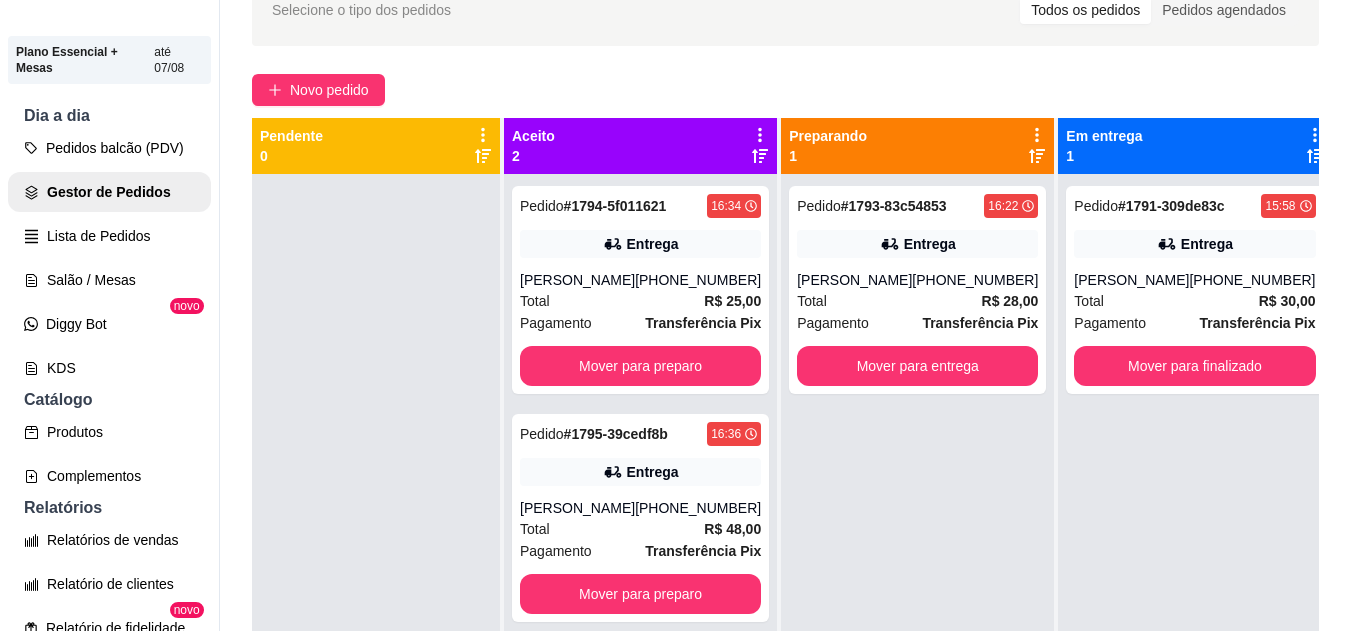 click on "(93) 99104-9732" at bounding box center (698, 508) 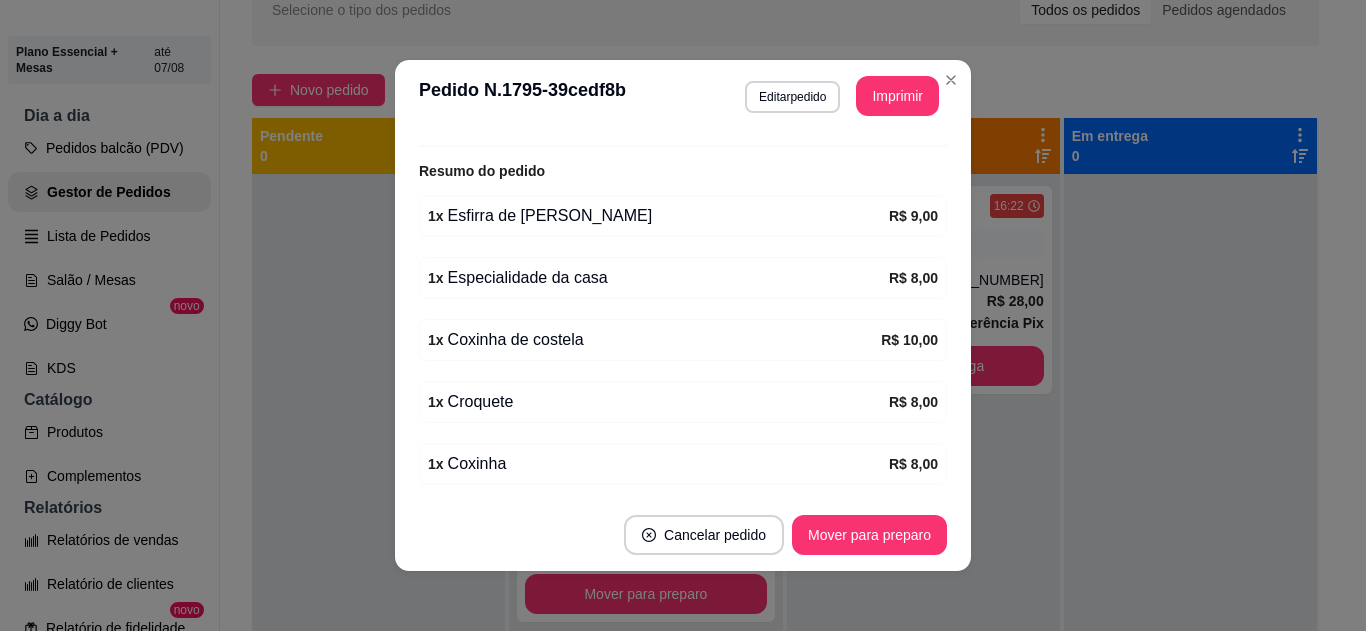 scroll, scrollTop: 648, scrollLeft: 0, axis: vertical 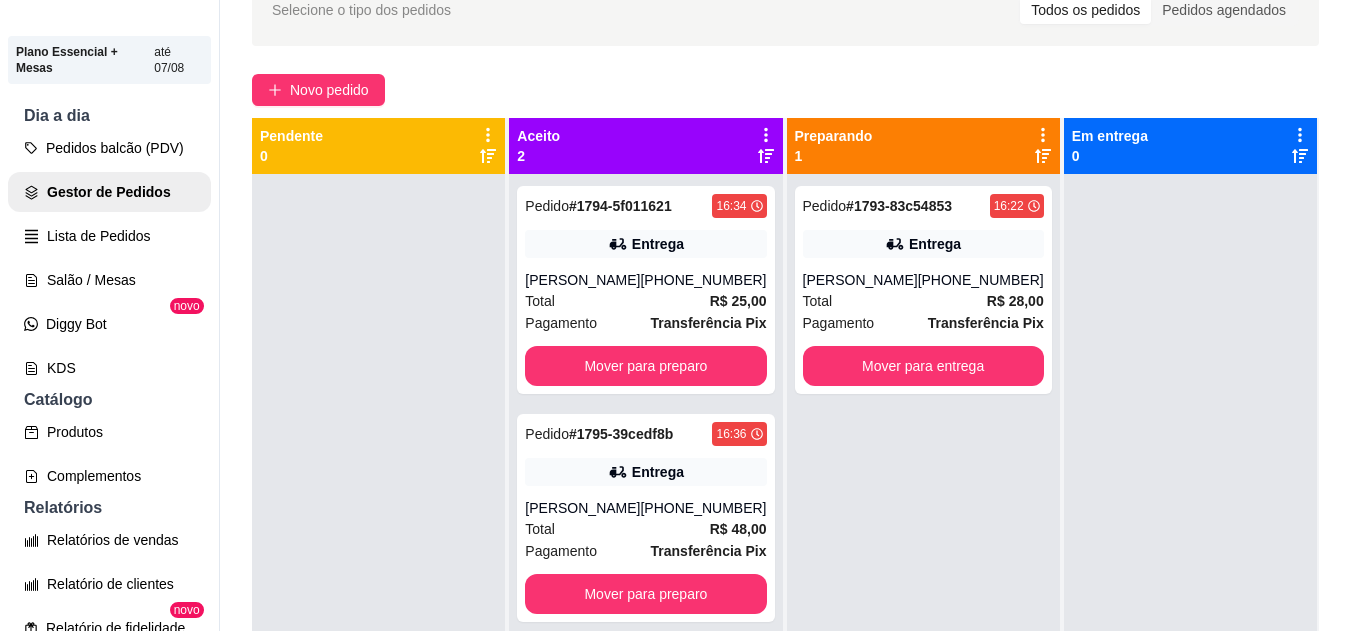 click on "Total R$ 25,00" at bounding box center [645, 301] 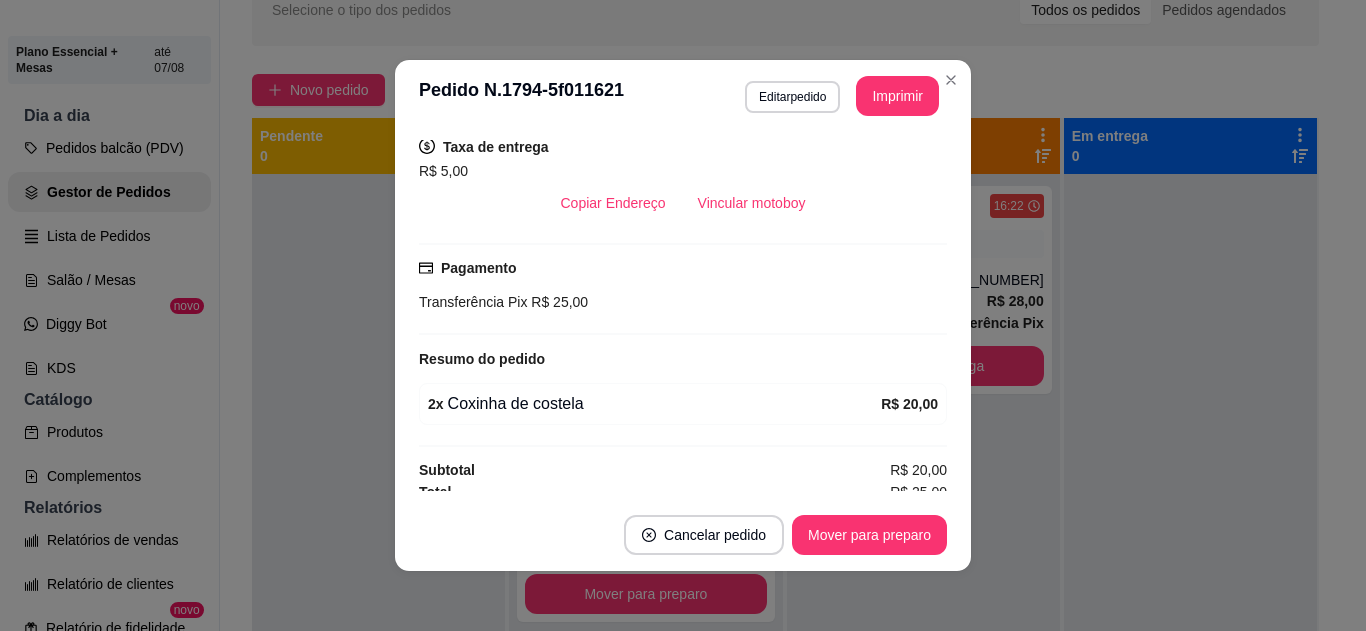 scroll, scrollTop: 426, scrollLeft: 0, axis: vertical 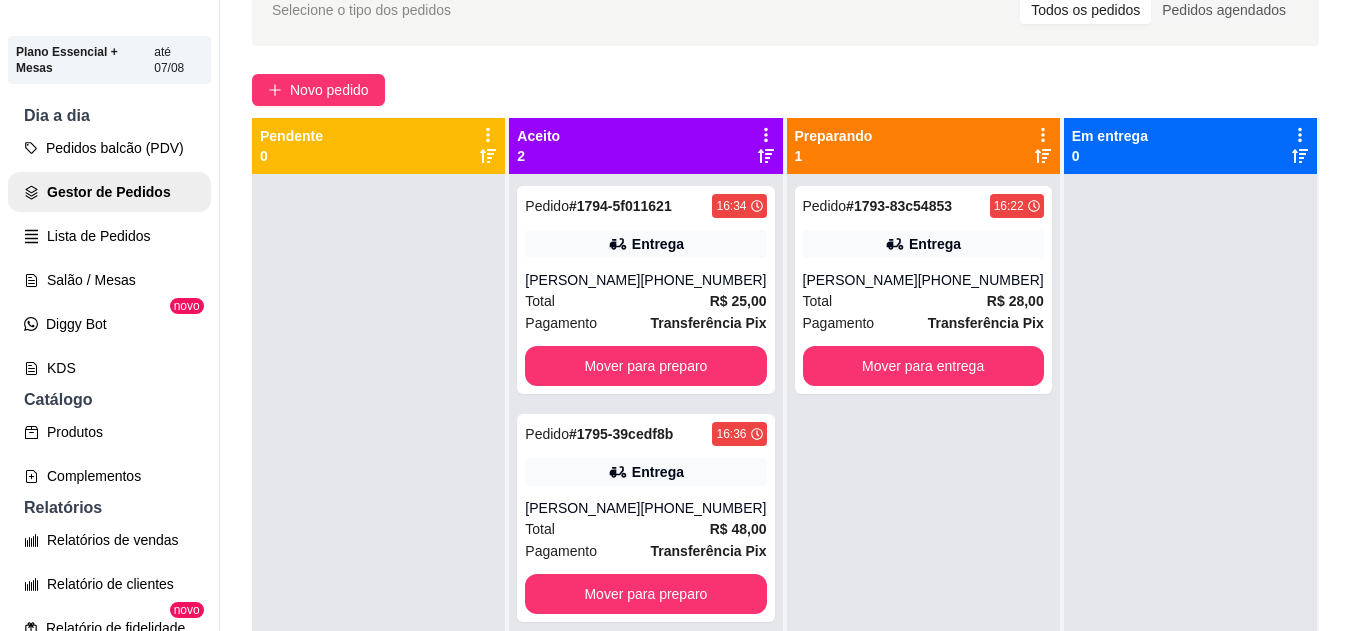 click on "Total R$ 28,00" at bounding box center [923, 301] 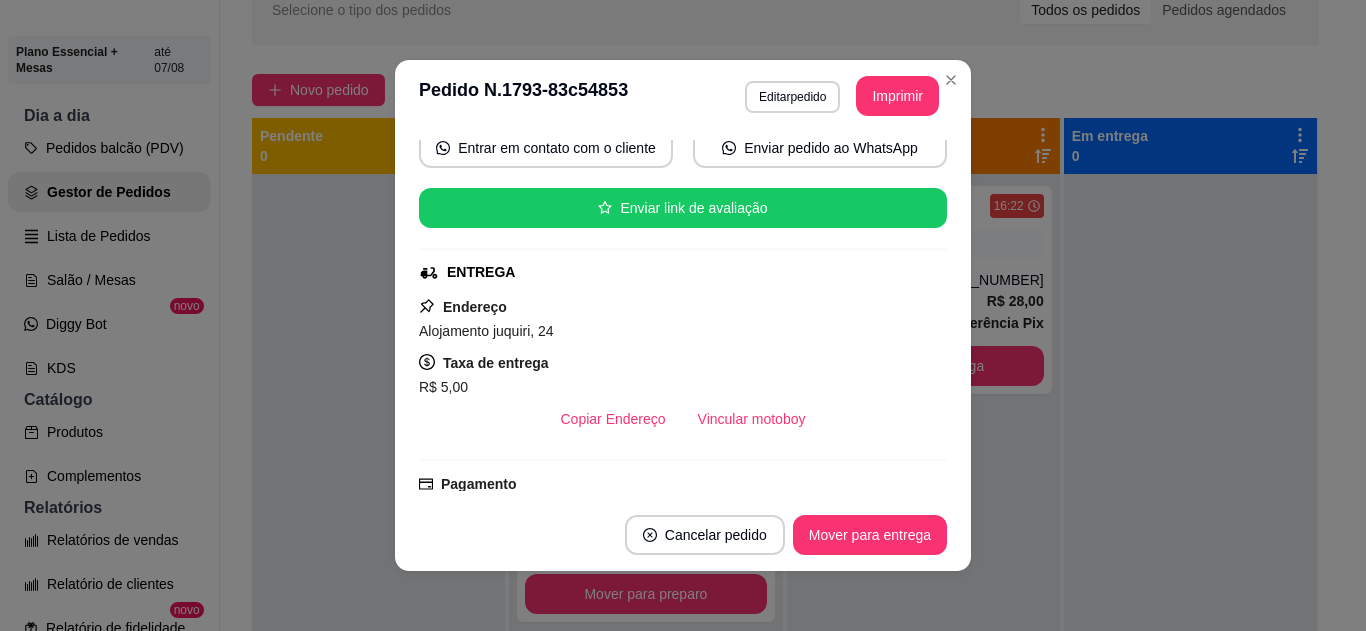 scroll, scrollTop: 200, scrollLeft: 0, axis: vertical 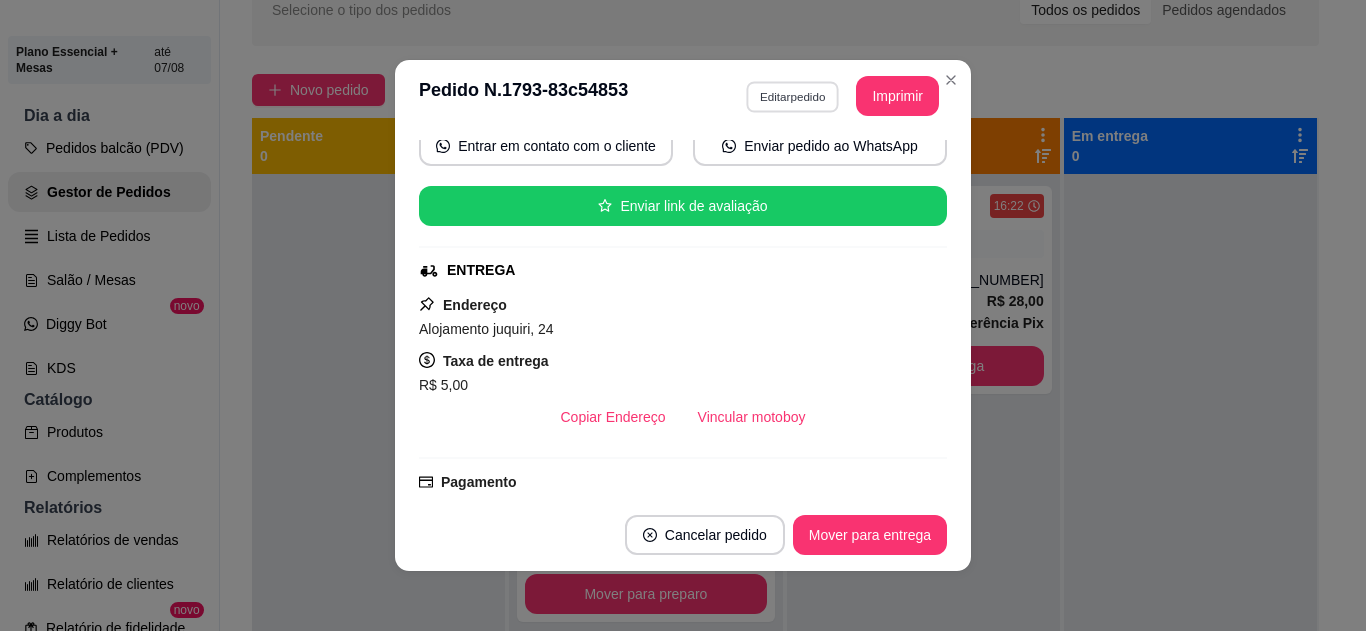 click on "Editar  pedido" at bounding box center (792, 96) 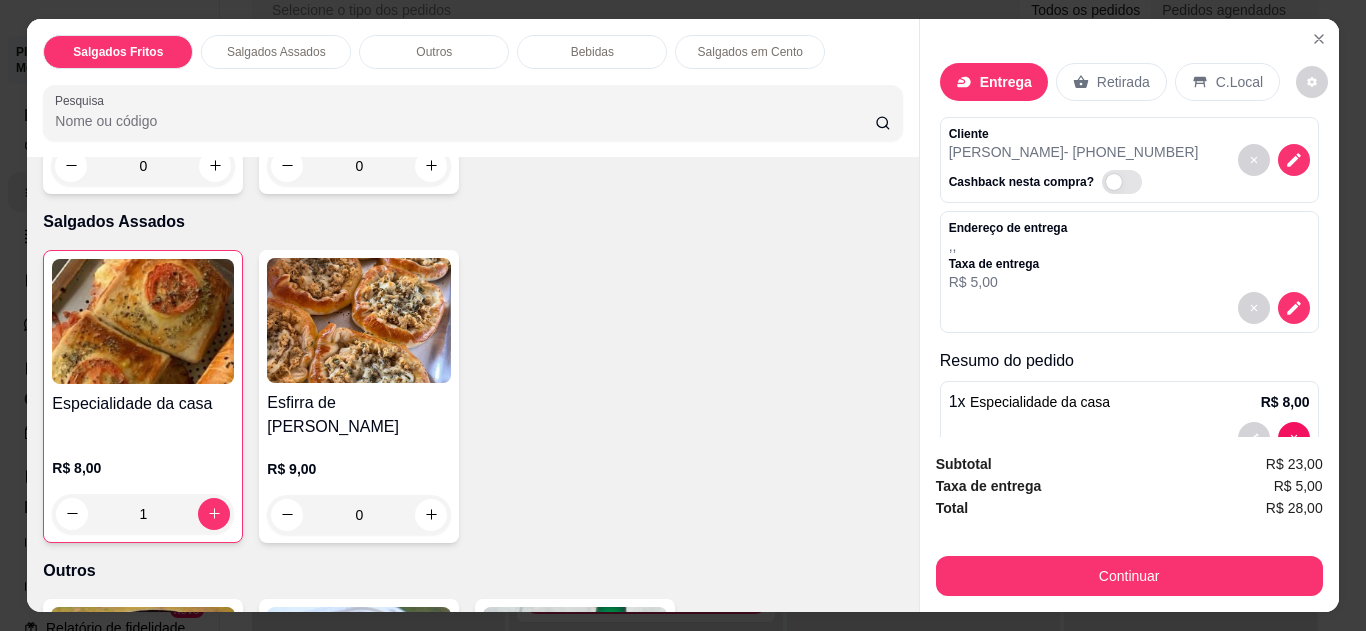 scroll, scrollTop: 675, scrollLeft: 0, axis: vertical 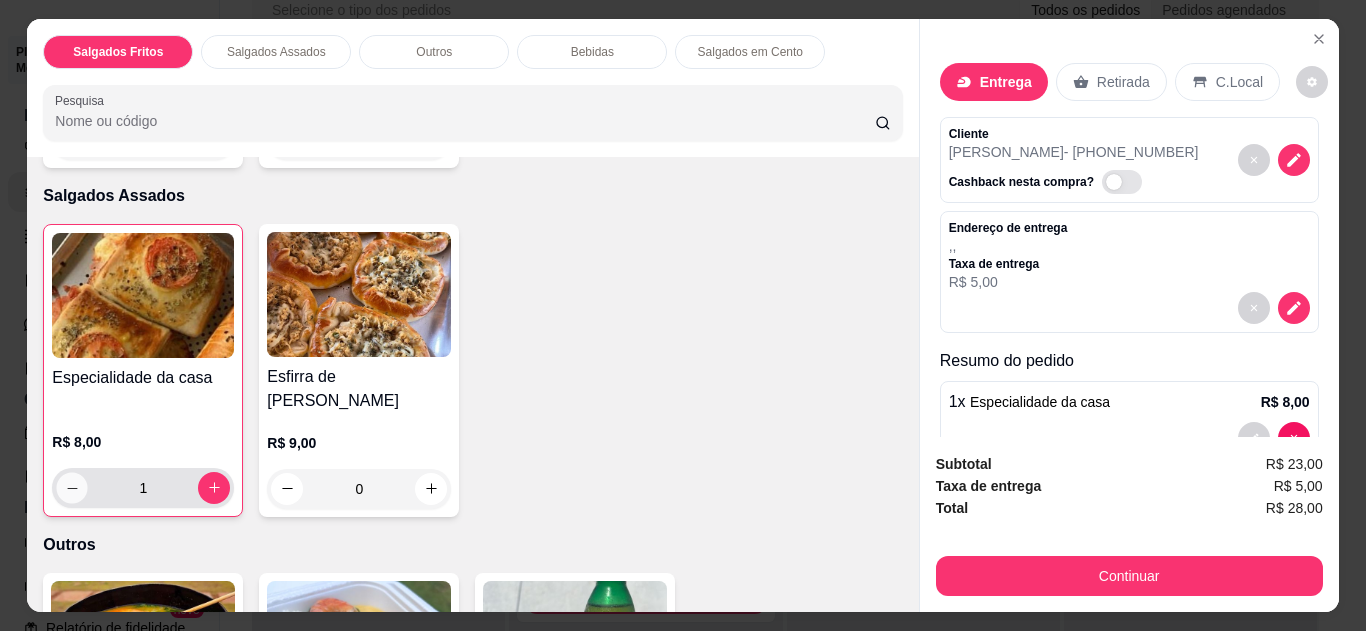 click 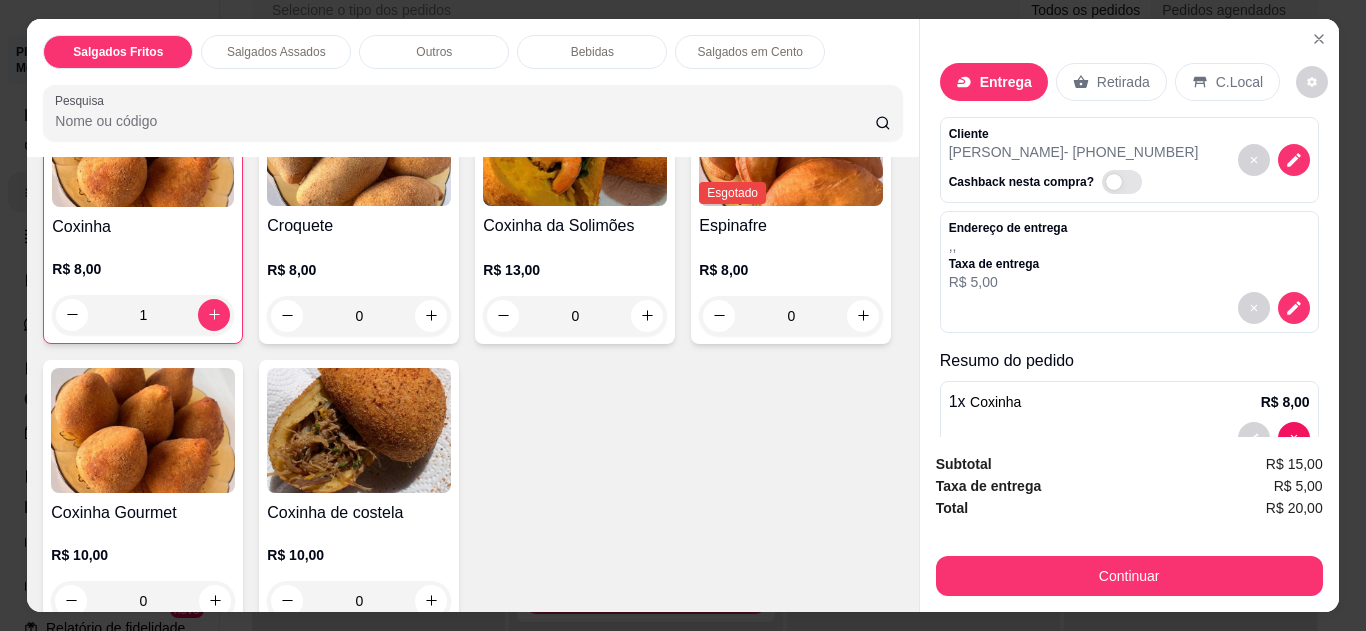 scroll, scrollTop: 145, scrollLeft: 0, axis: vertical 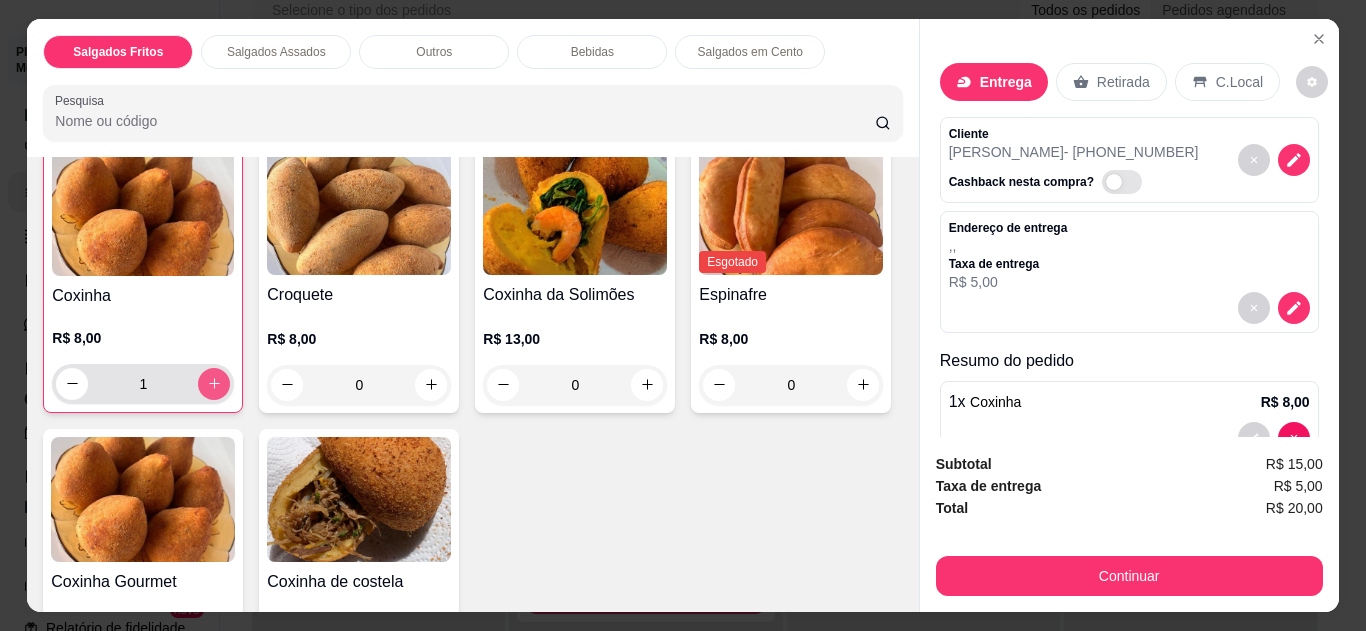 click at bounding box center [214, 384] 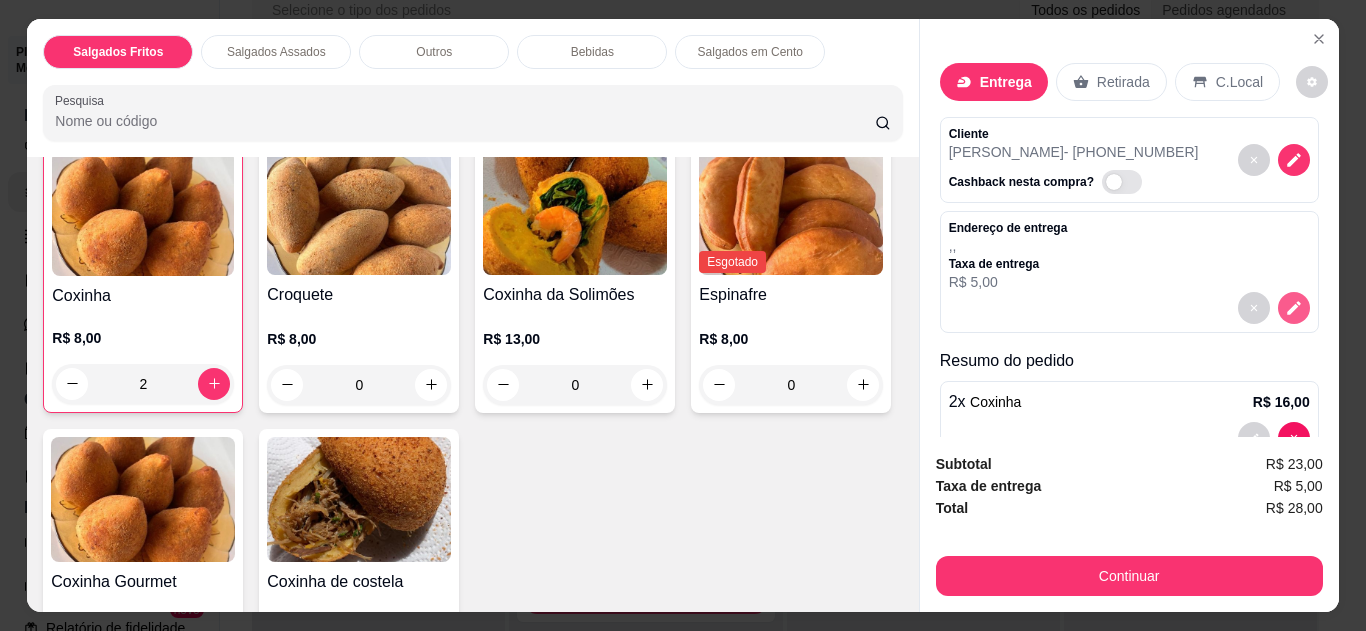 drag, startPoint x: 1277, startPoint y: 316, endPoint x: 1273, endPoint y: 304, distance: 12.649111 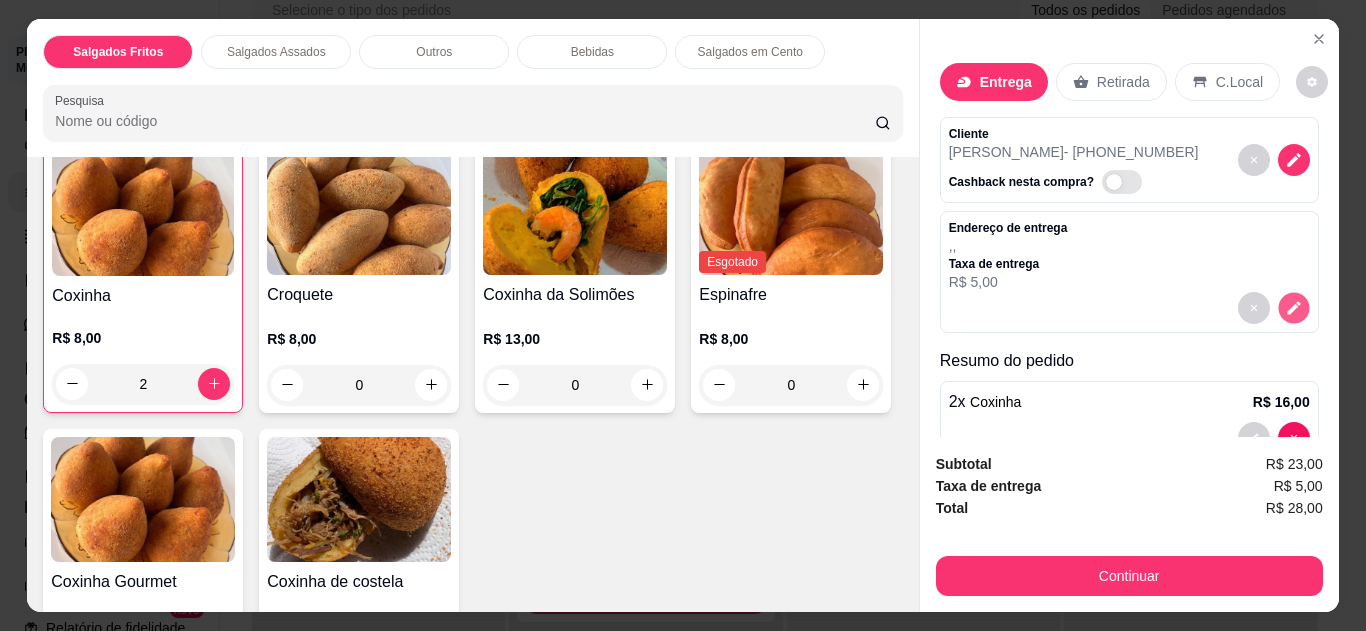 click 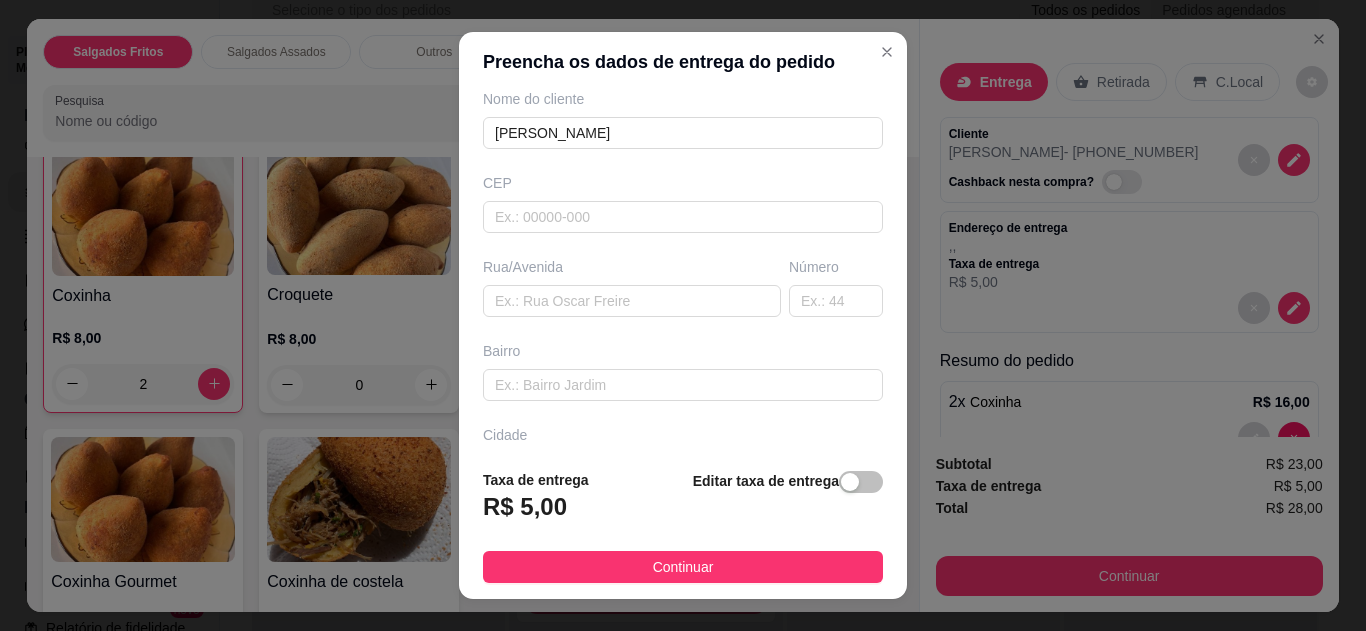 scroll, scrollTop: 181, scrollLeft: 0, axis: vertical 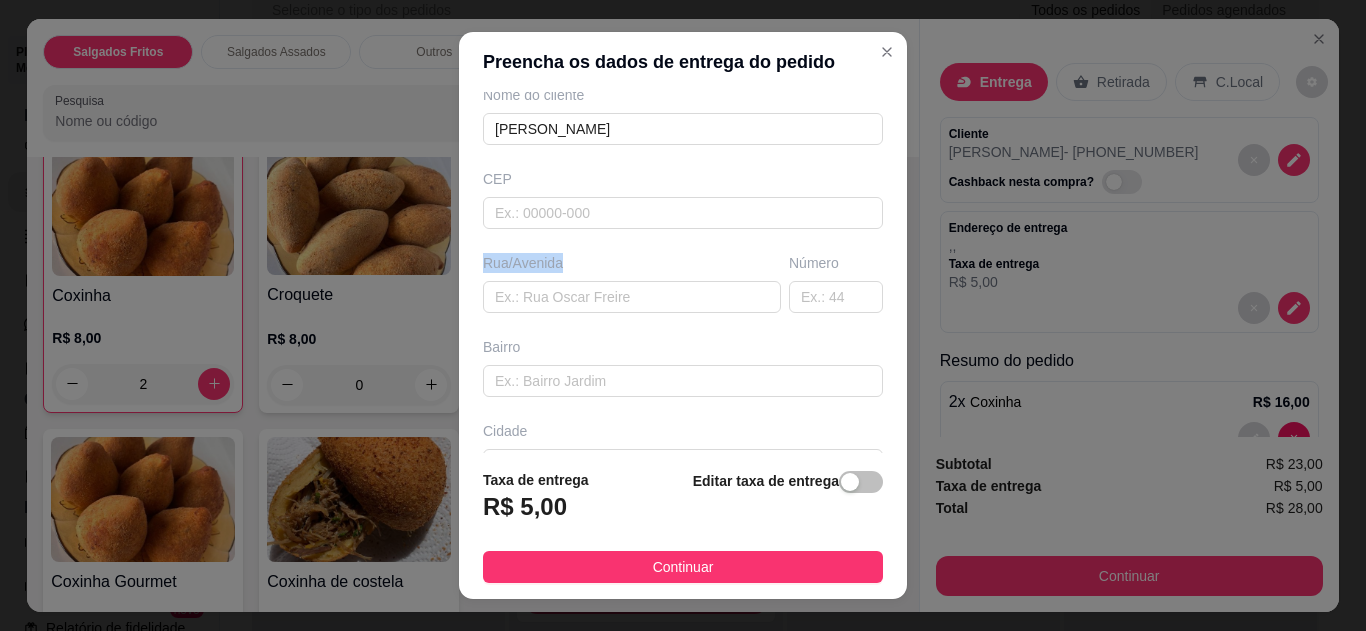 drag, startPoint x: 660, startPoint y: 313, endPoint x: 696, endPoint y: 277, distance: 50.91169 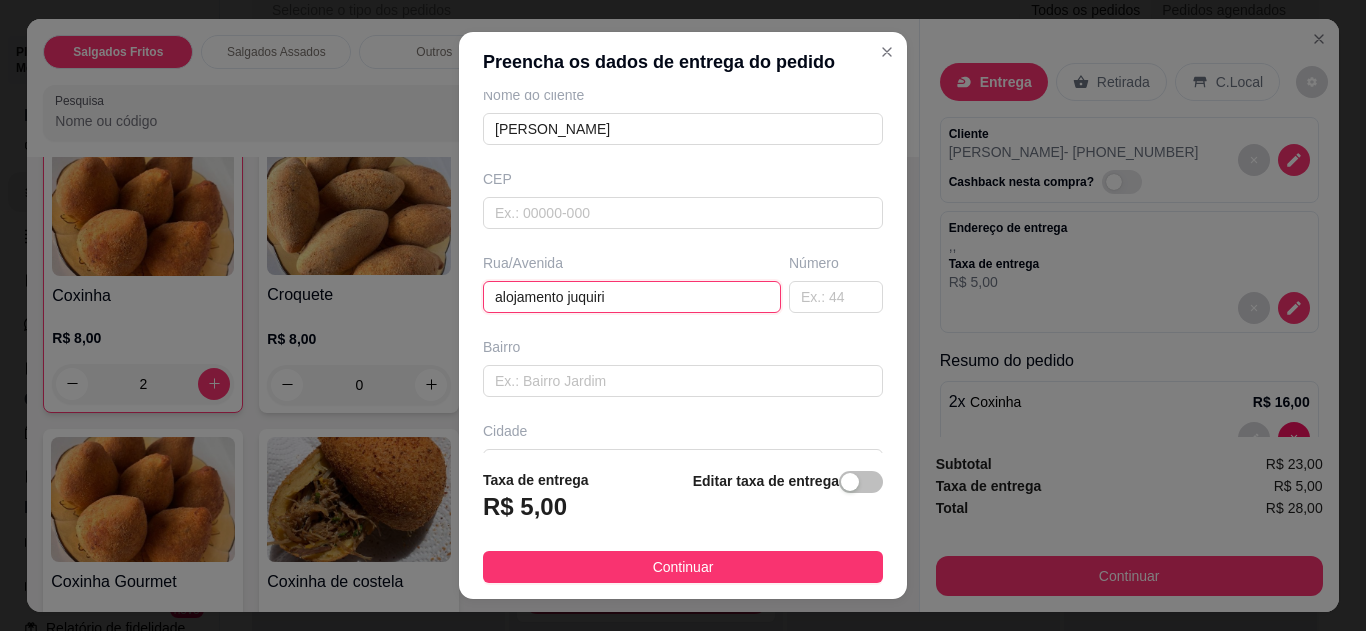type on "alojamento juquiri" 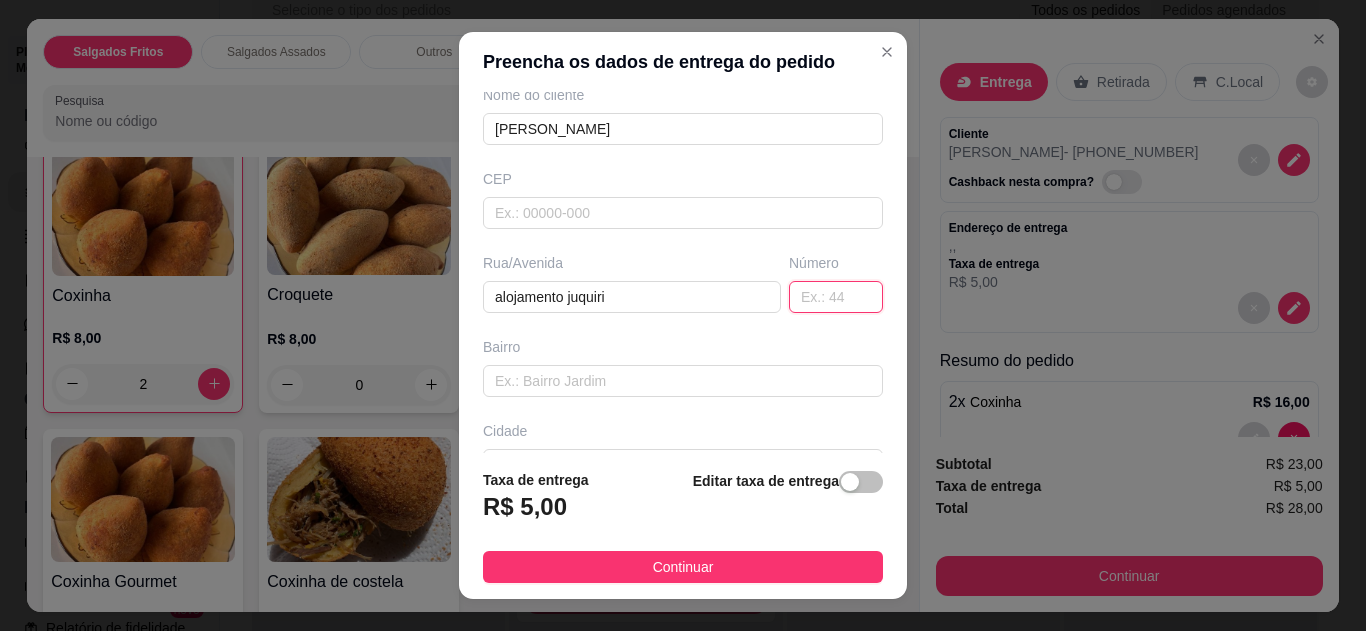 click at bounding box center (836, 297) 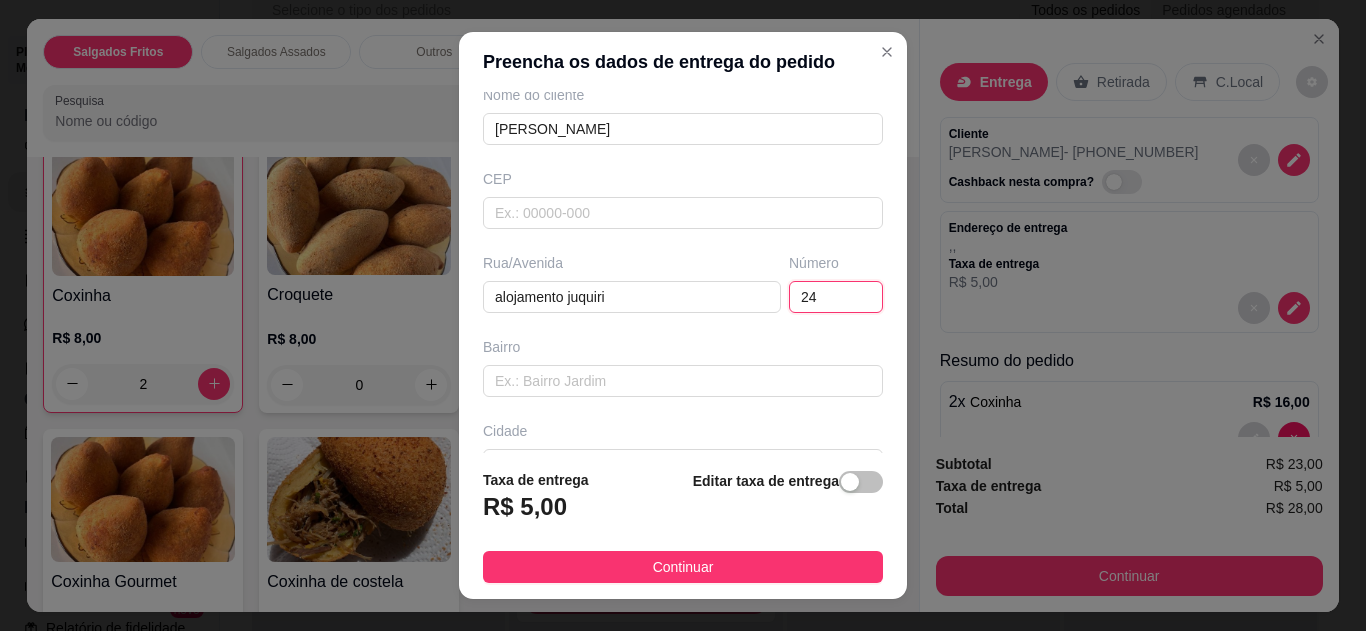 type on "24" 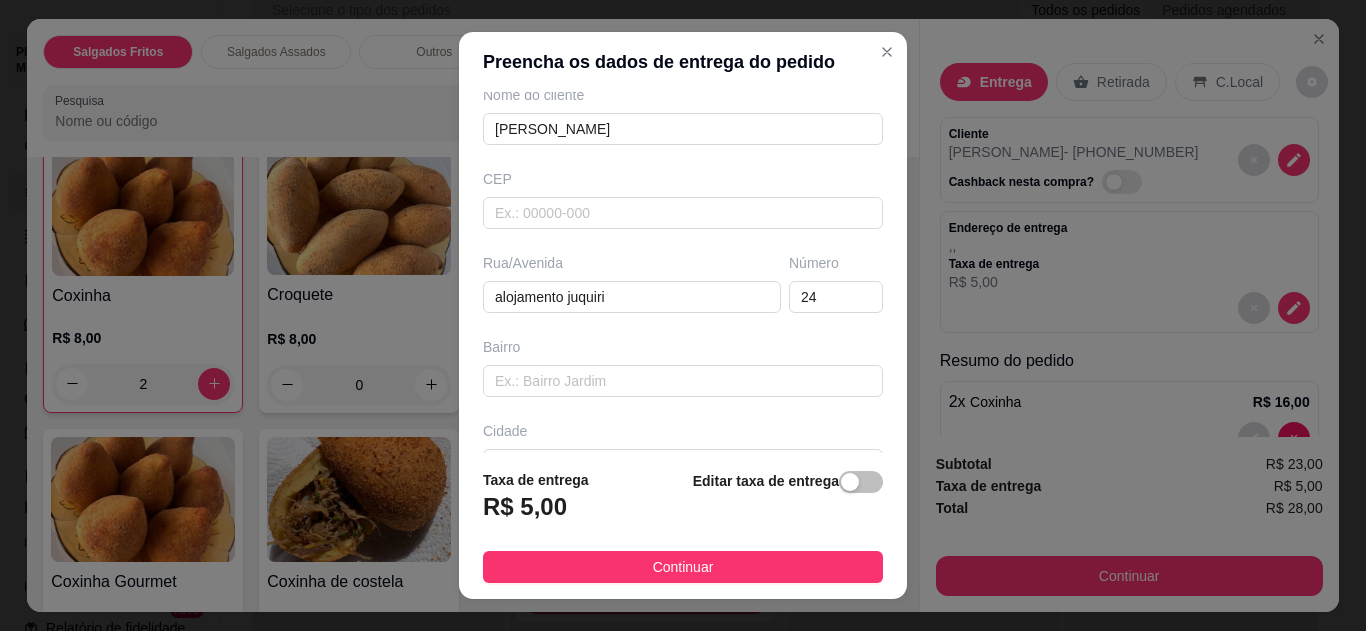 click on "Continuar" at bounding box center (683, 567) 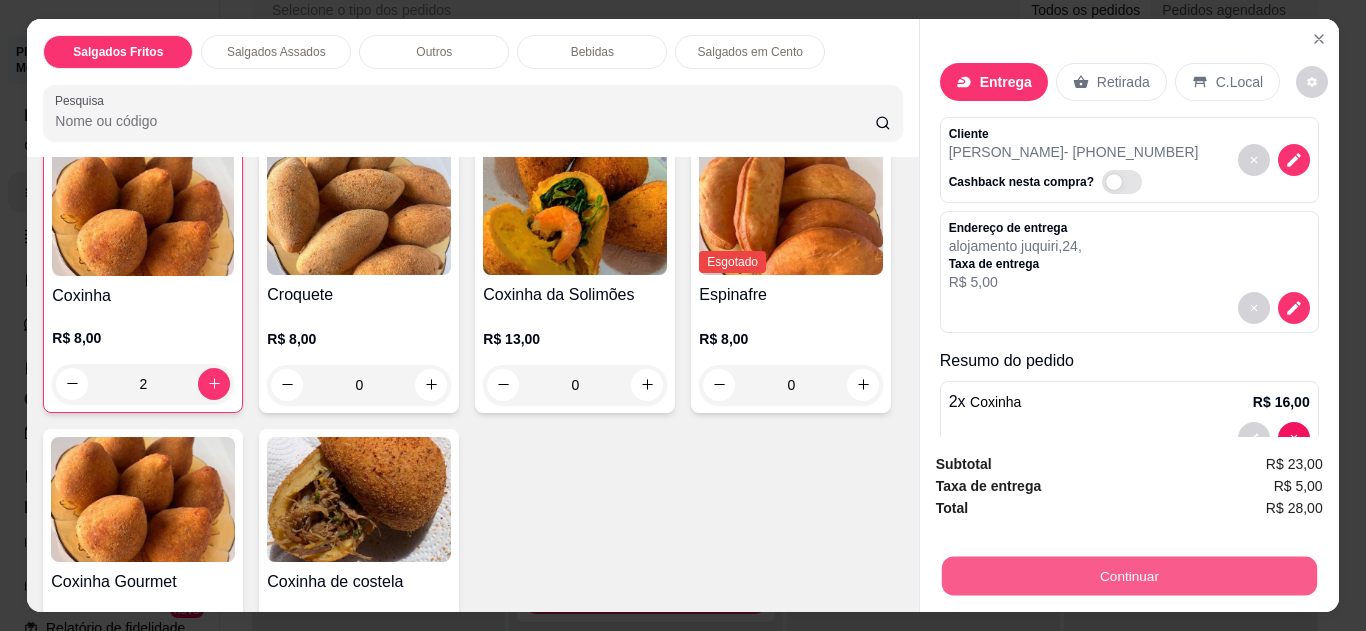 click on "Continuar" at bounding box center [1128, 576] 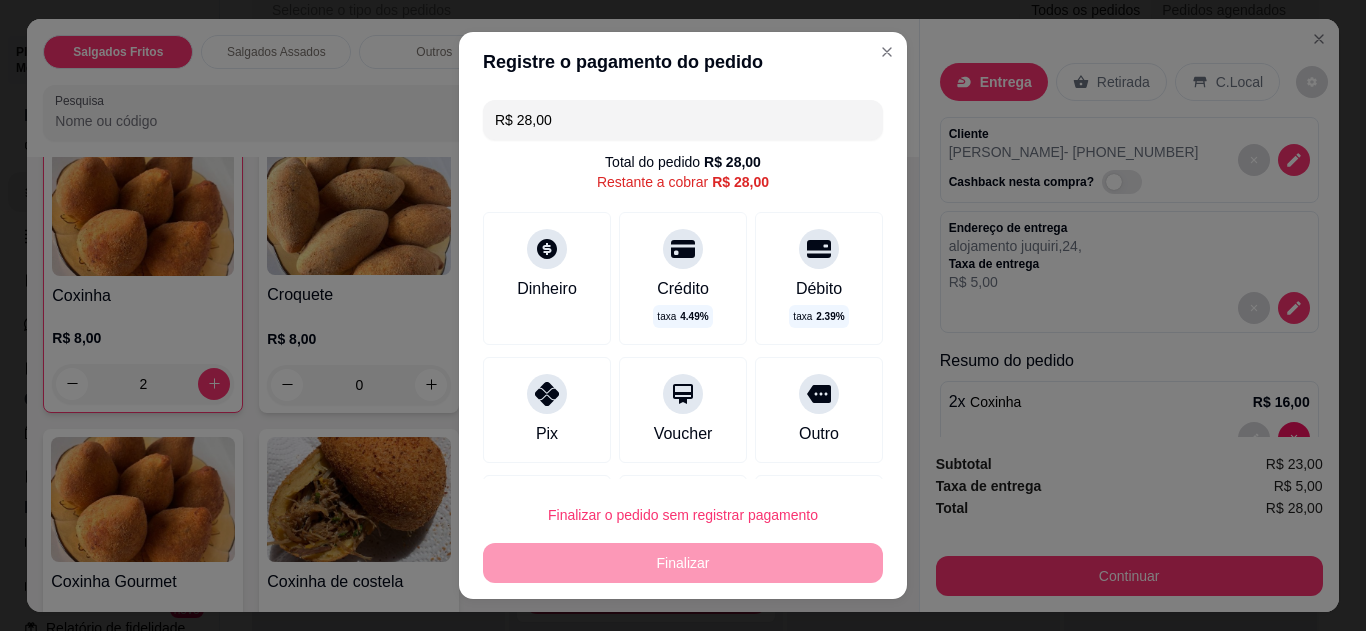 click 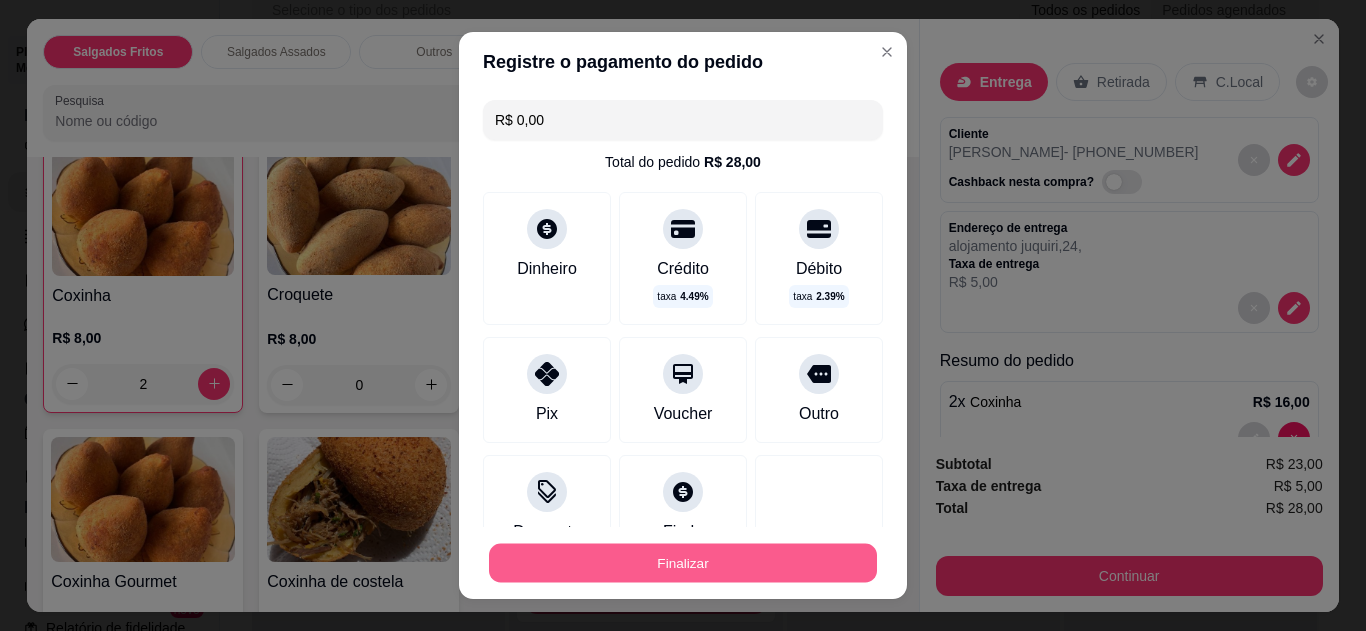 click on "Finalizar" at bounding box center [683, 563] 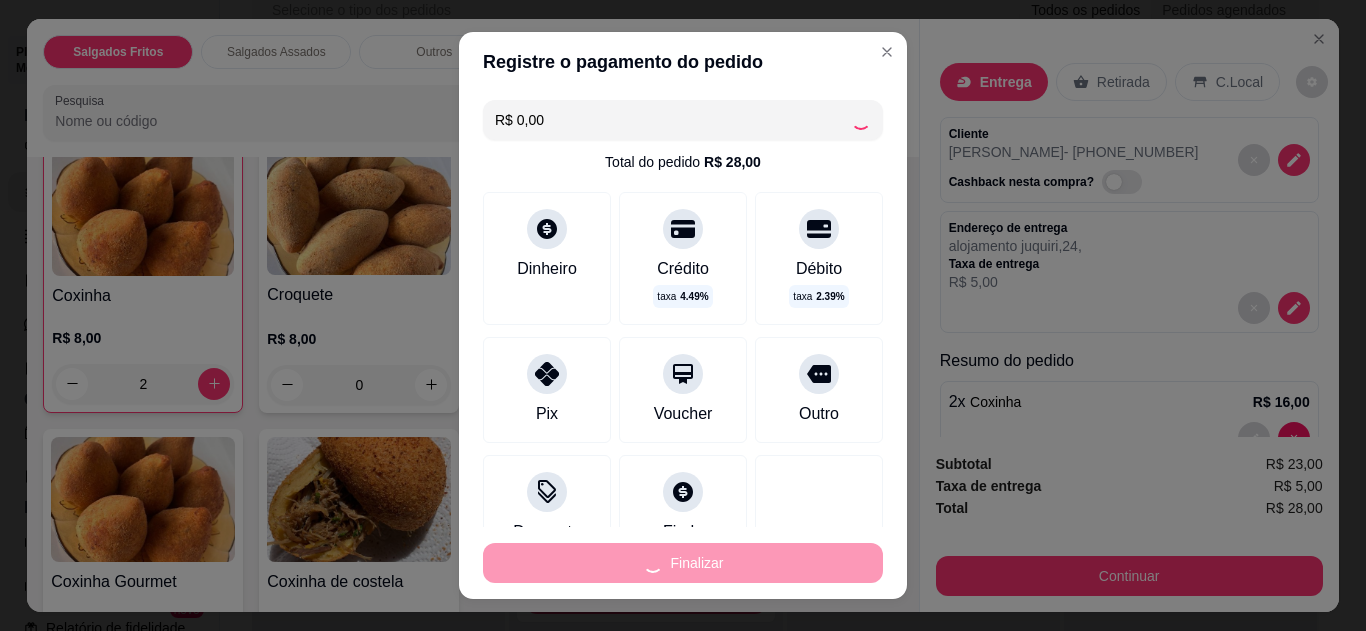 type on "0" 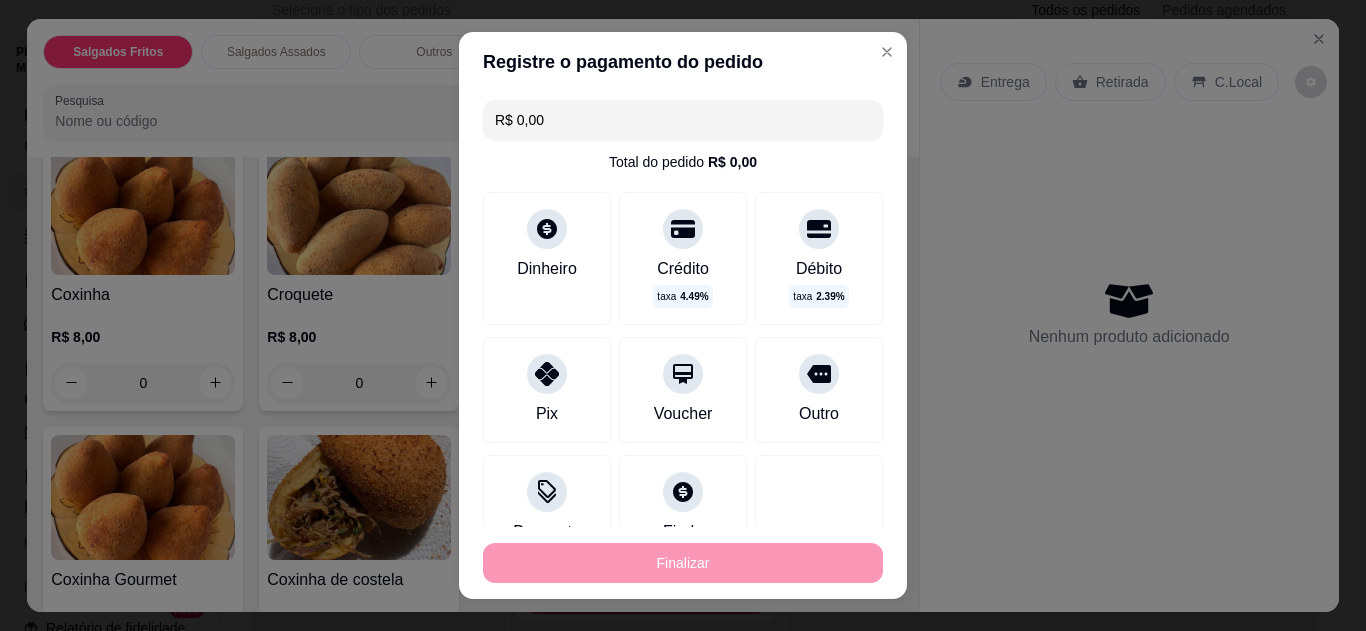 type on "-R$ 28,00" 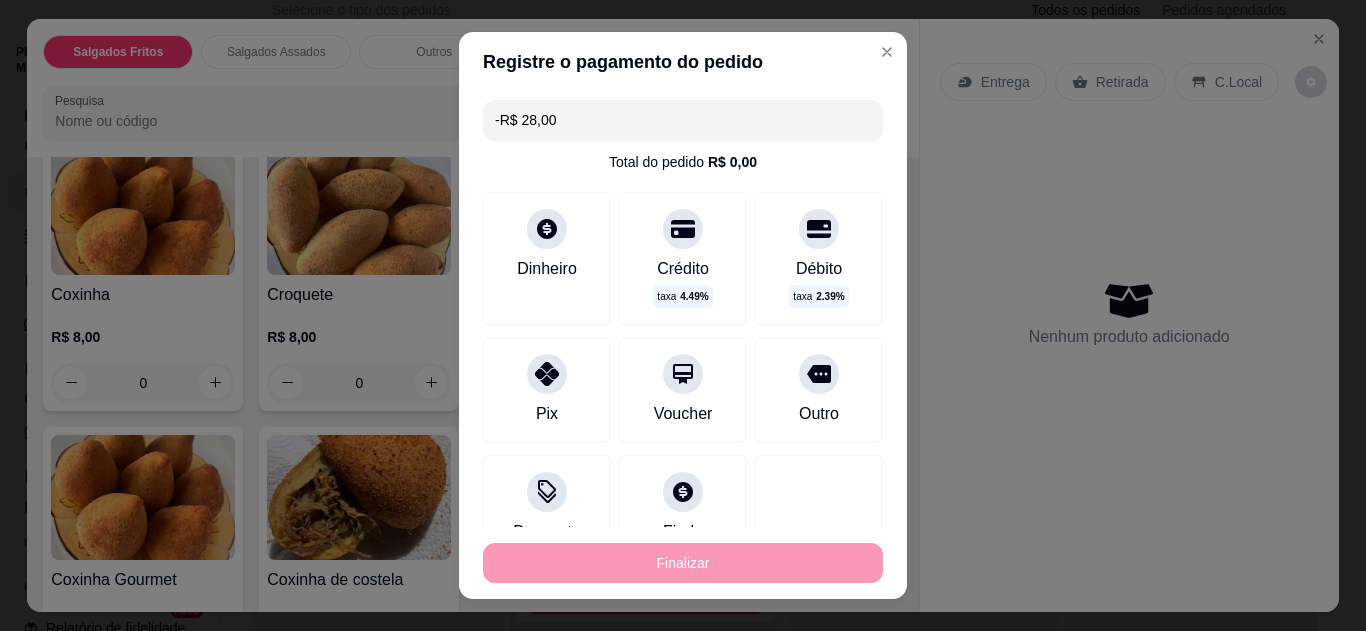 scroll, scrollTop: 144, scrollLeft: 0, axis: vertical 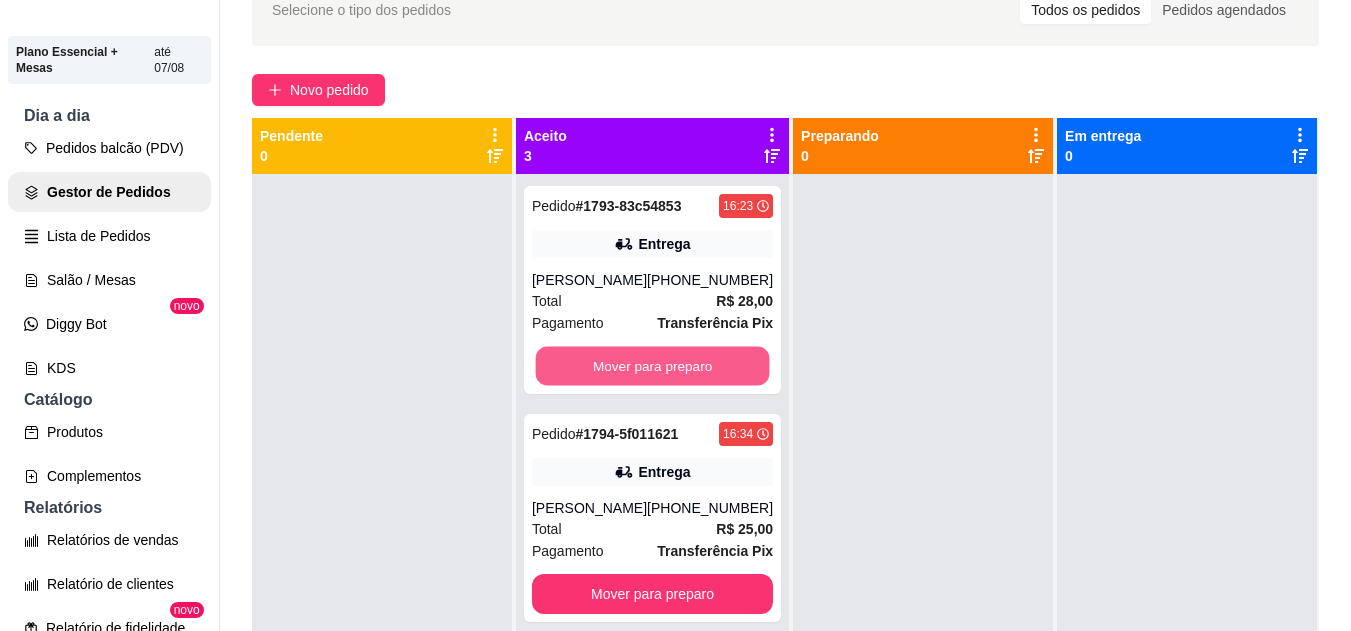 click on "Mover para preparo" at bounding box center [653, 366] 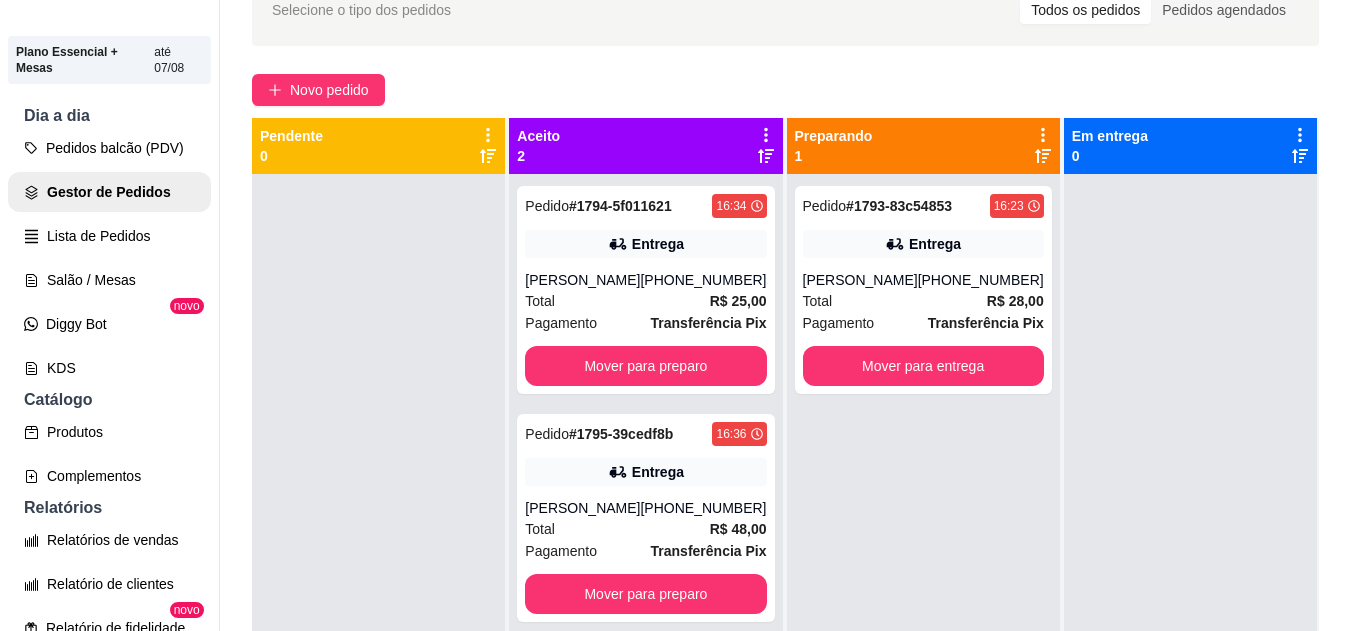 click on "(31) 97595-5824" at bounding box center [703, 280] 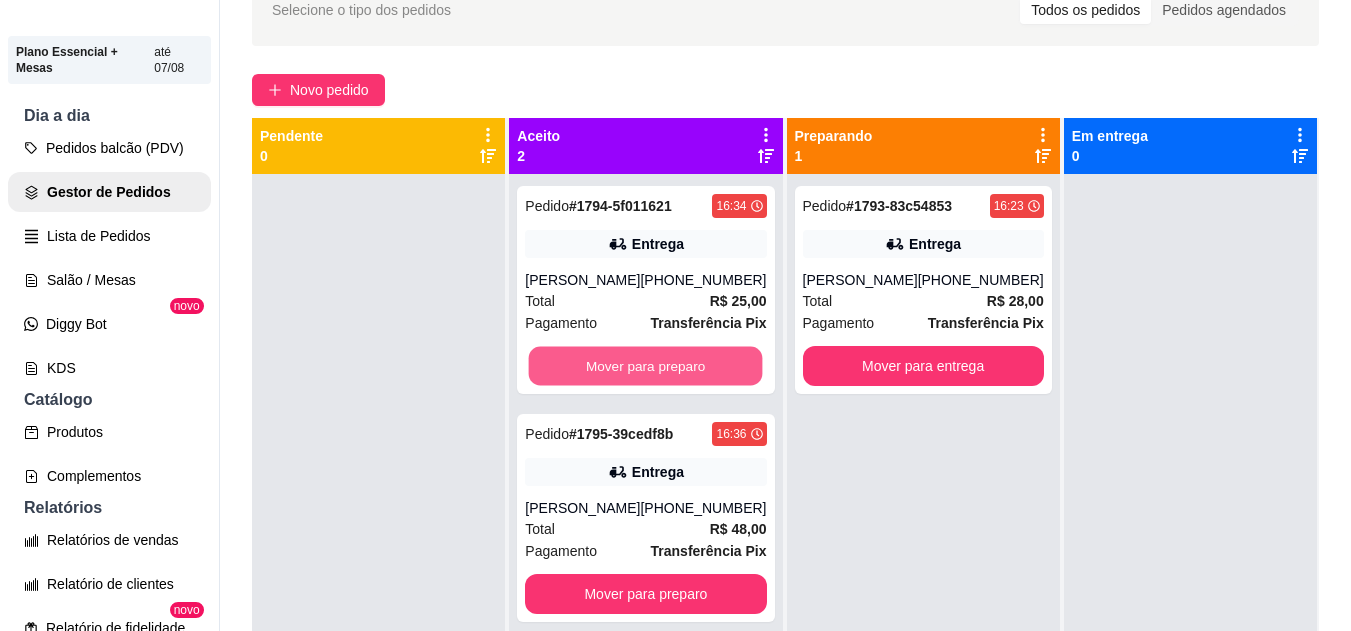 click on "Mover para preparo" at bounding box center [646, 366] 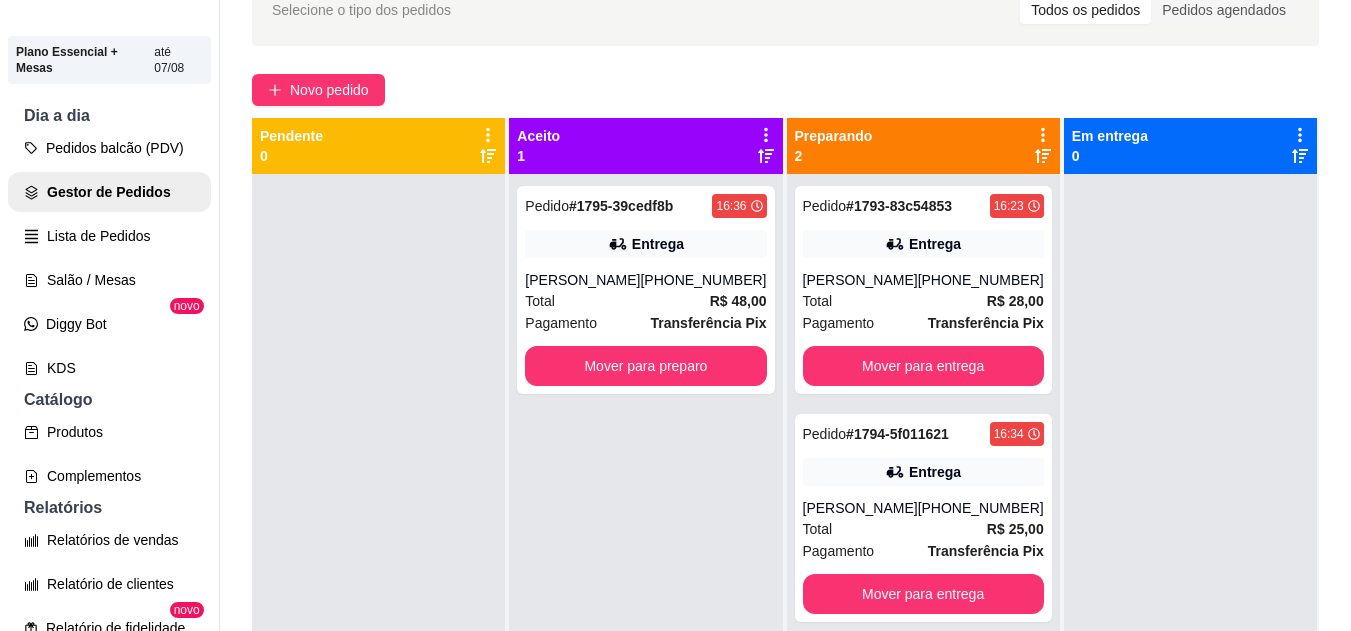 click on "Total R$ 28,00" at bounding box center (923, 301) 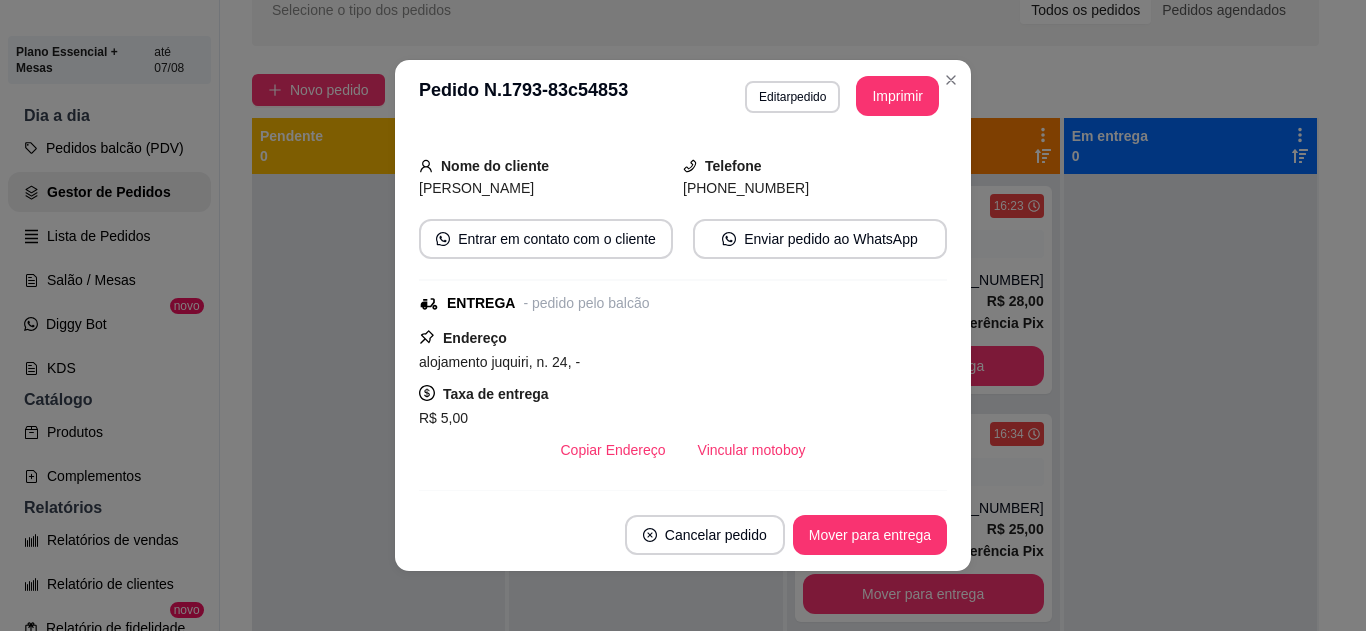 scroll, scrollTop: 152, scrollLeft: 0, axis: vertical 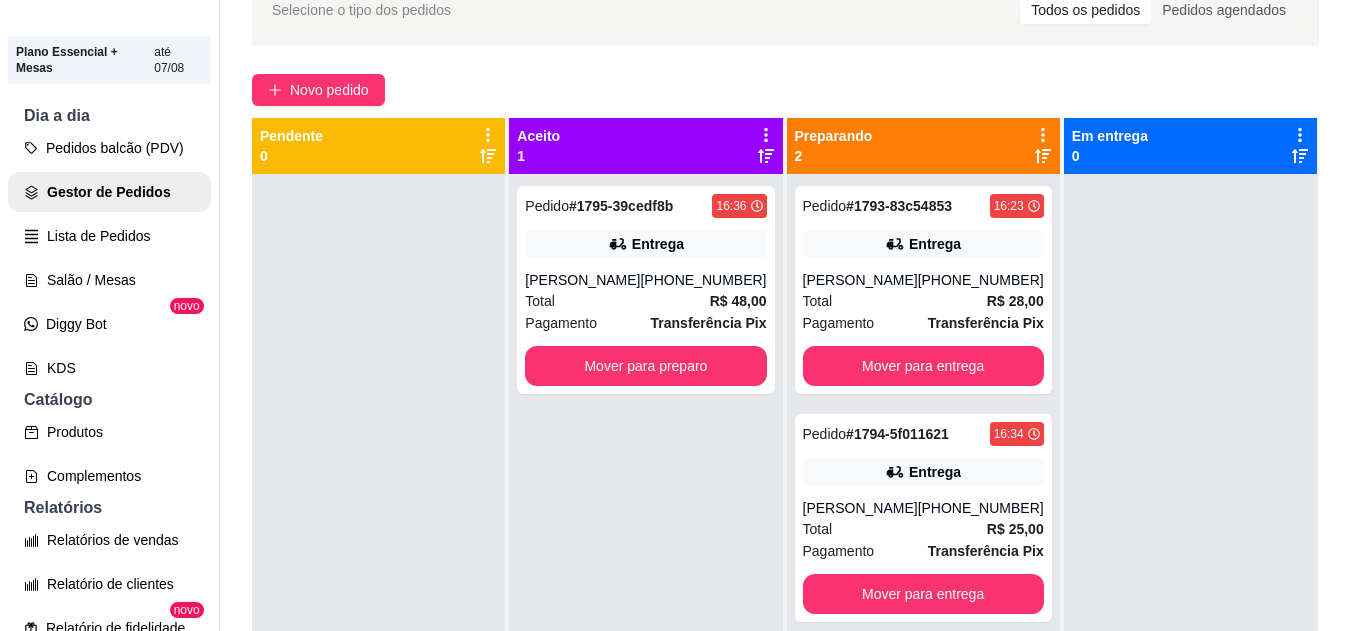 click on "(31) 97595-5824" at bounding box center [981, 508] 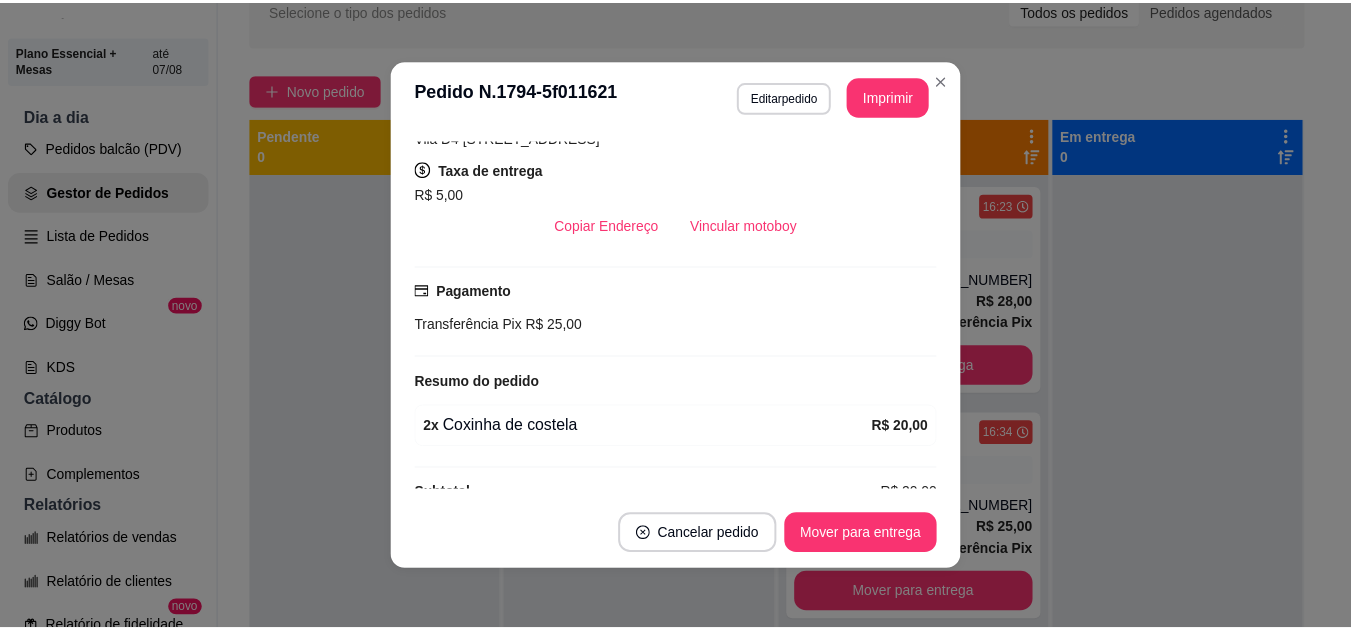 scroll, scrollTop: 426, scrollLeft: 0, axis: vertical 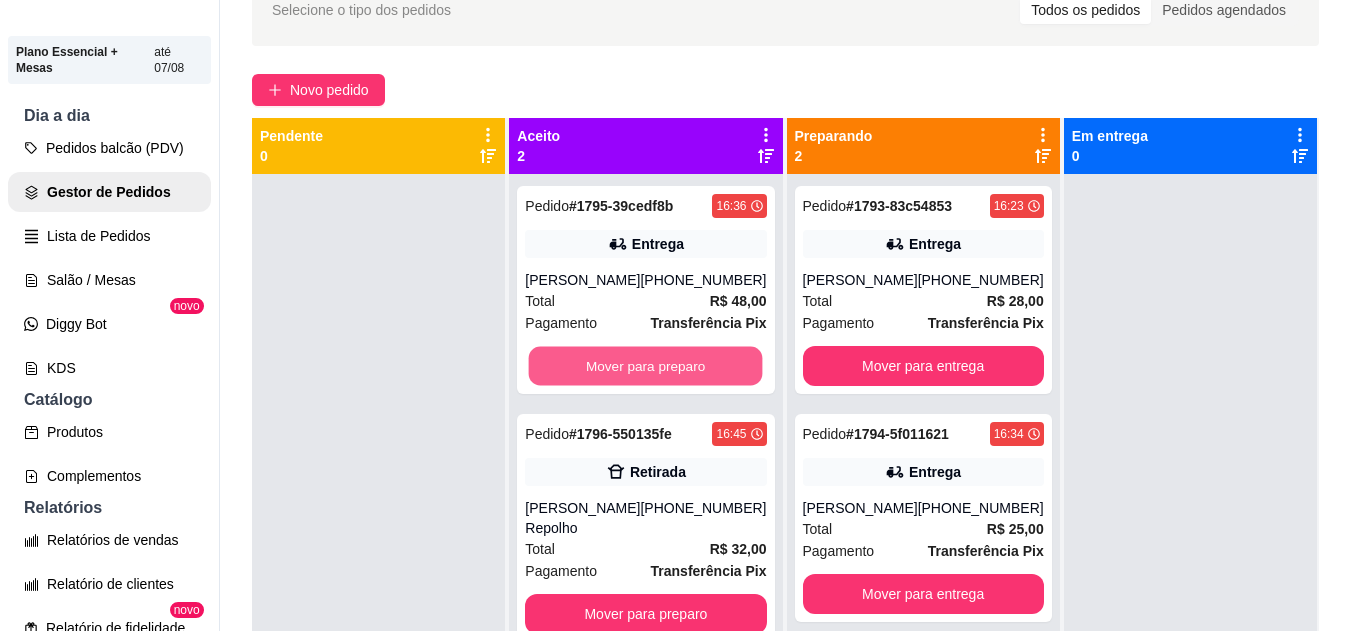 click on "Mover para preparo" at bounding box center (646, 366) 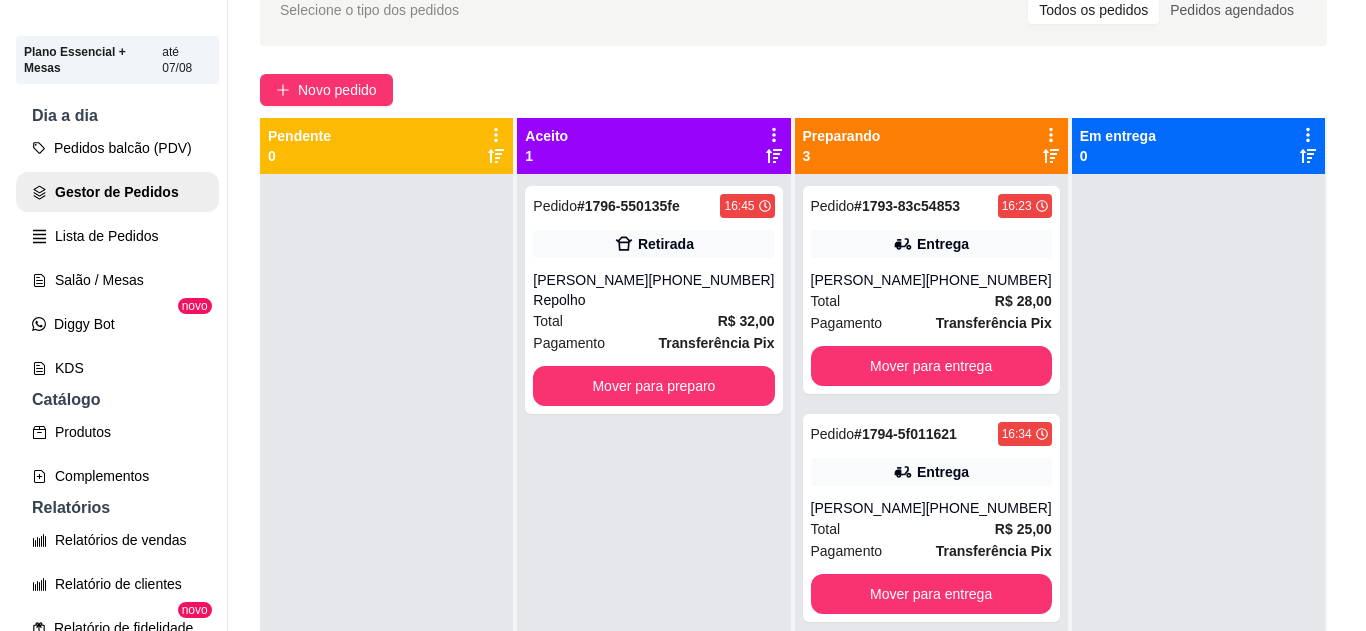 scroll, scrollTop: 56, scrollLeft: 0, axis: vertical 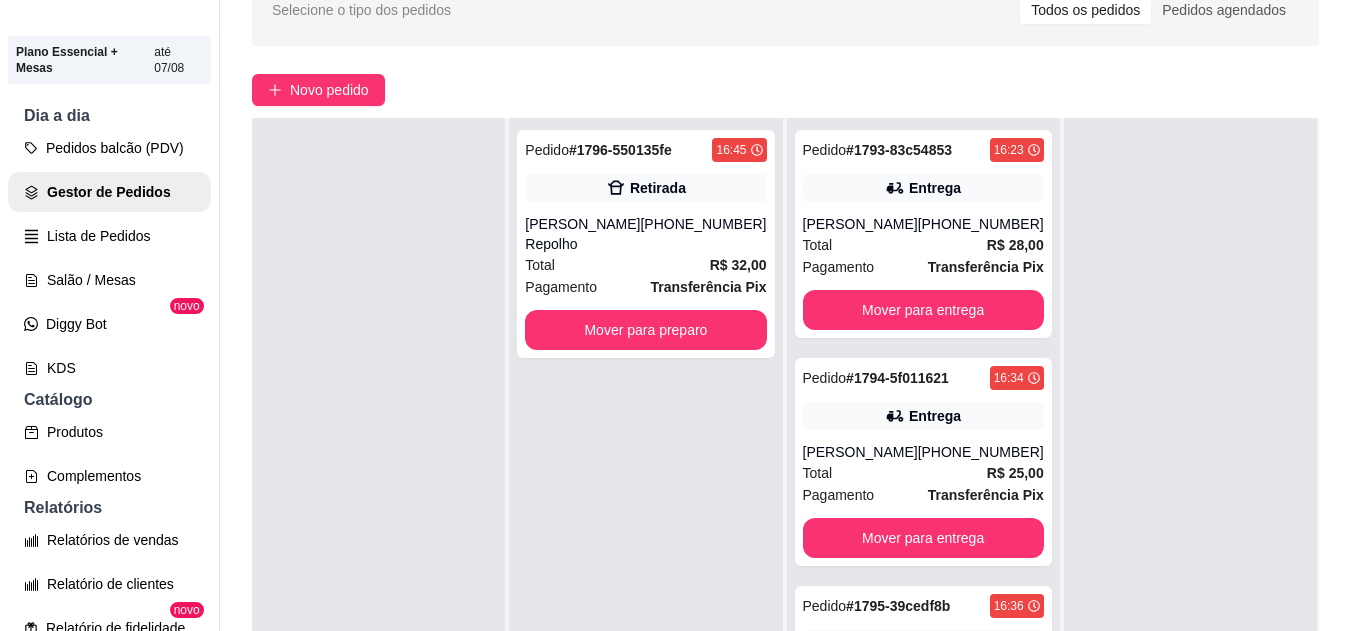 click on "Pedido" at bounding box center [825, 606] 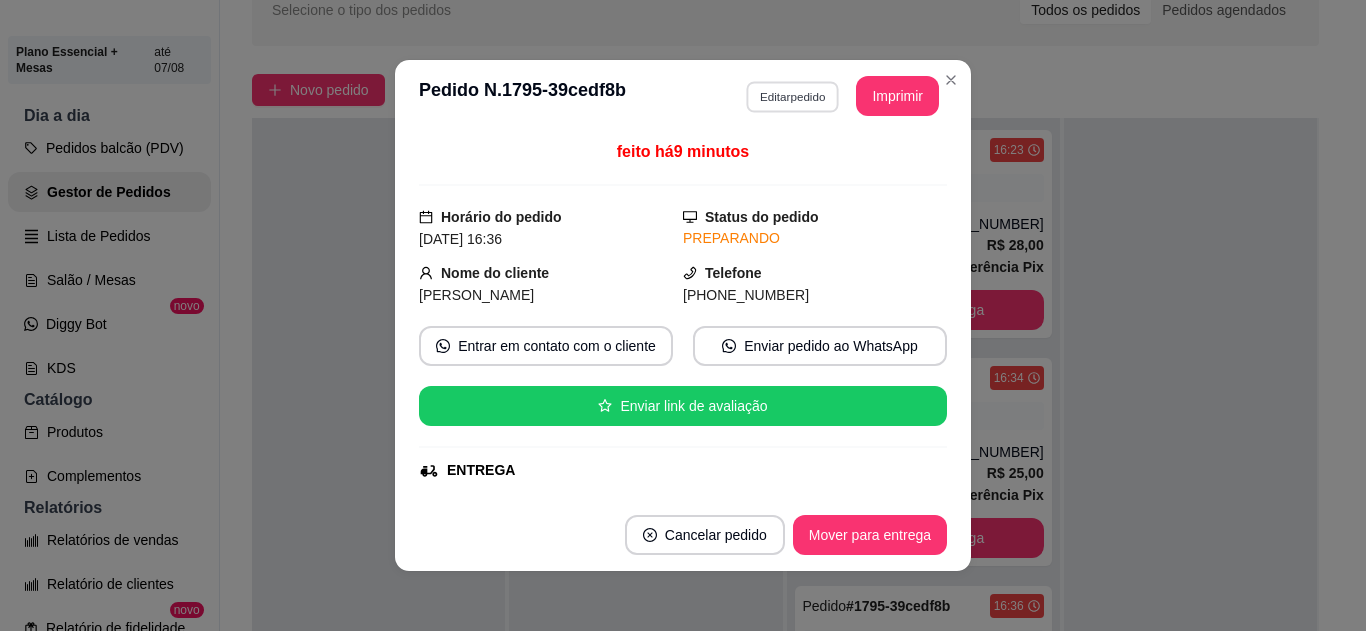 click on "Editar  pedido" at bounding box center (792, 96) 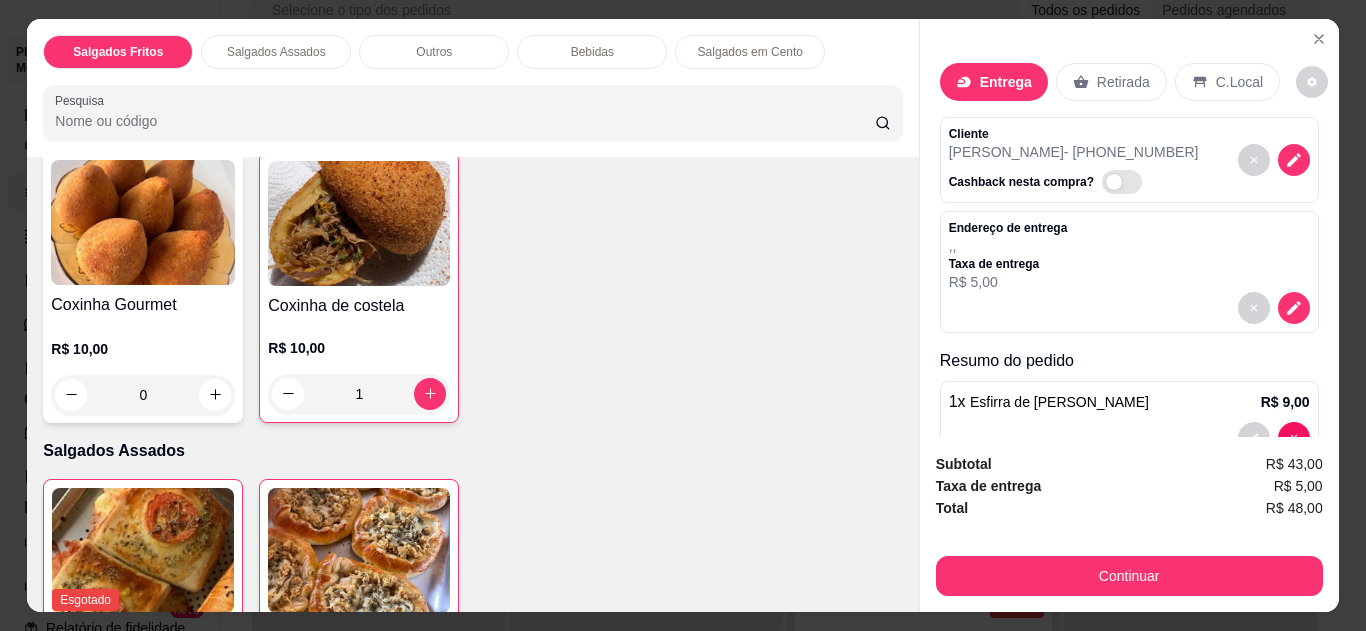 scroll, scrollTop: 643, scrollLeft: 0, axis: vertical 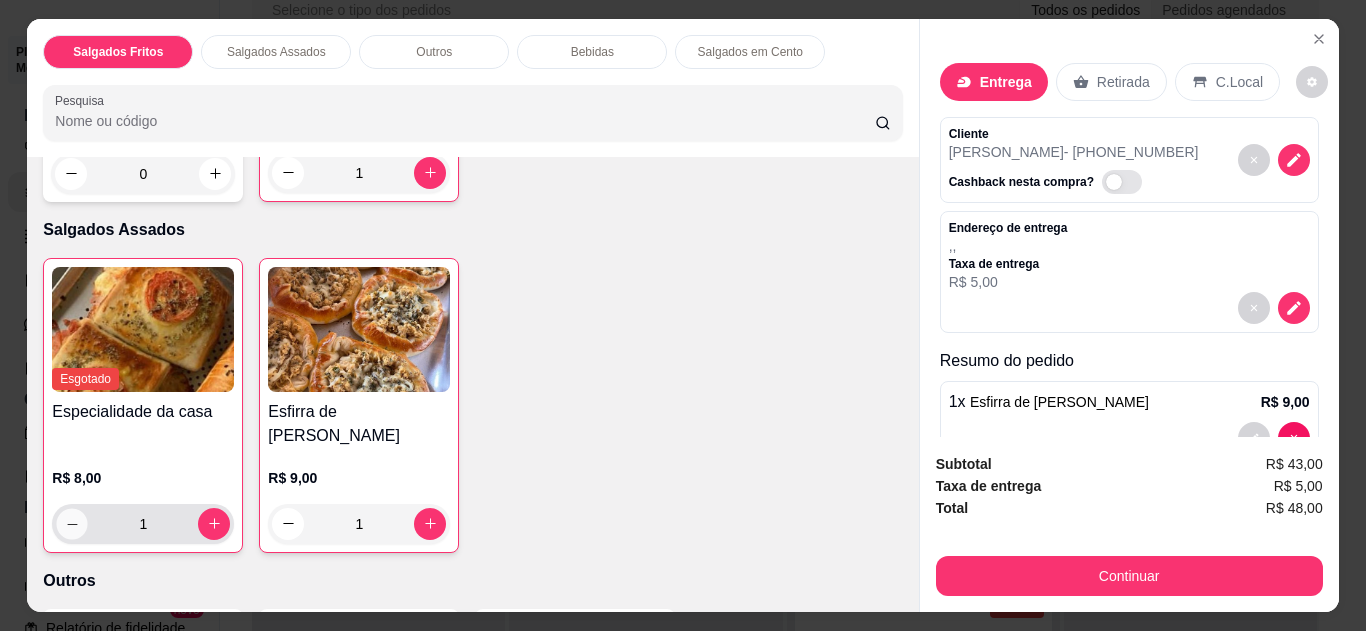 click 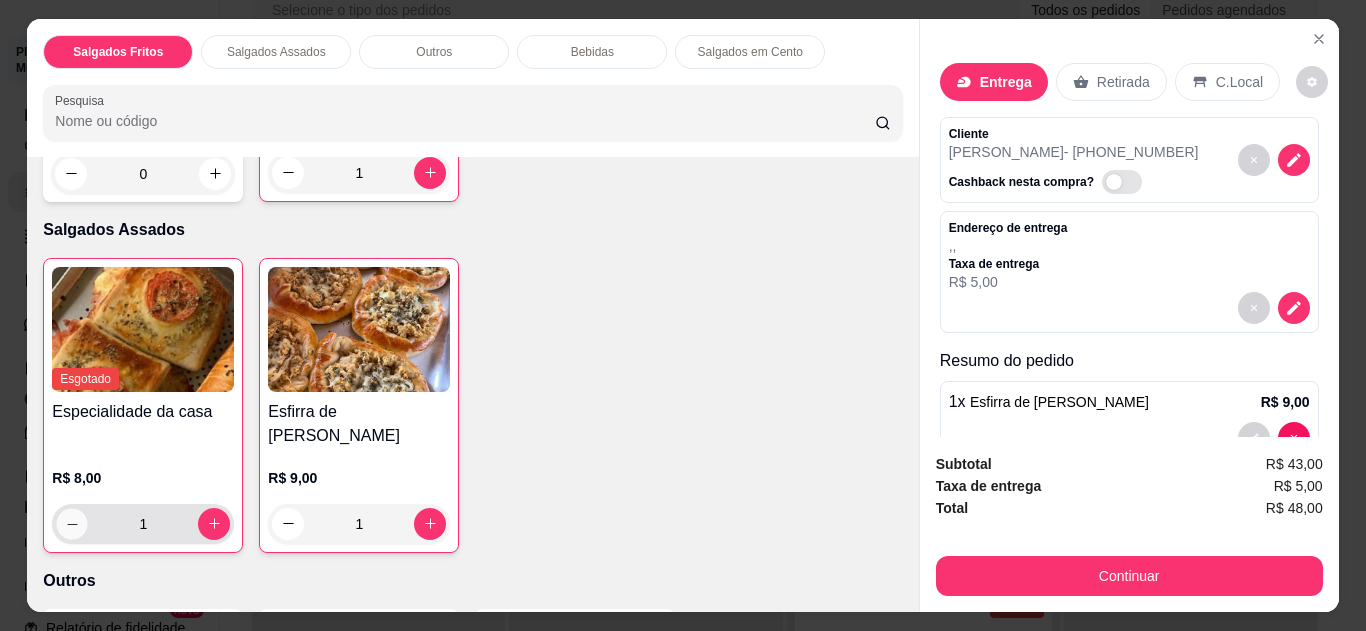 type on "0" 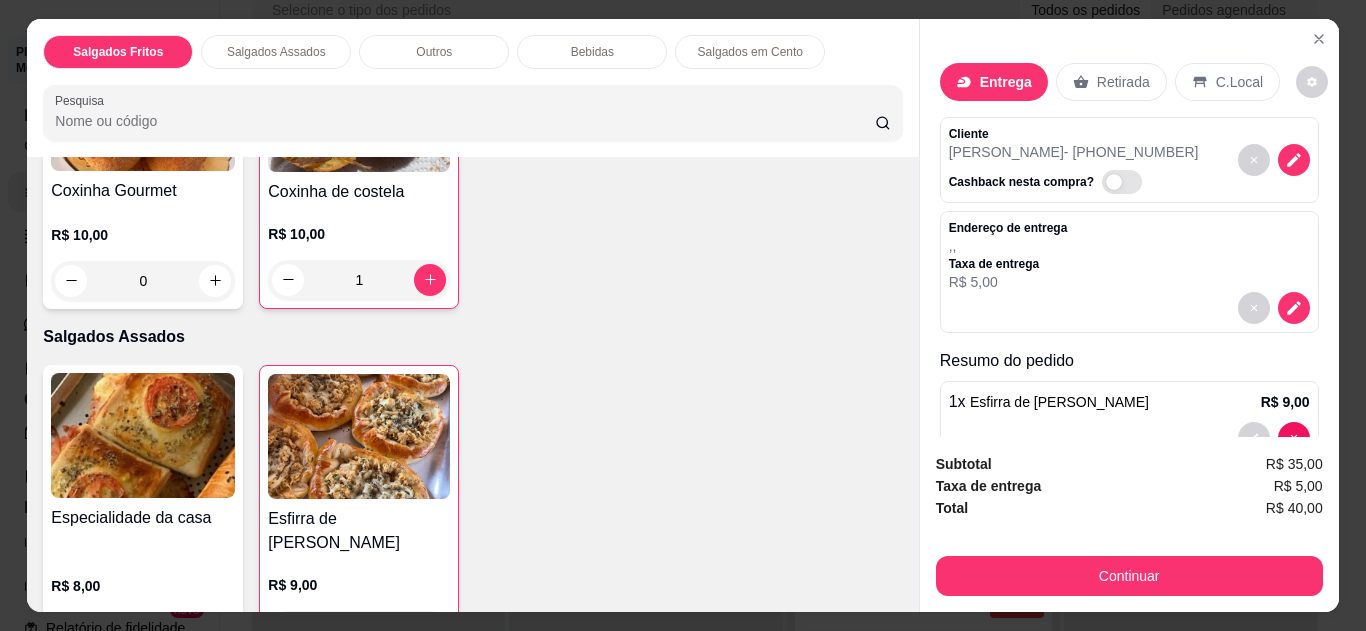 scroll, scrollTop: 630, scrollLeft: 0, axis: vertical 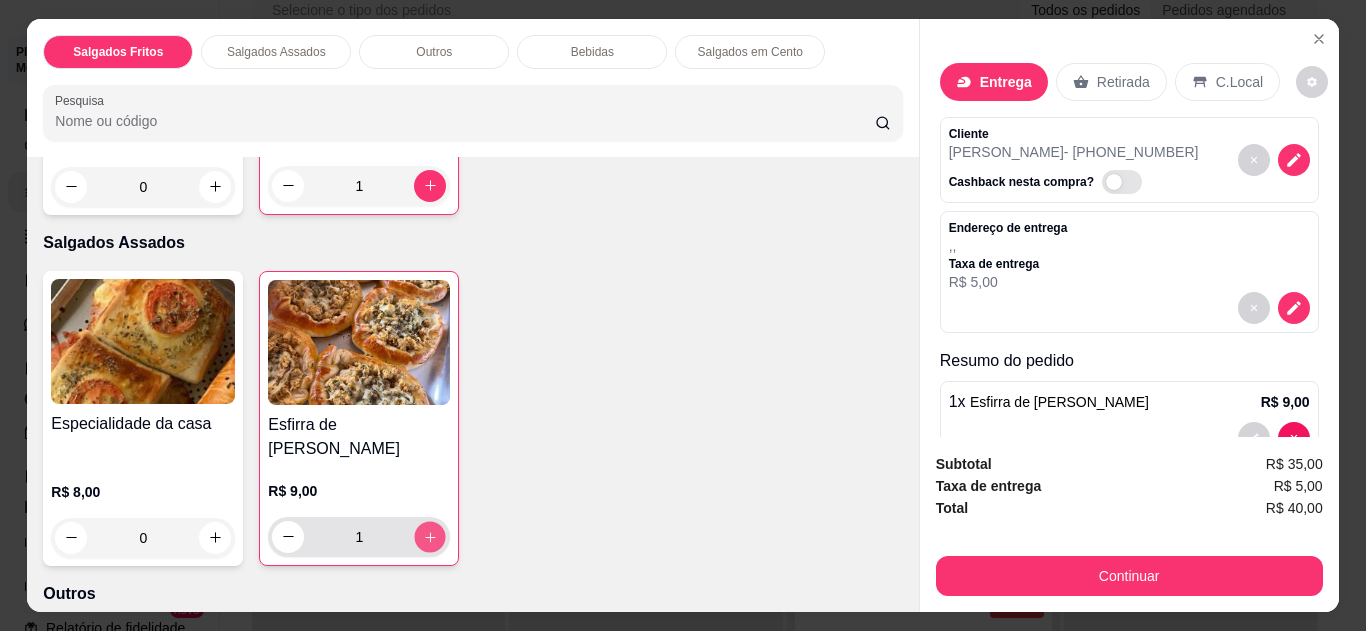 click 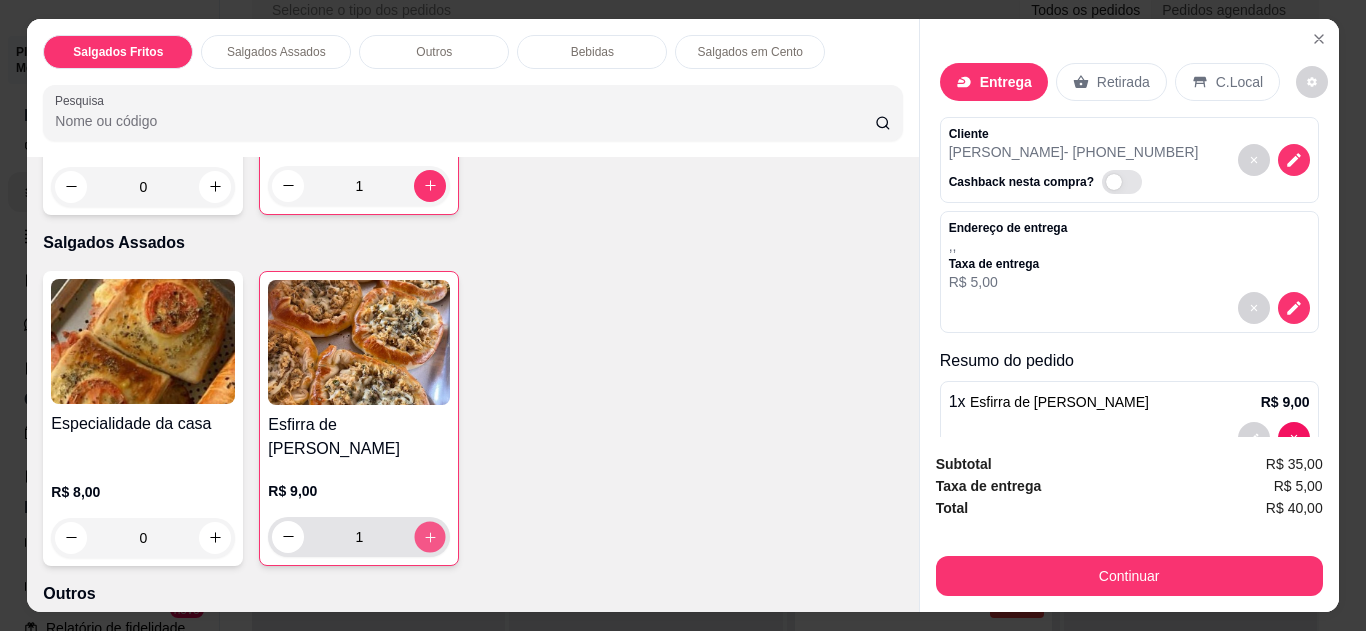 type on "2" 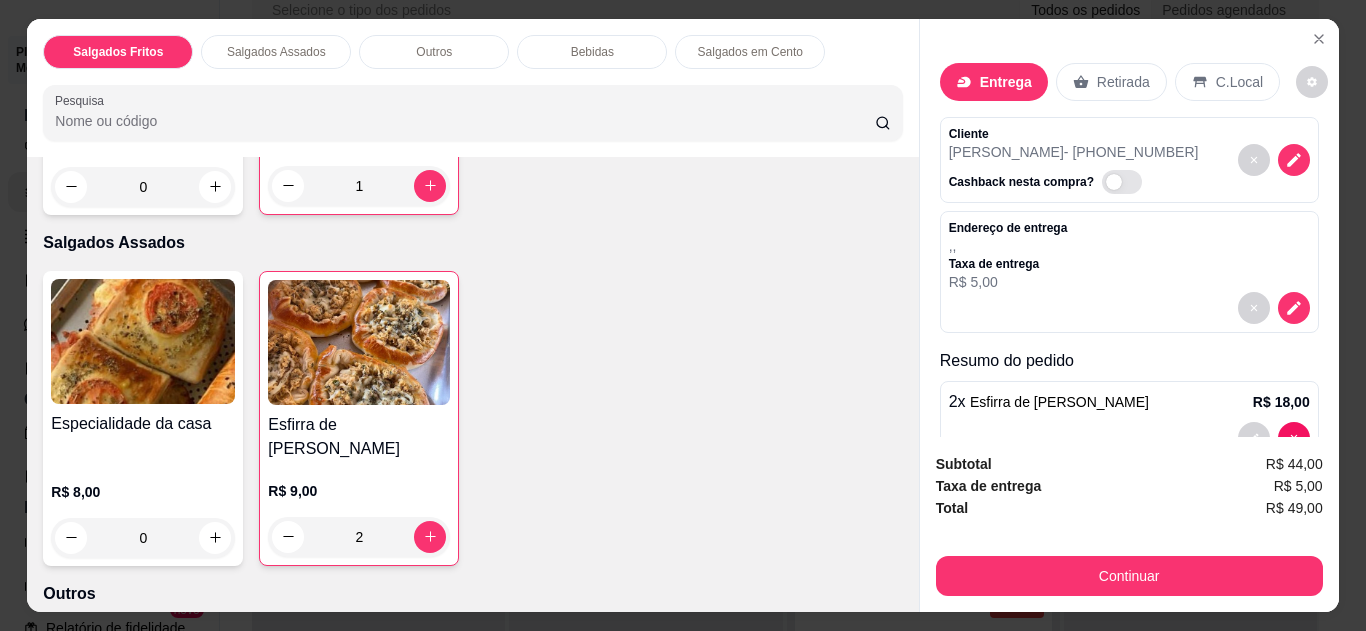 click 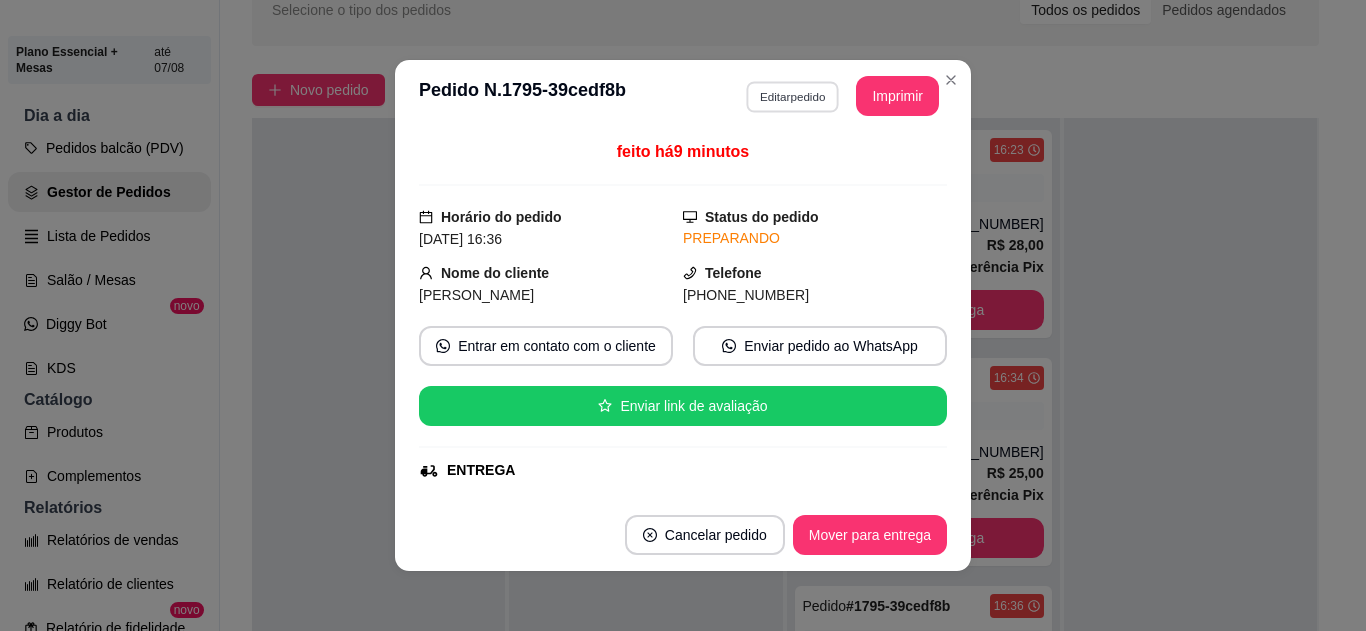 click on "Editar  pedido" at bounding box center (792, 96) 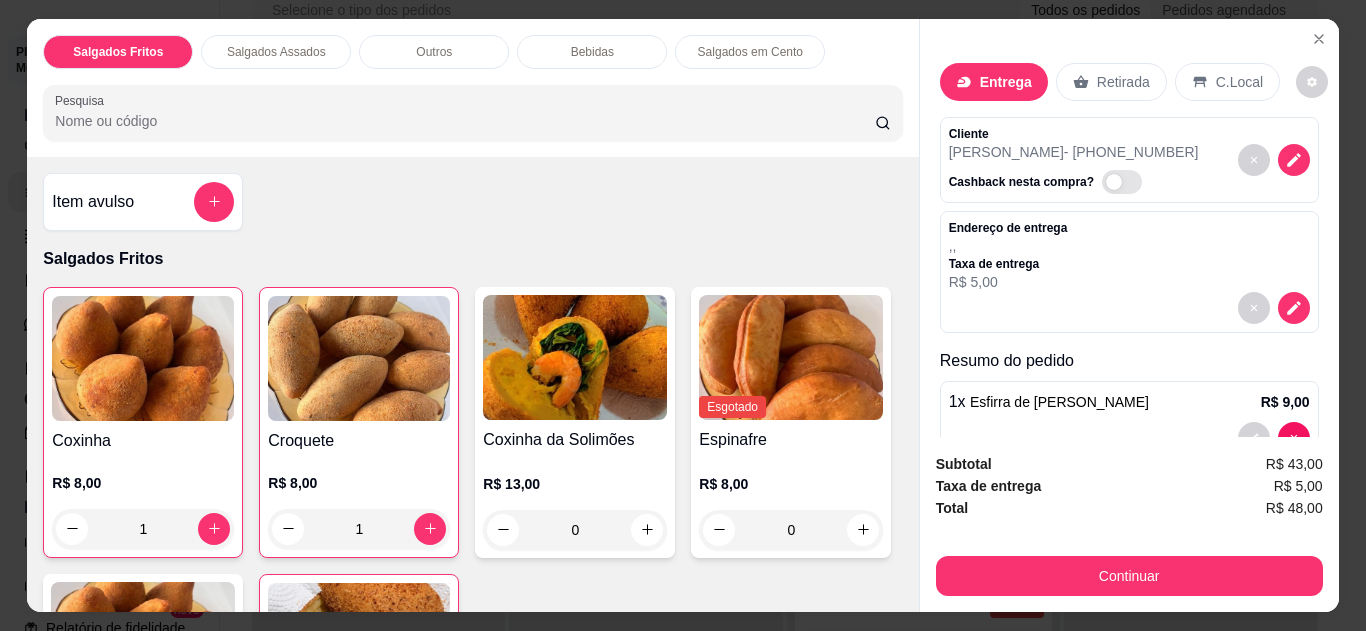 click 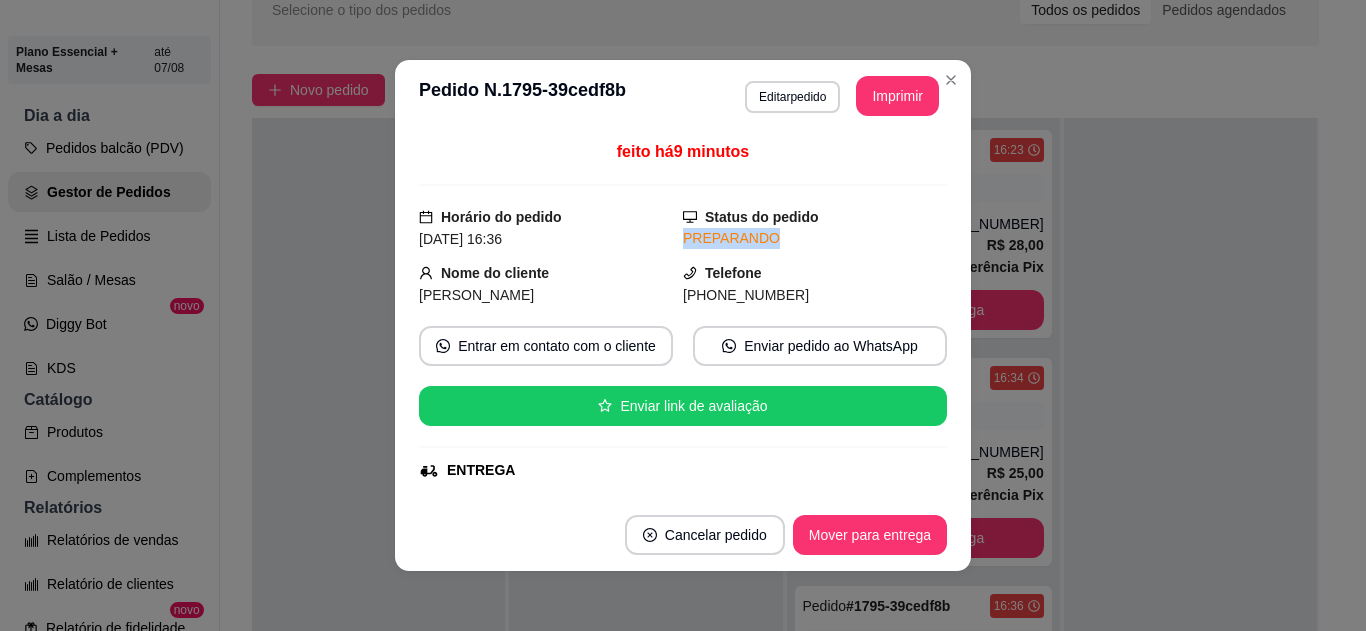 drag, startPoint x: 941, startPoint y: 207, endPoint x: 936, endPoint y: 239, distance: 32.38827 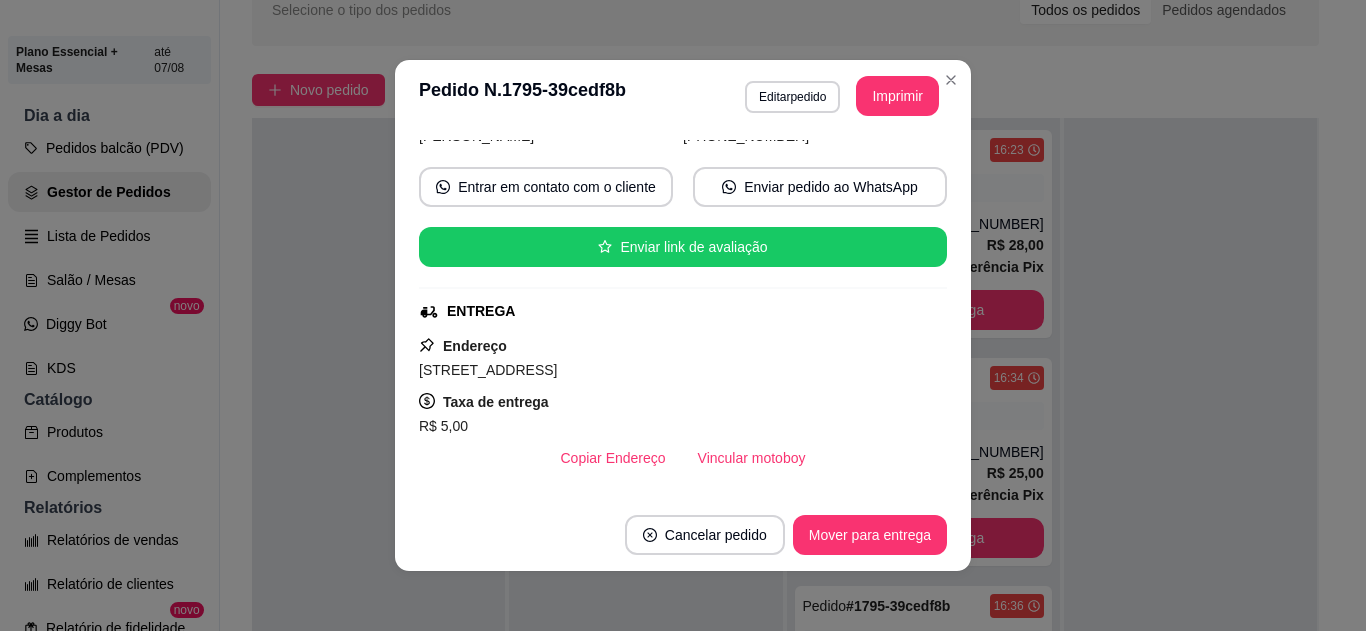 scroll, scrollTop: 136, scrollLeft: 0, axis: vertical 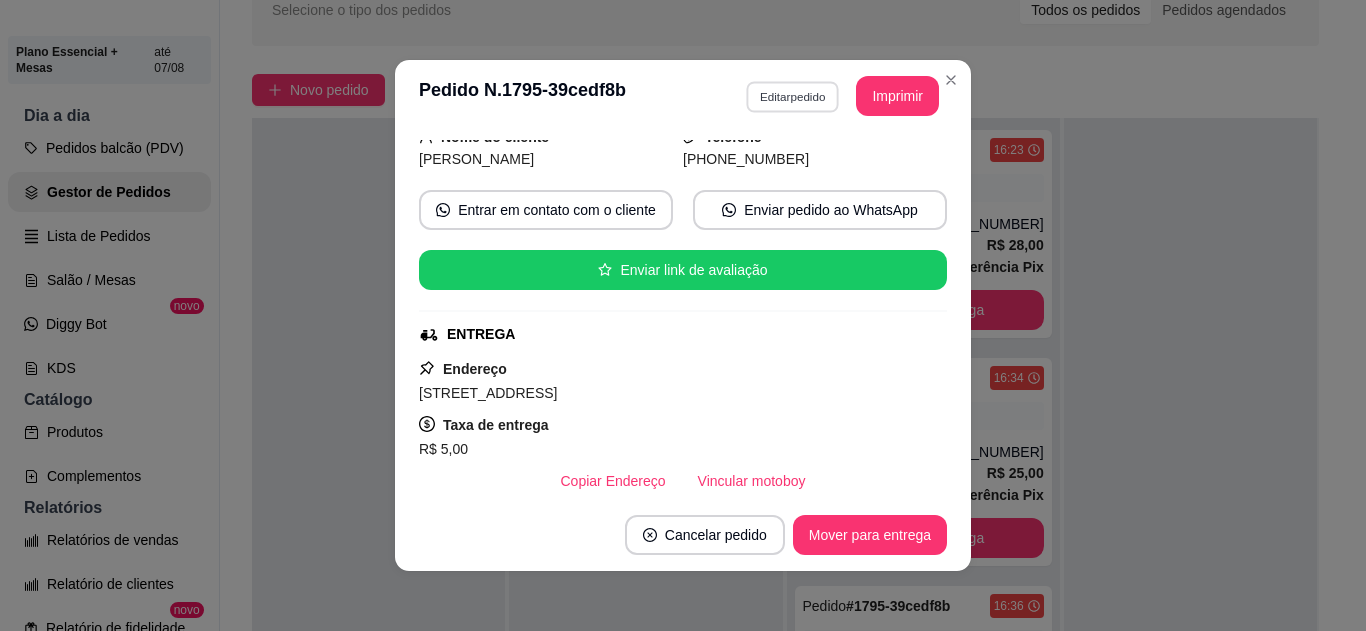 click on "Editar  pedido" at bounding box center (792, 96) 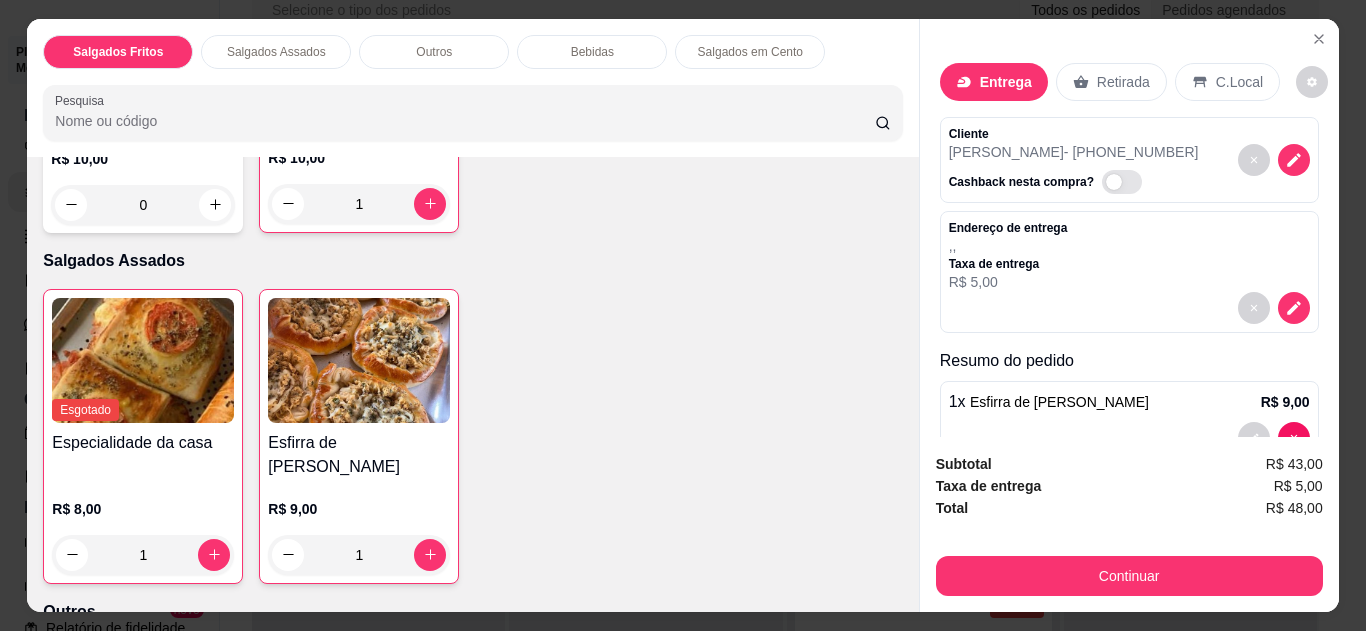 scroll, scrollTop: 737, scrollLeft: 0, axis: vertical 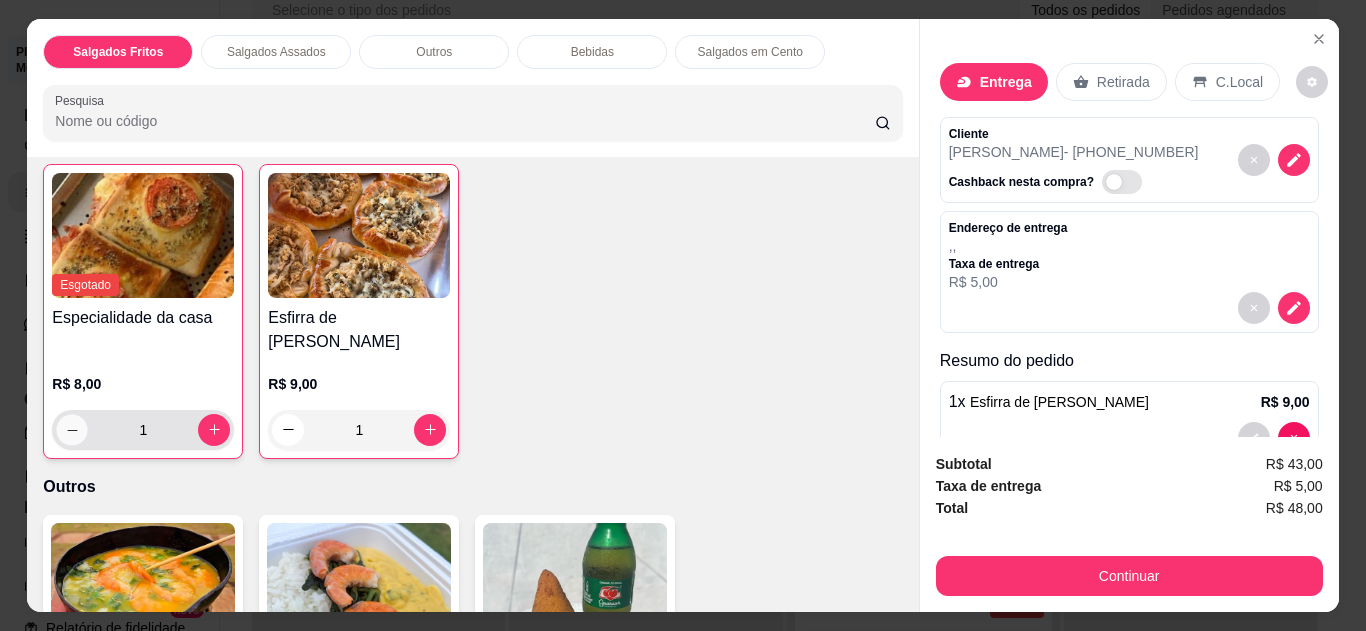 click 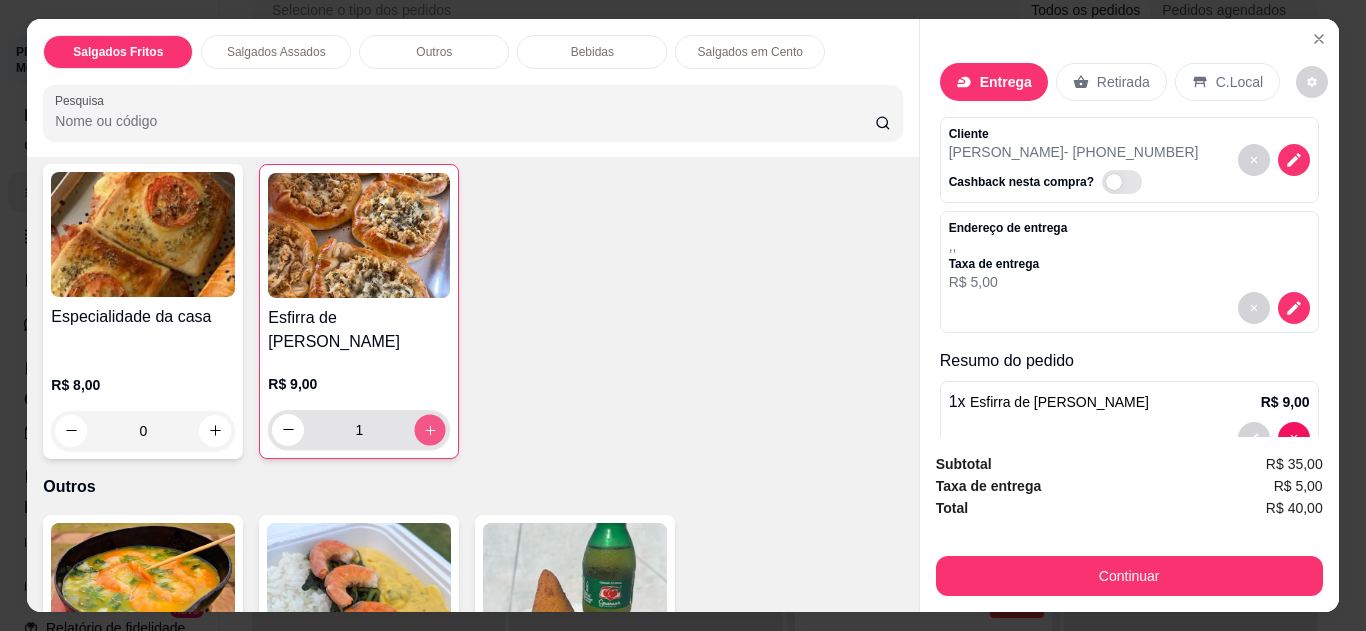 click 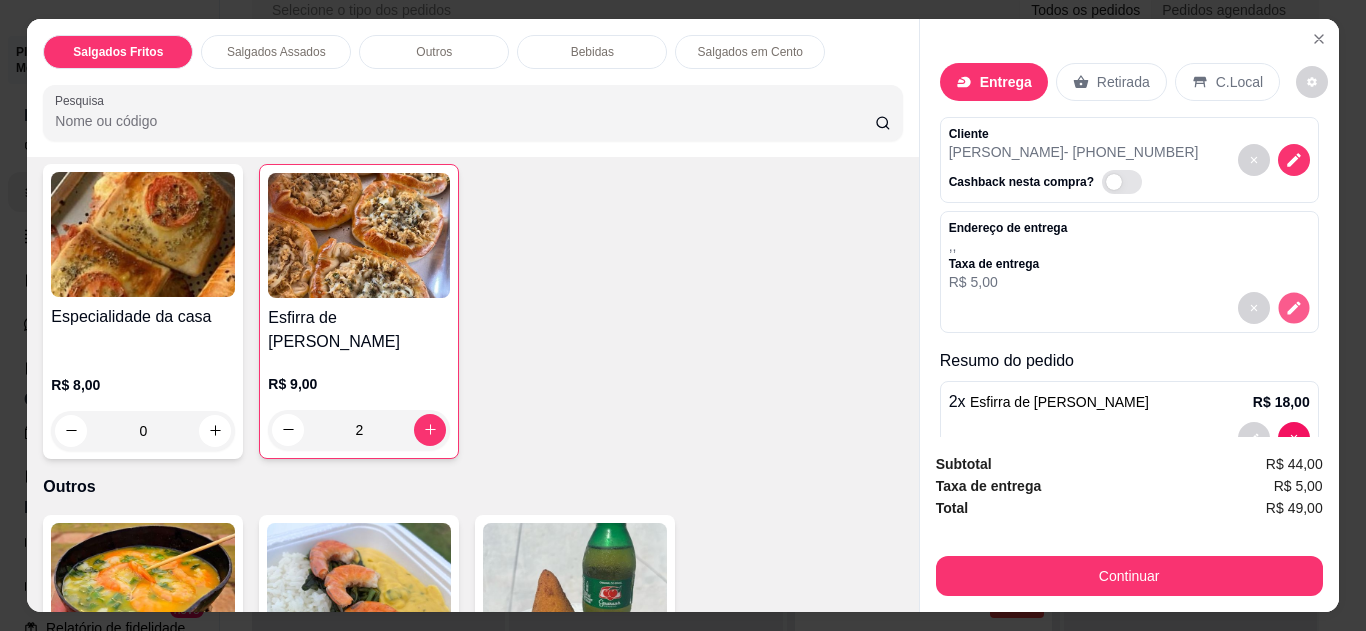 click at bounding box center (1293, 307) 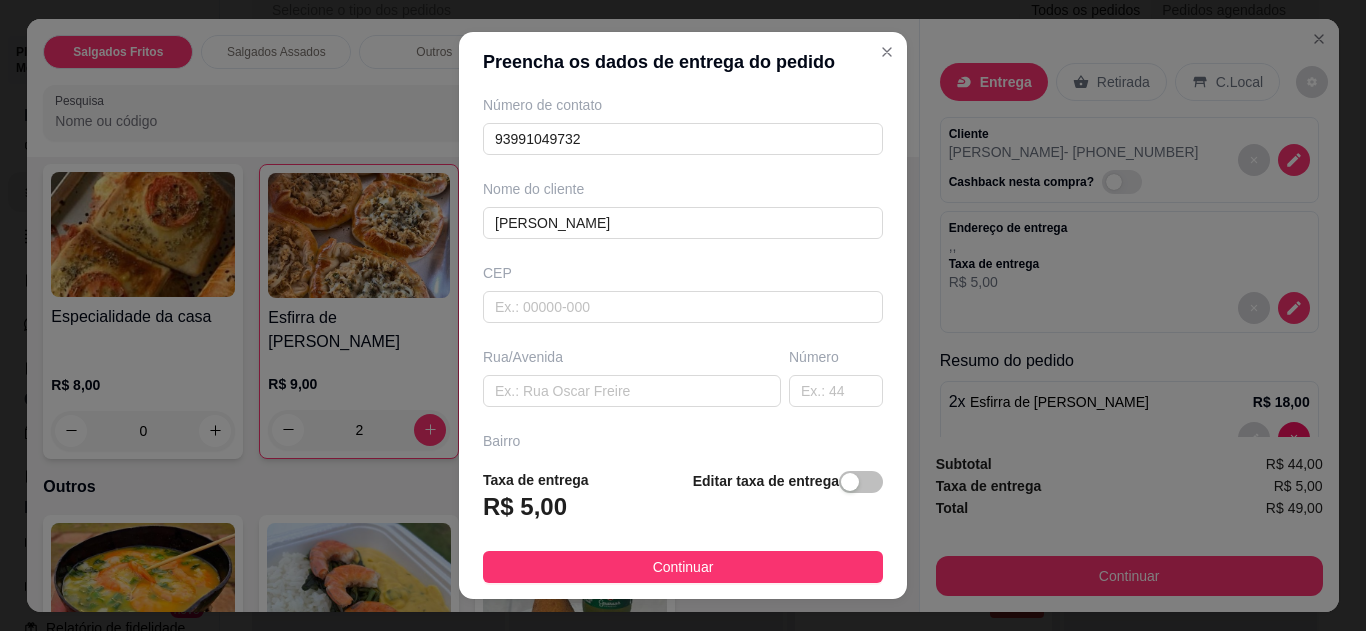 scroll, scrollTop: 122, scrollLeft: 0, axis: vertical 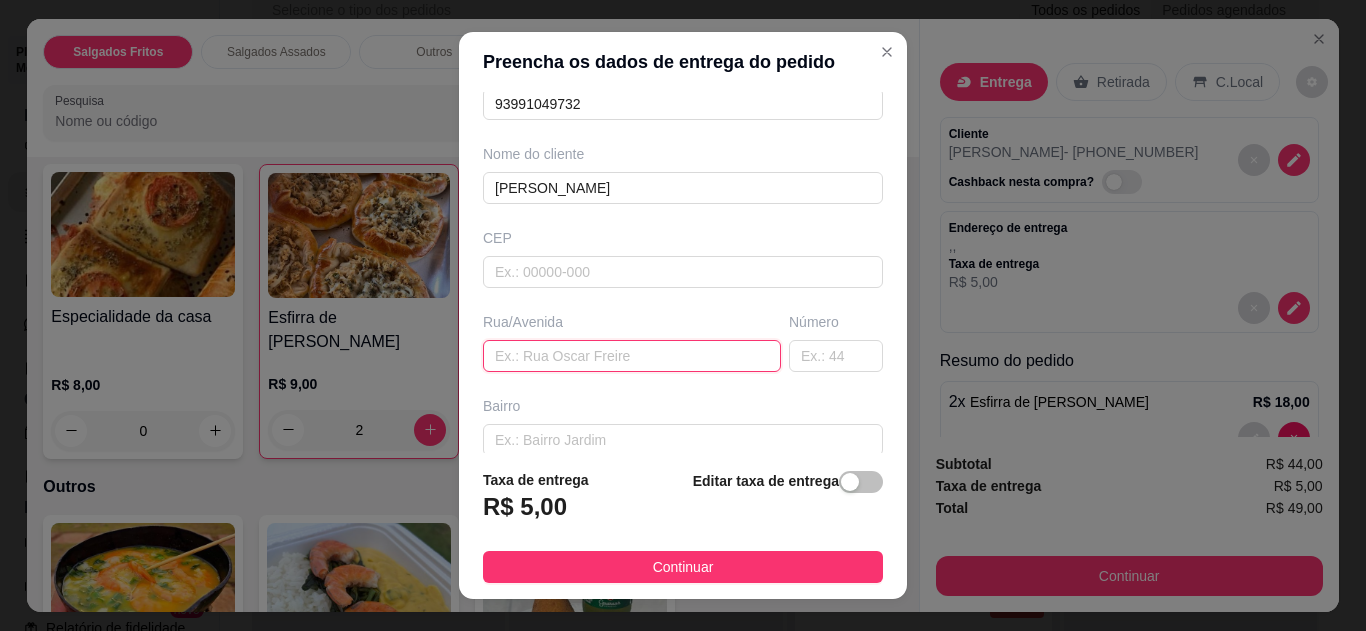 click at bounding box center (632, 356) 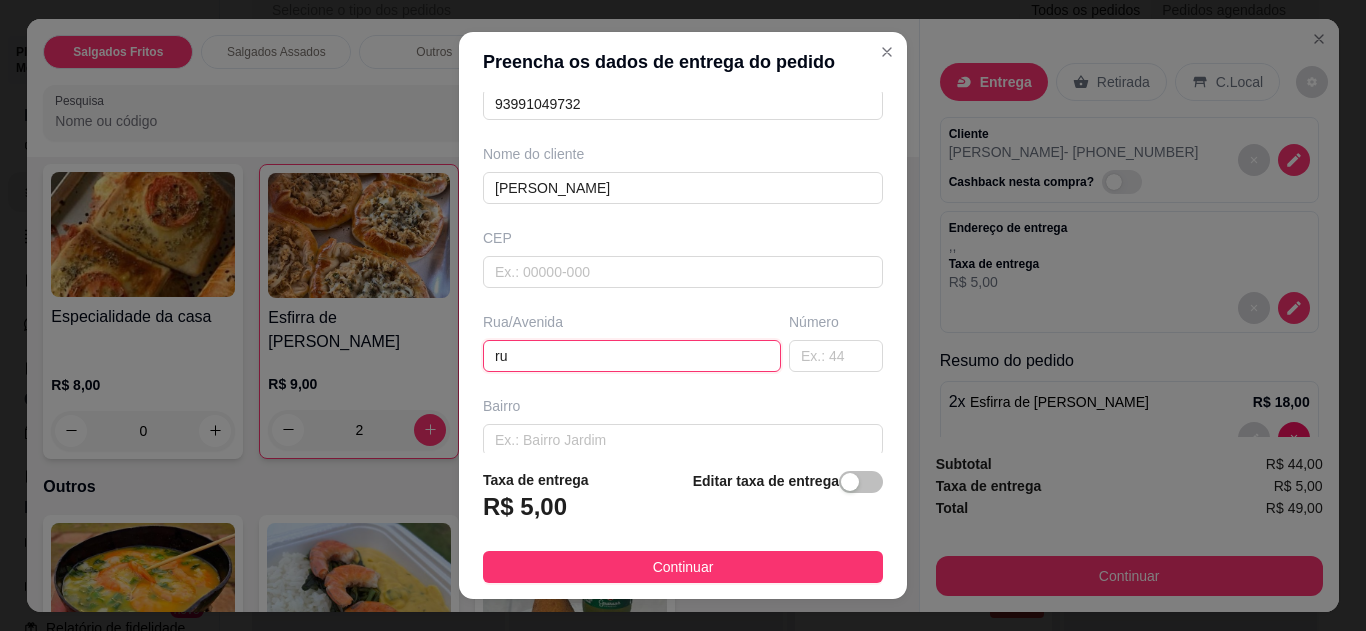 type on "r" 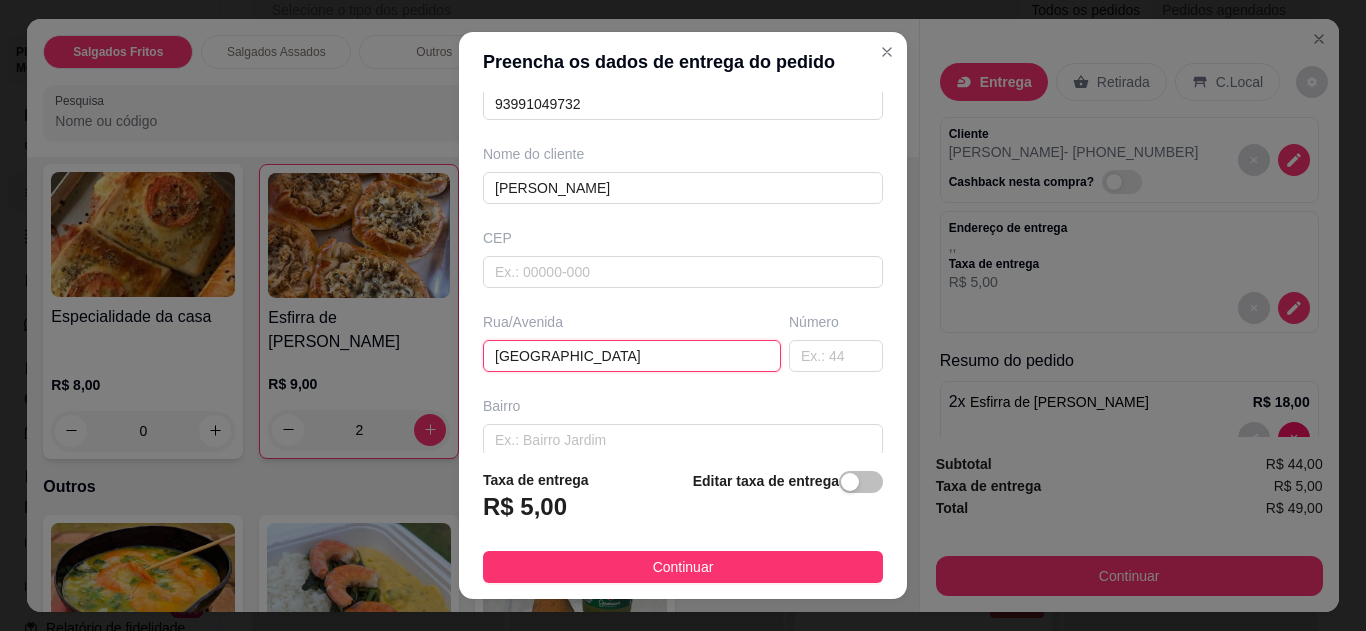 type on "Rua Rio Andirá" 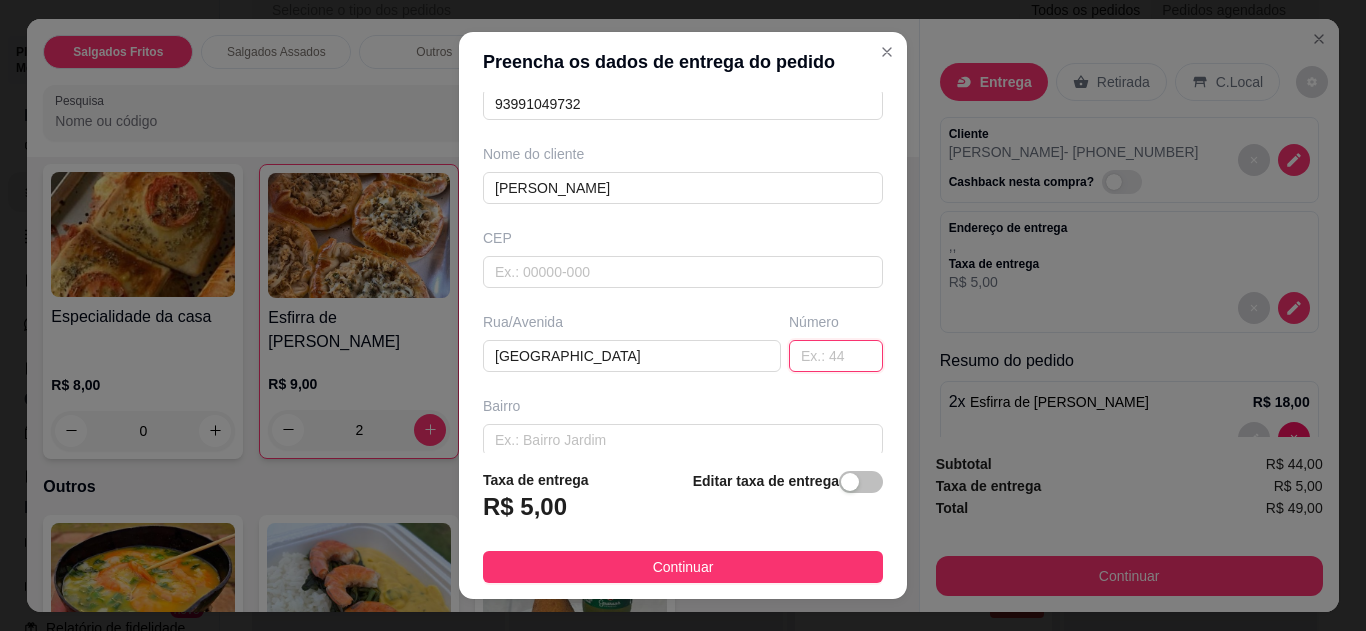 click at bounding box center [836, 356] 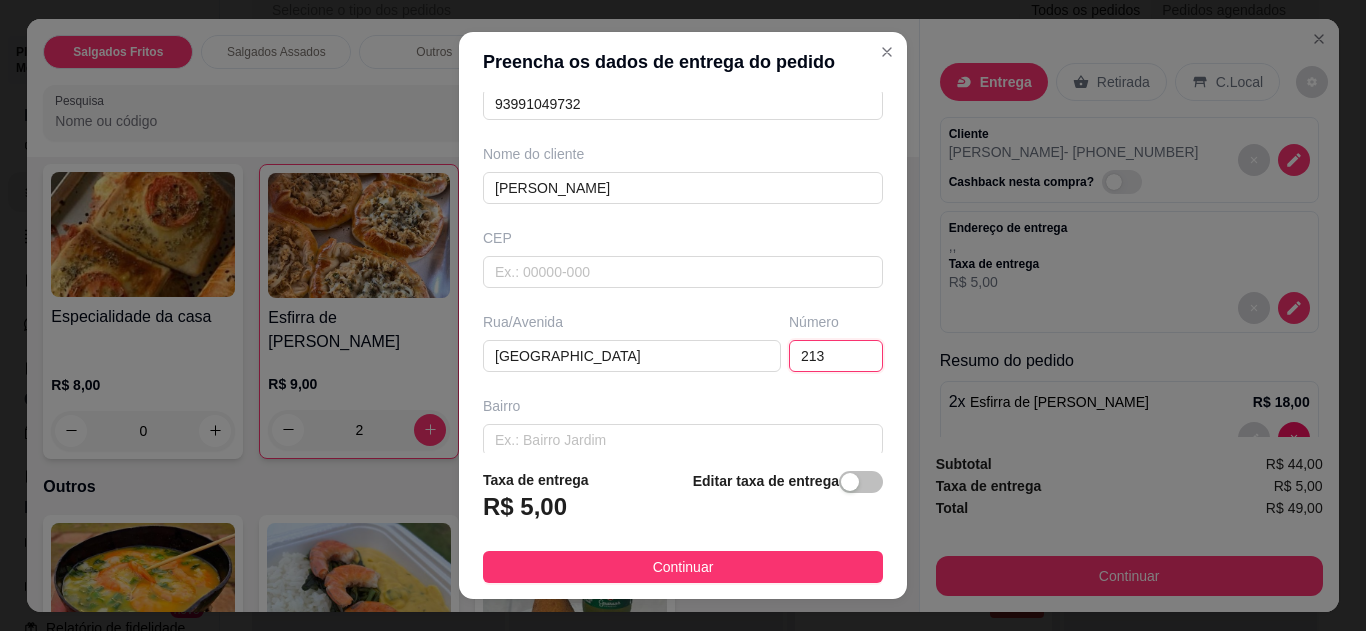 type on "213" 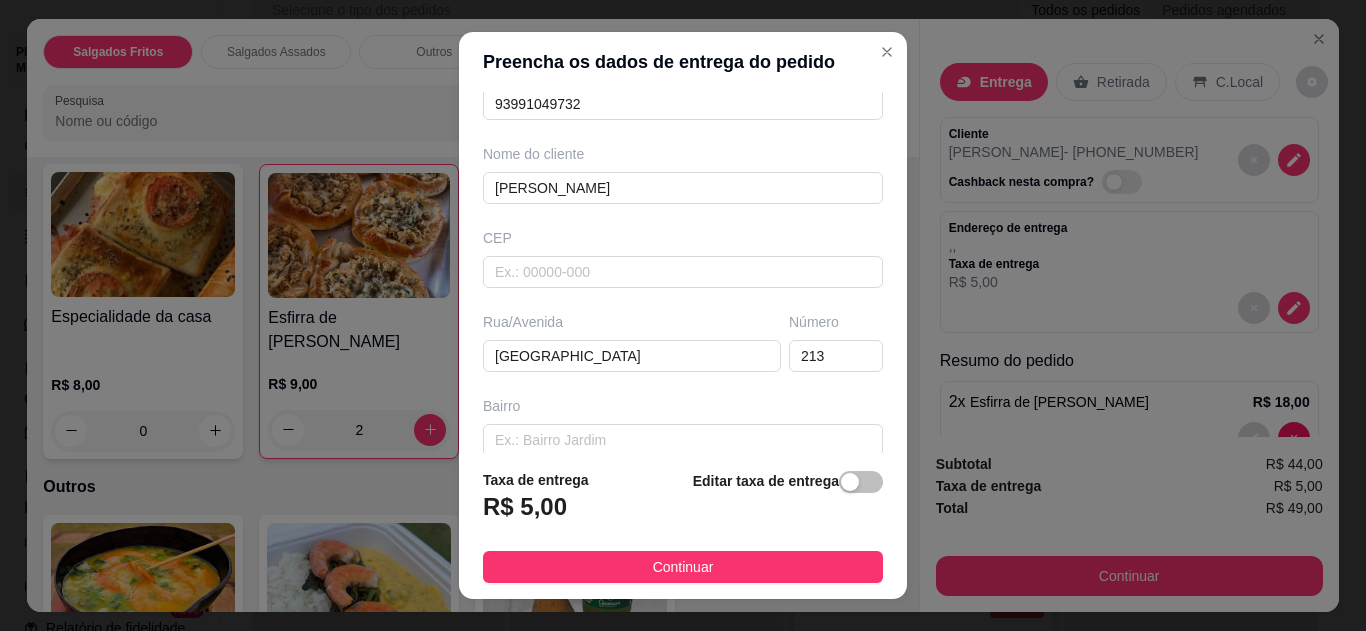 click on "Continuar" at bounding box center [683, 567] 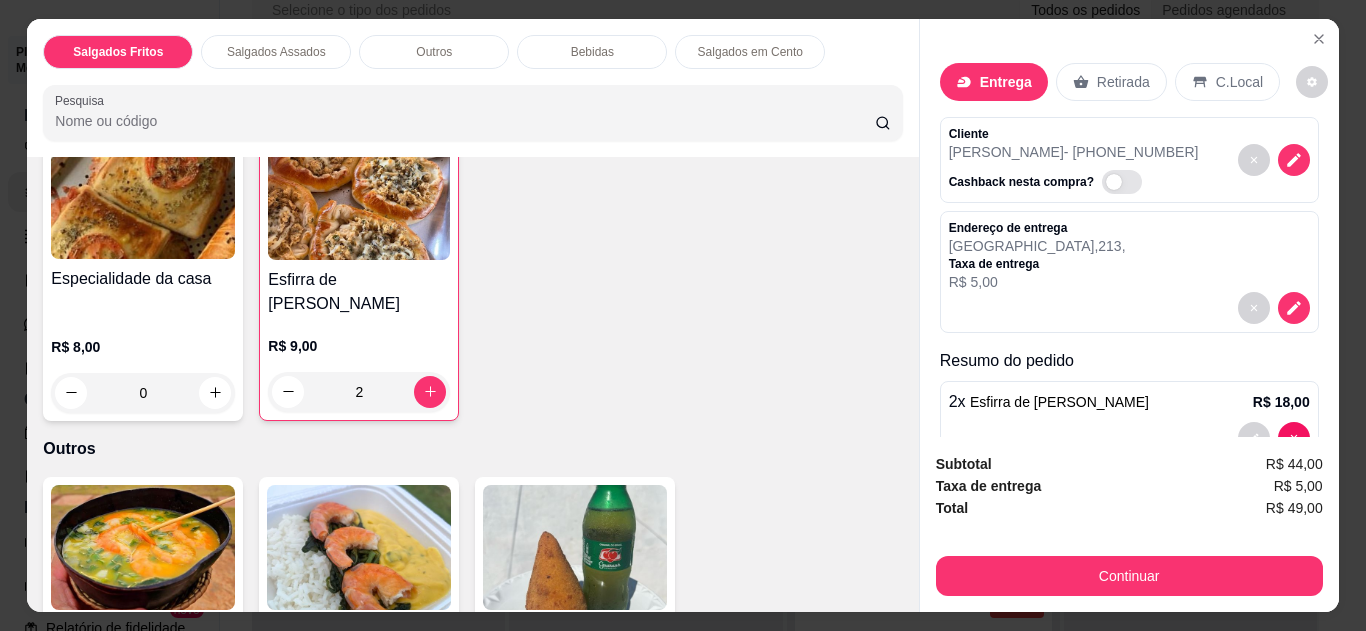 scroll, scrollTop: 800, scrollLeft: 0, axis: vertical 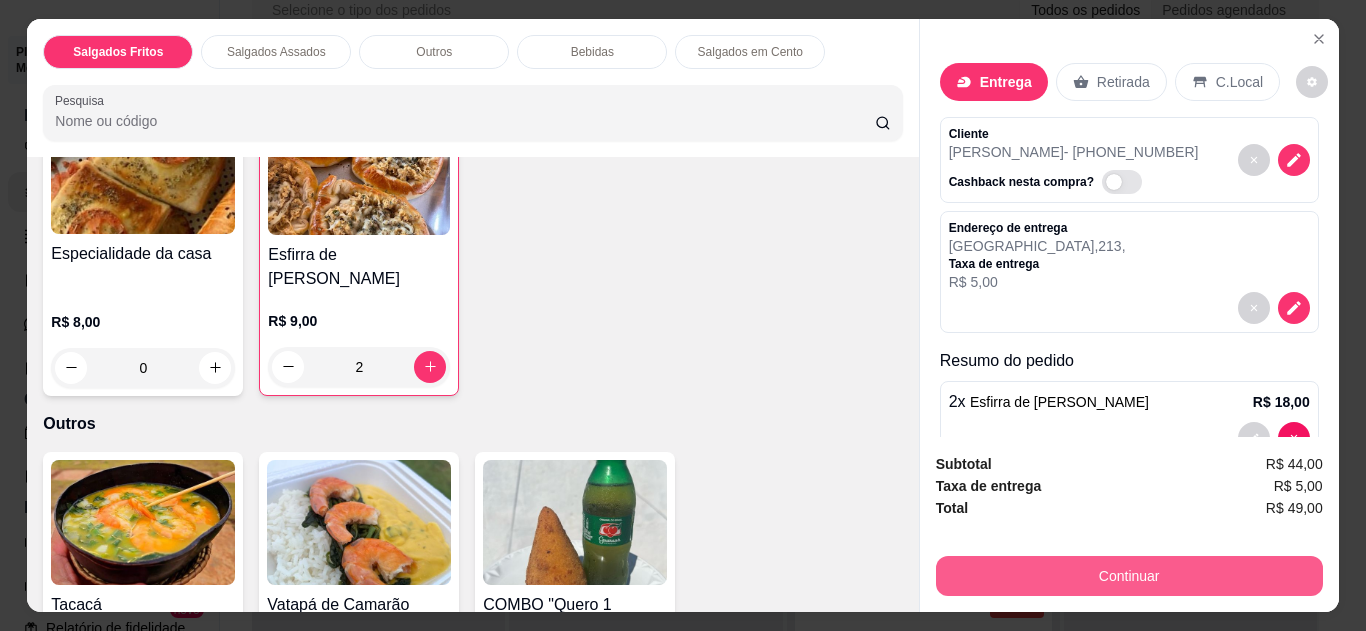 click on "Continuar" at bounding box center (1129, 576) 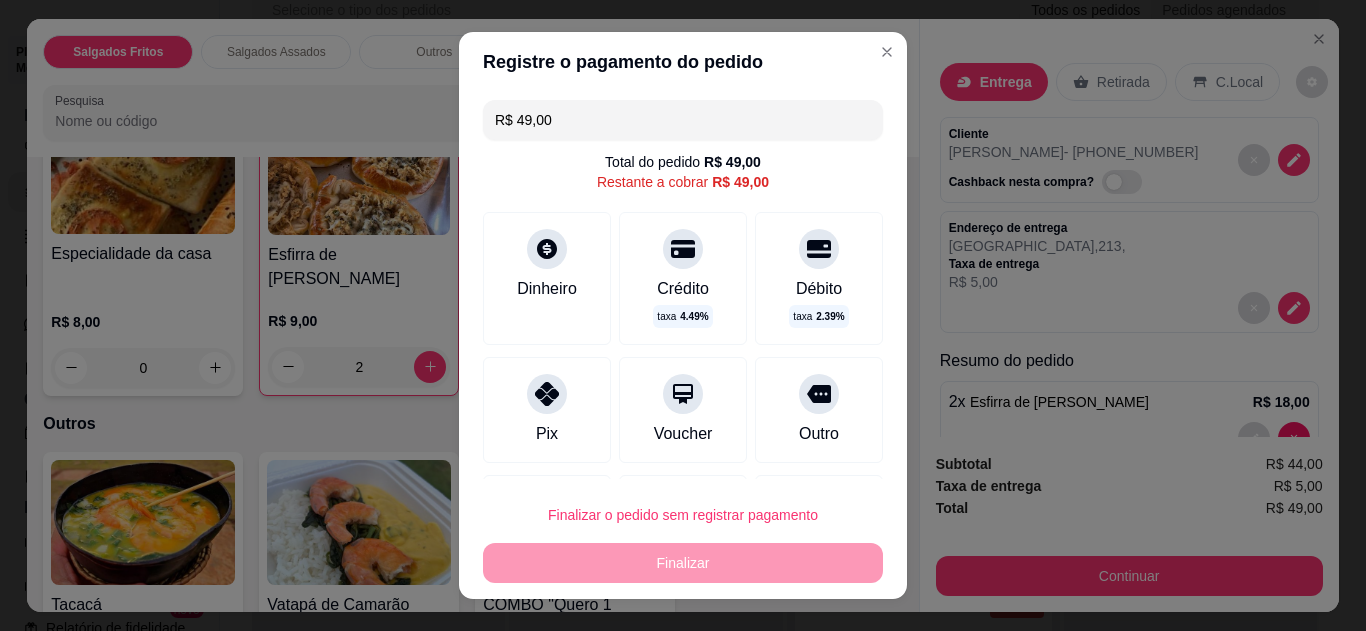 click 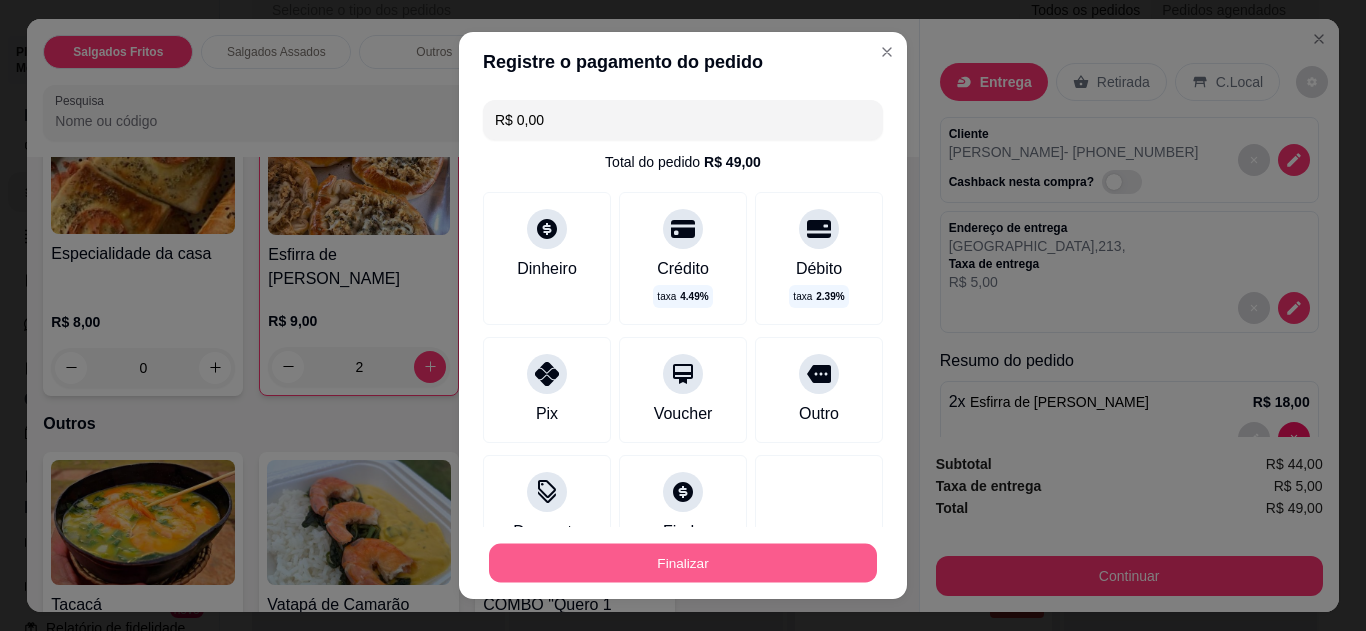 click on "Finalizar" at bounding box center (683, 563) 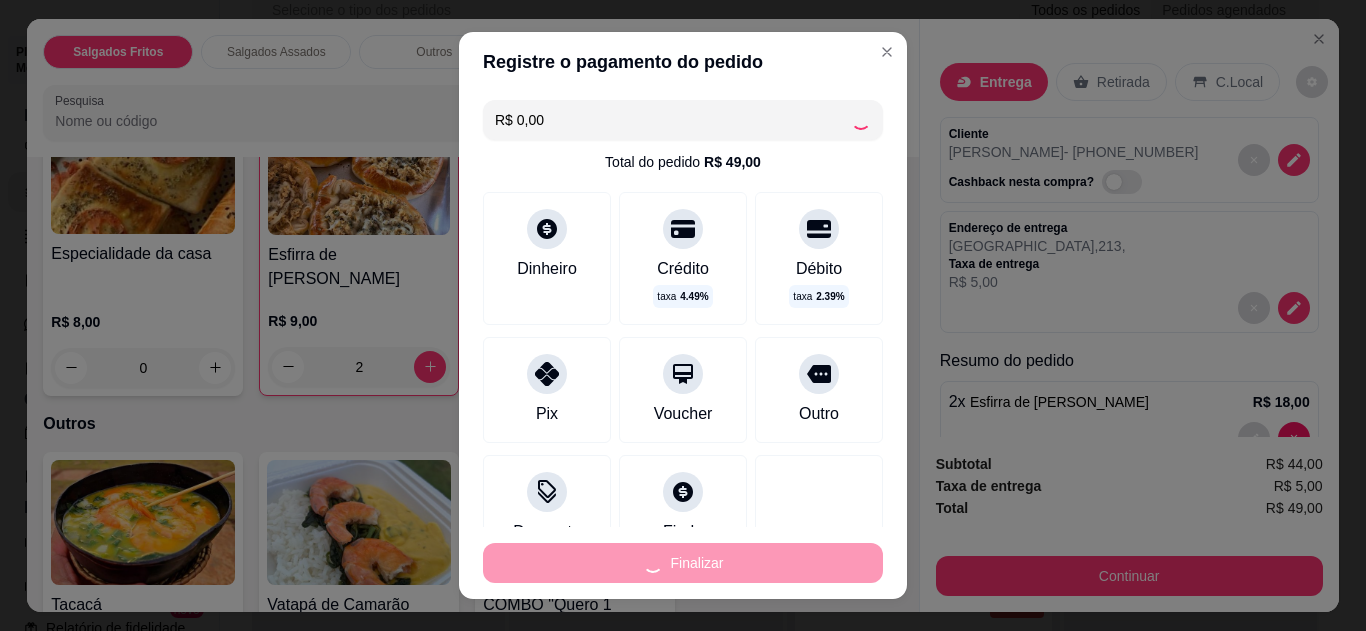 type on "0" 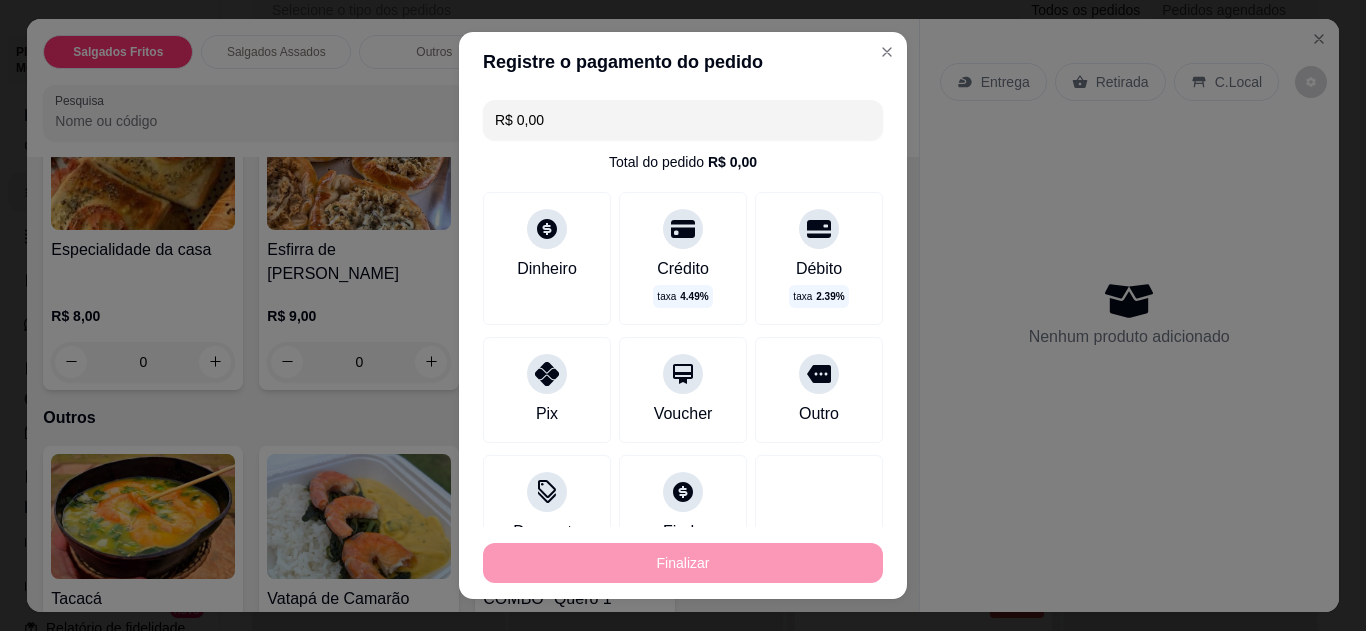 type on "-R$ 49,00" 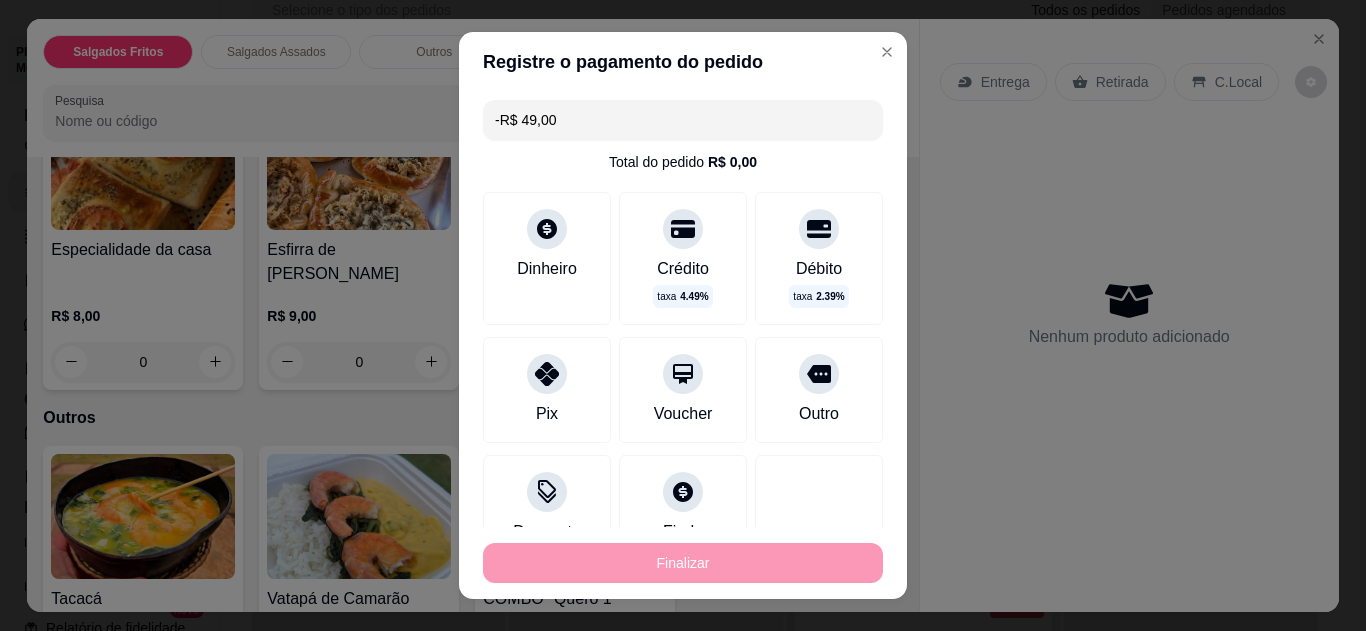 scroll, scrollTop: 796, scrollLeft: 0, axis: vertical 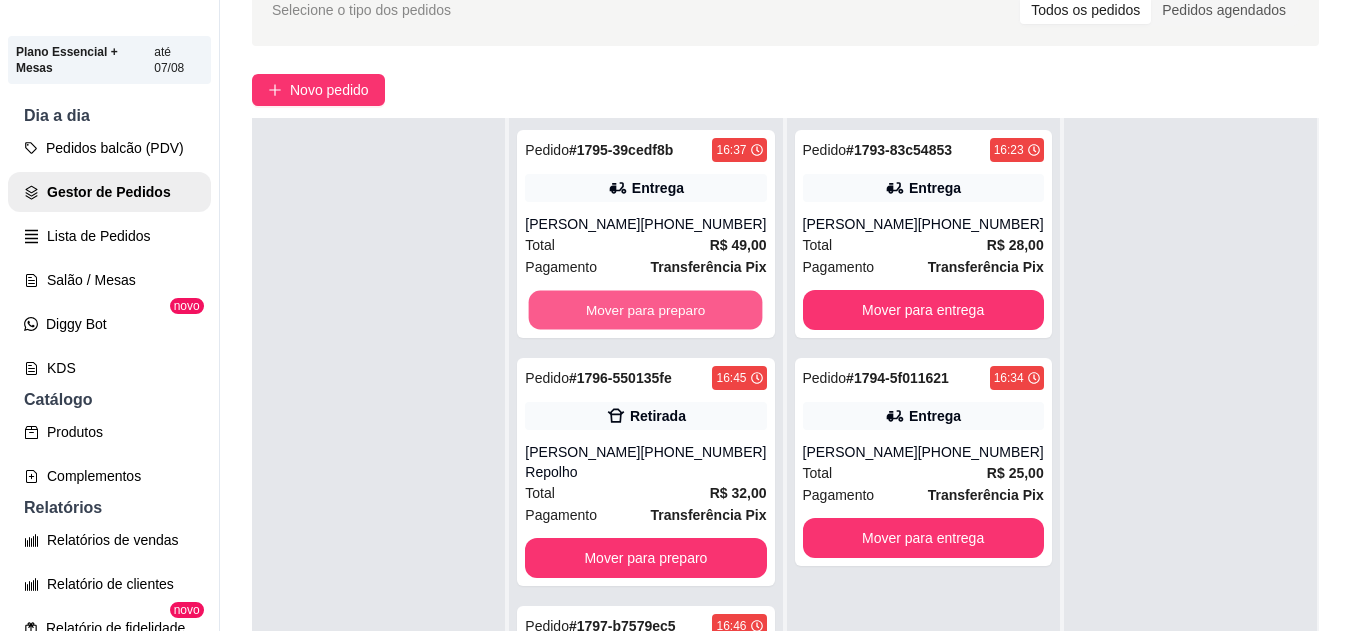 click on "Mover para preparo" at bounding box center (646, 310) 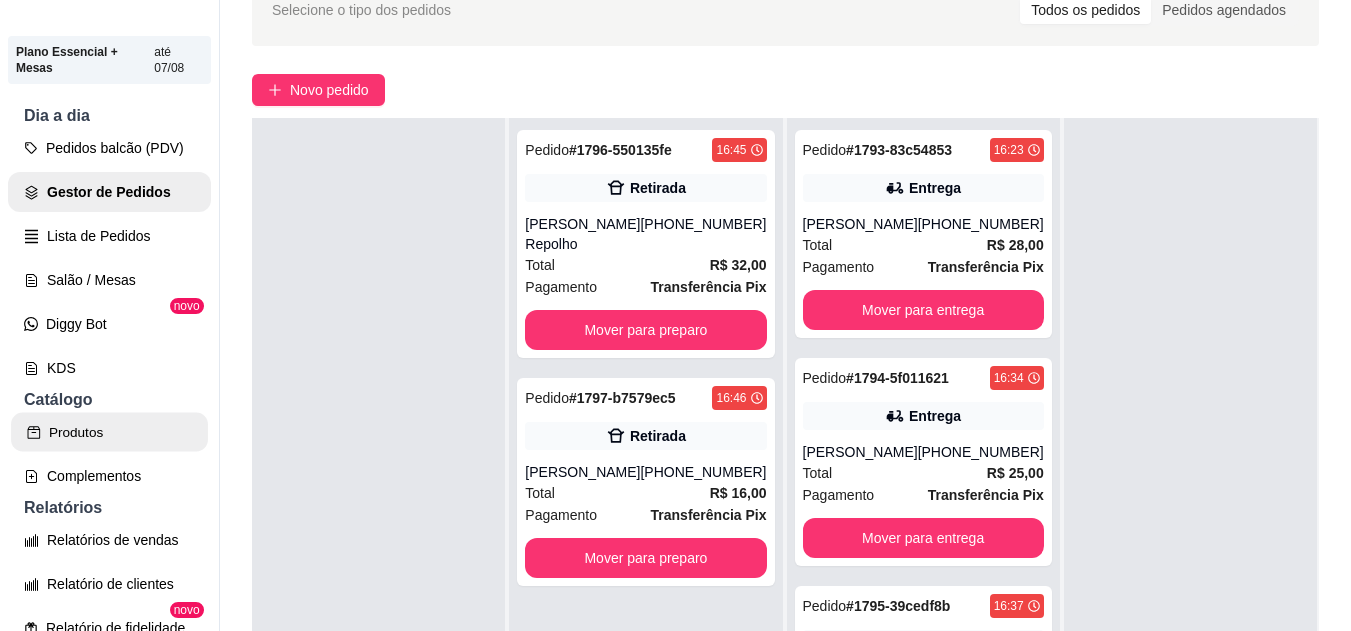 click on "Produtos" at bounding box center (109, 432) 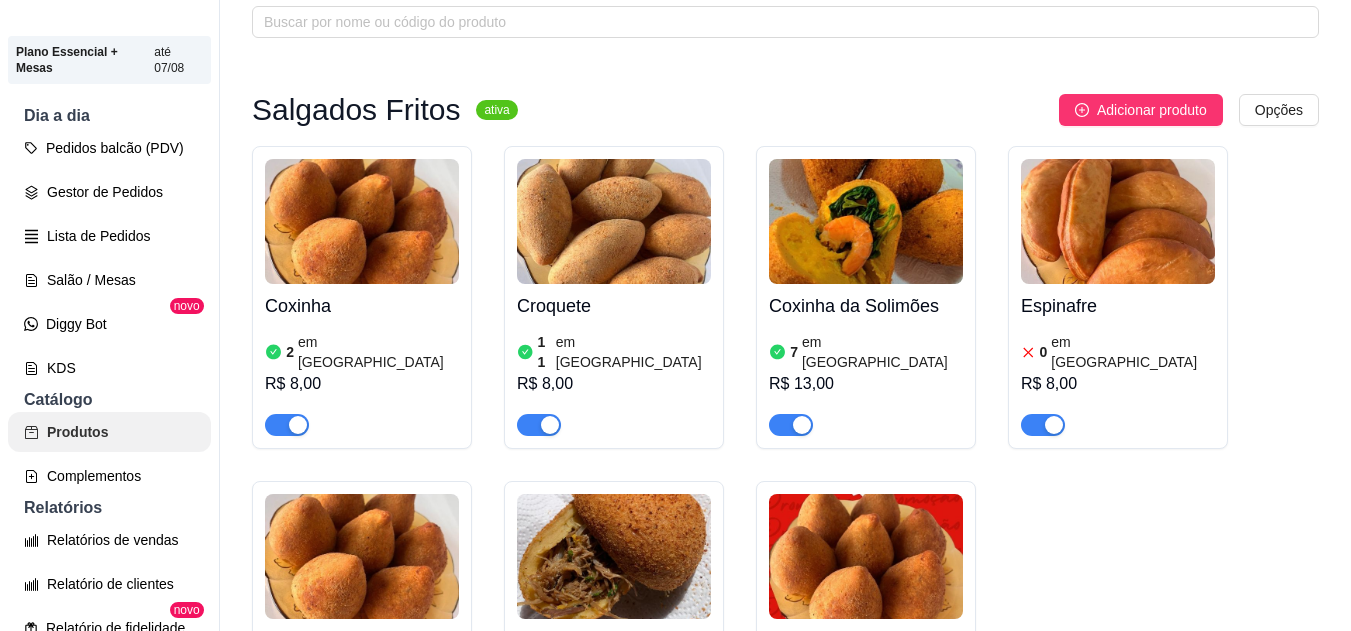 scroll, scrollTop: 0, scrollLeft: 0, axis: both 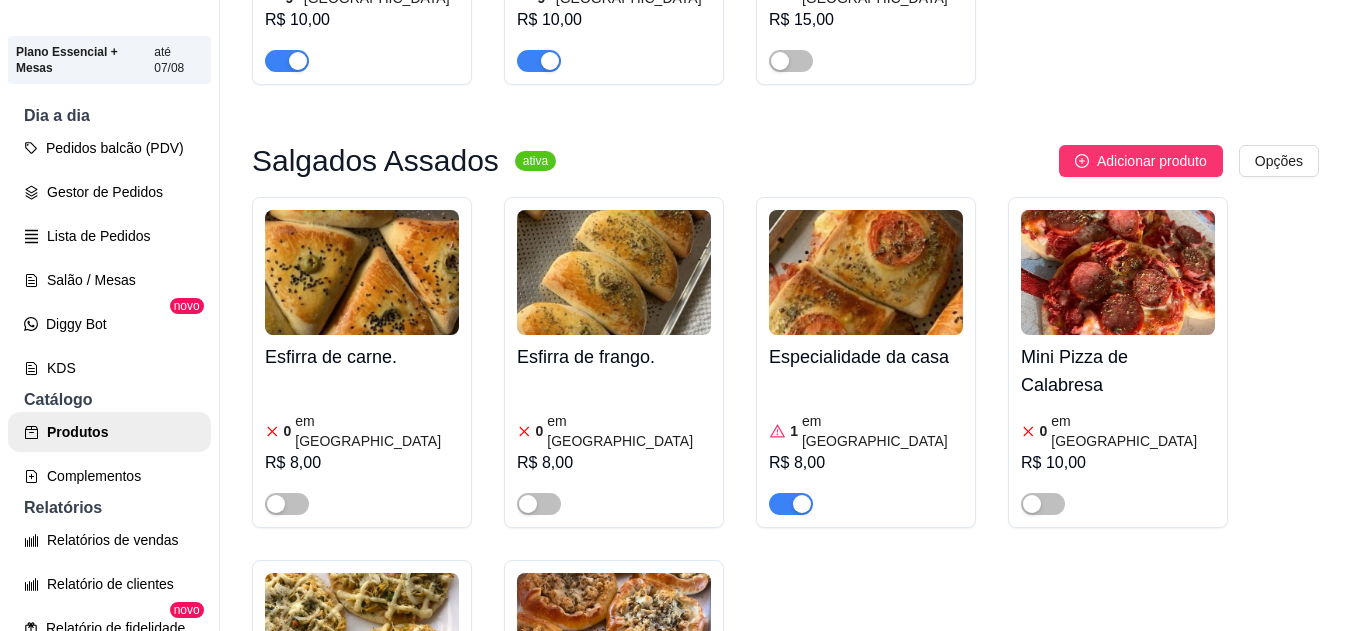 click at bounding box center [802, 504] 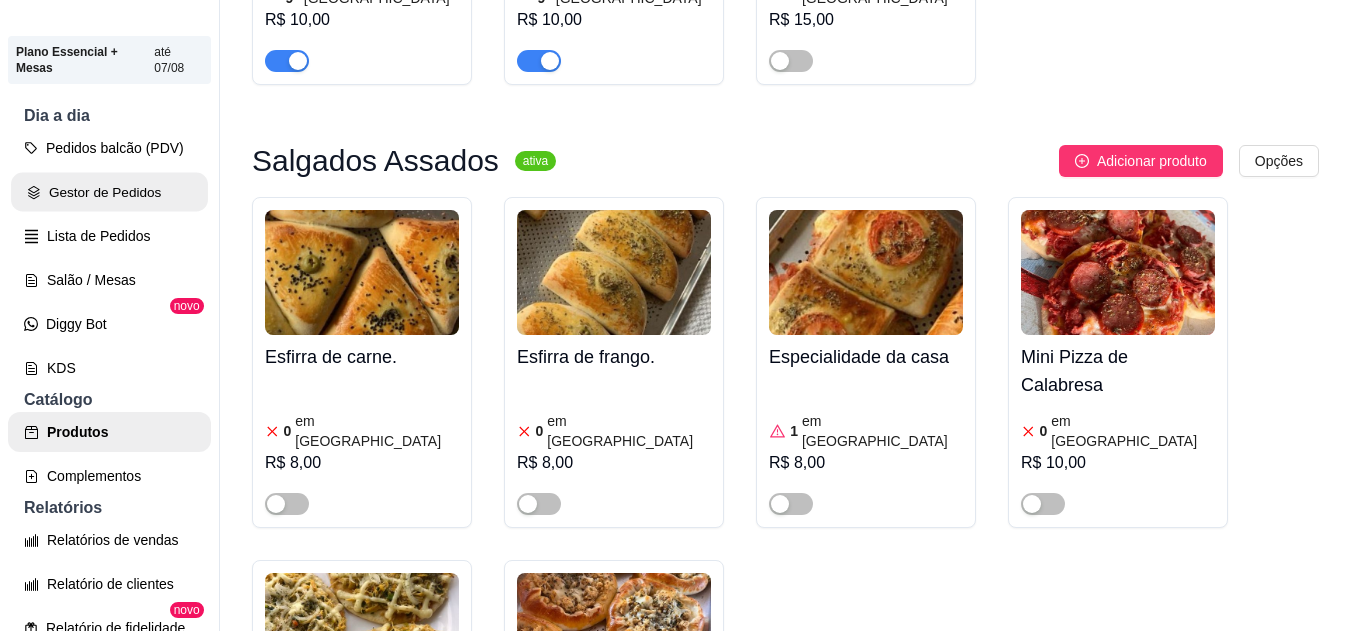 click on "Gestor de Pedidos" at bounding box center (109, 192) 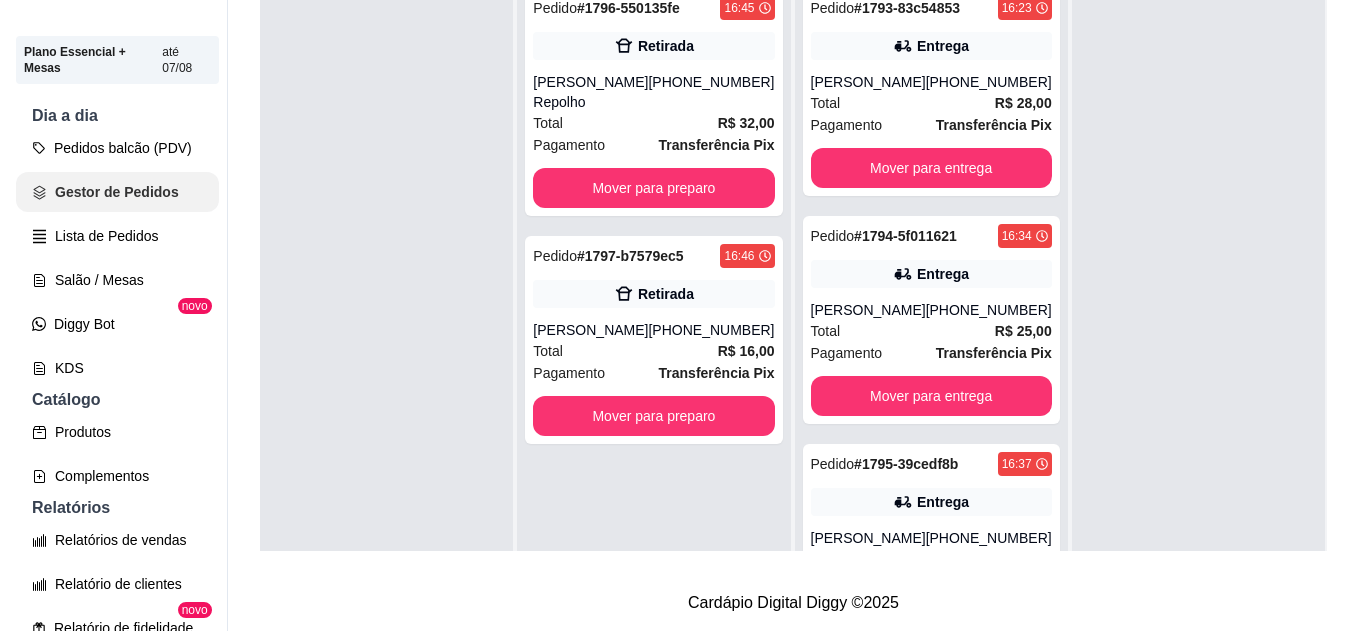 scroll, scrollTop: 0, scrollLeft: 0, axis: both 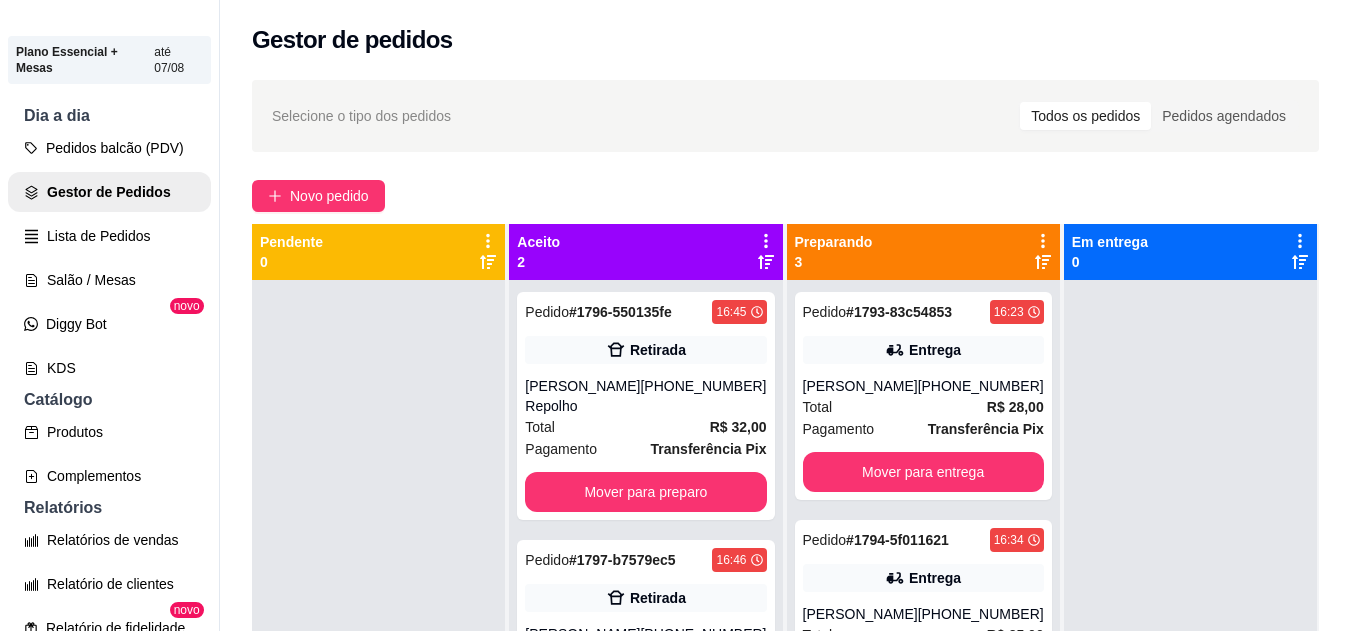 click on "(93) 99203-6212" at bounding box center (703, 396) 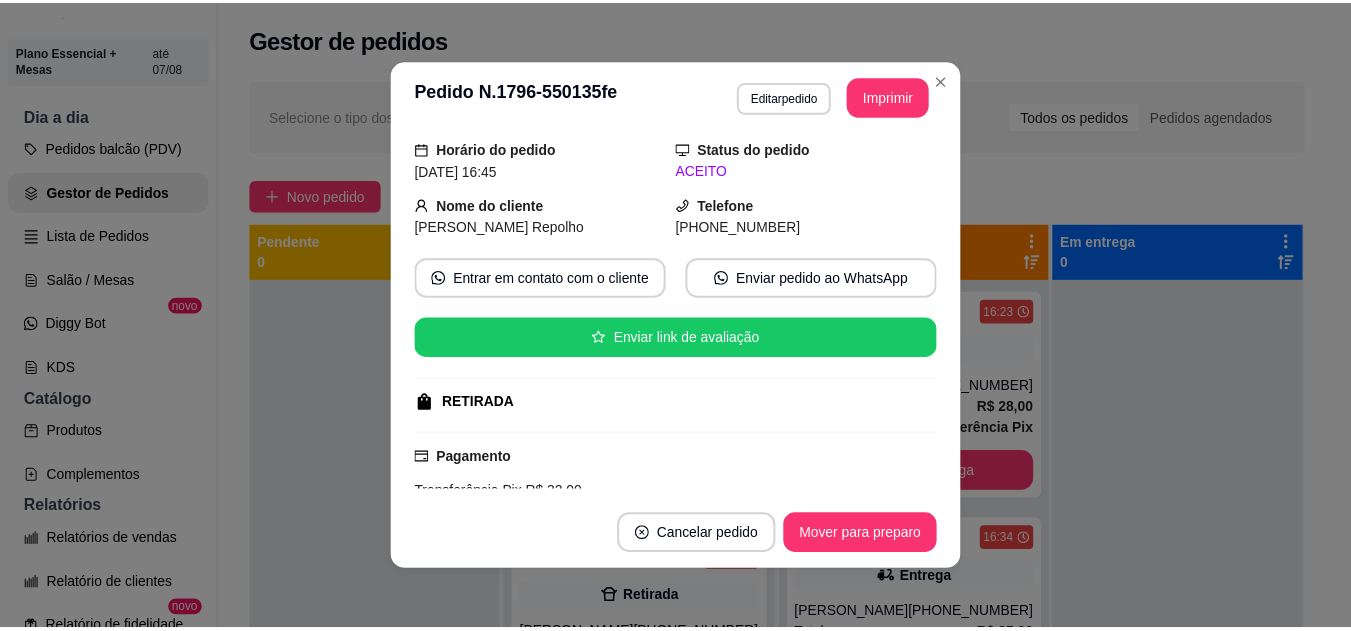 scroll, scrollTop: 0, scrollLeft: 0, axis: both 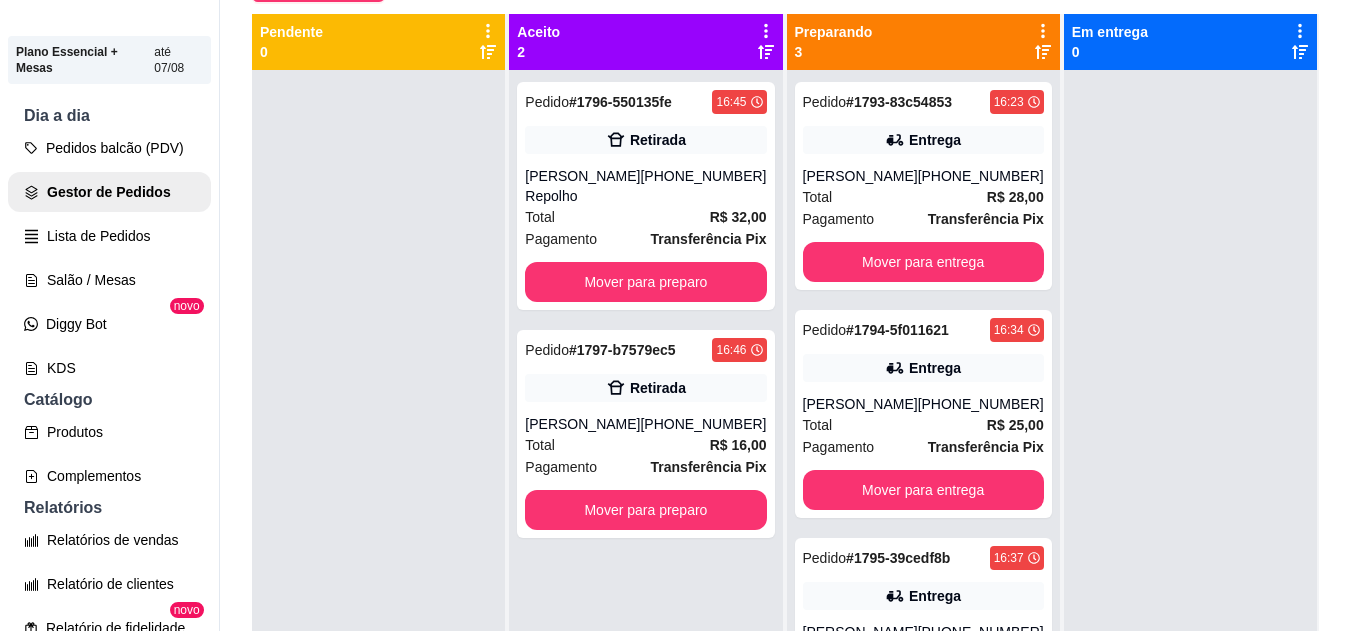 click on "(93) 99245-0181" at bounding box center [981, 176] 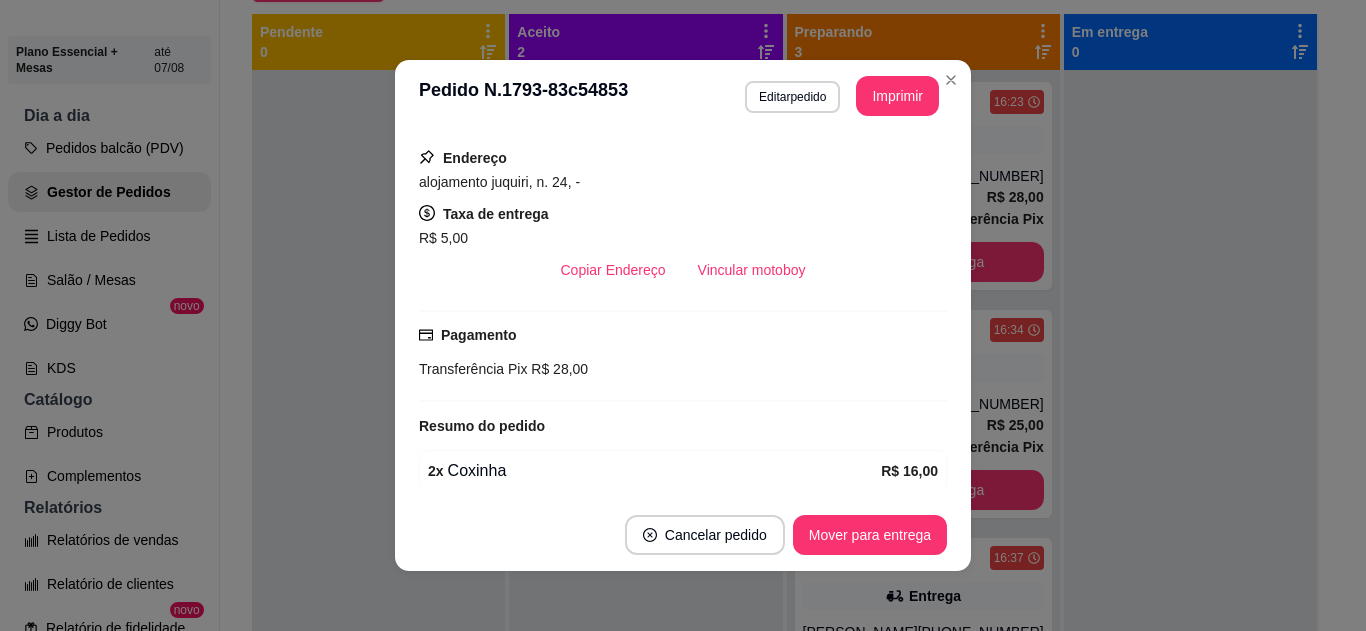 scroll, scrollTop: 352, scrollLeft: 0, axis: vertical 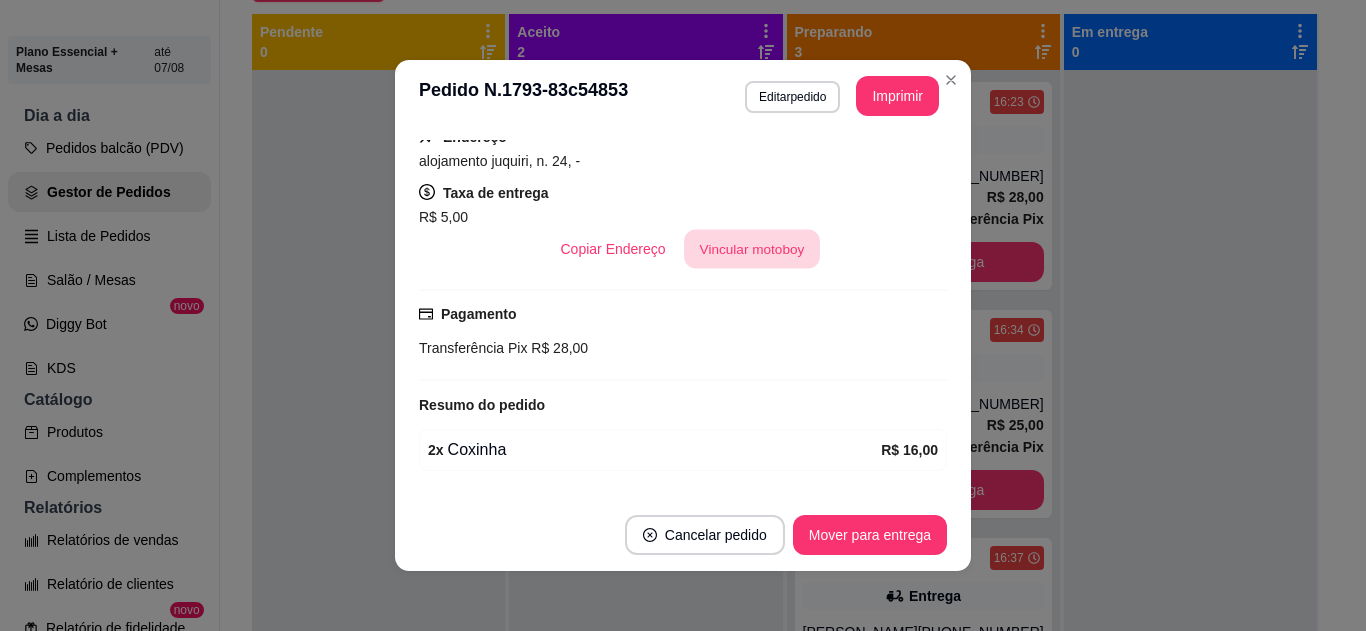 click on "Vincular motoboy" at bounding box center [752, 249] 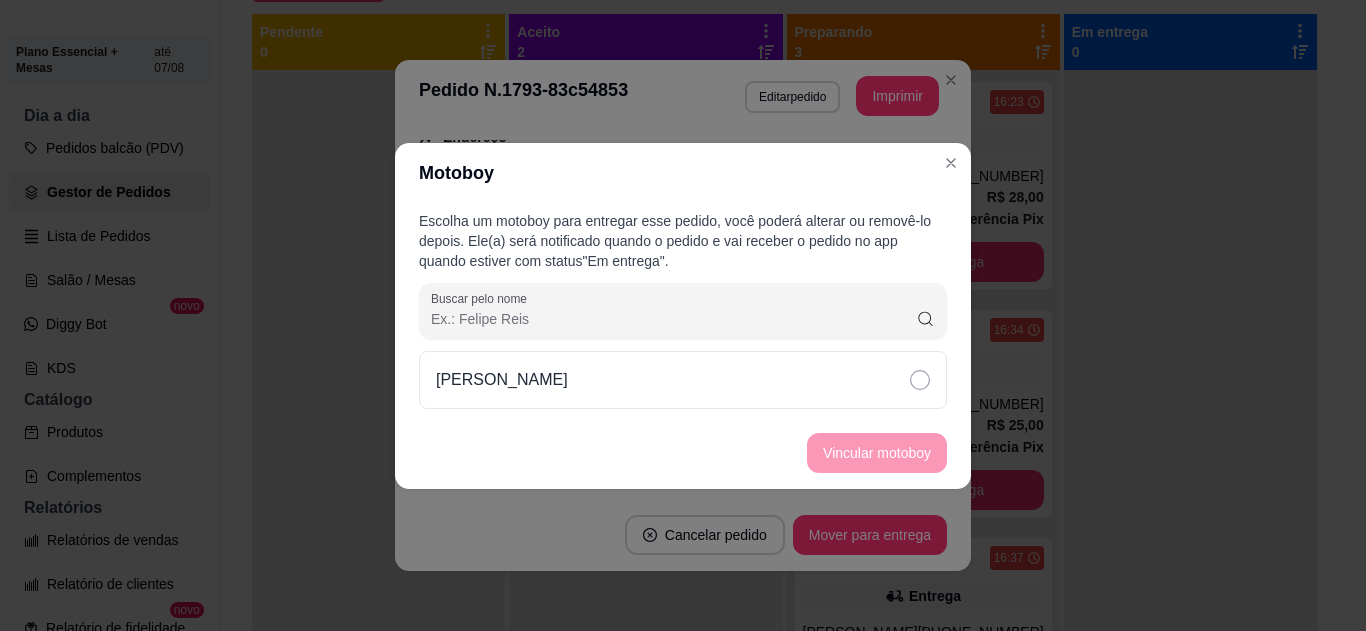 click on "Francisco Bentes" at bounding box center [683, 380] 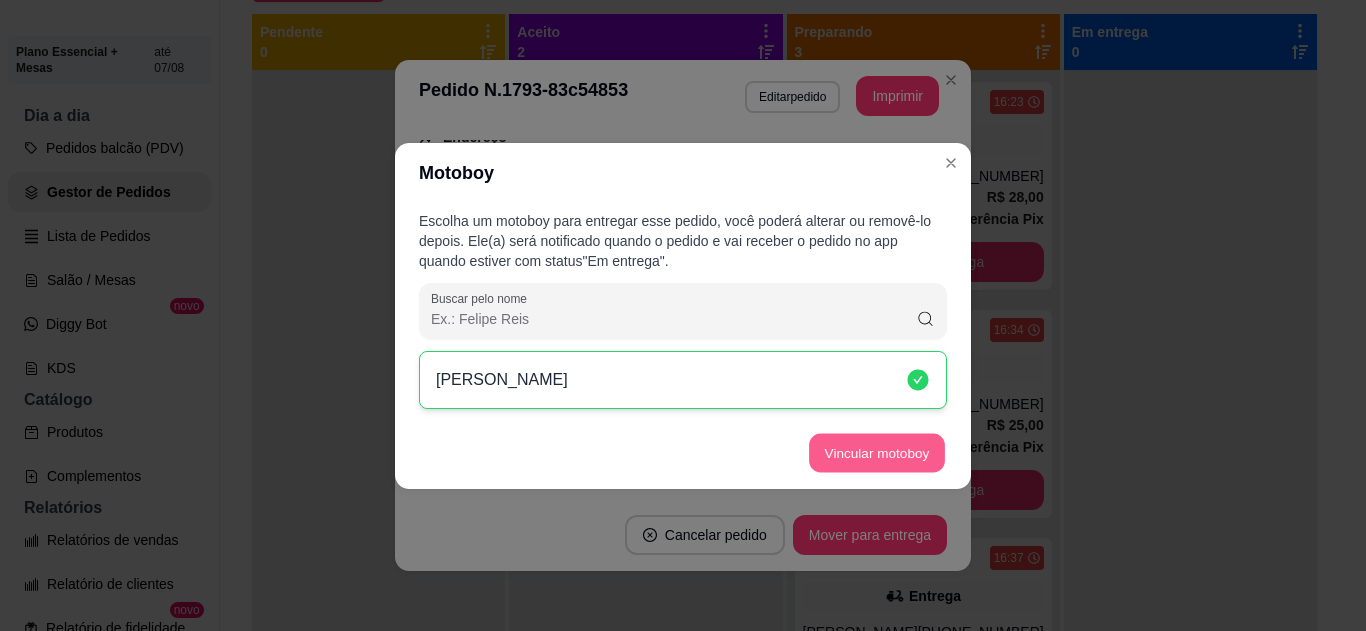 click on "Vincular motoboy" at bounding box center (877, 452) 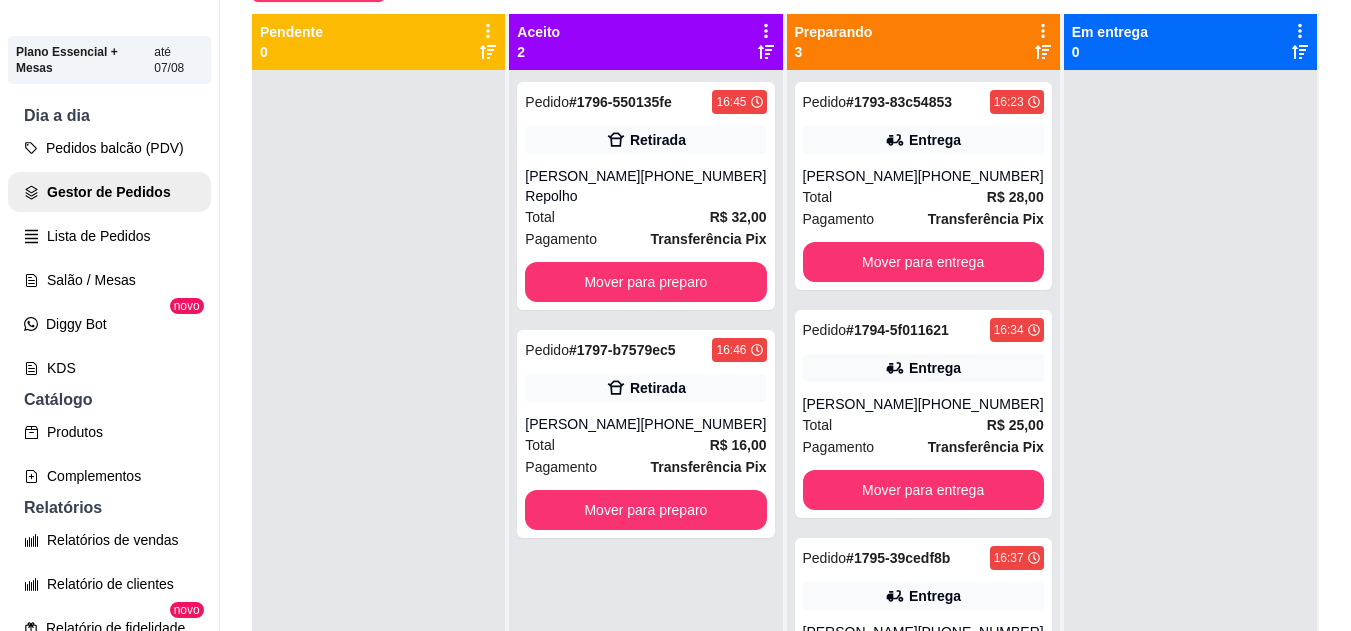 click on "Total R$ 25,00" at bounding box center [923, 425] 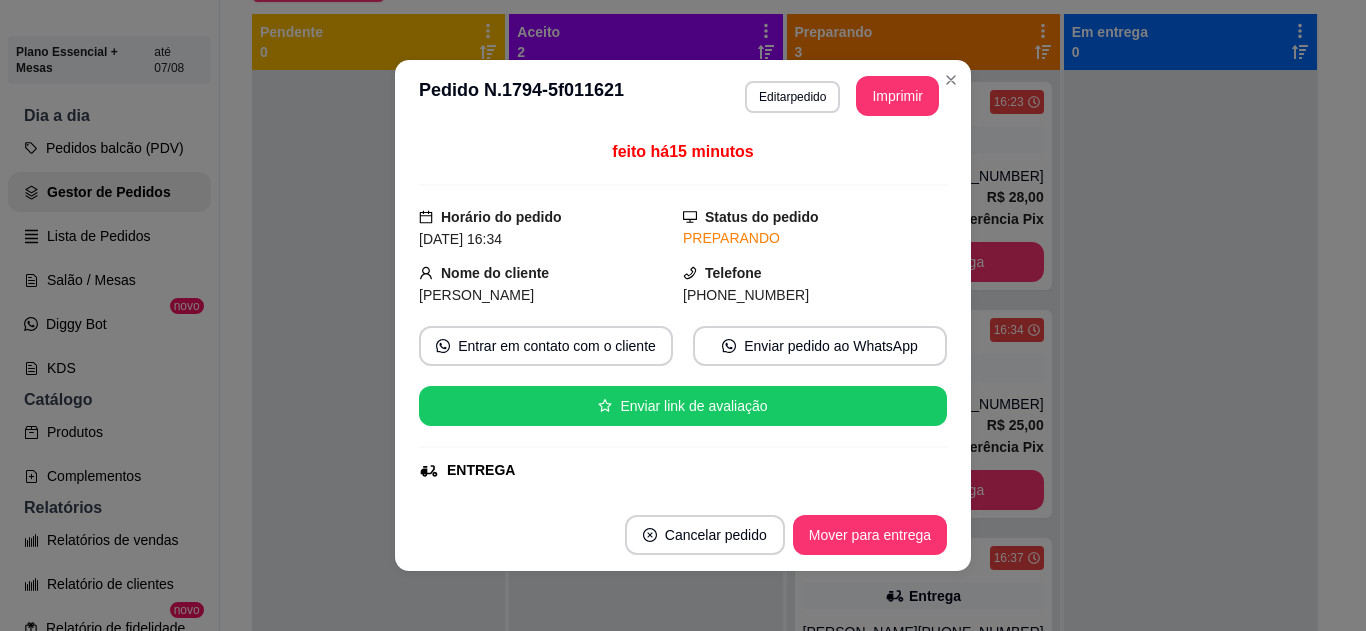 scroll, scrollTop: 303, scrollLeft: 0, axis: vertical 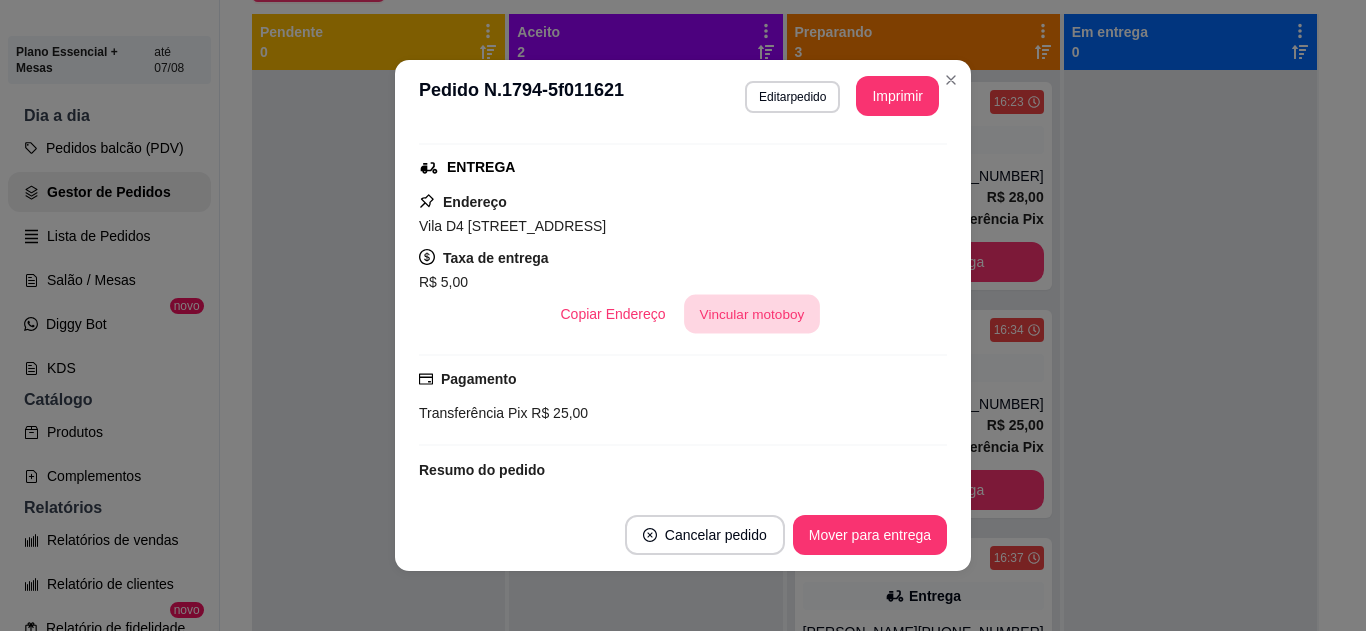 click on "Vincular motoboy" at bounding box center (752, 314) 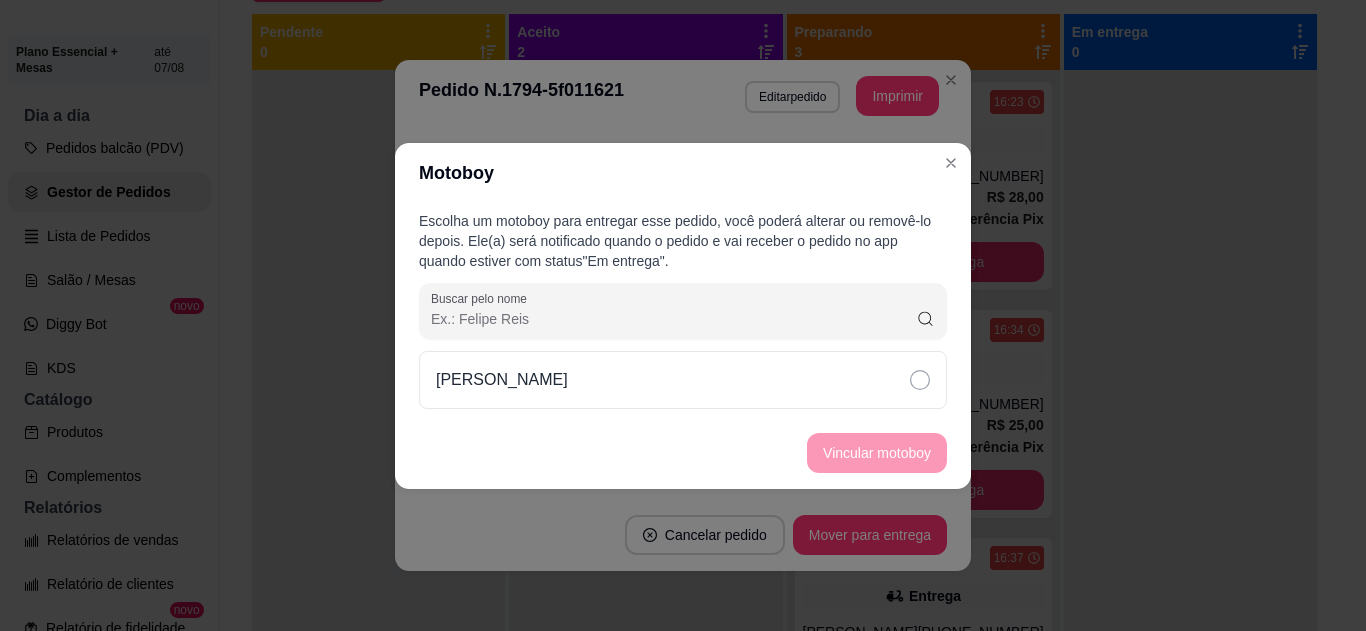 click on "Francisco Bentes" at bounding box center [683, 380] 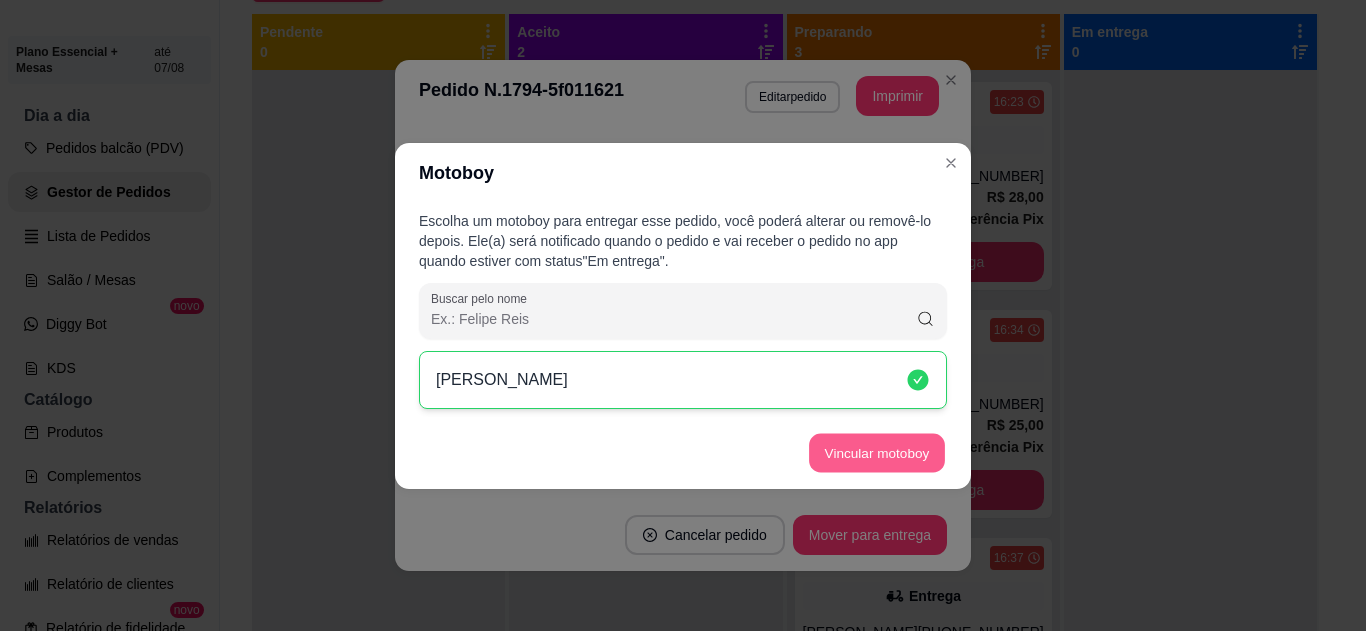 click on "Vincular motoboy" at bounding box center [877, 452] 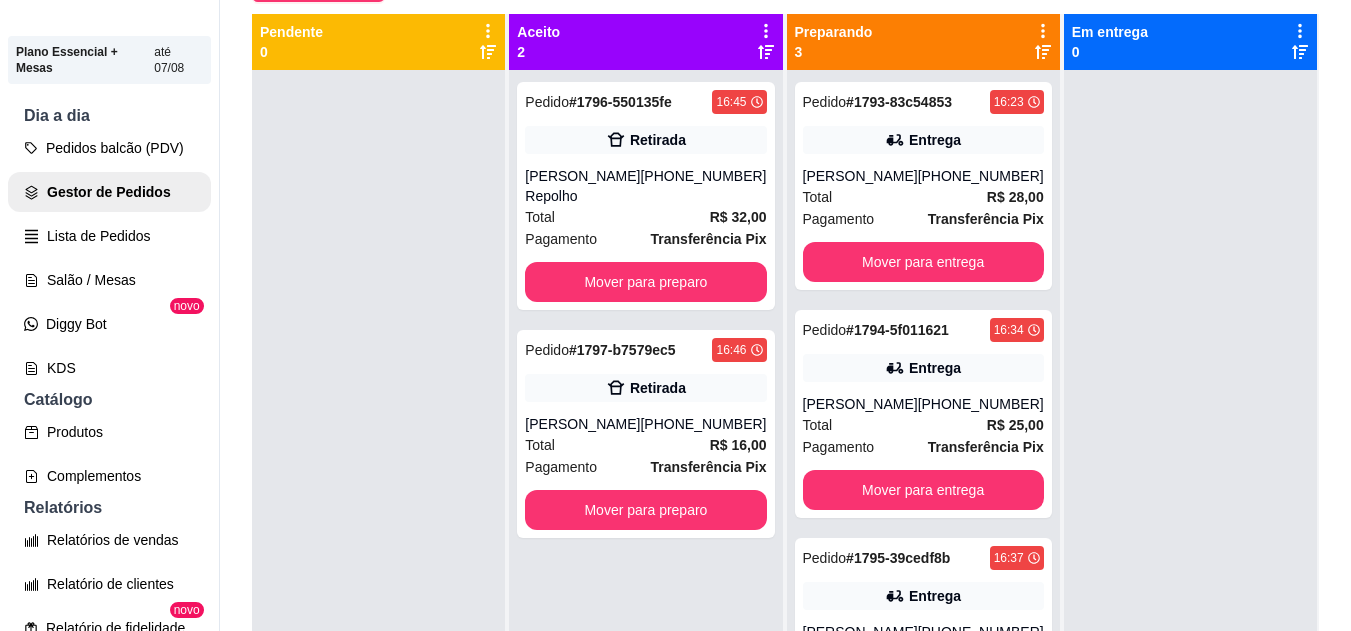 click on "Entrega" at bounding box center [923, 596] 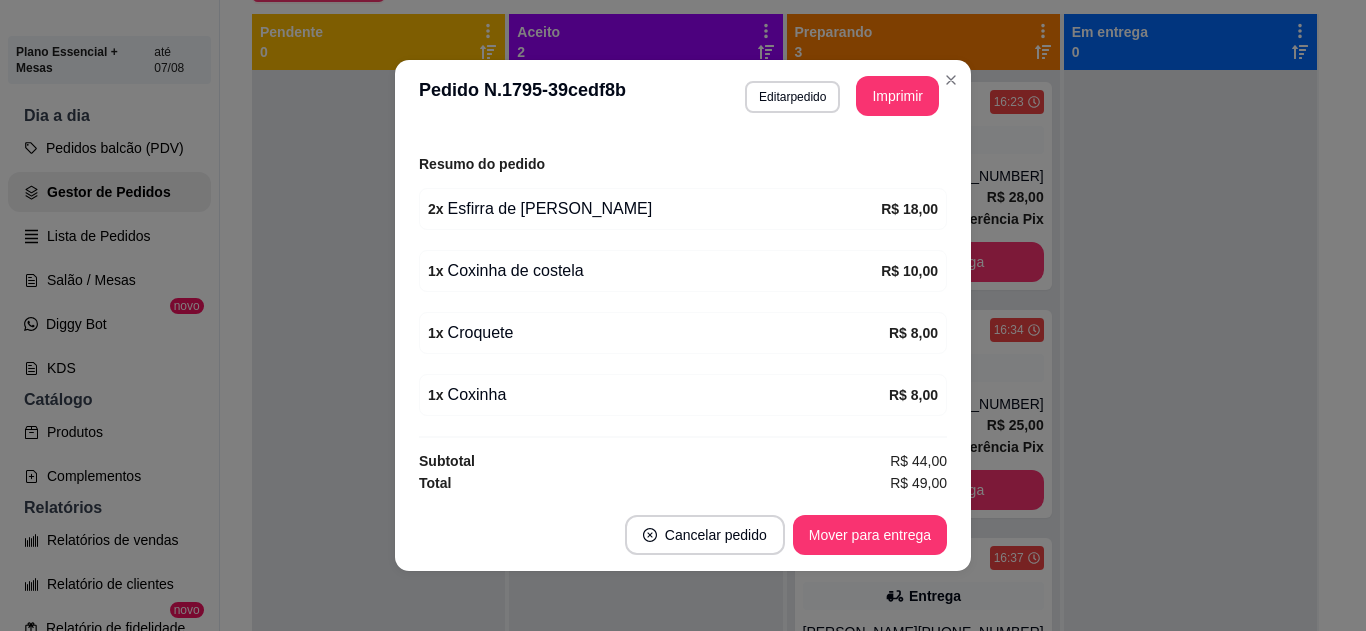 scroll, scrollTop: 590, scrollLeft: 0, axis: vertical 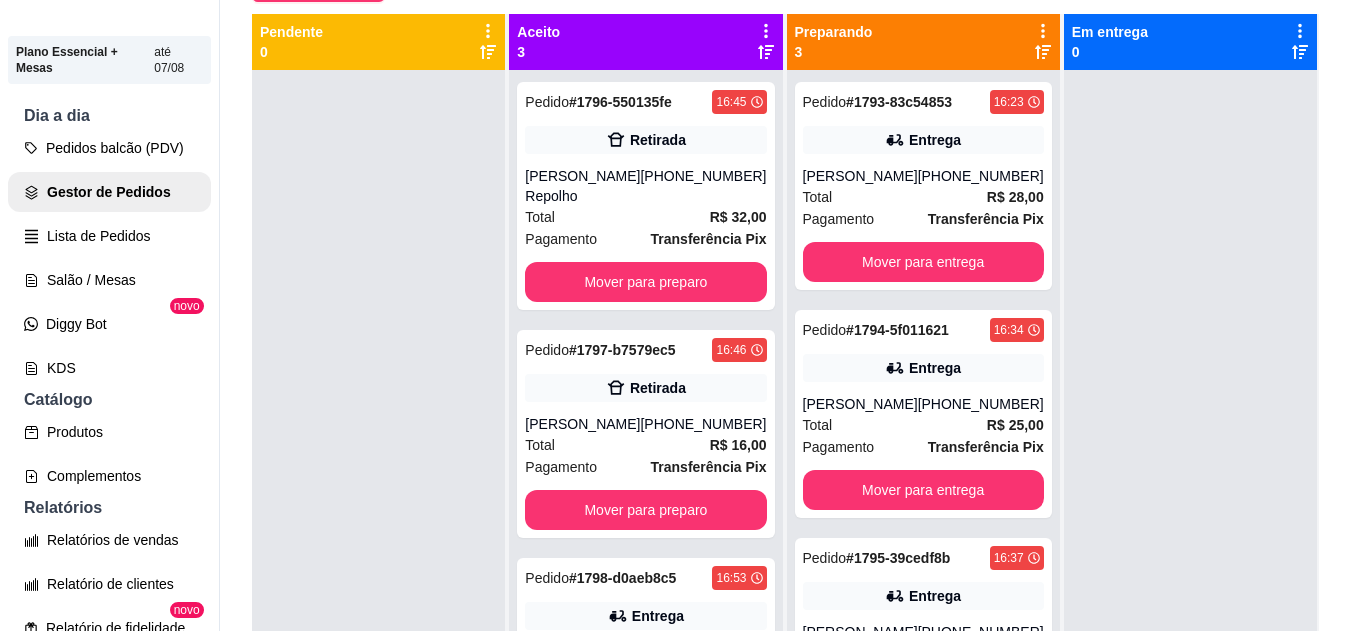 click on "Total R$ 32,00" at bounding box center (645, 217) 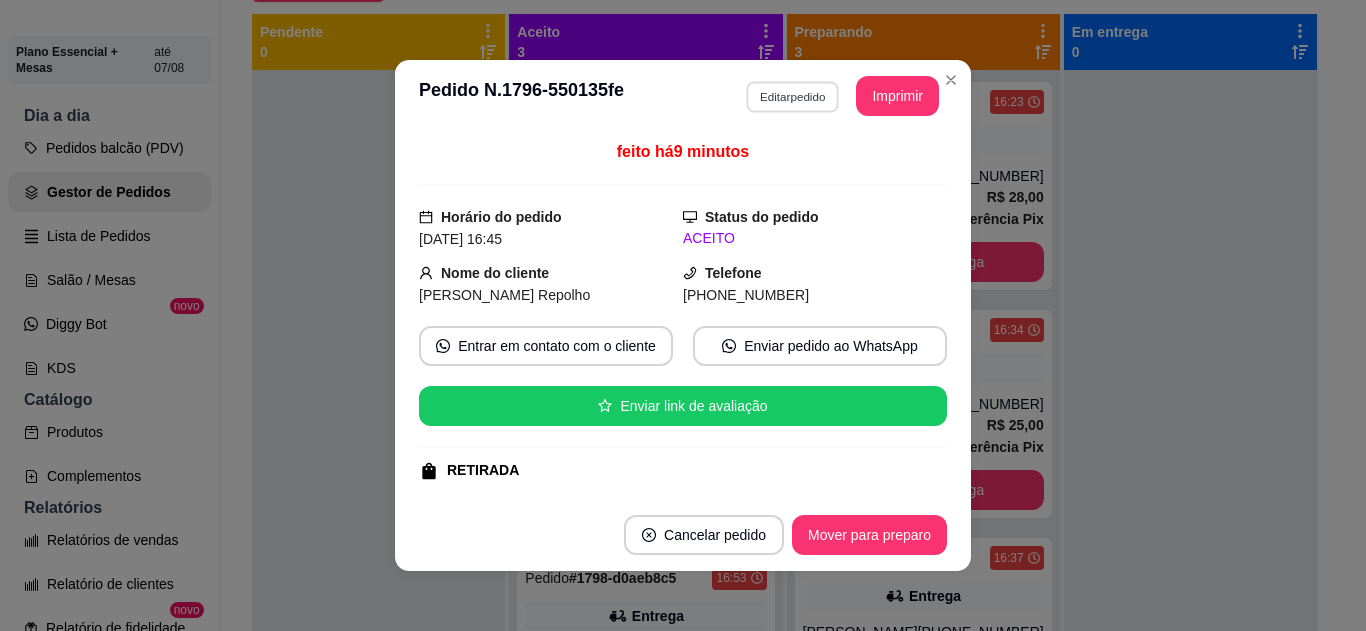 click on "Editar  pedido" at bounding box center (792, 96) 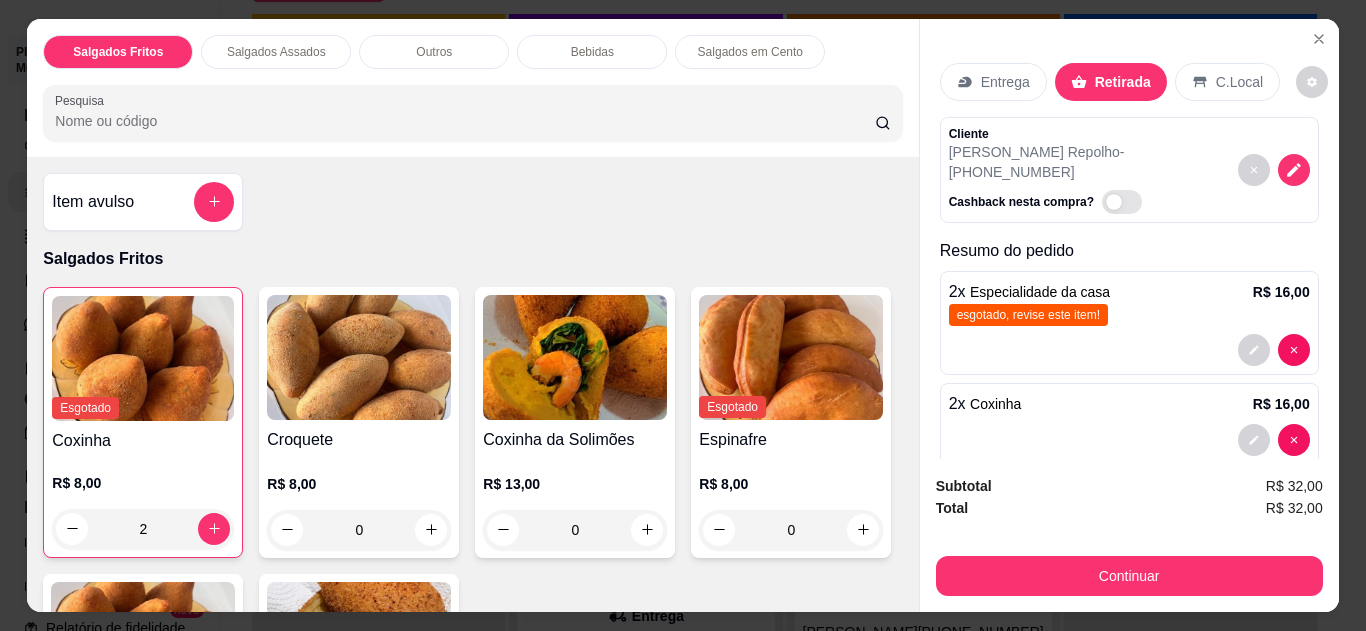 click 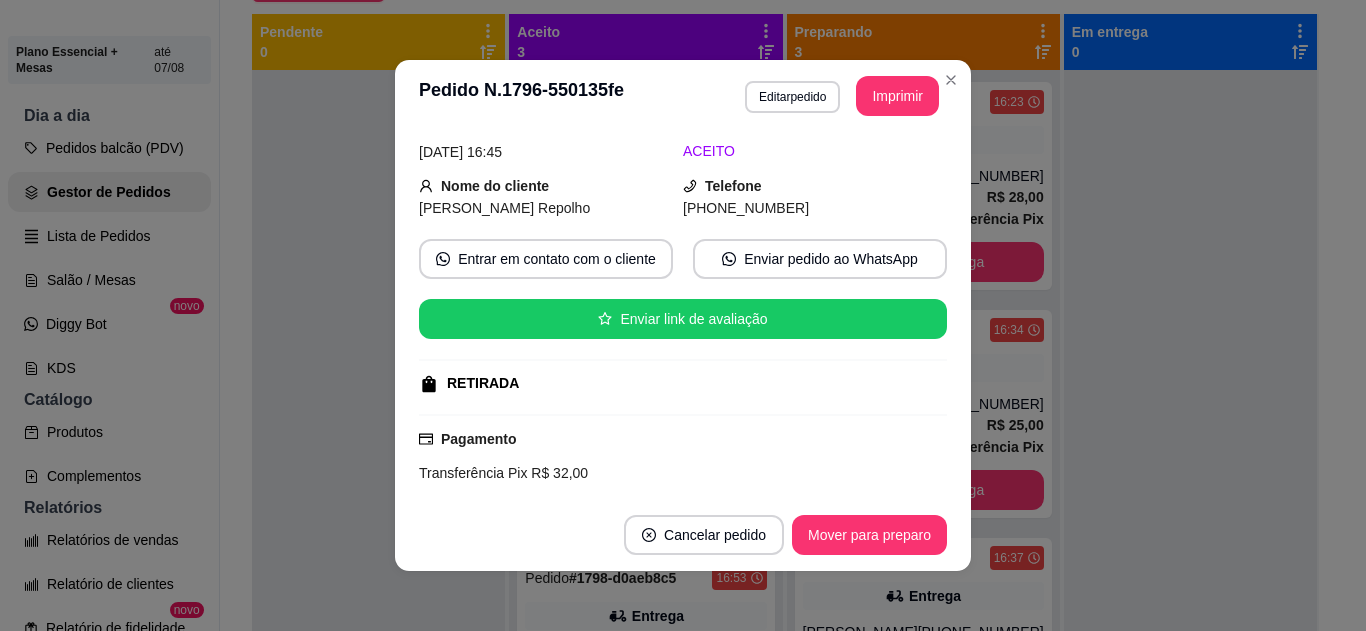 scroll, scrollTop: 0, scrollLeft: 0, axis: both 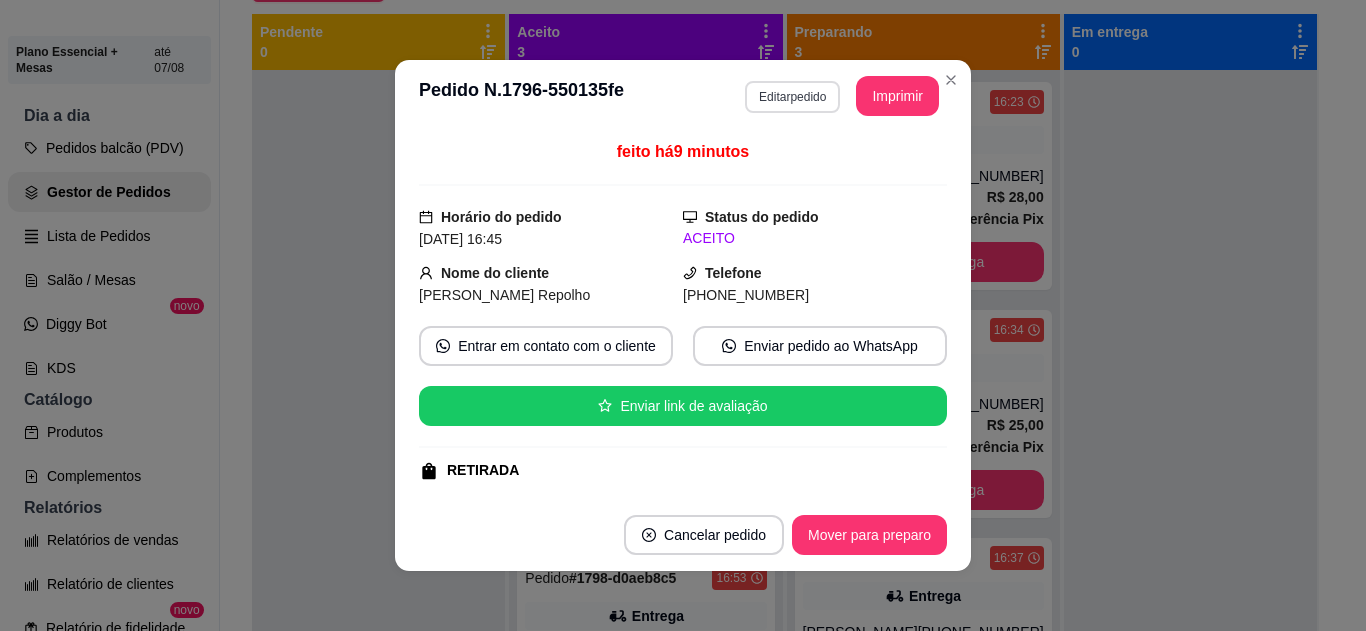 click on "Editar  pedido" at bounding box center (792, 97) 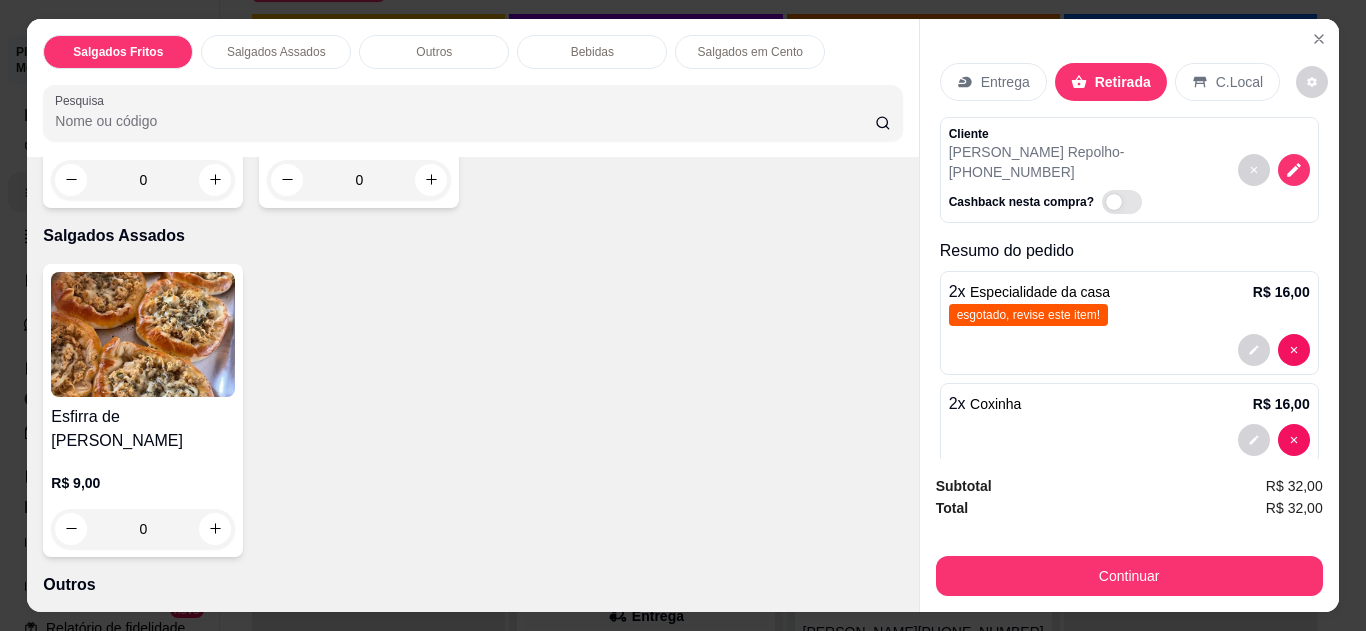 scroll, scrollTop: 623, scrollLeft: 0, axis: vertical 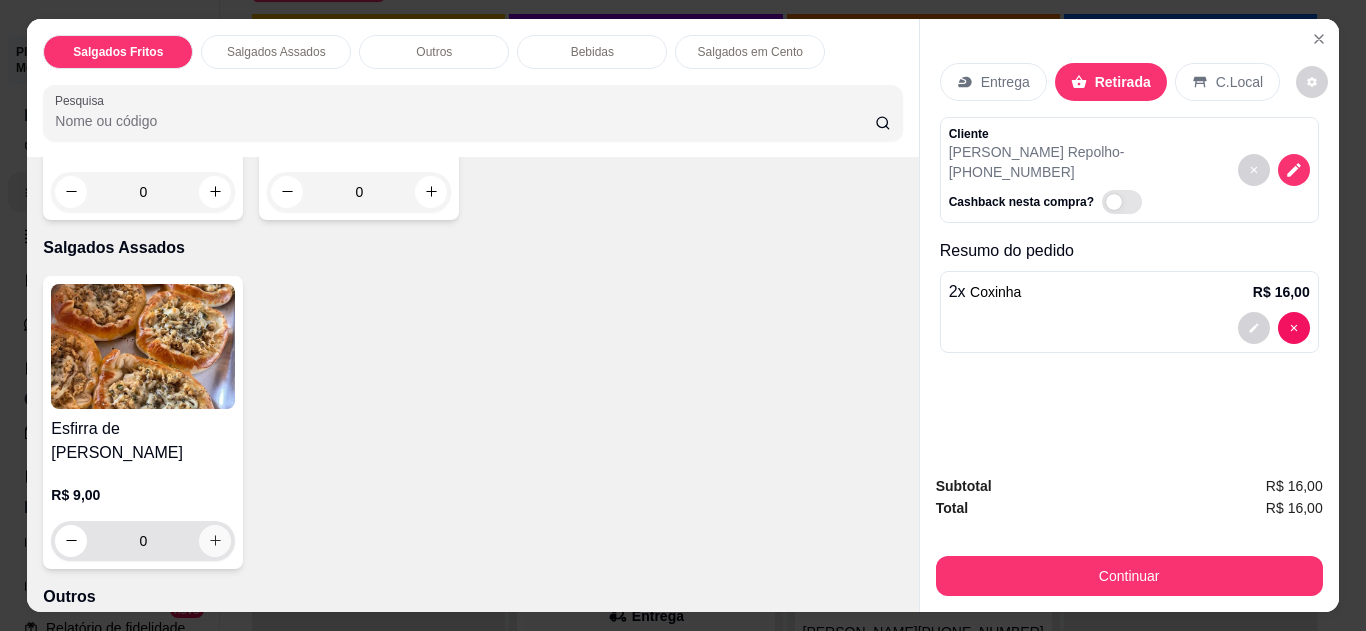 click 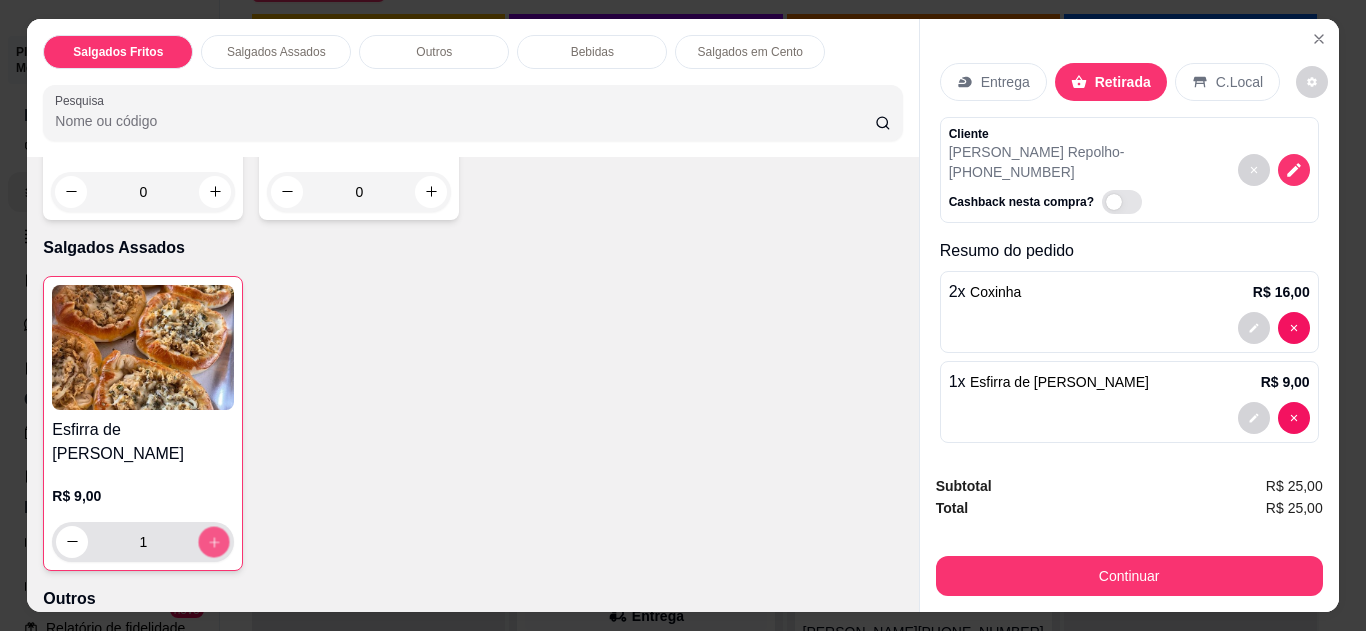 click 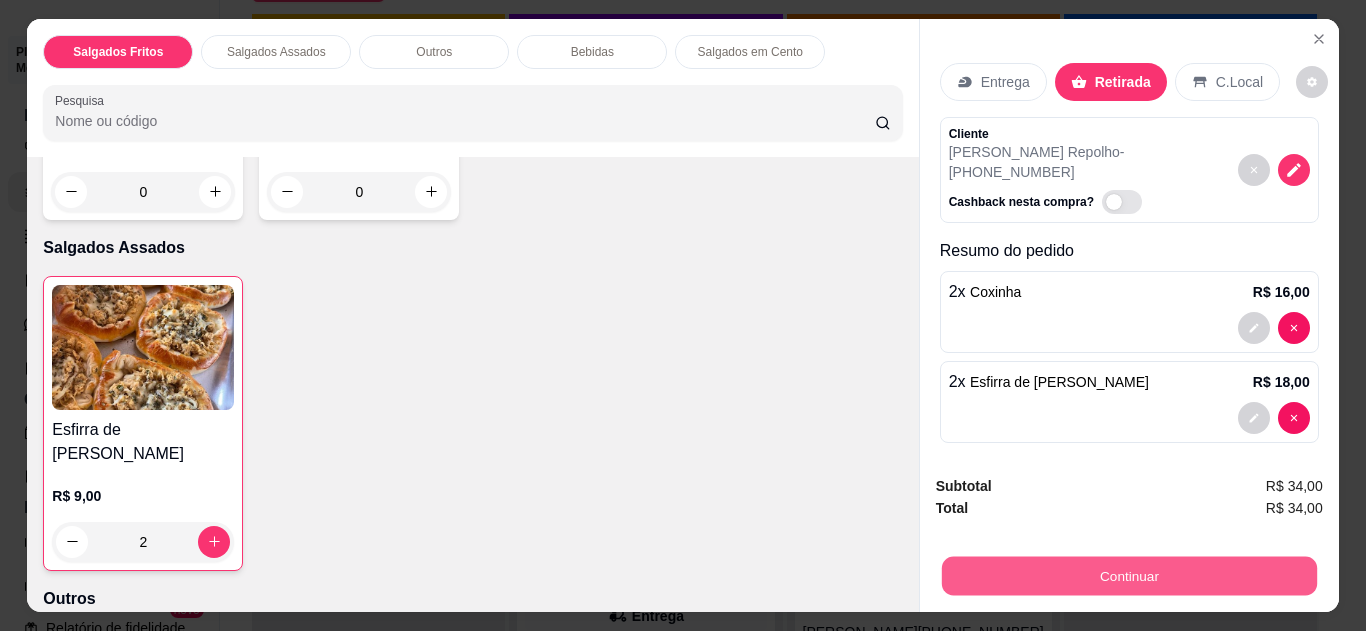 click on "Continuar" at bounding box center (1128, 576) 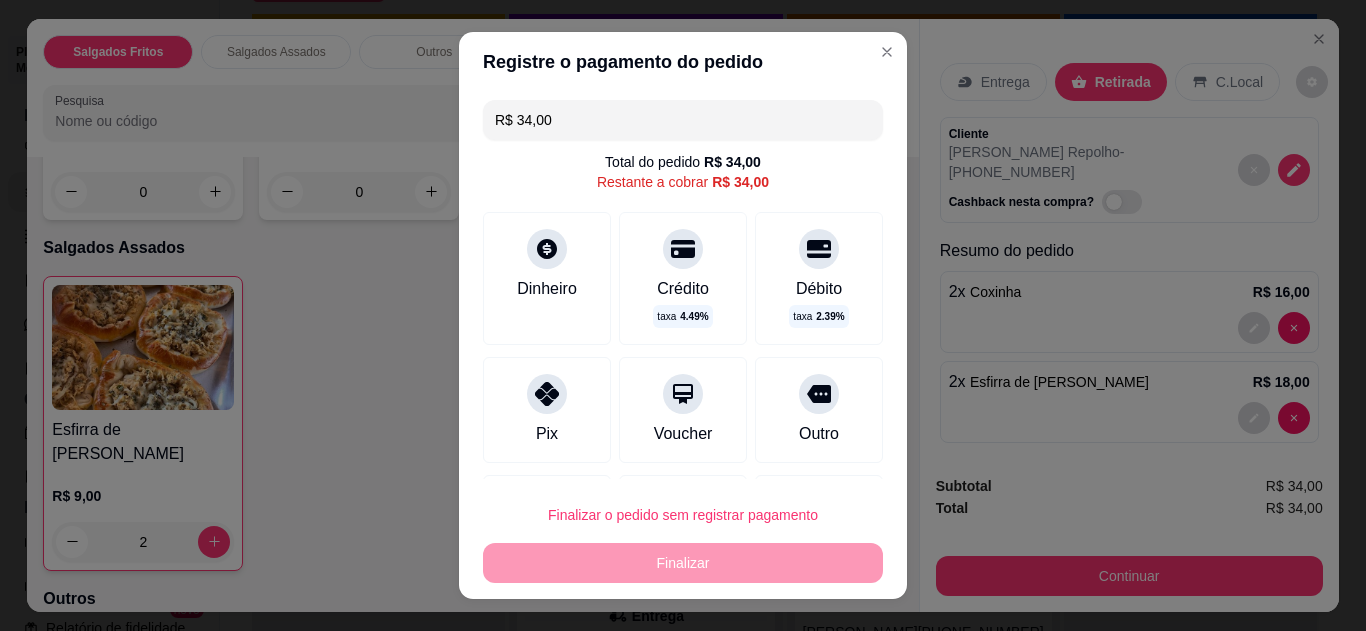 click on "Pix" at bounding box center (547, 410) 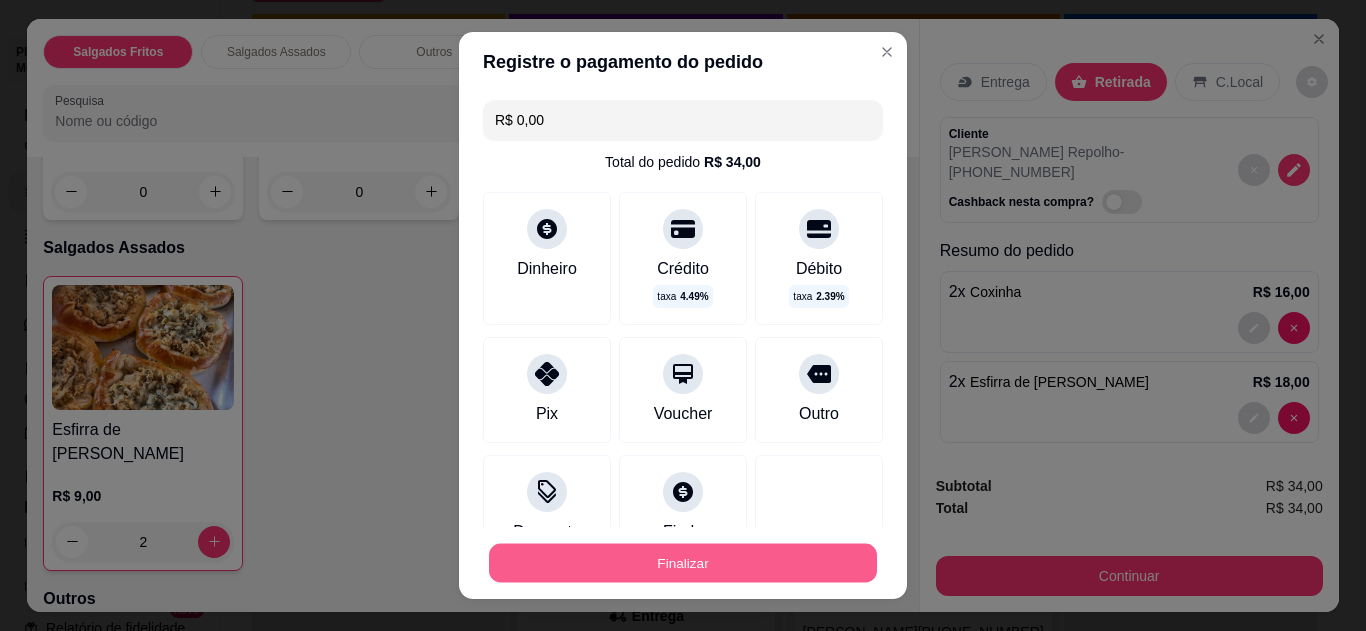 click on "Finalizar" at bounding box center [683, 563] 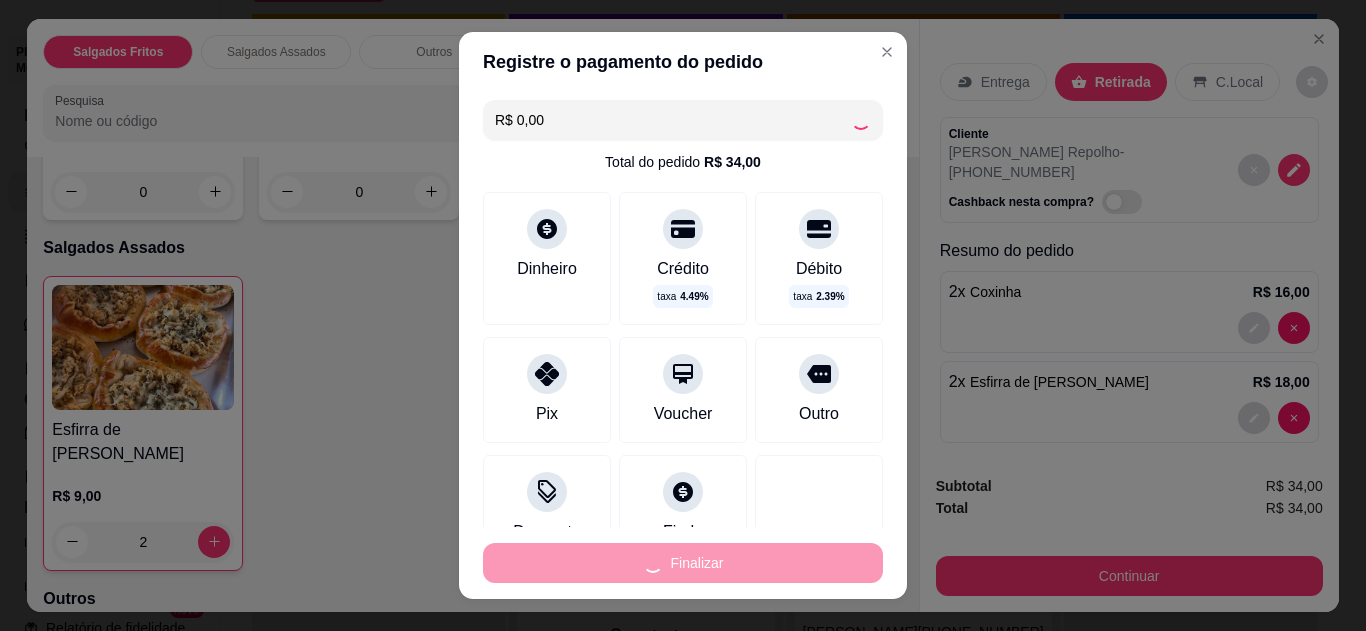 type on "0" 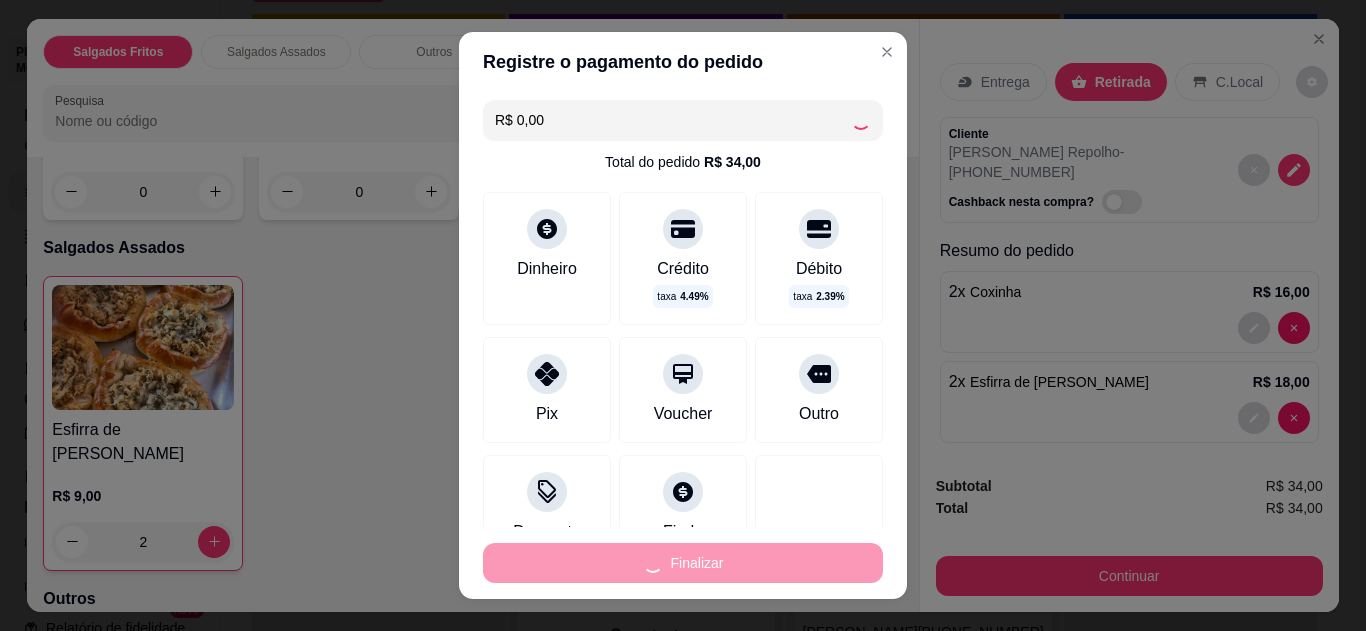 type on "0" 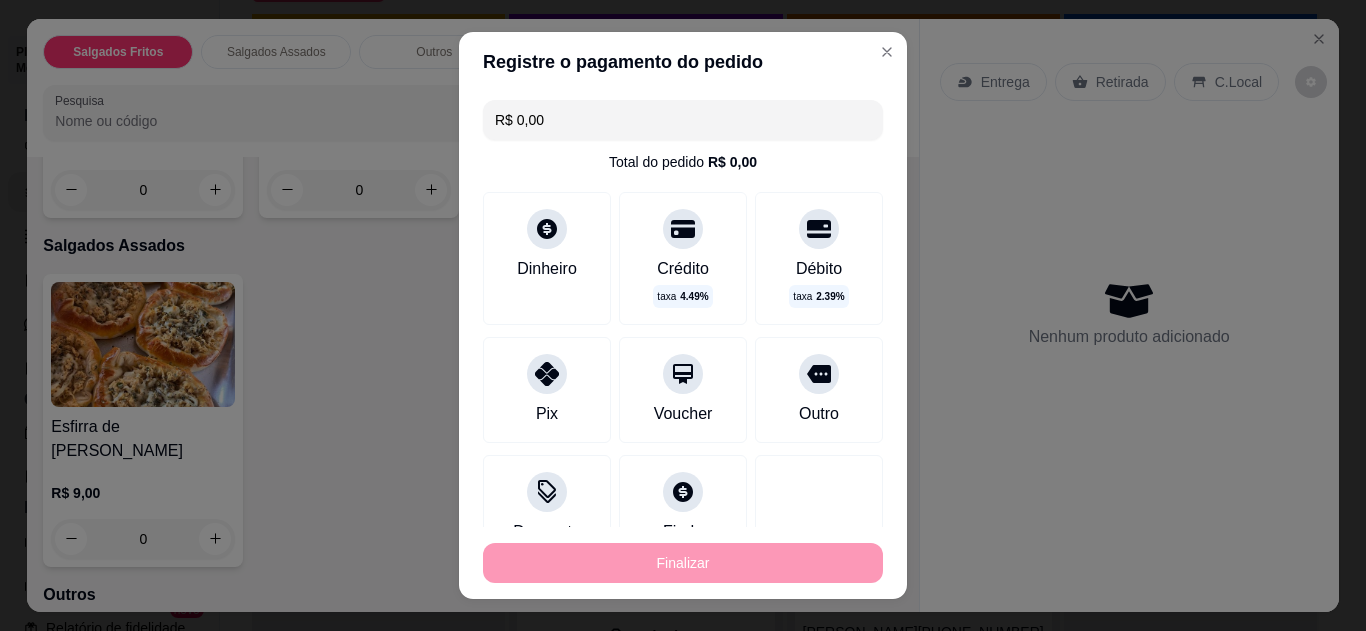 type on "-R$ 34,00" 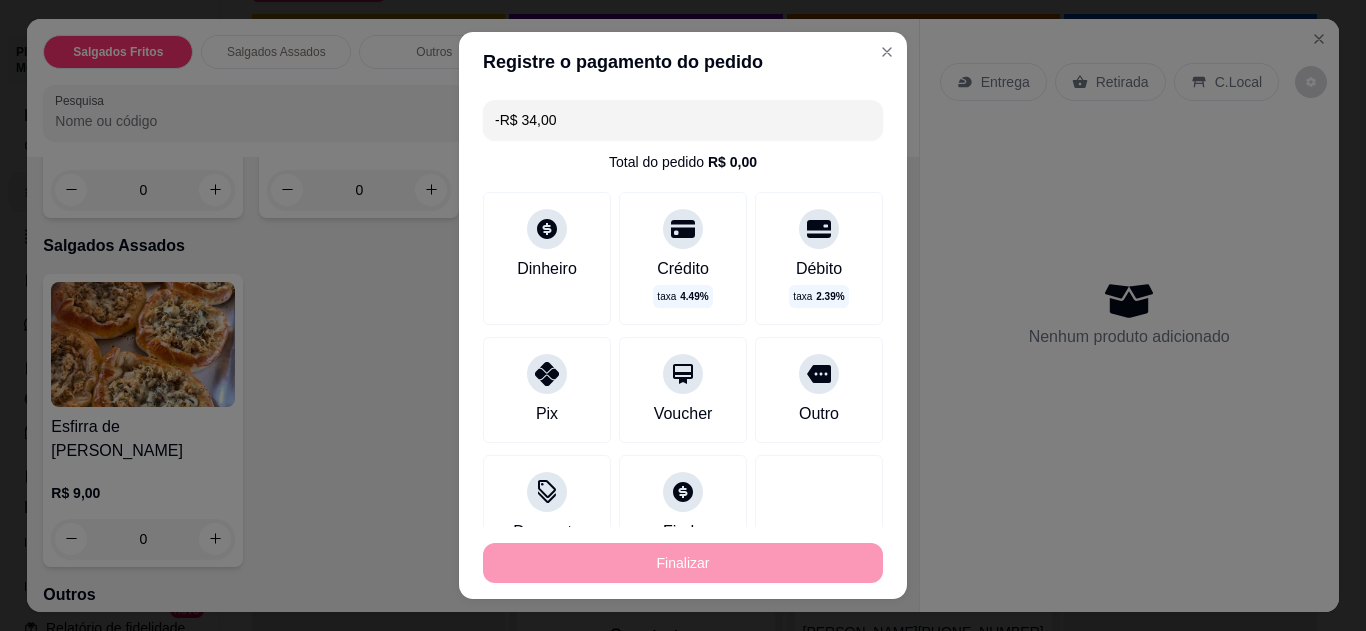 scroll, scrollTop: 621, scrollLeft: 0, axis: vertical 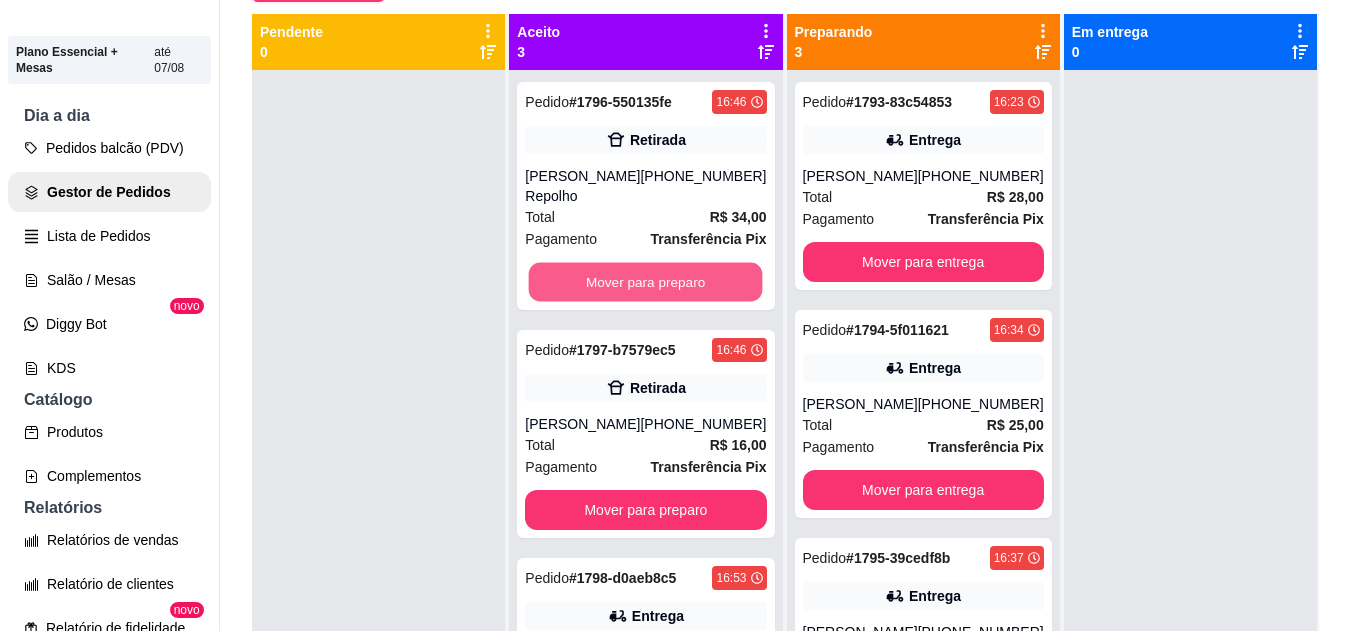 click on "Mover para preparo" at bounding box center (646, 282) 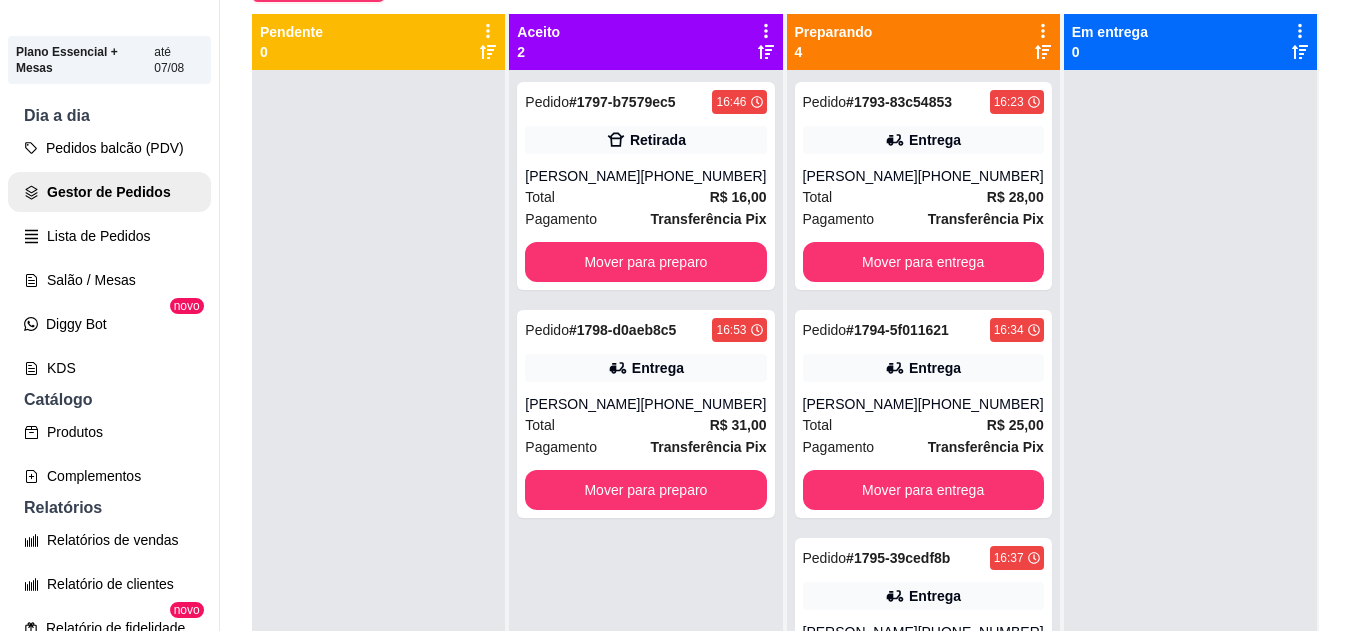 click on "(93) 99140-5256" at bounding box center [703, 176] 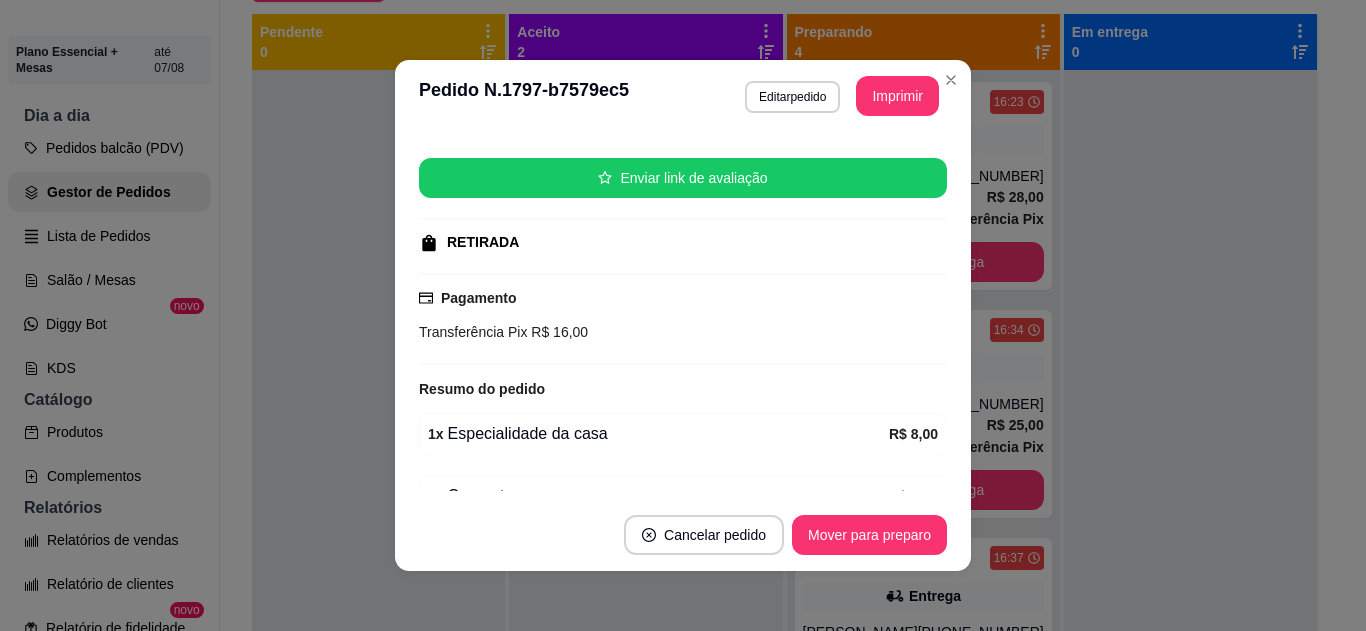 scroll, scrollTop: 245, scrollLeft: 0, axis: vertical 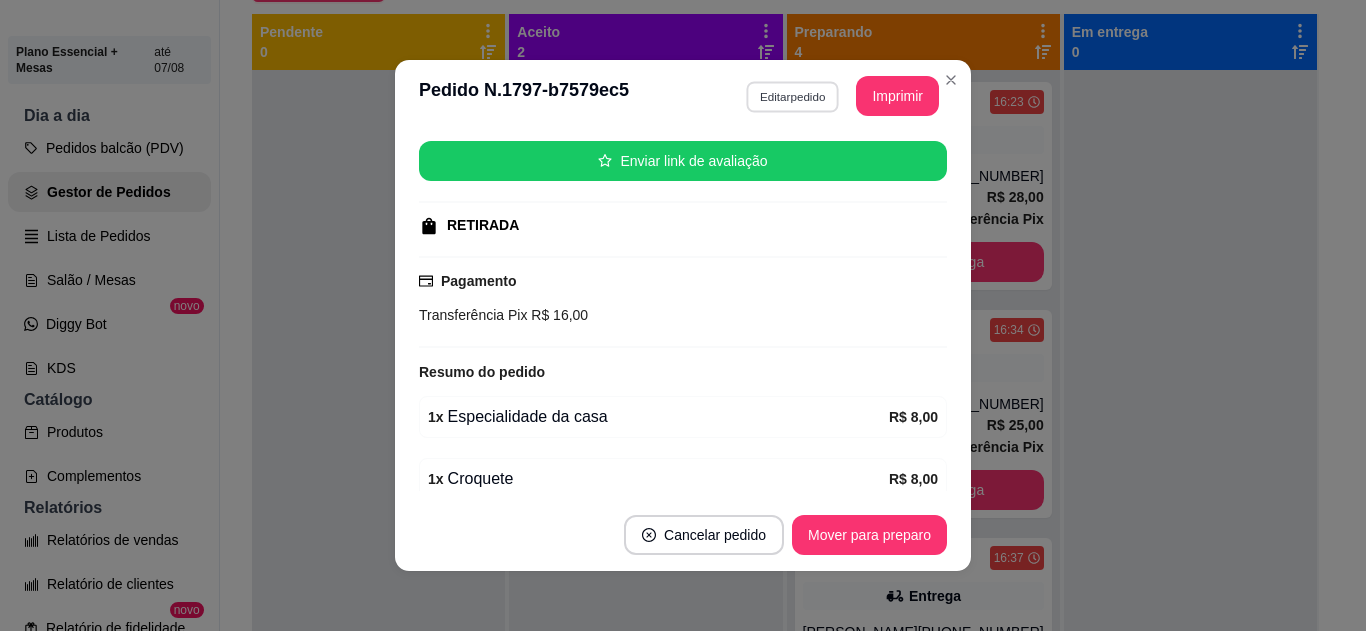 click on "Editar  pedido" at bounding box center (792, 96) 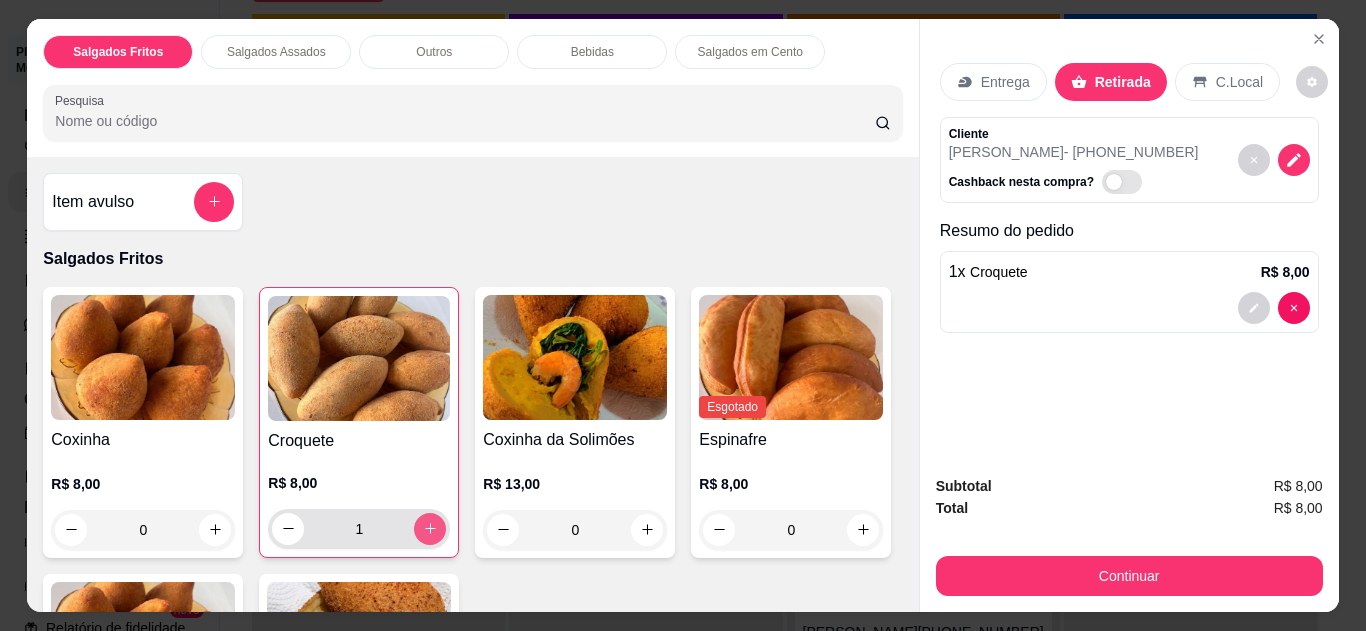 click 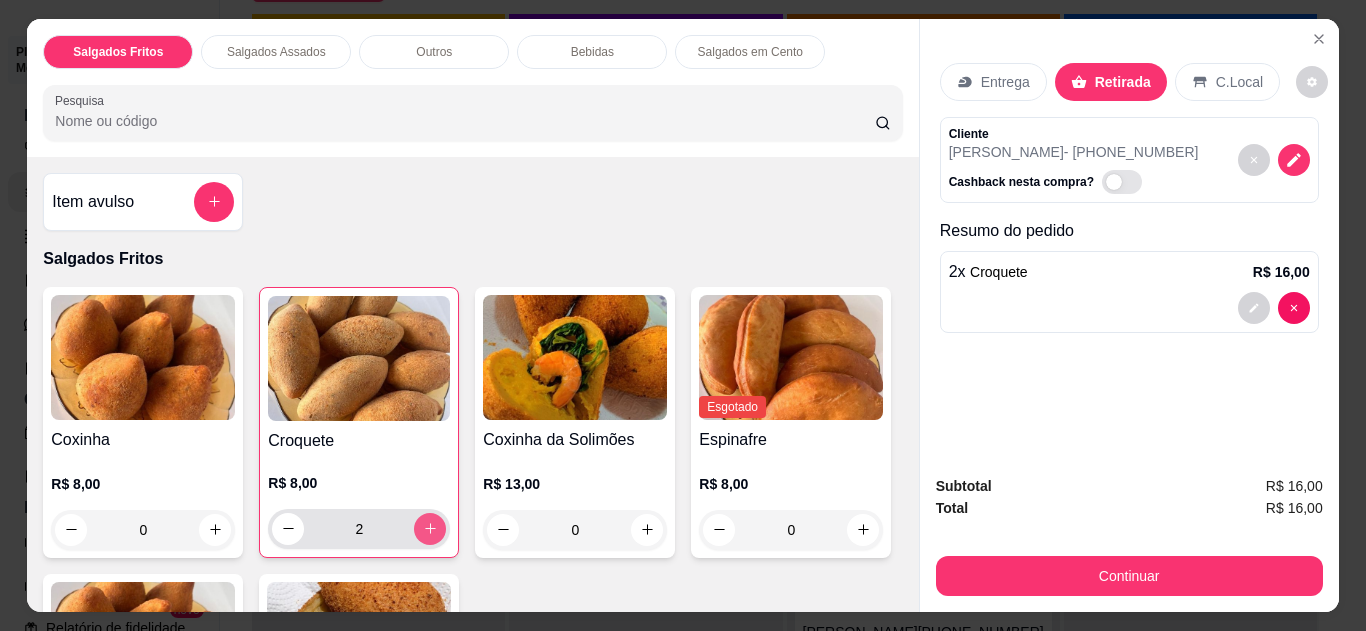 type on "2" 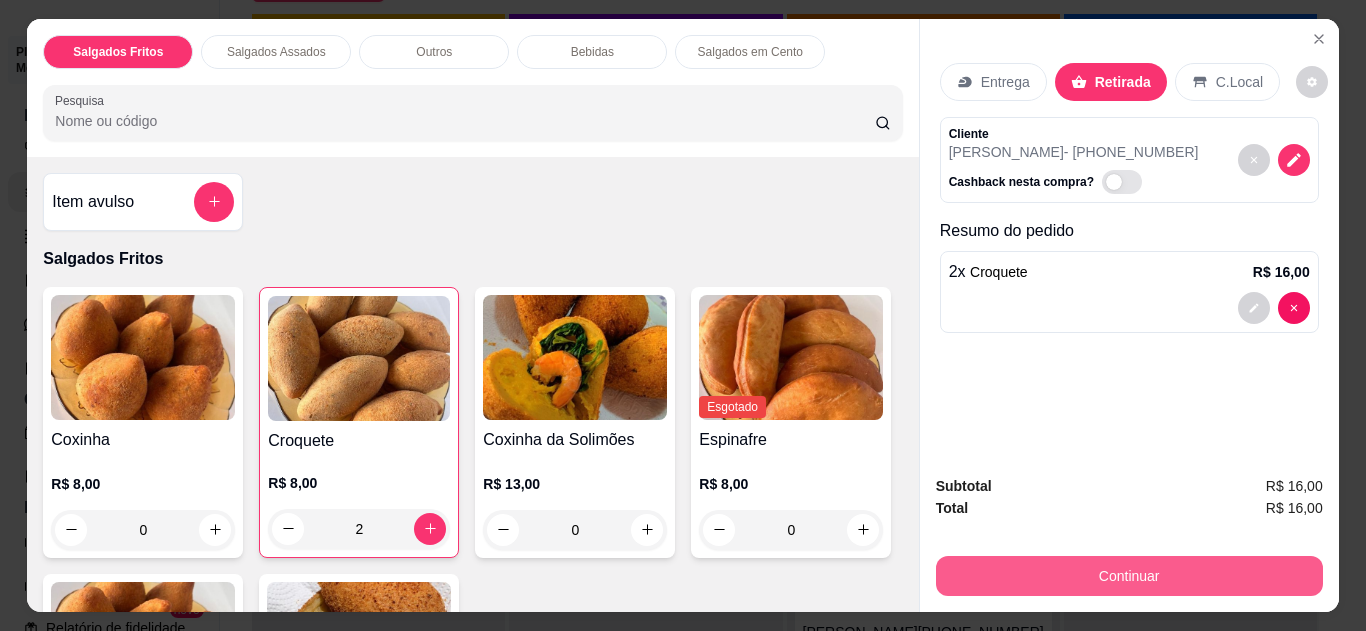 click on "Continuar" at bounding box center (1129, 576) 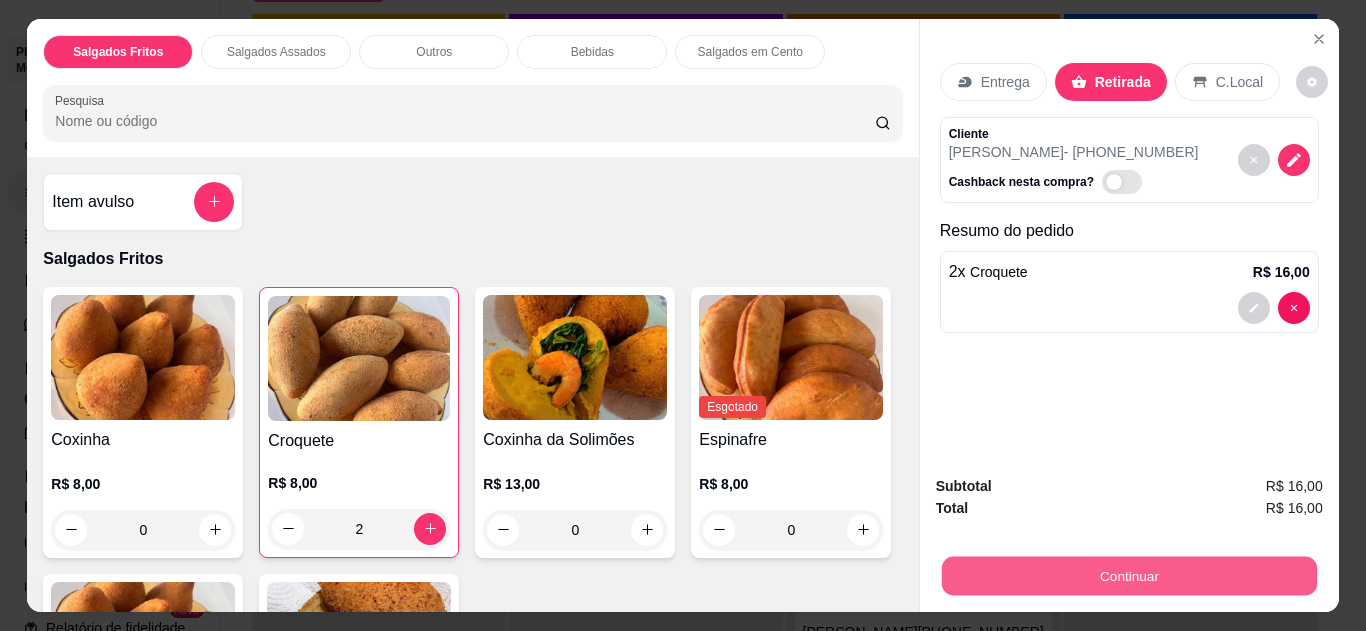 click on "Continuar" at bounding box center (1128, 576) 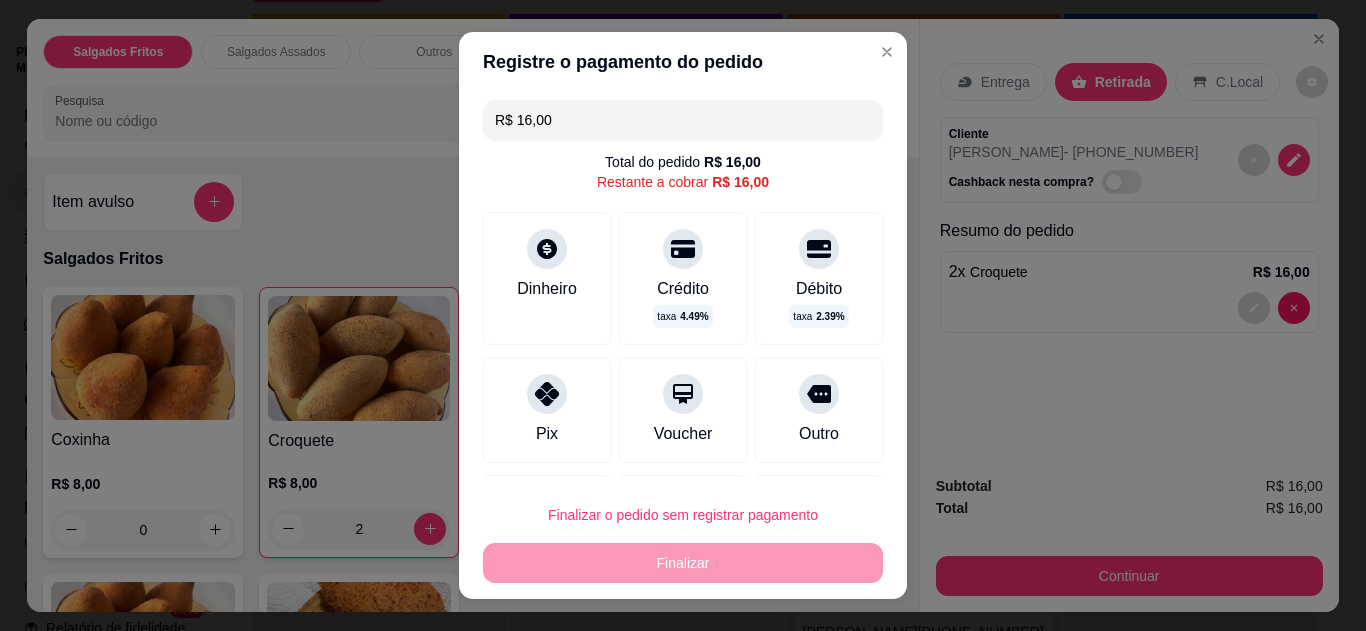 click at bounding box center [547, 394] 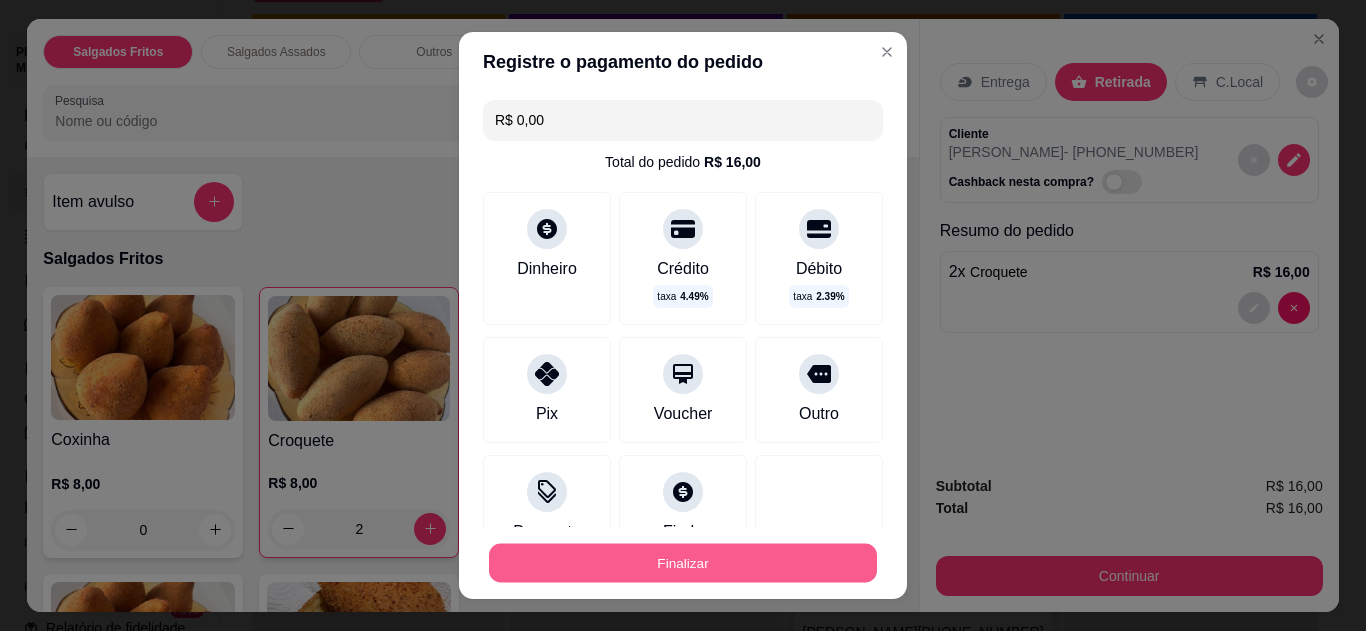 click on "Finalizar" at bounding box center (683, 563) 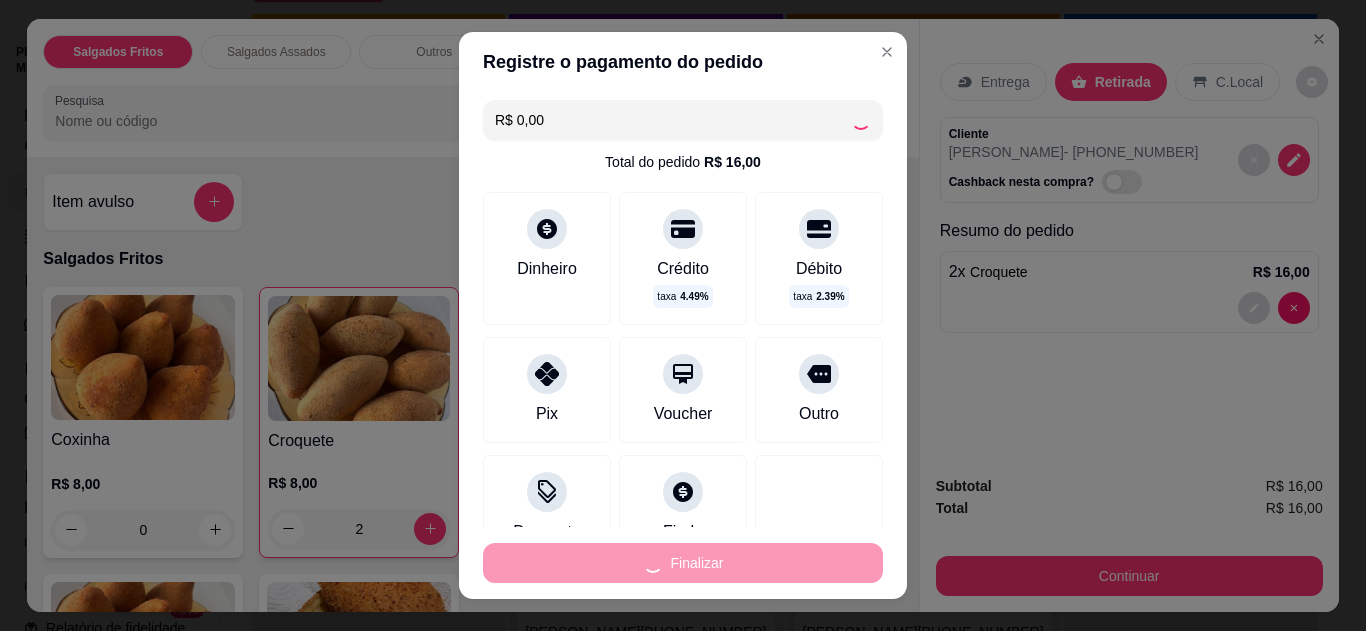 type on "0" 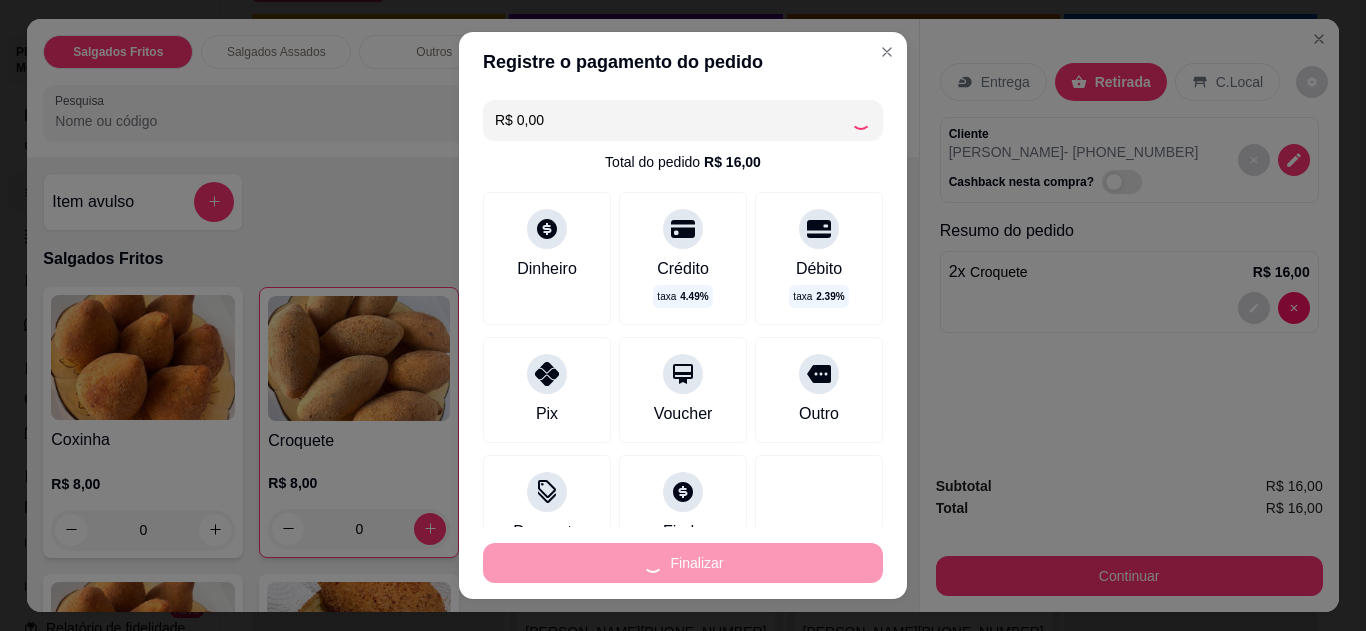 type on "-R$ 16,00" 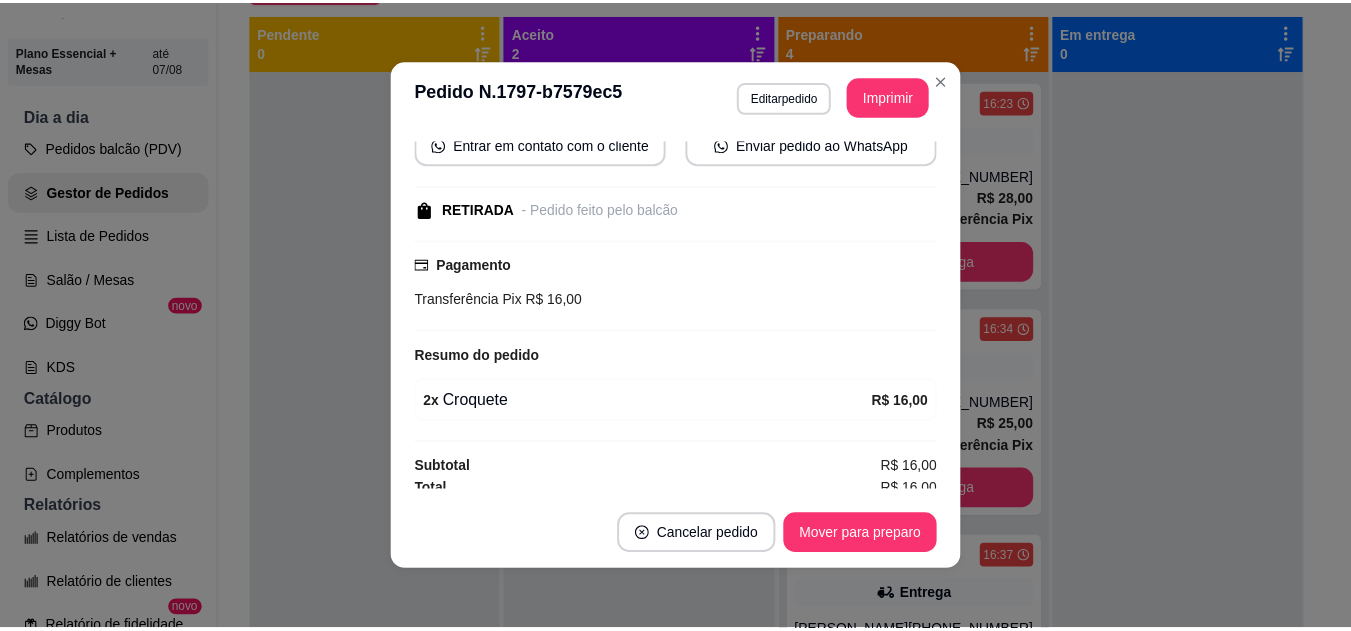 scroll, scrollTop: 229, scrollLeft: 0, axis: vertical 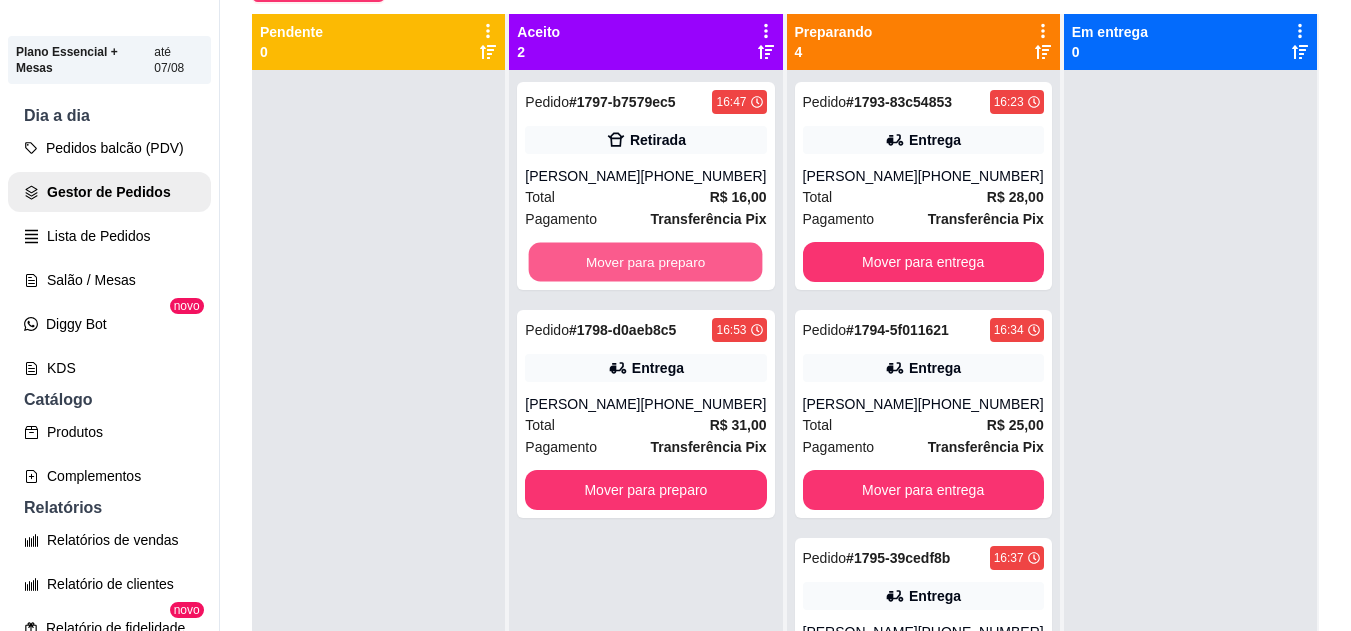 click on "Mover para preparo" at bounding box center [646, 262] 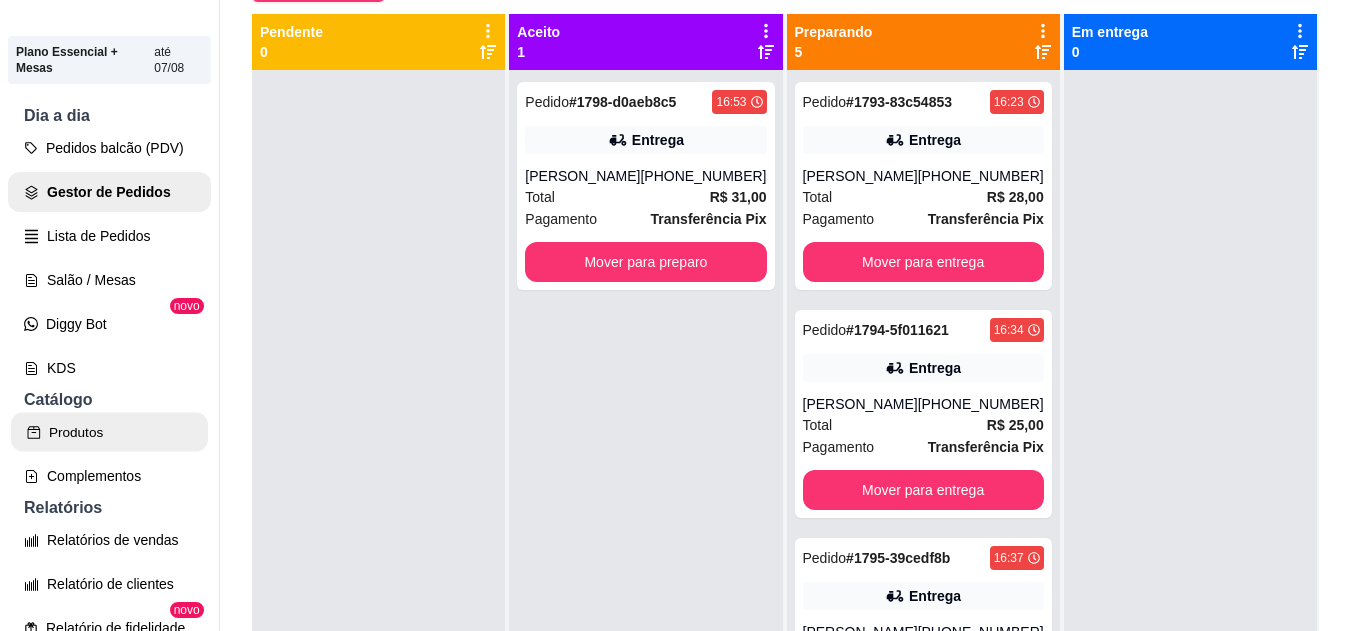 click on "Produtos" at bounding box center (109, 432) 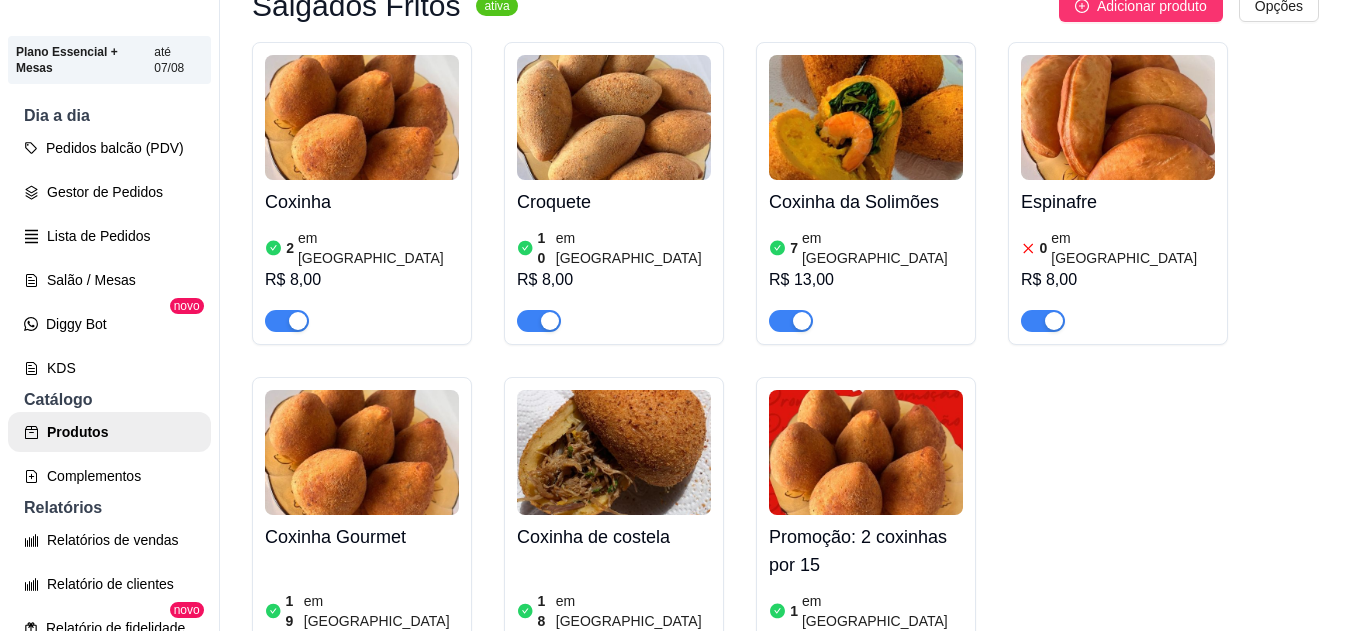 scroll, scrollTop: 0, scrollLeft: 0, axis: both 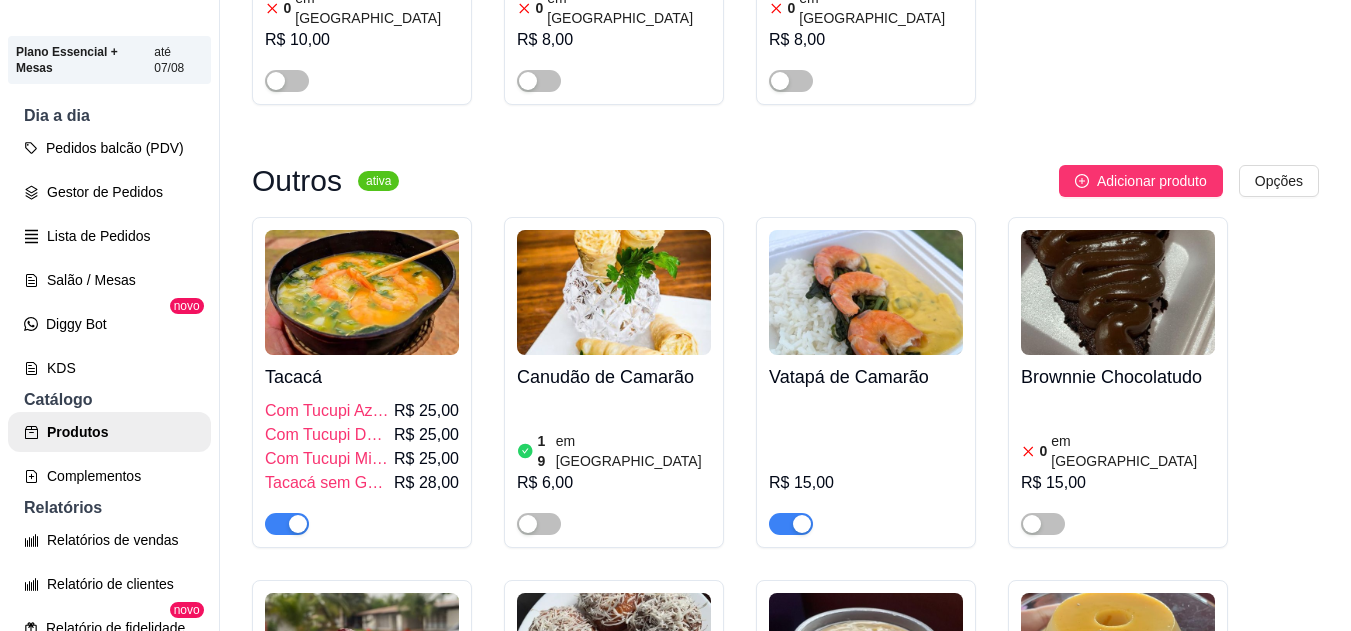 click at bounding box center [1043, 524] 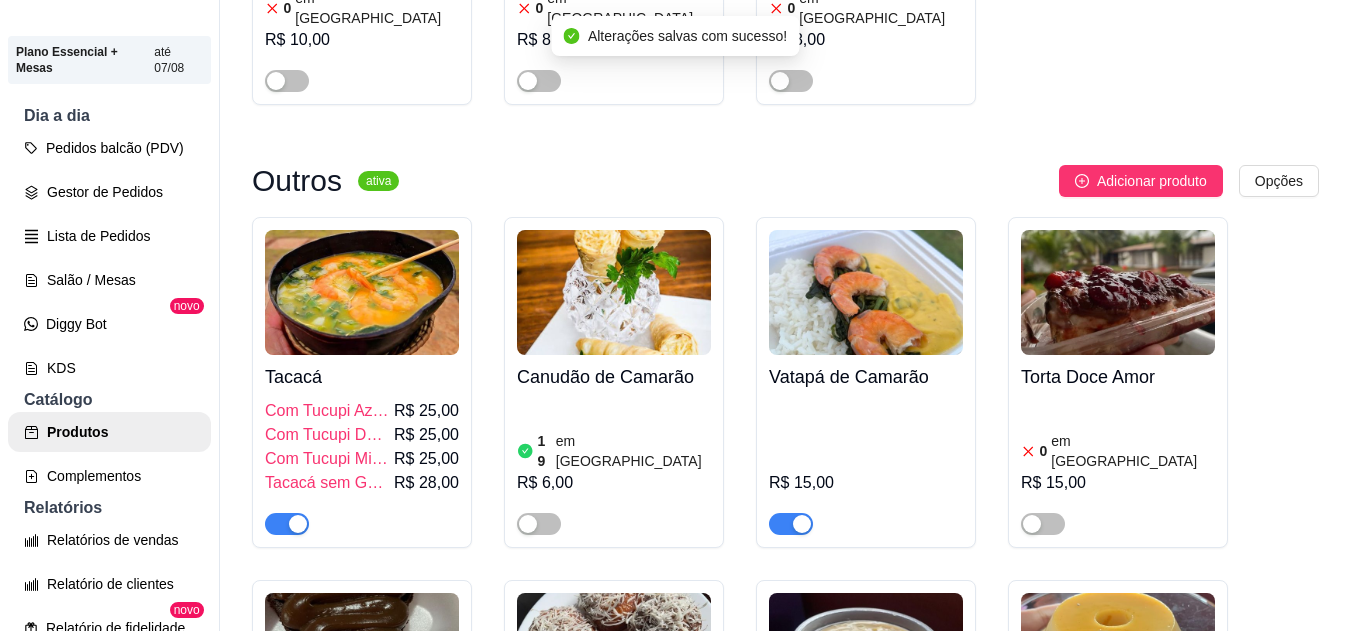 click on "em estoque" at bounding box center (1133, 451) 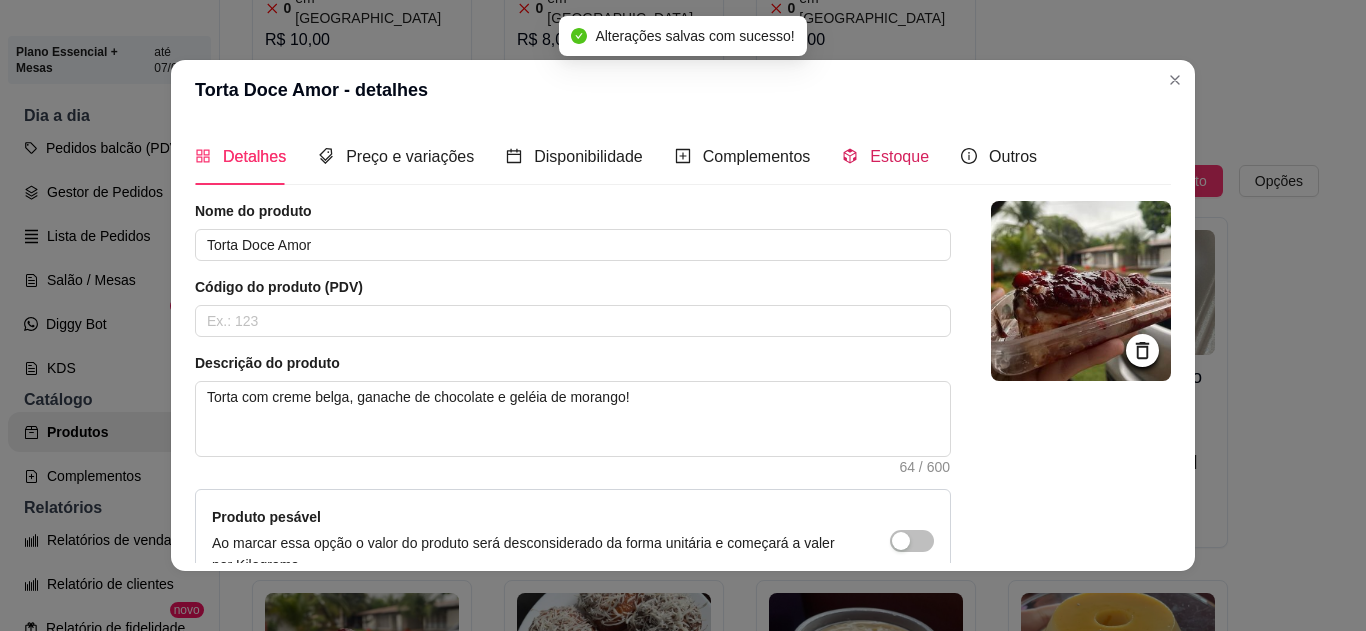 click on "Estoque" at bounding box center [885, 156] 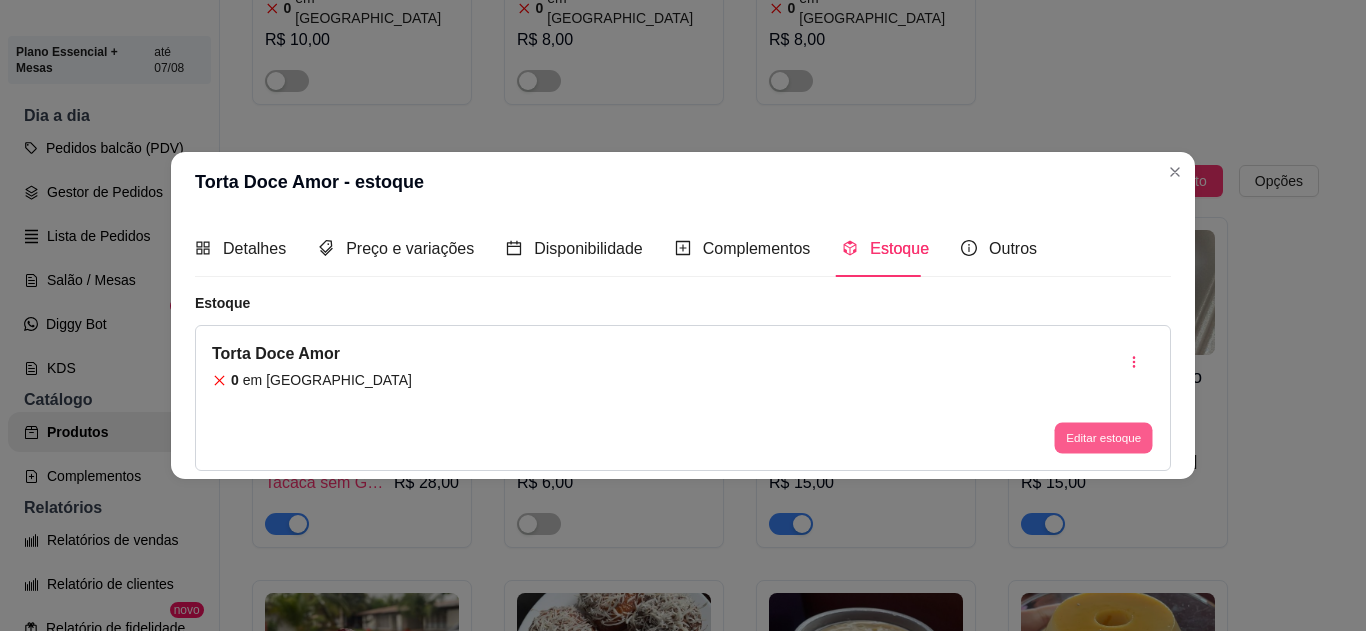 click on "Editar estoque" at bounding box center [1103, 438] 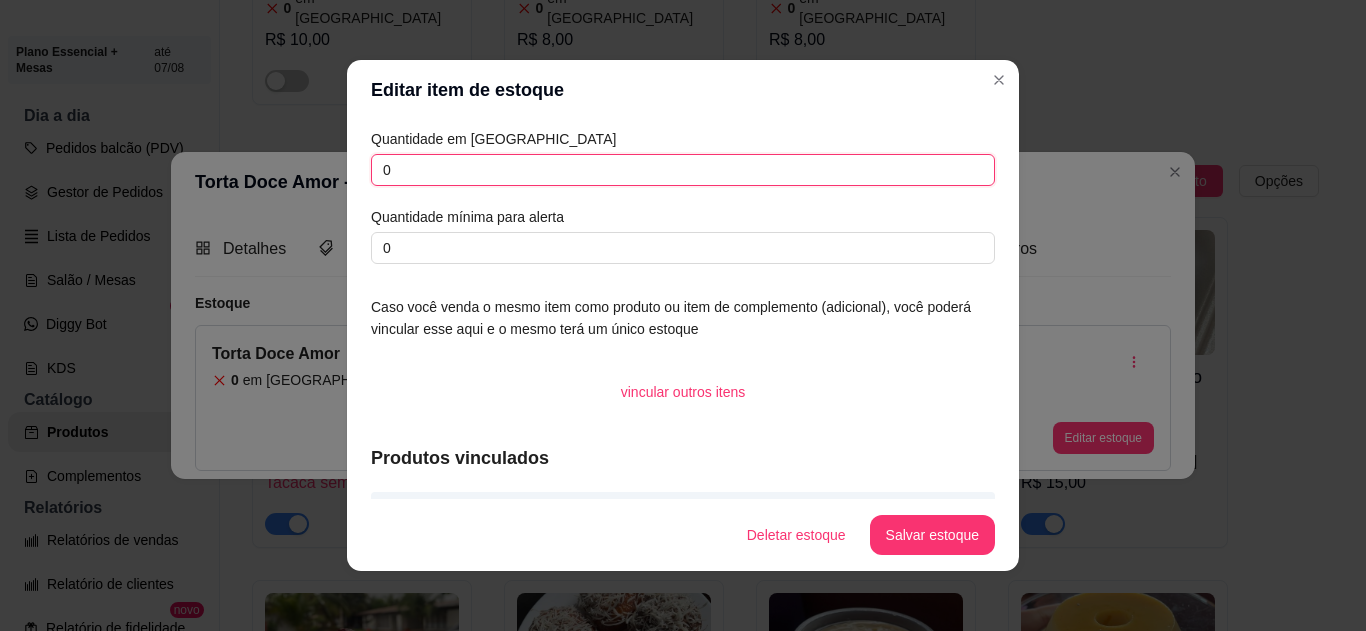 click on "0" at bounding box center [683, 170] 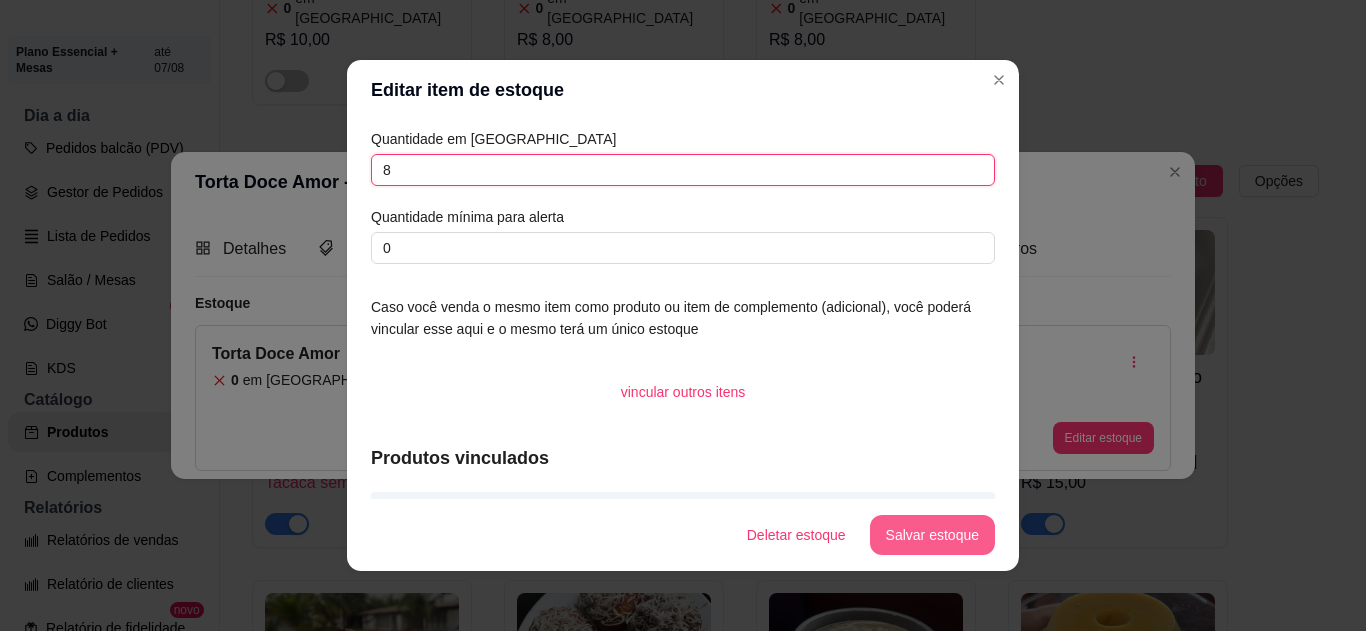 type on "8" 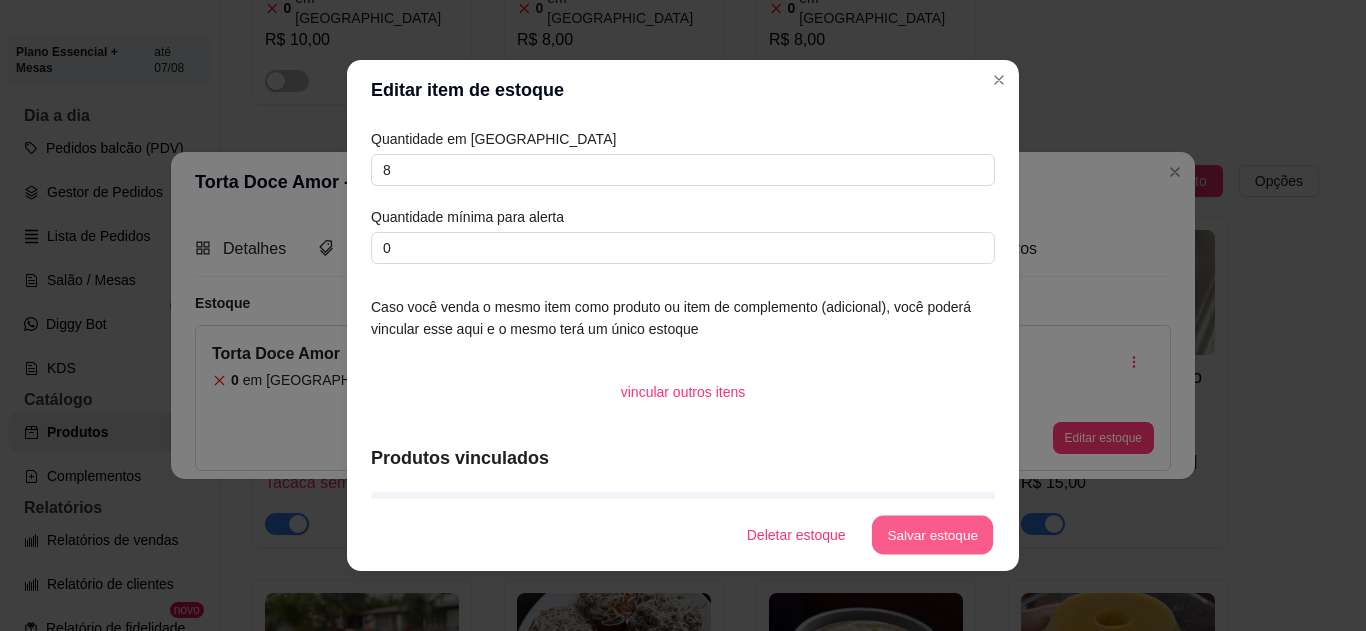 click on "Salvar estoque" at bounding box center (932, 535) 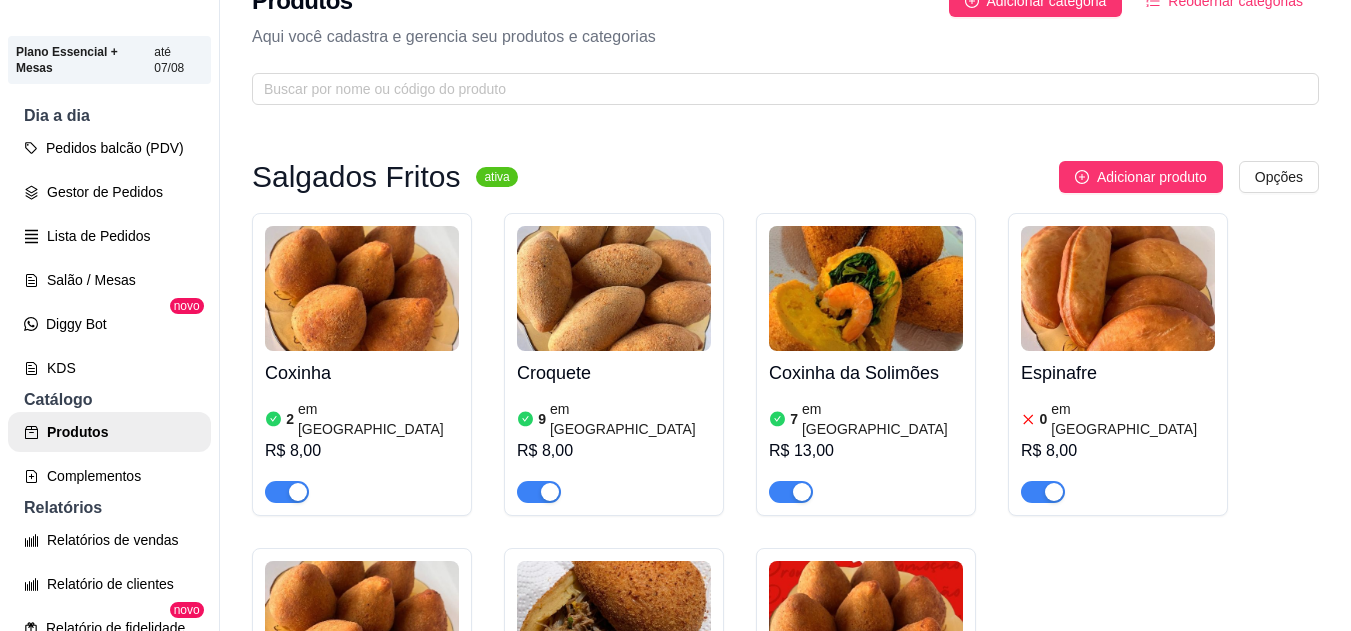 scroll, scrollTop: 0, scrollLeft: 0, axis: both 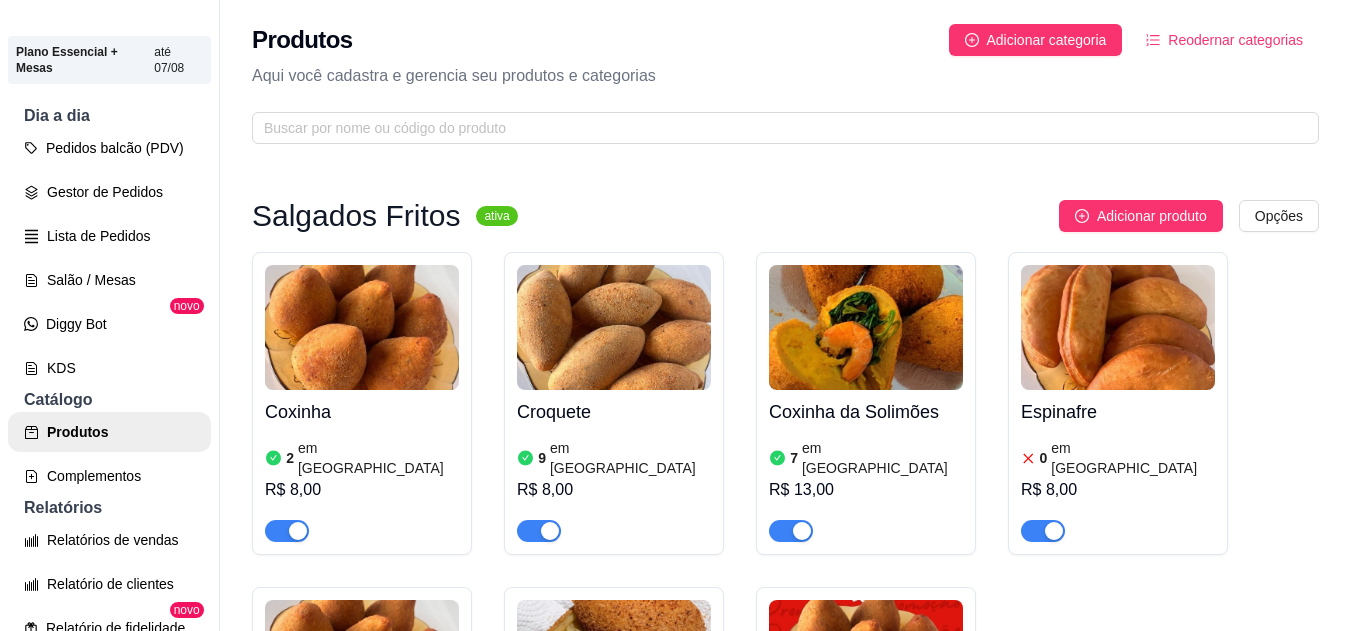 click on "R$ 8,00" at bounding box center [362, 490] 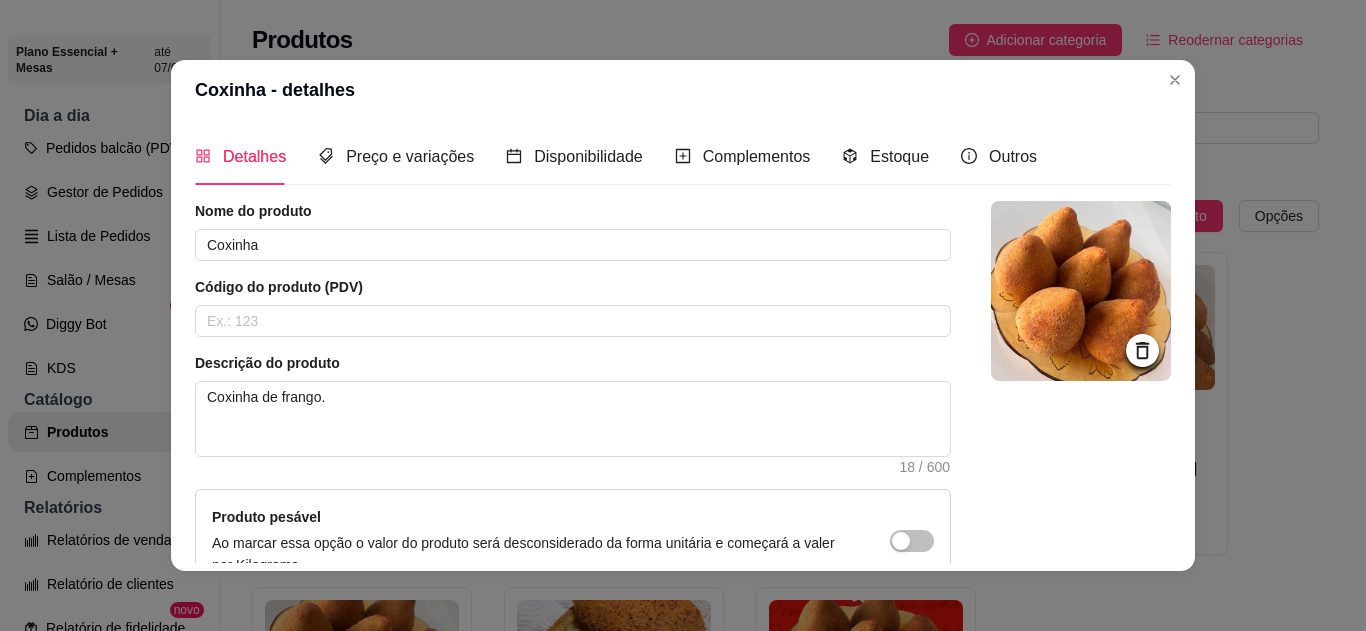 click on "Estoque" at bounding box center [885, 156] 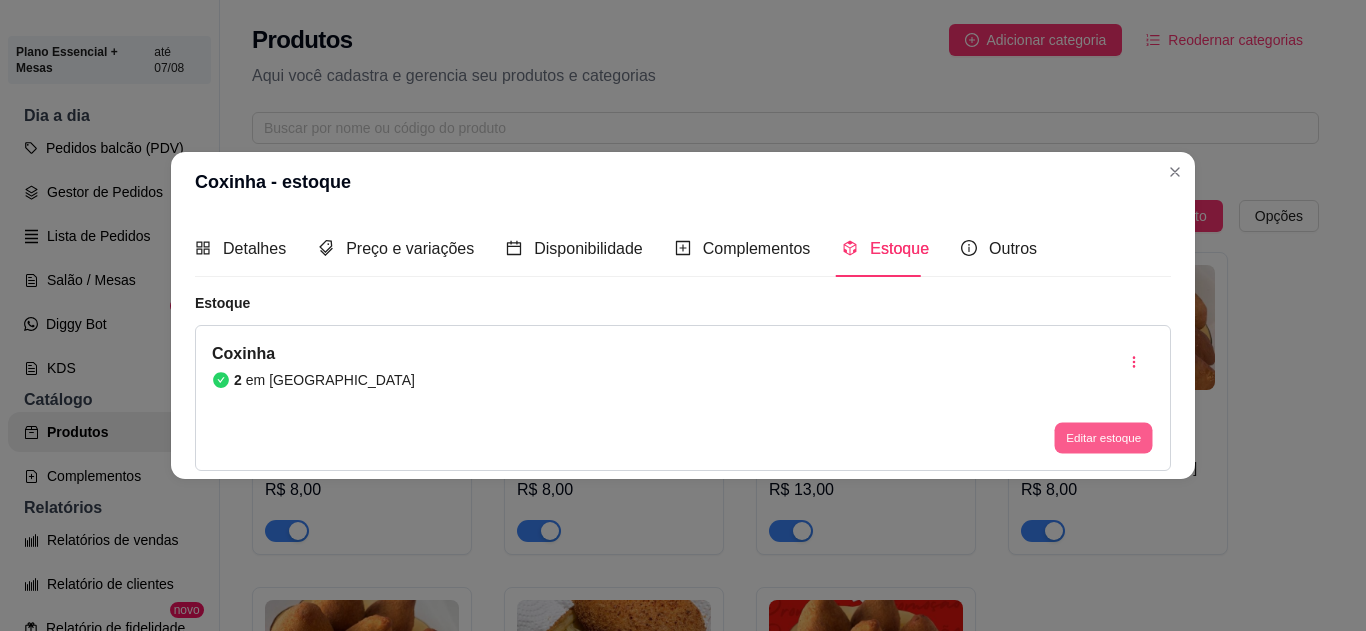 click on "Editar estoque" at bounding box center [1103, 438] 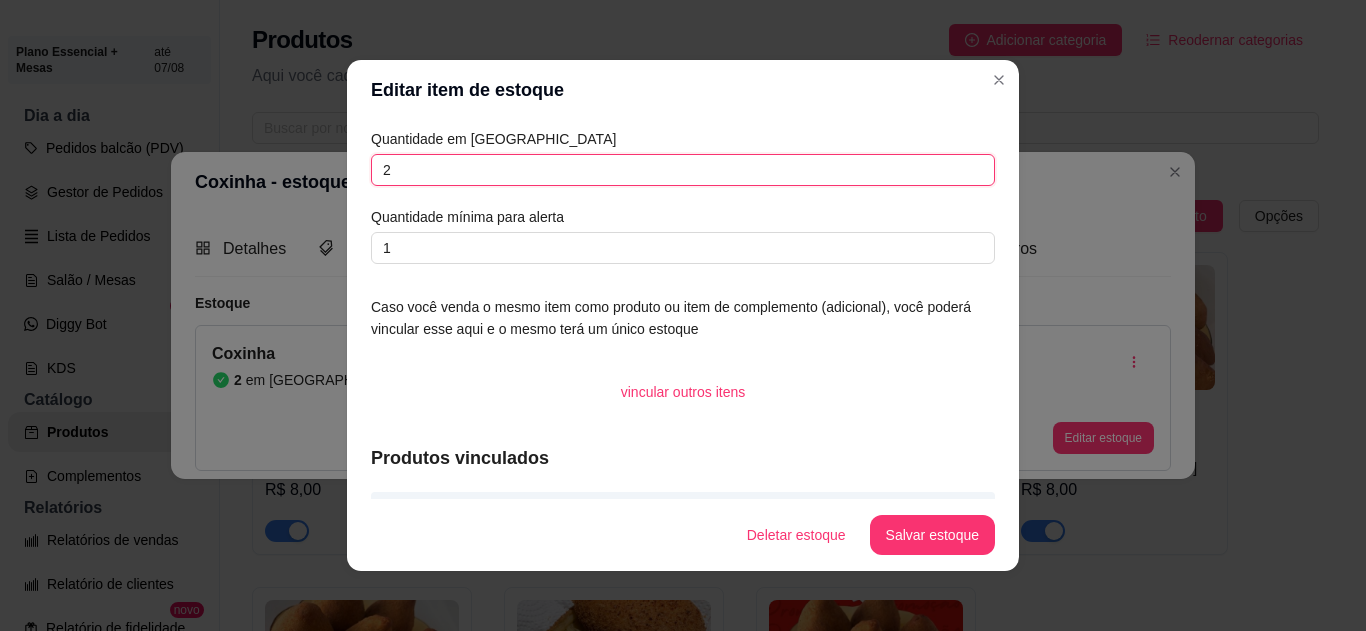 click on "2" at bounding box center (683, 170) 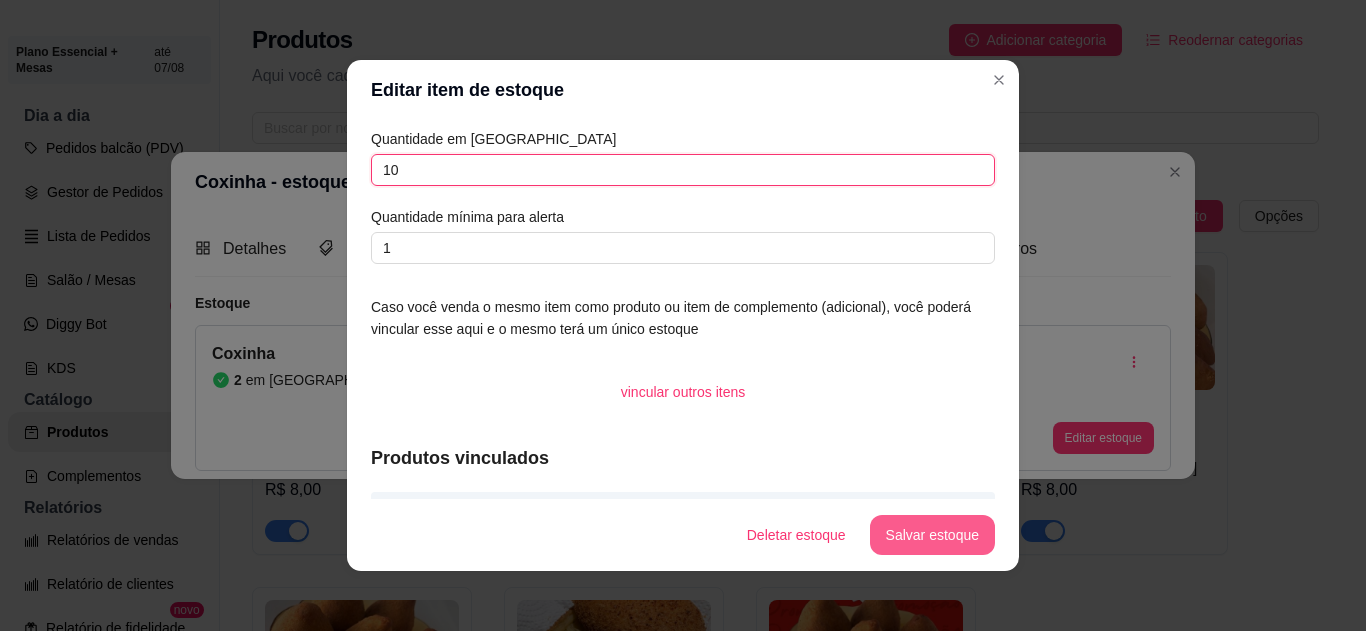 type on "10" 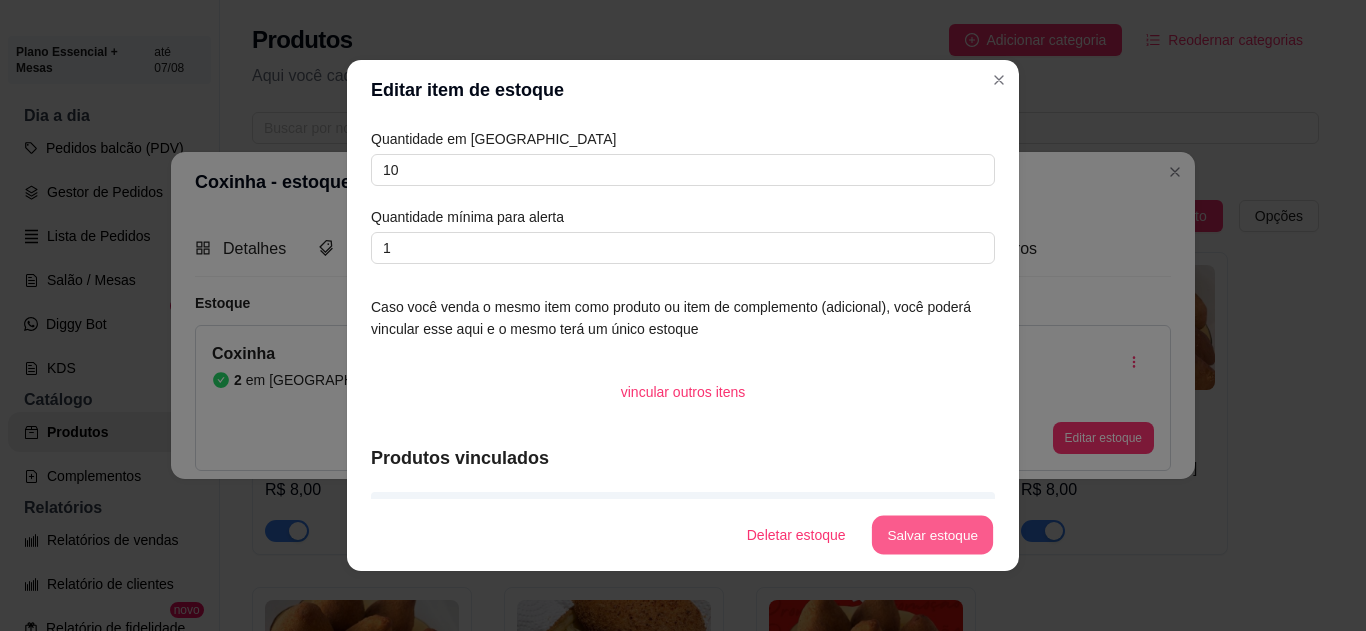 click on "Salvar estoque" at bounding box center (932, 535) 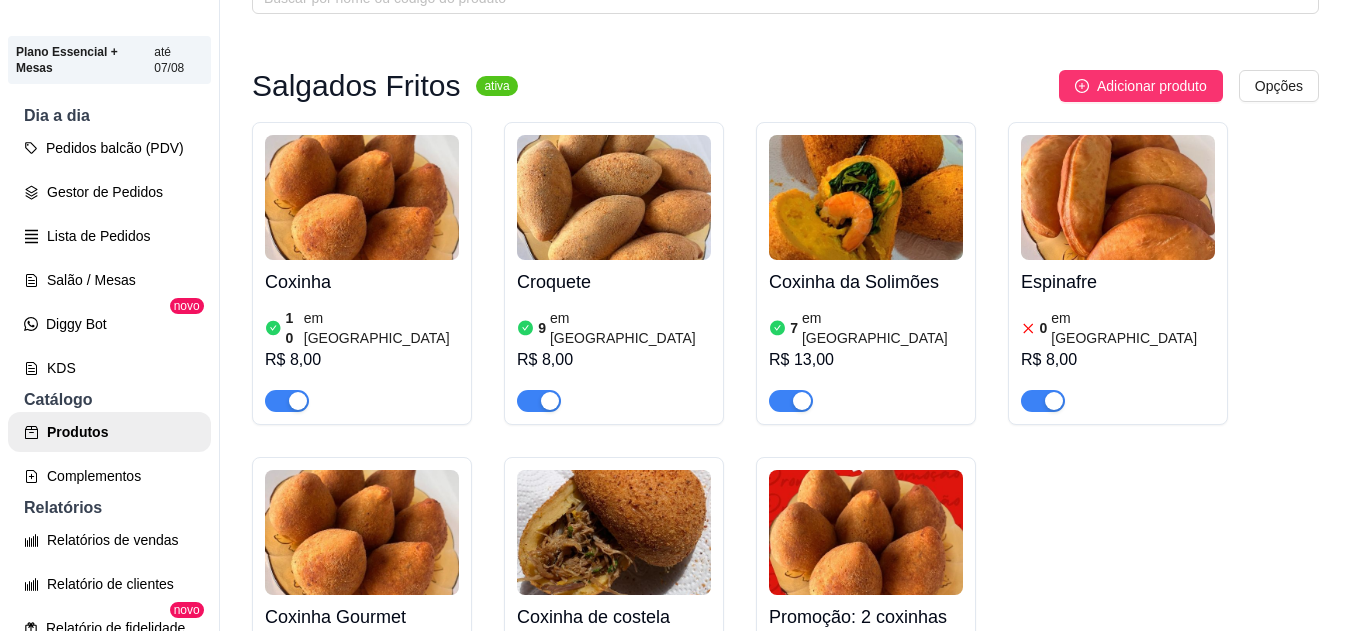 scroll, scrollTop: 312, scrollLeft: 0, axis: vertical 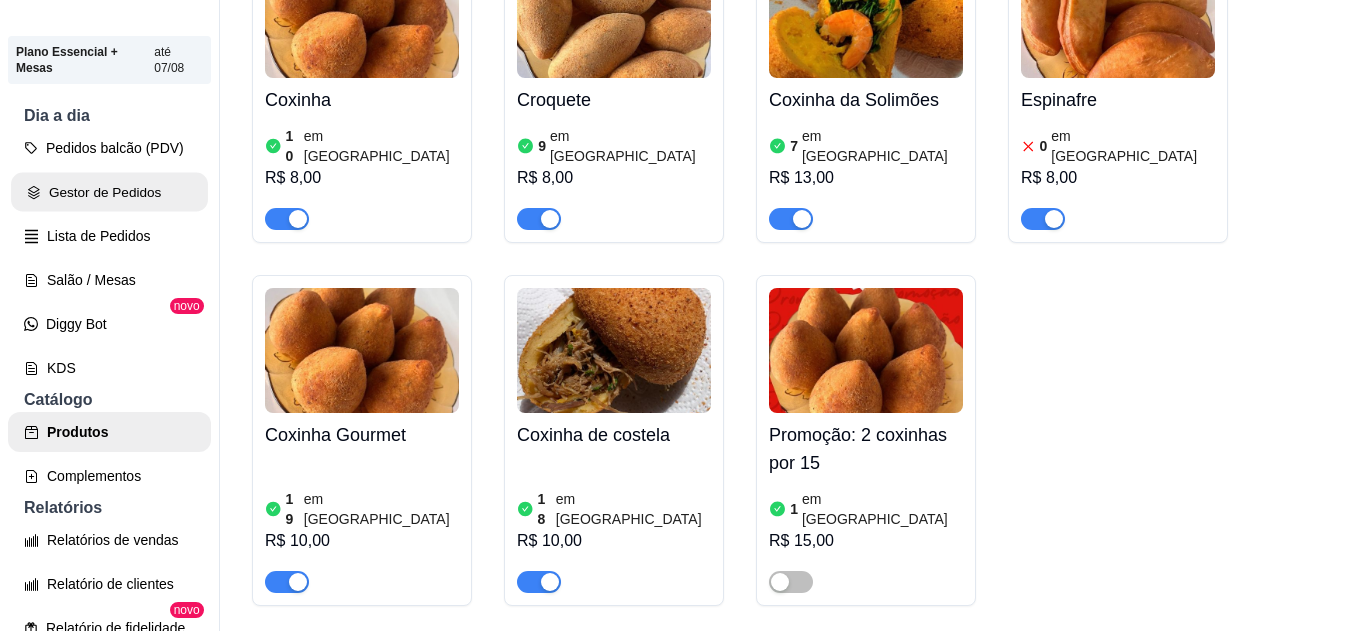 click on "Gestor de Pedidos" at bounding box center [109, 192] 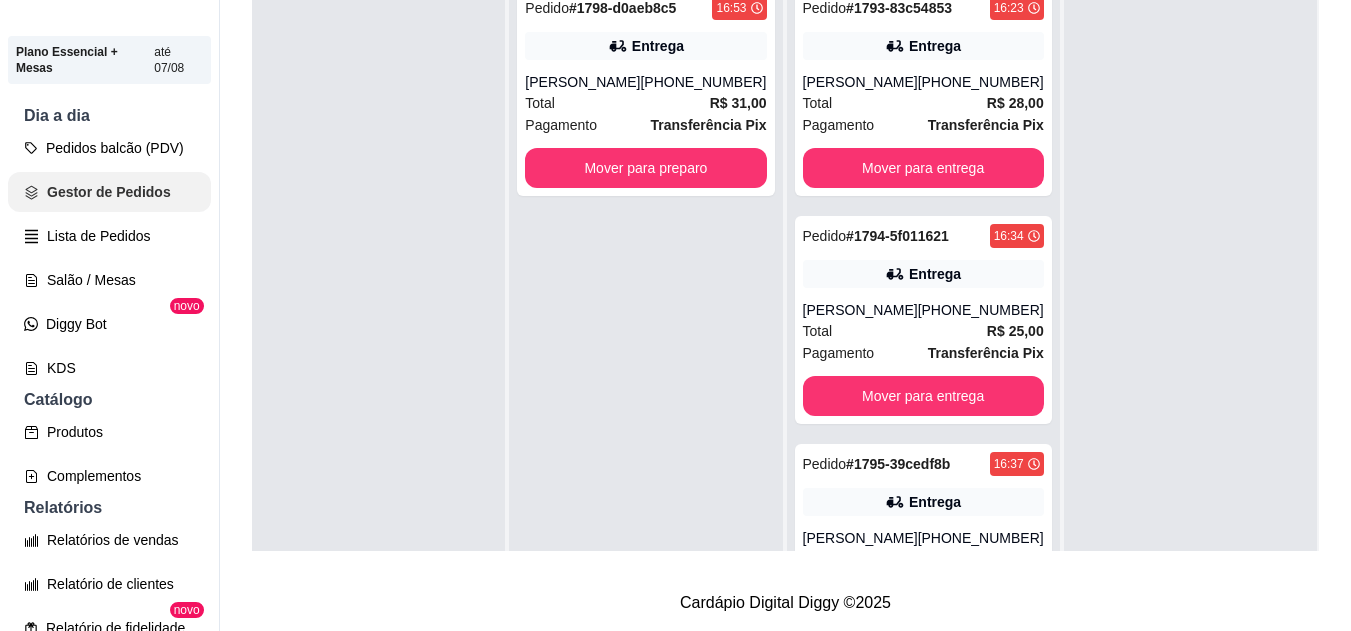 scroll, scrollTop: 0, scrollLeft: 0, axis: both 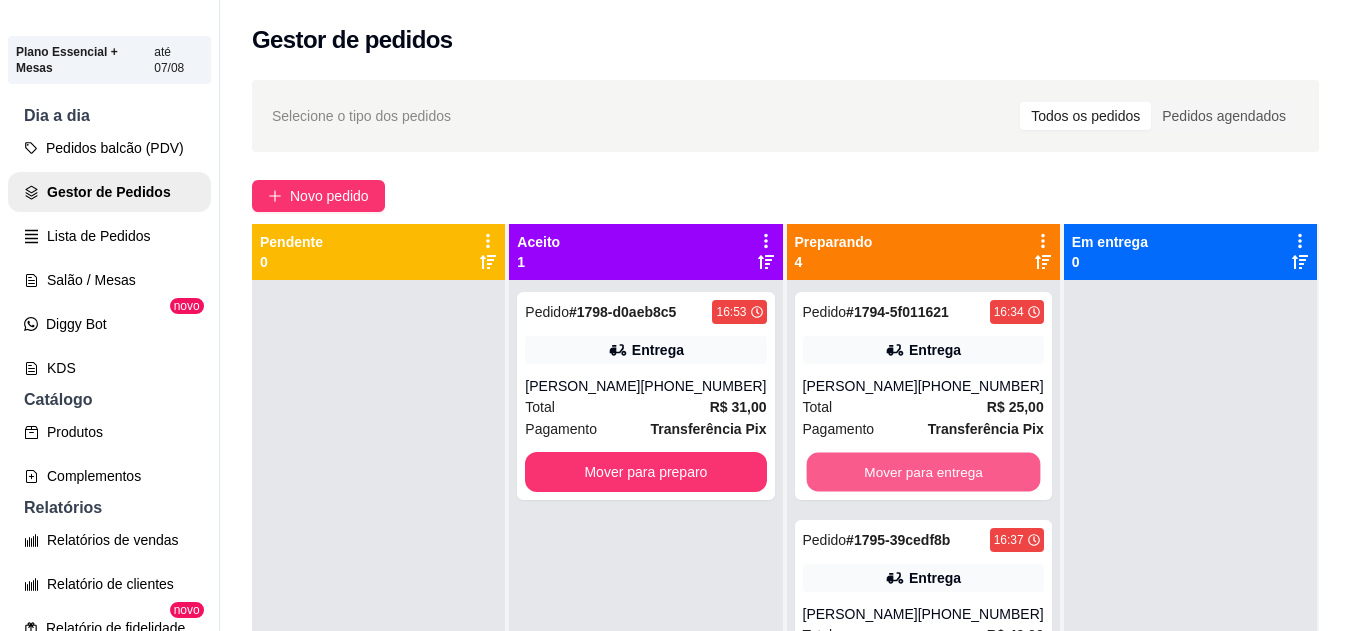 click on "Mover para entrega" at bounding box center (923, 472) 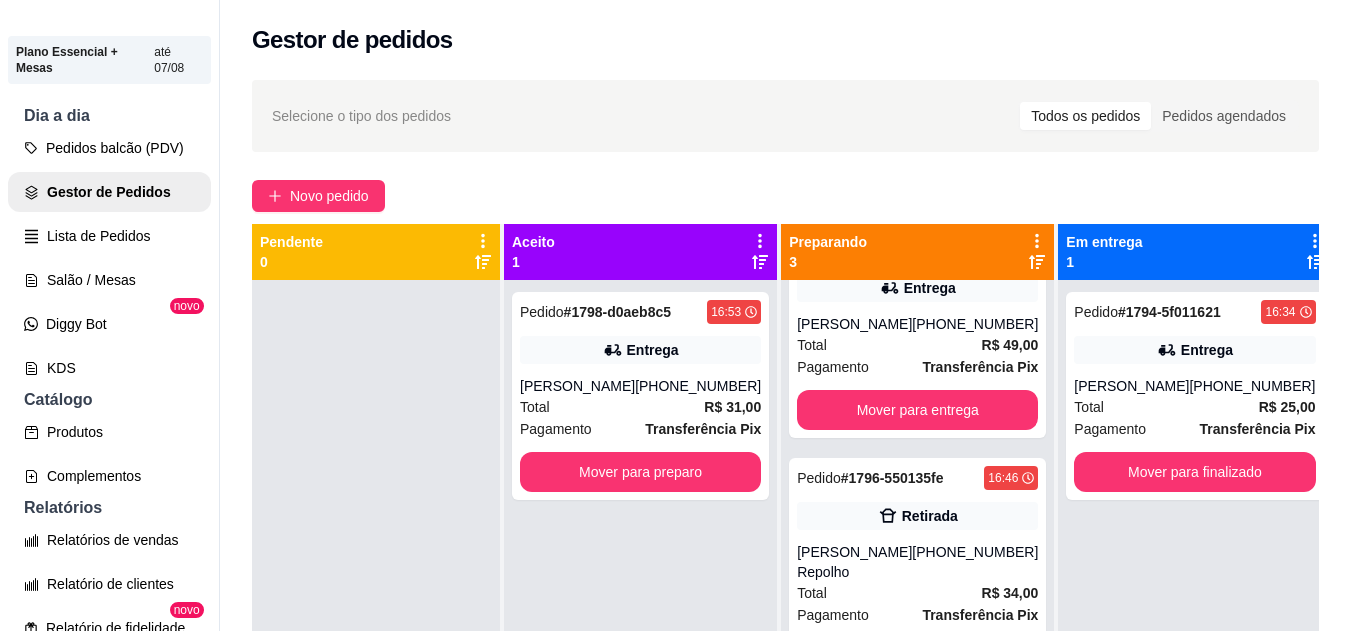 scroll, scrollTop: 93, scrollLeft: 0, axis: vertical 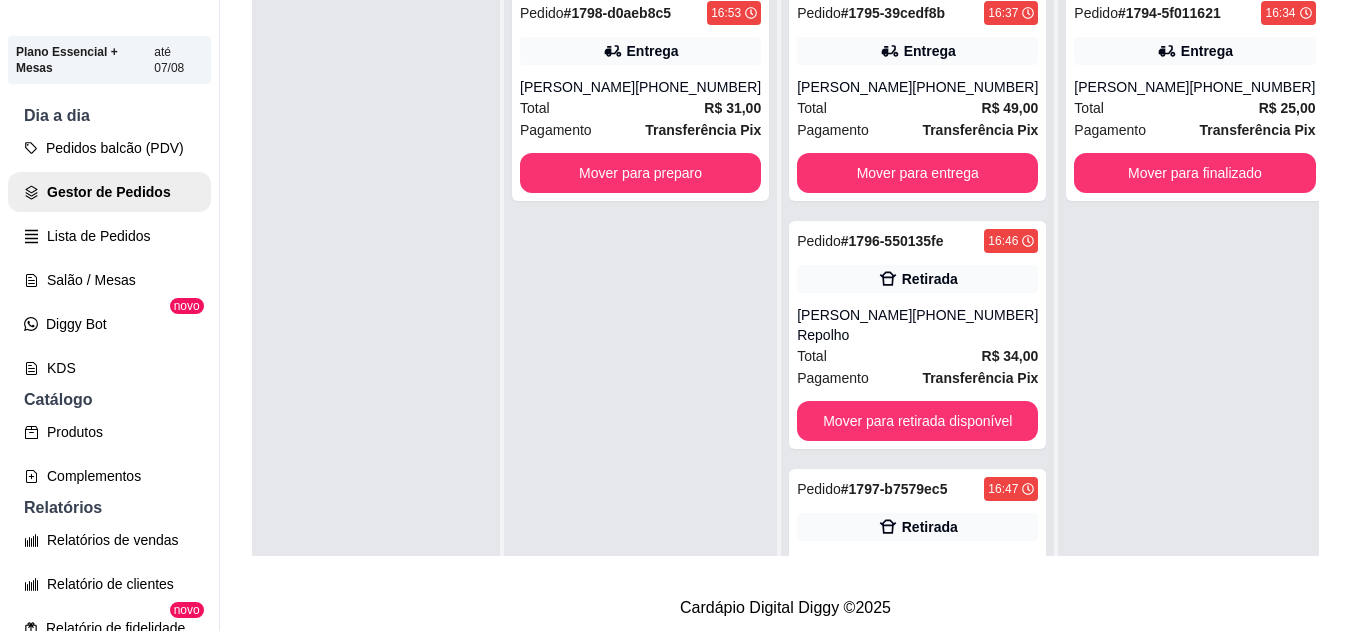 click on "Leandro" at bounding box center [1131, 87] 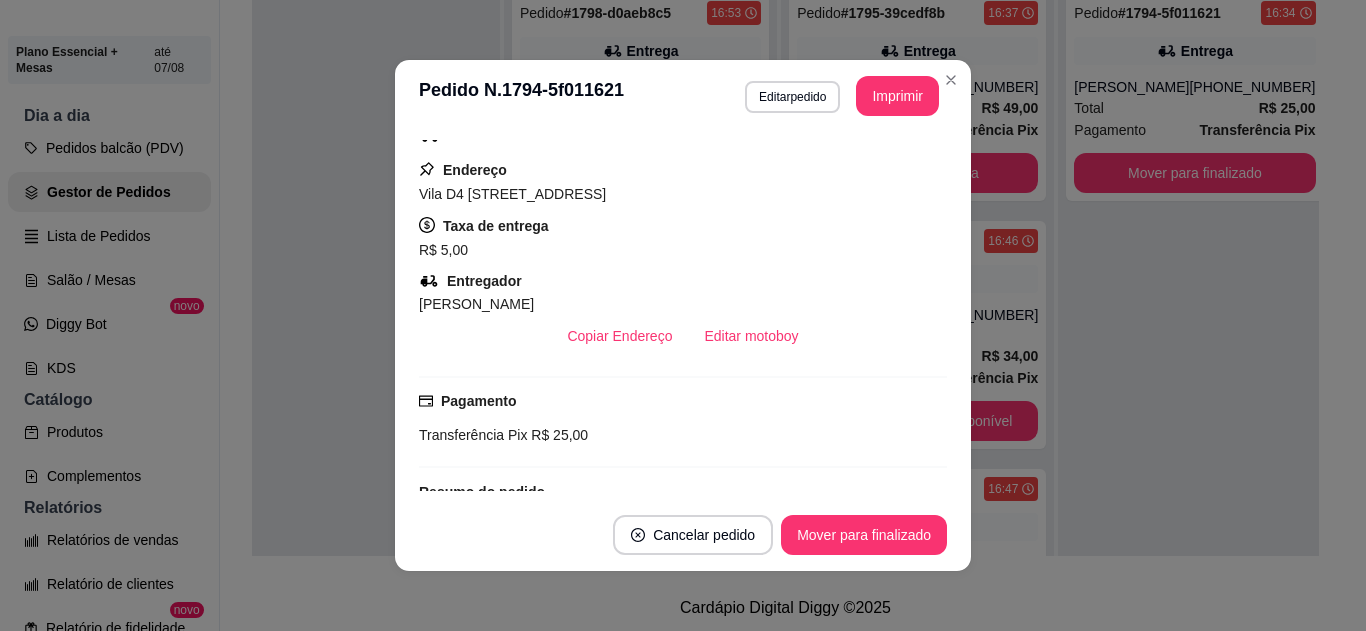 scroll, scrollTop: 480, scrollLeft: 0, axis: vertical 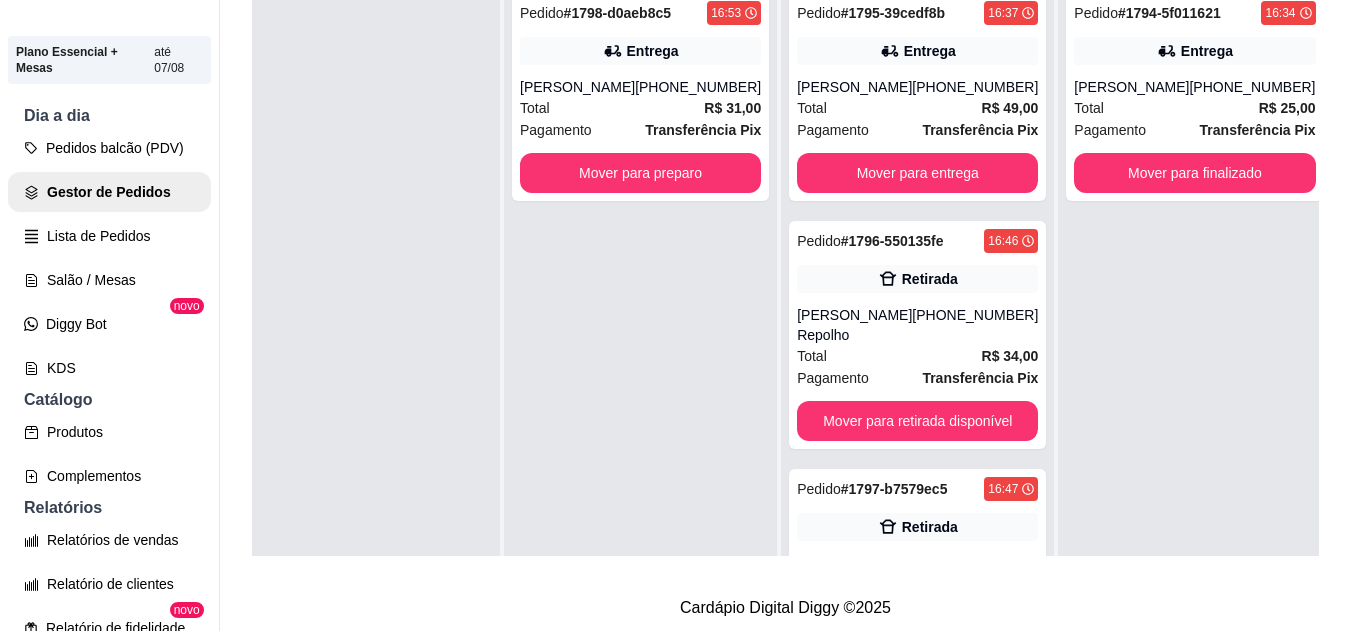 click on "(93) 99206-6379" at bounding box center [698, 87] 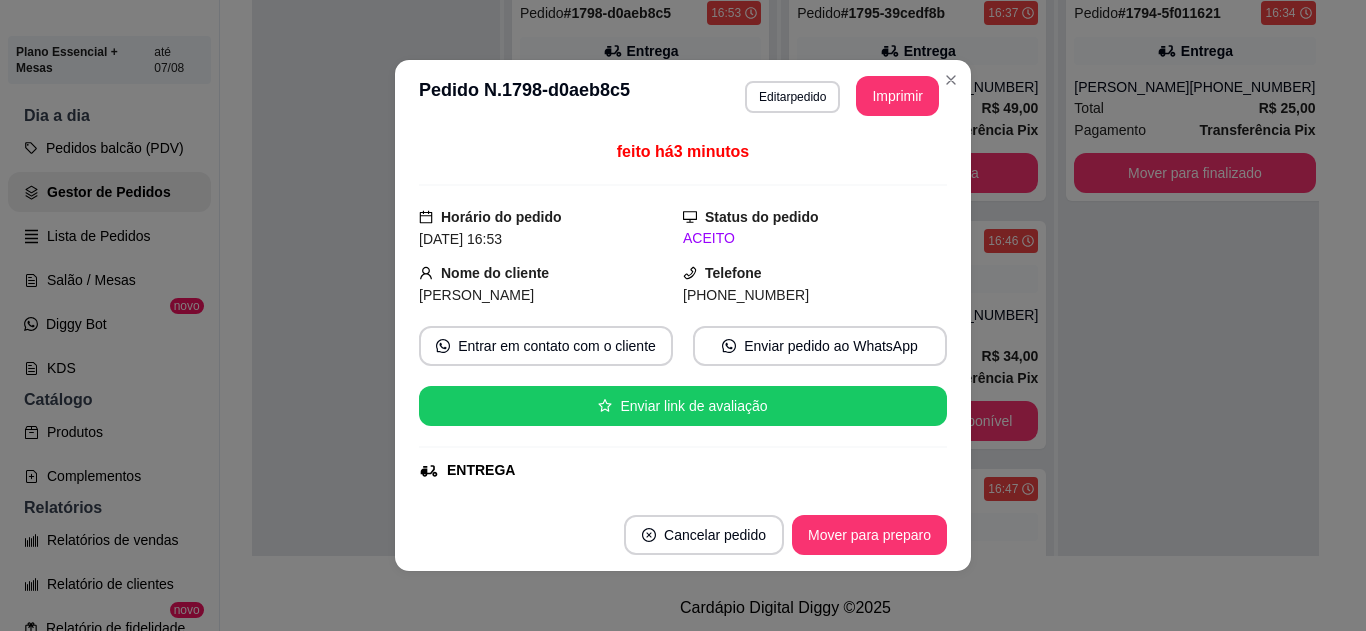 click on "Status do pedido ACEITO" at bounding box center (815, 228) 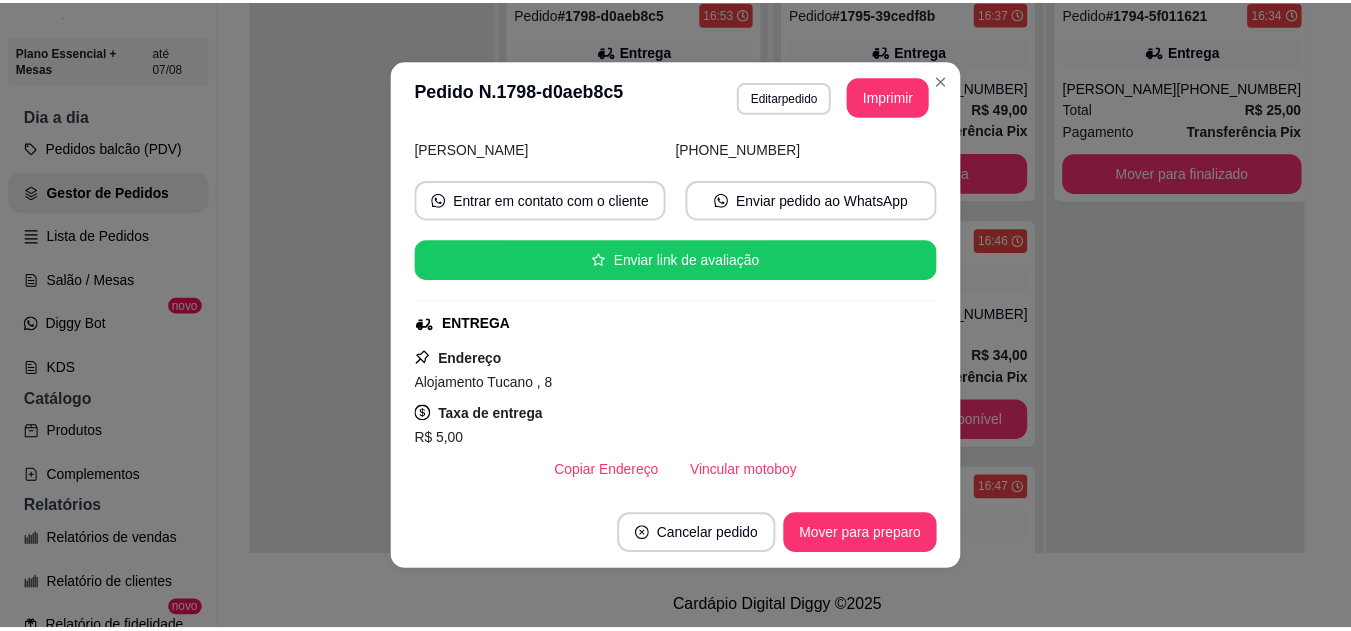 scroll, scrollTop: 0, scrollLeft: 0, axis: both 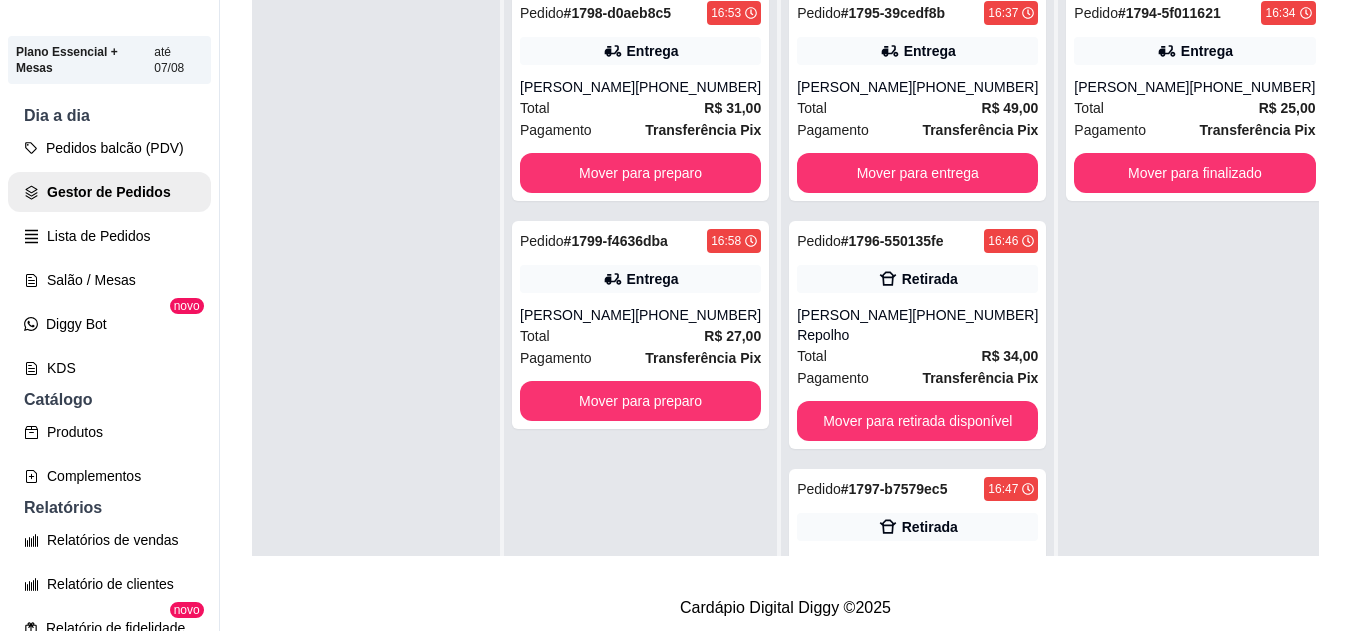 click on "(93) 99206-6379" at bounding box center [698, 87] 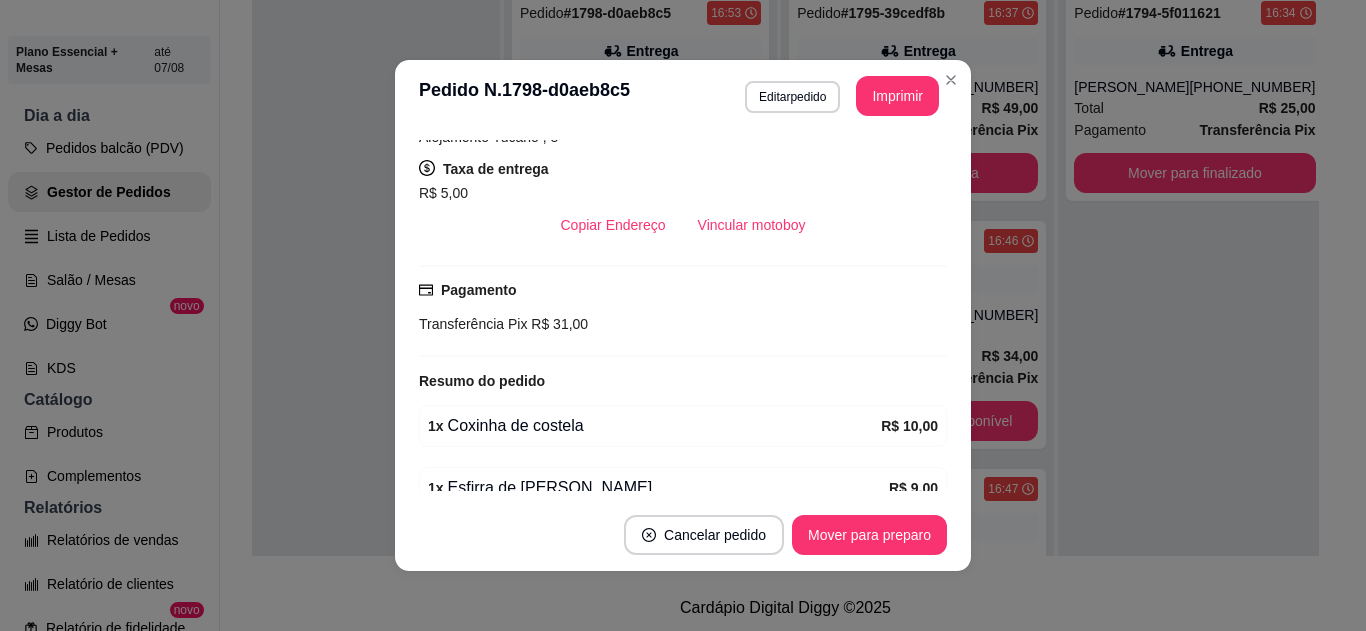 scroll, scrollTop: 0, scrollLeft: 0, axis: both 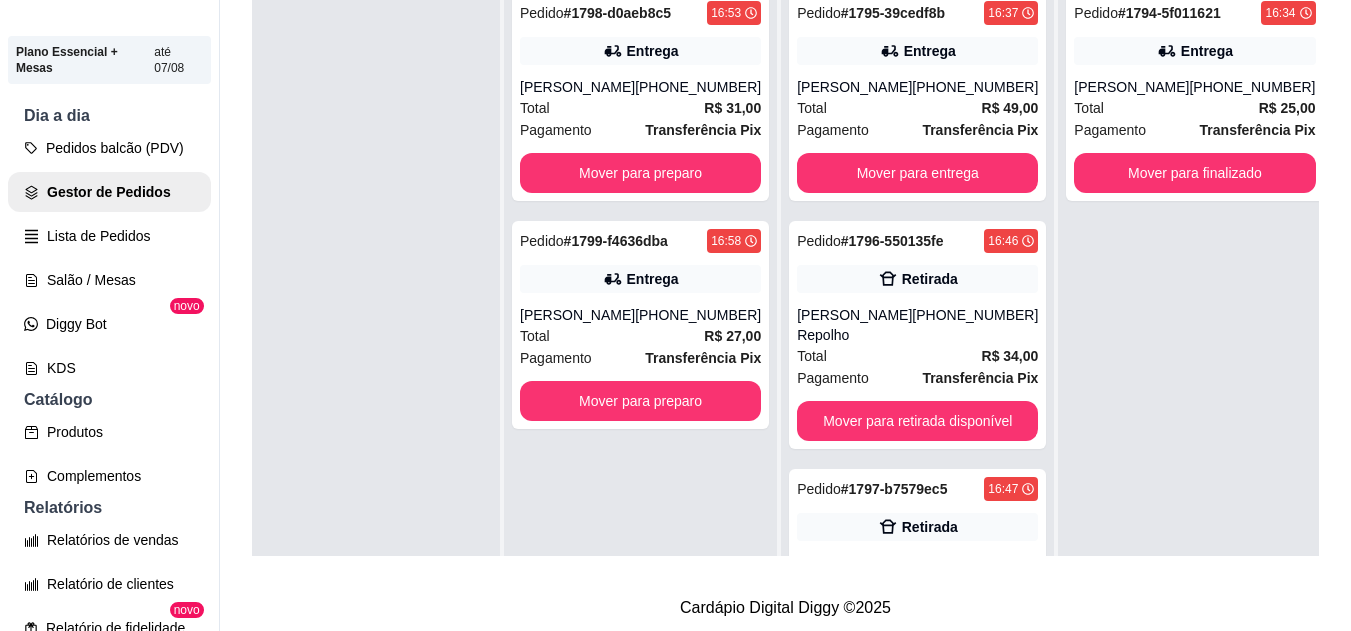click on "(93) 99104-9732" at bounding box center [975, 87] 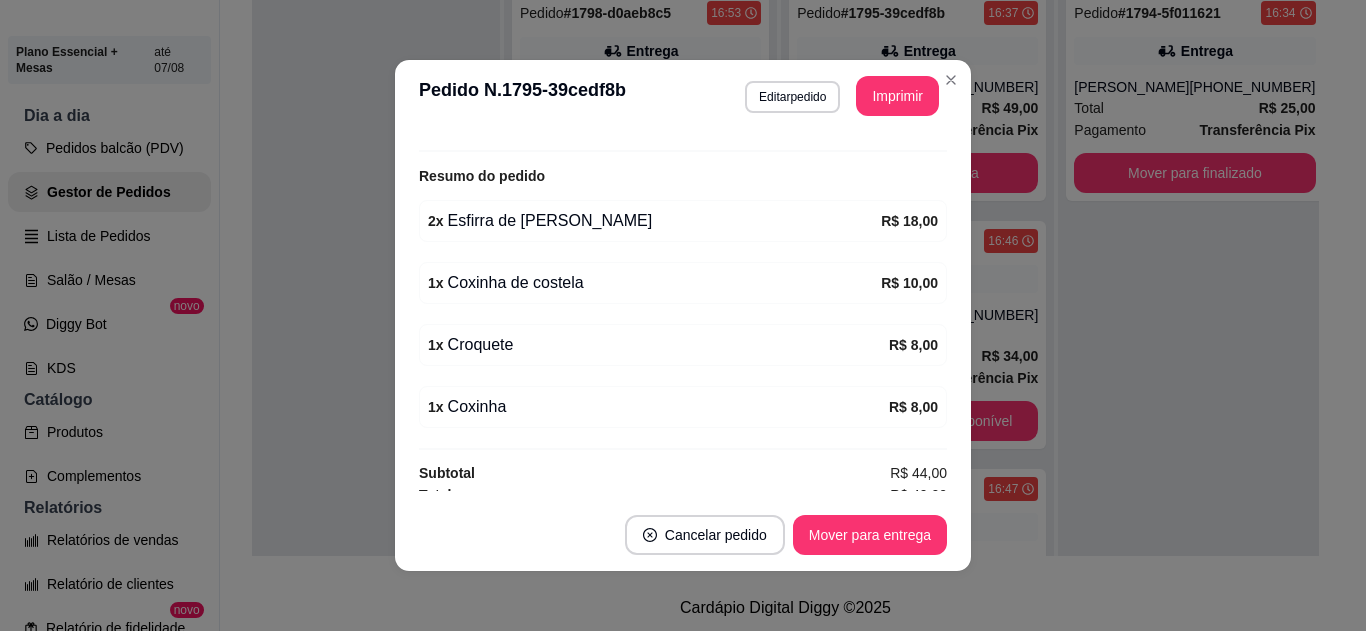 scroll, scrollTop: 590, scrollLeft: 0, axis: vertical 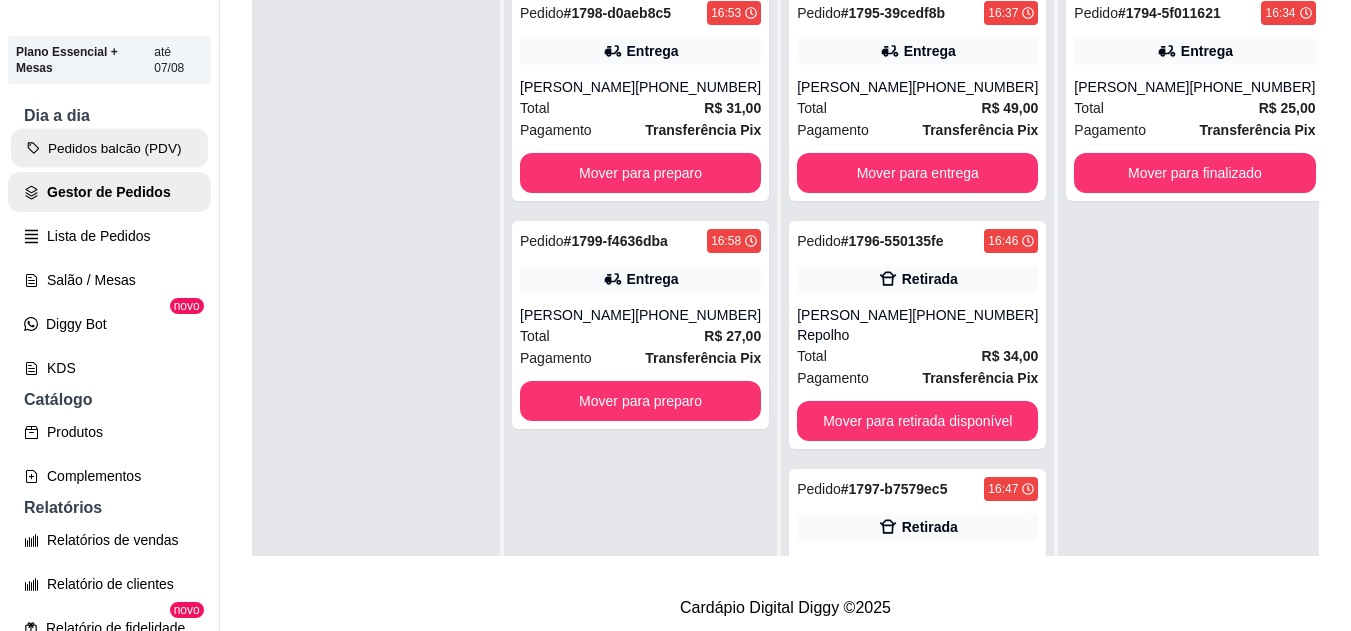 click on "Pedidos balcão (PDV)" at bounding box center [109, 148] 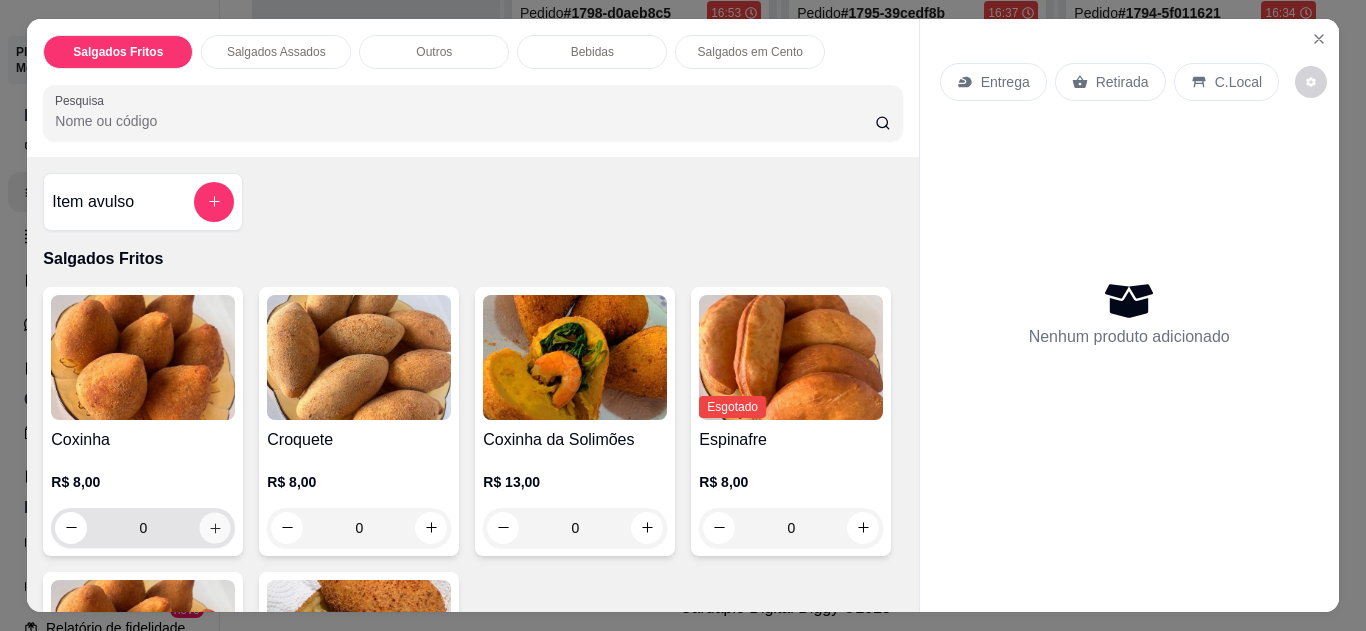 click 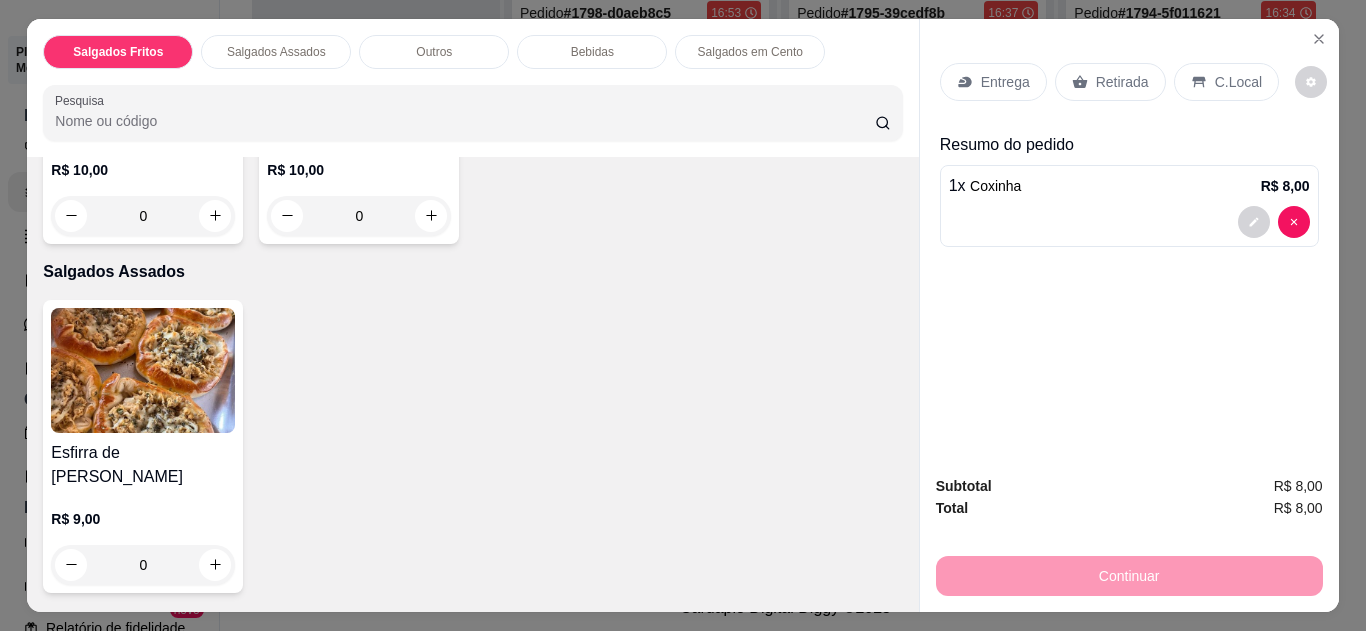 scroll, scrollTop: 613, scrollLeft: 0, axis: vertical 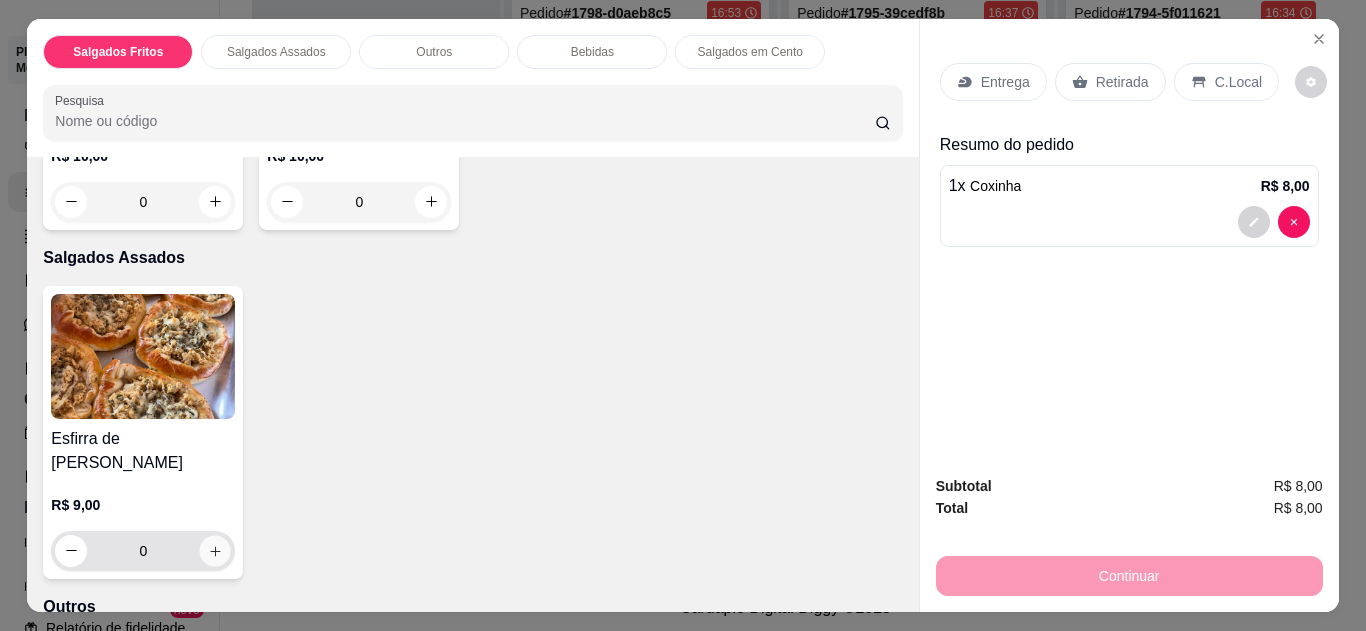 click at bounding box center [215, 550] 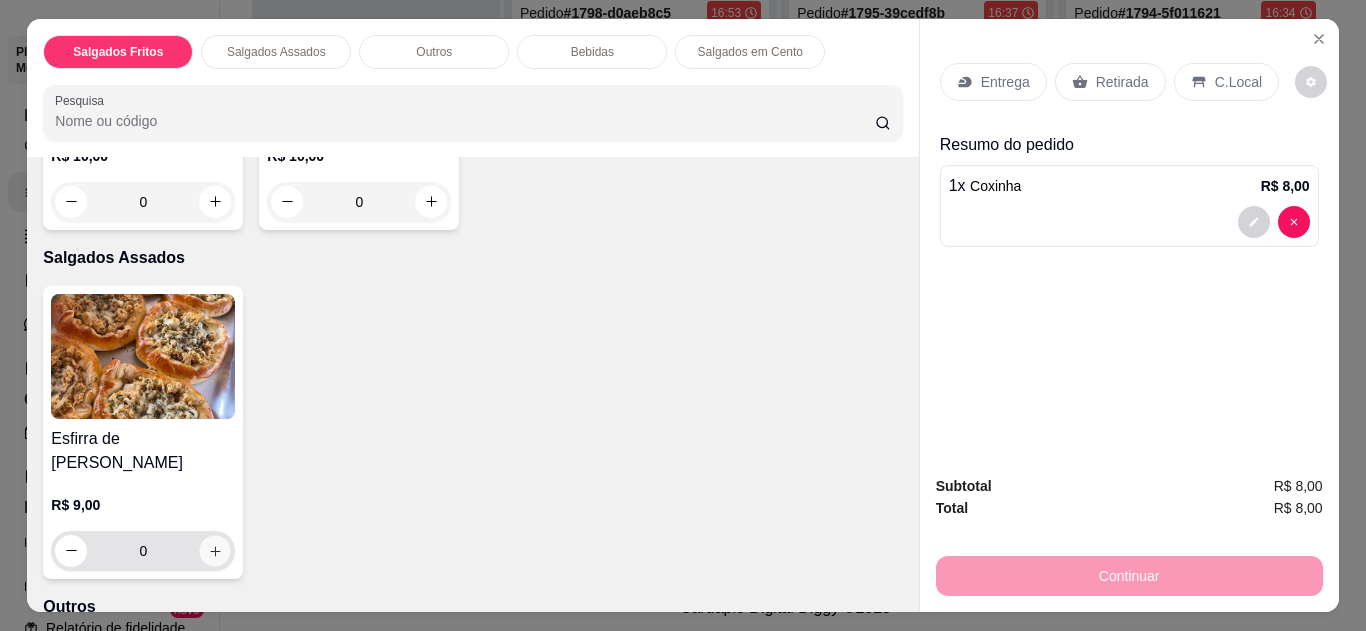 type on "1" 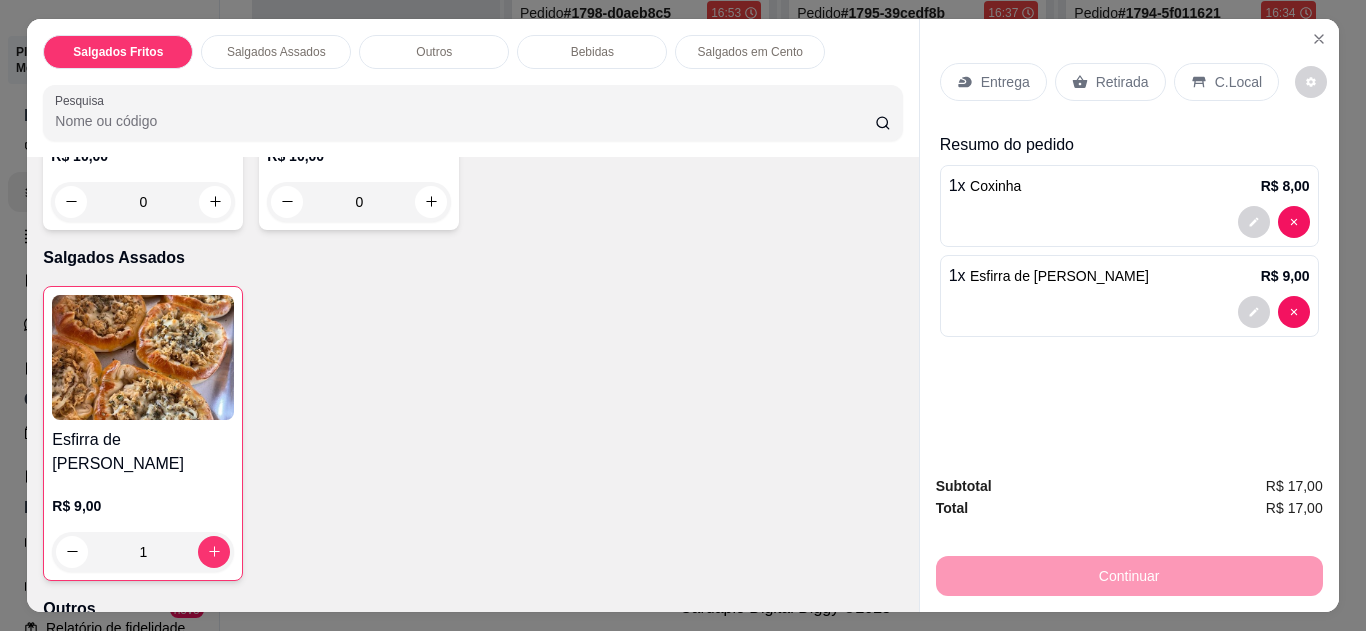 click on "Retirada" at bounding box center (1122, 82) 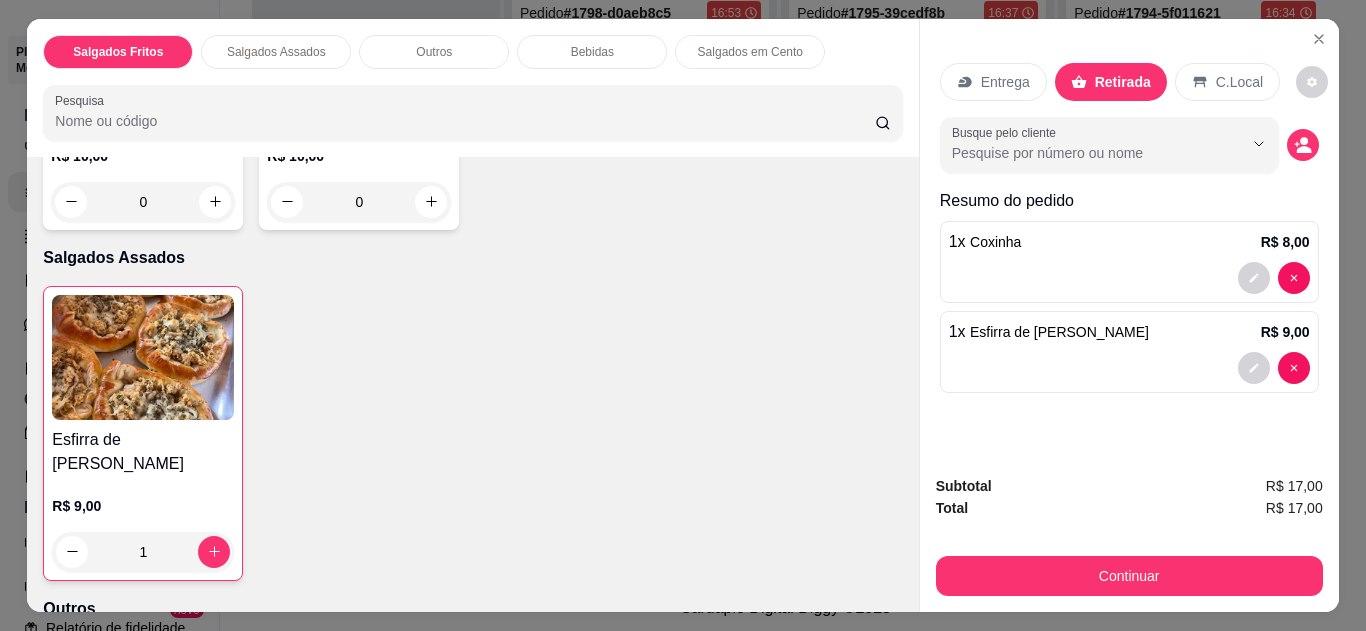 click on "Continuar" at bounding box center (1129, 573) 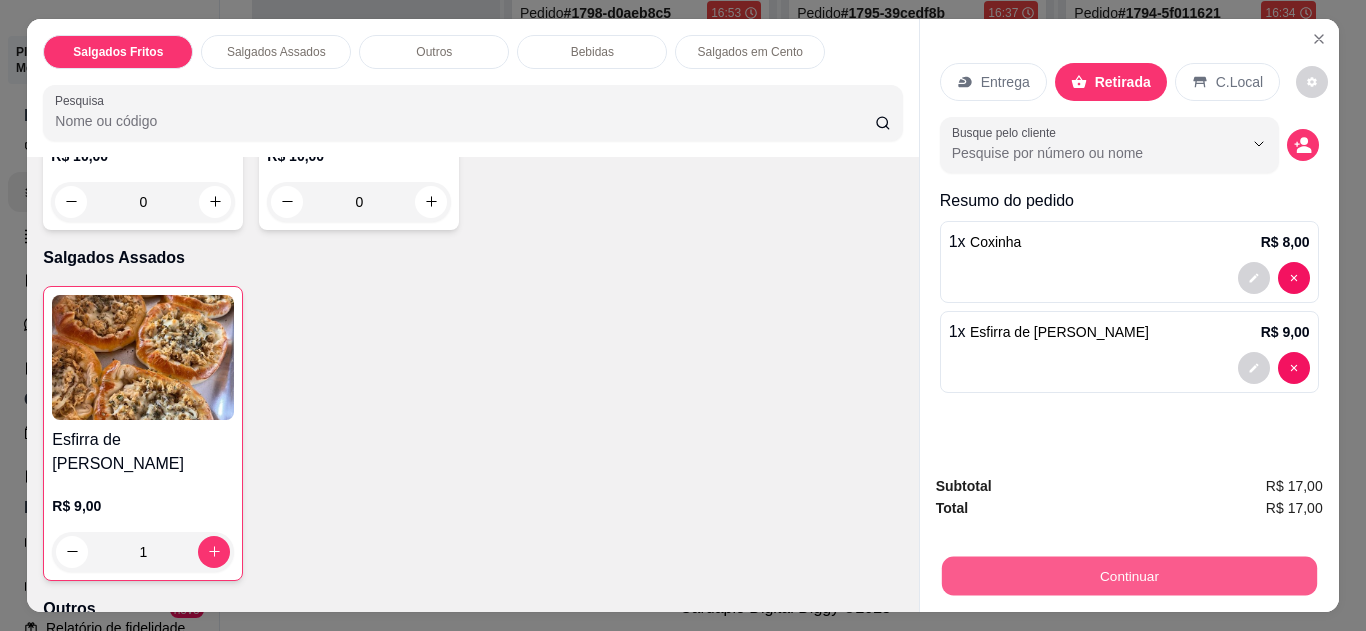 click on "Continuar" at bounding box center (1128, 576) 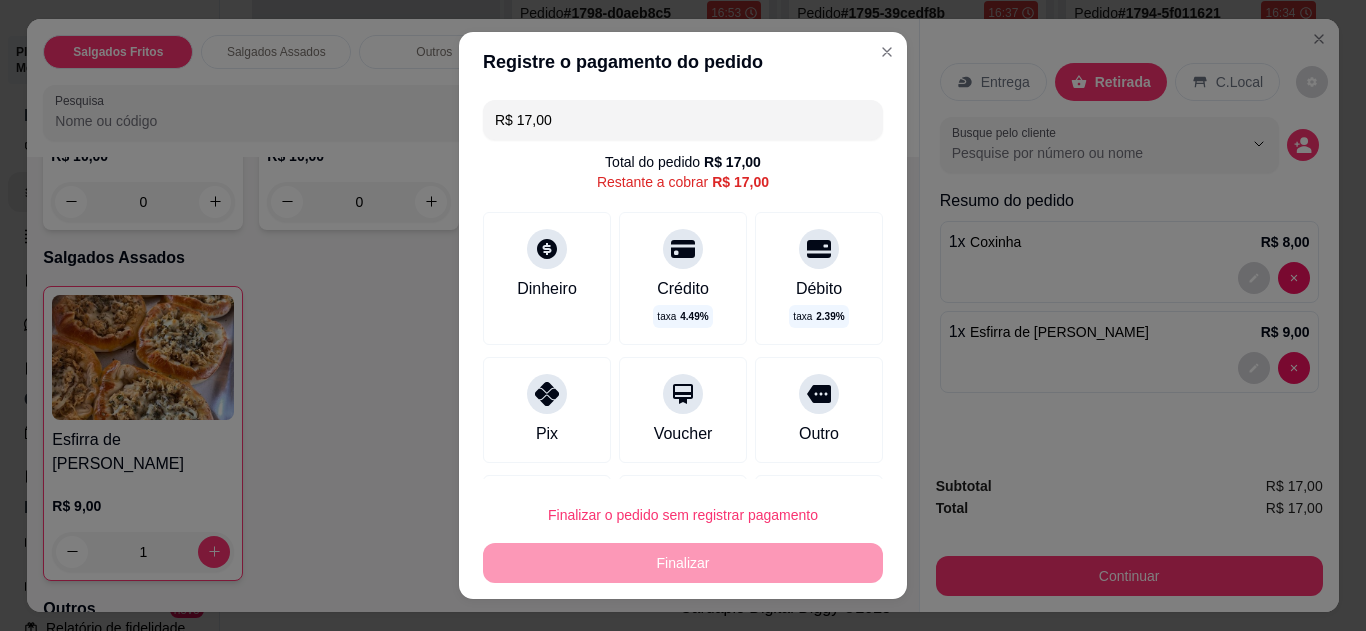 click on "Pix" at bounding box center [547, 410] 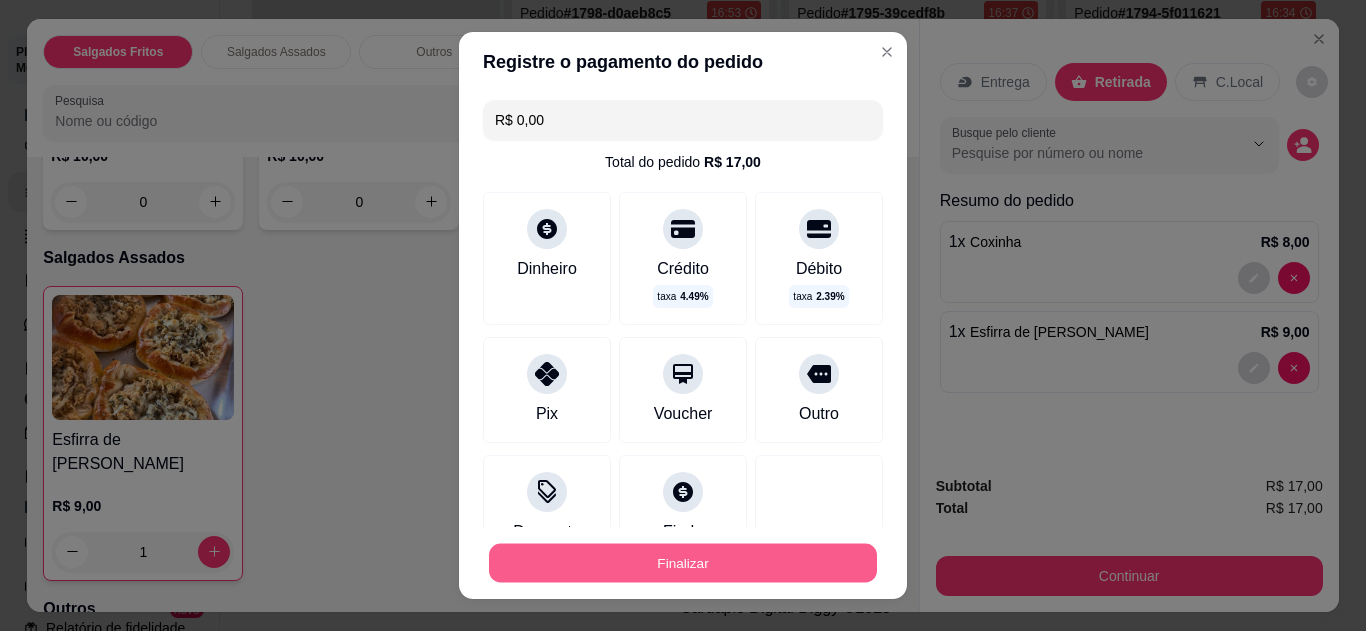 click on "Finalizar" at bounding box center (683, 563) 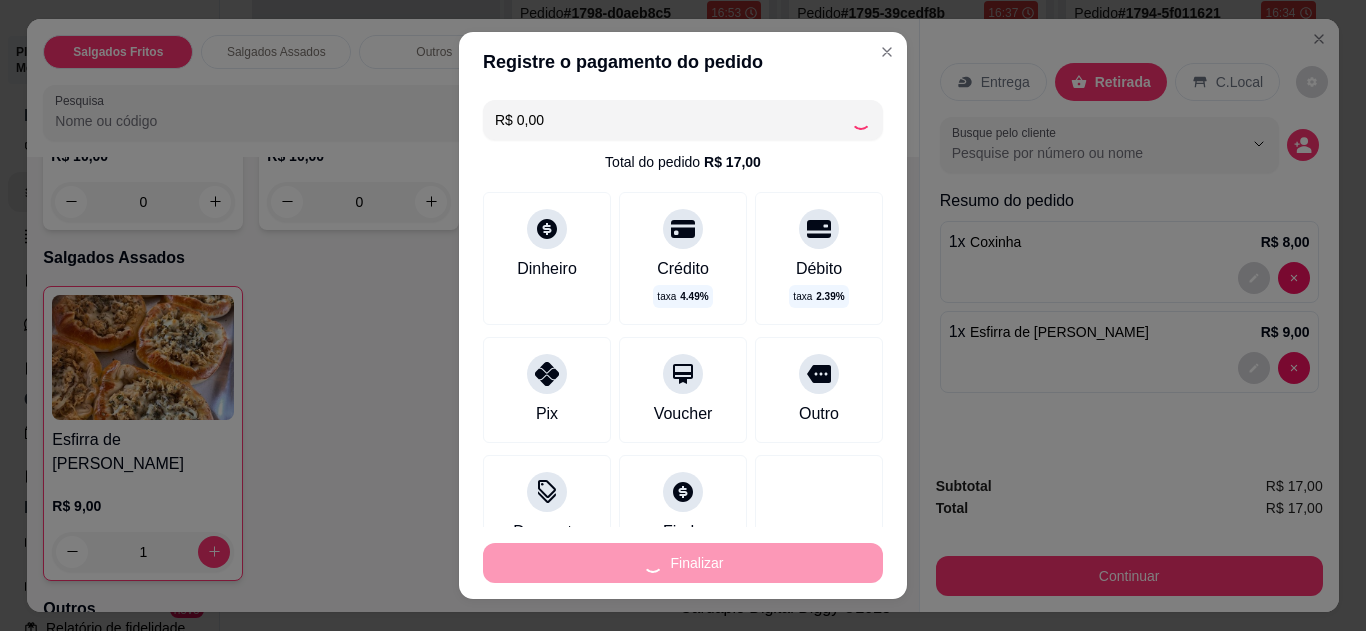 type on "0" 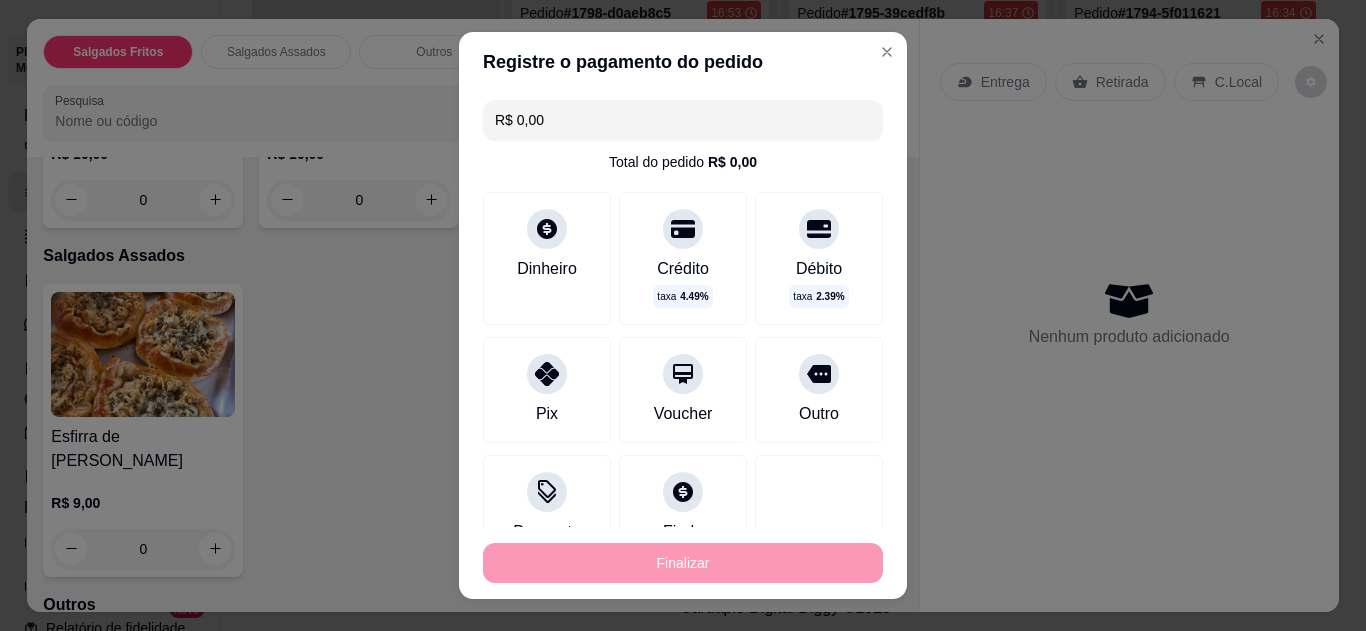 type on "-R$ 17,00" 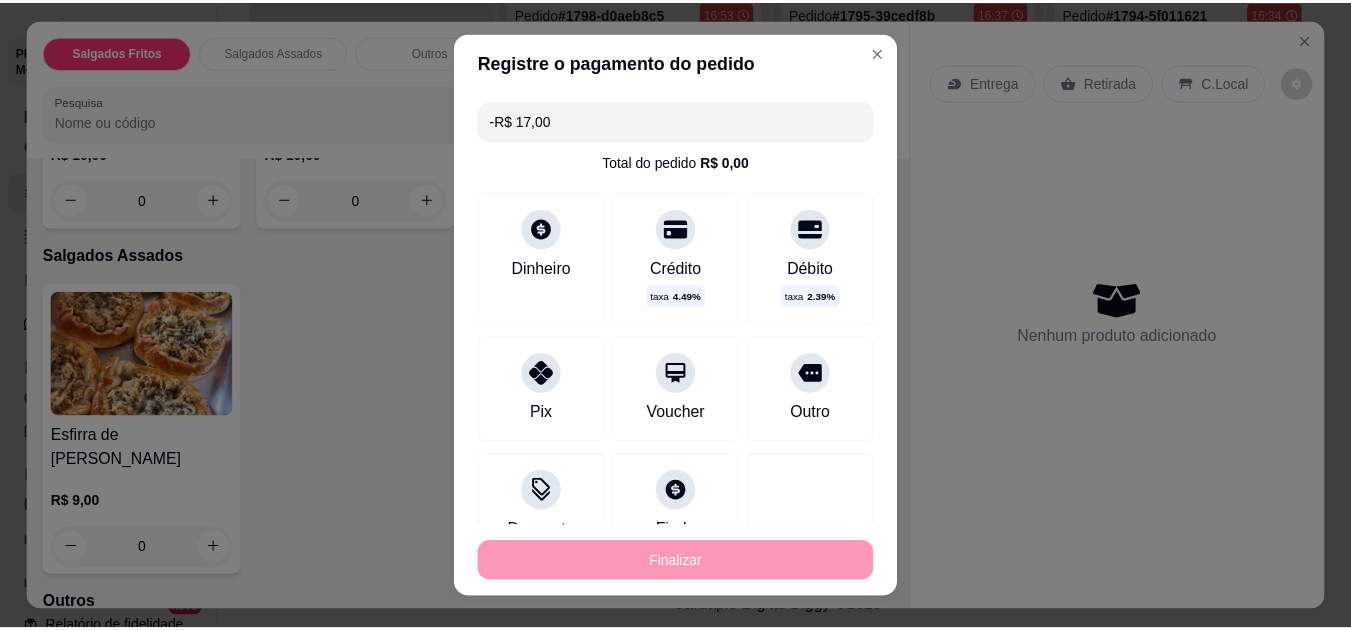 scroll, scrollTop: 611, scrollLeft: 0, axis: vertical 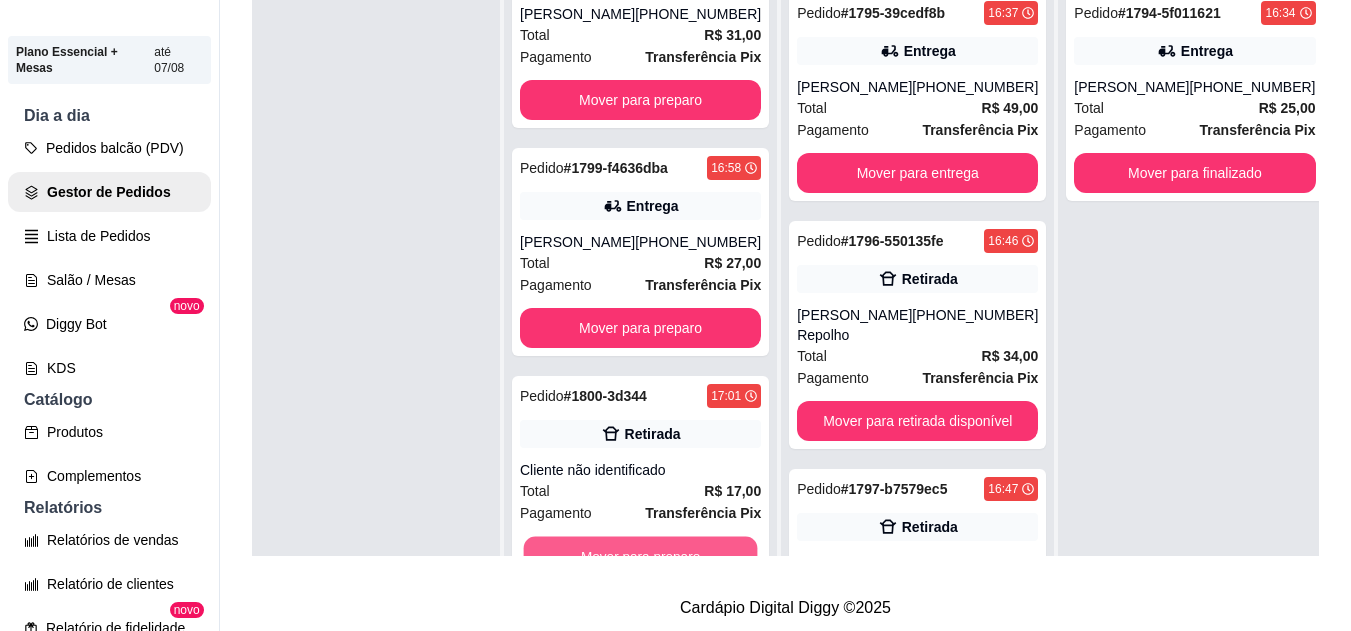 click on "Mover para preparo" at bounding box center (641, 556) 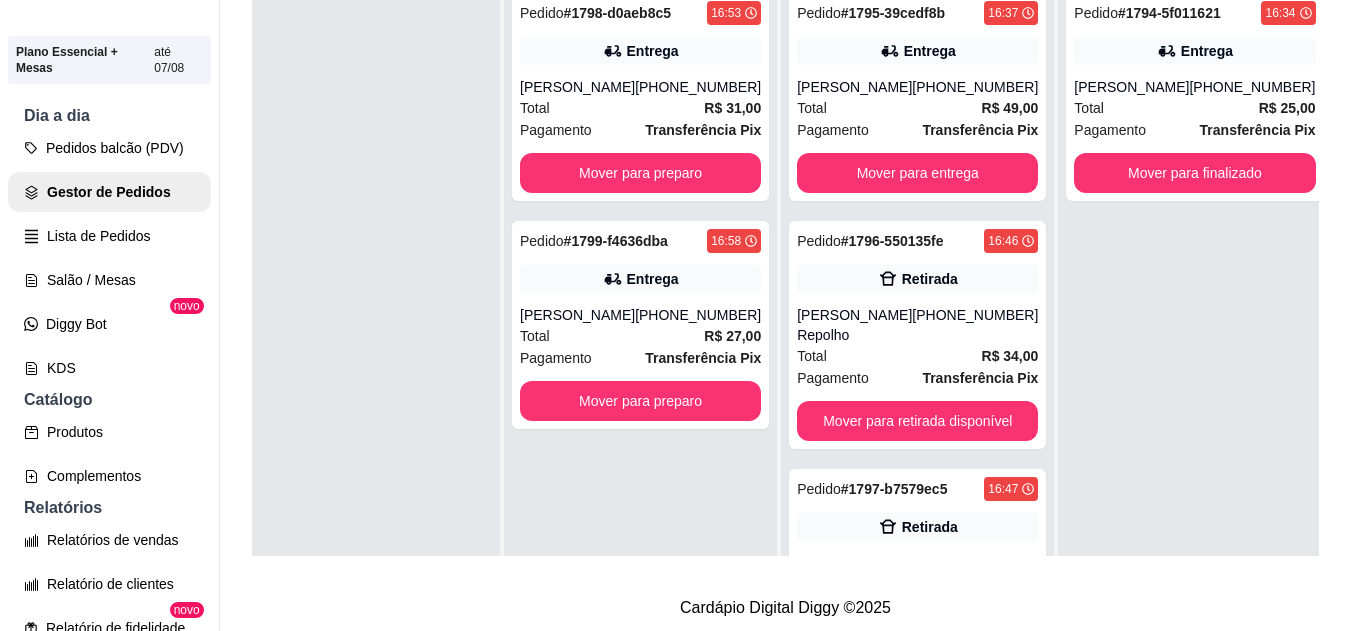 scroll, scrollTop: 0, scrollLeft: 0, axis: both 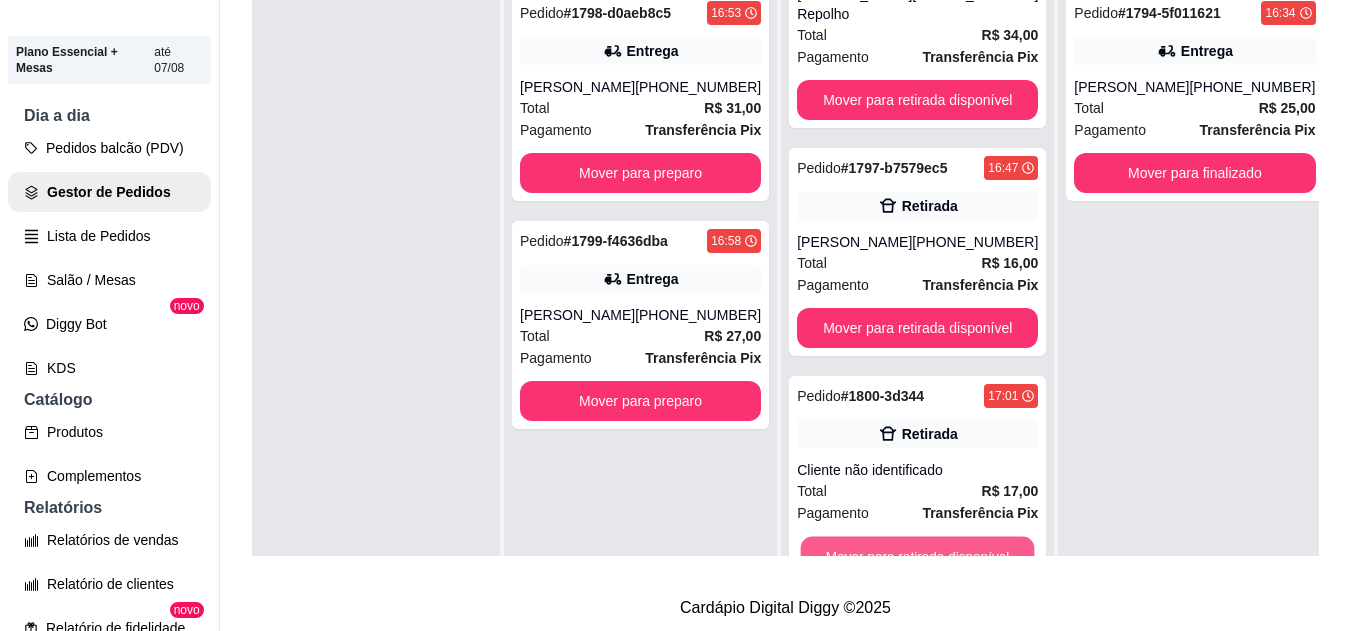 click on "Mover para retirada disponível" at bounding box center (918, 556) 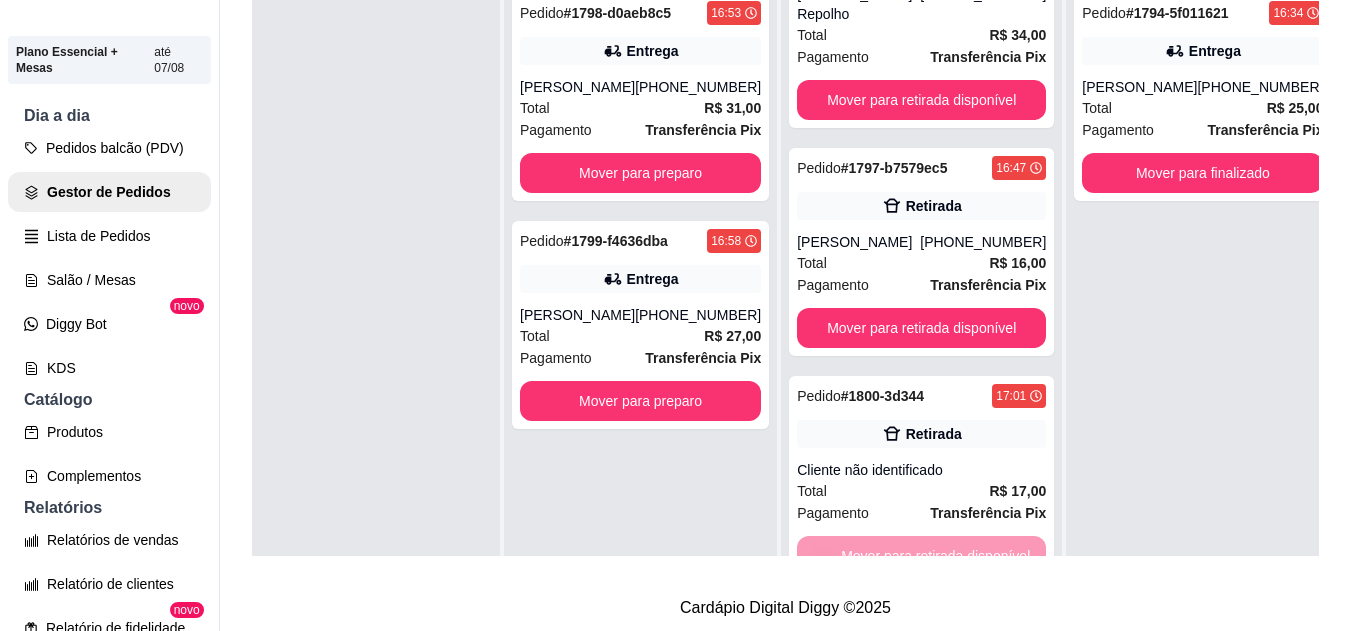 scroll, scrollTop: 93, scrollLeft: 0, axis: vertical 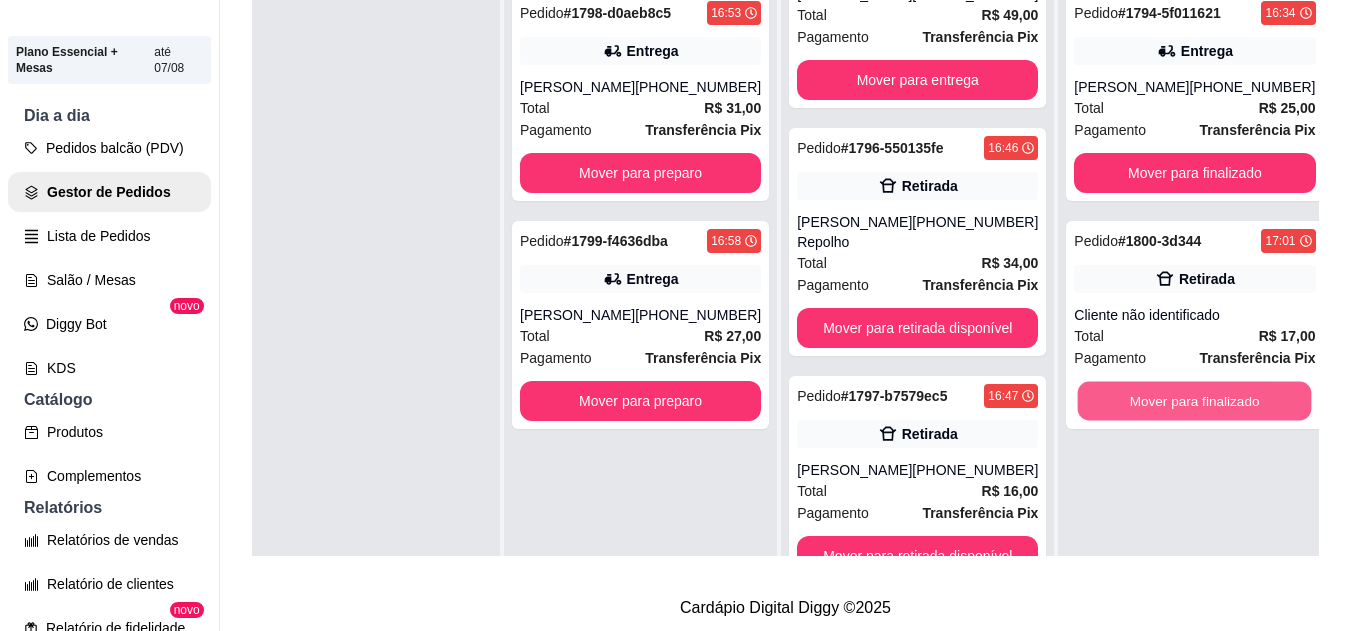click on "Mover para finalizado" at bounding box center (1195, 401) 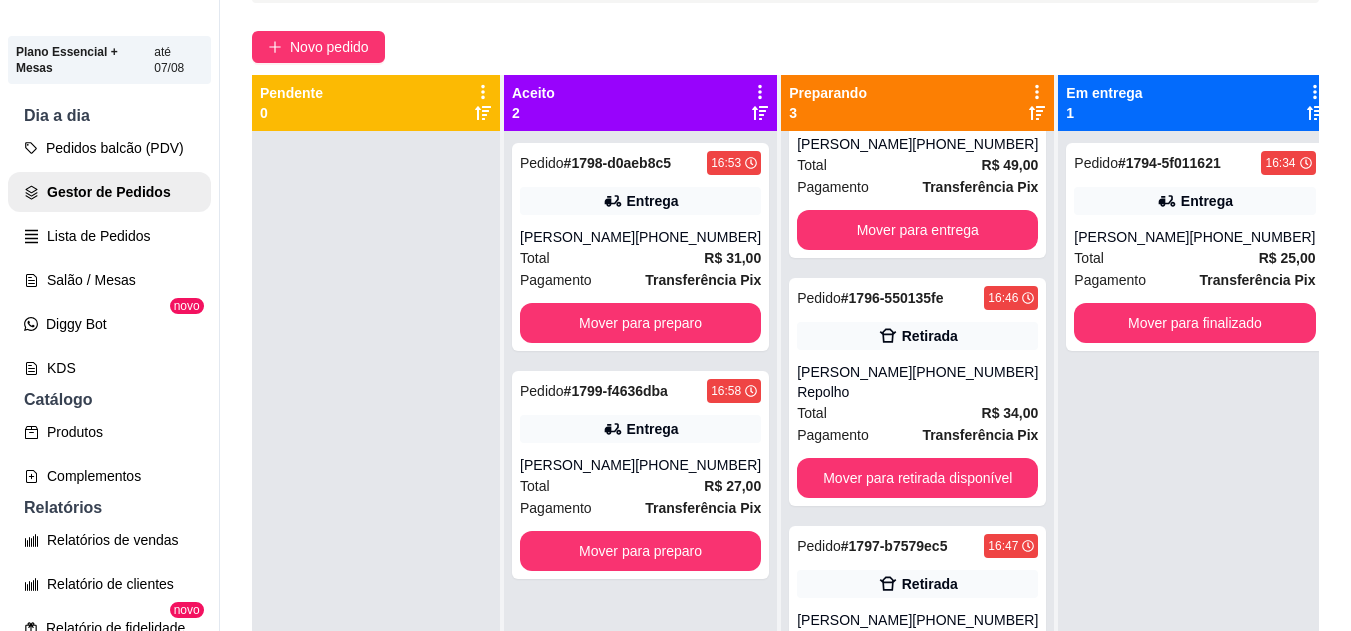 scroll, scrollTop: 128, scrollLeft: 0, axis: vertical 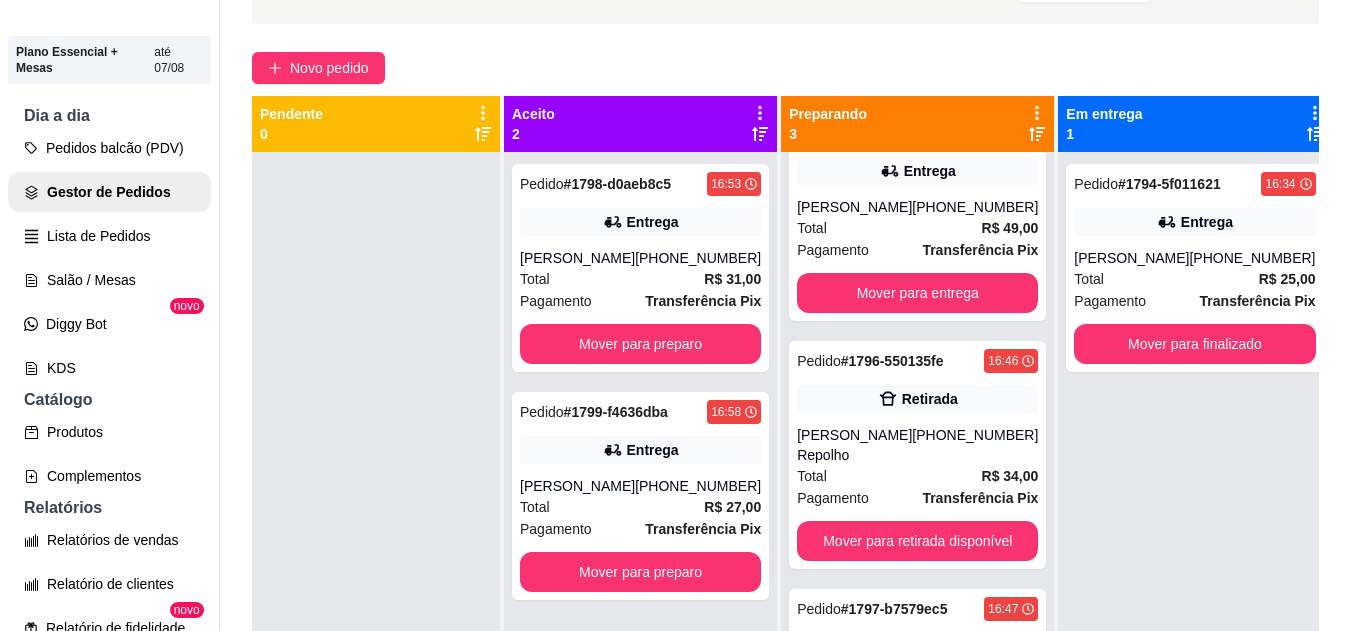 click on "Total R$ 49,00" at bounding box center [917, 228] 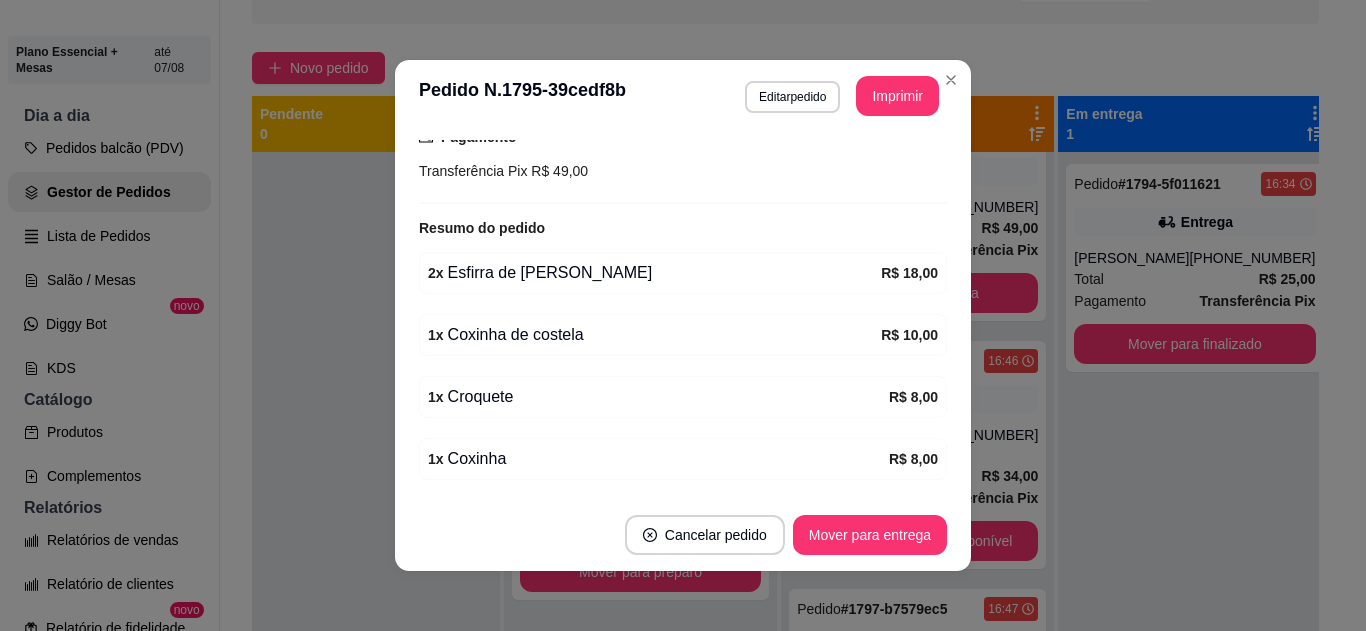 scroll, scrollTop: 596, scrollLeft: 0, axis: vertical 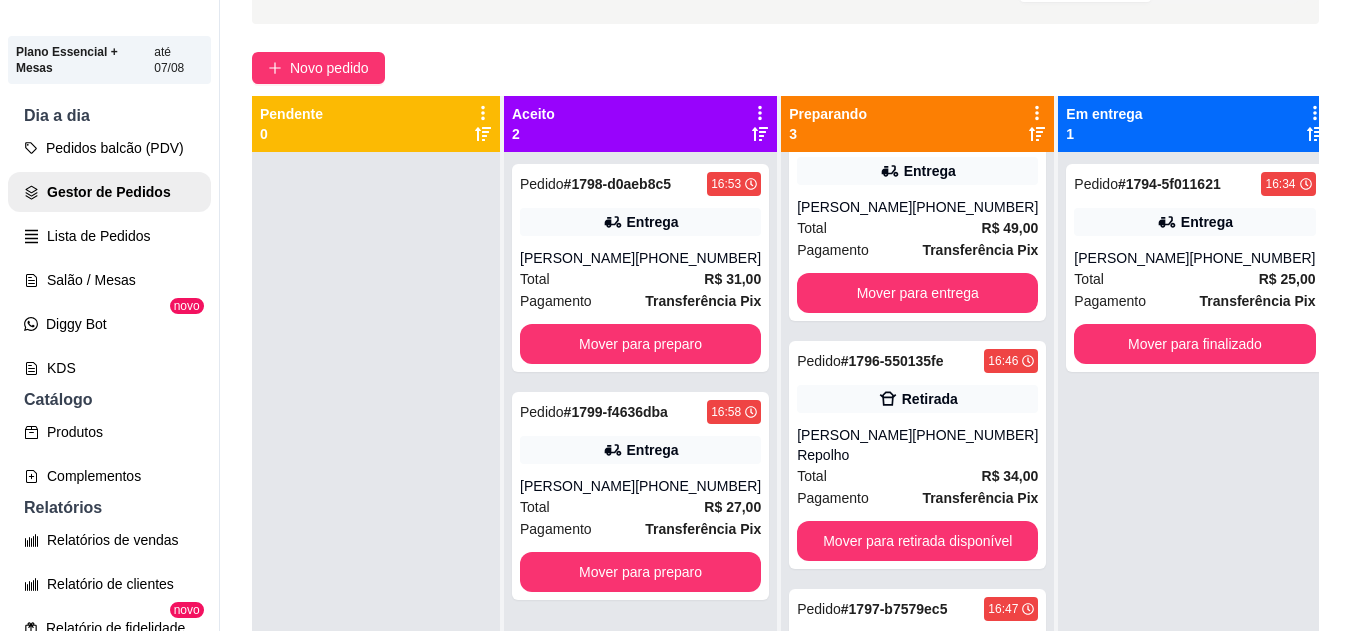 click on "(93) 99203-6212" at bounding box center (975, 445) 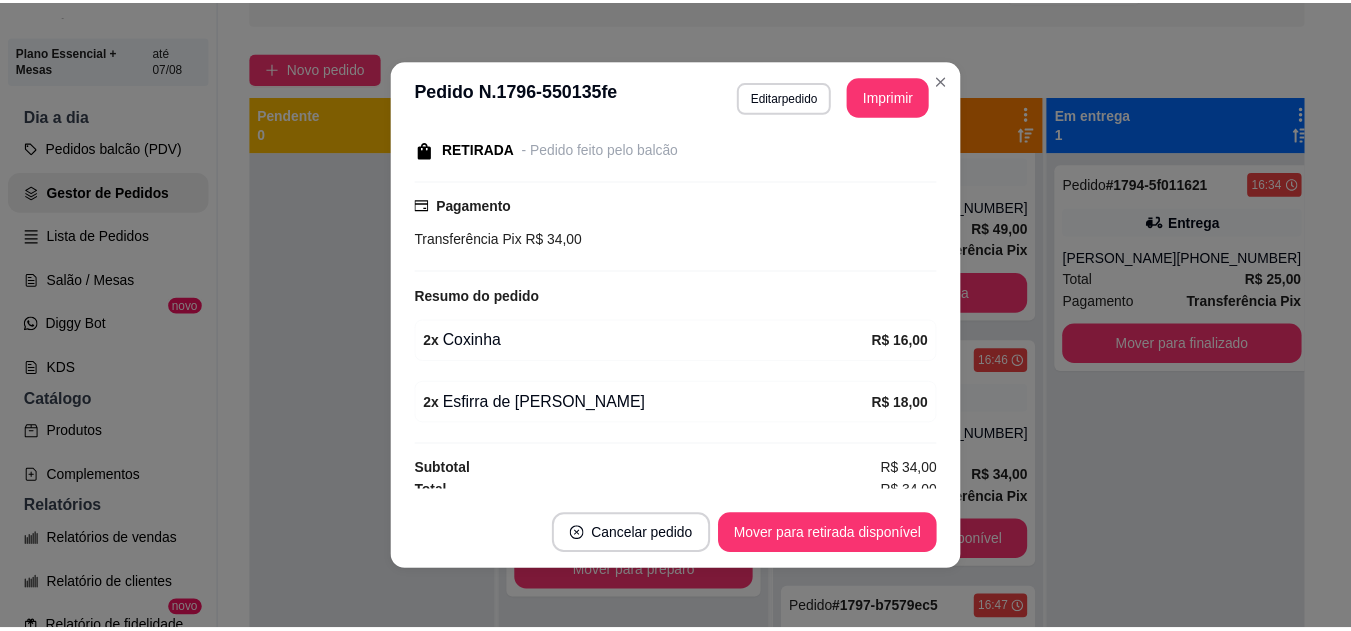 scroll, scrollTop: 316, scrollLeft: 0, axis: vertical 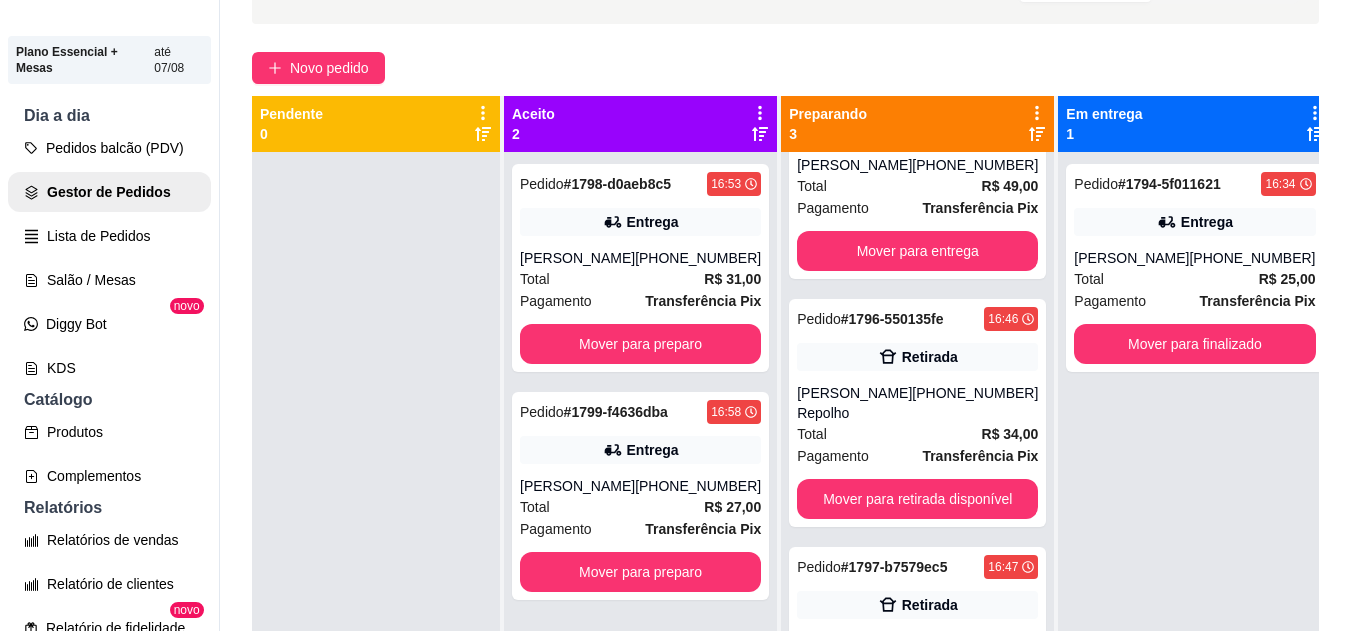 click on "Retirada" at bounding box center [917, 605] 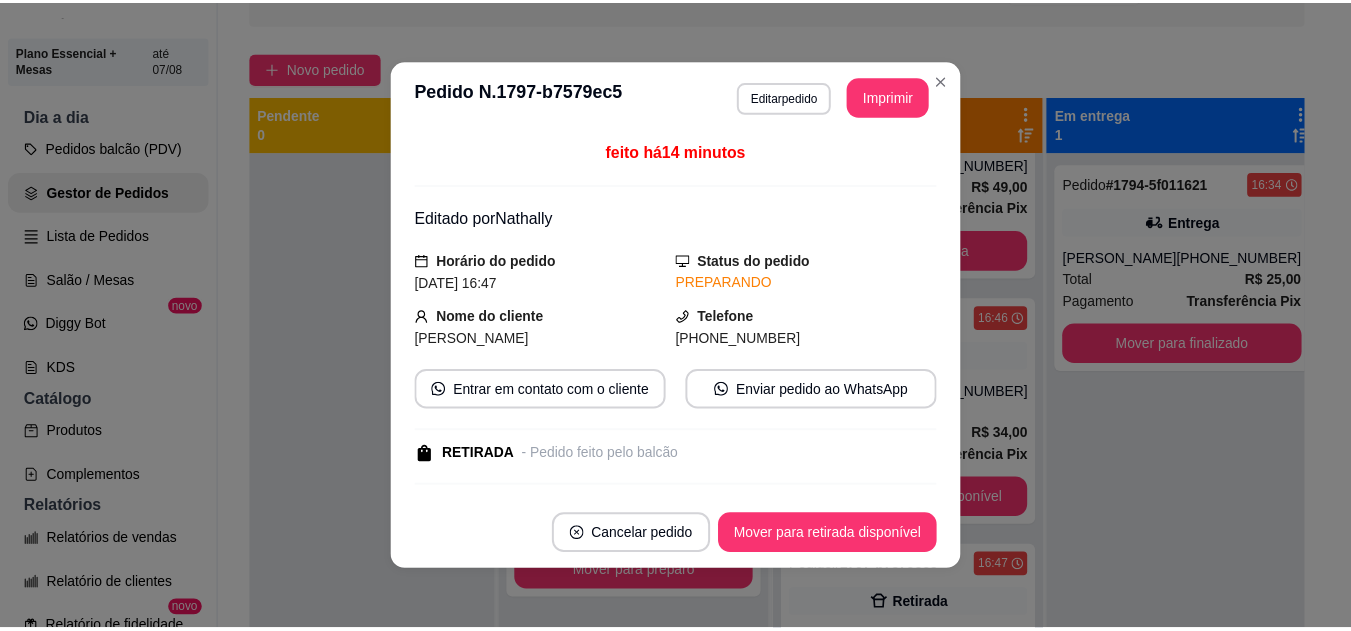 scroll, scrollTop: 254, scrollLeft: 0, axis: vertical 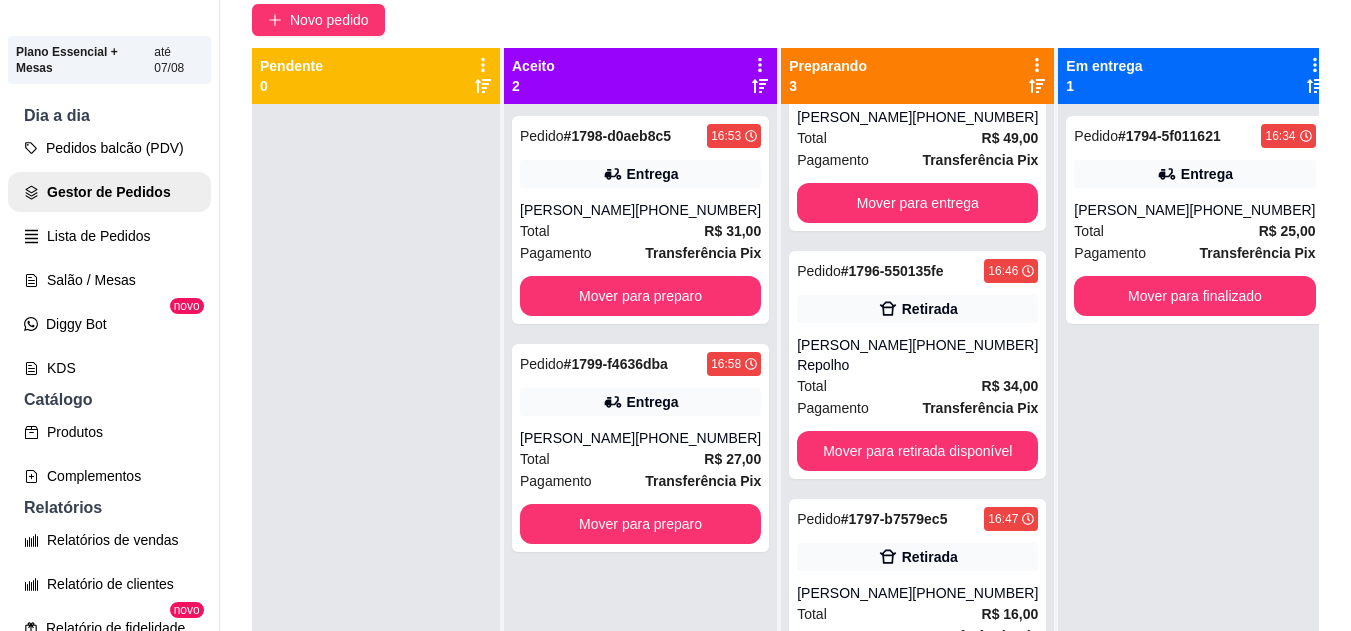 click on "(93) 99206-6379" at bounding box center [698, 210] 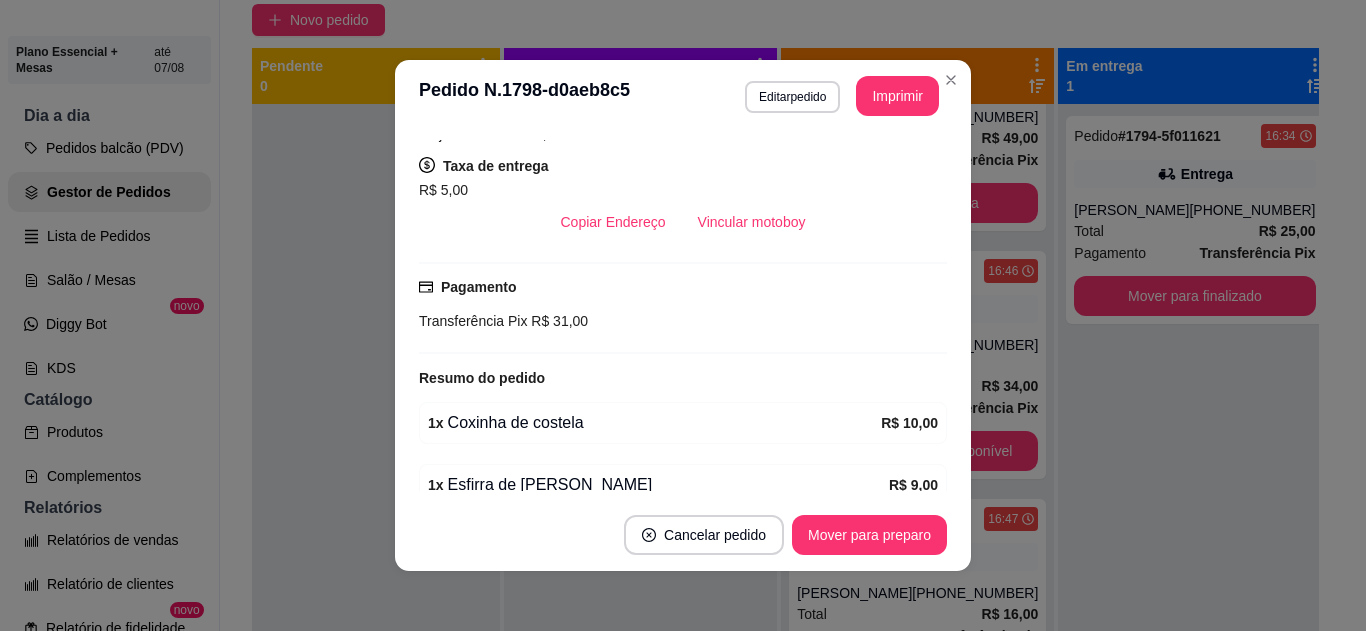 scroll, scrollTop: 338, scrollLeft: 0, axis: vertical 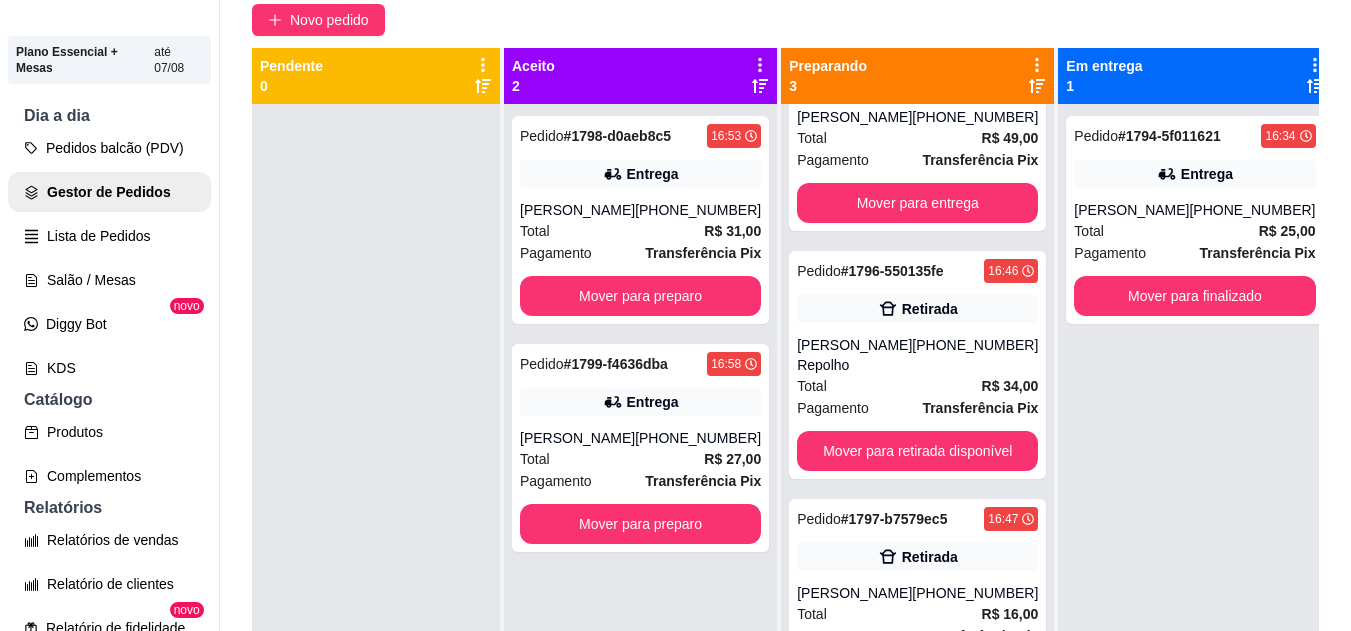 click on "Total R$ 27,00" at bounding box center [640, 459] 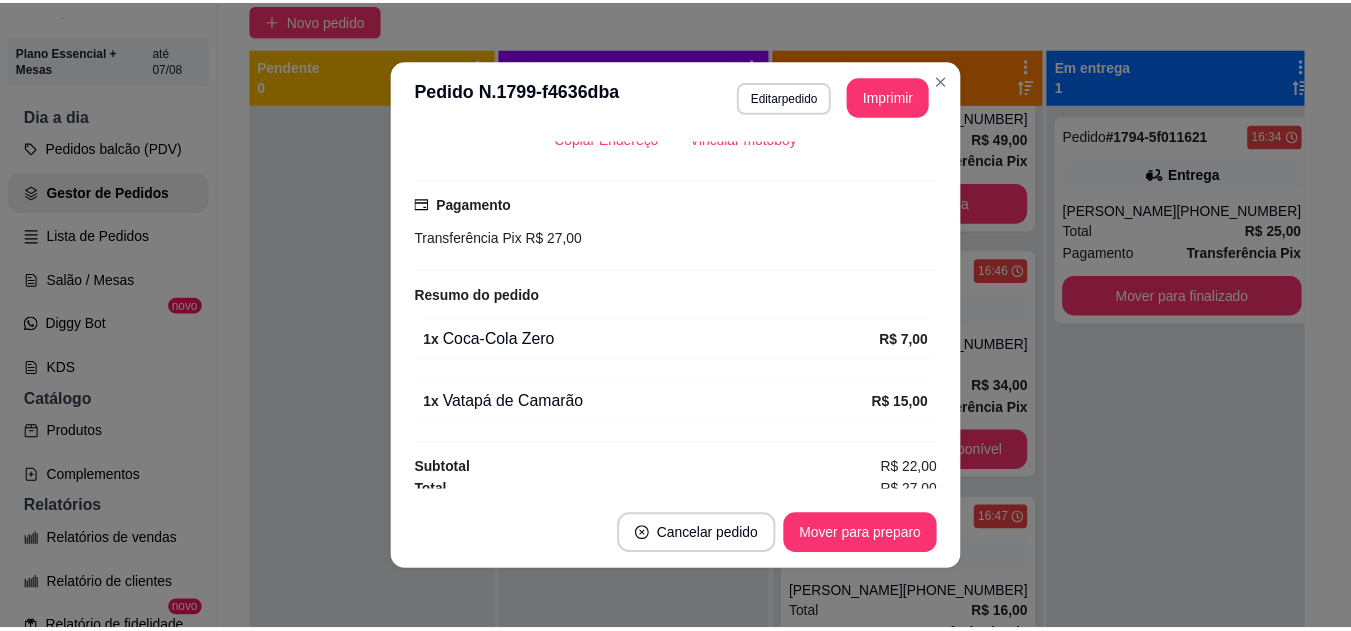 scroll, scrollTop: 488, scrollLeft: 0, axis: vertical 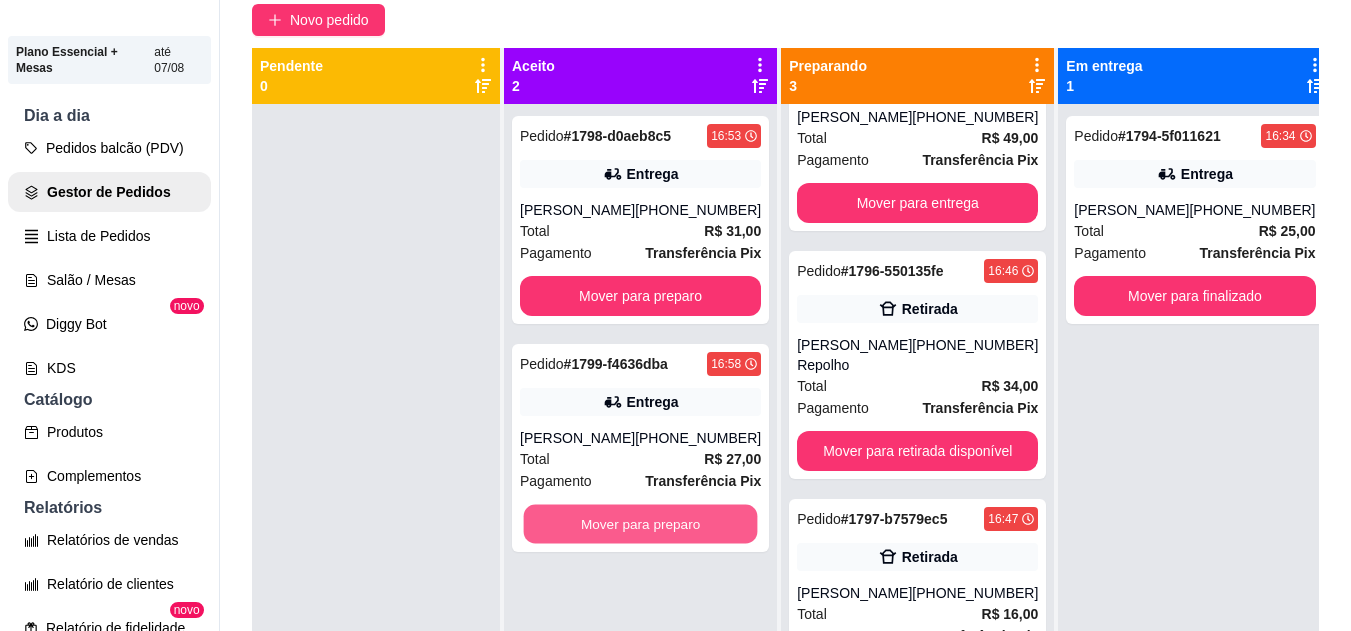 click on "Mover para preparo" at bounding box center (641, 524) 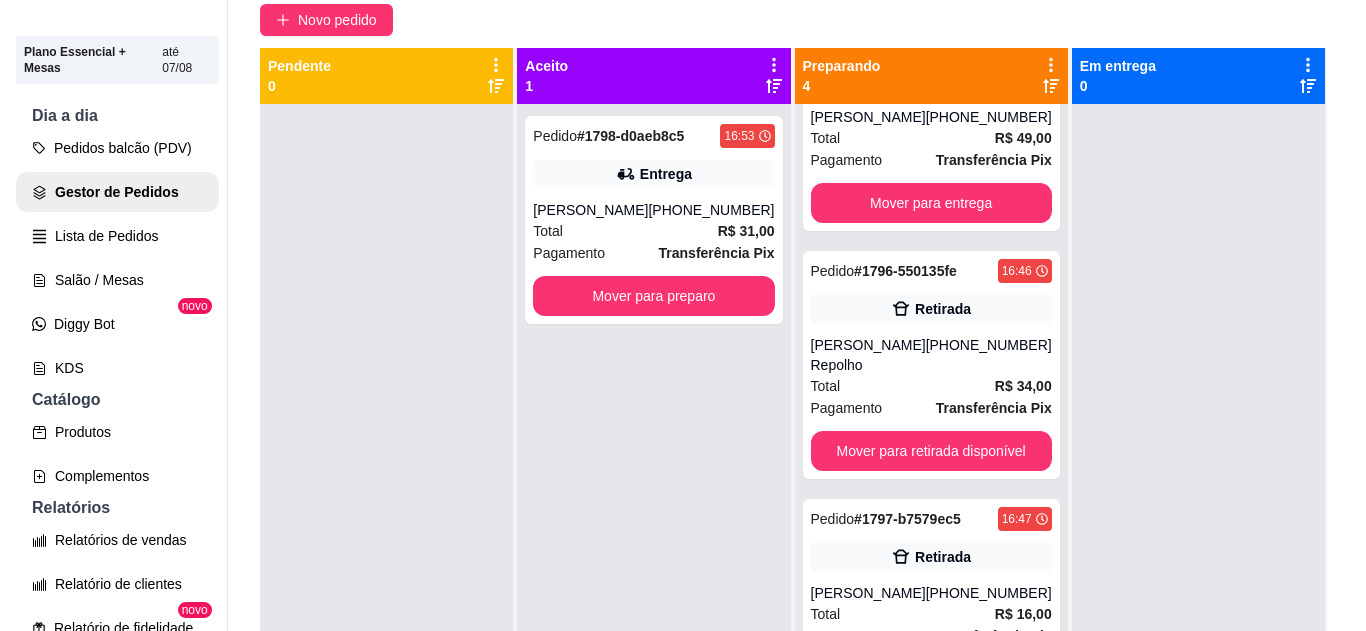 scroll, scrollTop: 0, scrollLeft: 0, axis: both 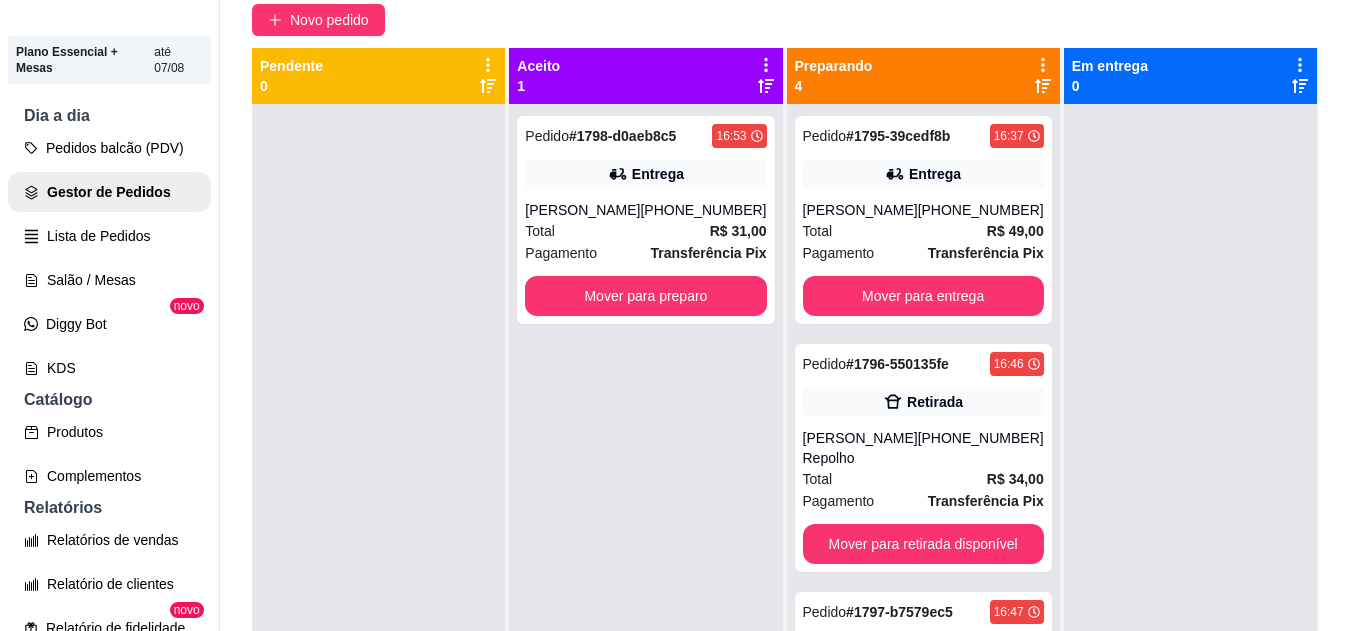 click on "Total R$ 49,00" at bounding box center [923, 231] 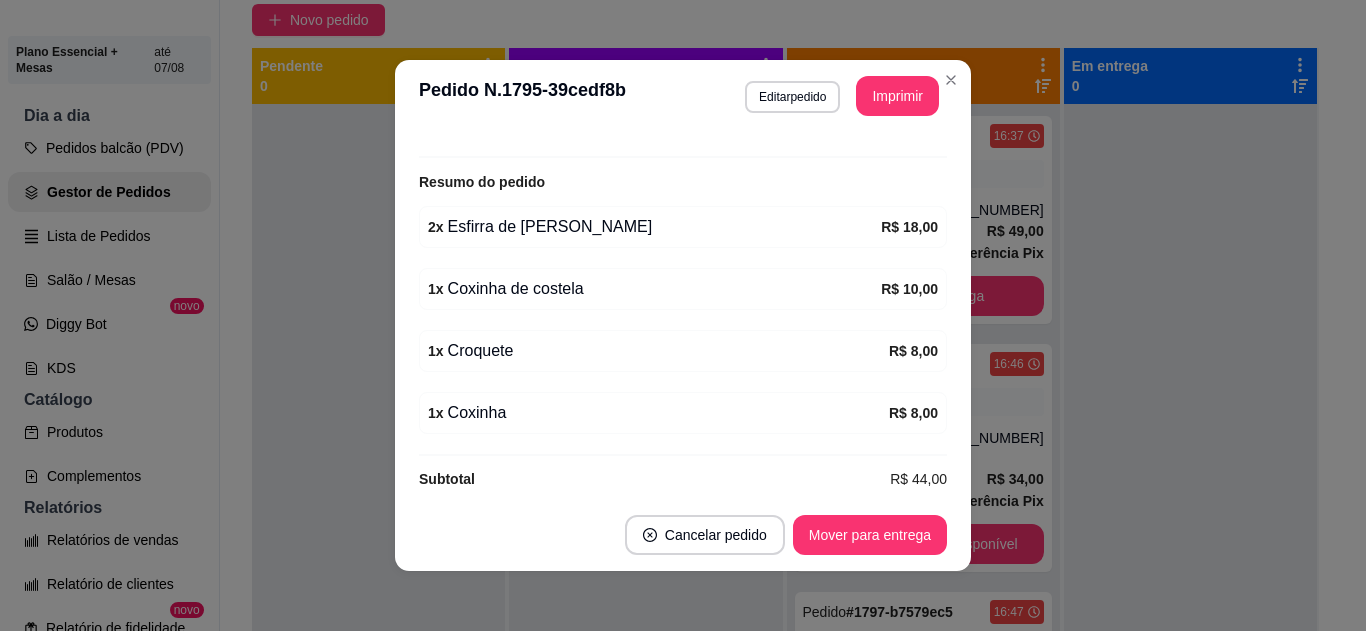 scroll, scrollTop: 596, scrollLeft: 0, axis: vertical 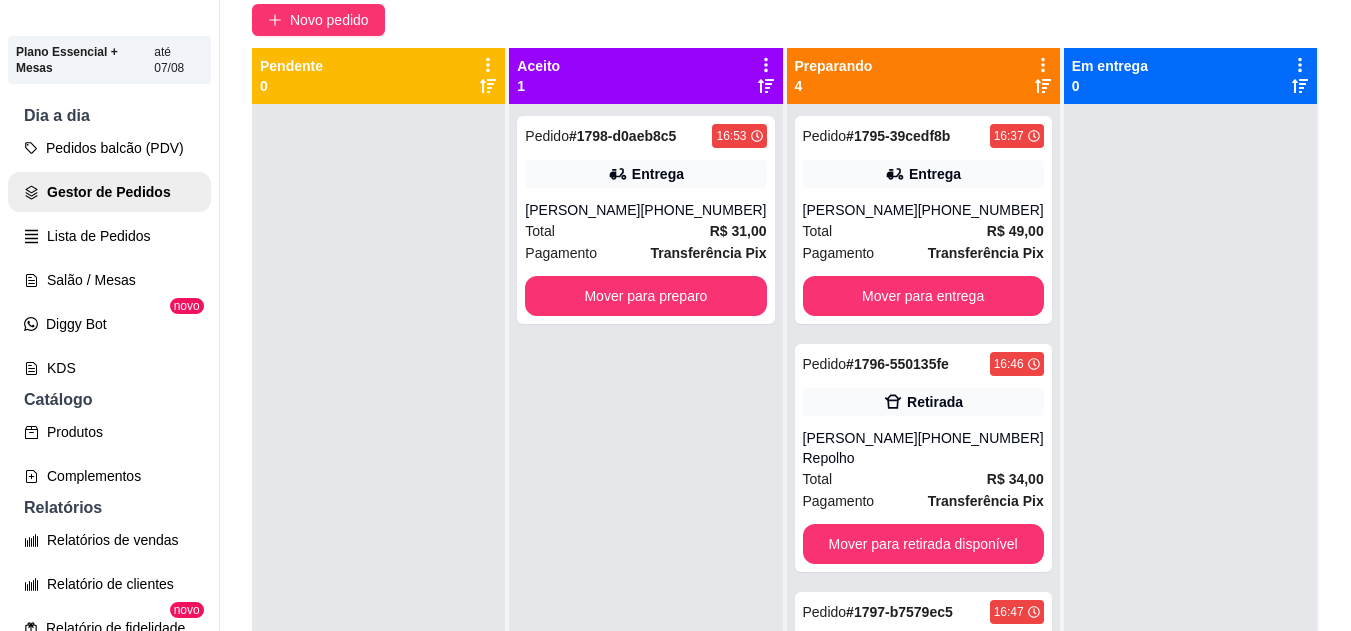 click on "Retirada" at bounding box center (935, 402) 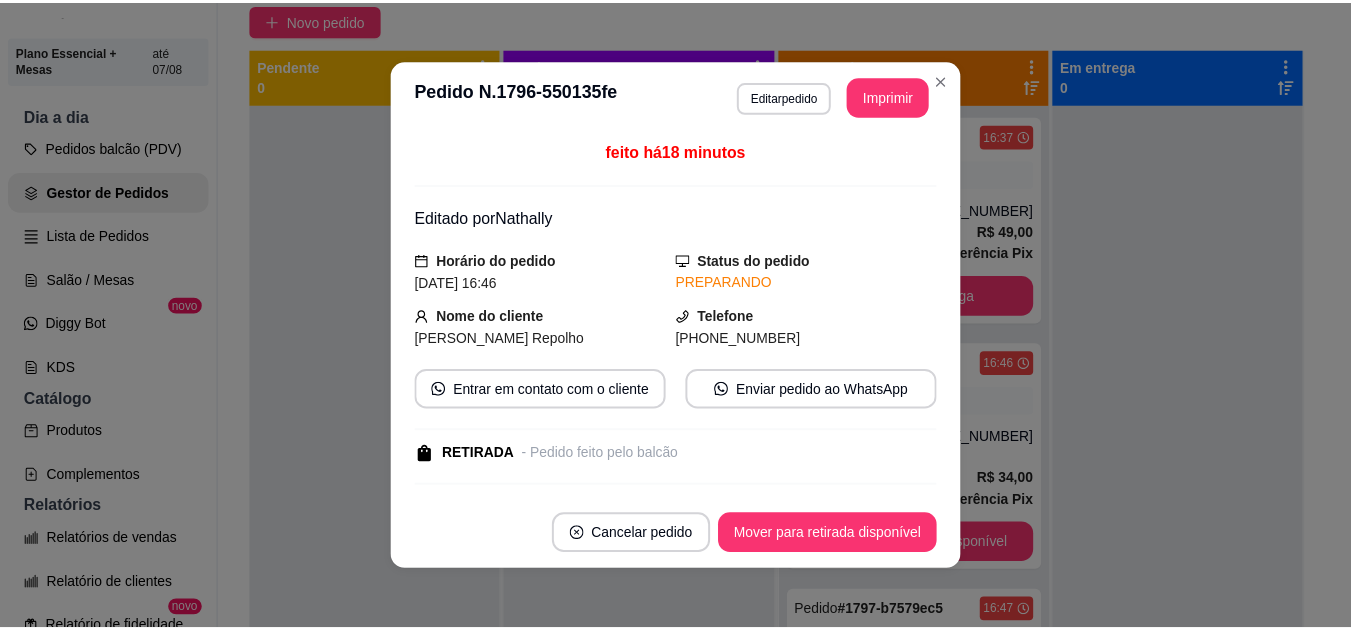 scroll, scrollTop: 316, scrollLeft: 0, axis: vertical 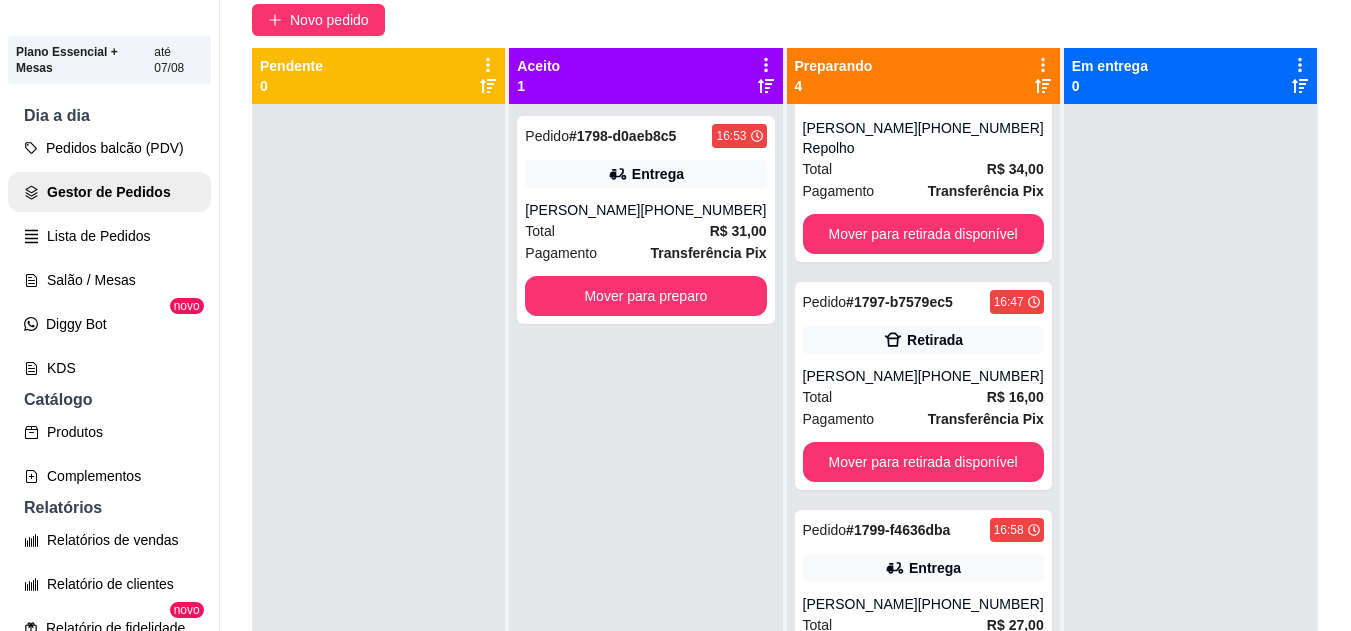 click on "Deivid Patrick" at bounding box center [860, 376] 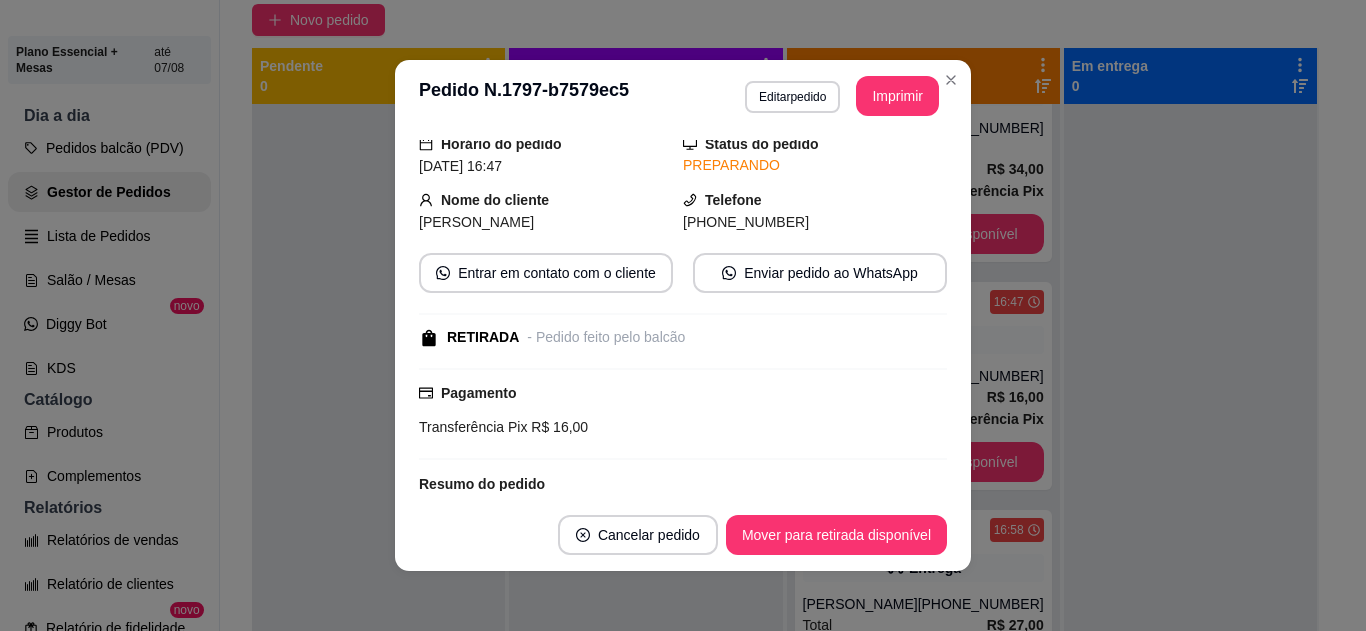 scroll, scrollTop: 160, scrollLeft: 0, axis: vertical 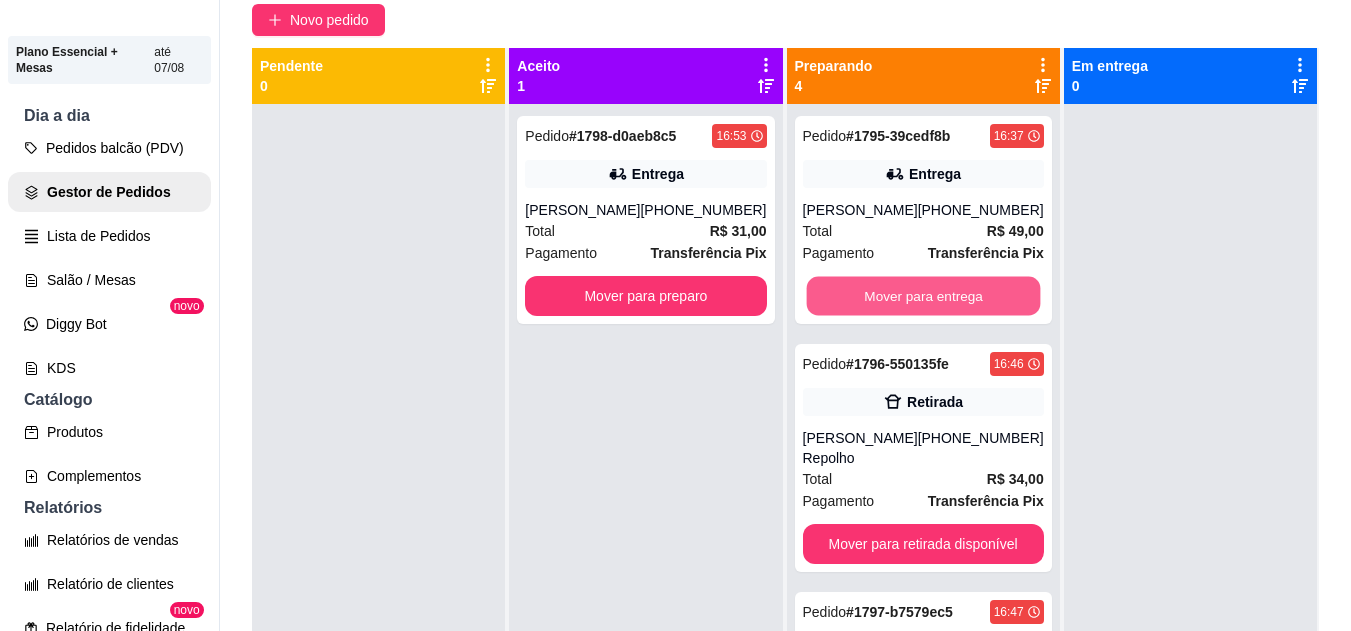 click on "Mover para entrega" at bounding box center [923, 296] 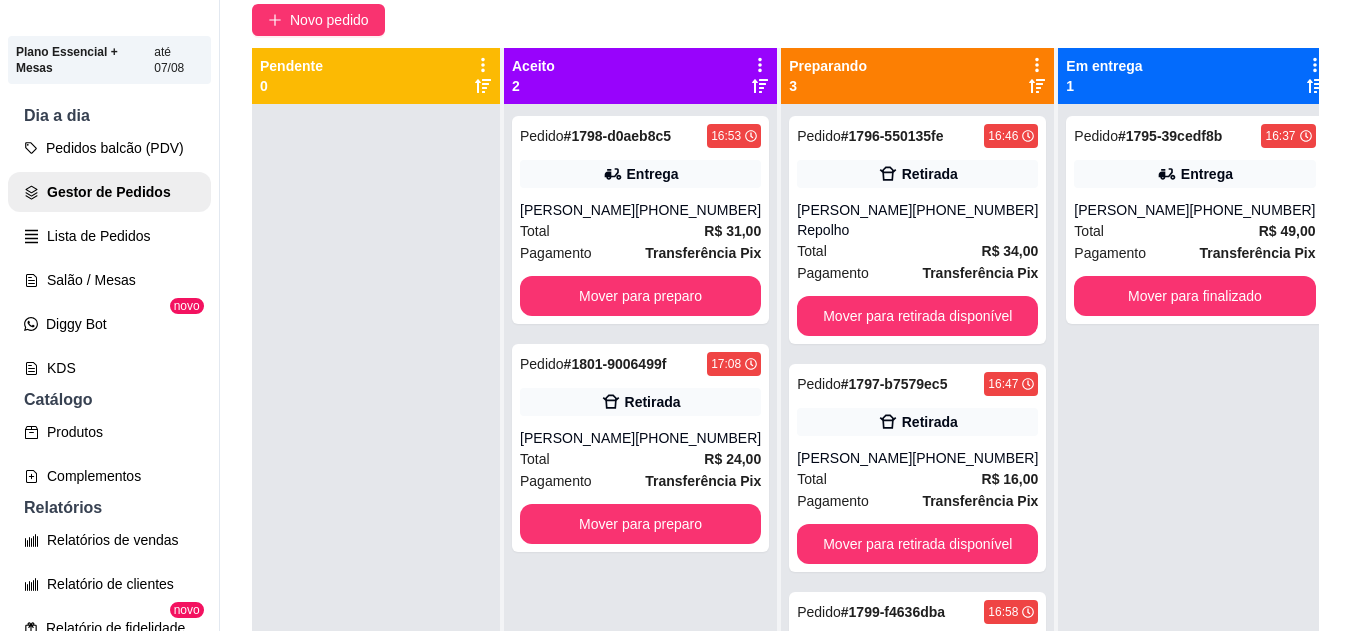 click on "(93) 99203-6212" at bounding box center (975, 220) 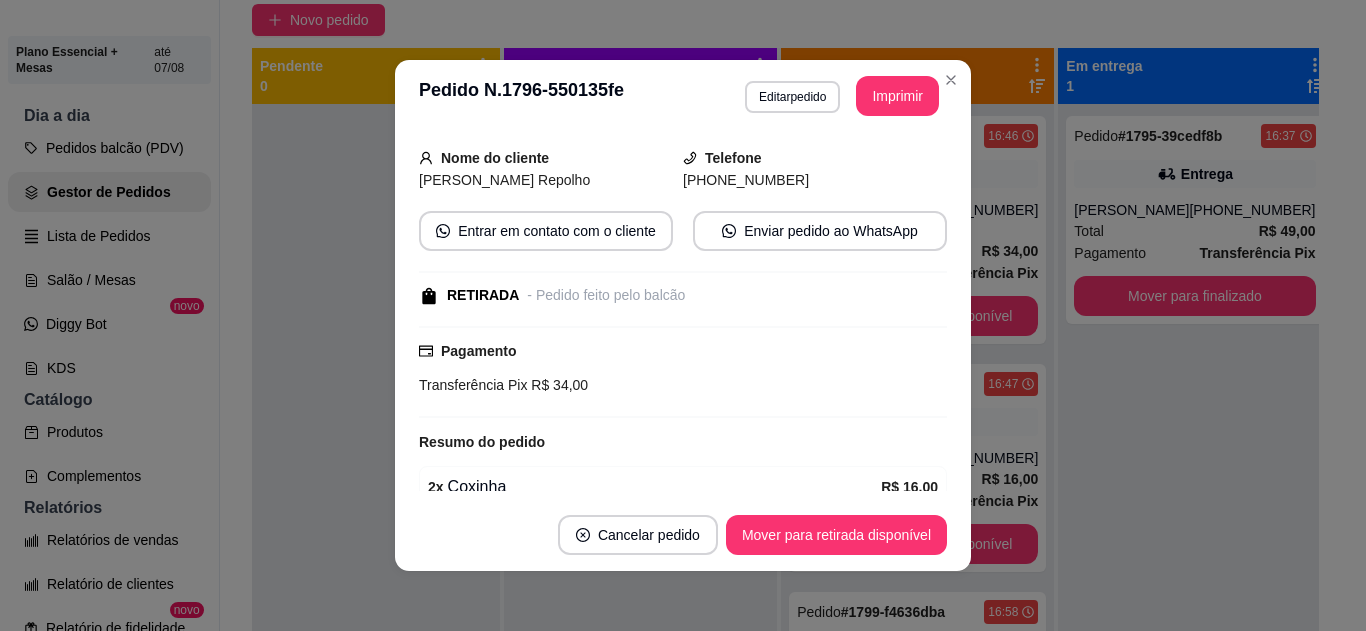 scroll, scrollTop: 316, scrollLeft: 0, axis: vertical 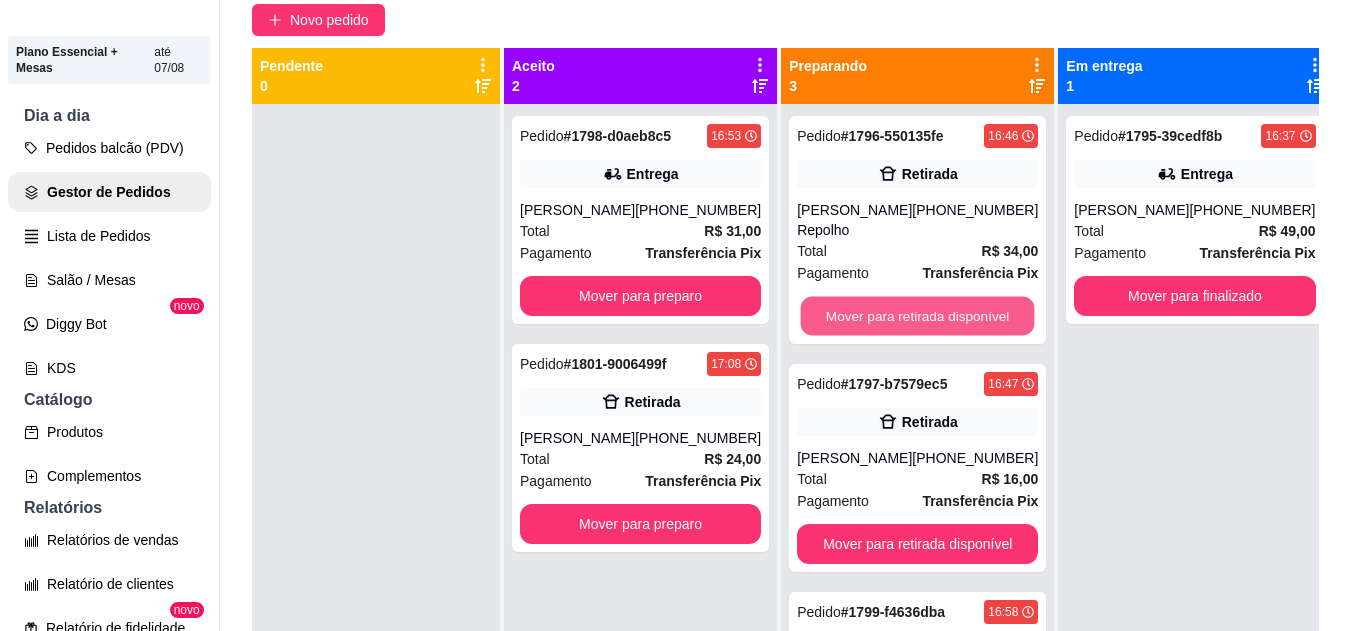 click on "Mover para retirada disponível" at bounding box center (918, 316) 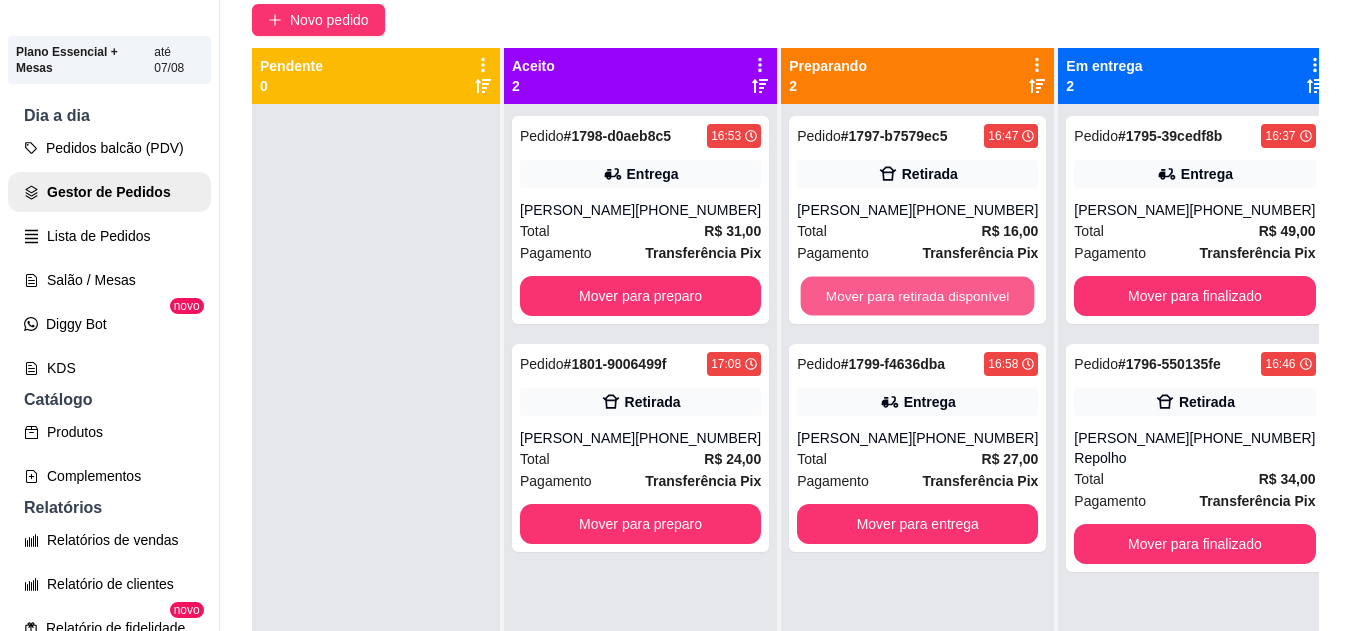 click on "Mover para retirada disponível" at bounding box center [918, 296] 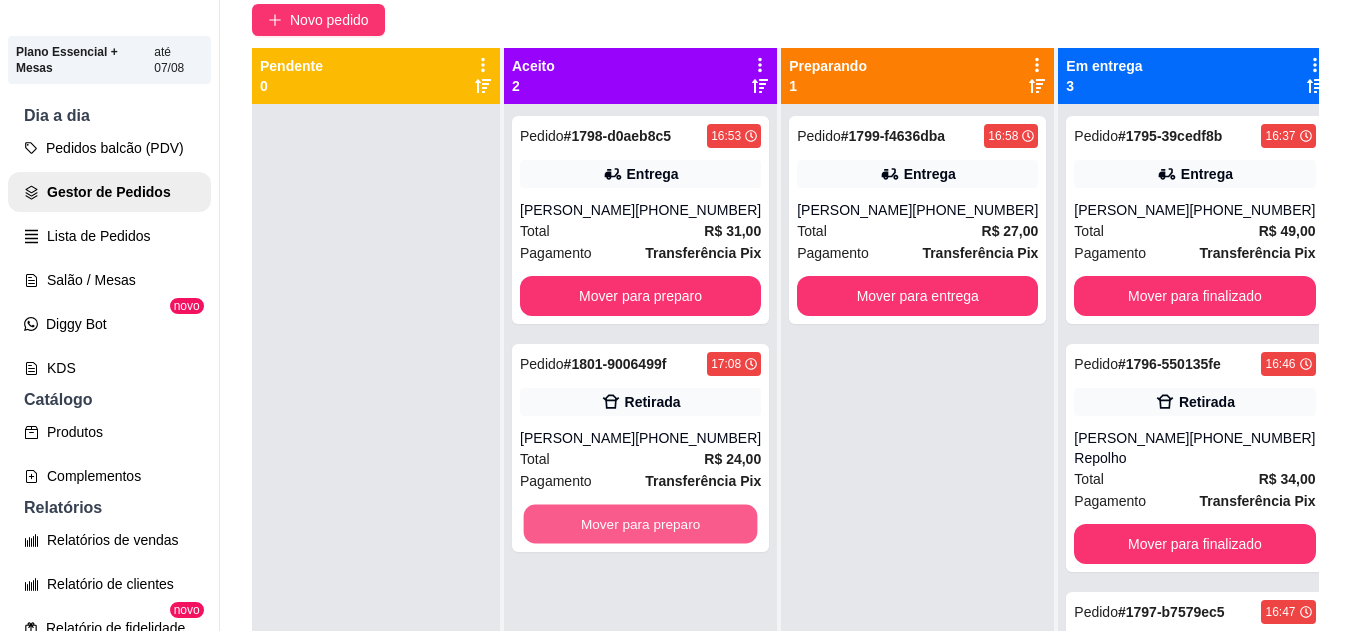 click on "Mover para preparo" at bounding box center (641, 524) 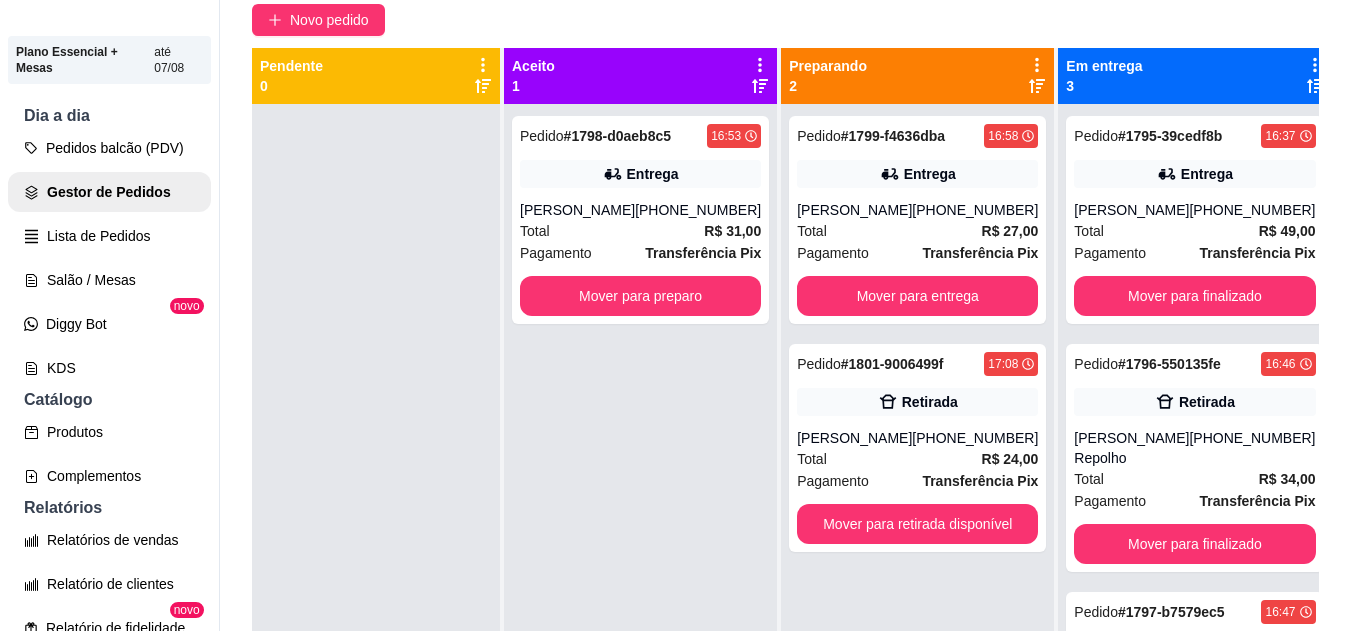 click on "Pedido  # 1801-9006499f 17:08 Retirada Karla (93) 99109-4678 Total R$ 24,00 Pagamento Transferência Pix Mover para retirada disponível" at bounding box center [917, 448] 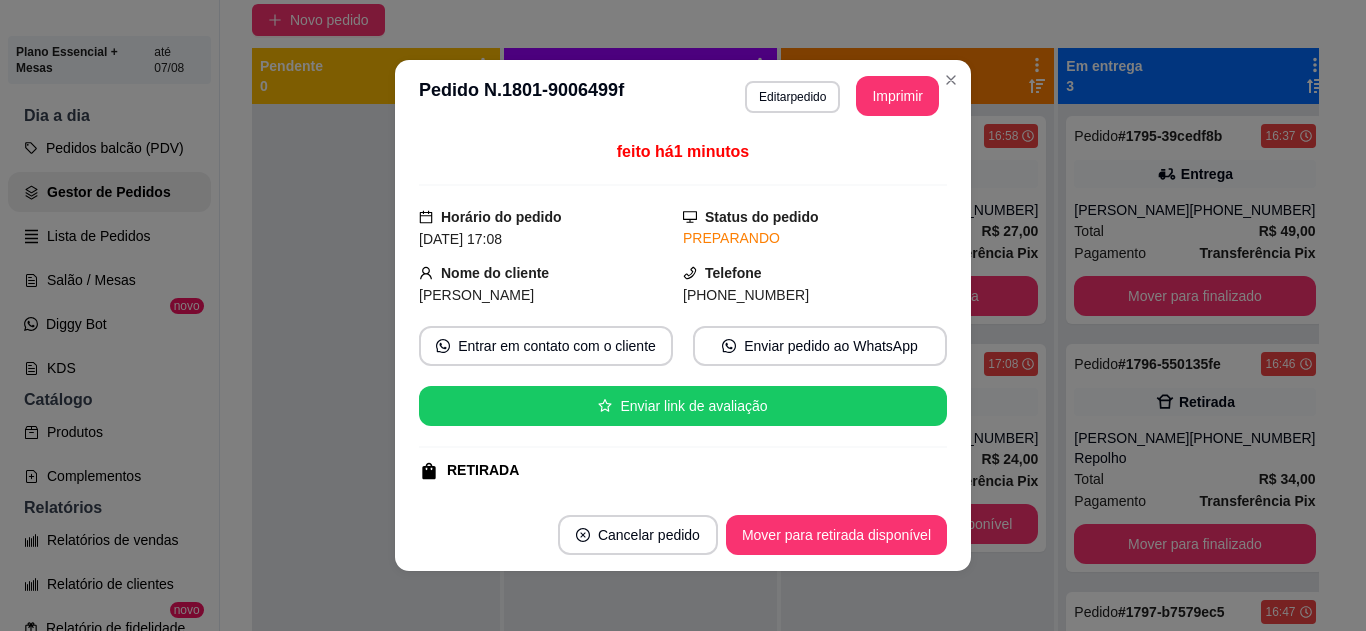 scroll, scrollTop: 270, scrollLeft: 0, axis: vertical 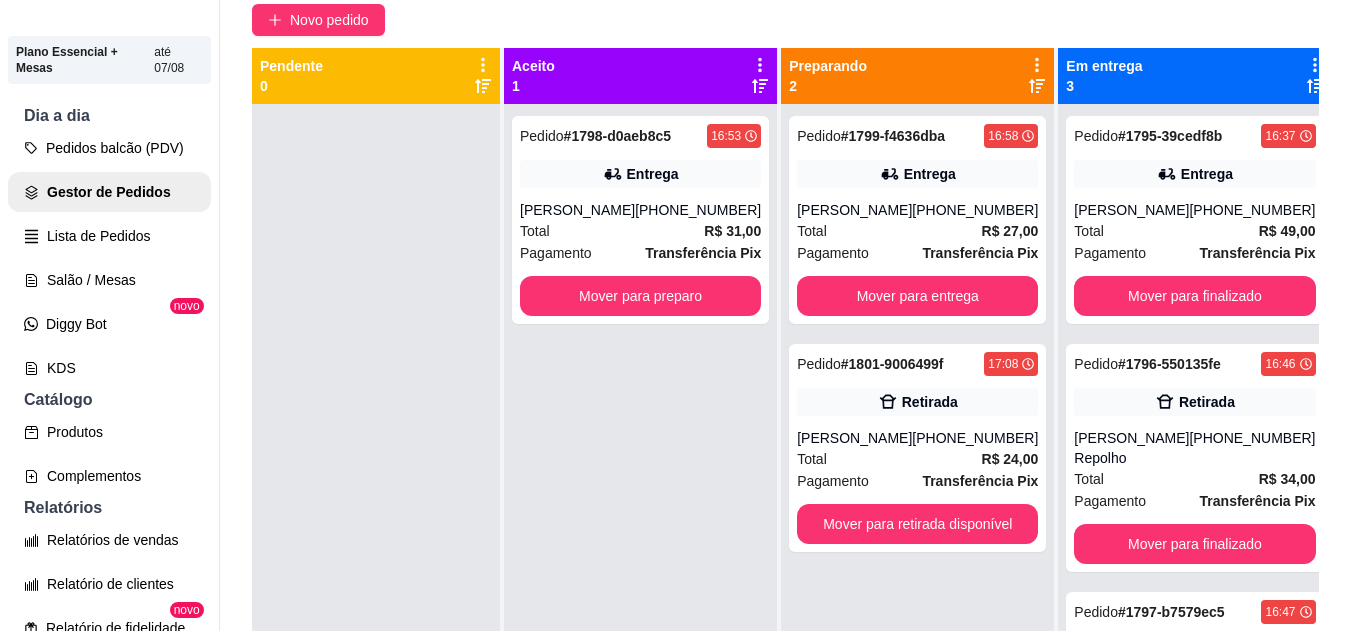 click on "Derik Lopes Menezes" at bounding box center (577, 210) 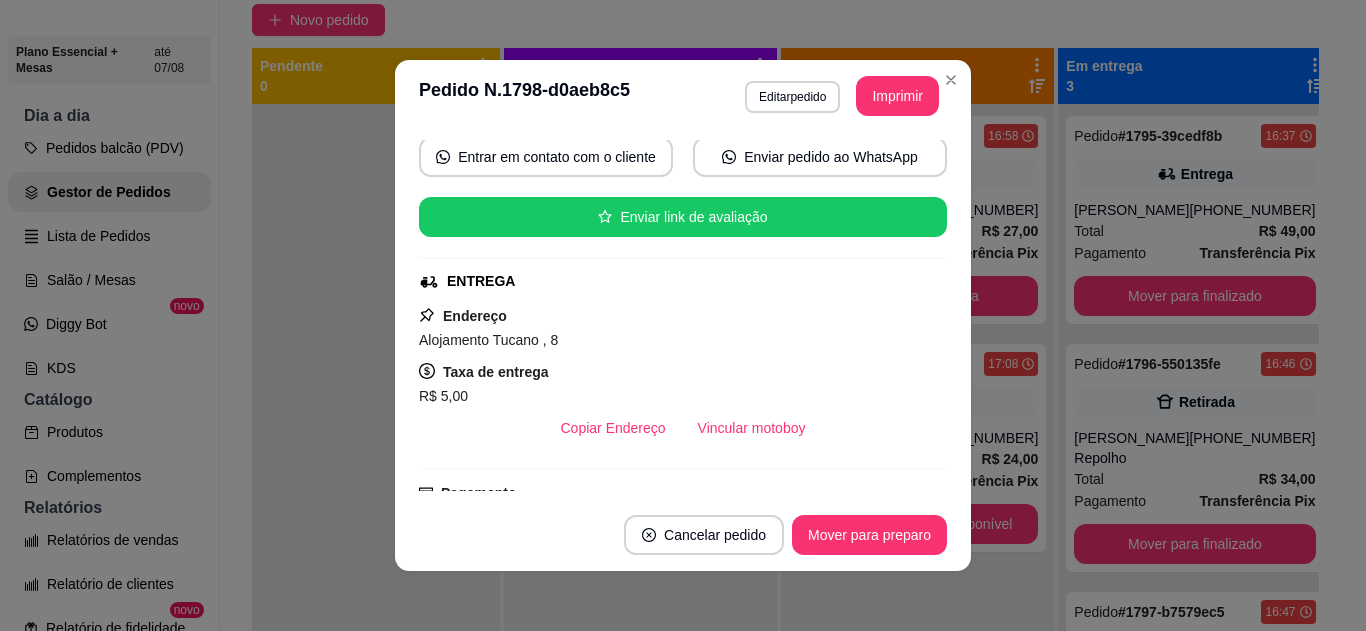 scroll, scrollTop: 0, scrollLeft: 0, axis: both 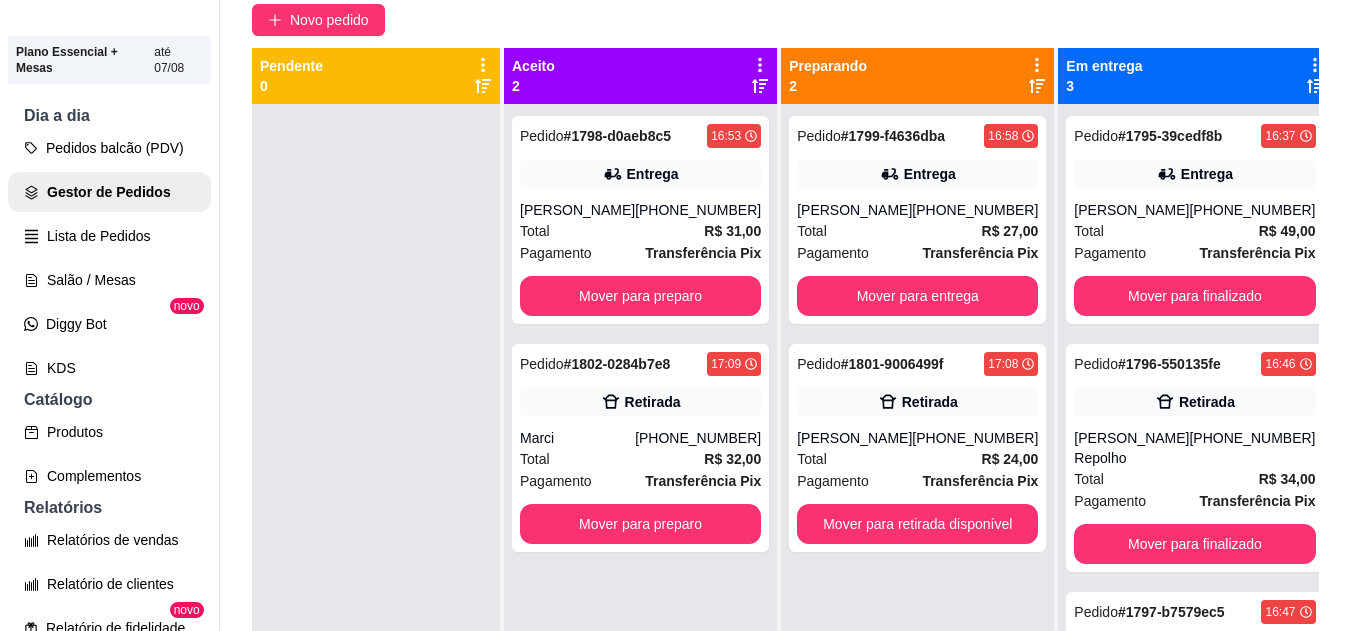 click 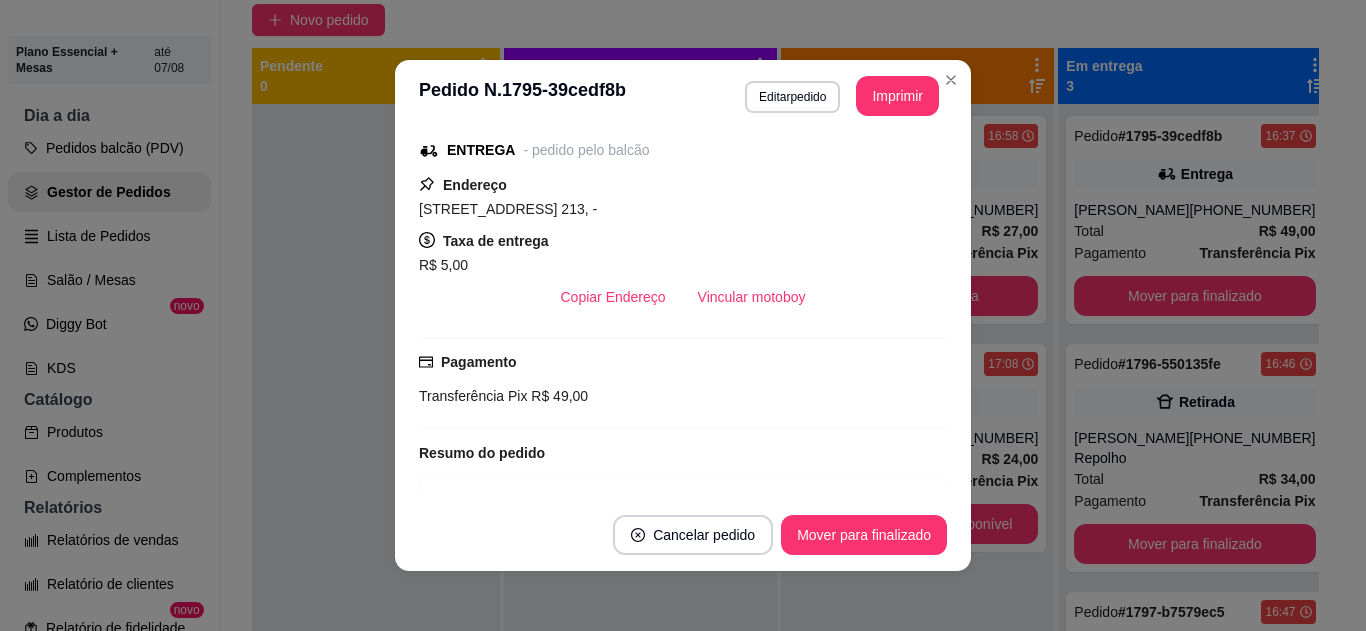 scroll, scrollTop: 322, scrollLeft: 0, axis: vertical 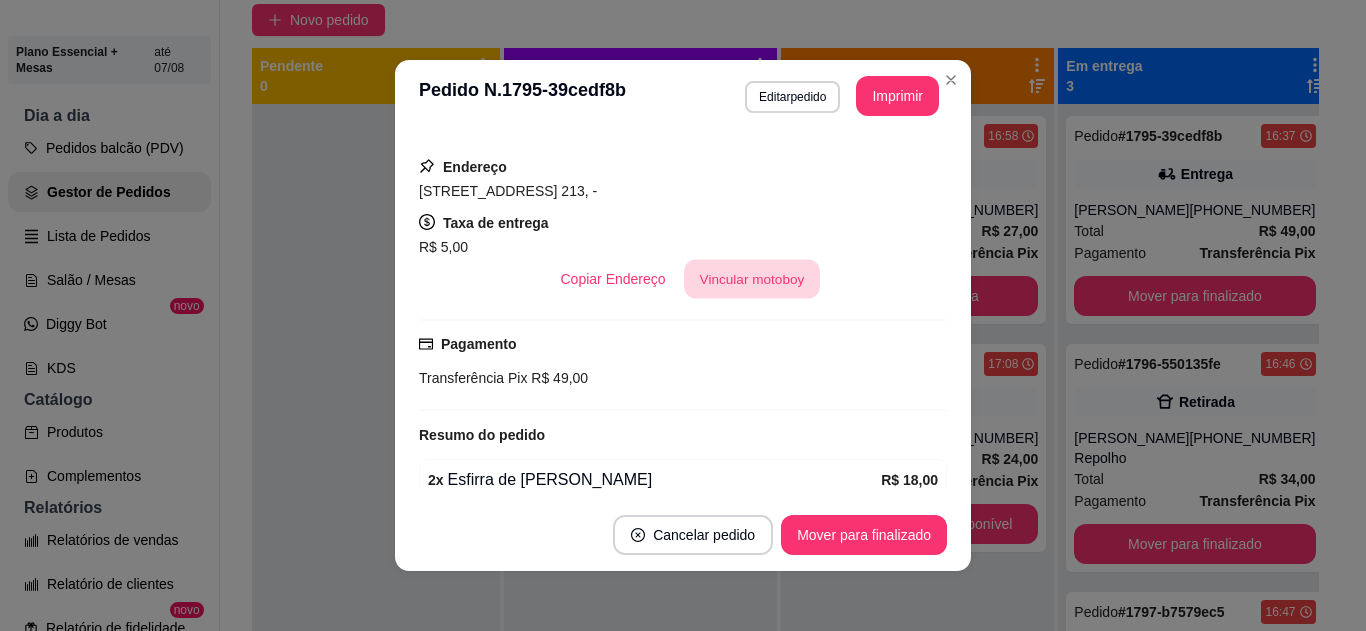 click on "Vincular motoboy" at bounding box center (752, 279) 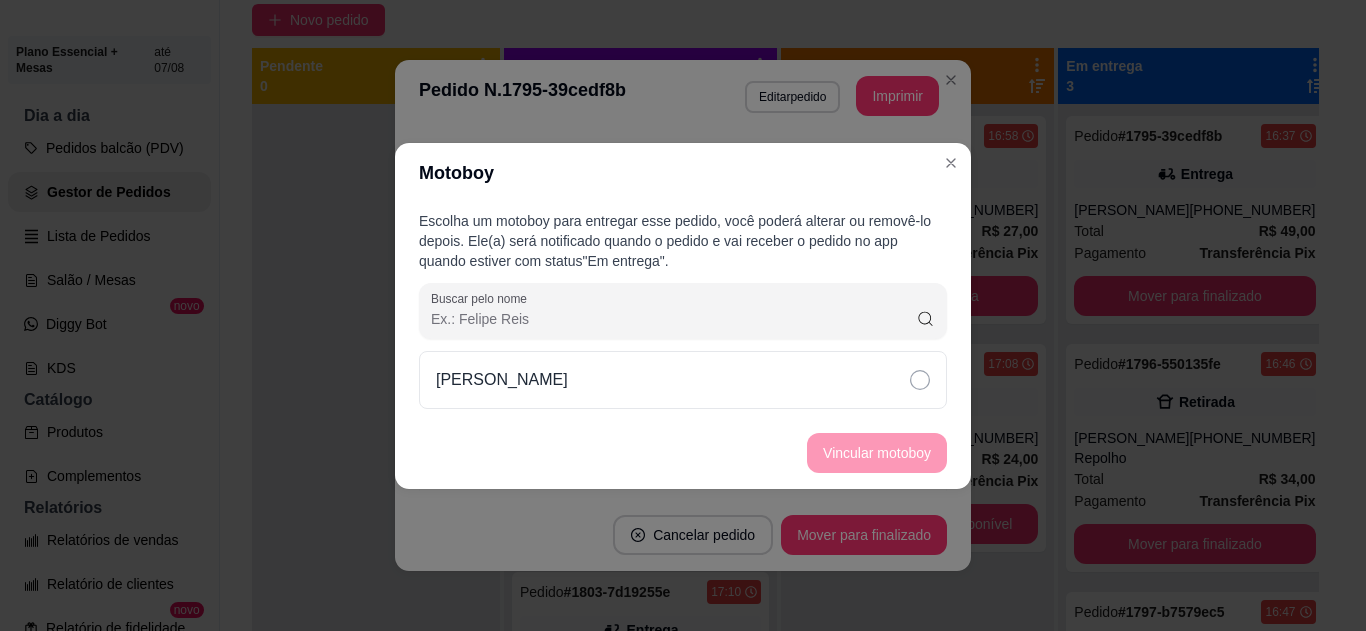 click on "Francisco Bentes" at bounding box center [683, 380] 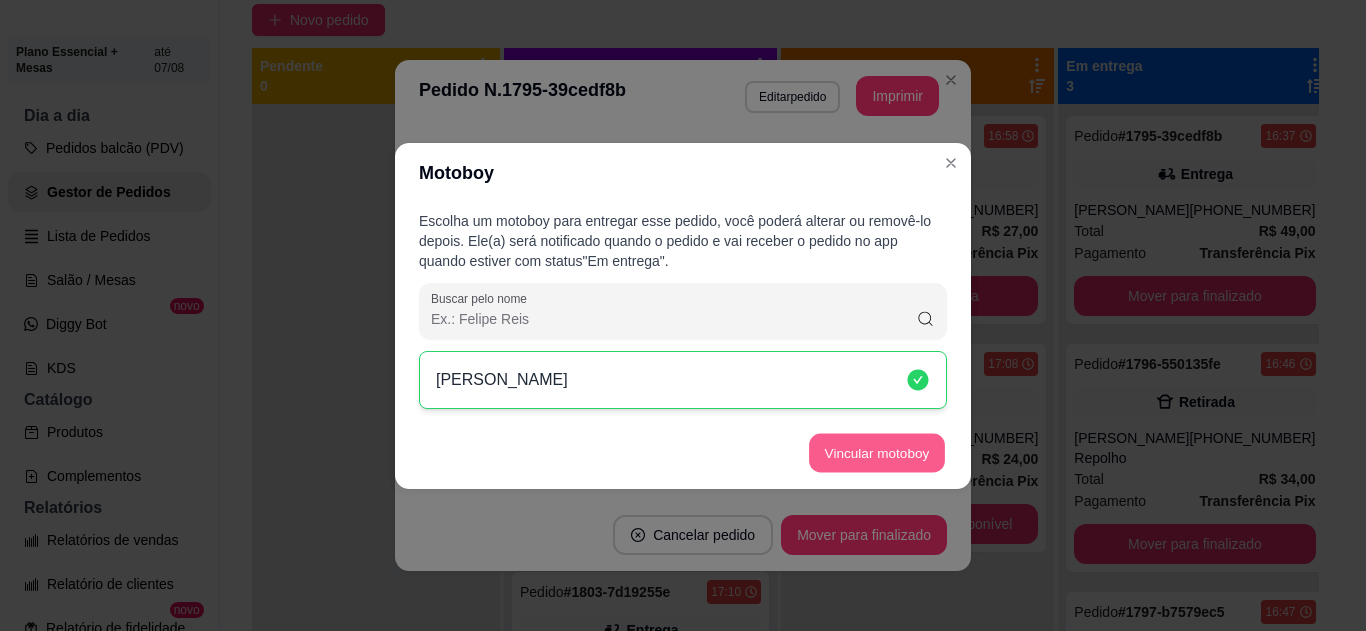 click on "Vincular motoboy" at bounding box center (877, 452) 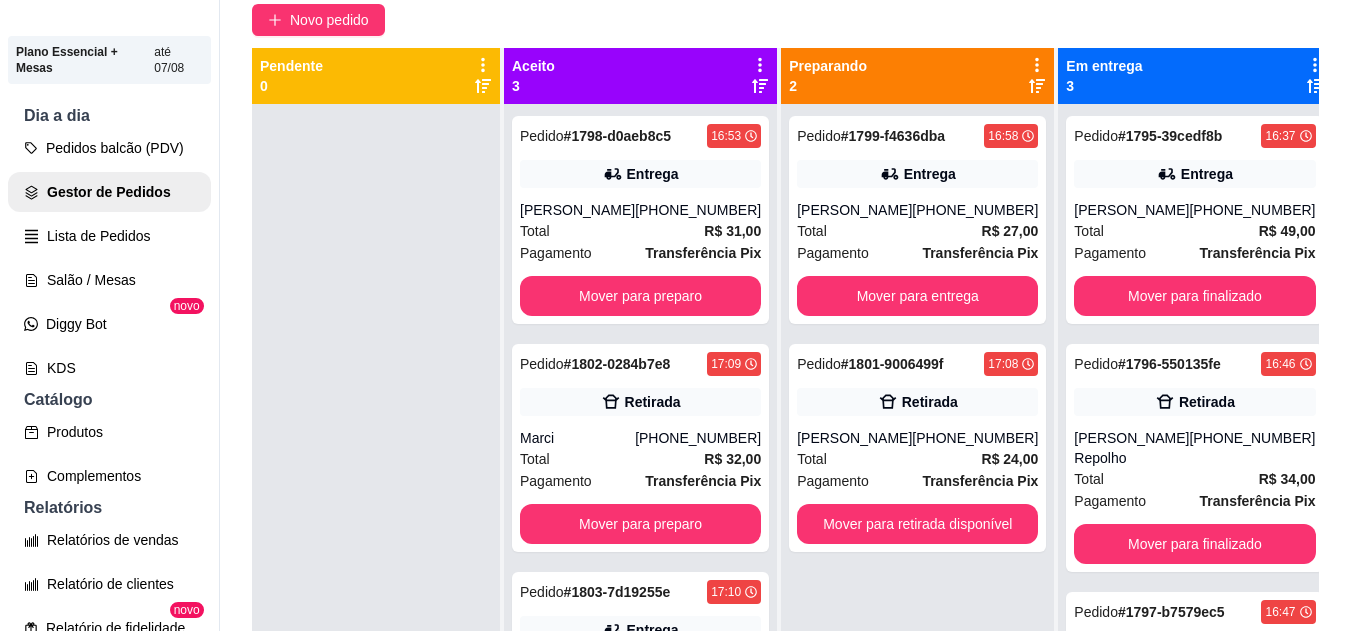 click on "Risoney dos Santos Repolho" at bounding box center [1131, 448] 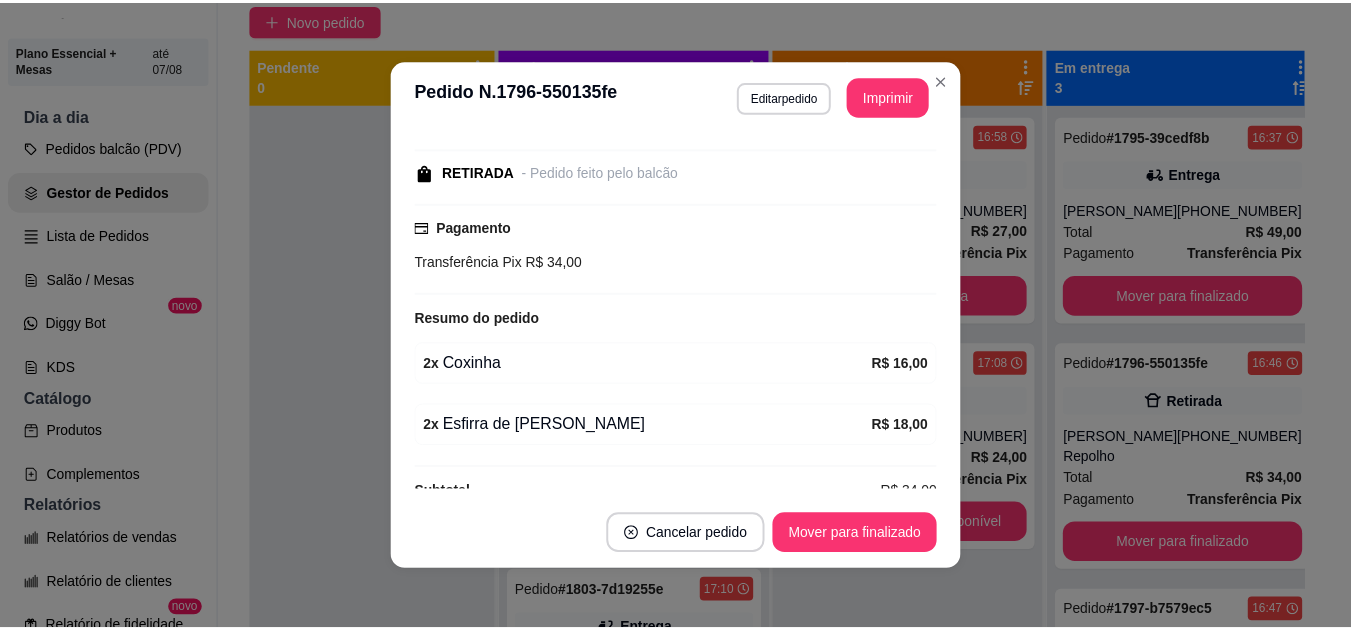 scroll, scrollTop: 316, scrollLeft: 0, axis: vertical 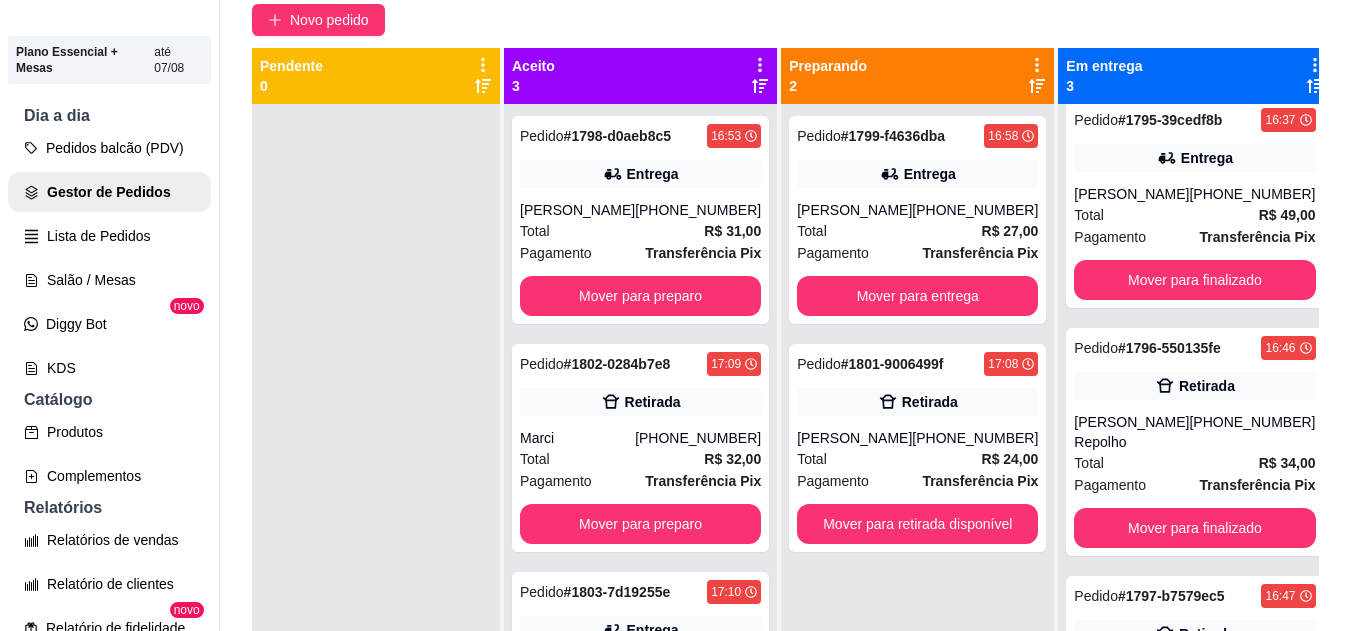 click on "Katianna" at bounding box center (854, 210) 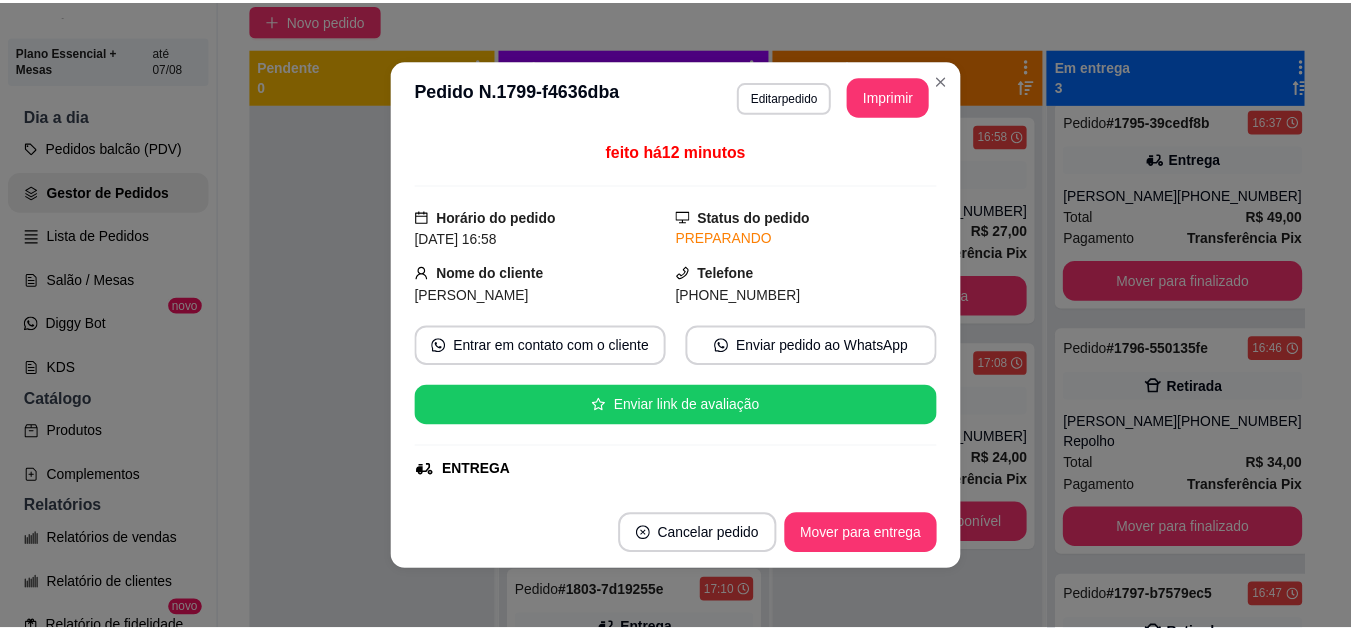 scroll, scrollTop: 299, scrollLeft: 0, axis: vertical 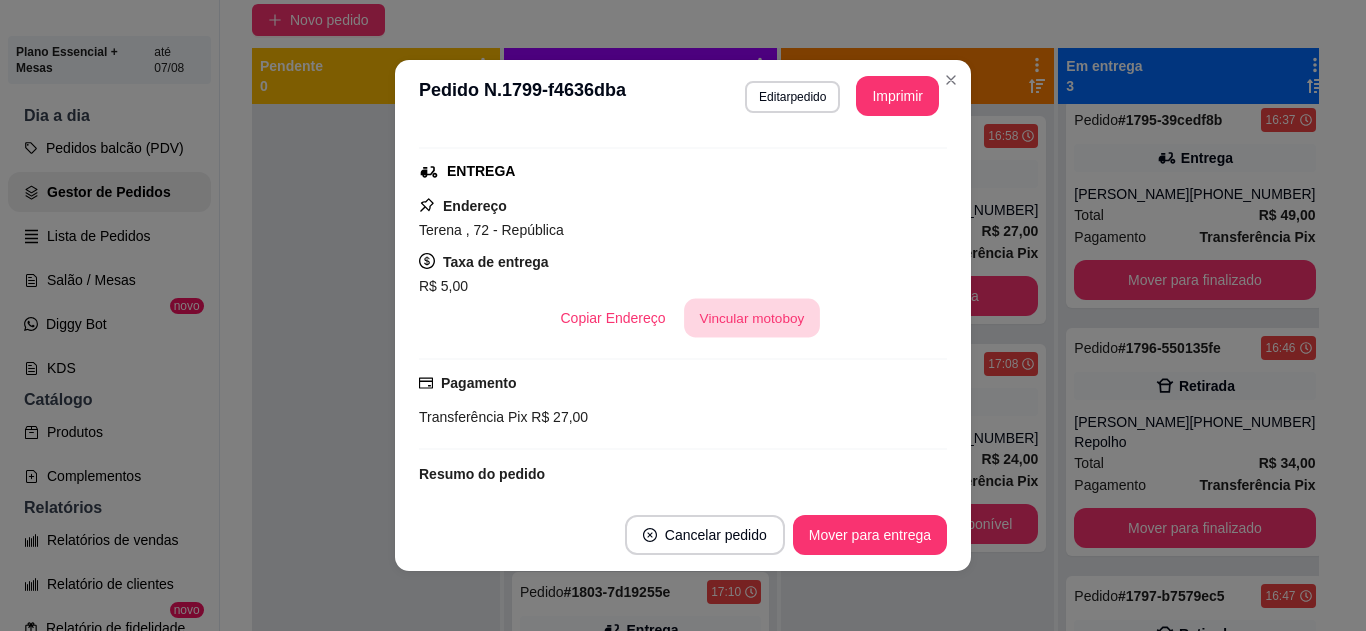 click on "Vincular motoboy" at bounding box center (752, 318) 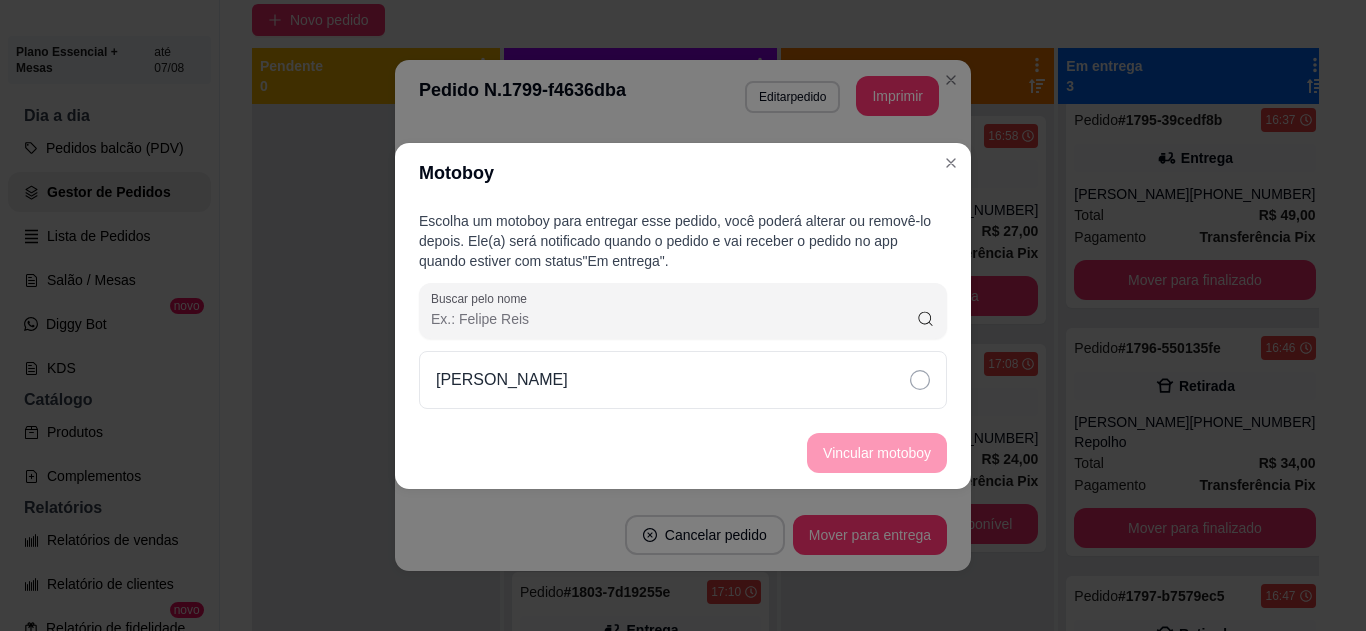 click on "Francisco Bentes" at bounding box center [683, 380] 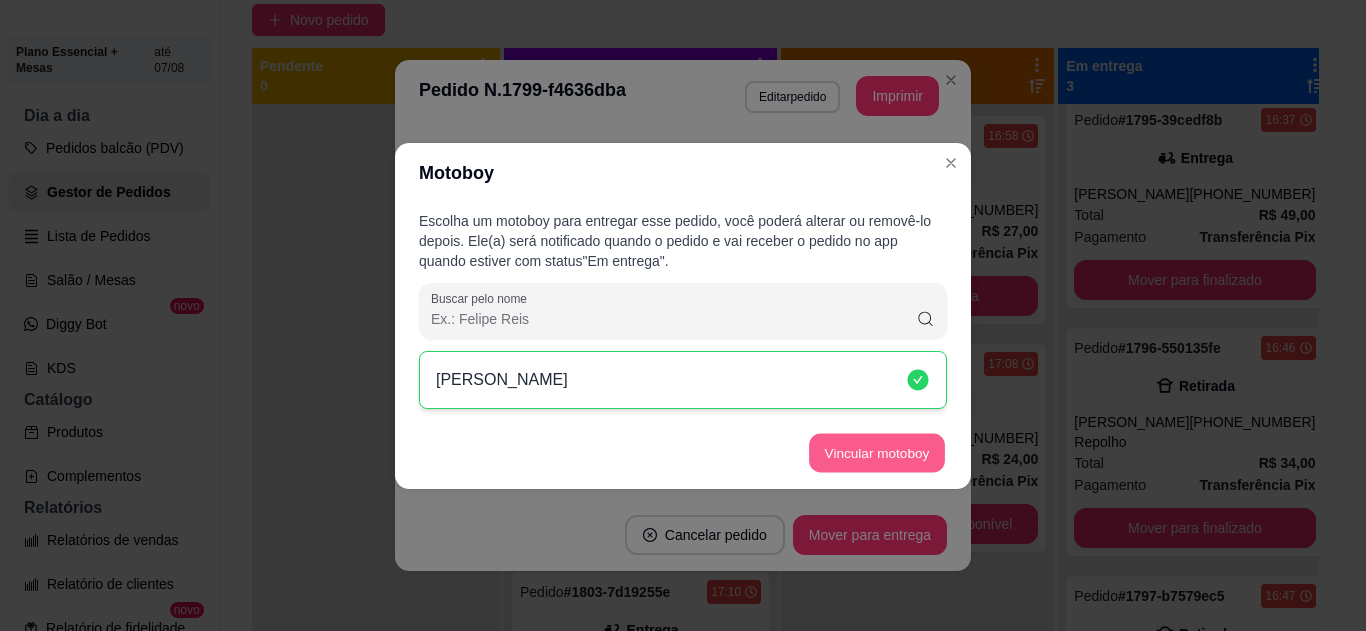 click on "Vincular motoboy" at bounding box center (877, 452) 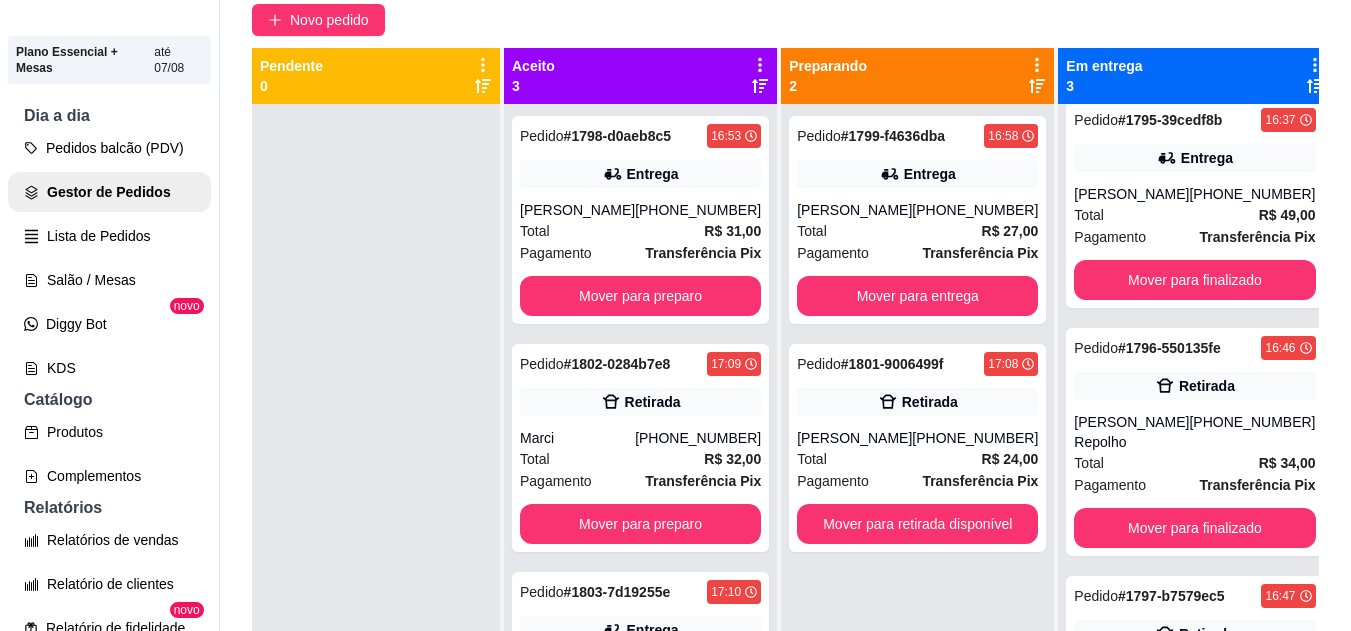 click on "Pedido  # 1801-9006499f 17:08 Retirada Karla (93) 99109-4678 Total R$ 24,00 Pagamento Transferência Pix Mover para retirada disponível" at bounding box center [917, 448] 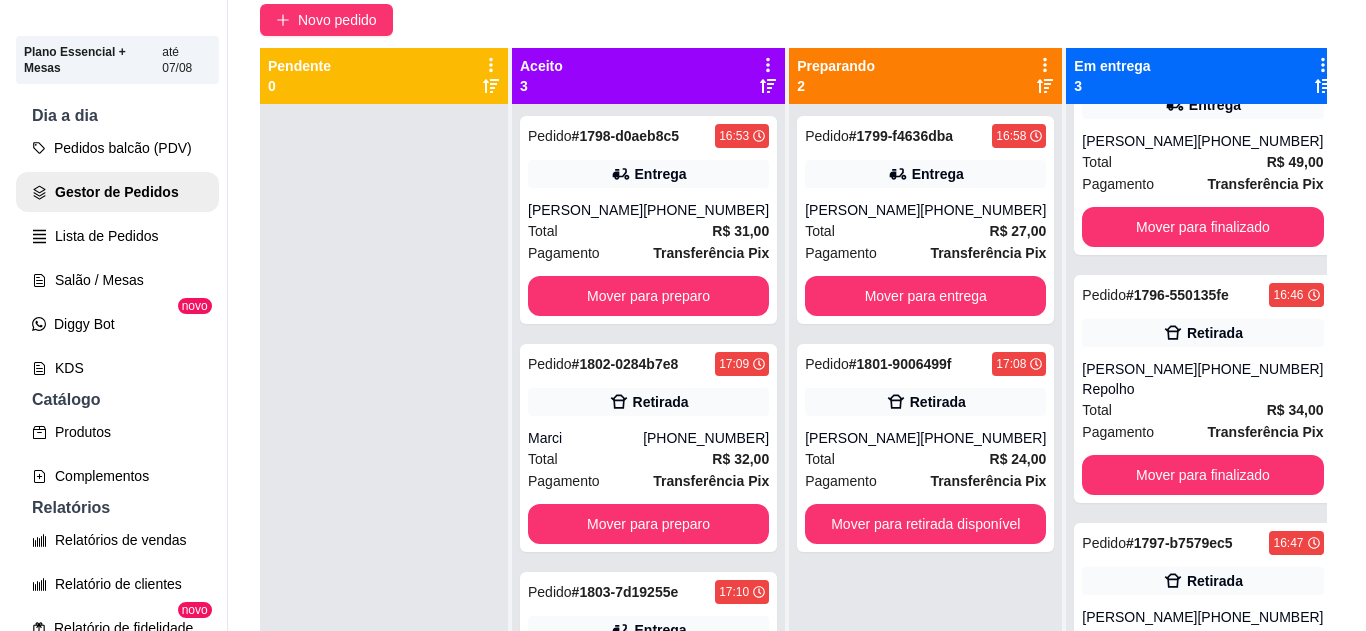 scroll, scrollTop: 93, scrollLeft: 0, axis: vertical 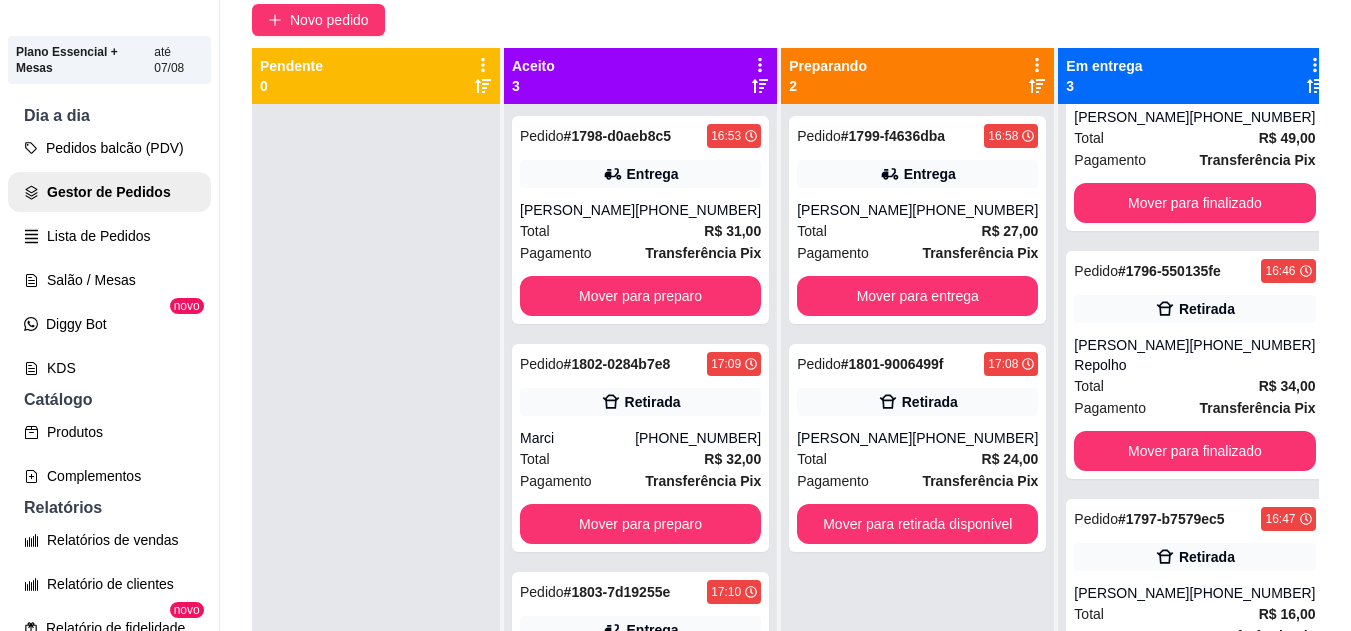 click on "Pagamento Transferência Pix" at bounding box center [1194, 408] 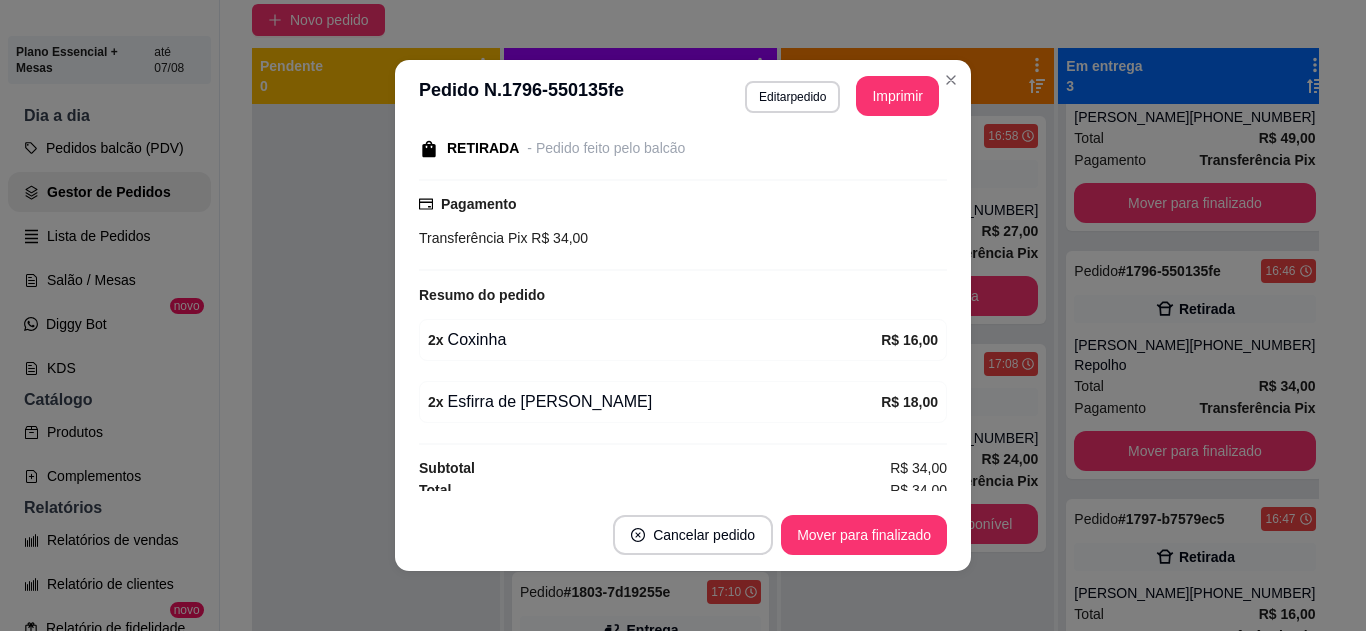 scroll, scrollTop: 316, scrollLeft: 0, axis: vertical 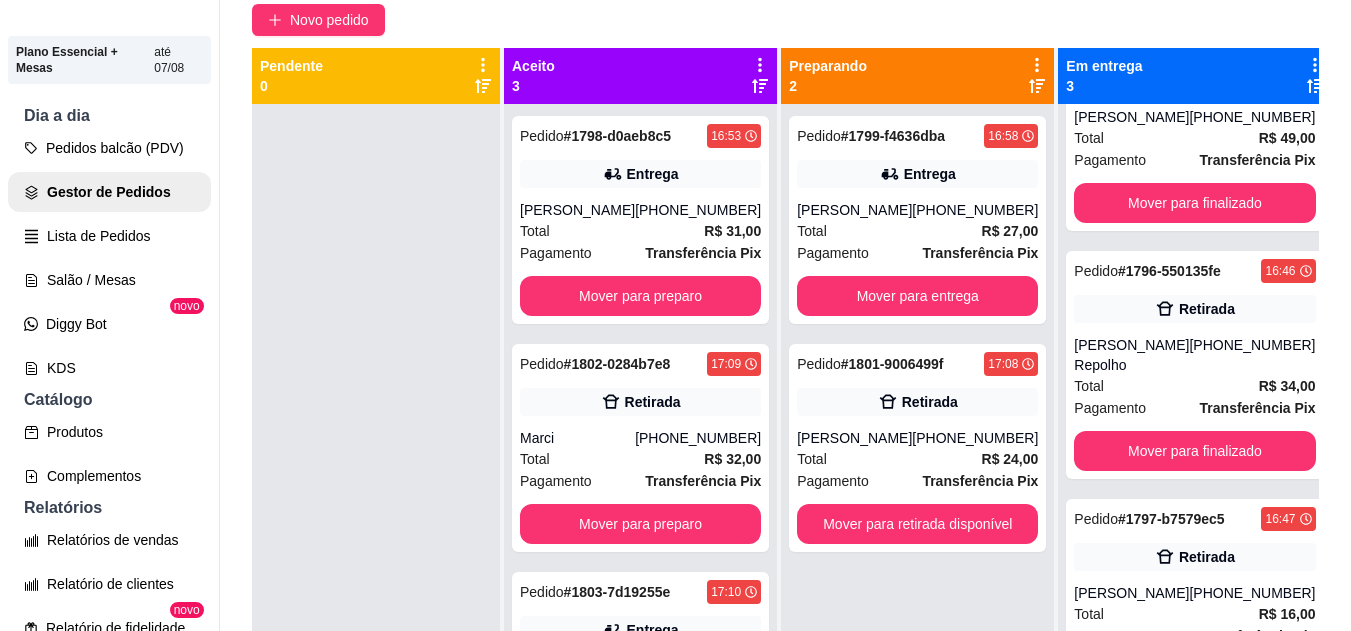 click on "Pedido  # 1802-0284b7e8 17:09 Retirada Marci (93) 99247-6187 Total R$ 32,00 Pagamento Transferência Pix Mover para preparo" at bounding box center (640, 448) 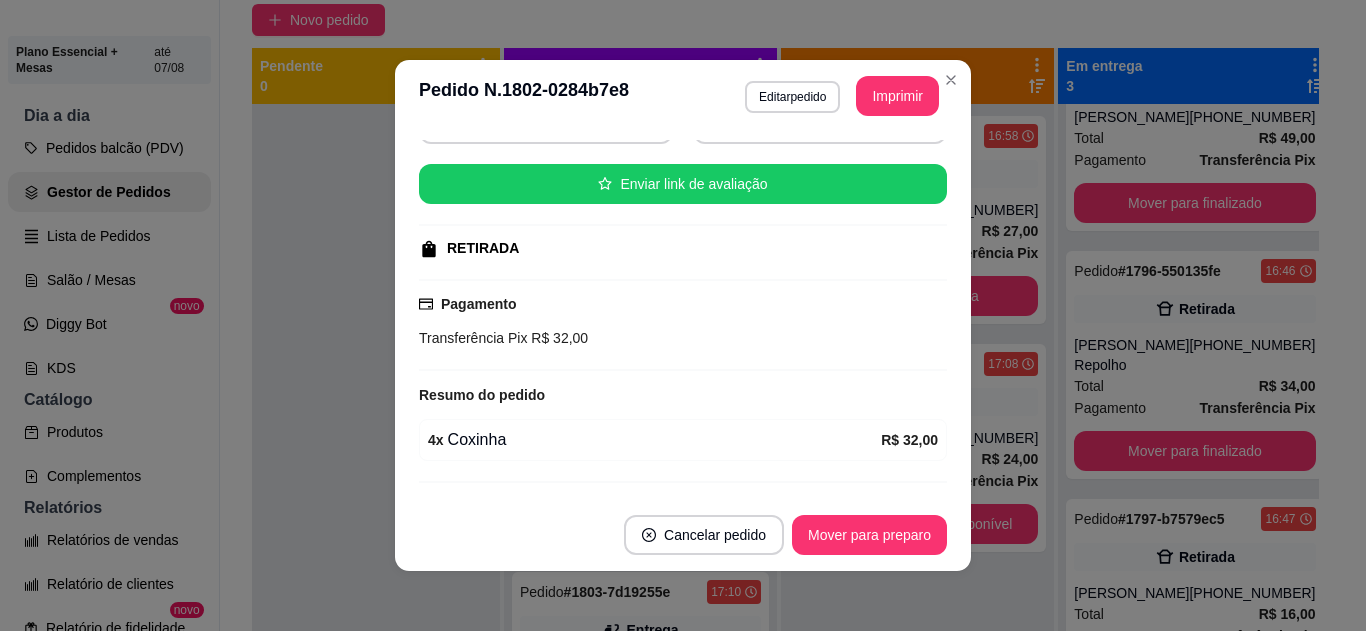 scroll, scrollTop: 227, scrollLeft: 0, axis: vertical 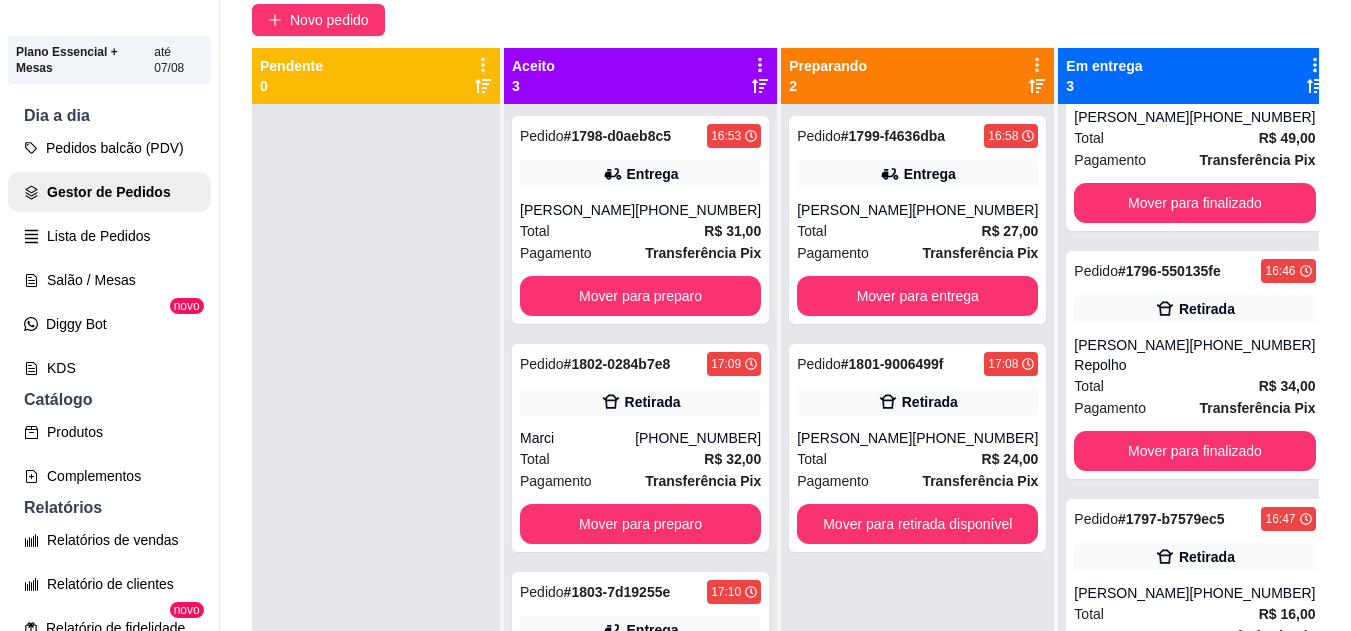 click on "R$ 31,00" at bounding box center (732, 231) 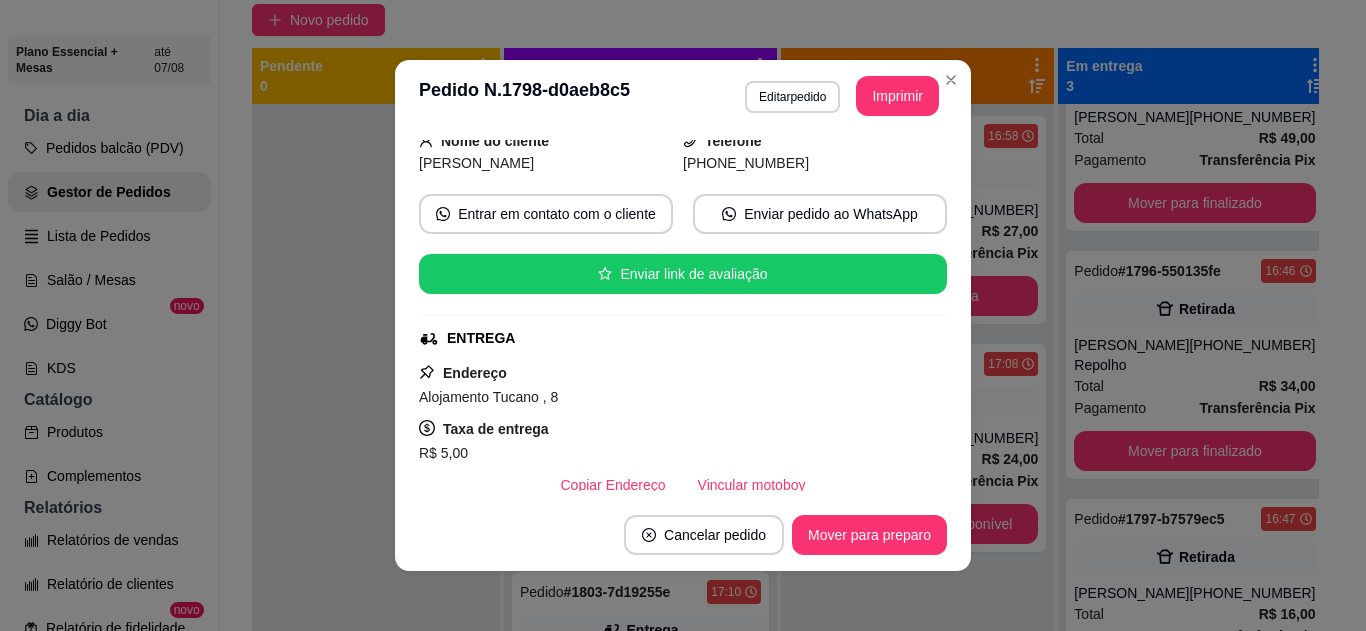 scroll, scrollTop: 0, scrollLeft: 0, axis: both 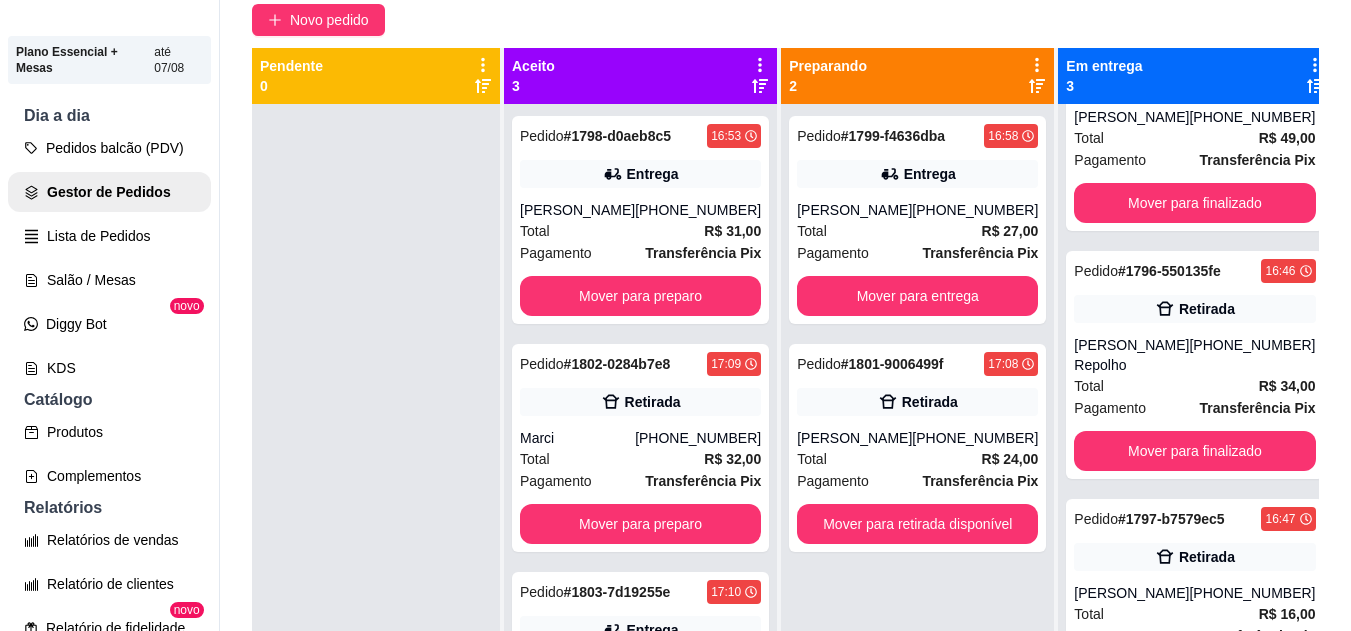 click on "Pedido  # 1799-f4636dba 16:58 Entrega Katianna  (93) 99121-1464 Total R$ 27,00 Pagamento Transferência Pix Mover para entrega" at bounding box center [917, 220] 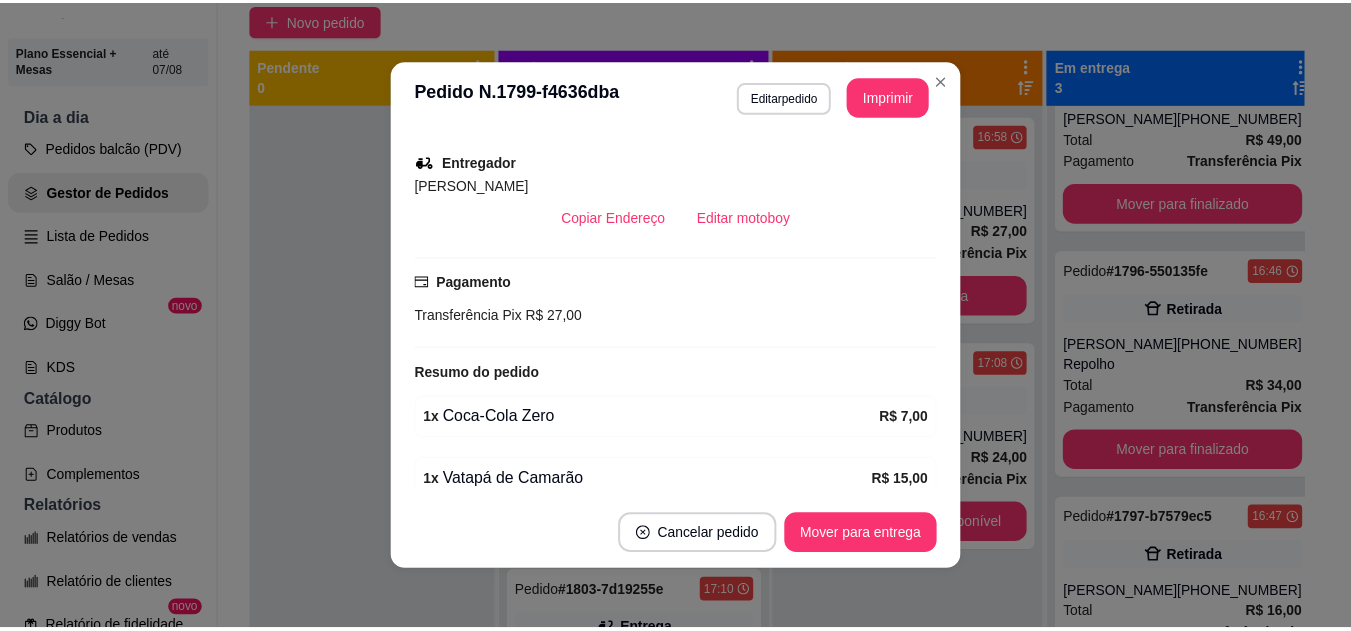 scroll, scrollTop: 542, scrollLeft: 0, axis: vertical 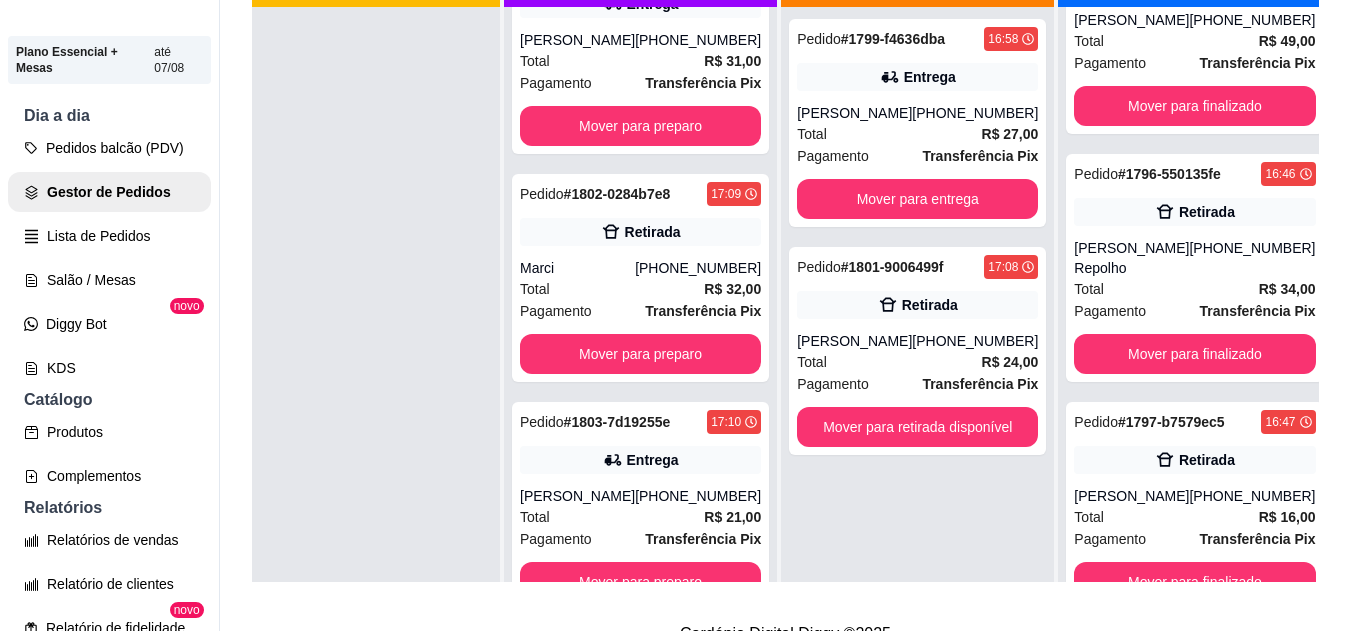 click on "Total R$ 21,00" at bounding box center (640, 517) 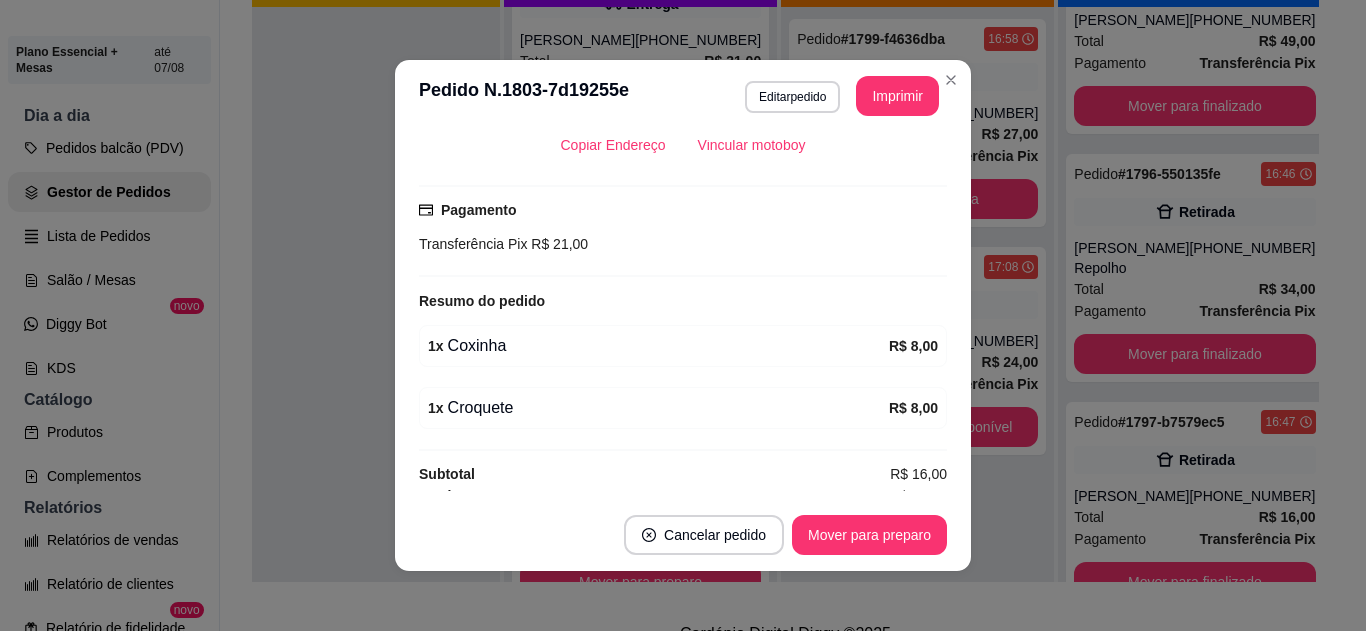 scroll, scrollTop: 488, scrollLeft: 0, axis: vertical 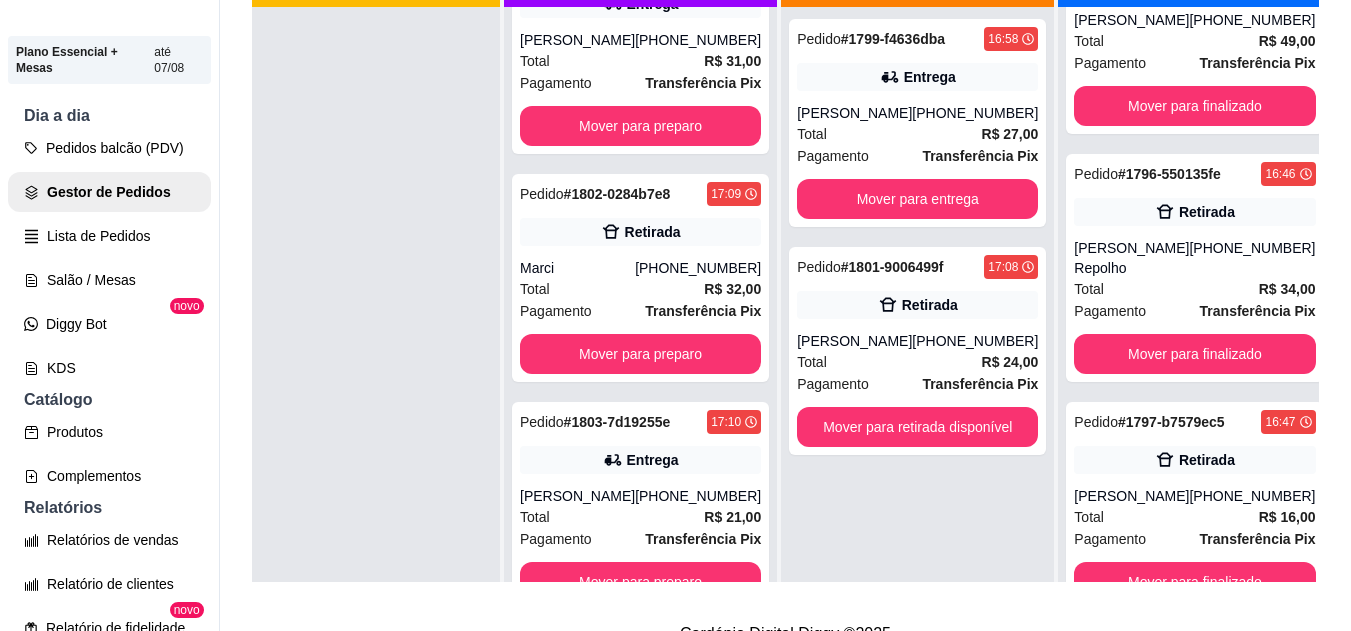 click on "Total R$ 32,00" at bounding box center [640, 289] 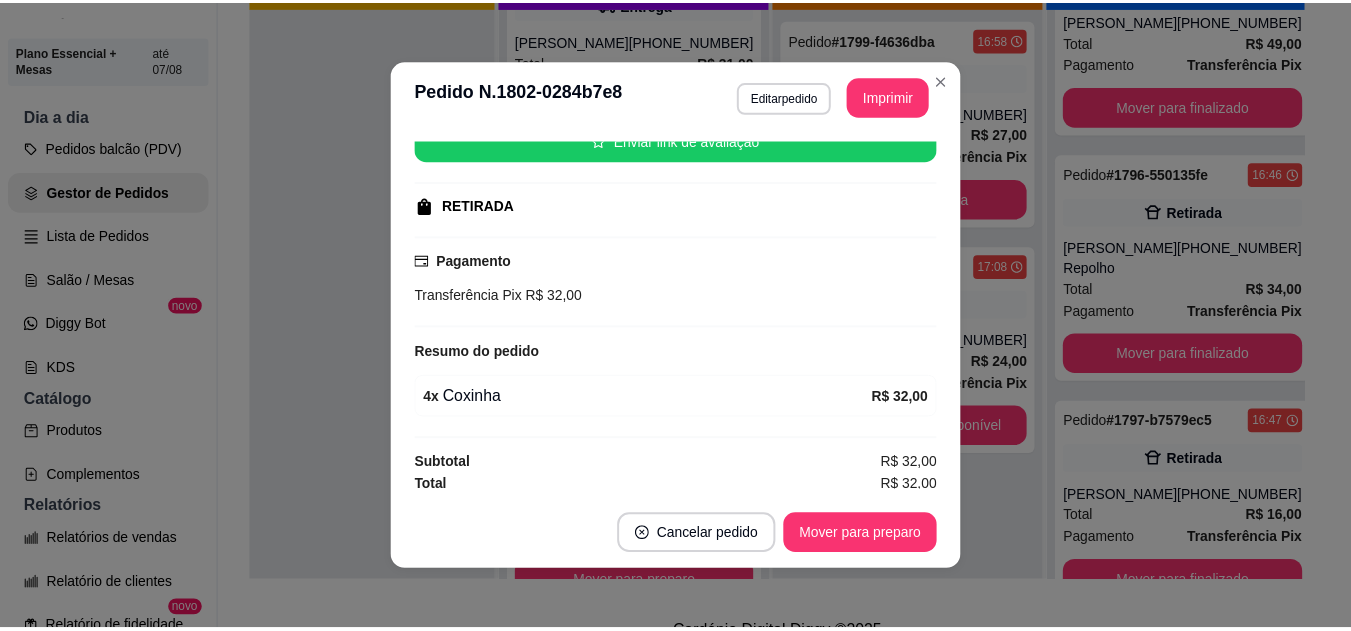 scroll, scrollTop: 270, scrollLeft: 0, axis: vertical 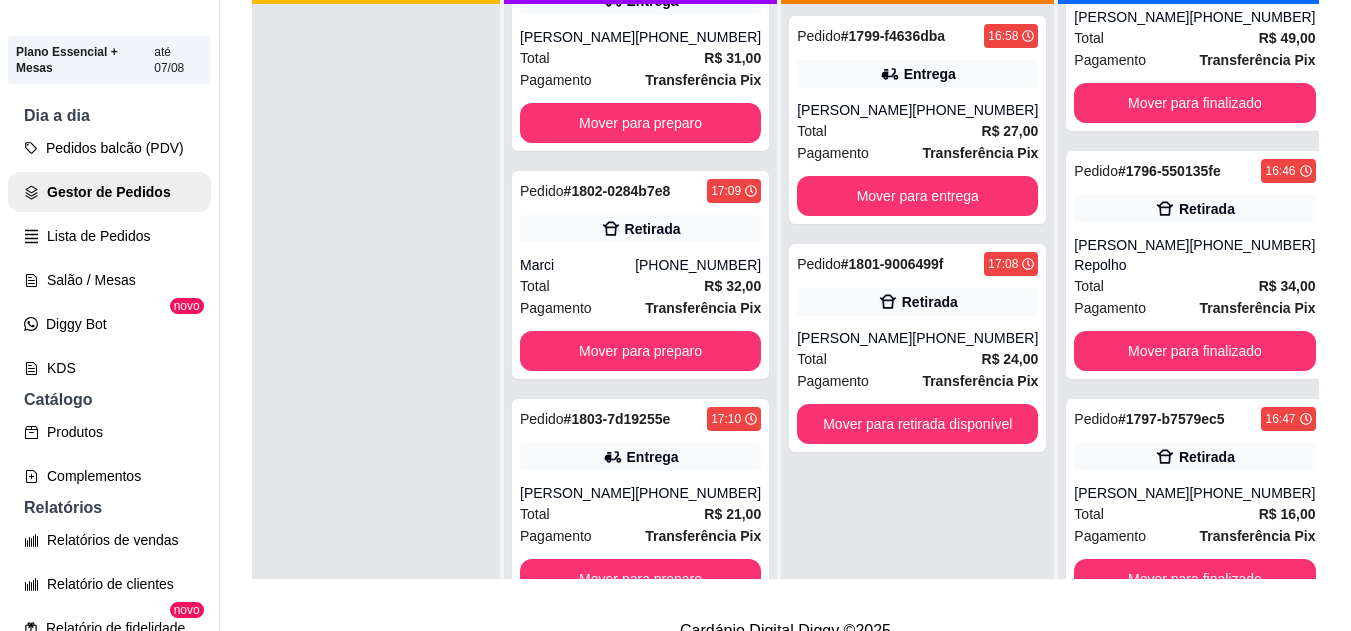click on "Retirada" at bounding box center [1207, 457] 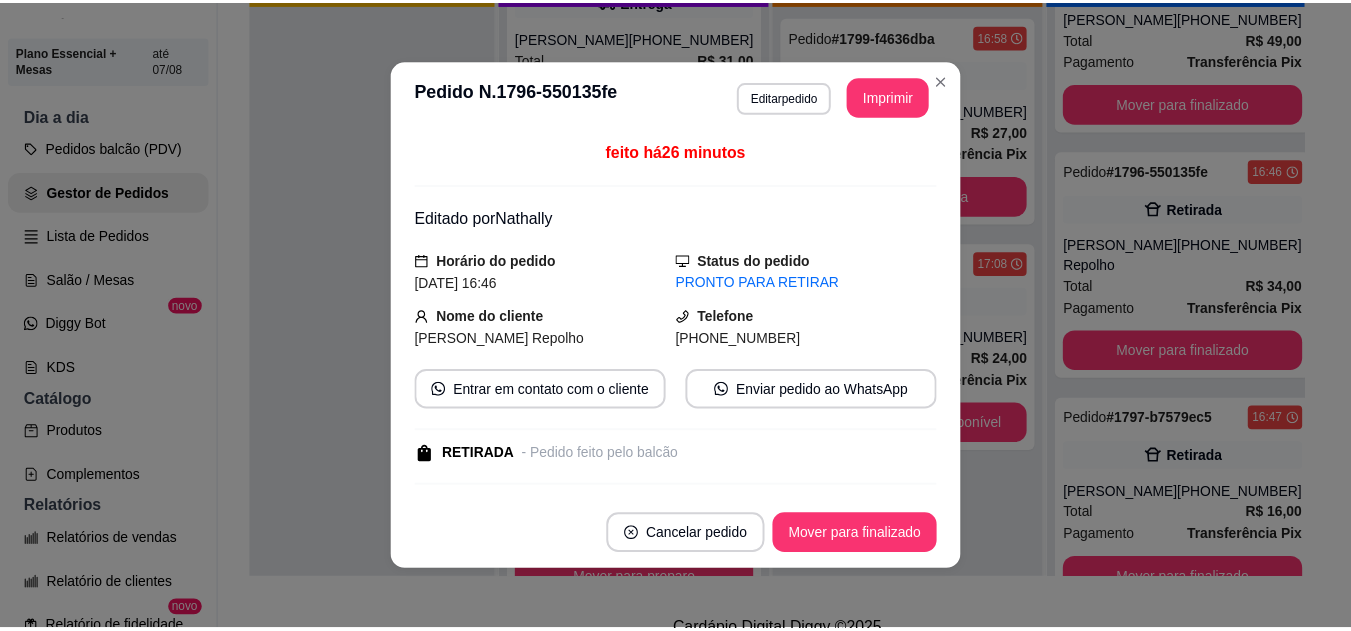 scroll, scrollTop: 316, scrollLeft: 0, axis: vertical 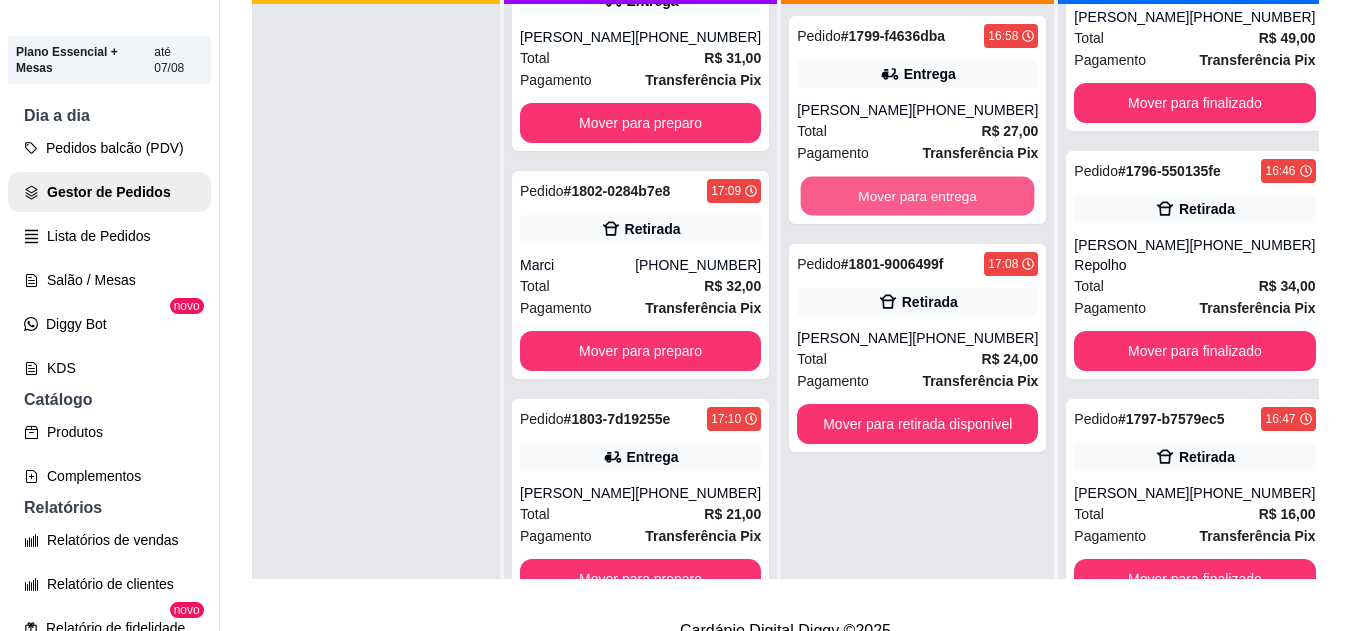 click on "Mover para entrega" at bounding box center [918, 196] 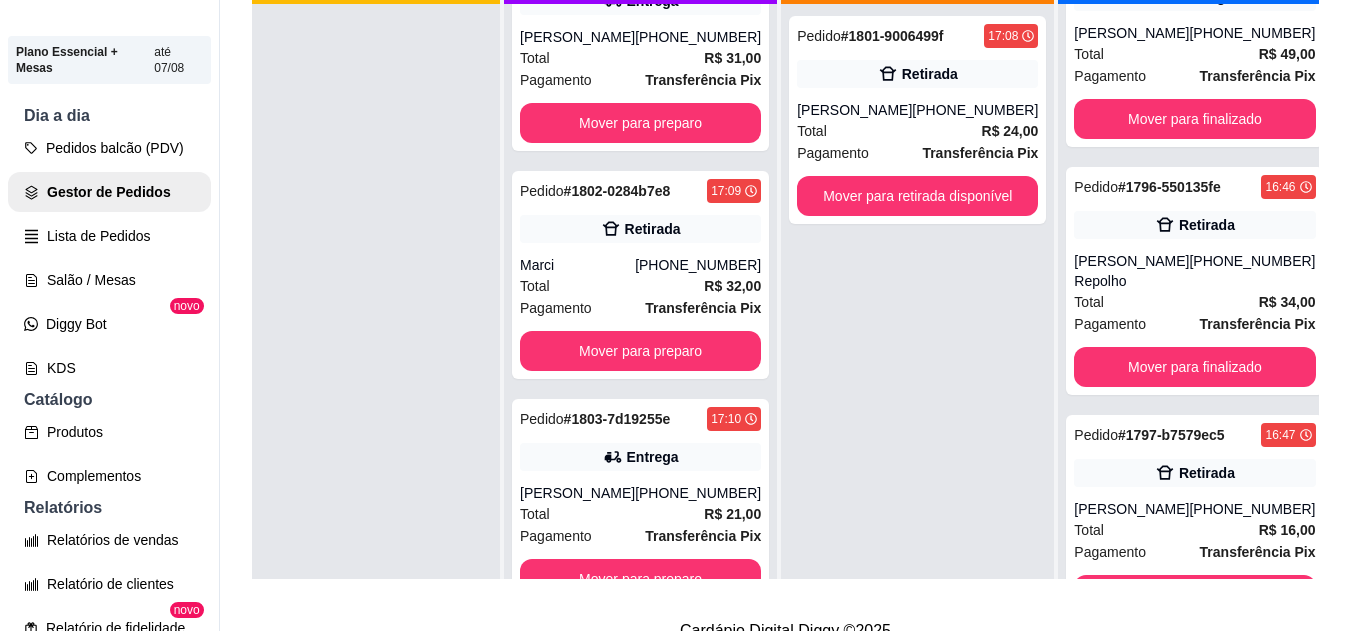 scroll, scrollTop: 26, scrollLeft: 0, axis: vertical 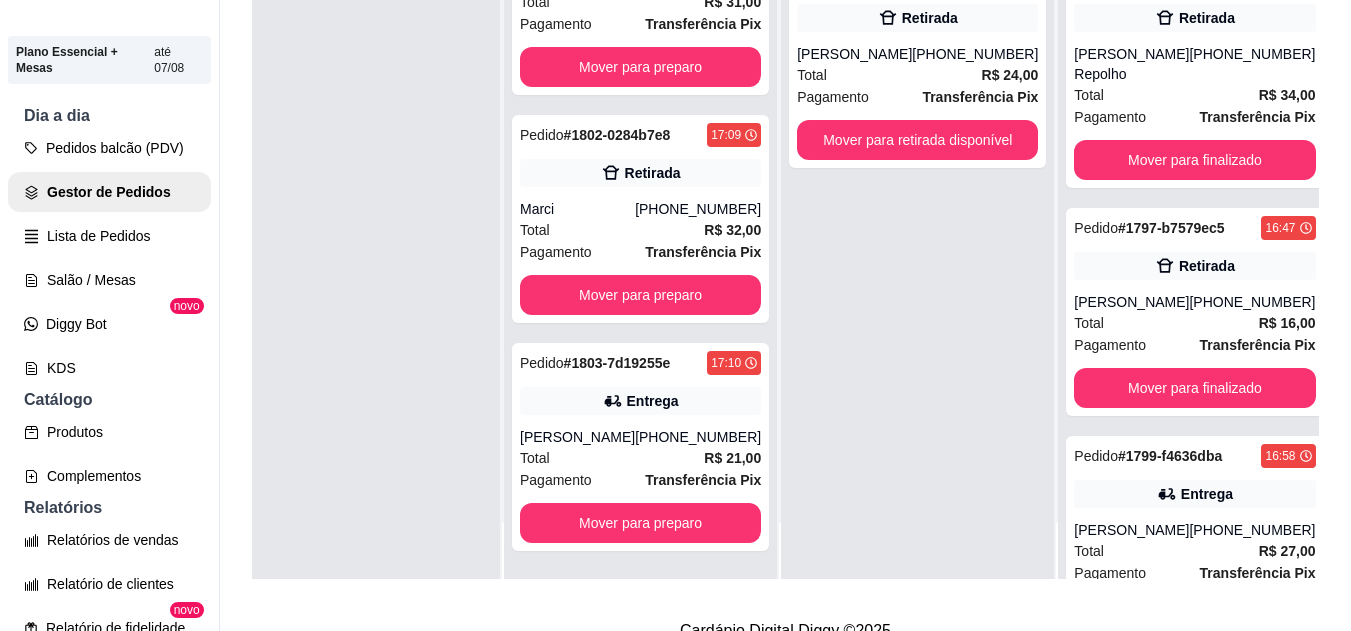 click on "(93) 99203-6212" at bounding box center (1252, 64) 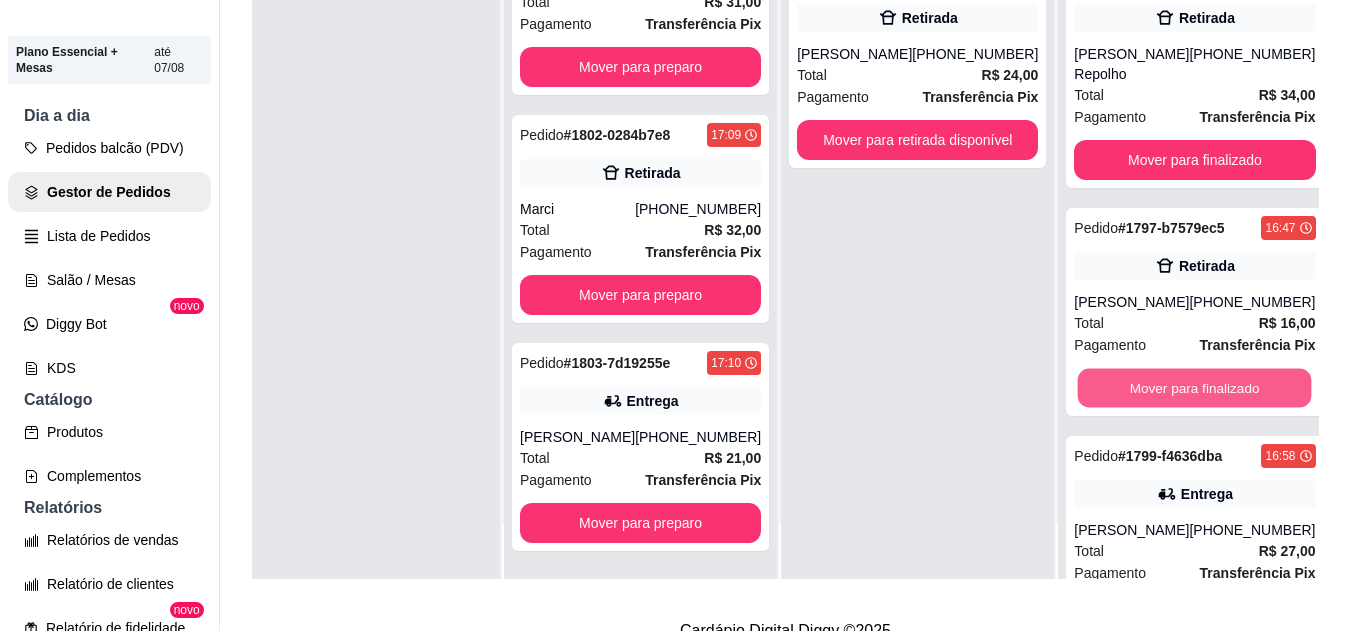 click on "Mover para finalizado" at bounding box center [1195, 388] 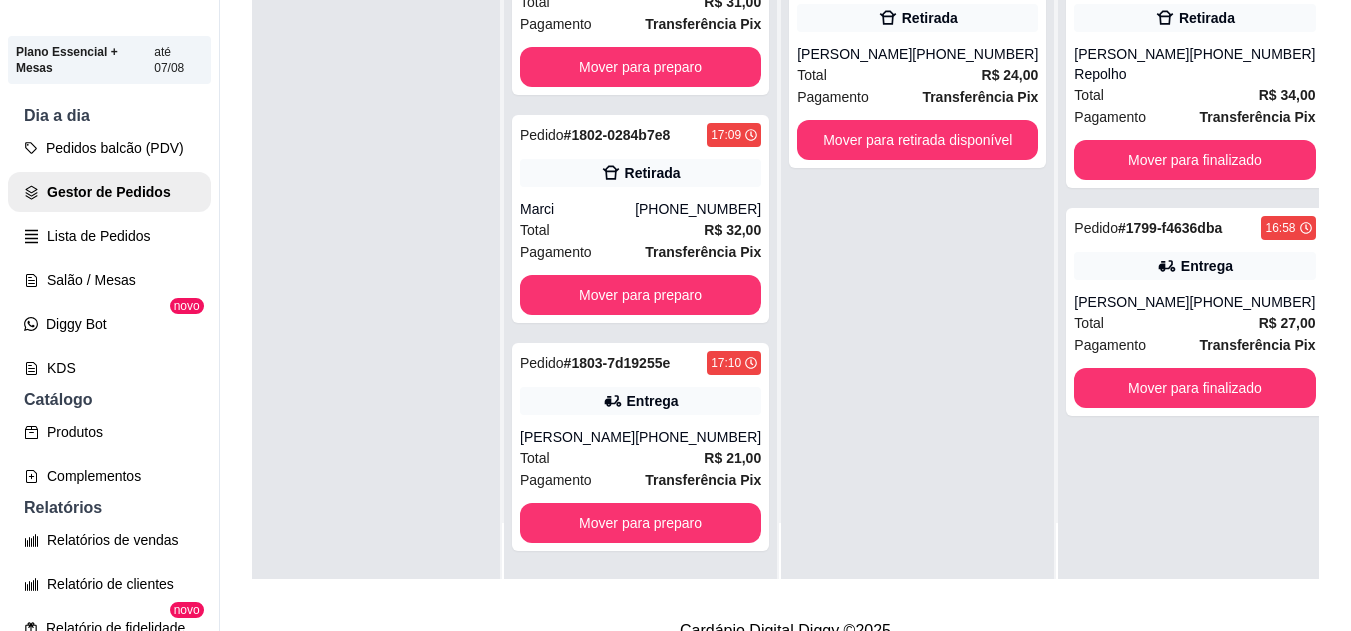 click on "(93) 99203-6212" at bounding box center [1252, 64] 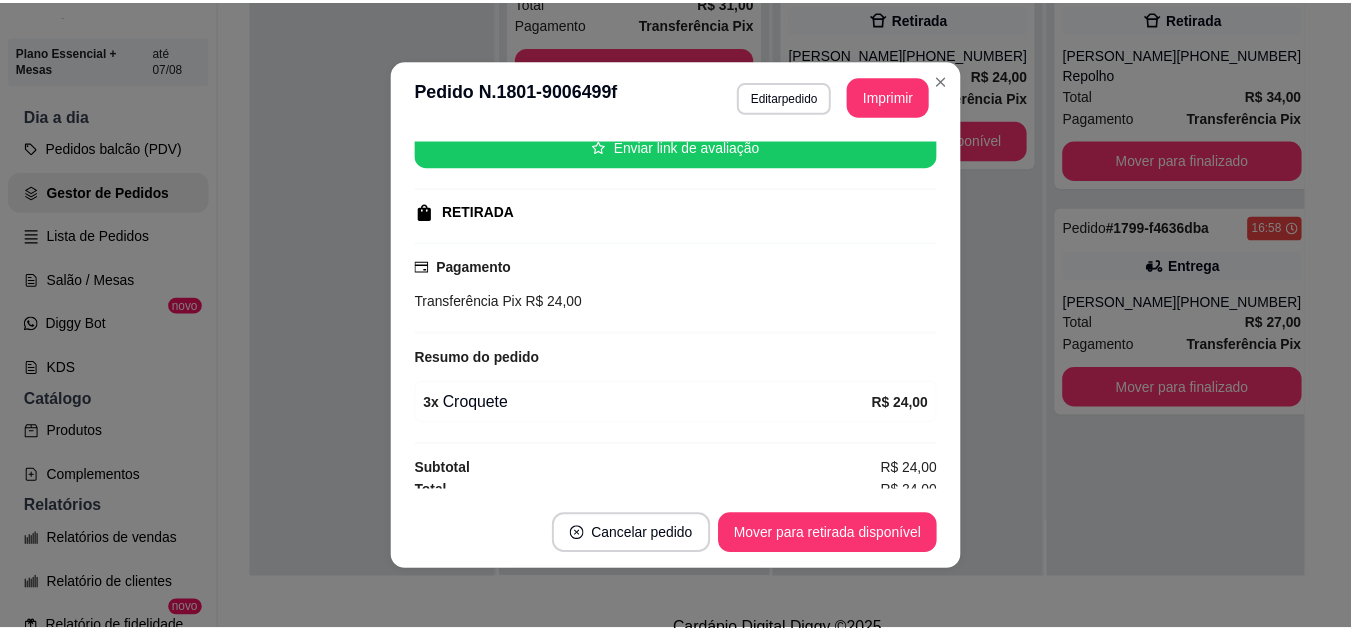 scroll, scrollTop: 270, scrollLeft: 0, axis: vertical 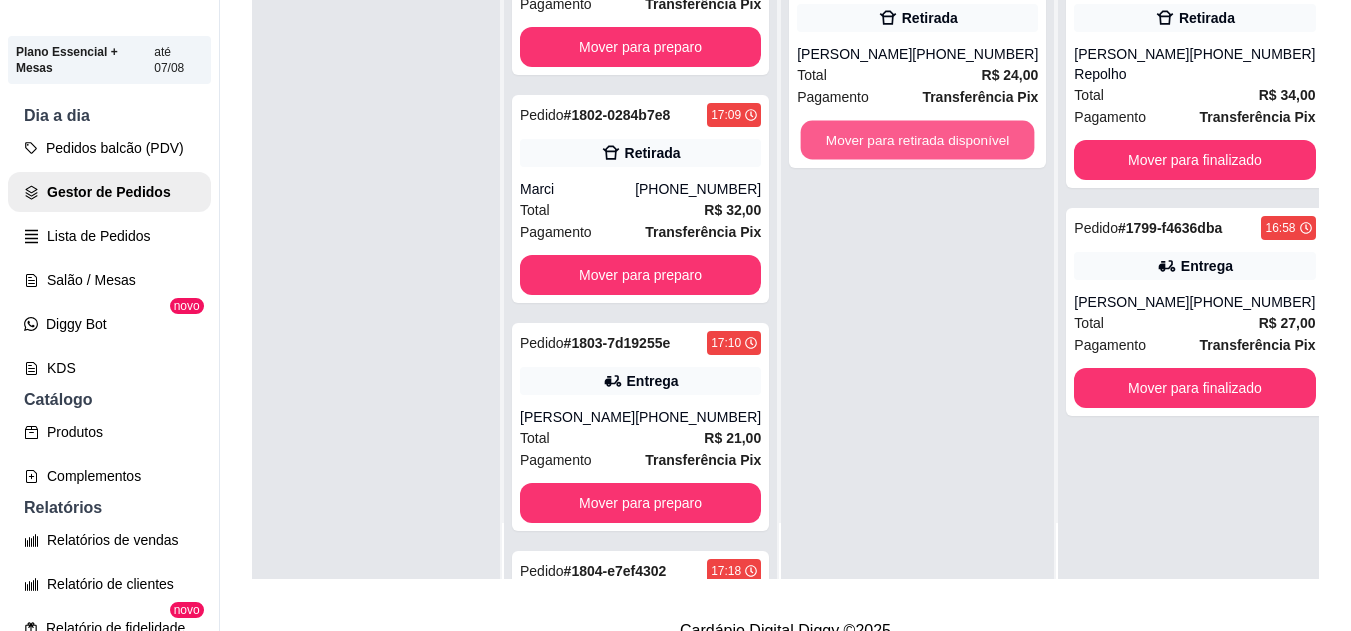 click on "Mover para retirada disponível" at bounding box center [918, 140] 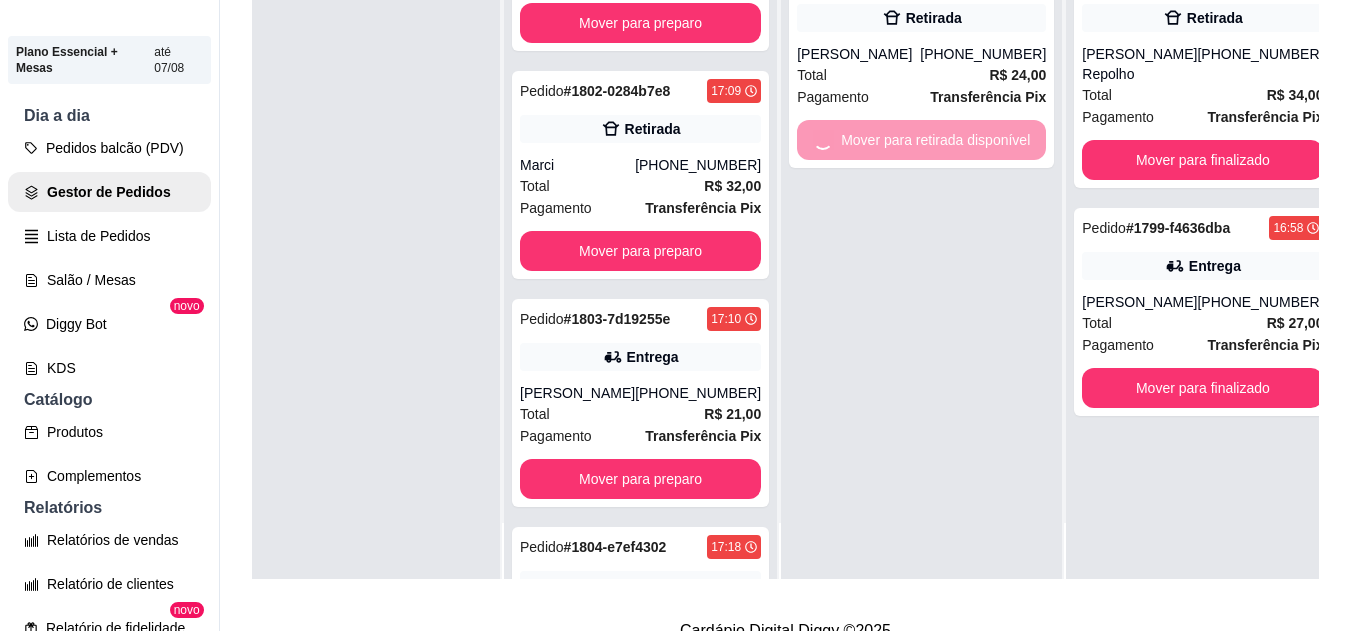 scroll, scrollTop: 93, scrollLeft: 0, axis: vertical 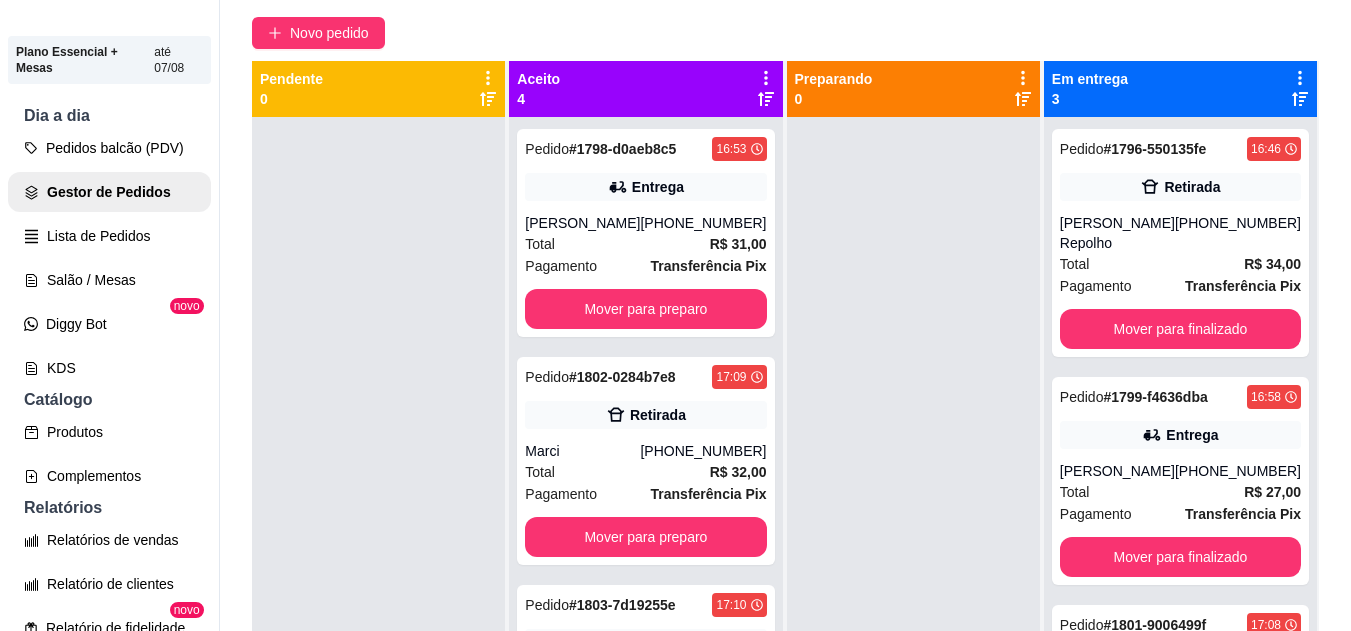 click on "(93) 99206-6379" at bounding box center (703, 223) 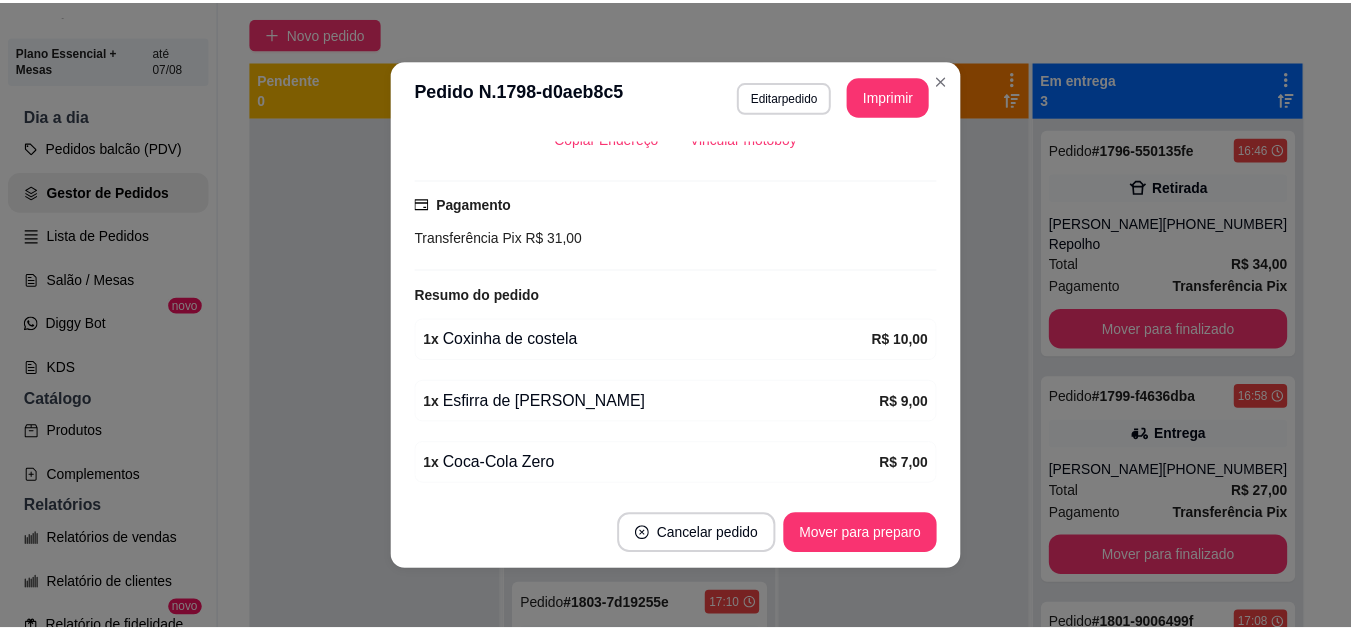 scroll, scrollTop: 547, scrollLeft: 0, axis: vertical 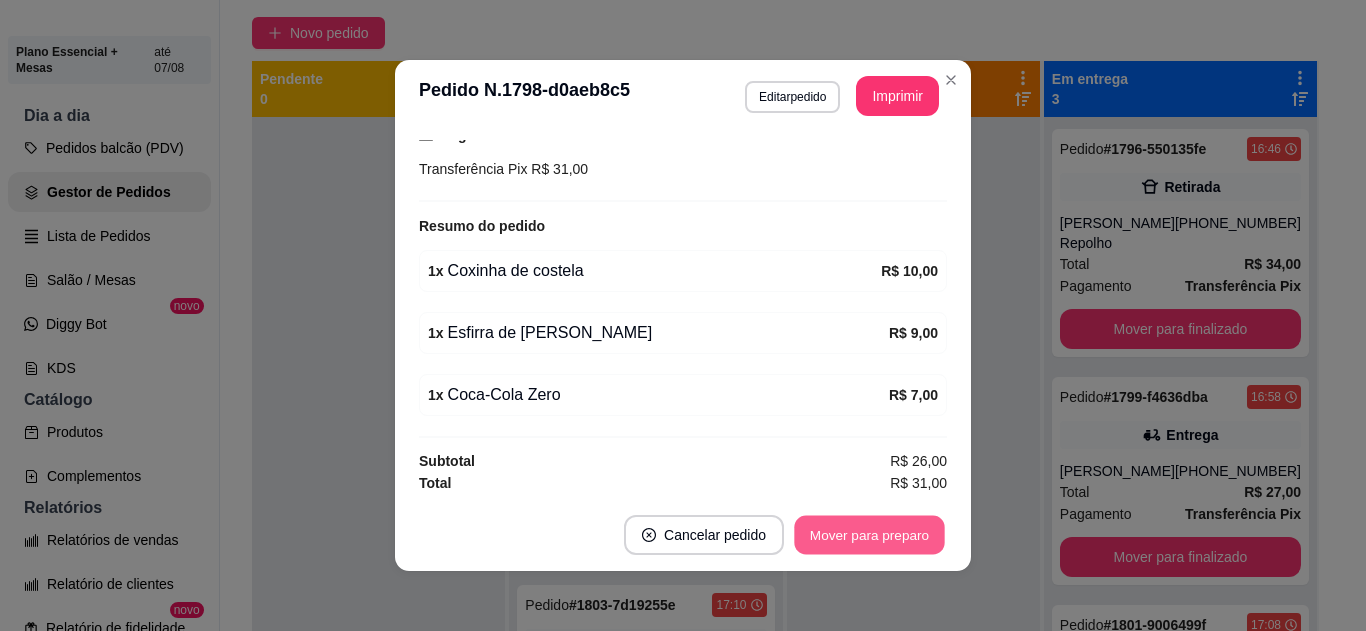 click on "Mover para preparo" at bounding box center (869, 535) 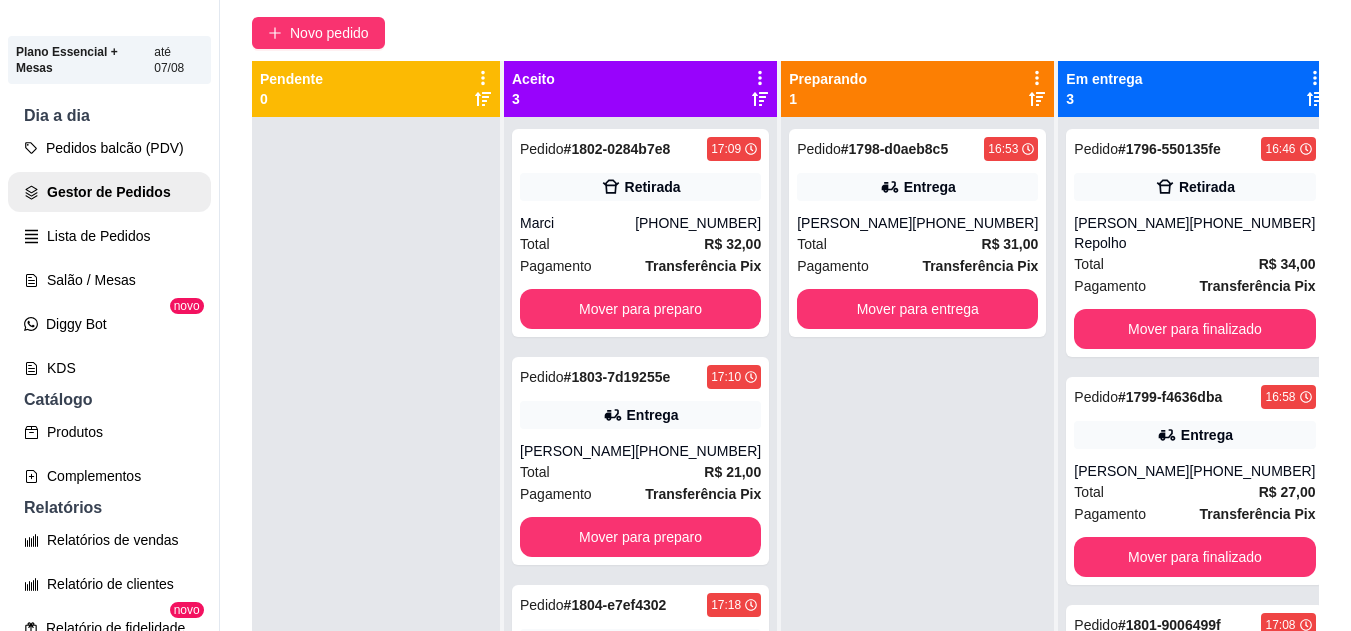 click on "R$ 32,00" at bounding box center (732, 244) 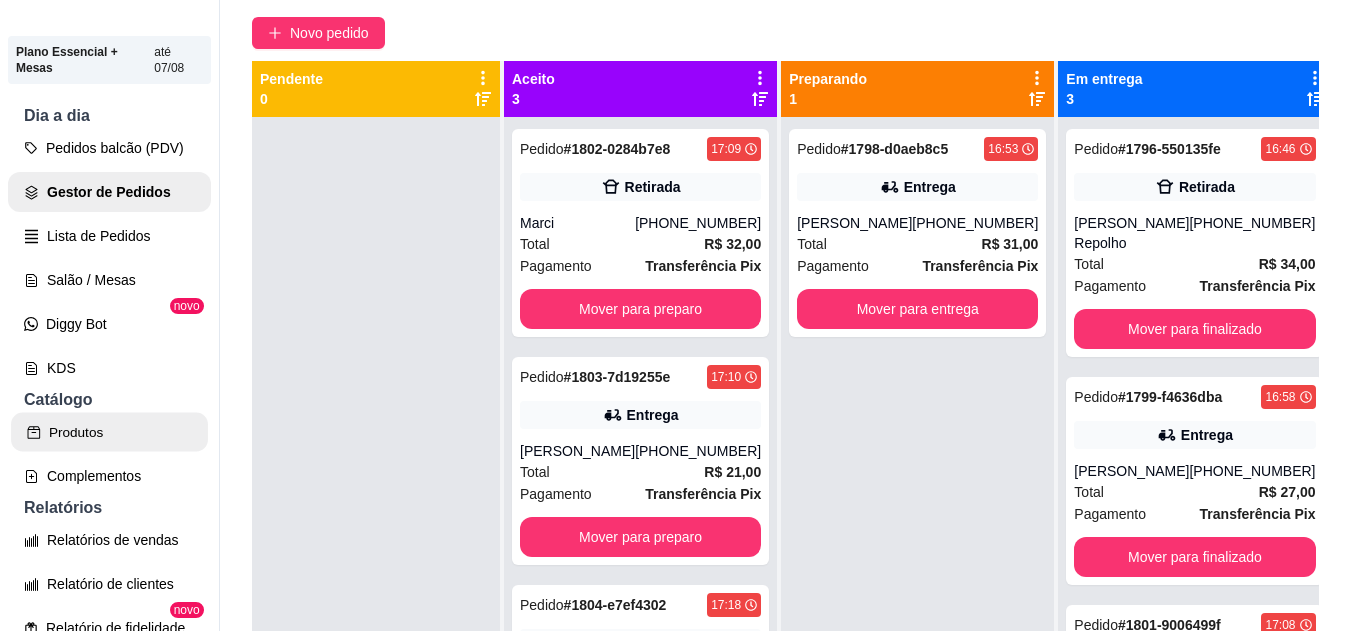 click on "Produtos" at bounding box center (109, 432) 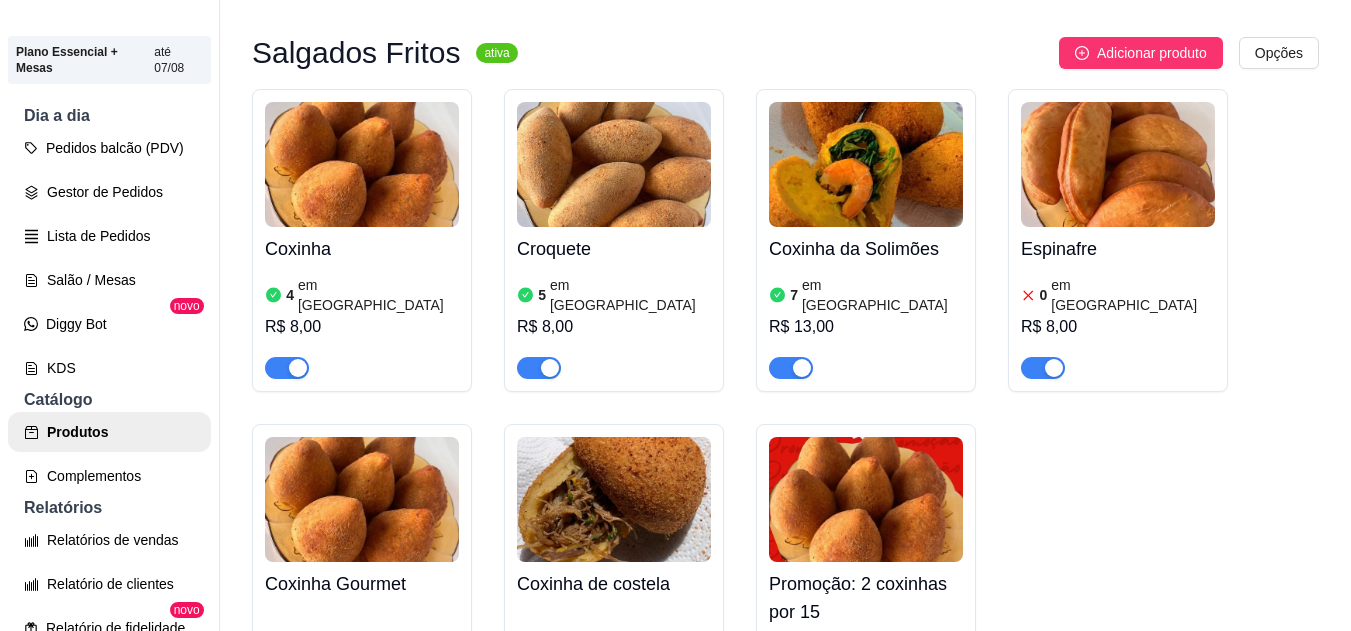 scroll, scrollTop: 0, scrollLeft: 0, axis: both 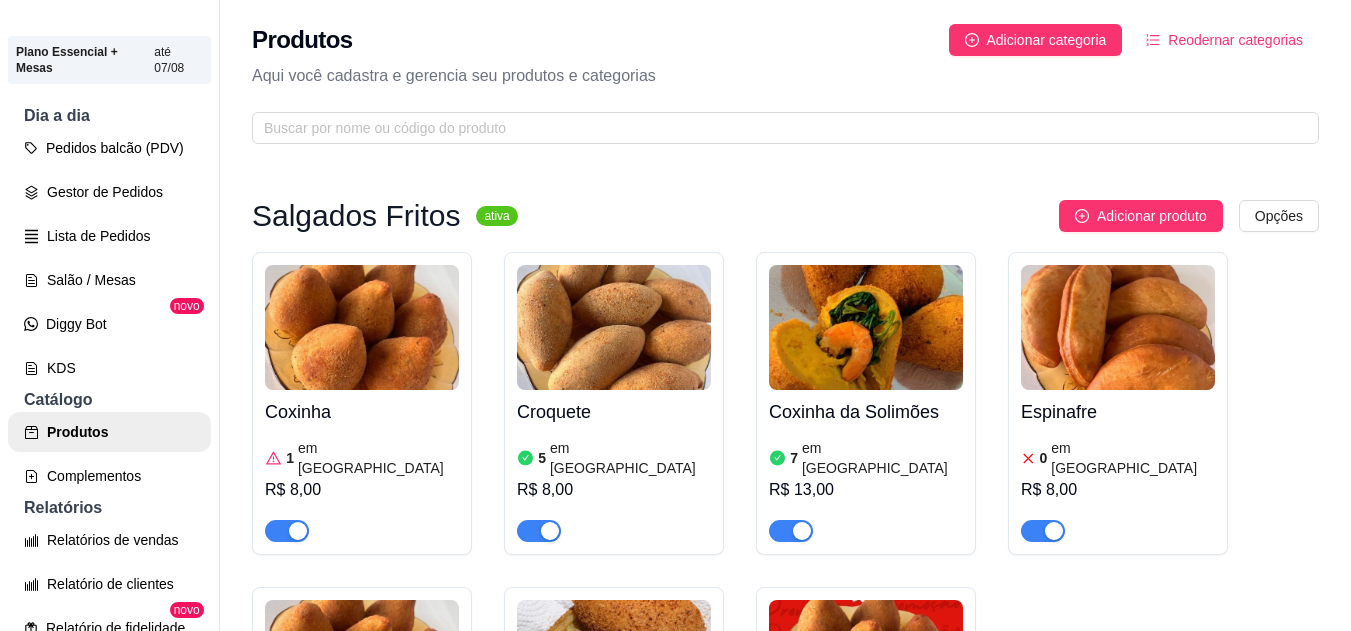 click at bounding box center (550, 531) 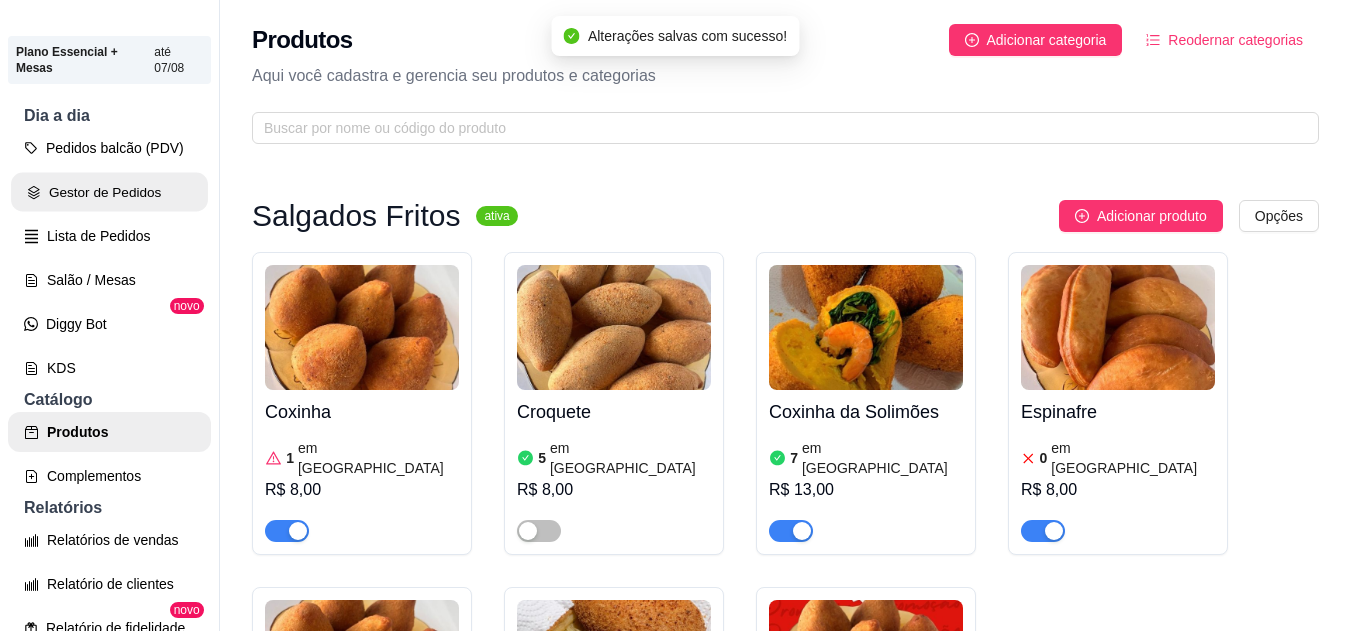 click on "Gestor de Pedidos" at bounding box center (109, 192) 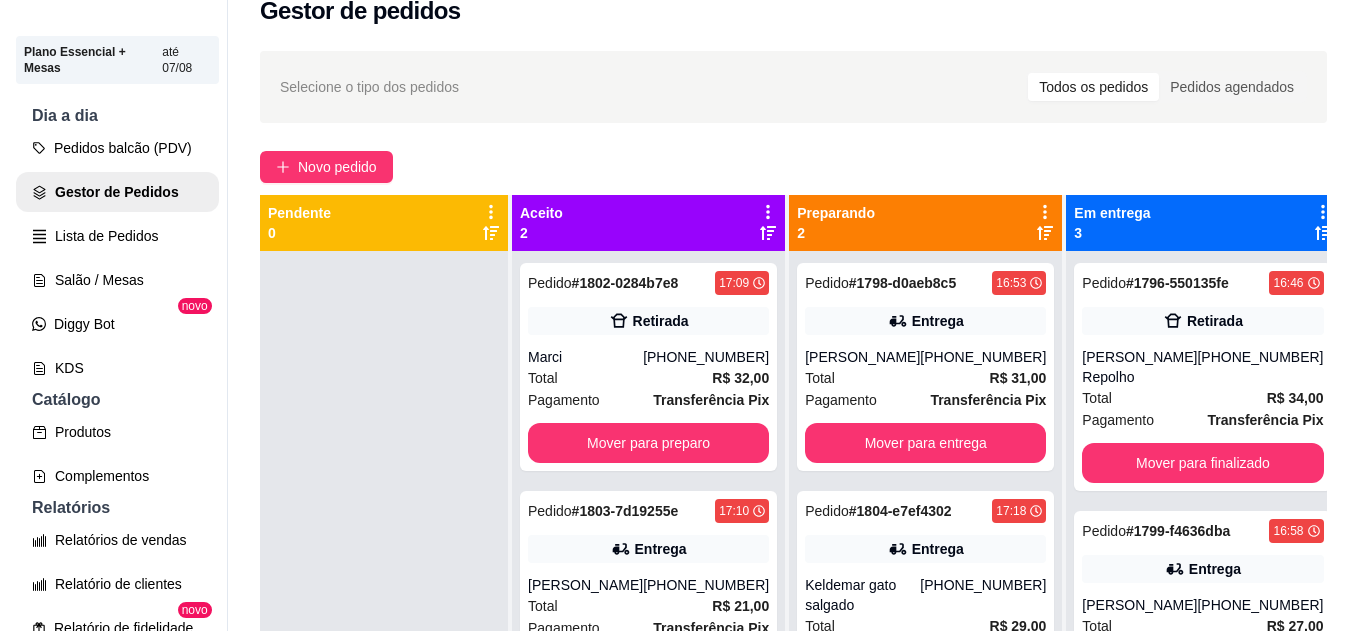 scroll, scrollTop: 44, scrollLeft: 0, axis: vertical 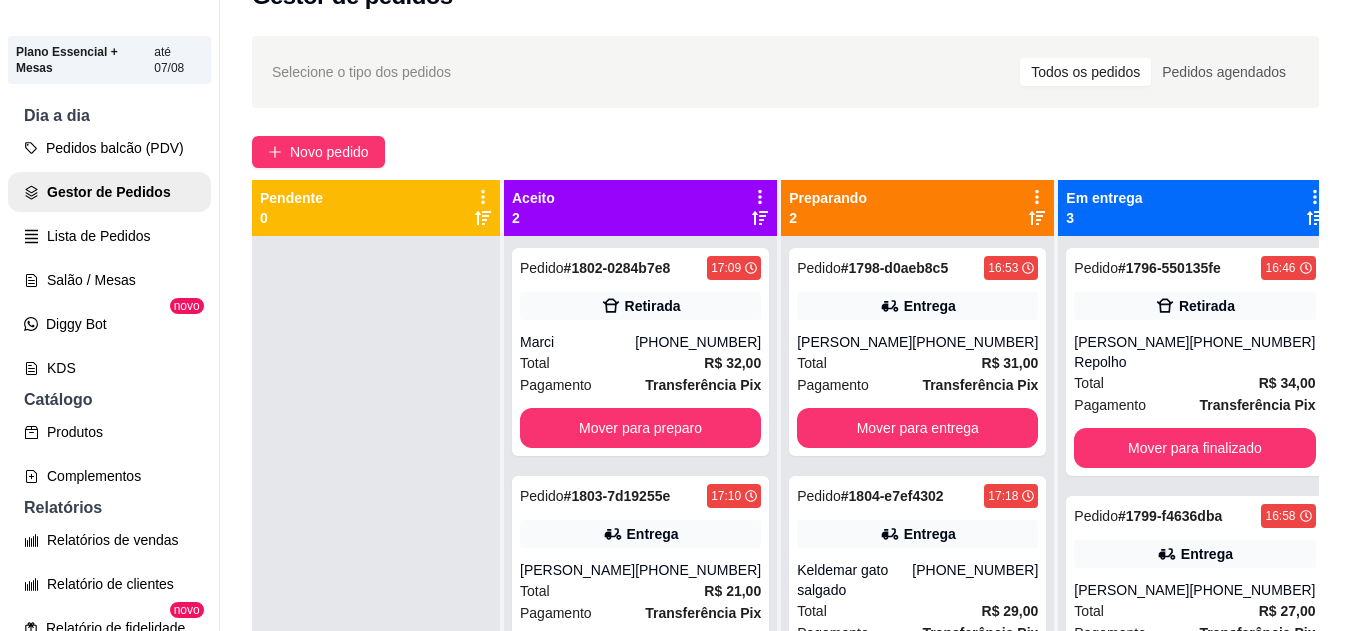 click on "Retirada" at bounding box center [640, 306] 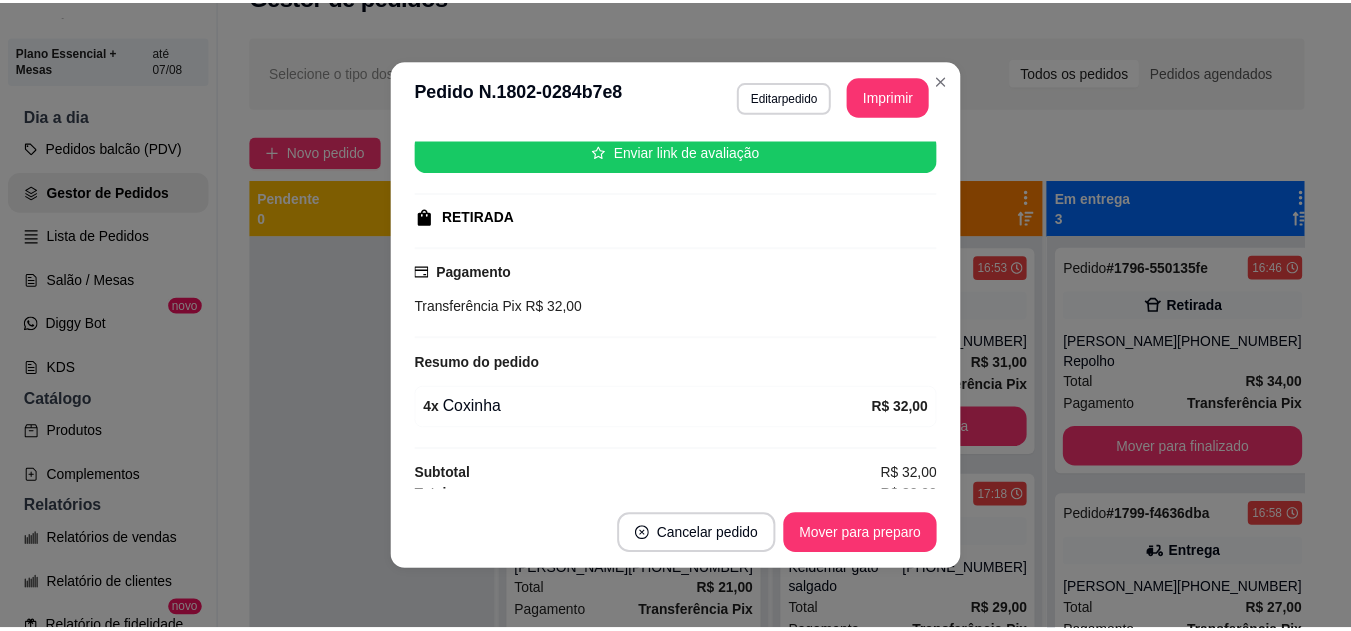 scroll, scrollTop: 270, scrollLeft: 0, axis: vertical 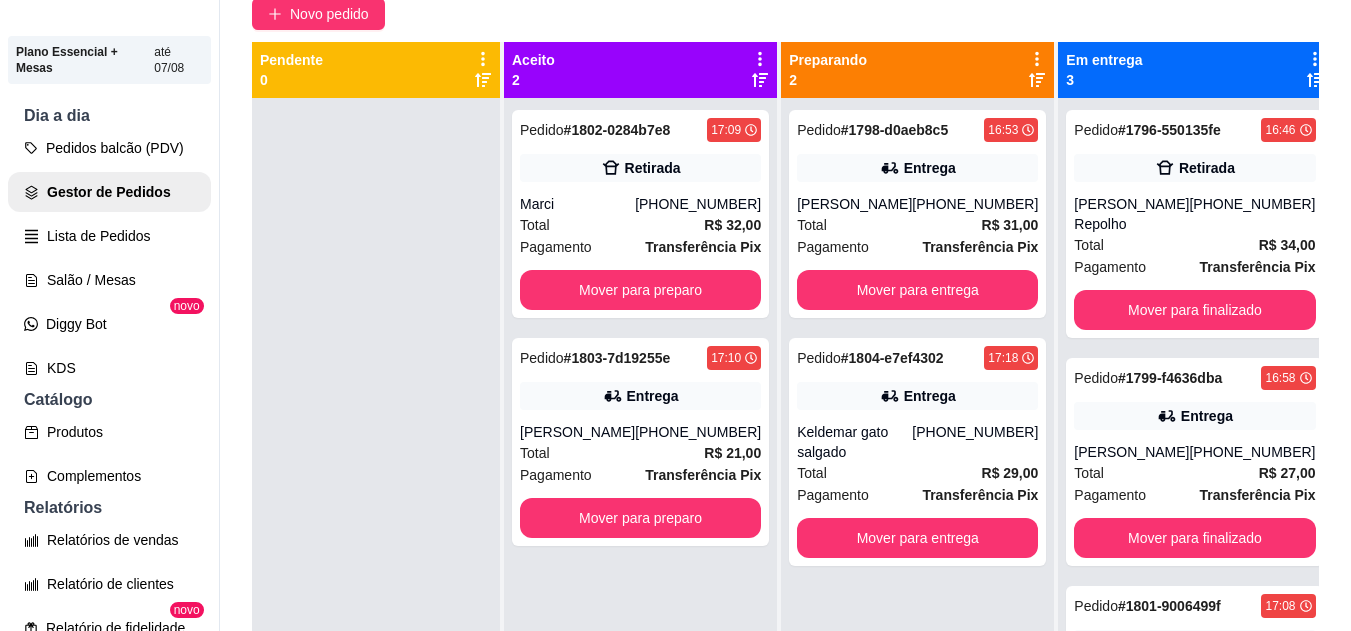 click on "Total R$ 21,00" at bounding box center [640, 453] 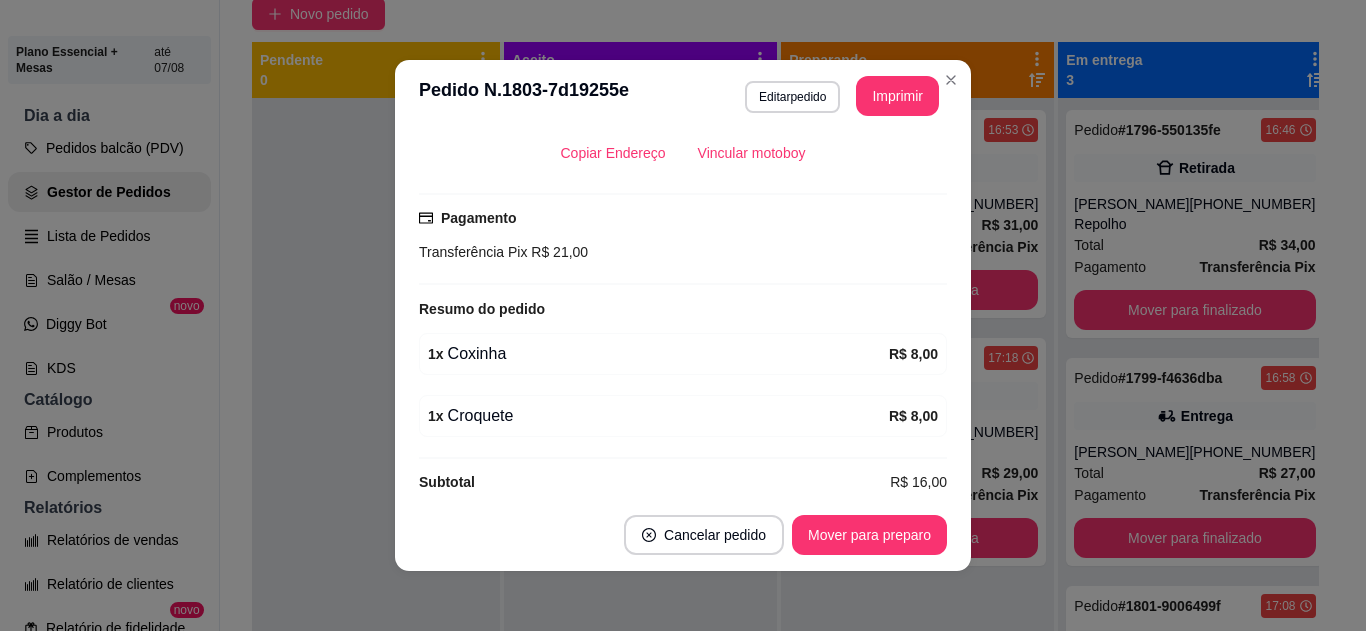 scroll, scrollTop: 488, scrollLeft: 0, axis: vertical 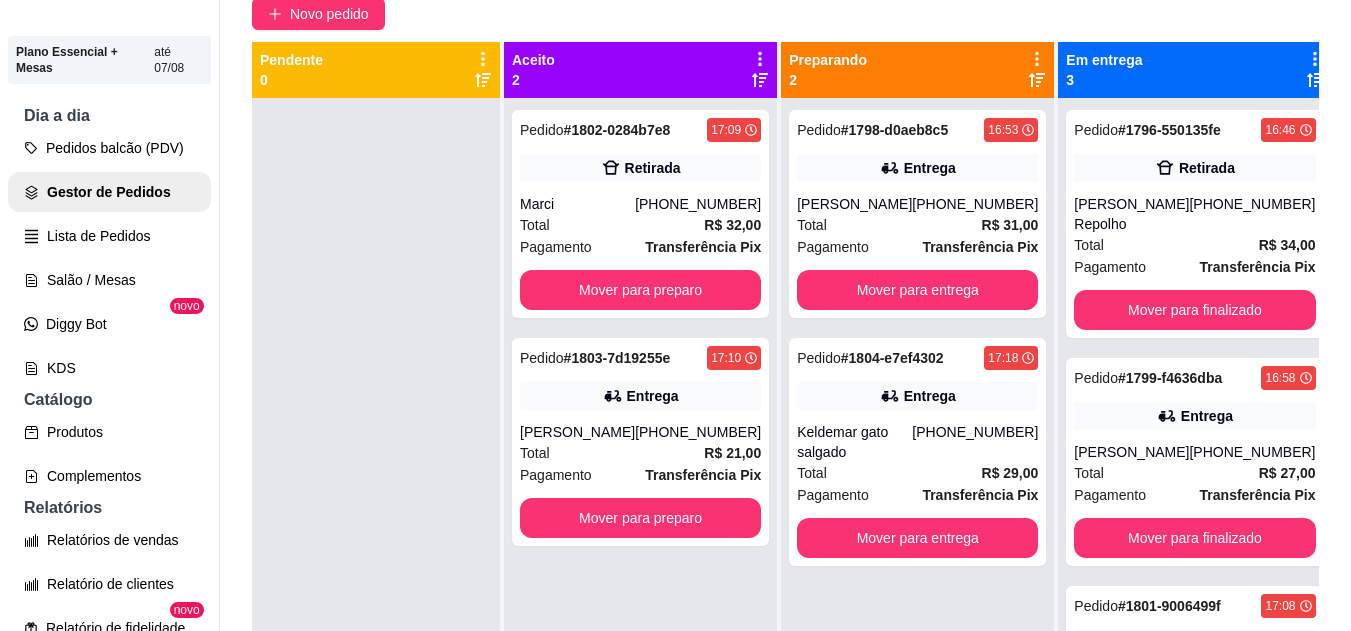 click on "Pagamento Transferência Pix" at bounding box center [640, 475] 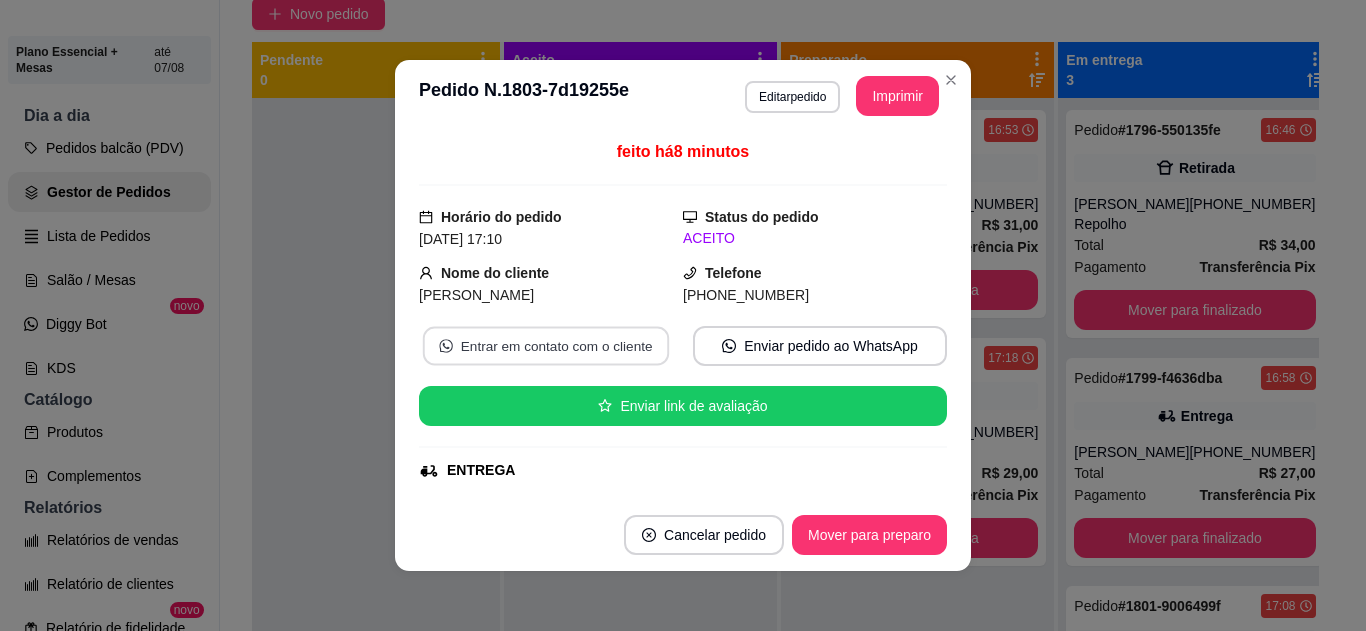 click on "Entrar em contato com o cliente" at bounding box center [546, 346] 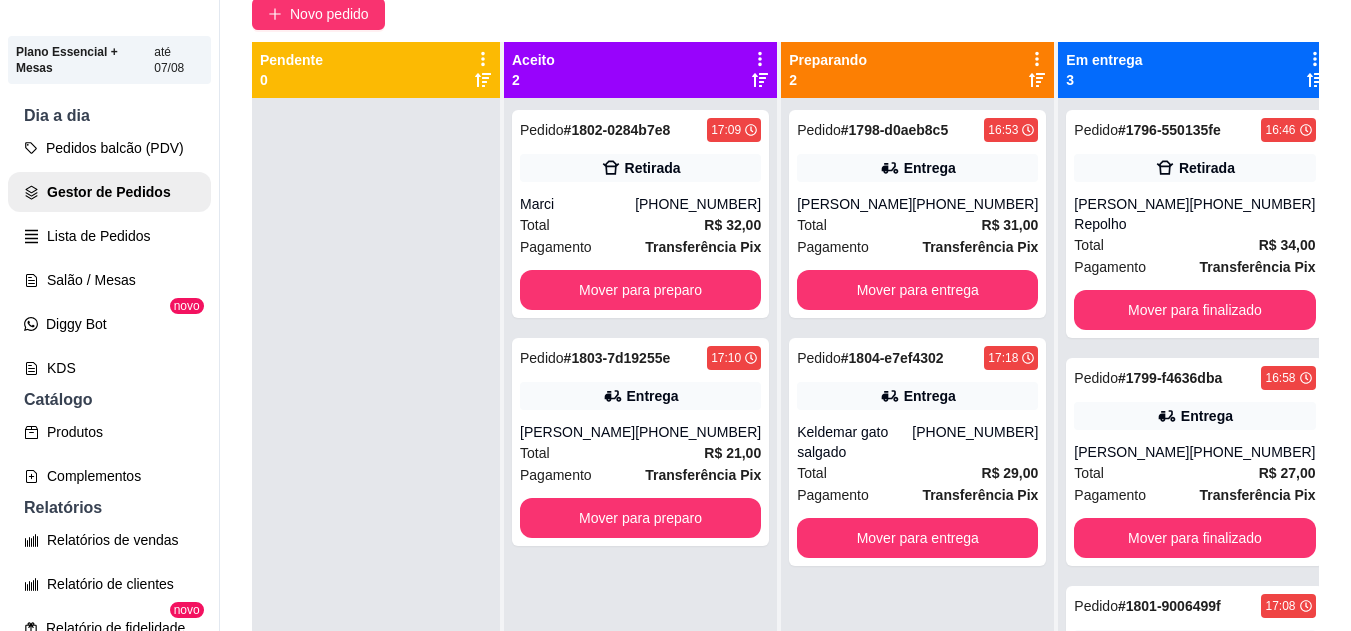 click on "Pedido  # 1796-550135fe 16:46 Retirada Risoney dos Santos Repolho  (93) 99203-6212 Total R$ 34,00 Pagamento Transferência Pix Mover para finalizado" at bounding box center [1194, 224] 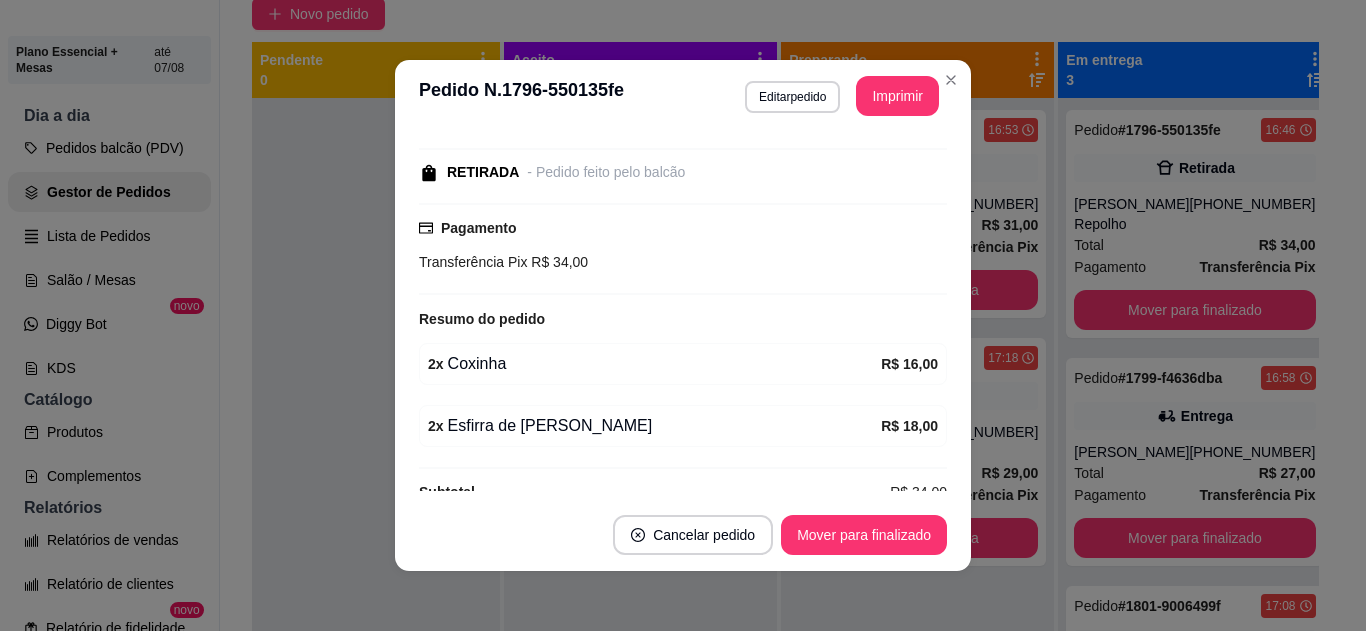scroll, scrollTop: 307, scrollLeft: 0, axis: vertical 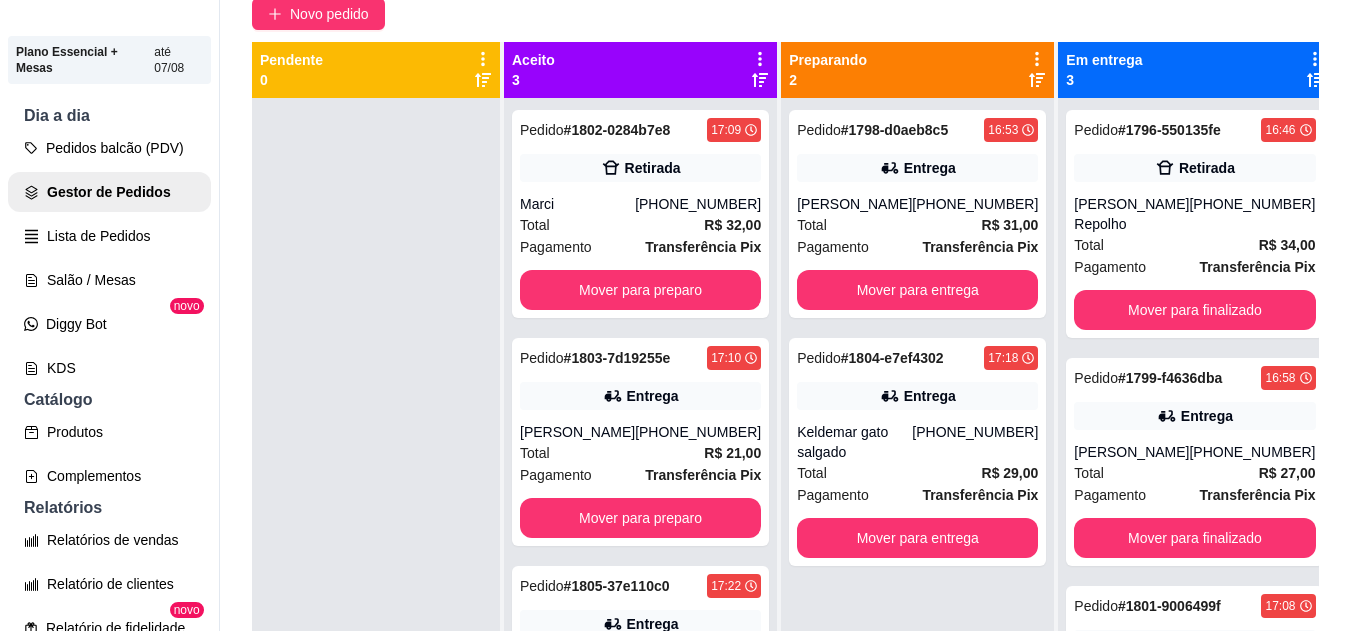 click on "Pedido  # 1796-550135fe 16:46 Retirada Risoney dos Santos Repolho  (93) 99203-6212 Total R$ 34,00 Pagamento Transferência Pix Mover para finalizado" at bounding box center (1194, 224) 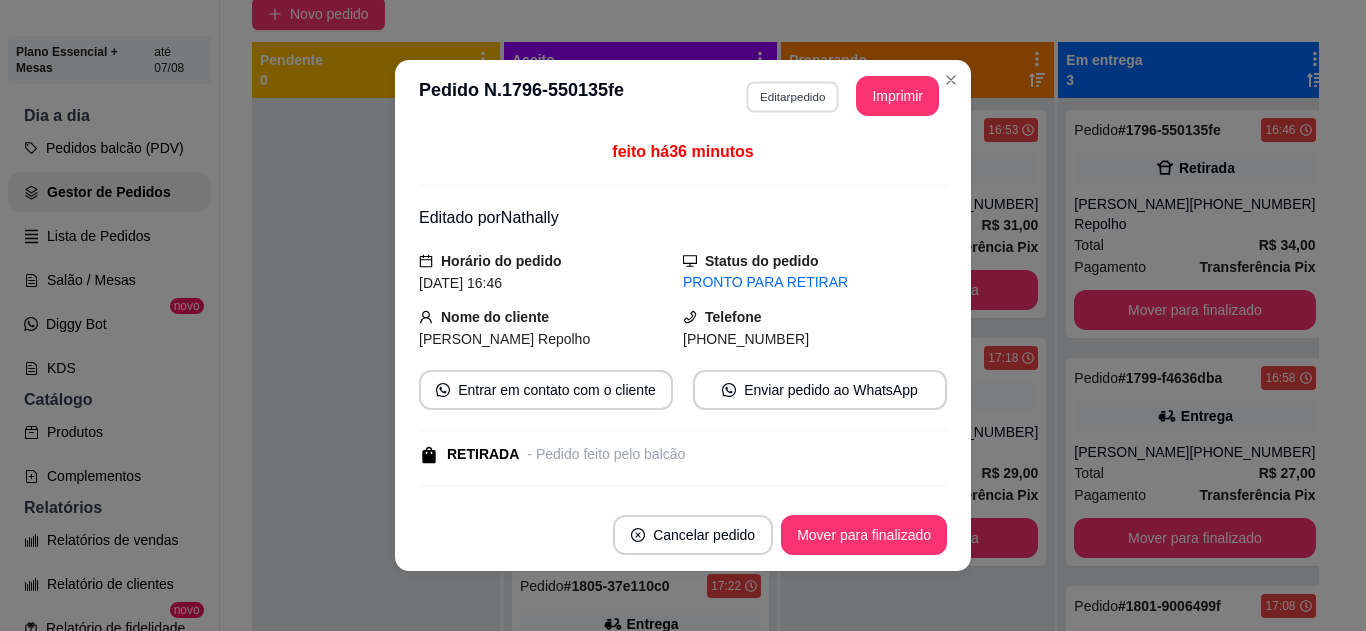 click on "Editar  pedido" at bounding box center (792, 96) 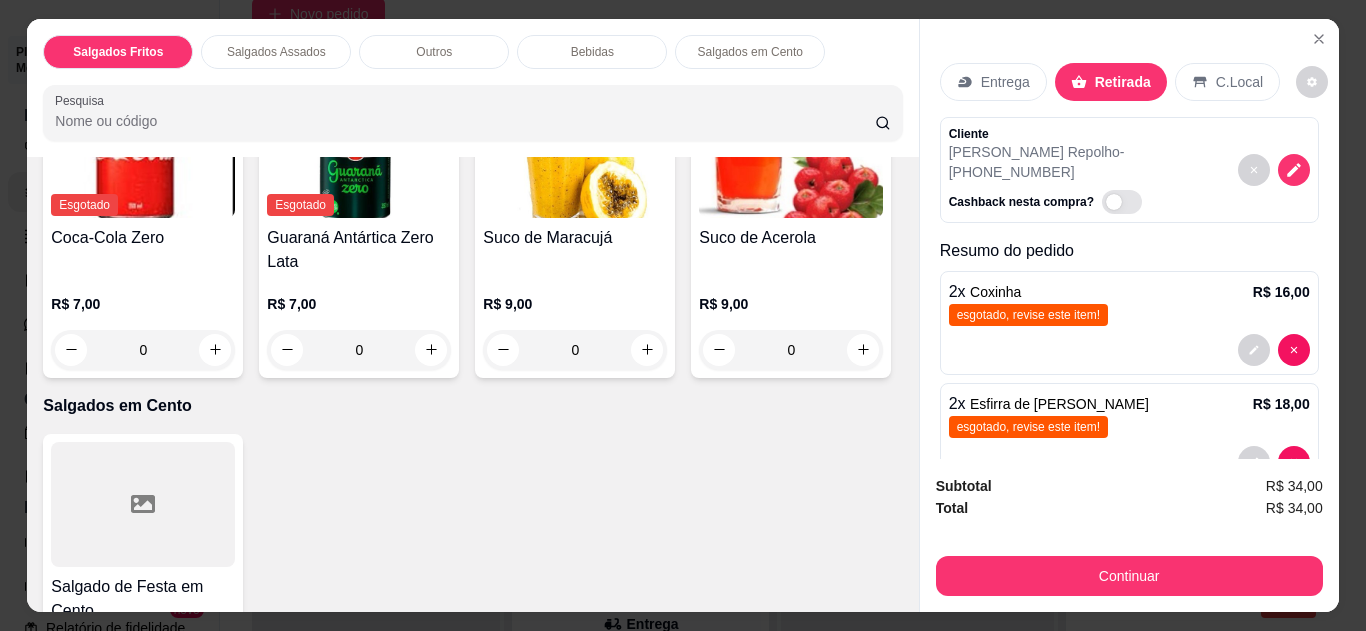 scroll, scrollTop: 1855, scrollLeft: 0, axis: vertical 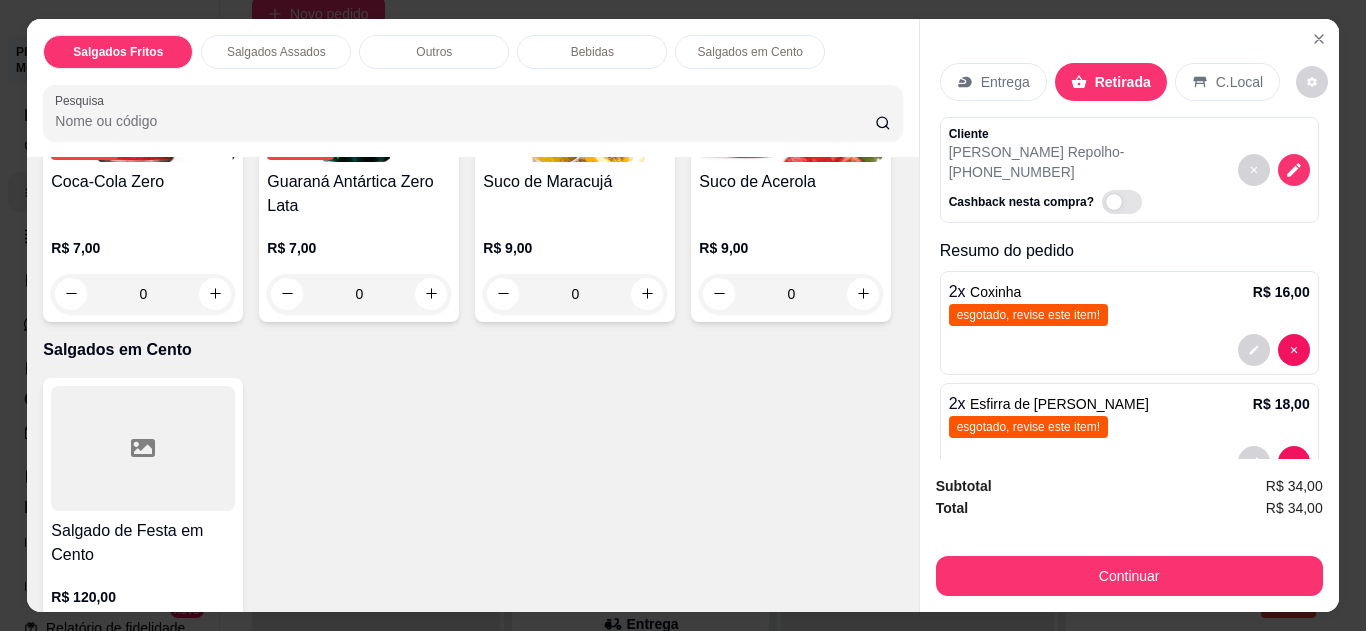 click 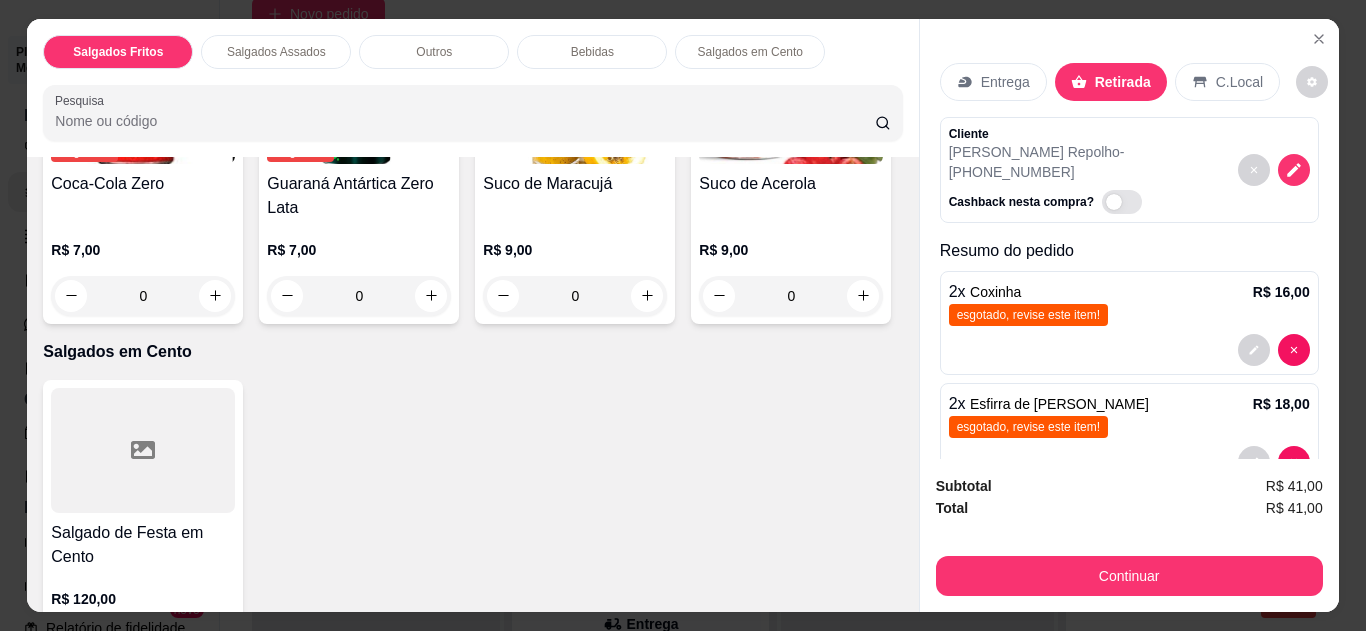 click 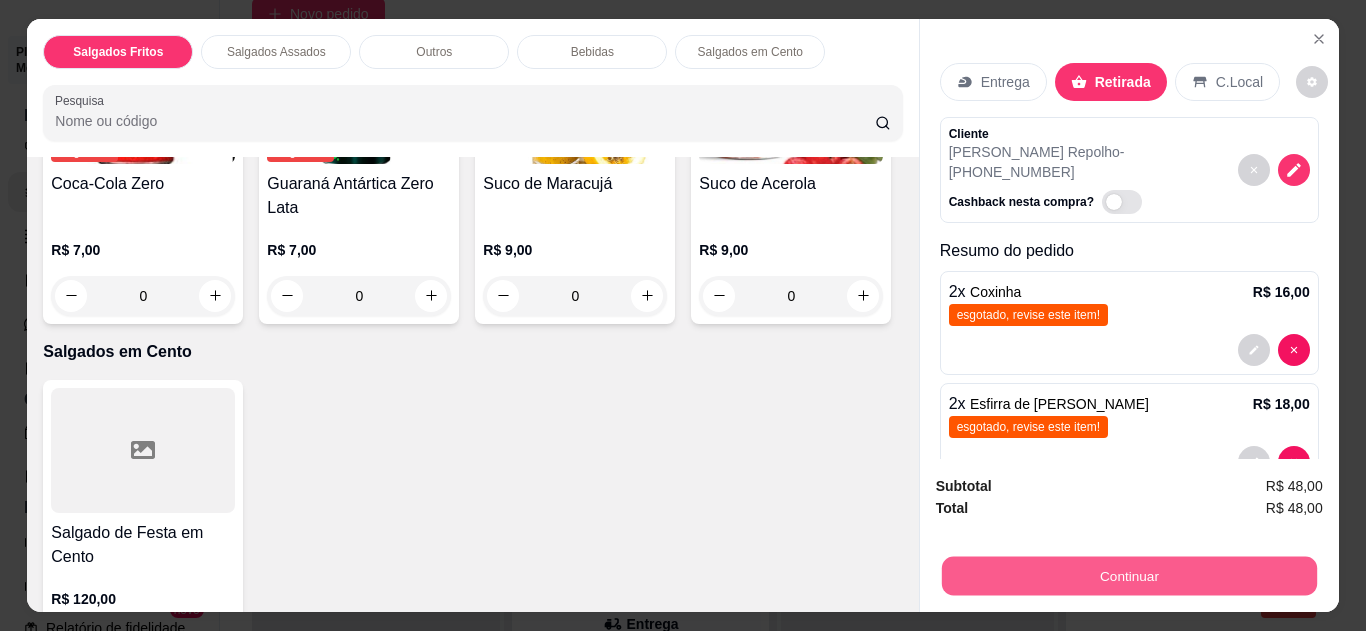 click on "Continuar" at bounding box center [1128, 576] 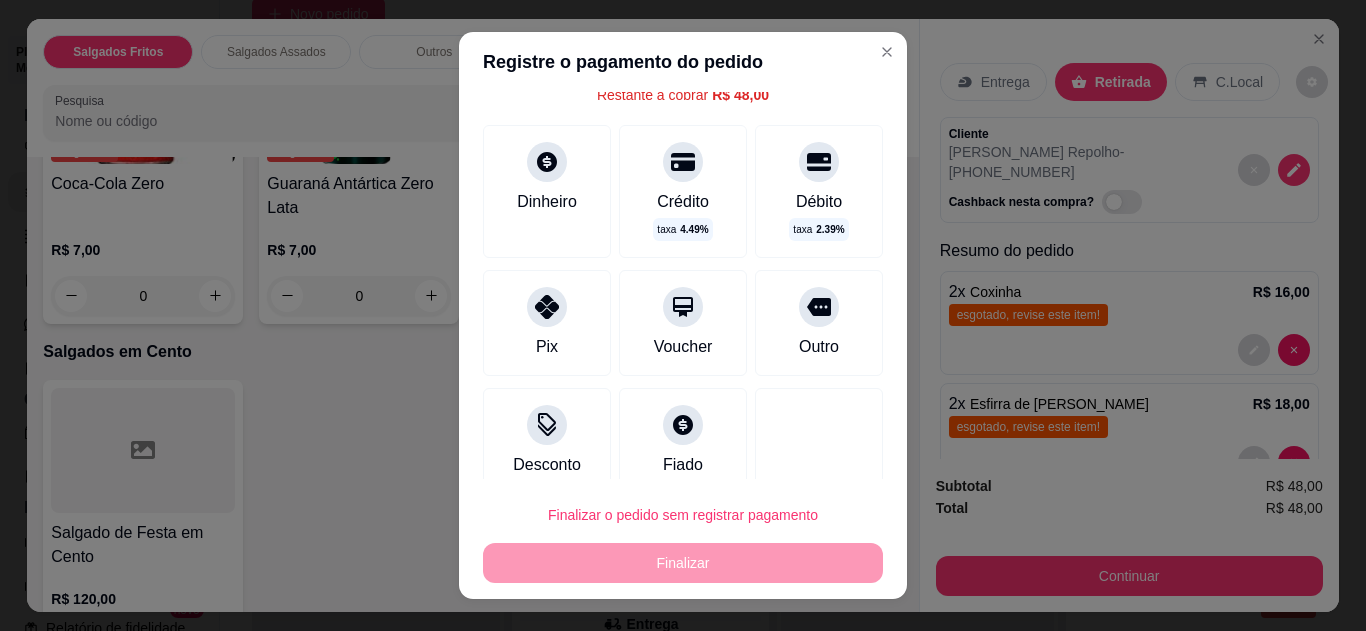 scroll, scrollTop: 109, scrollLeft: 0, axis: vertical 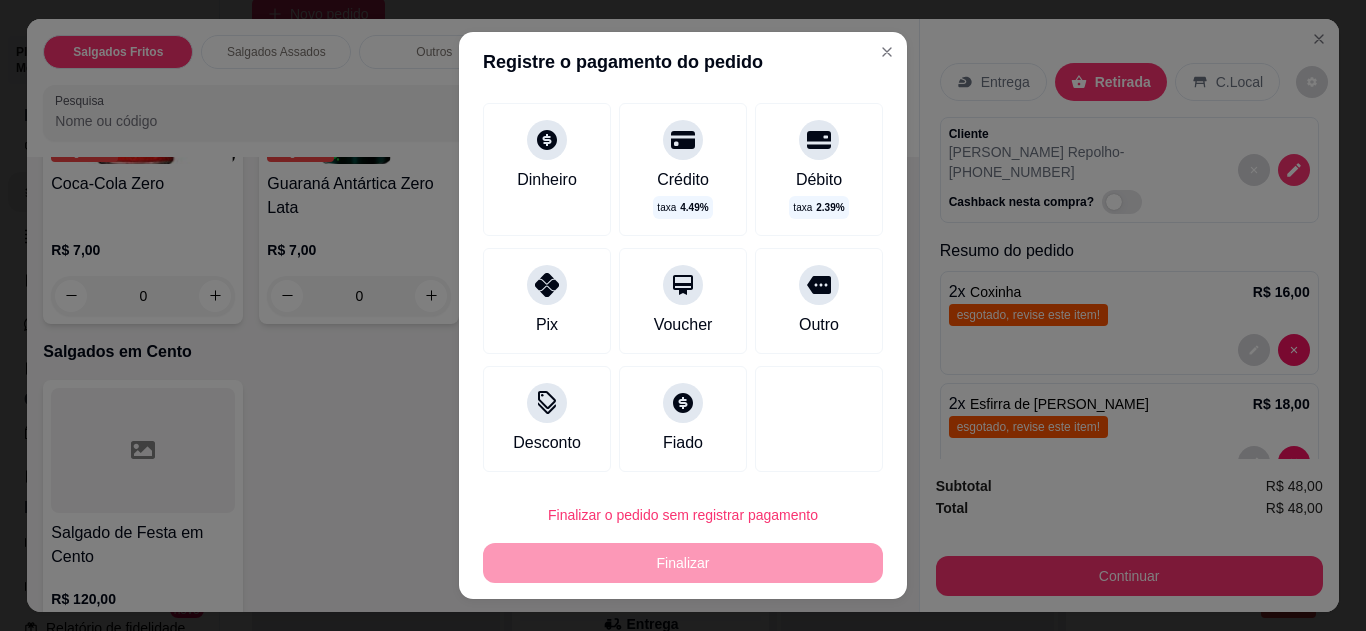 click on "Pix" at bounding box center [547, 301] 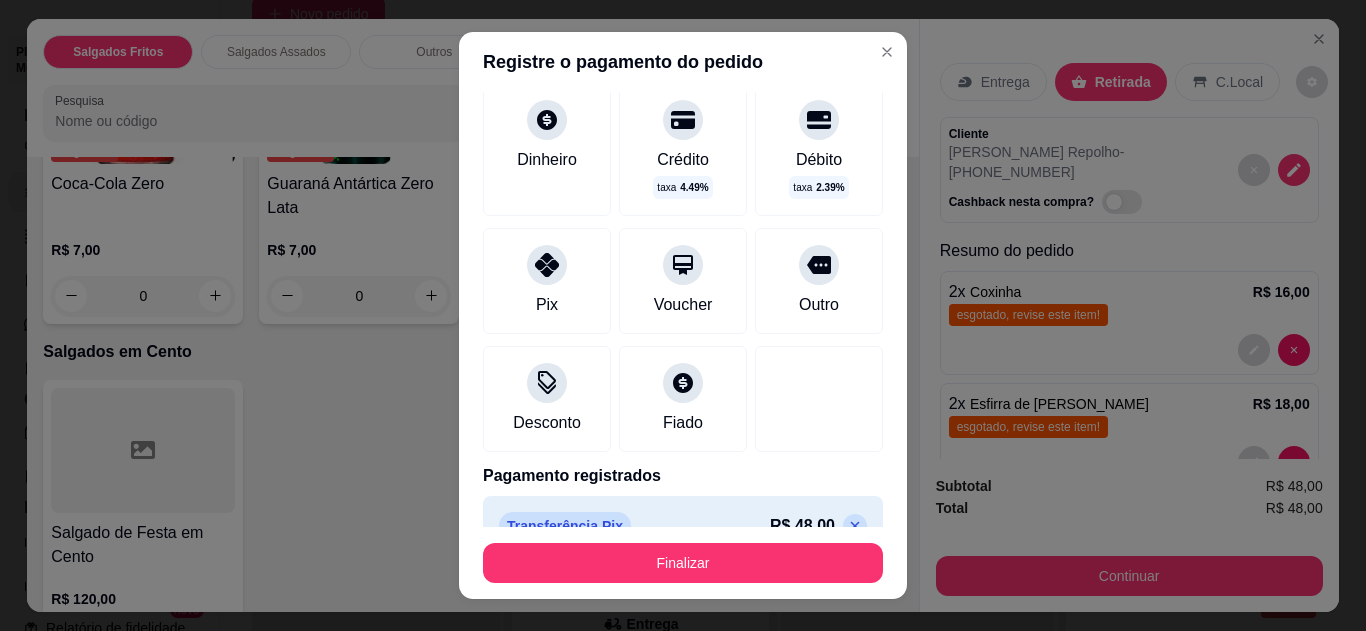 type on "R$ 0,00" 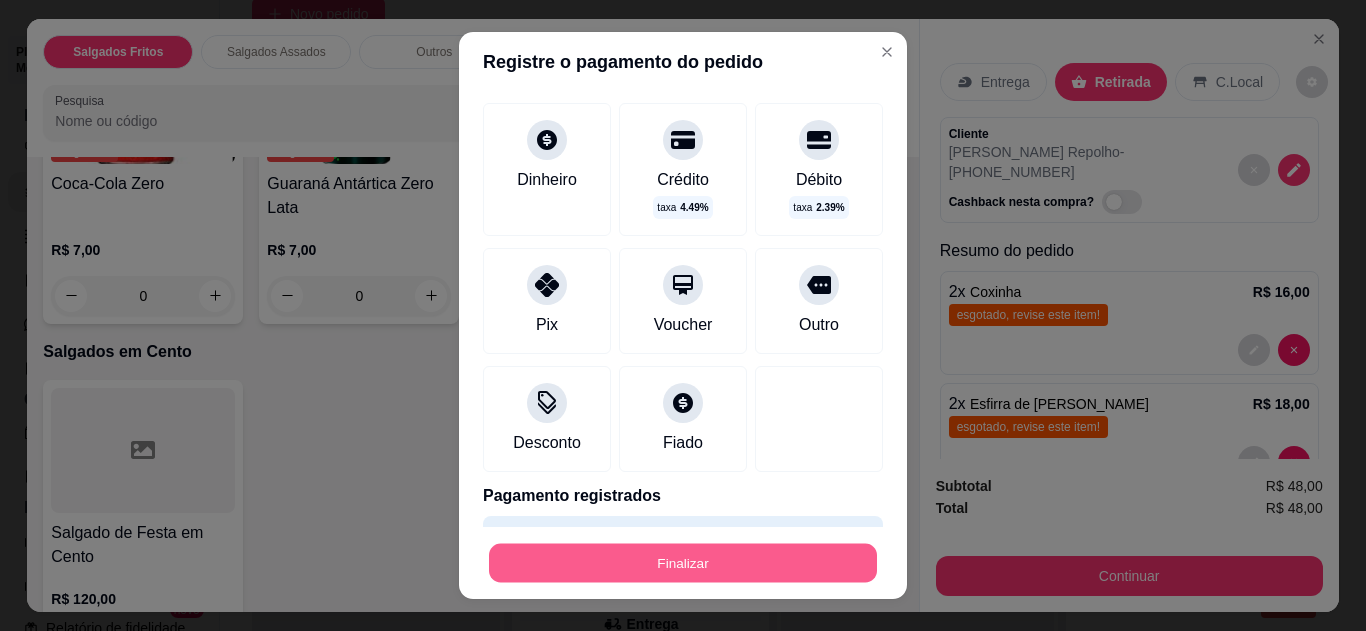 click on "Finalizar" at bounding box center [683, 563] 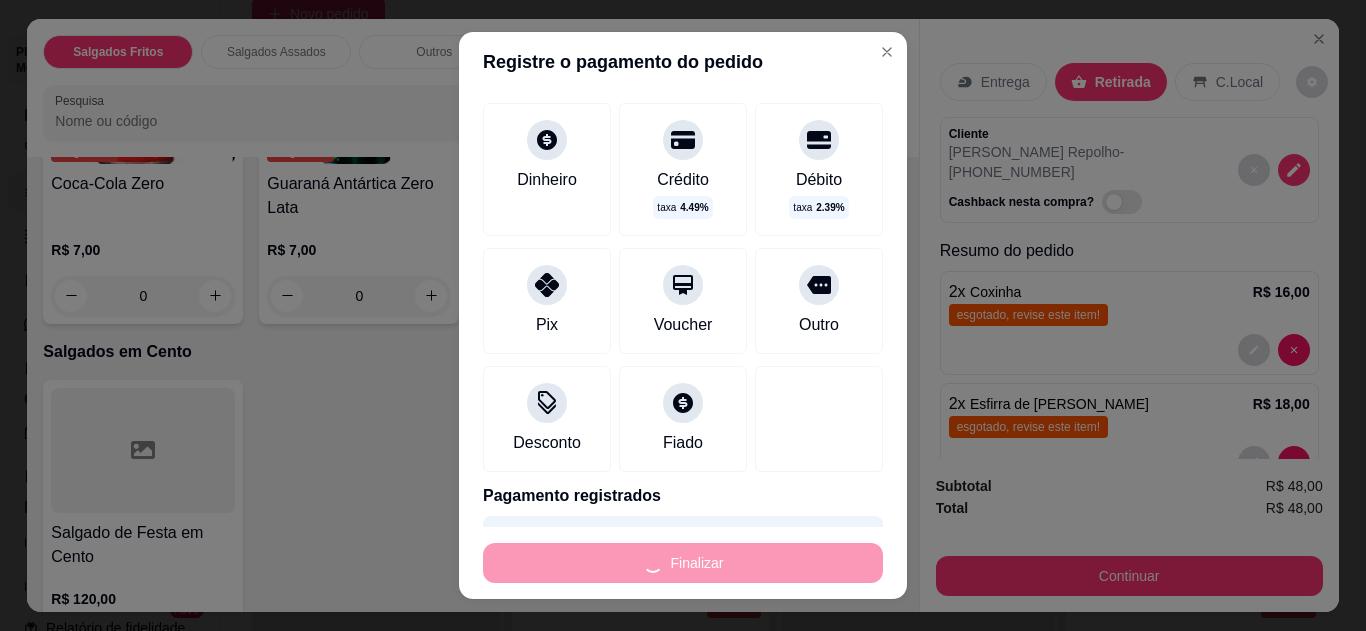 type on "0" 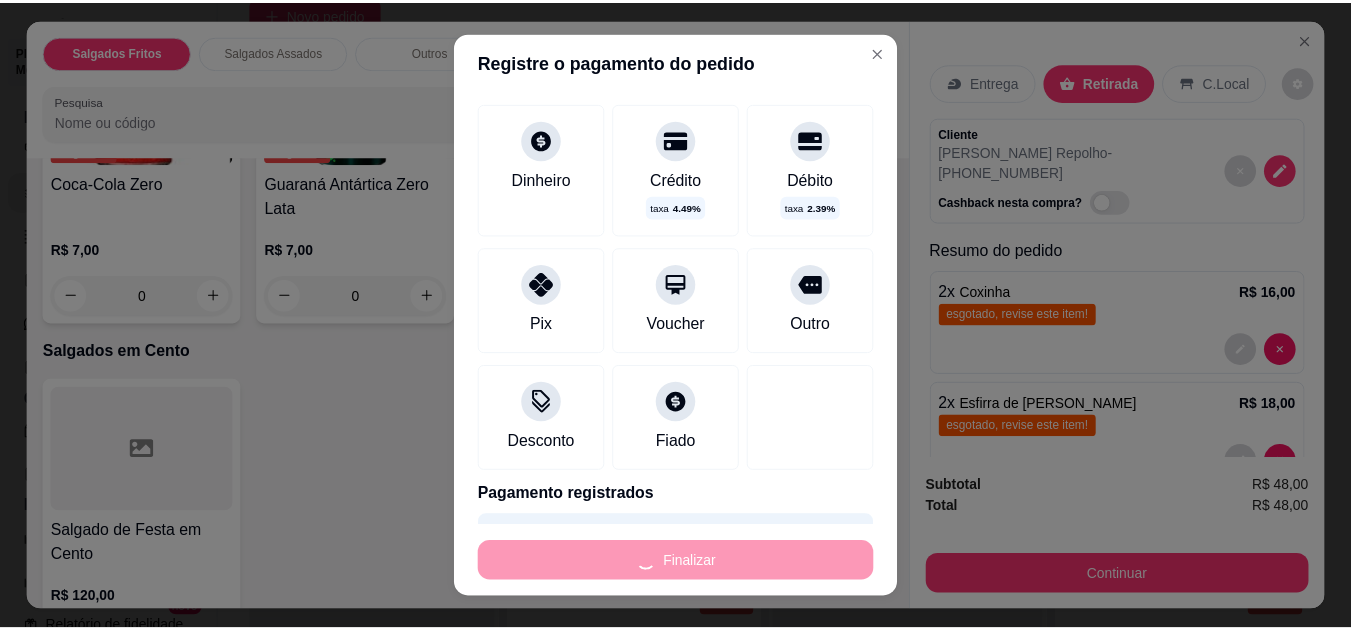 scroll, scrollTop: 1851, scrollLeft: 0, axis: vertical 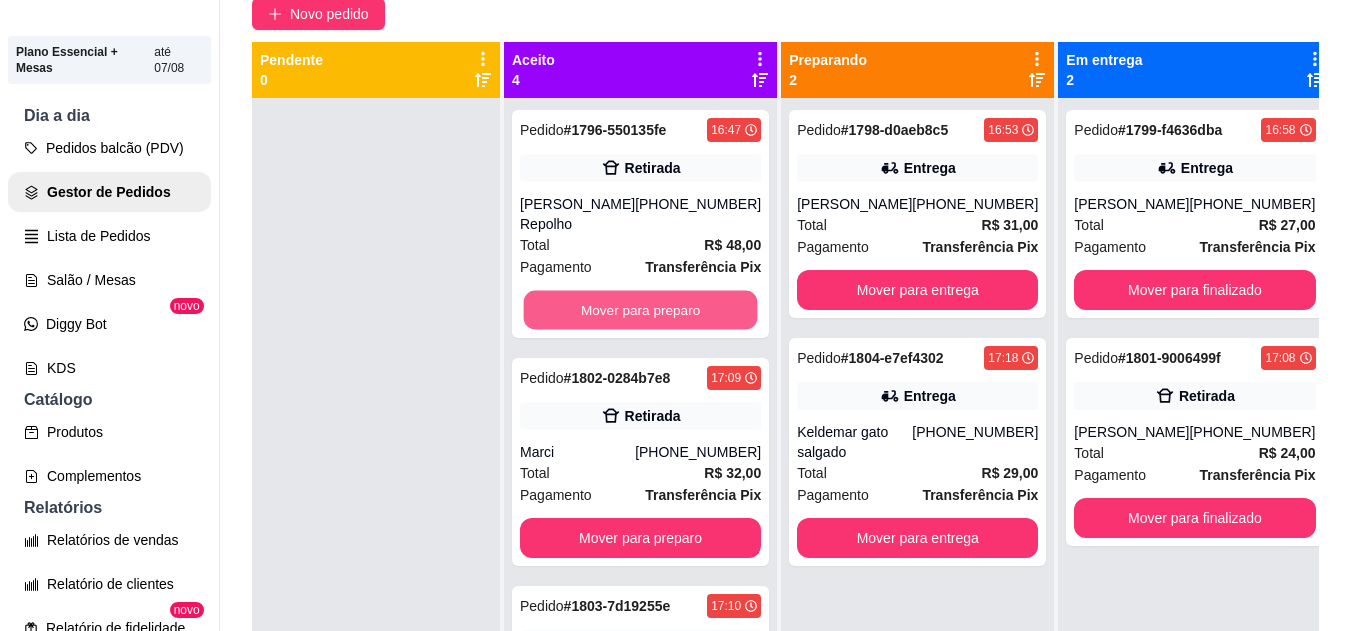 click on "Mover para preparo" at bounding box center [641, 310] 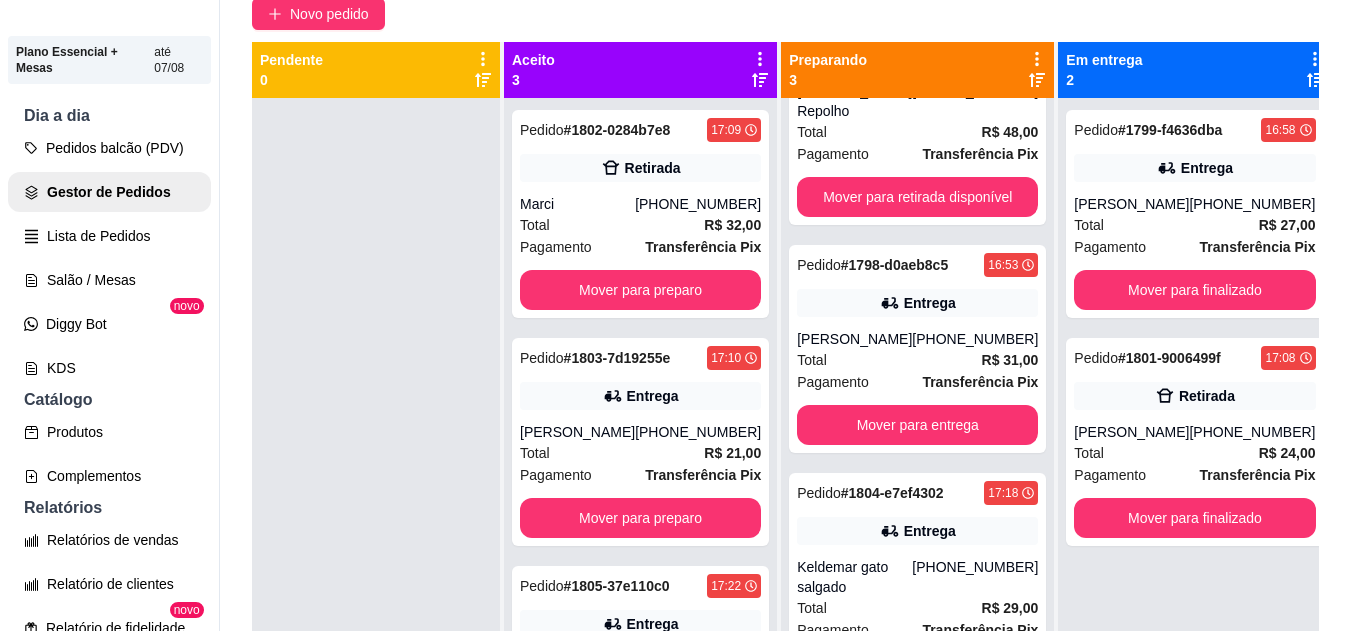 scroll, scrollTop: 133, scrollLeft: 0, axis: vertical 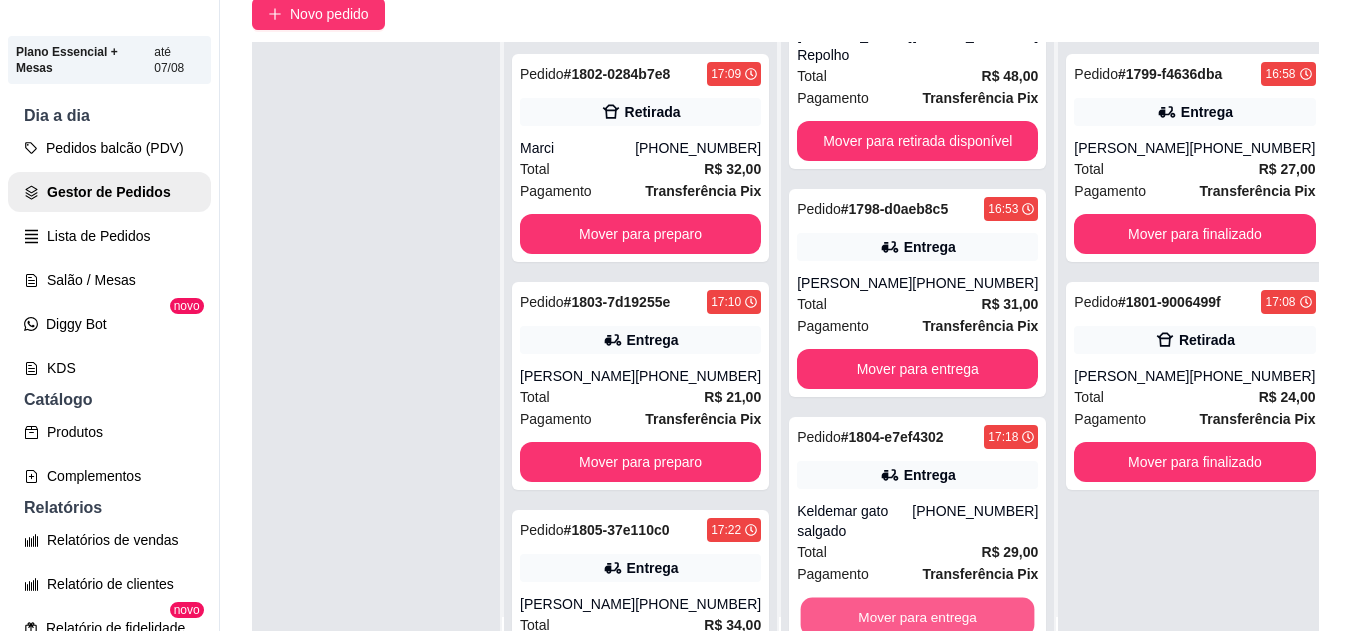 click on "Mover para entrega" at bounding box center (918, 617) 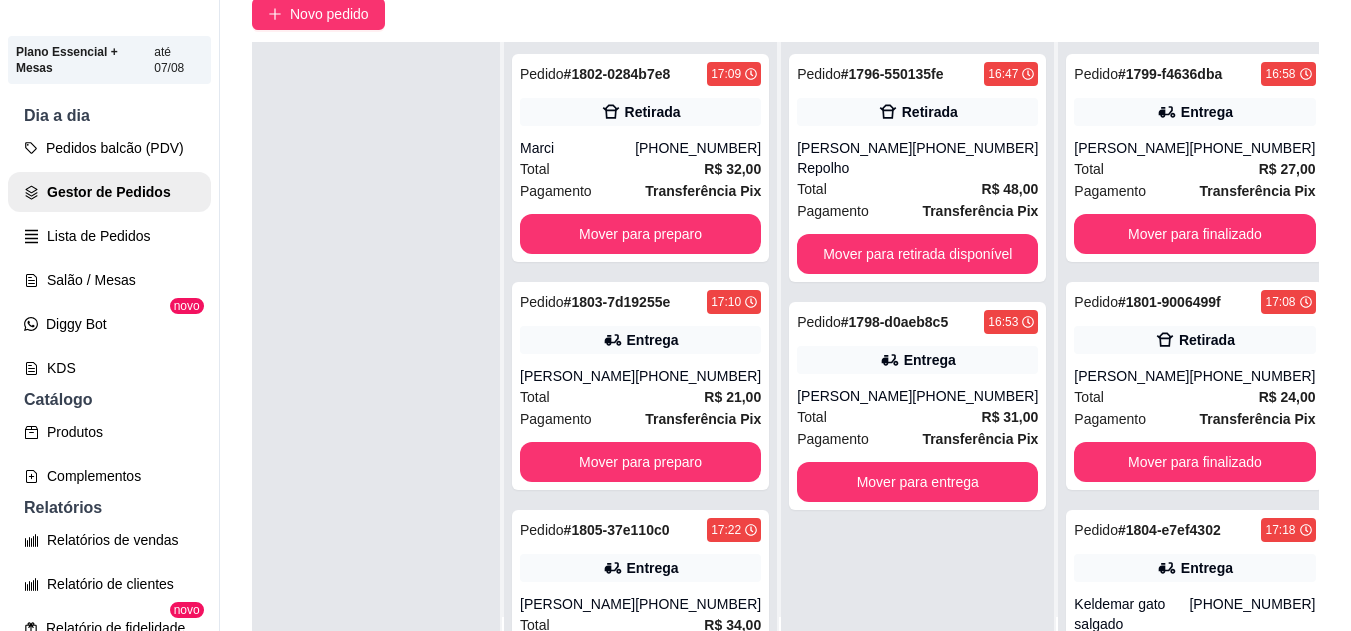 scroll, scrollTop: 0, scrollLeft: 0, axis: both 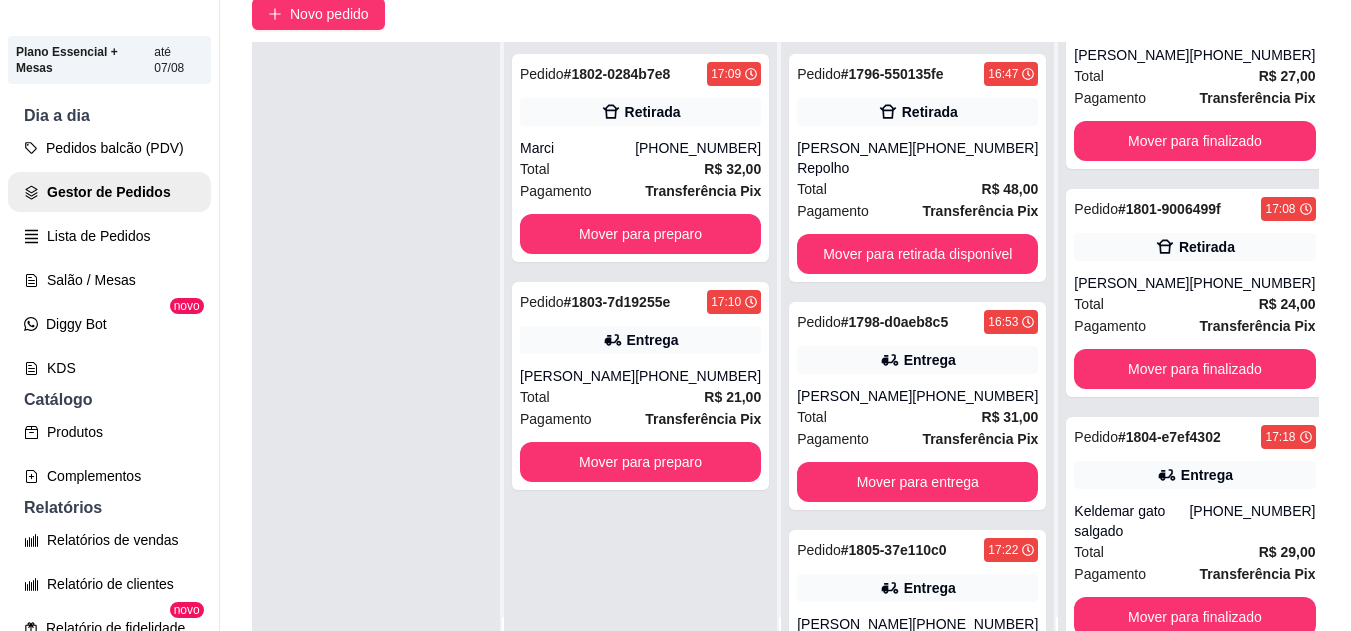 click on "Pedido  # 1804-e7ef4302 17:18 Entrega Keldemar gato salgado  (92) 99447-3046 Total R$ 29,00 Pagamento Transferência Pix Mover para finalizado" at bounding box center [1194, 531] 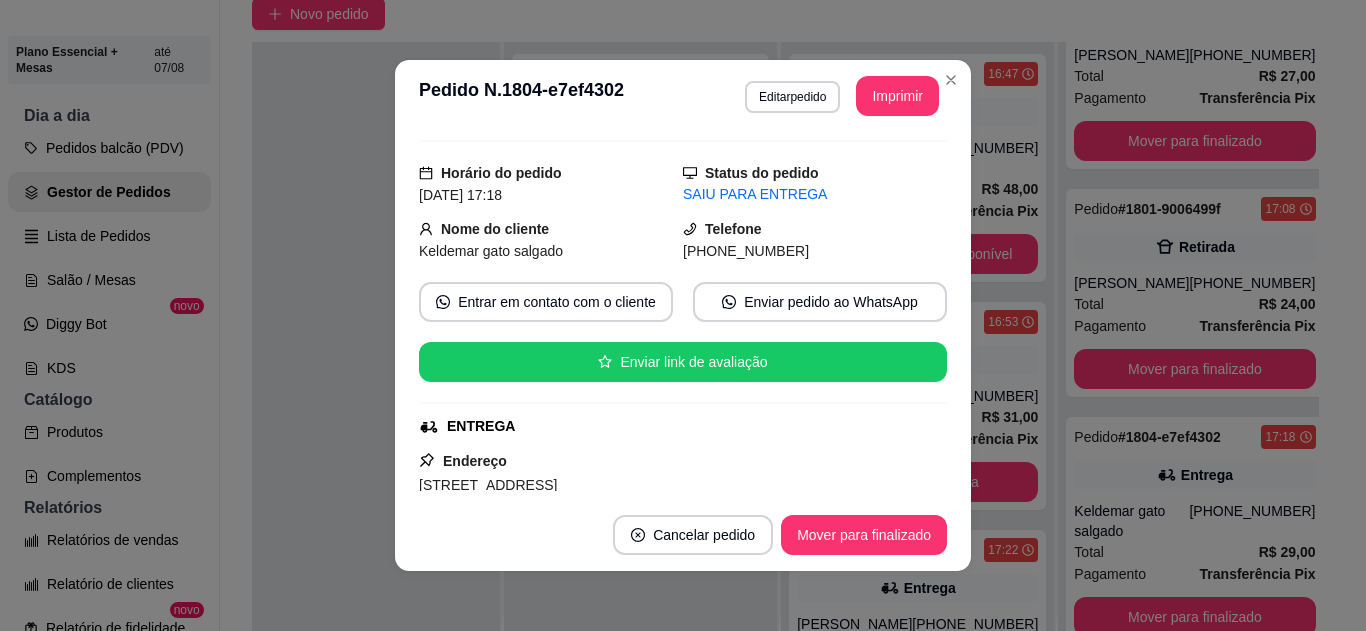 scroll, scrollTop: 0, scrollLeft: 0, axis: both 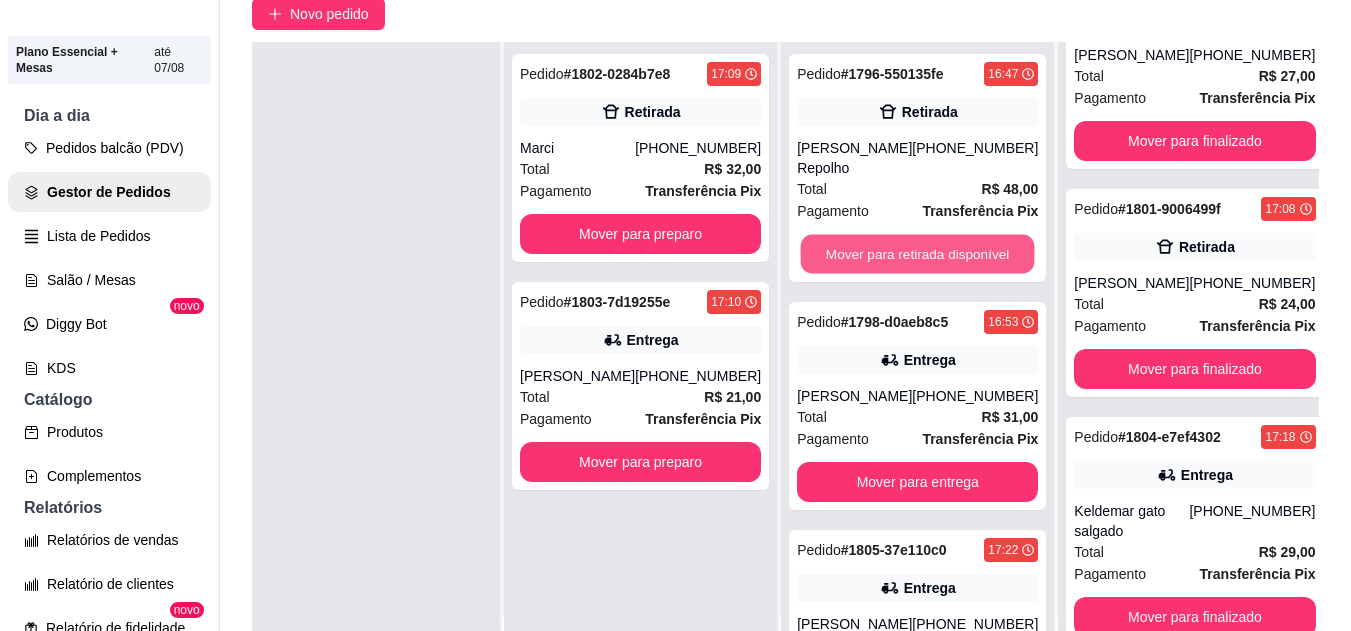 click on "Mover para retirada disponível" at bounding box center (918, 254) 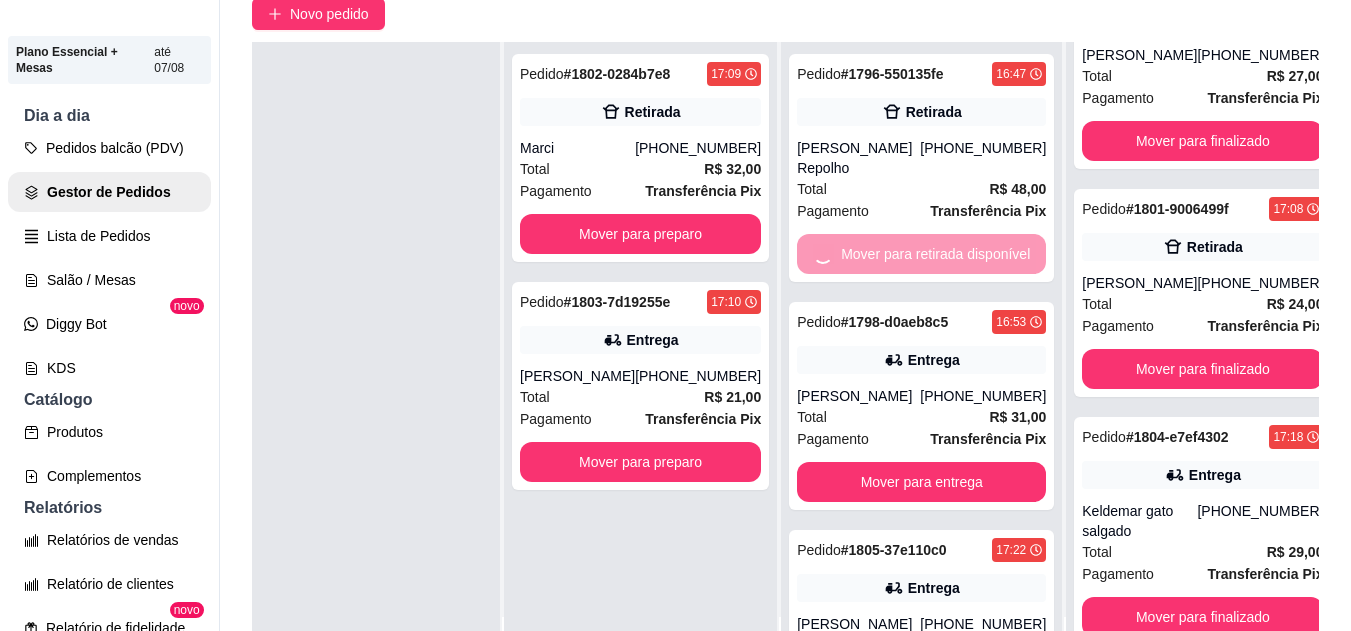 scroll, scrollTop: 341, scrollLeft: 0, axis: vertical 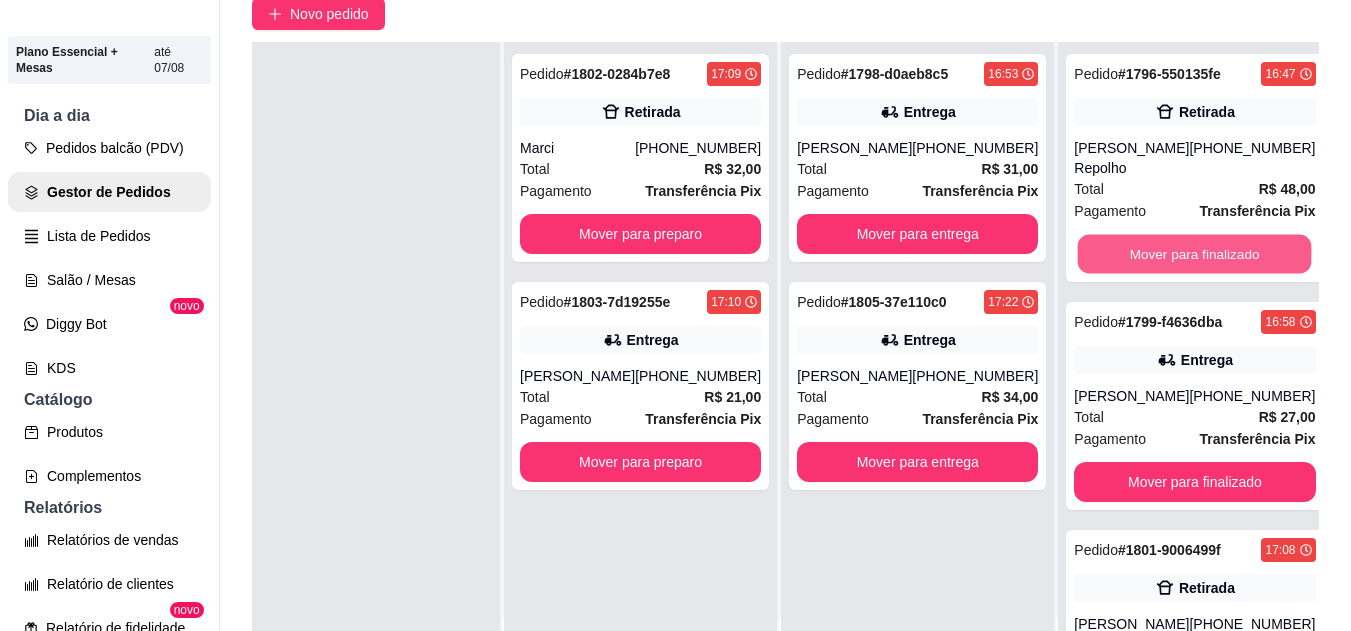 click on "Mover para finalizado" at bounding box center [1195, 254] 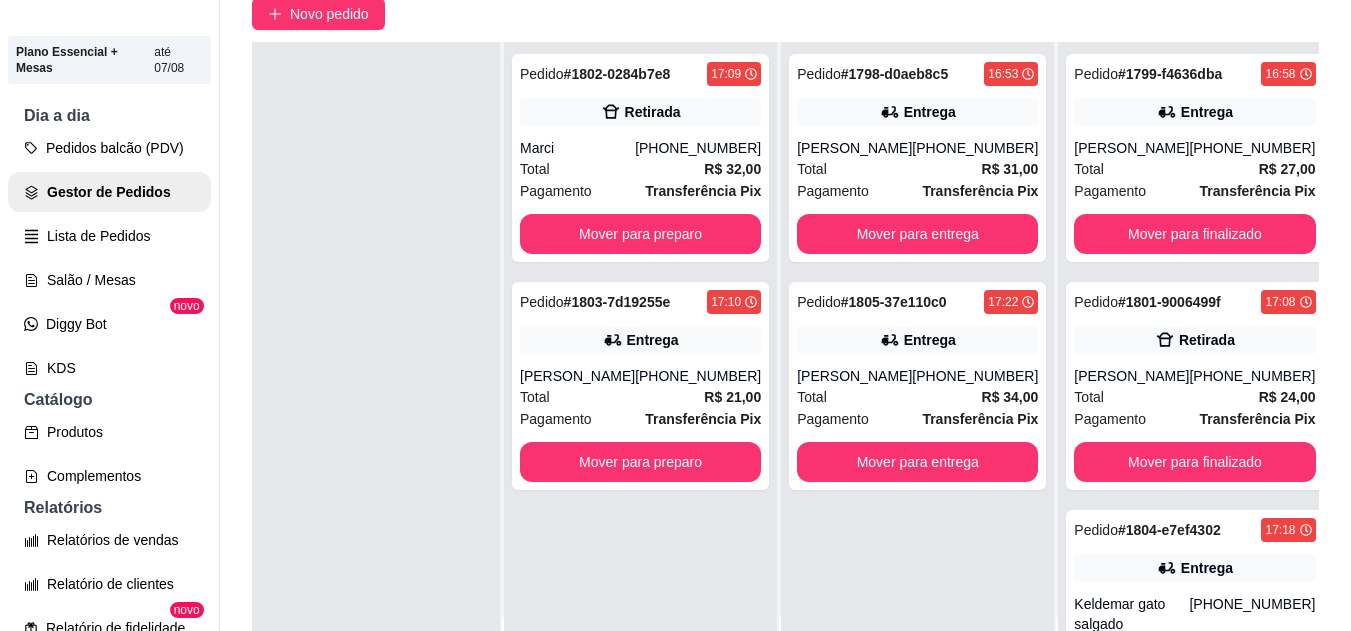 click on "Pedido  # 1798-d0aeb8c5 16:53 Entrega Derik Lopes Menezes  (93) 99206-6379 Total R$ 31,00 Pagamento Transferência Pix Mover para entrega" at bounding box center [917, 158] 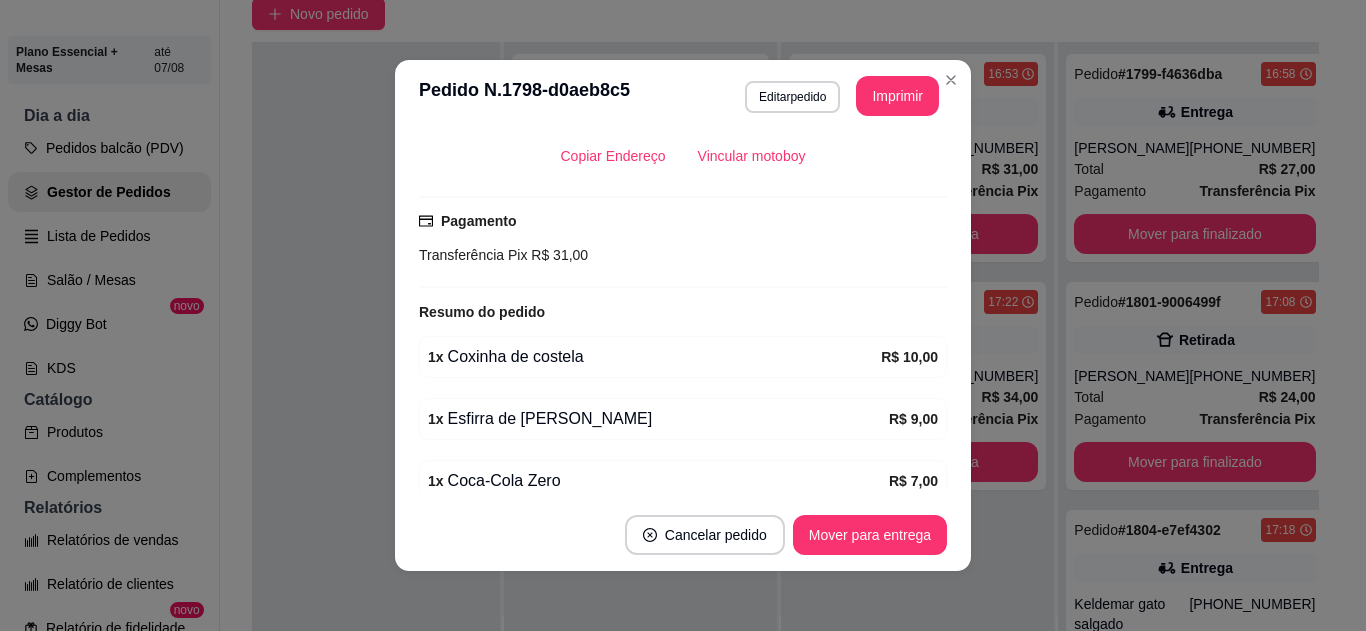 scroll, scrollTop: 550, scrollLeft: 0, axis: vertical 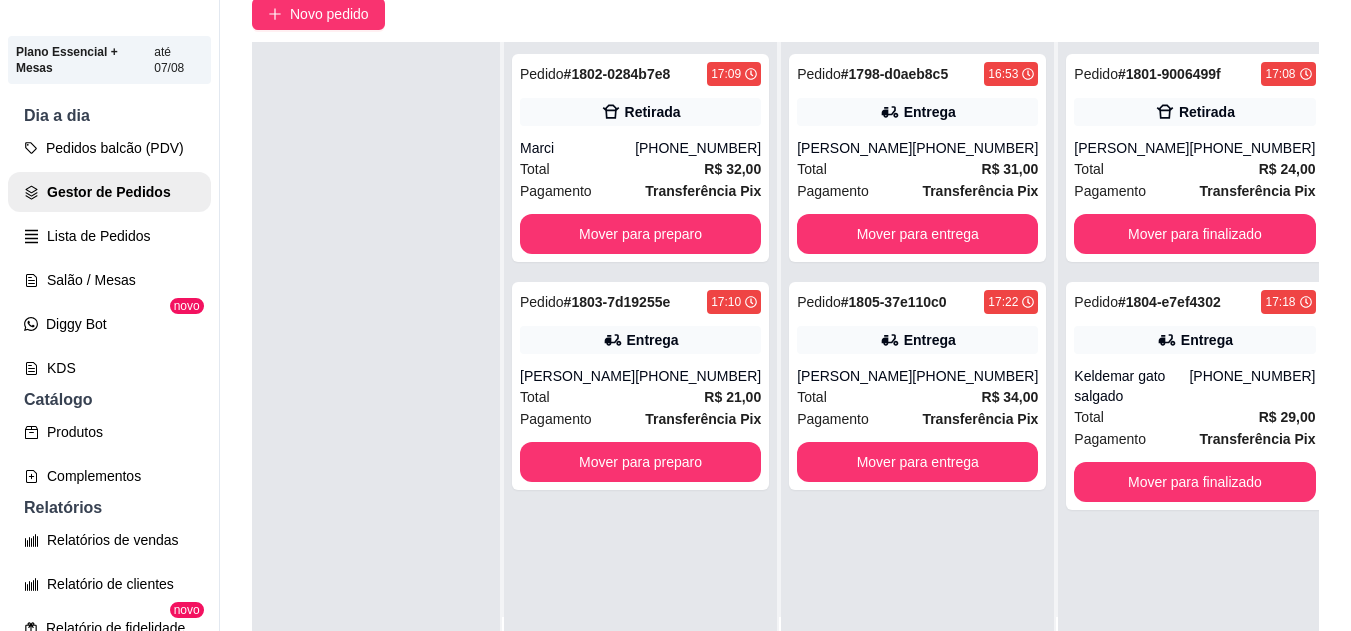 click on "R$ 31,00" at bounding box center (1010, 169) 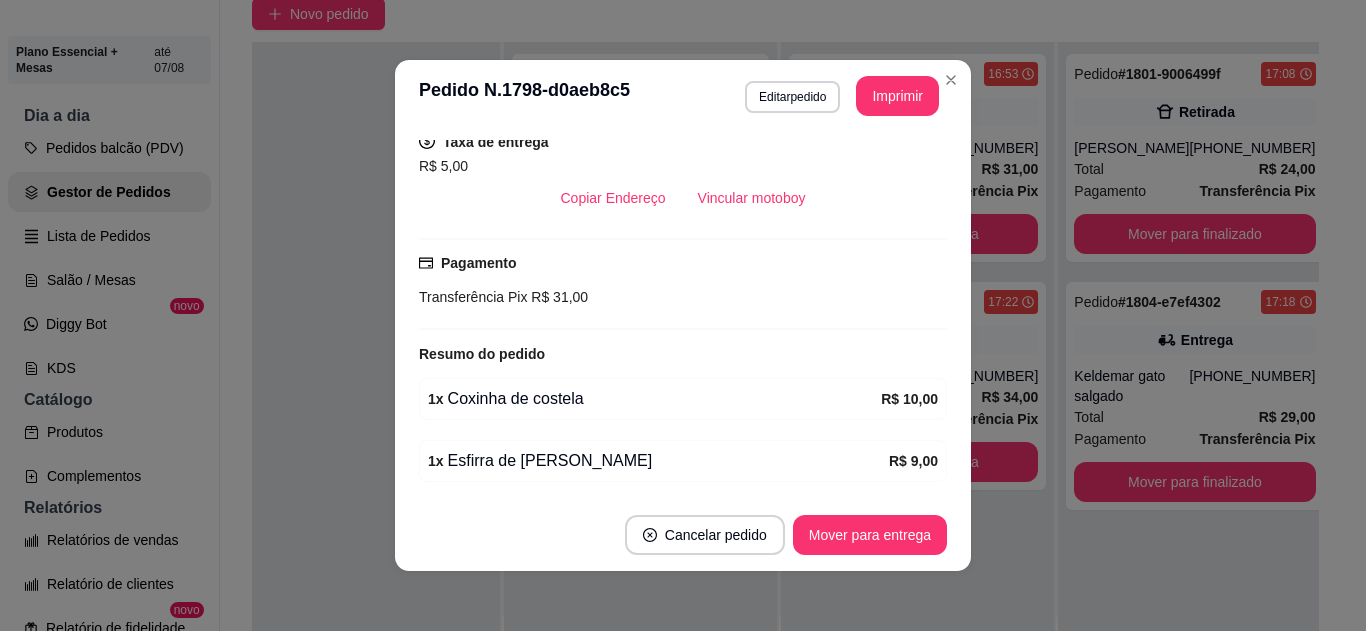 scroll, scrollTop: 372, scrollLeft: 0, axis: vertical 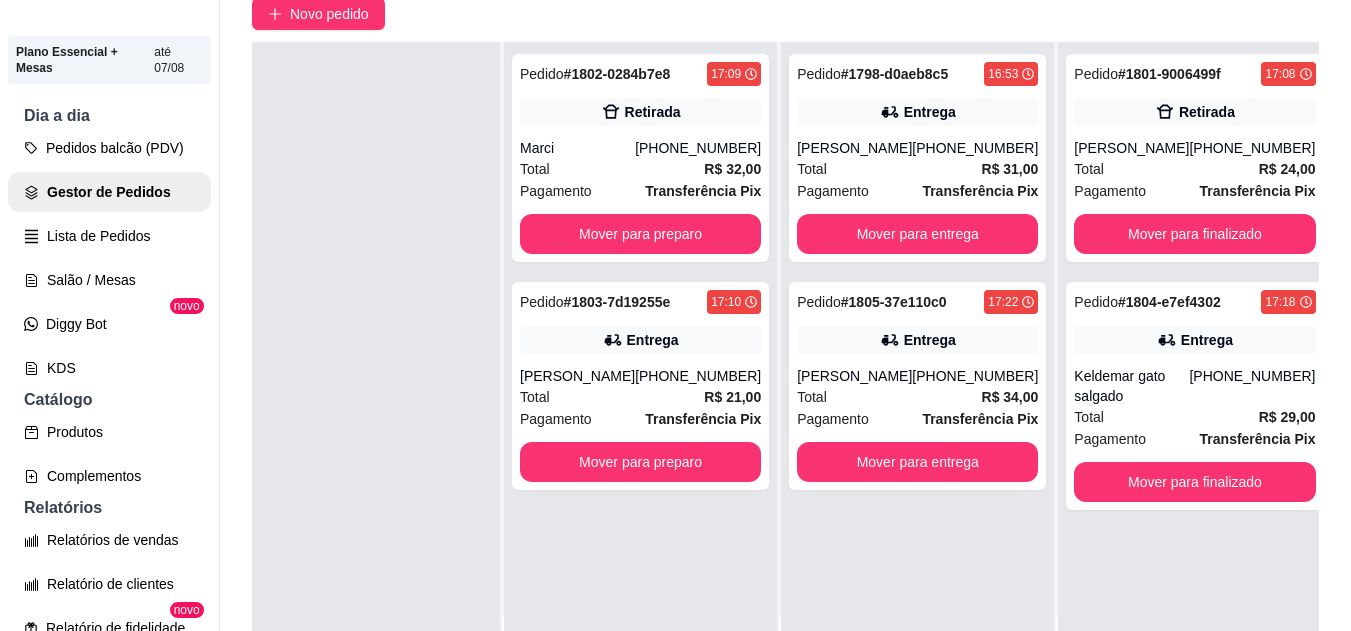 click on "Total R$ 32,00" at bounding box center (640, 169) 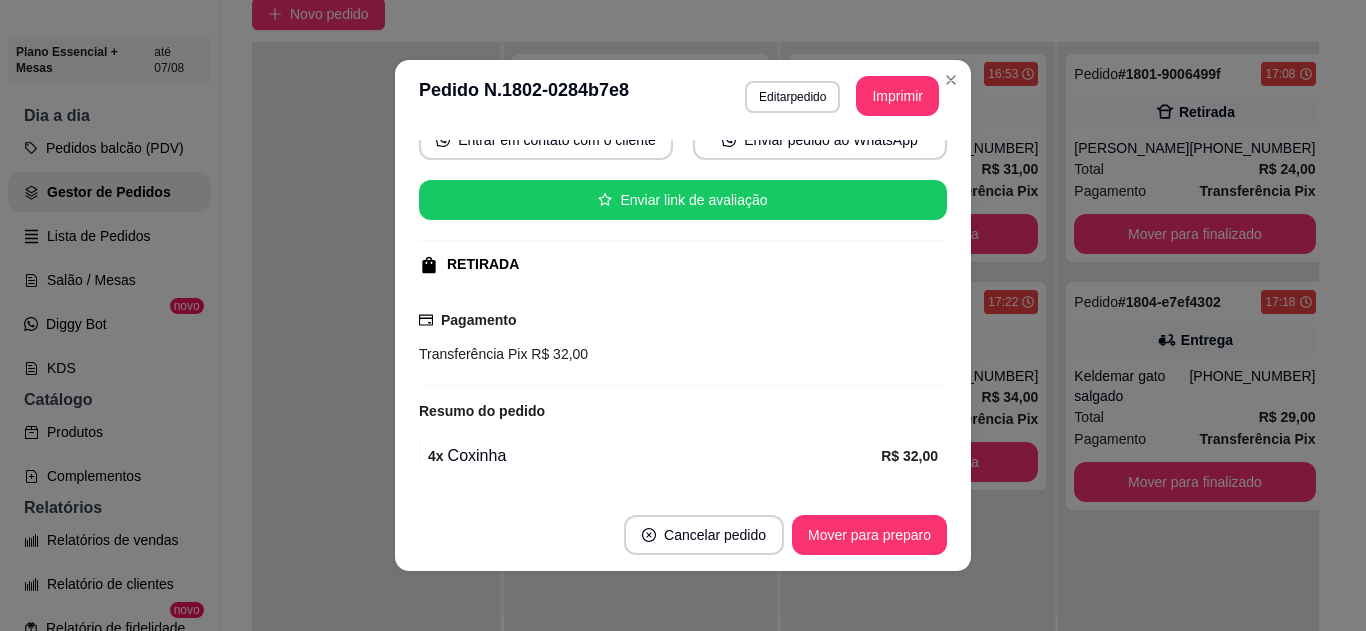 scroll, scrollTop: 270, scrollLeft: 0, axis: vertical 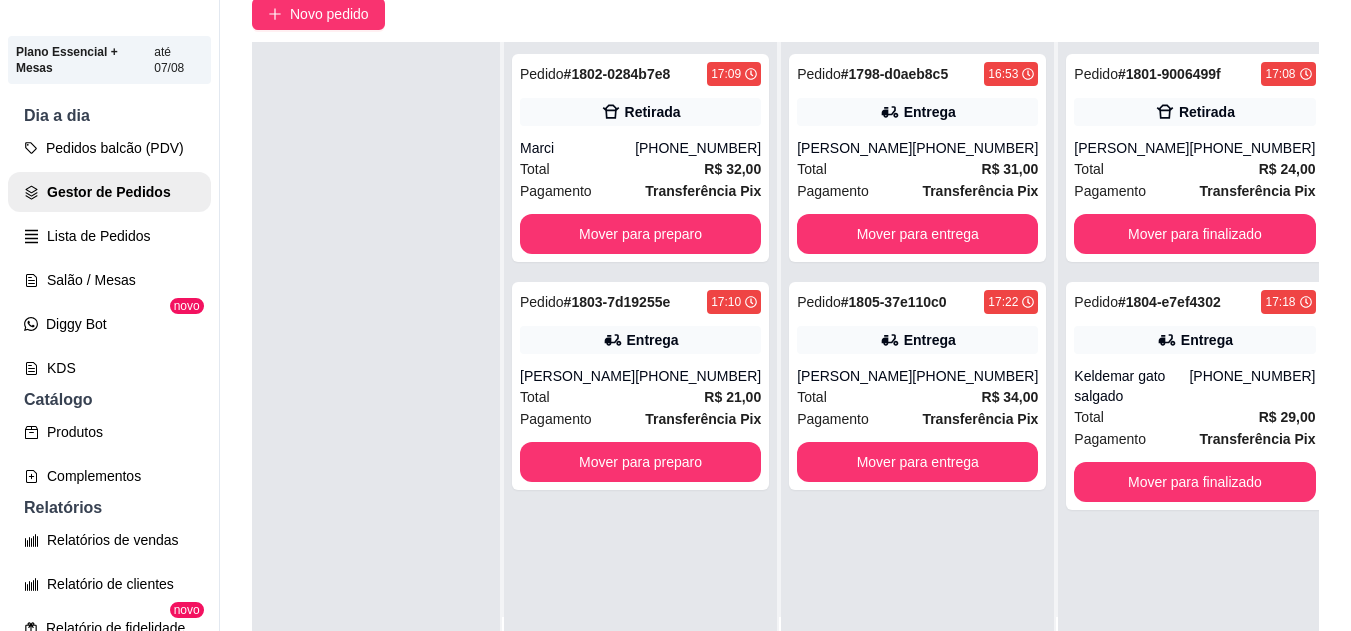 click on "Pagamento Transferência Pix" at bounding box center [640, 419] 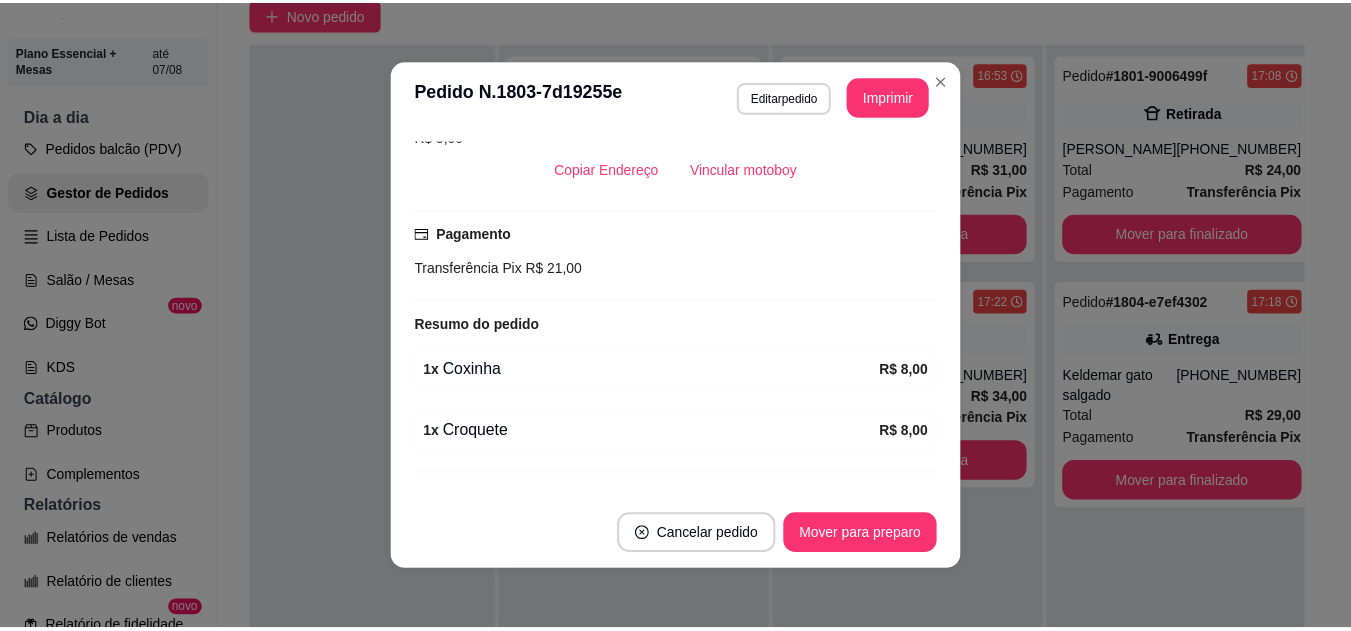 scroll, scrollTop: 488, scrollLeft: 0, axis: vertical 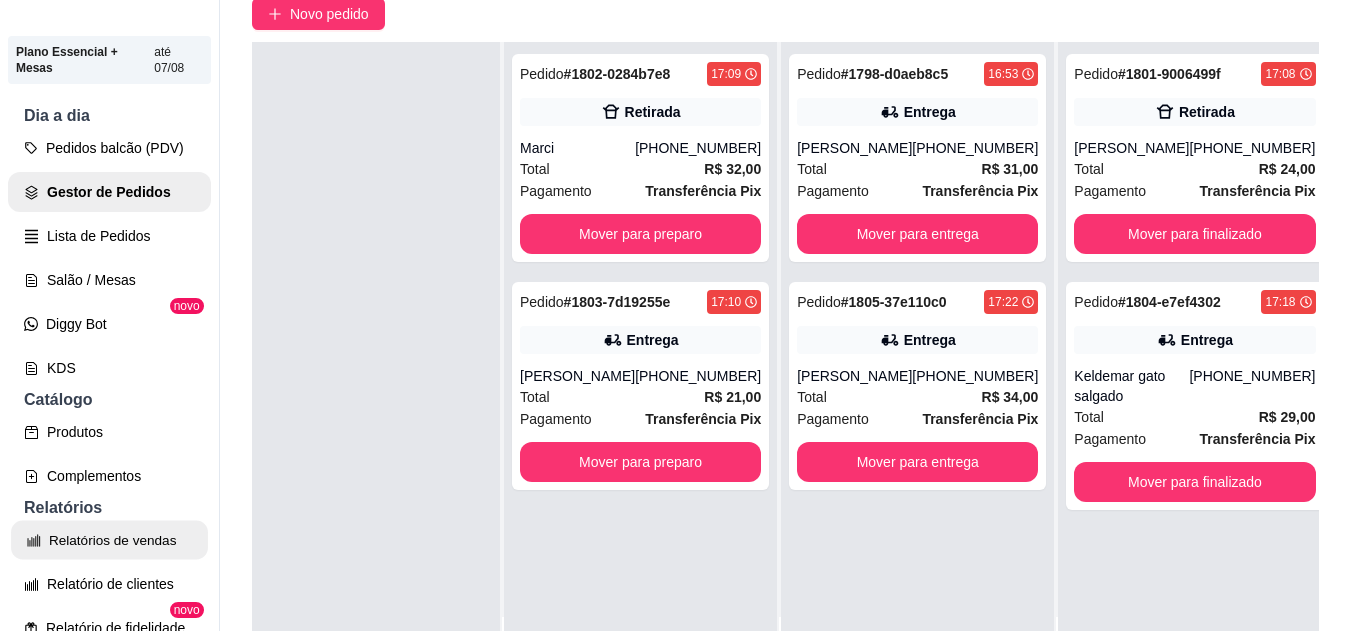 click on "Relatórios de vendas" at bounding box center (109, 540) 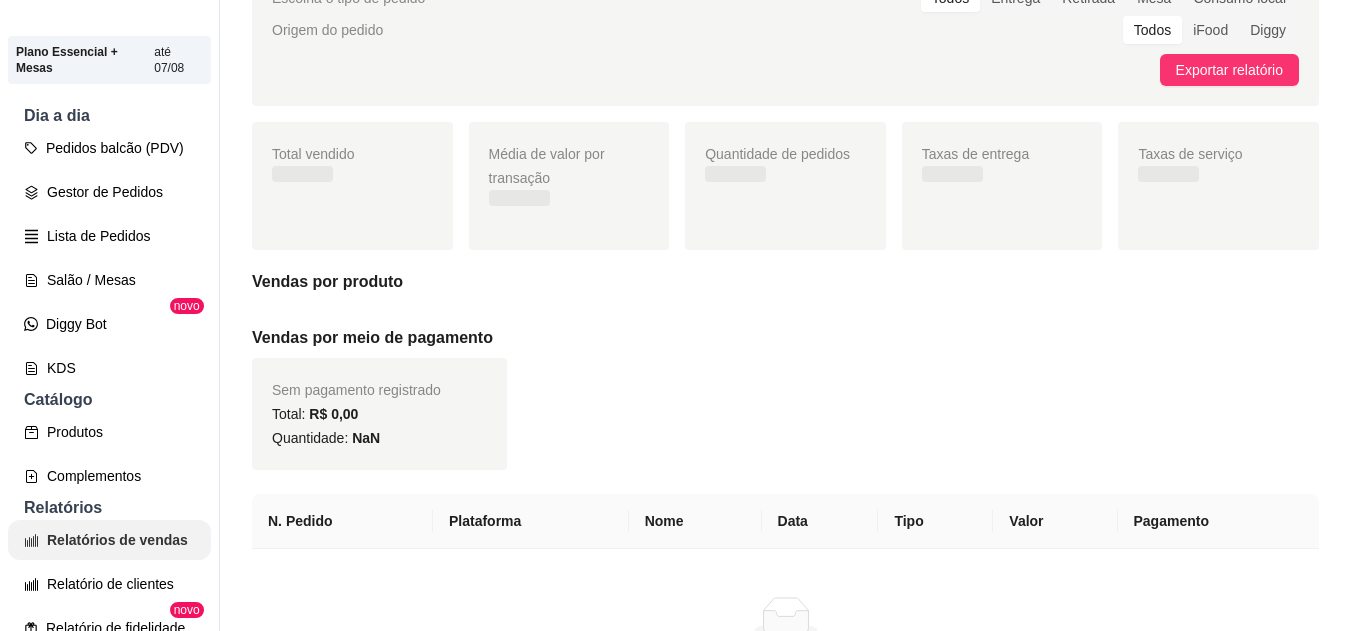 scroll, scrollTop: 0, scrollLeft: 0, axis: both 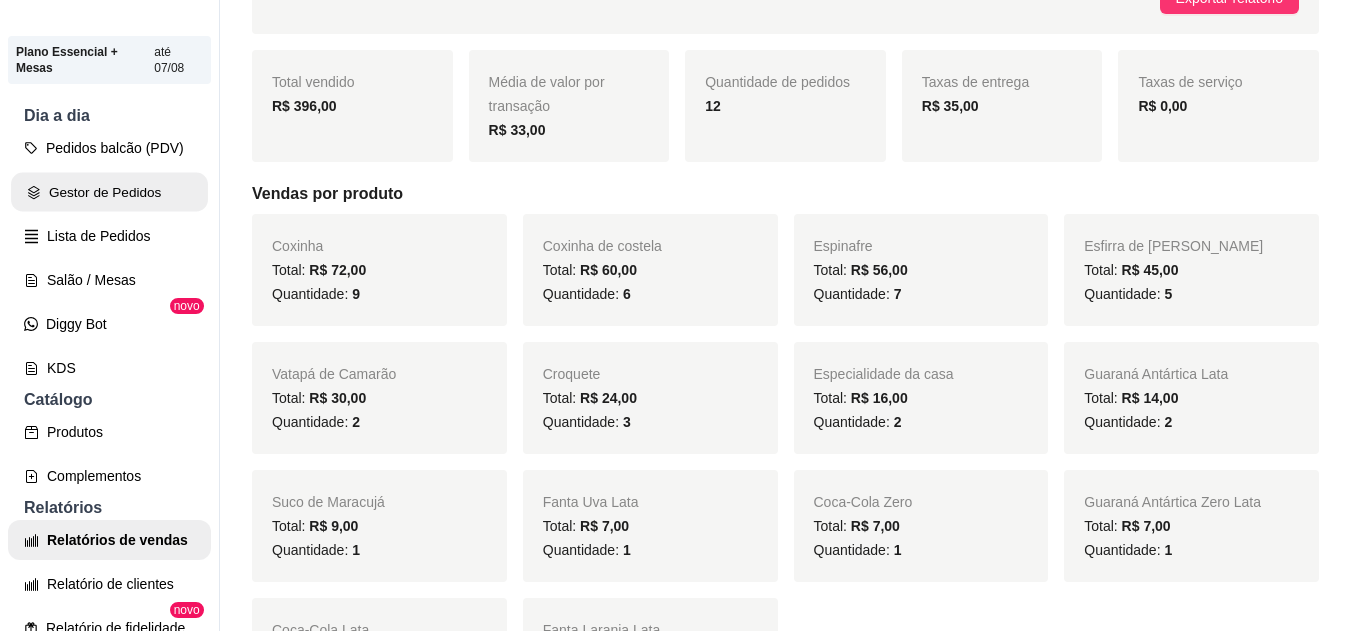 click on "Gestor de Pedidos" at bounding box center [109, 192] 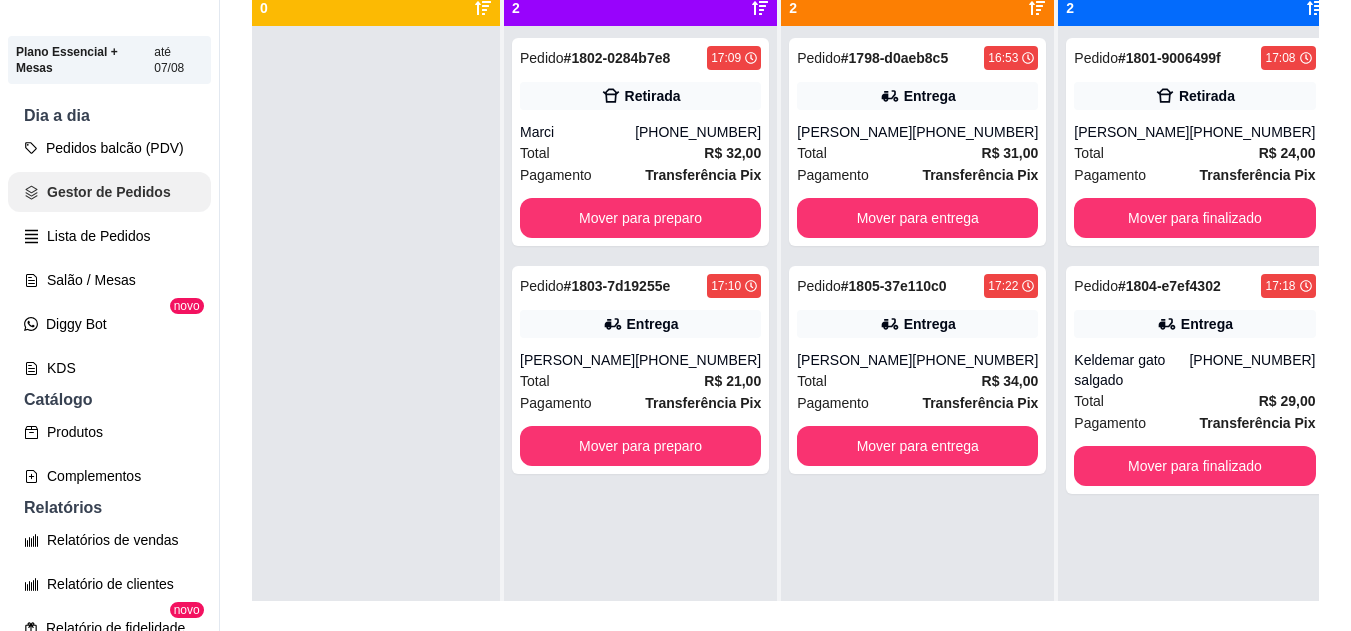 scroll, scrollTop: 0, scrollLeft: 0, axis: both 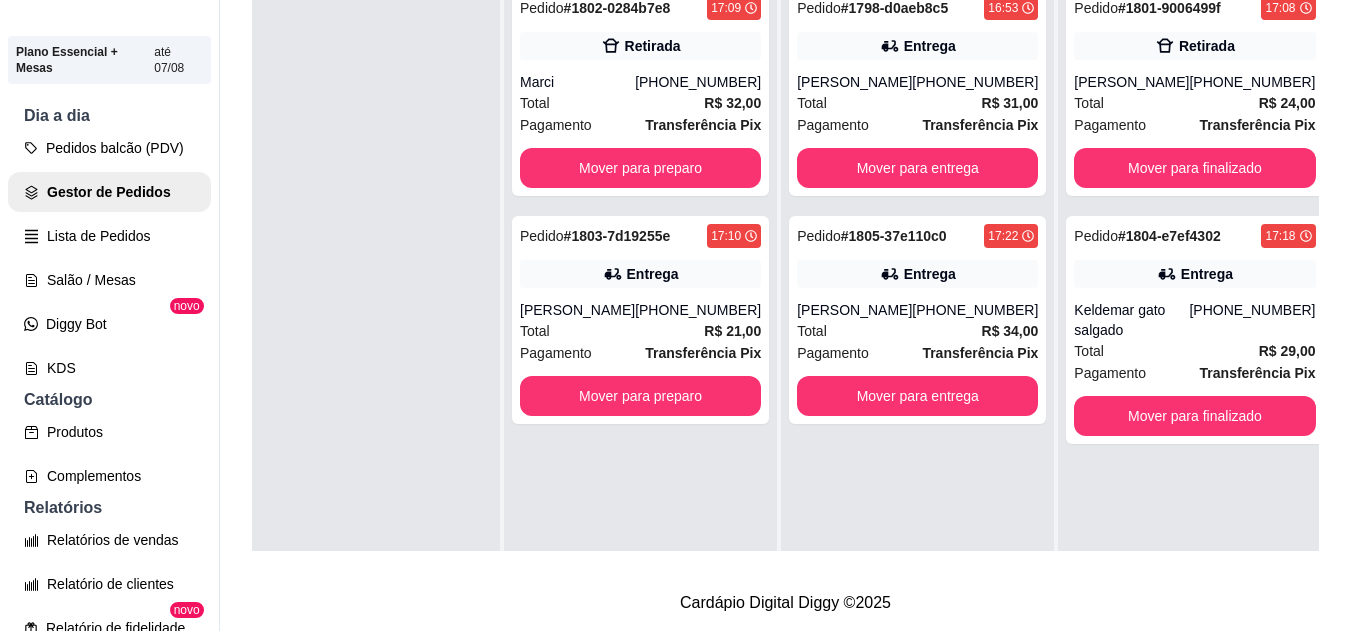 click on "Total R$ 24,00" at bounding box center [1194, 103] 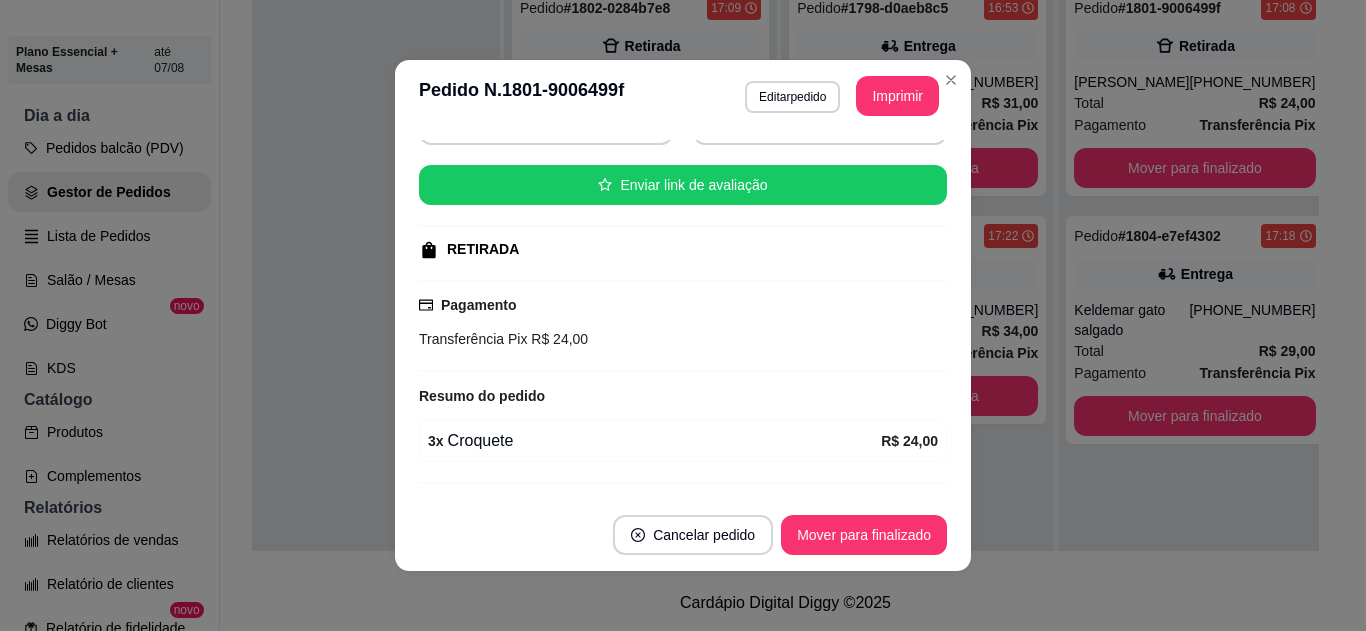 scroll, scrollTop: 270, scrollLeft: 0, axis: vertical 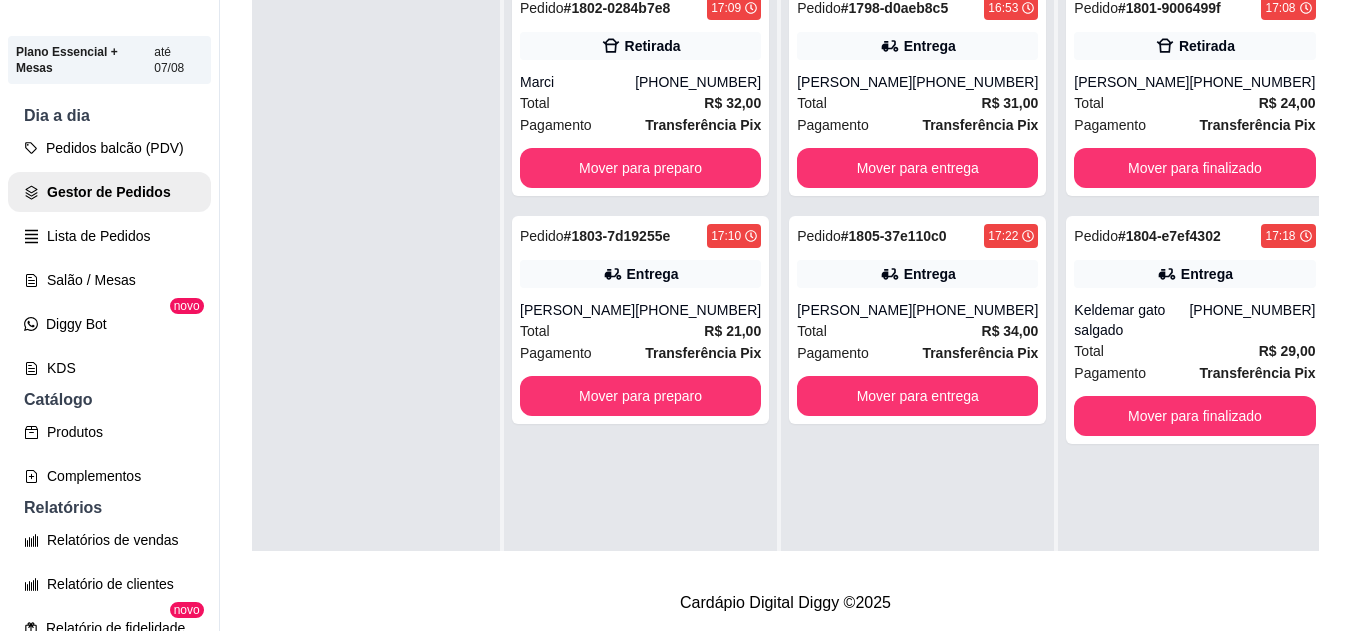 click on "Total R$ 32,00" at bounding box center (640, 103) 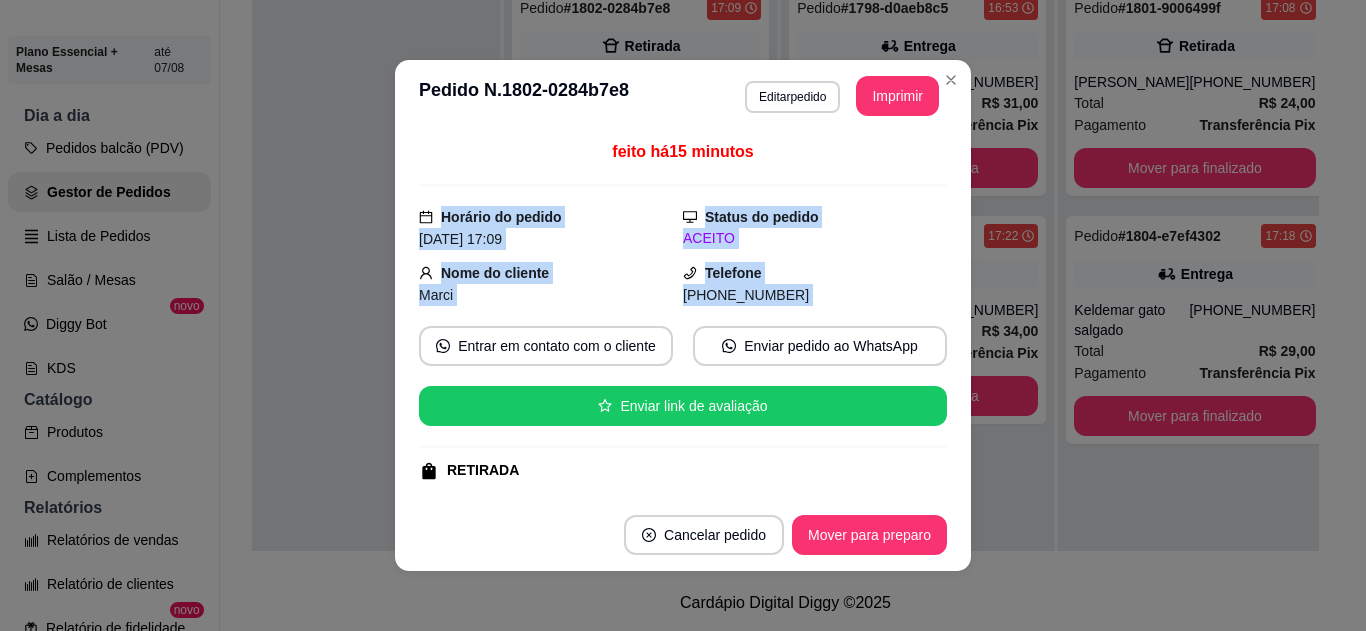 drag, startPoint x: 939, startPoint y: 177, endPoint x: 933, endPoint y: 307, distance: 130.13838 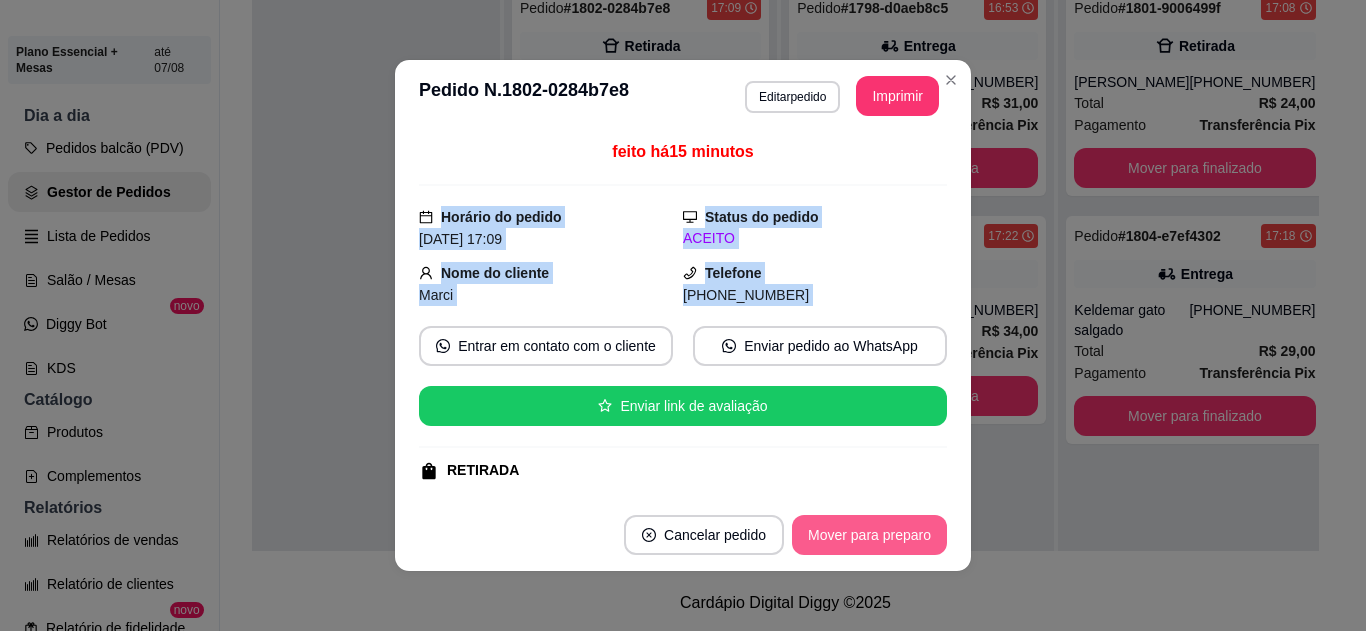 click on "Mover para preparo" at bounding box center (869, 535) 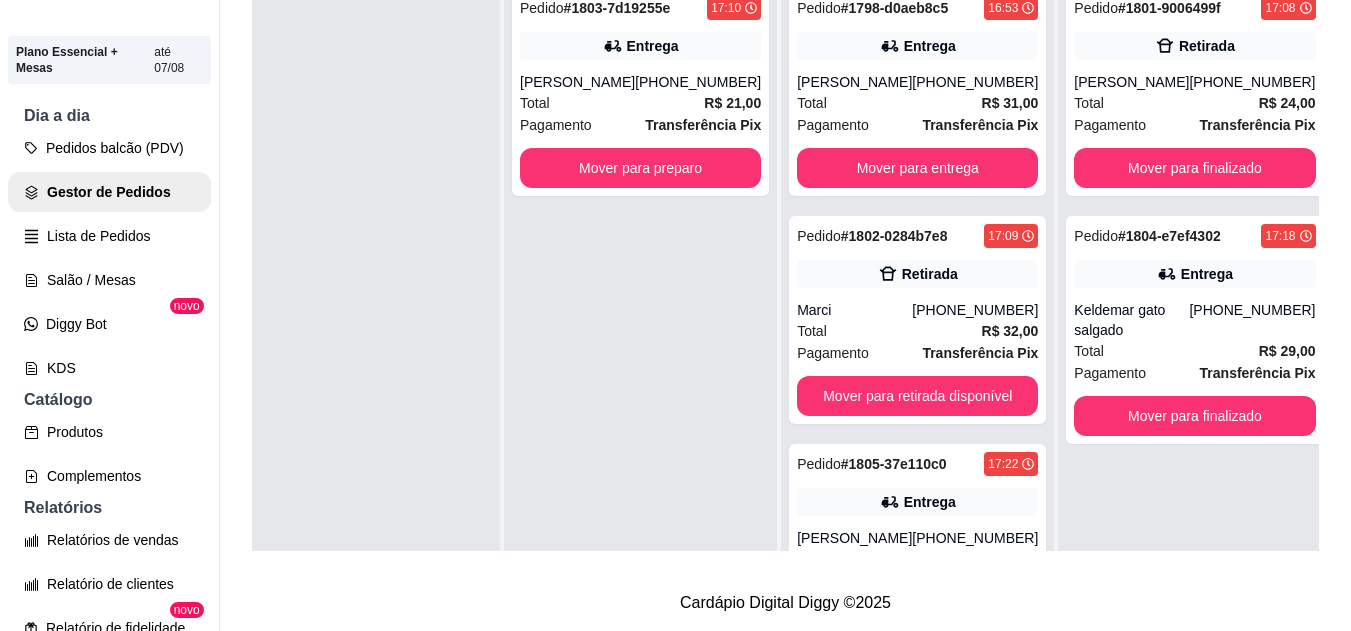 click on "R$ 21,00" at bounding box center (732, 103) 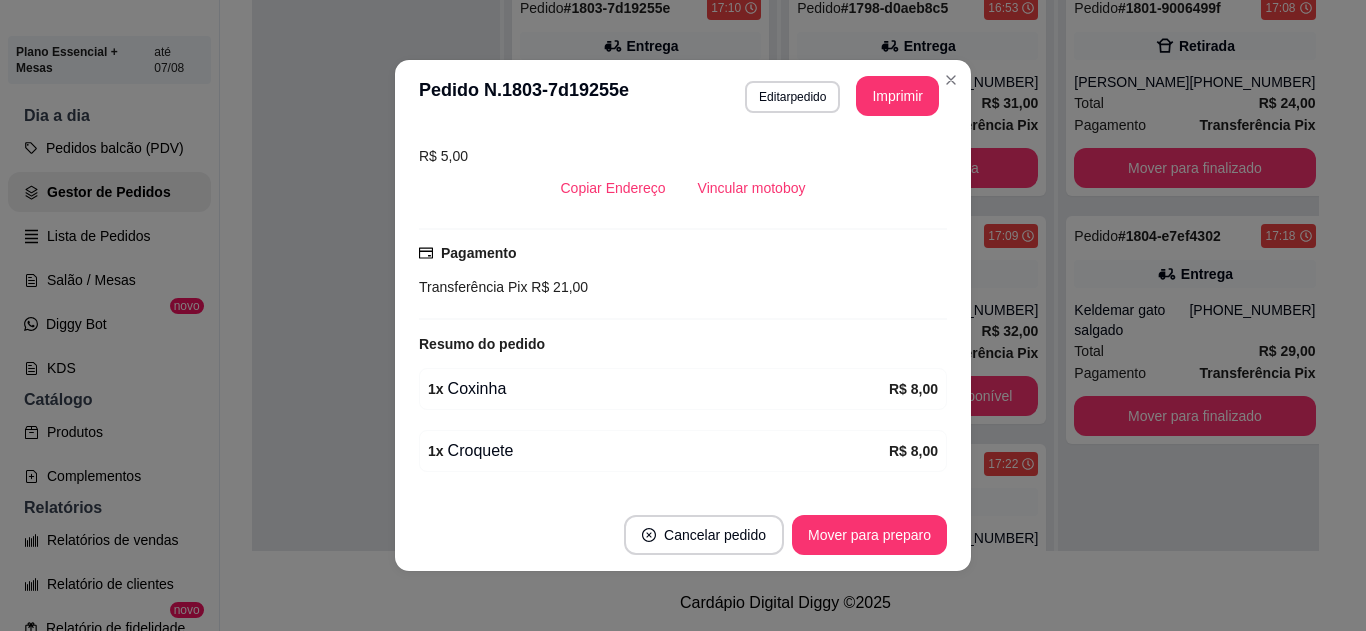 scroll, scrollTop: 435, scrollLeft: 0, axis: vertical 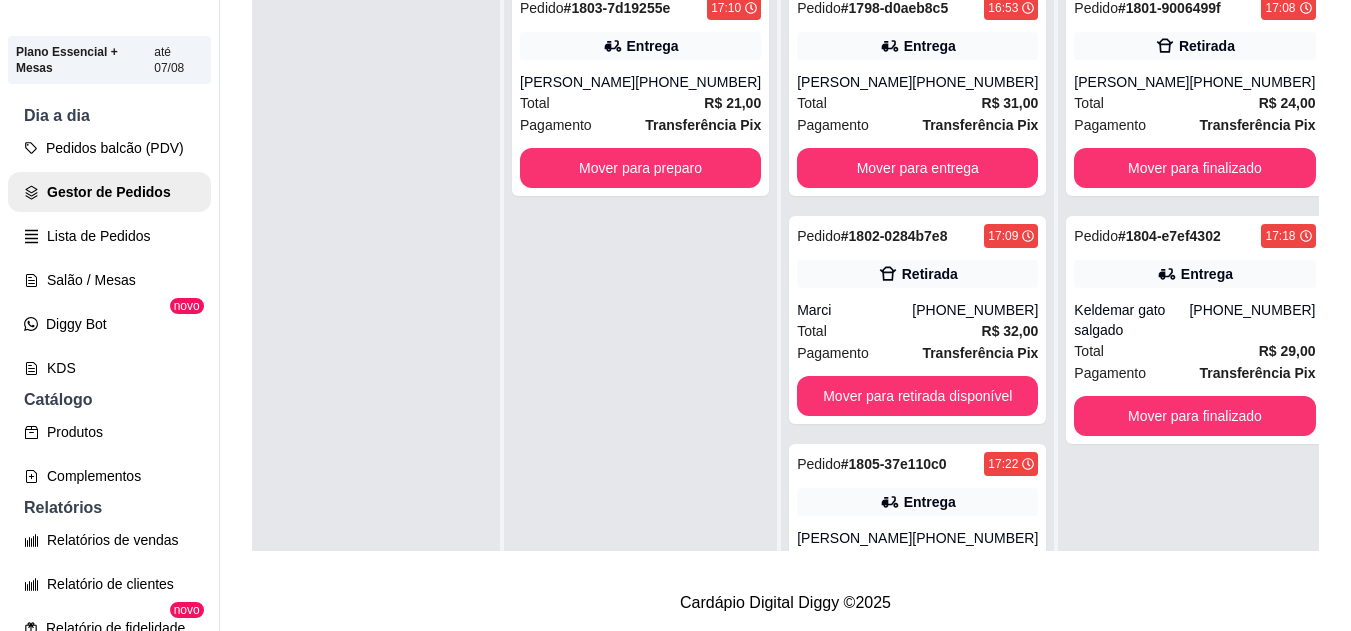 click on "(11) 93902-7113" at bounding box center [698, 82] 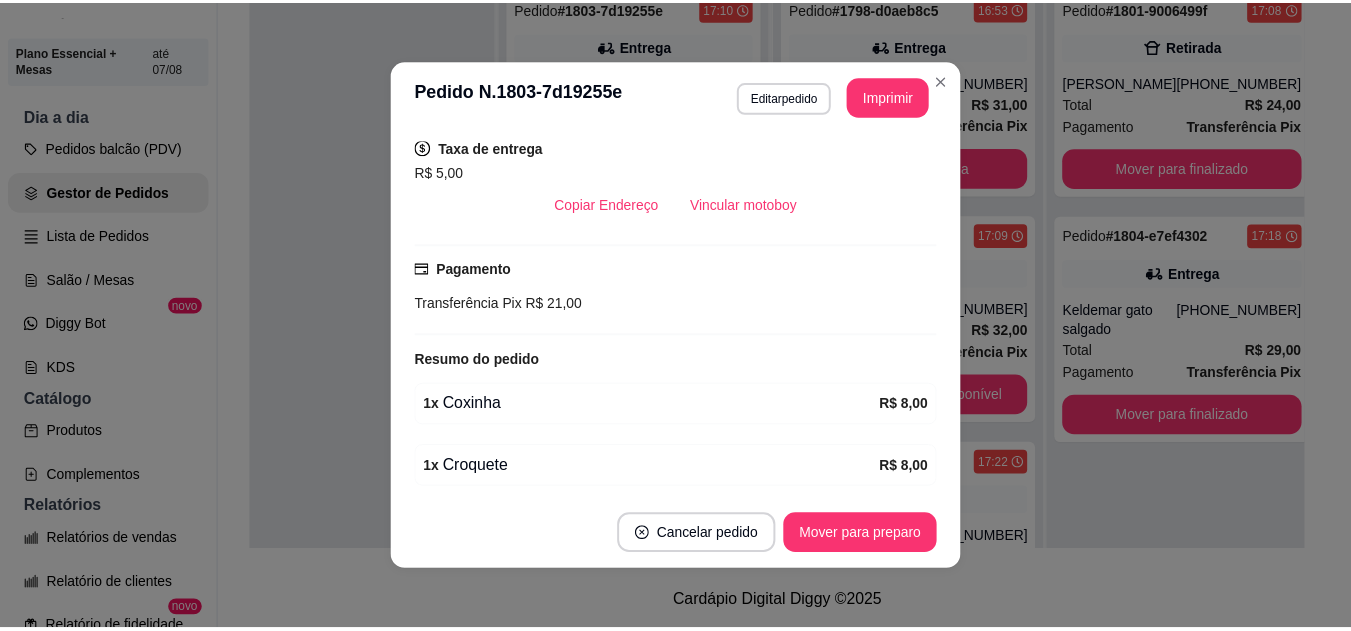 scroll, scrollTop: 488, scrollLeft: 0, axis: vertical 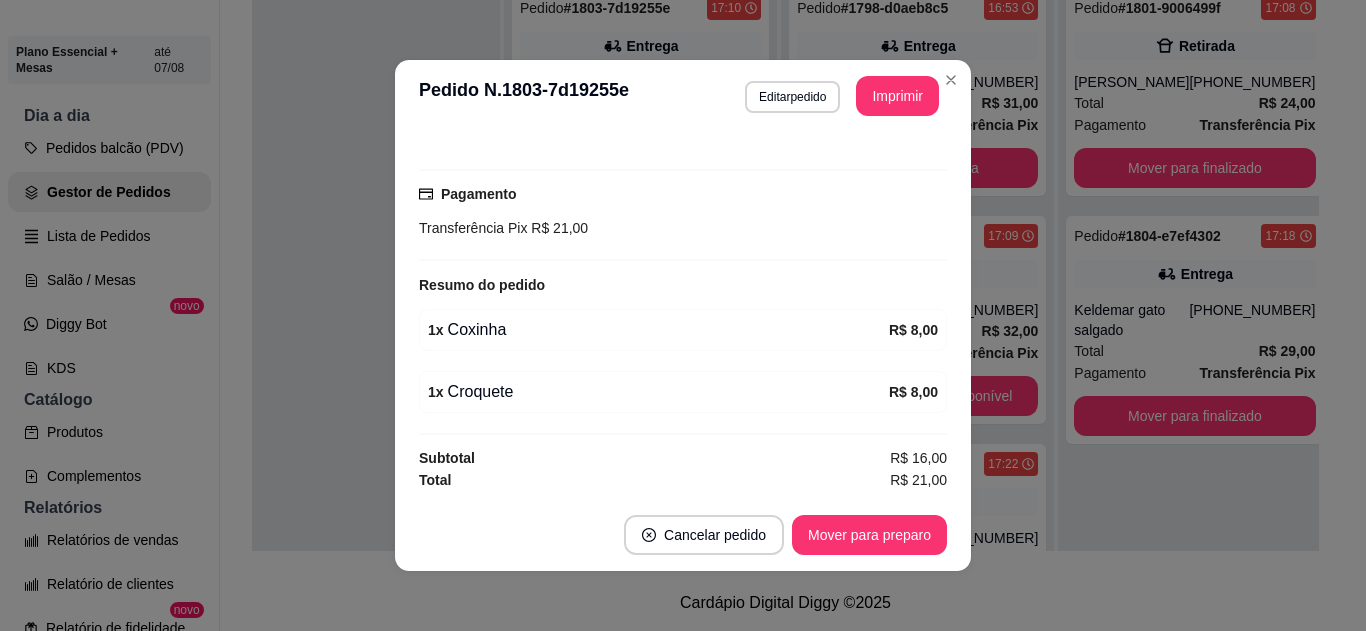 click on "**********" at bounding box center (683, 96) 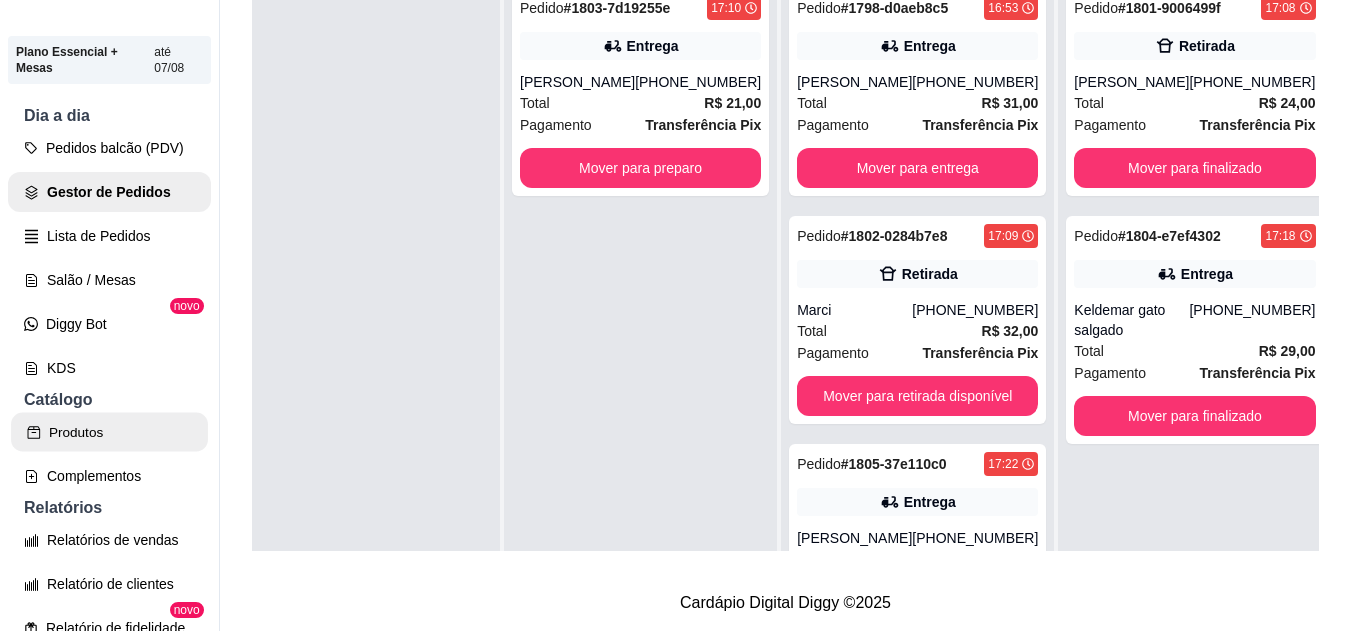 click on "Produtos" at bounding box center [109, 432] 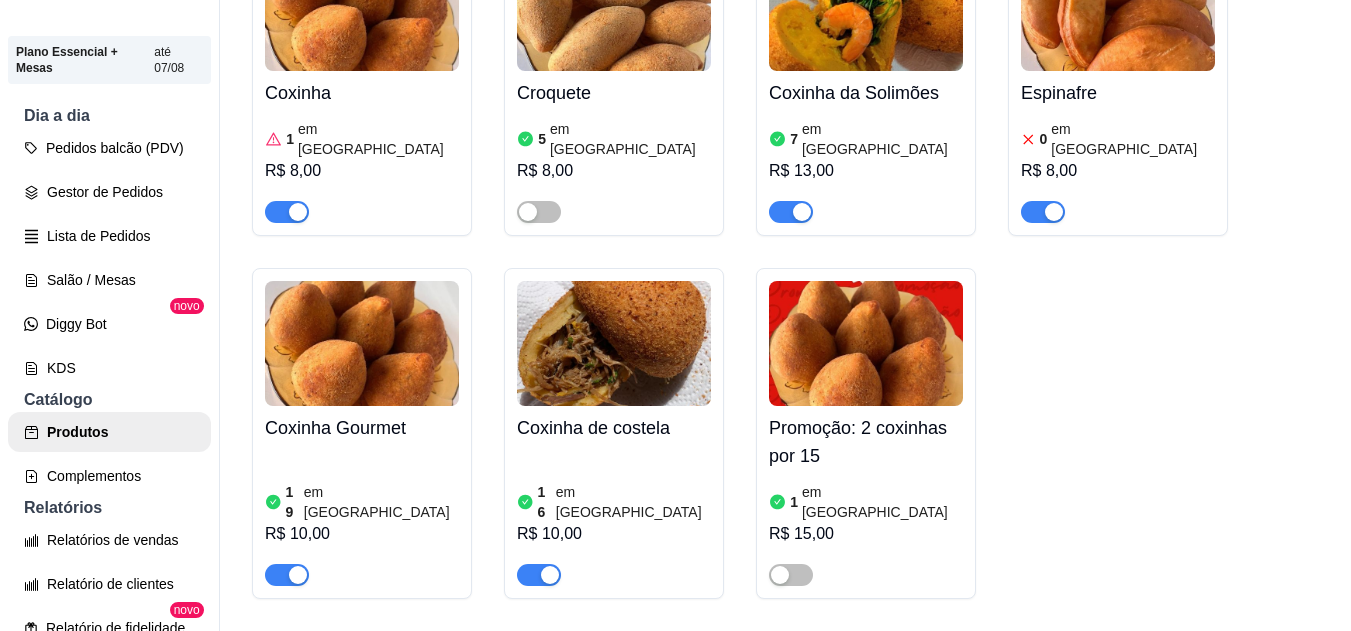 scroll, scrollTop: 0, scrollLeft: 0, axis: both 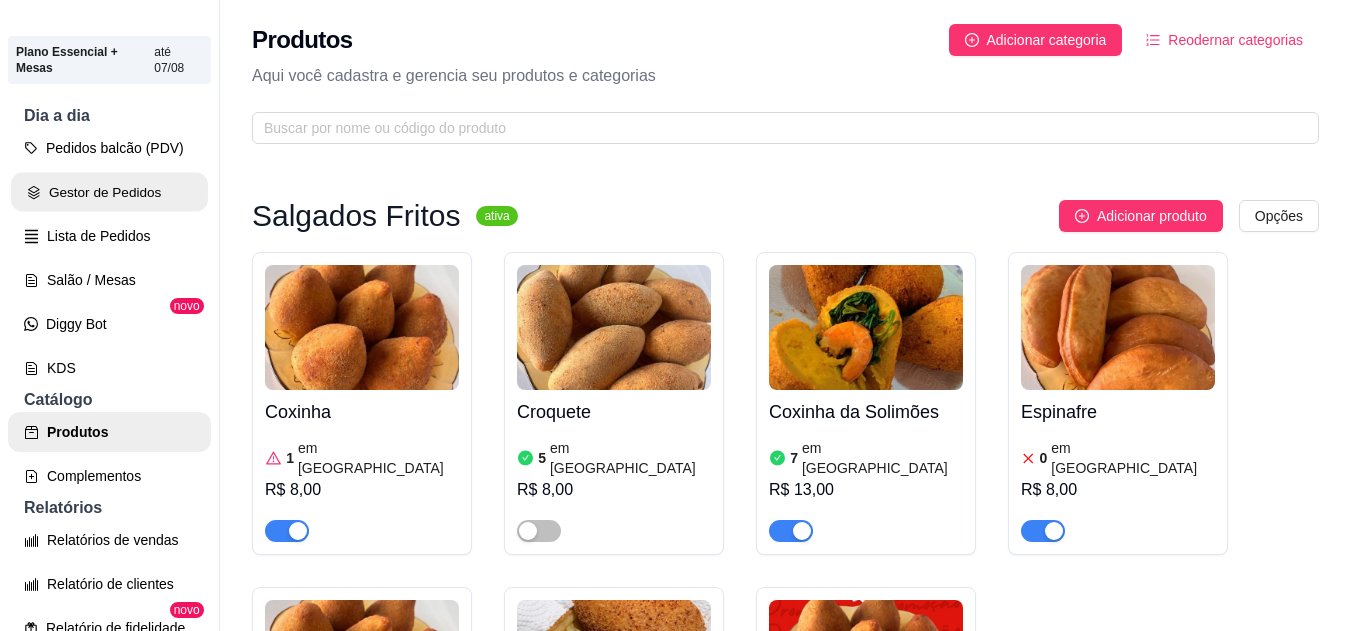 click on "Gestor de Pedidos" at bounding box center [109, 192] 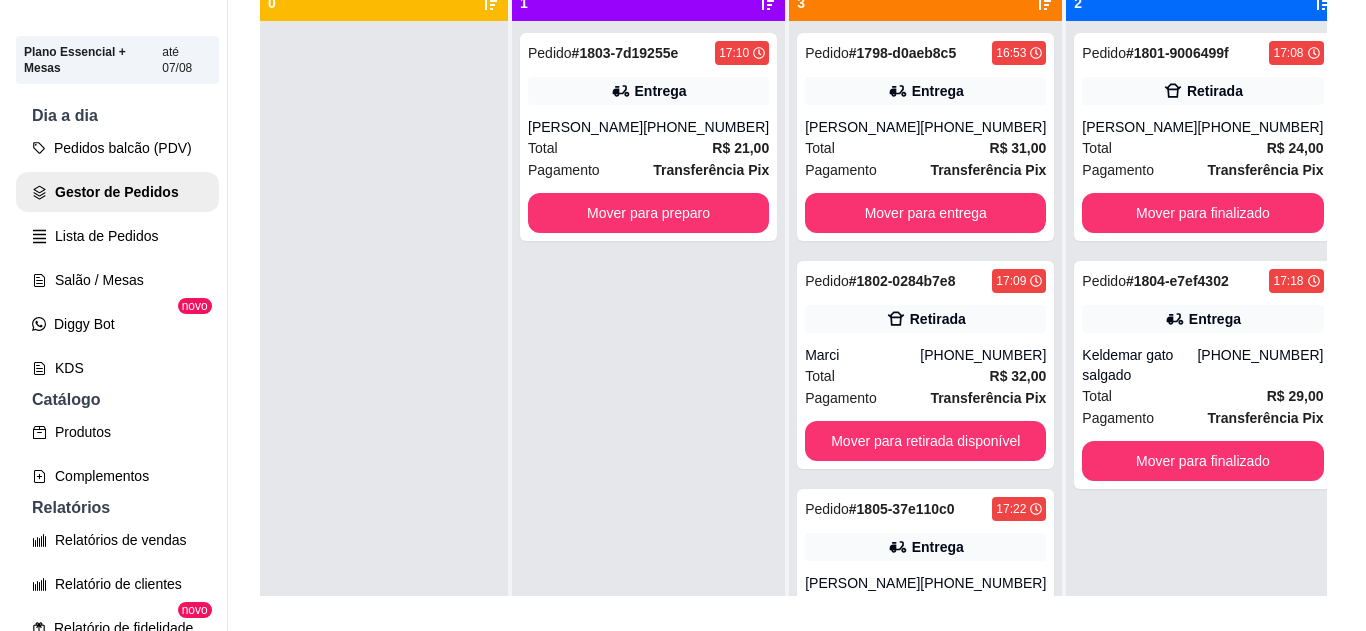 scroll, scrollTop: 319, scrollLeft: 0, axis: vertical 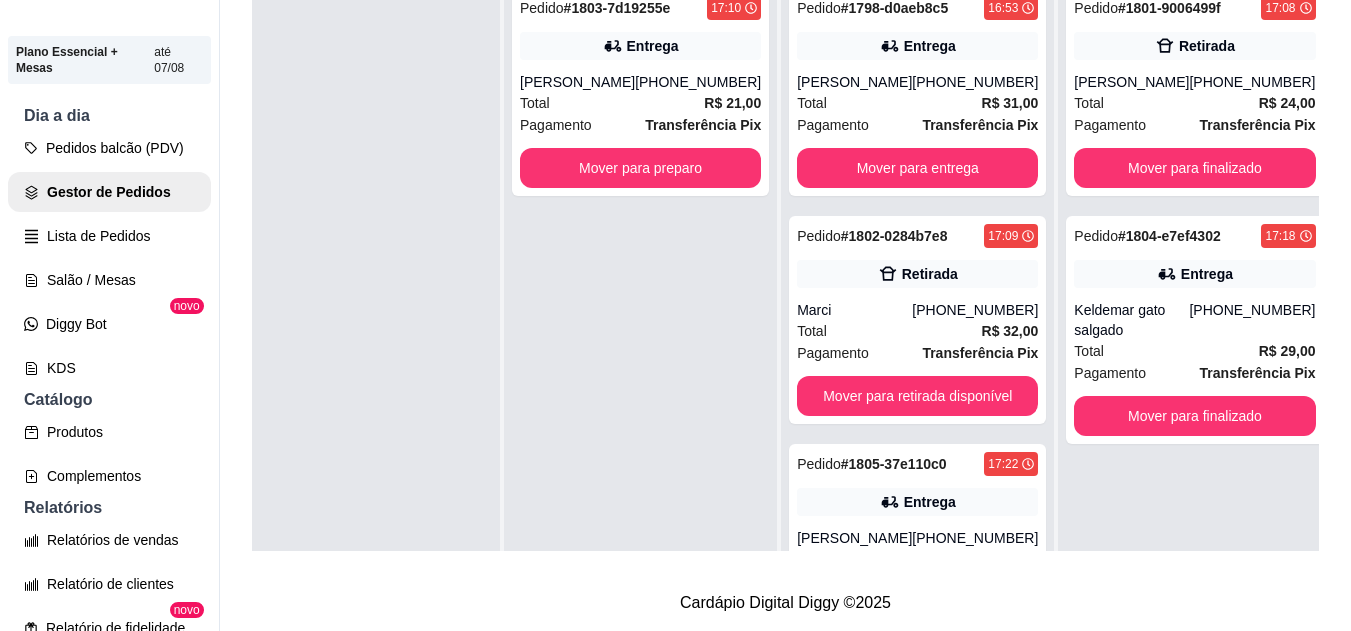 click on "Transferência Pix" at bounding box center (1258, 373) 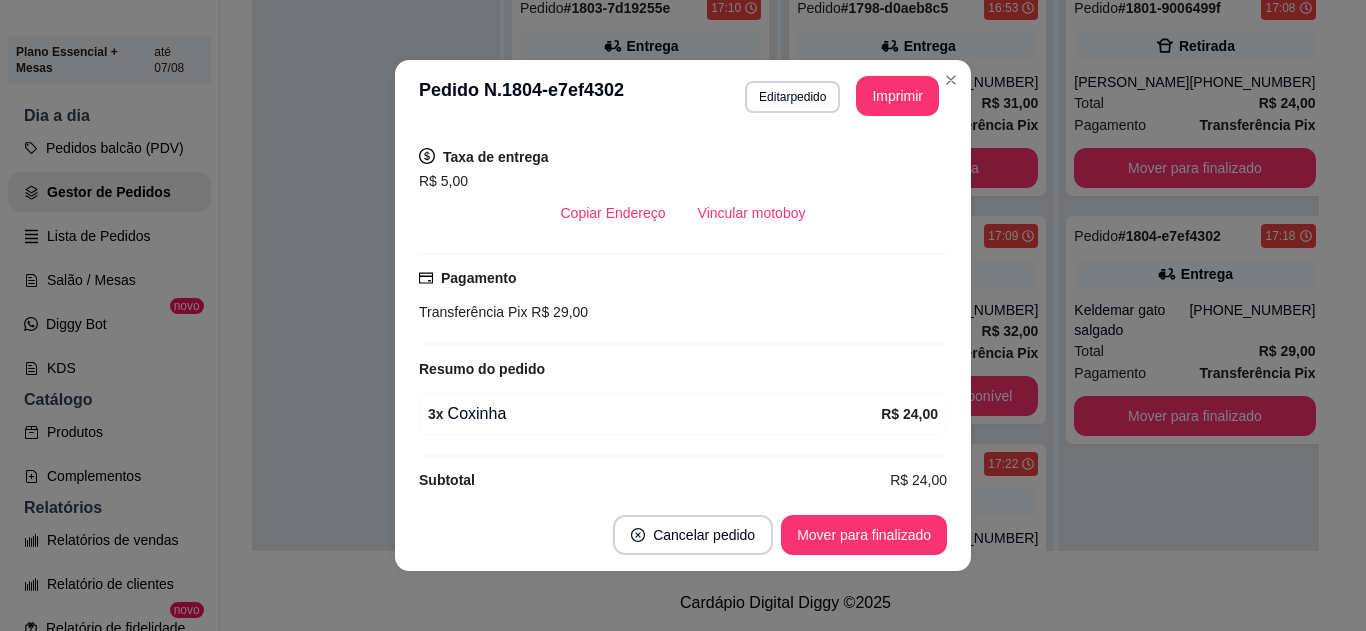 scroll, scrollTop: 426, scrollLeft: 0, axis: vertical 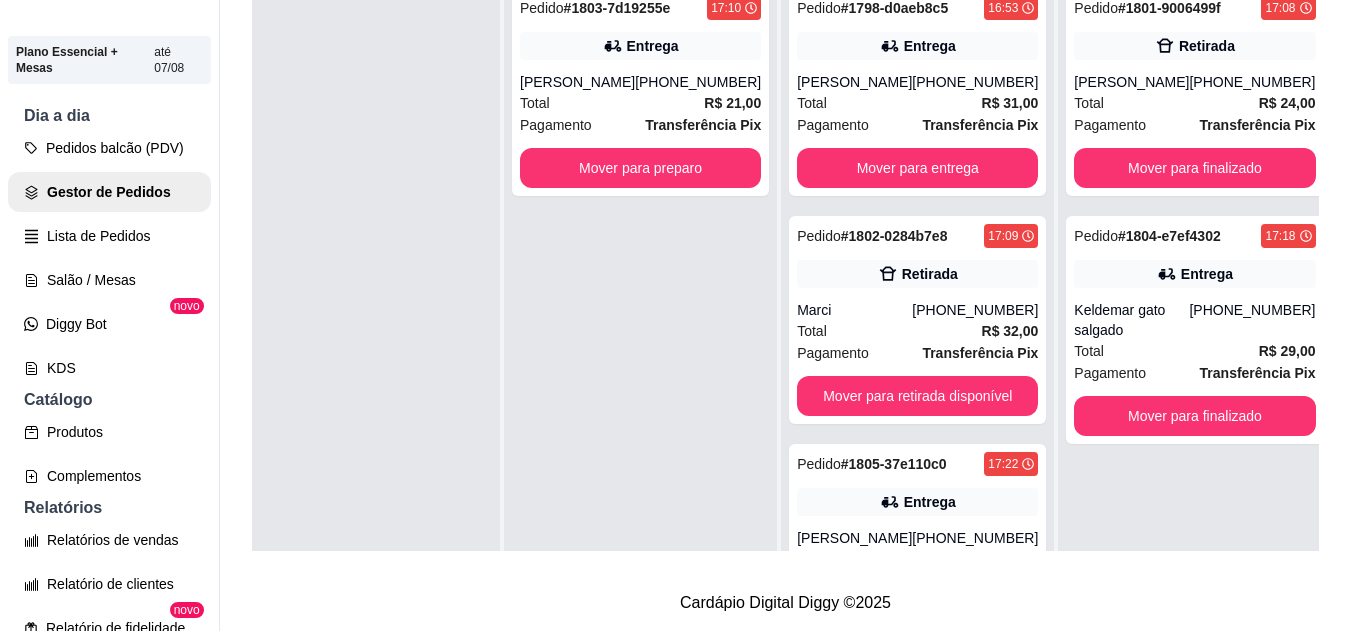 click on "Total R$ 31,00" at bounding box center (917, 103) 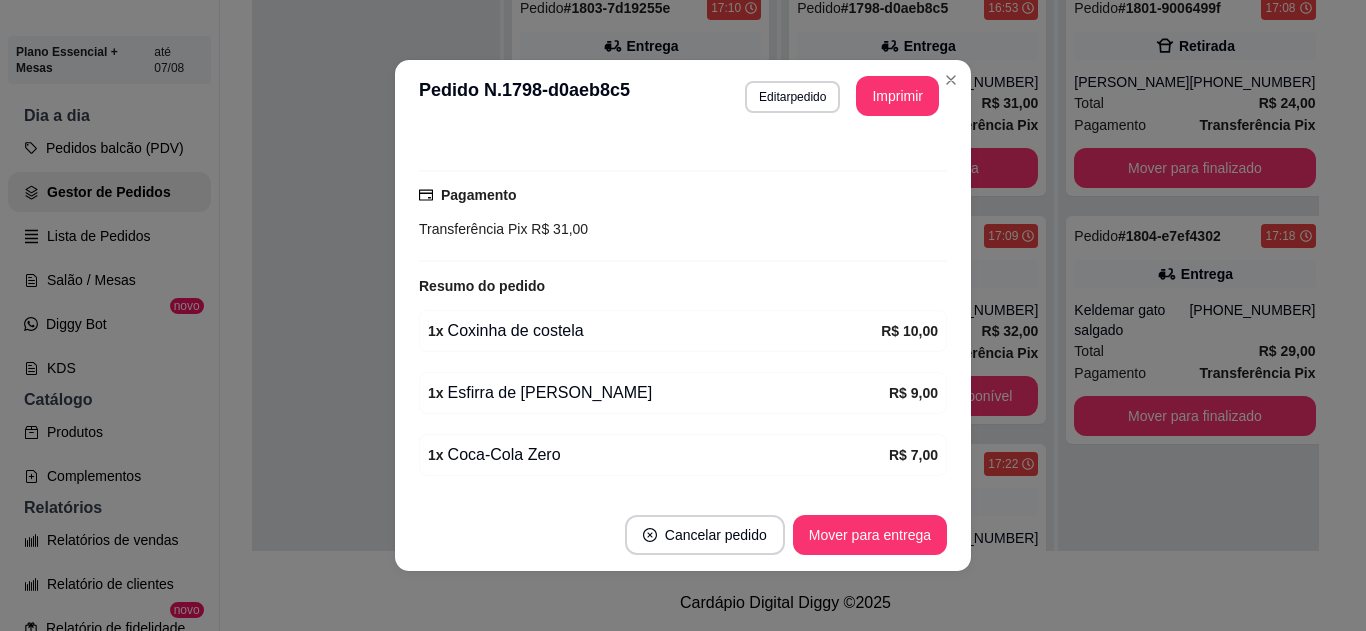 scroll, scrollTop: 550, scrollLeft: 0, axis: vertical 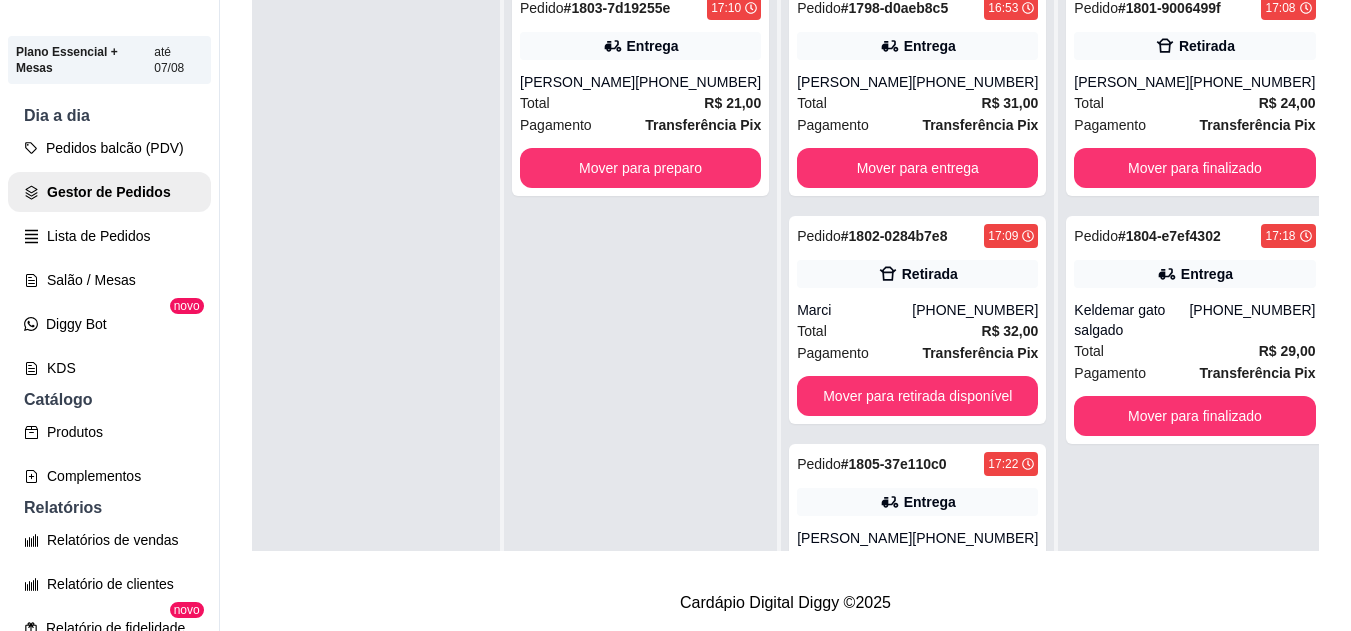 click on "Total R$ 21,00" at bounding box center (640, 103) 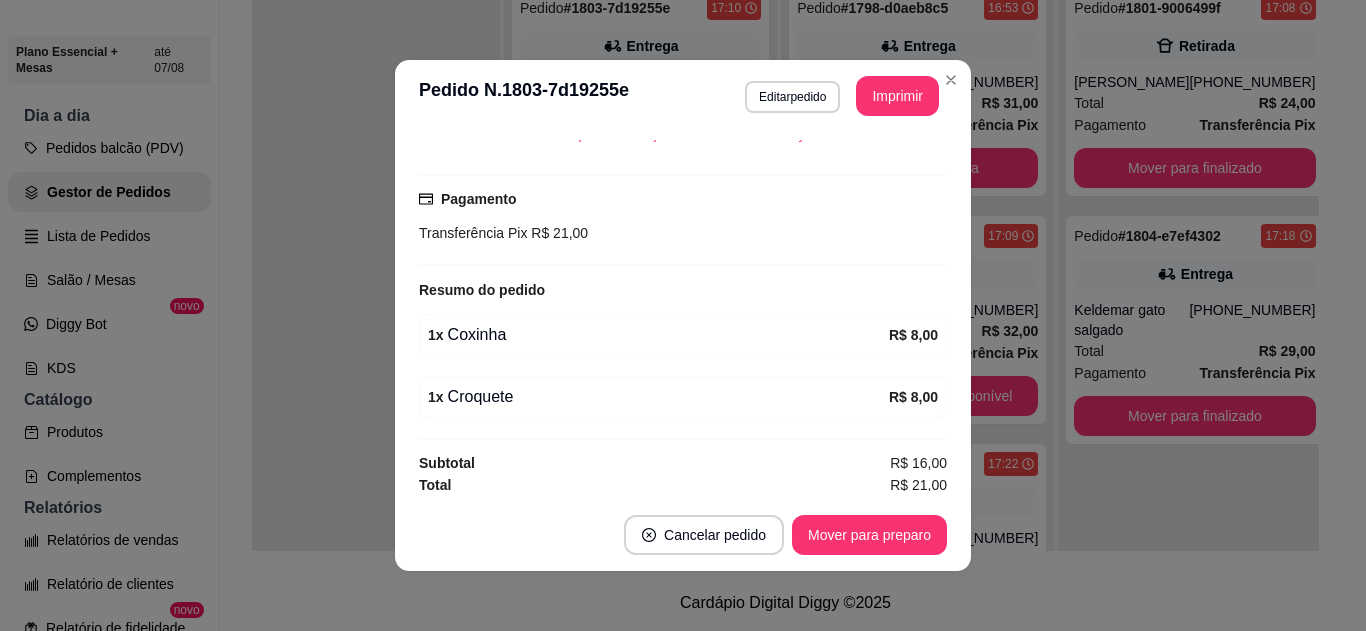 scroll, scrollTop: 488, scrollLeft: 0, axis: vertical 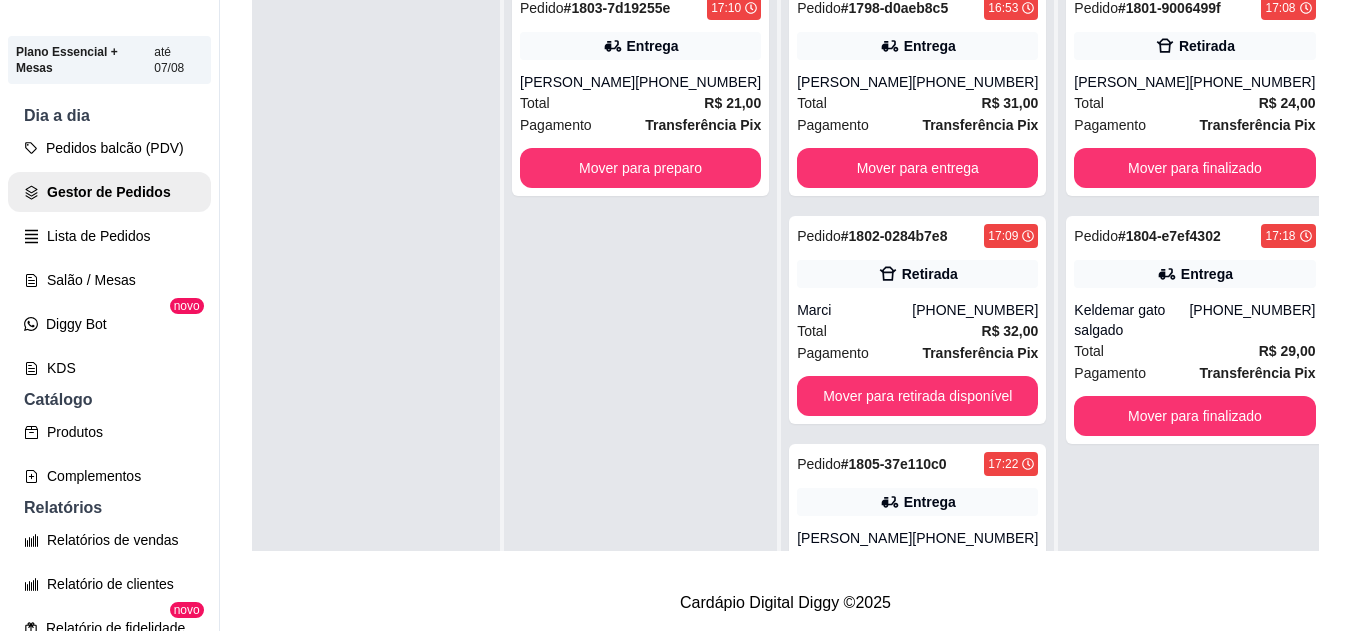 click on "Derik Lopes Menezes" at bounding box center [854, 82] 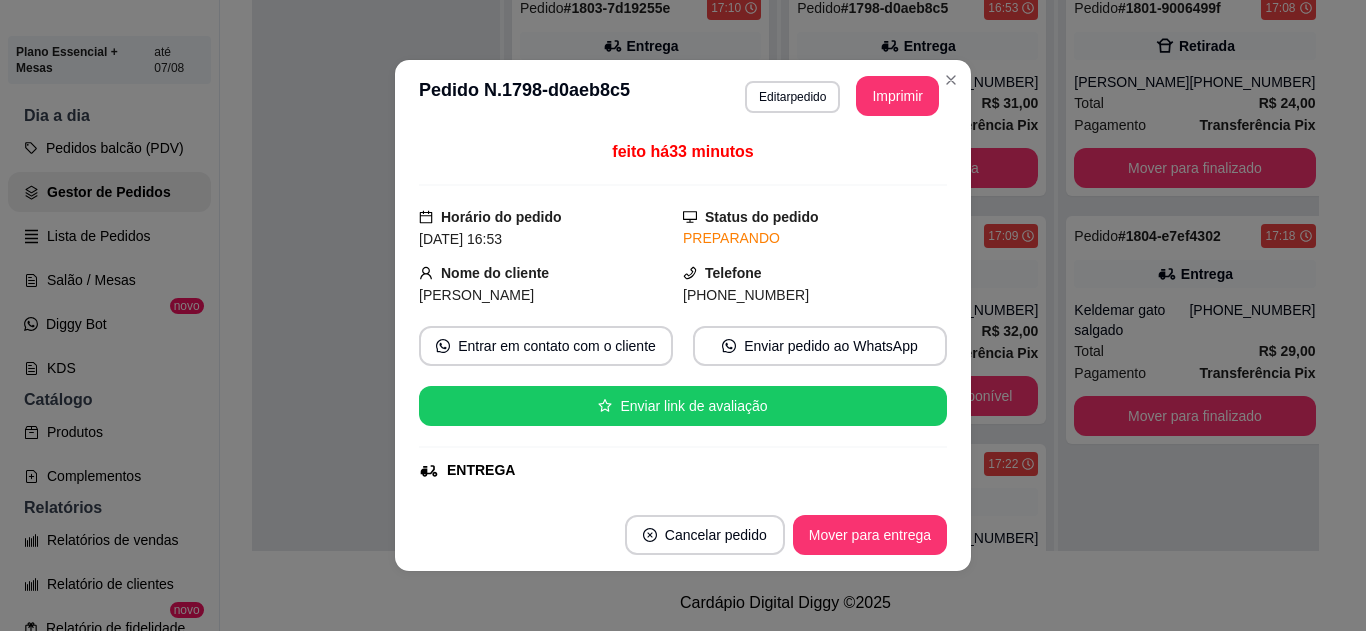 scroll, scrollTop: 550, scrollLeft: 0, axis: vertical 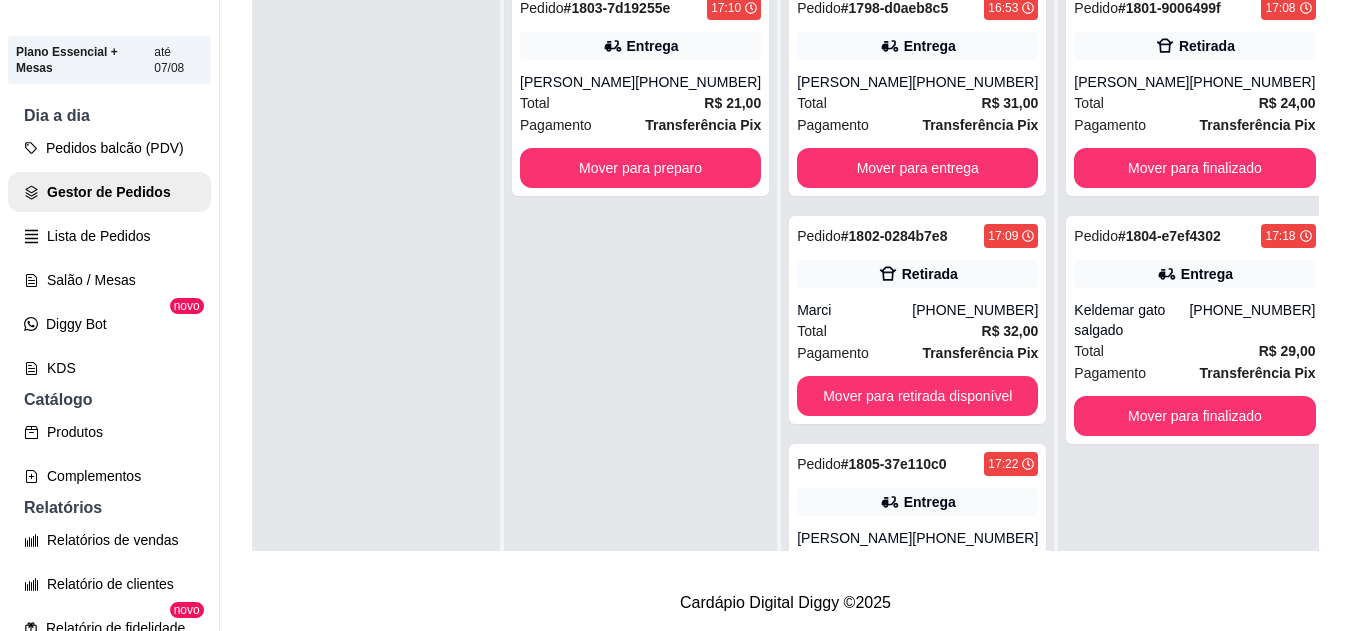 click on "Marci" at bounding box center (854, 310) 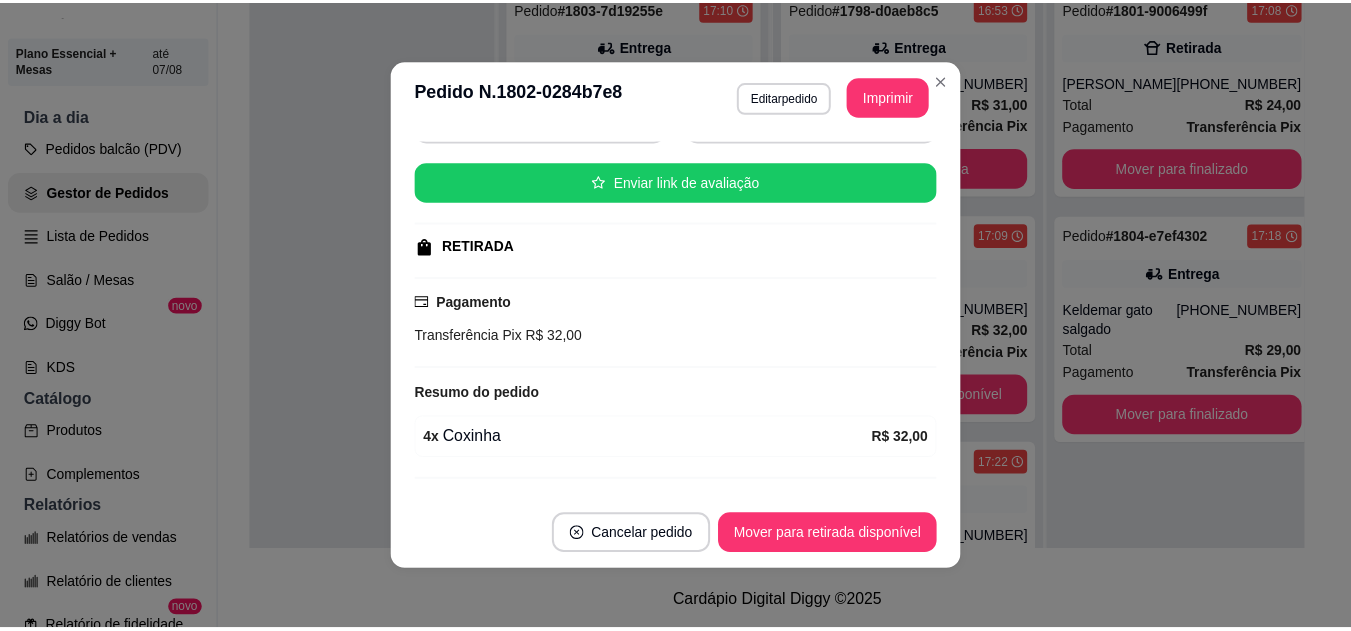 scroll, scrollTop: 270, scrollLeft: 0, axis: vertical 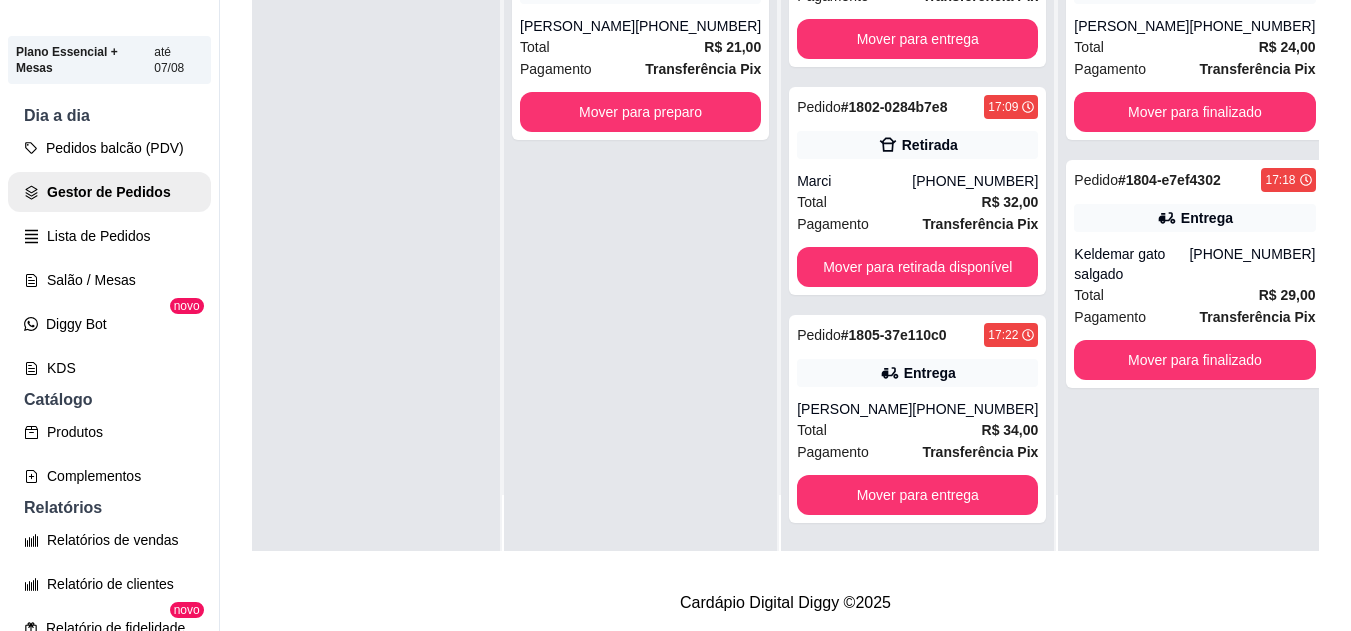 click on "Pagamento Transferência Pix" at bounding box center [917, 452] 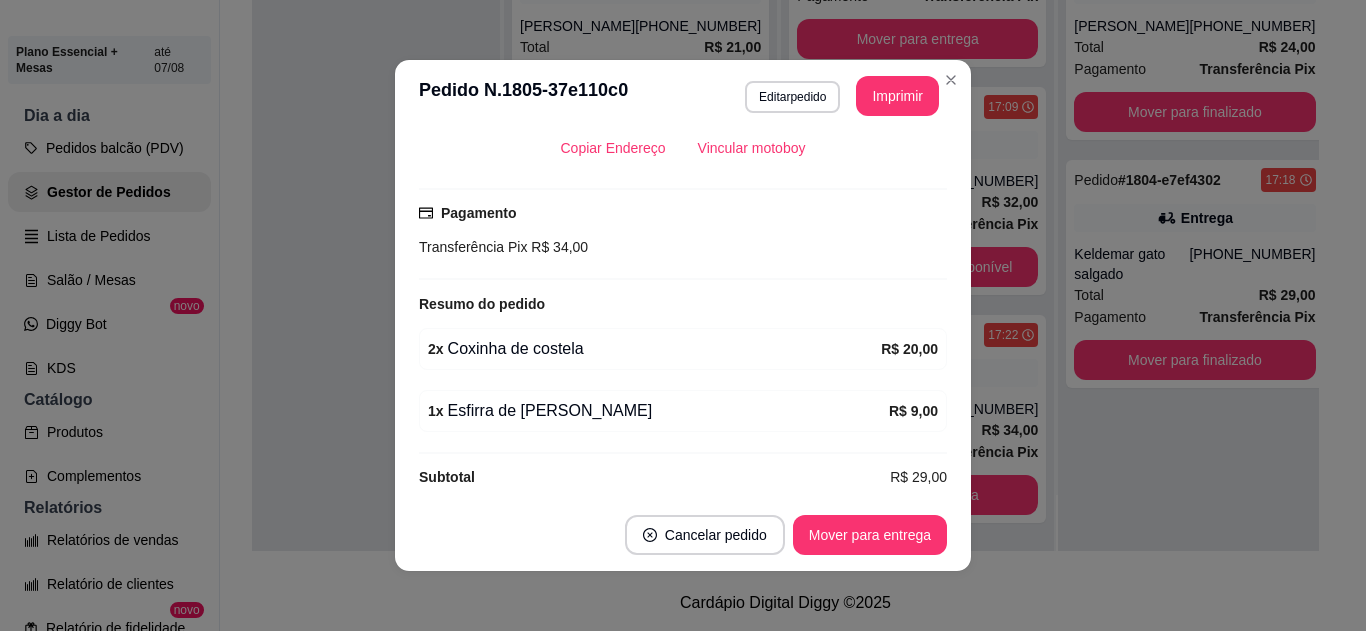 scroll, scrollTop: 488, scrollLeft: 0, axis: vertical 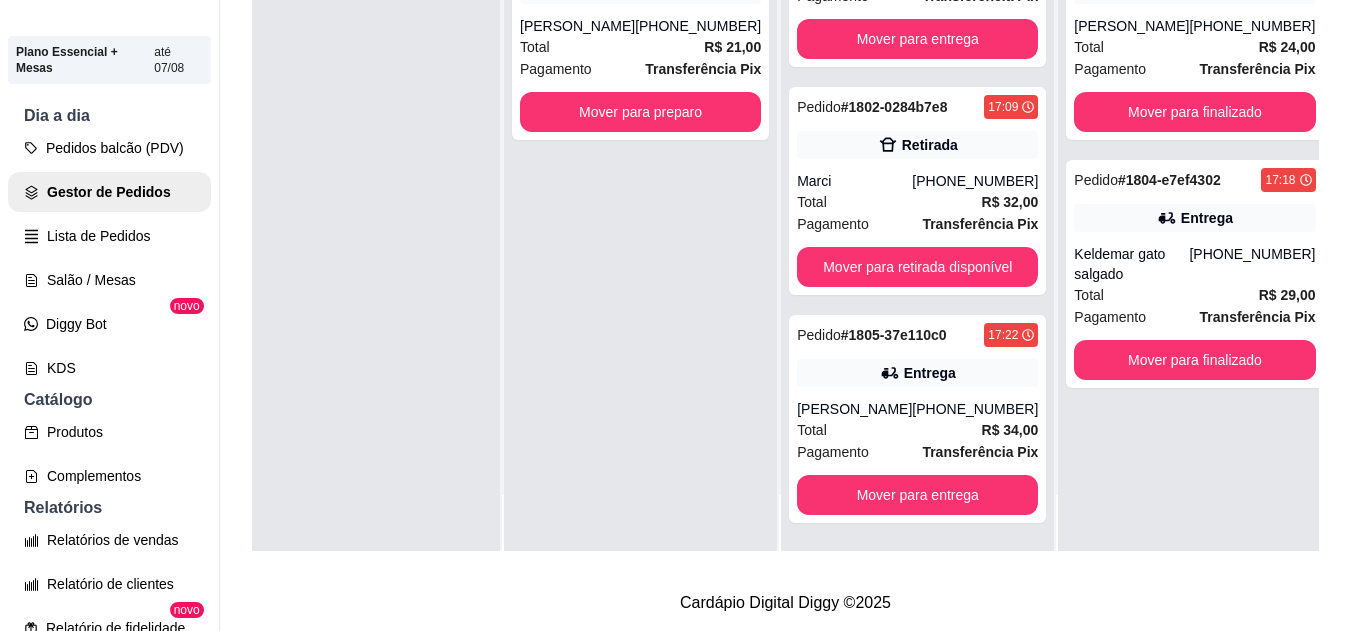 click on "Transferência Pix" at bounding box center (1258, 317) 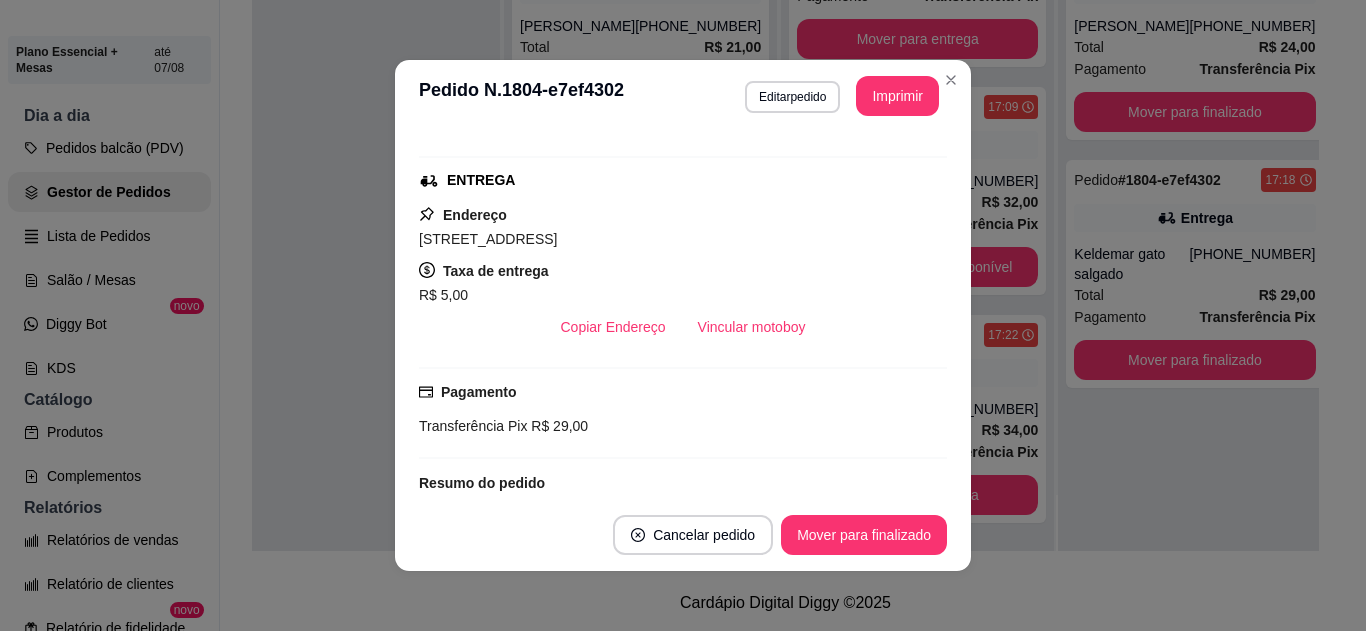 scroll, scrollTop: 426, scrollLeft: 0, axis: vertical 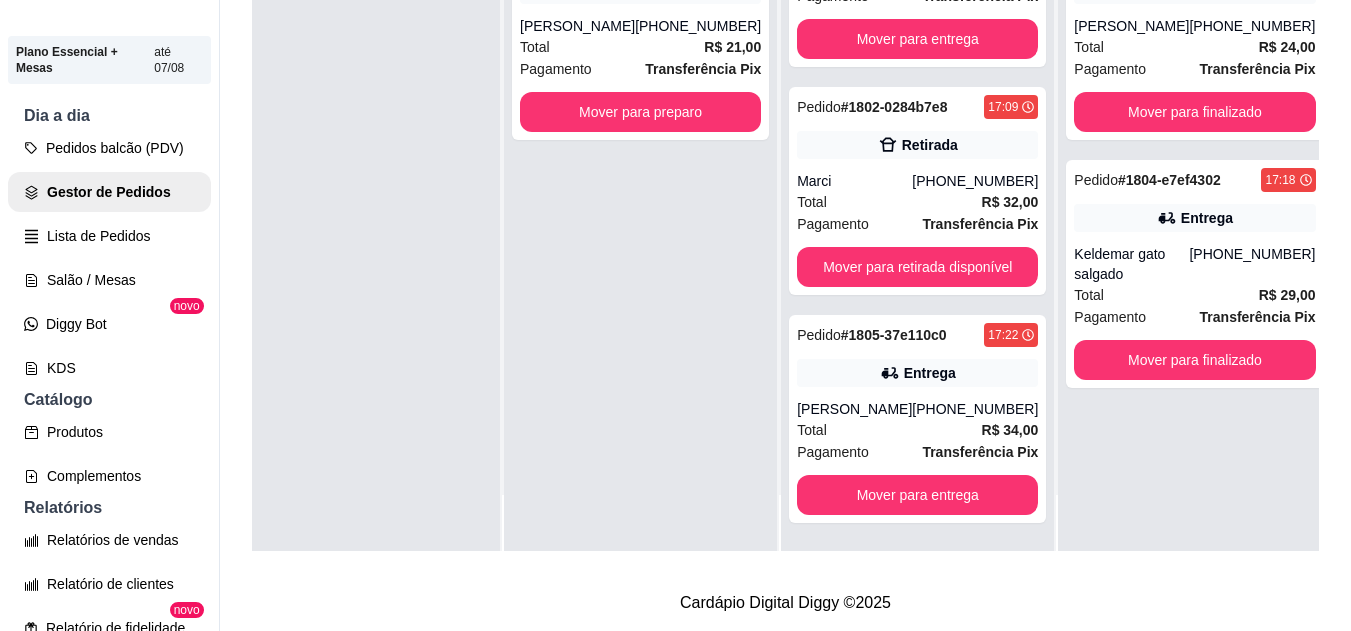 click on "Total R$ 29,00" at bounding box center (1194, 295) 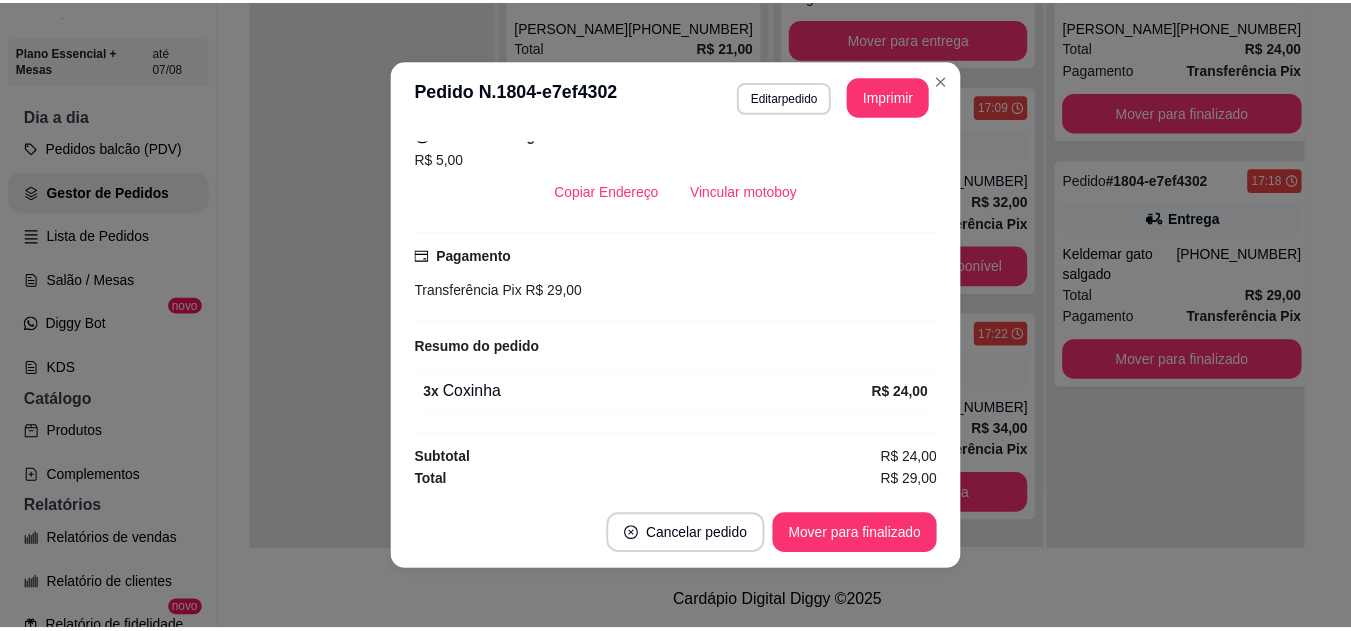 scroll, scrollTop: 0, scrollLeft: 0, axis: both 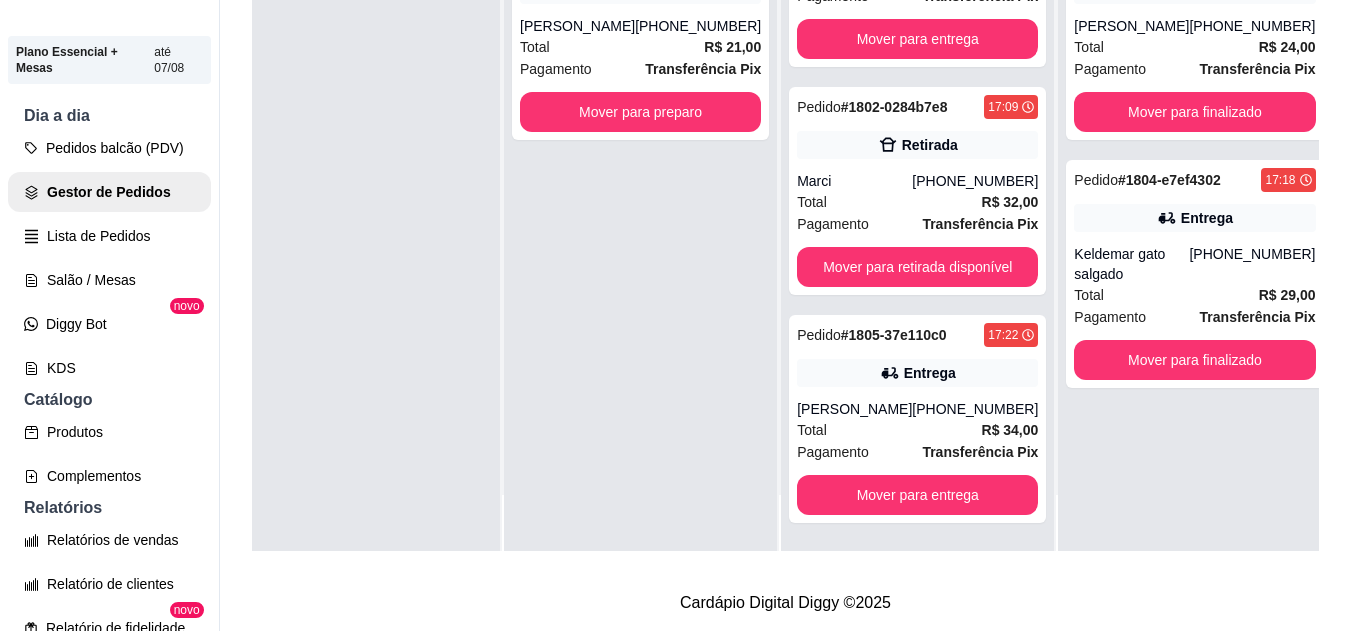 drag, startPoint x: 1334, startPoint y: 278, endPoint x: 1347, endPoint y: 248, distance: 32.695564 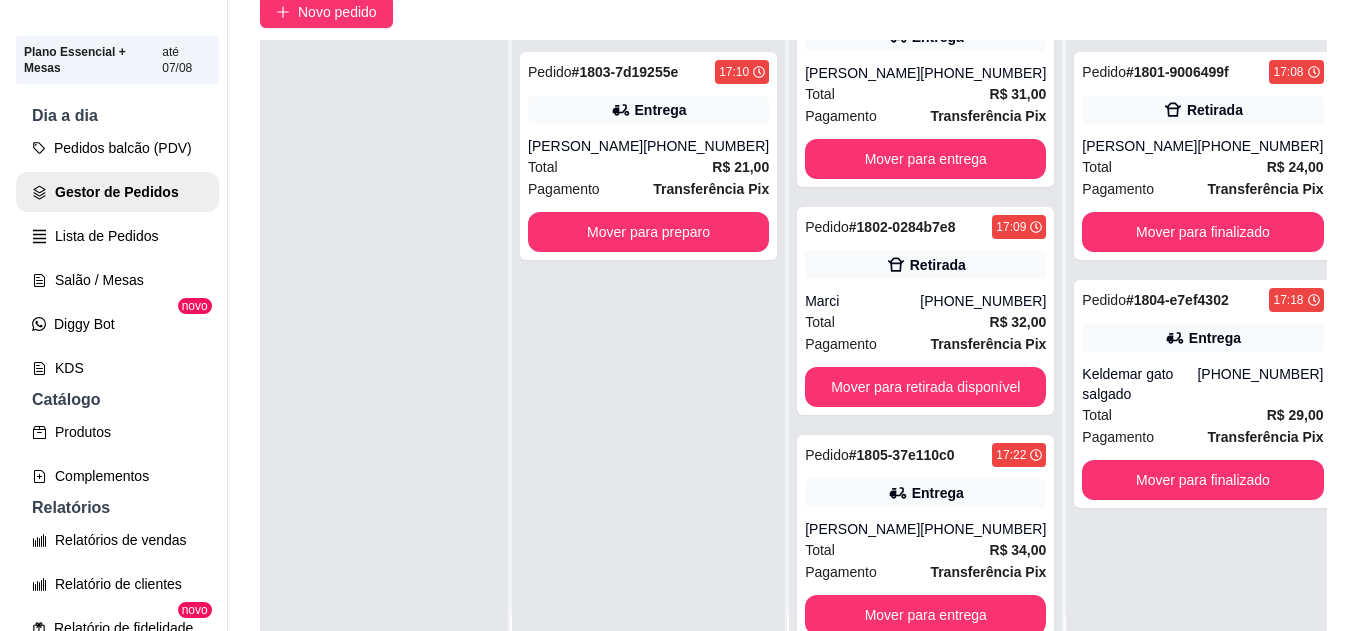 scroll, scrollTop: 176, scrollLeft: 0, axis: vertical 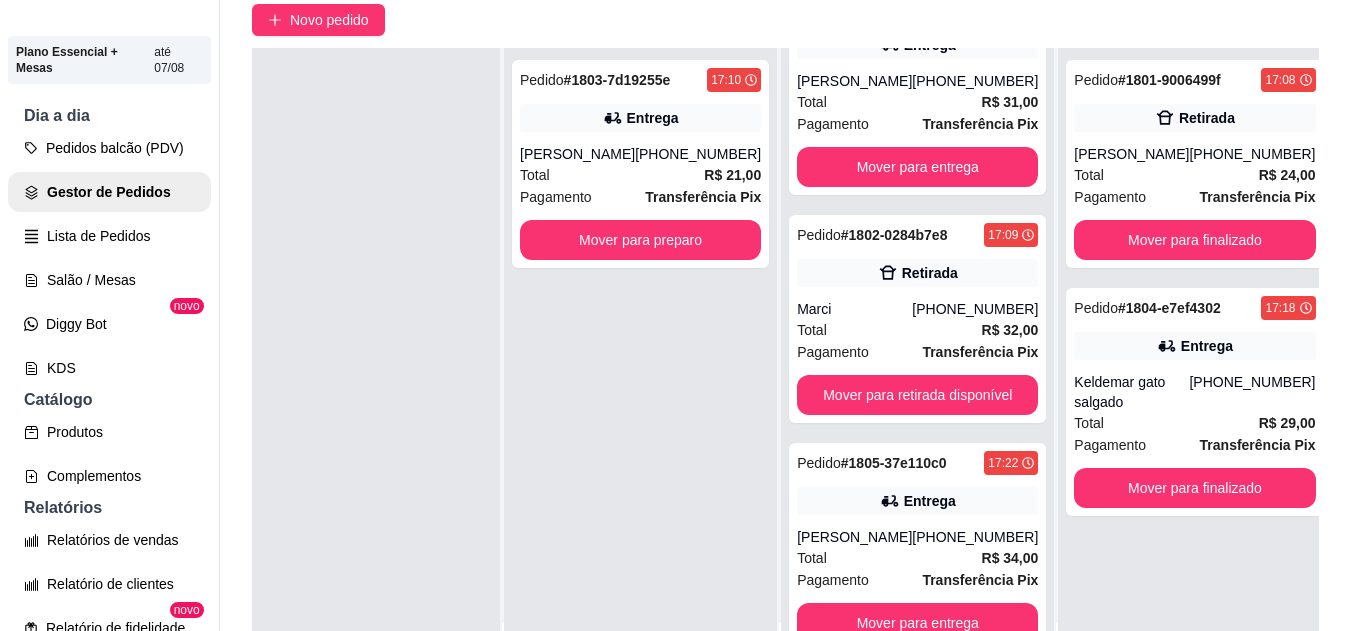 click on "(93) 99109-4678" at bounding box center (1252, 154) 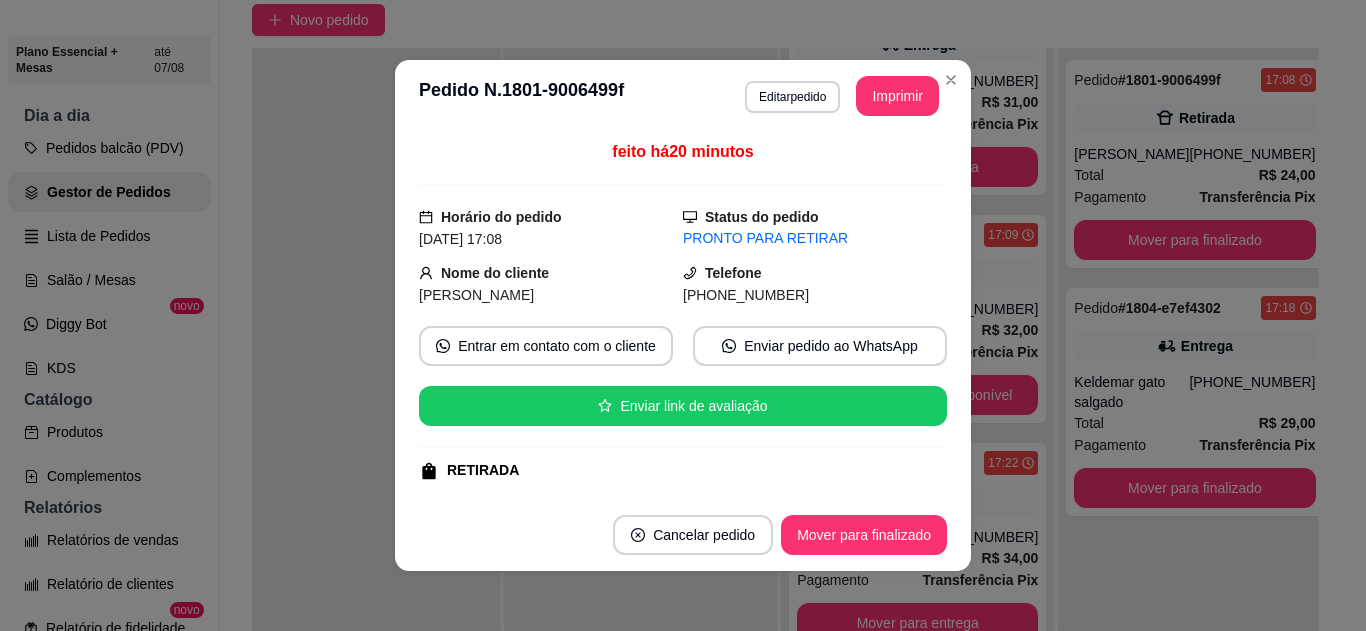 scroll, scrollTop: 270, scrollLeft: 0, axis: vertical 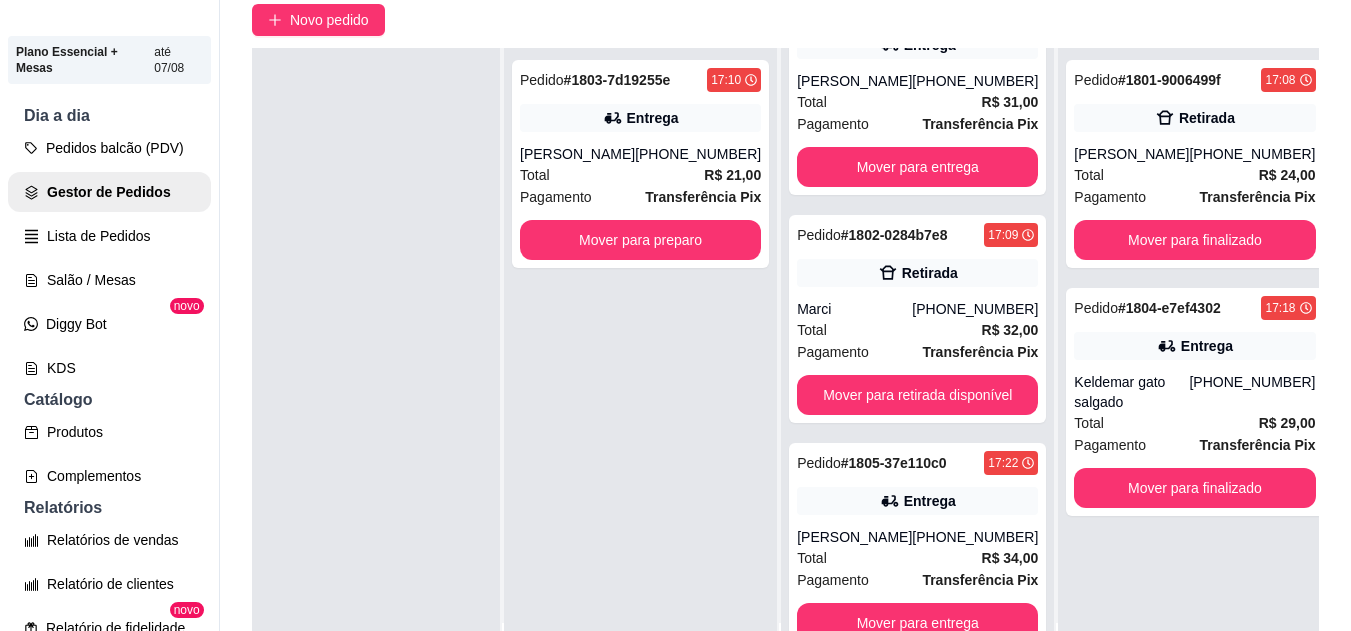 click on "Keldemar gato salgado" at bounding box center (1131, 392) 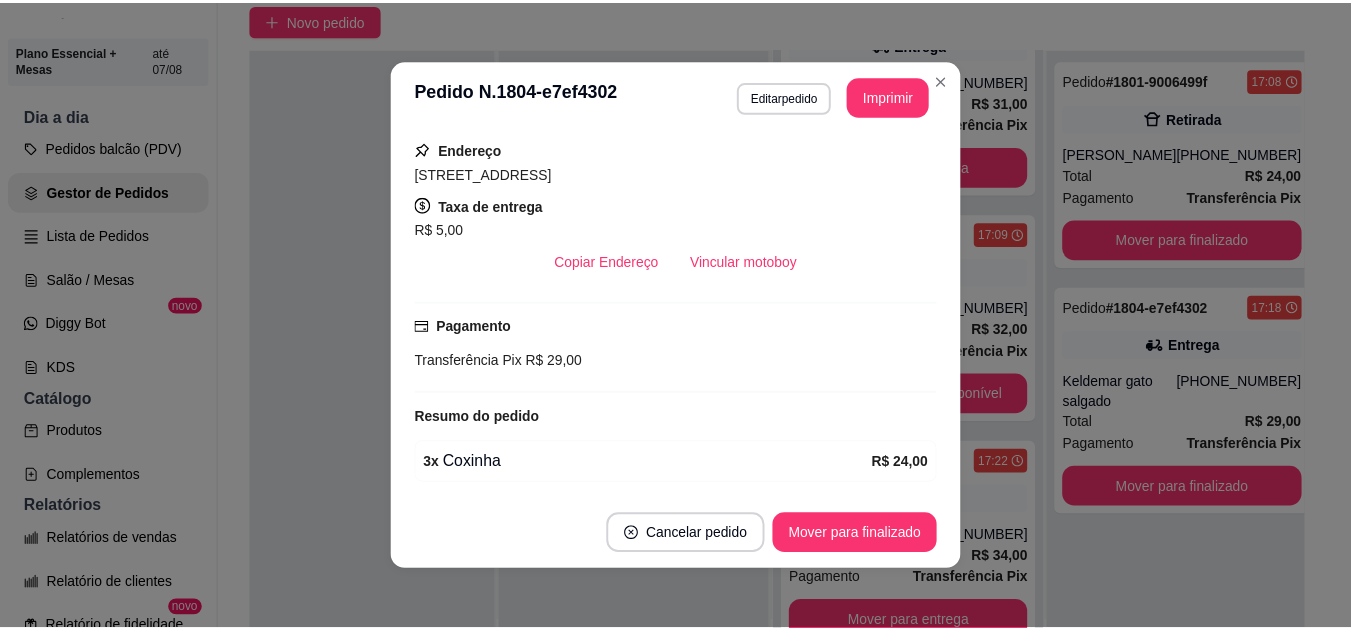 scroll, scrollTop: 426, scrollLeft: 0, axis: vertical 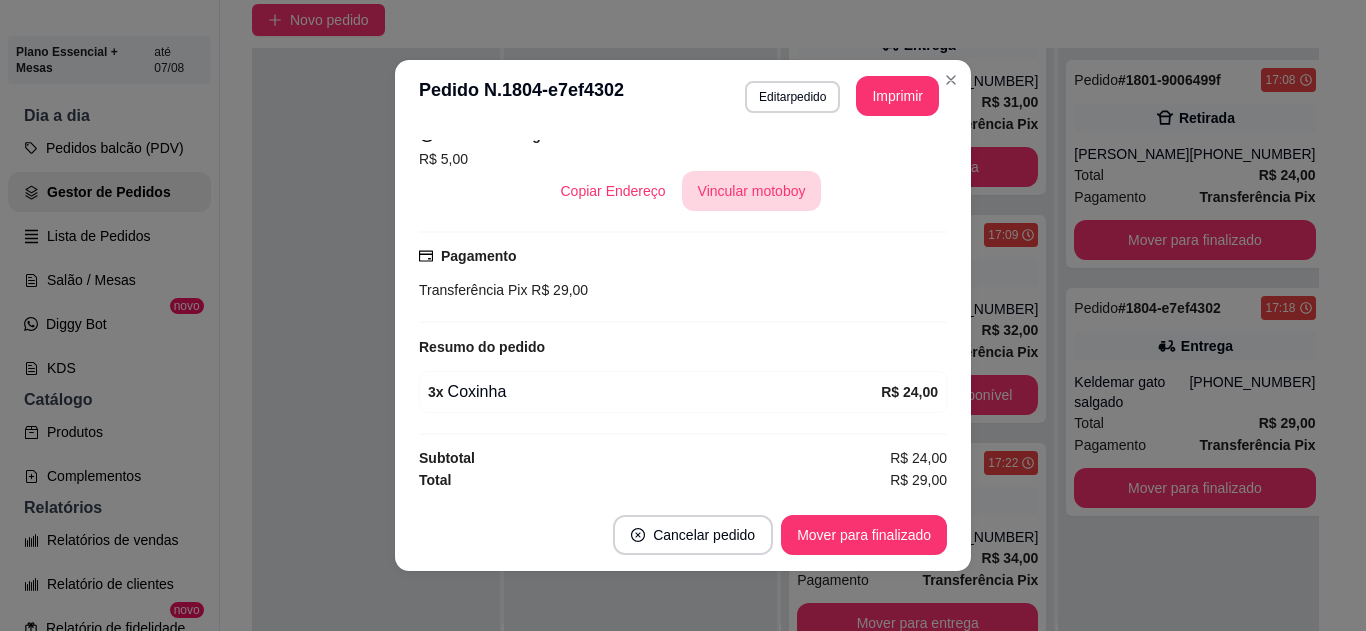 click on "Vincular motoboy" at bounding box center [752, 191] 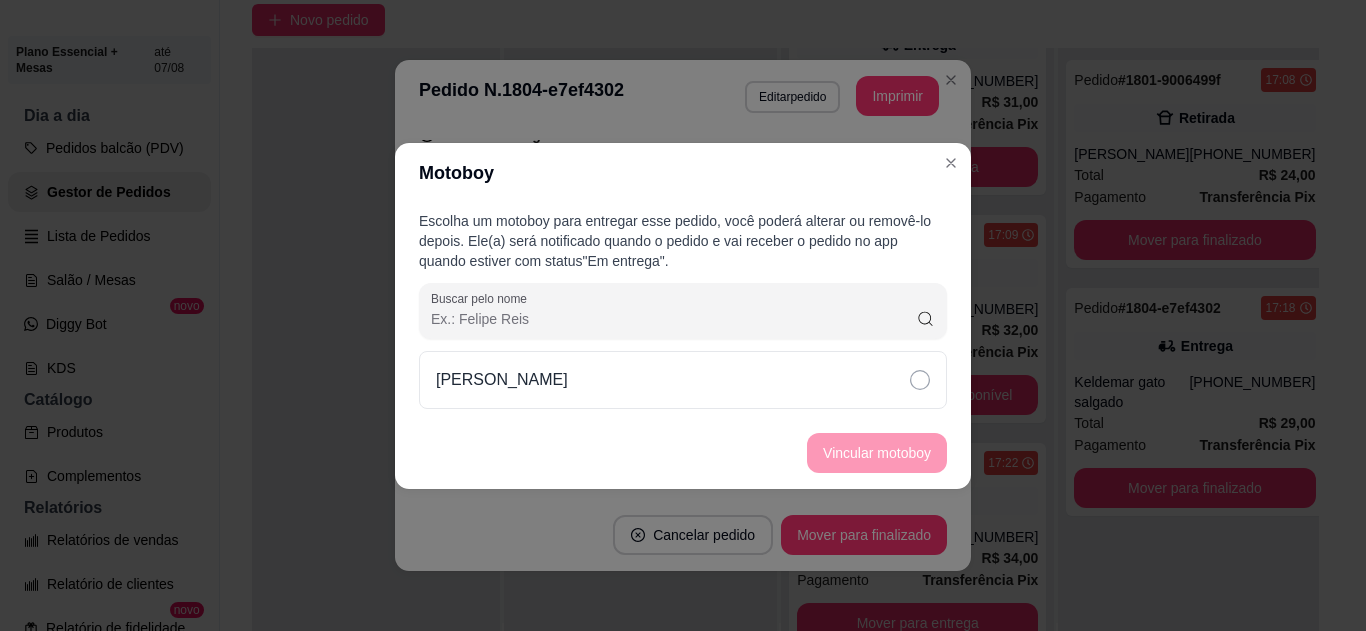 click on "Francisco Bentes" at bounding box center (502, 380) 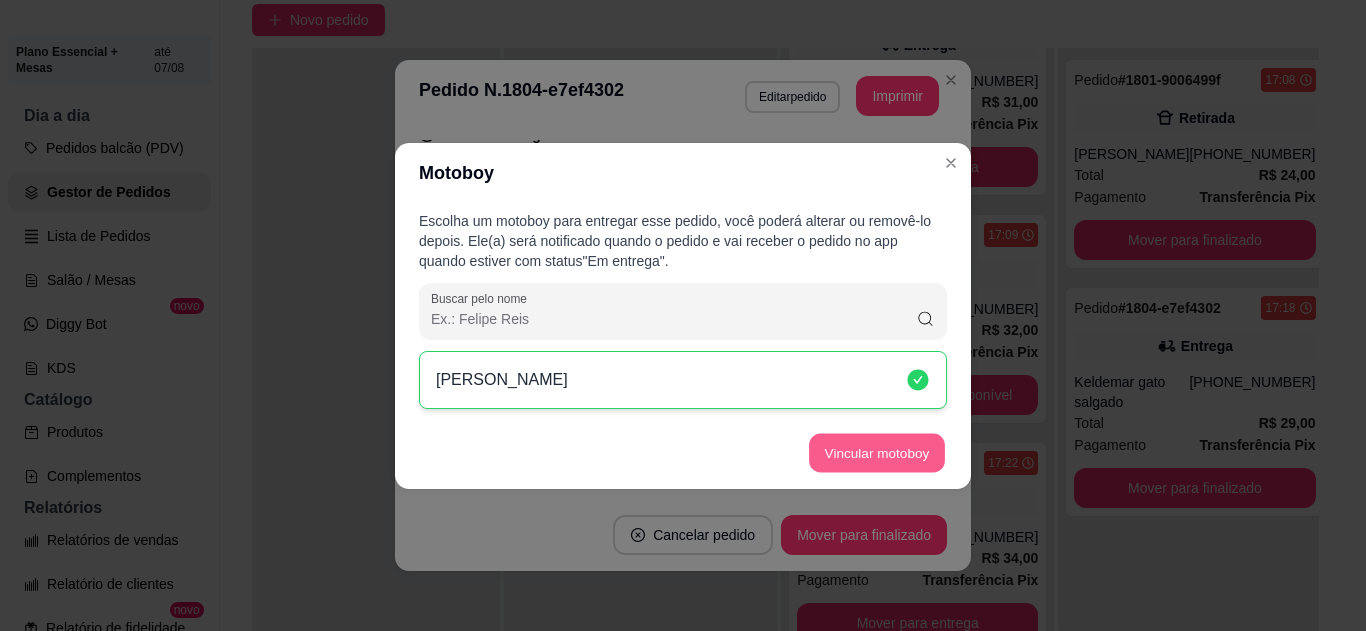 click on "Vincular motoboy" at bounding box center [877, 452] 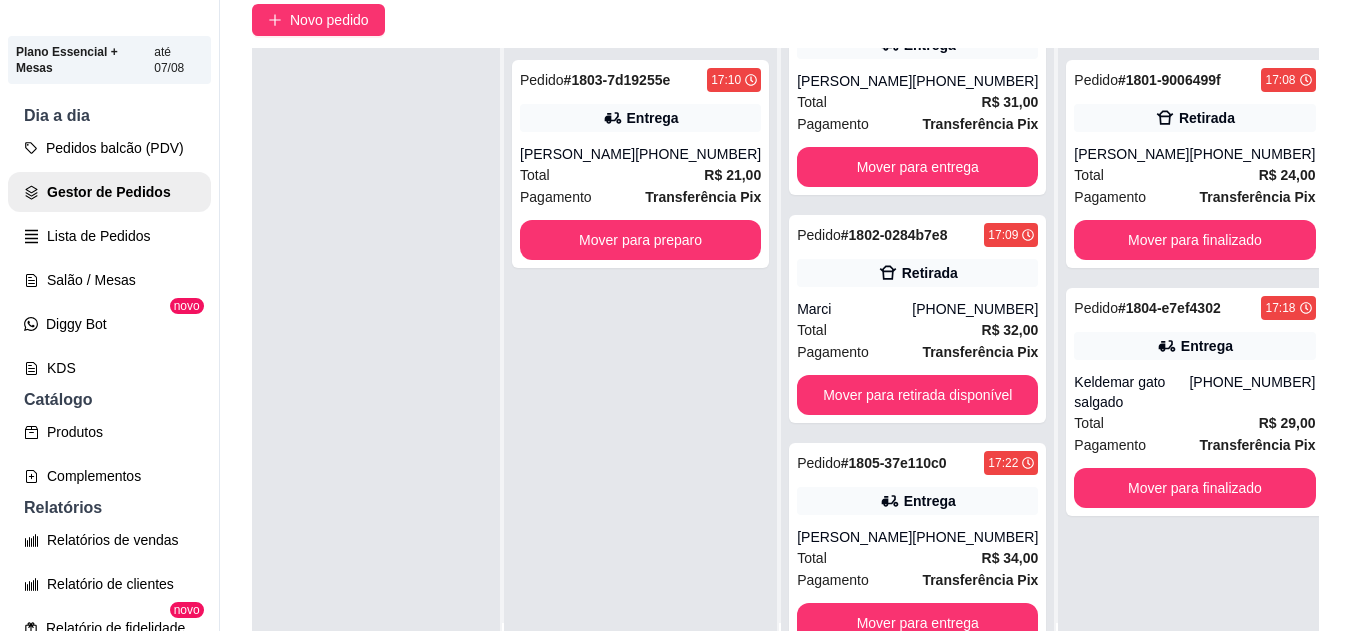 click on "Pagamento Transferência Pix" at bounding box center [1194, 197] 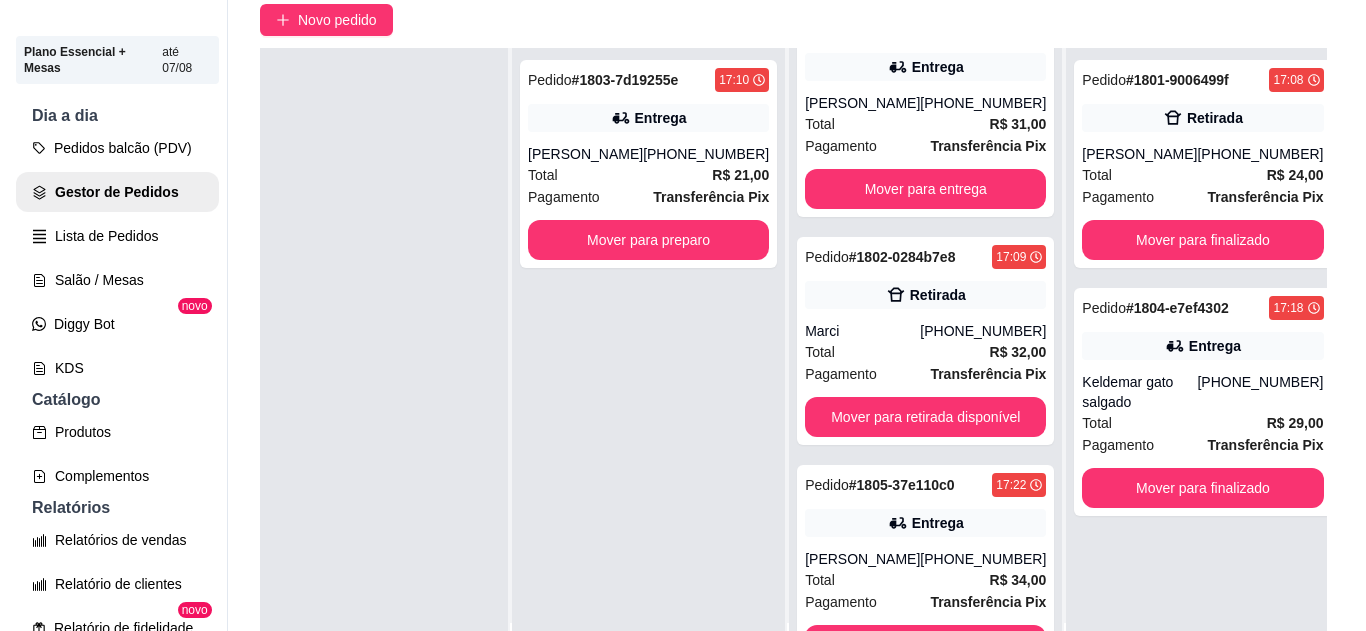 scroll, scrollTop: 39, scrollLeft: 0, axis: vertical 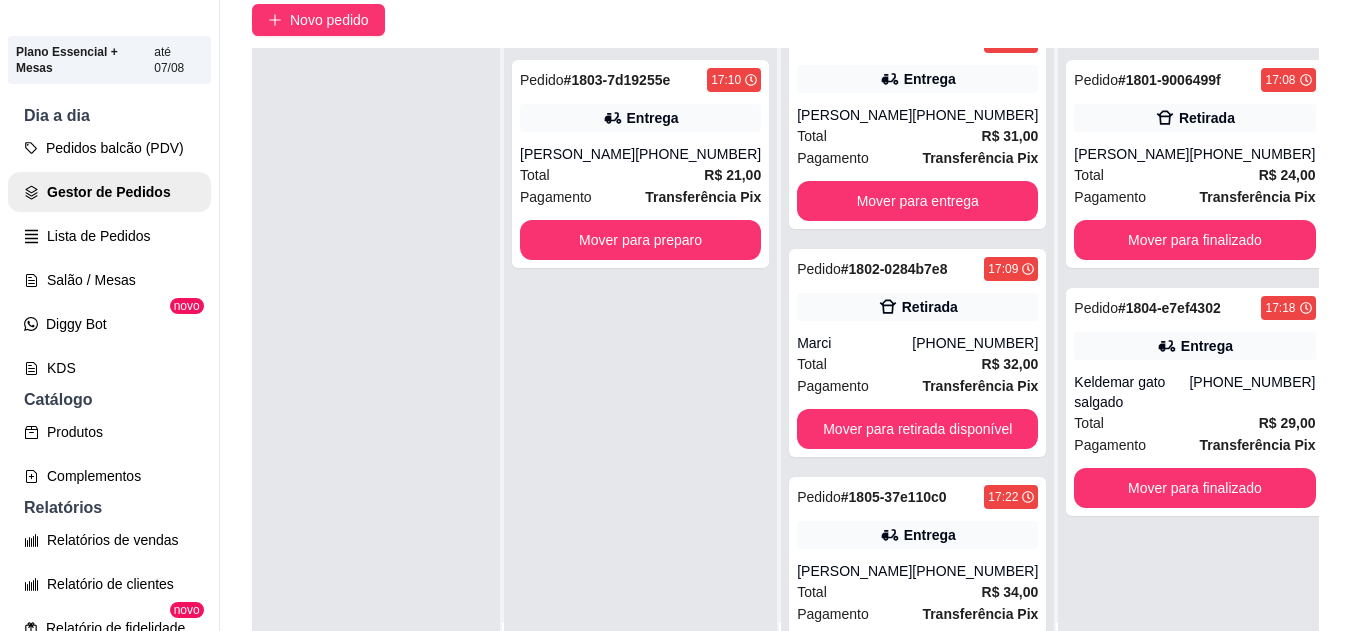 click on "R$ 31,00" at bounding box center (1010, 136) 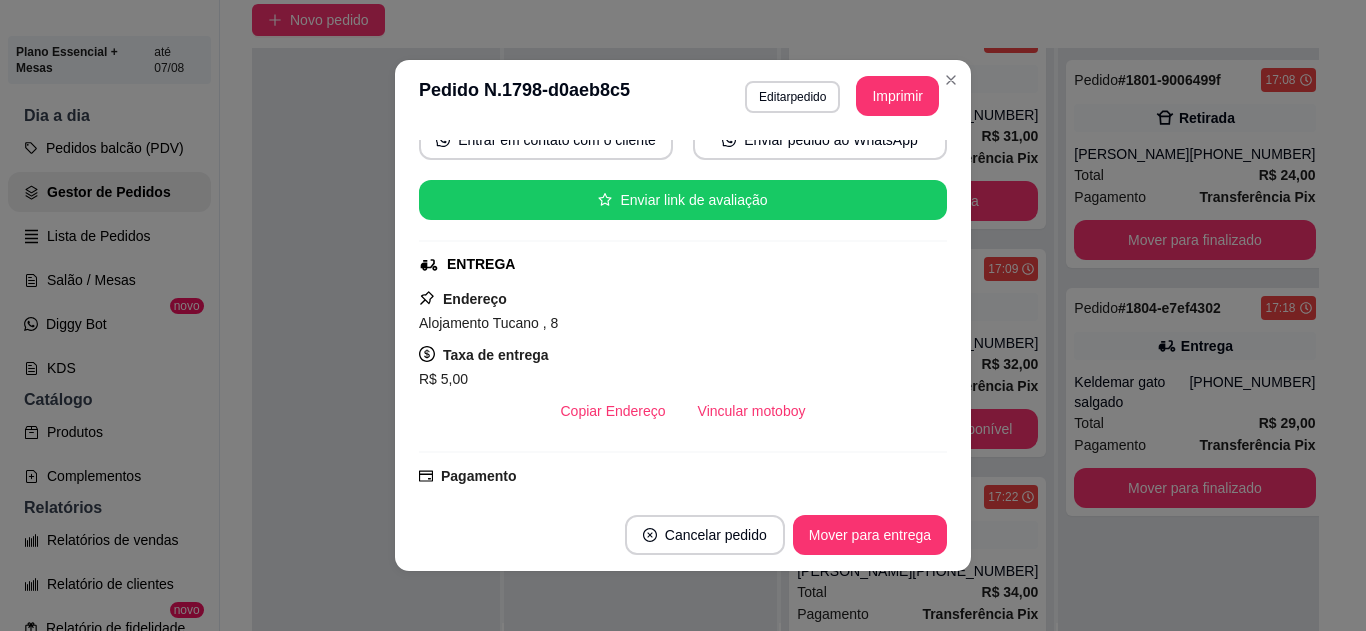 scroll, scrollTop: 80, scrollLeft: 0, axis: vertical 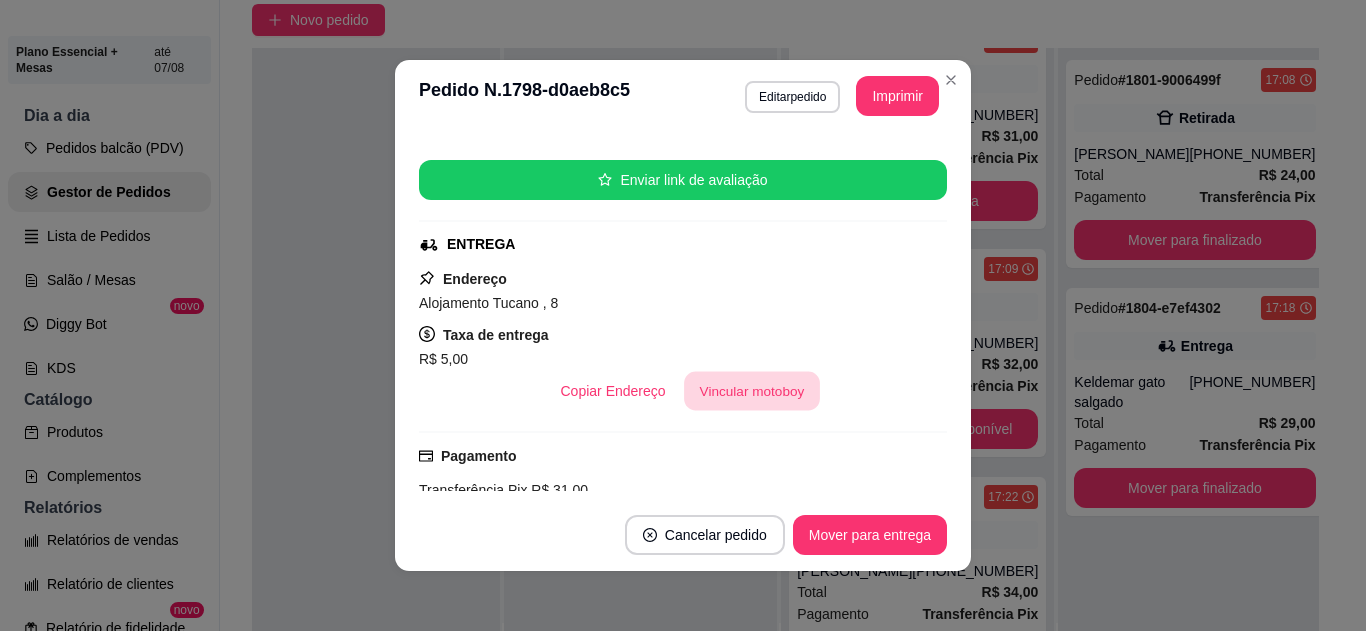 click on "Vincular motoboy" at bounding box center [752, 391] 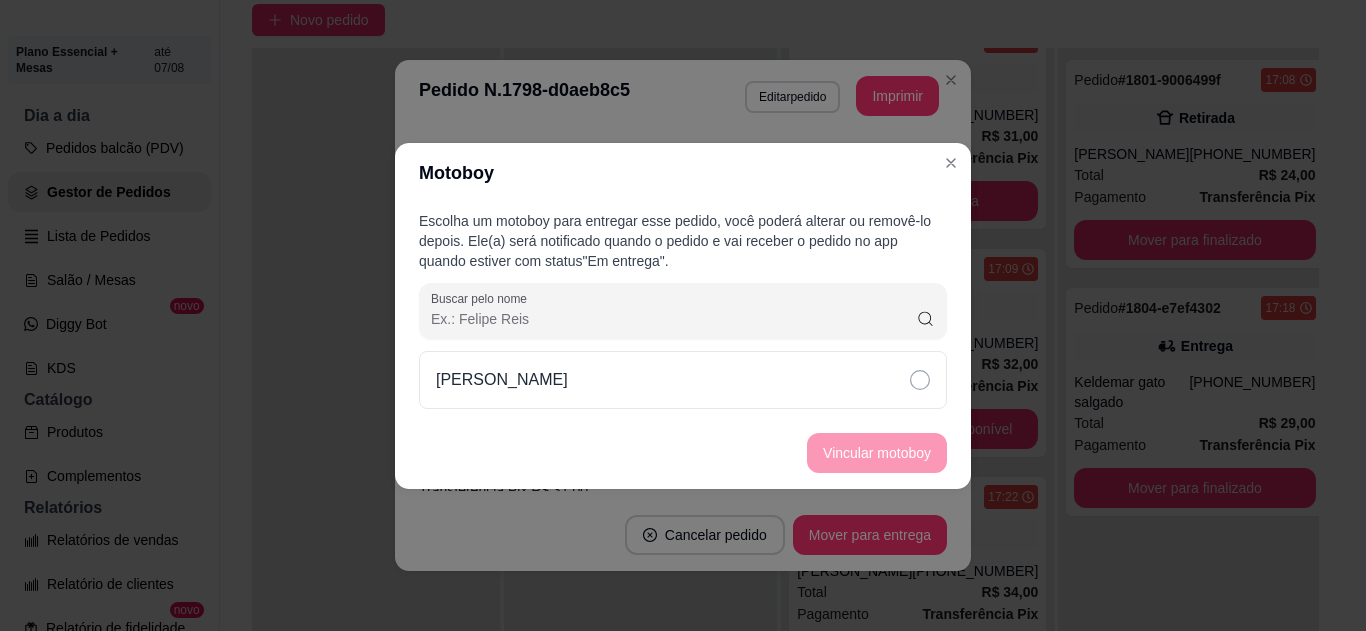 click on "Francisco Bentes" at bounding box center [683, 380] 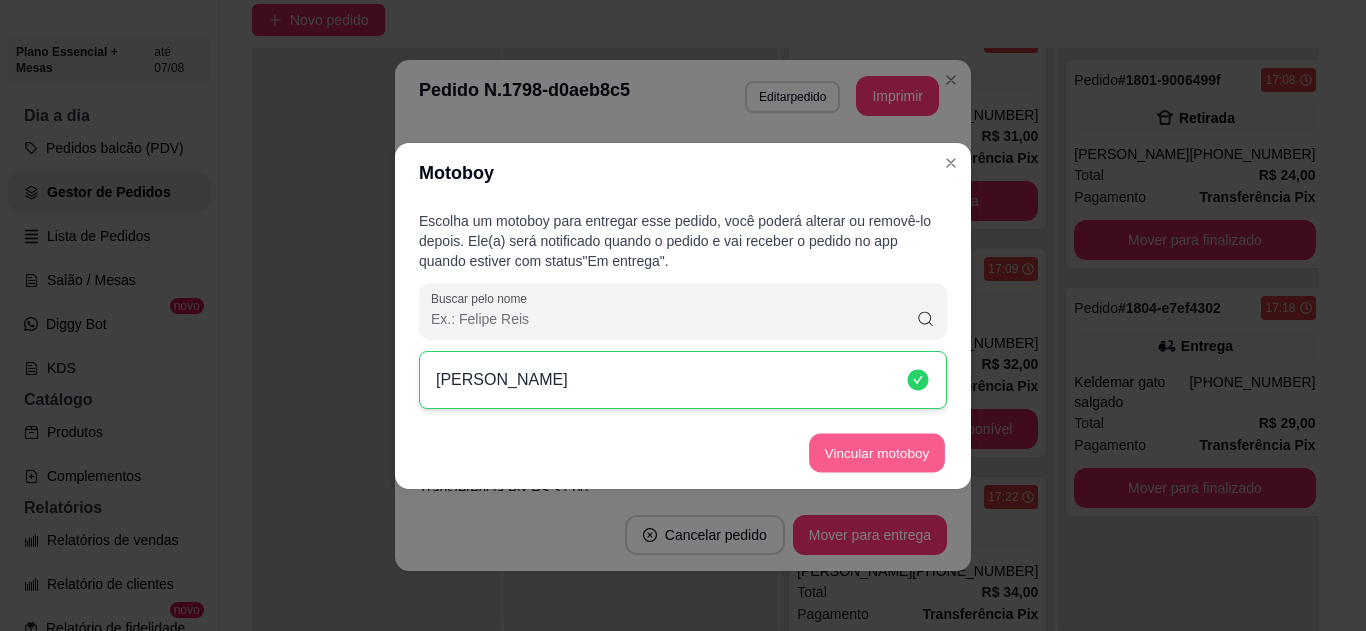 click on "Vincular motoboy" at bounding box center [877, 452] 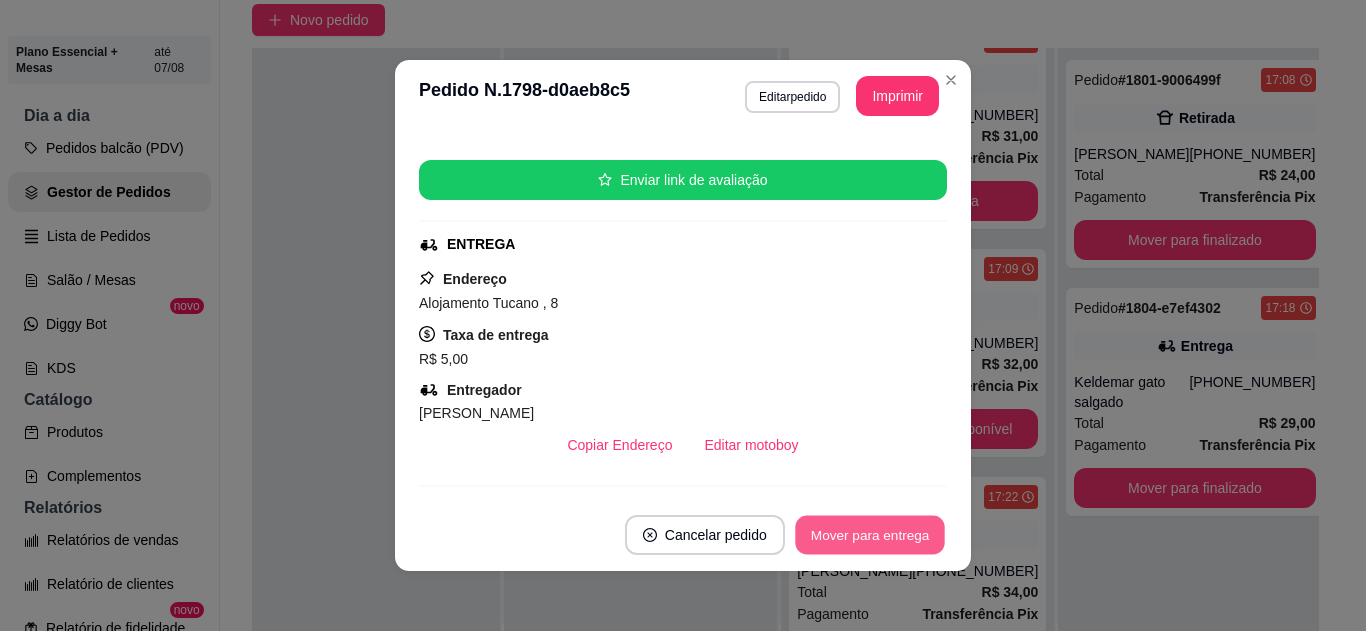 click on "Mover para entrega" at bounding box center [870, 535] 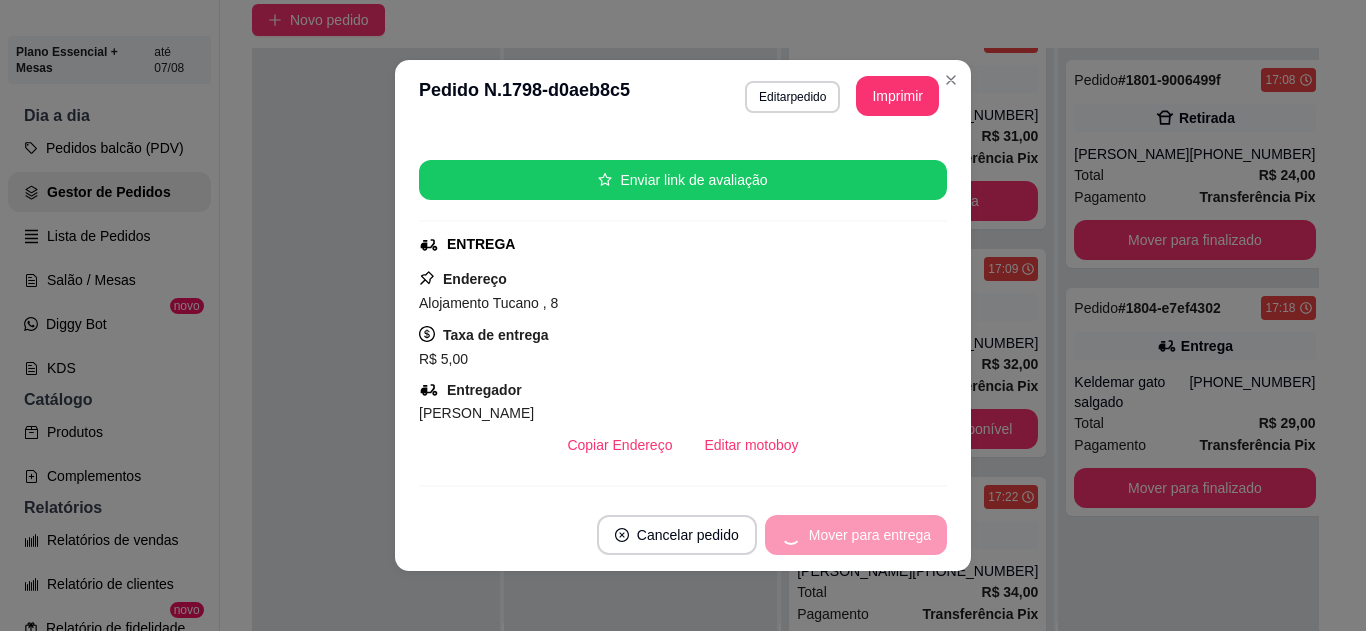 scroll, scrollTop: 0, scrollLeft: 0, axis: both 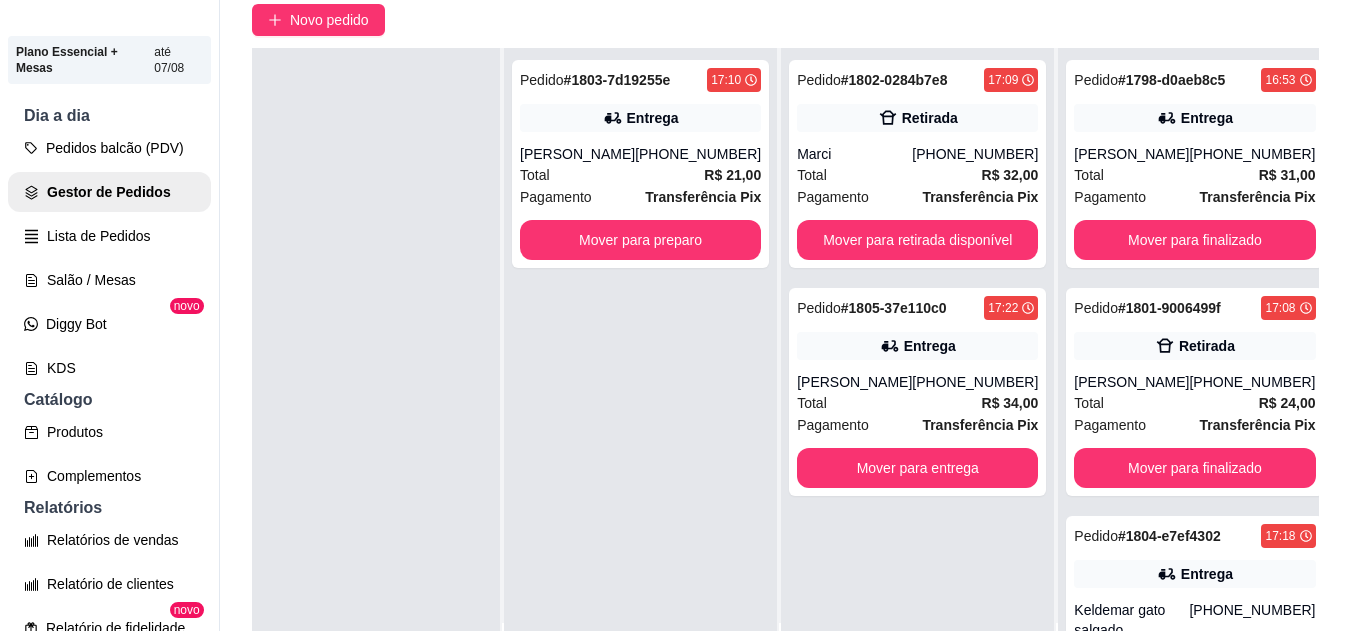 click on "Pedido  # 1805-37e110c0 17:22 Entrega Janaina Aragao (93) 99232-4374 Total R$ 34,00 Pagamento Transferência Pix Mover para entrega" at bounding box center (917, 392) 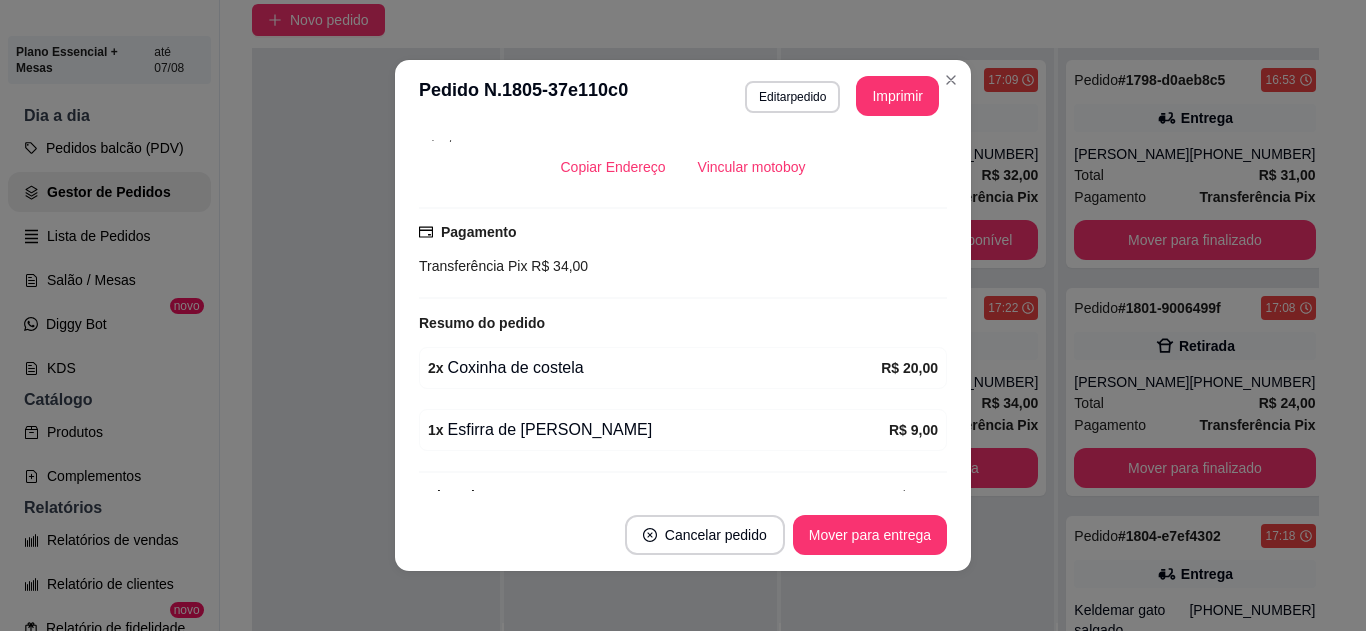 scroll, scrollTop: 488, scrollLeft: 0, axis: vertical 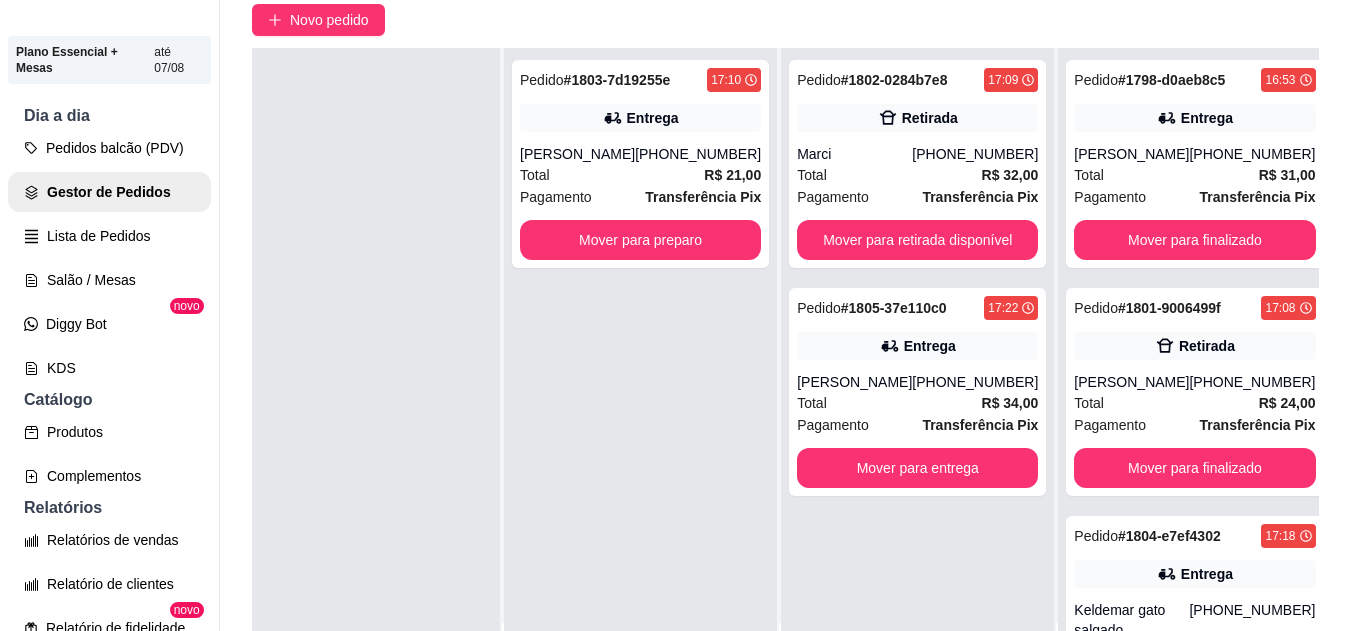 click on "Pagamento" at bounding box center (1110, 425) 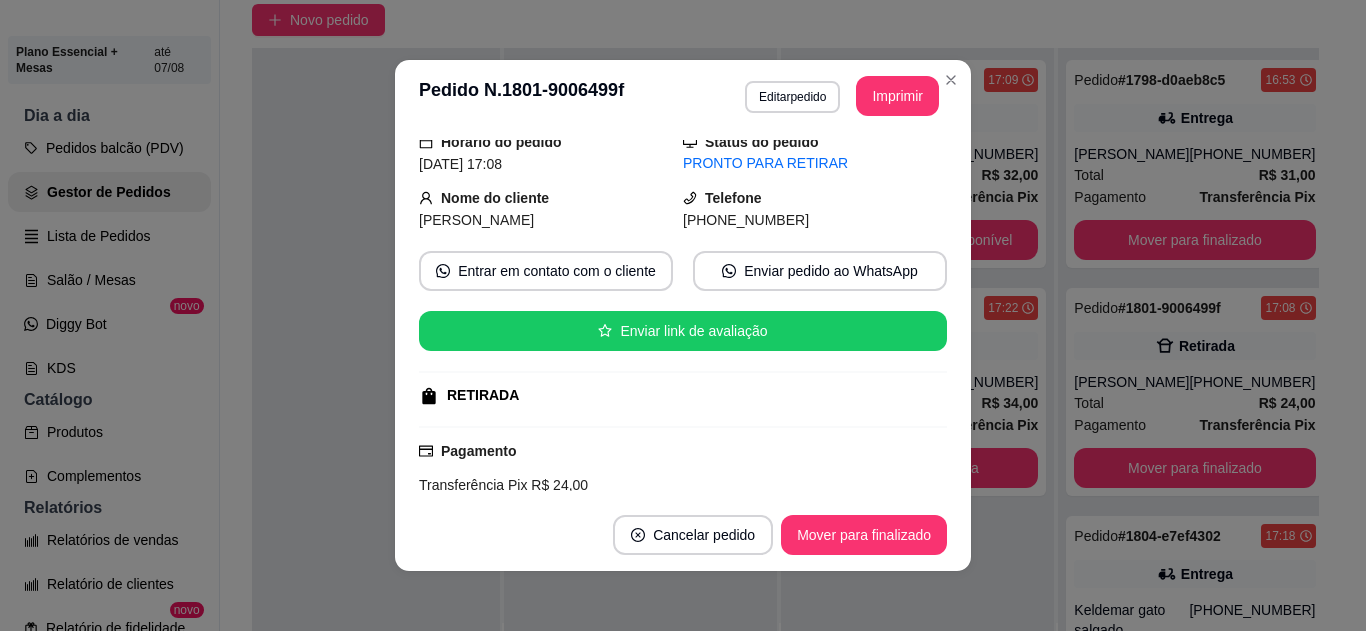 scroll, scrollTop: 0, scrollLeft: 0, axis: both 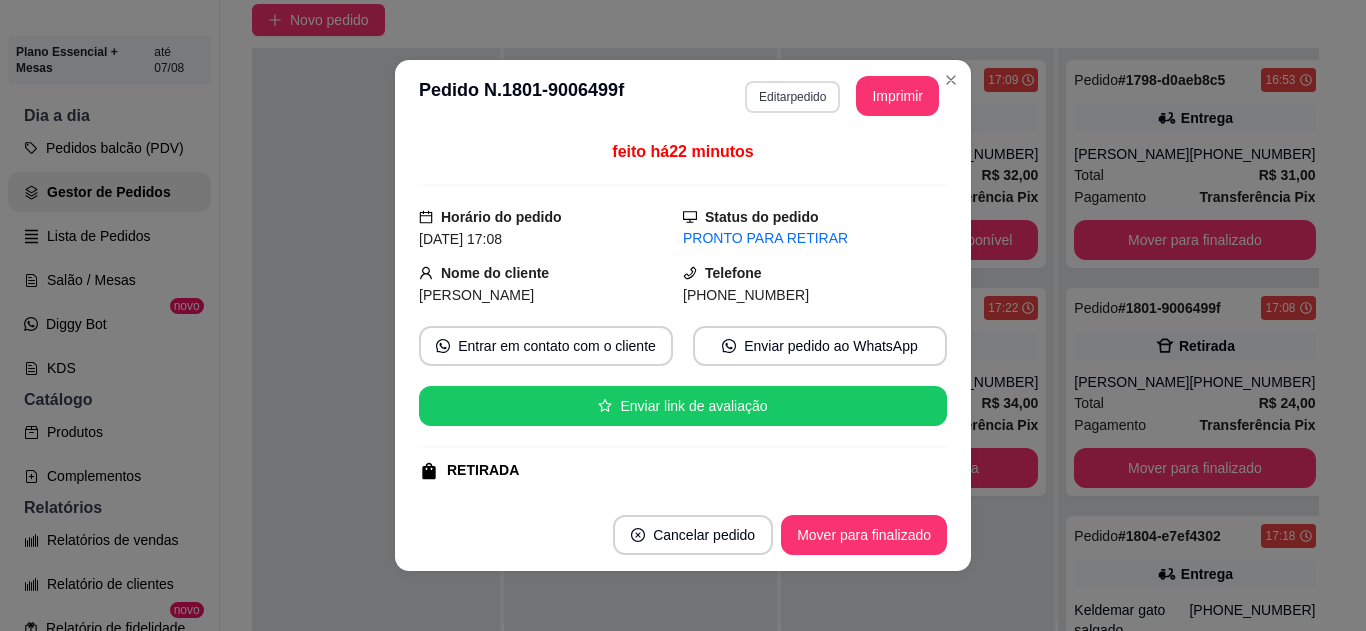click on "Editar  pedido" at bounding box center [792, 97] 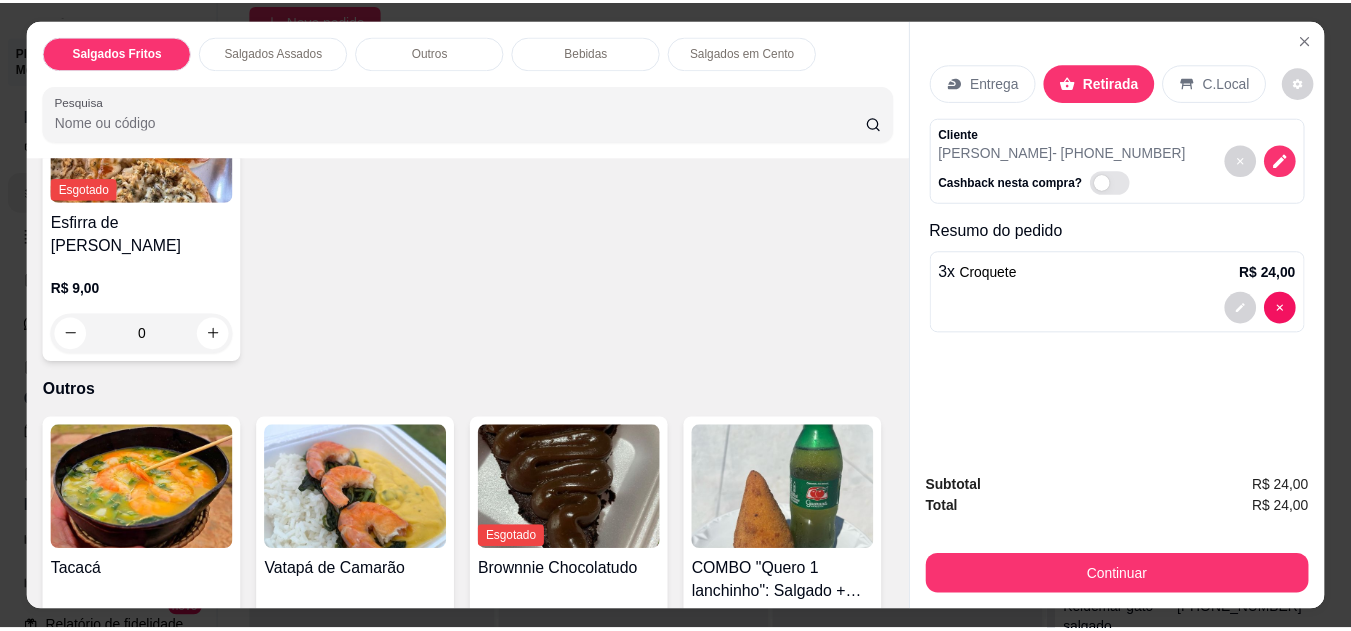 scroll, scrollTop: 1002, scrollLeft: 0, axis: vertical 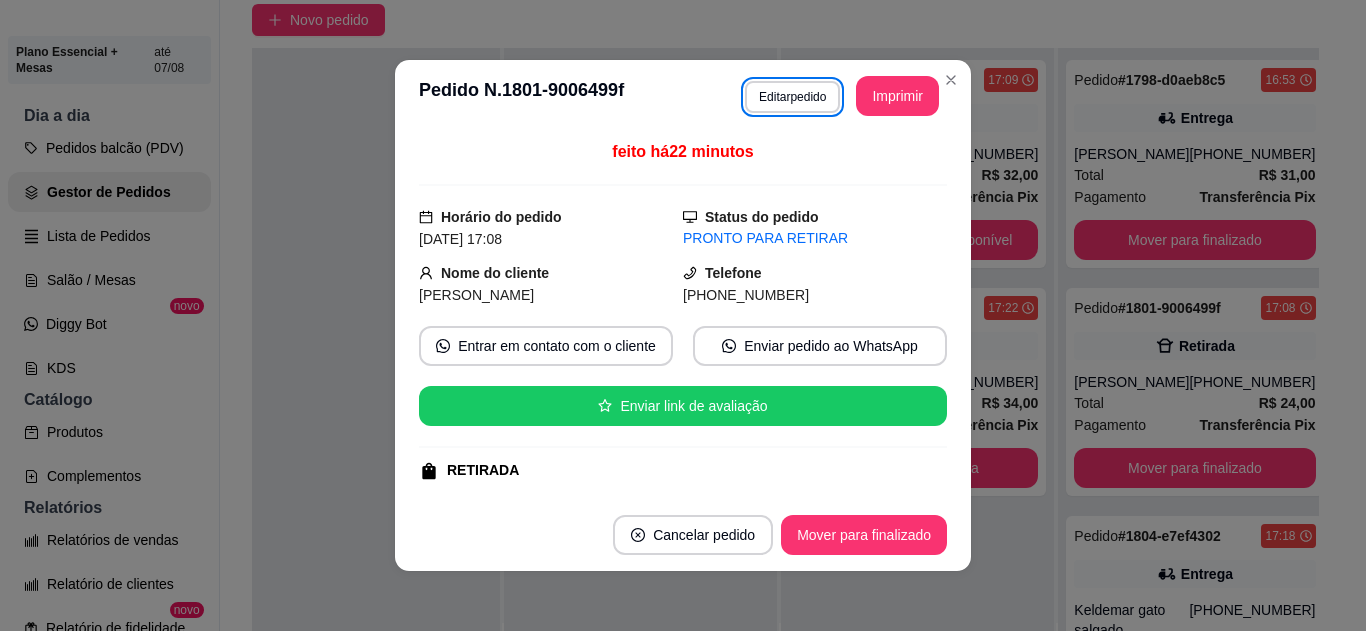type 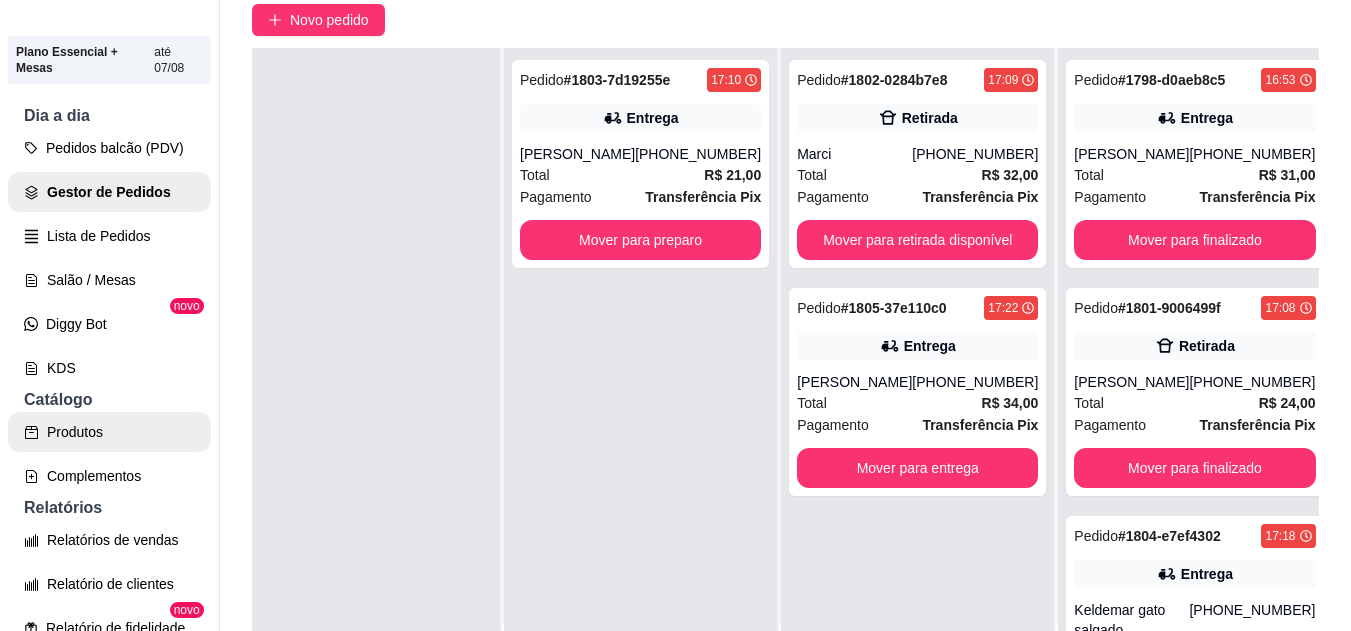 click on "Produtos" at bounding box center [109, 432] 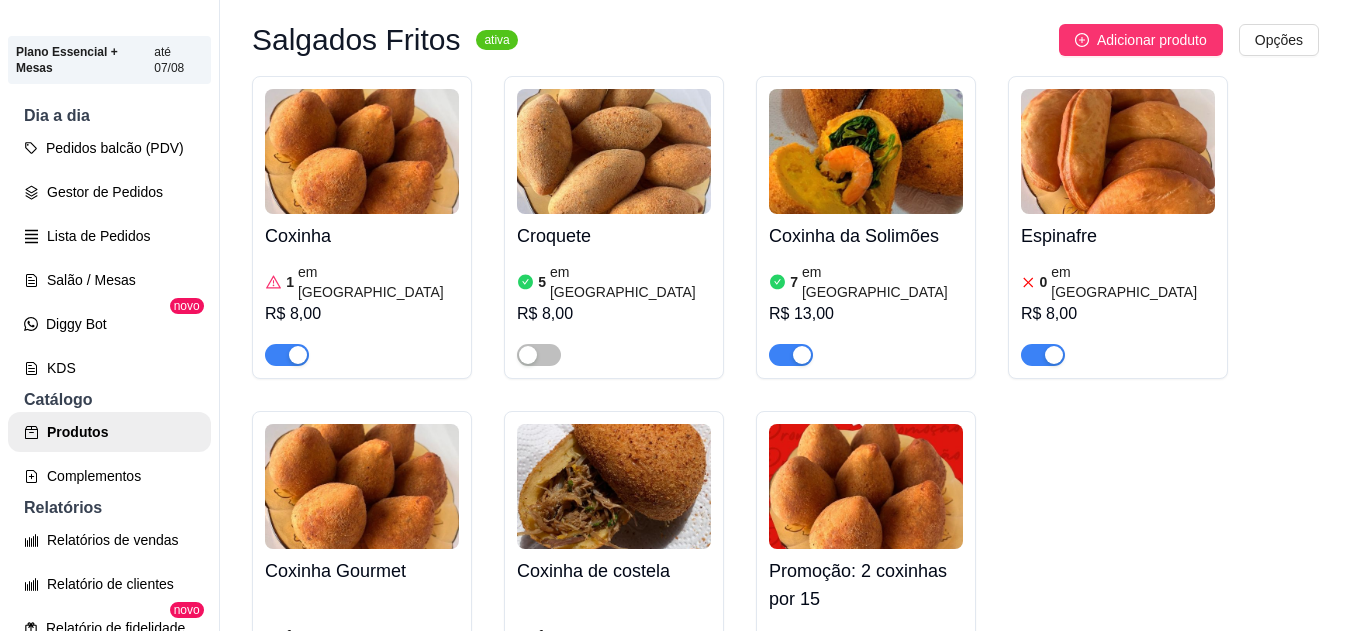 scroll, scrollTop: 0, scrollLeft: 0, axis: both 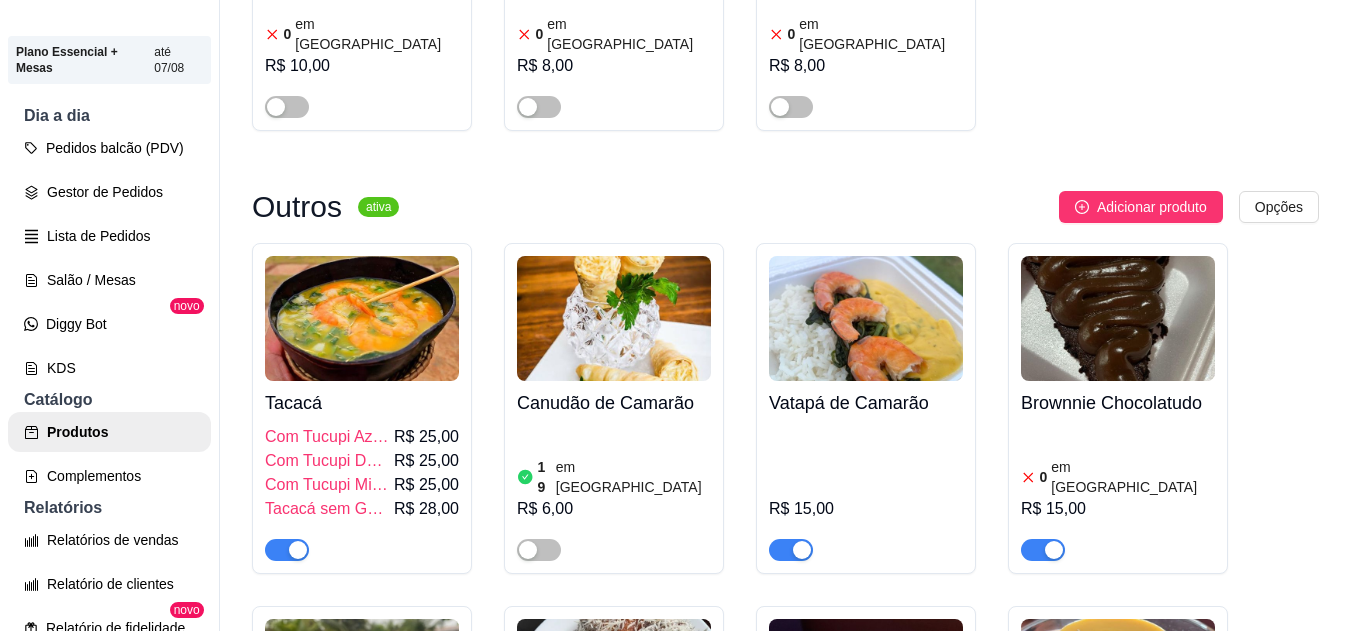 click on "0 em estoque R$ 15,00" at bounding box center (1118, 493) 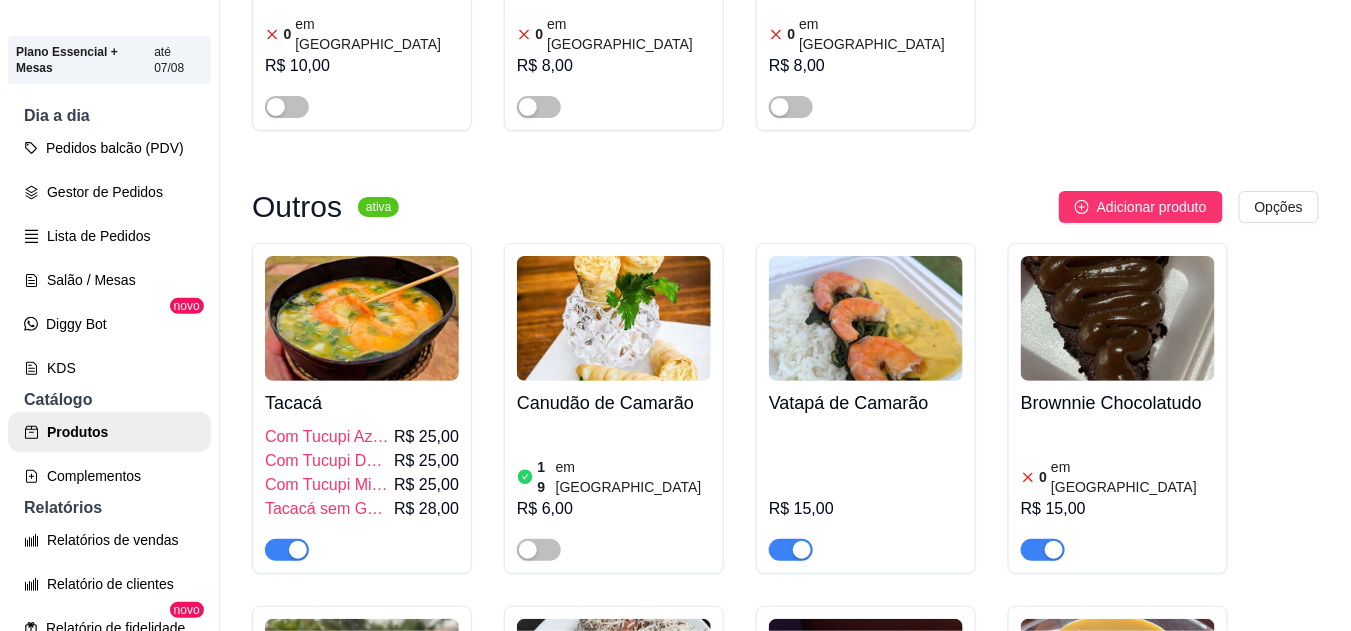 click on "Brownnie Chocolatudo   0 em estoque R$ 15,00" at bounding box center [1118, 408] 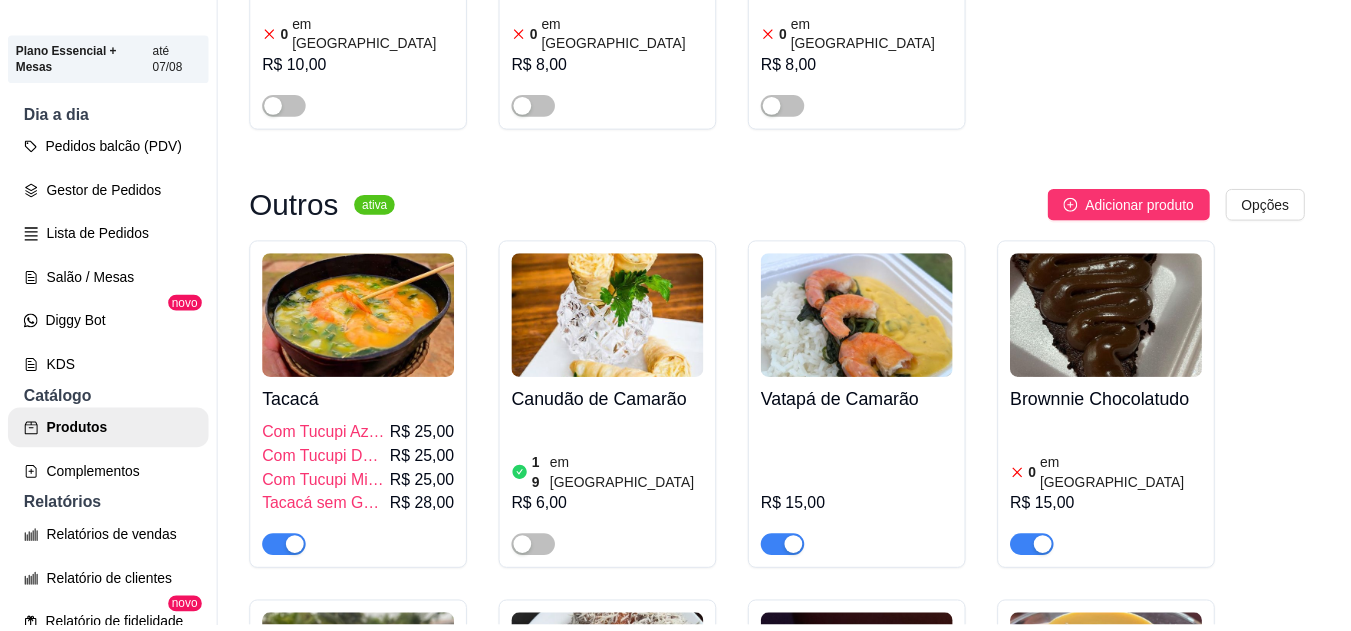 type 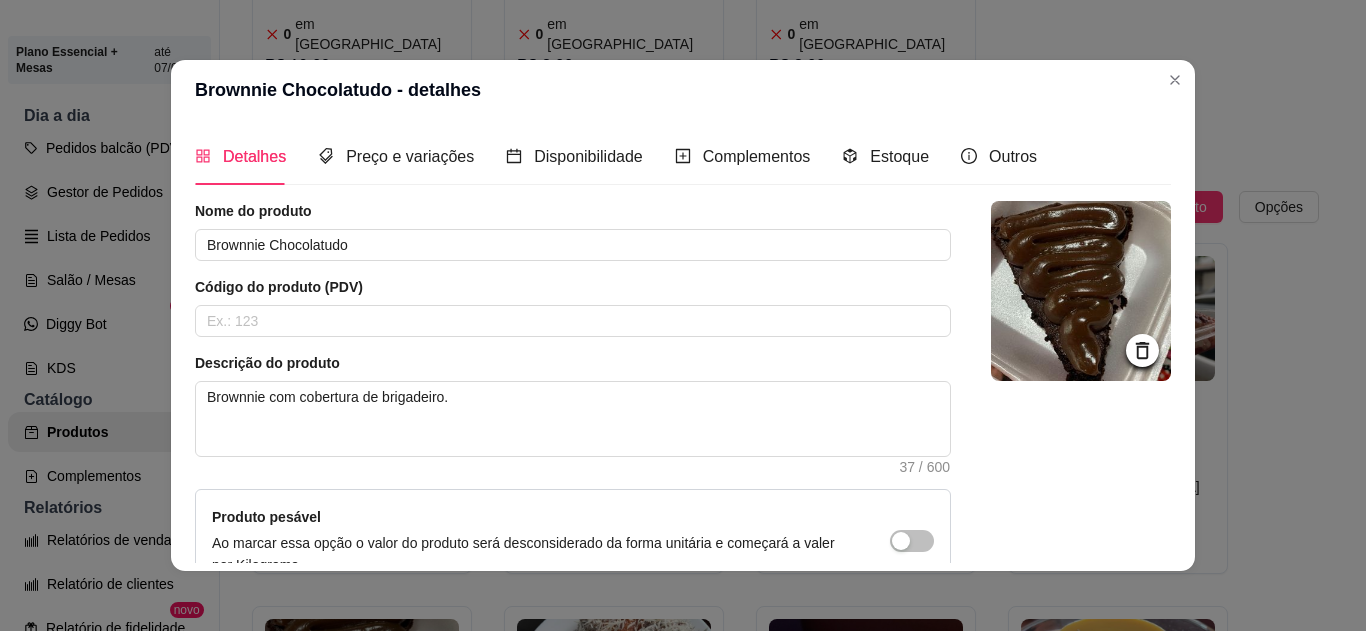click on "Brownnie Chocolatudo - detalhes" at bounding box center (683, 90) 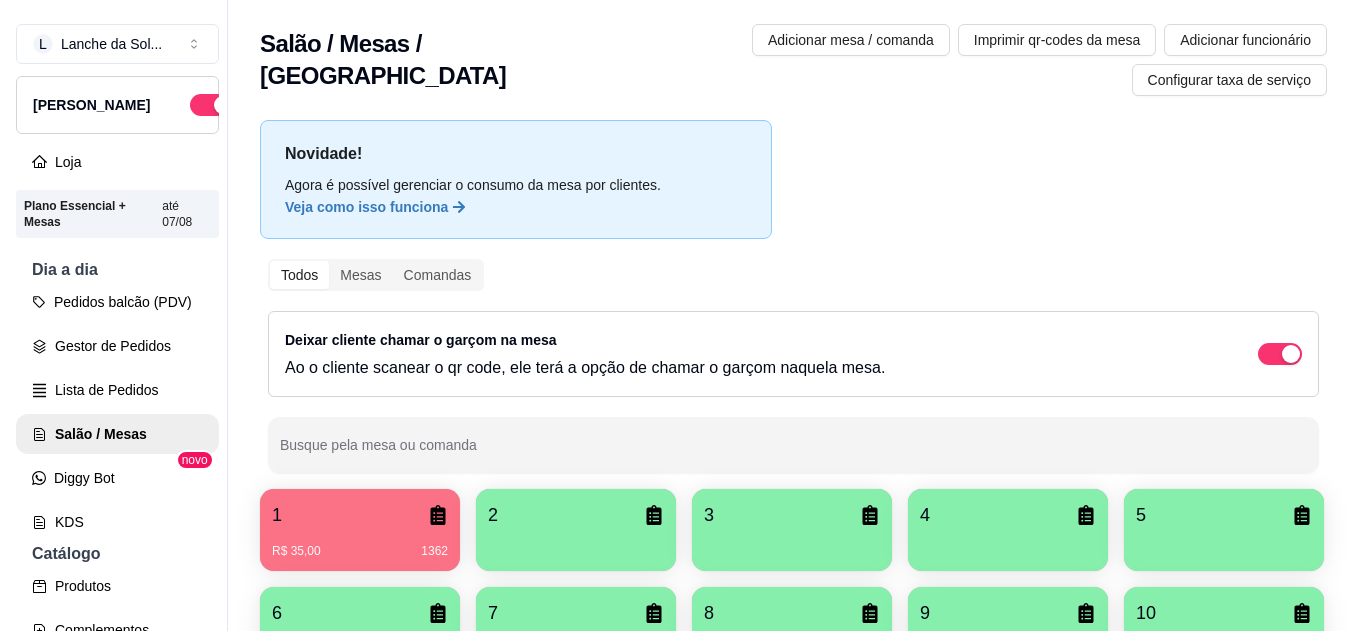 scroll, scrollTop: 0, scrollLeft: 0, axis: both 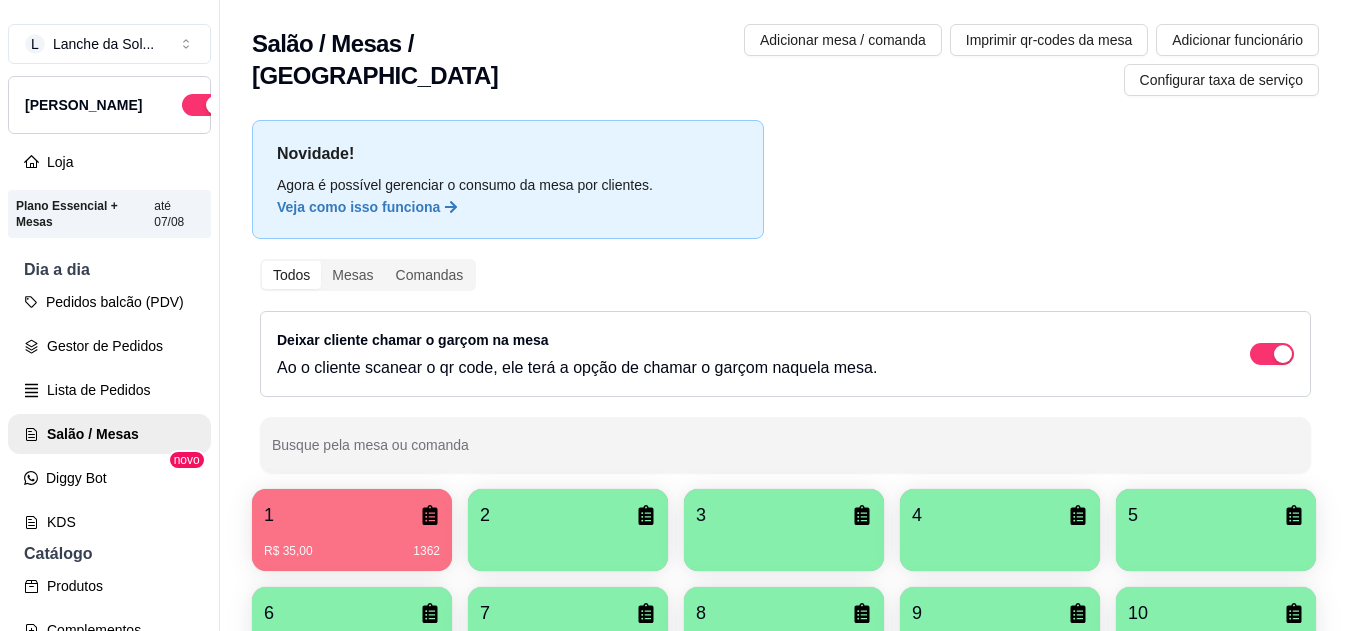 click on "R$ 35,00 1362" at bounding box center [352, 544] 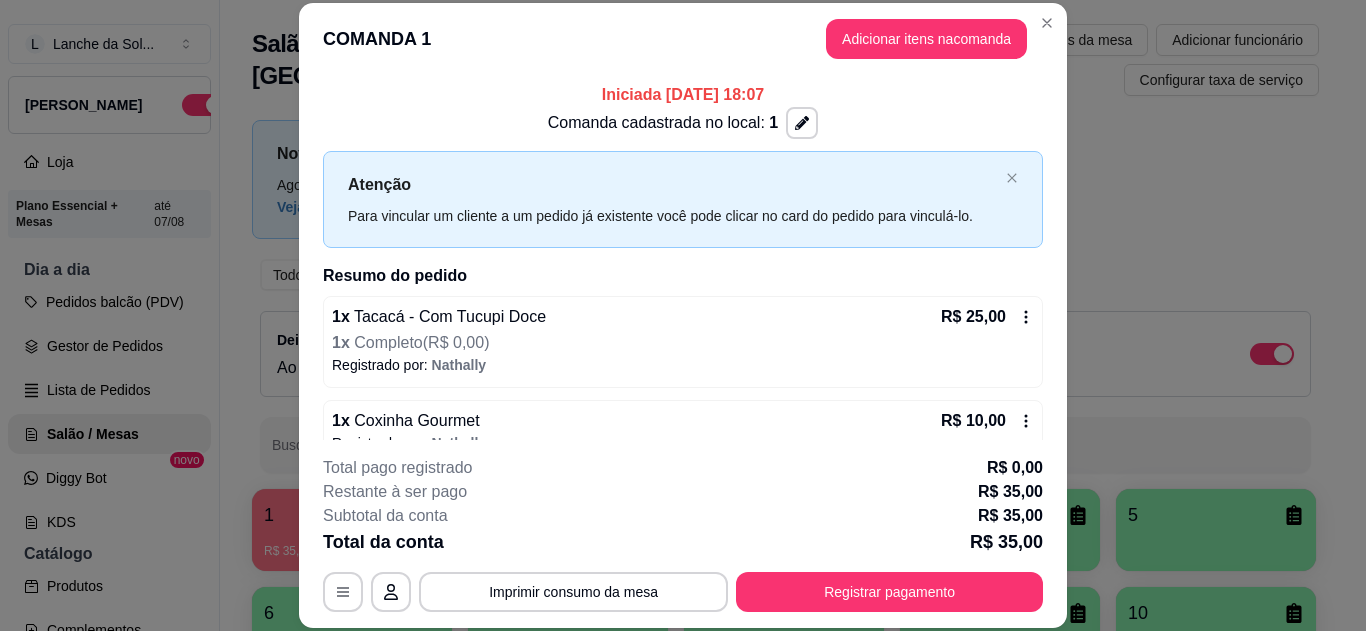 scroll, scrollTop: 34, scrollLeft: 0, axis: vertical 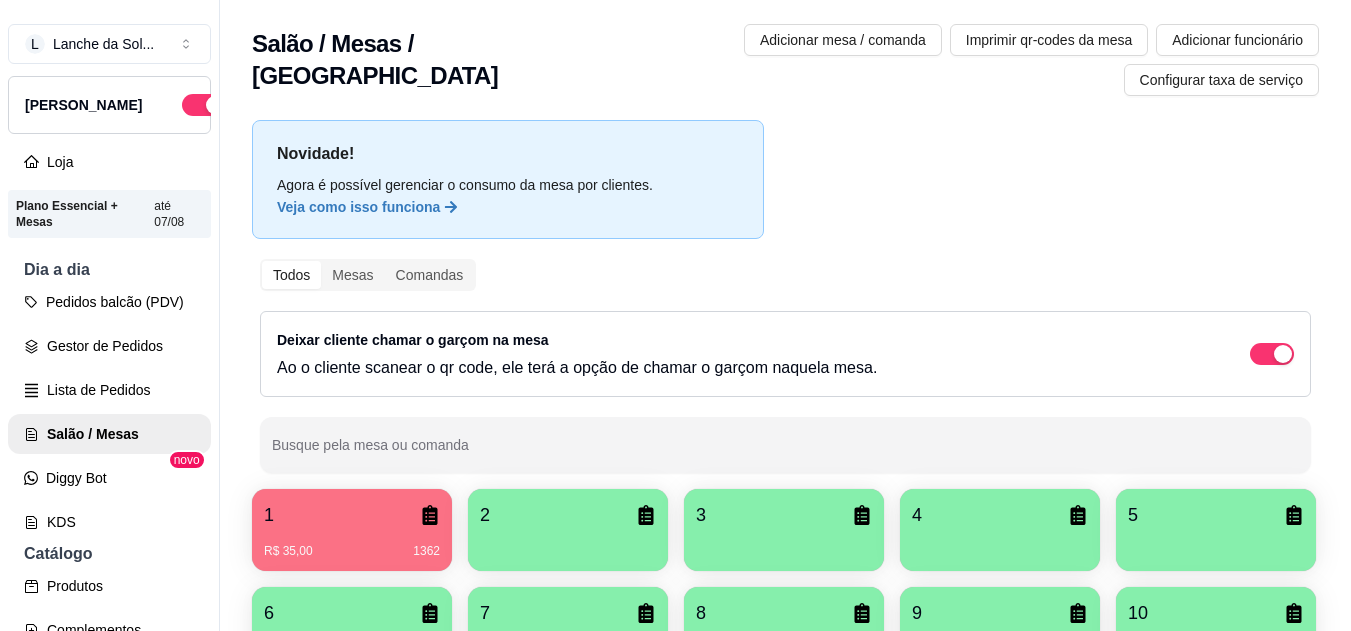 click at bounding box center (568, 544) 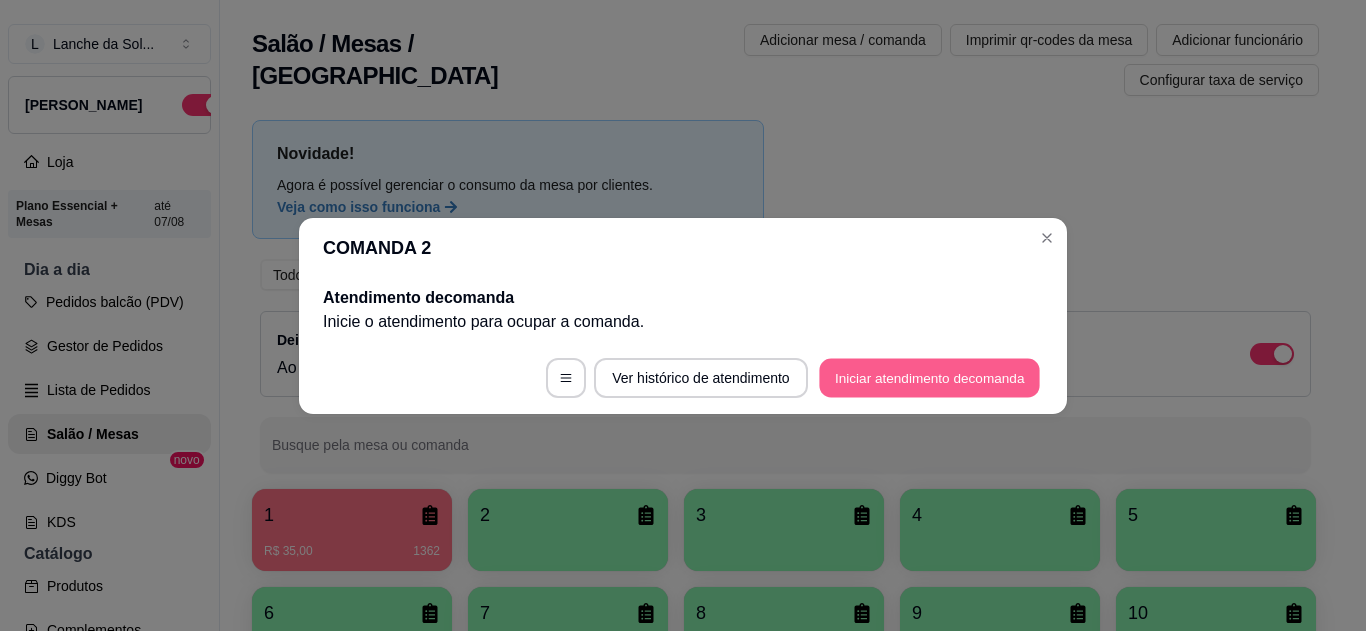 click on "Iniciar atendimento de  comanda" at bounding box center (929, 377) 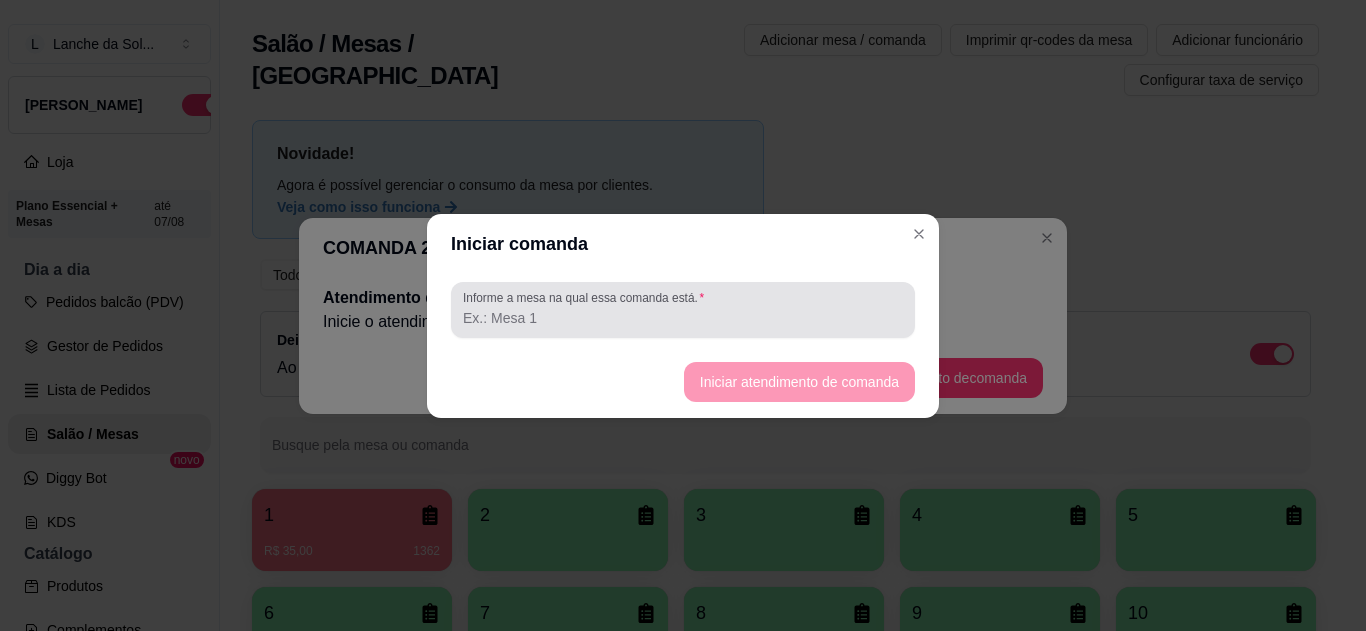 click on "Informe a mesa na qual essa comanda está." at bounding box center (683, 310) 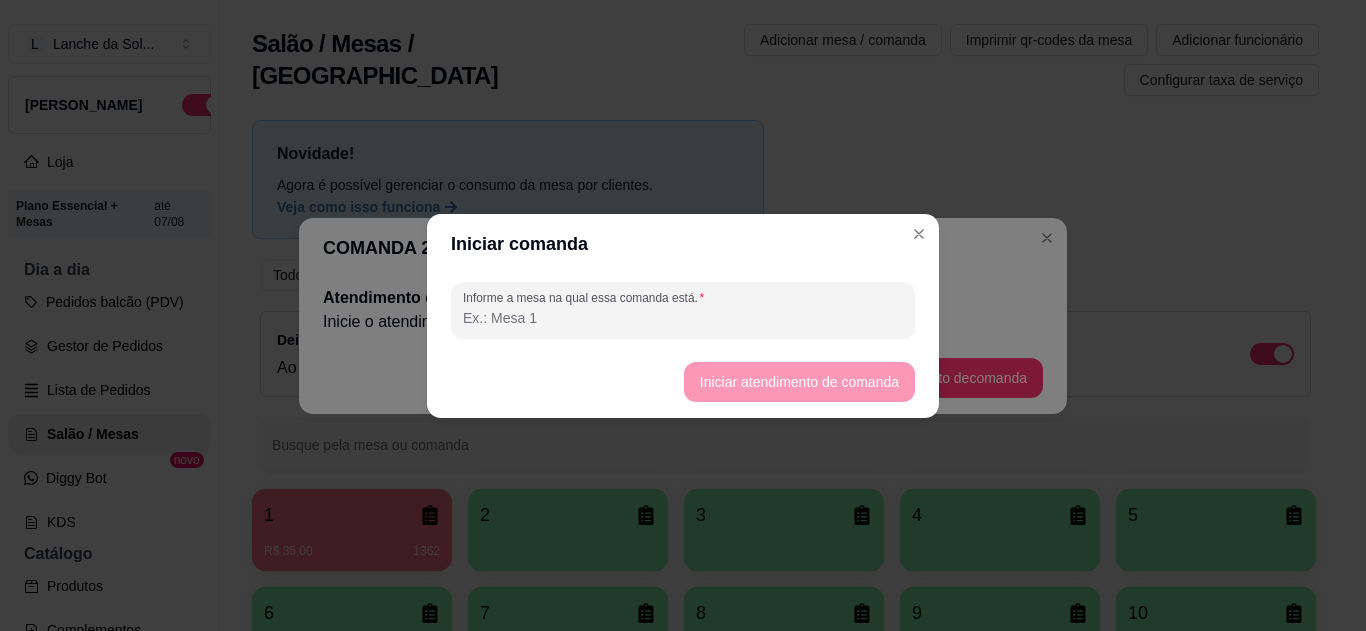 click on "Iniciar comanda" at bounding box center (683, 244) 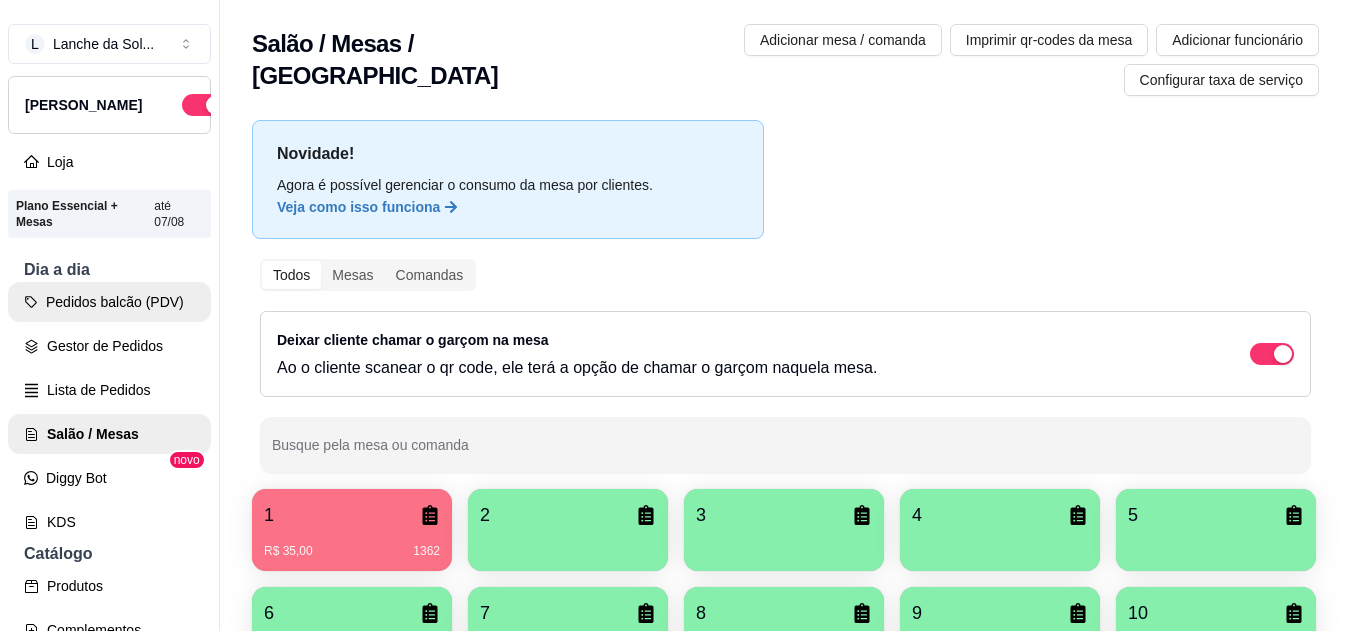 click on "Pedidos balcão (PDV)" at bounding box center (109, 302) 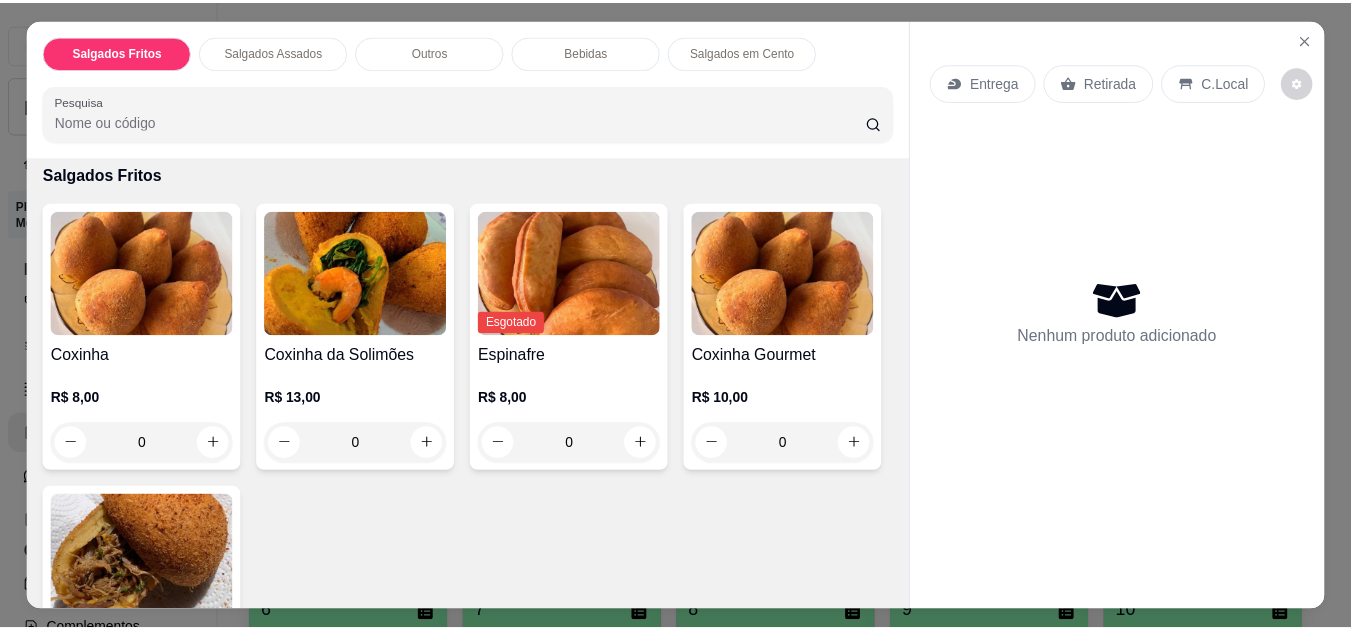 scroll, scrollTop: 0, scrollLeft: 0, axis: both 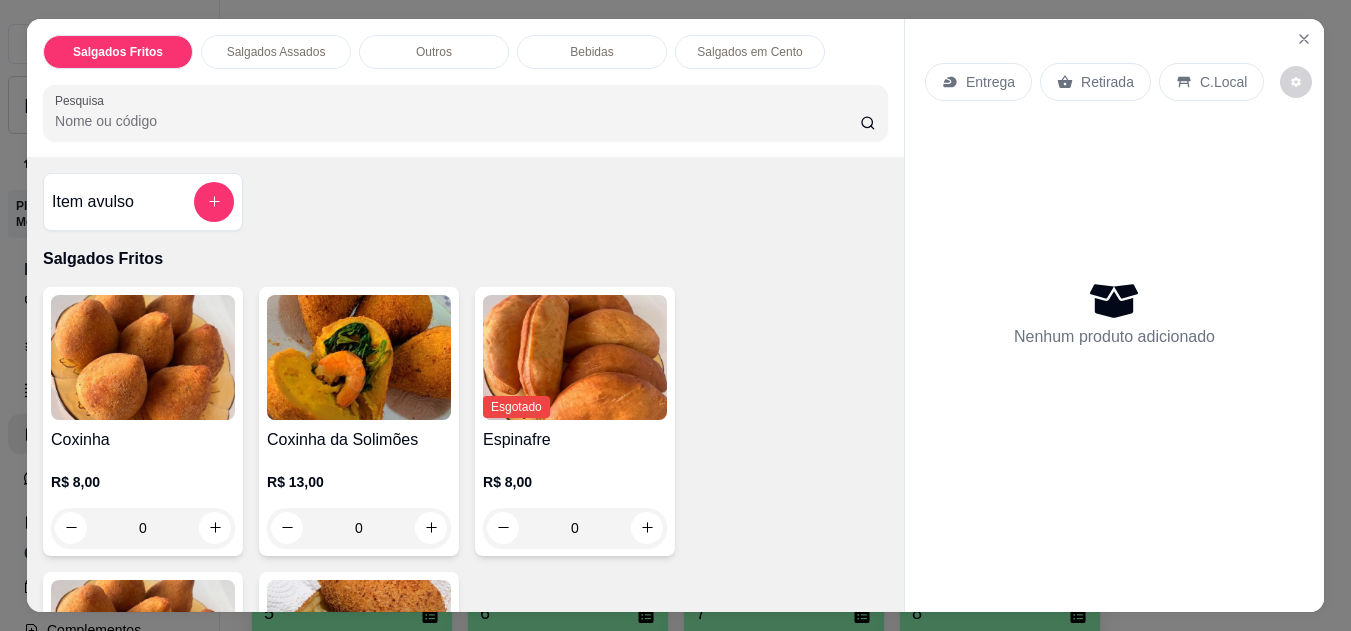 type 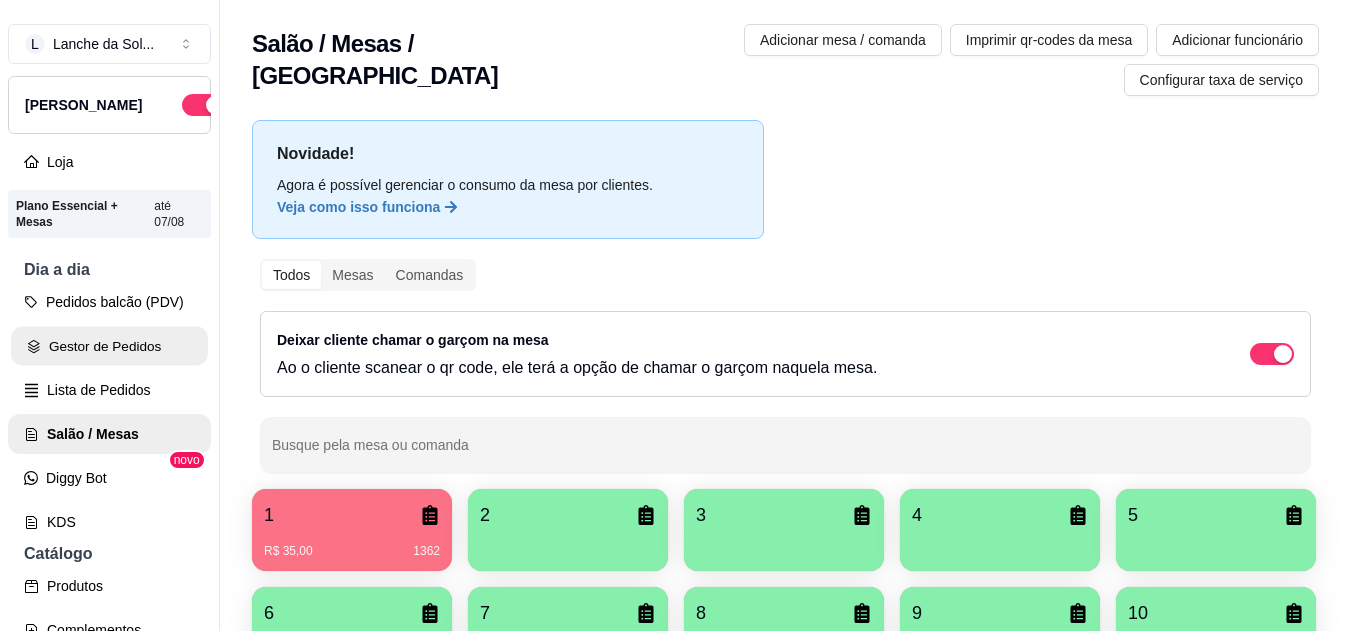 click on "Gestor de Pedidos" at bounding box center (109, 346) 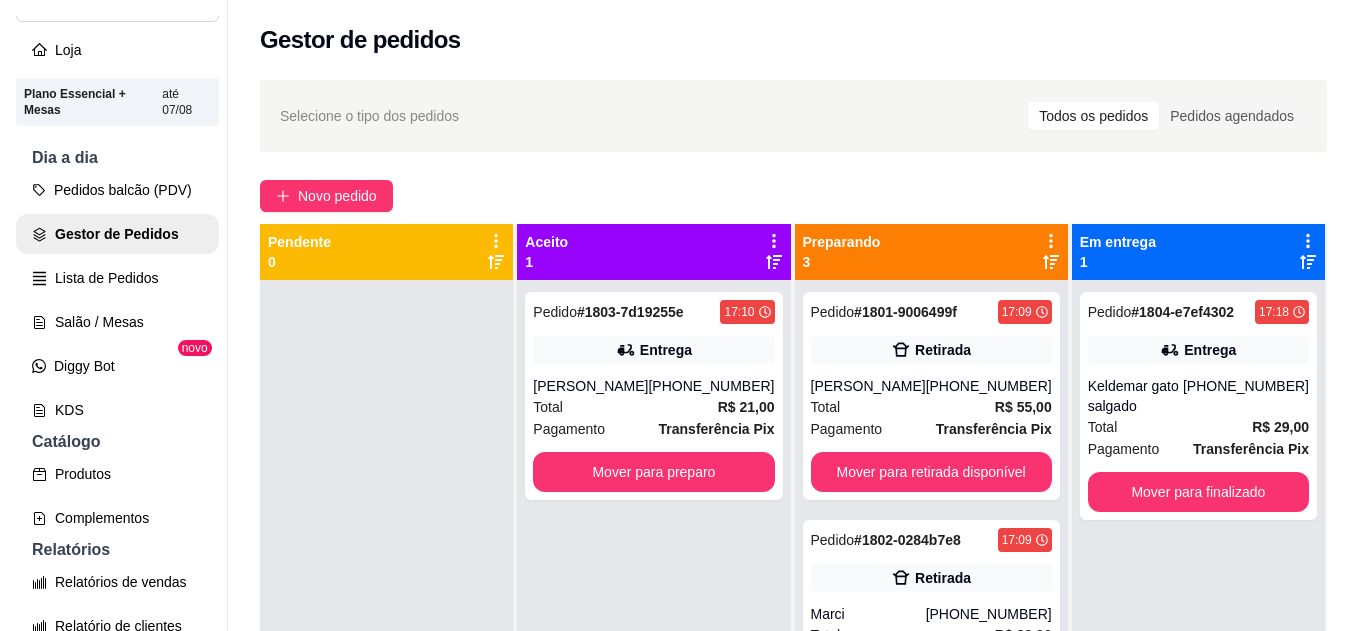 scroll, scrollTop: 186, scrollLeft: 0, axis: vertical 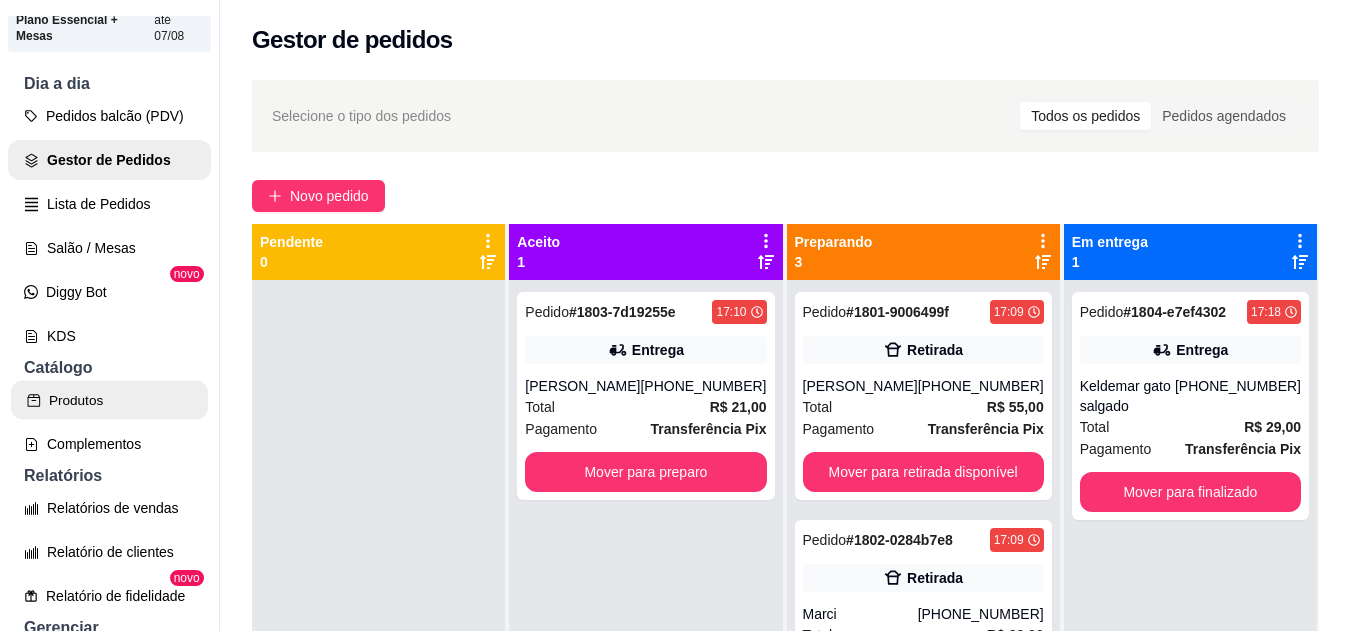 click on "Produtos" at bounding box center [109, 400] 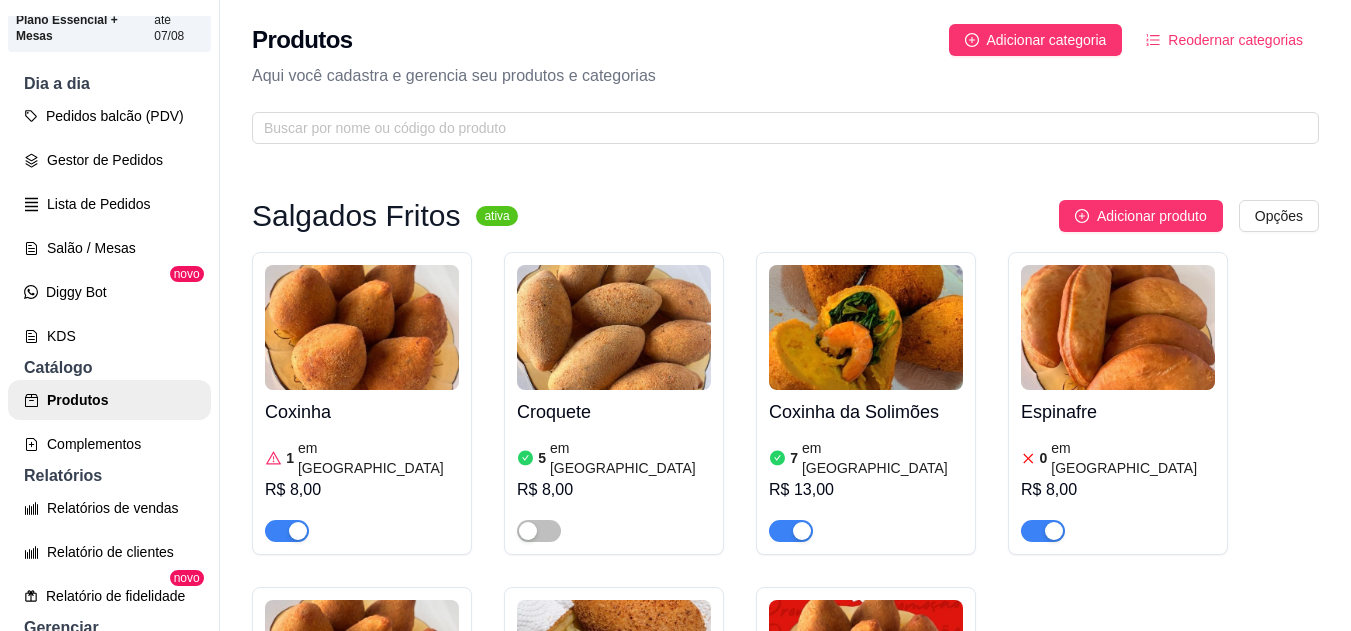 click on "Croquete   5 em estoque R$ 8,00" at bounding box center [614, 403] 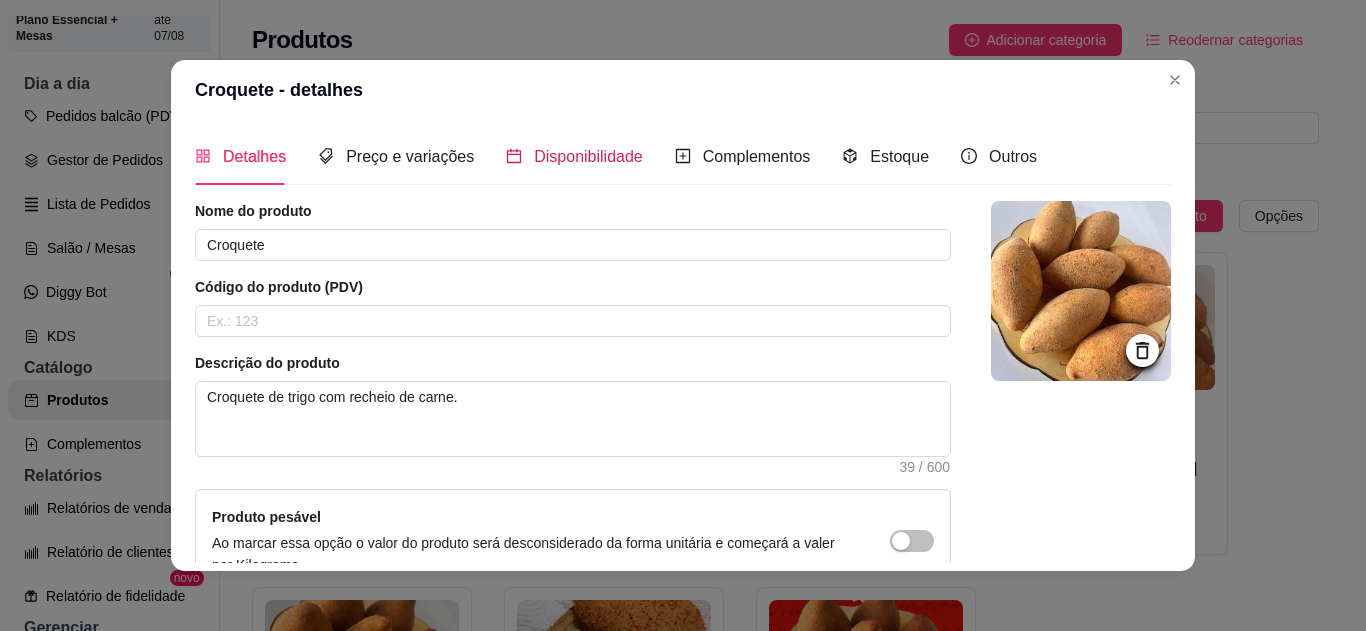 click on "Disponibilidade" at bounding box center (588, 156) 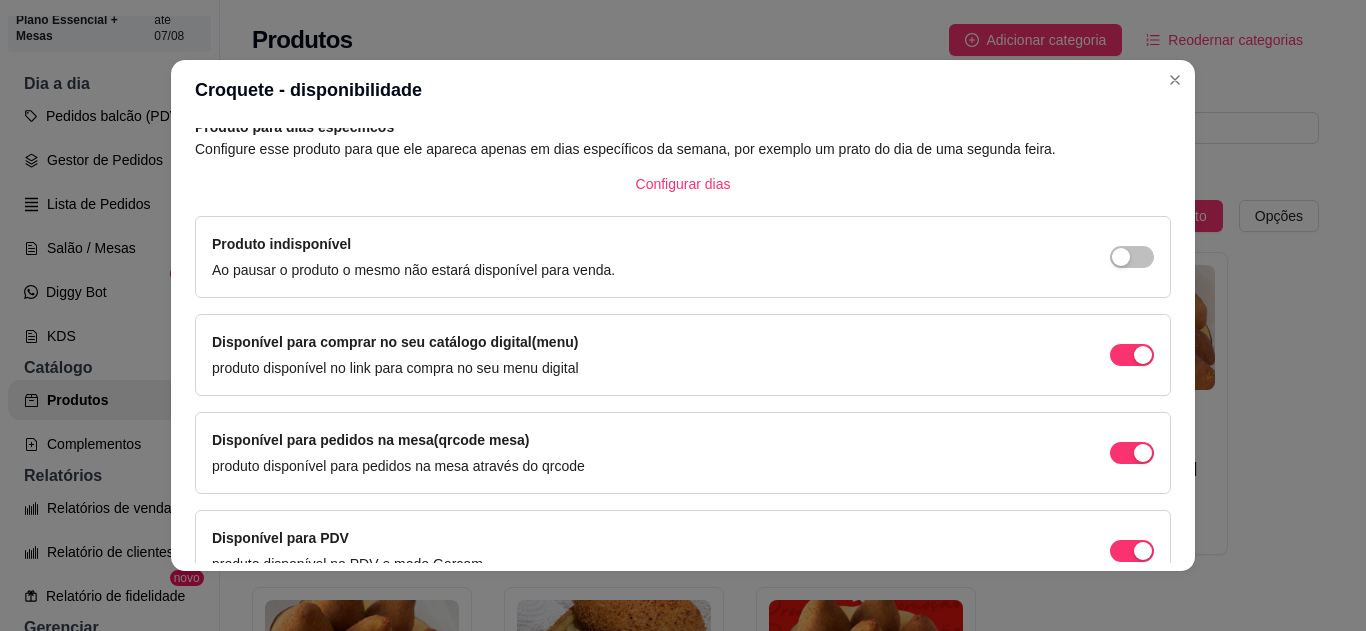scroll, scrollTop: 111, scrollLeft: 0, axis: vertical 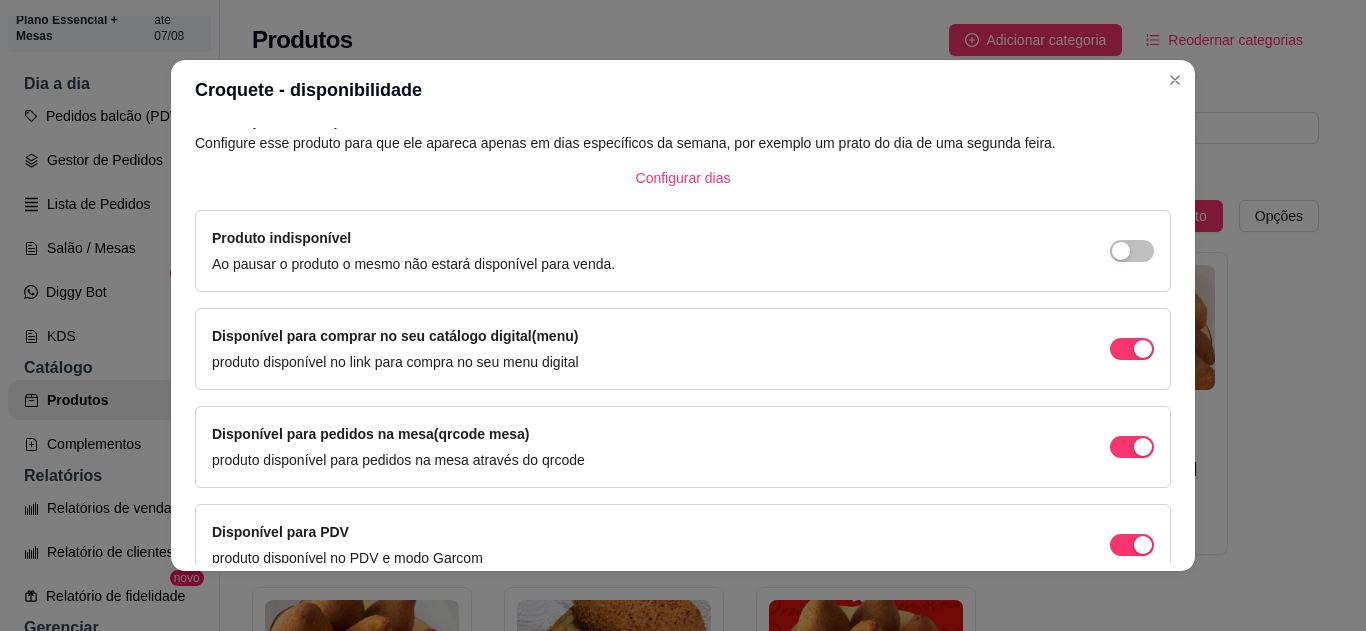 click at bounding box center (1143, 349) 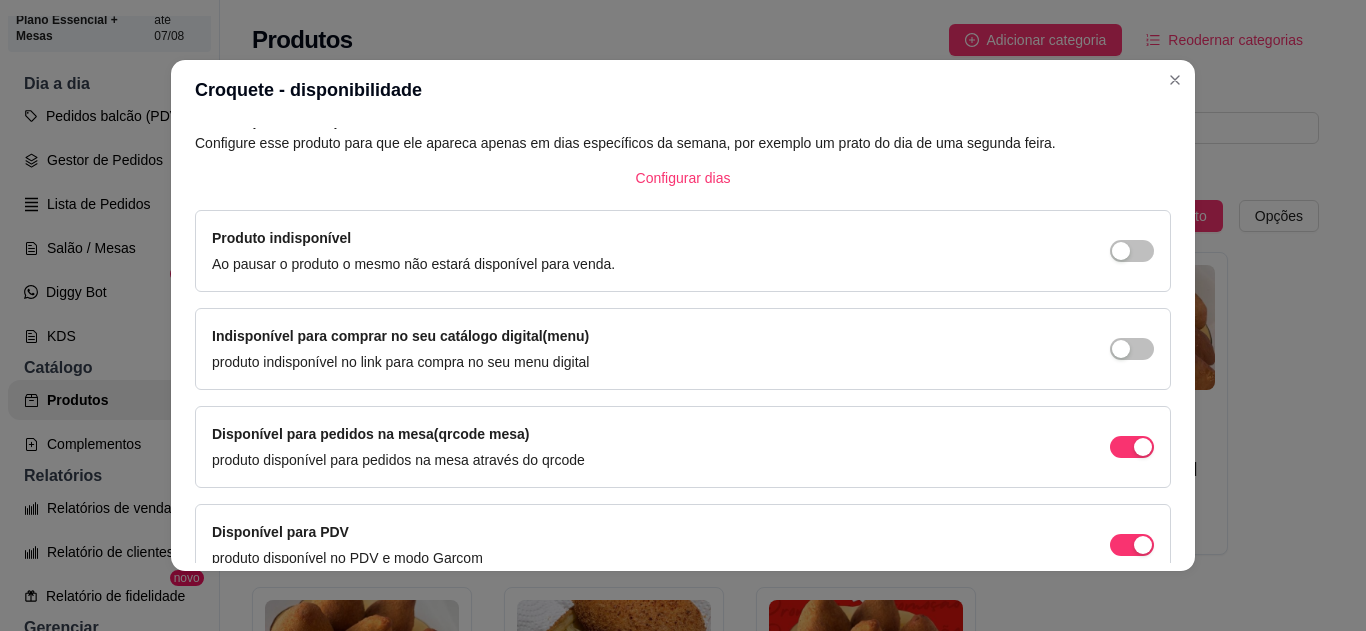 scroll, scrollTop: 215, scrollLeft: 0, axis: vertical 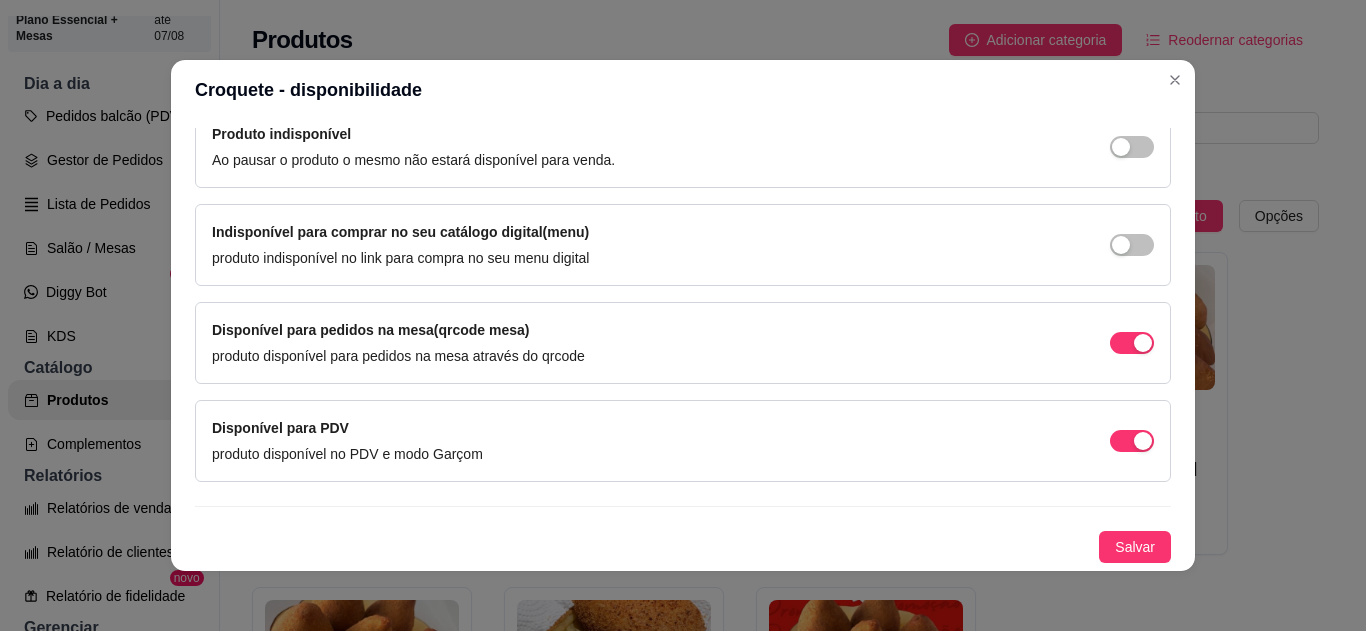 click on "Produto para dias específicos Configure esse produto para que ele apareca apenas em dias específicos da semana, por exemplo um prato do dia de uma segunda feira. Configurar dias Produto indisponível Ao pausar o produto o mesmo não estará disponível para venda. Indisponível para comprar no seu catálogo digital(menu) produto indisponível no link para compra no seu menu digital Disponível para pedidos na mesa(qrcode mesa) produto disponível para pedidos na mesa através do qrcode Disponível para PDV produto disponível no PDV e modo Garçom Salvar" at bounding box center [683, 284] 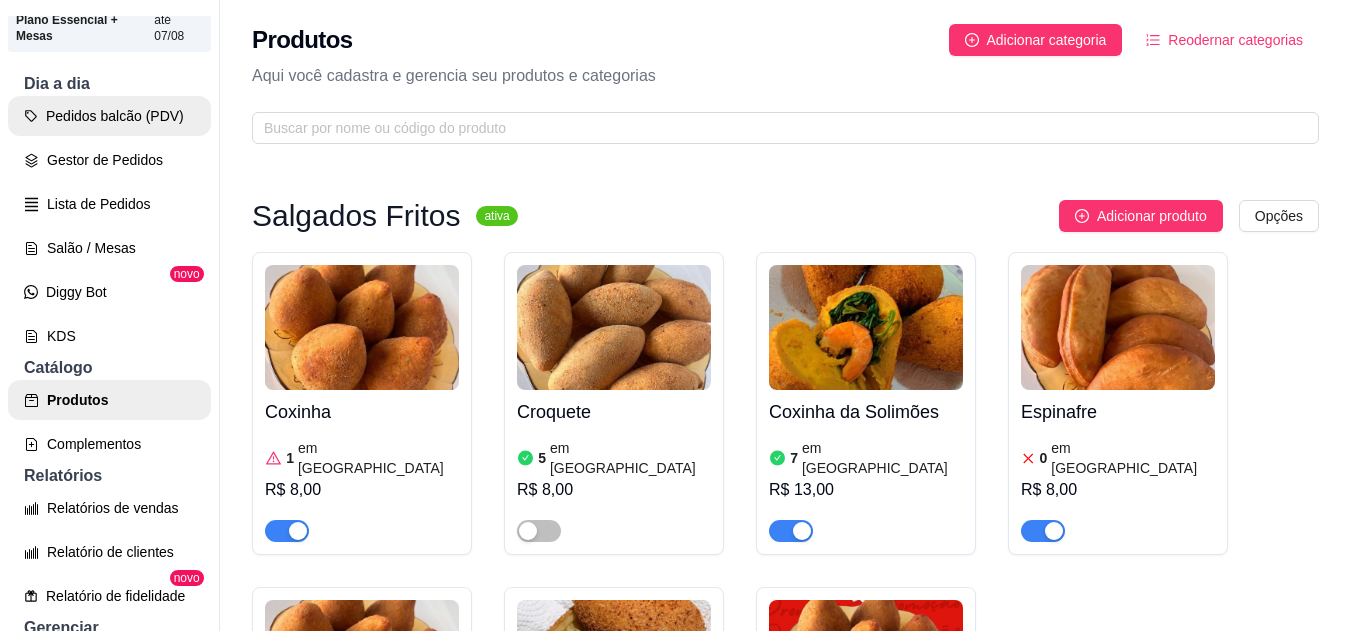 click on "Pedidos balcão (PDV)" at bounding box center (109, 116) 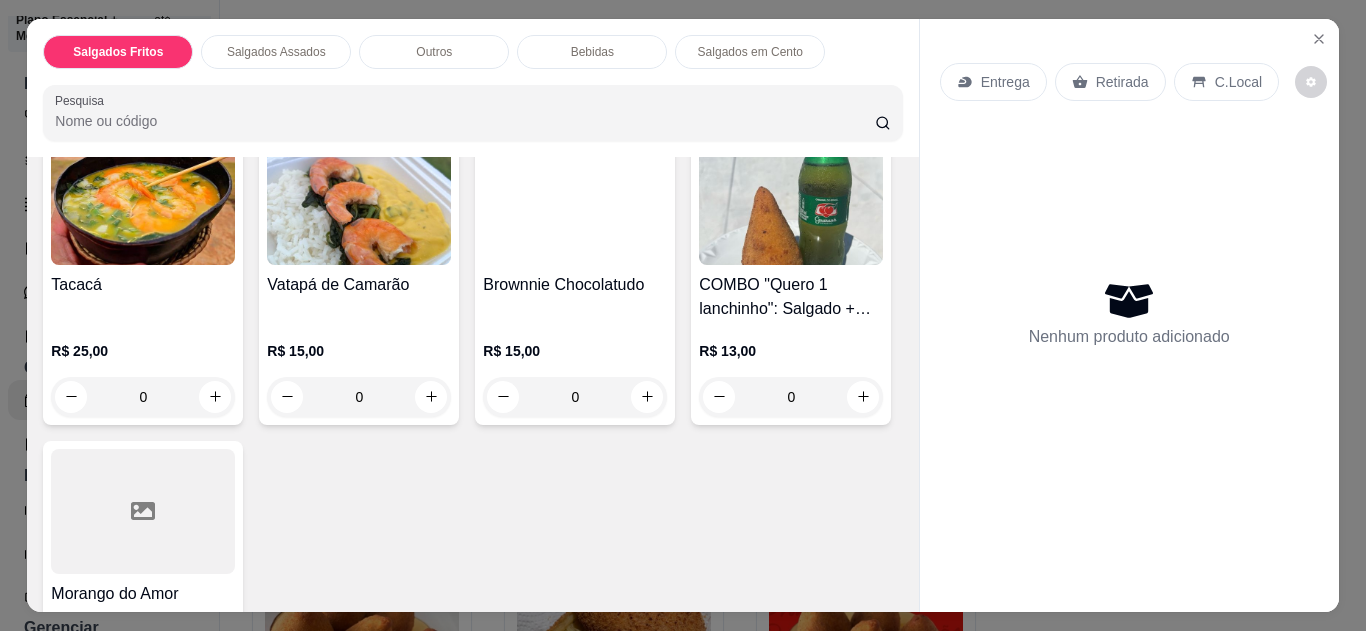 scroll, scrollTop: 1059, scrollLeft: 0, axis: vertical 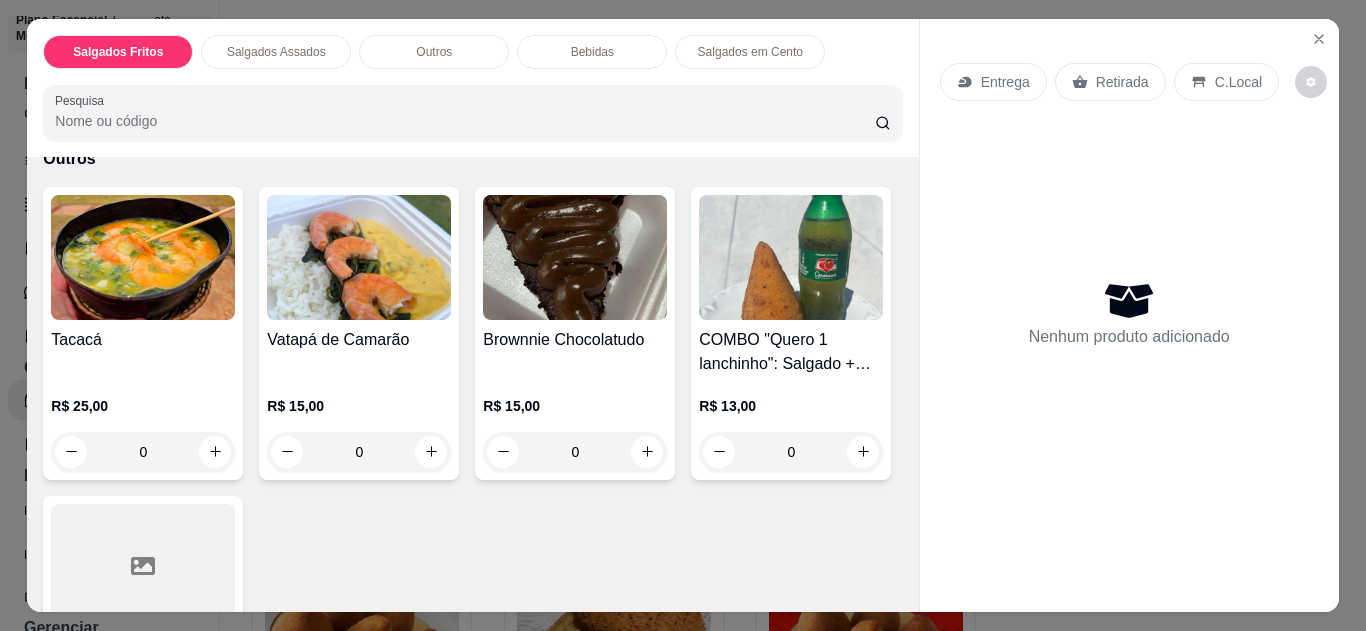 click on "0" at bounding box center [143, 452] 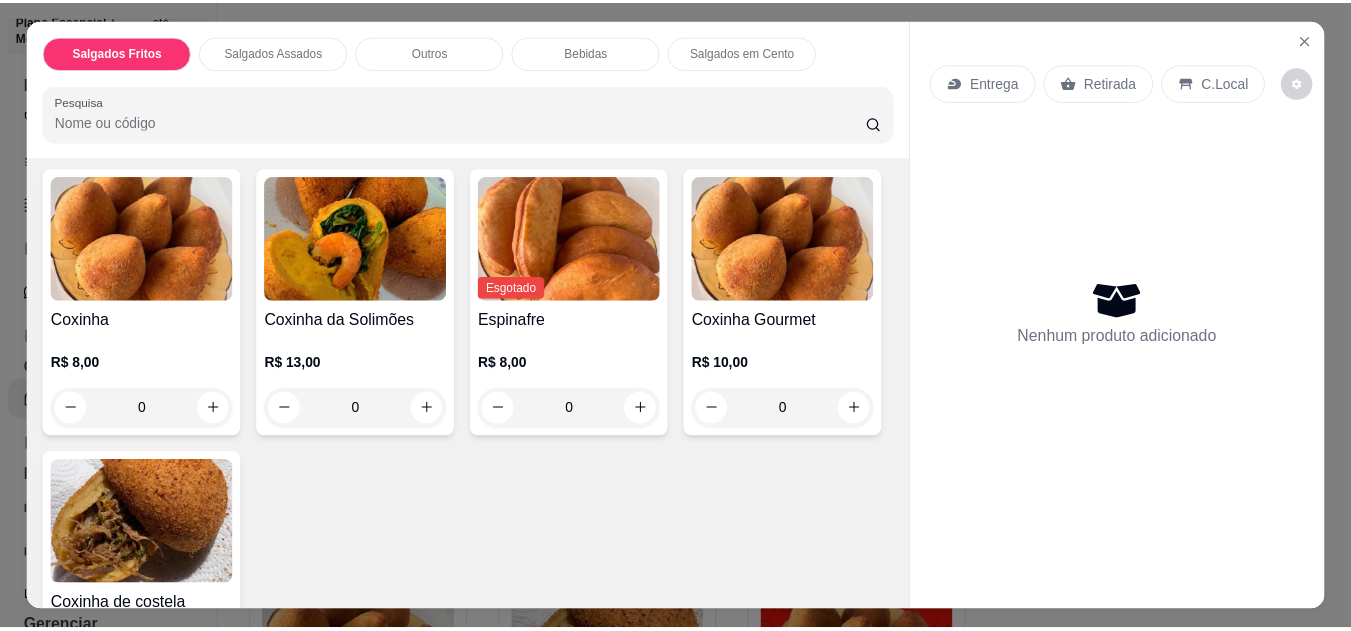 scroll, scrollTop: 0, scrollLeft: 0, axis: both 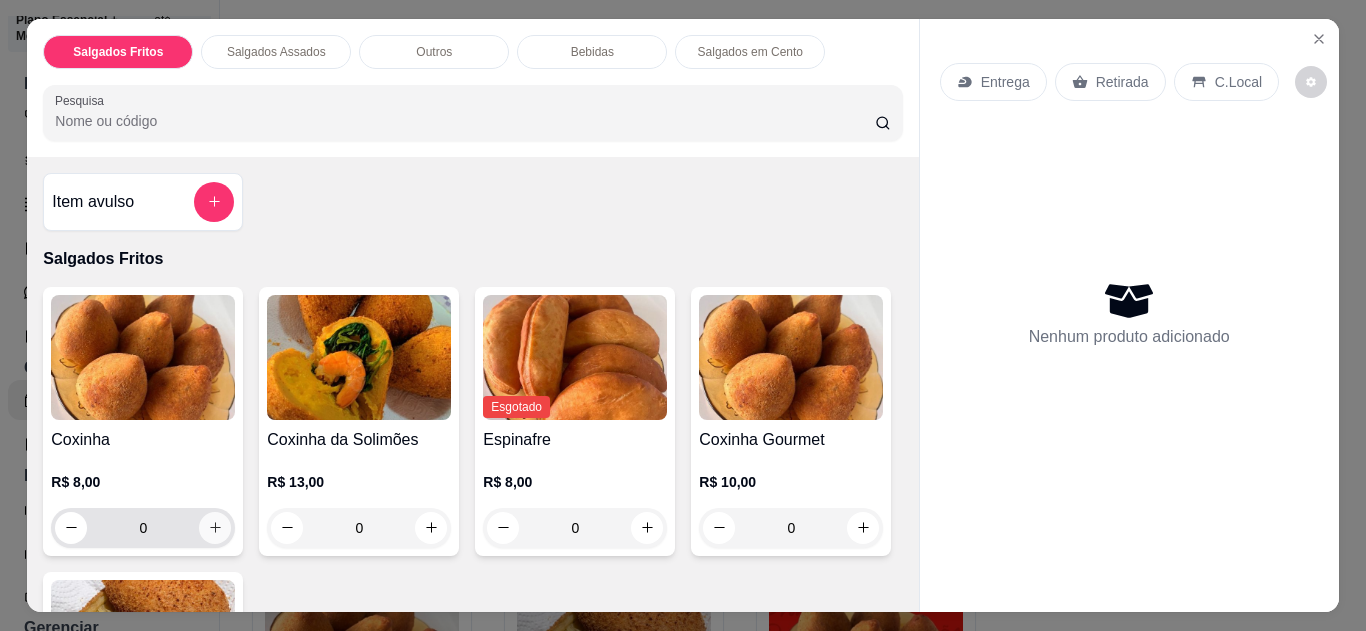 click 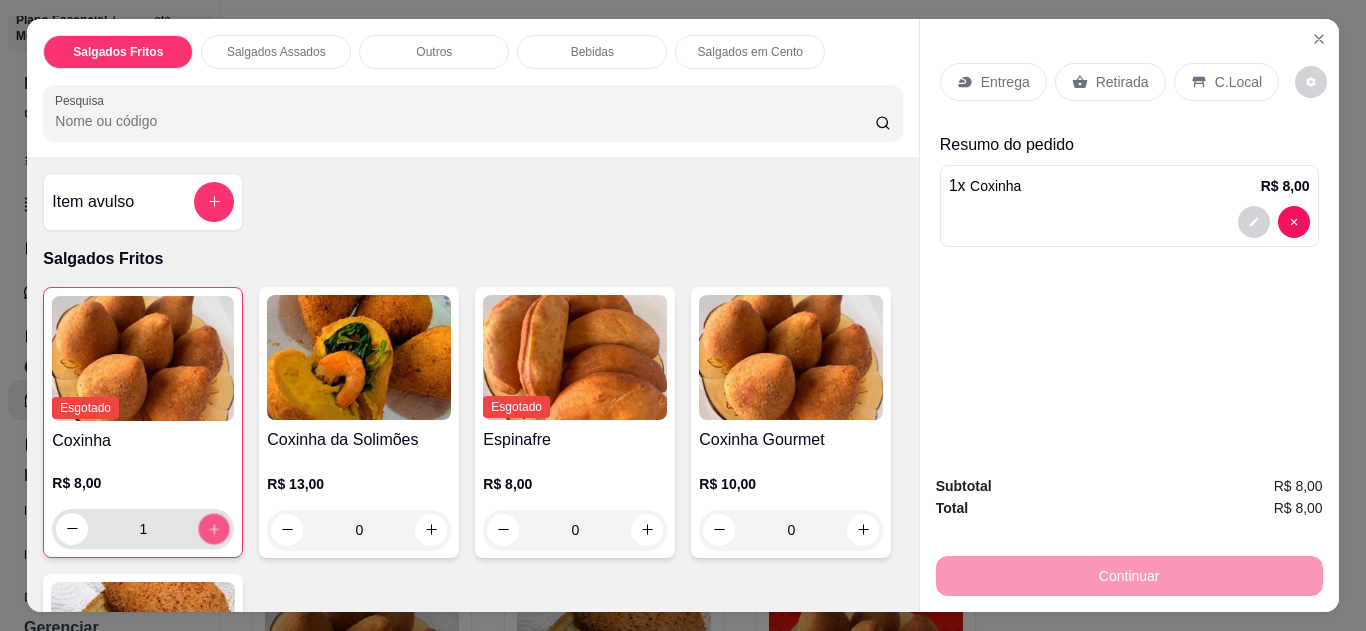 click at bounding box center [214, 528] 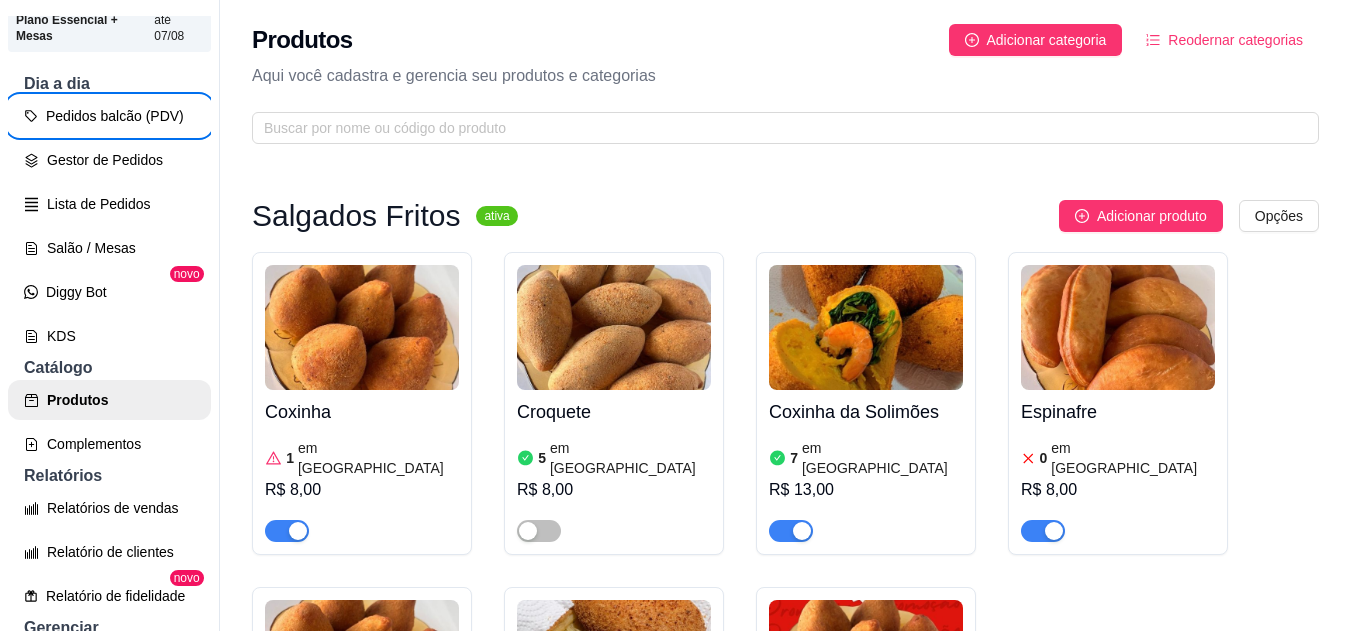 click on "Coxinha    1 em estoque R$ 8,00" at bounding box center [362, 466] 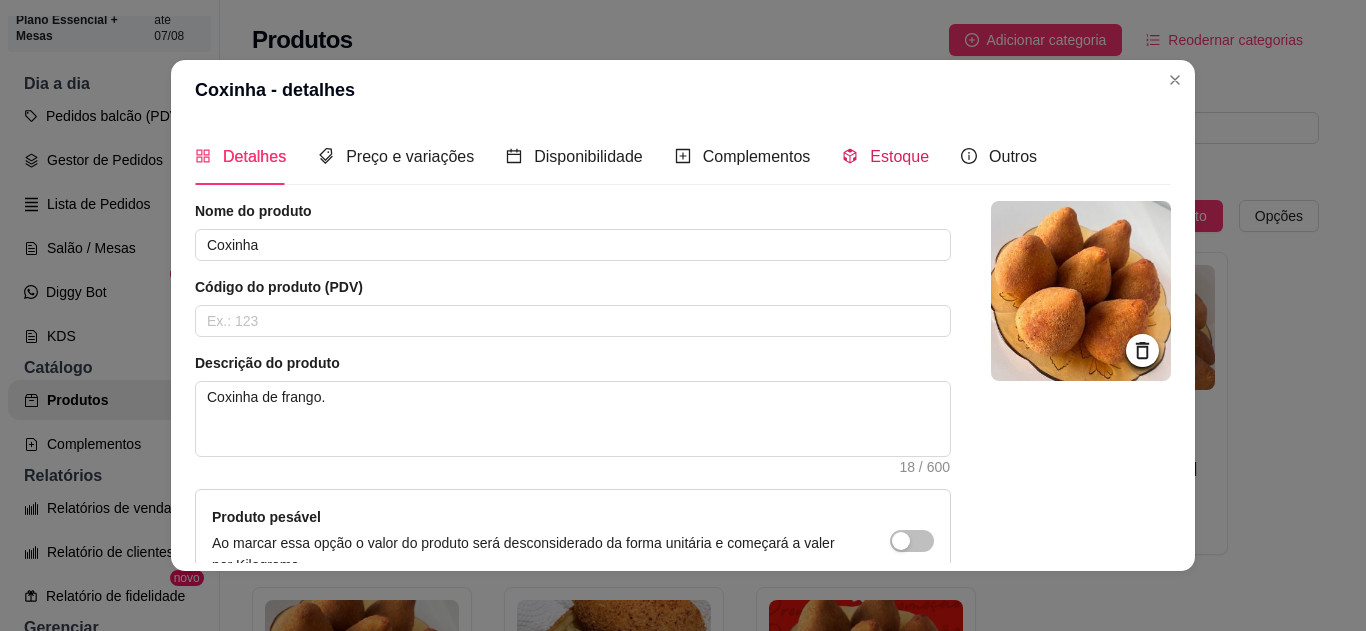 click on "Estoque" at bounding box center (899, 156) 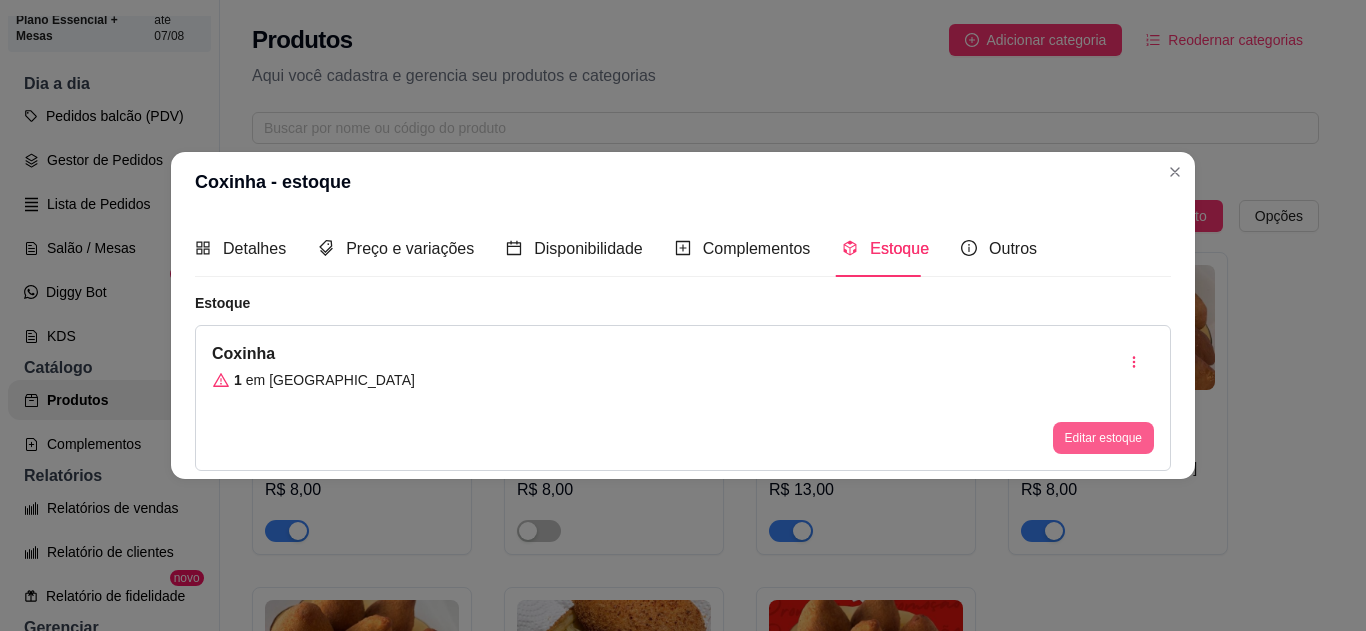 click on "Editar estoque" at bounding box center [1103, 438] 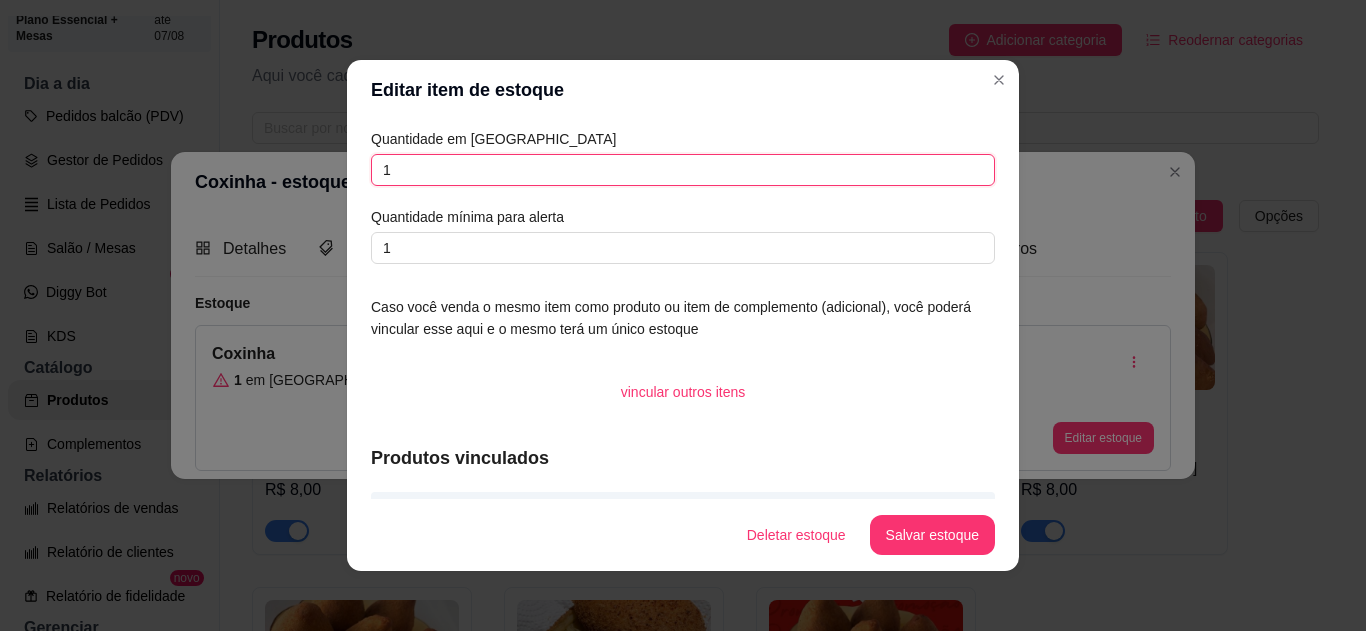 drag, startPoint x: 506, startPoint y: 168, endPoint x: 127, endPoint y: 146, distance: 379.638 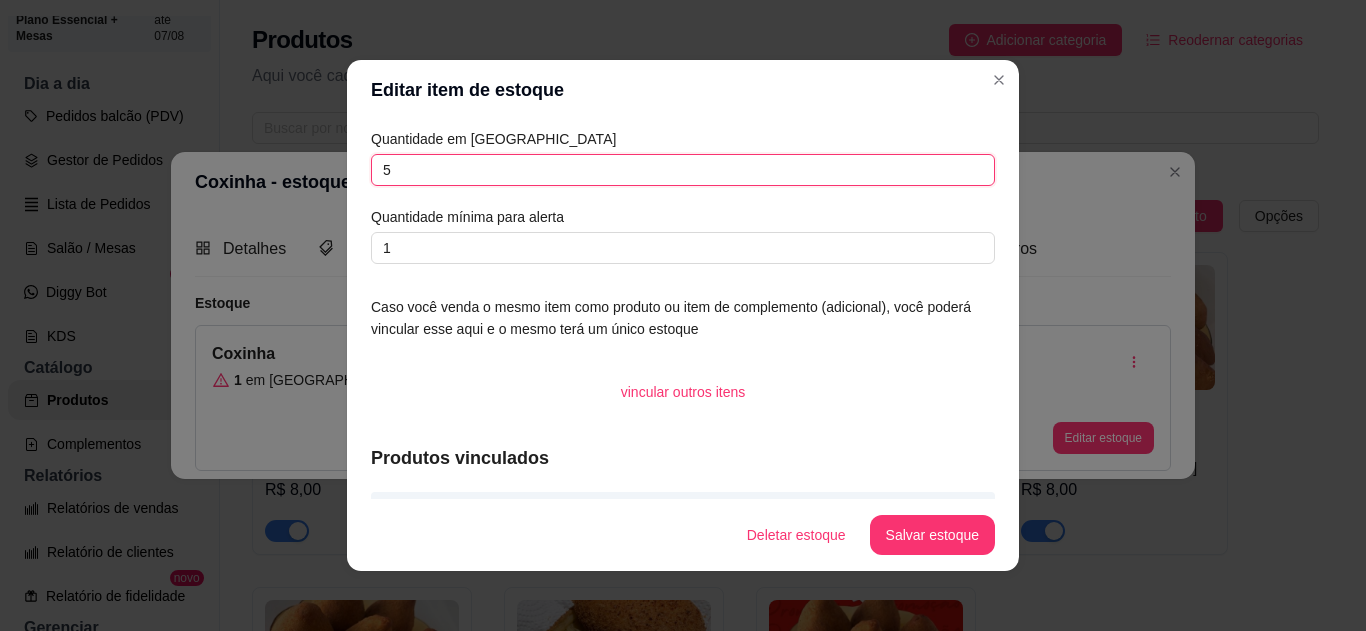 type on "5" 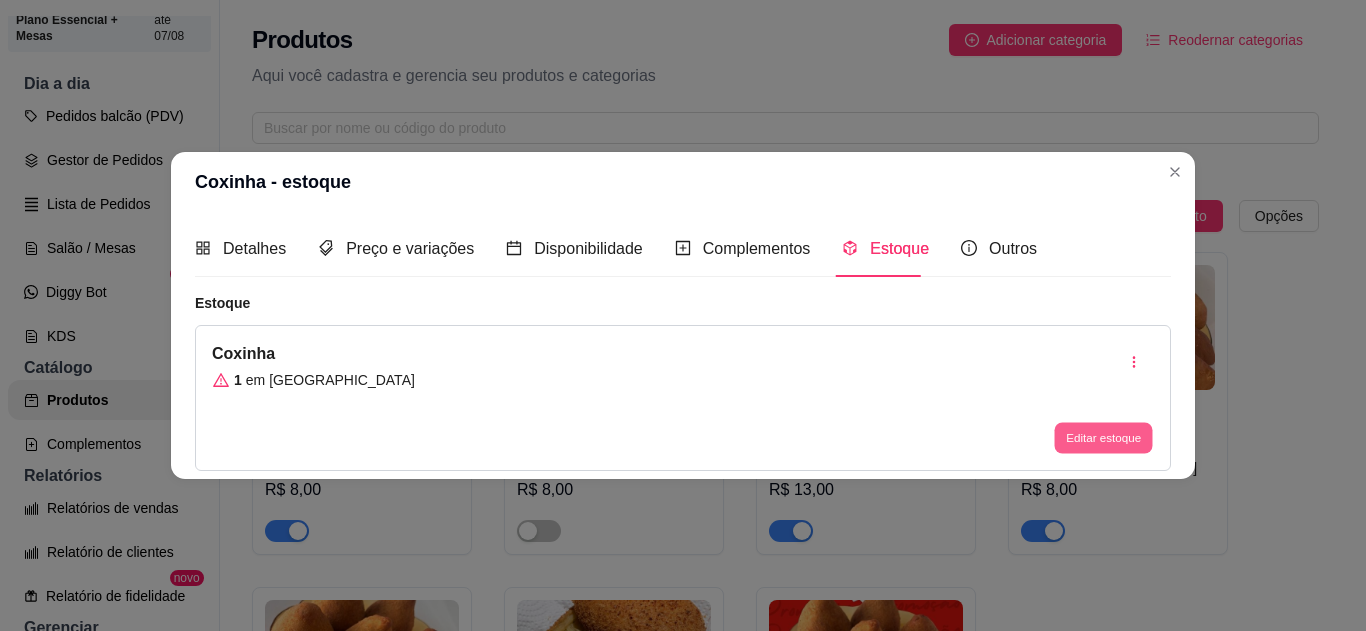 click on "Editar estoque" at bounding box center (1103, 438) 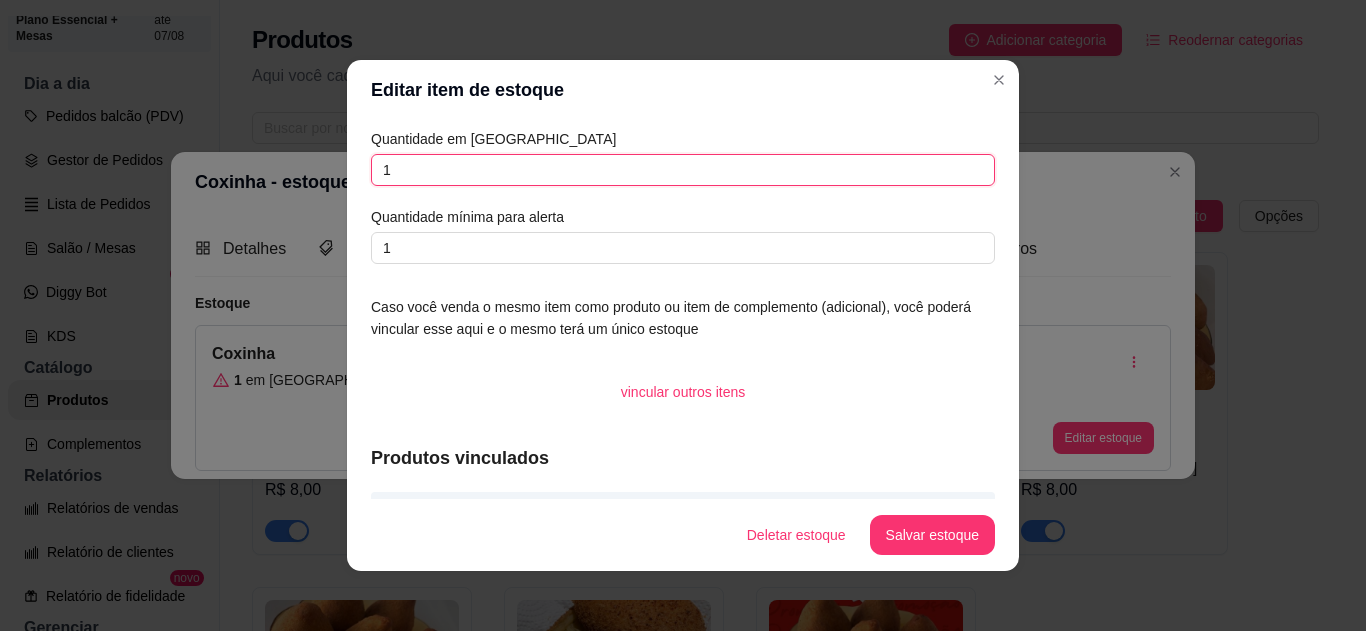 drag, startPoint x: 459, startPoint y: 173, endPoint x: 258, endPoint y: 114, distance: 209.48032 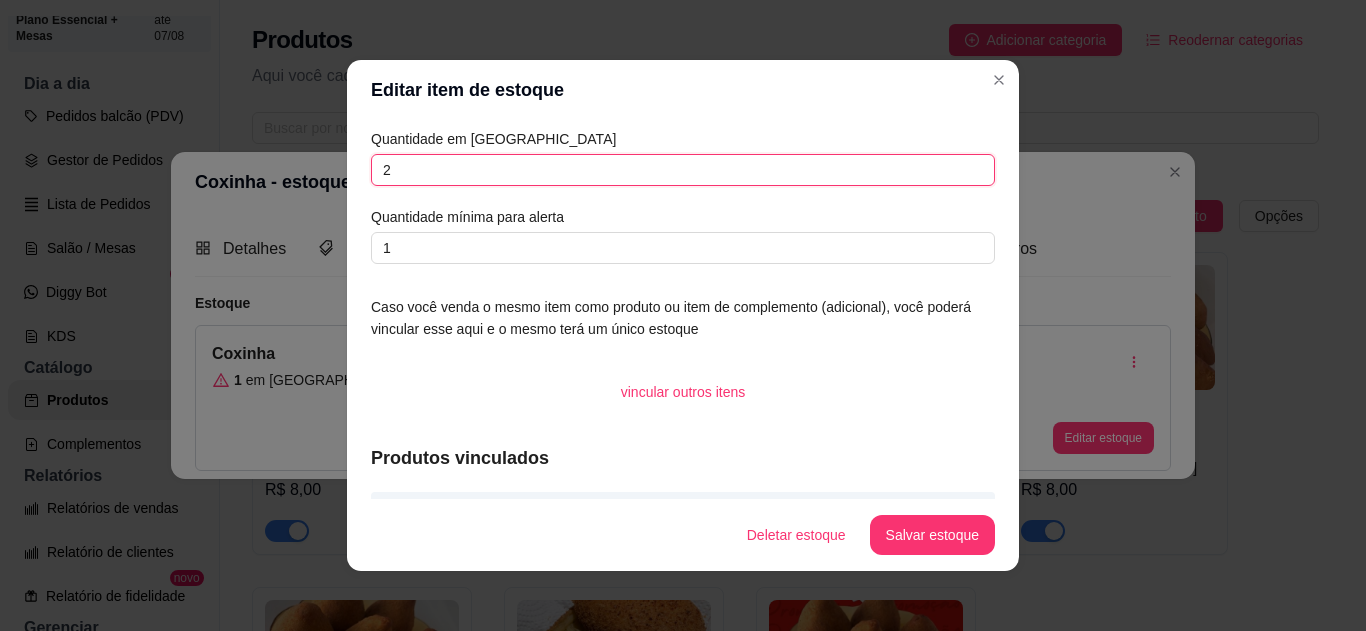 drag, startPoint x: 441, startPoint y: 177, endPoint x: 166, endPoint y: 132, distance: 278.6575 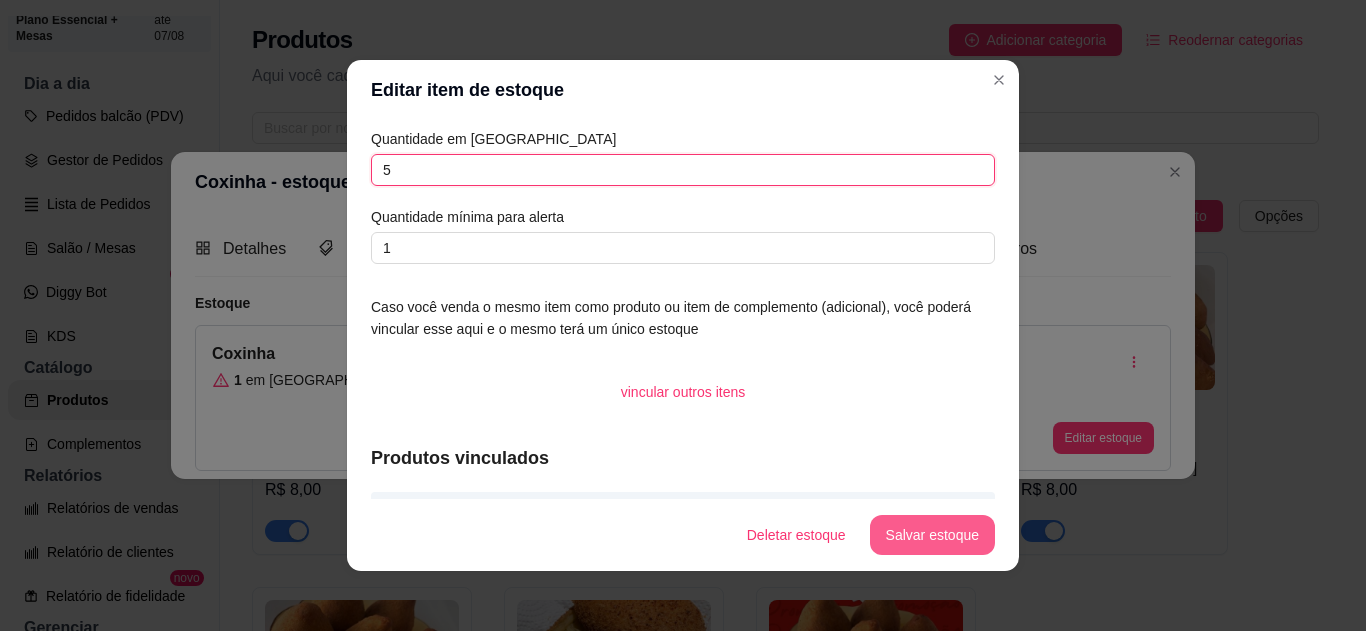type on "5" 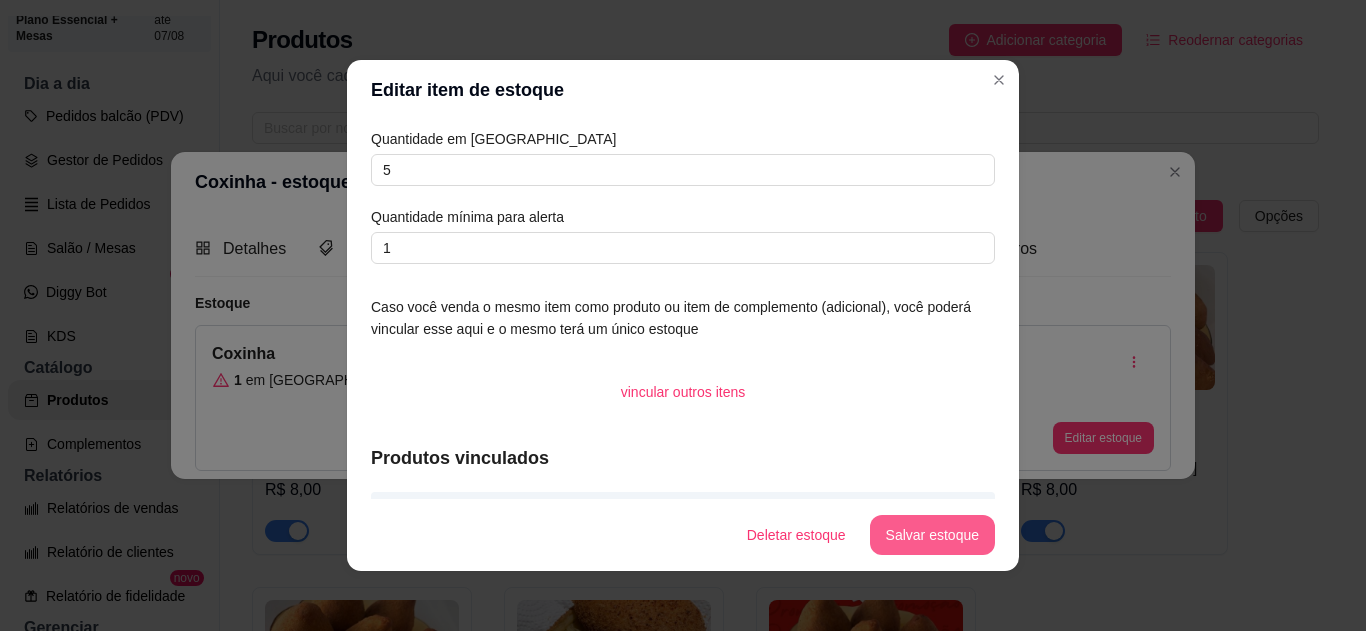 click on "Salvar estoque" at bounding box center (932, 535) 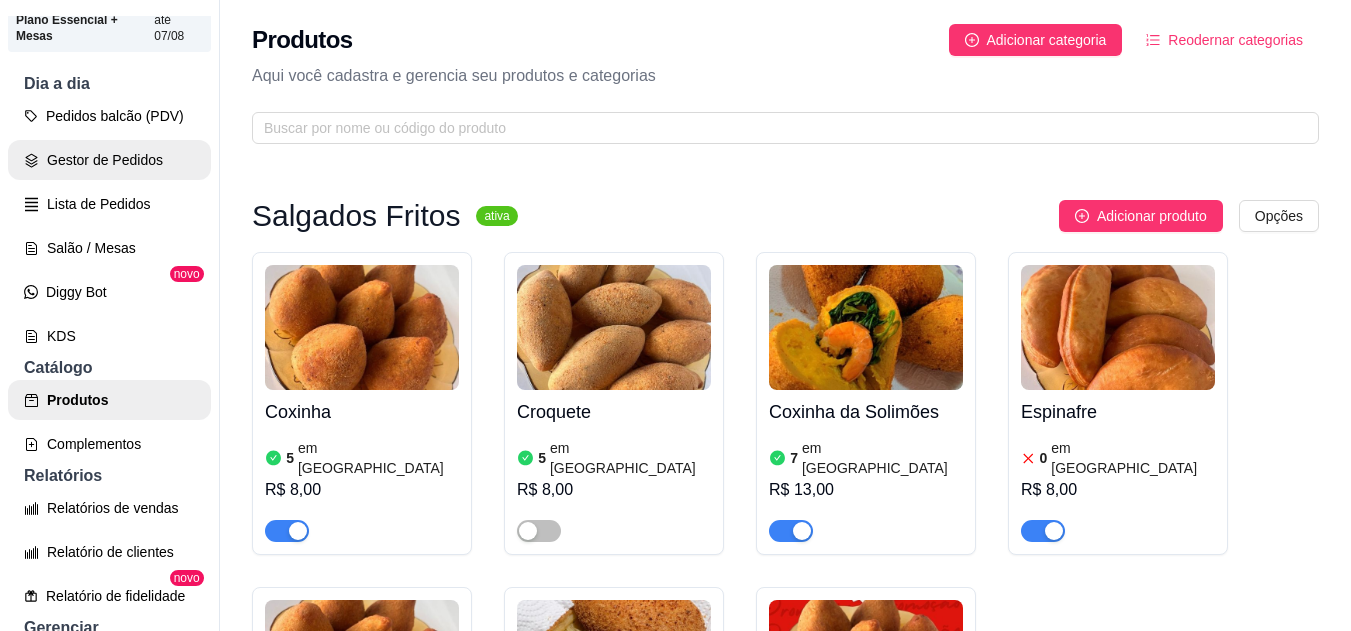 click on "Gestor de Pedidos" at bounding box center (109, 160) 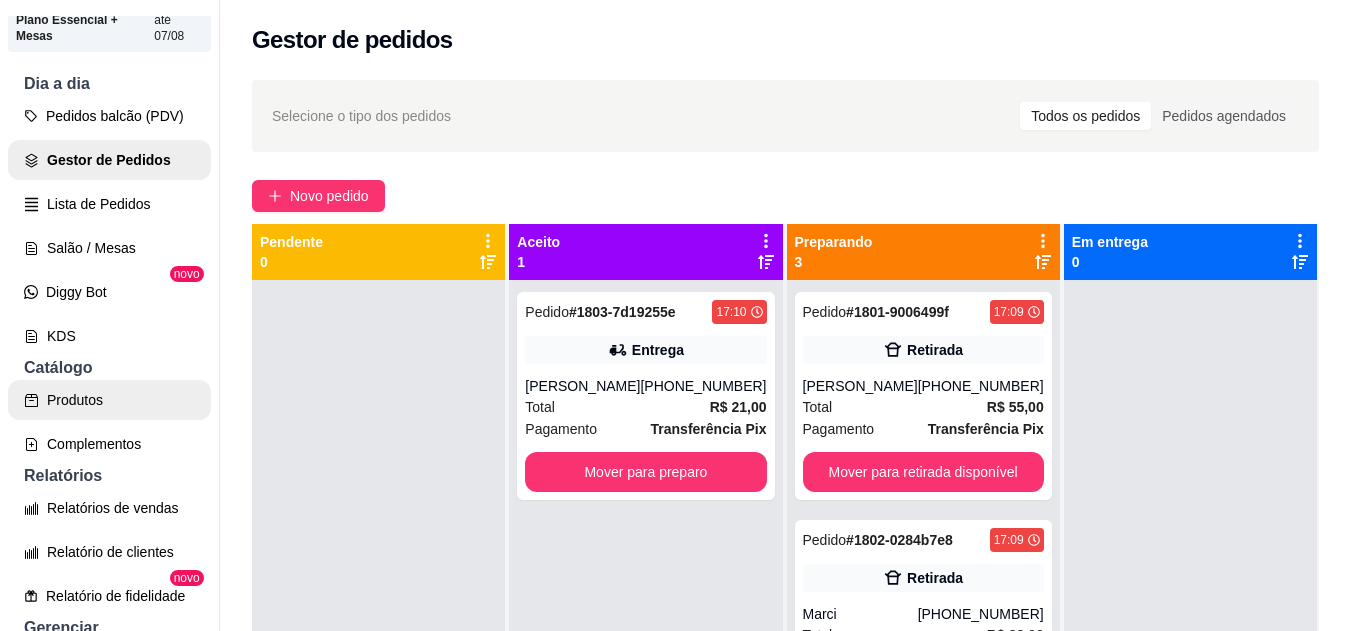 click on "Produtos" at bounding box center [109, 400] 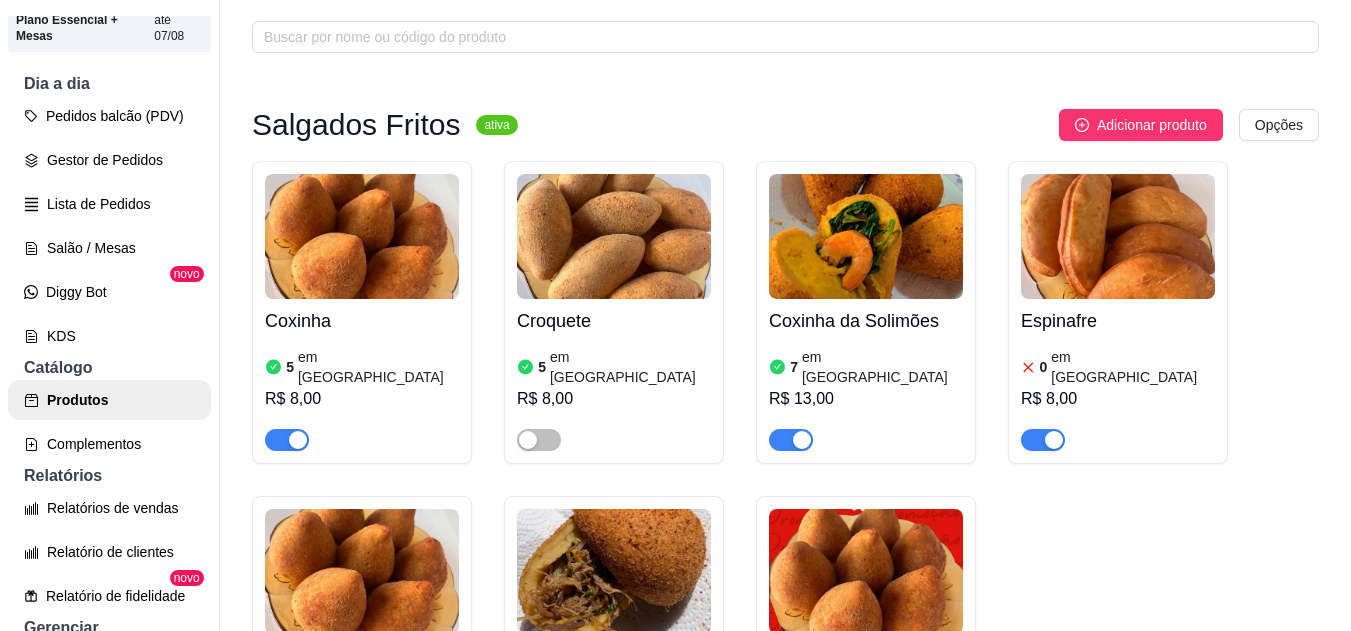scroll, scrollTop: 117, scrollLeft: 0, axis: vertical 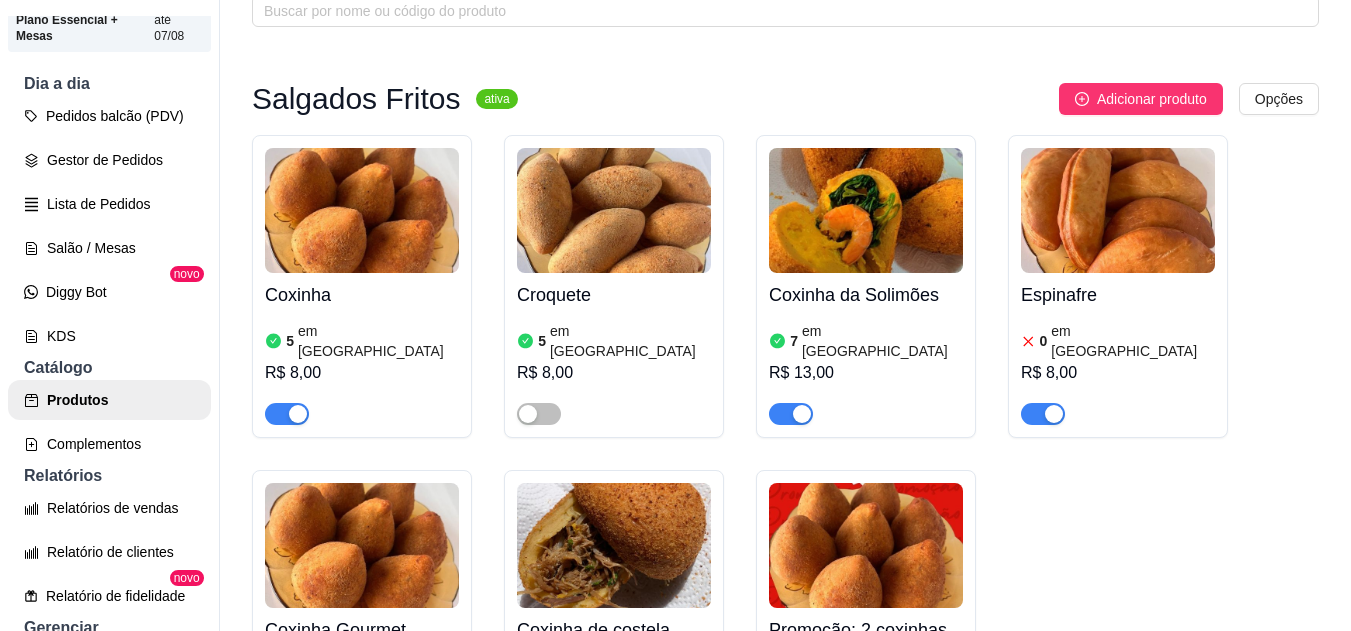 click at bounding box center [528, 414] 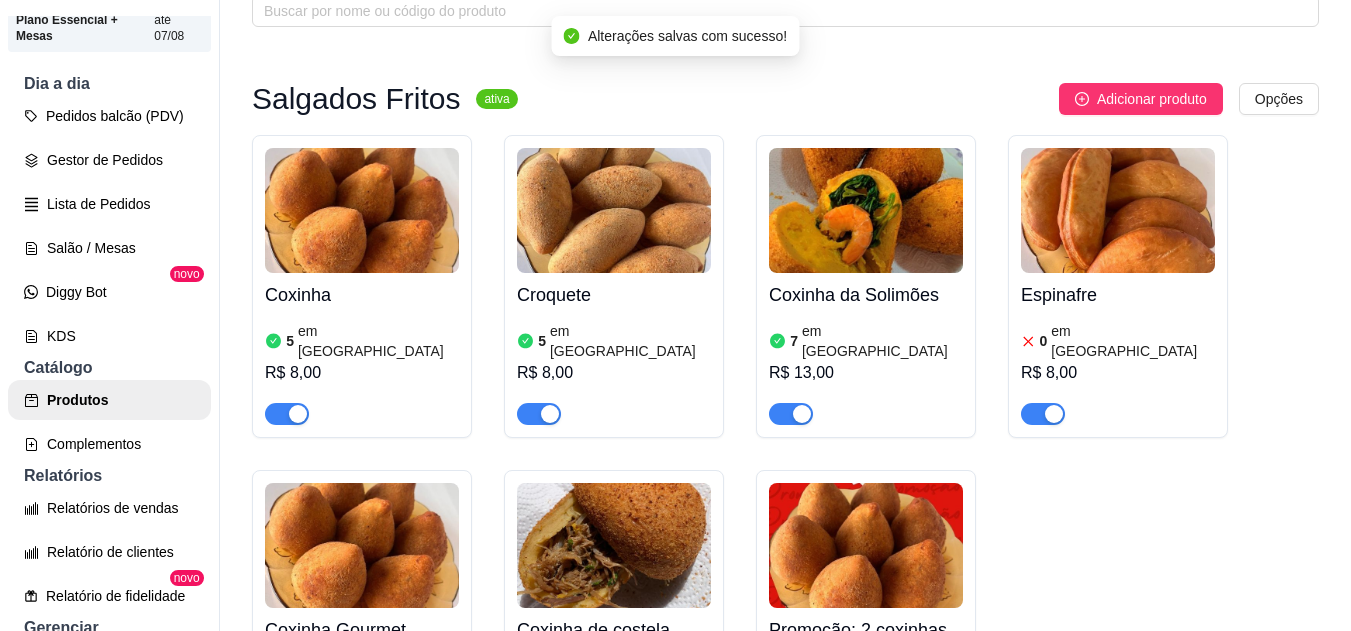 scroll, scrollTop: 378, scrollLeft: 0, axis: vertical 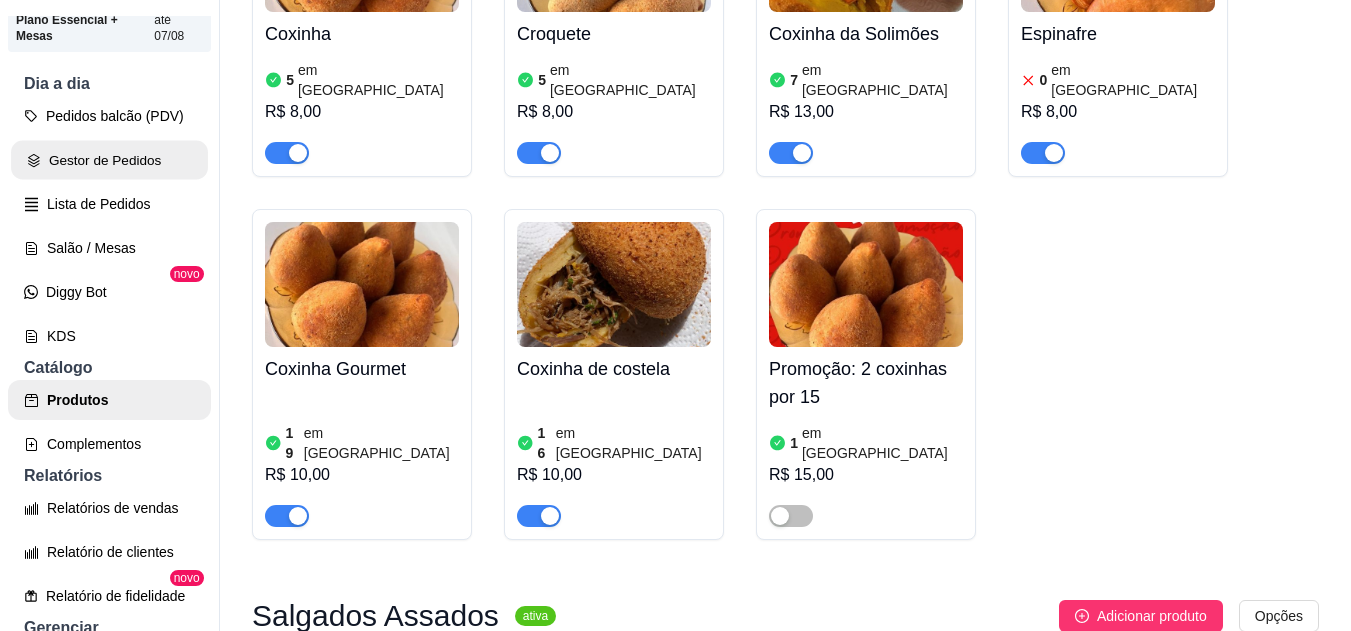 click on "Gestor de Pedidos" at bounding box center [109, 160] 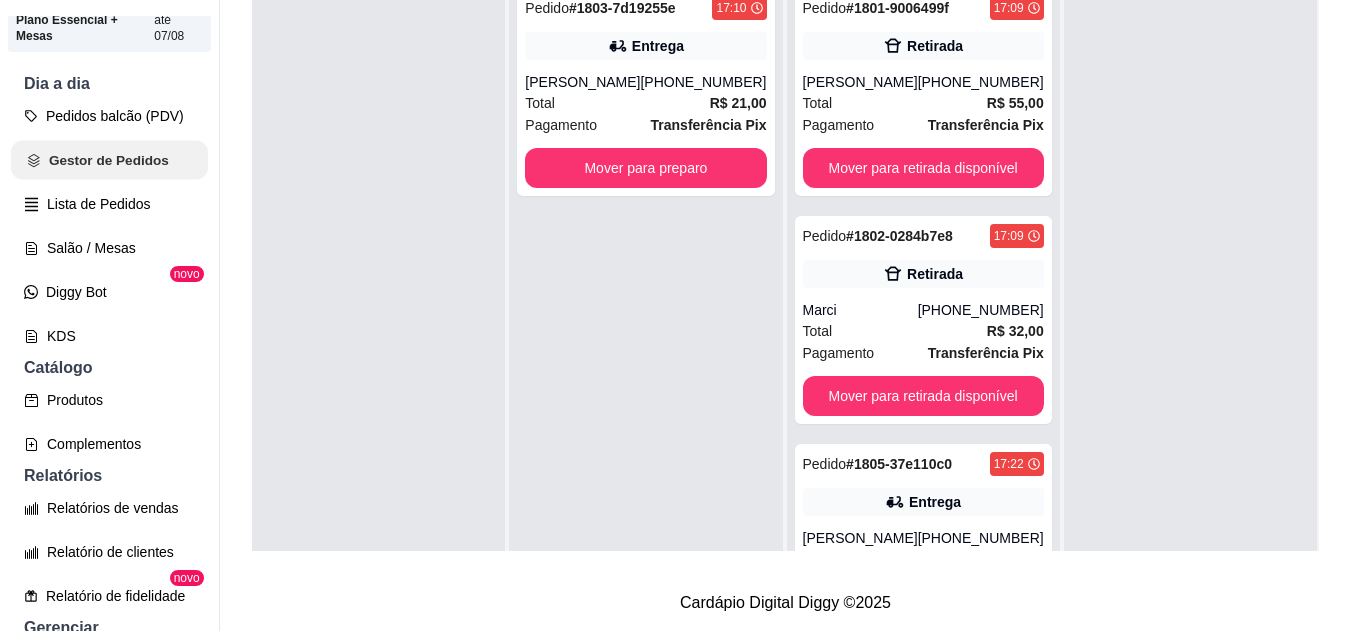 click on "Gestor de Pedidos" at bounding box center (109, 160) 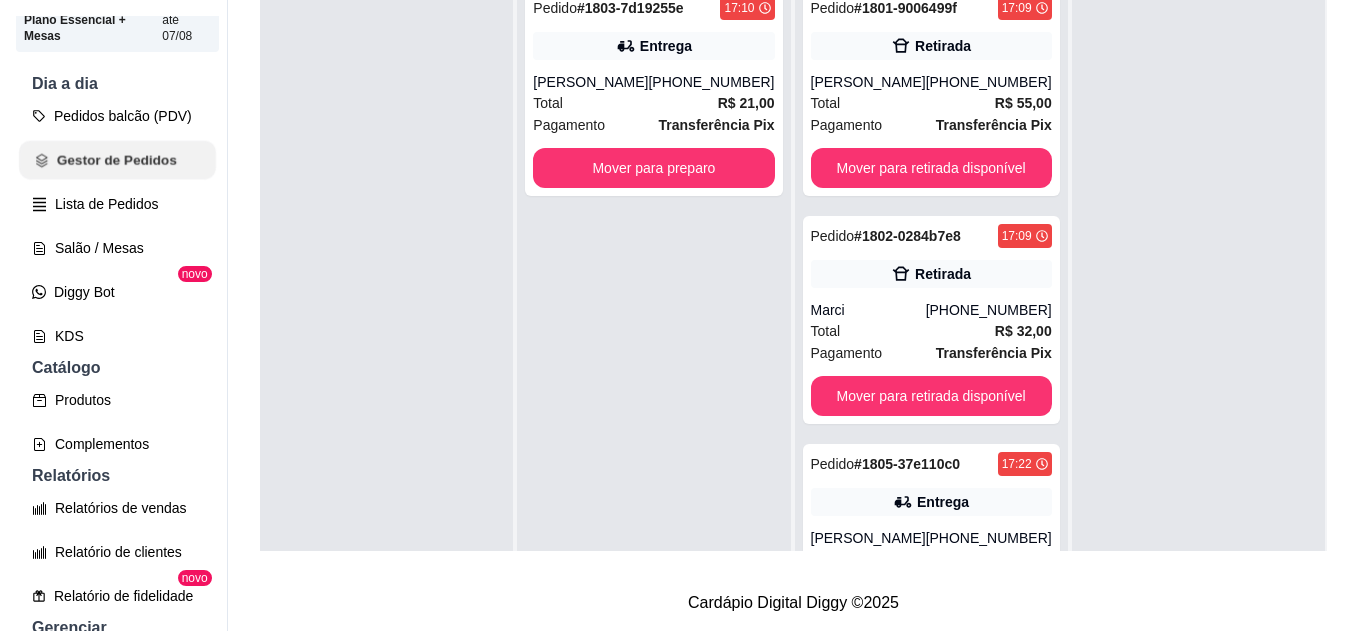 scroll, scrollTop: 0, scrollLeft: 0, axis: both 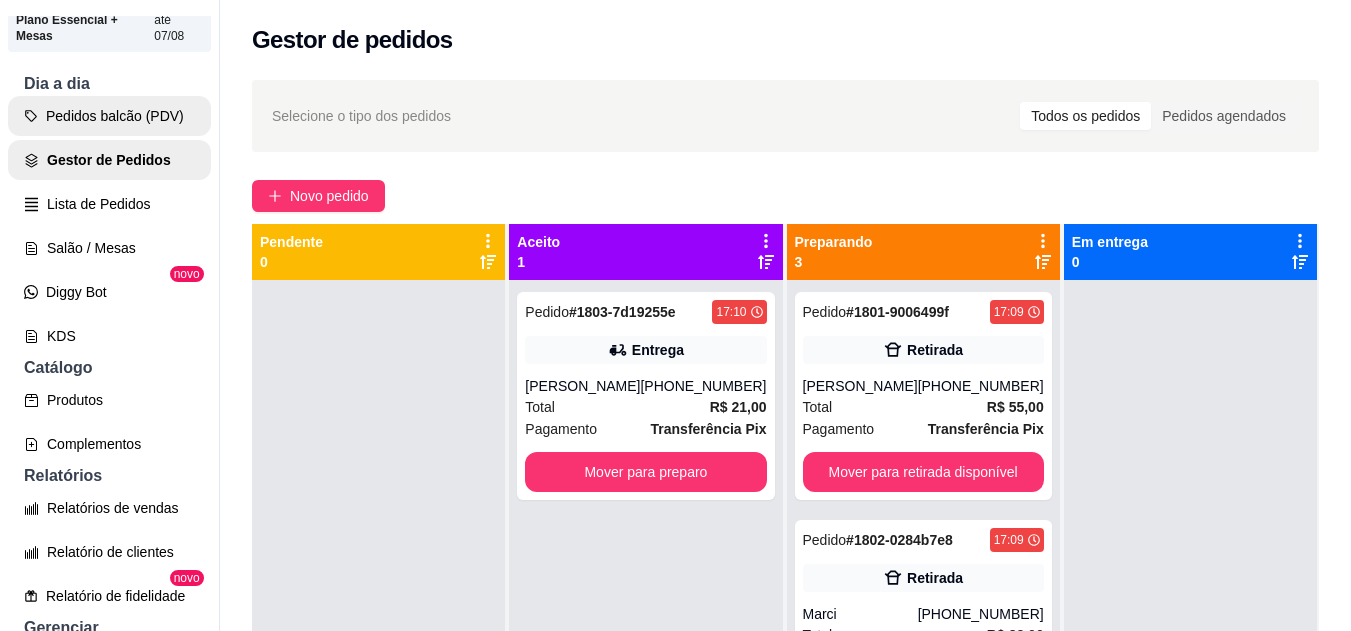 click on "Pedidos balcão (PDV)" at bounding box center [109, 116] 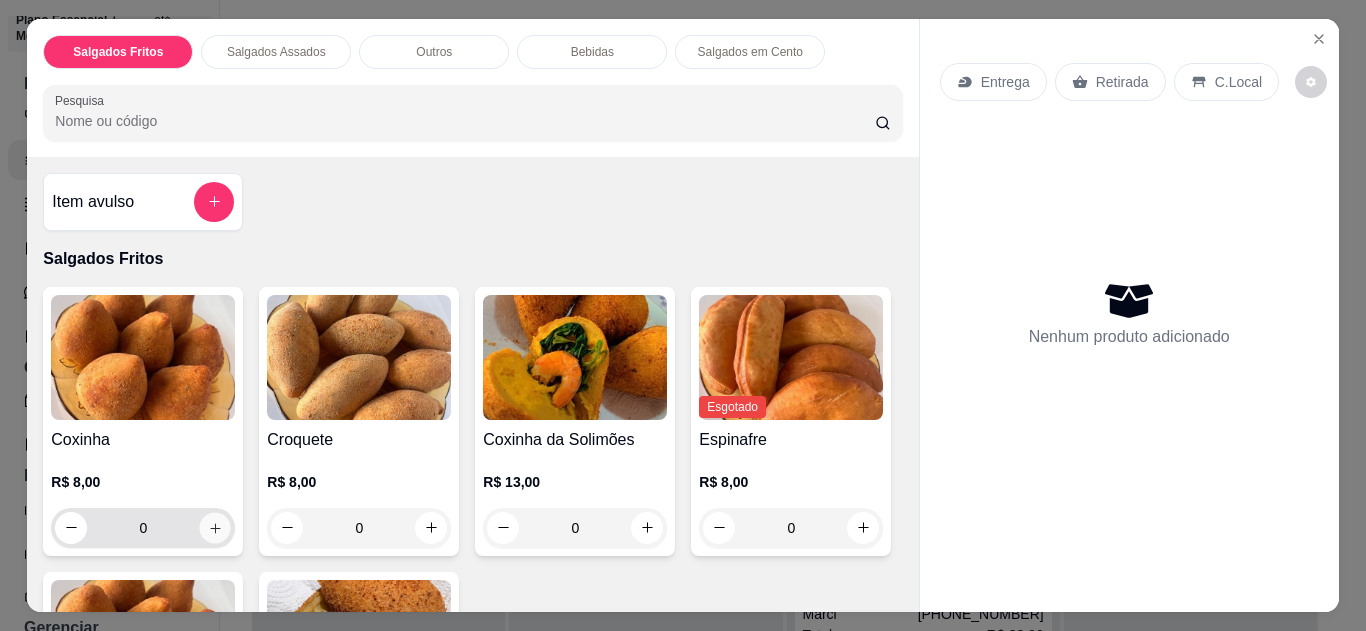 click 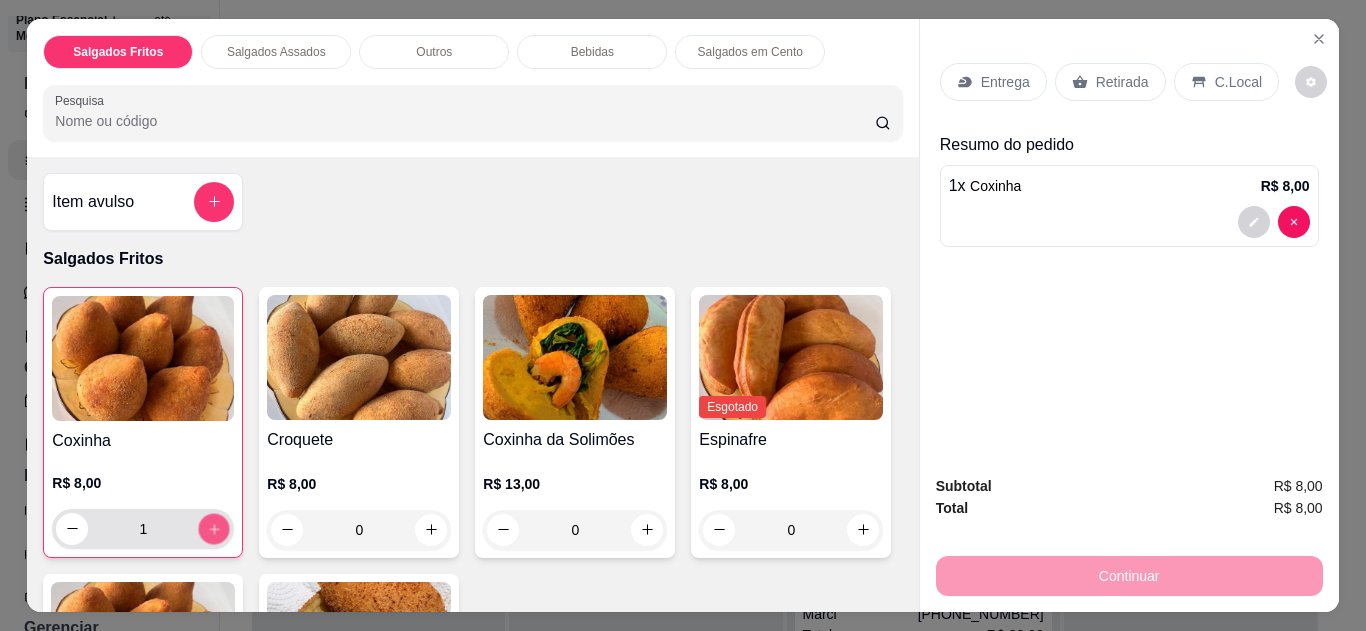 click 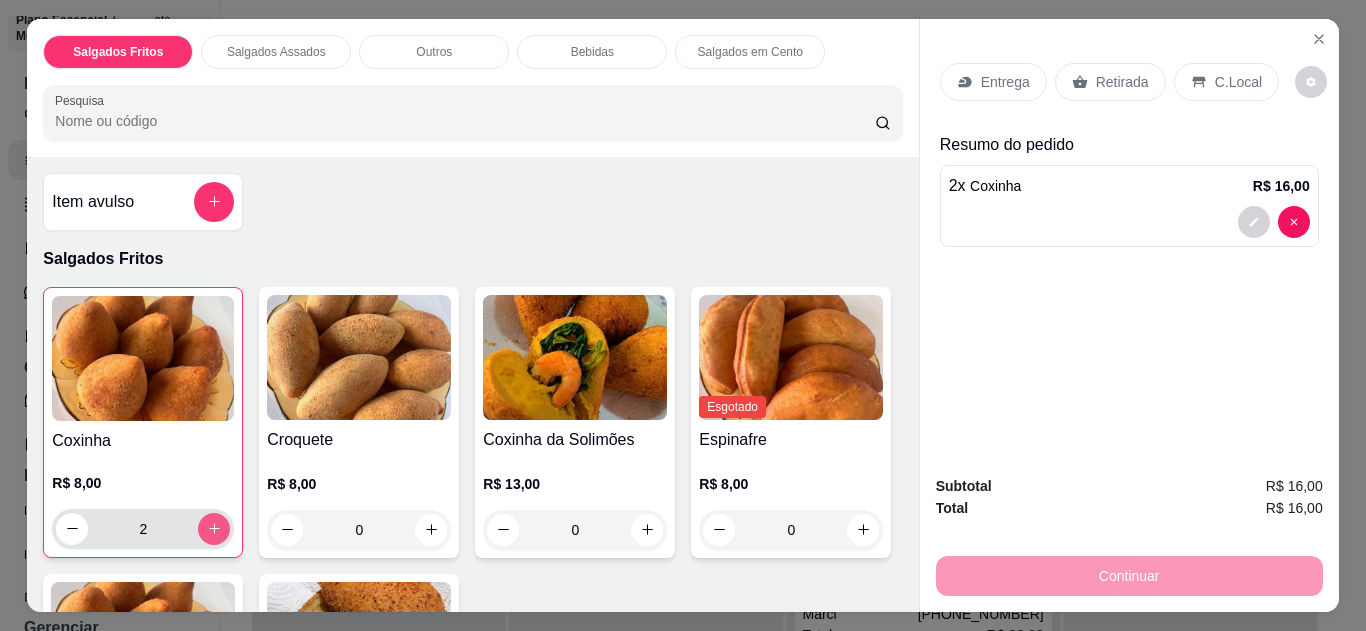 click 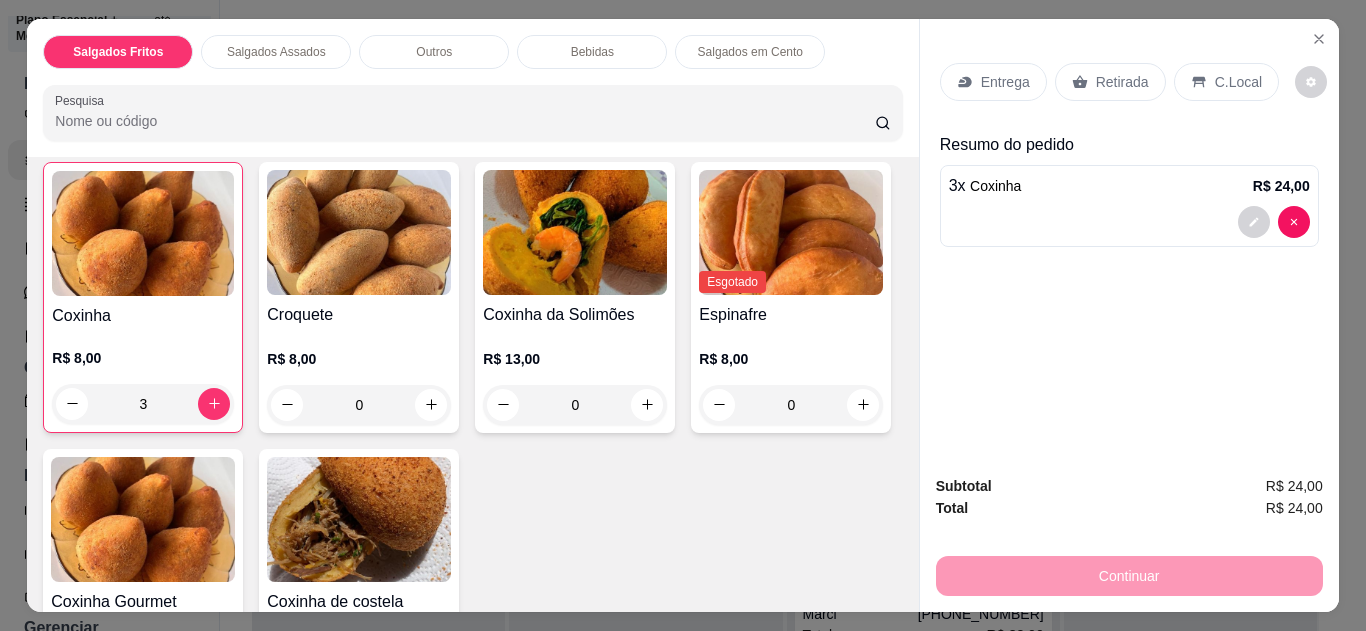 scroll, scrollTop: 153, scrollLeft: 0, axis: vertical 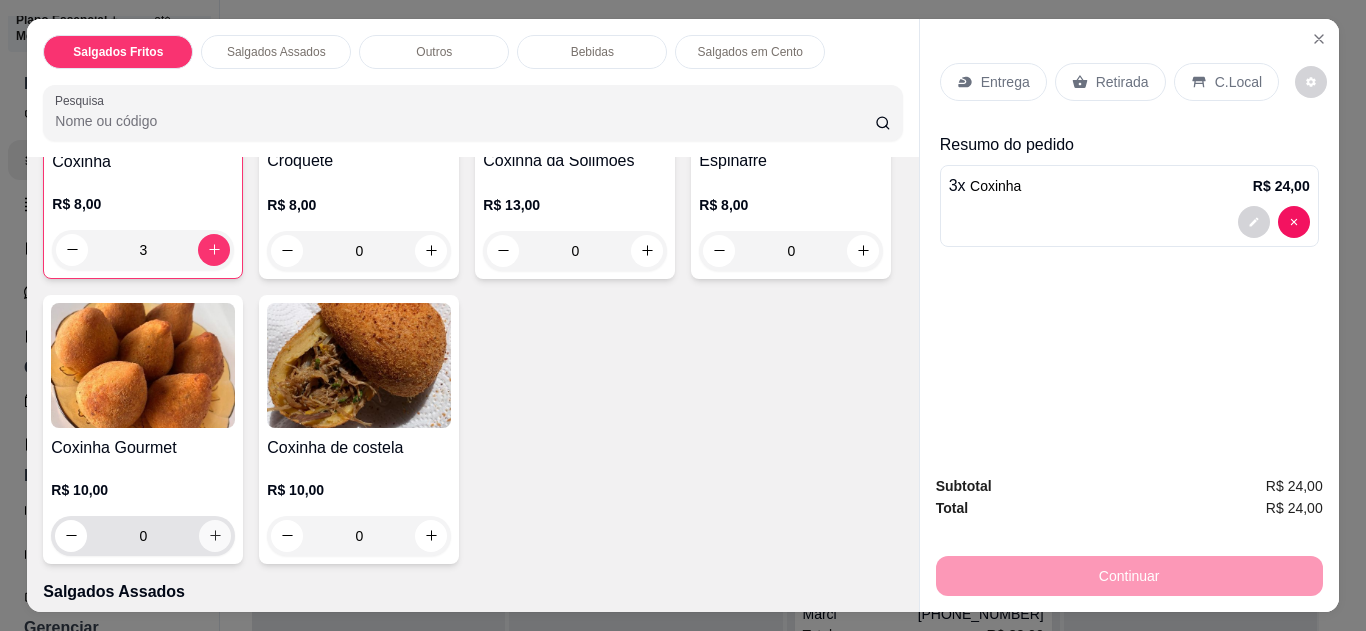 click 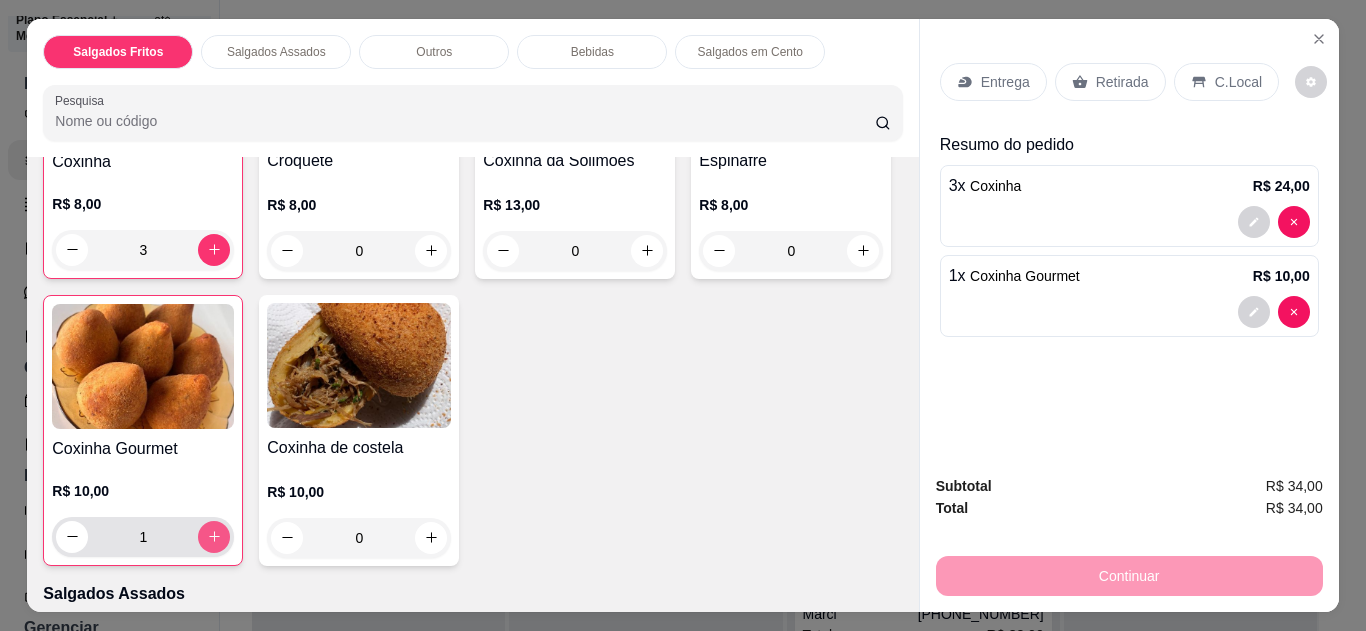 click 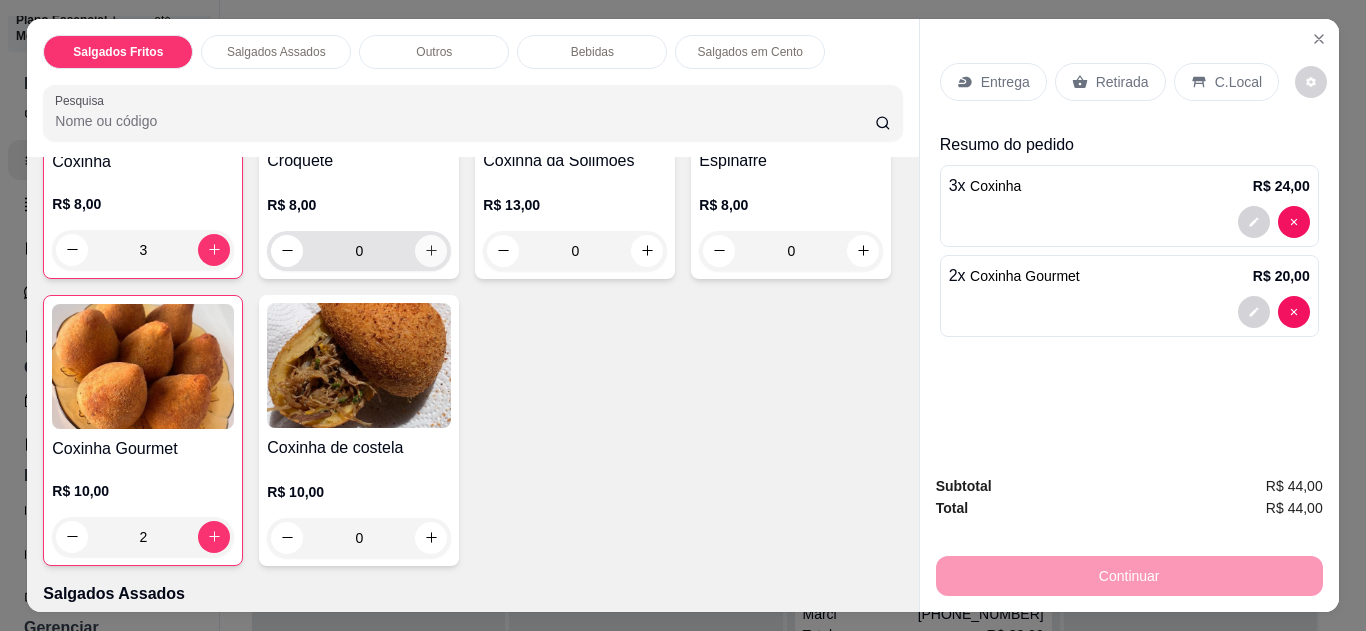 click 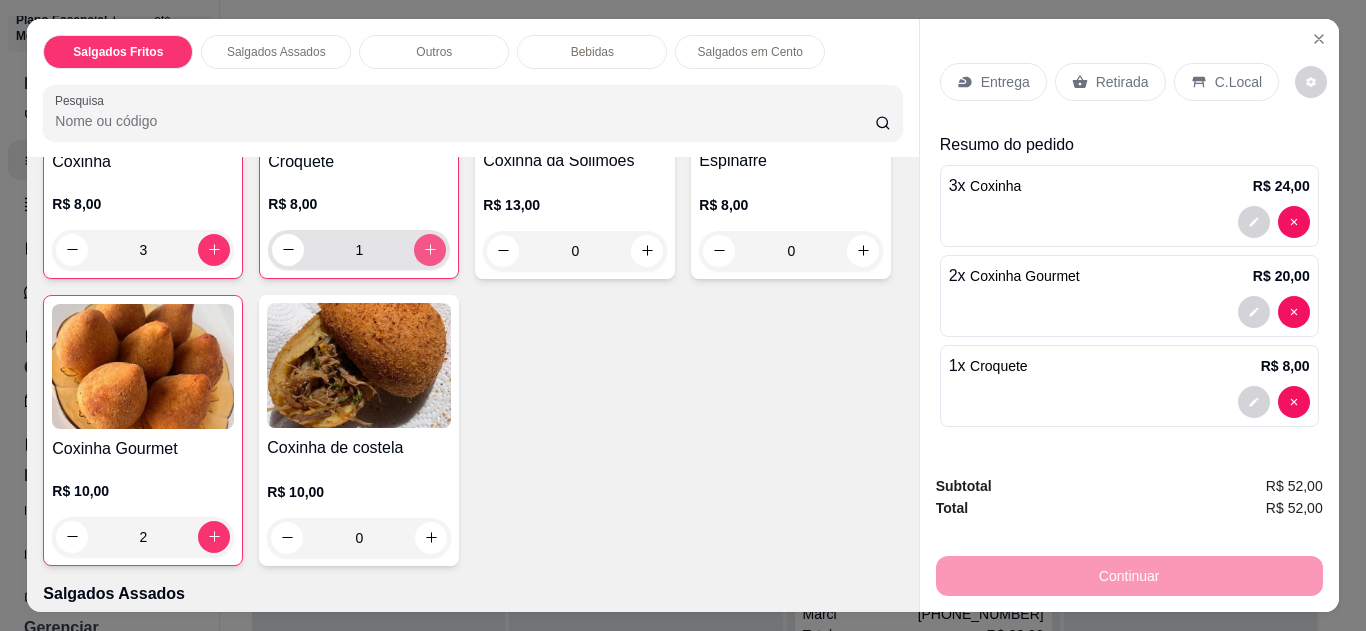 click 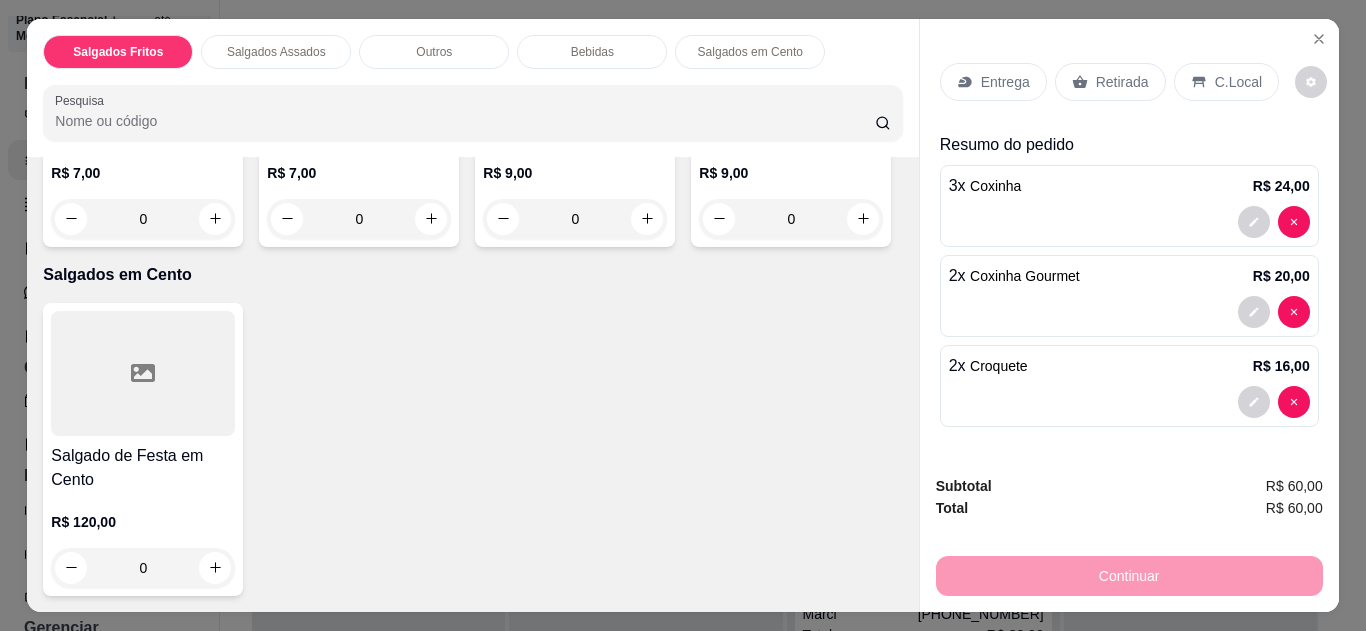 scroll, scrollTop: 2364, scrollLeft: 0, axis: vertical 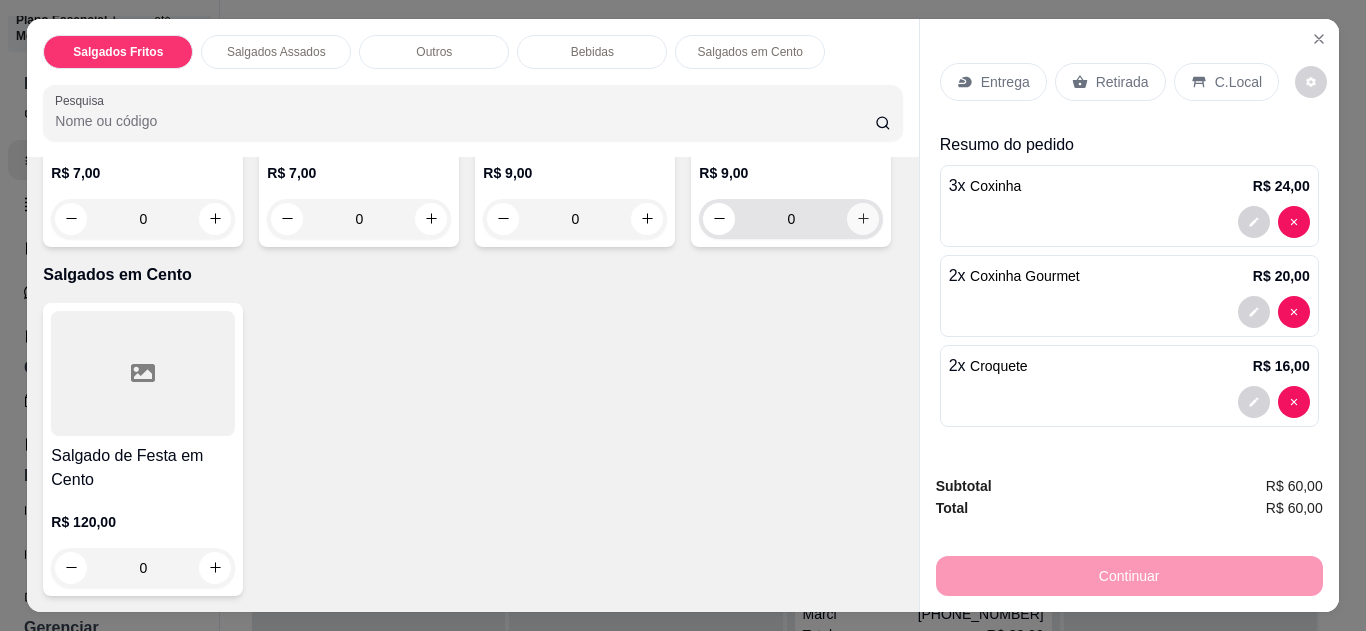 click at bounding box center (863, 219) 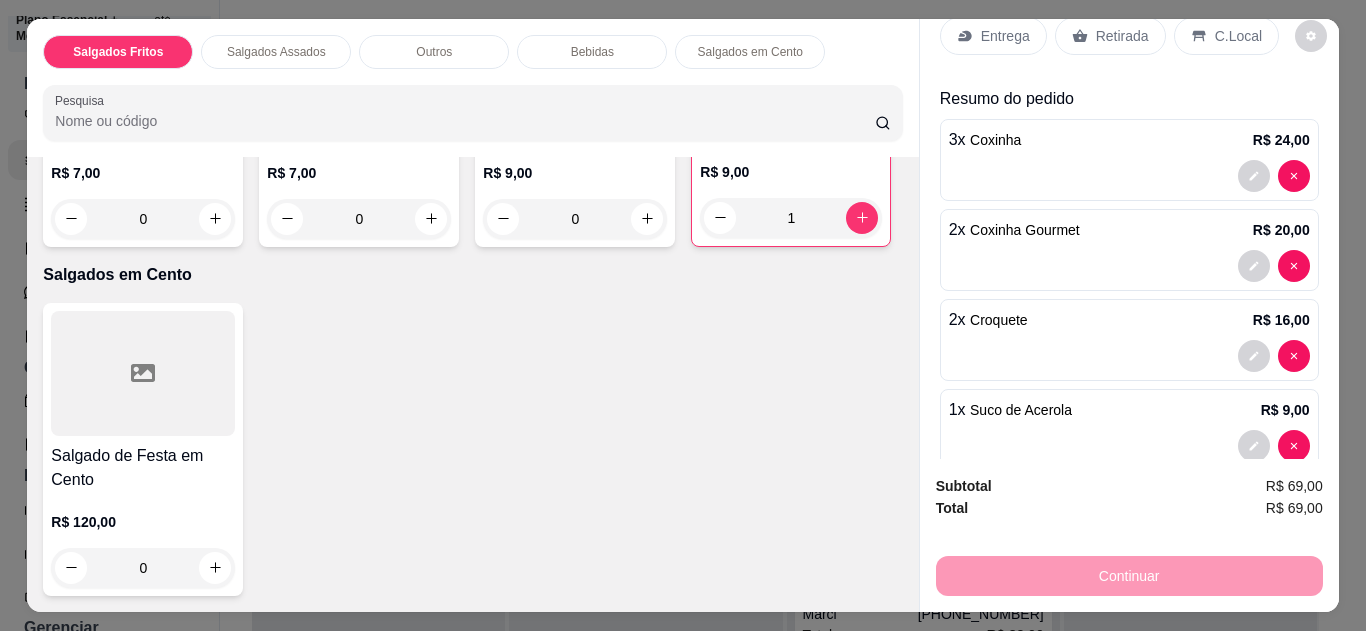 scroll, scrollTop: 85, scrollLeft: 0, axis: vertical 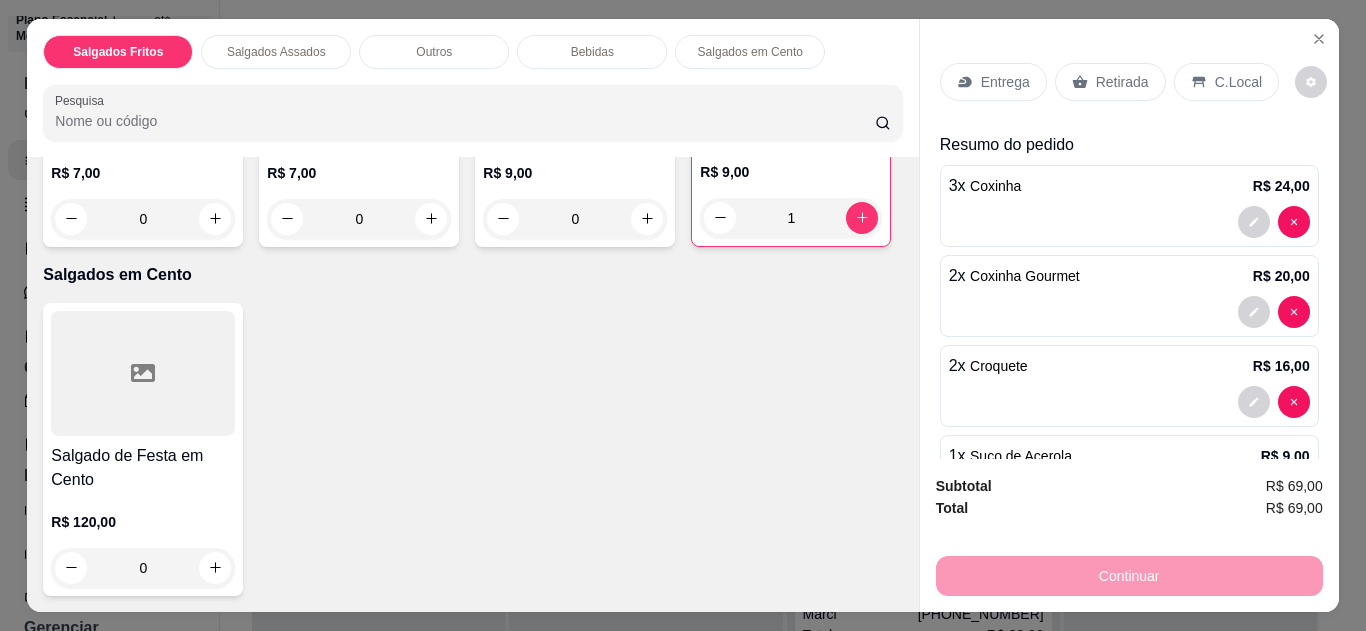 click on "C.Local" at bounding box center [1238, 82] 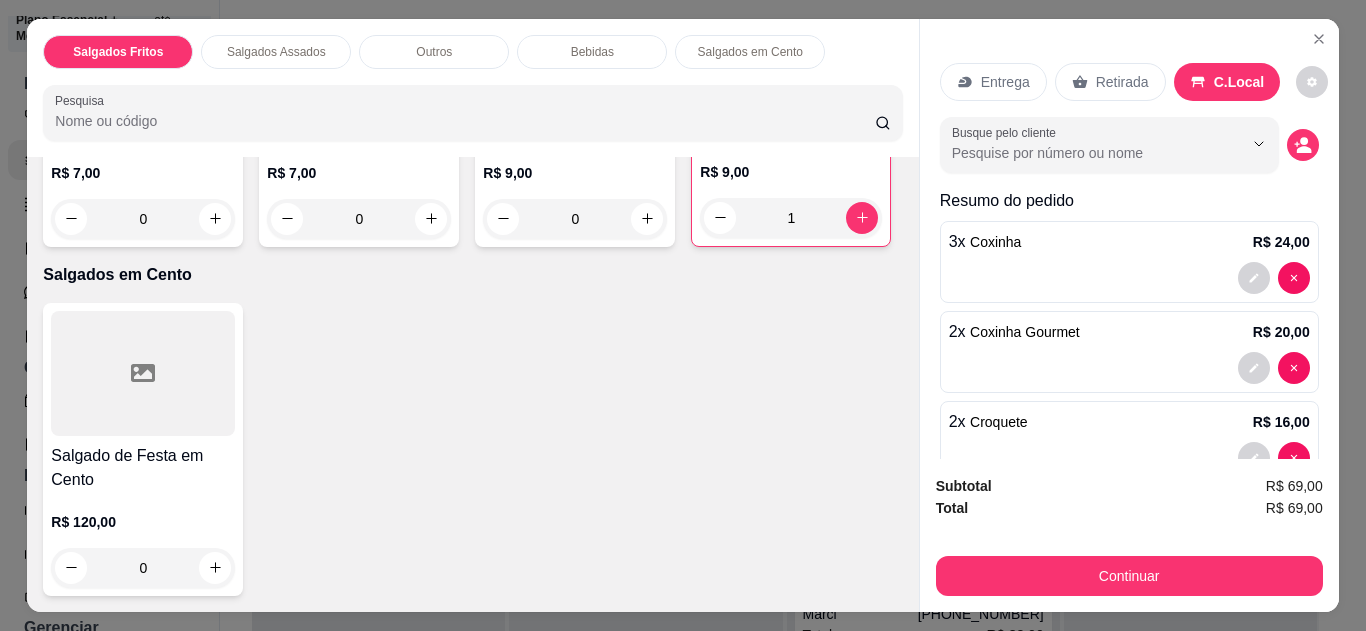 scroll, scrollTop: 141, scrollLeft: 0, axis: vertical 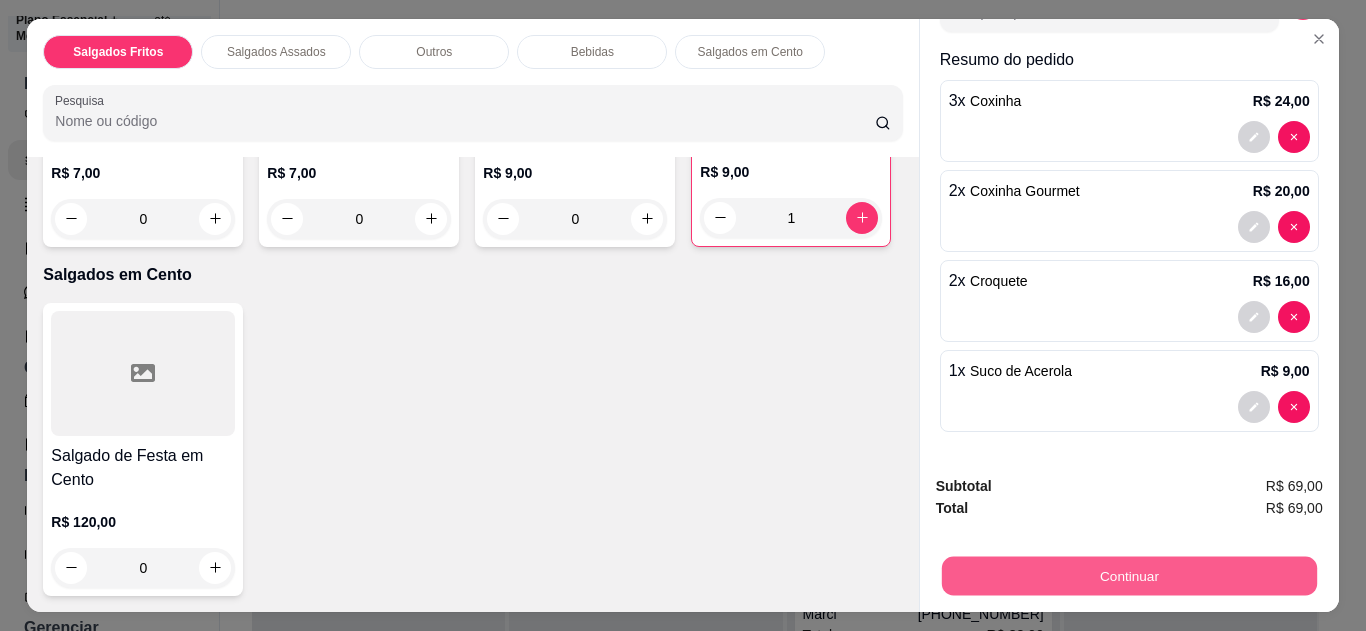click on "Continuar" at bounding box center [1128, 576] 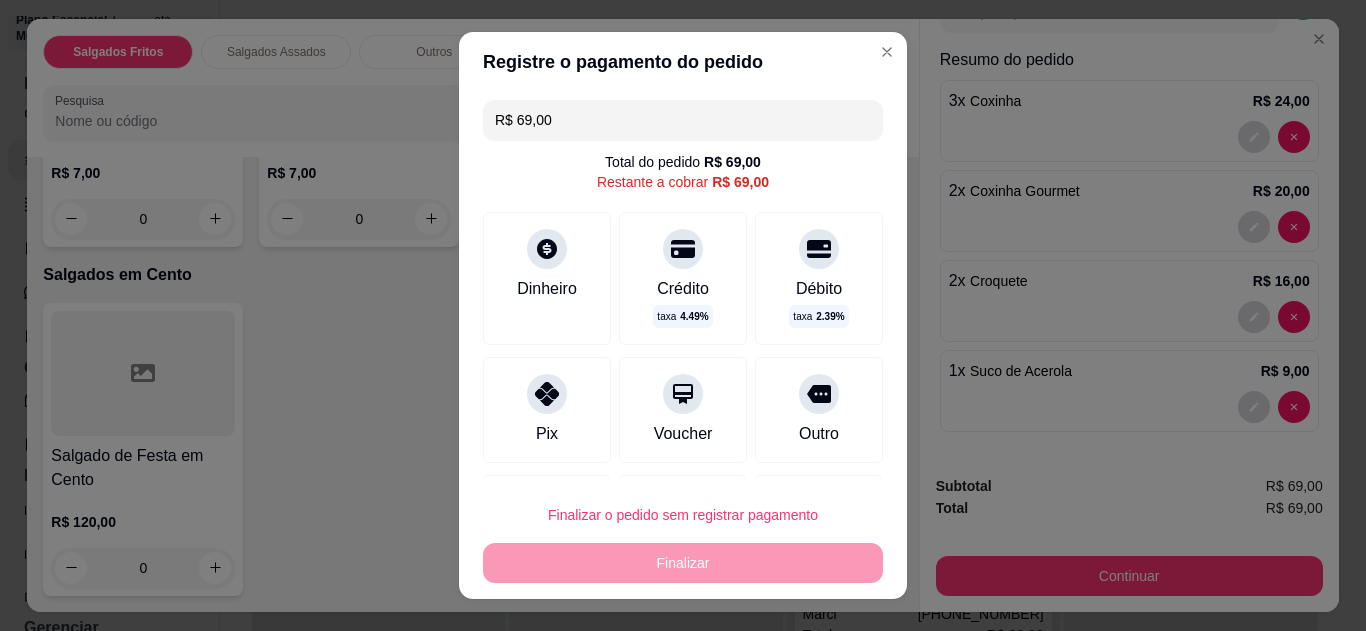 click 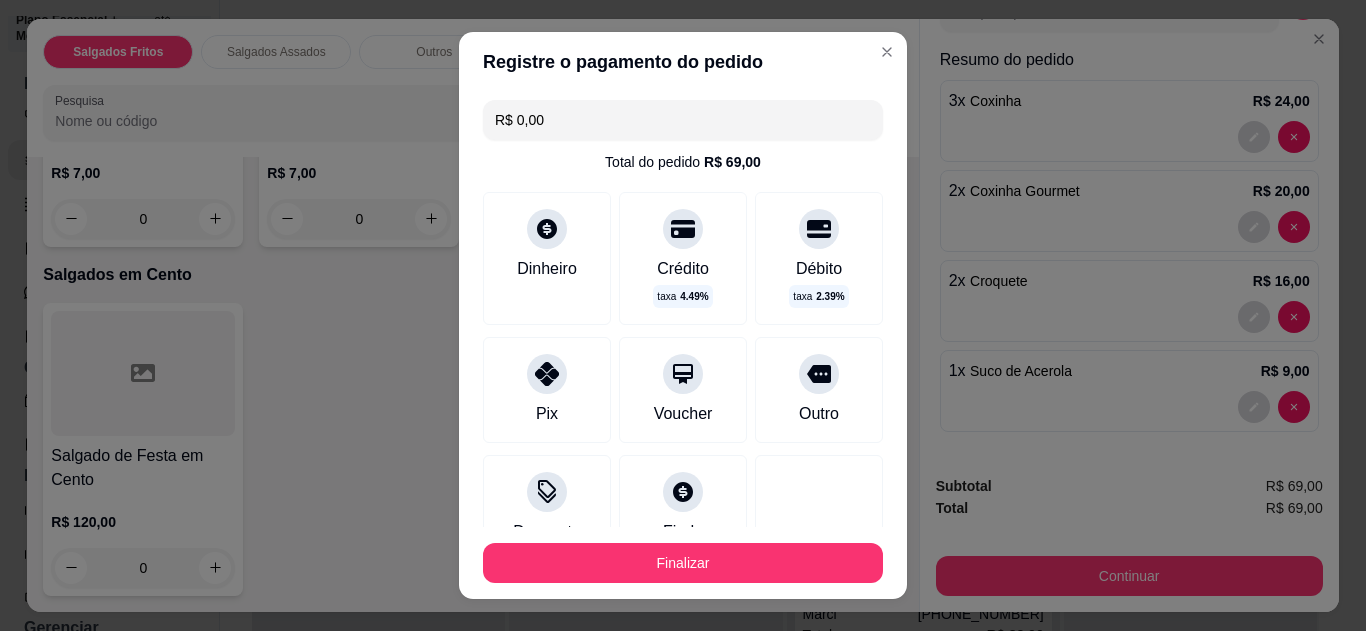 type on "R$ 0,00" 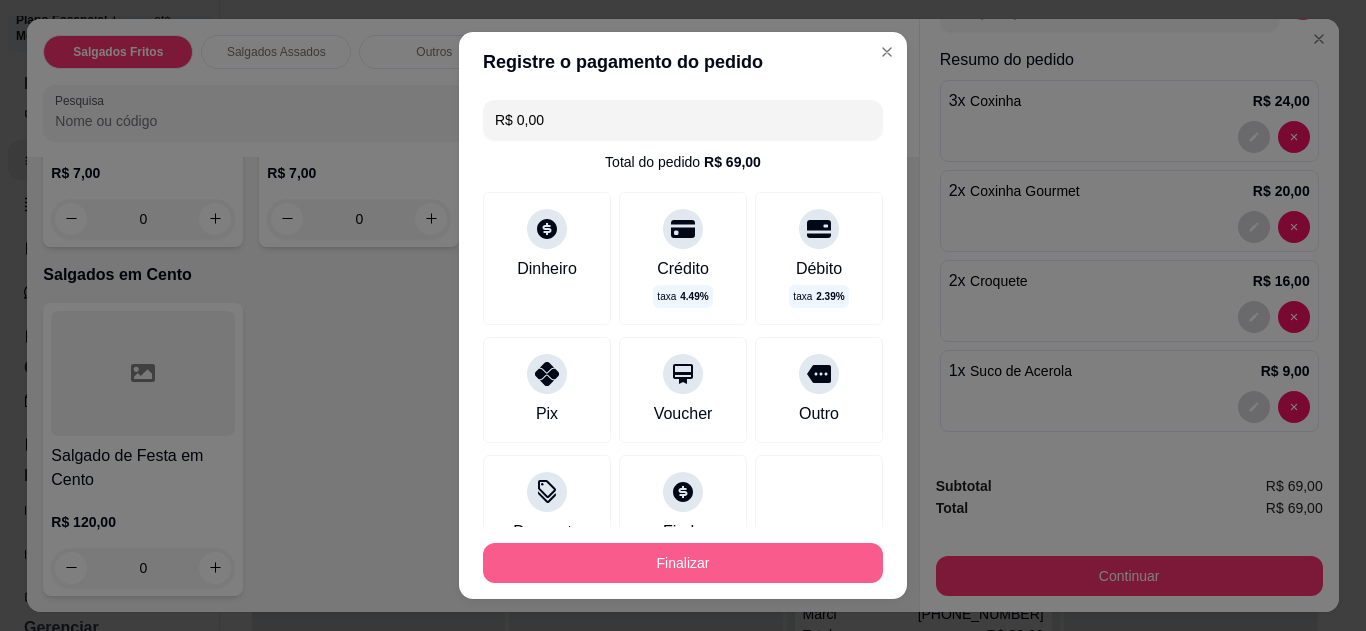 click on "Finalizar" at bounding box center [683, 563] 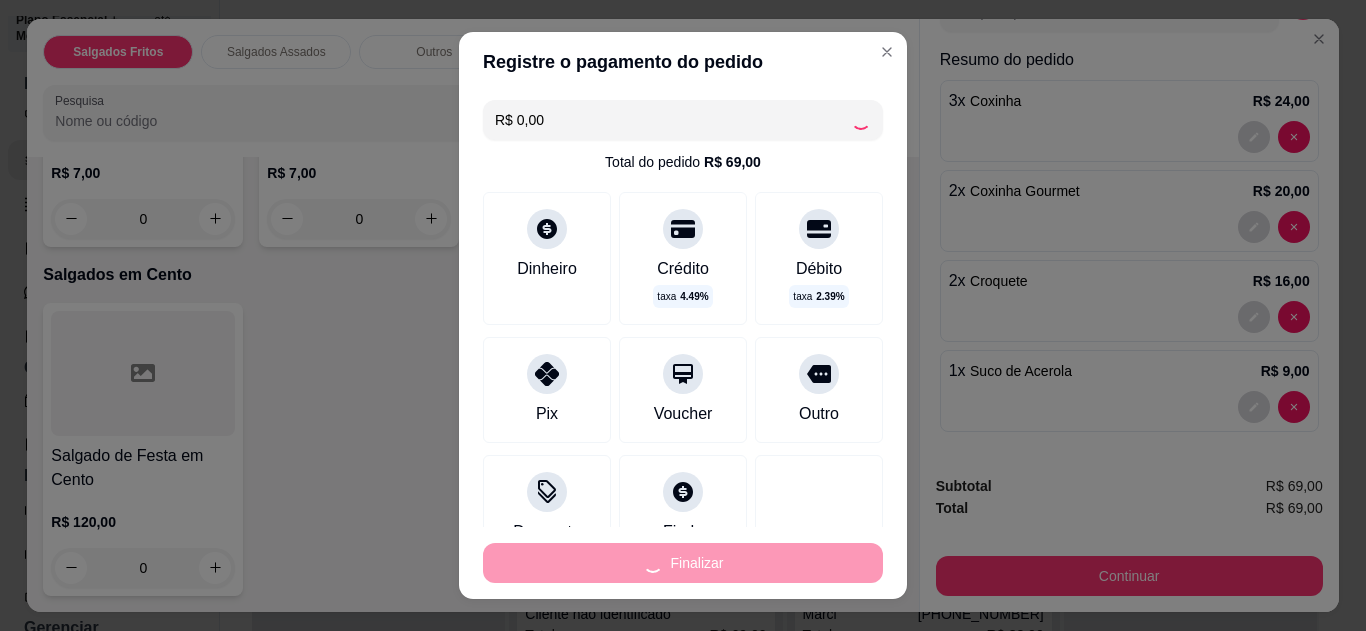 type on "0" 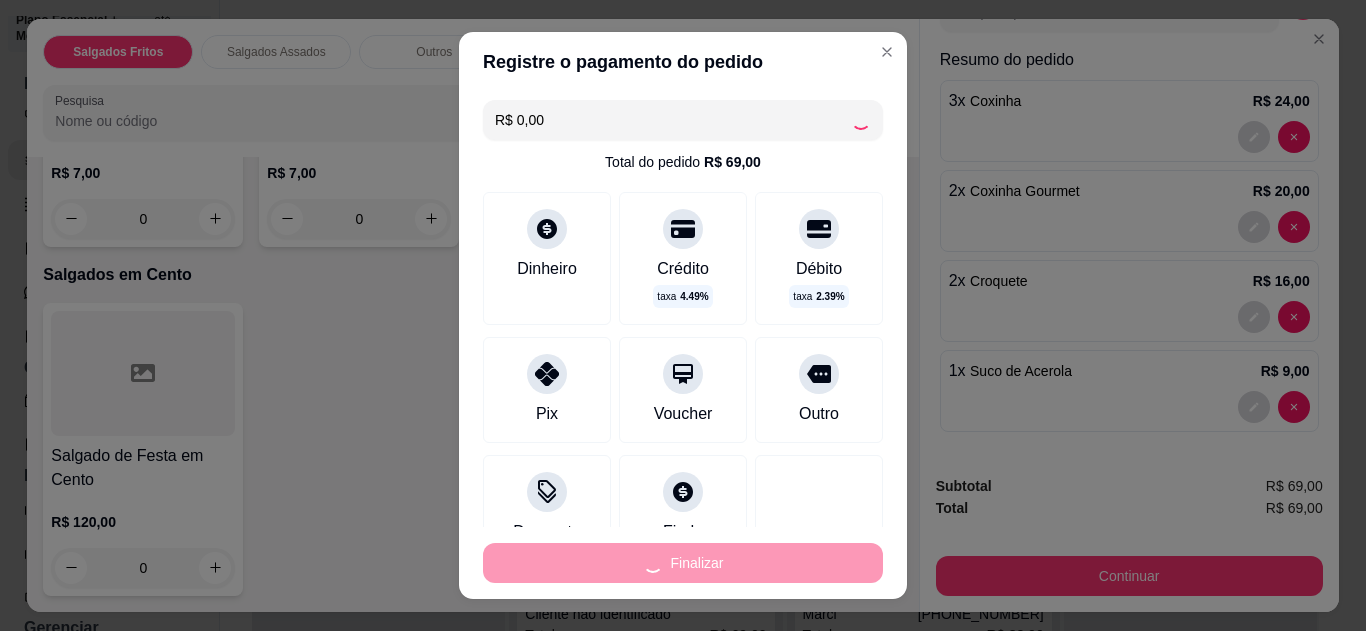 type on "0" 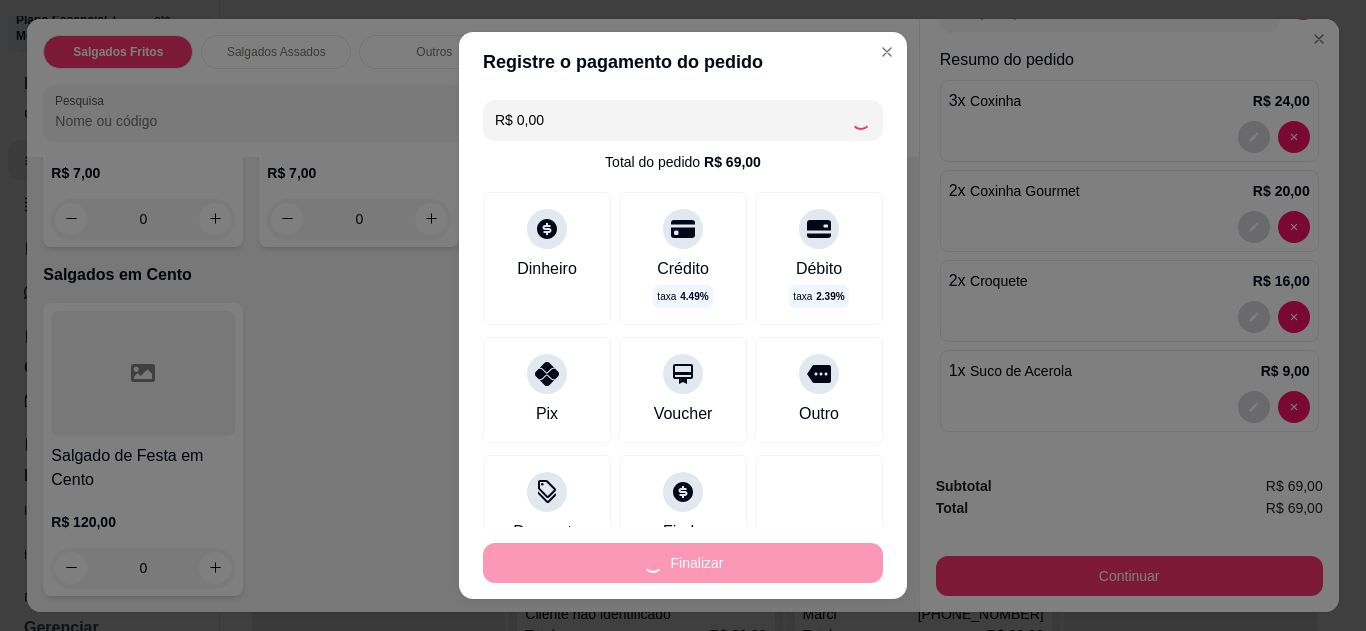 type on "-R$ 69,00" 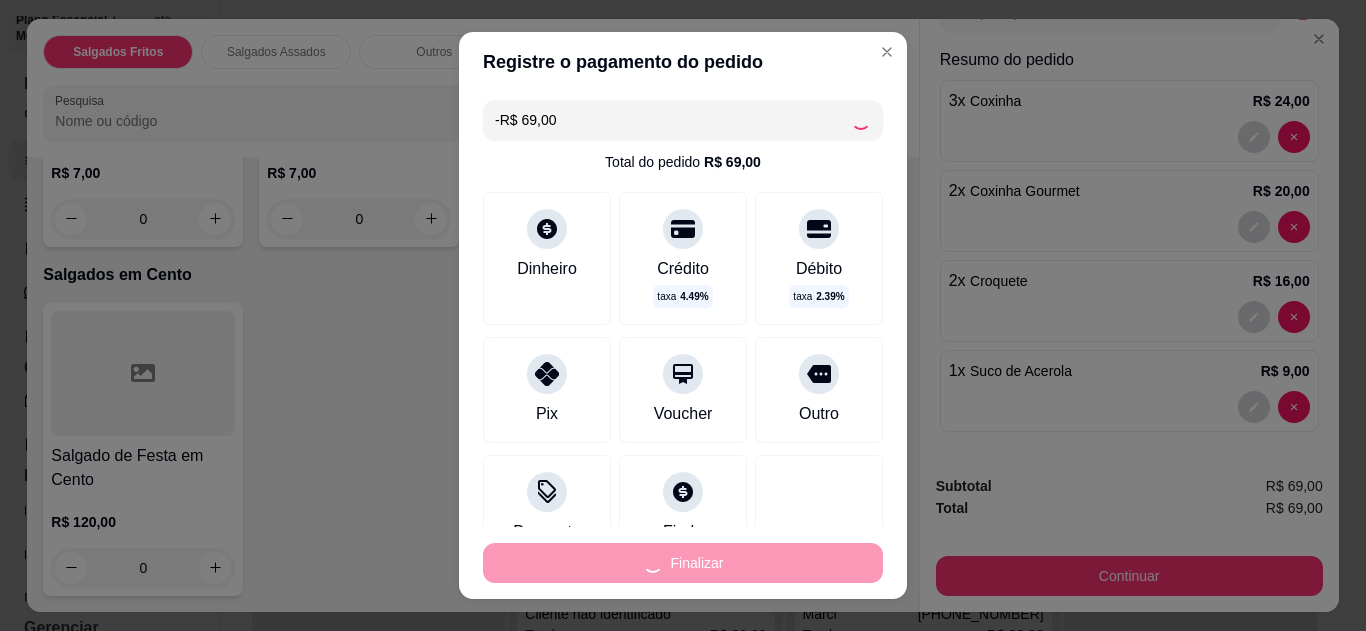 scroll, scrollTop: 0, scrollLeft: 0, axis: both 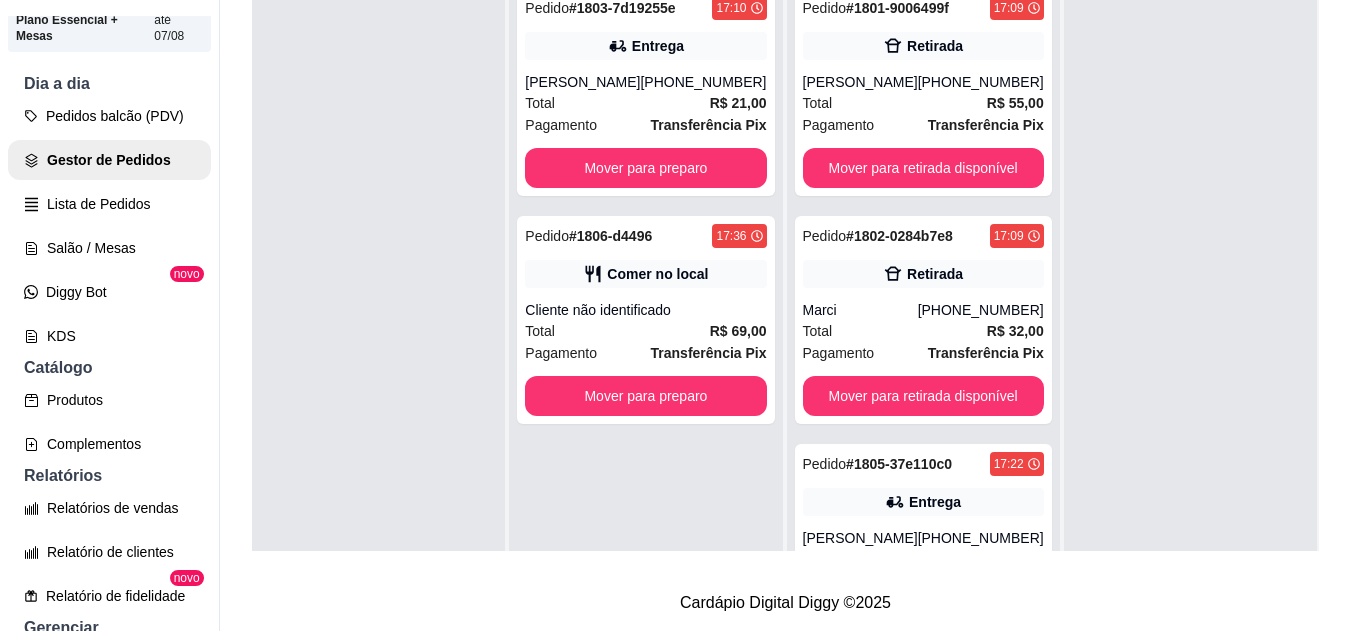 click on "Cliente não identificado" at bounding box center (645, 310) 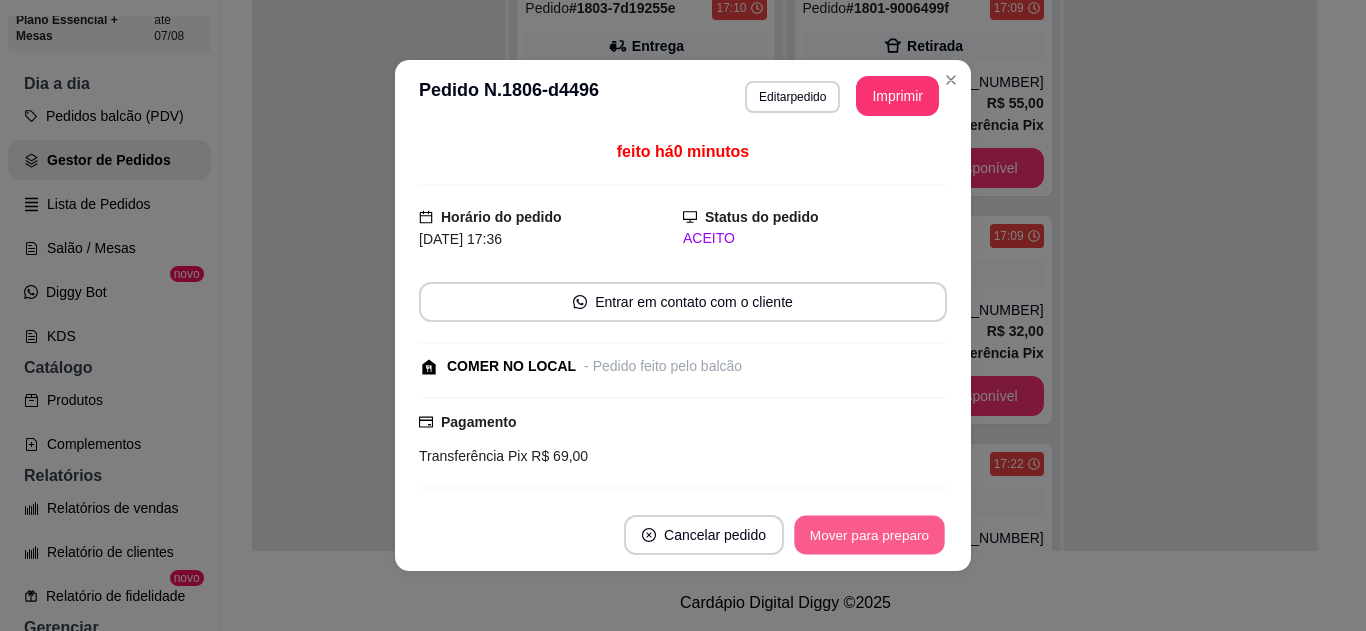 click on "Mover para preparo" at bounding box center (869, 535) 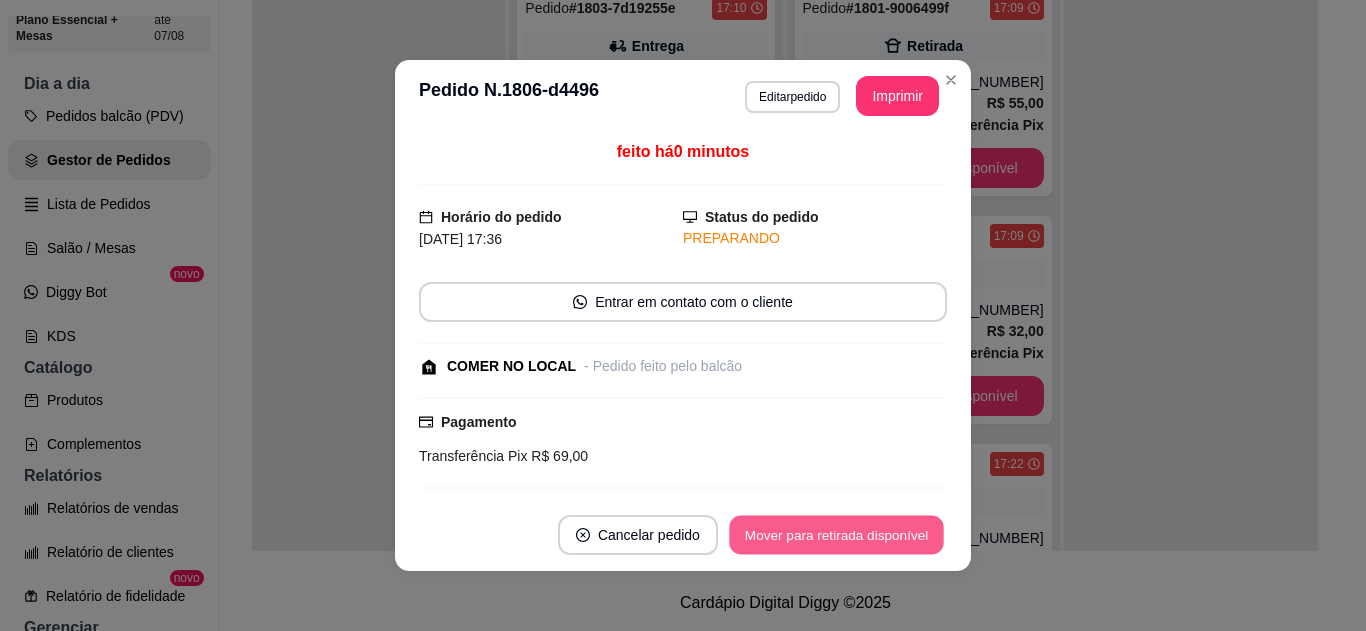 click on "Mover para retirada disponível" at bounding box center (836, 535) 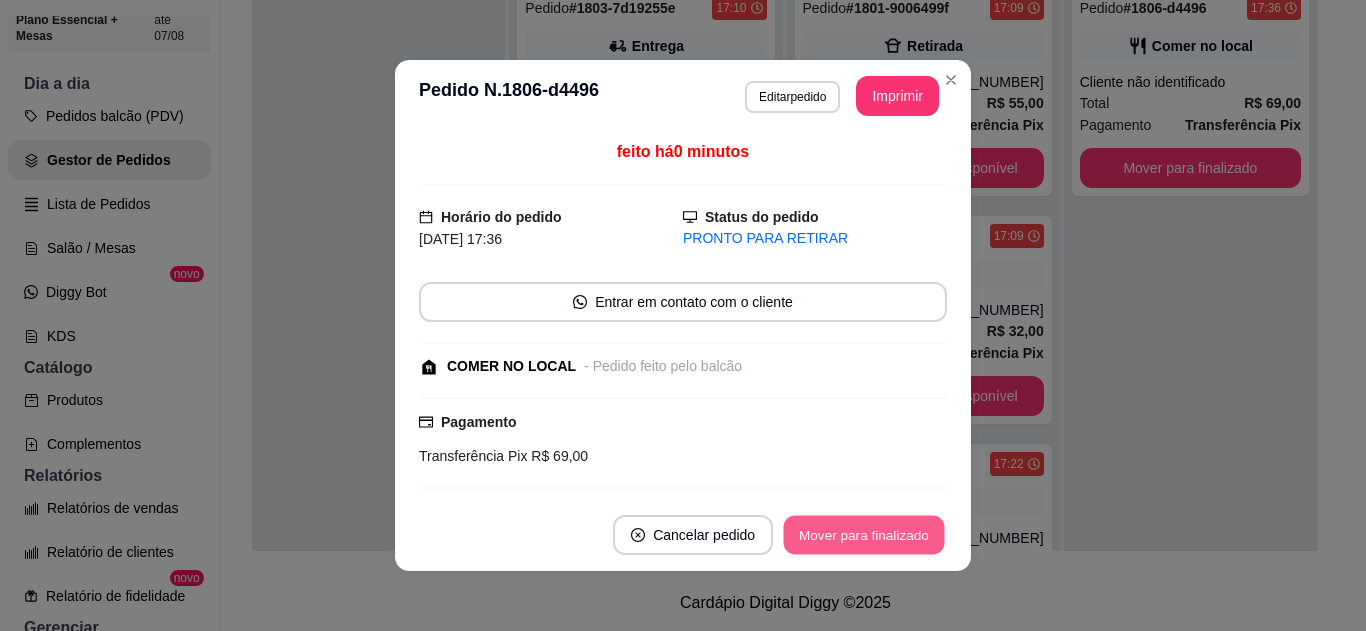 click on "Mover para finalizado" at bounding box center (864, 535) 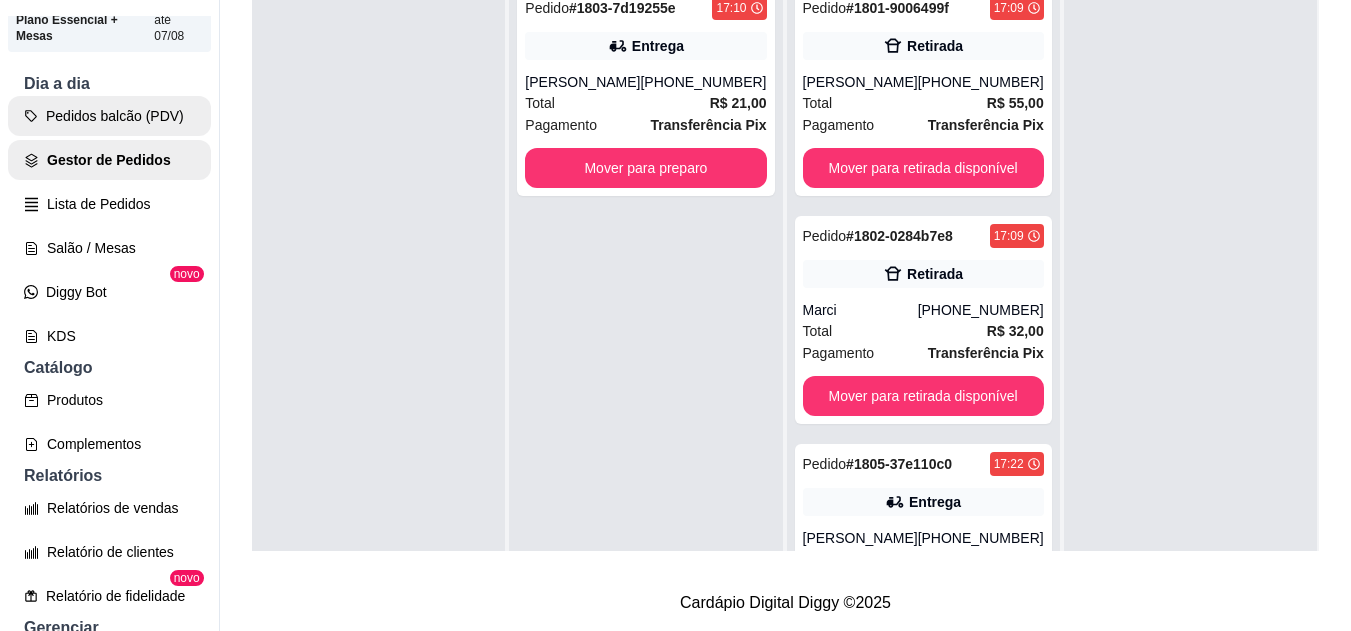 click on "Pedidos balcão (PDV)" at bounding box center [109, 116] 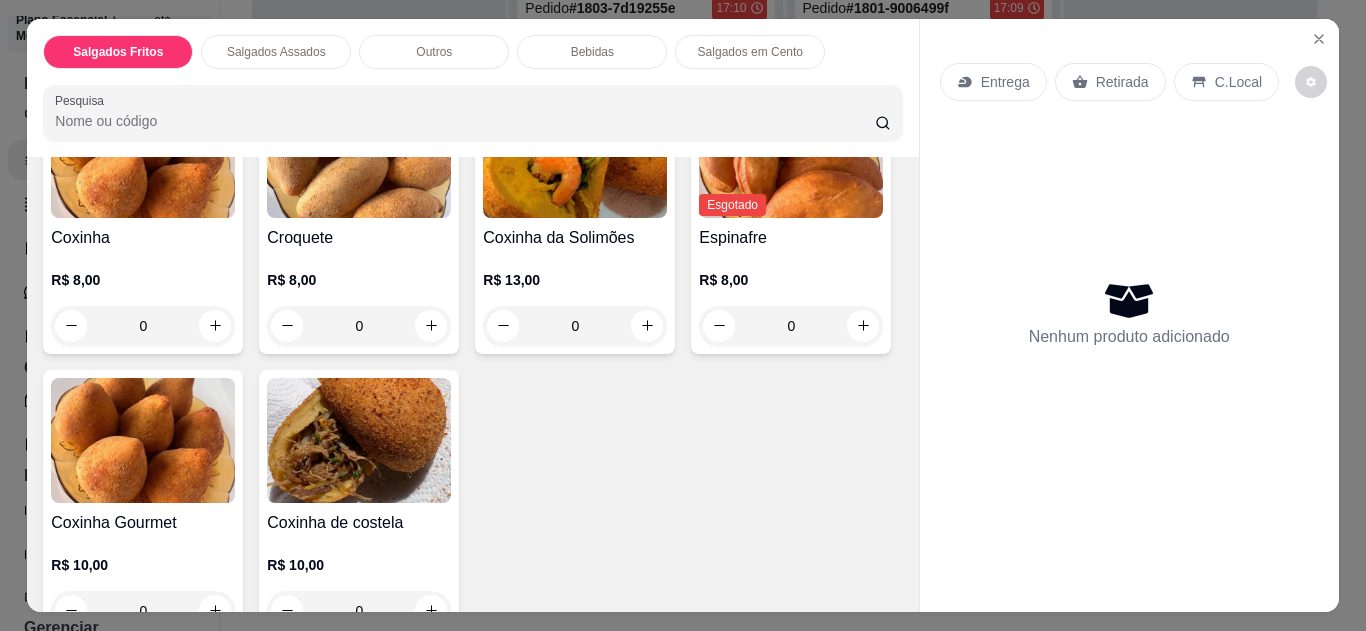 scroll, scrollTop: 209, scrollLeft: 0, axis: vertical 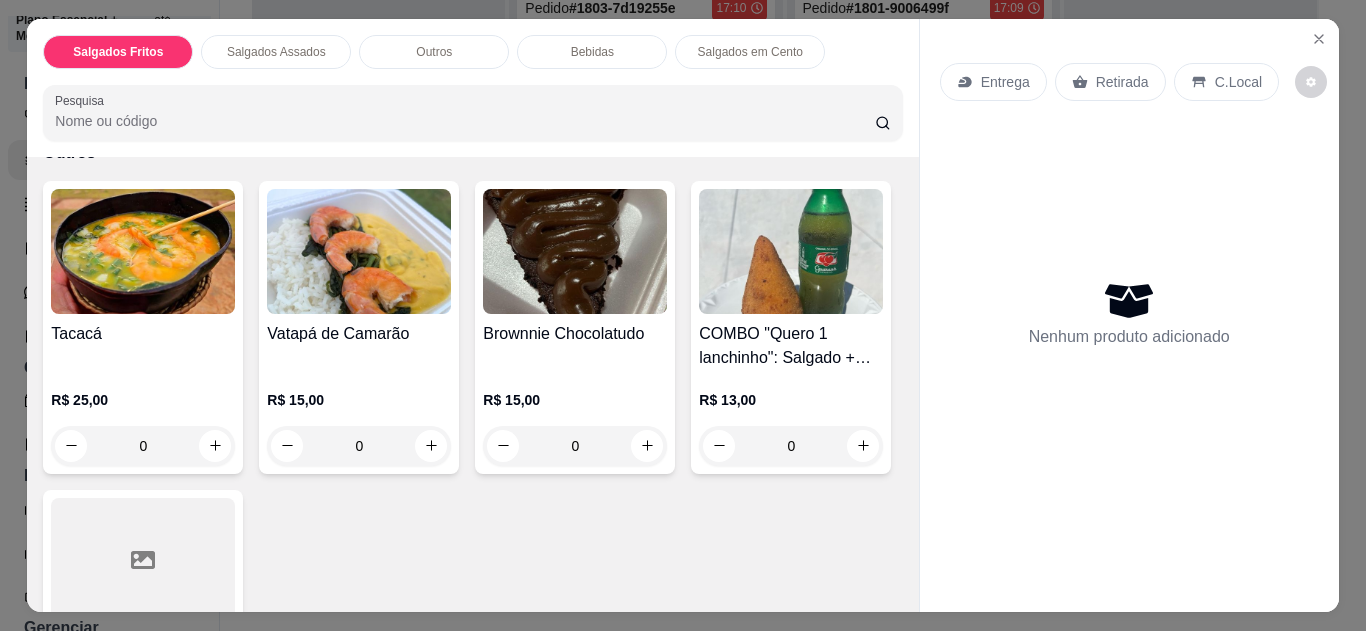 click on "0" at bounding box center [143, 446] 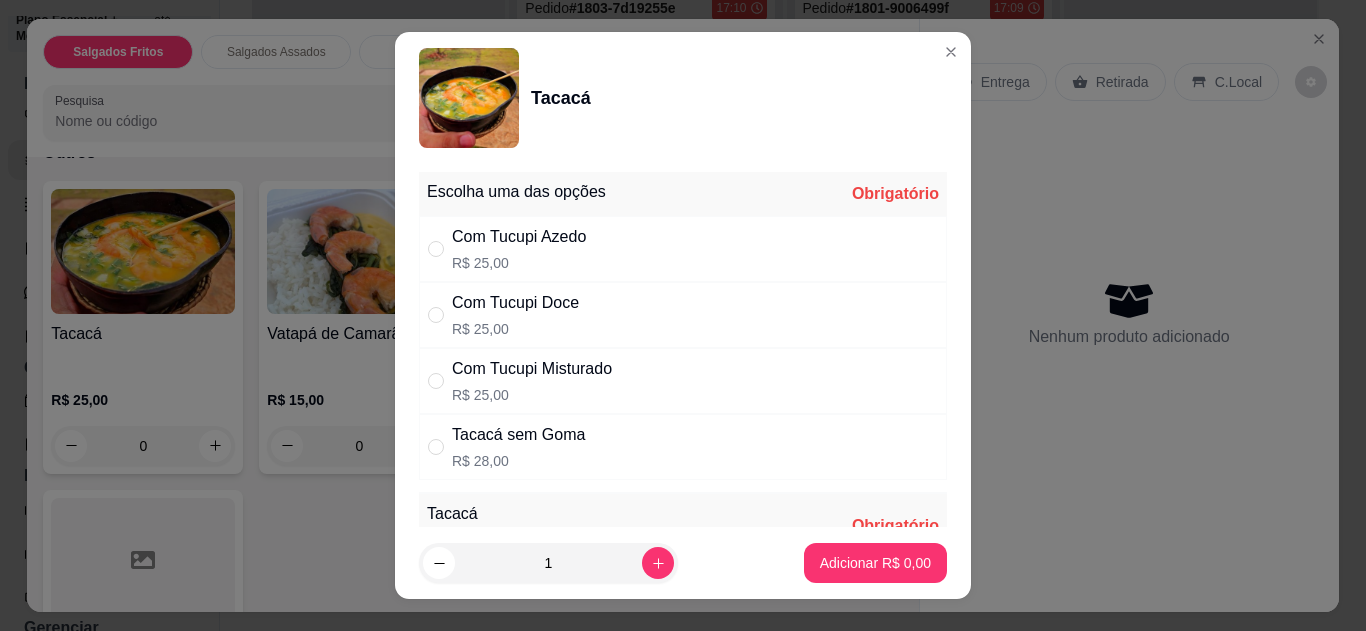 click on "Com Tucupi Misturado" at bounding box center [532, 369] 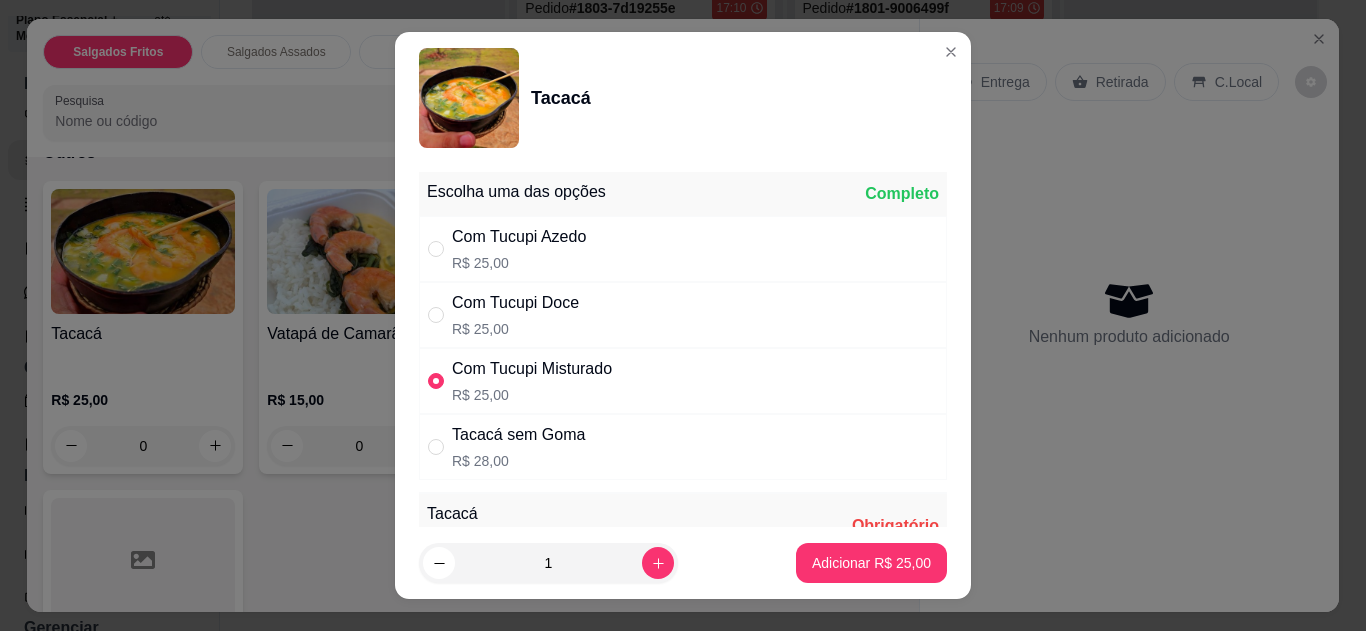 radio on "true" 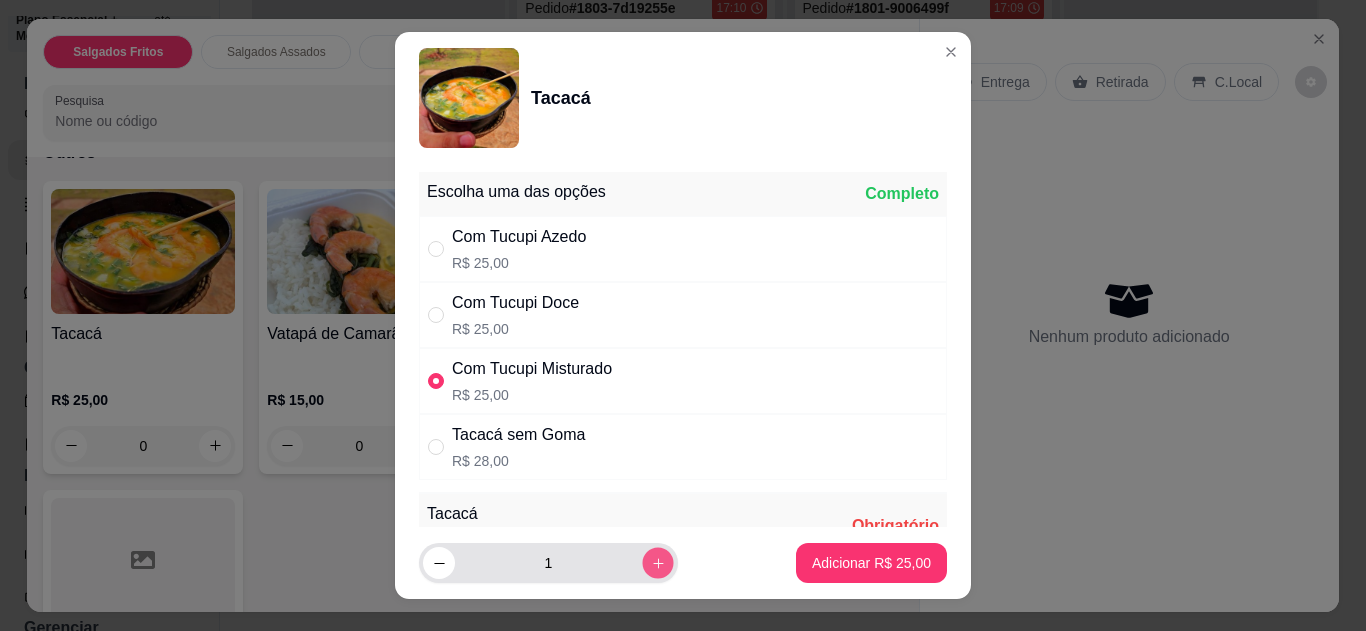 click at bounding box center (657, 563) 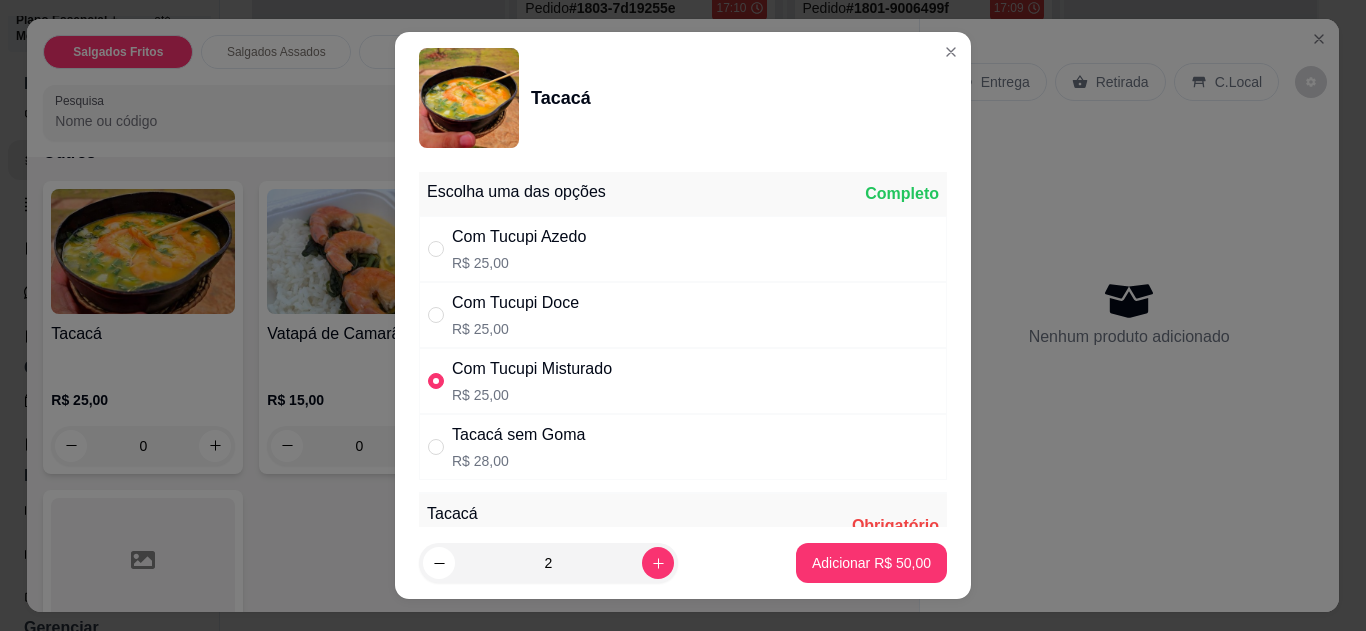 scroll, scrollTop: 349, scrollLeft: 0, axis: vertical 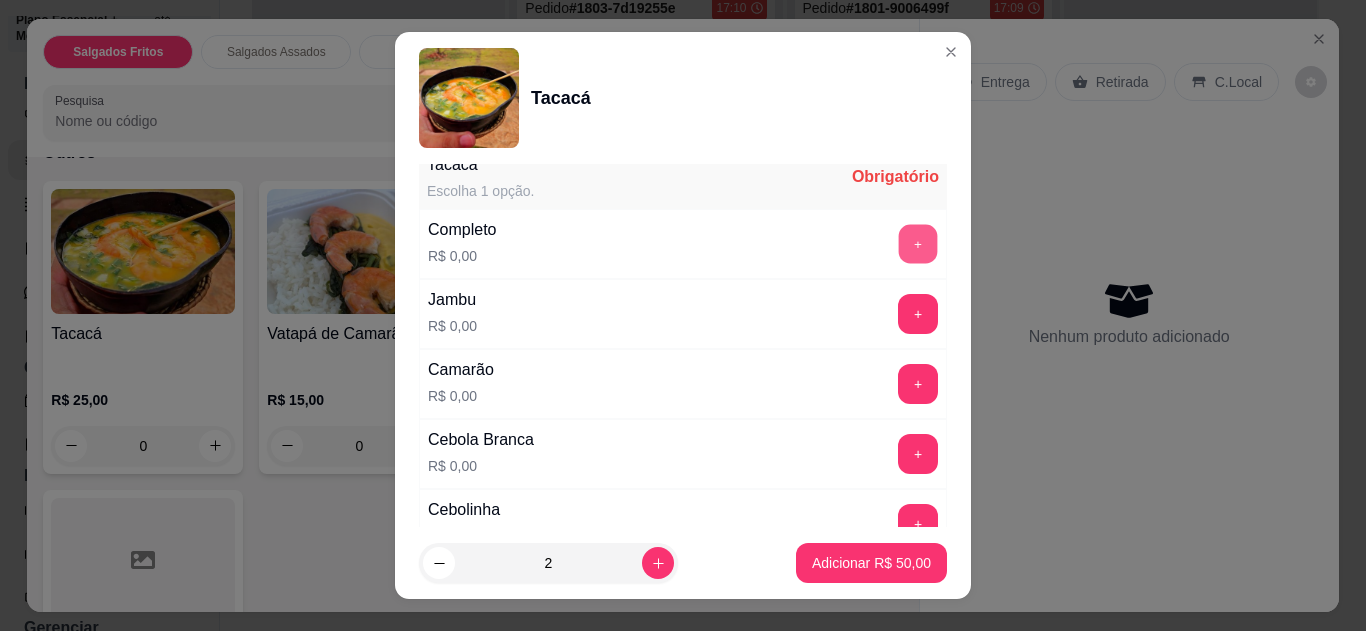 click on "+" at bounding box center (918, 243) 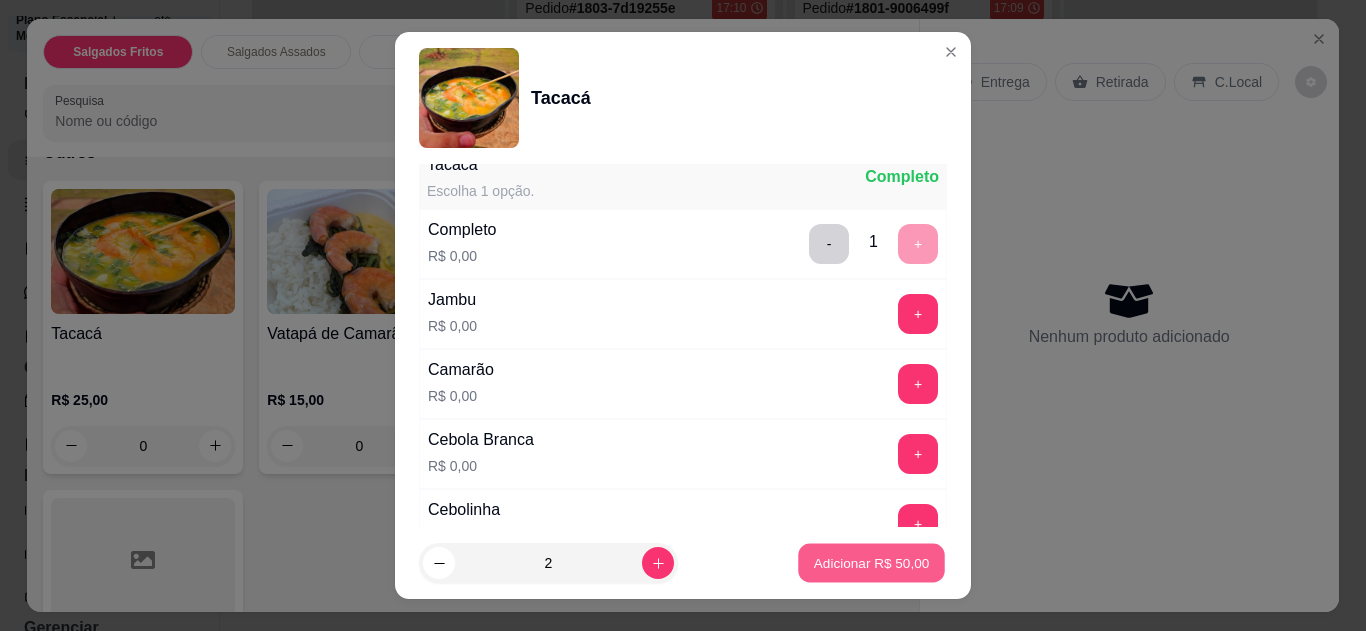 click on "Adicionar   R$ 50,00" at bounding box center (871, 563) 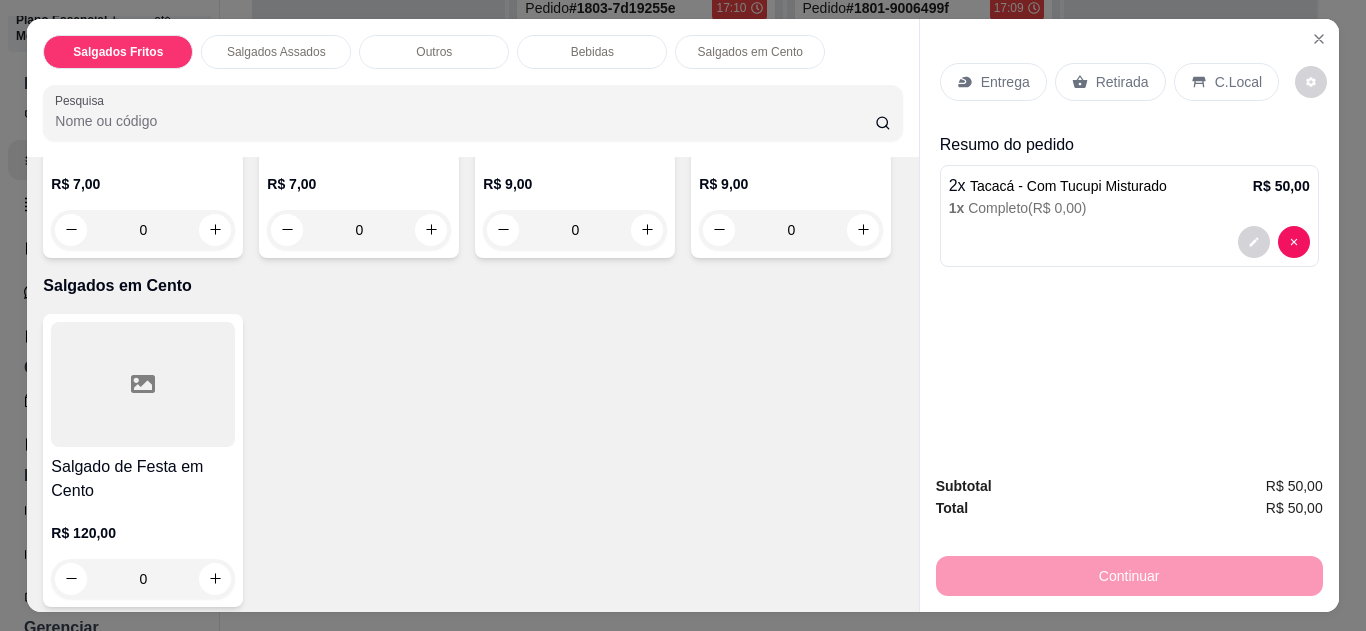 scroll, scrollTop: 2040, scrollLeft: 0, axis: vertical 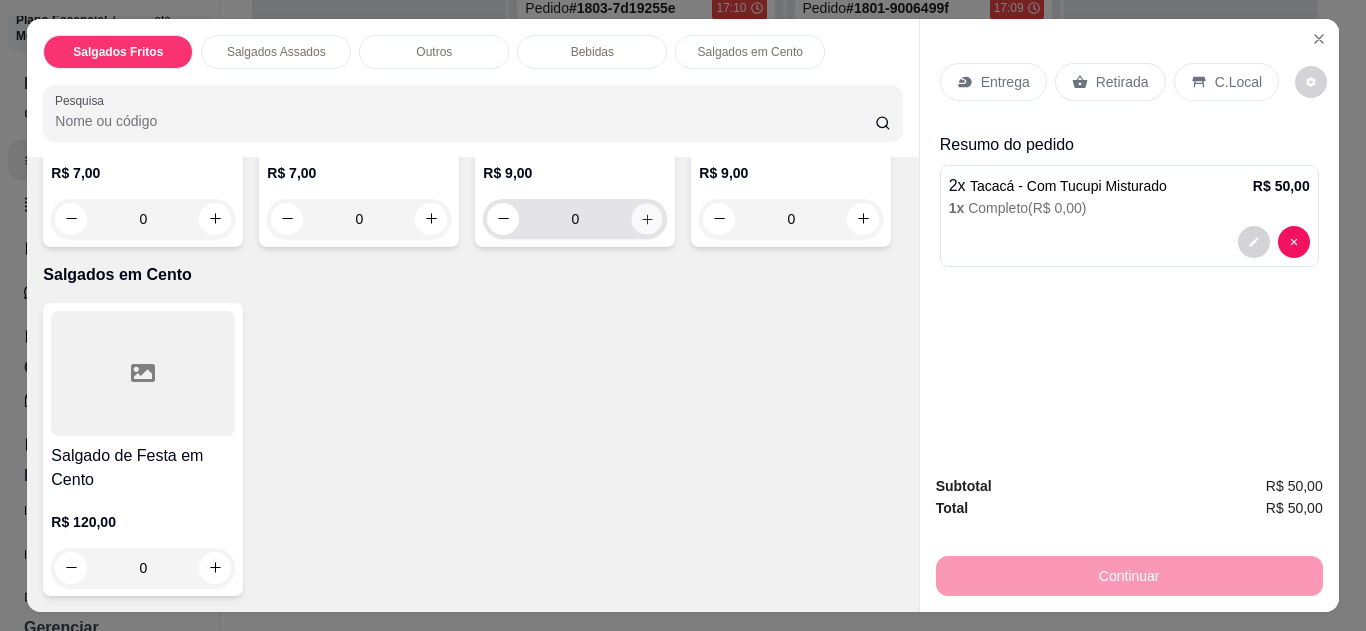 click 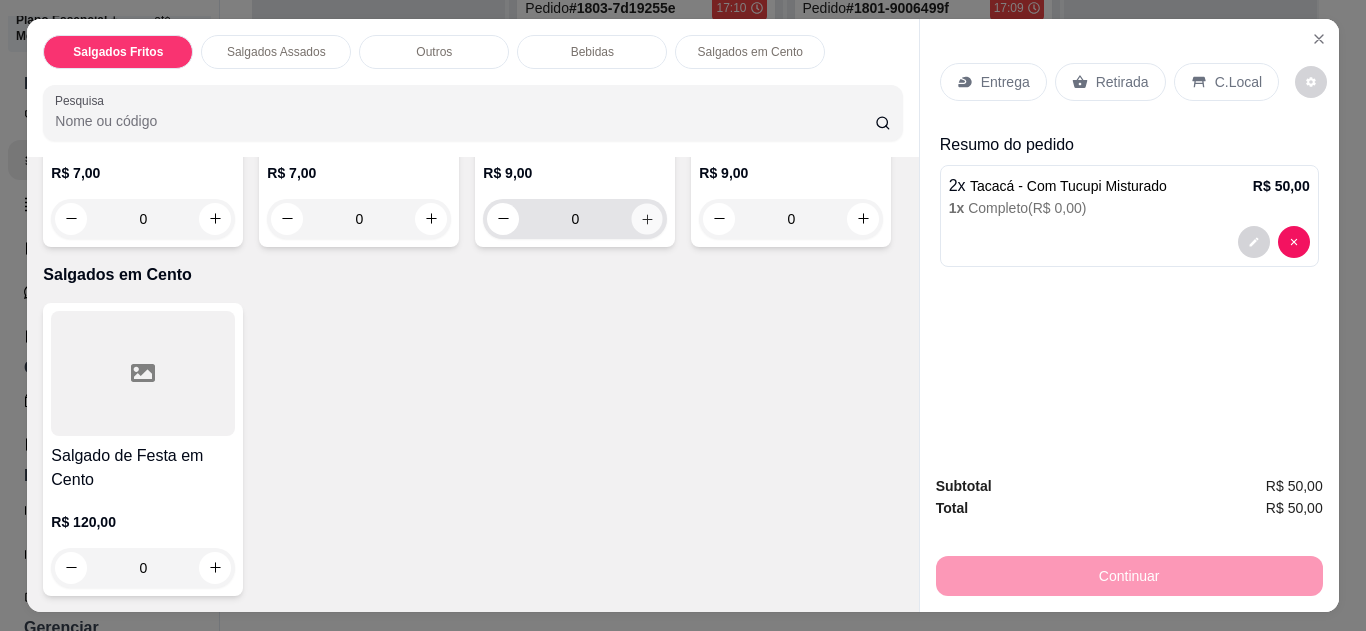 type on "1" 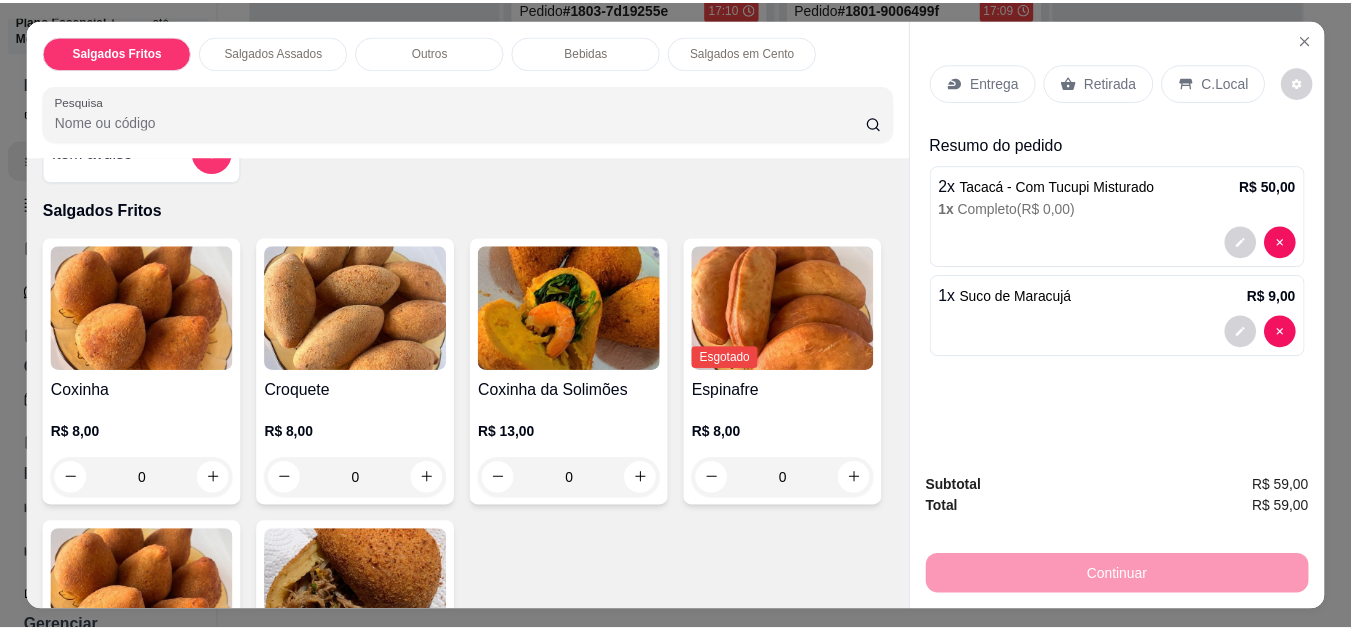 scroll, scrollTop: 0, scrollLeft: 0, axis: both 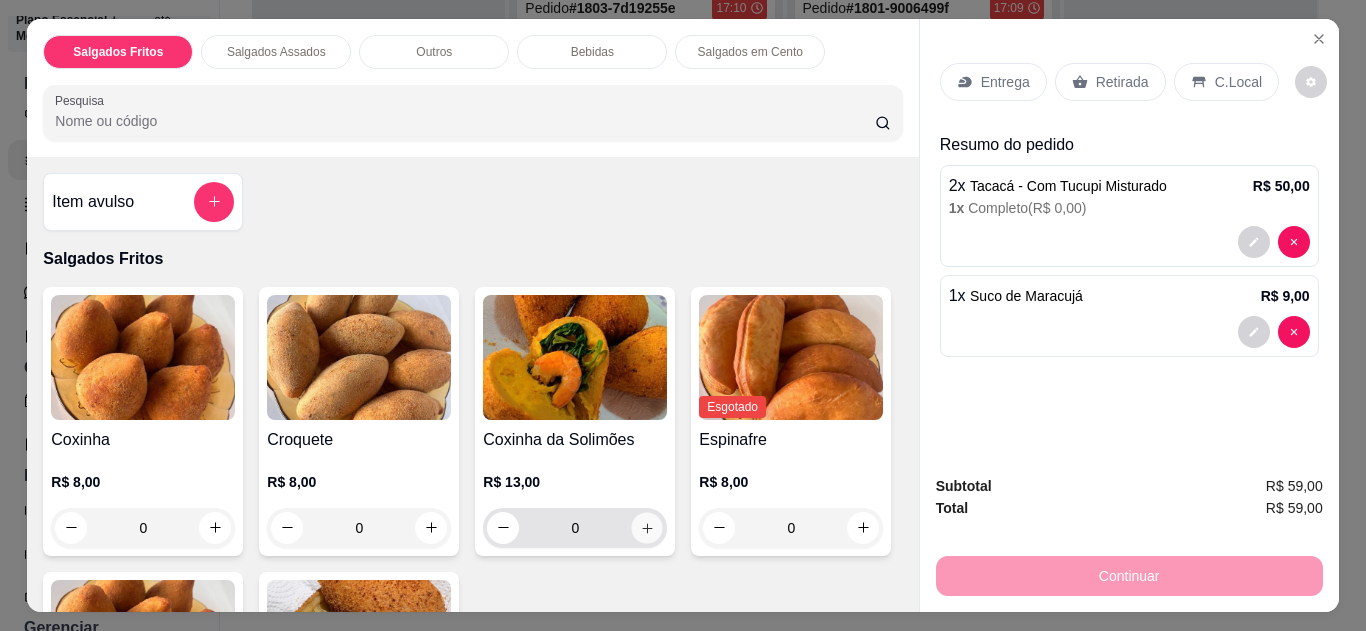 click 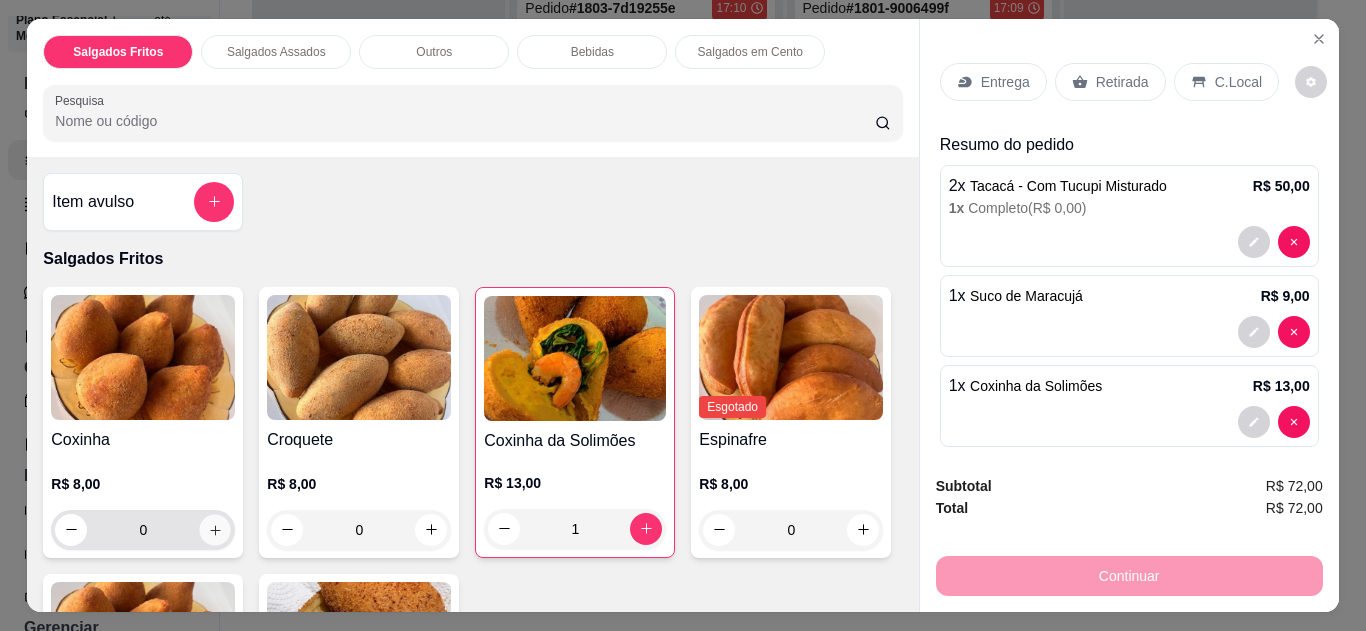 click at bounding box center (215, 529) 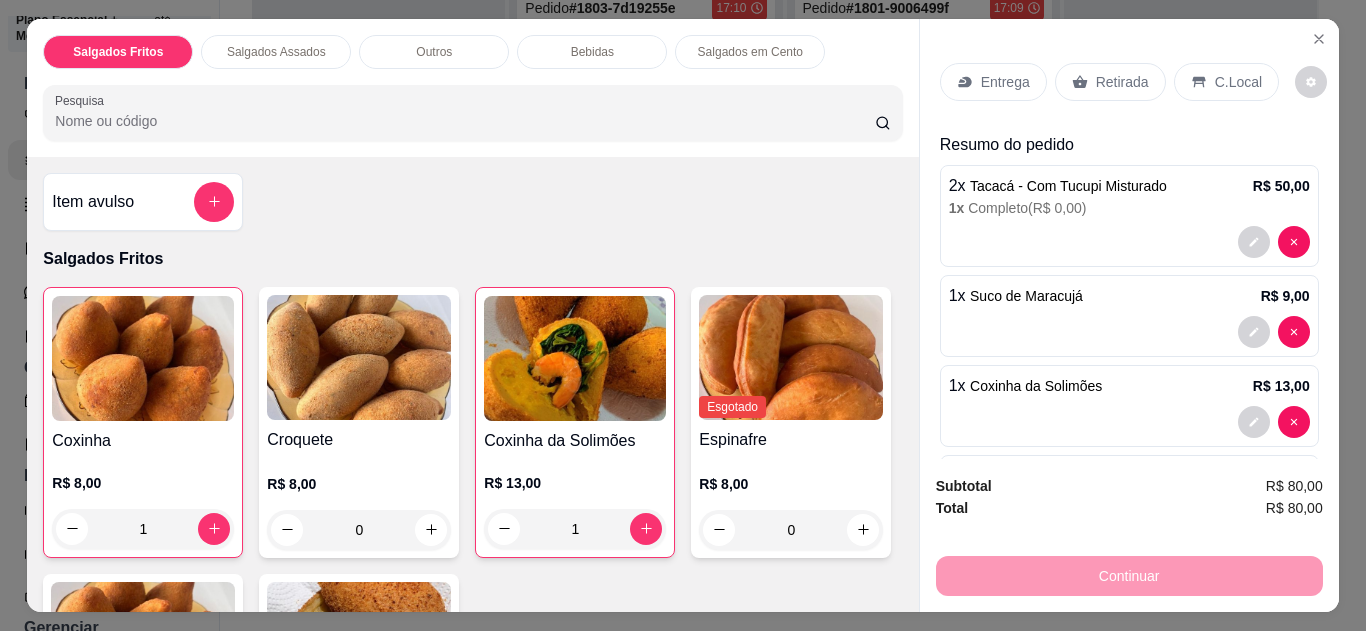 click on "C.Local" at bounding box center [1238, 82] 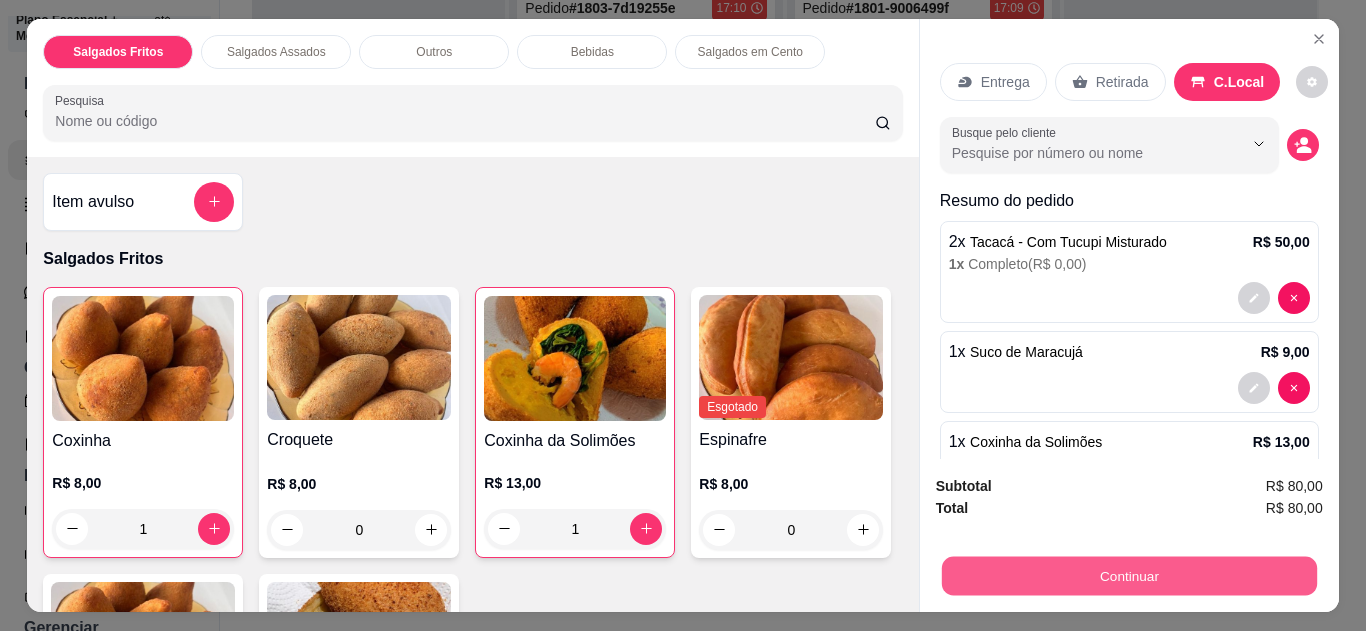 click on "Continuar" at bounding box center (1128, 576) 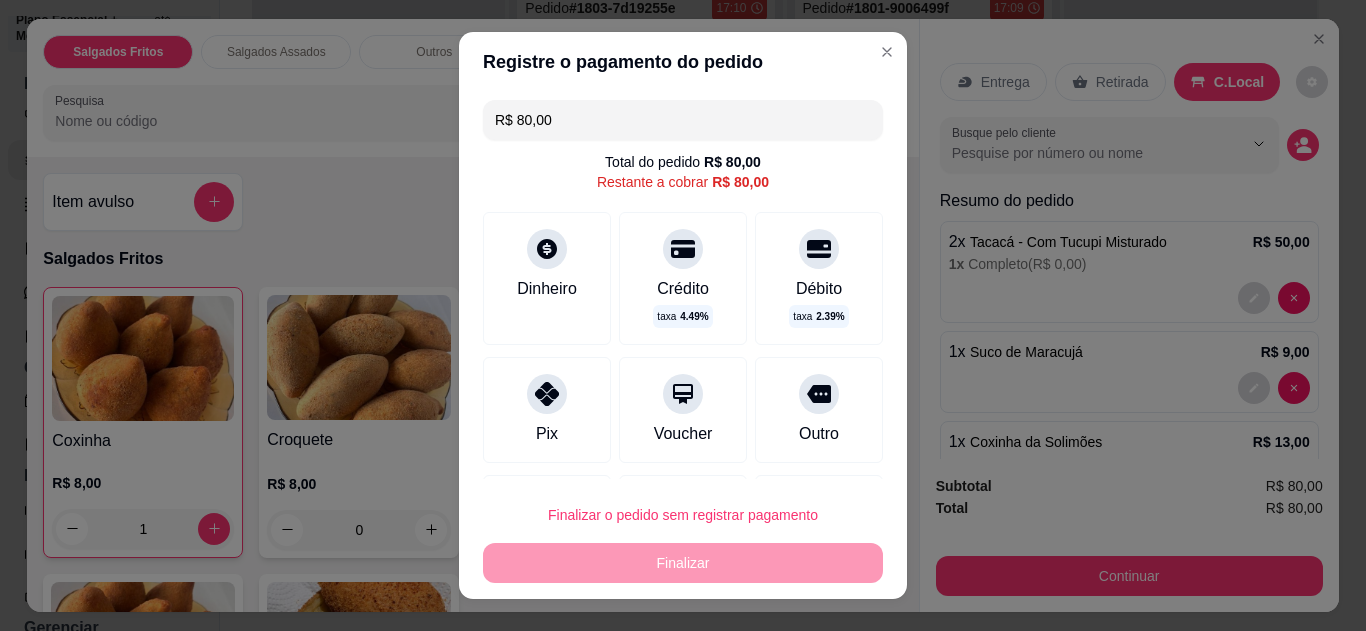 click on "Pix" at bounding box center [547, 410] 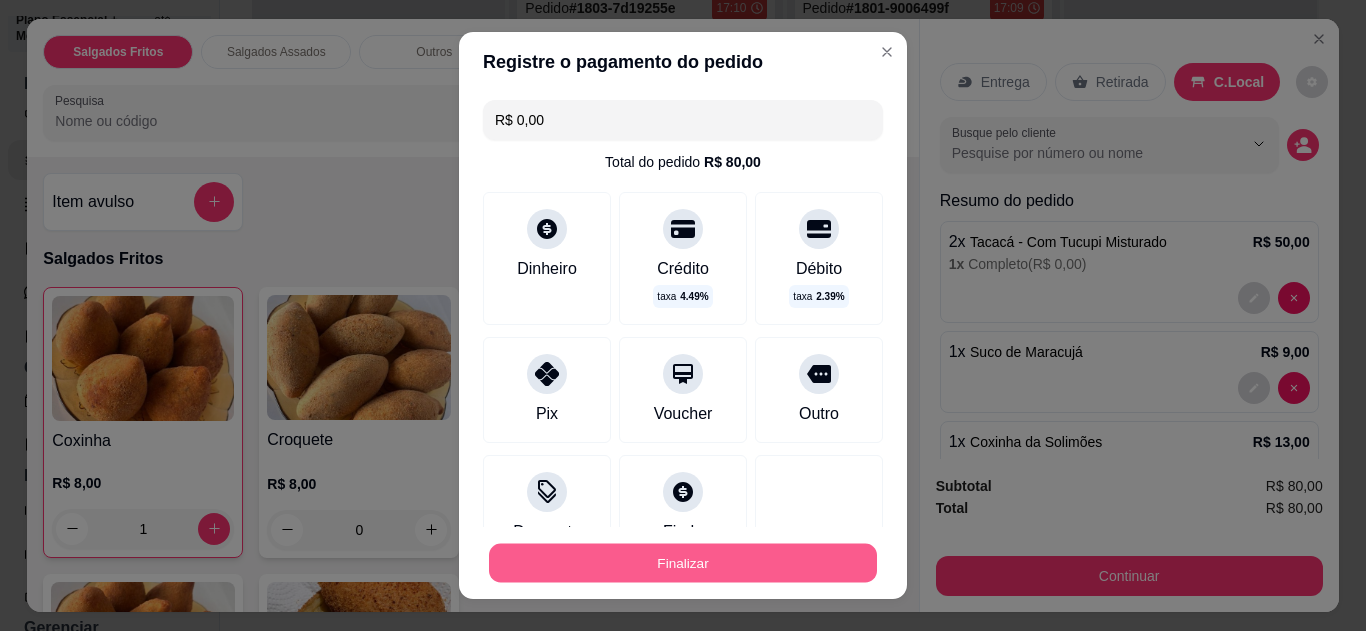 click on "Finalizar" at bounding box center [683, 563] 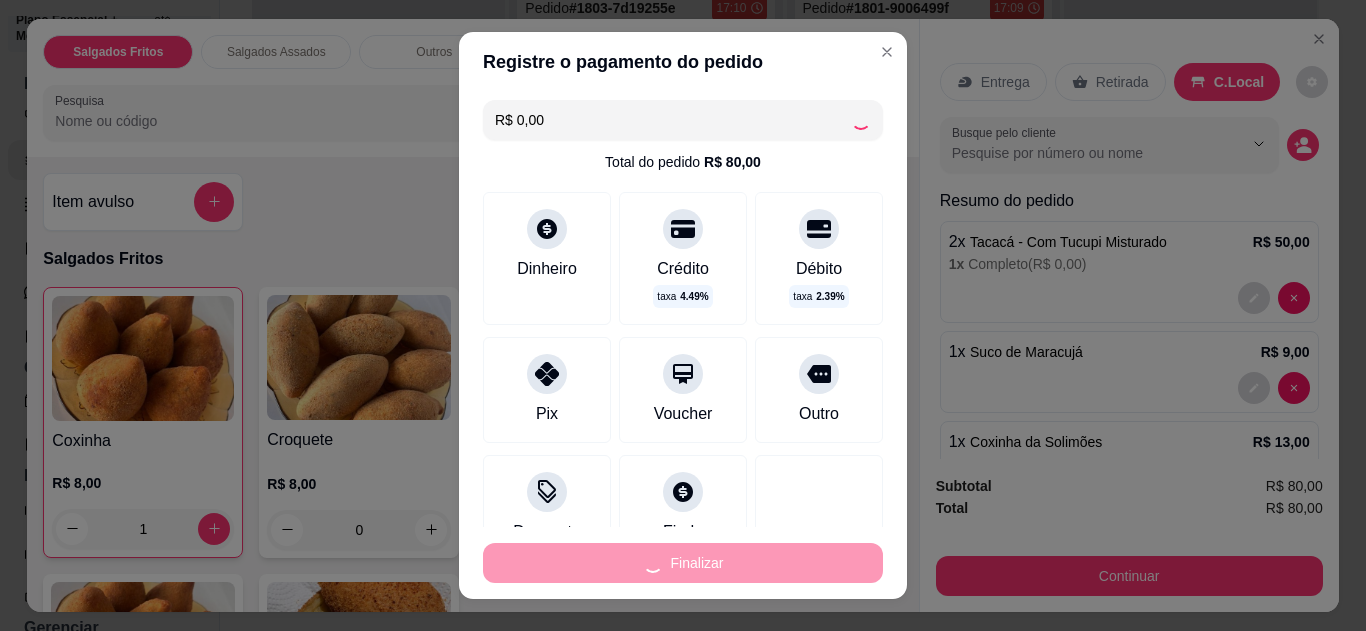 type on "0" 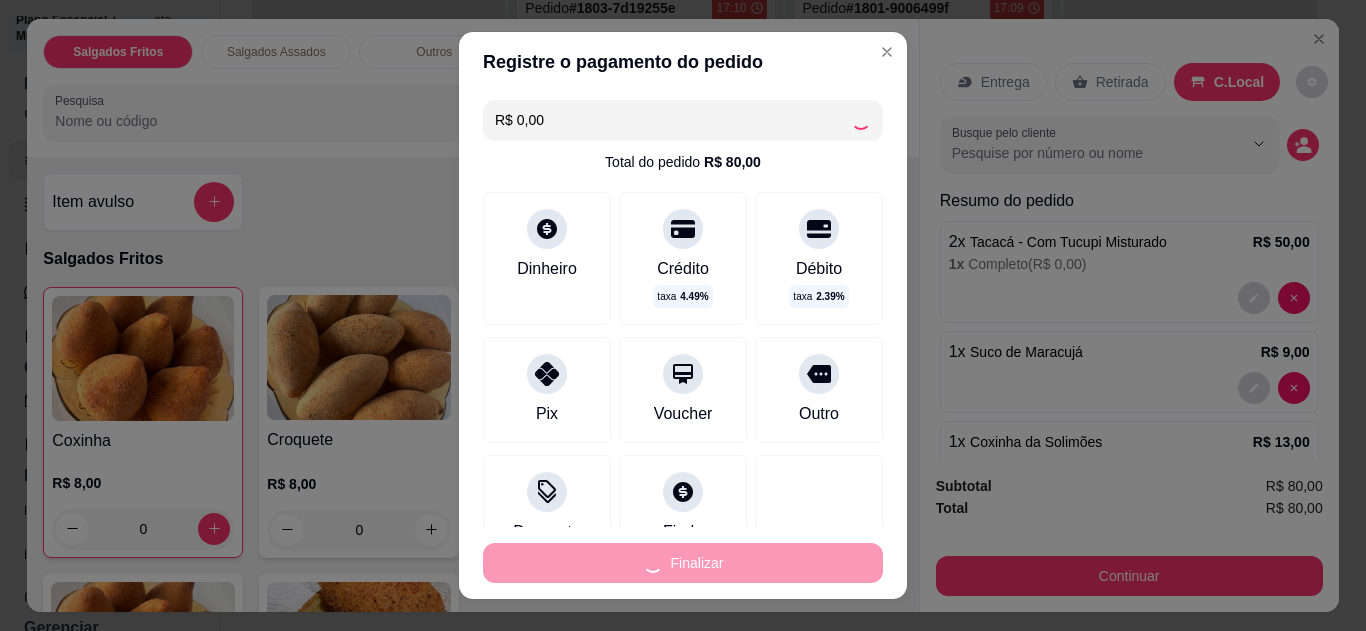 type on "-R$ 80,00" 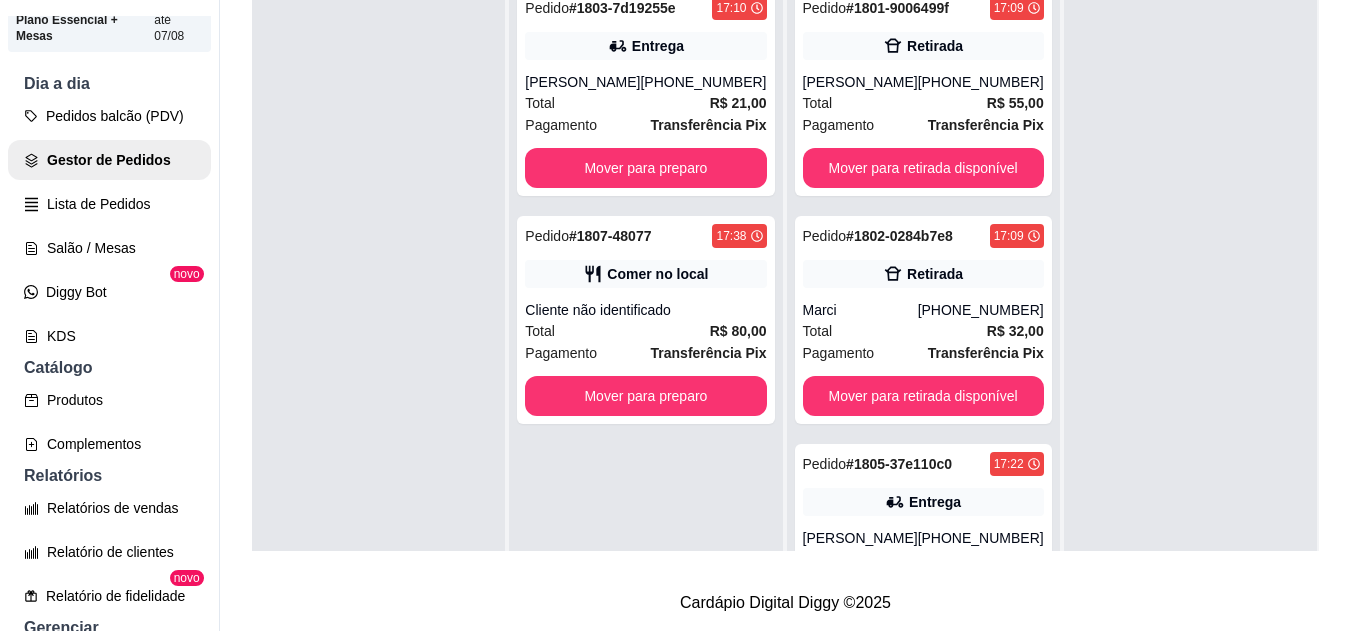 scroll, scrollTop: 319, scrollLeft: 0, axis: vertical 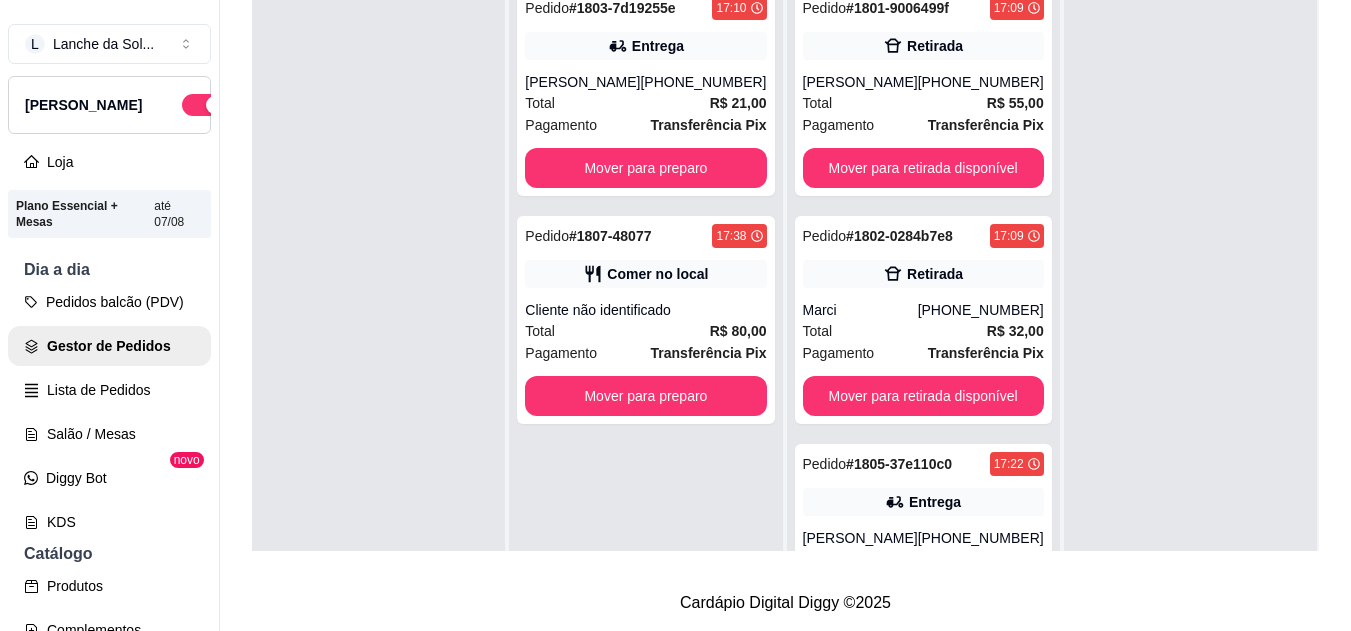 click at bounding box center [215, 105] 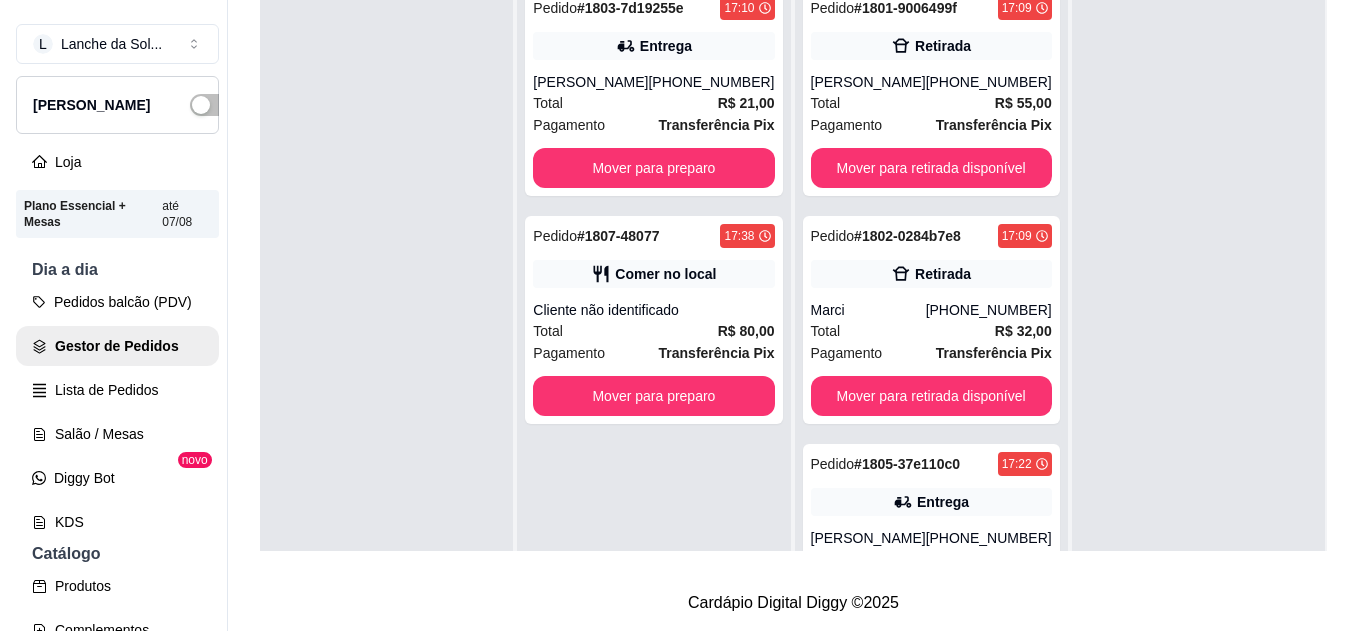 scroll, scrollTop: 73, scrollLeft: 0, axis: vertical 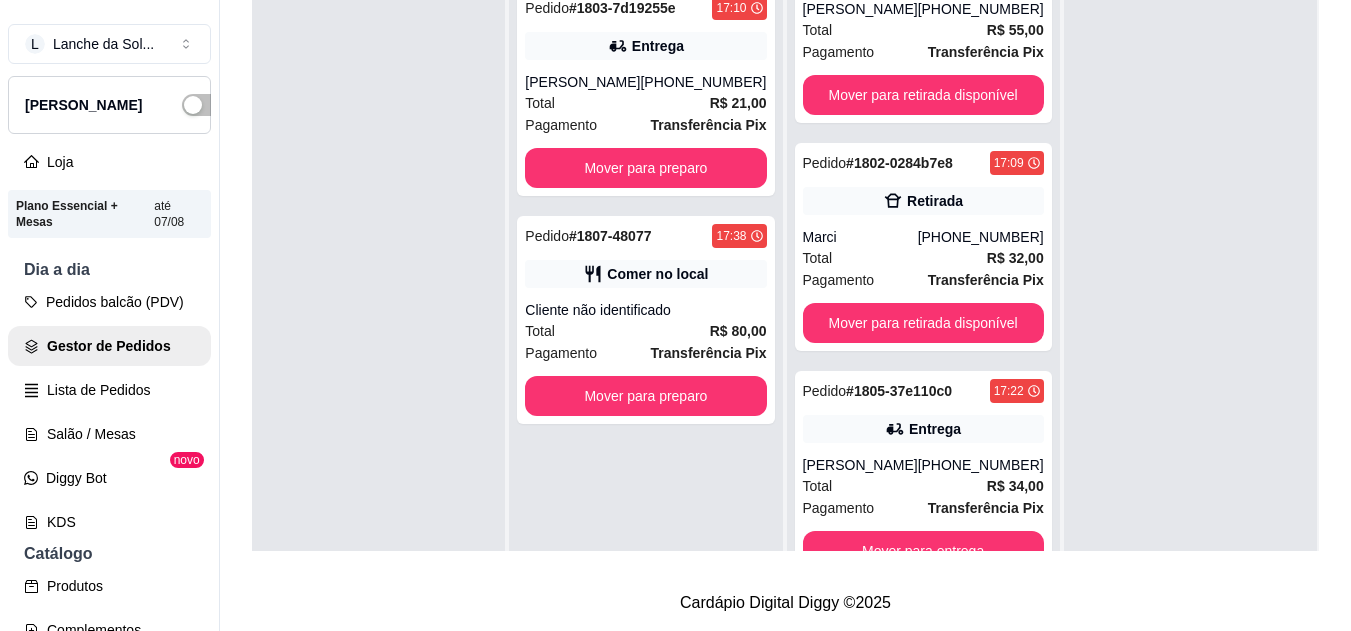 click on "Janaina Aragao" at bounding box center [860, 465] 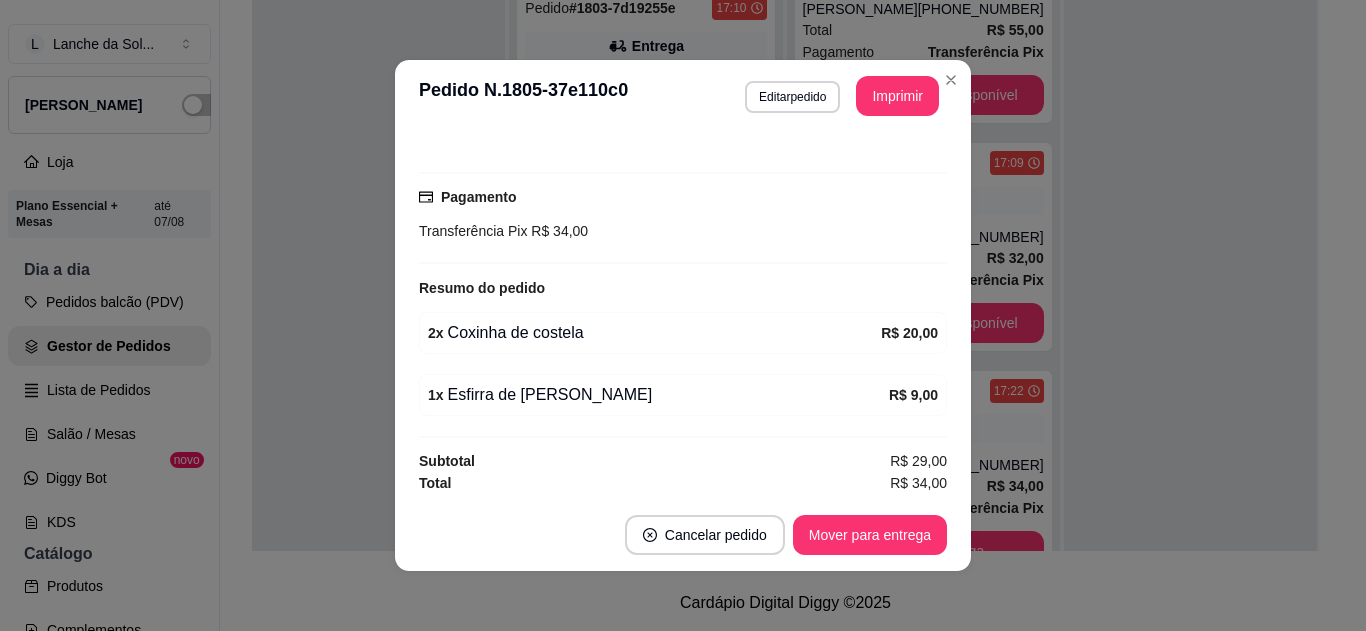 scroll, scrollTop: 488, scrollLeft: 0, axis: vertical 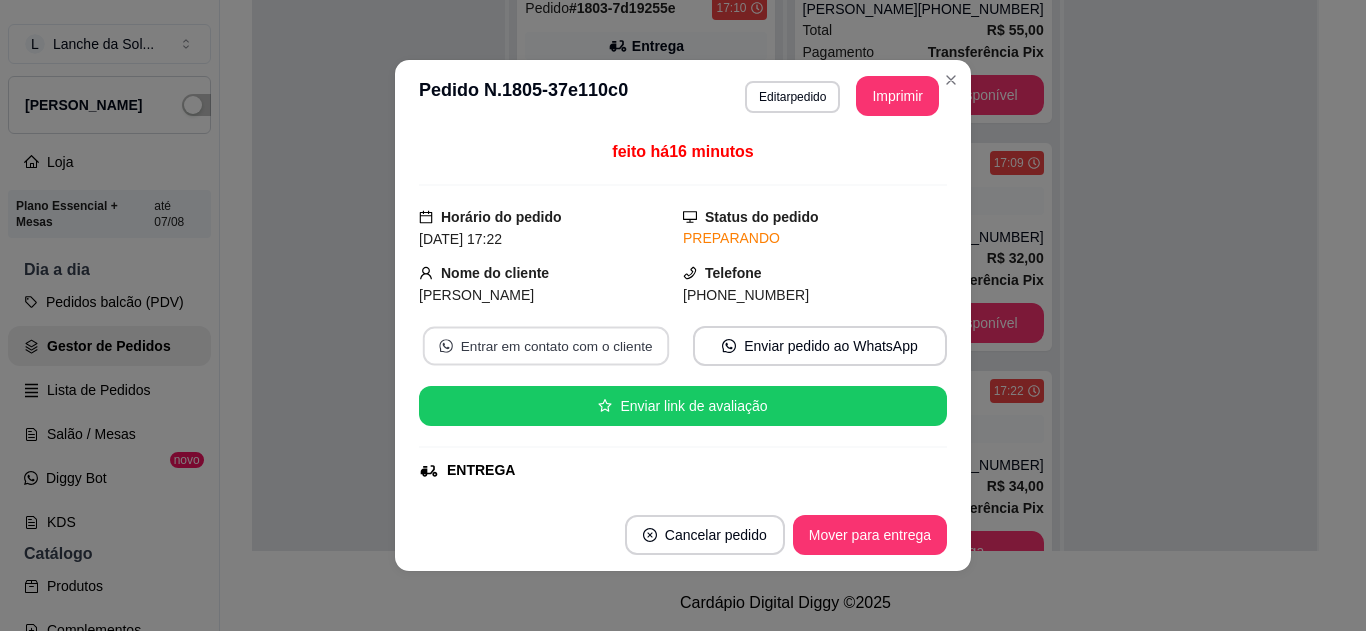 click on "Entrar em contato com o cliente" at bounding box center (546, 346) 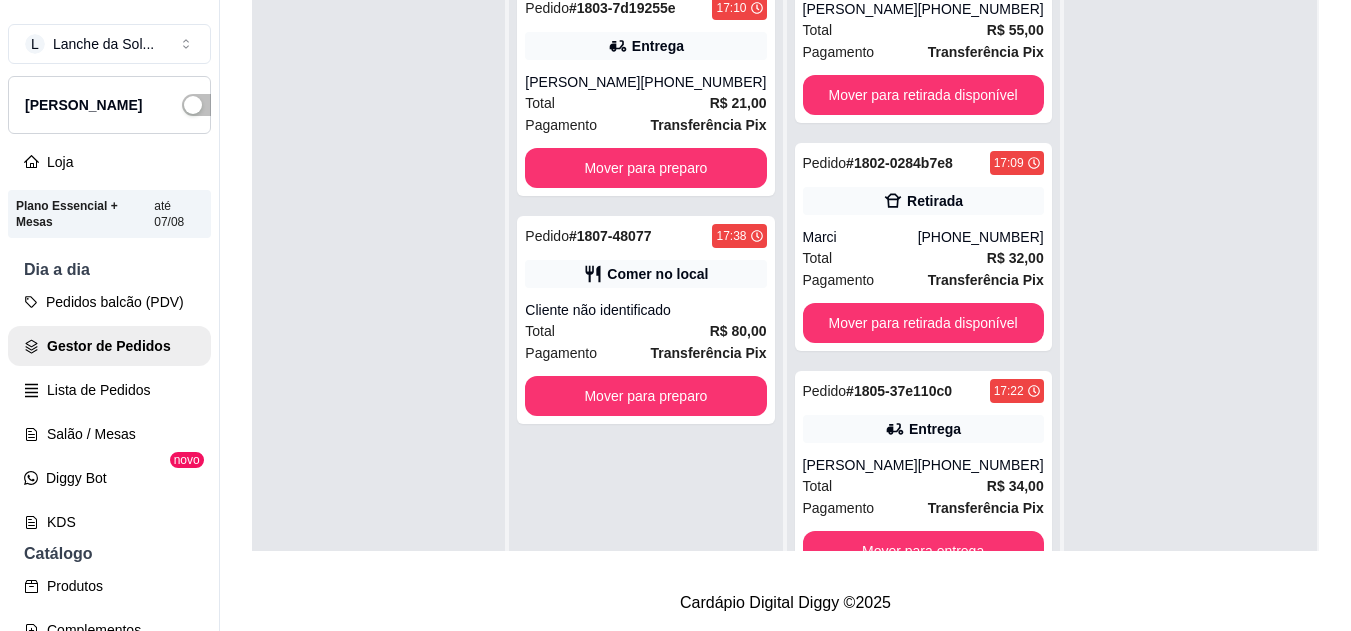 click on "Marci" at bounding box center (860, 237) 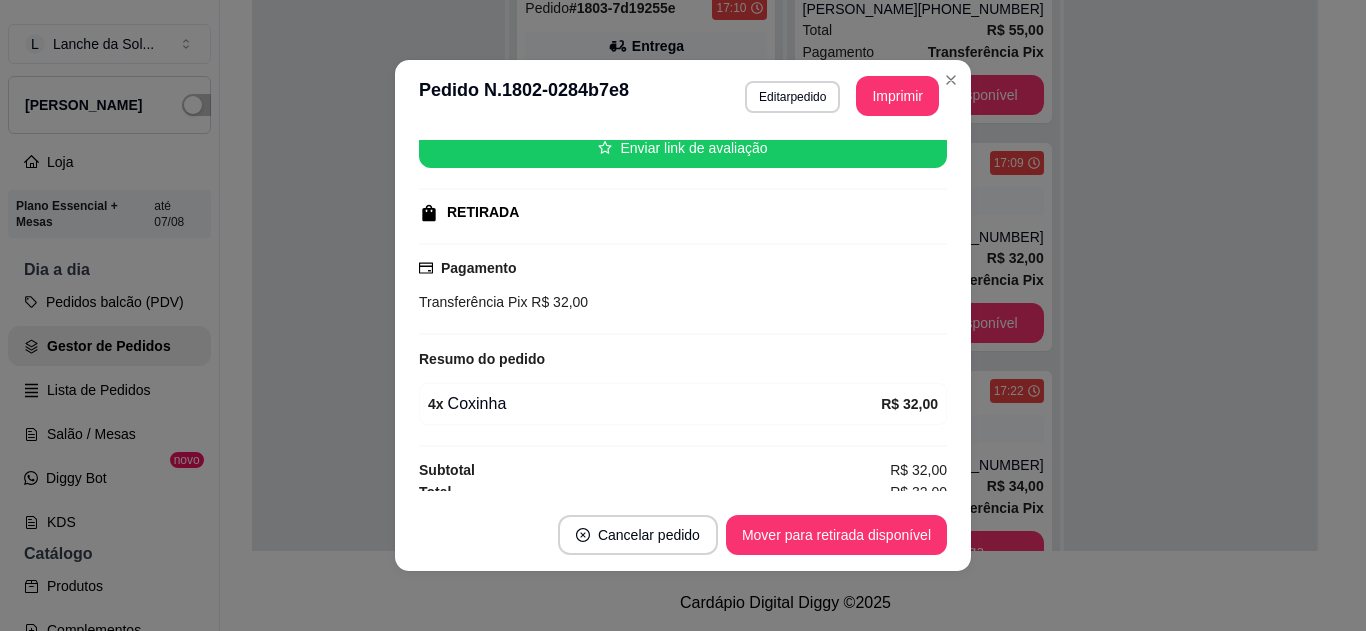 scroll, scrollTop: 270, scrollLeft: 0, axis: vertical 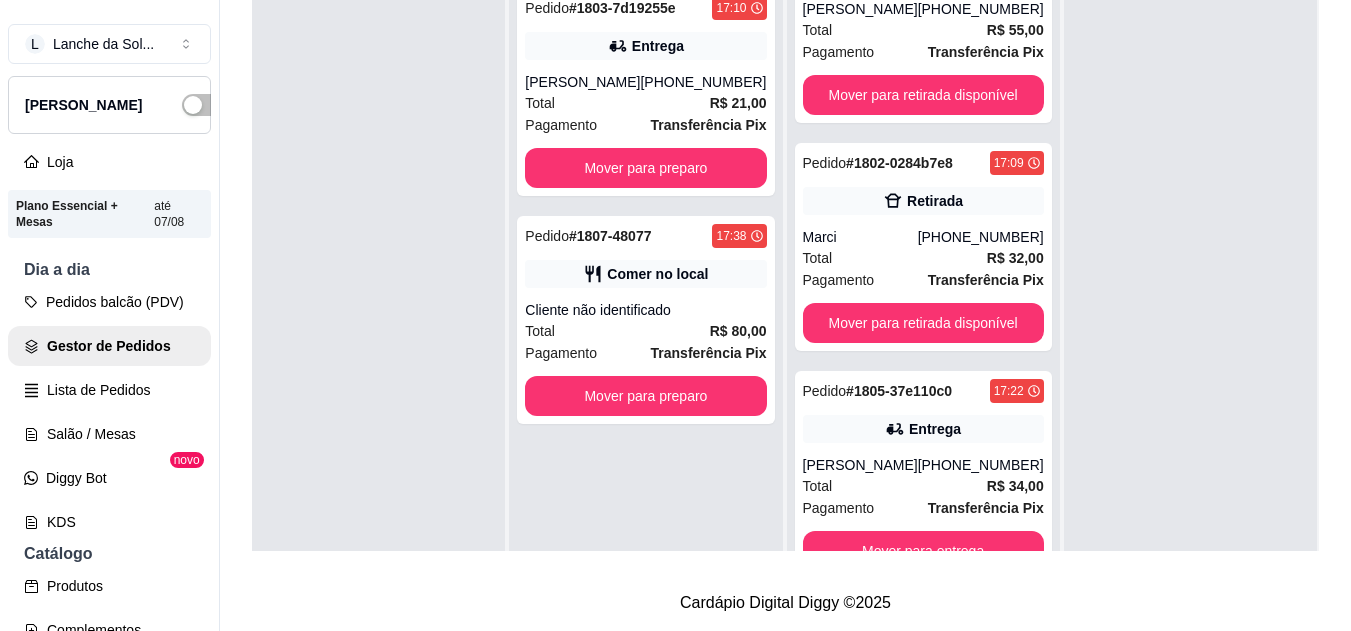 click on "Transferência Pix" at bounding box center (986, 52) 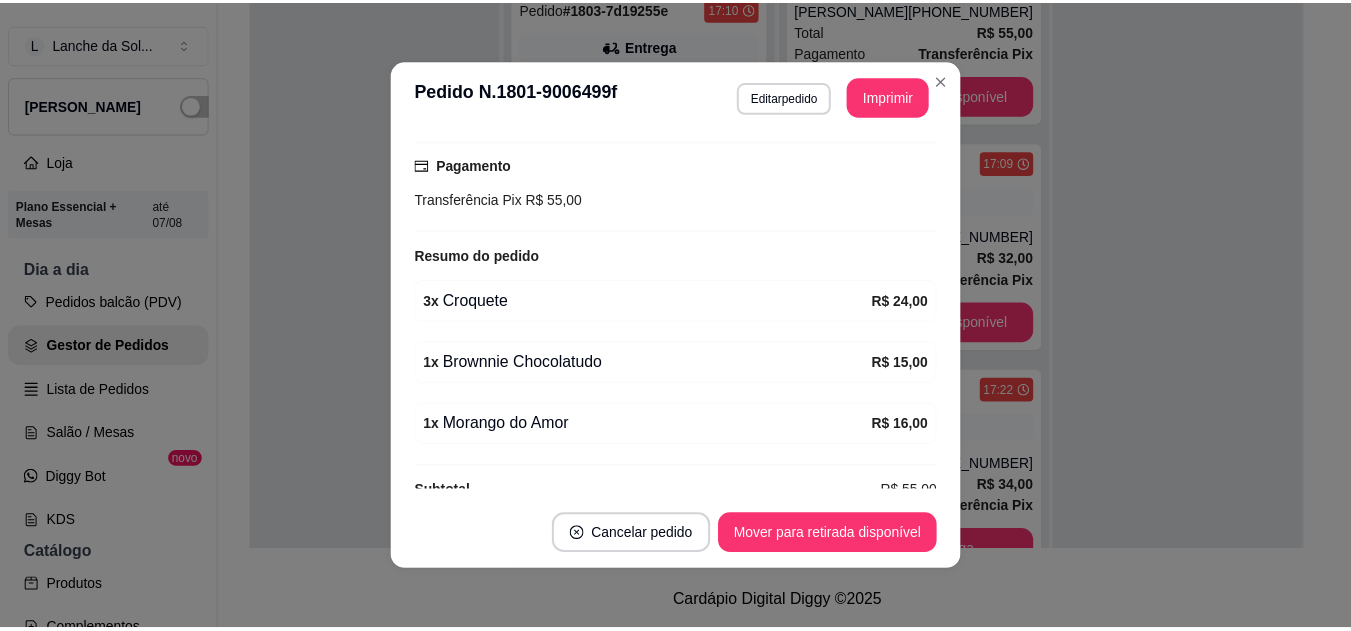 scroll, scrollTop: 378, scrollLeft: 0, axis: vertical 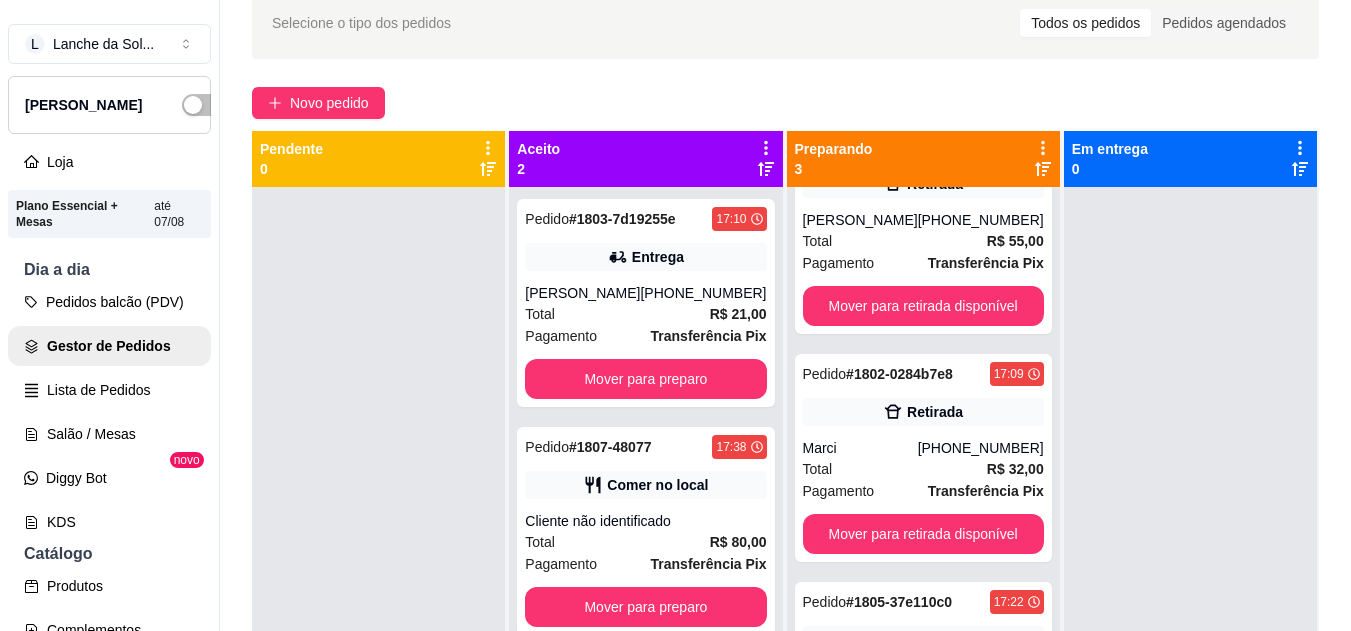 click on "Total R$ 55,00" at bounding box center (923, 241) 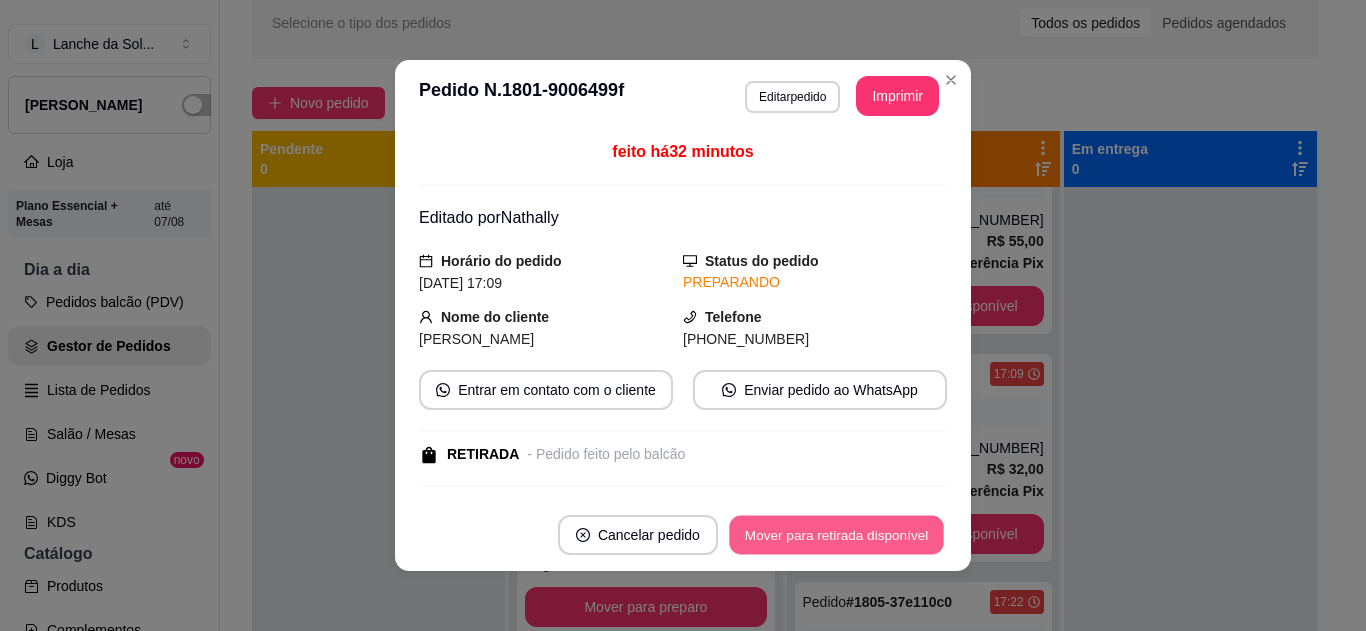 click on "Mover para retirada disponível" at bounding box center (836, 535) 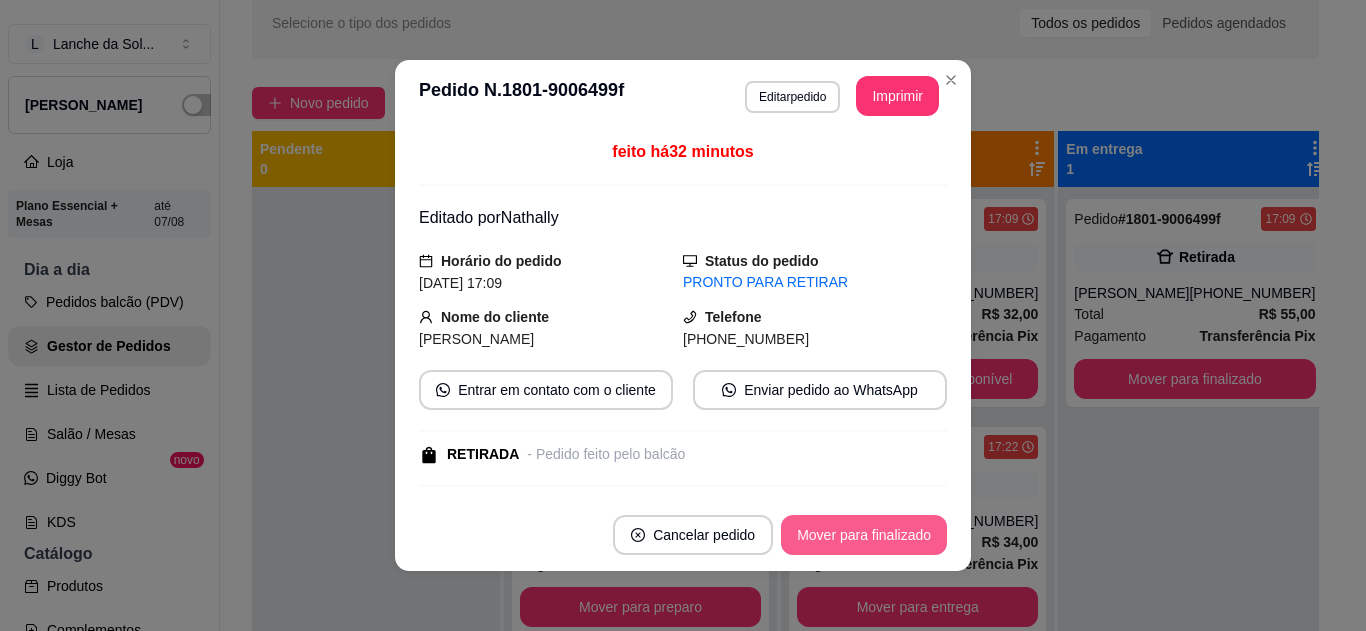 scroll, scrollTop: 0, scrollLeft: 0, axis: both 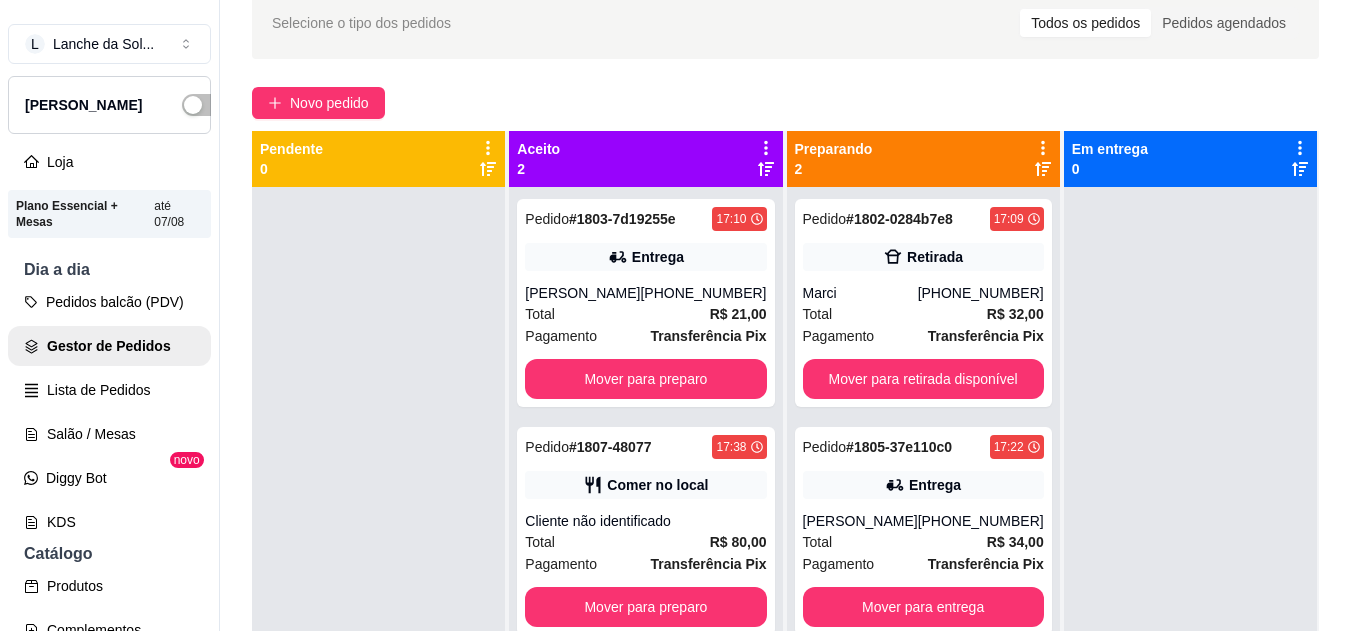 click on "Marci" at bounding box center [860, 293] 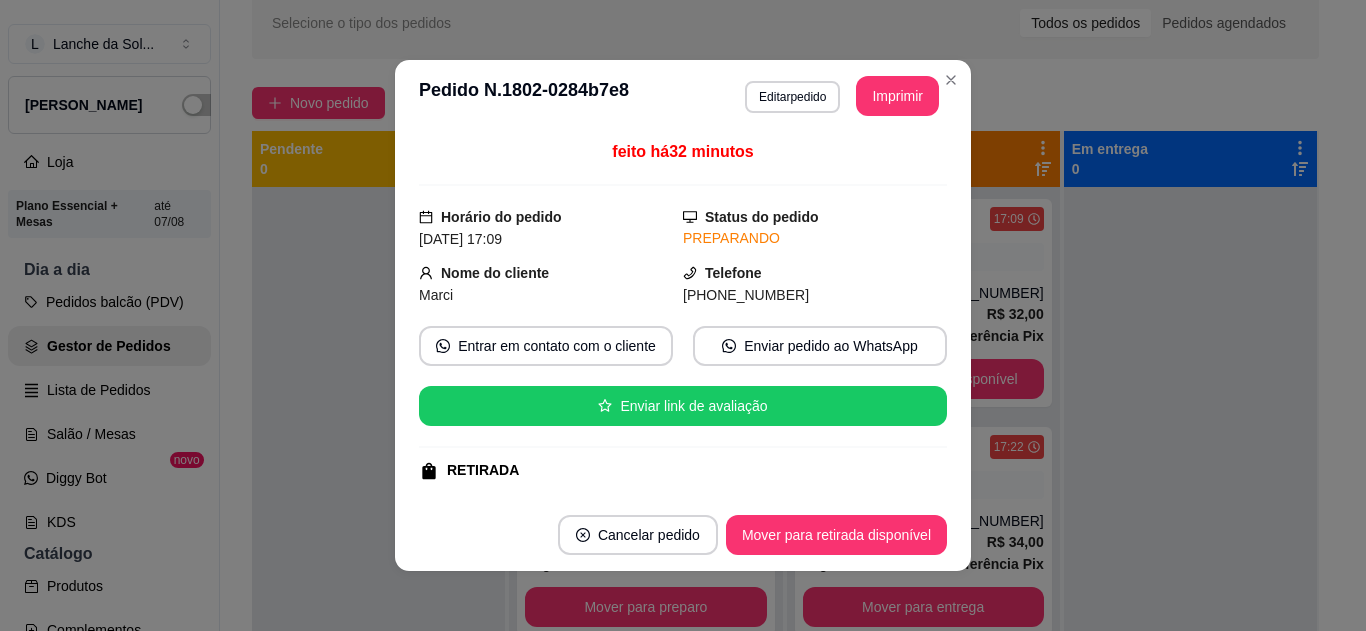 scroll, scrollTop: 270, scrollLeft: 0, axis: vertical 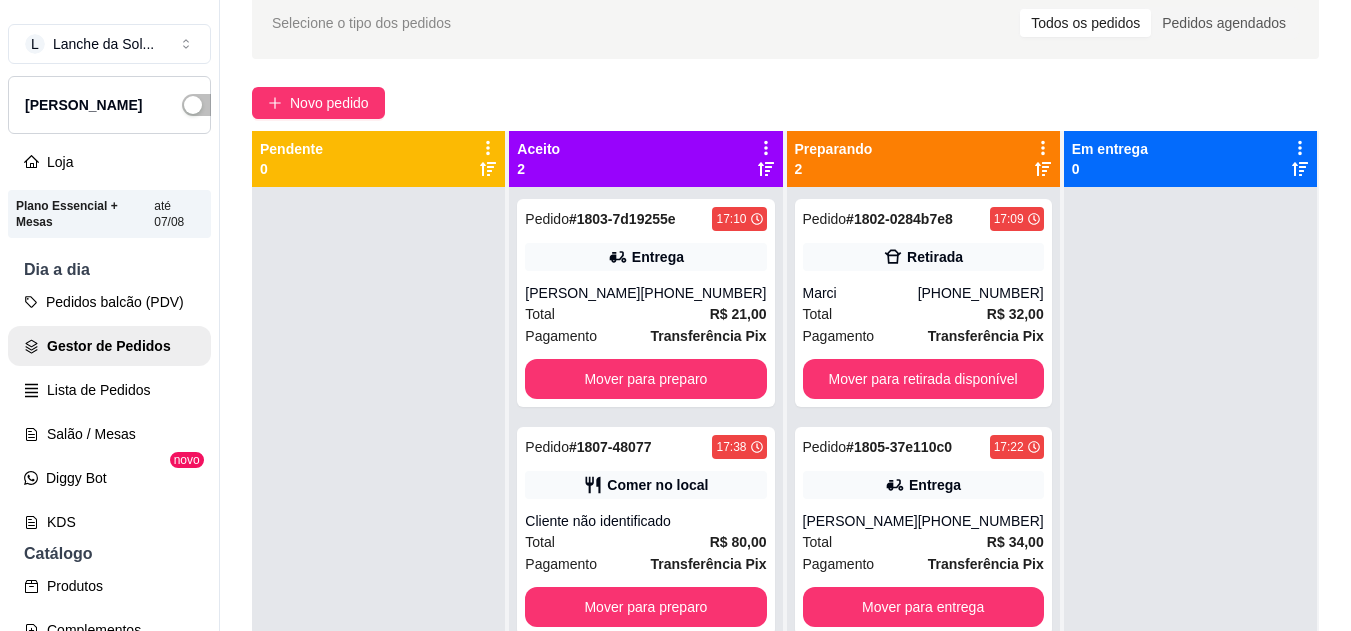 click on "R$ 32,00" at bounding box center [1015, 314] 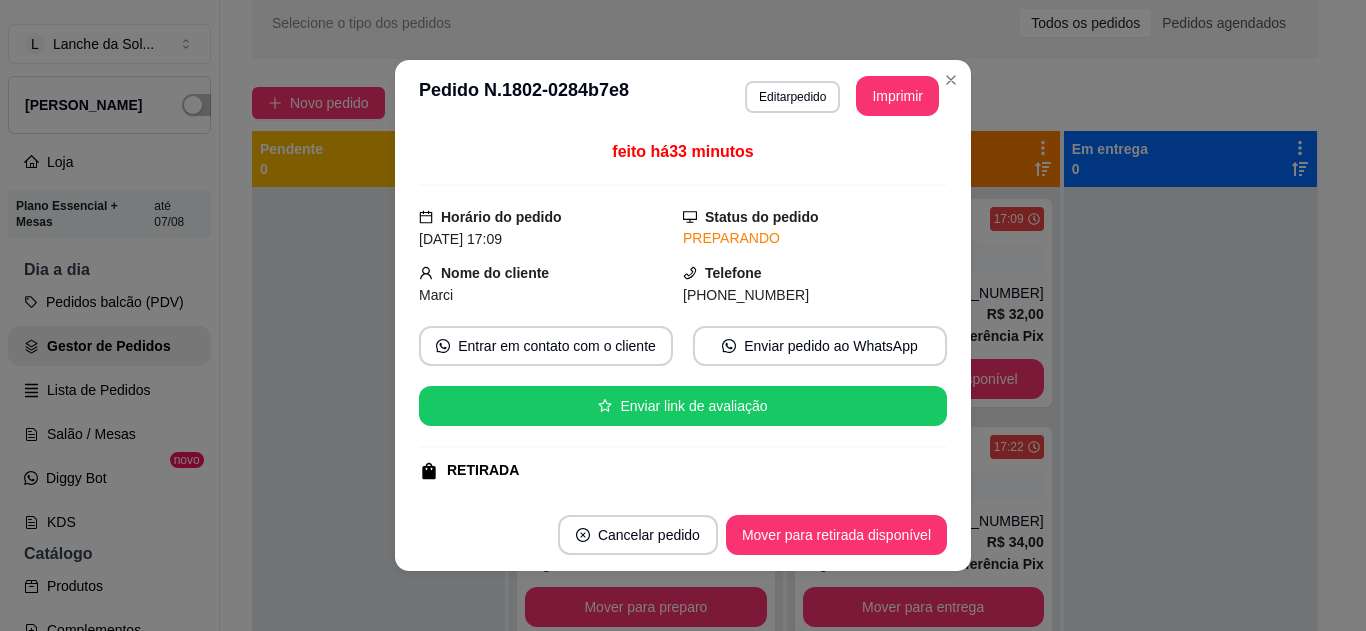 scroll, scrollTop: 270, scrollLeft: 0, axis: vertical 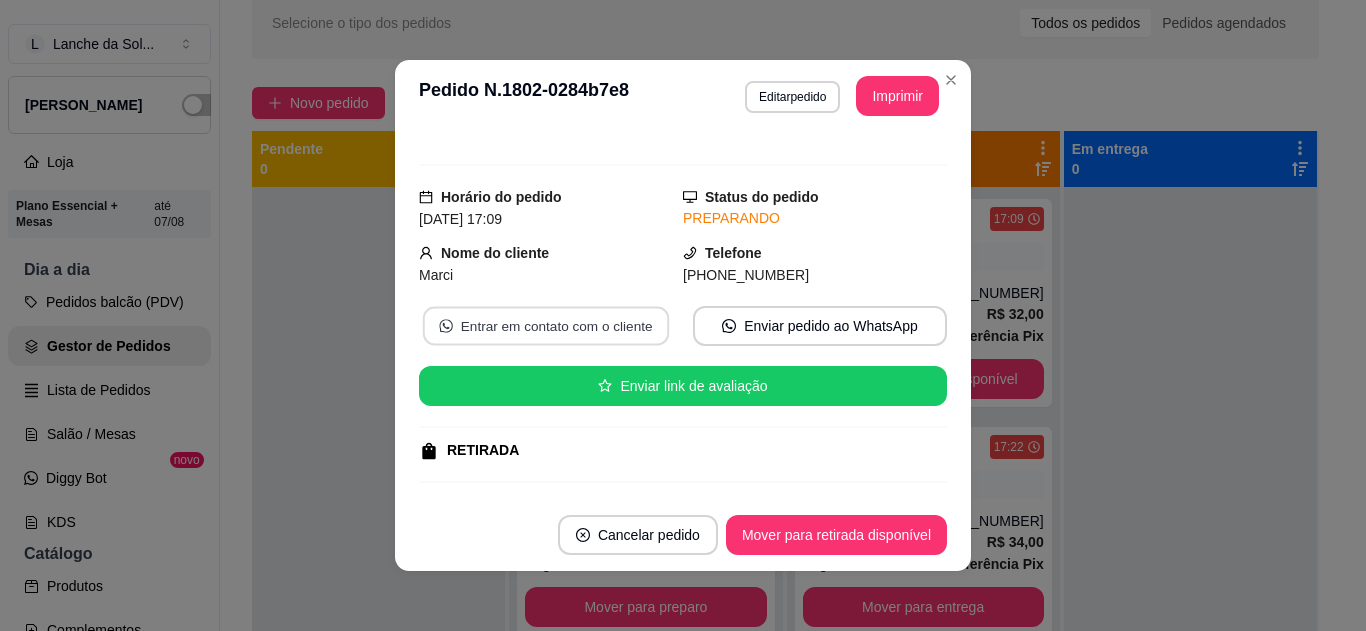 click on "Entrar em contato com o cliente" at bounding box center [546, 326] 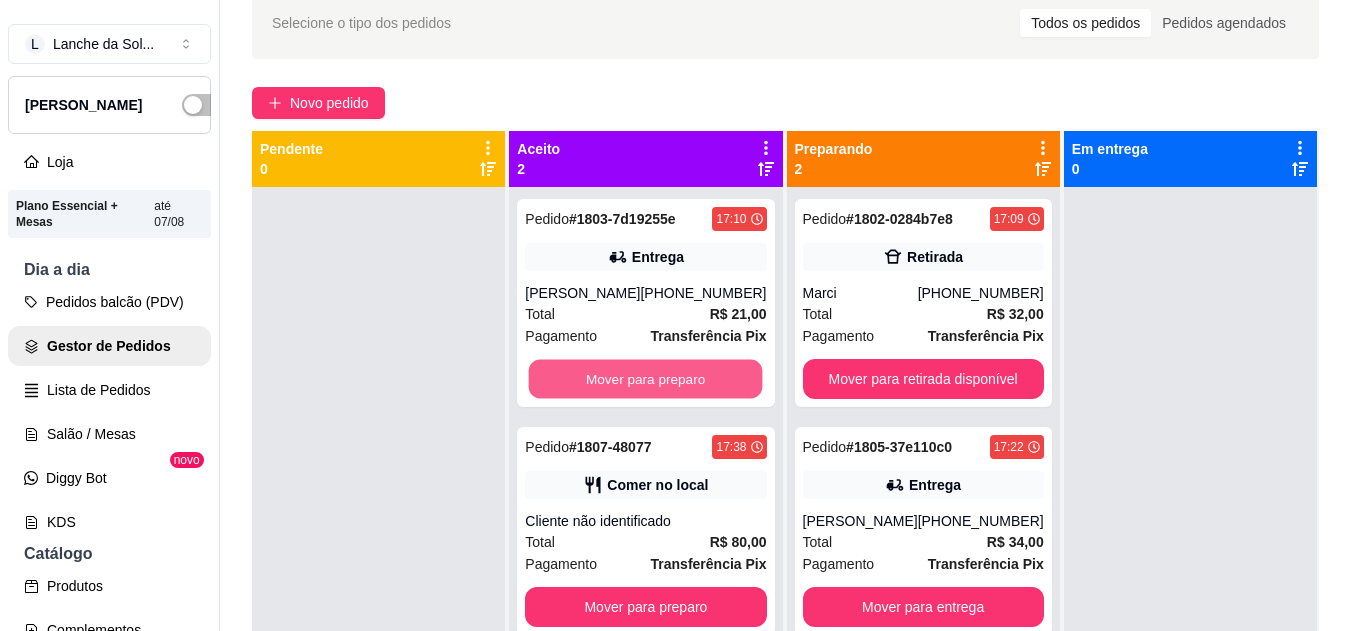 click on "Mover para preparo" at bounding box center (646, 379) 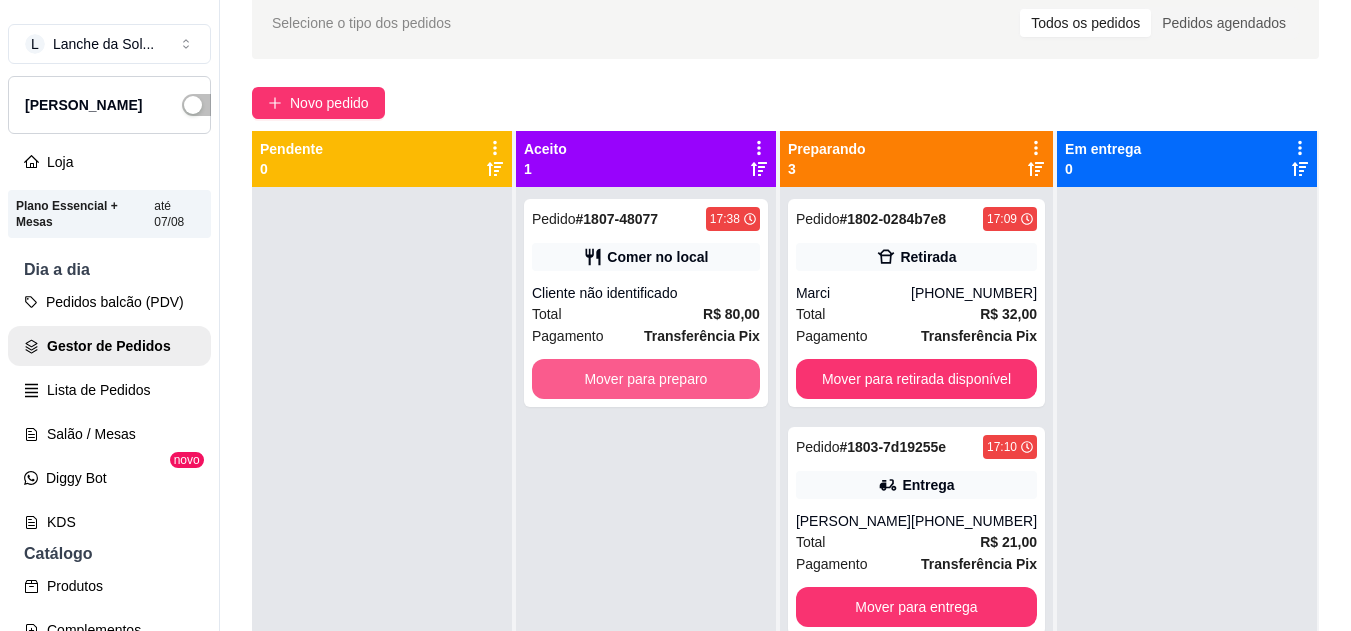 click on "Mover para preparo" at bounding box center (646, 379) 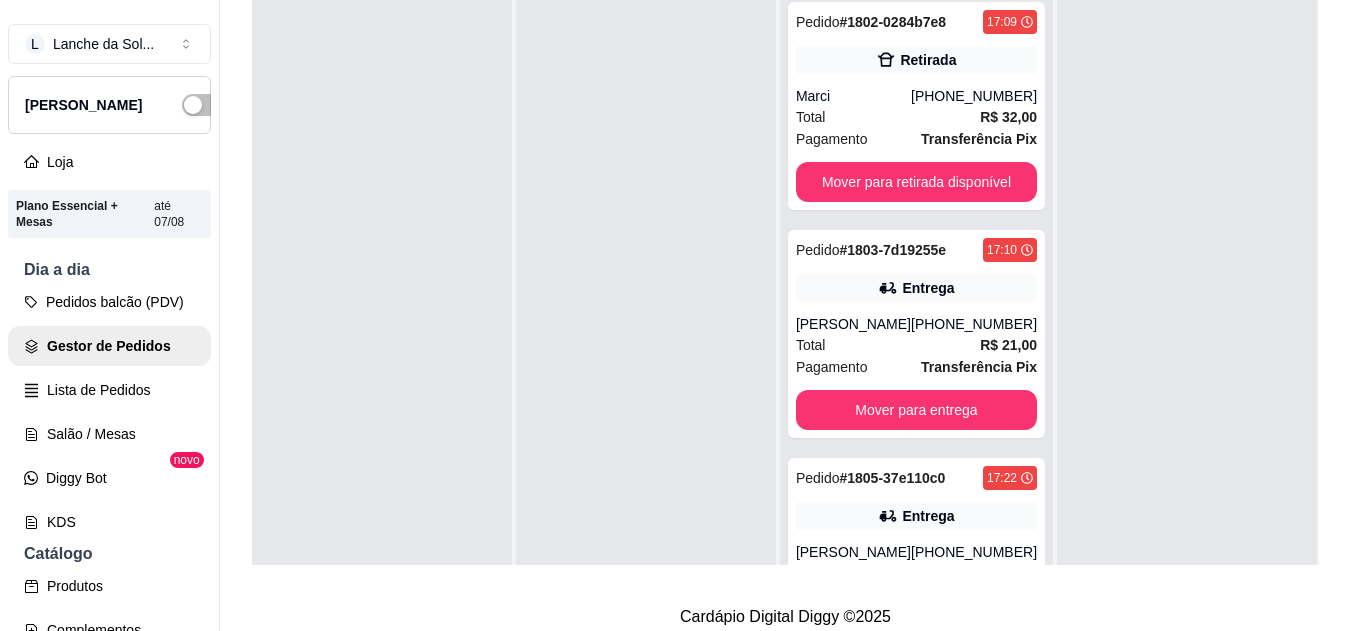 scroll, scrollTop: 319, scrollLeft: 0, axis: vertical 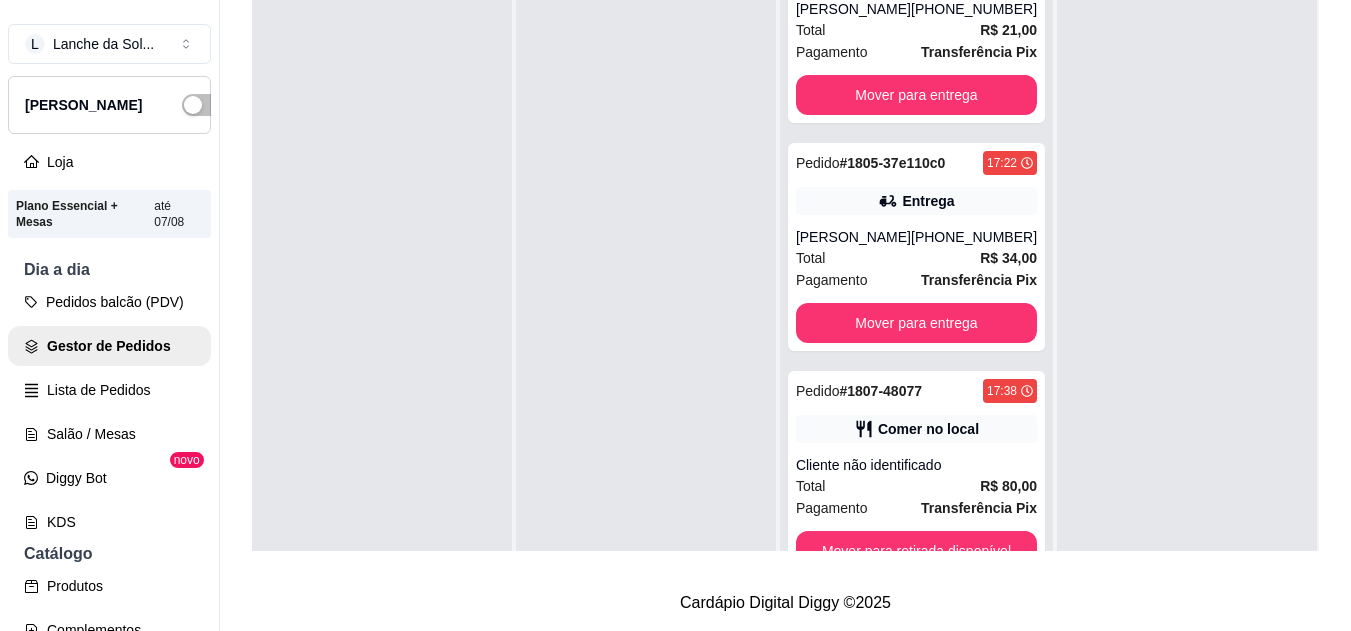 click on "Cliente não identificado" at bounding box center (916, 465) 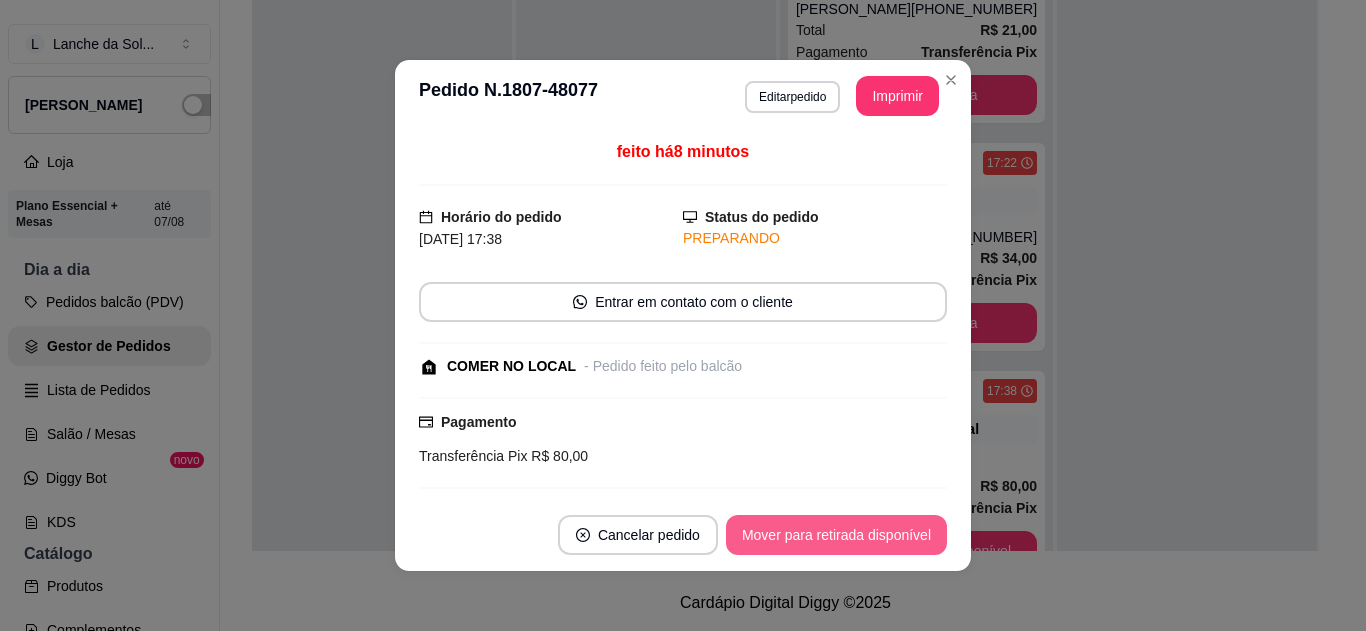 click on "Mover para retirada disponível" at bounding box center (836, 535) 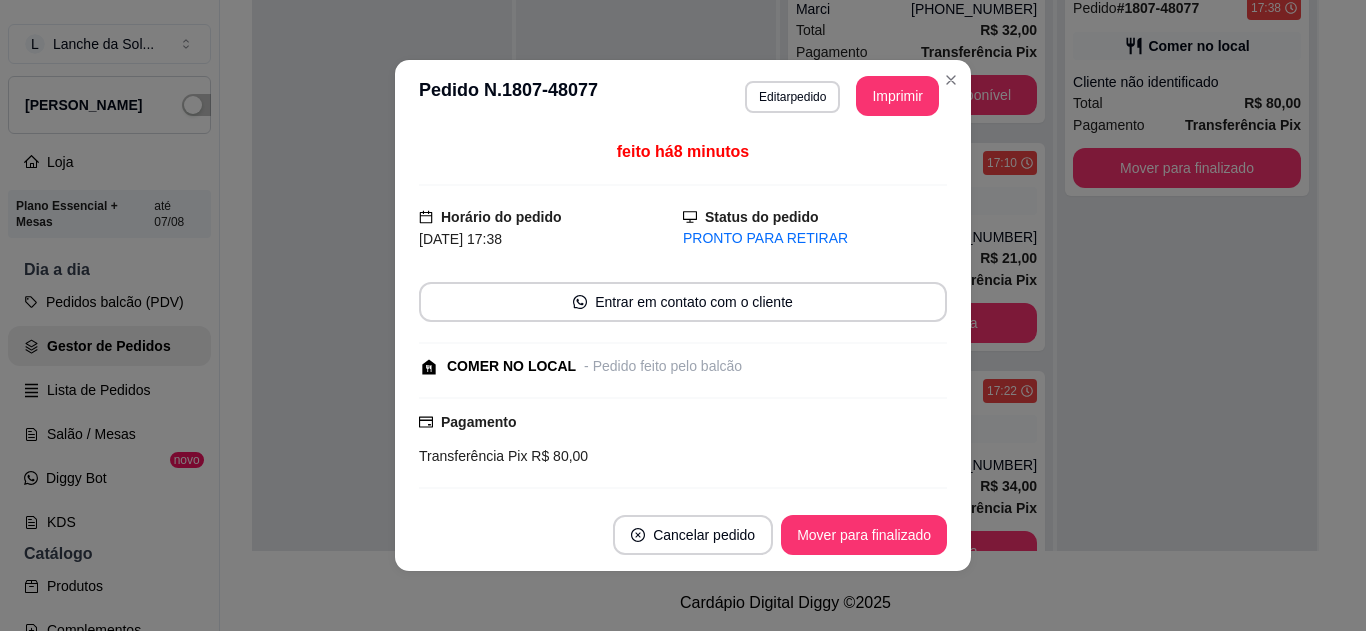 scroll, scrollTop: 73, scrollLeft: 0, axis: vertical 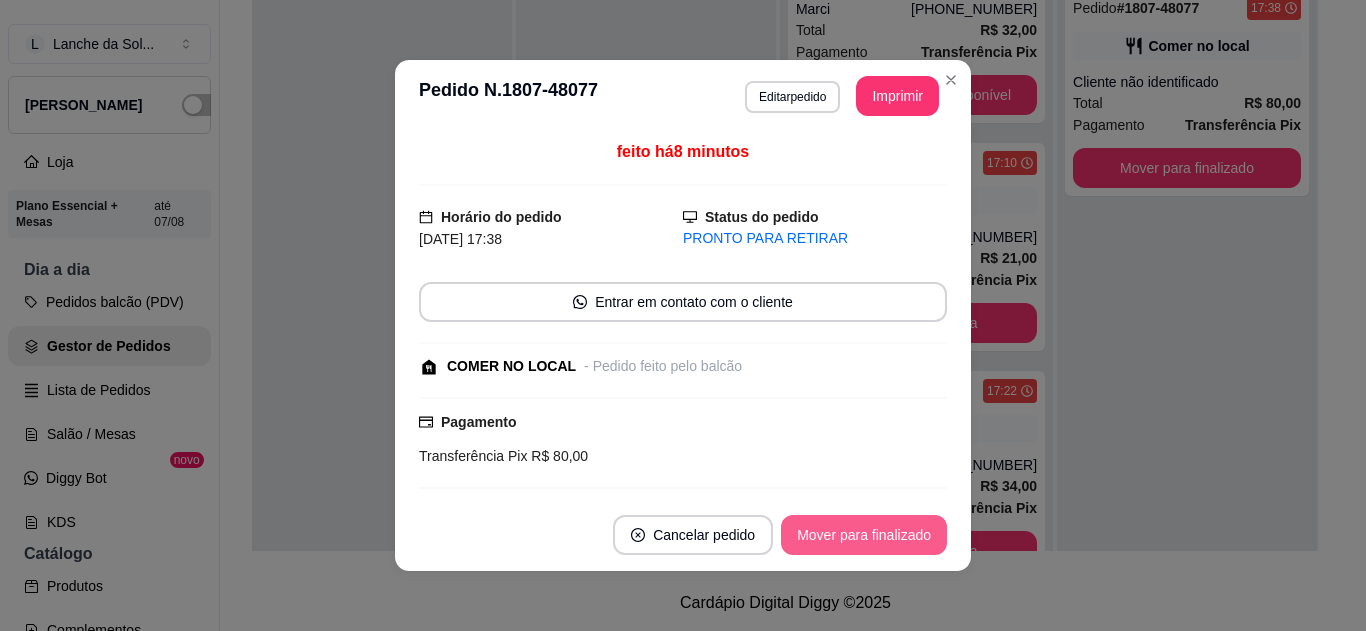 click on "Mover para finalizado" at bounding box center [864, 535] 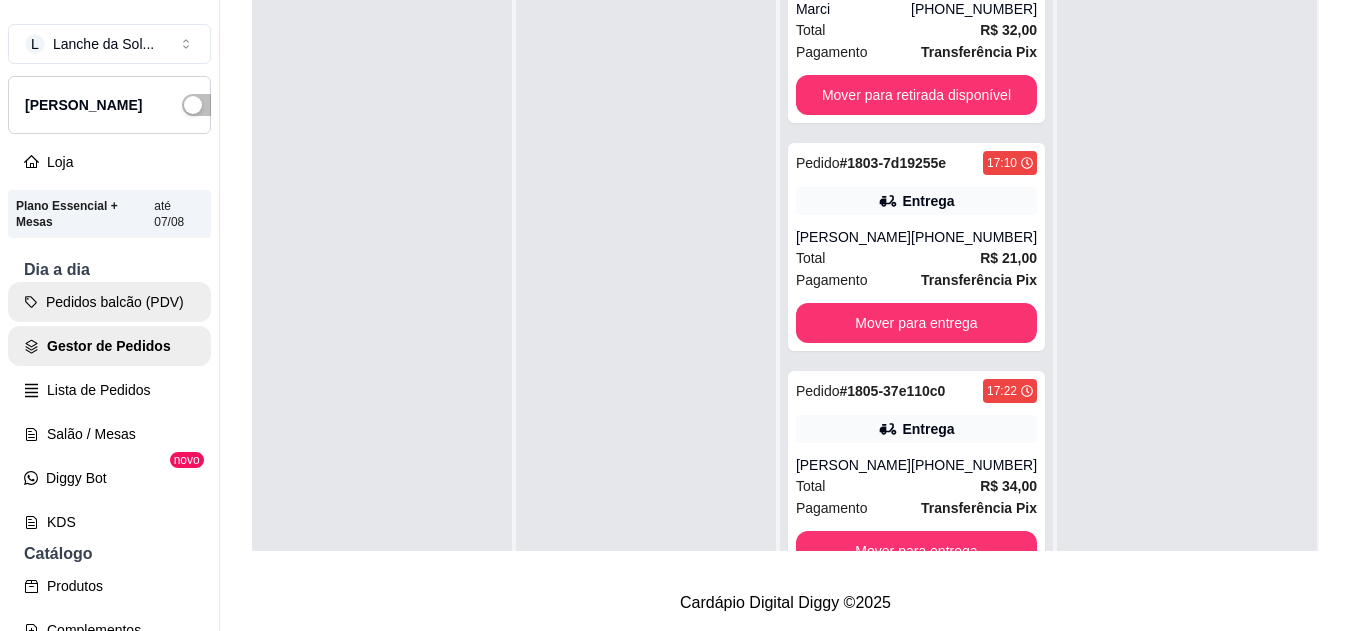 click on "Pedidos balcão (PDV)" at bounding box center [109, 302] 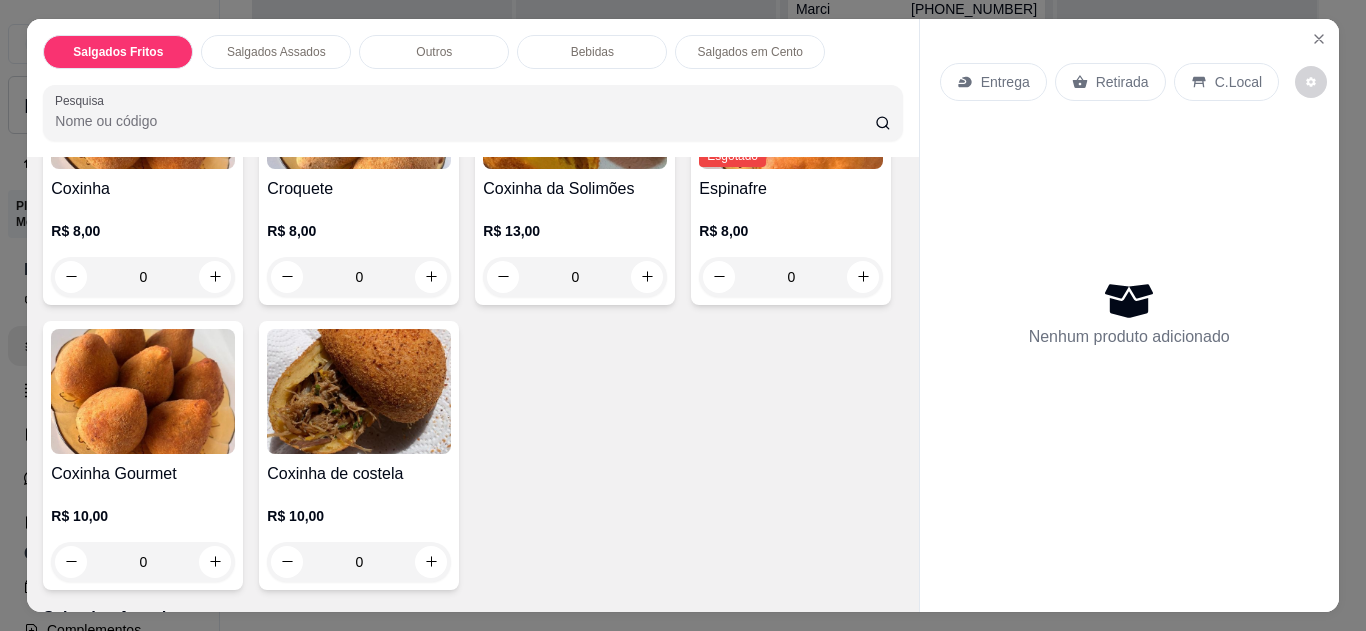 scroll, scrollTop: 285, scrollLeft: 0, axis: vertical 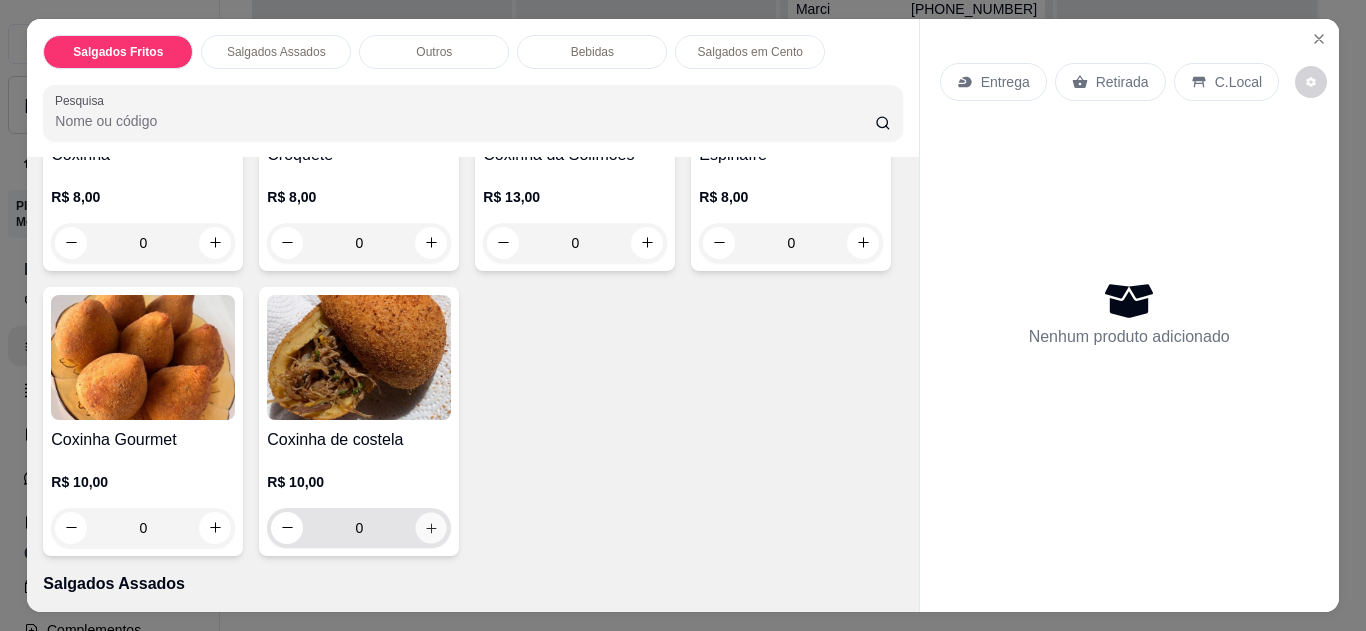 click at bounding box center [431, 527] 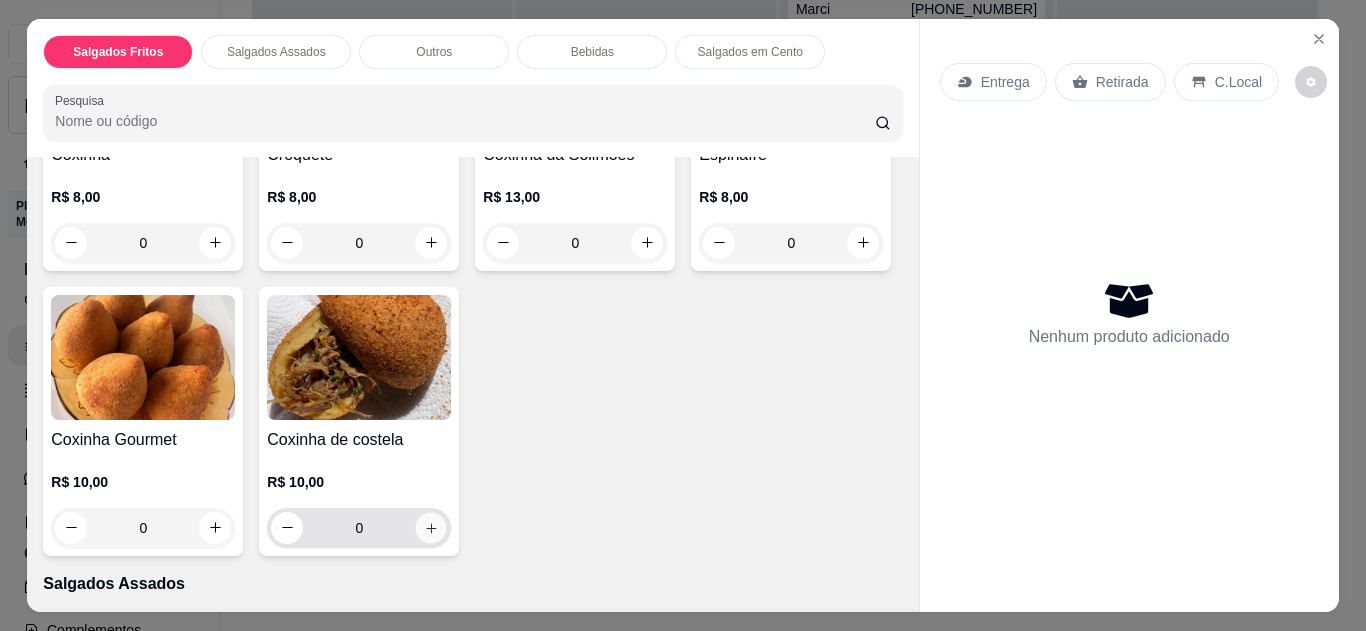 type on "1" 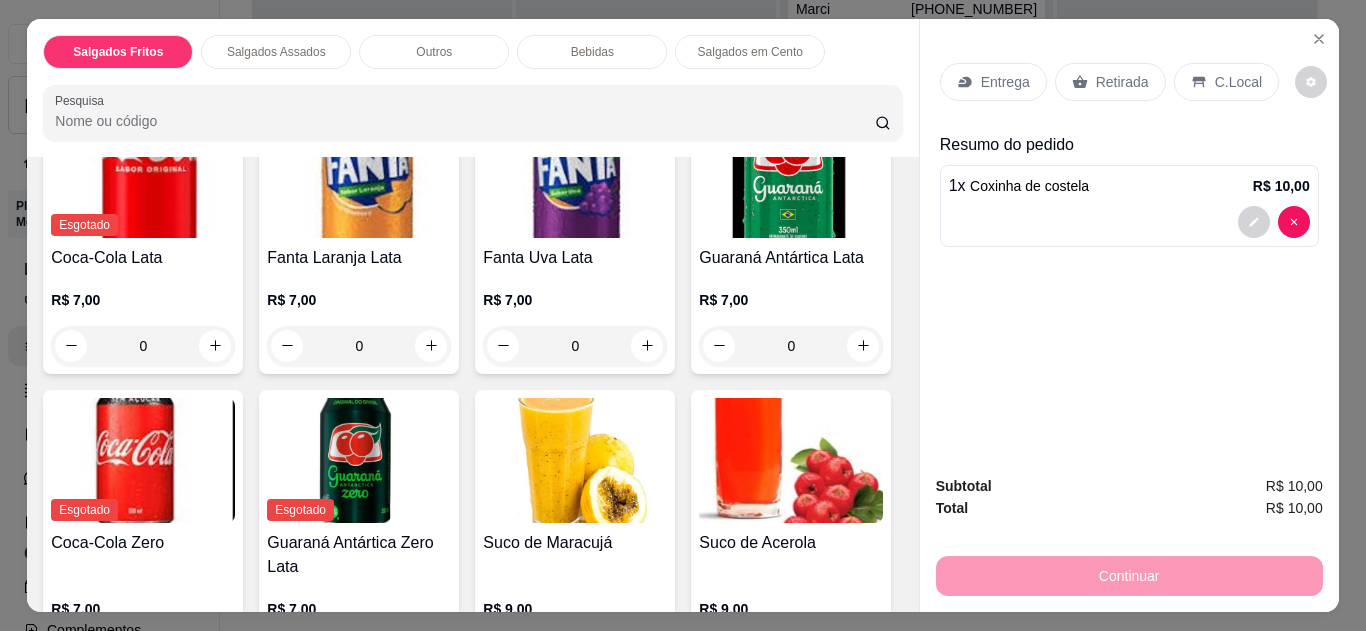 scroll, scrollTop: 1763, scrollLeft: 0, axis: vertical 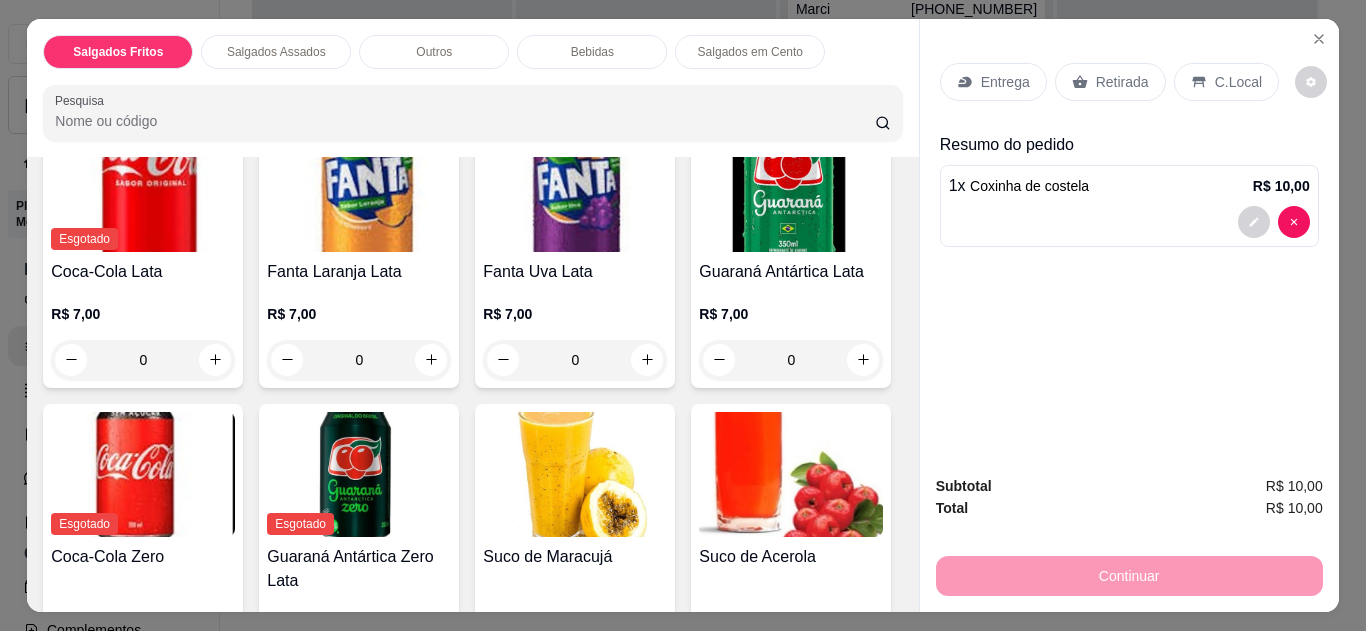 drag, startPoint x: 869, startPoint y: 447, endPoint x: 866, endPoint y: 469, distance: 22.203604 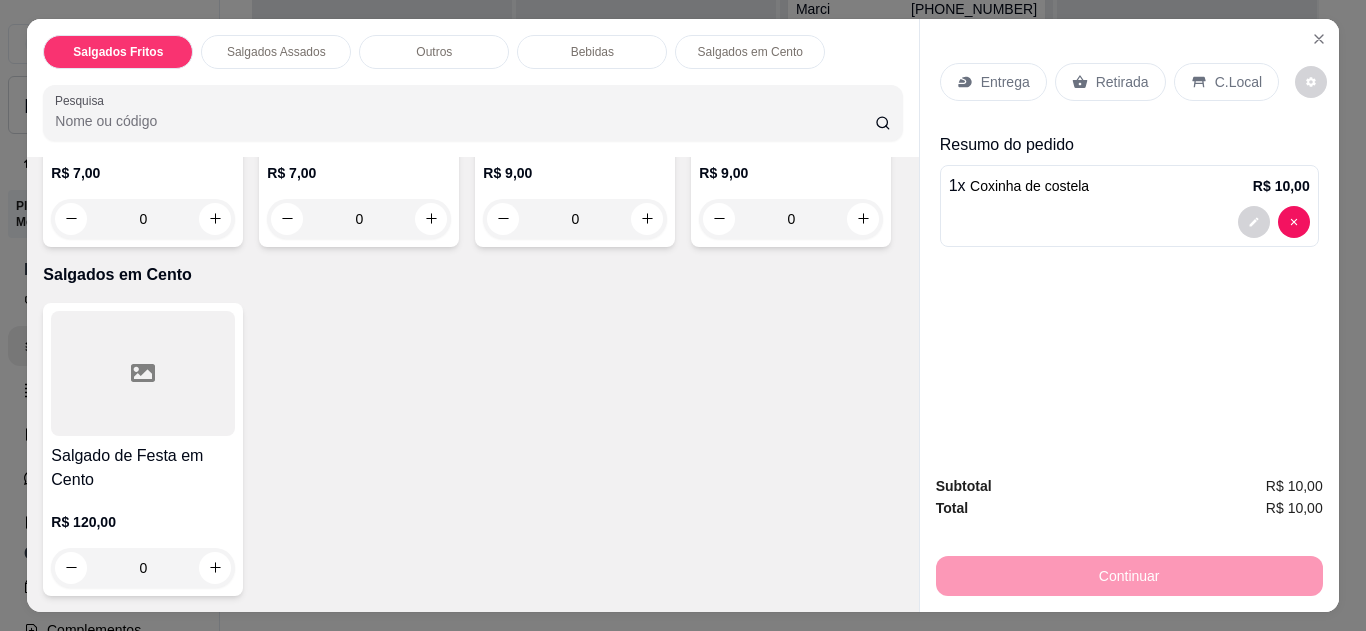 scroll, scrollTop: 2272, scrollLeft: 0, axis: vertical 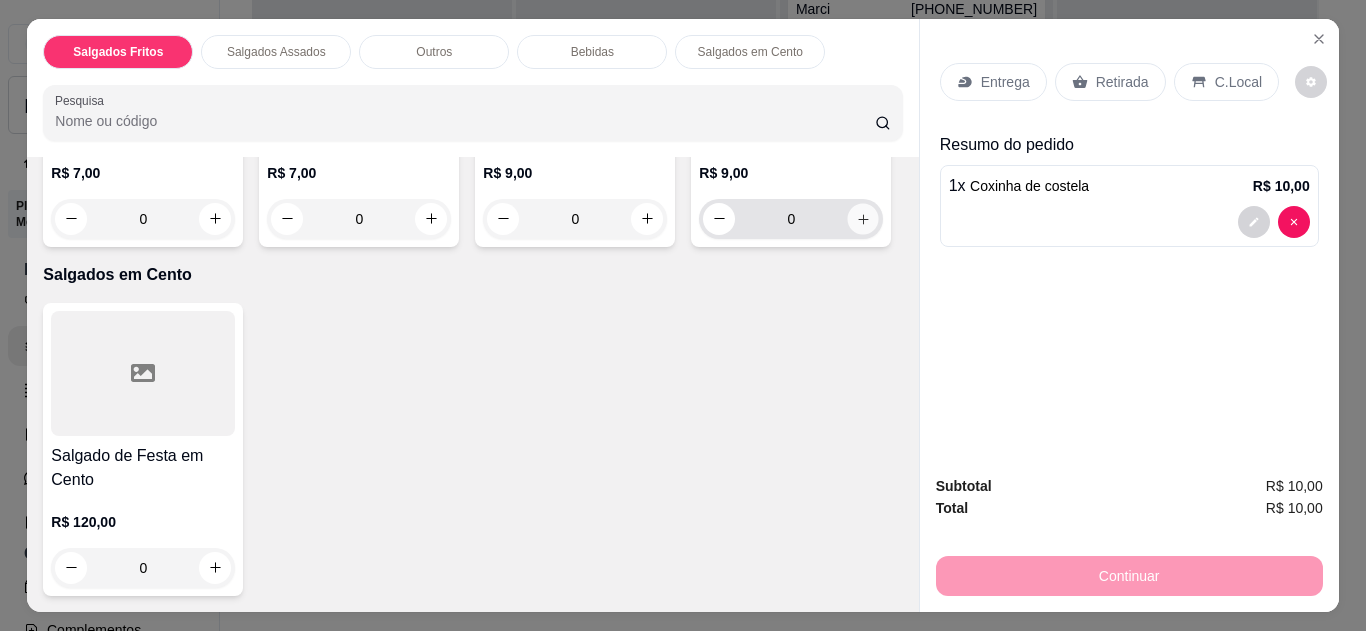 click 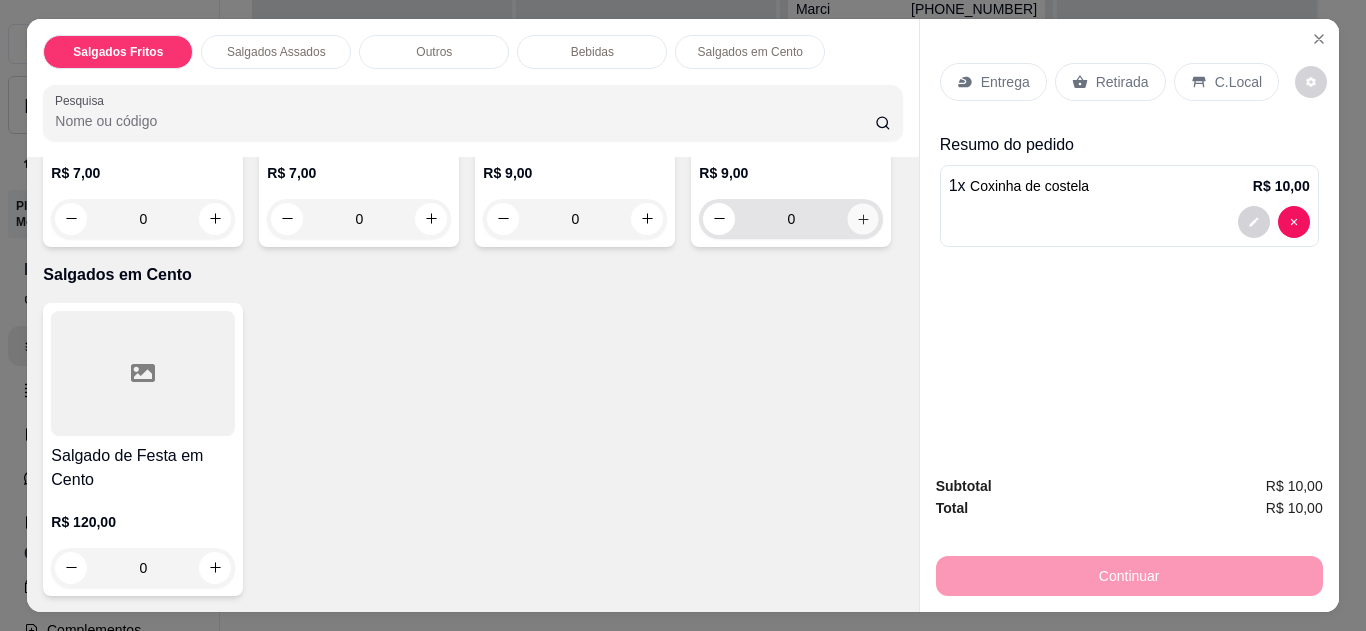 type on "1" 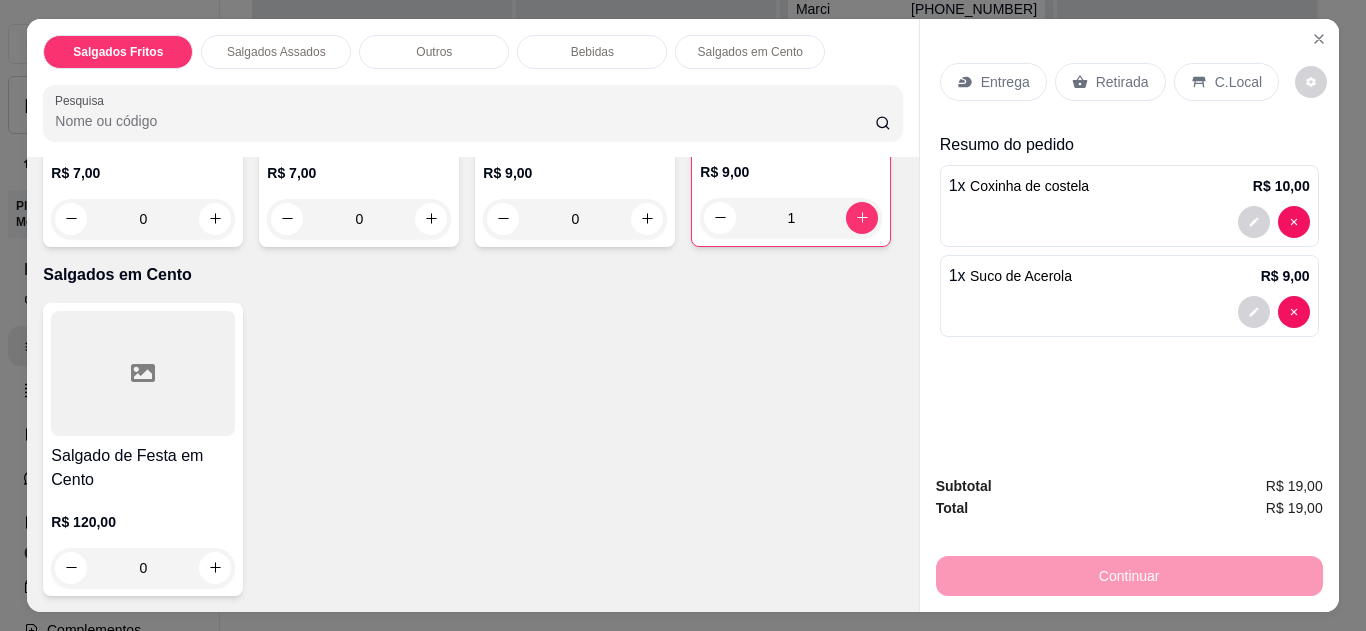 click 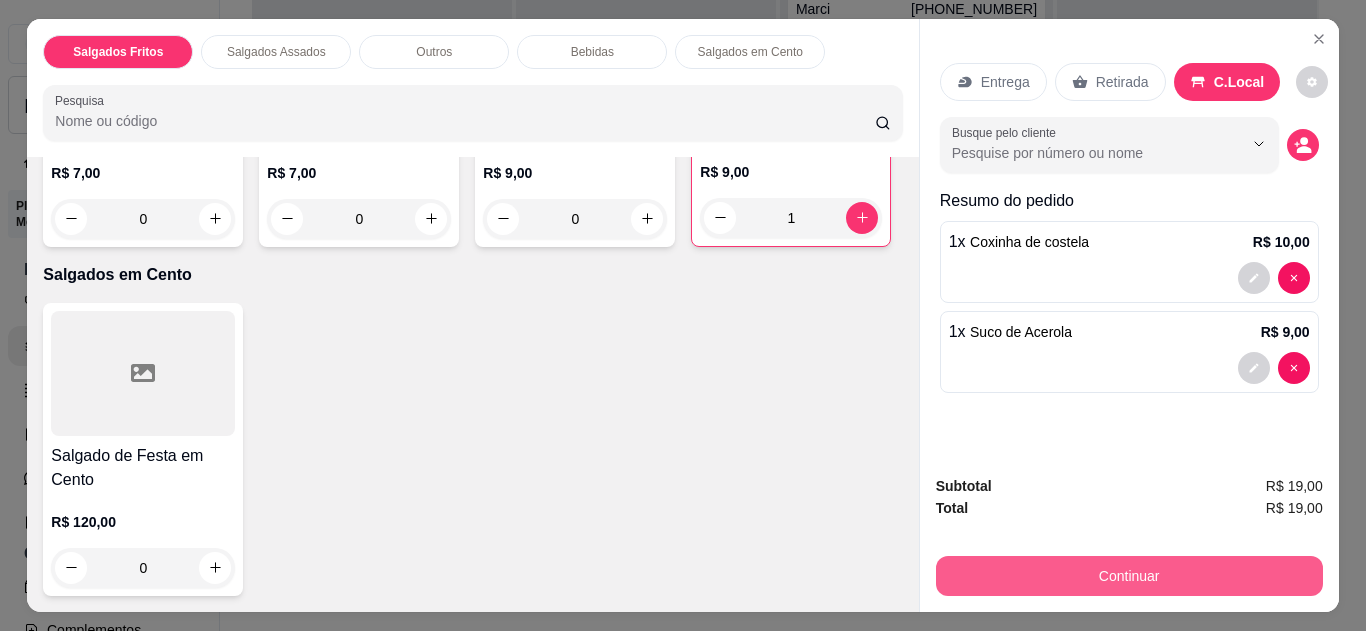 click on "Continuar" at bounding box center (1129, 576) 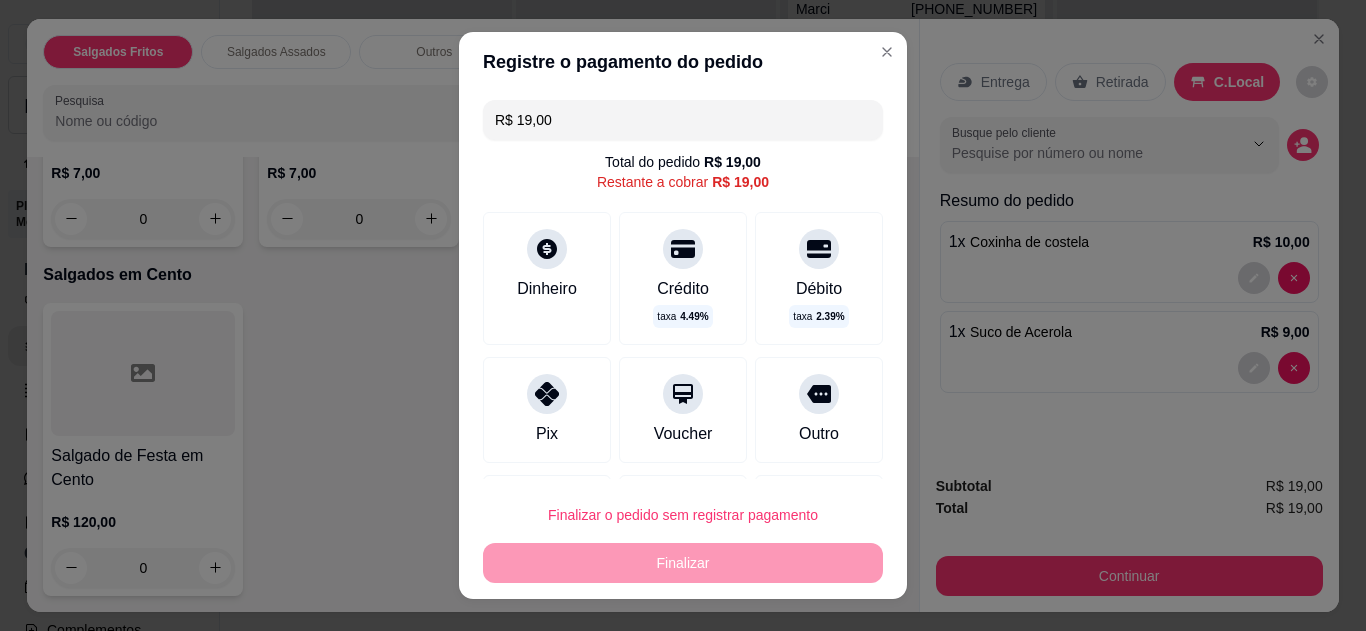 click on "Pix" at bounding box center [547, 410] 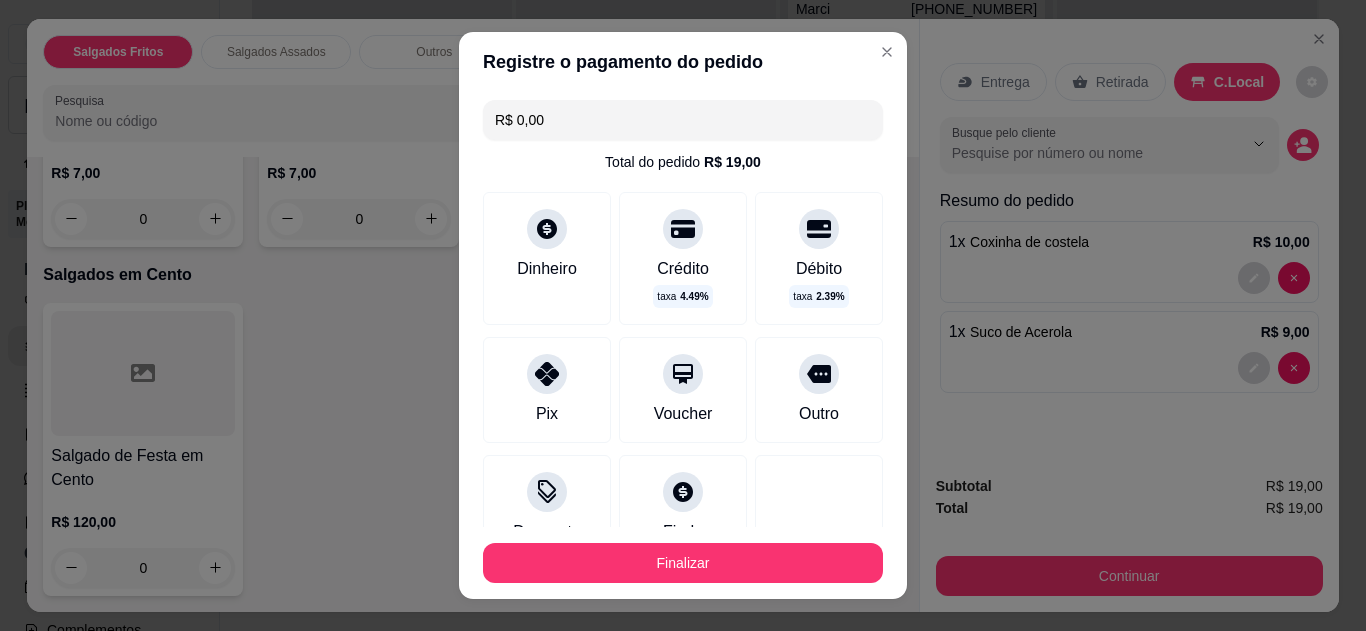 type on "R$ 0,00" 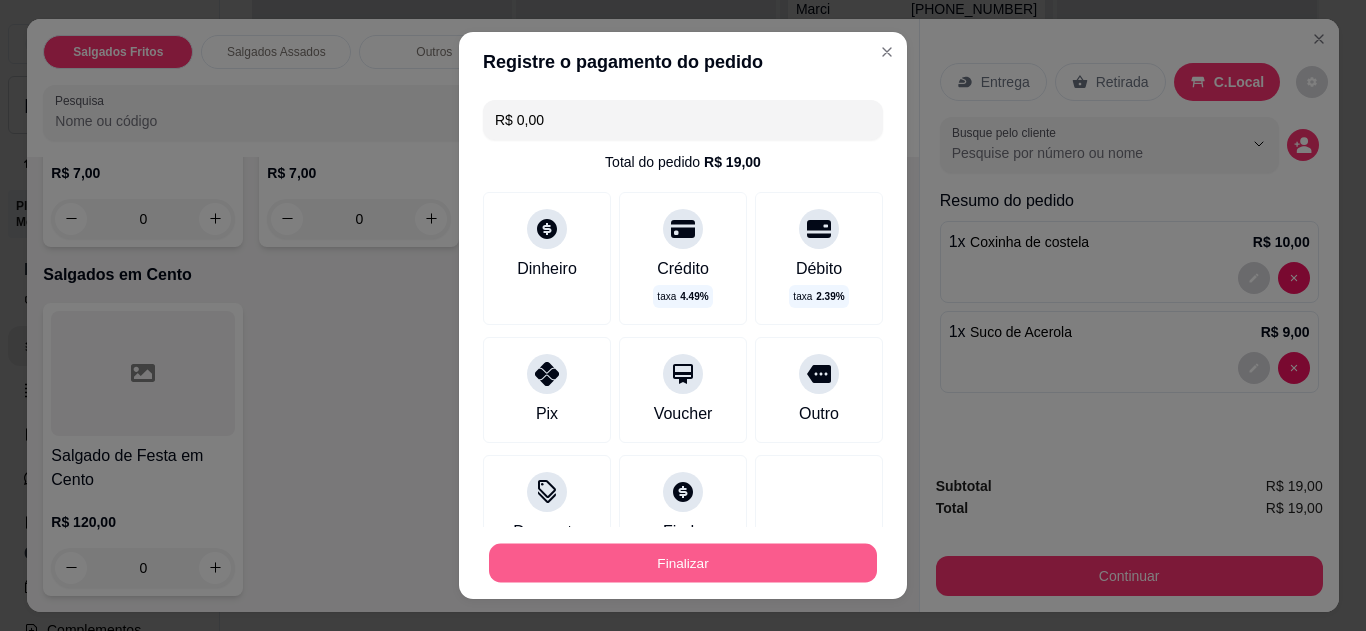 click on "Finalizar" at bounding box center [683, 563] 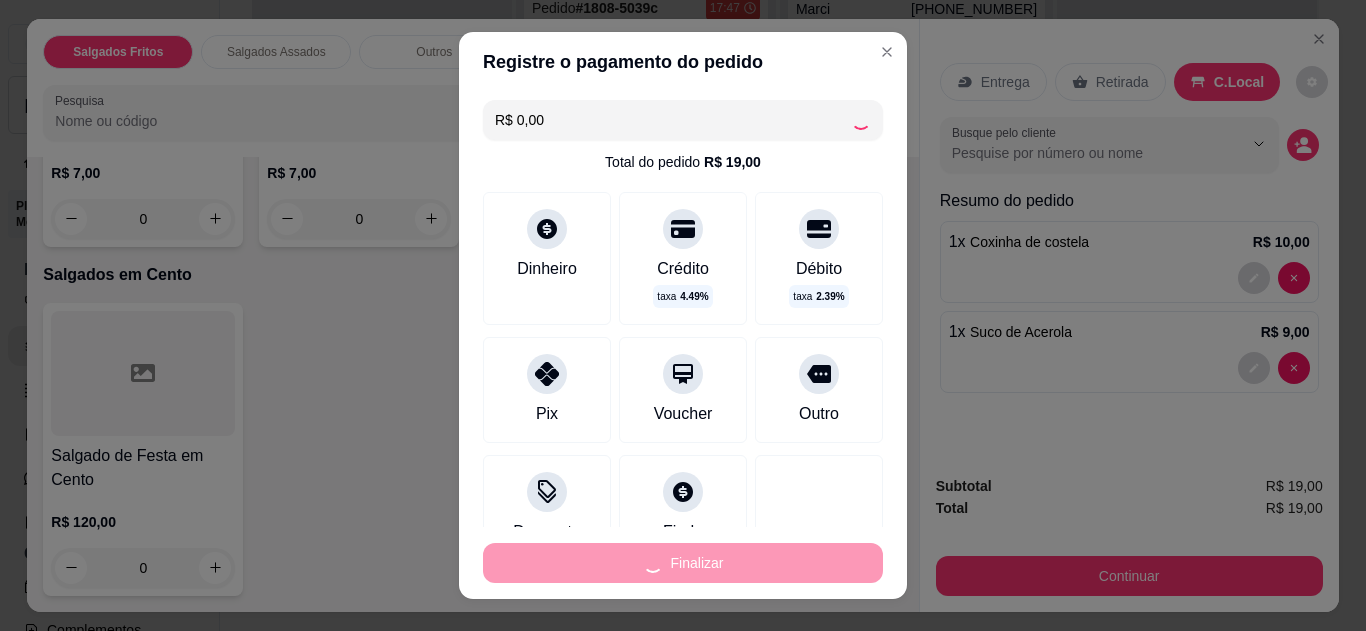 type on "0" 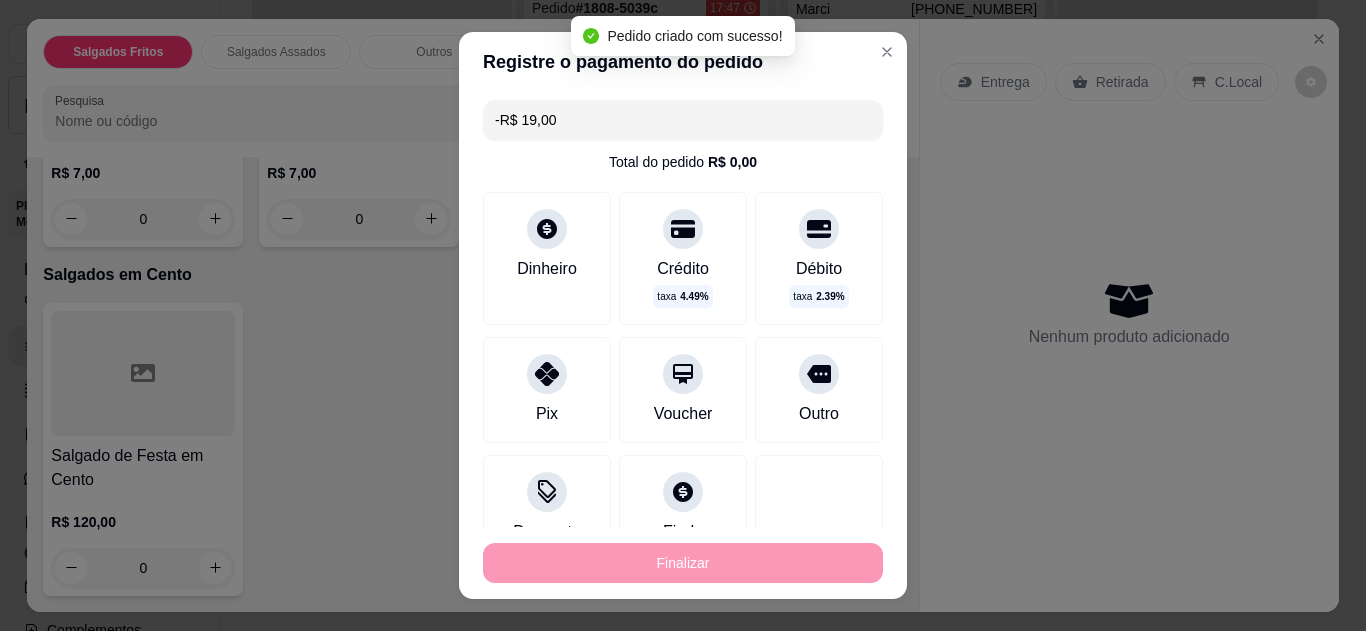 scroll, scrollTop: 2270, scrollLeft: 0, axis: vertical 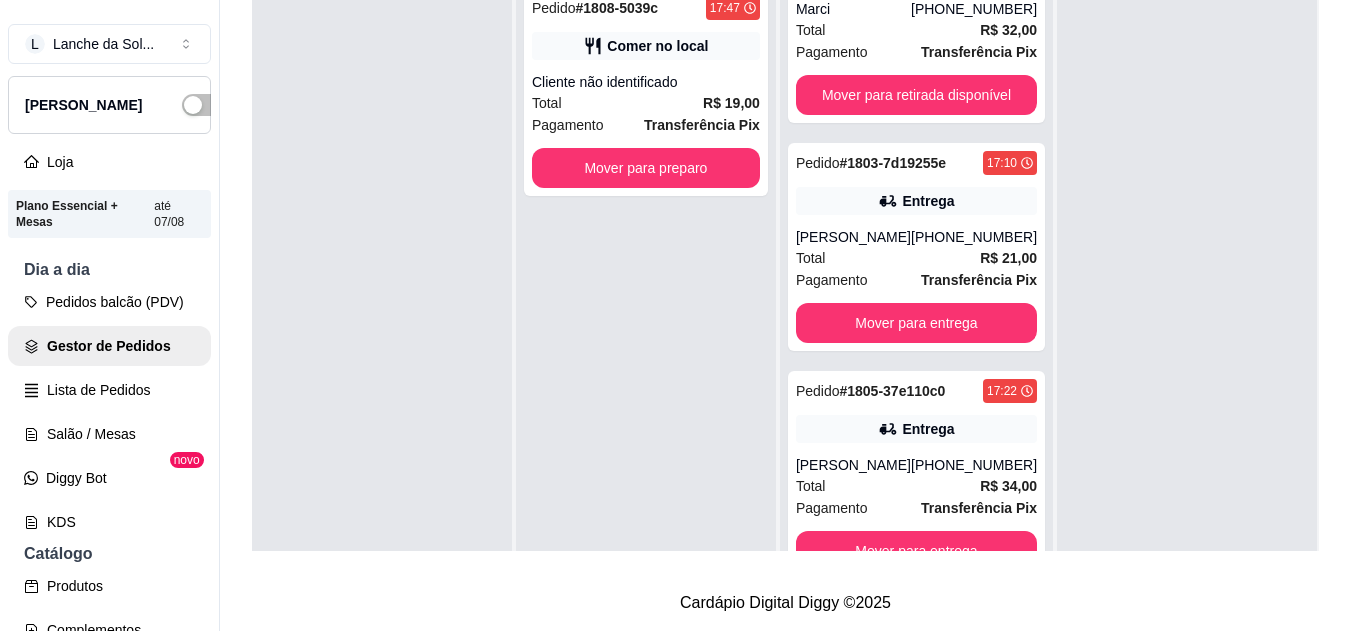 click on "Total R$ 19,00" at bounding box center [646, 103] 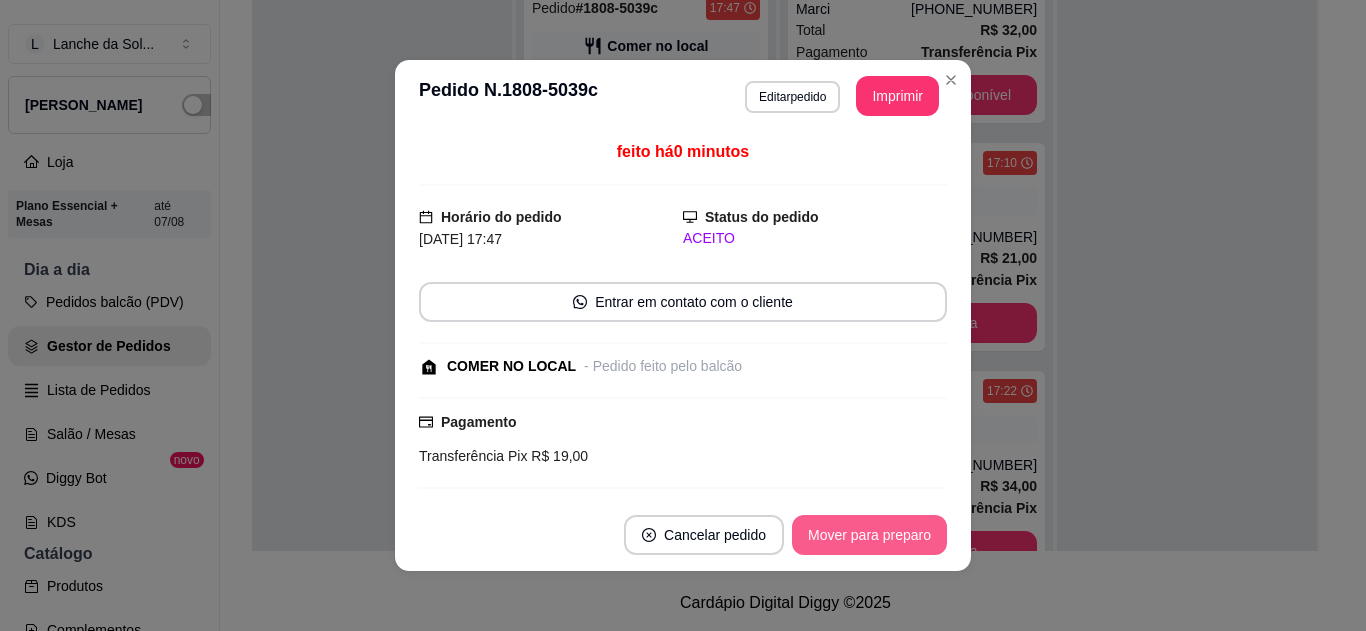 click on "Mover para preparo" at bounding box center (869, 535) 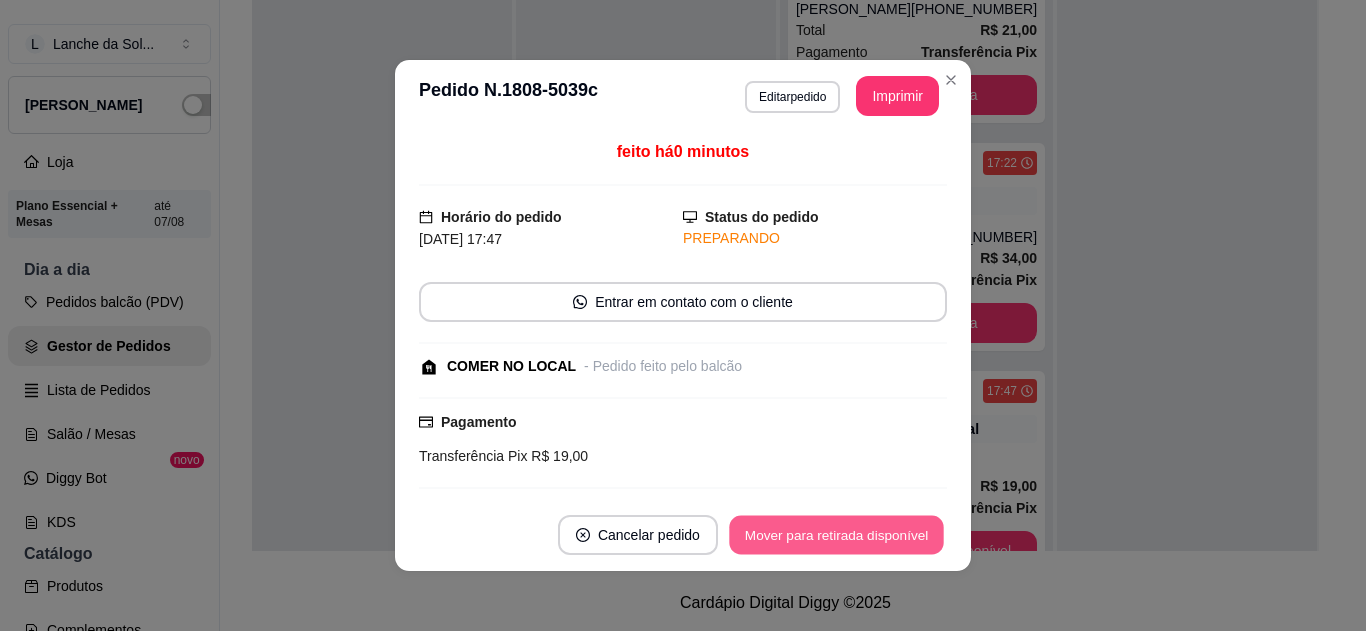 click on "Mover para retirada disponível" at bounding box center (836, 535) 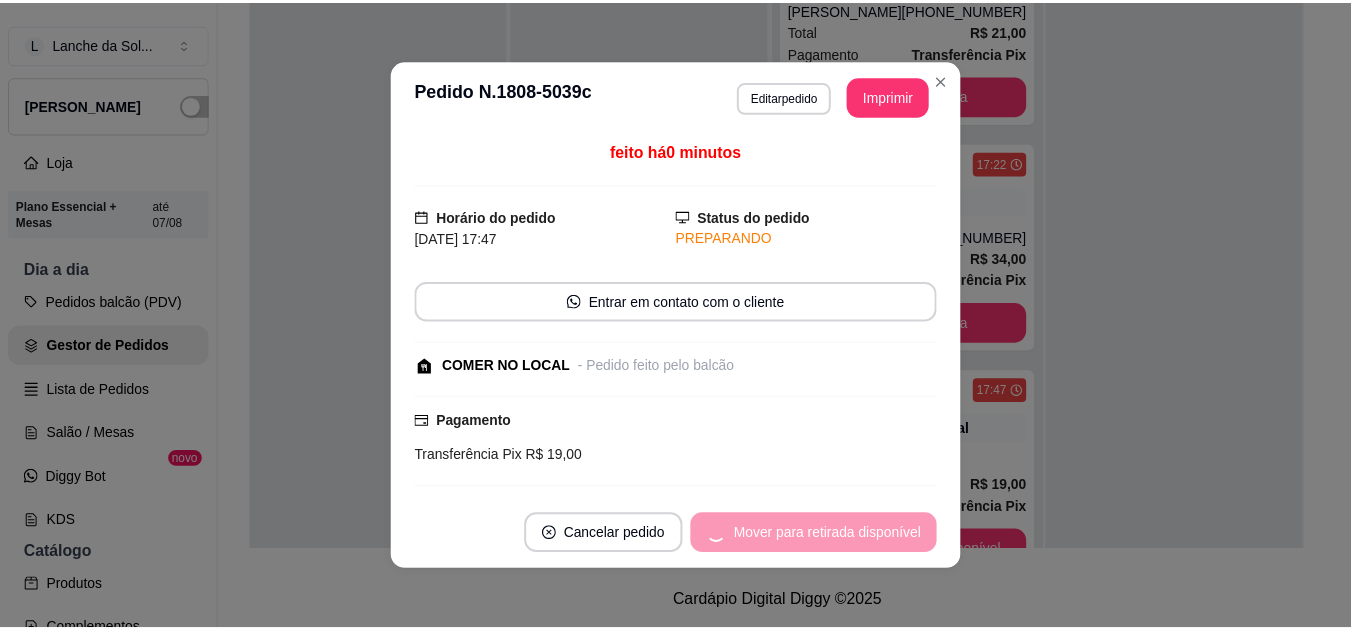 scroll, scrollTop: 73, scrollLeft: 0, axis: vertical 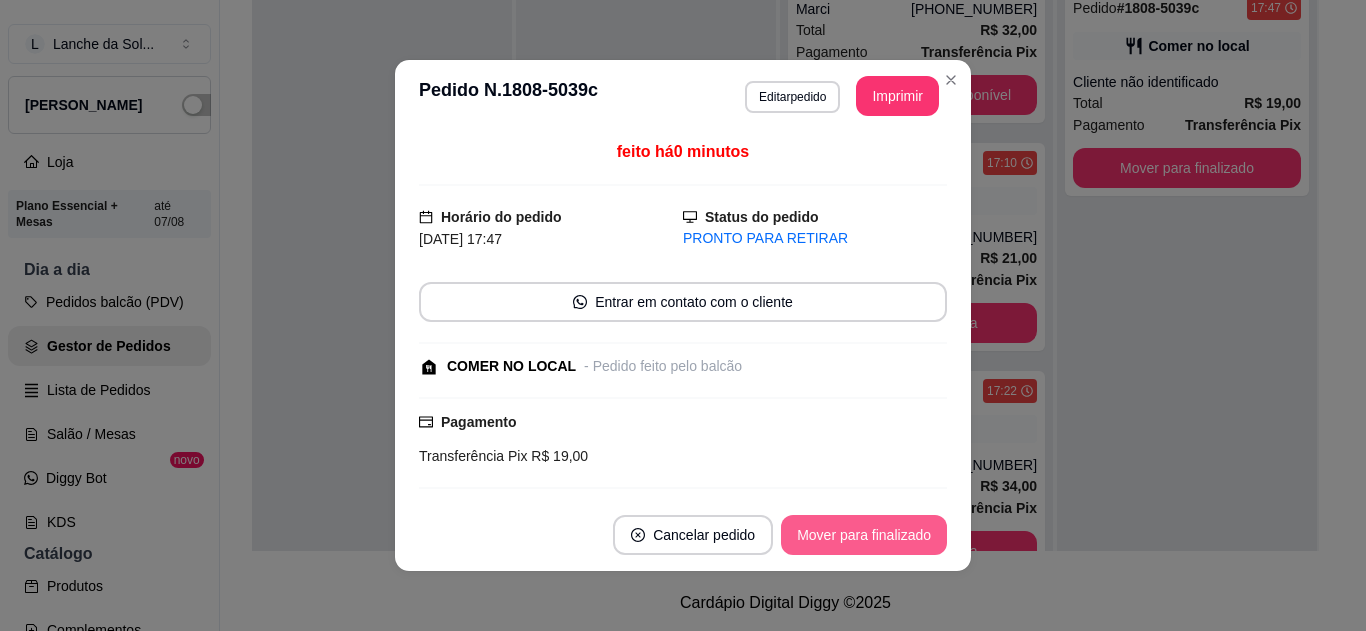 click on "Mover para finalizado" at bounding box center (864, 535) 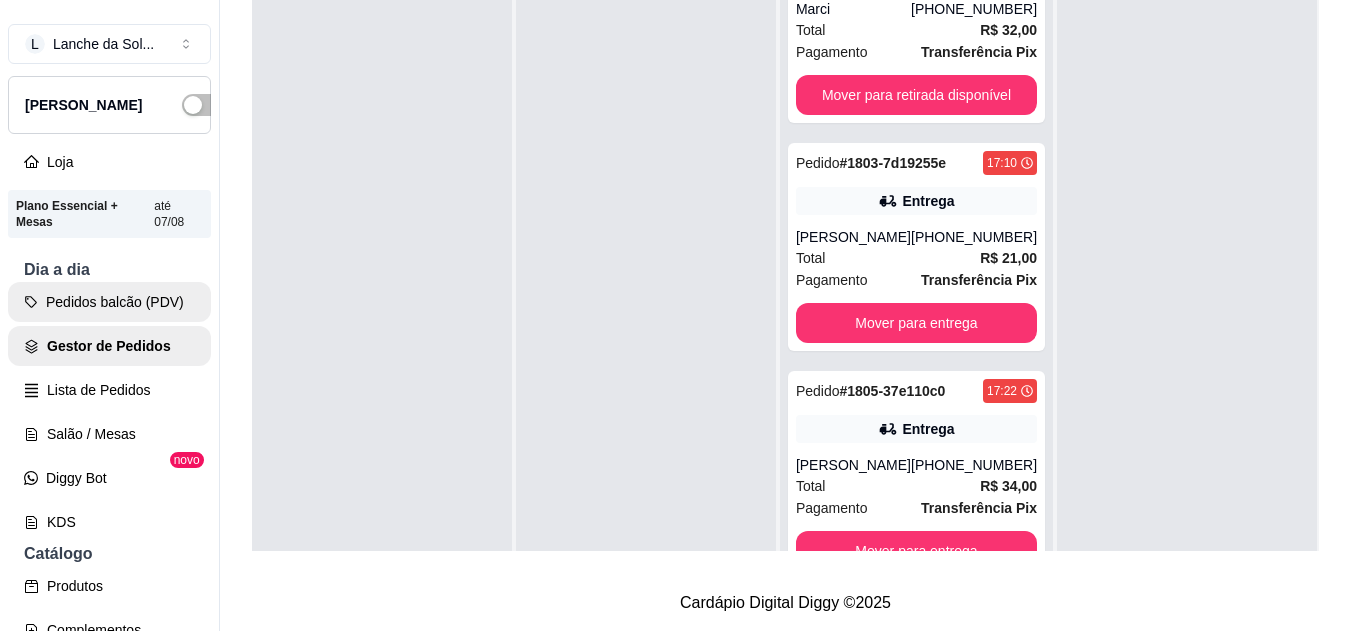 click on "Pedidos balcão (PDV)" at bounding box center (109, 302) 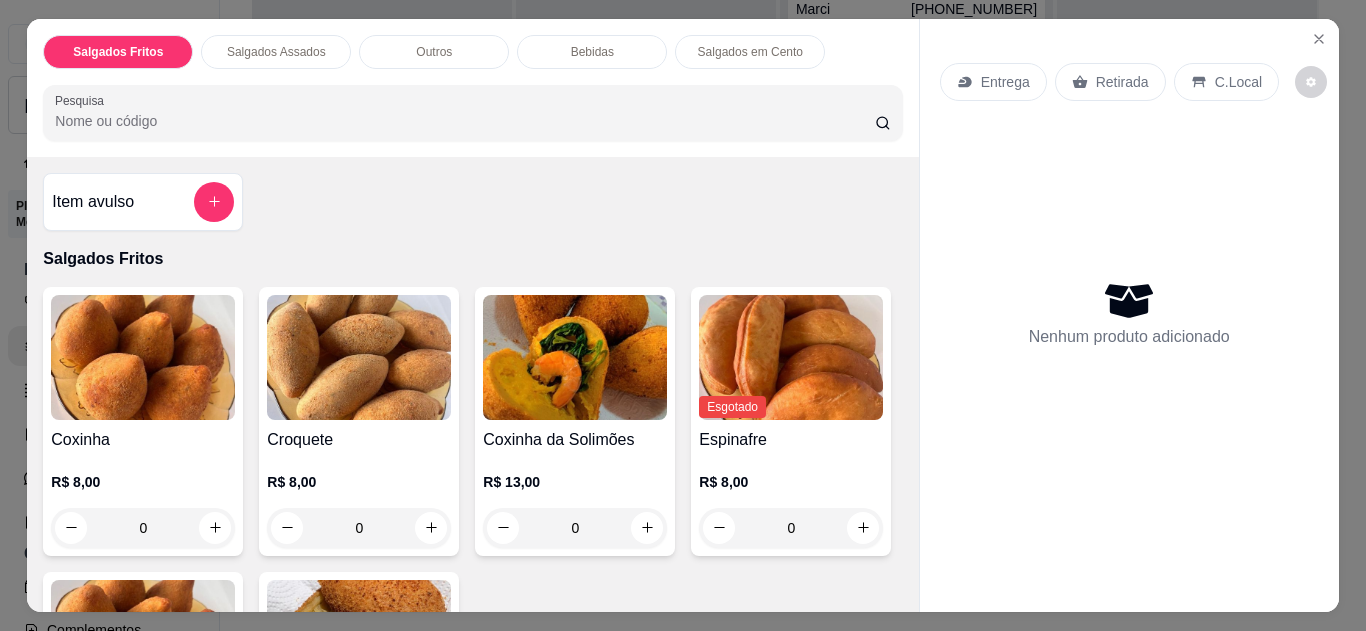 click at bounding box center (1319, 39) 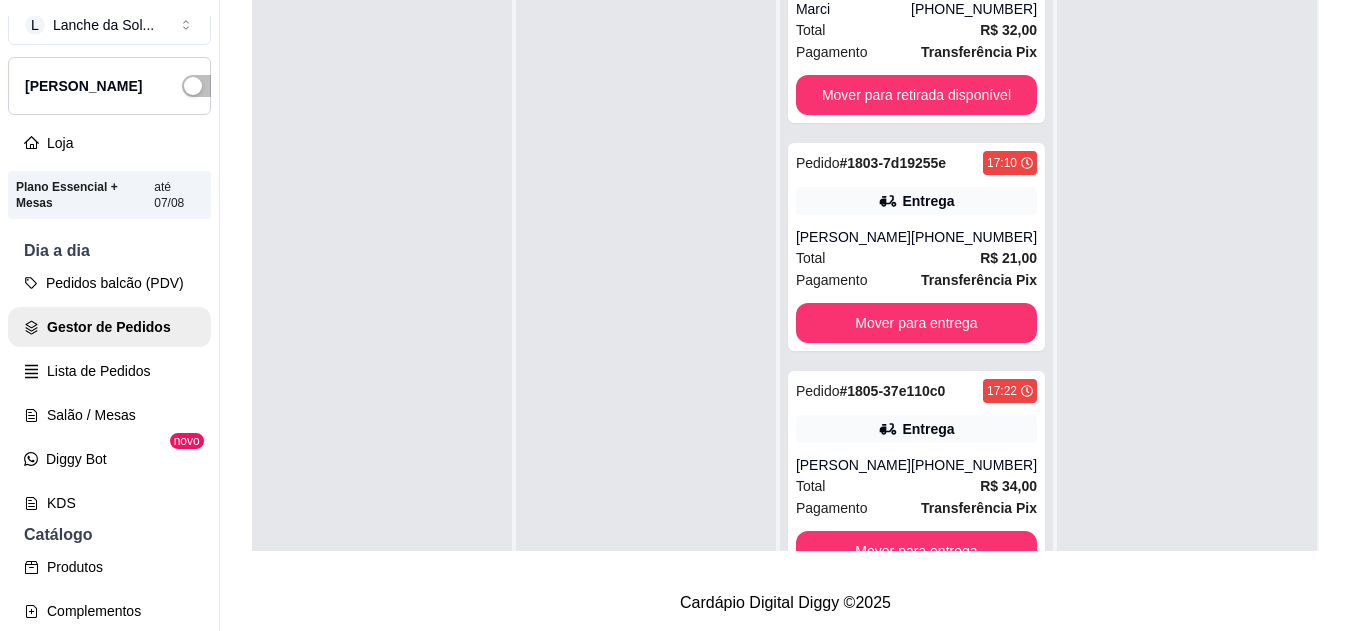 scroll, scrollTop: 51, scrollLeft: 0, axis: vertical 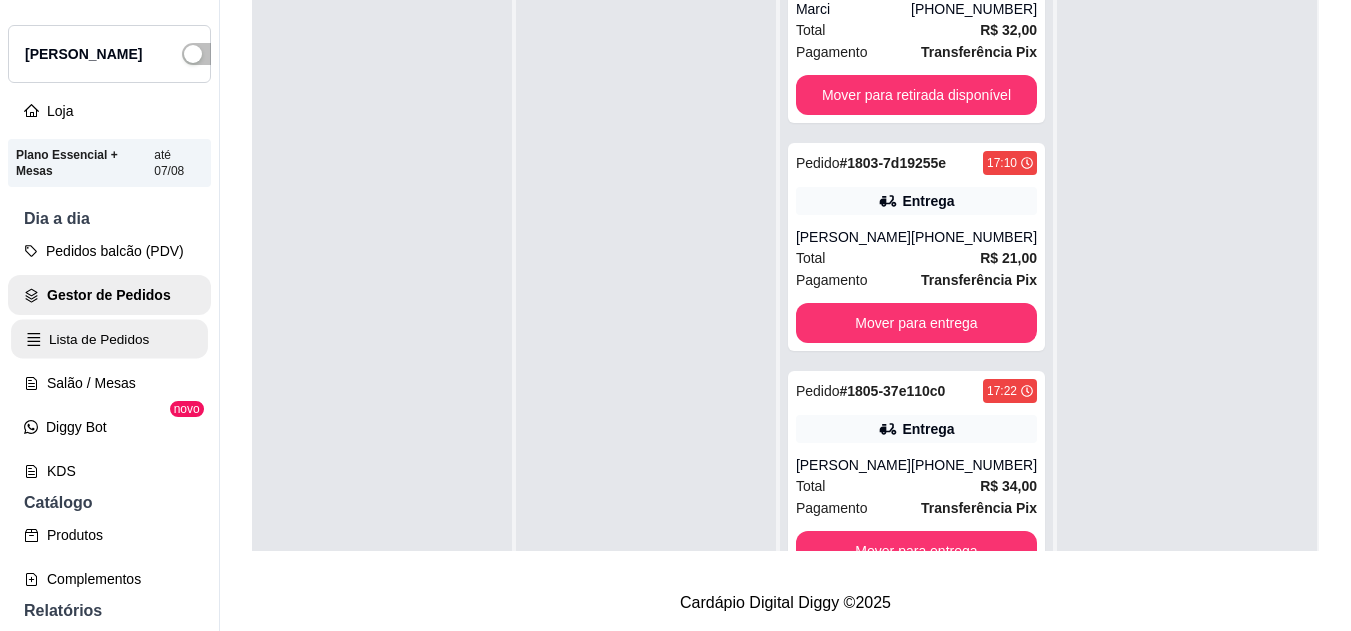click on "Lista de Pedidos" at bounding box center [109, 339] 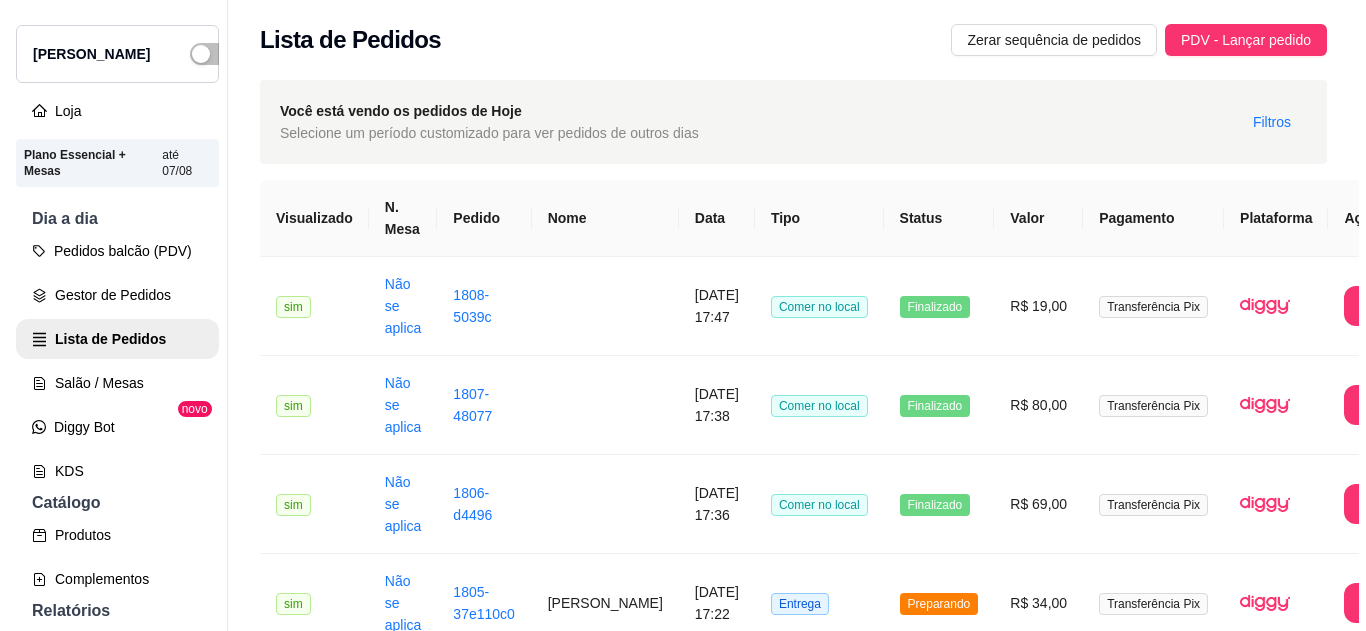 scroll, scrollTop: 305, scrollLeft: 0, axis: vertical 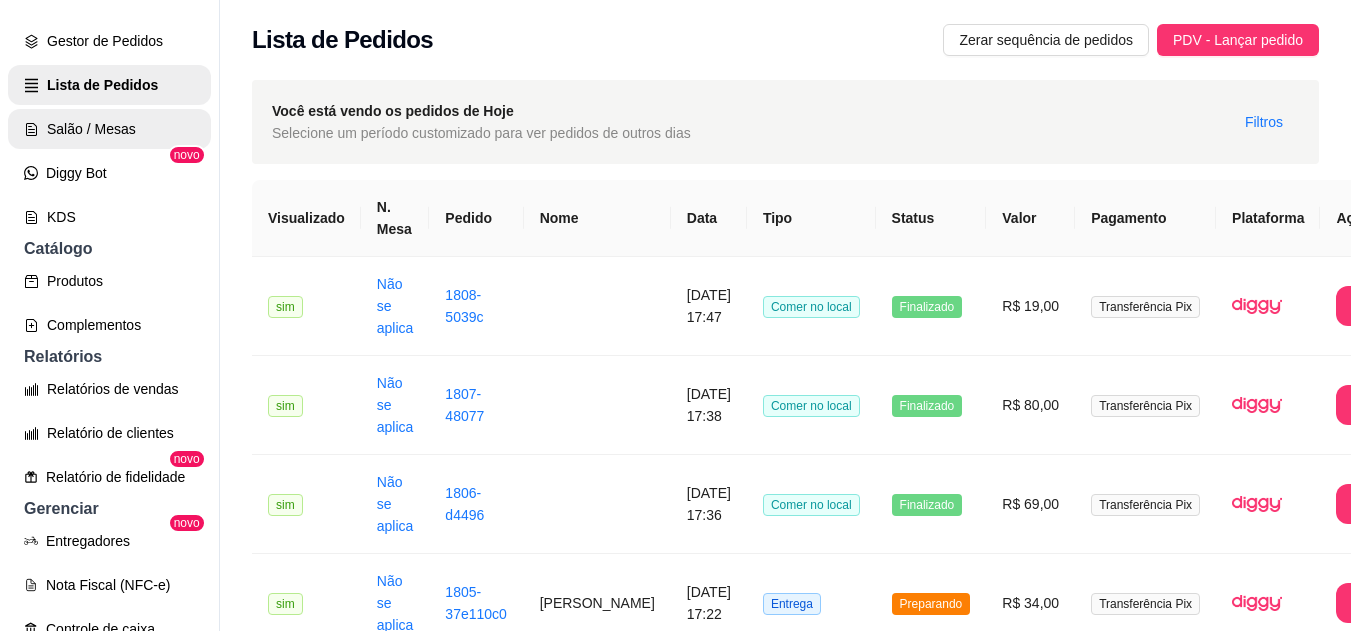 click on "Salão / Mesas" at bounding box center [109, 129] 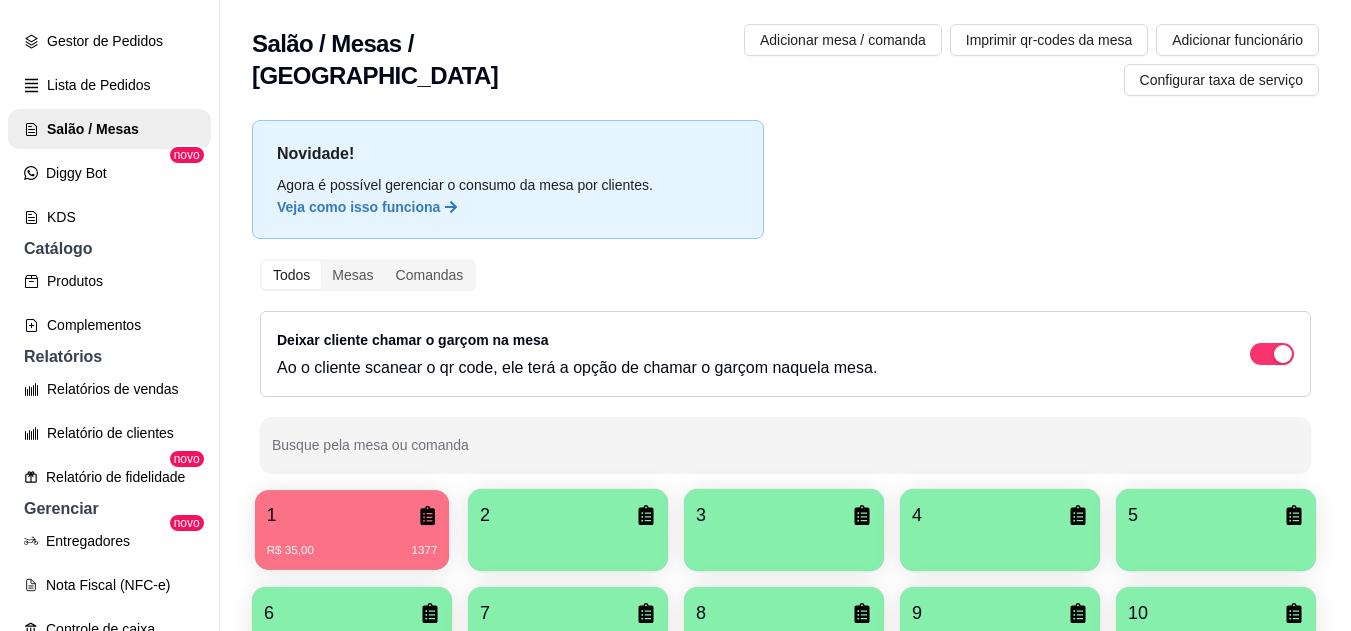 click on "1 R$ 35,00 1377" at bounding box center (352, 530) 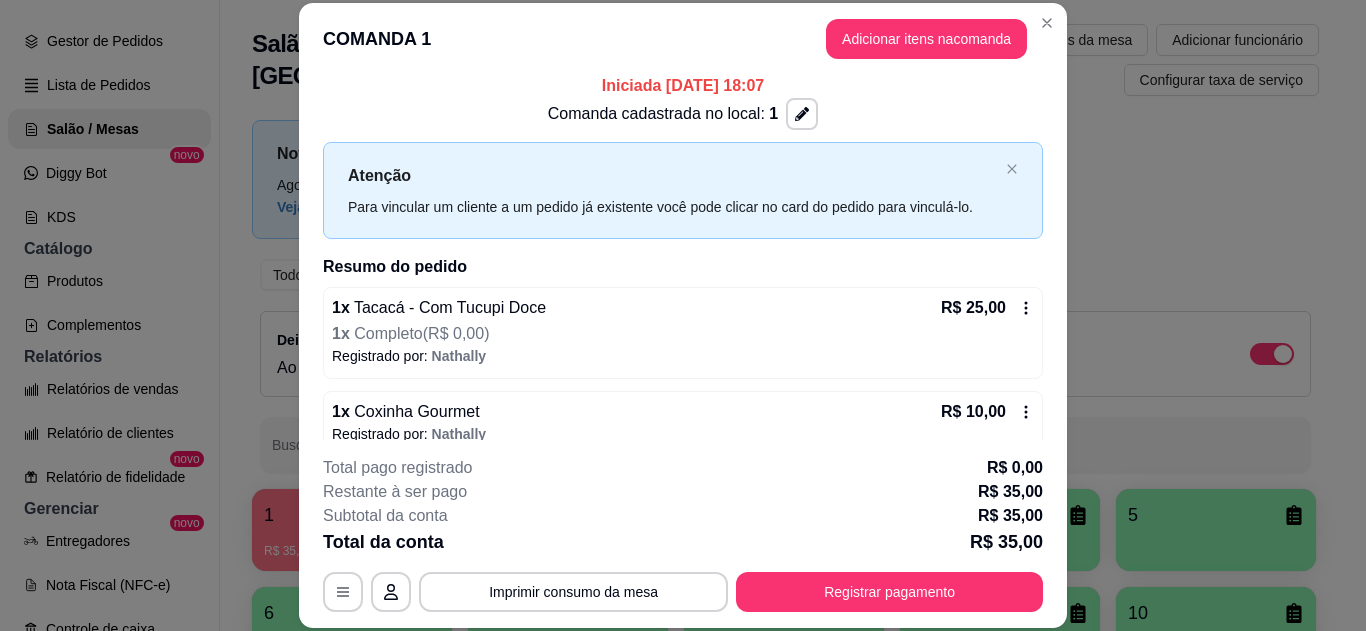 scroll, scrollTop: 34, scrollLeft: 0, axis: vertical 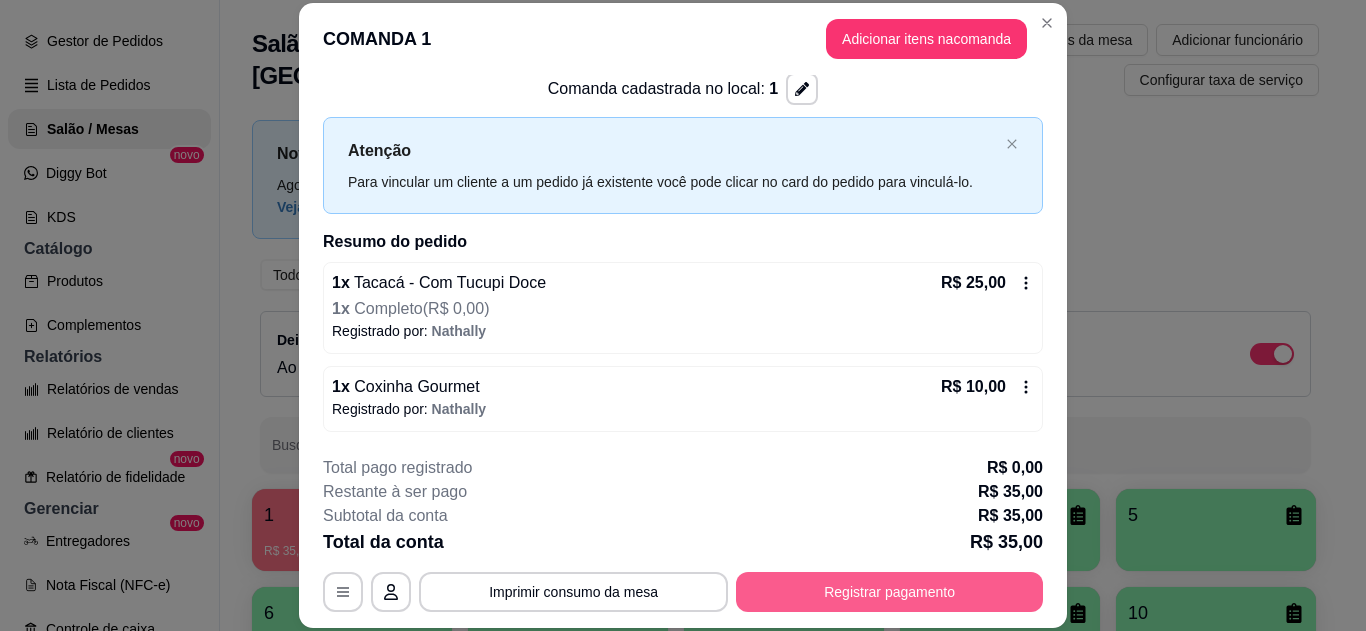 click on "Registrar pagamento" at bounding box center (889, 592) 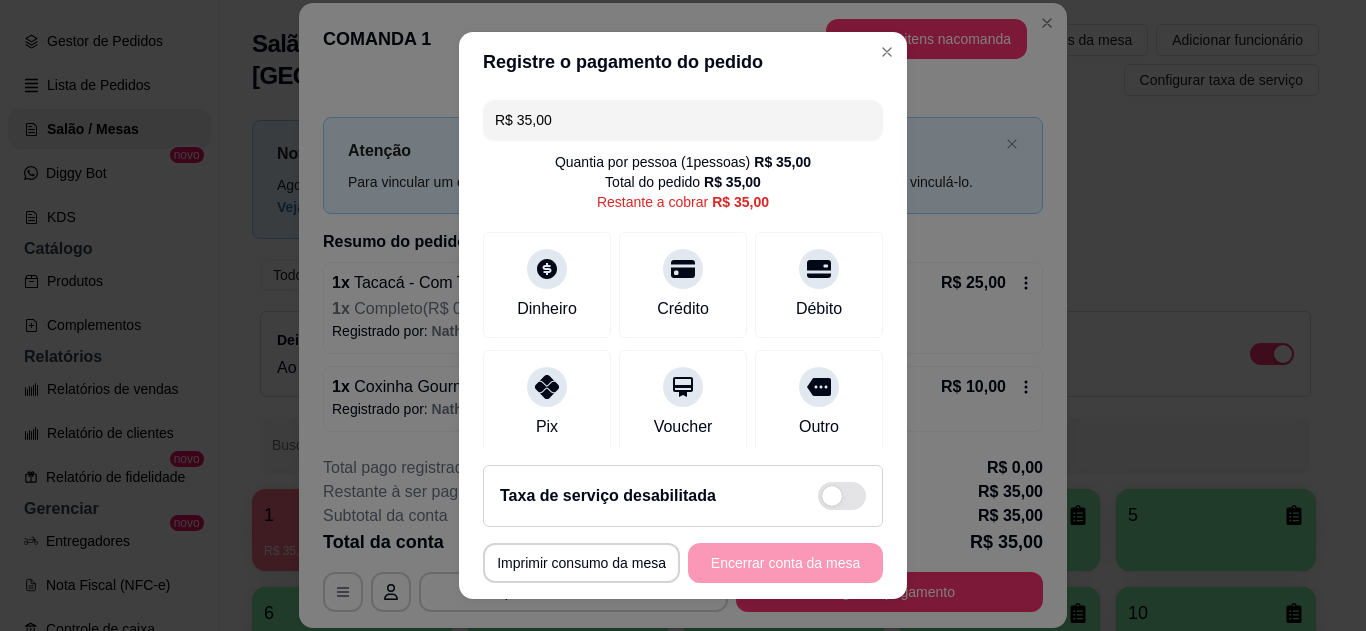 click at bounding box center [547, 387] 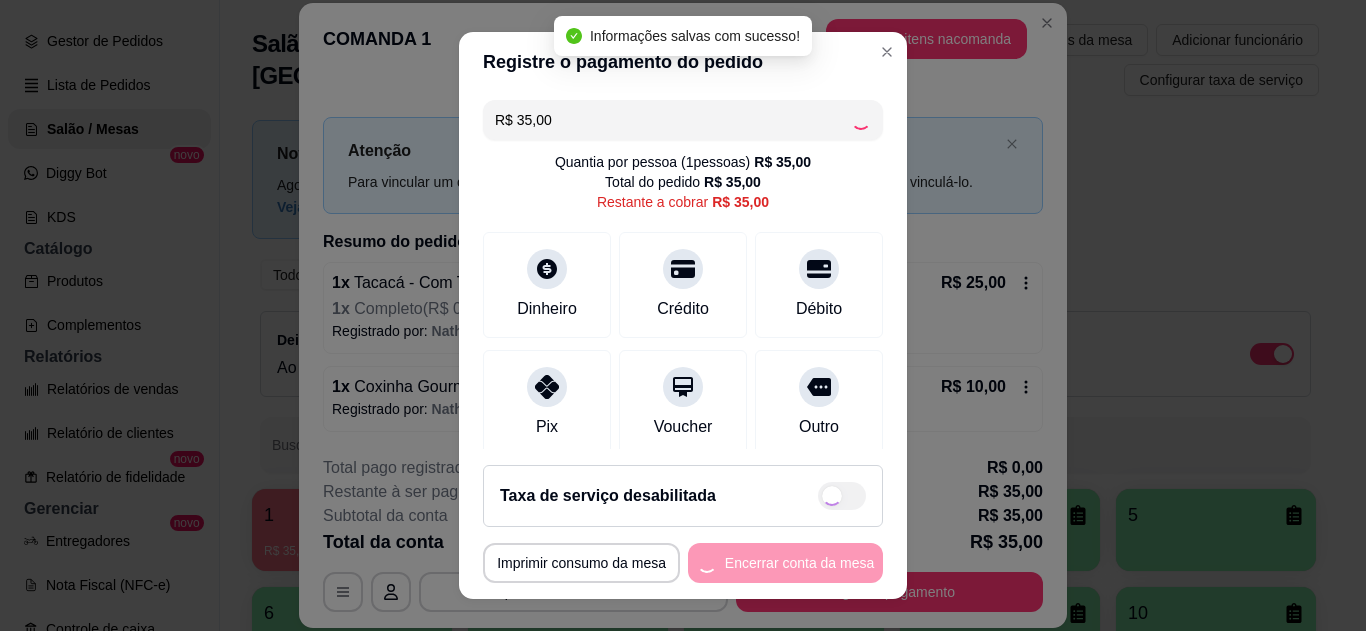 type on "R$ 0,00" 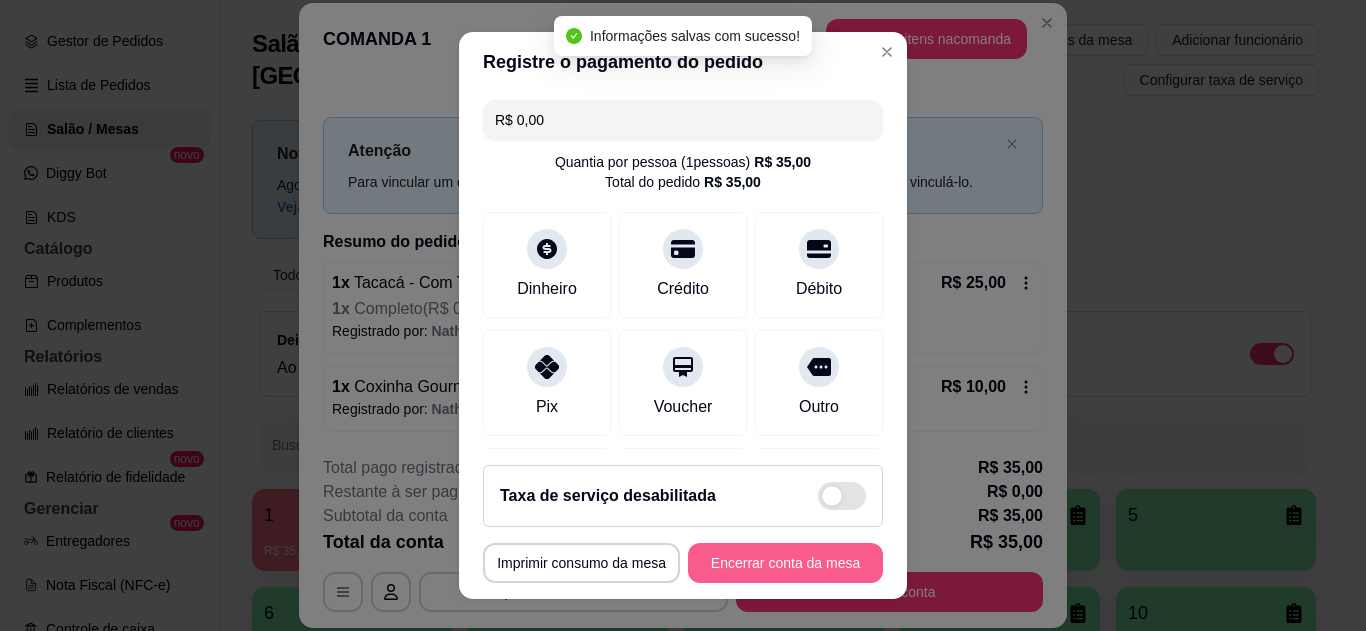 click on "Encerrar conta da mesa" at bounding box center (785, 563) 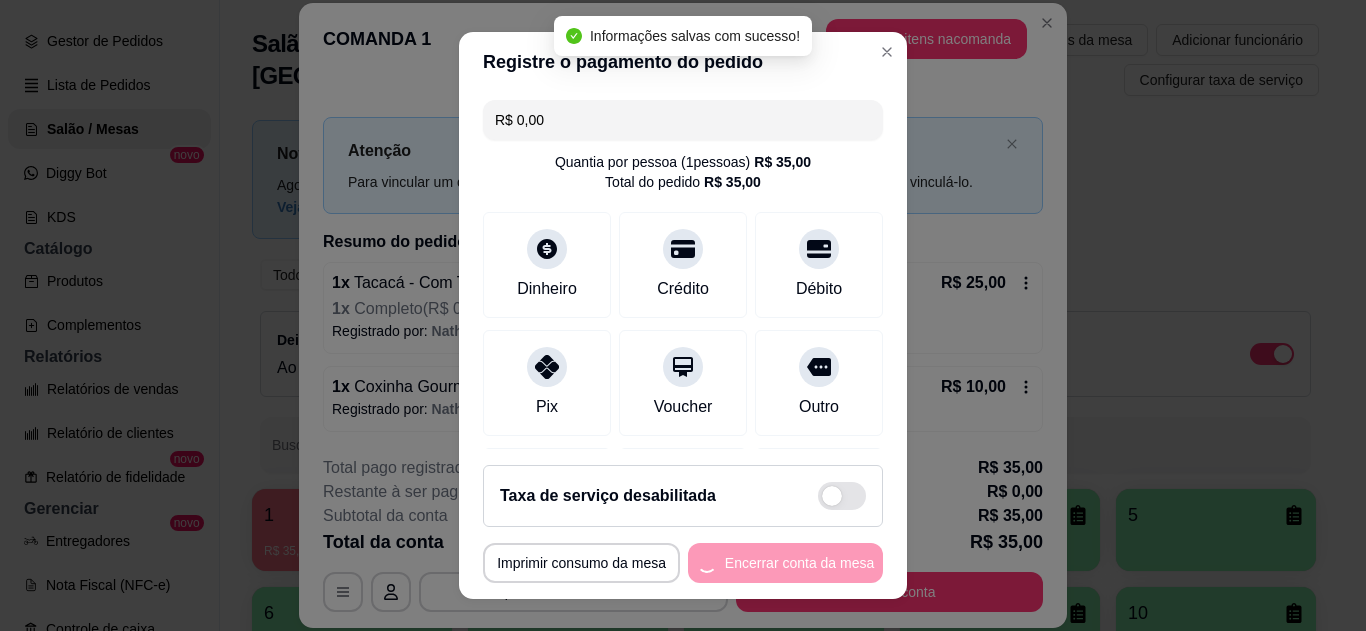 click on "**********" at bounding box center (683, 563) 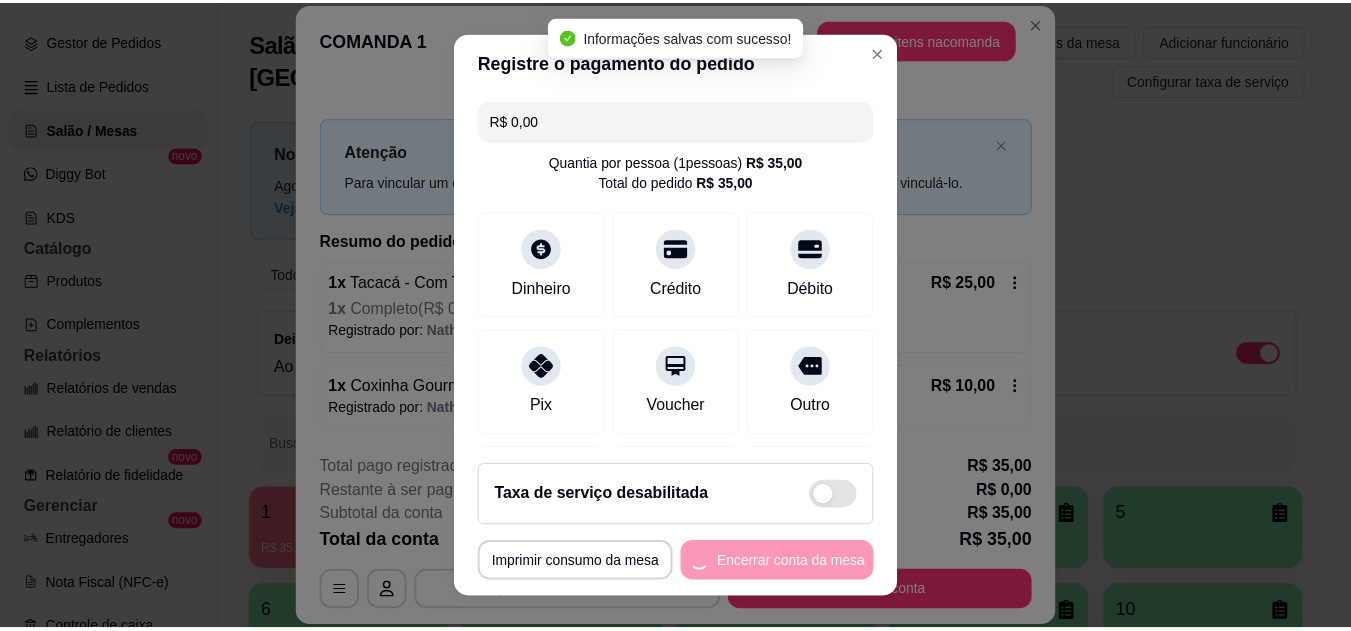scroll, scrollTop: 0, scrollLeft: 0, axis: both 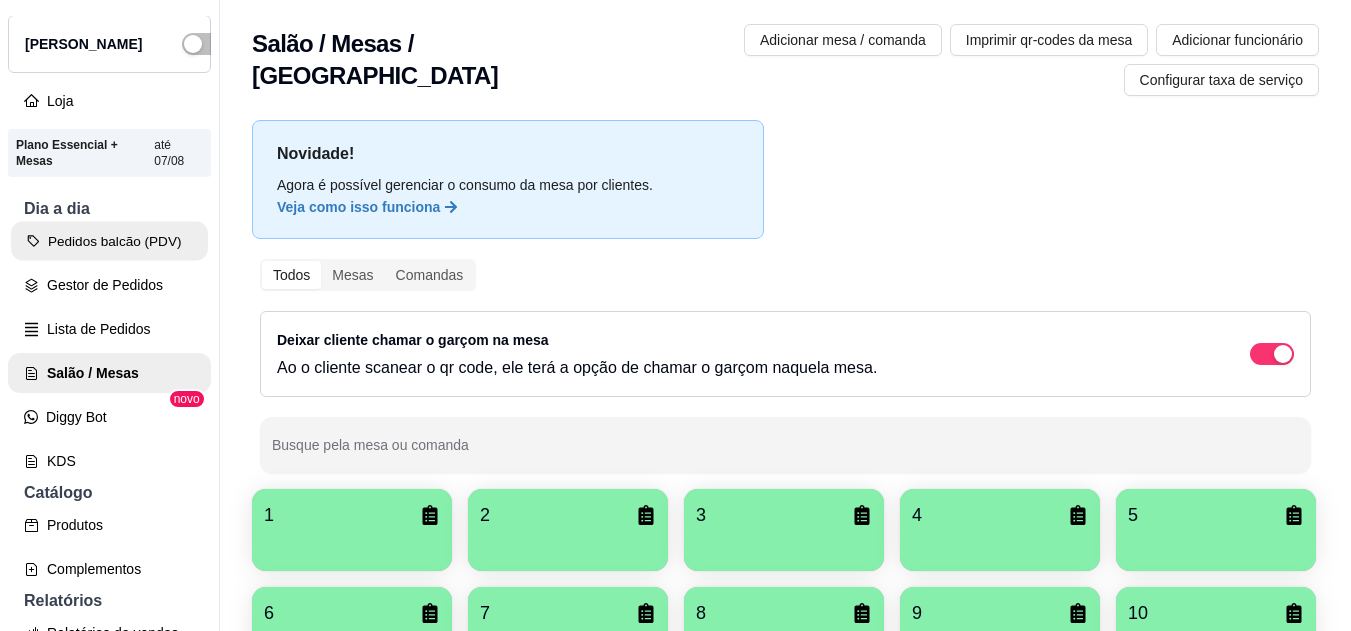 click on "Pedidos balcão (PDV)" at bounding box center [109, 241] 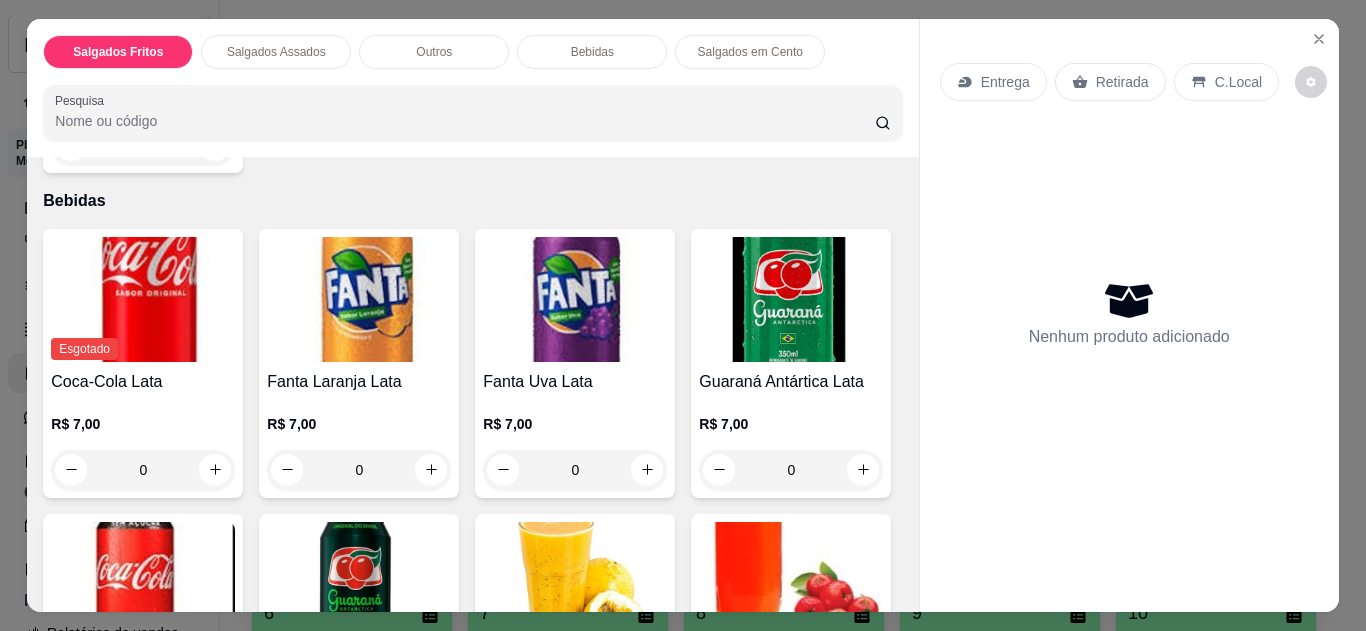 scroll, scrollTop: 1581, scrollLeft: 0, axis: vertical 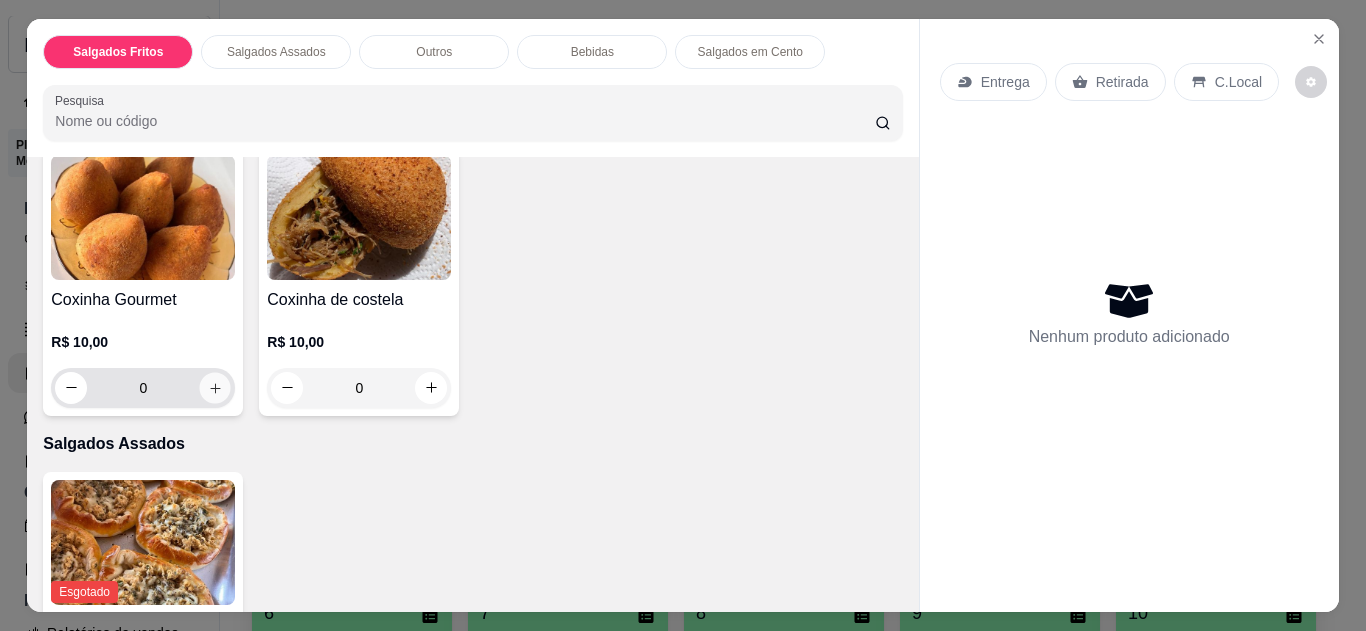 click 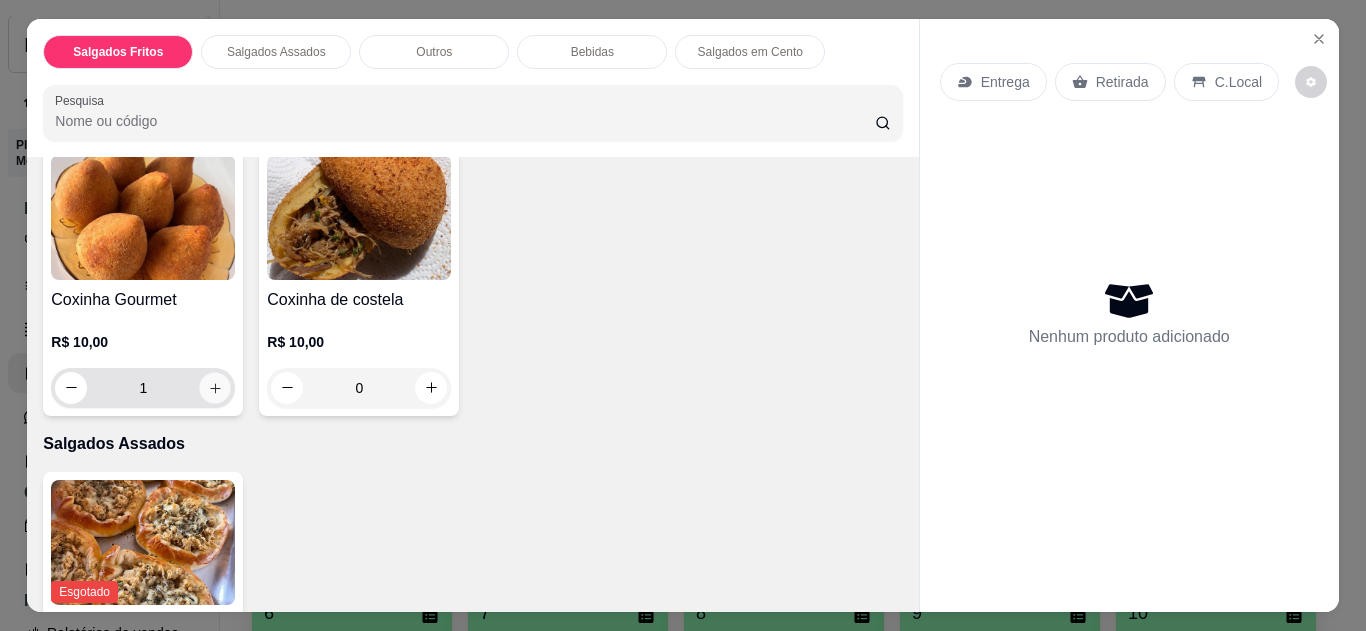 click 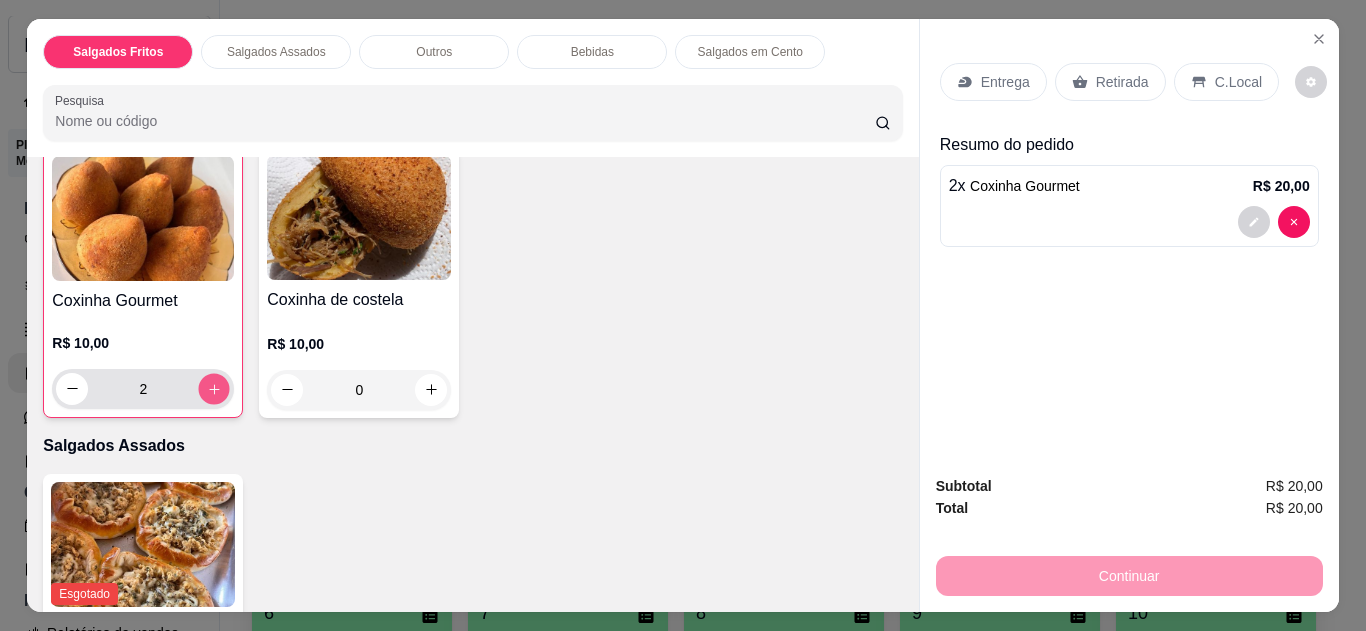click 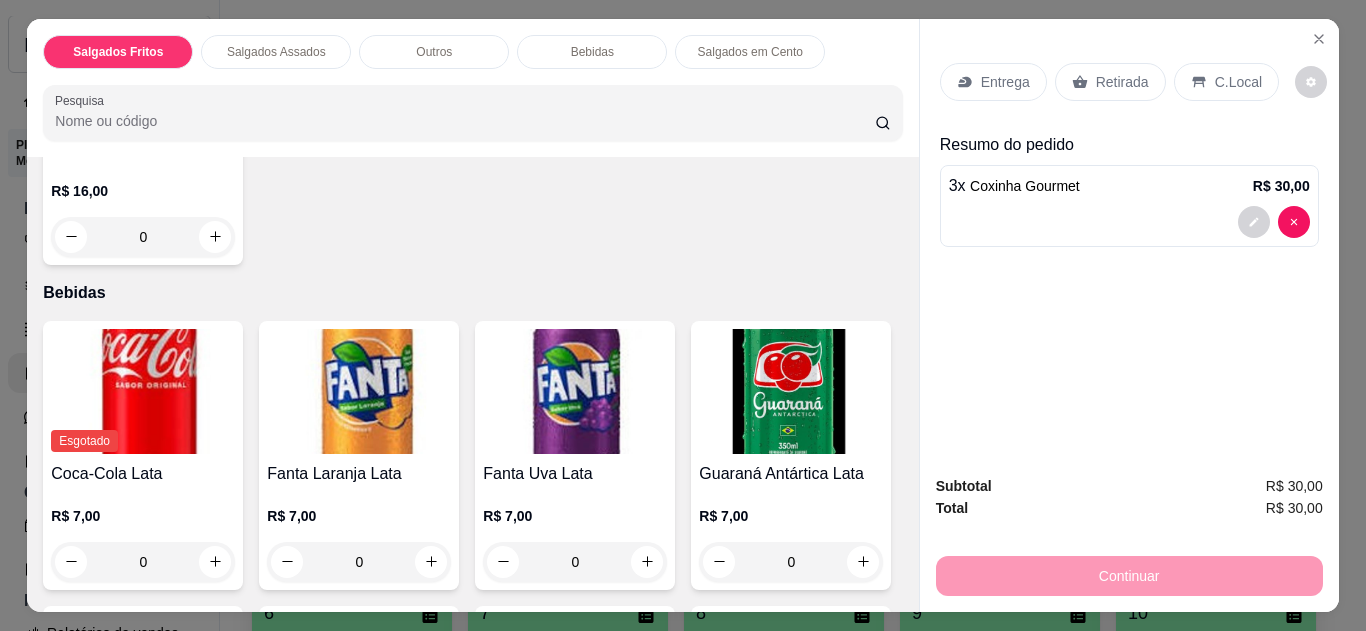 scroll, scrollTop: 1631, scrollLeft: 0, axis: vertical 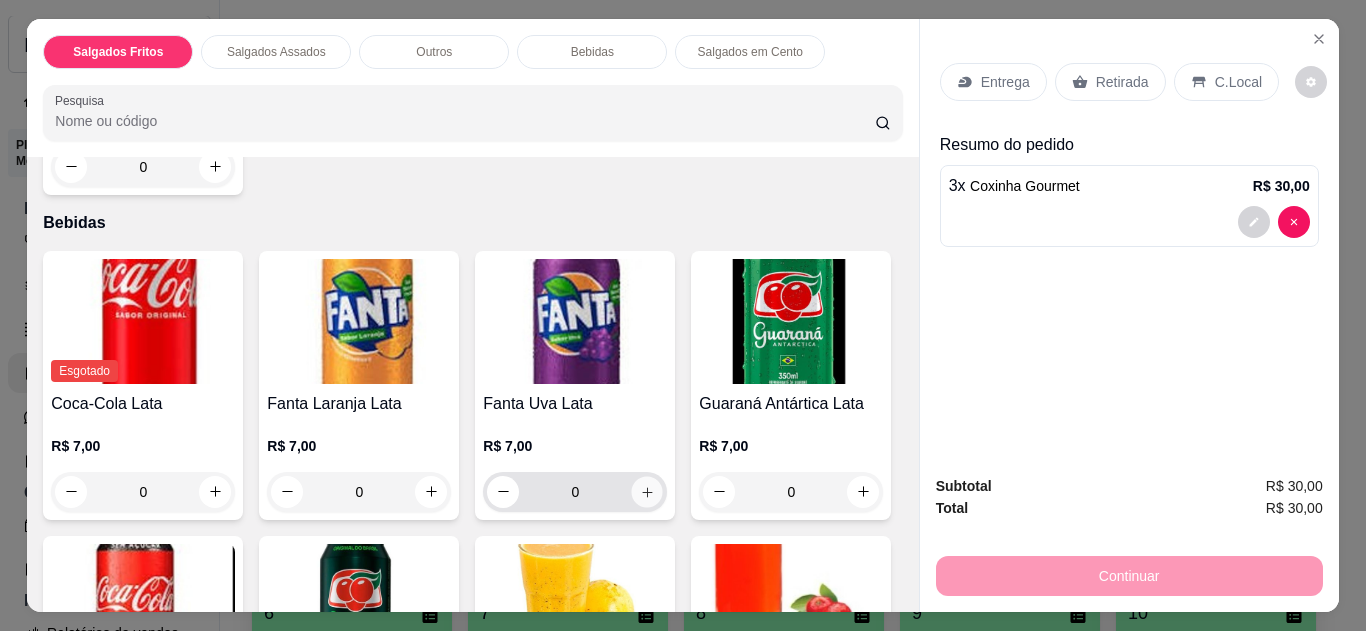 click at bounding box center [647, 491] 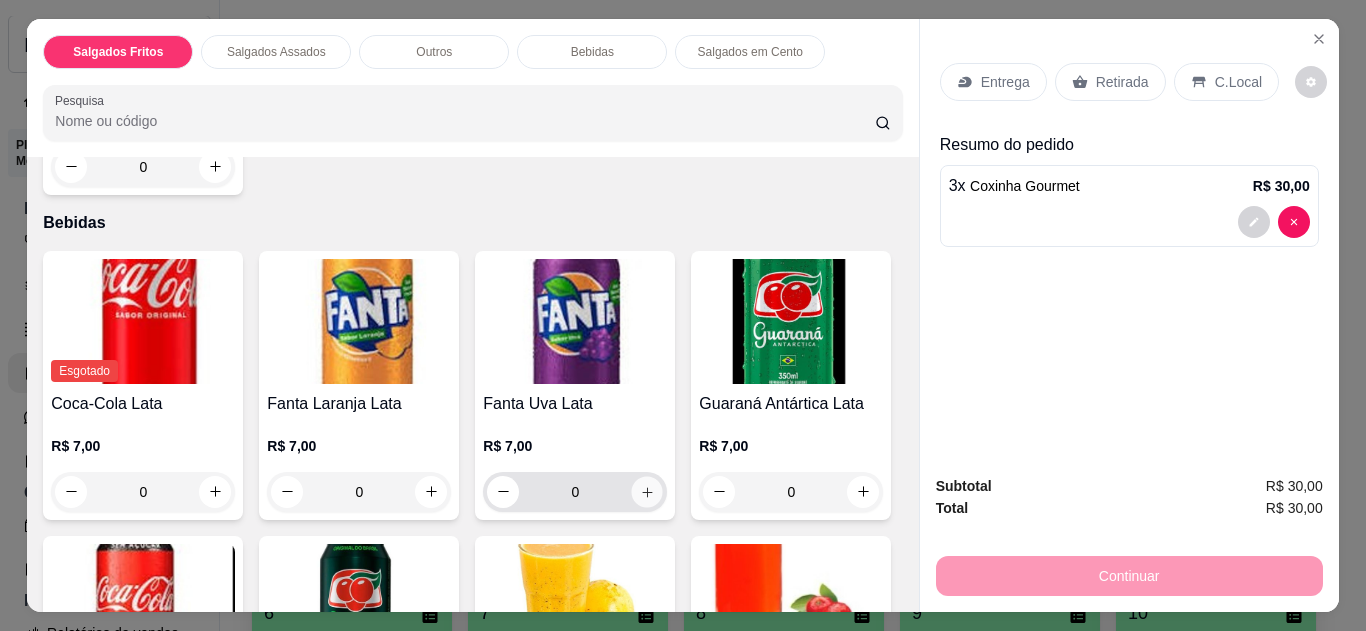 type on "1" 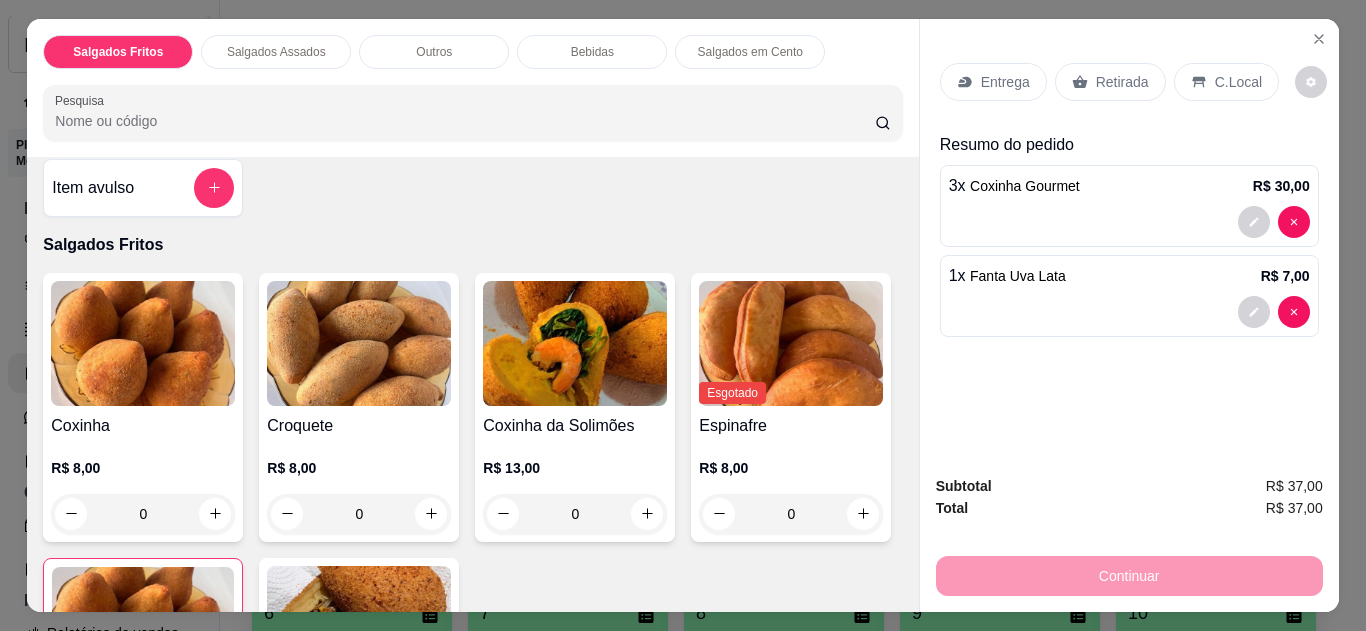 scroll, scrollTop: 0, scrollLeft: 0, axis: both 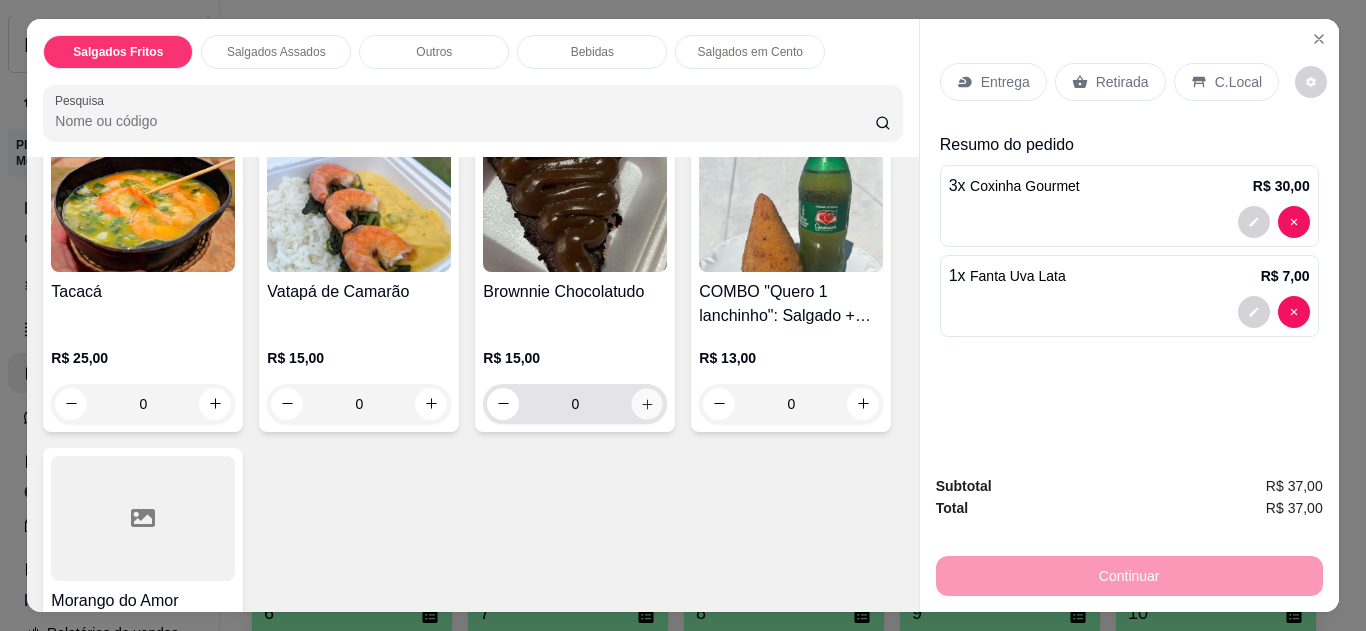 click at bounding box center [647, 403] 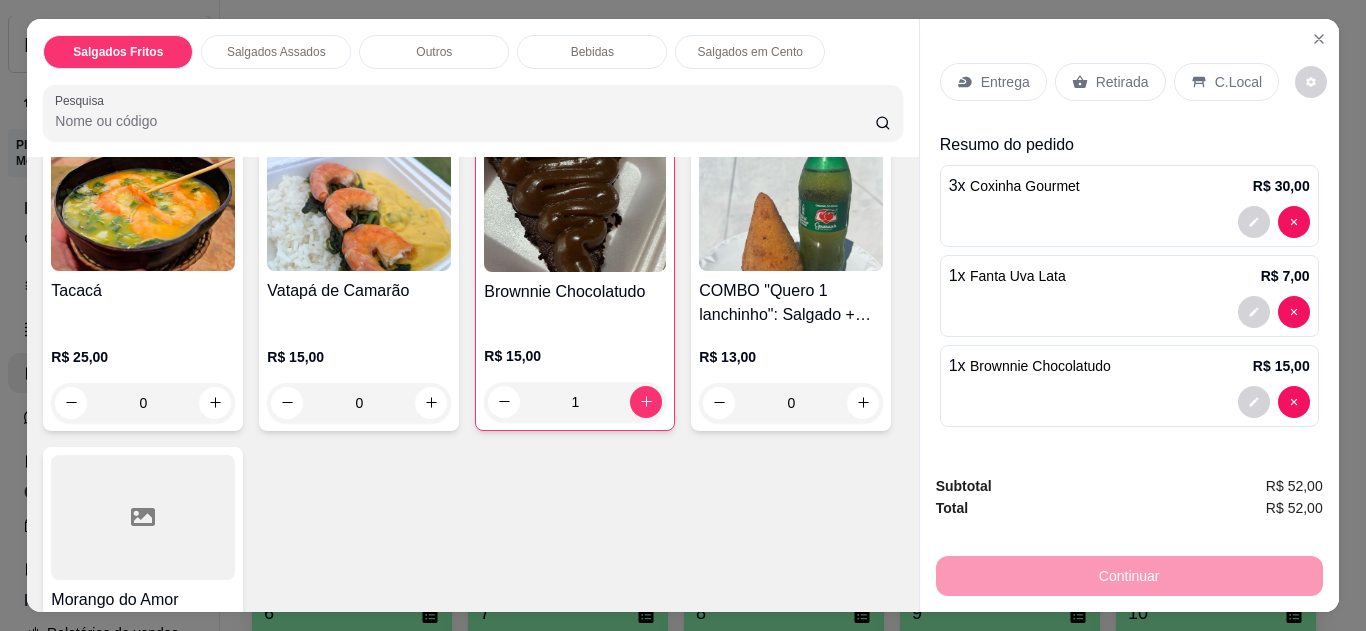 scroll, scrollTop: 1068, scrollLeft: 0, axis: vertical 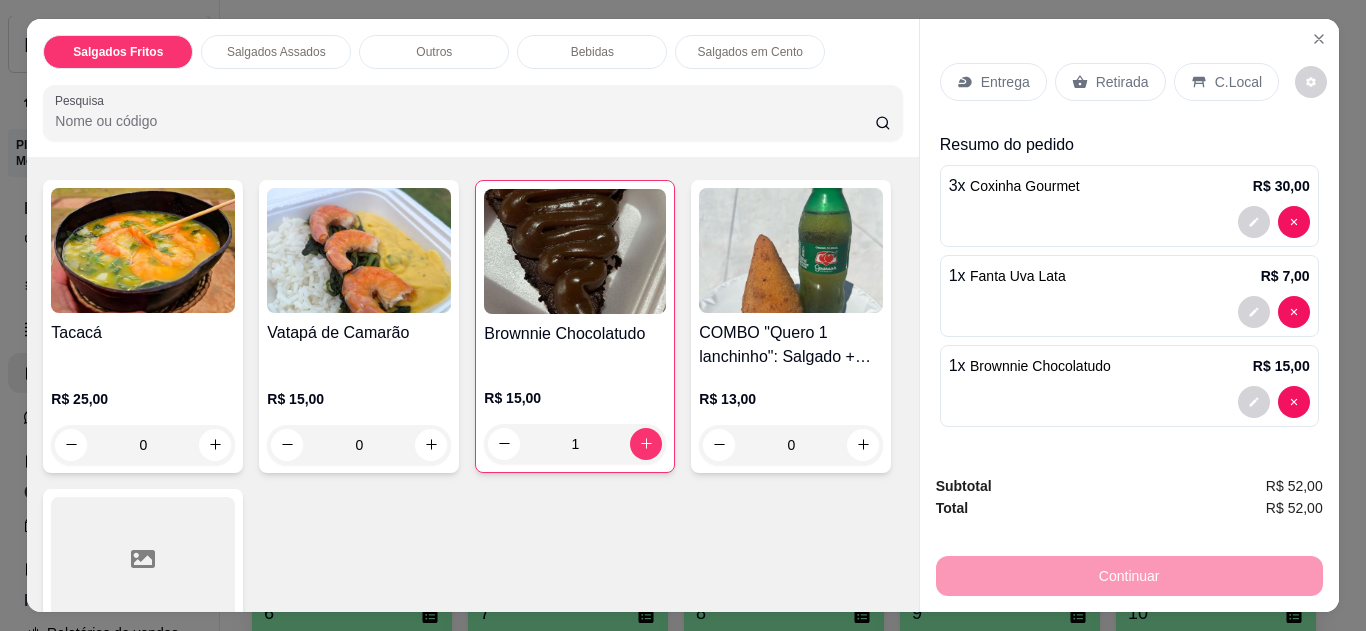 click on "0" at bounding box center [143, 445] 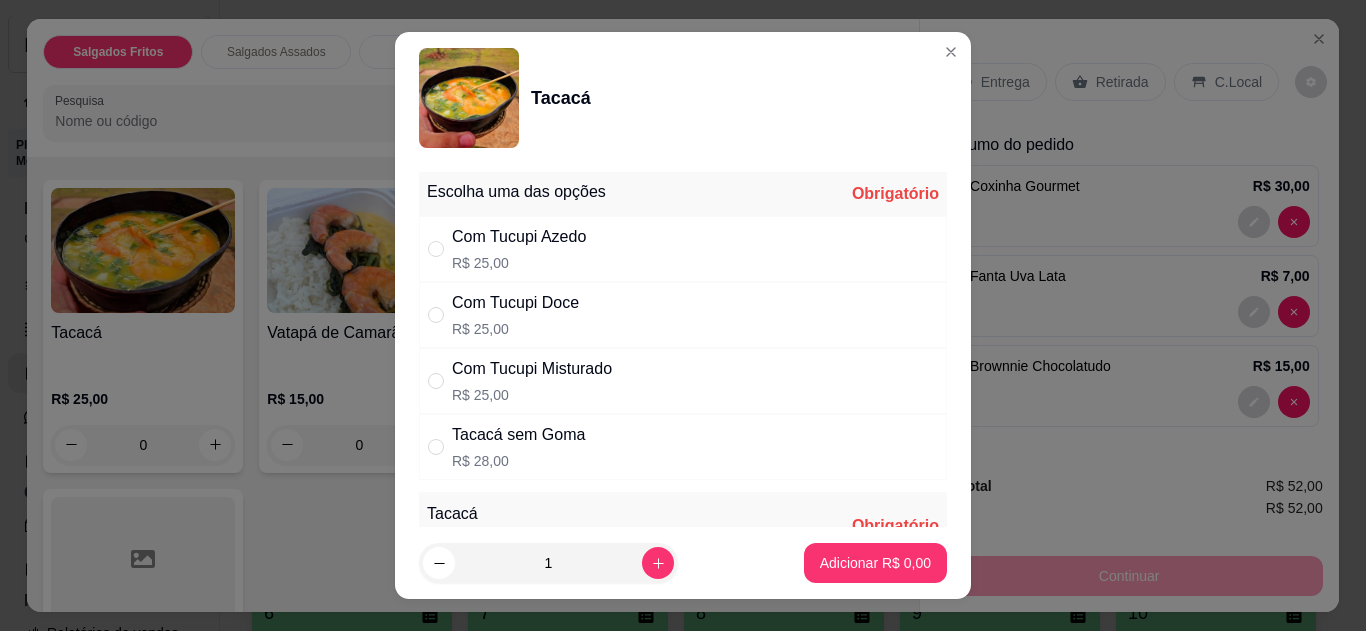 click on "Com Tucupi Doce R$ 25,00" at bounding box center [683, 315] 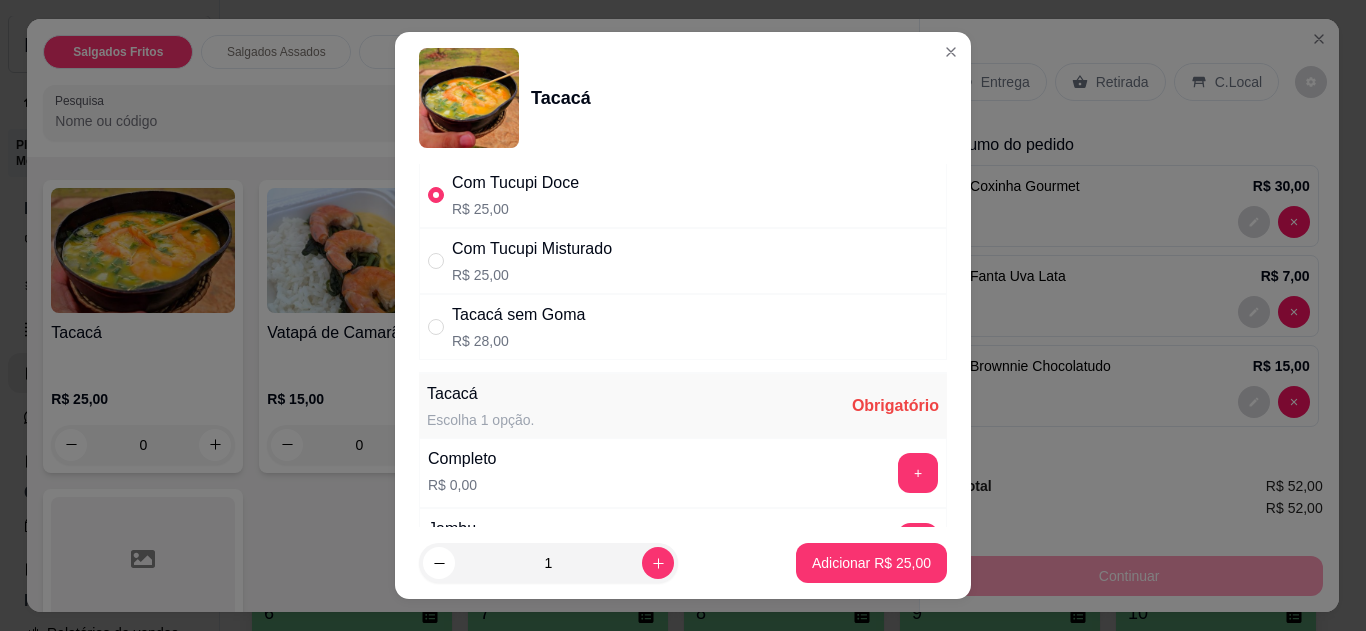 scroll, scrollTop: 129, scrollLeft: 0, axis: vertical 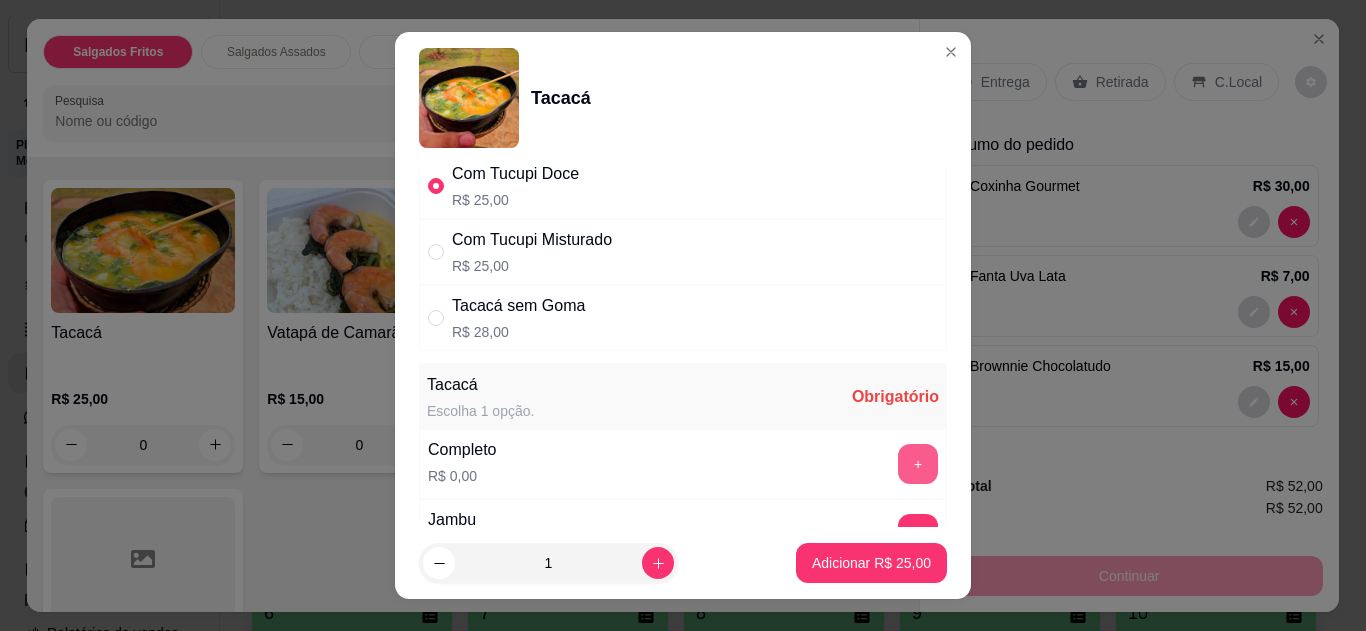 click on "+" at bounding box center [918, 464] 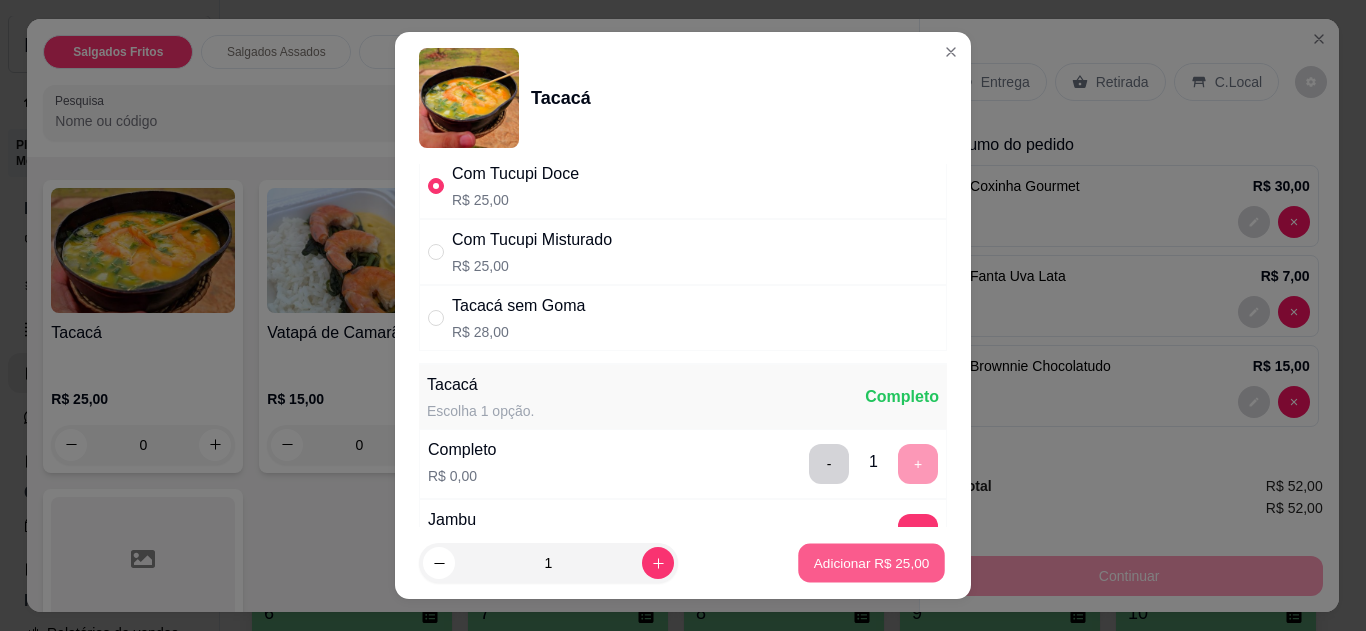 click on "Adicionar   R$ 25,00" at bounding box center (872, 563) 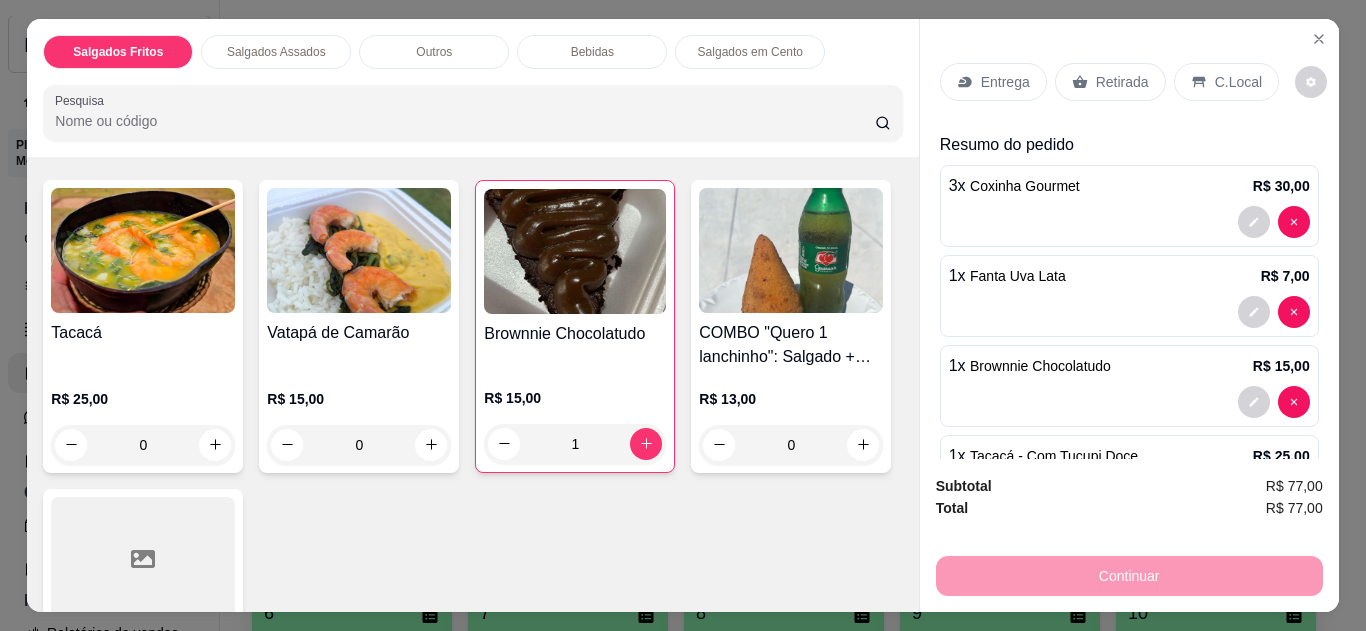 click on "Entrega" at bounding box center (1005, 82) 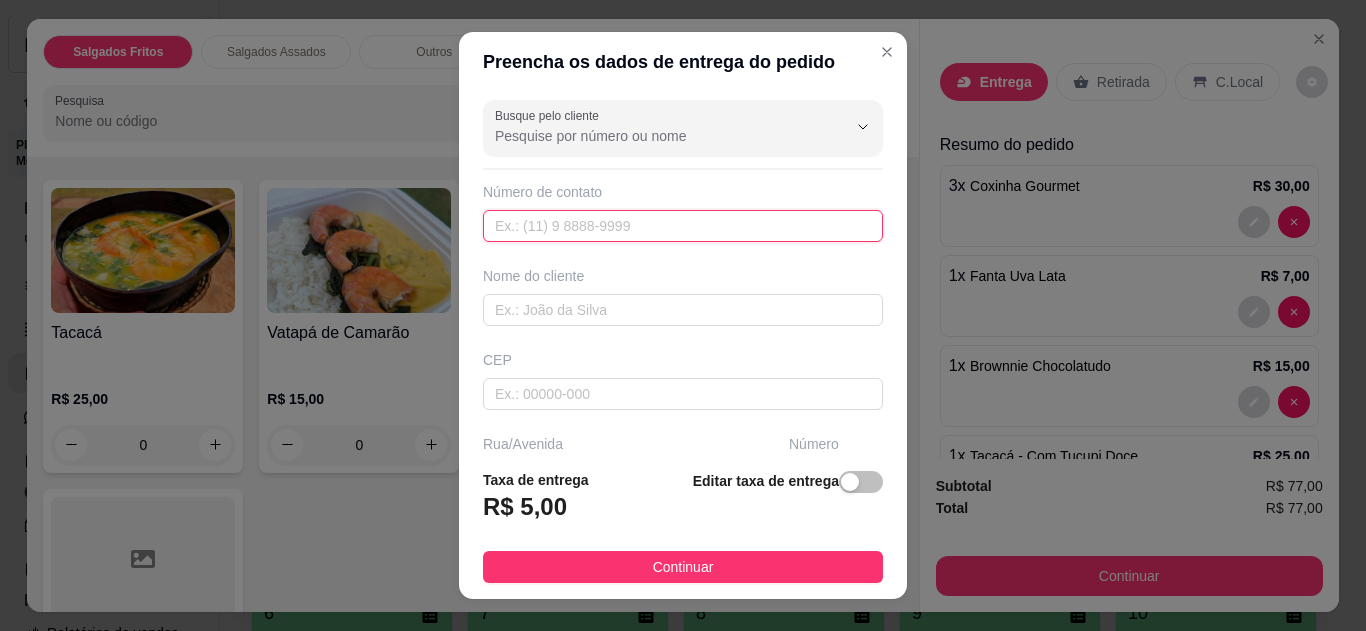click at bounding box center (683, 226) 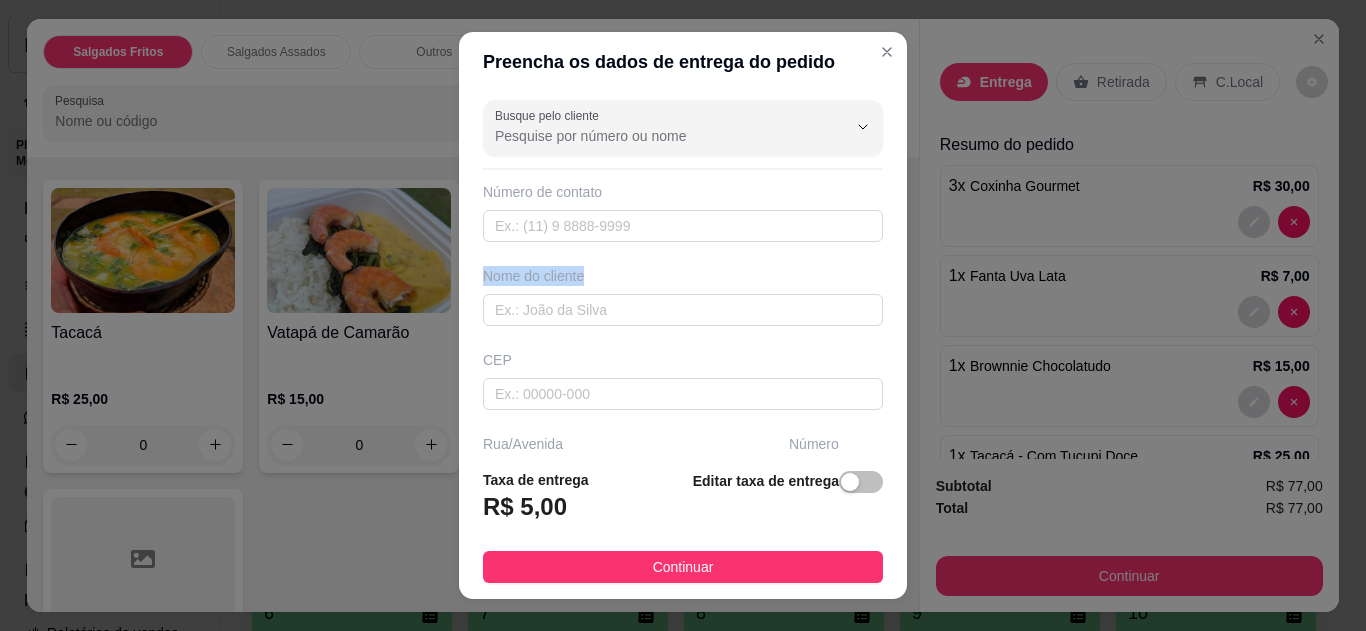 drag, startPoint x: 512, startPoint y: 328, endPoint x: 499, endPoint y: 306, distance: 25.553865 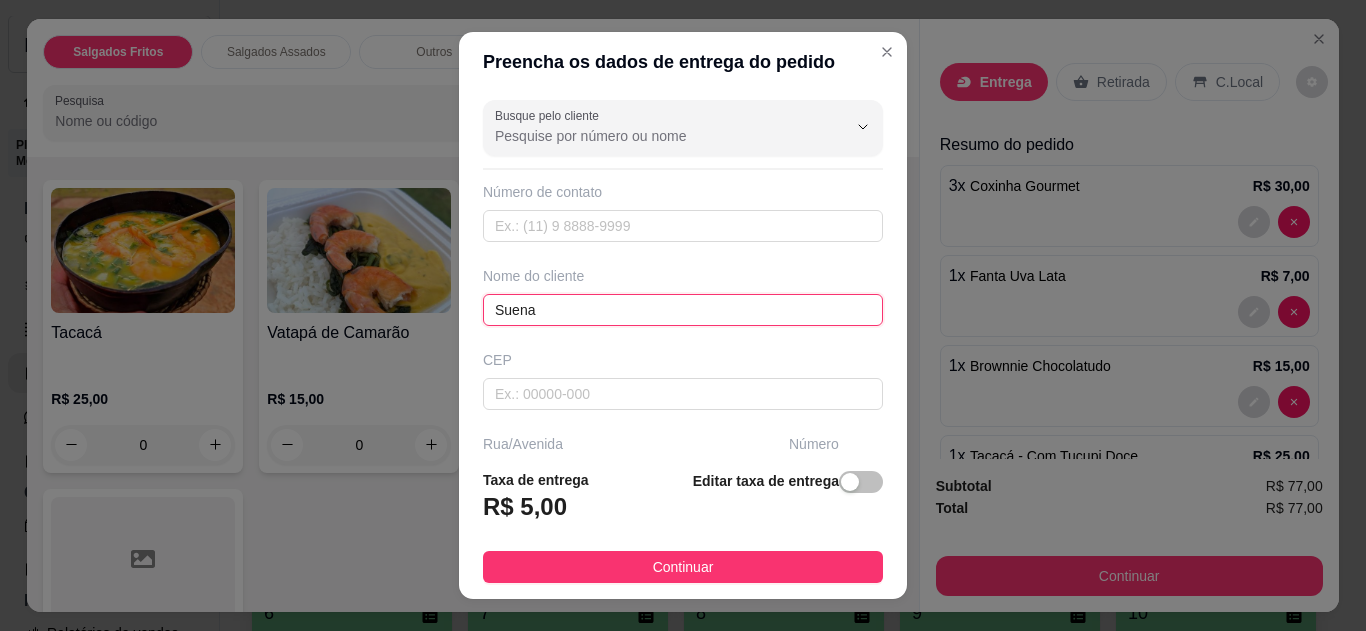 type on "Suena" 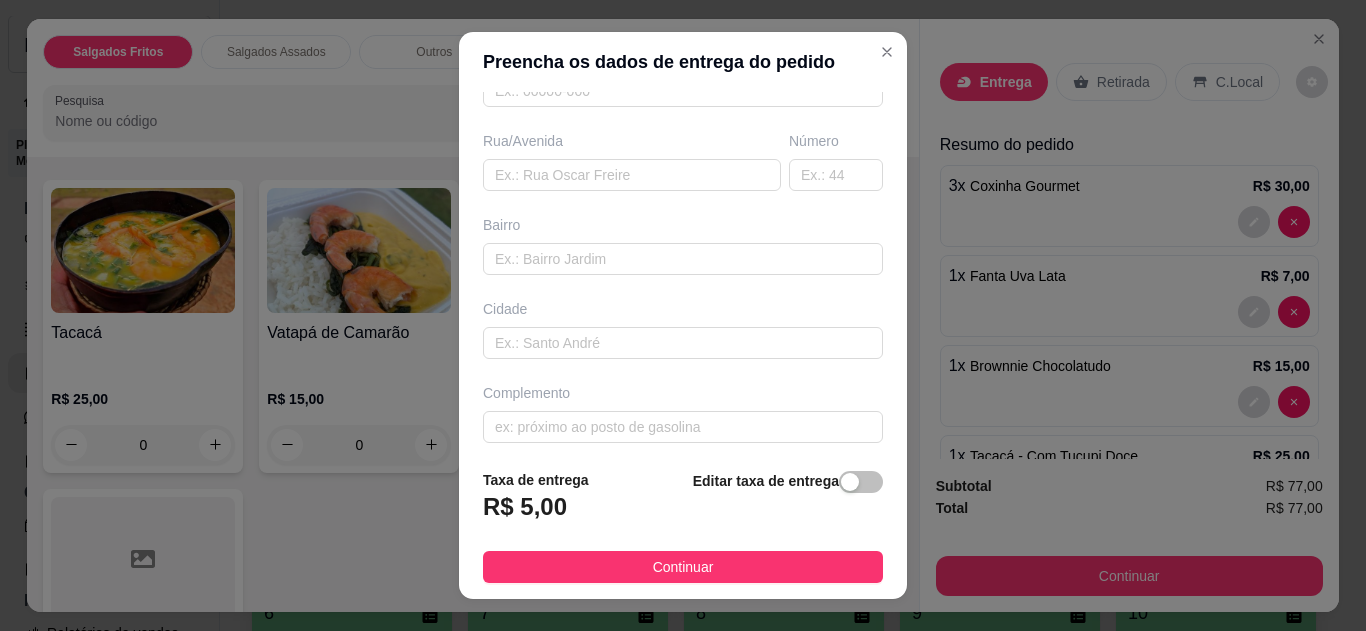 scroll, scrollTop: 312, scrollLeft: 0, axis: vertical 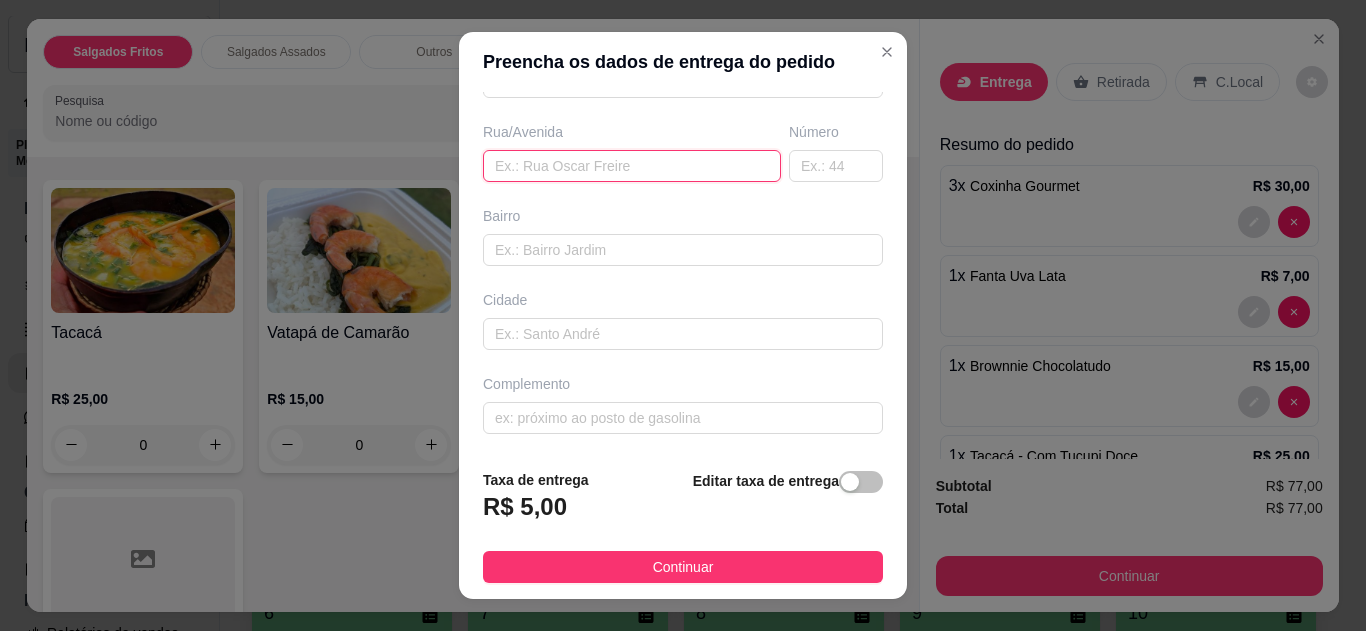 click at bounding box center [632, 166] 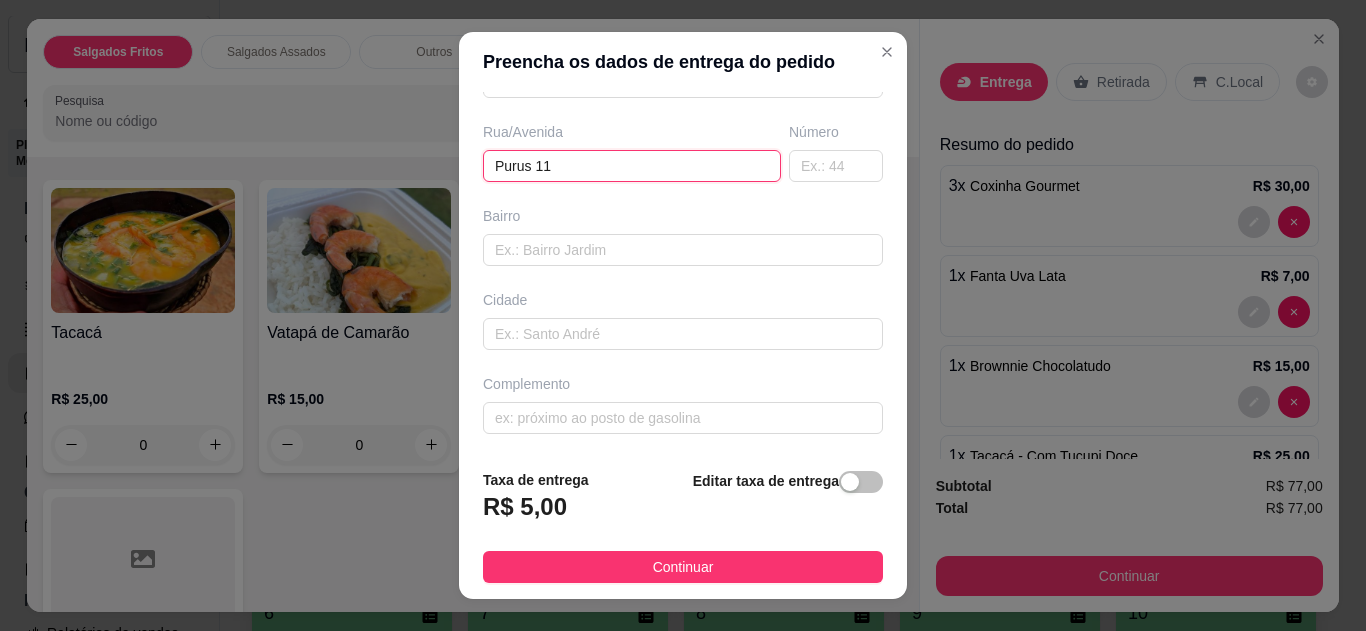 type on "Purus 114" 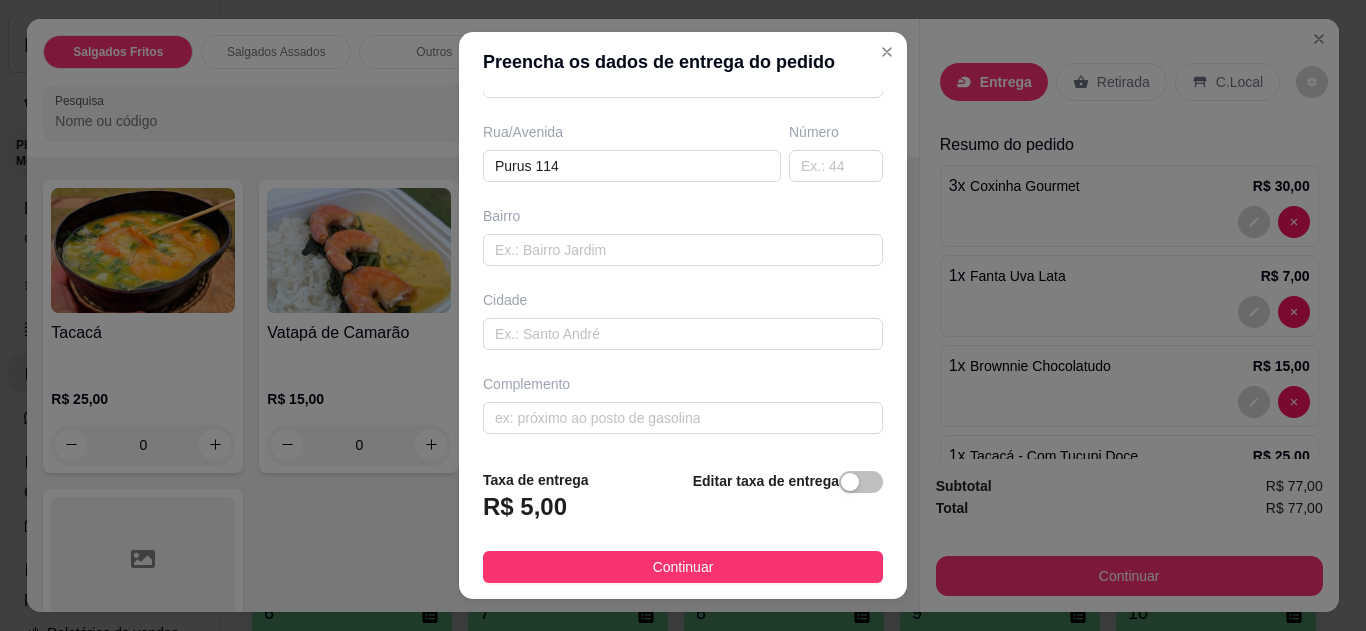 click on "Continuar" at bounding box center (683, 567) 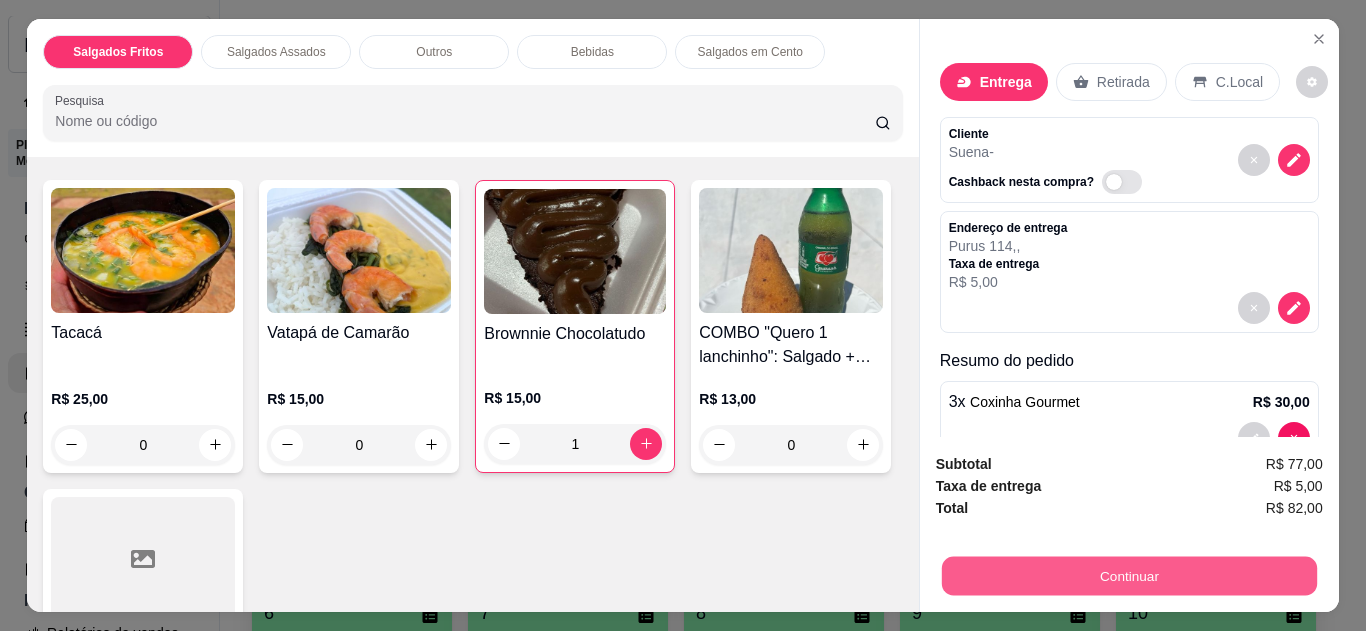 click on "Continuar" at bounding box center (1128, 576) 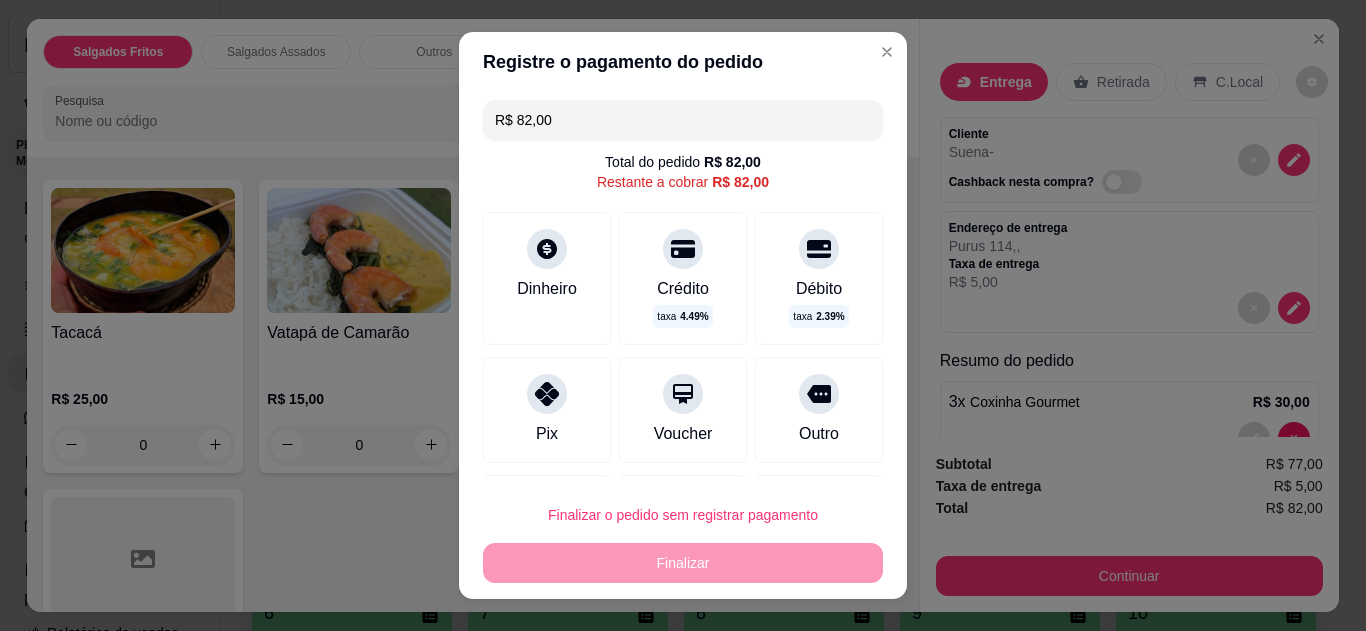 click 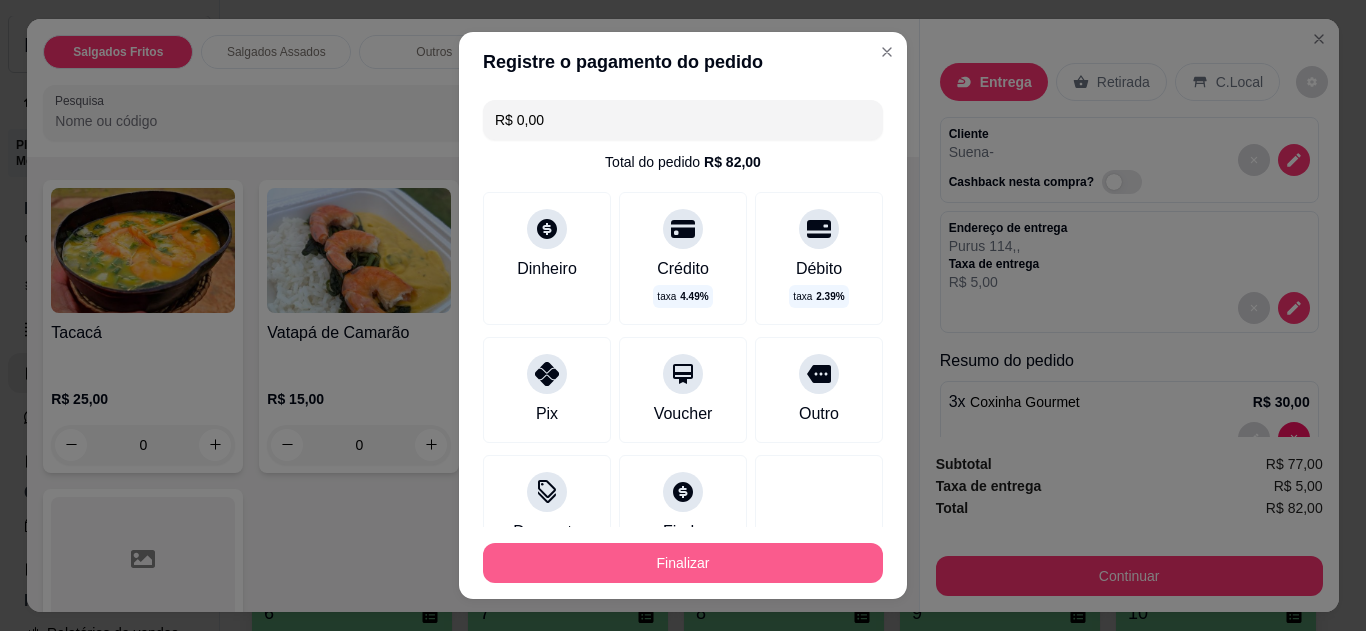 click on "Finalizar" at bounding box center (683, 563) 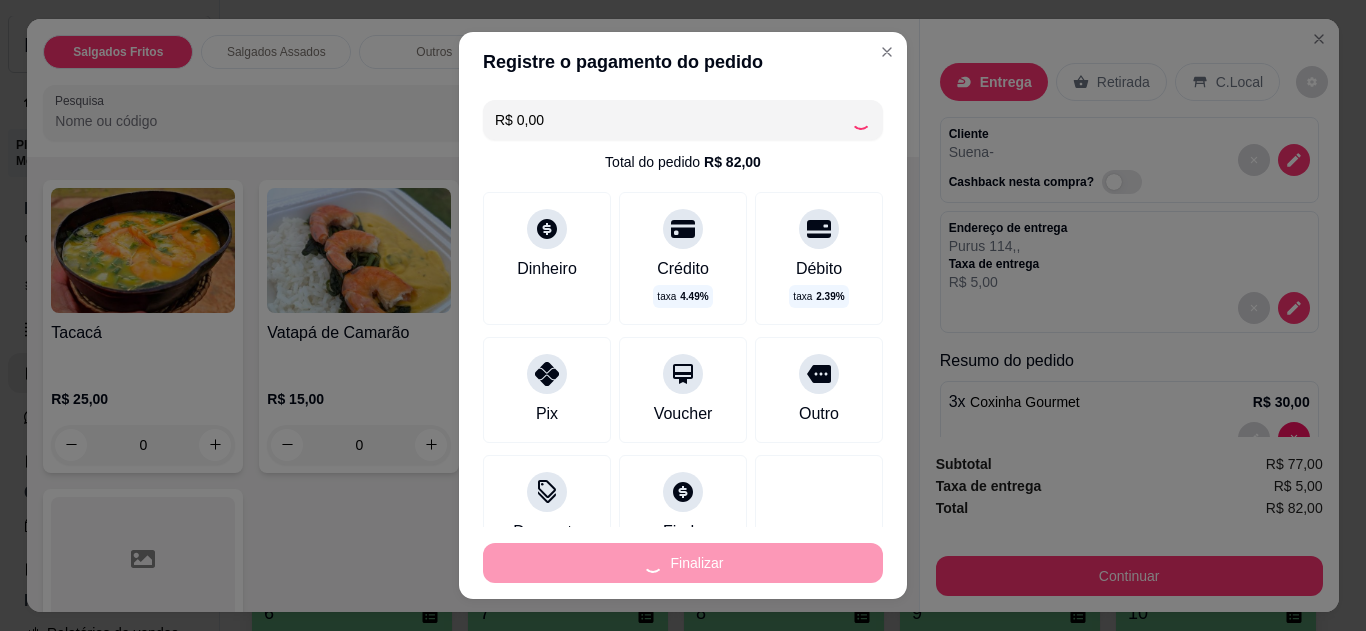 type on "0" 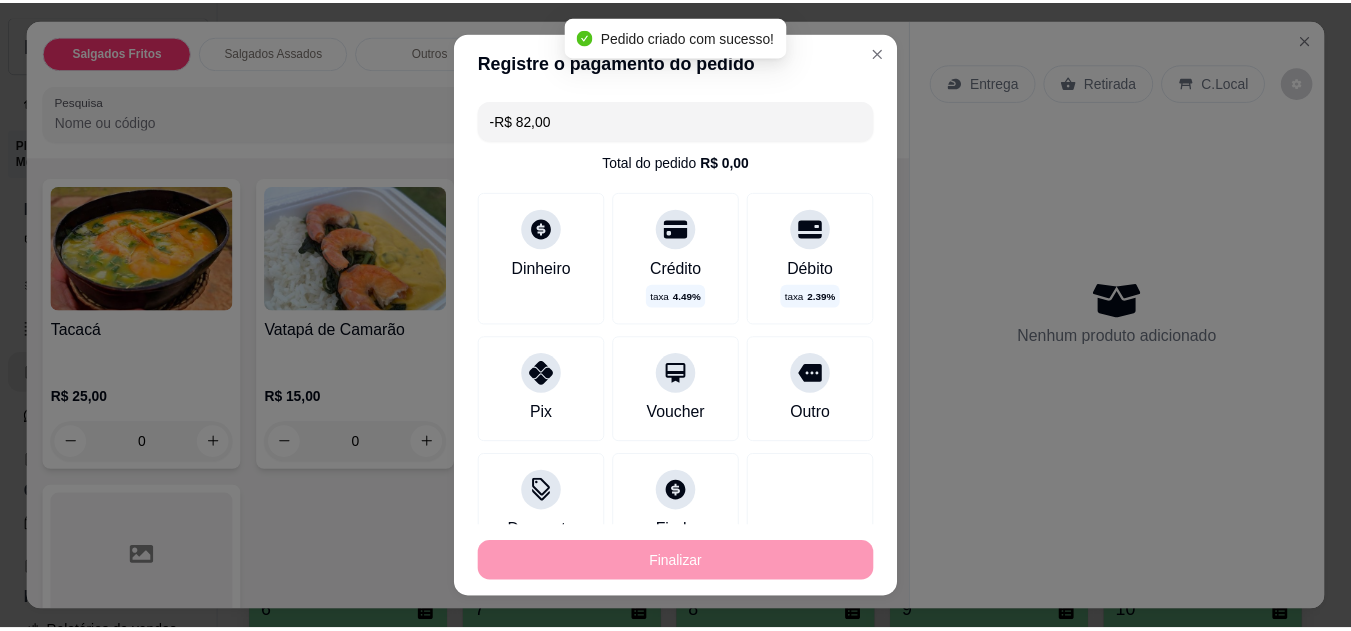 scroll, scrollTop: 1066, scrollLeft: 0, axis: vertical 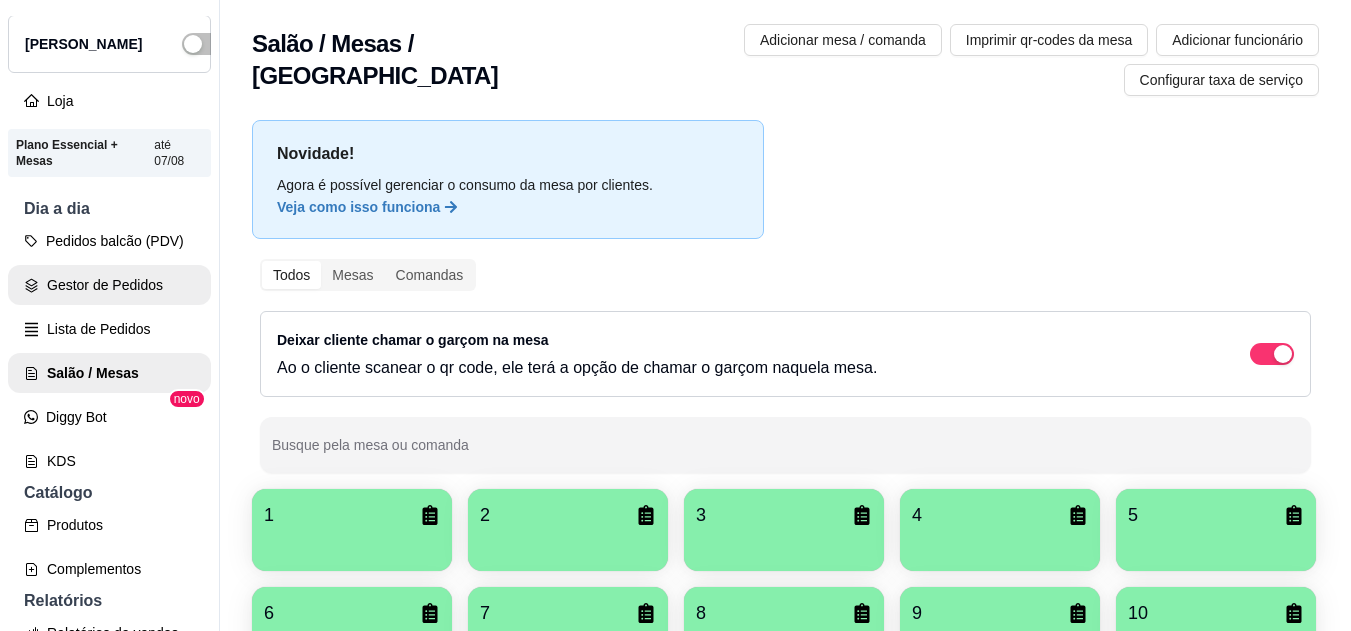 click on "Gestor de Pedidos" at bounding box center (109, 285) 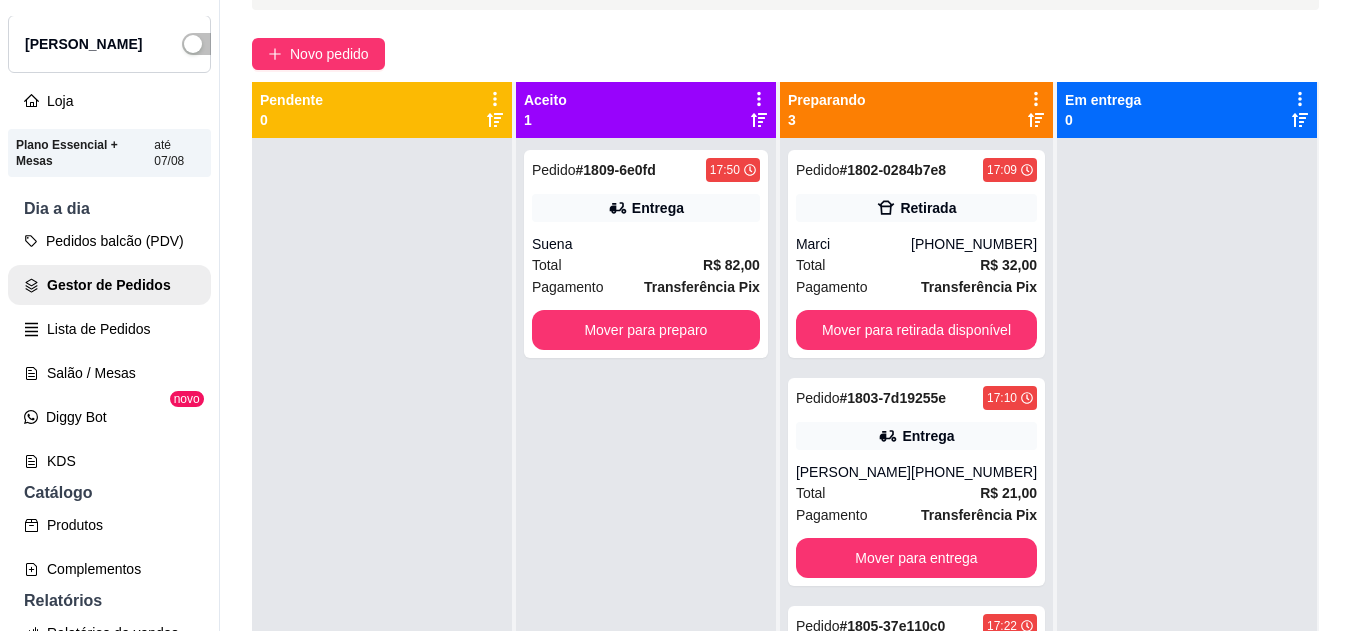 scroll, scrollTop: 143, scrollLeft: 0, axis: vertical 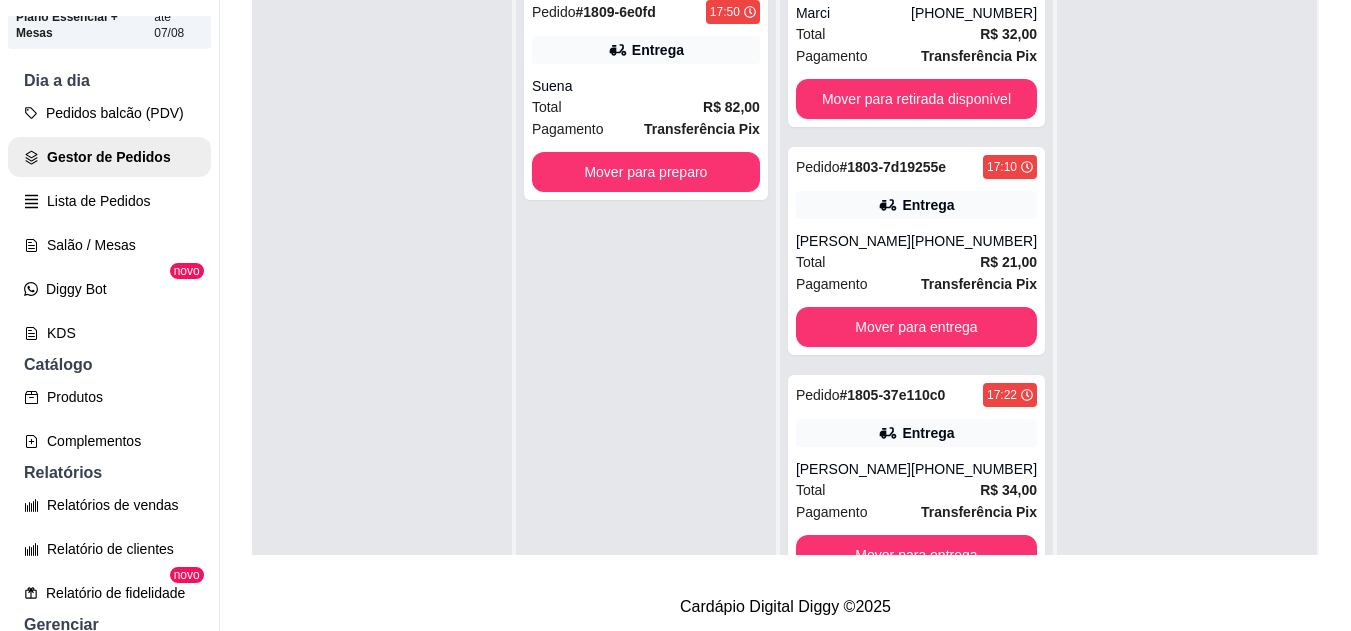 click on "Total R$ 21,00" at bounding box center [916, 262] 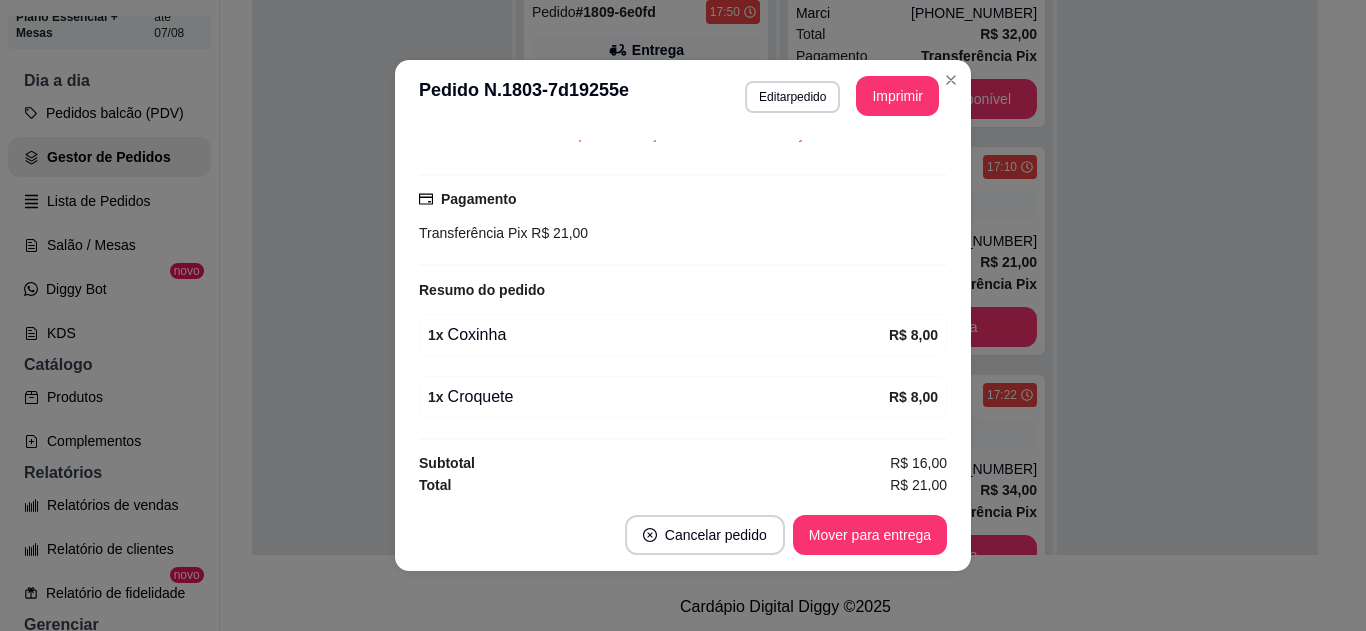 scroll, scrollTop: 488, scrollLeft: 0, axis: vertical 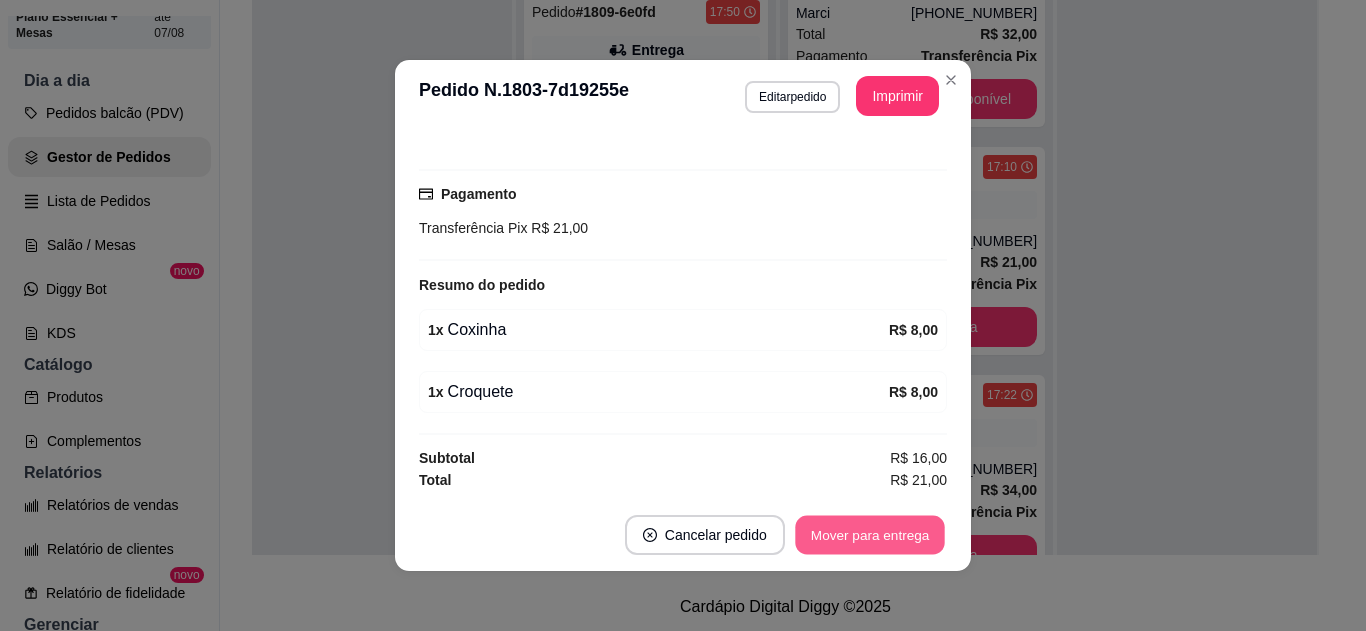 click on "Mover para entrega" at bounding box center (870, 535) 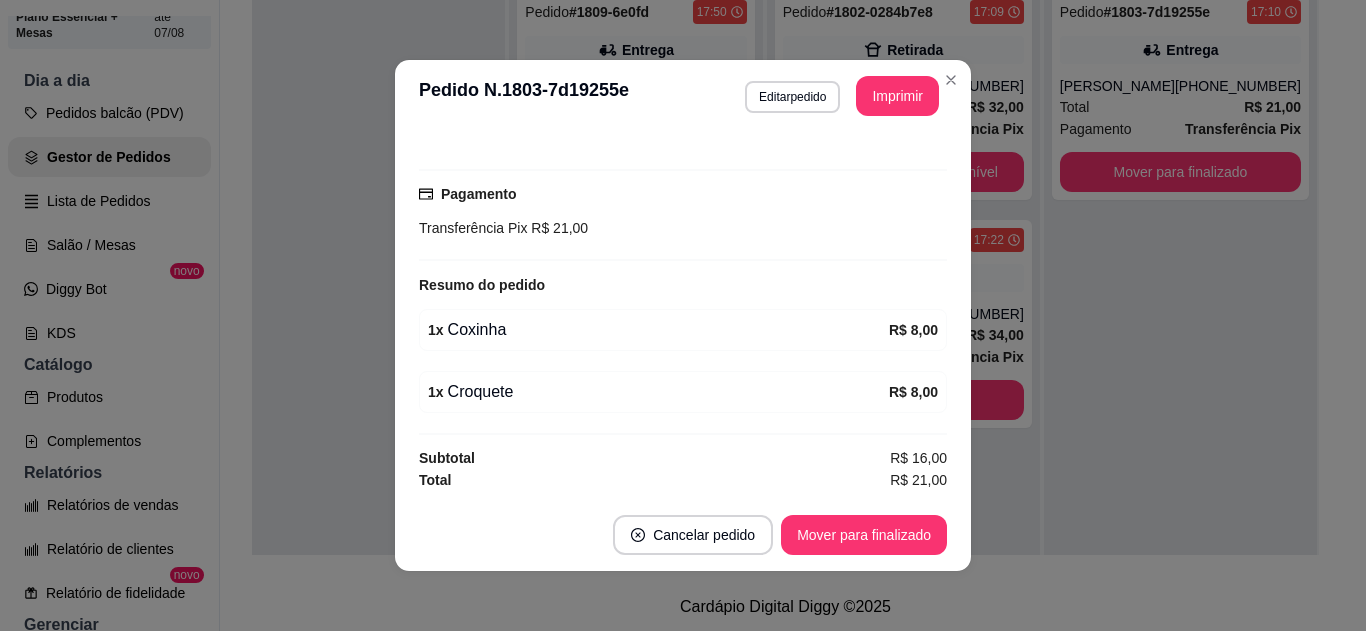 scroll, scrollTop: 0, scrollLeft: 0, axis: both 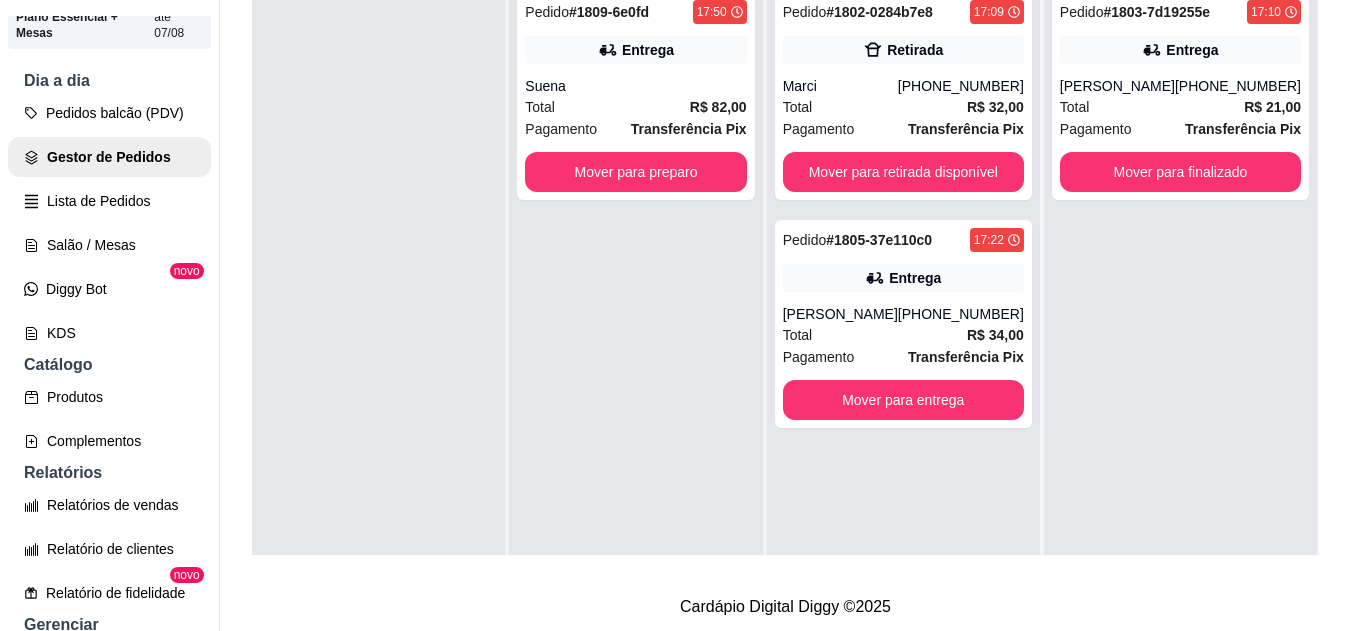 click on "Viviane Santos" at bounding box center [1117, 86] 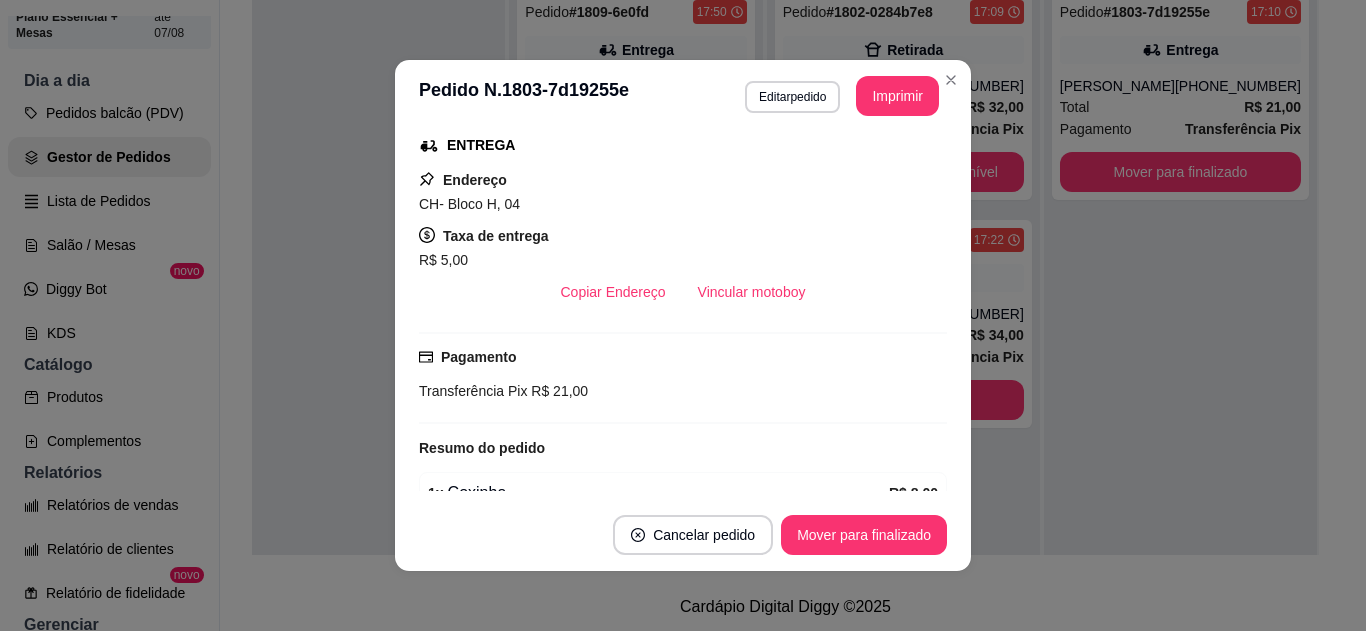 scroll, scrollTop: 341, scrollLeft: 0, axis: vertical 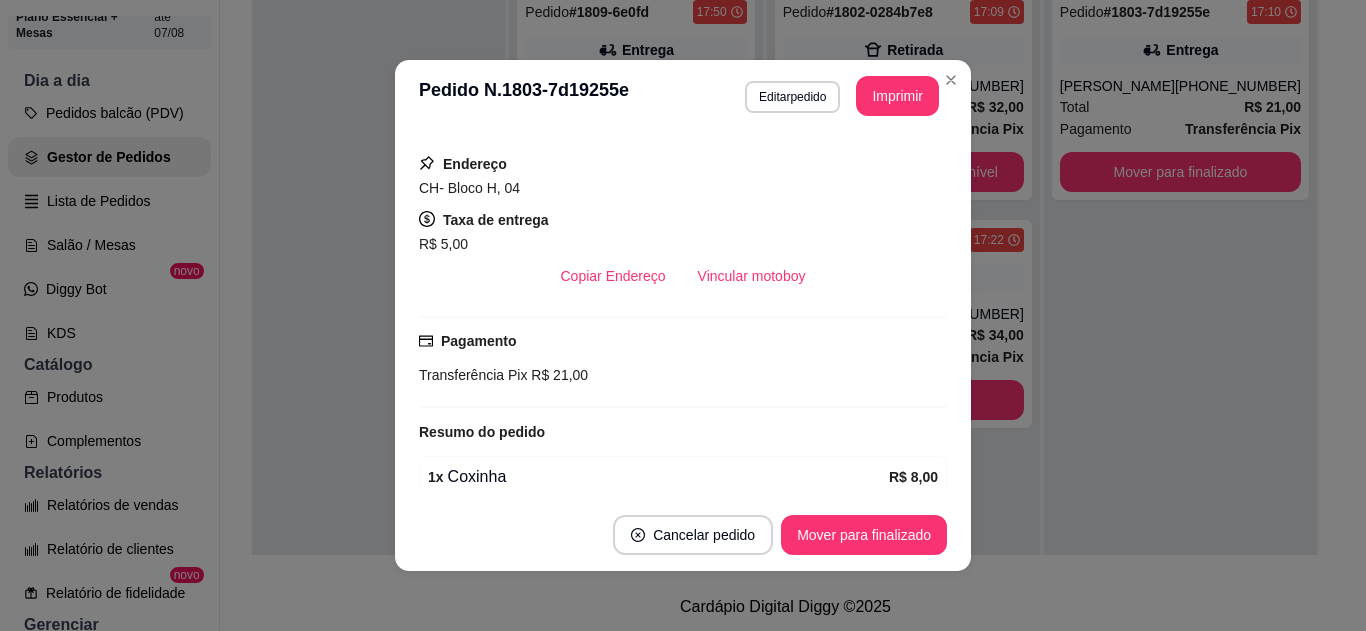 drag, startPoint x: 743, startPoint y: 253, endPoint x: 746, endPoint y: 274, distance: 21.213203 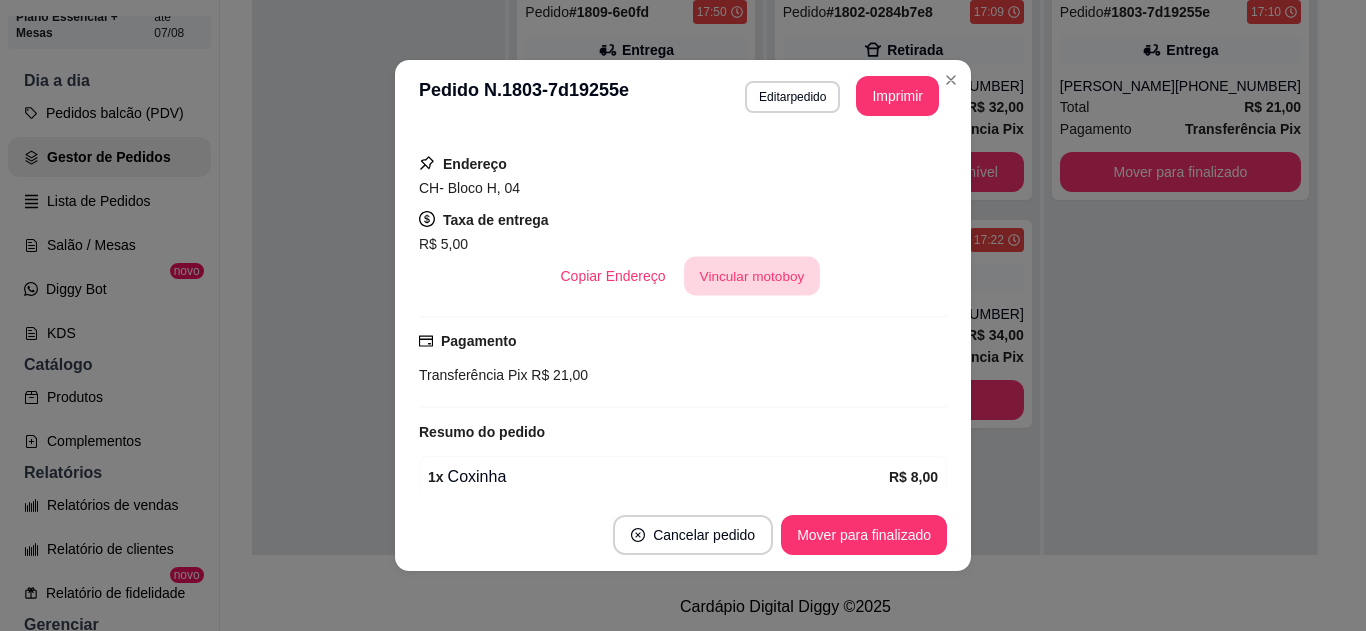 click on "Vincular motoboy" at bounding box center [752, 276] 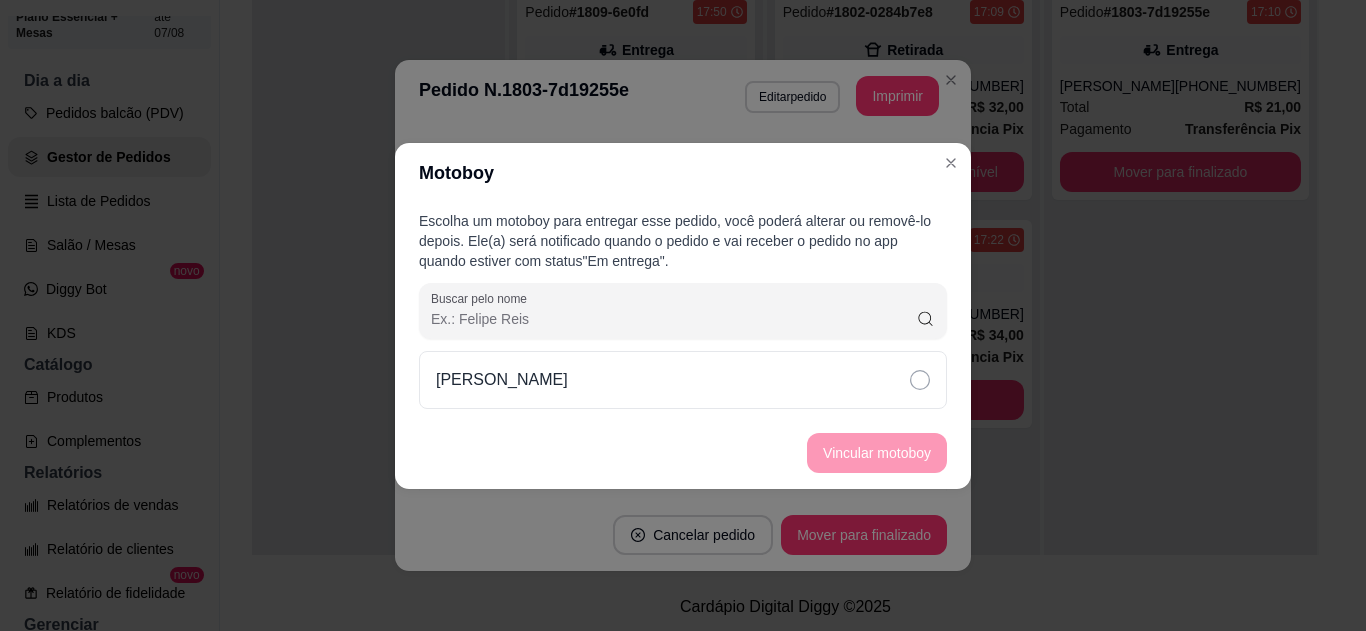 click on "Francisco Bentes" at bounding box center [683, 380] 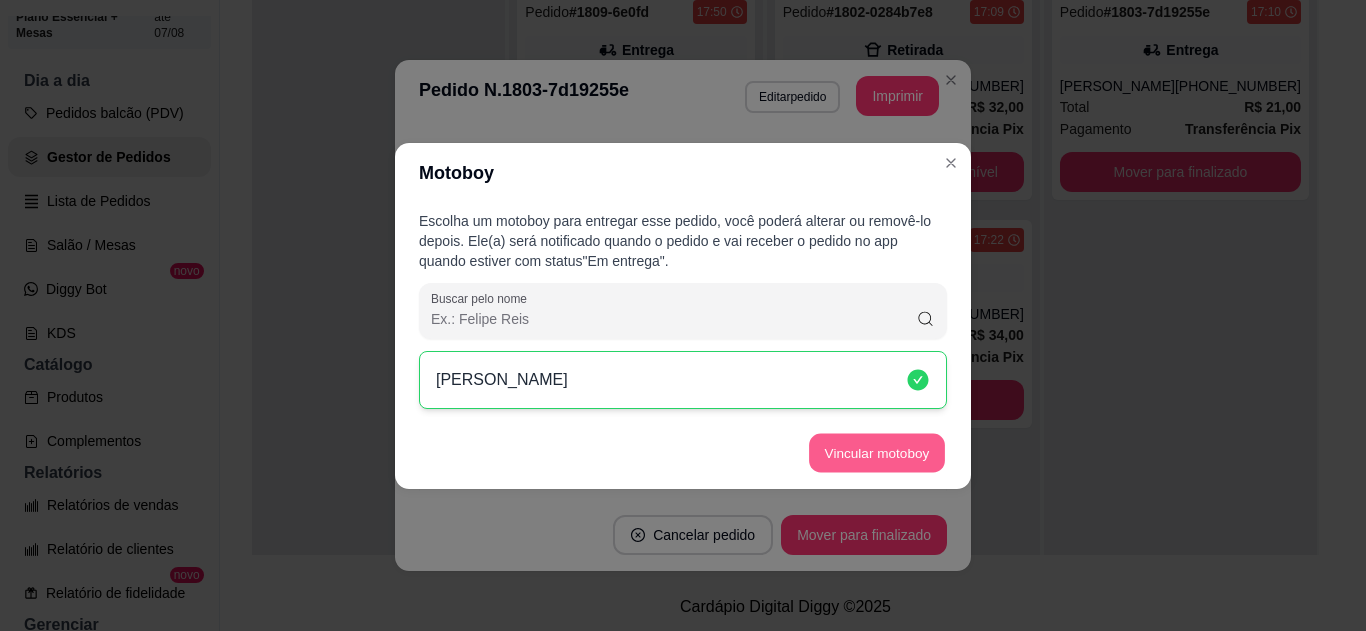 click on "Vincular motoboy" at bounding box center [877, 452] 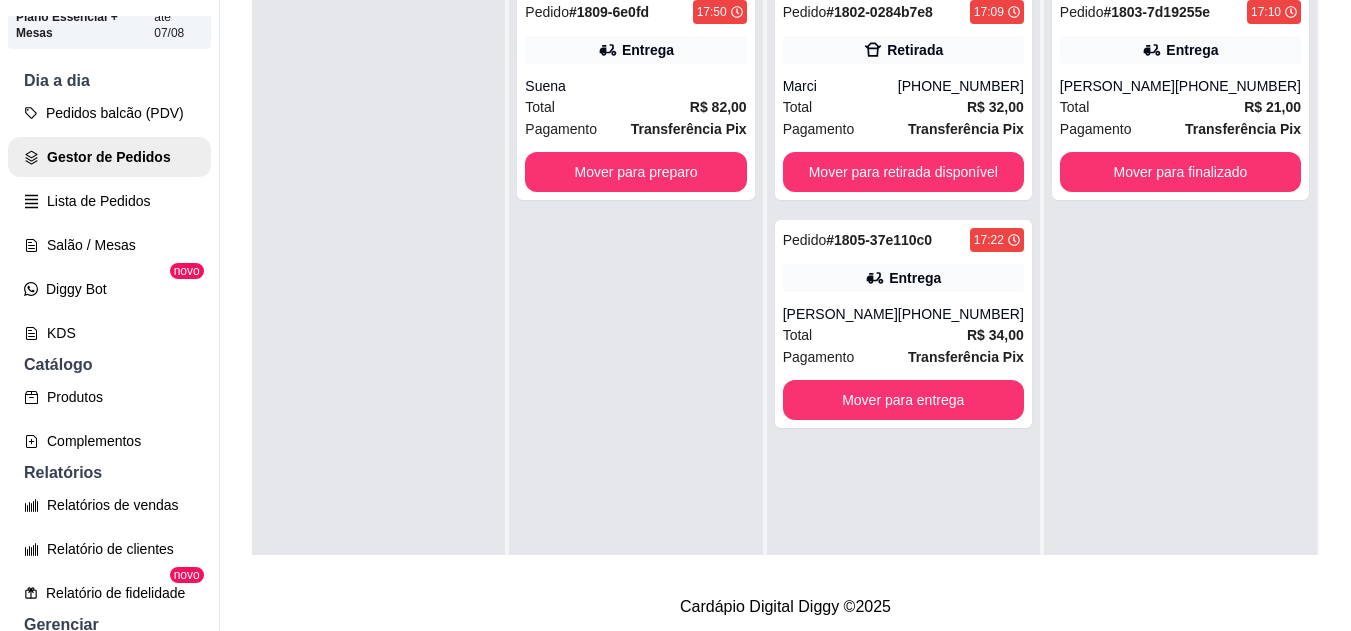 click on "Total R$ 82,00" at bounding box center [635, 107] 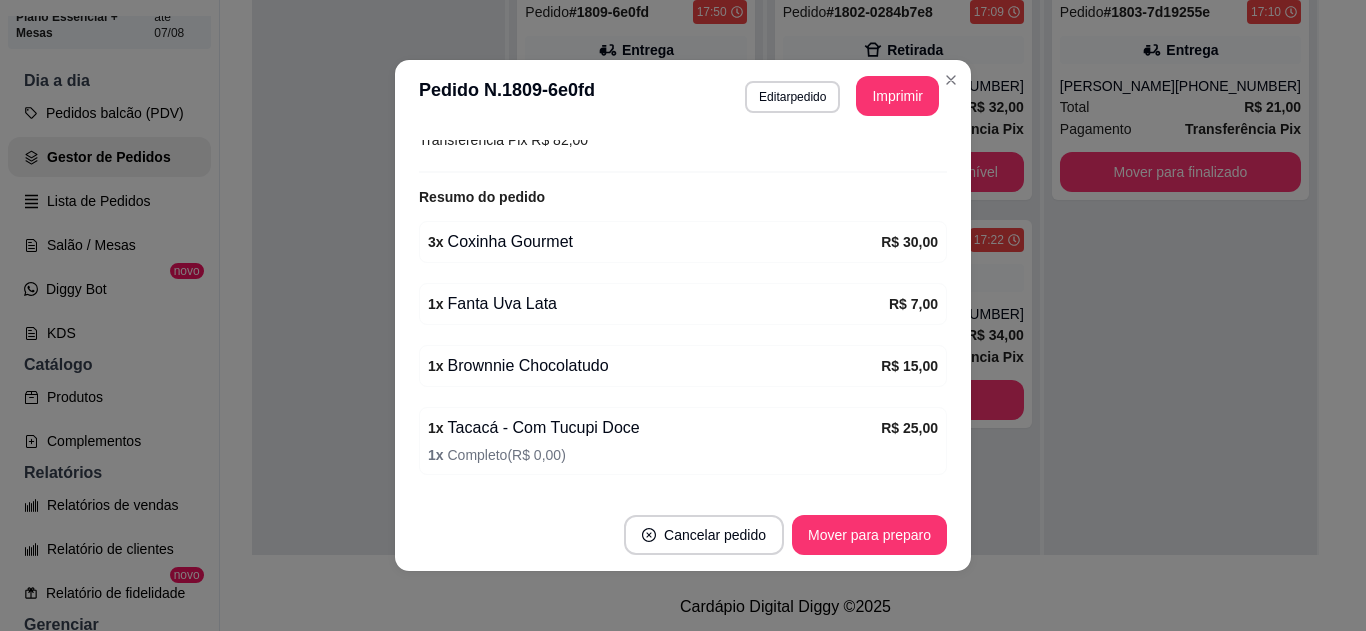 scroll, scrollTop: 578, scrollLeft: 0, axis: vertical 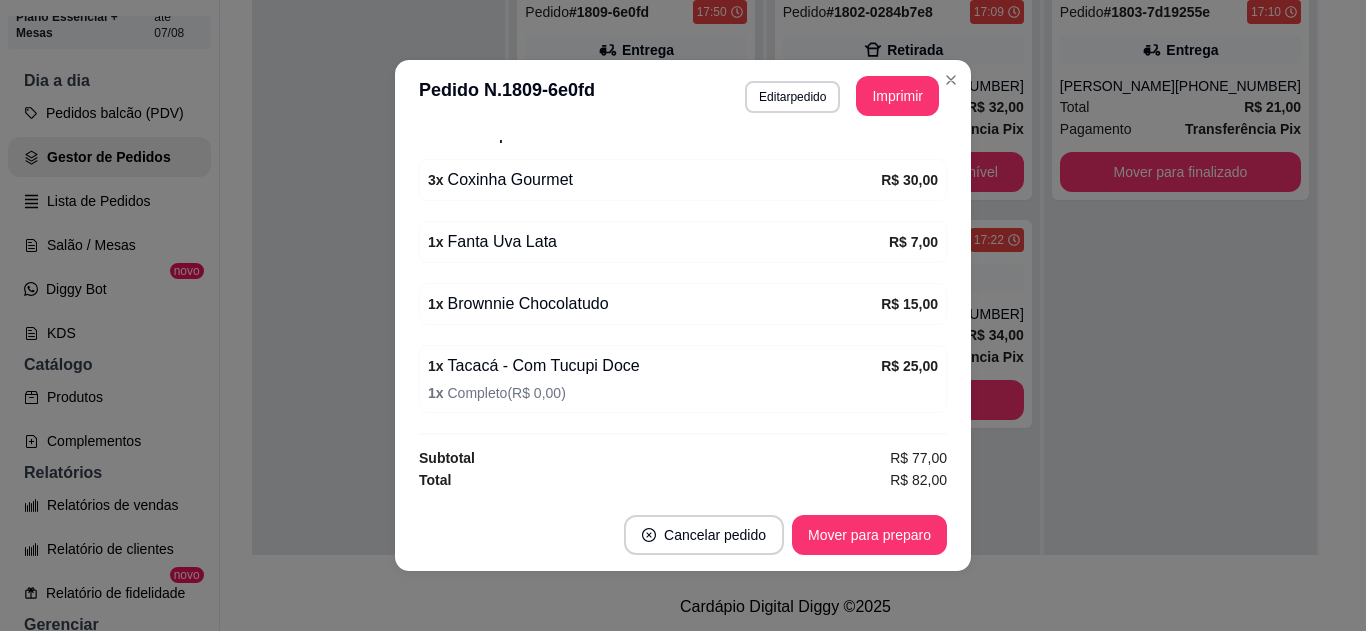 click on "feito há  2   minutos Horário do pedido 20/07/2025 17:50 Status do pedido ACEITO Nome do cliente Suena Entrar em contato com o cliente ENTREGA - pedido pelo balcão Endereço  Purus 114, n. ,  -   Taxa de entrega  R$ 5,00 Copiar Endereço Vincular motoboy Pagamento Transferência Pix   R$ 82,00 Resumo do pedido 3 x     Coxinha Gourmet R$ 30,00 1 x     Fanta Uva Lata R$ 7,00 1 x     Brownnie Chocolatudo R$ 15,00 1 x     Tacacá - Com Tucupi Doce R$ 25,00   1 x   Completo   ( R$ 0,00 ) Subtotal R$ 77,00 Total R$ 82,00" at bounding box center [683, 315] 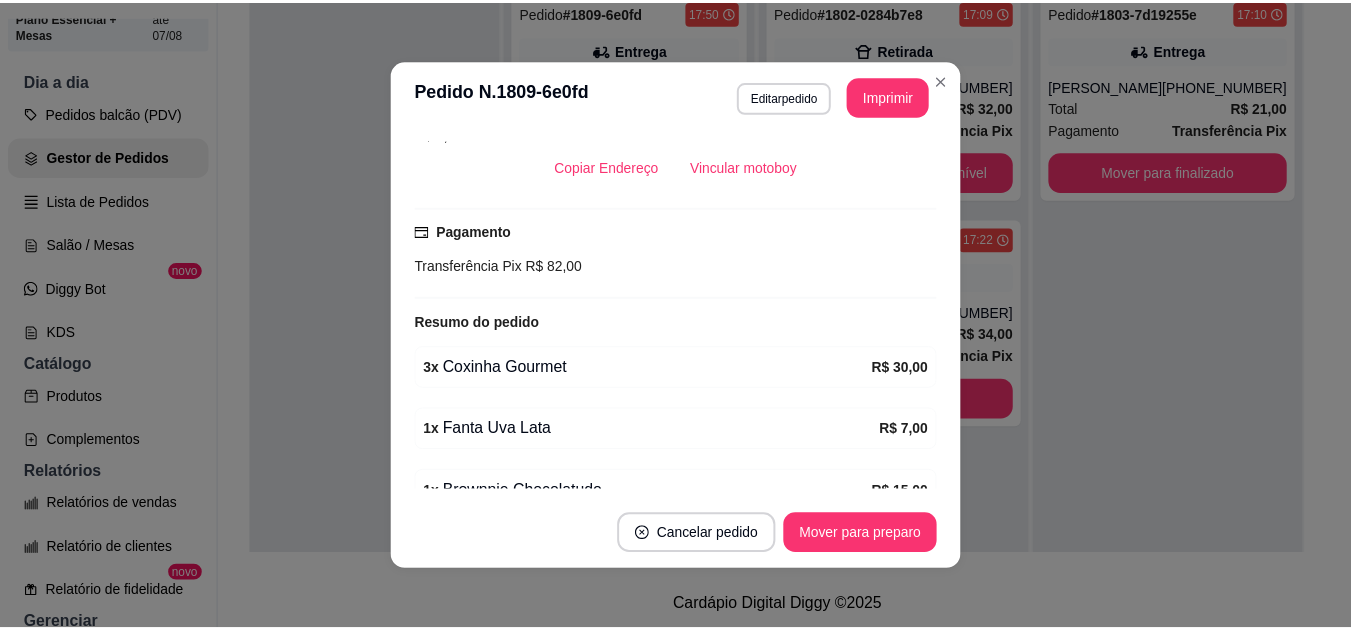 scroll, scrollTop: 413, scrollLeft: 0, axis: vertical 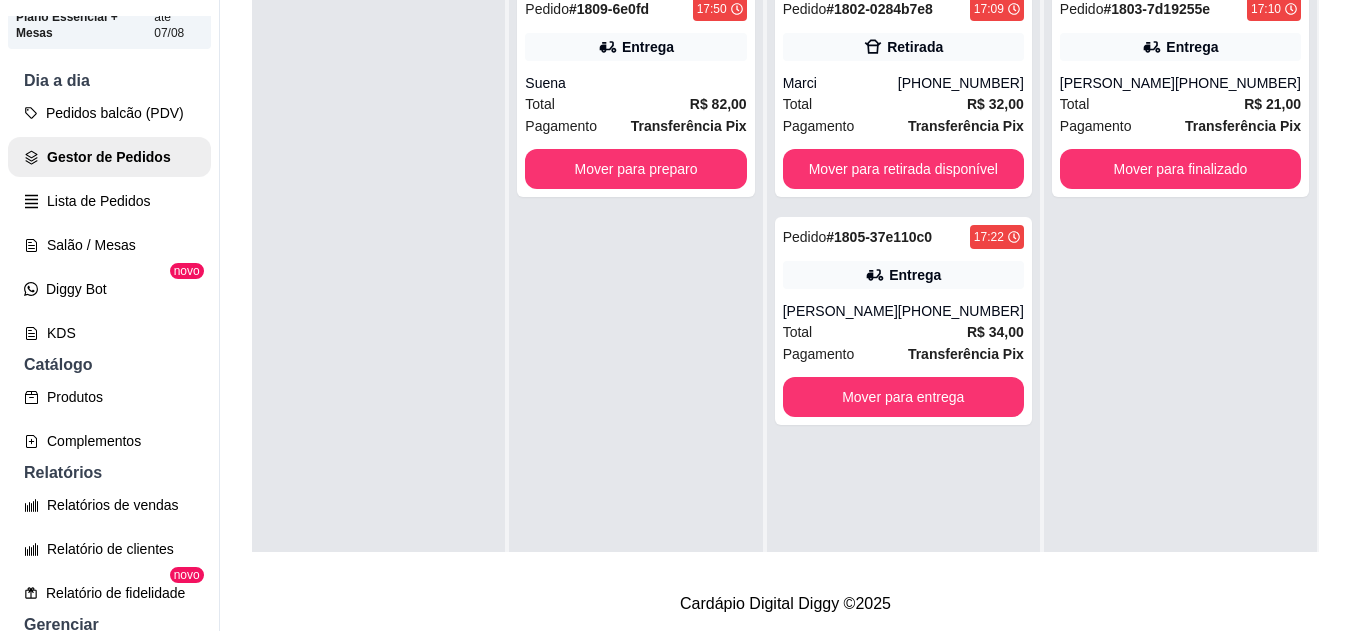 click on "Janaina Aragao" at bounding box center (840, 311) 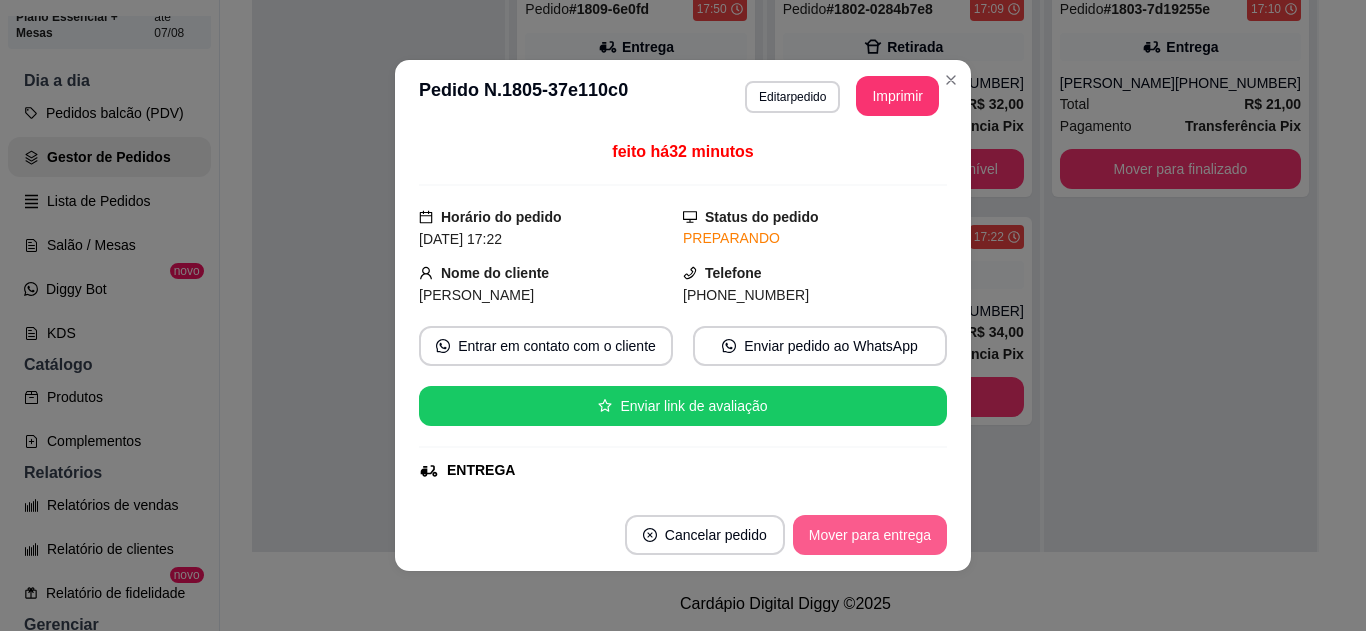 click on "Mover para entrega" at bounding box center (870, 535) 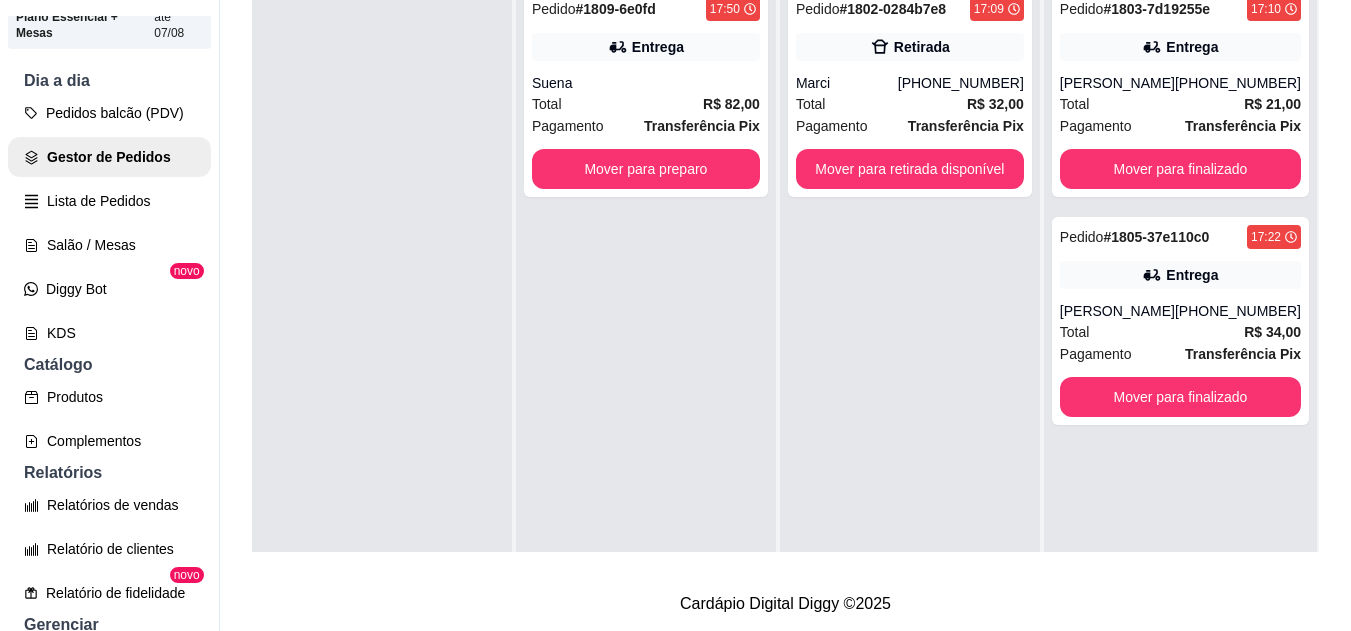 click on "Total R$ 34,00" at bounding box center (1180, 332) 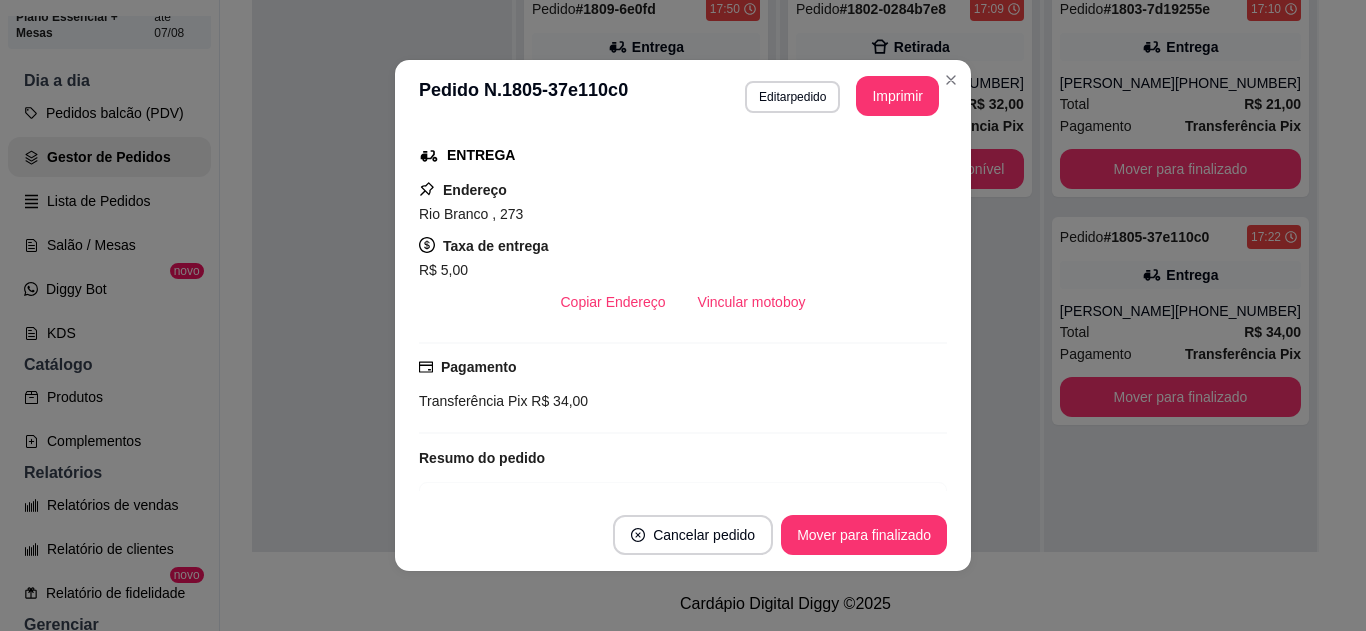 scroll, scrollTop: 440, scrollLeft: 0, axis: vertical 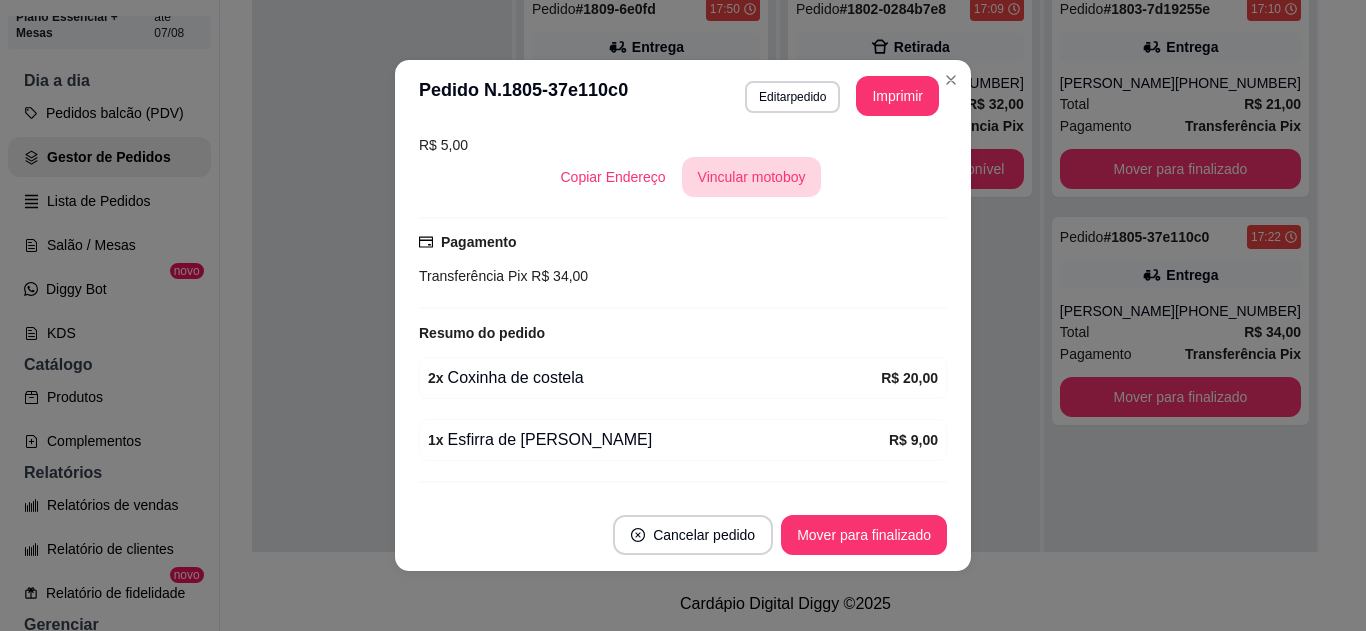 click on "Vincular motoboy" at bounding box center [752, 177] 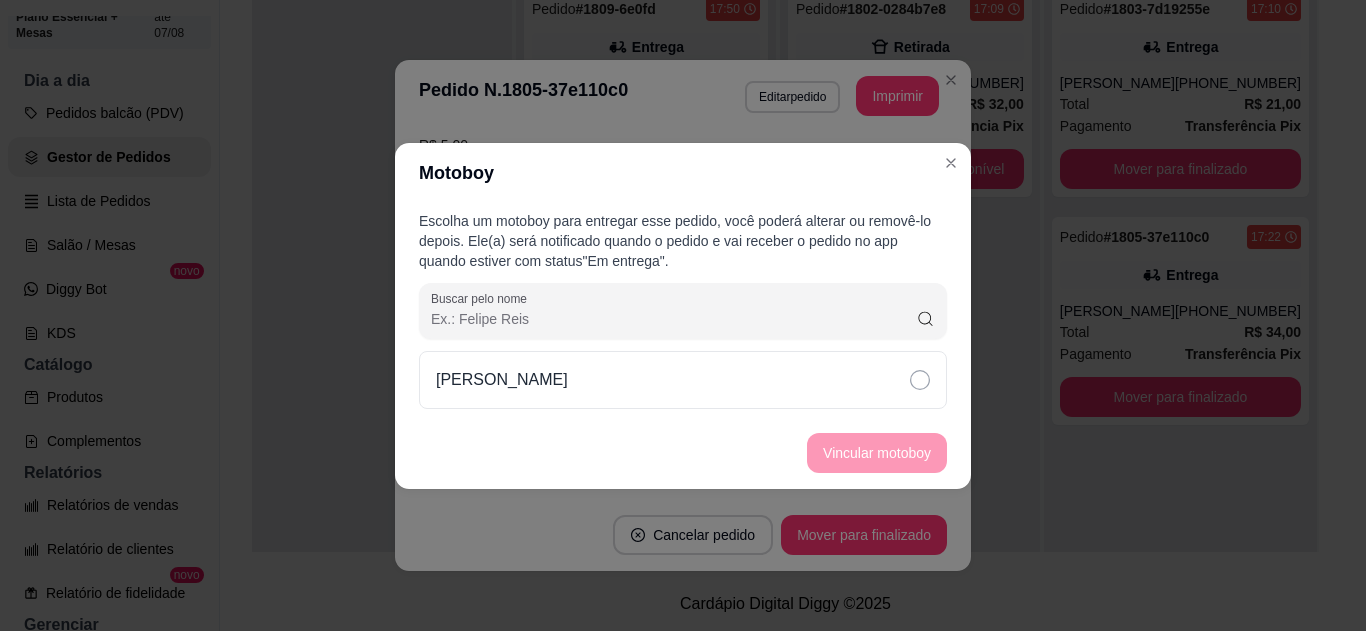click on "Francisco Bentes" at bounding box center (683, 380) 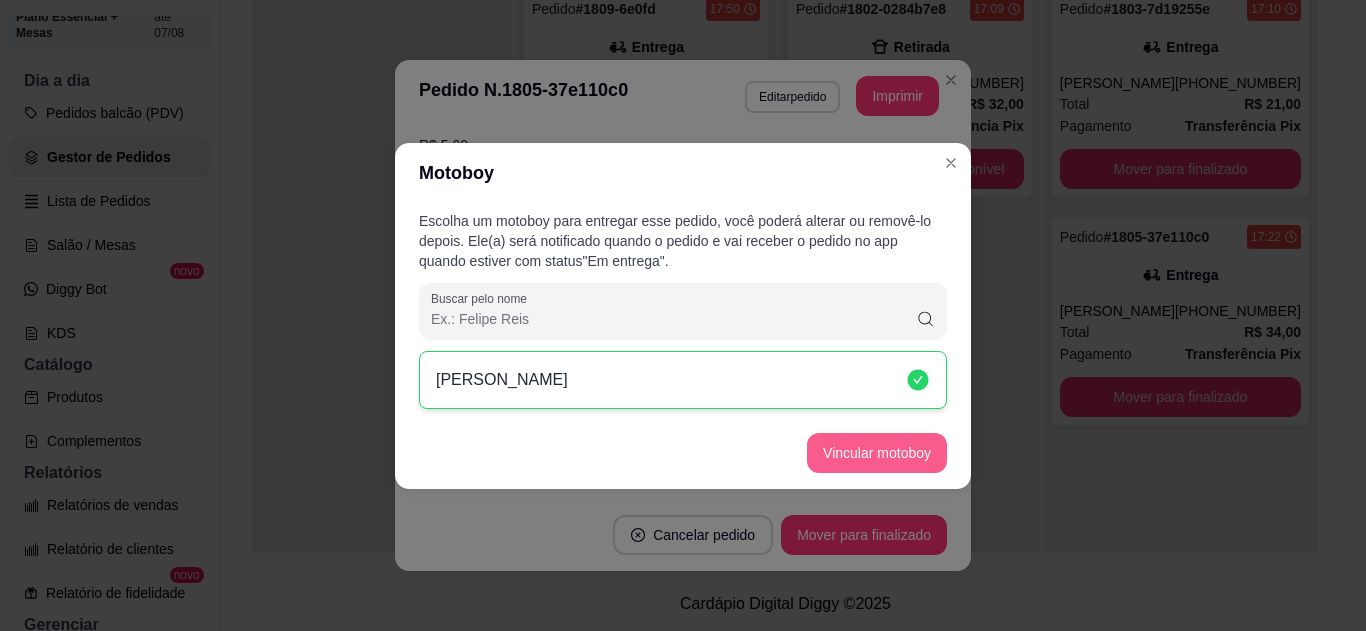 click on "Vincular motoboy" at bounding box center (877, 453) 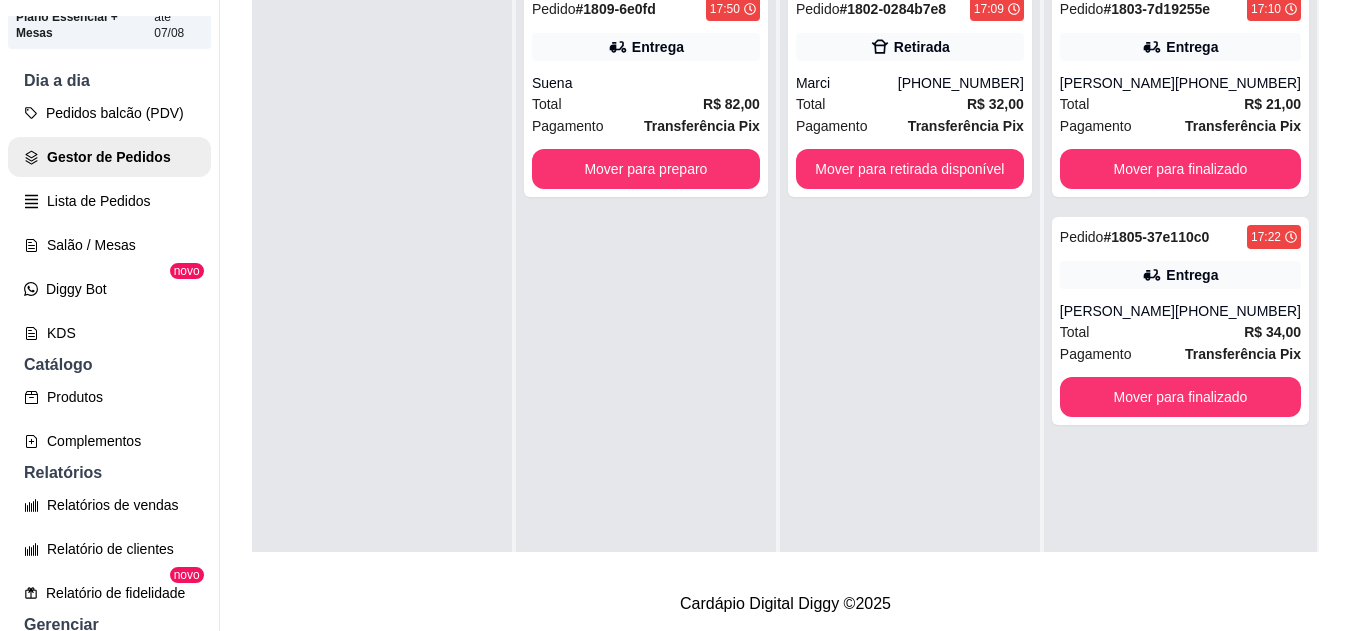 click on "Total R$ 21,00" at bounding box center (1180, 104) 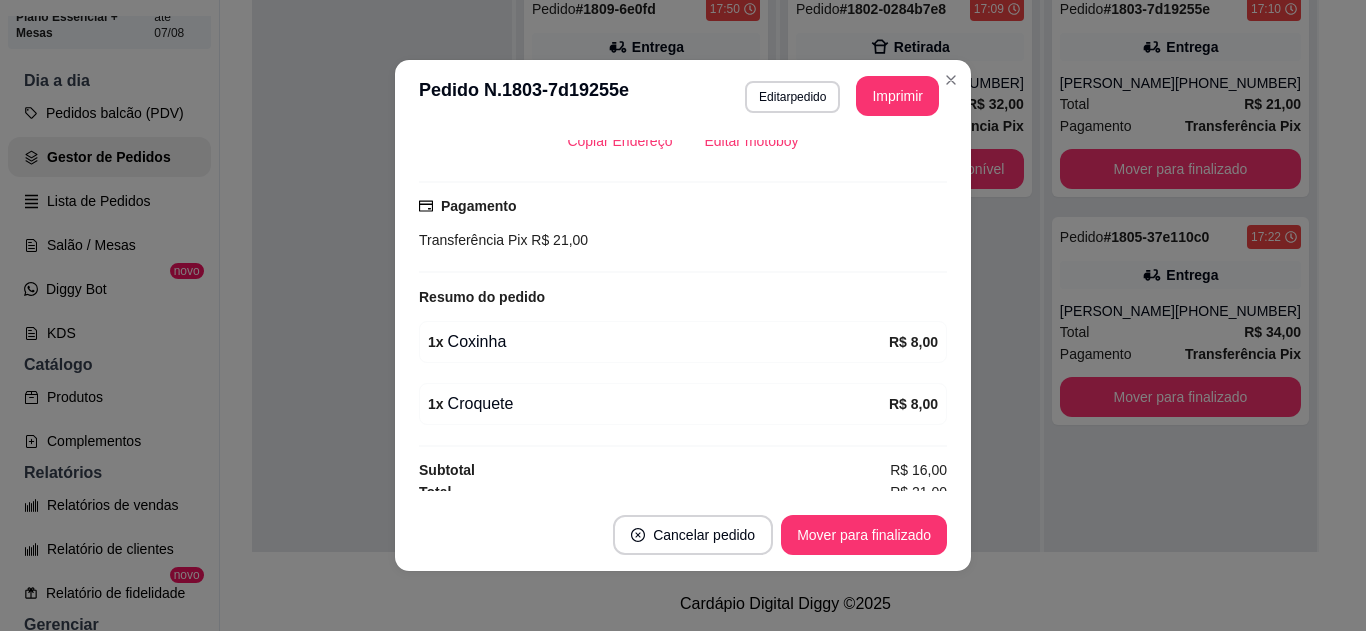 scroll, scrollTop: 542, scrollLeft: 0, axis: vertical 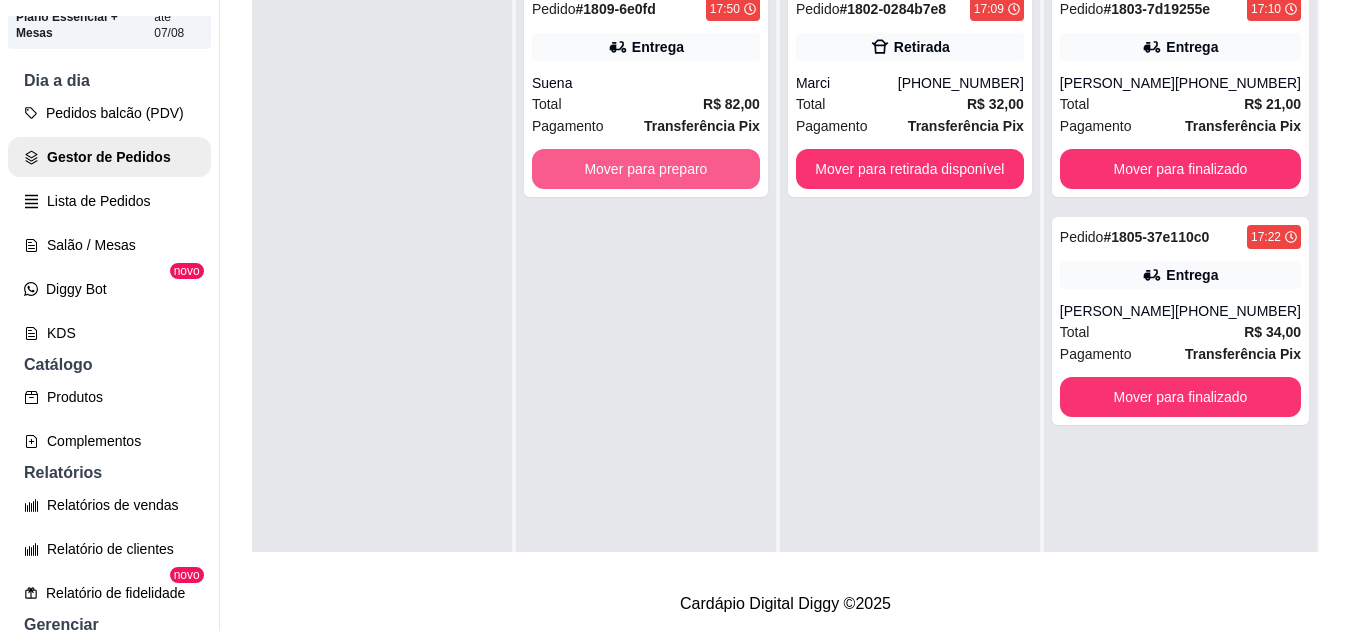 click on "Mover para preparo" at bounding box center (646, 169) 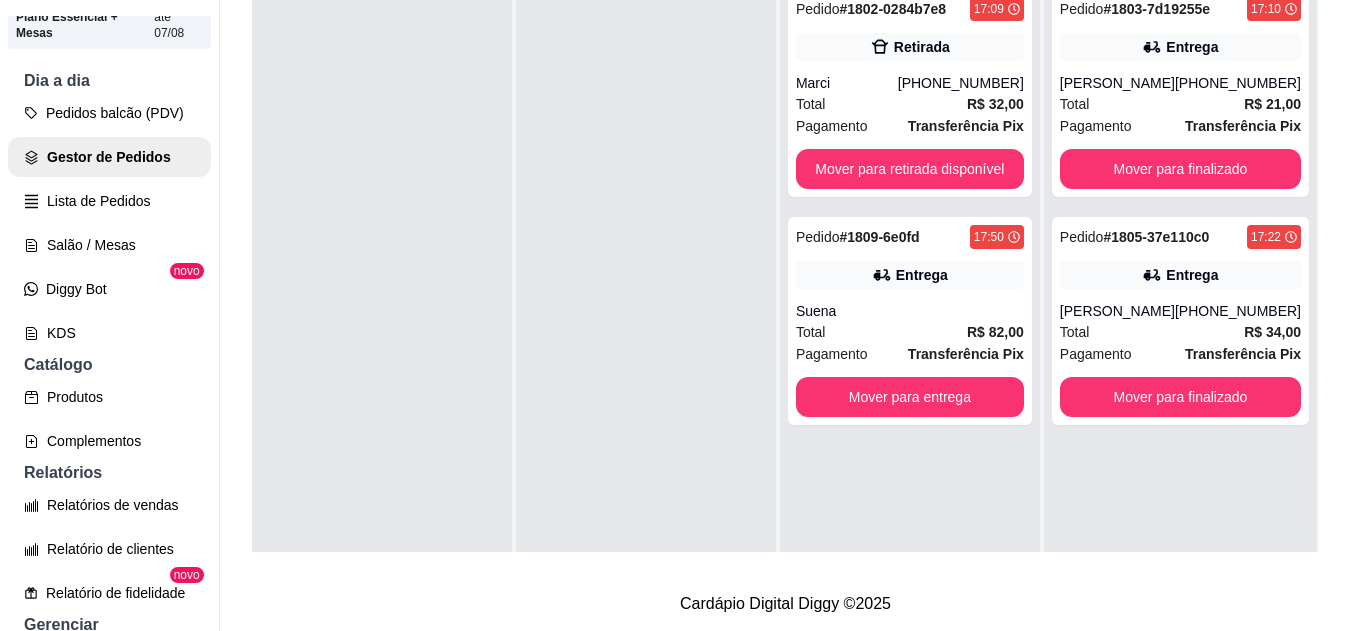 click on "Total R$ 32,00" at bounding box center [910, 104] 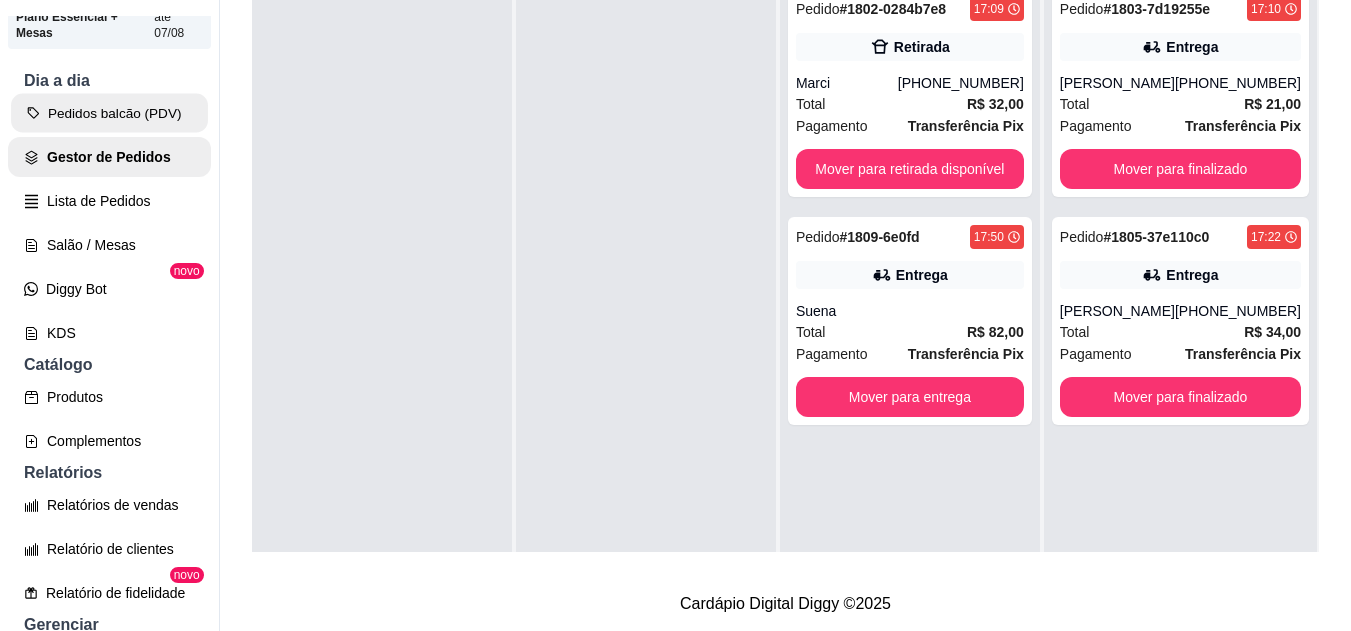 click on "Pedidos balcão (PDV)" at bounding box center (109, 113) 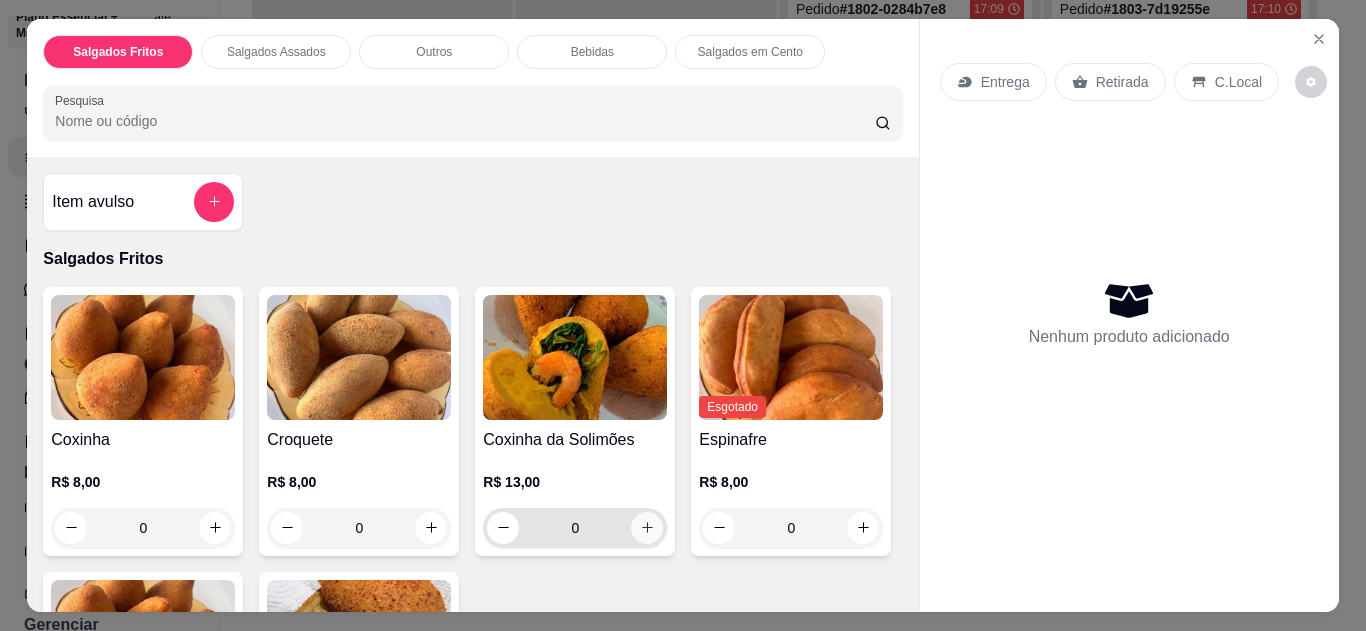 click 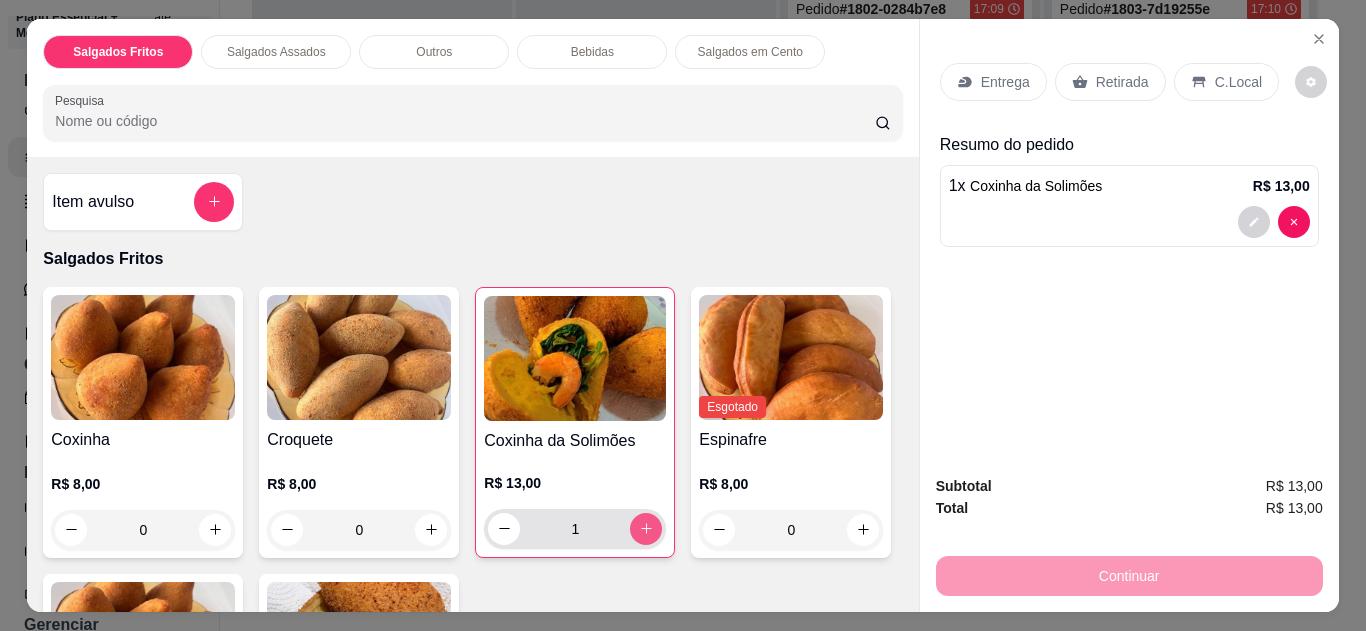 click 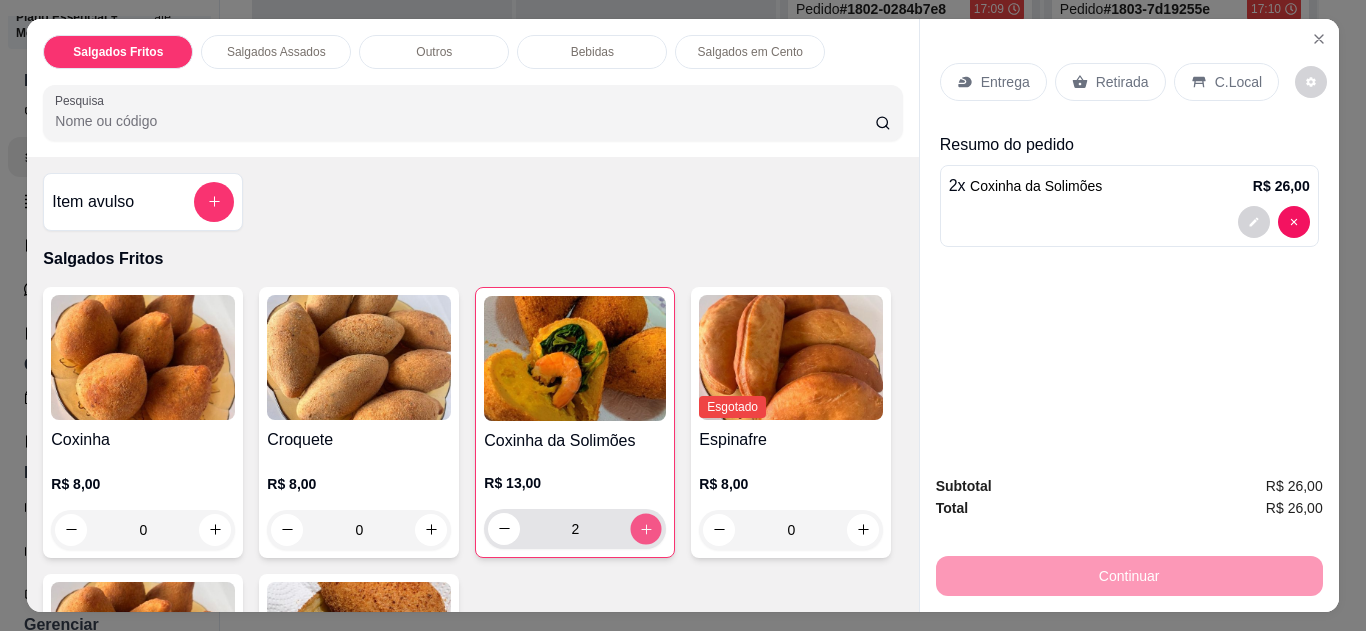 click 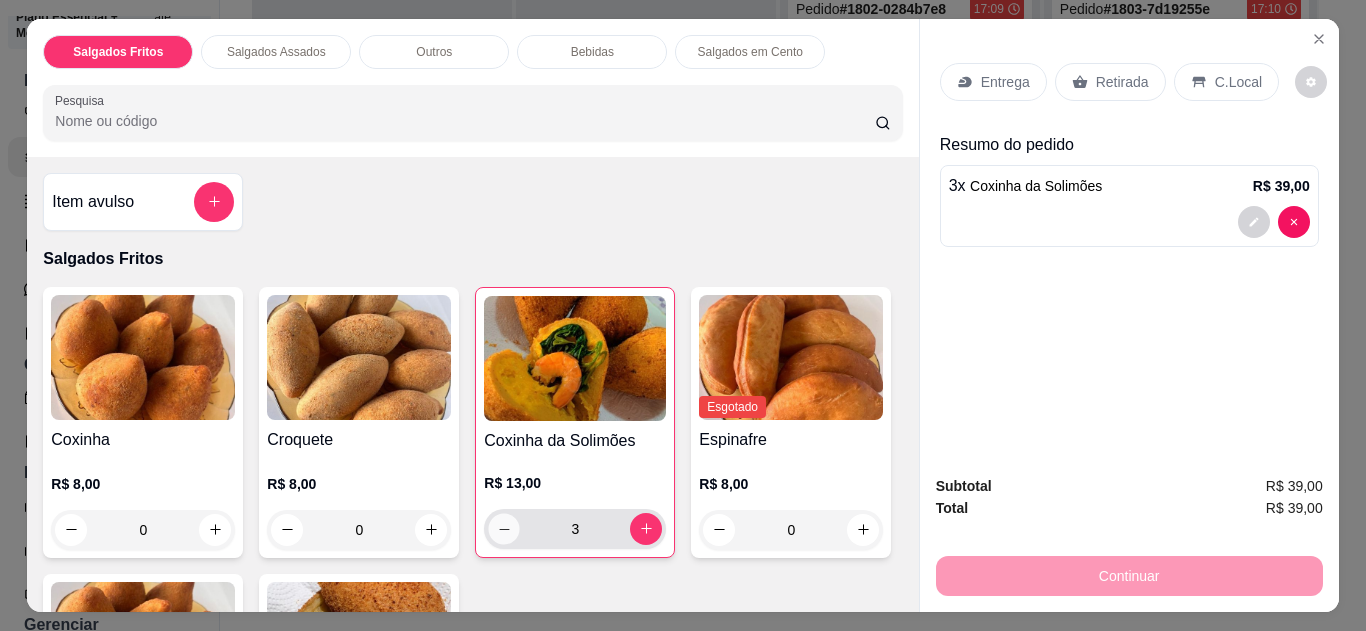click at bounding box center (504, 528) 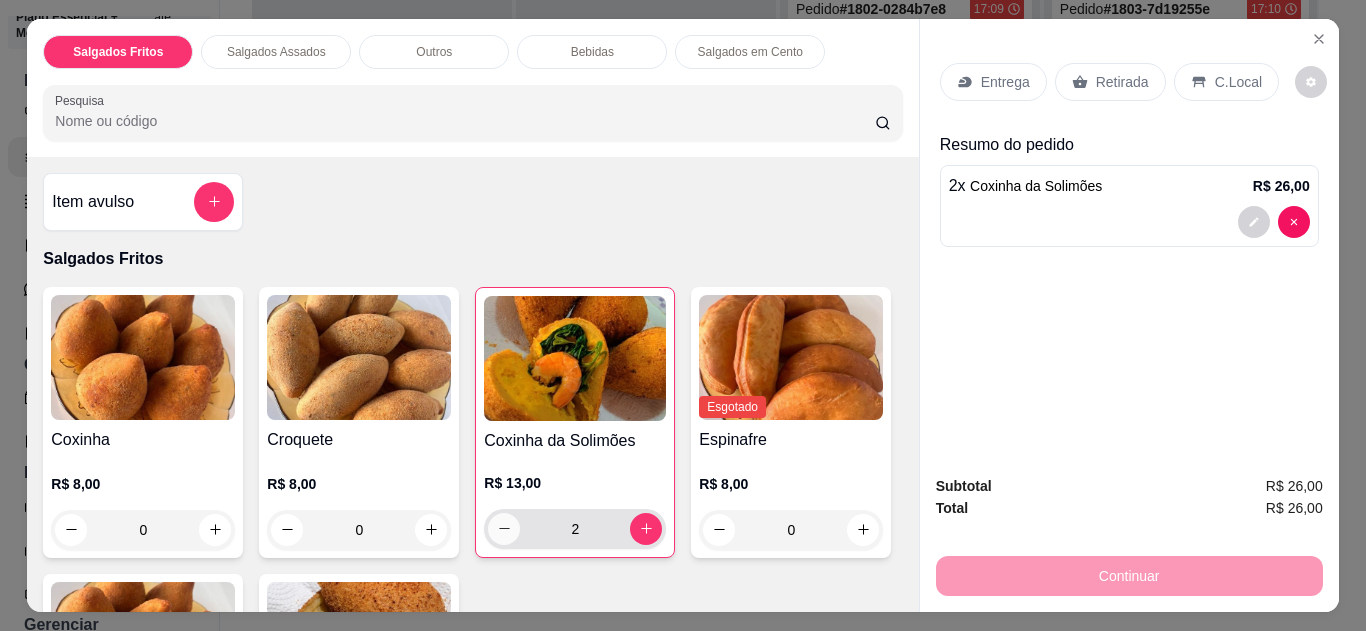 click at bounding box center (504, 529) 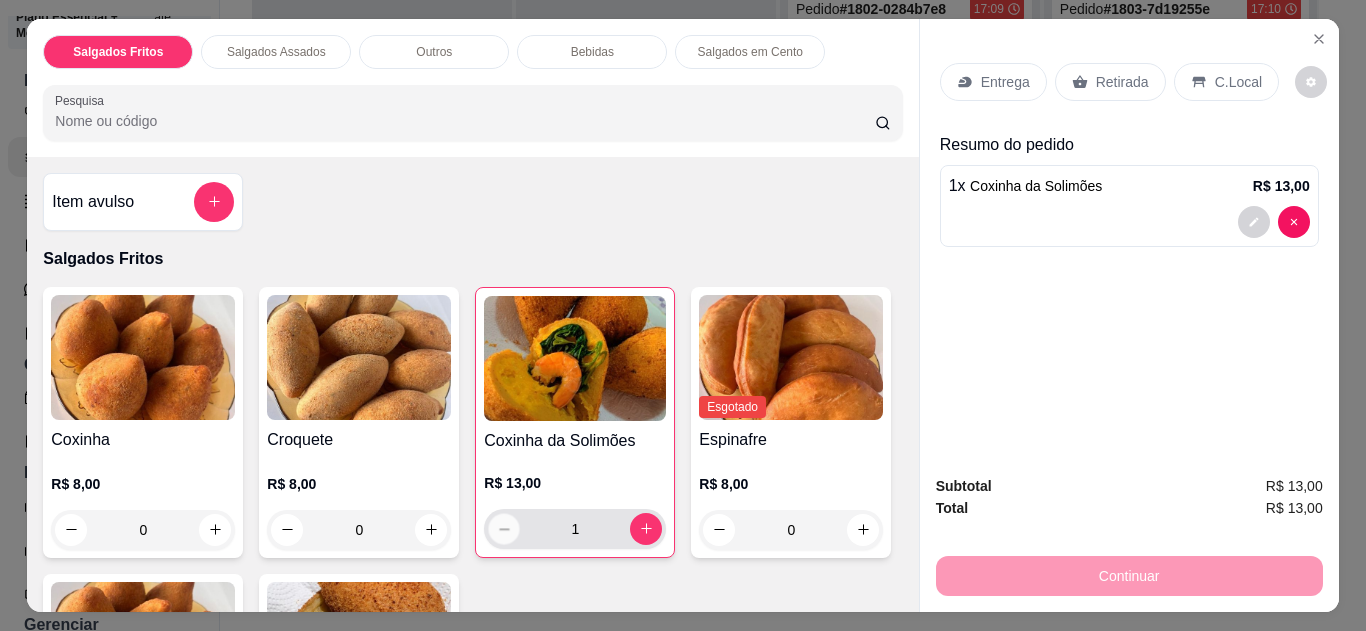 click at bounding box center (504, 528) 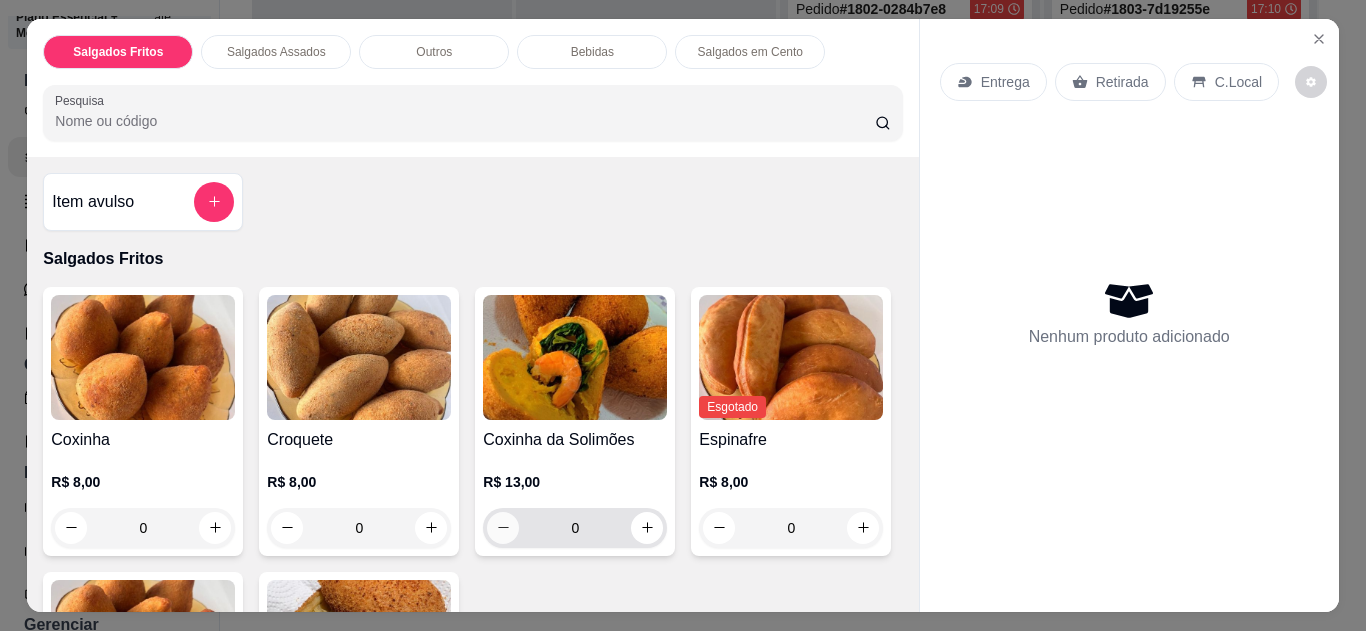 click at bounding box center (503, 528) 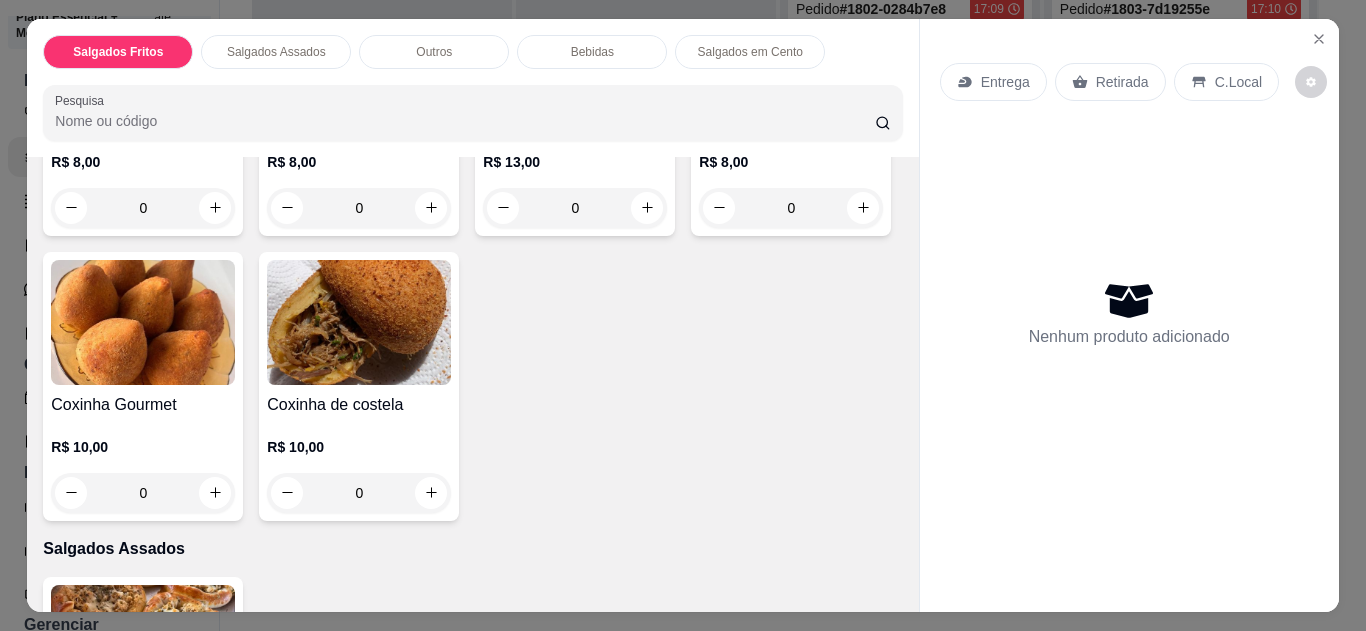 scroll, scrollTop: 327, scrollLeft: 0, axis: vertical 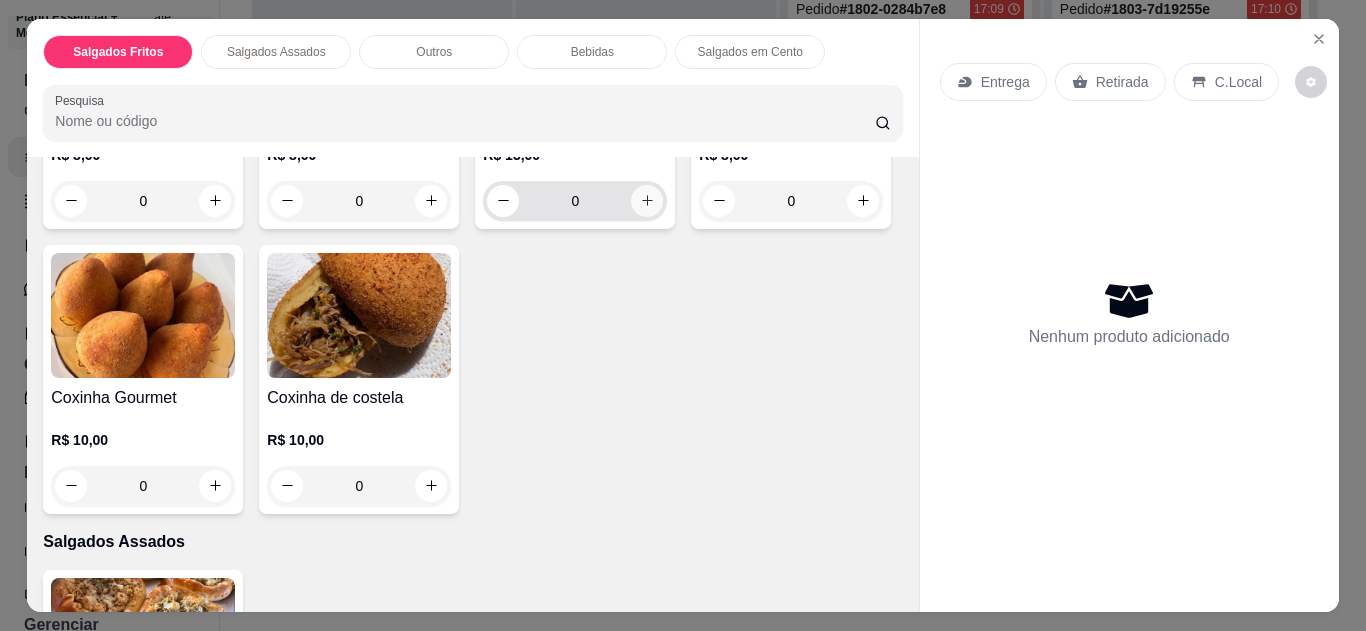 click 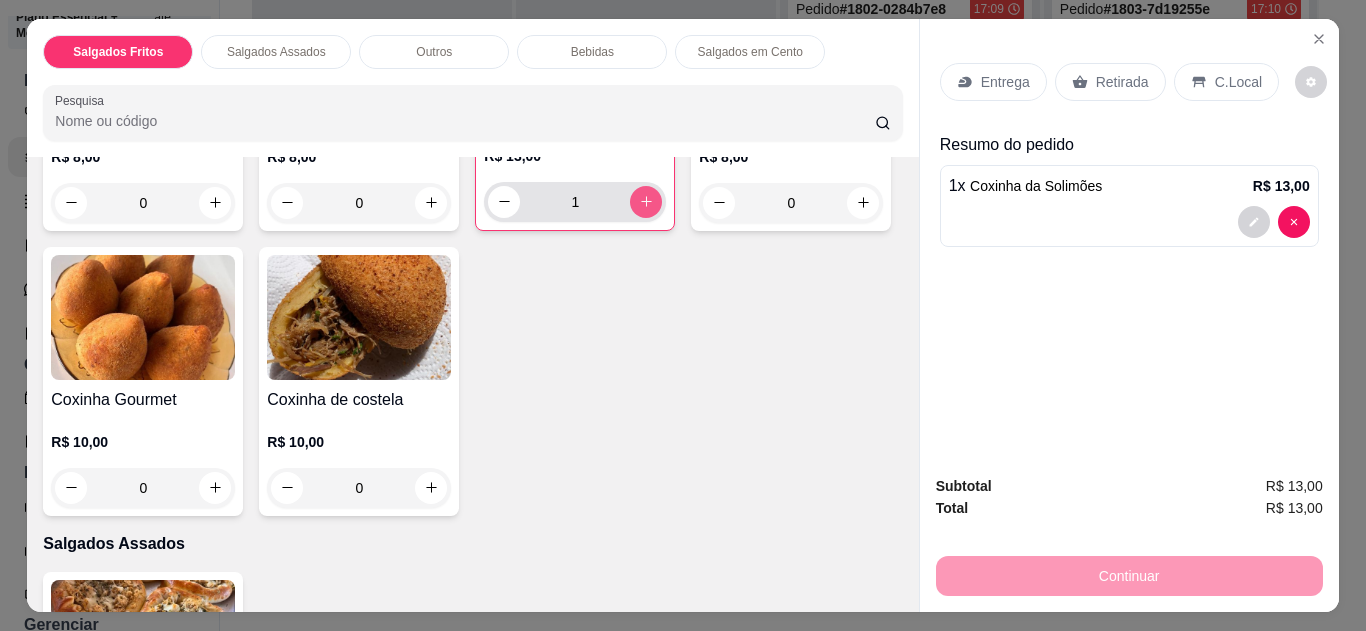 scroll, scrollTop: 329, scrollLeft: 0, axis: vertical 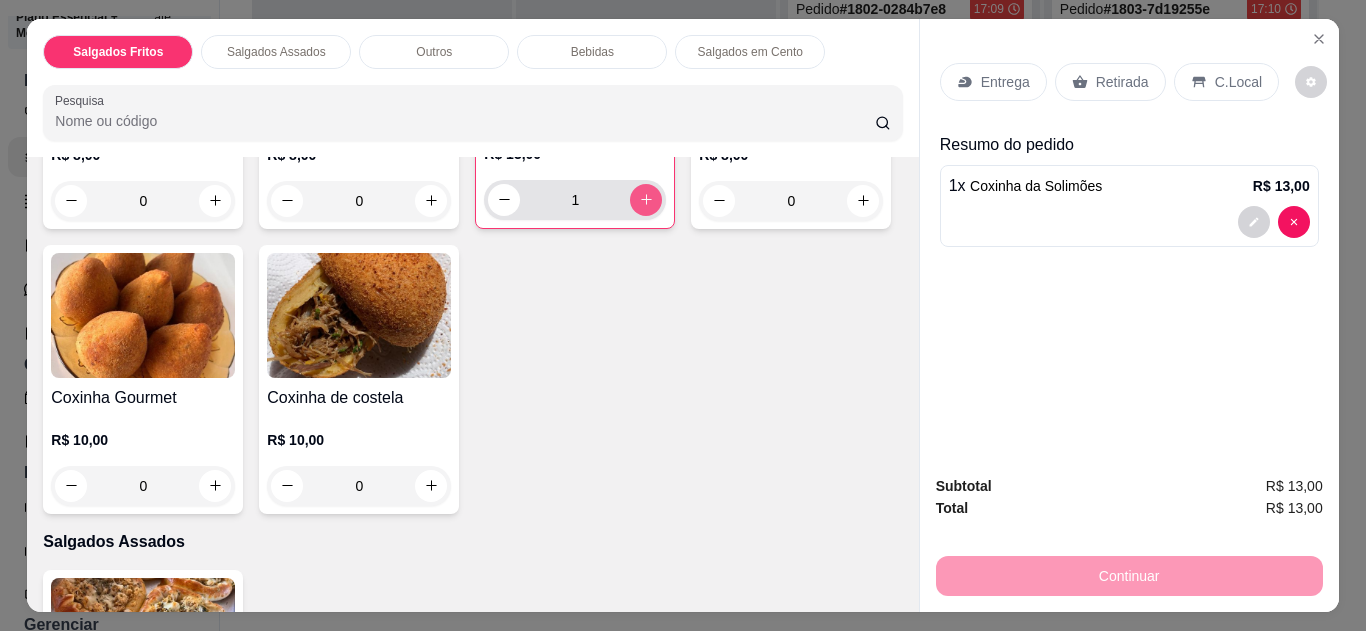 click 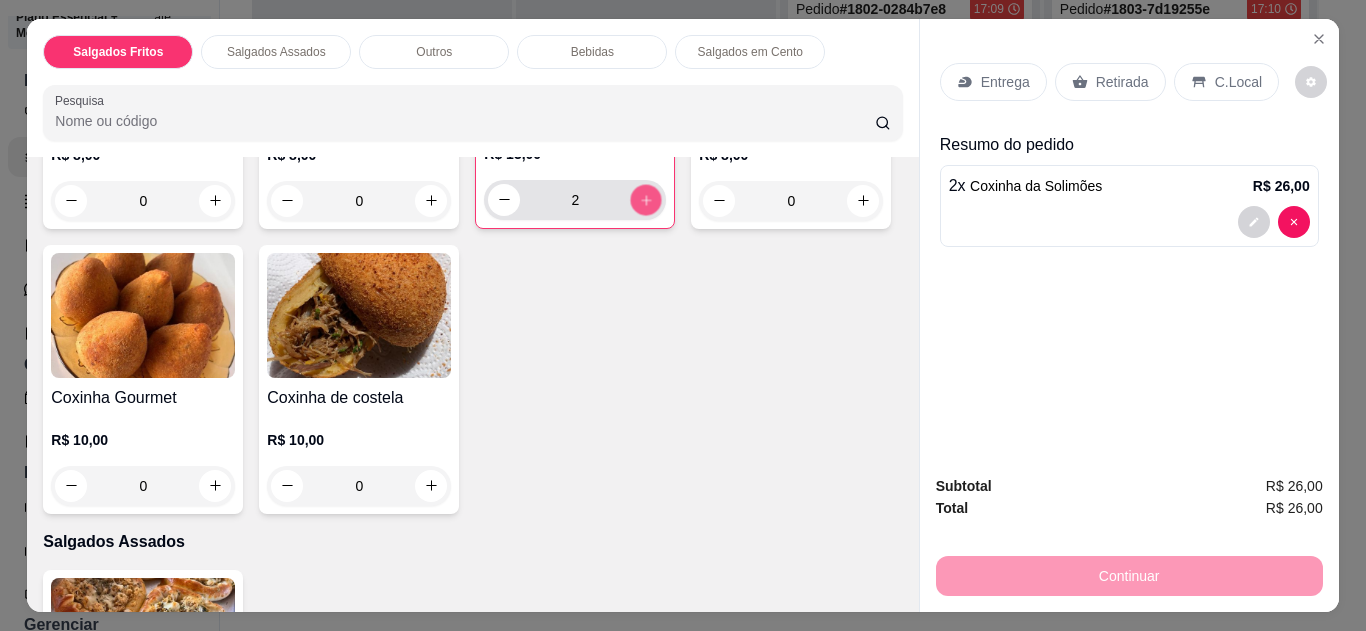 click 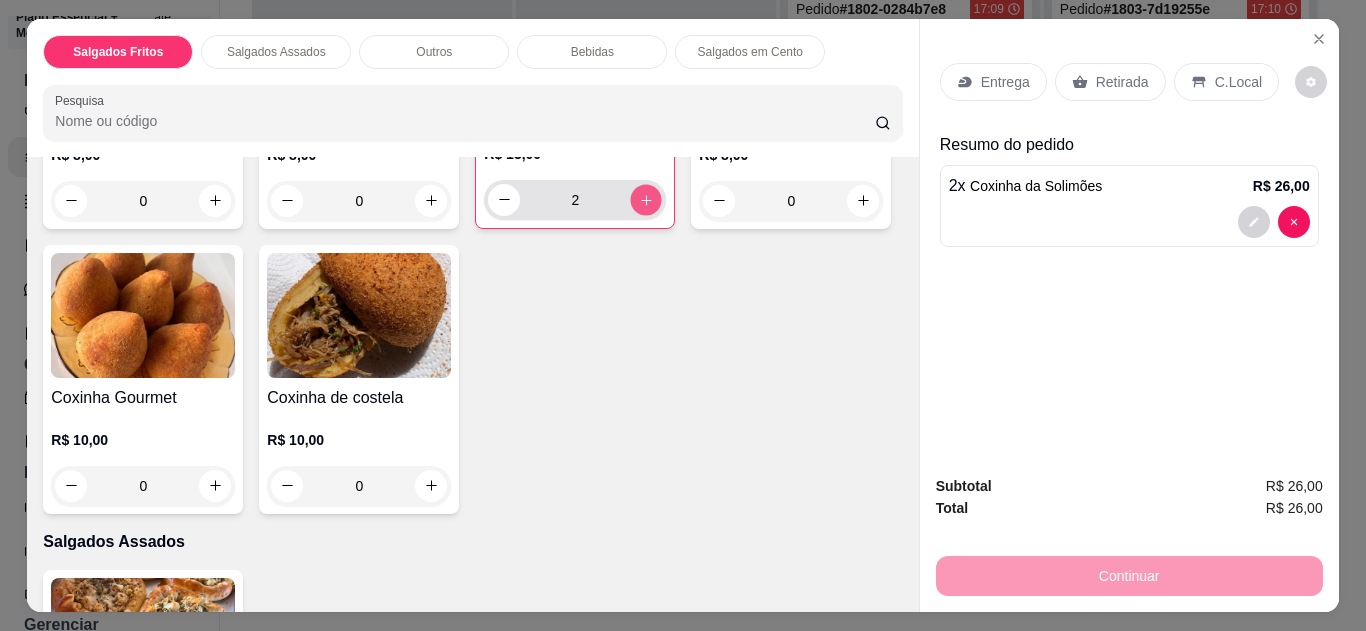 type on "3" 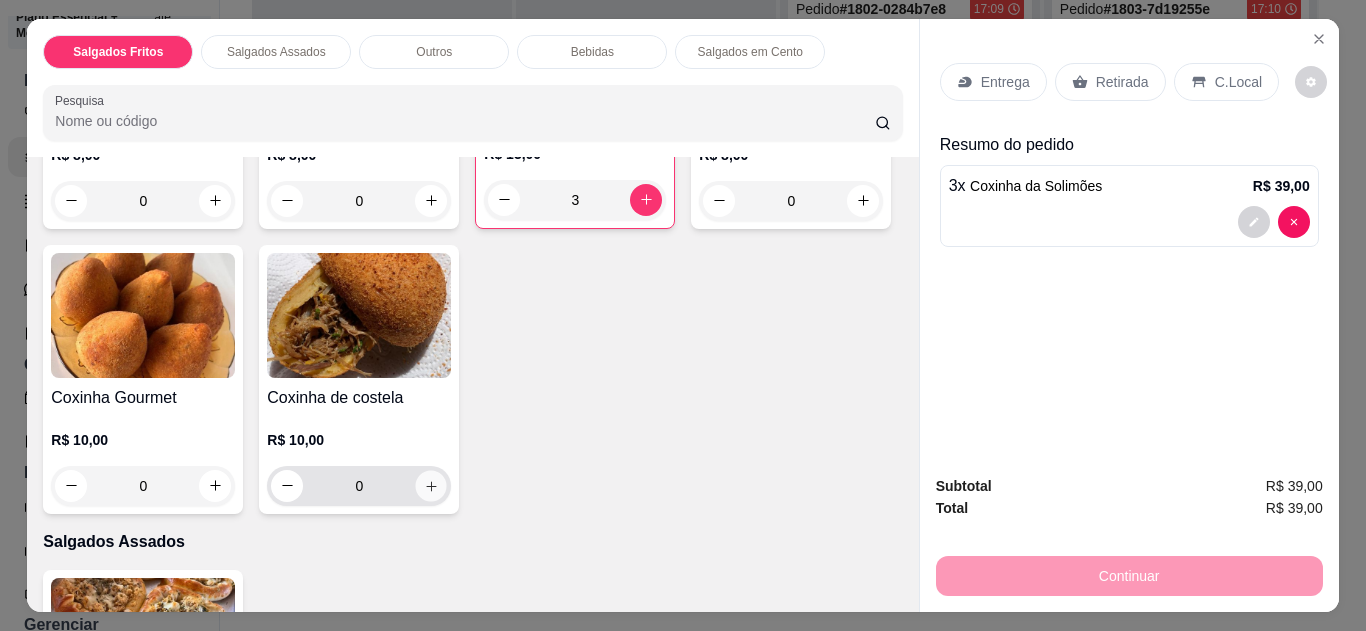 click 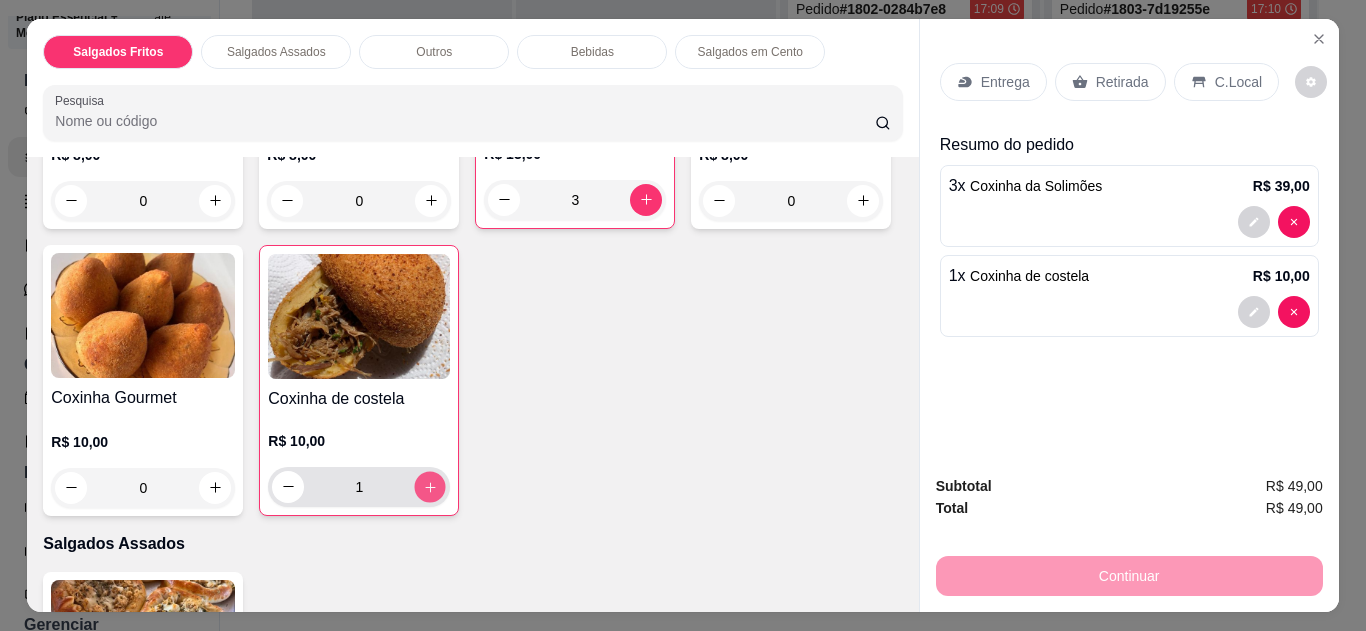 click 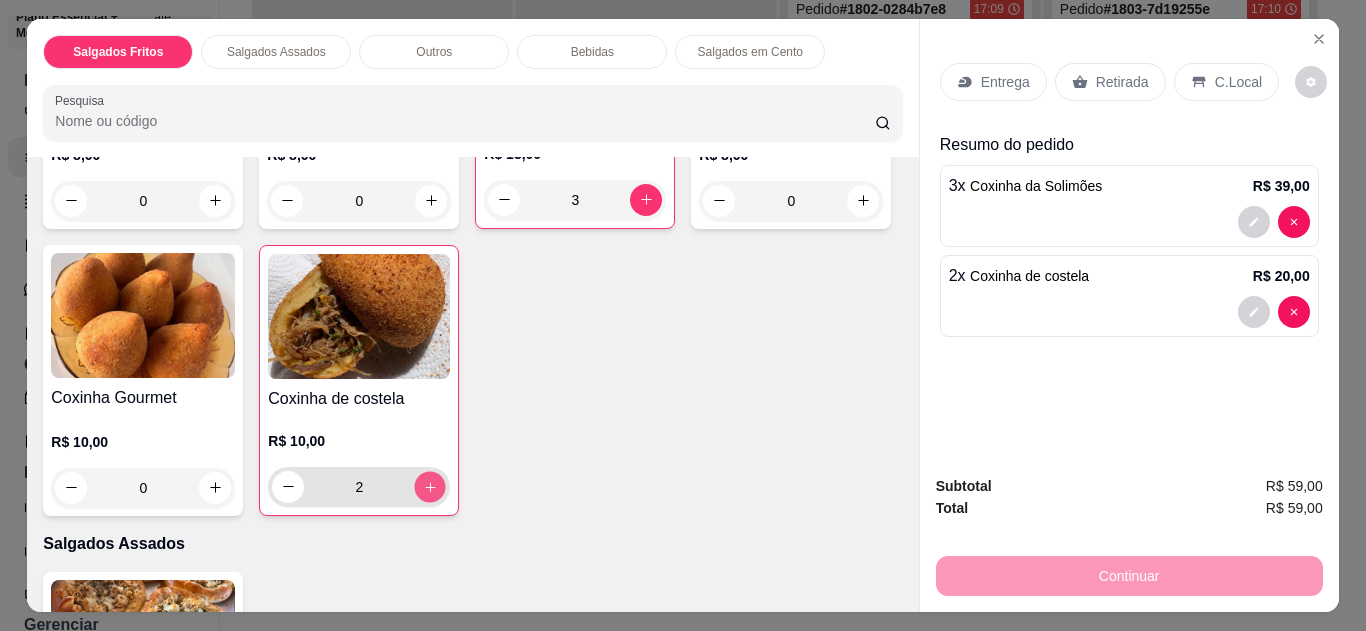 click 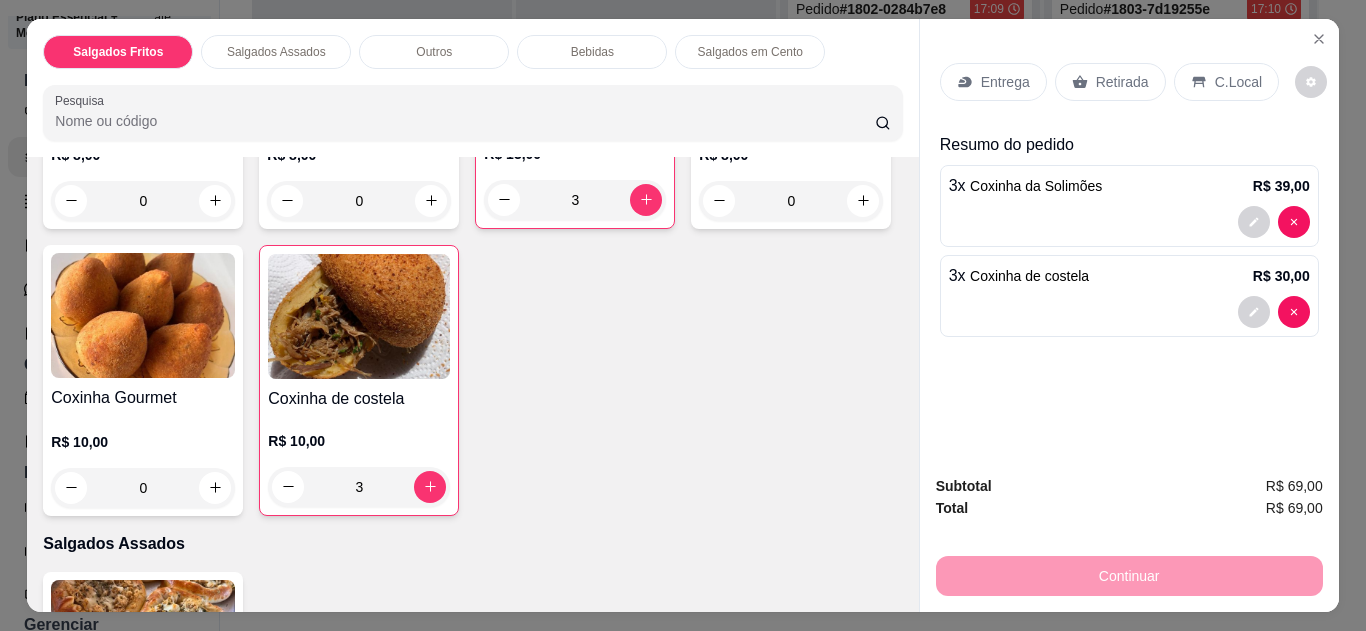 click on "C.Local" at bounding box center [1226, 82] 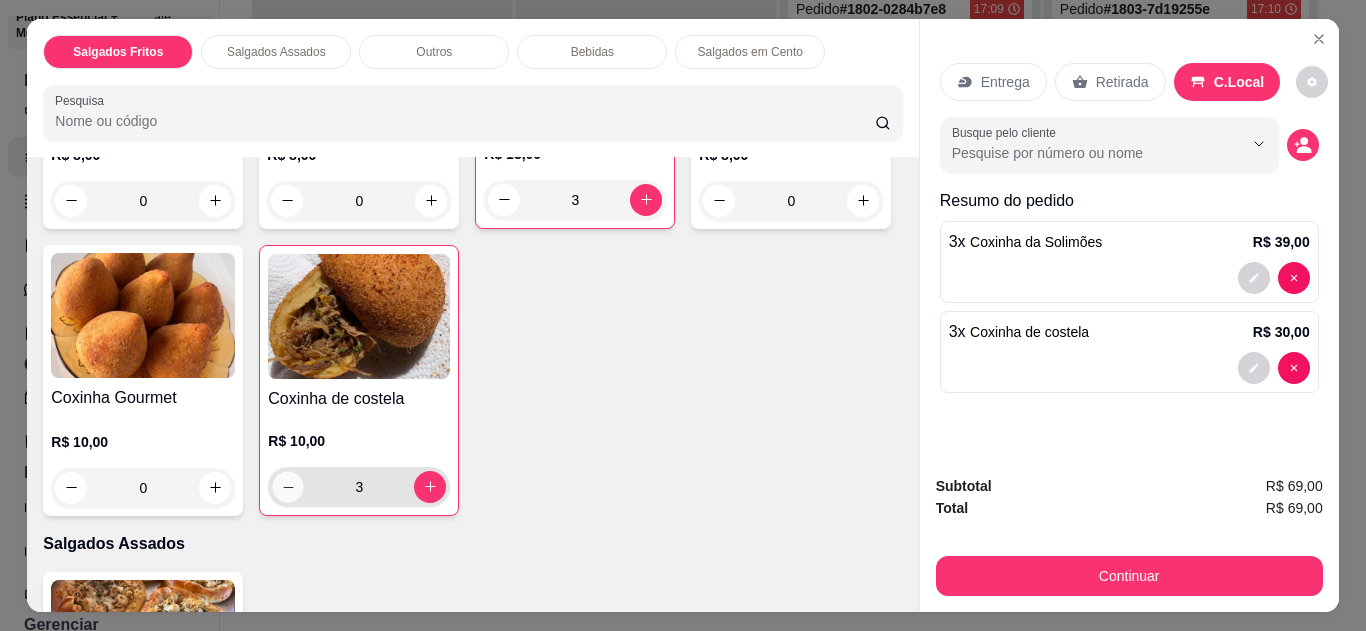 click at bounding box center [288, 486] 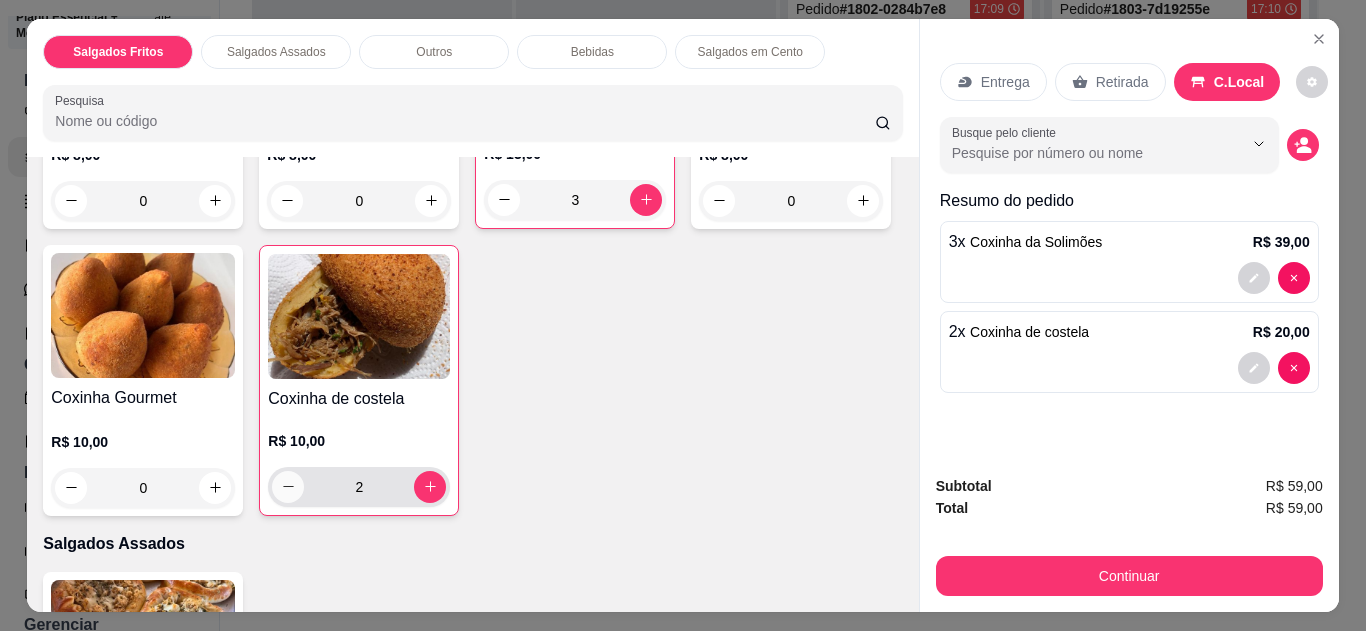click at bounding box center (288, 487) 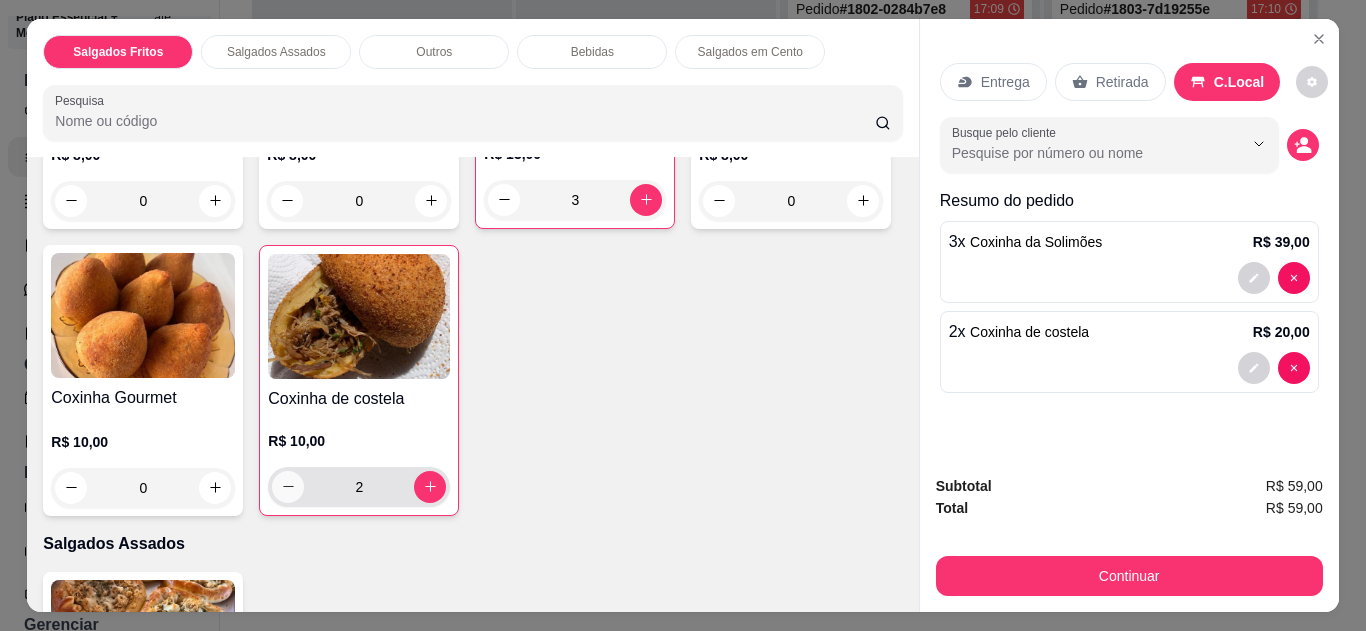 type on "1" 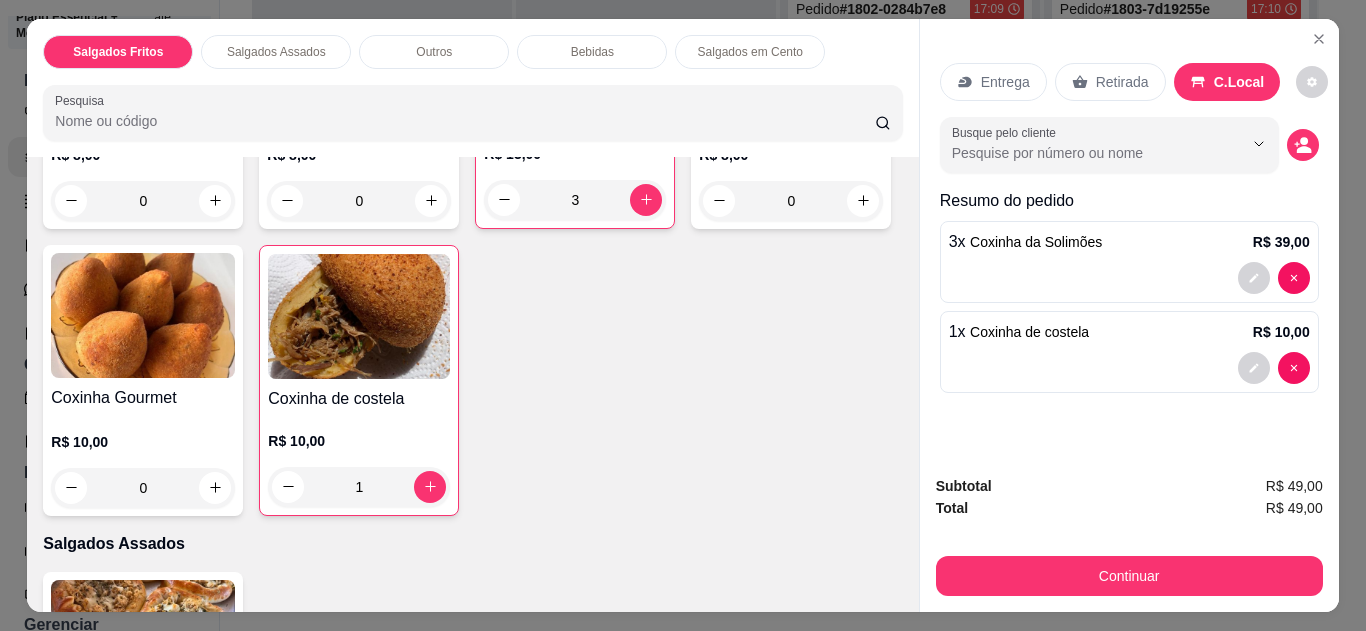 click on "Retirada" at bounding box center [1122, 82] 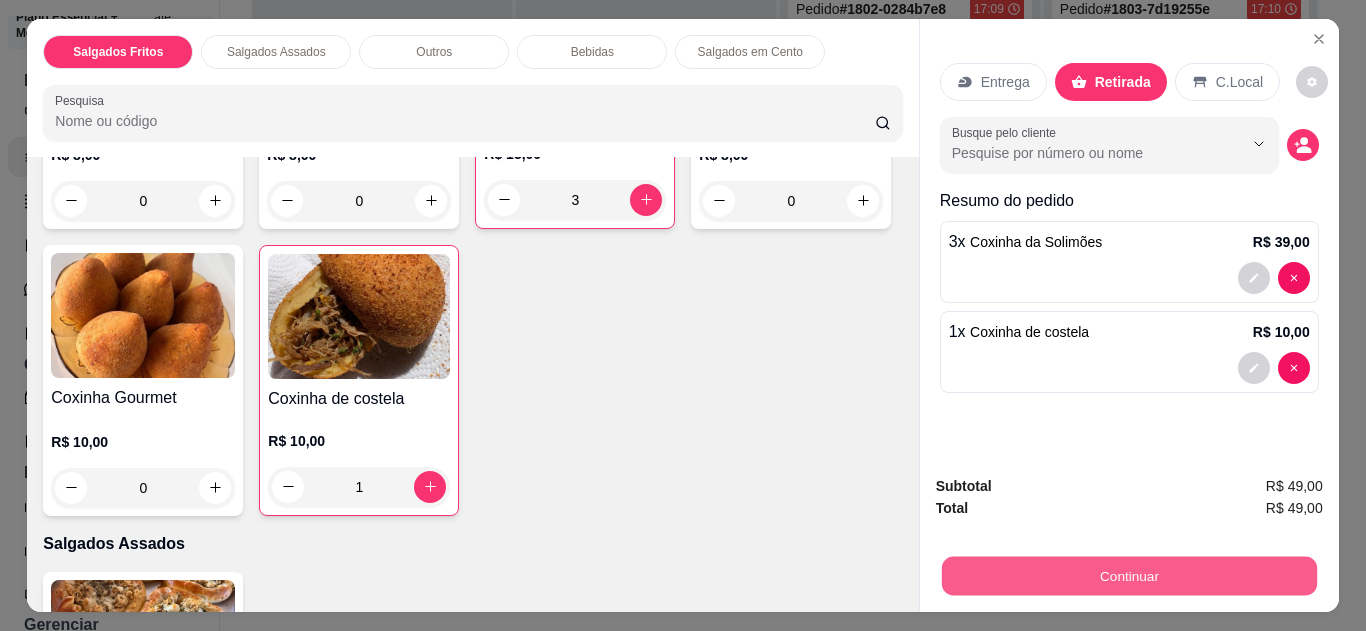 click on "Continuar" at bounding box center (1128, 576) 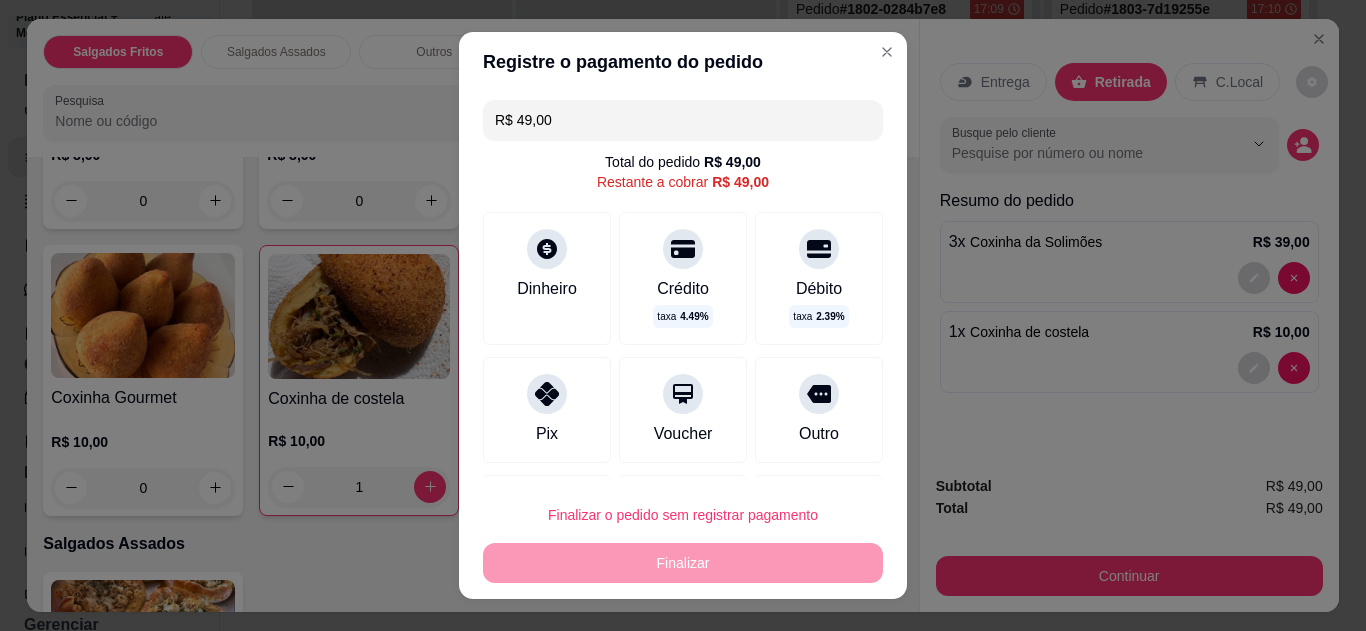 click 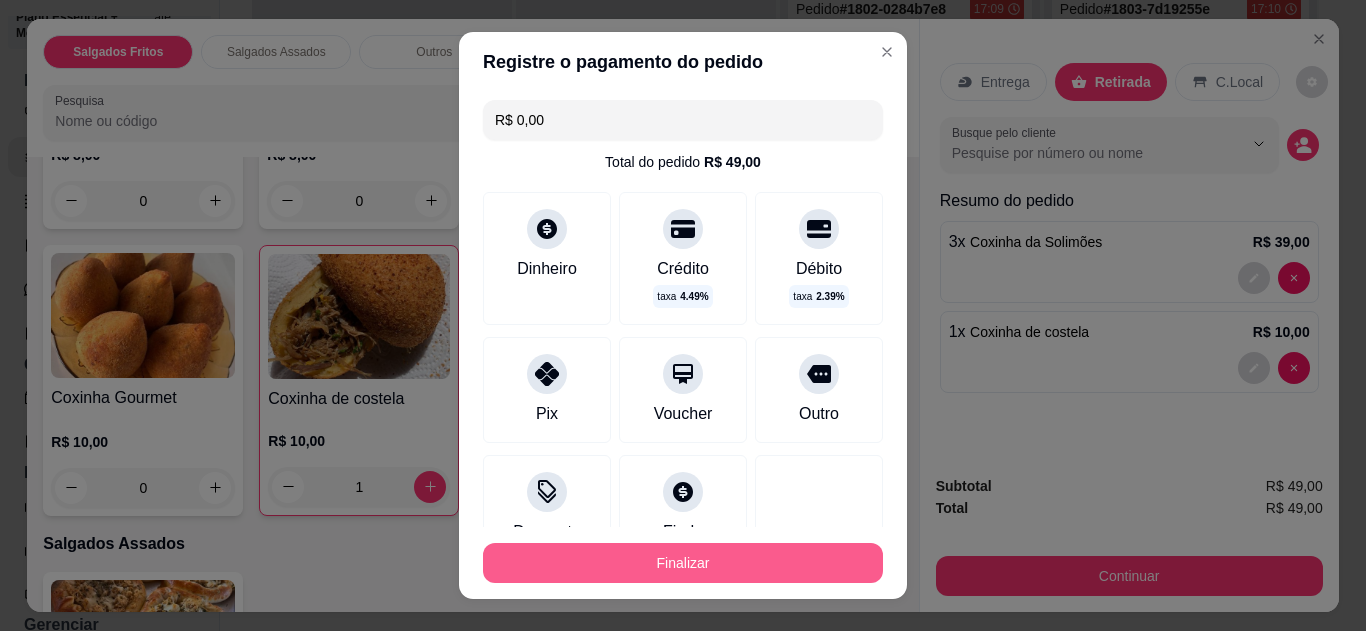 click on "Finalizar" at bounding box center (683, 563) 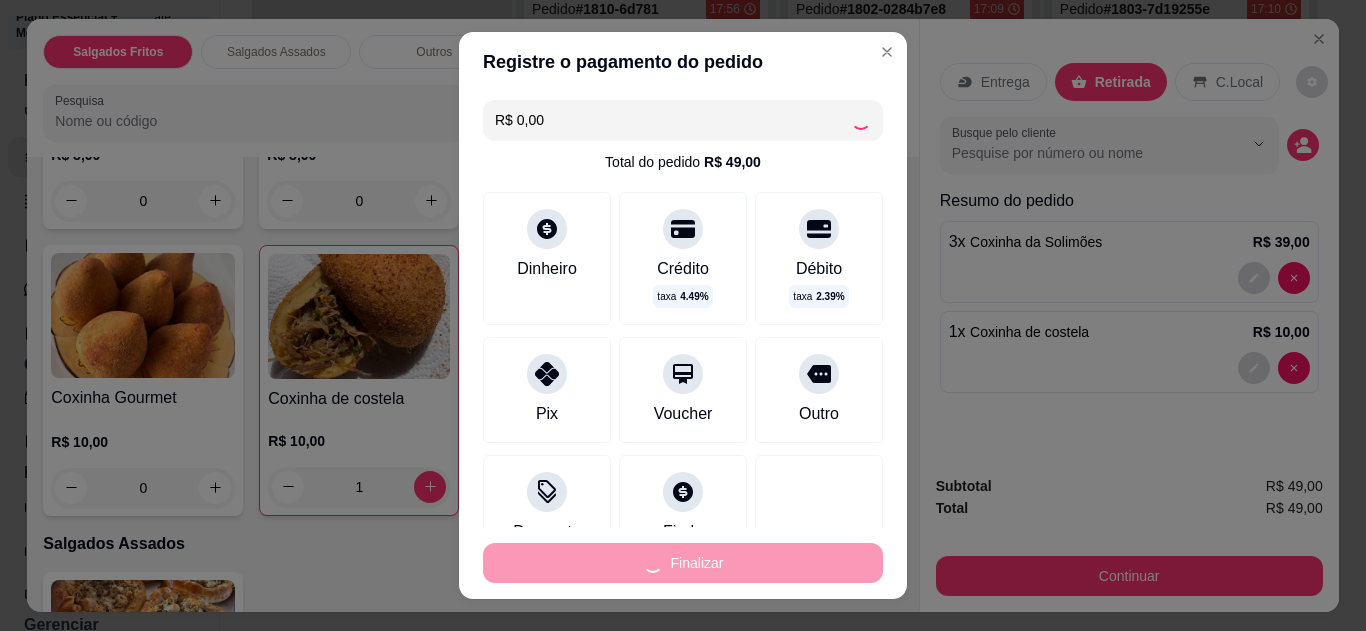 type on "0" 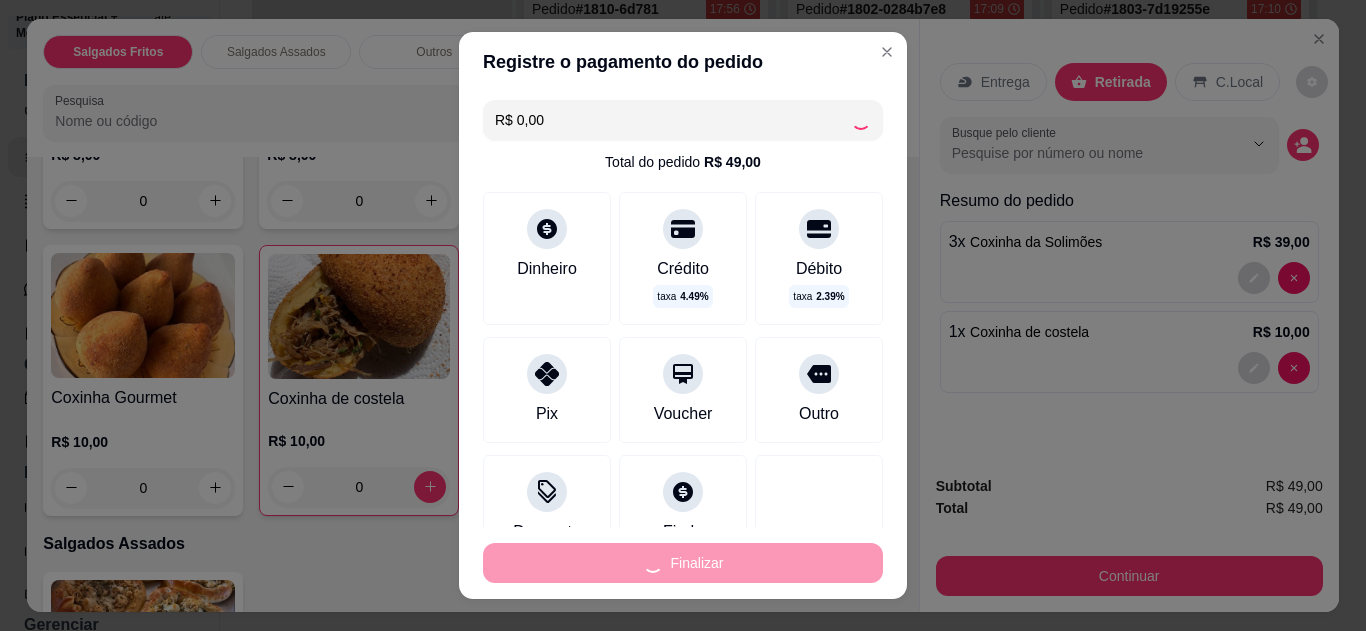 type on "-R$ 49,00" 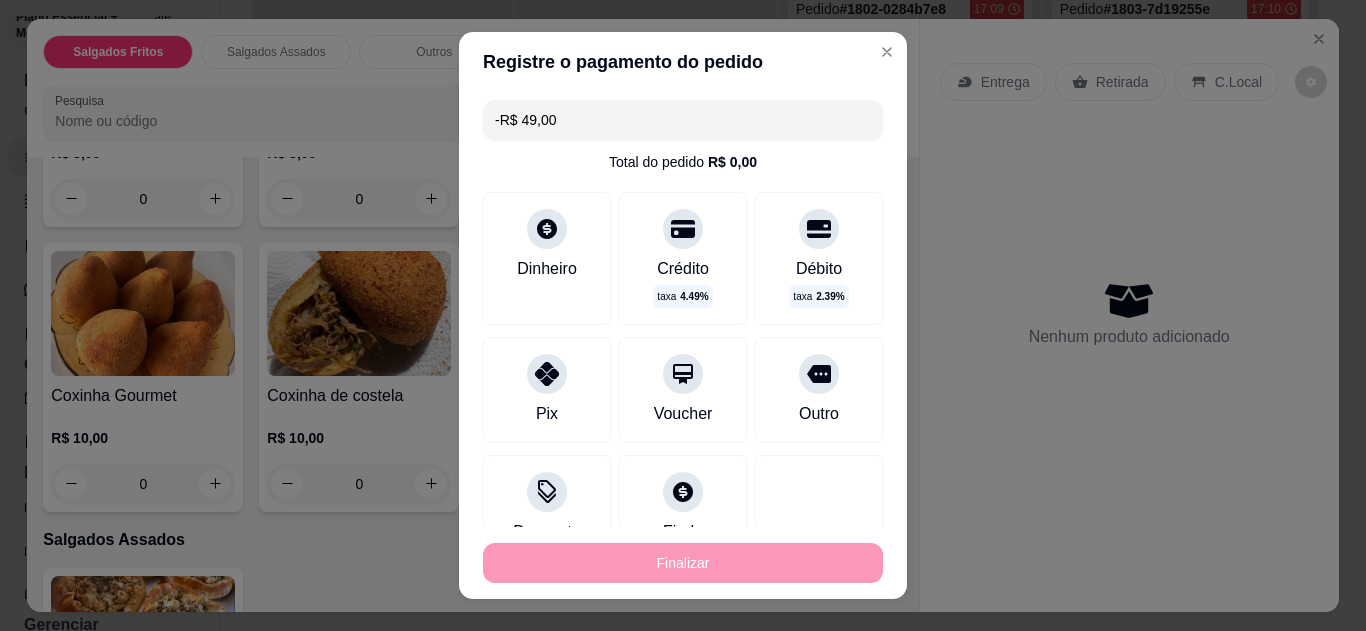 scroll, scrollTop: 327, scrollLeft: 0, axis: vertical 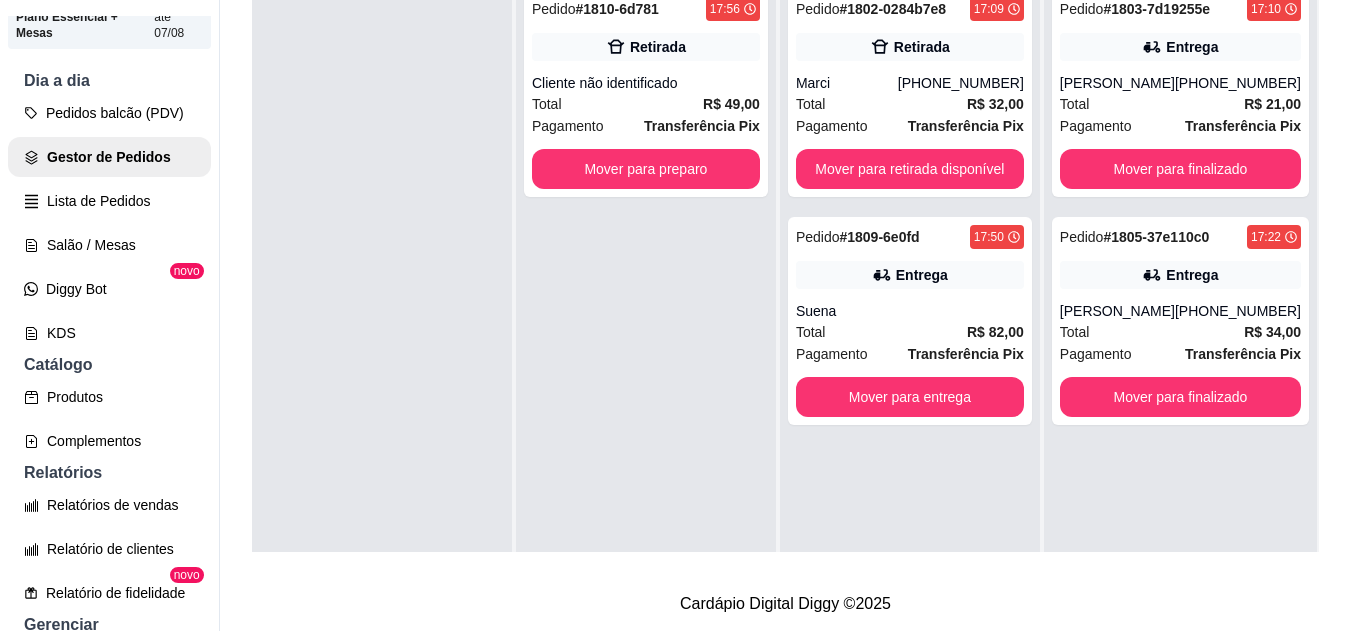 click on "Transferência Pix" at bounding box center [702, 126] 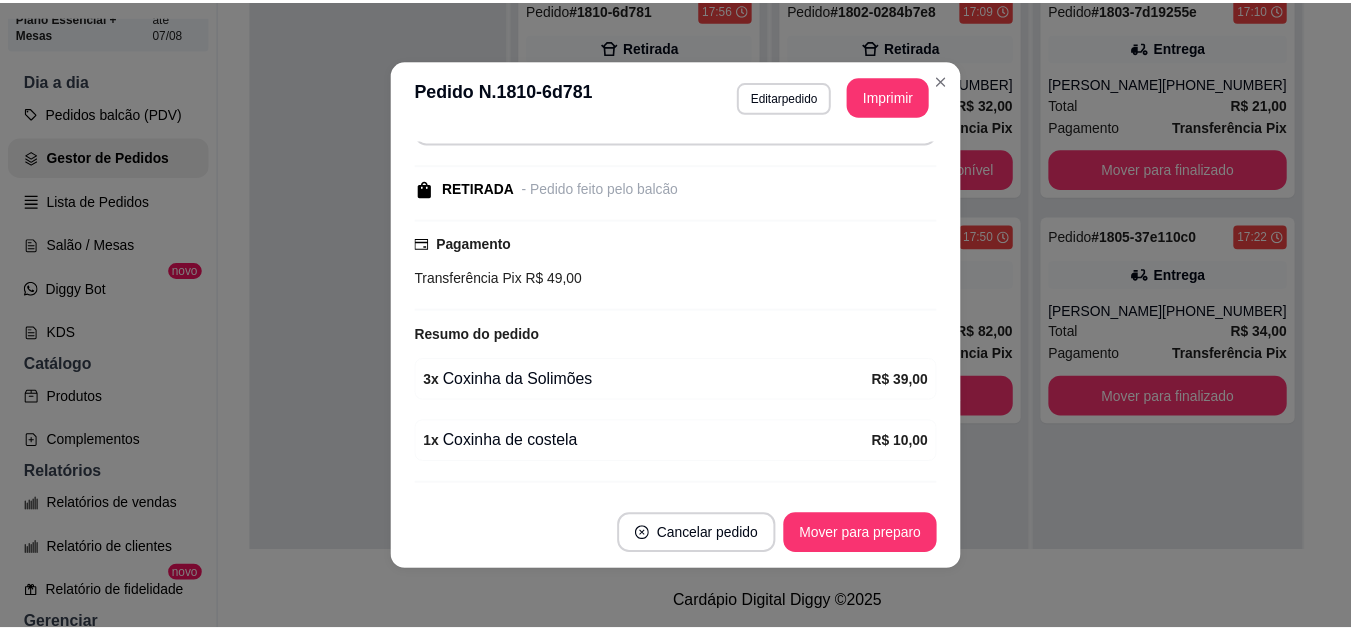scroll, scrollTop: 228, scrollLeft: 0, axis: vertical 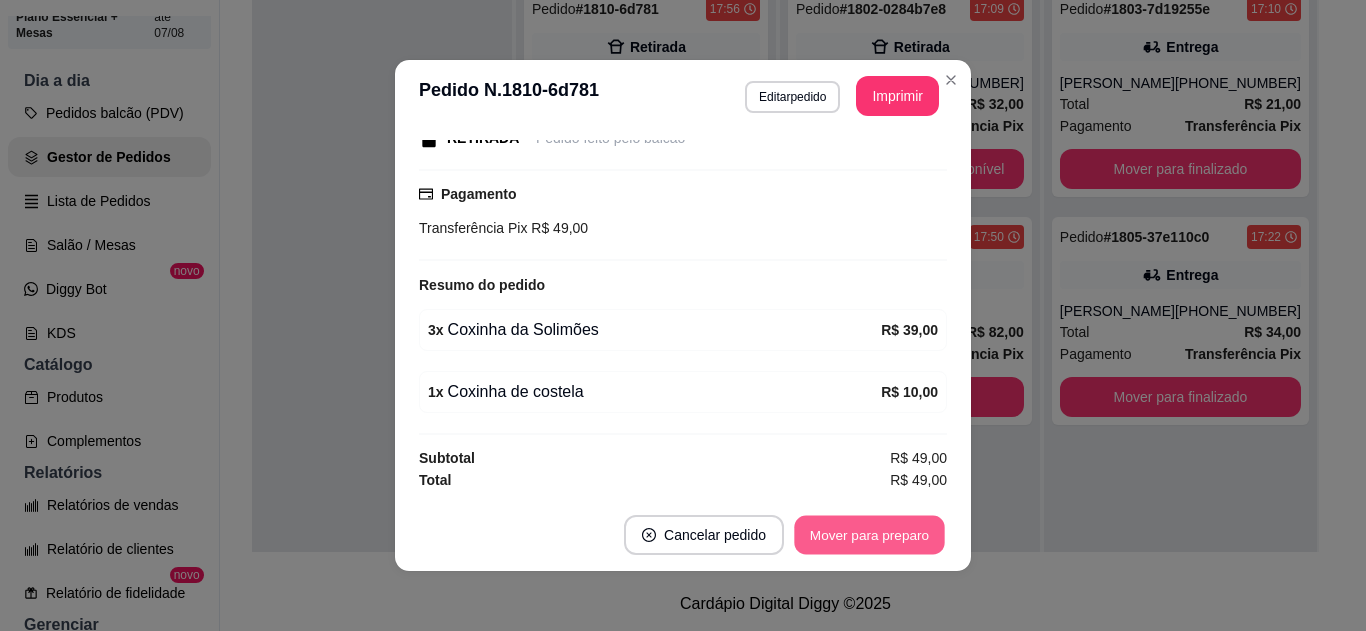 click on "Mover para preparo" at bounding box center [869, 535] 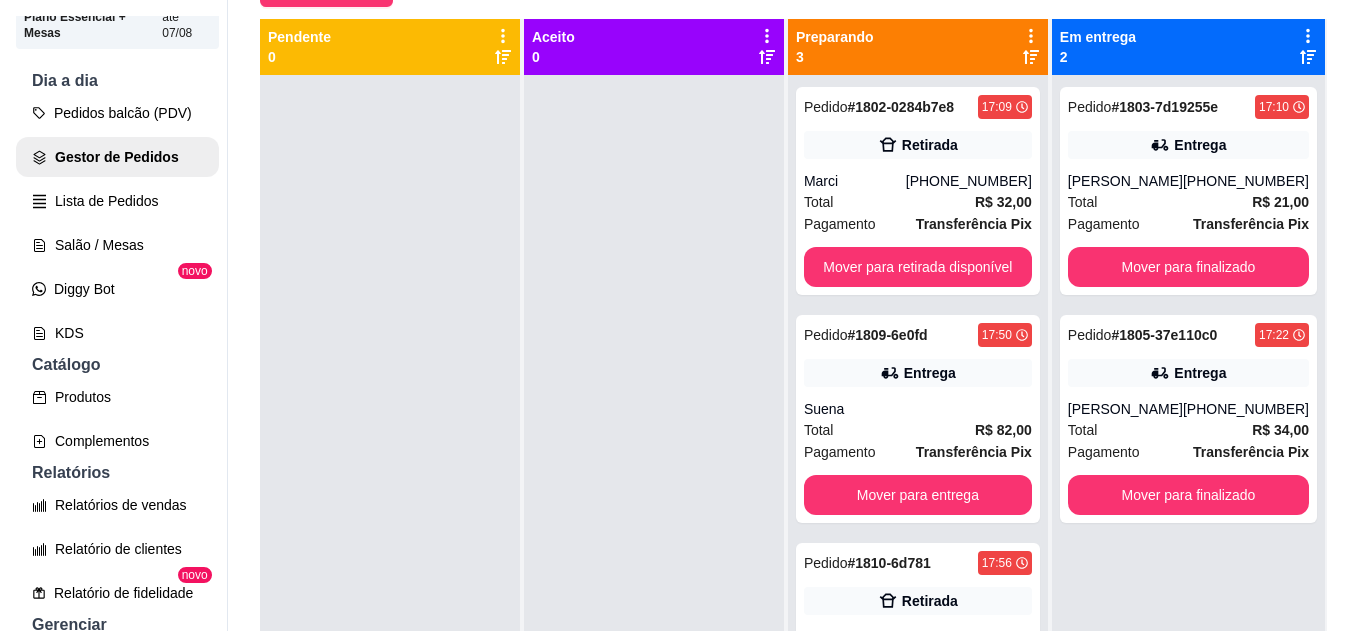 scroll, scrollTop: 221, scrollLeft: 0, axis: vertical 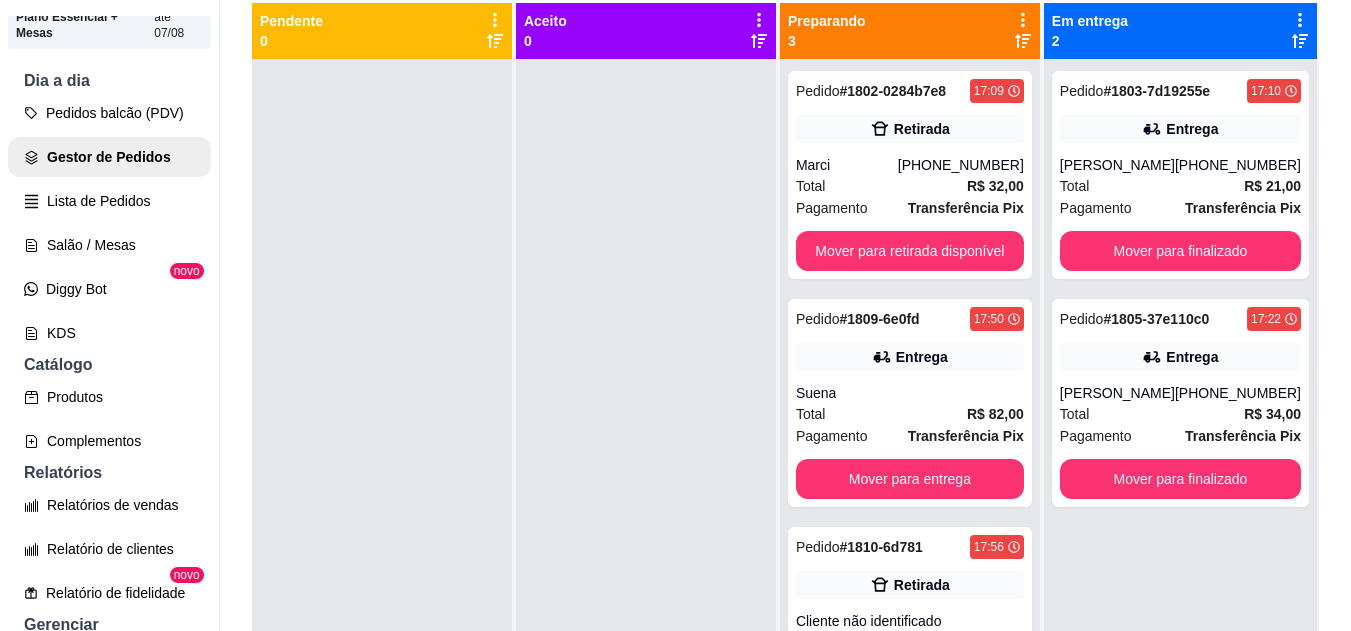 click on "Total R$ 32,00" at bounding box center (910, 186) 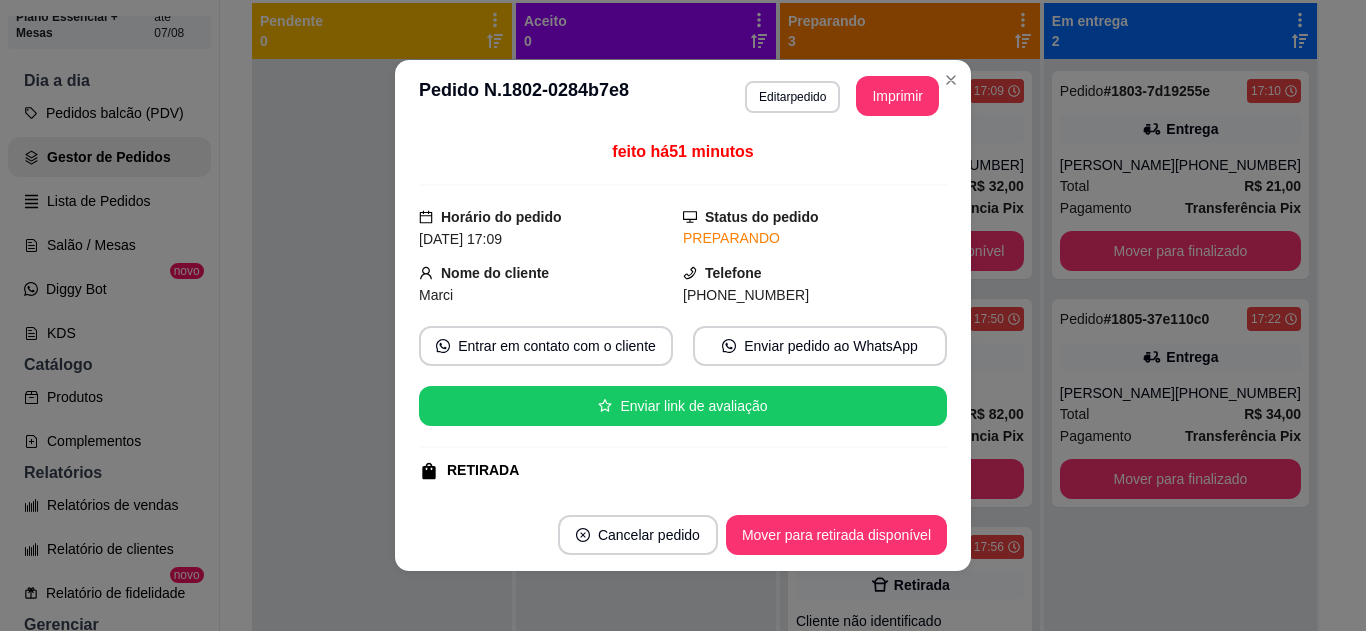 scroll, scrollTop: 270, scrollLeft: 0, axis: vertical 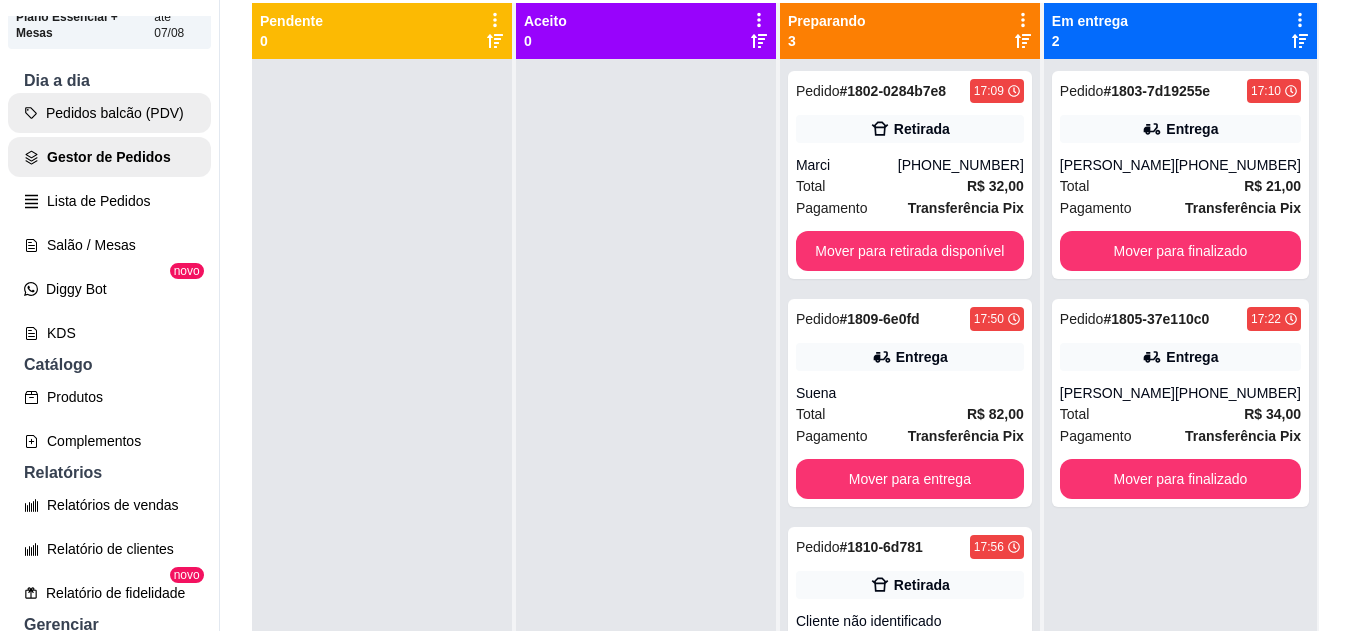 click on "Pedidos balcão (PDV)" at bounding box center (109, 113) 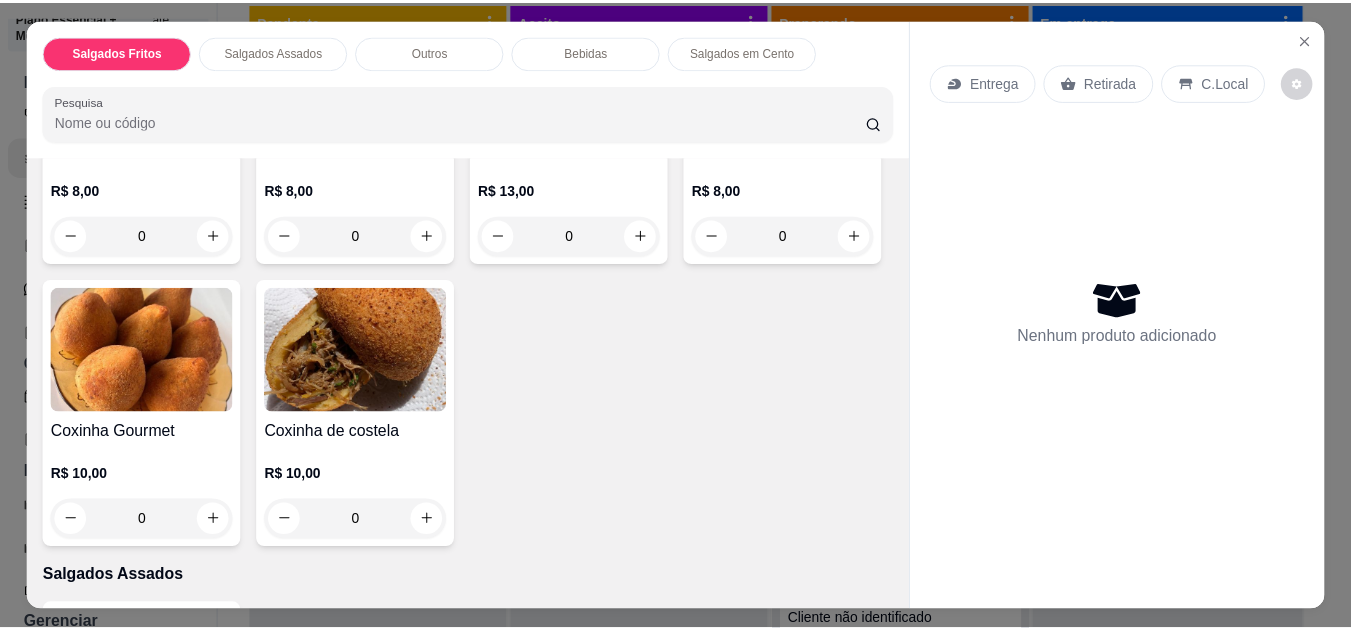 scroll, scrollTop: 466, scrollLeft: 0, axis: vertical 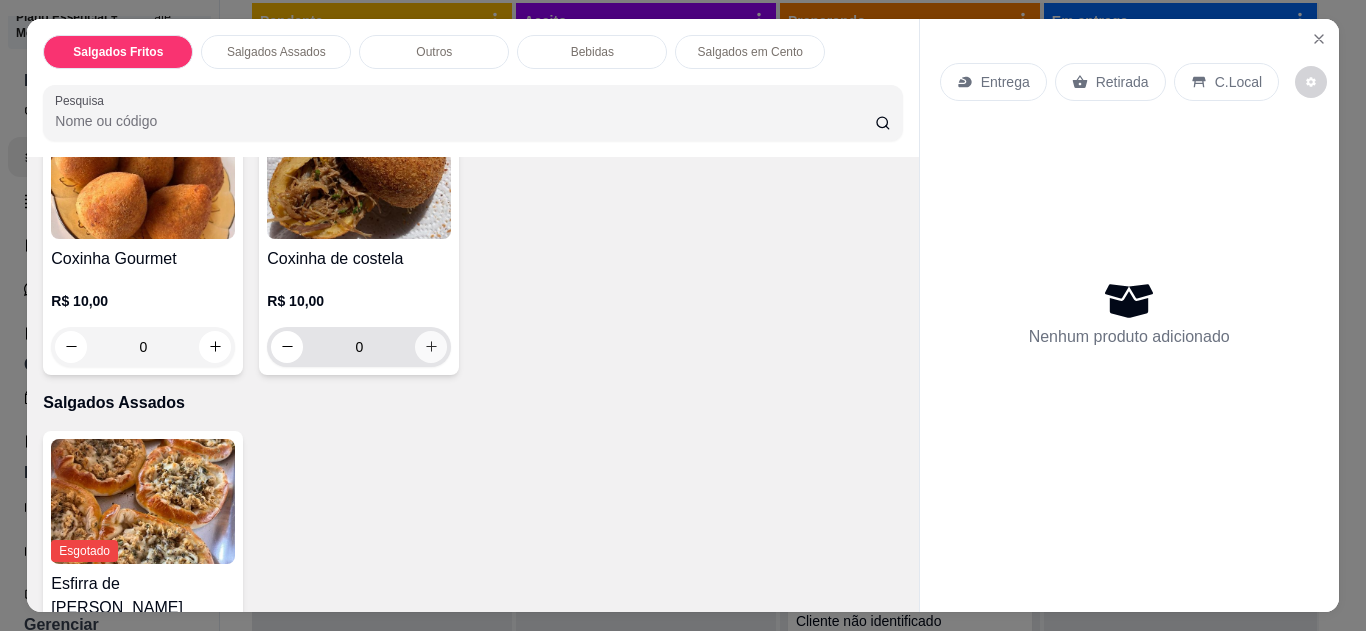 click at bounding box center (431, 347) 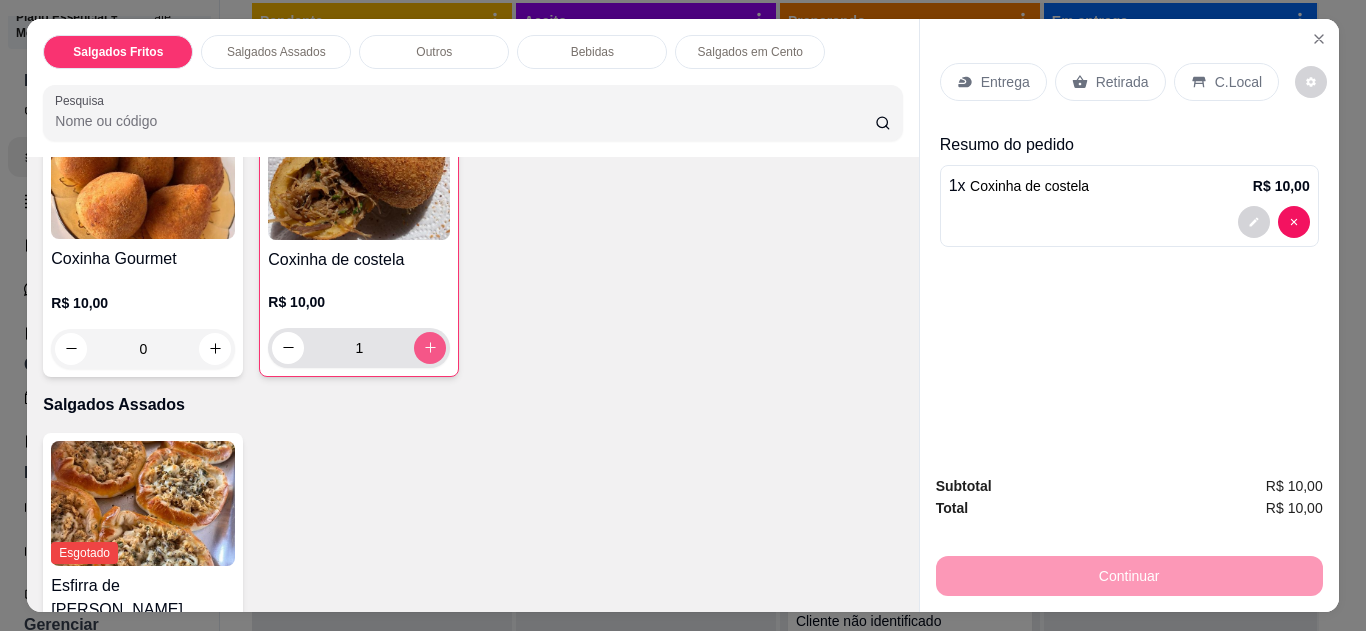 click 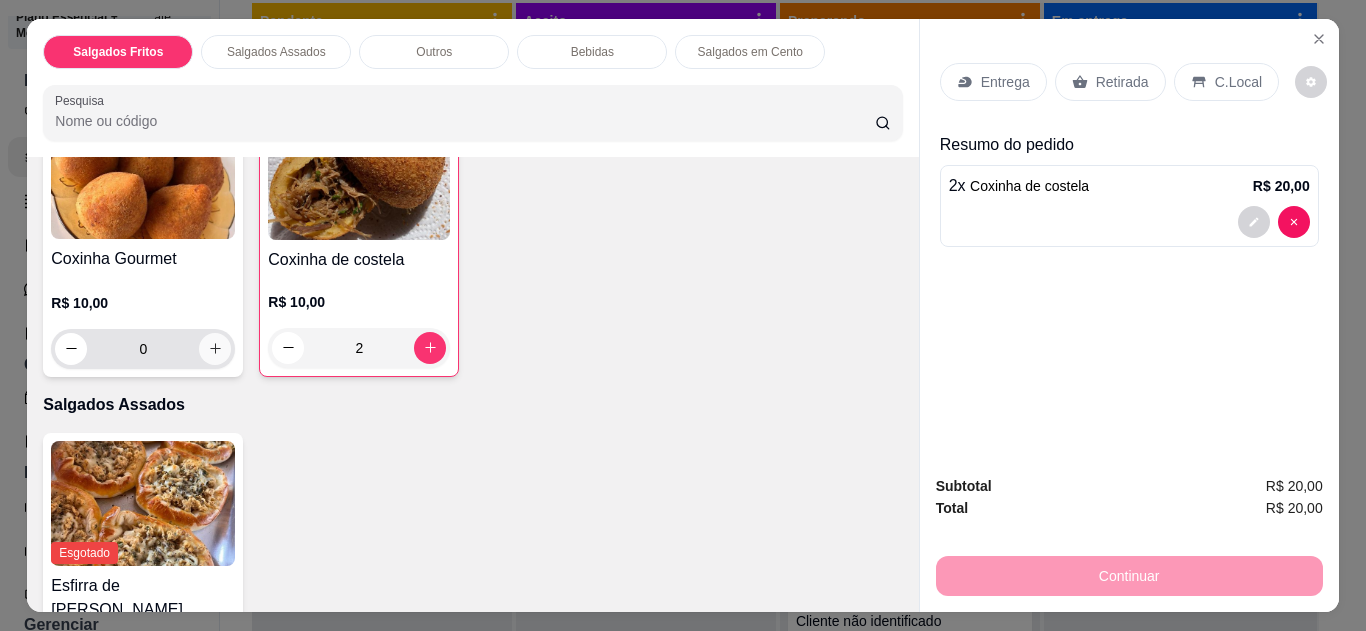 click at bounding box center (215, 349) 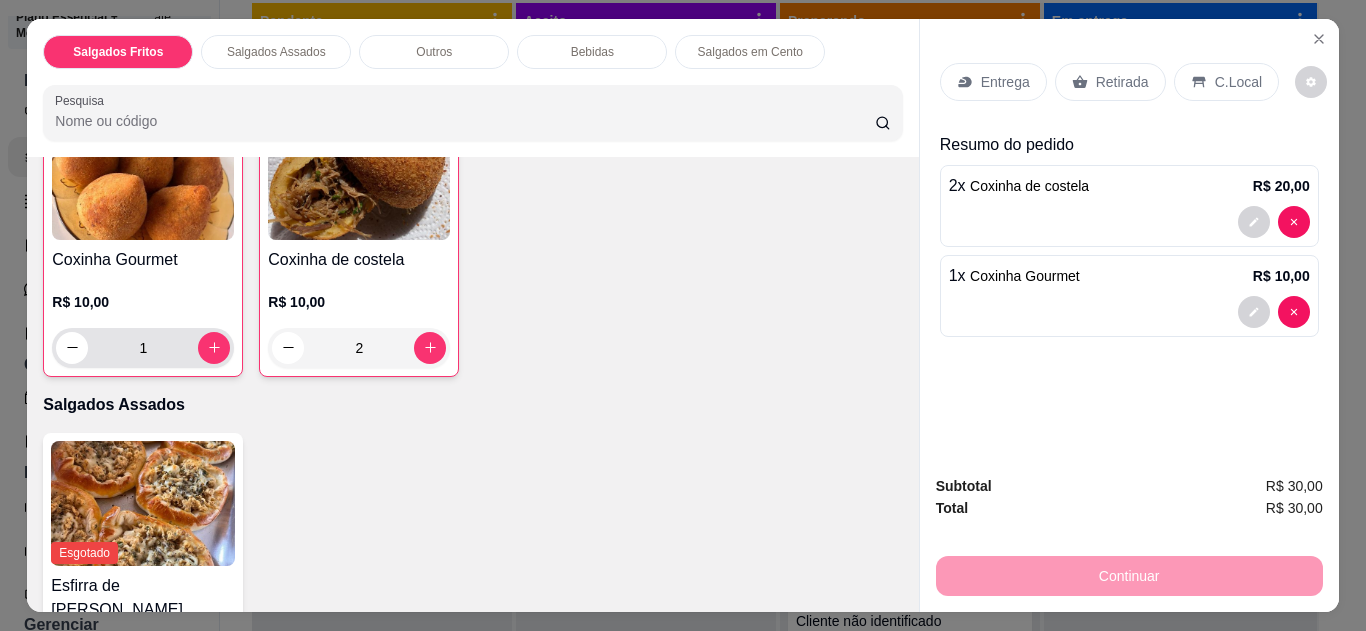 click on "1" at bounding box center [143, 348] 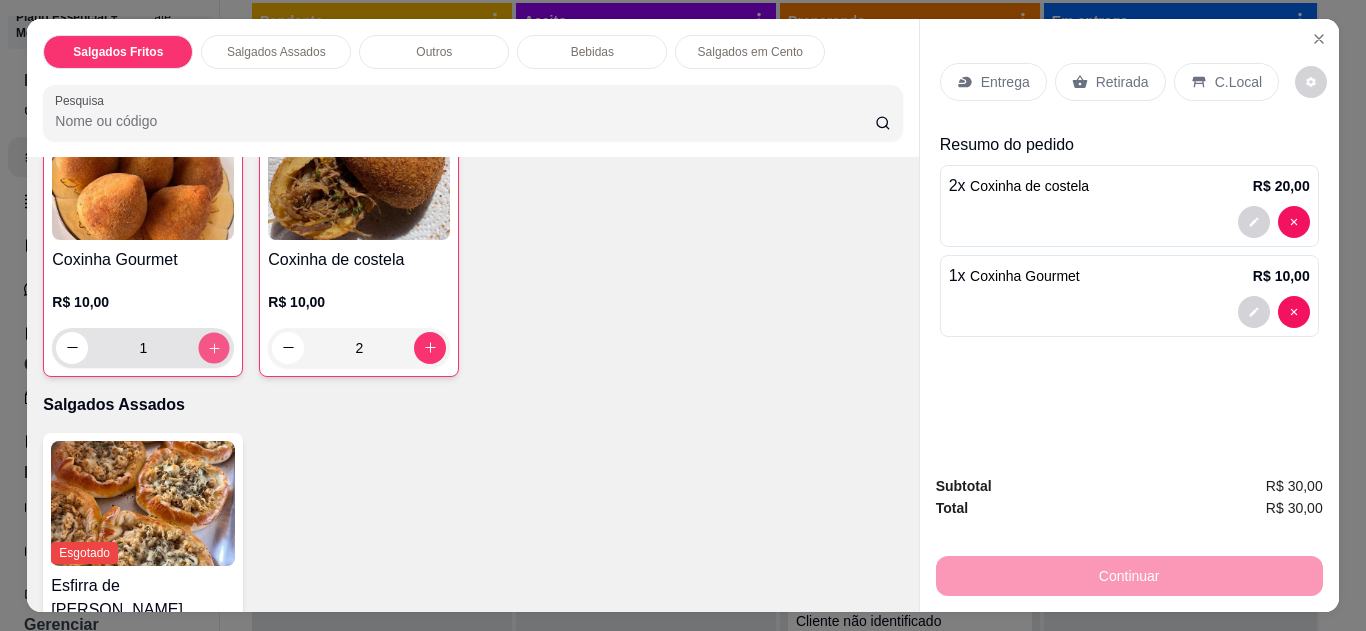 click 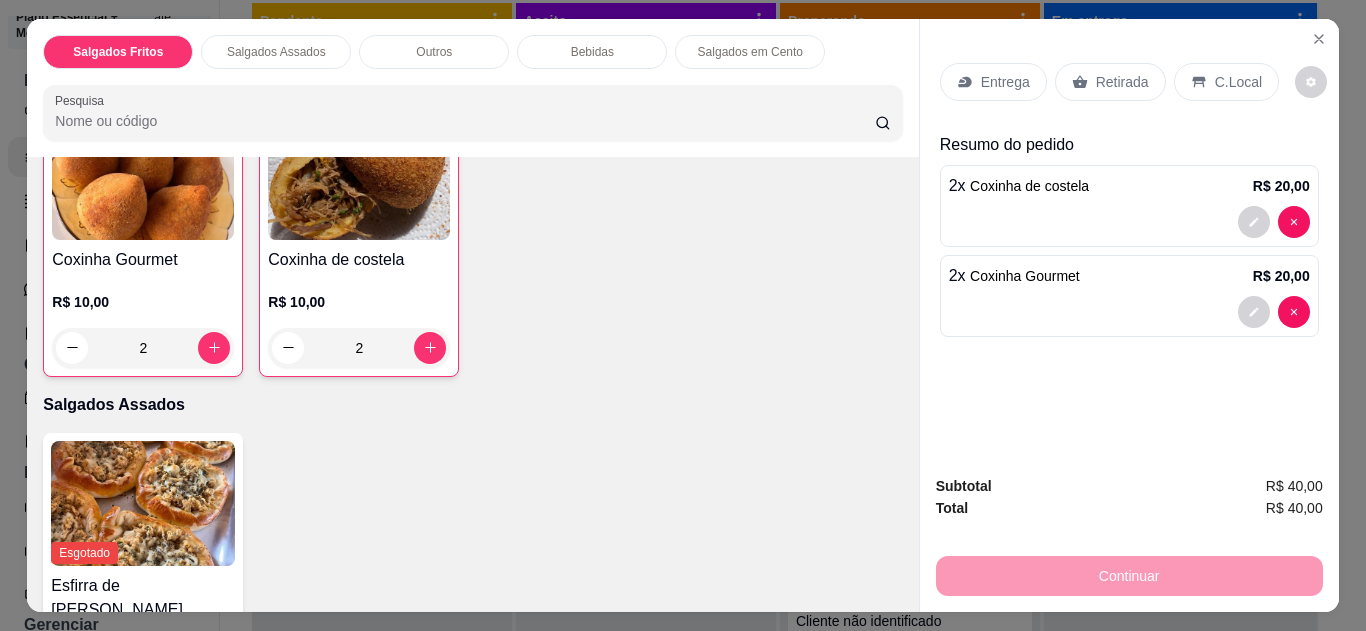 click on "C.Local" at bounding box center (1238, 82) 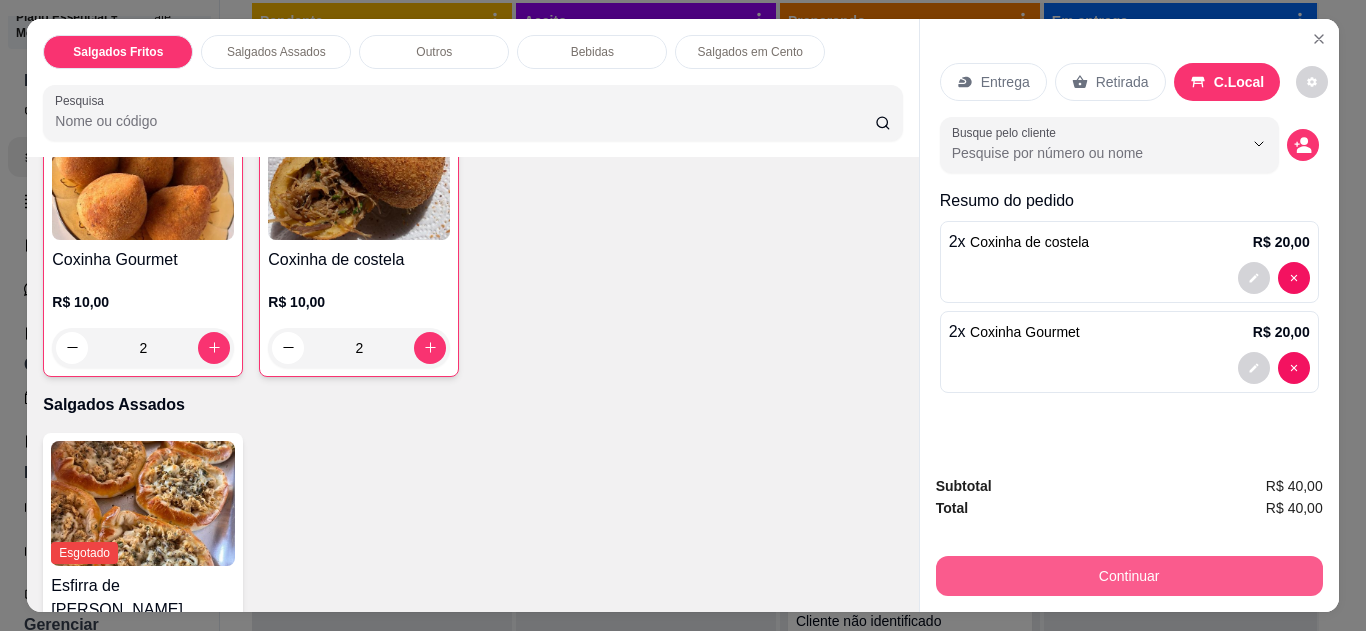 click on "Continuar" at bounding box center (1129, 576) 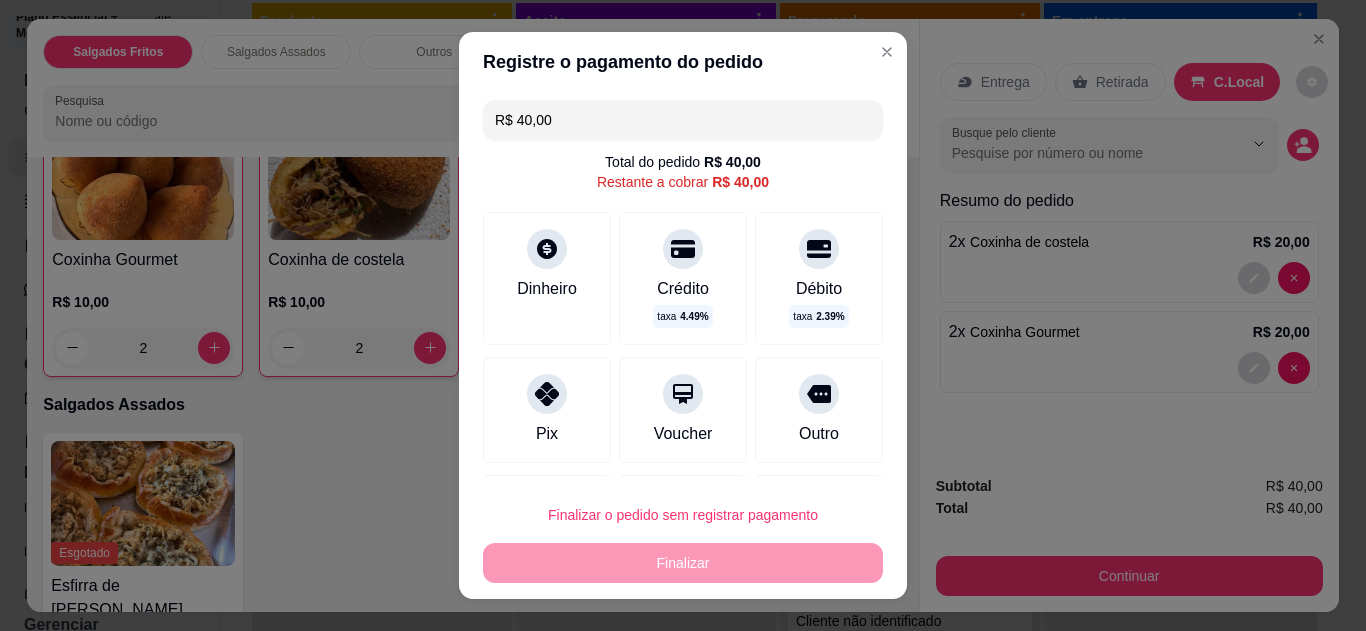 click 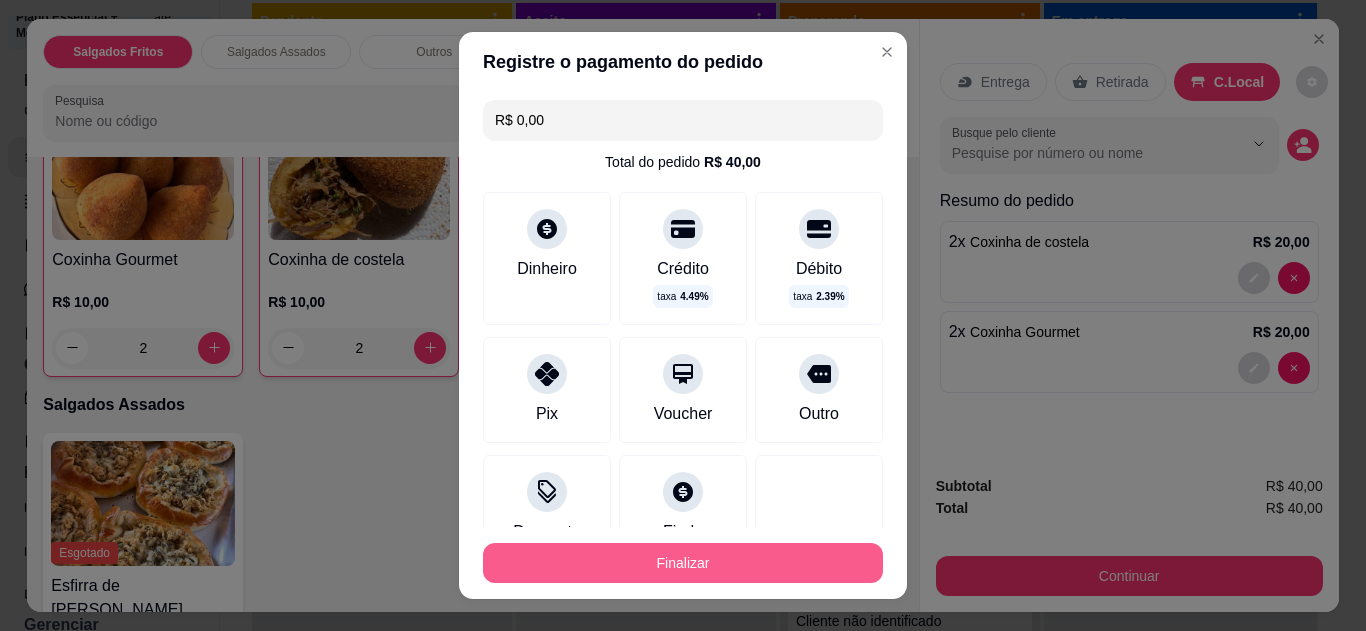 click on "Finalizar" at bounding box center (683, 563) 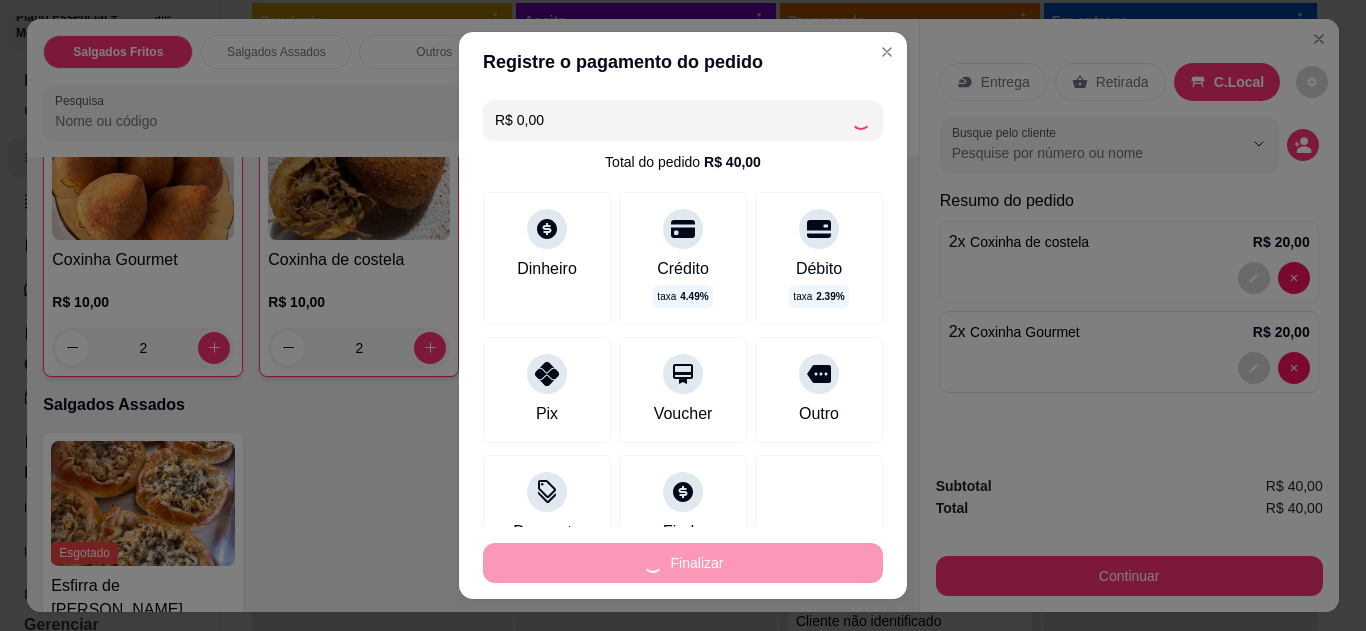 type on "0" 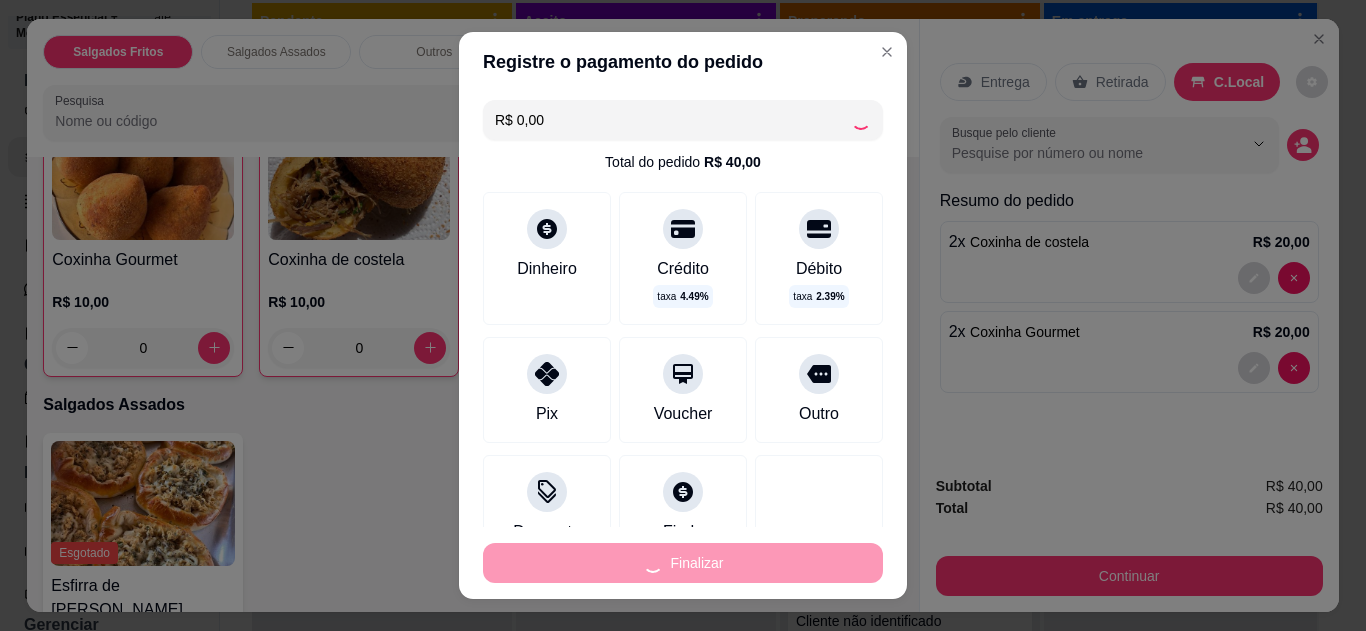 type on "-R$ 40,00" 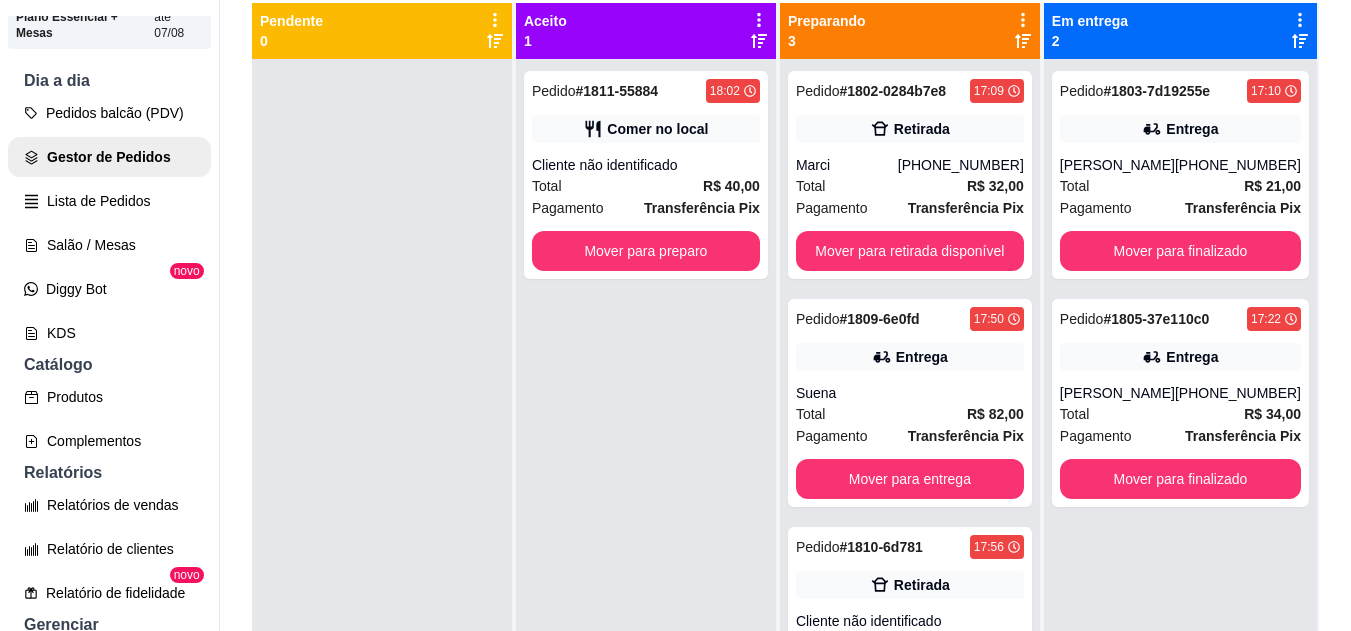click on "Transferência Pix" at bounding box center (702, 208) 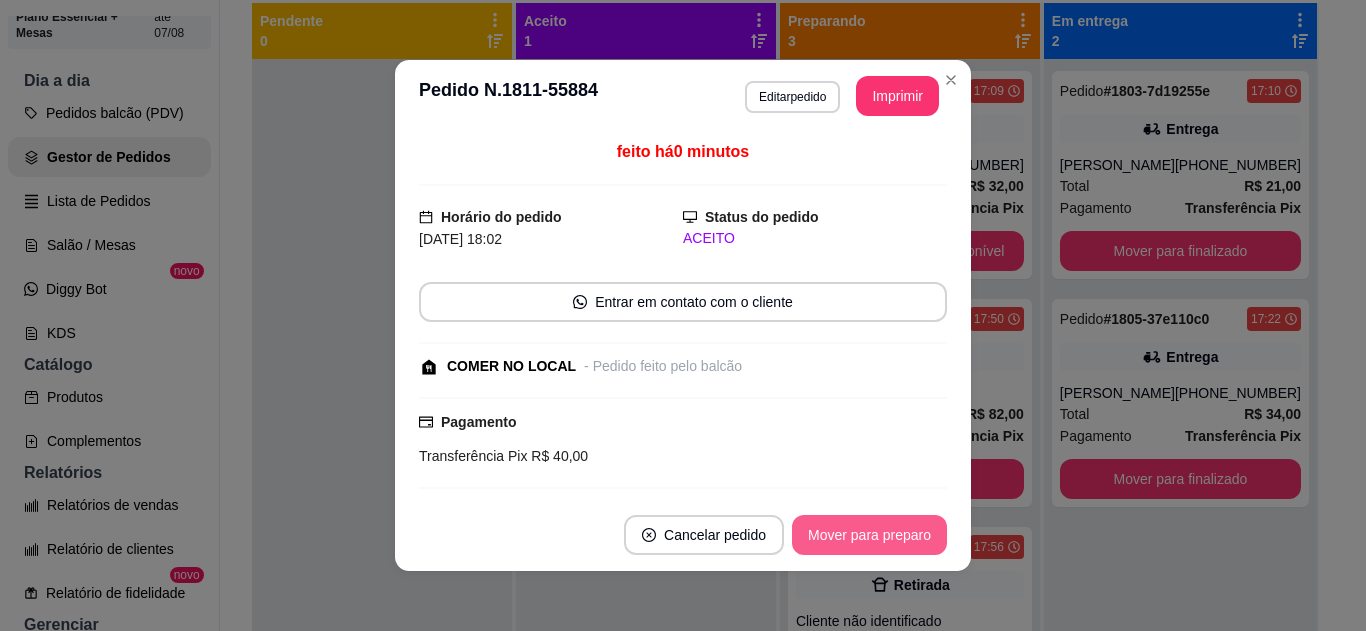 click on "Mover para preparo" at bounding box center [869, 535] 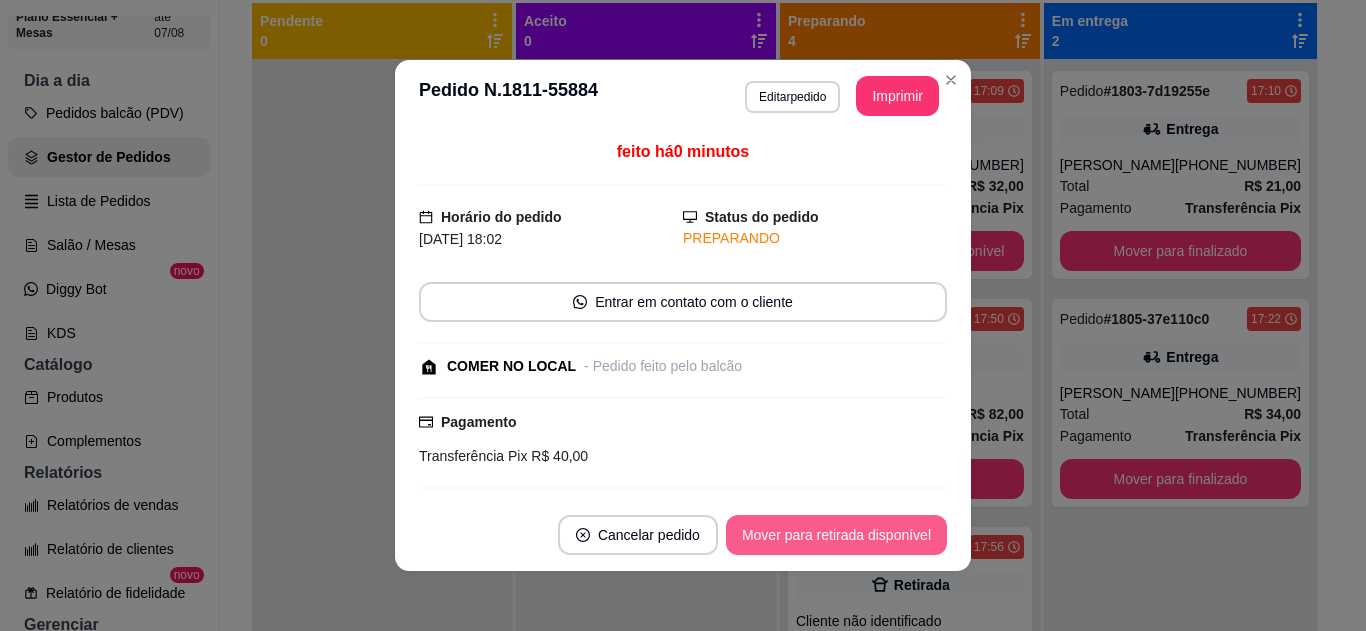 click on "Mover para retirada disponível" at bounding box center (836, 535) 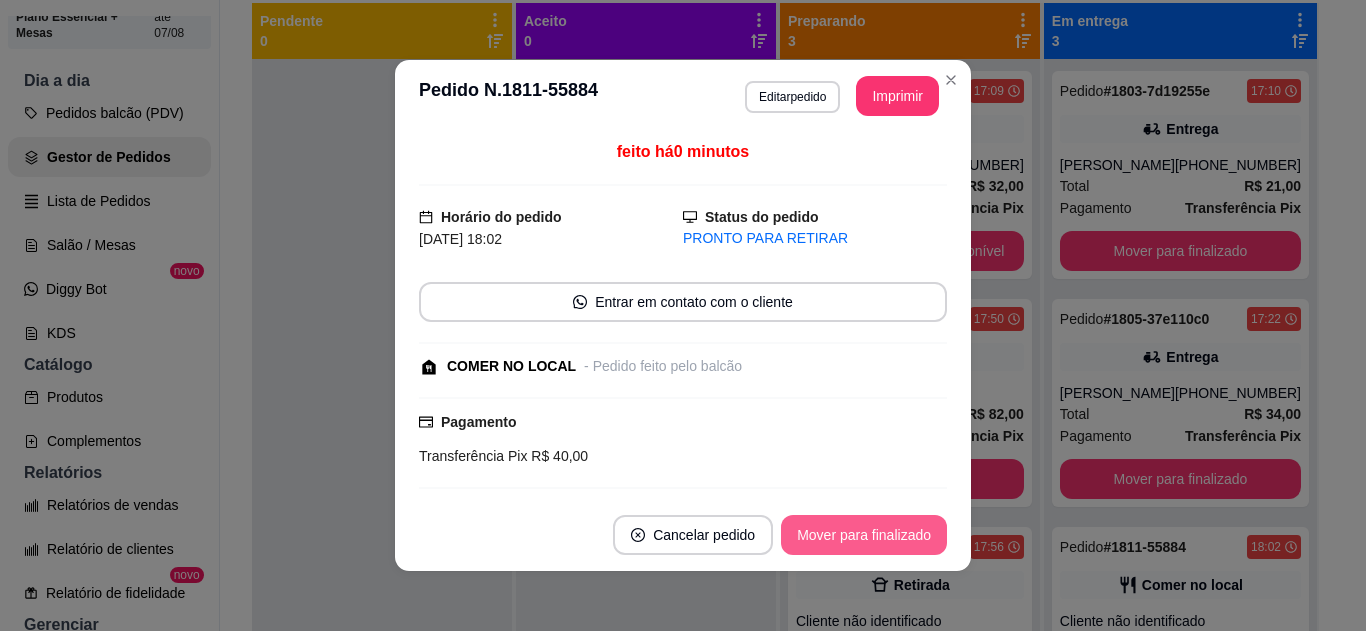 click on "Mover para finalizado" at bounding box center (864, 535) 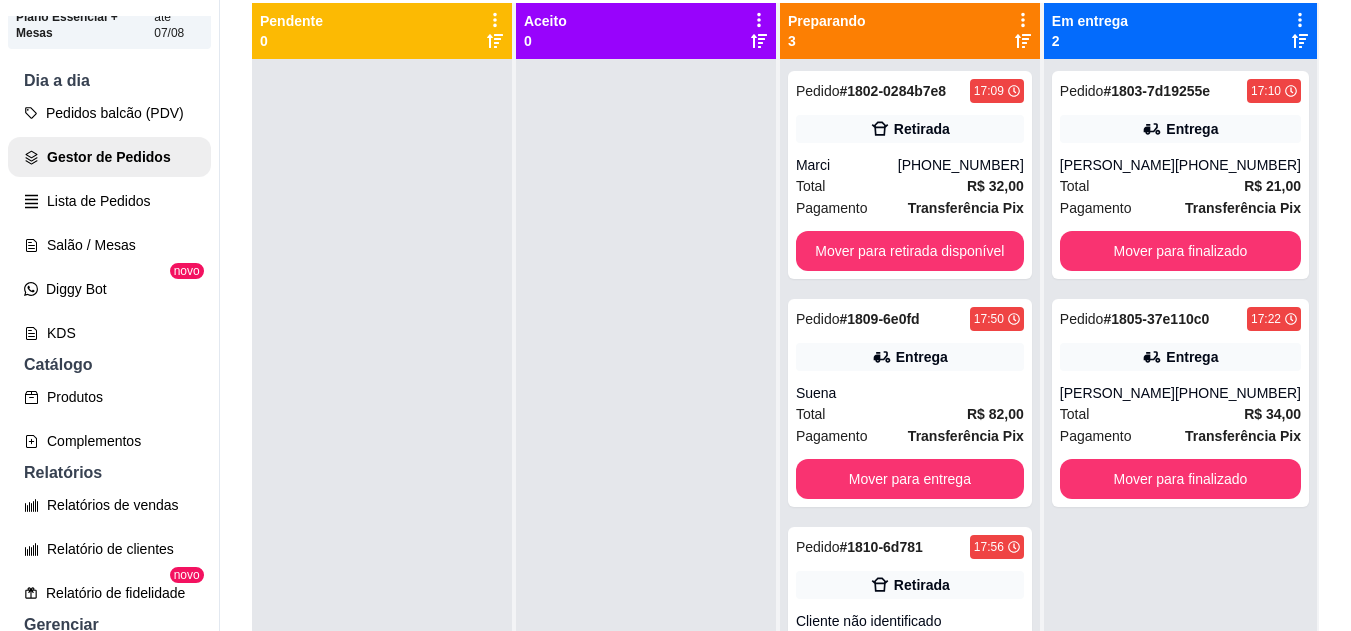 scroll, scrollTop: 56, scrollLeft: 0, axis: vertical 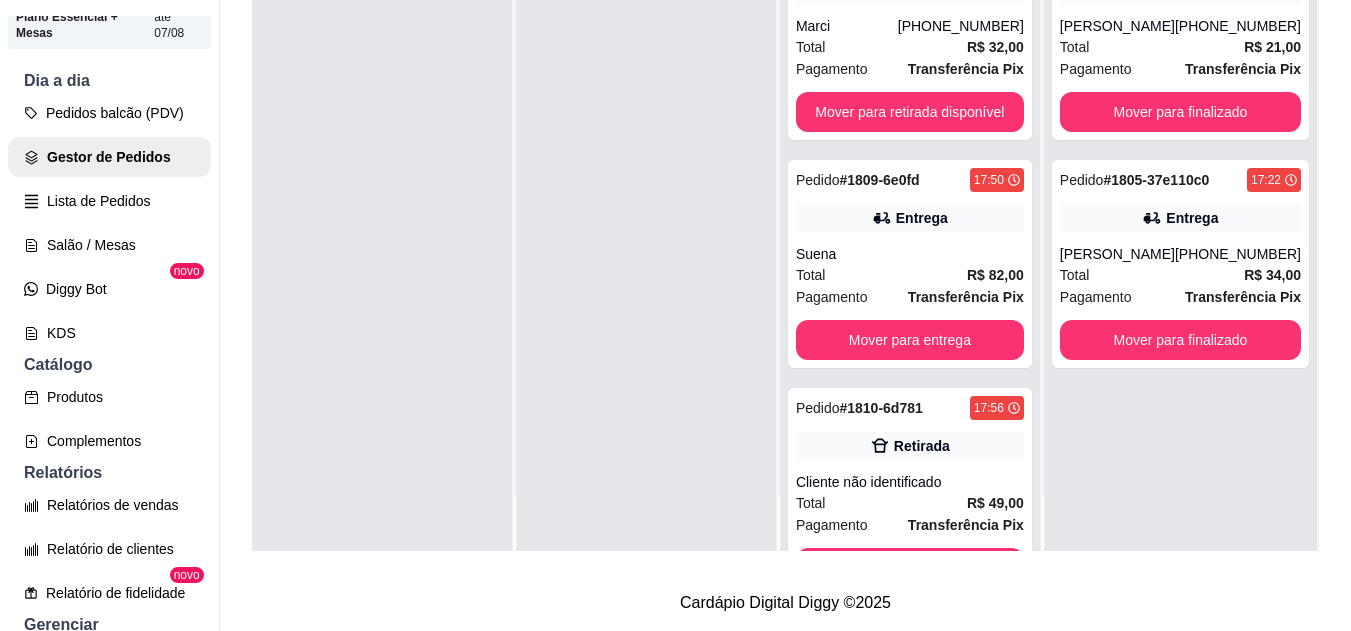 click on "Retirada" at bounding box center (910, 446) 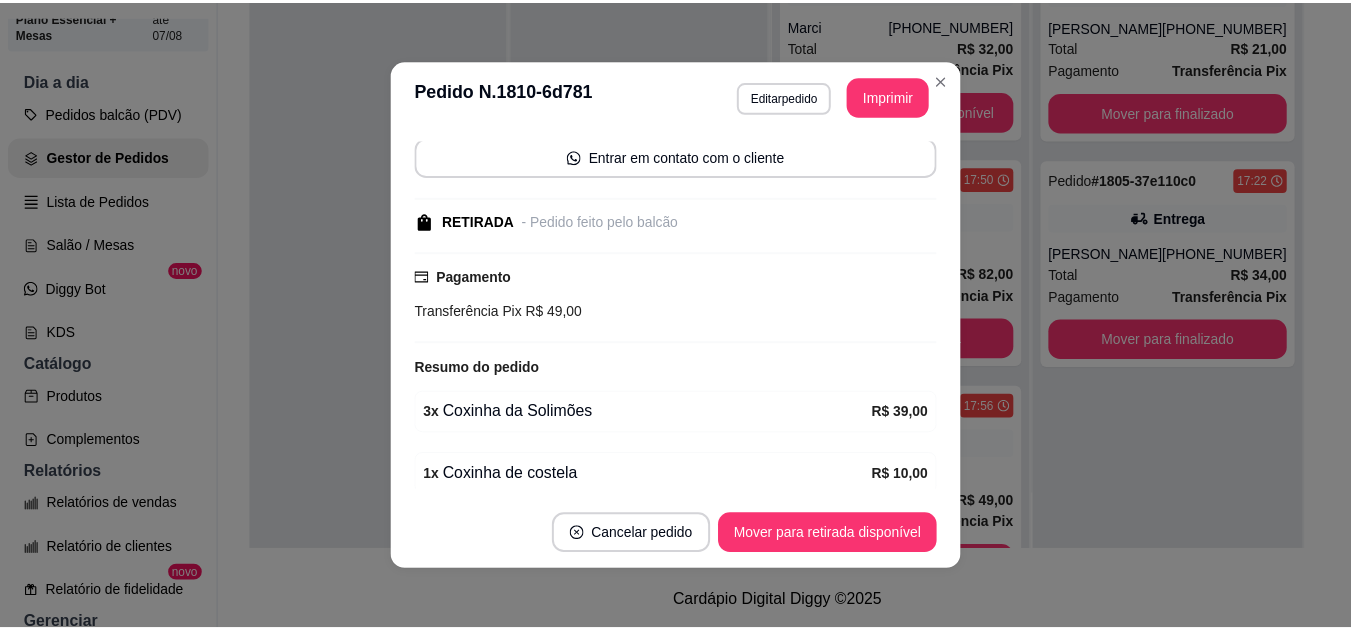 scroll, scrollTop: 228, scrollLeft: 0, axis: vertical 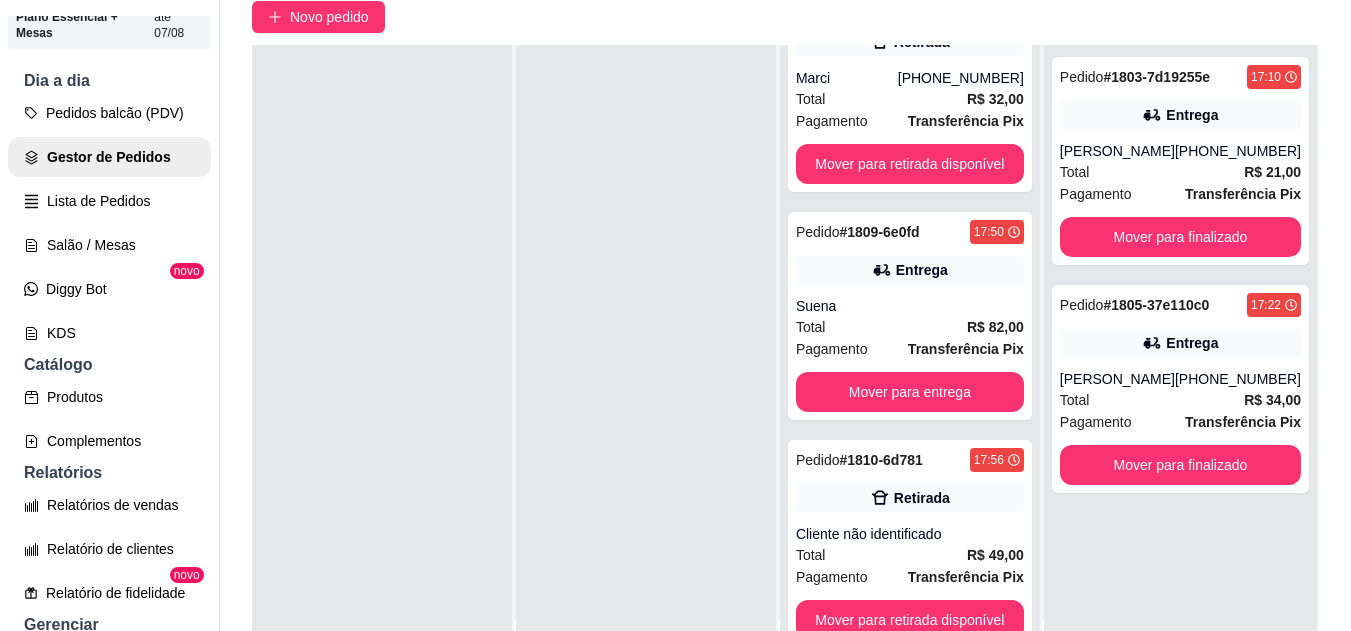 click on "Pedido  # 1810-6d781 17:56 Retirada Cliente não identificado Total R$ 49,00 Pagamento Transferência Pix Mover para retirada disponível" at bounding box center [910, 544] 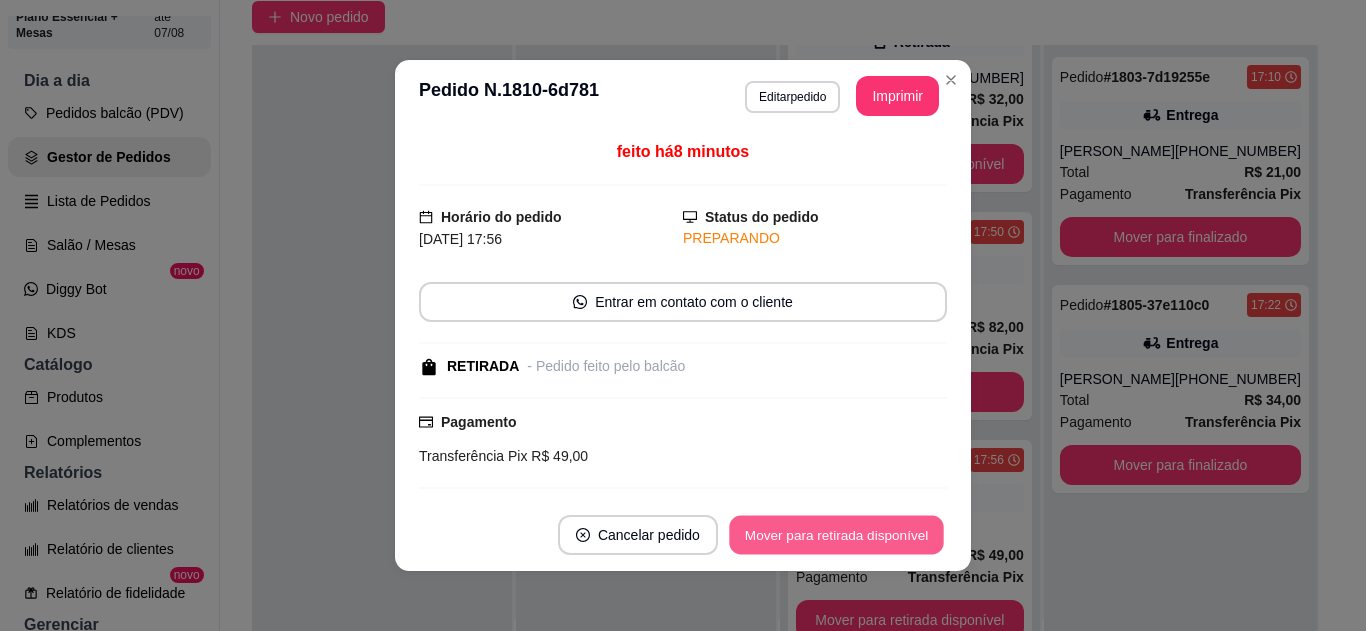 click on "Mover para retirada disponível" at bounding box center (836, 535) 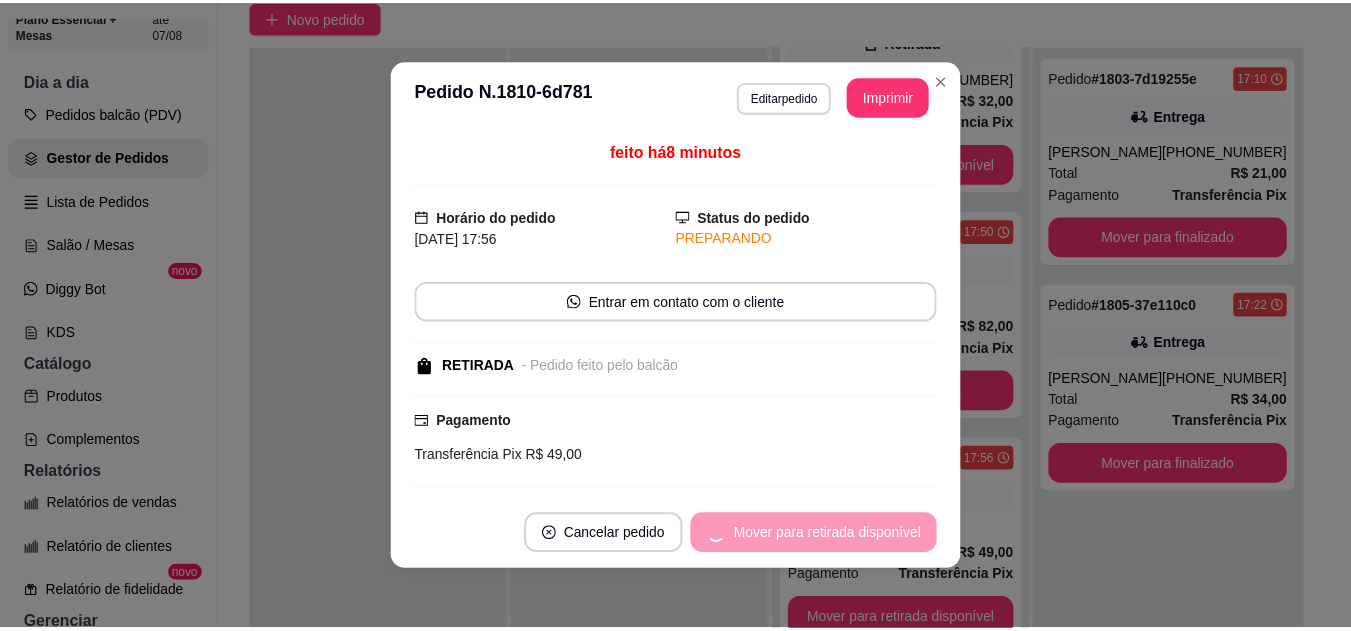 scroll, scrollTop: 0, scrollLeft: 0, axis: both 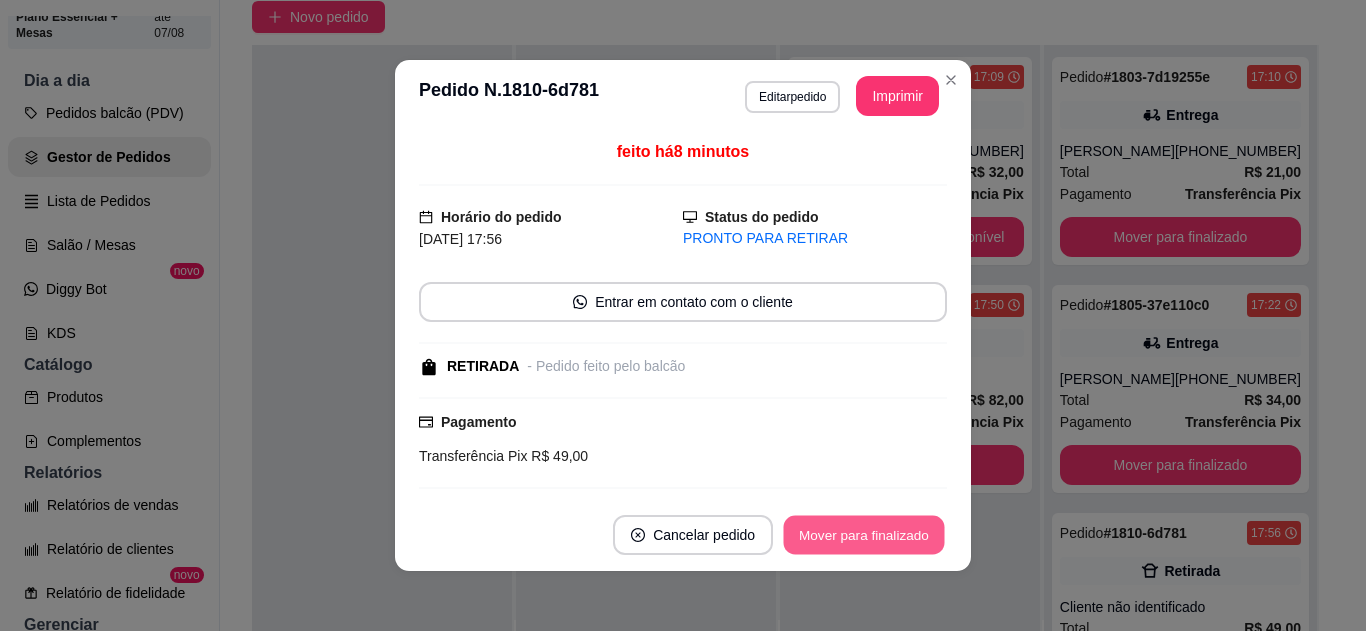 click on "Mover para finalizado" at bounding box center (864, 535) 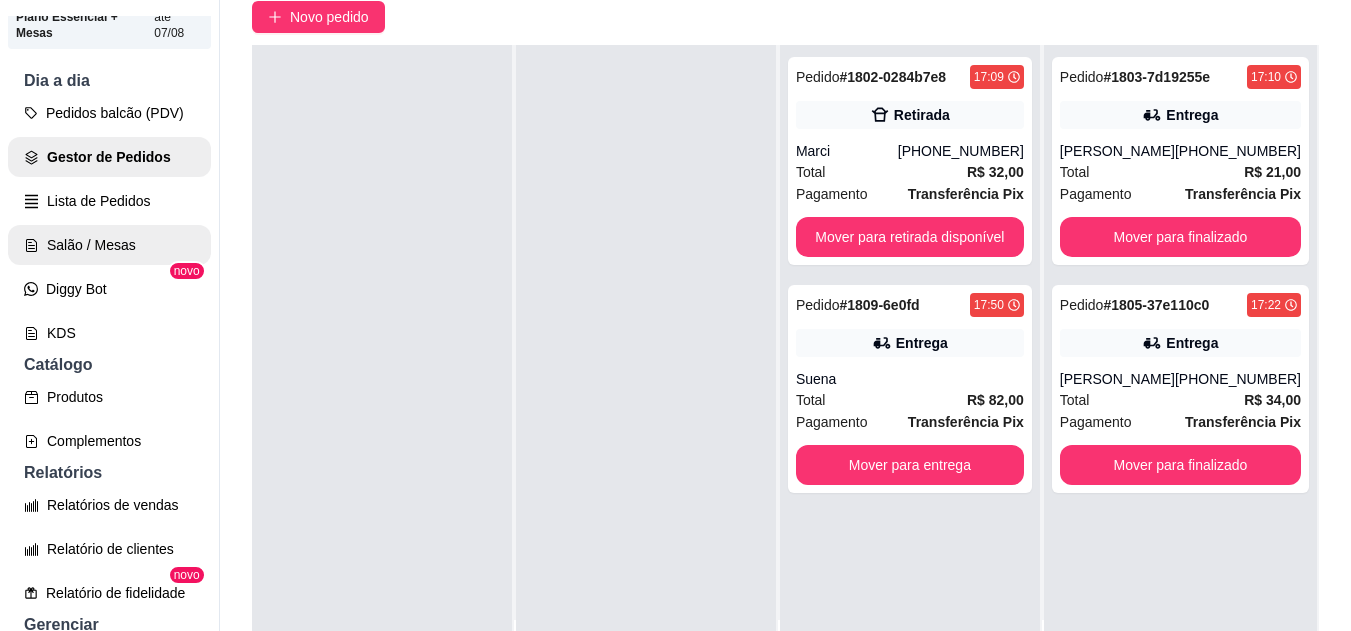 click on "Salão / Mesas" at bounding box center [109, 245] 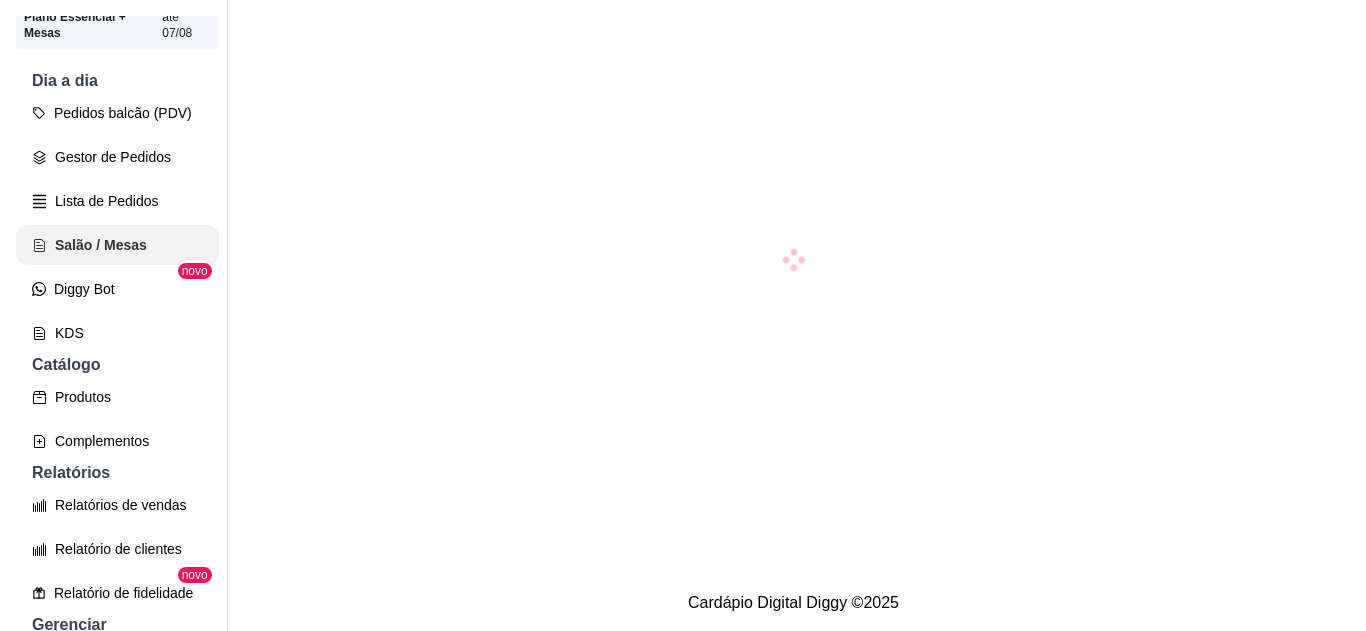 scroll, scrollTop: 0, scrollLeft: 0, axis: both 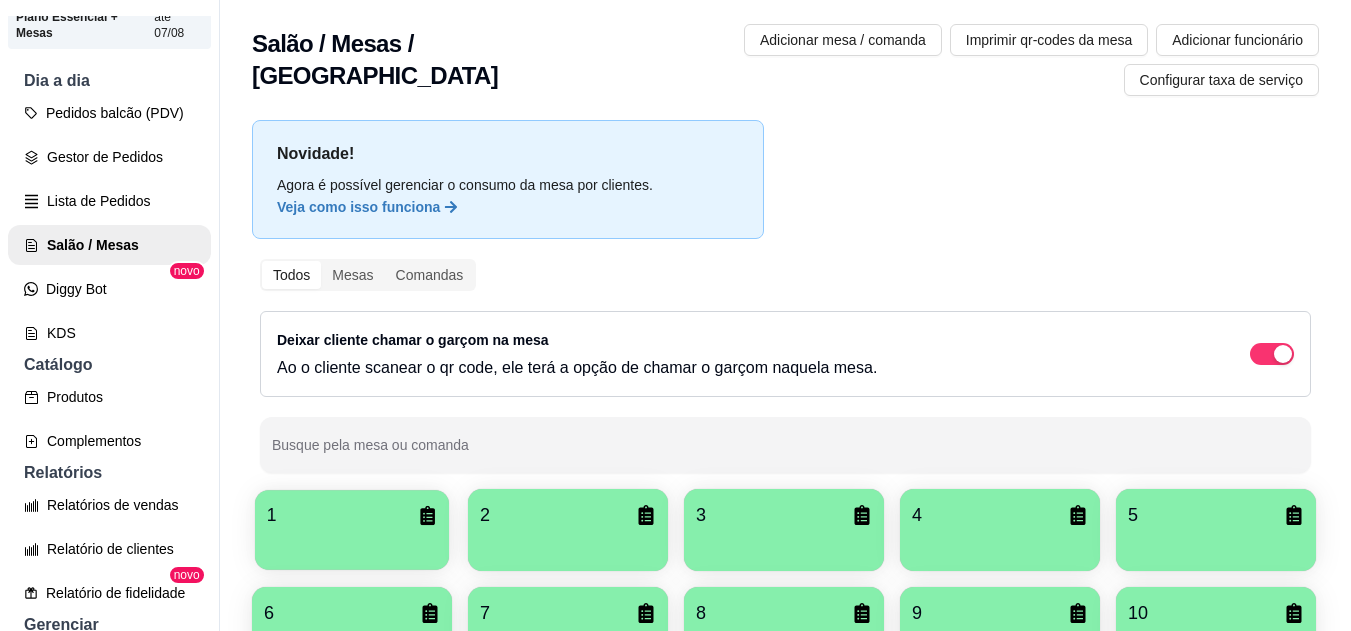 click on "1" at bounding box center [352, 515] 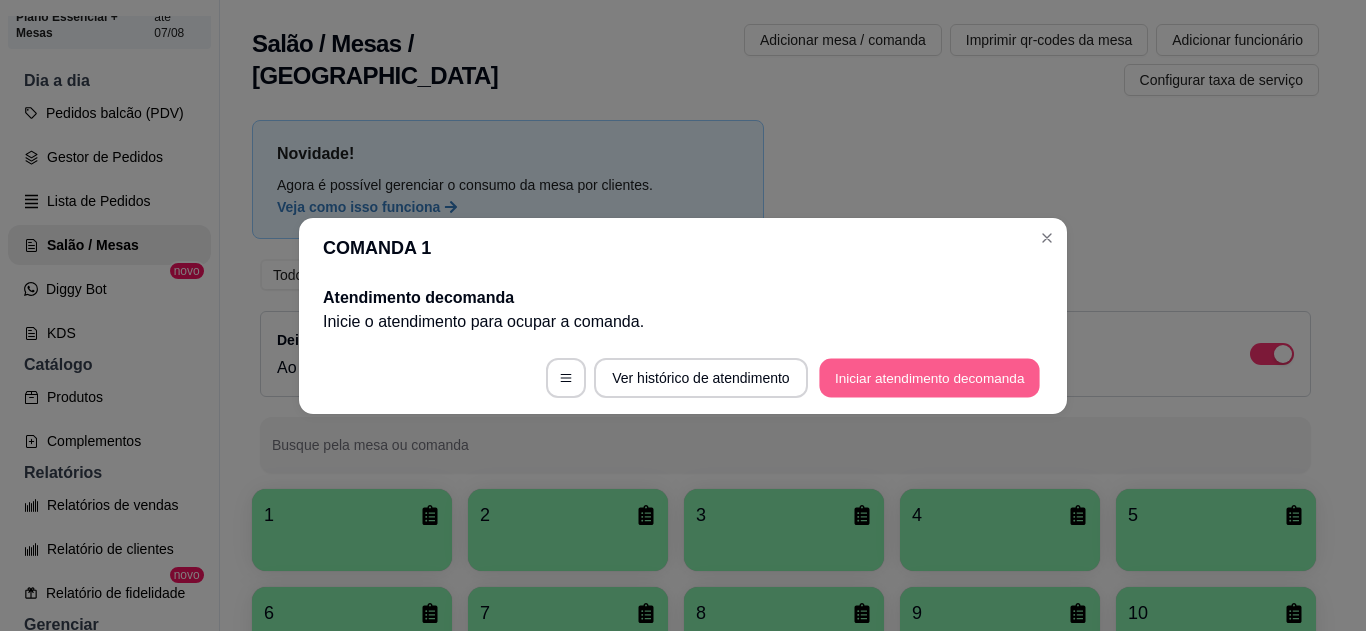 click on "Iniciar atendimento de  comanda" at bounding box center (929, 377) 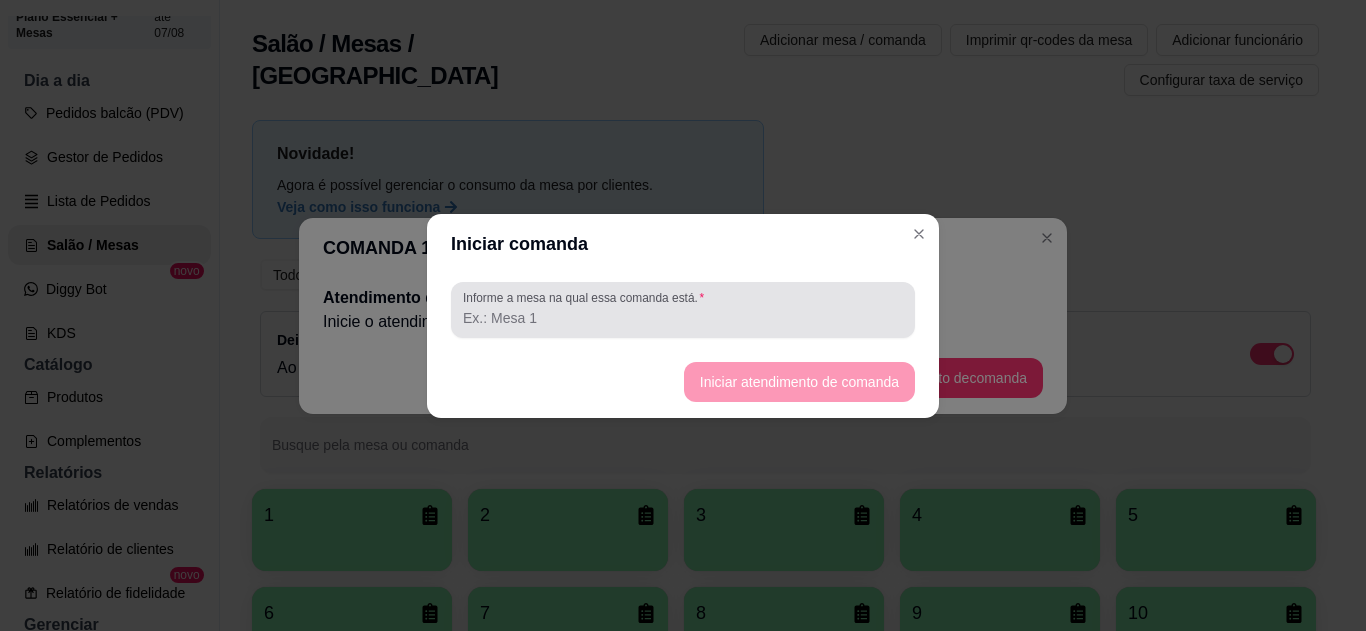 click on "Informe a mesa na qual essa comanda está." at bounding box center (587, 297) 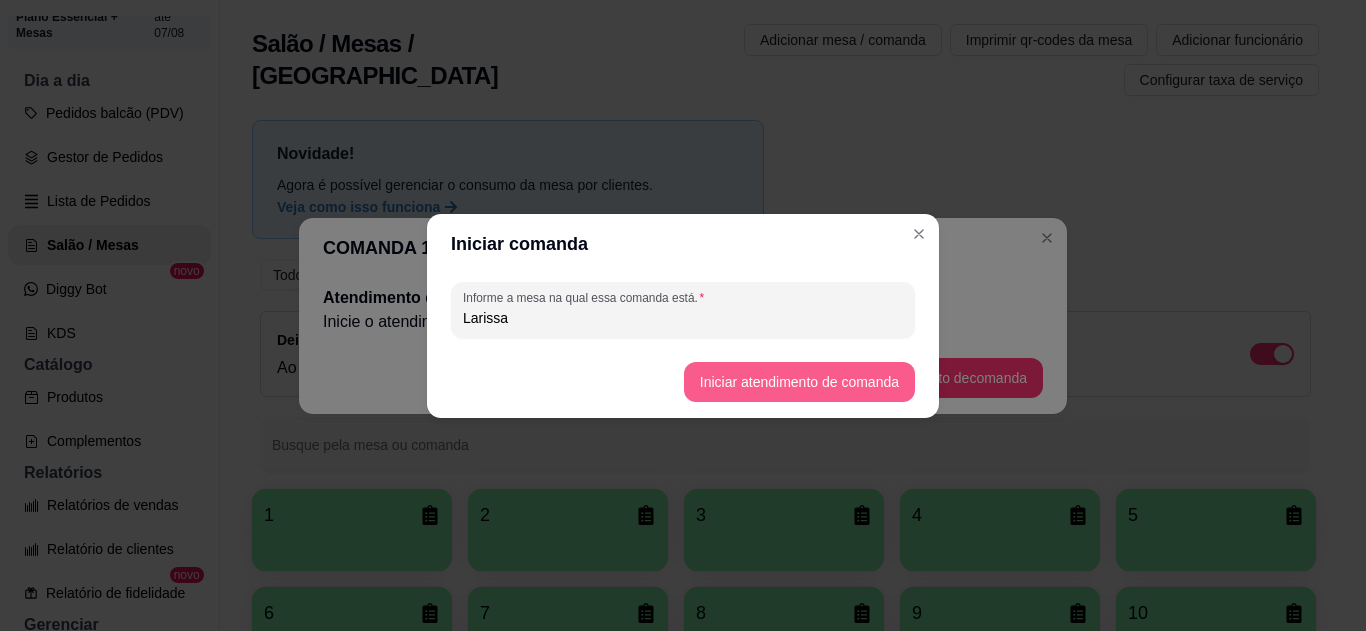 type on "Larissa" 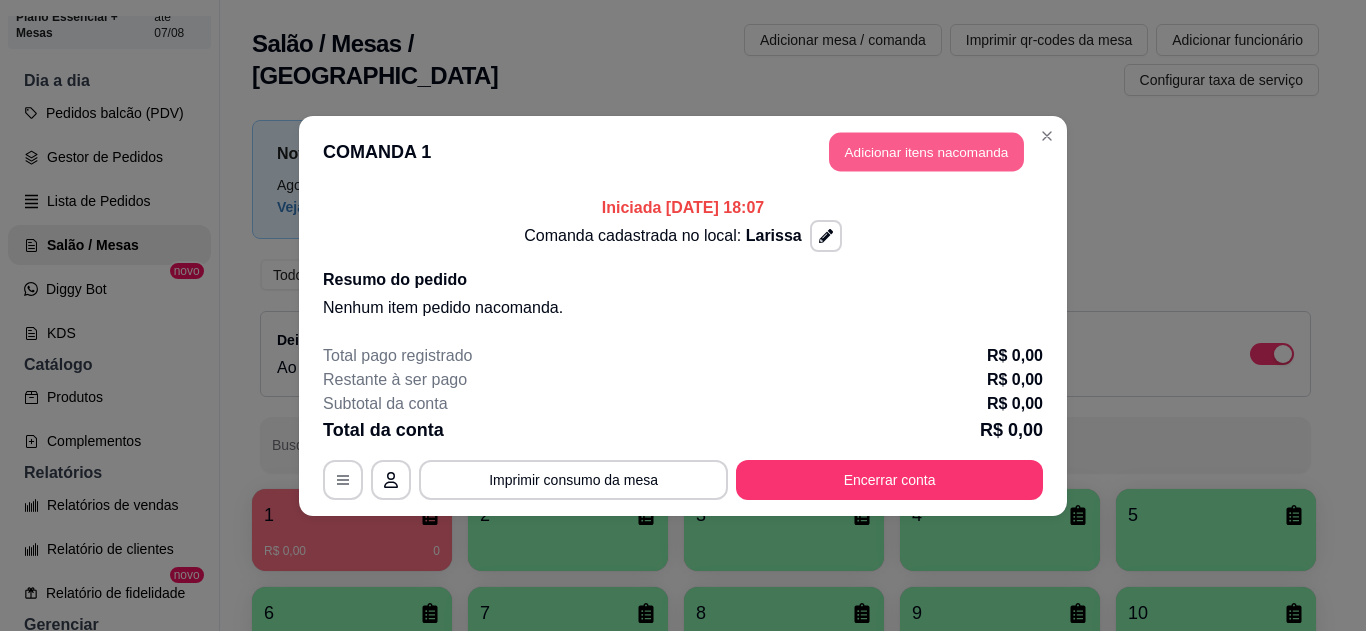 click on "Adicionar itens na  comanda" at bounding box center [926, 151] 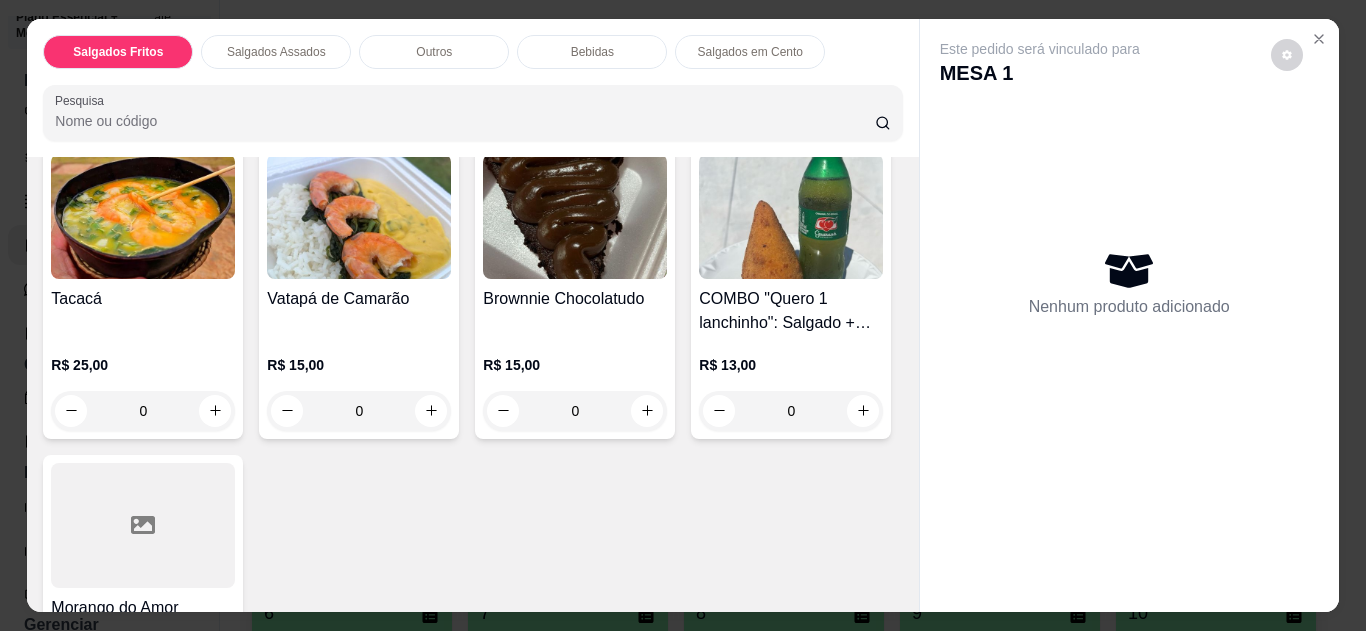 scroll, scrollTop: 982, scrollLeft: 0, axis: vertical 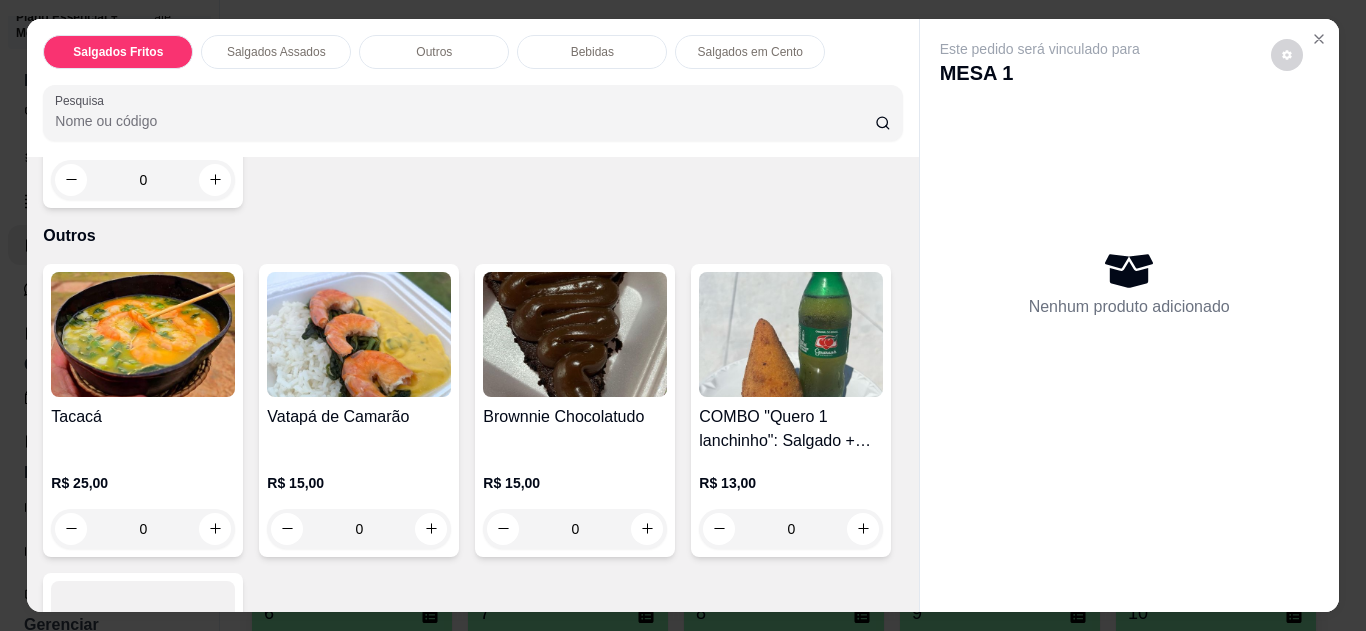 click on "0" at bounding box center [359, 529] 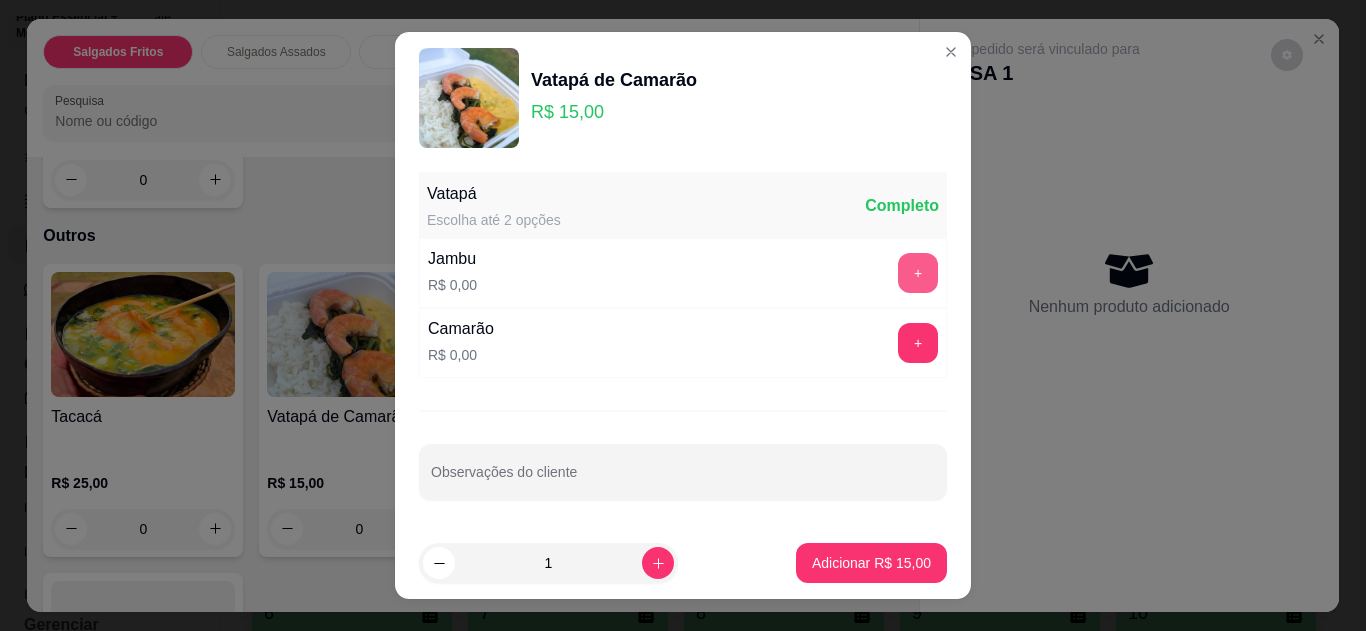 click on "+" at bounding box center [918, 273] 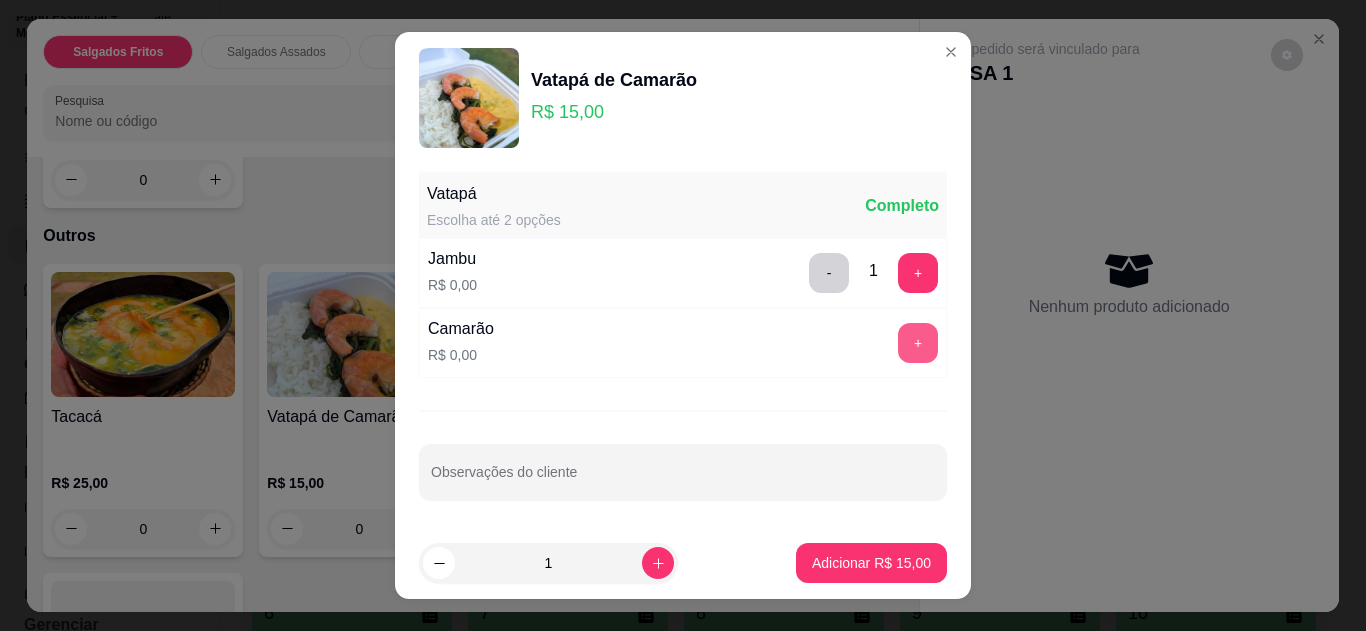 click on "+" at bounding box center [918, 343] 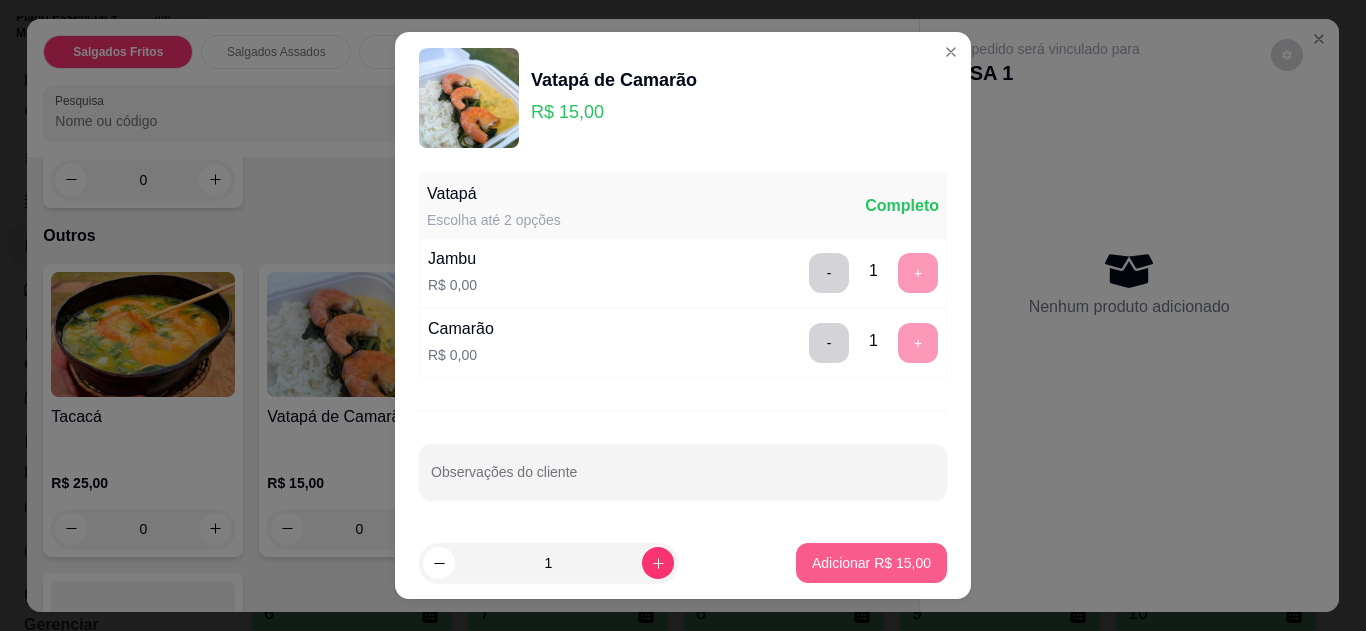 click on "Adicionar   R$ 15,00" at bounding box center [871, 563] 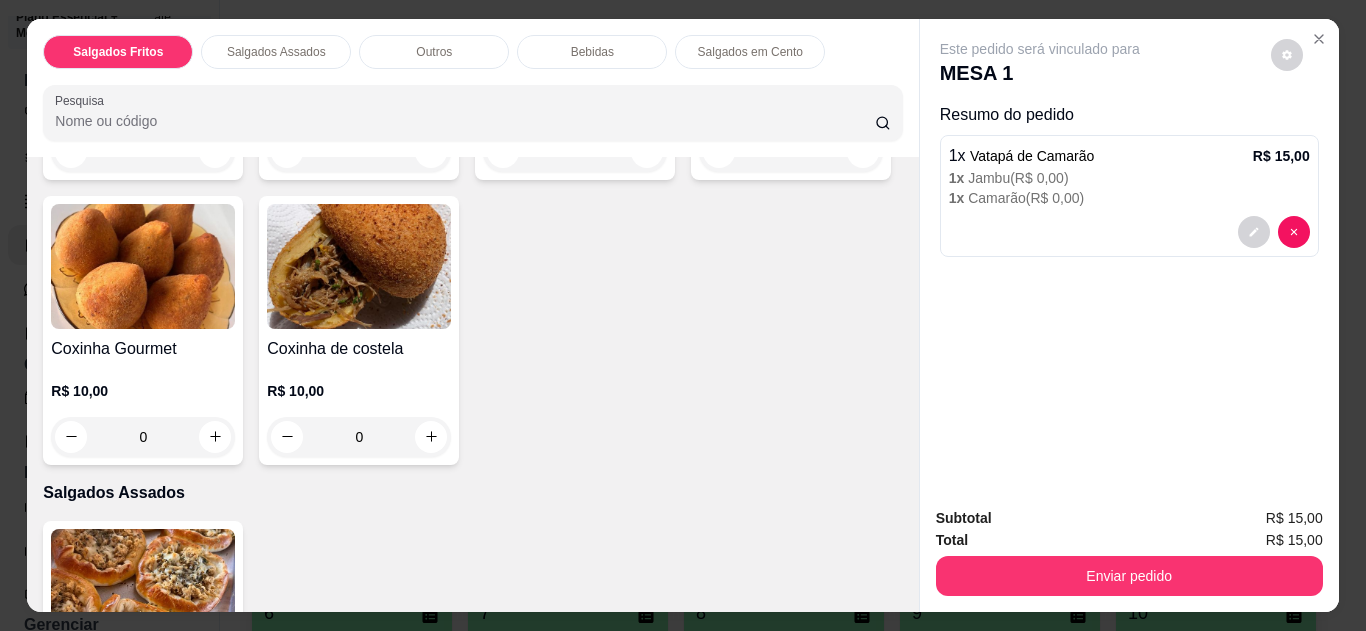 scroll, scrollTop: 362, scrollLeft: 0, axis: vertical 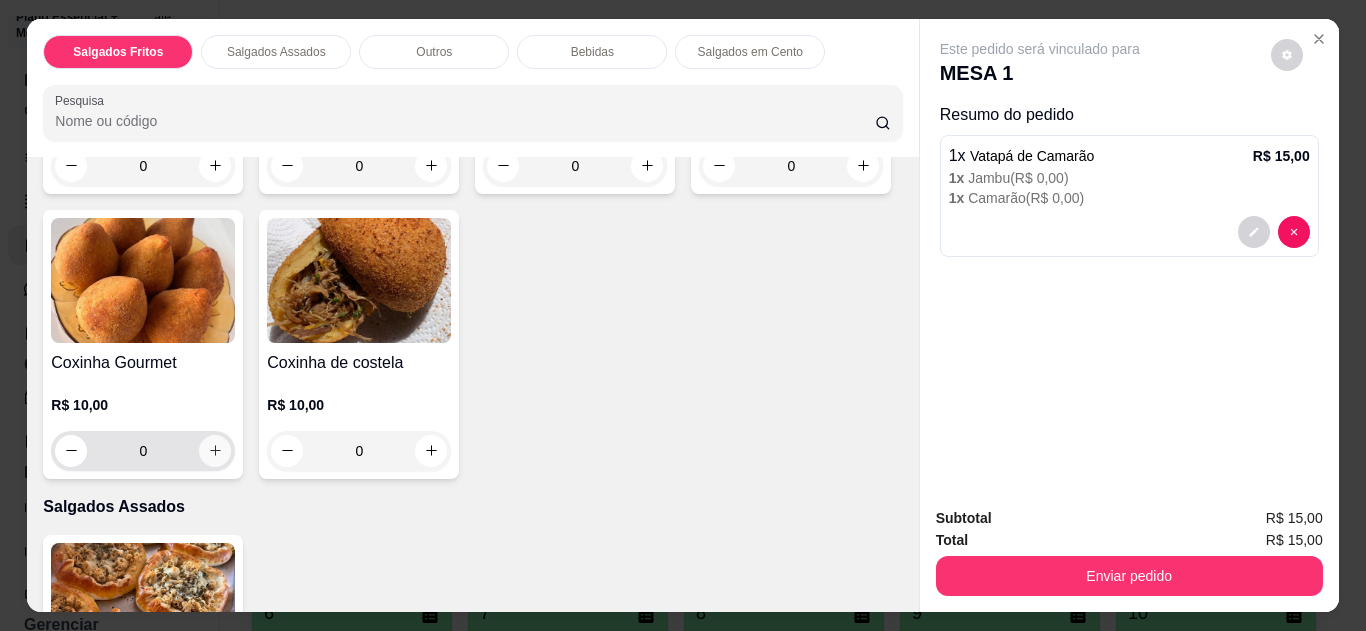 click 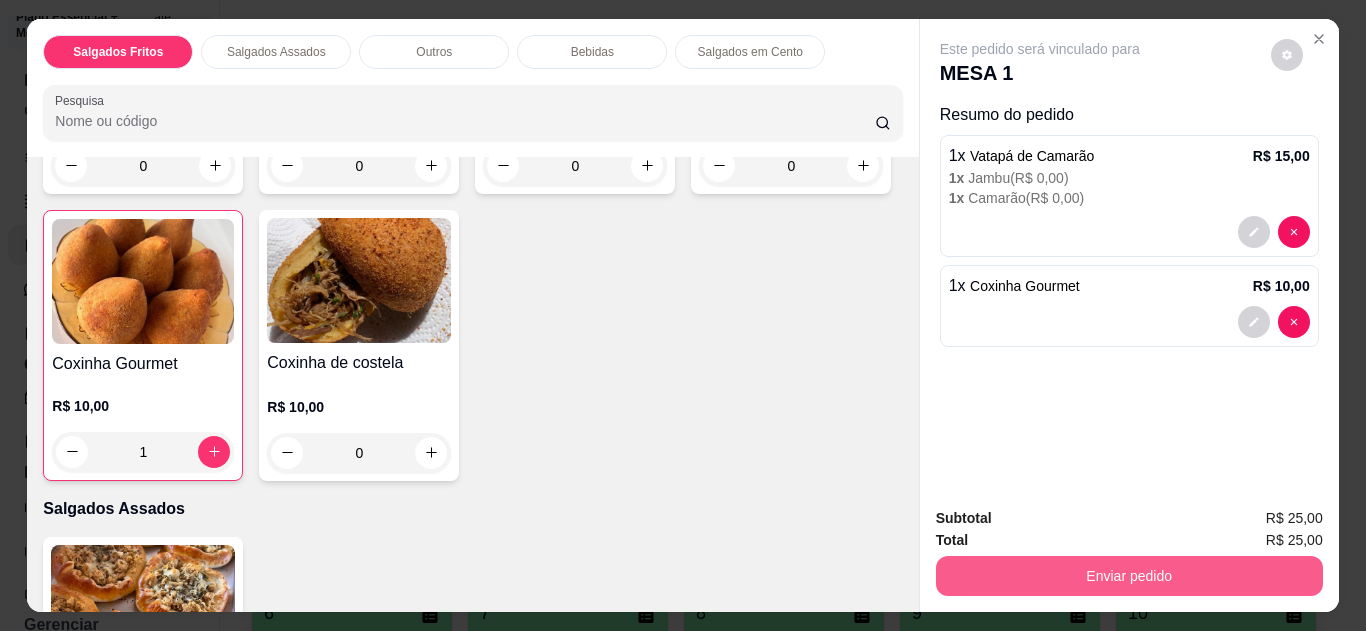 click on "Enviar pedido" at bounding box center (1129, 576) 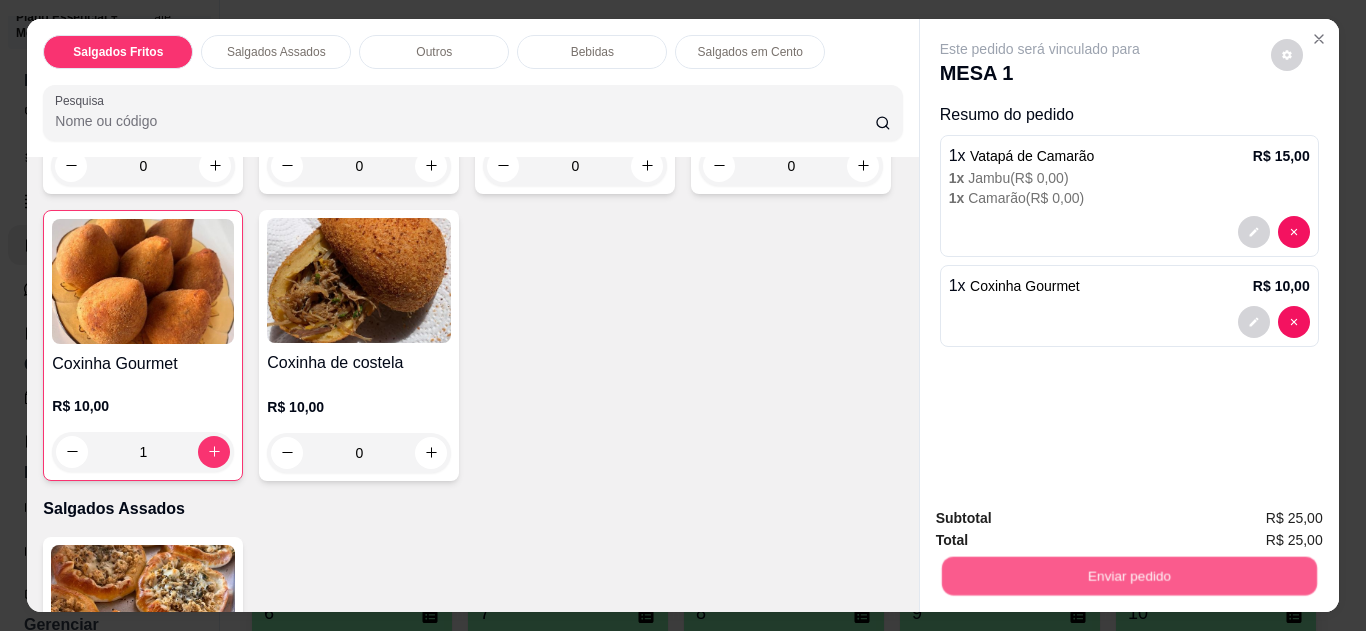 click on "Enviar pedido" at bounding box center [1128, 576] 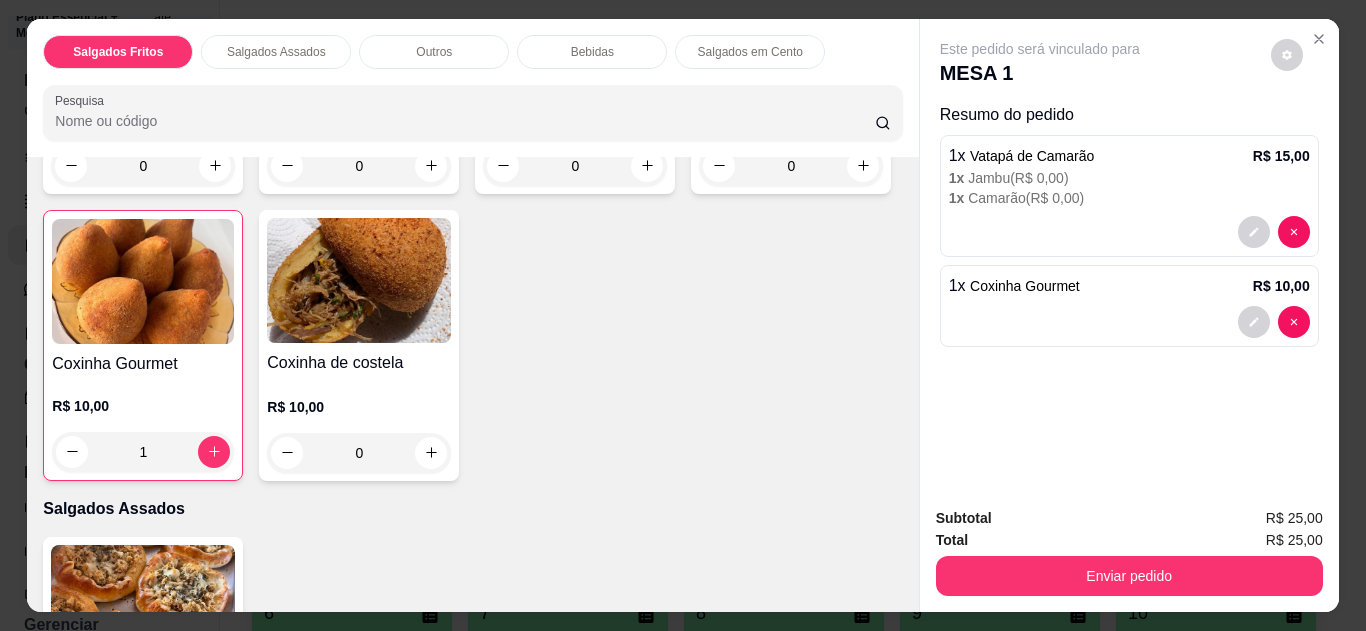 click on "Subtotal R$ 25,00" at bounding box center [1129, 518] 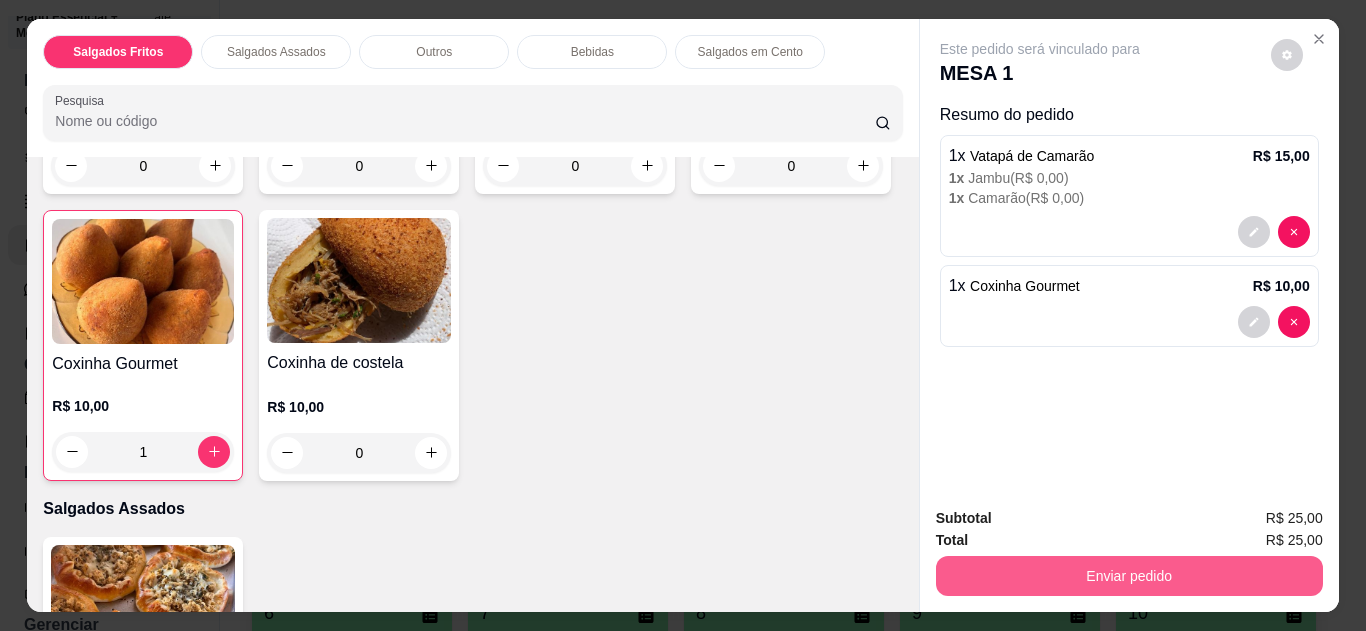 click on "Enviar pedido" at bounding box center (1129, 576) 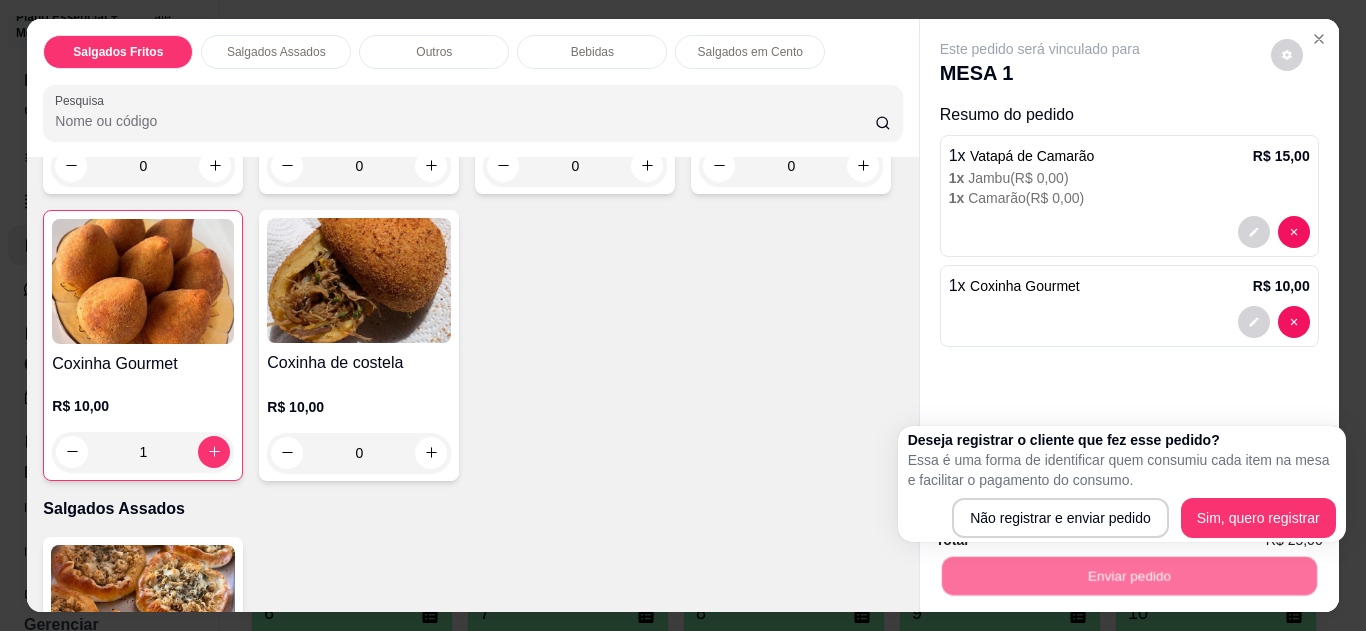 click on "Deseja registrar o cliente que fez esse pedido? Essa é uma forma de identificar quem consumiu cada item na mesa e facilitar o pagamento do consumo. Não registrar e enviar pedido Sim, quero registrar" at bounding box center [1122, 484] 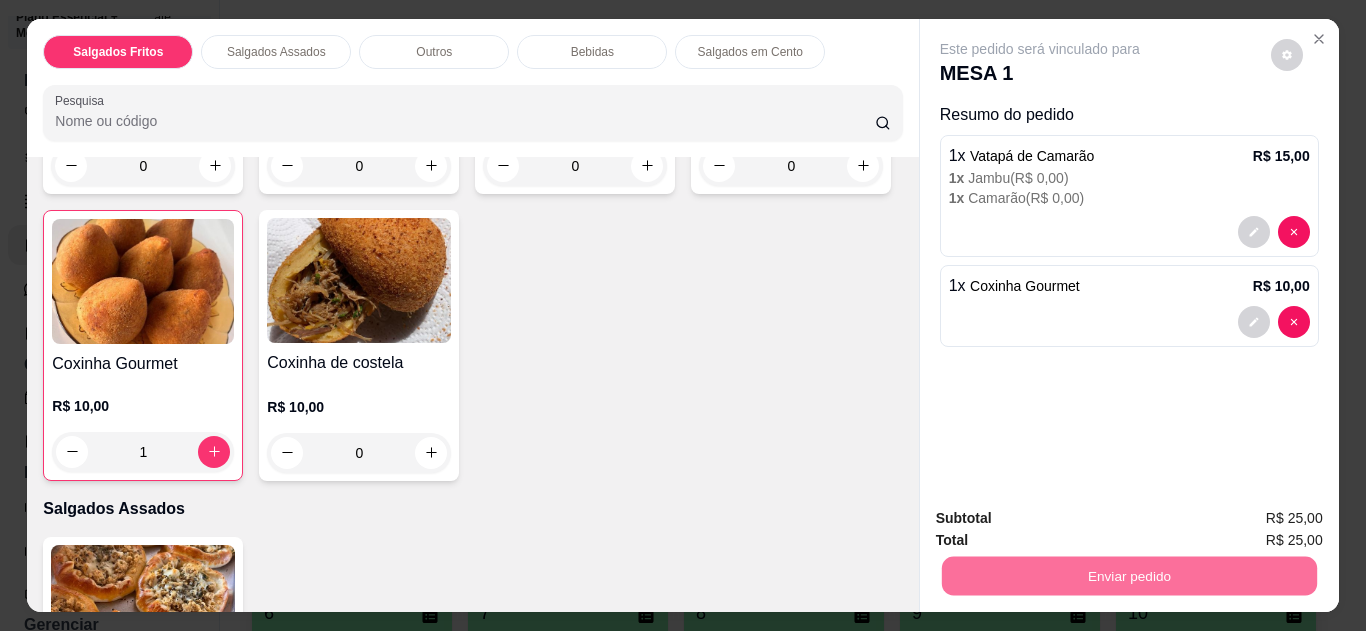 click on "Não registrar e enviar pedido" at bounding box center (1063, 518) 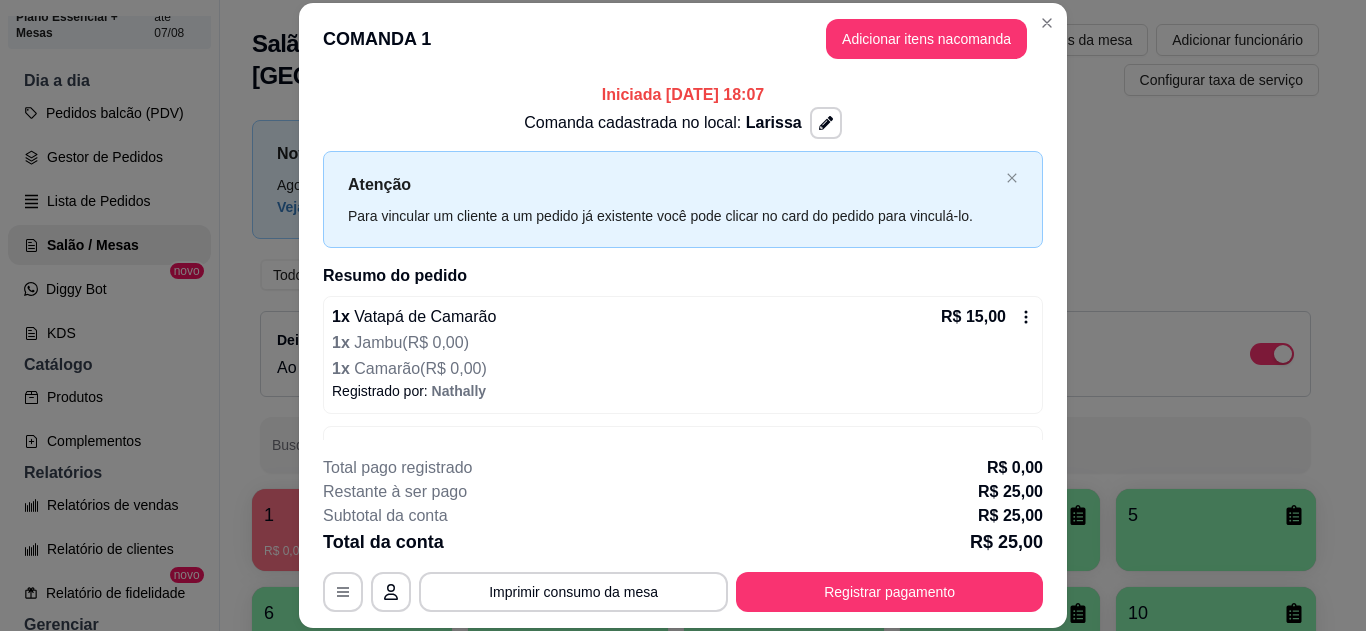 click on "COMANDA 1 Adicionar itens na  comanda" at bounding box center (683, 39) 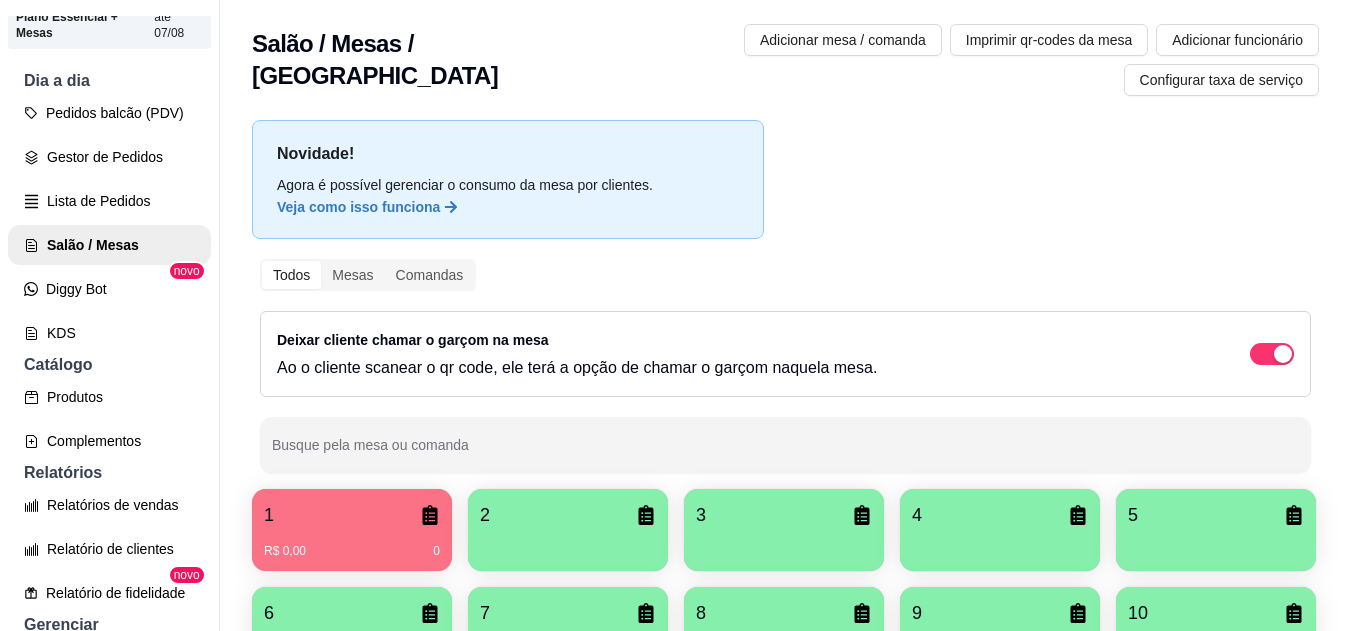 click at bounding box center (568, 544) 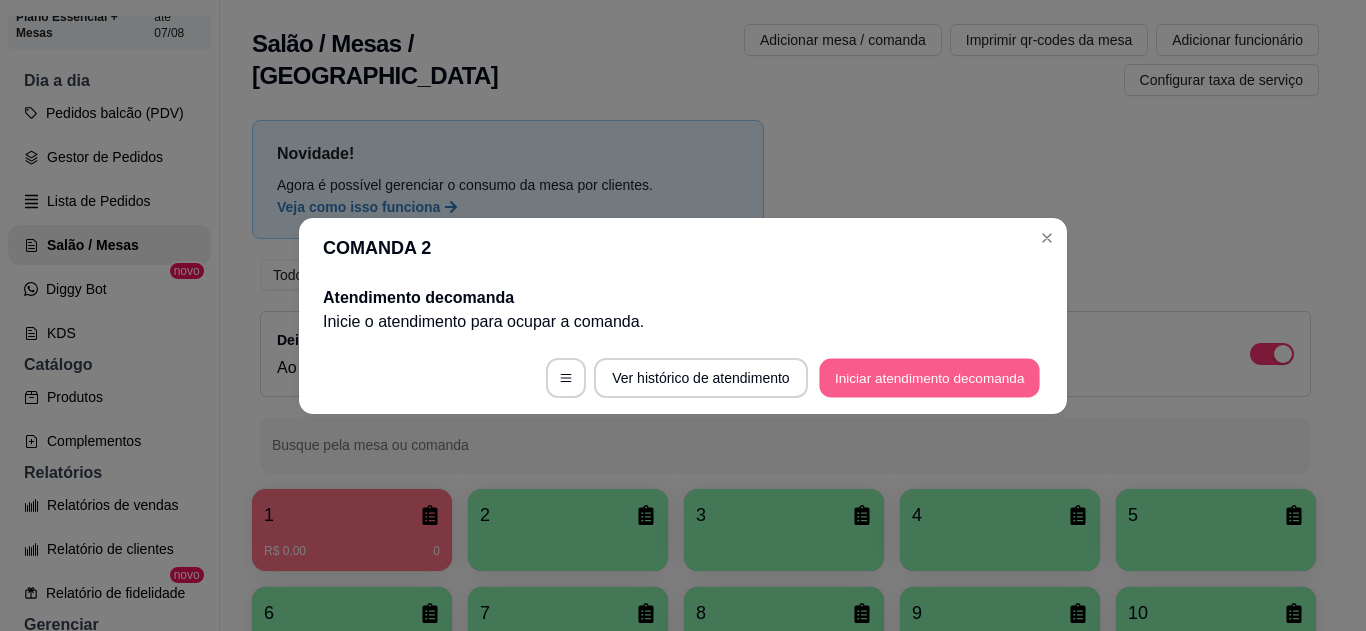 click on "Iniciar atendimento de  comanda" at bounding box center (929, 377) 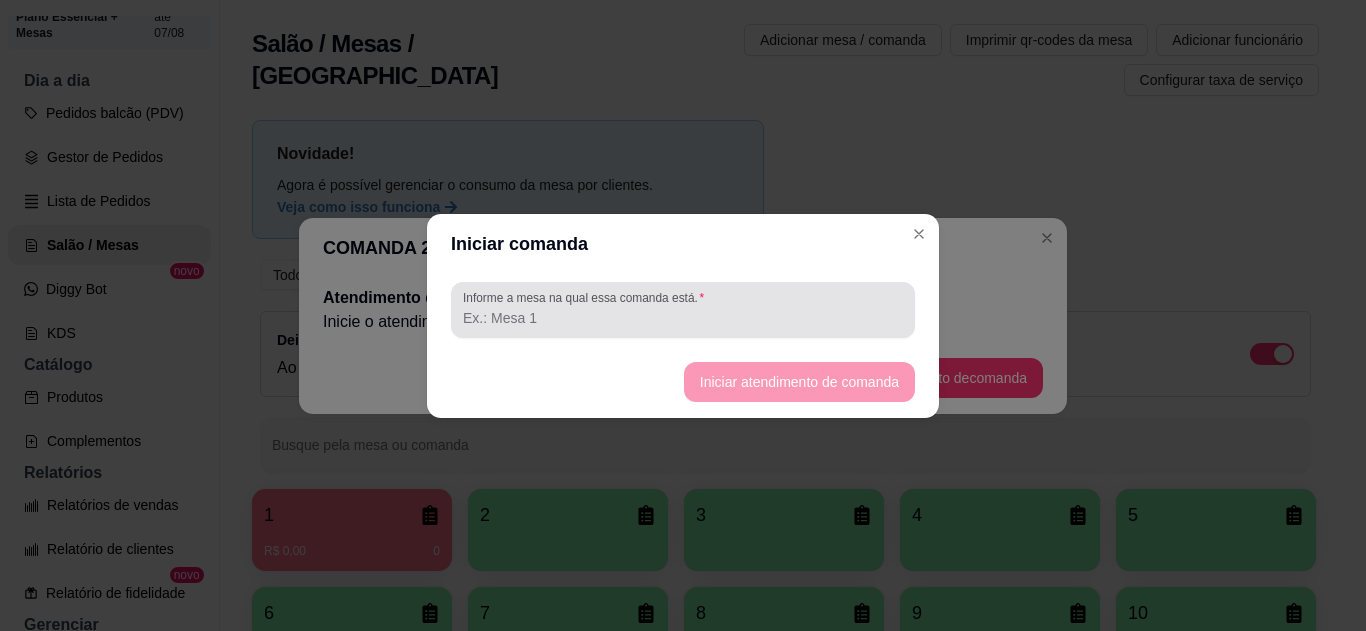 click on "Informe a mesa na qual essa comanda está." at bounding box center [683, 310] 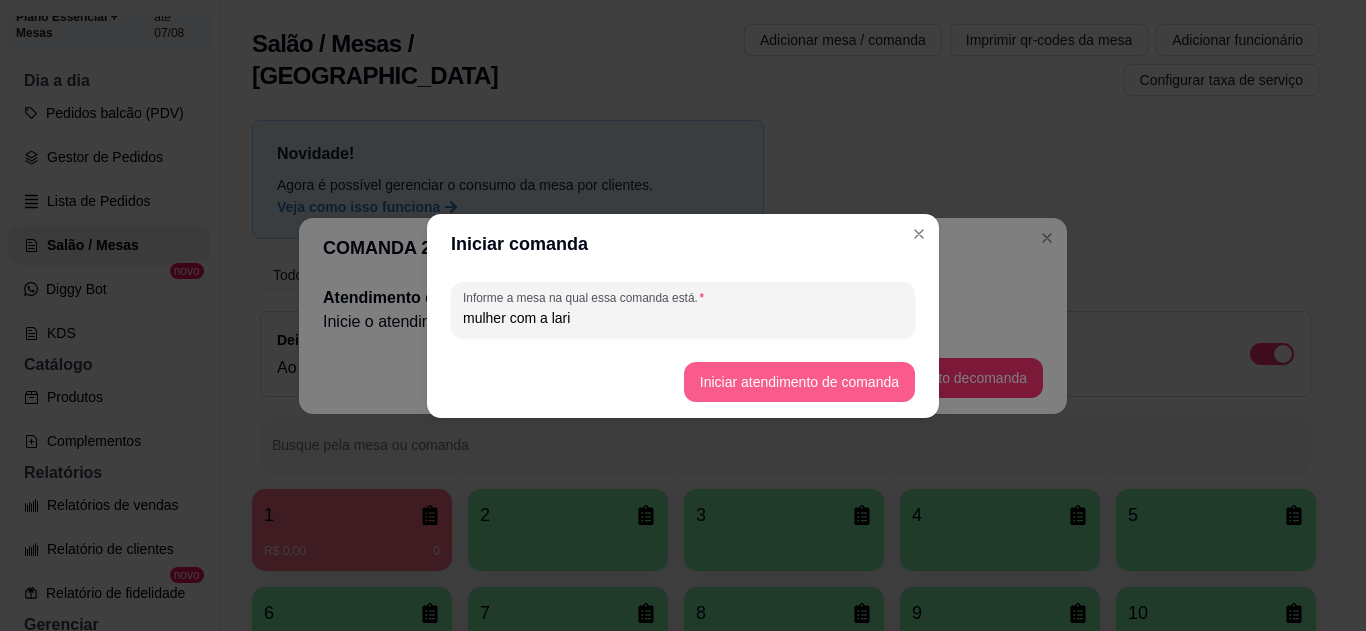 type on "mulher com a lari" 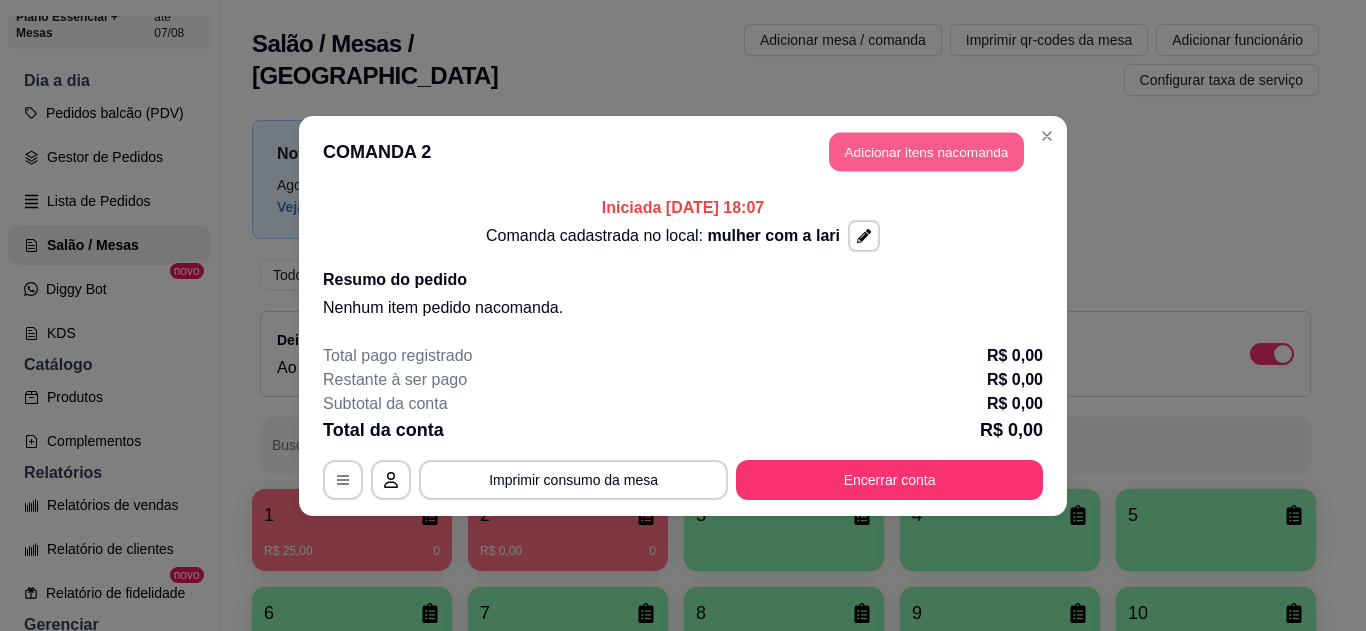 click on "Adicionar itens na  comanda" at bounding box center (926, 151) 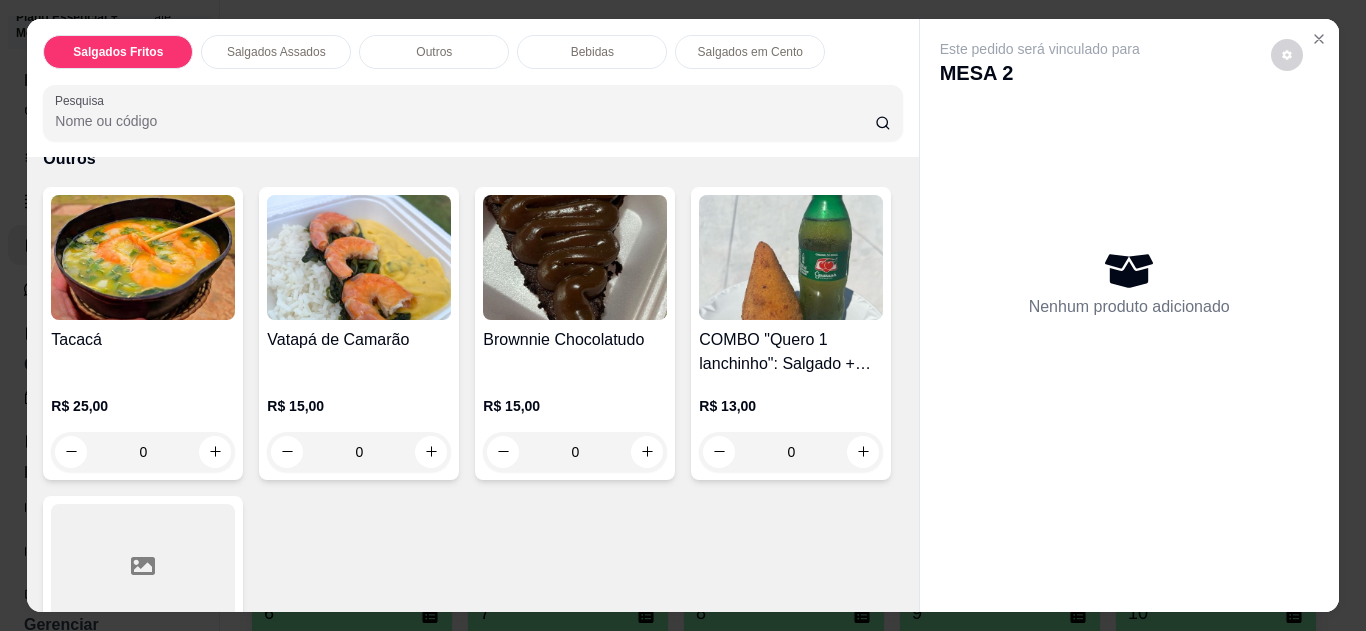 scroll, scrollTop: 1079, scrollLeft: 0, axis: vertical 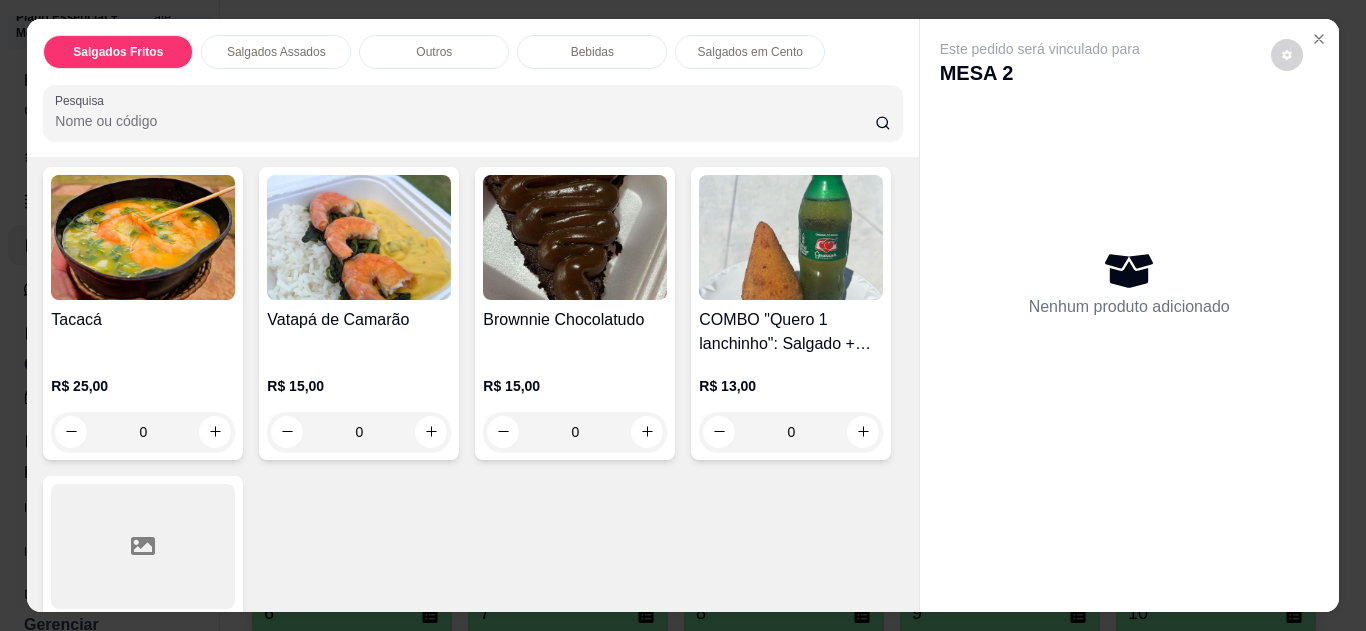 click on "0" at bounding box center (359, 432) 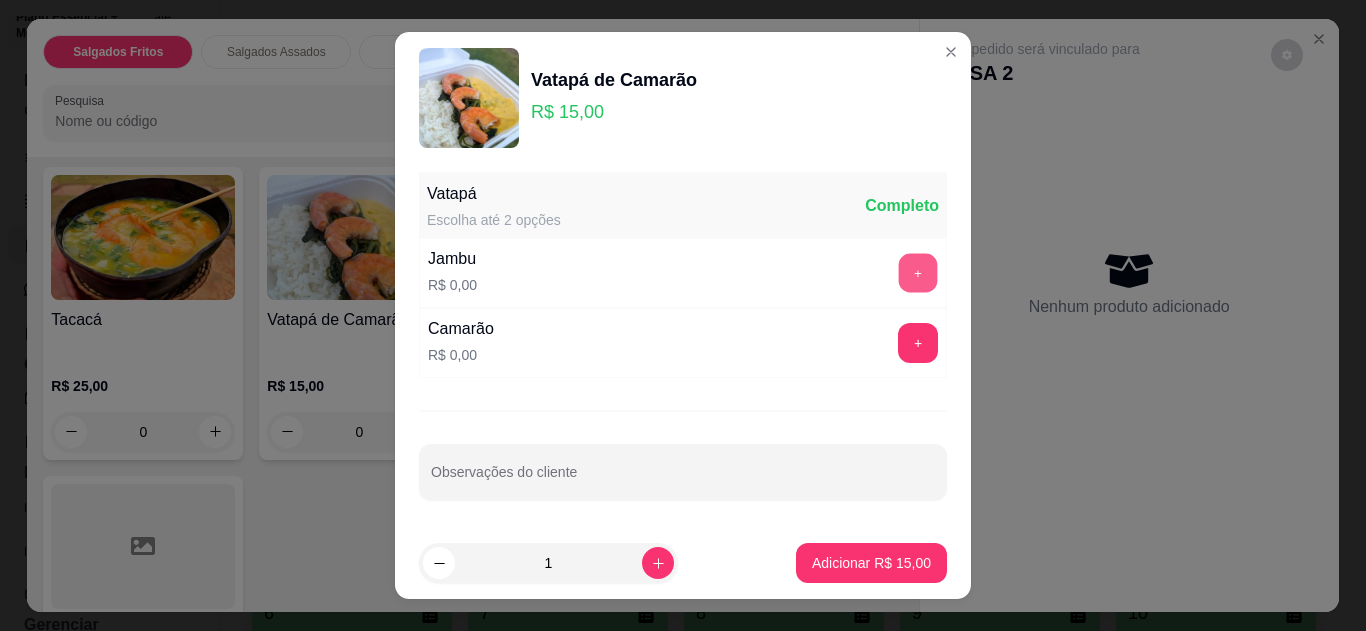 click on "+" at bounding box center [918, 272] 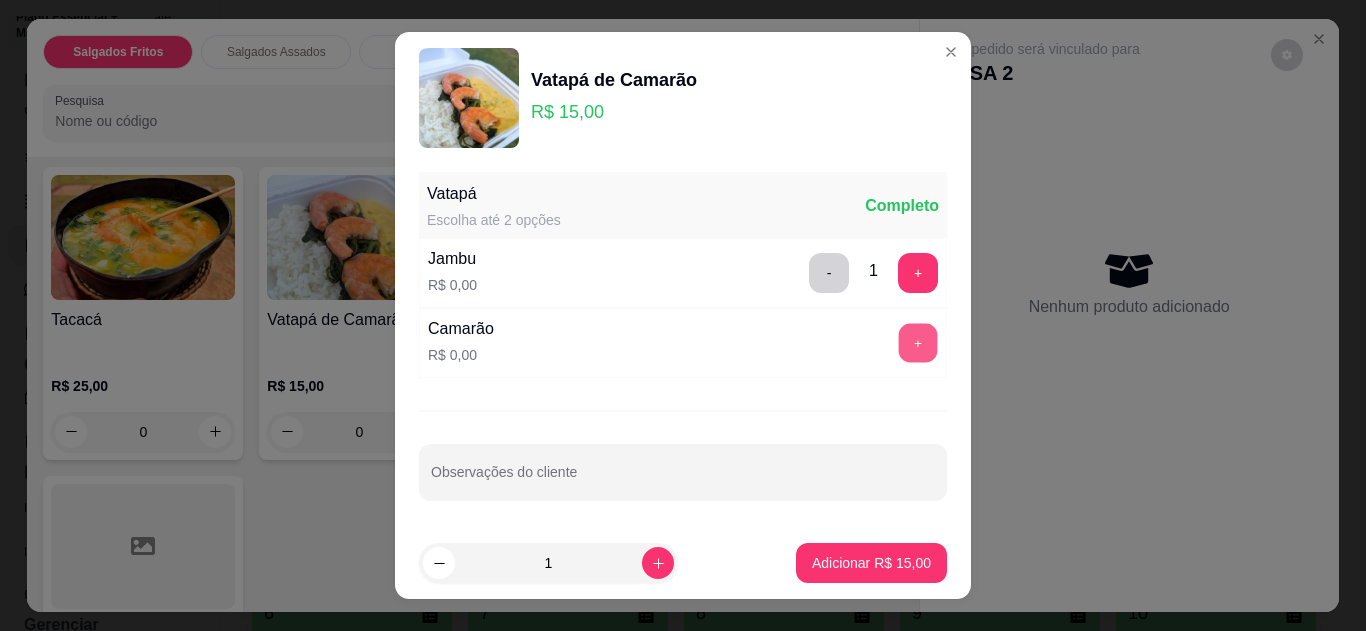 click on "+" at bounding box center (918, 342) 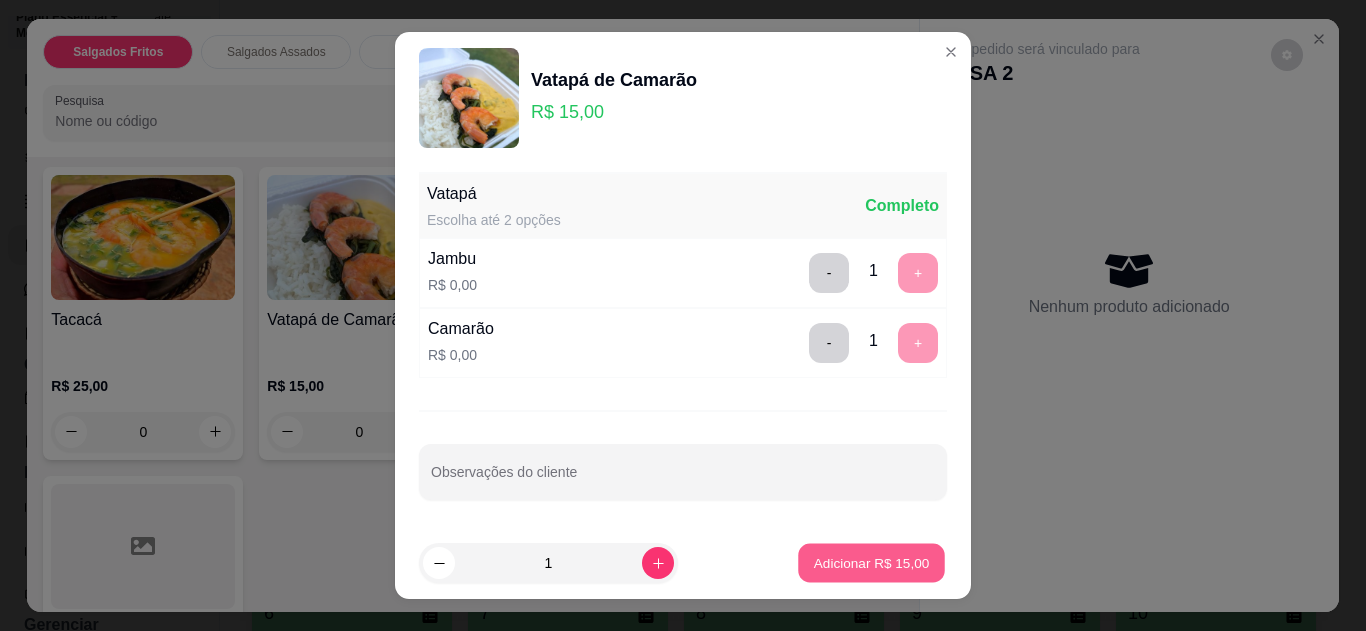 click on "Adicionar   R$ 15,00" at bounding box center (872, 563) 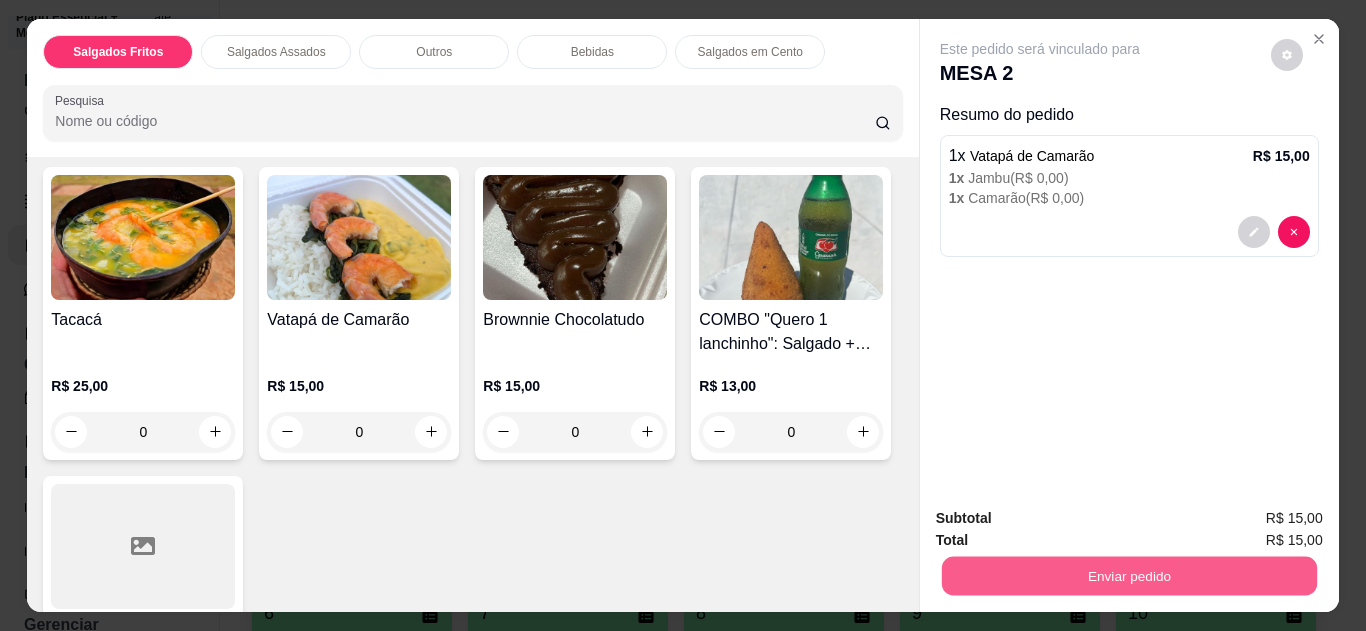 click on "Enviar pedido" at bounding box center (1128, 576) 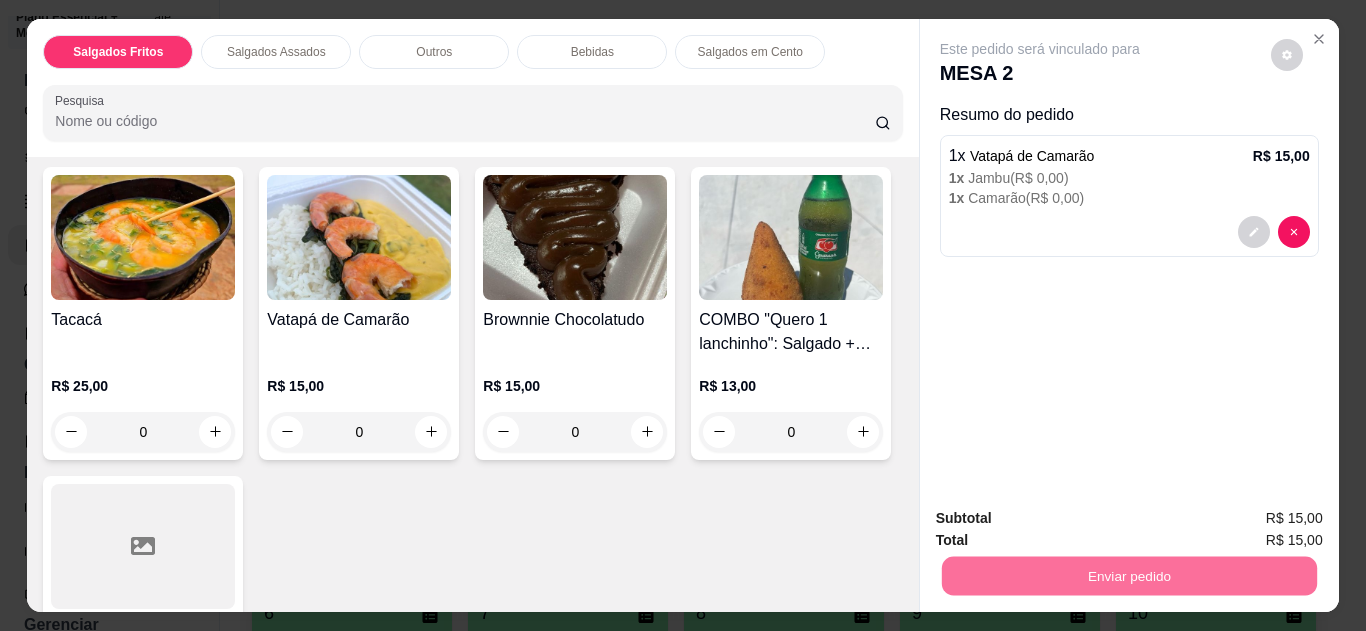 click on "Não registrar e enviar pedido" at bounding box center (1063, 520) 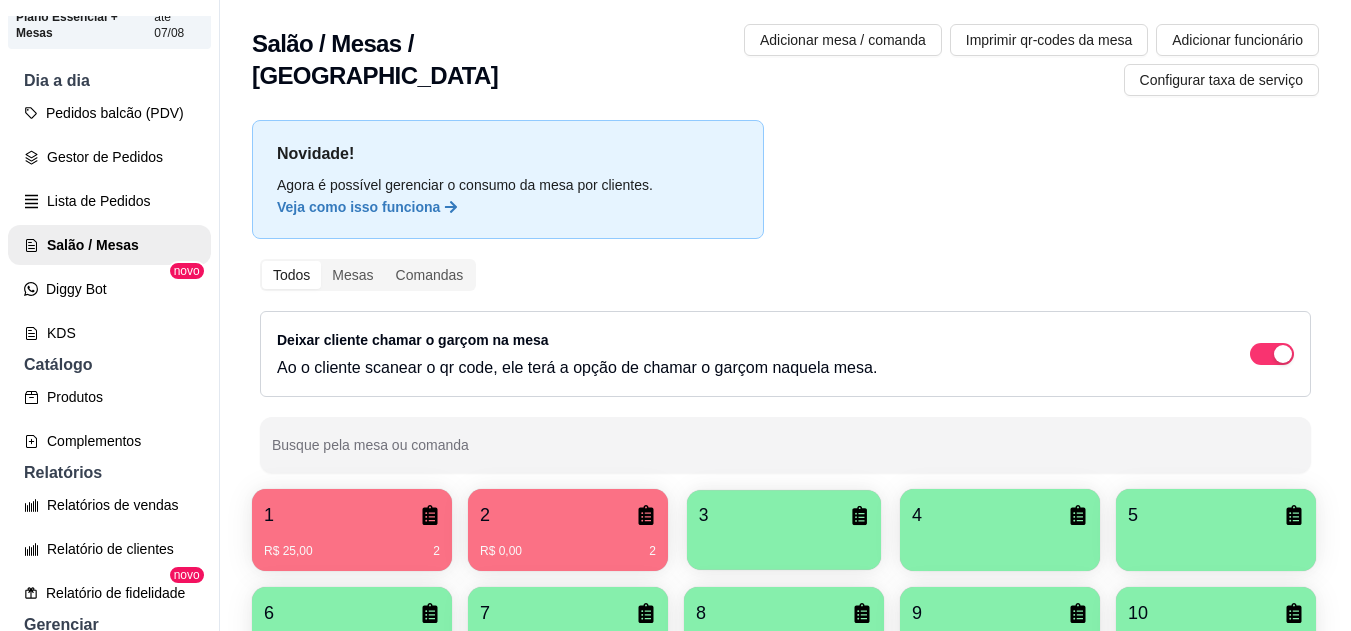 click on "3" at bounding box center [784, 515] 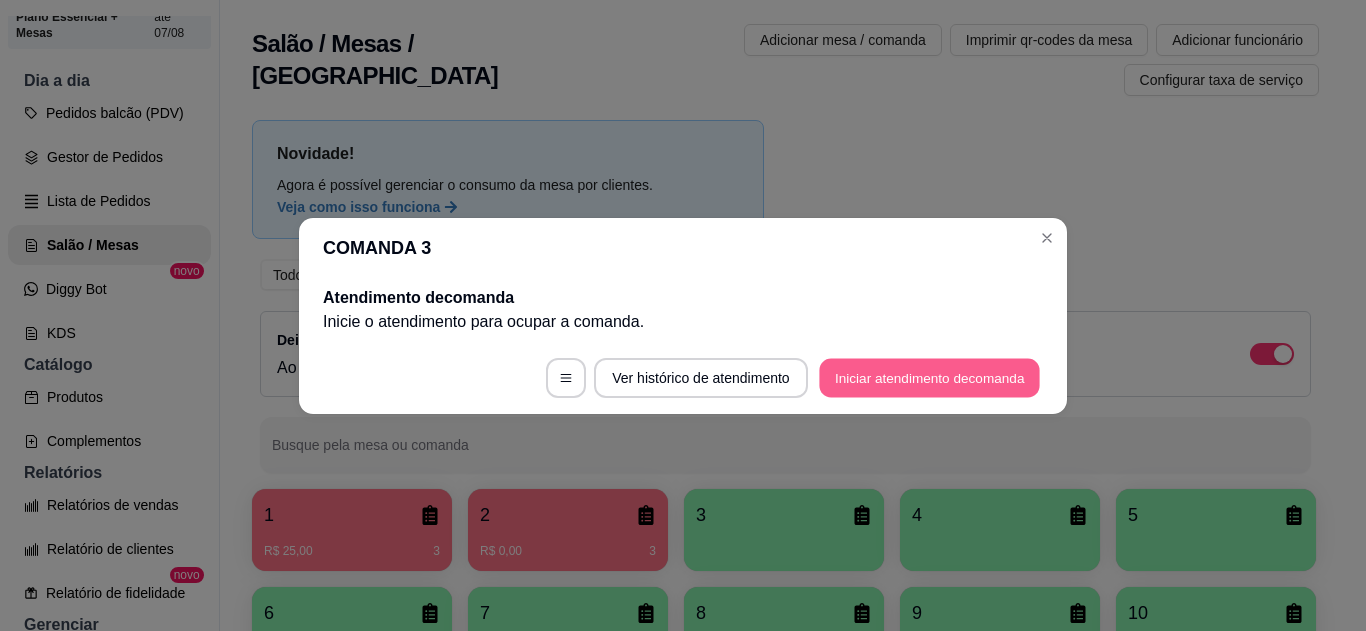 click on "Iniciar atendimento de  comanda" at bounding box center [929, 377] 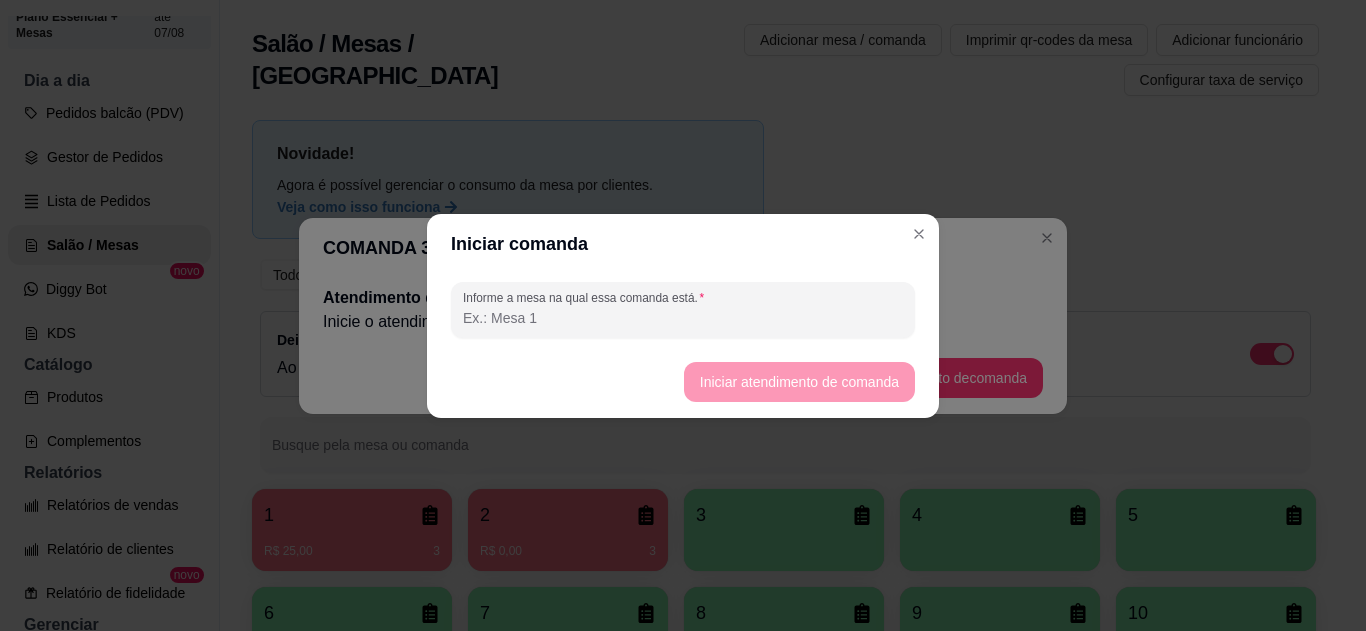 click on "Informe a mesa na qual essa comanda está." at bounding box center (683, 318) 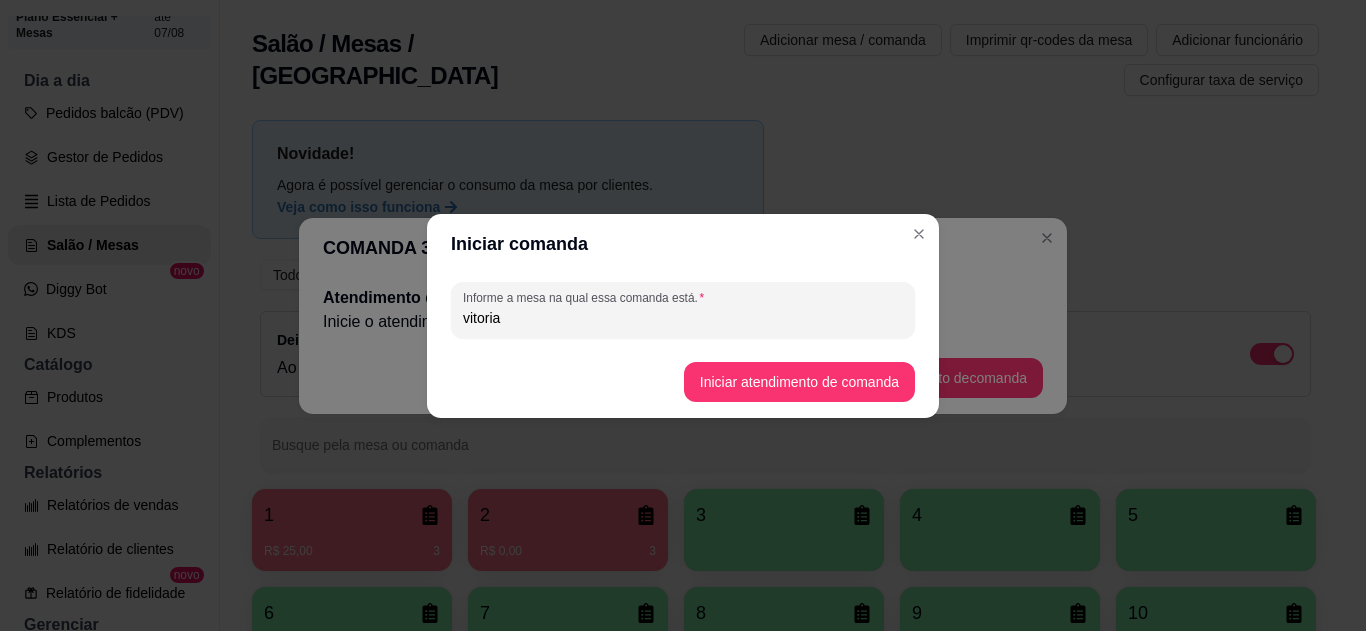 type on "vitoria" 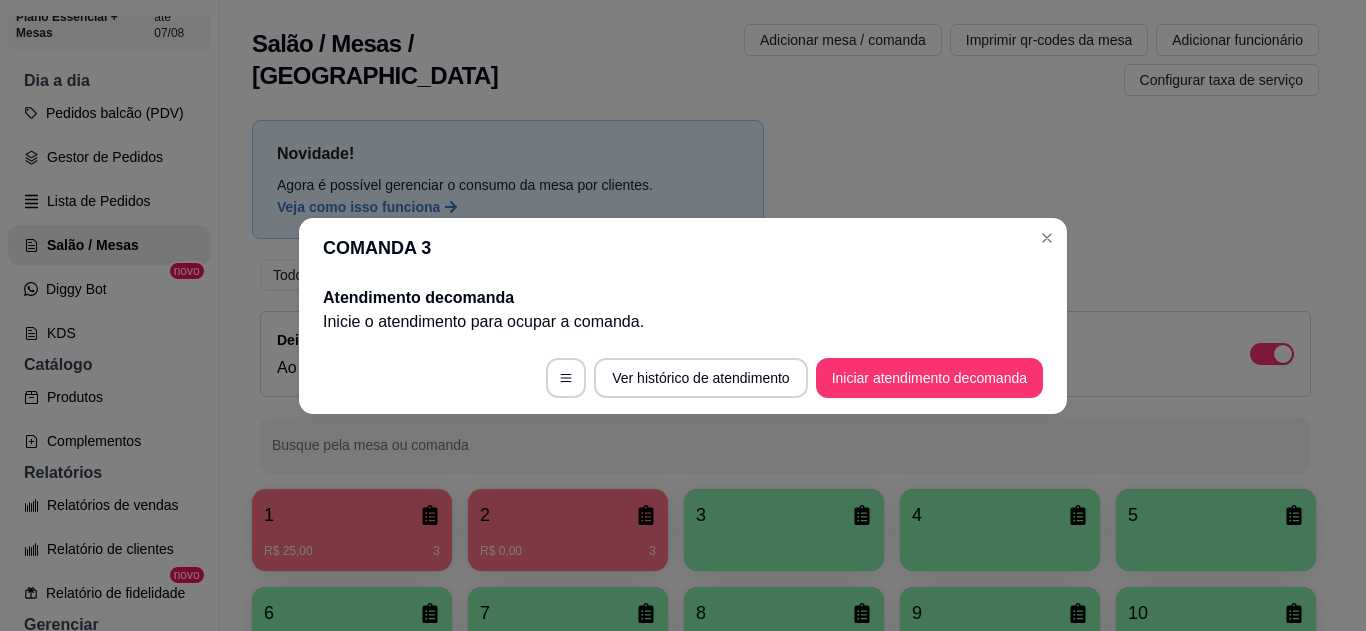 click on "COMANDA 3 Atendimento de  comanda Inicie o atendimento para ocupar a   comanda . Ver histórico de atendimento Iniciar atendimento de  comanda" at bounding box center [683, 315] 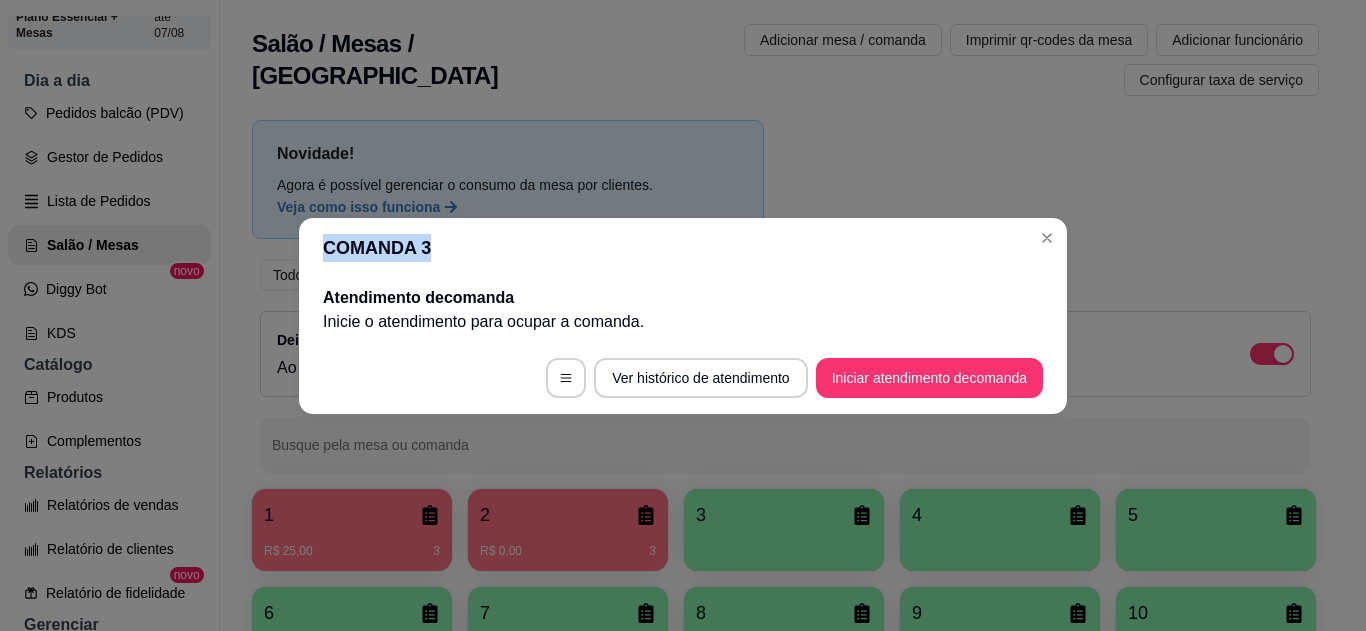 drag, startPoint x: 1029, startPoint y: 234, endPoint x: 1050, endPoint y: 238, distance: 21.377558 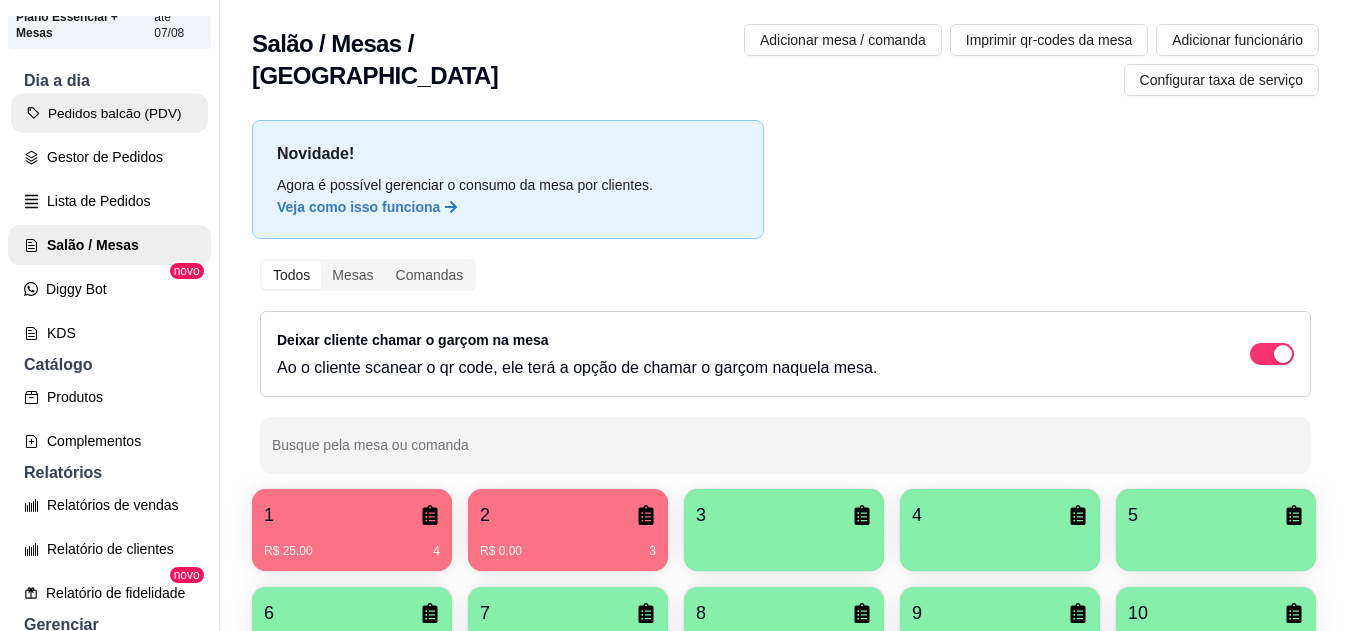 click on "Pedidos balcão (PDV)" at bounding box center [109, 113] 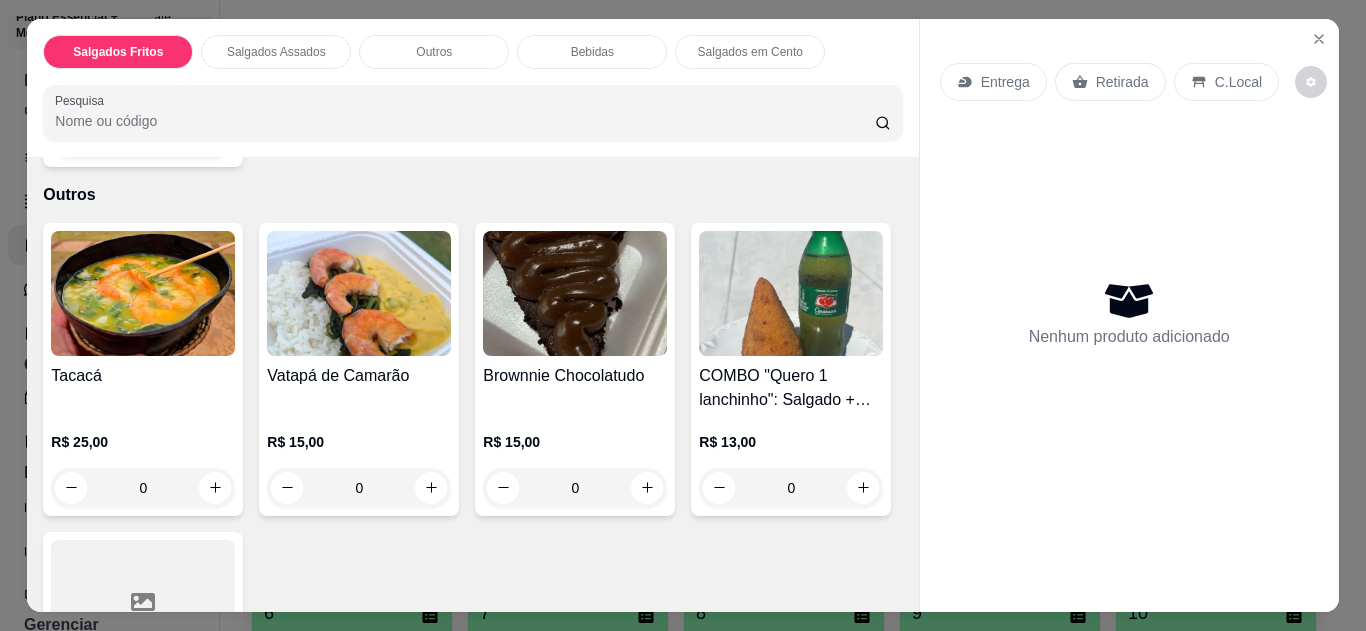 scroll, scrollTop: 996, scrollLeft: 0, axis: vertical 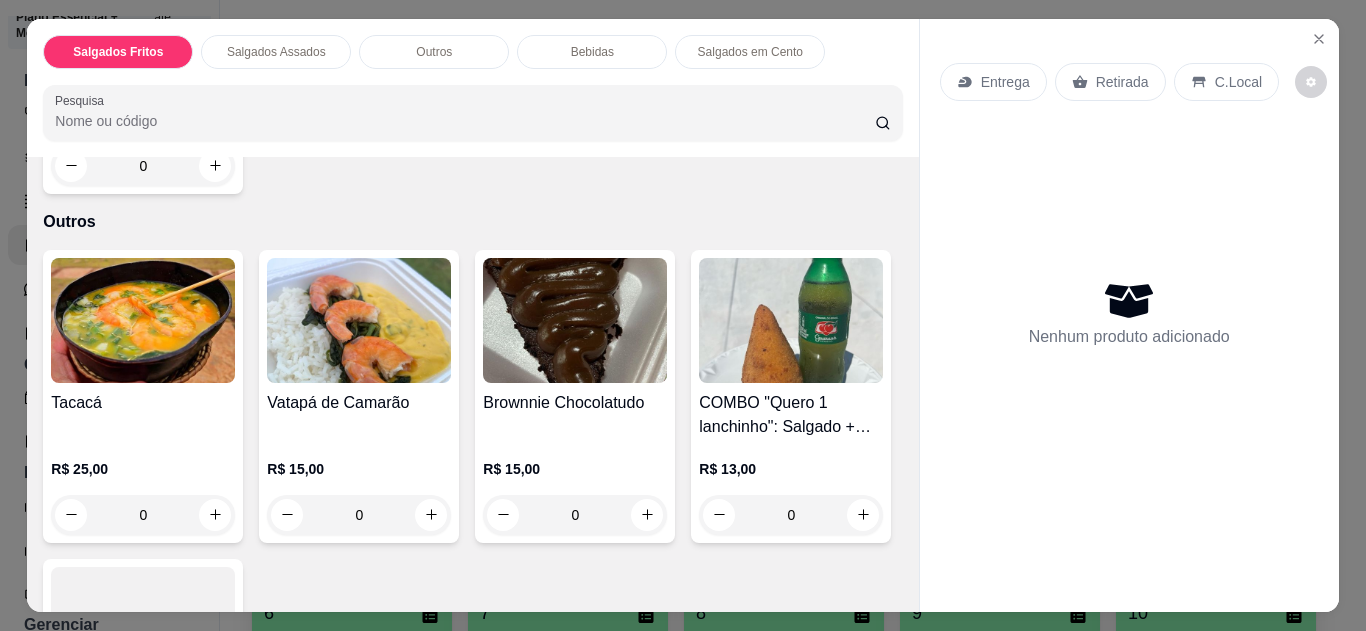 click on "0" at bounding box center (143, 515) 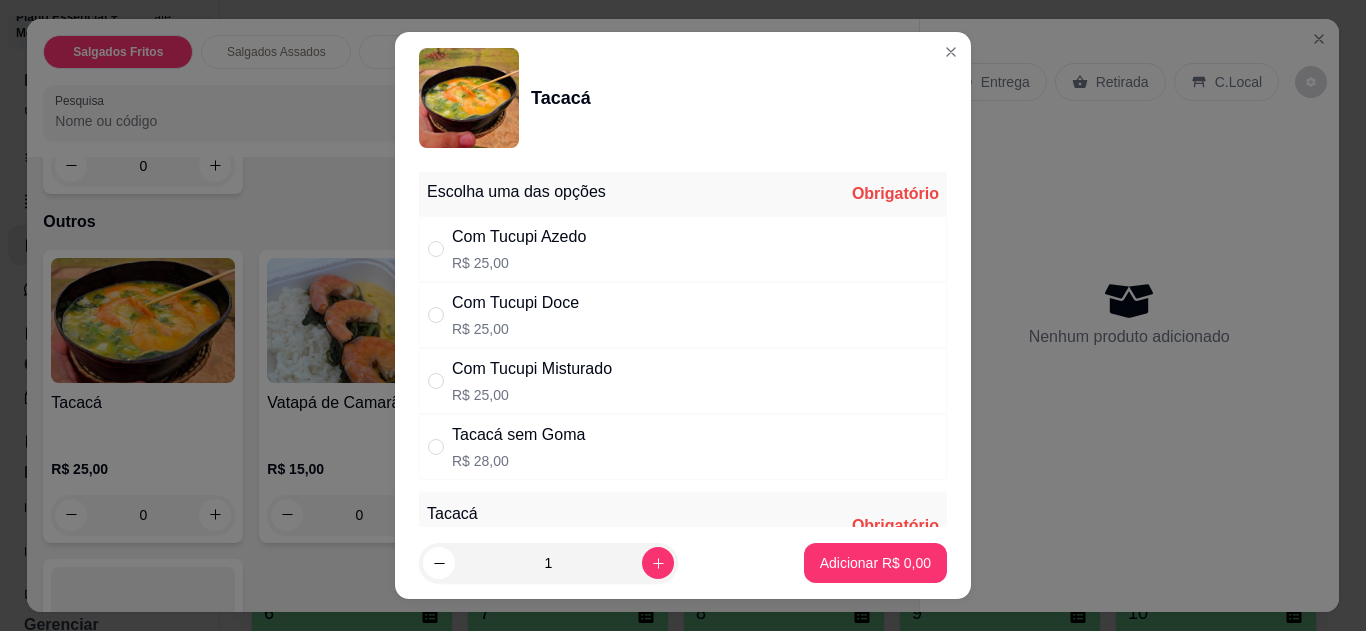 click on "Com Tucupi Misturado  R$ 25,00" at bounding box center (683, 381) 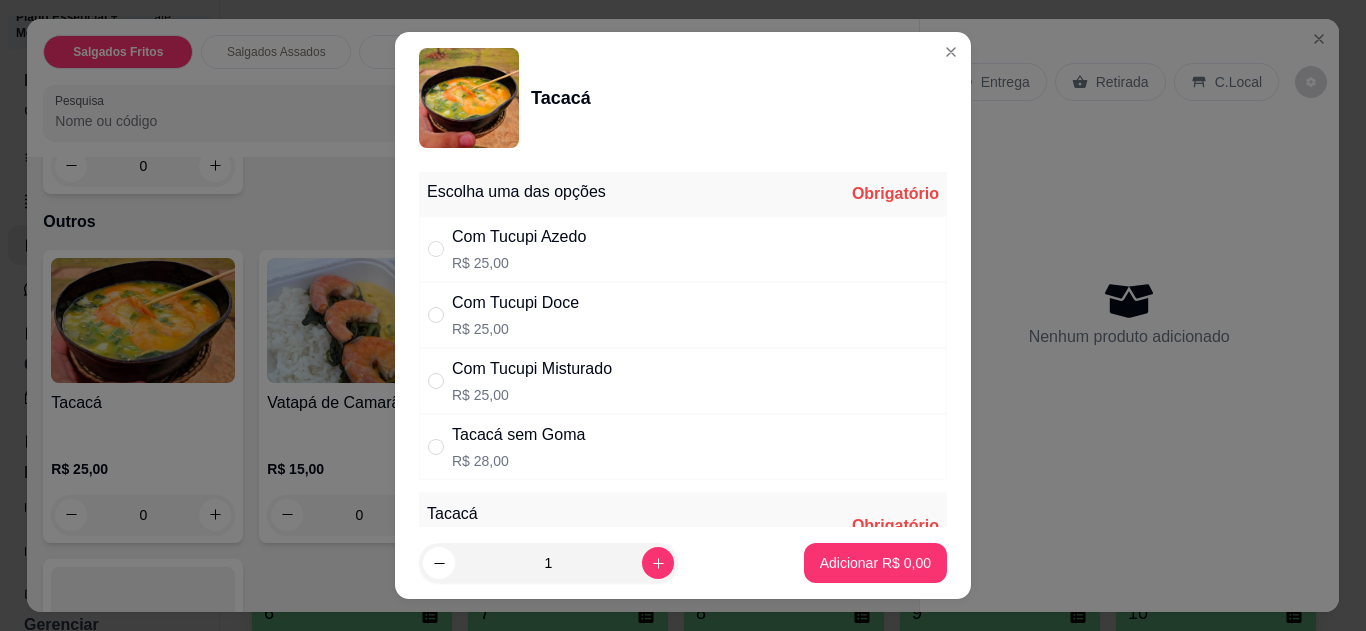 radio on "true" 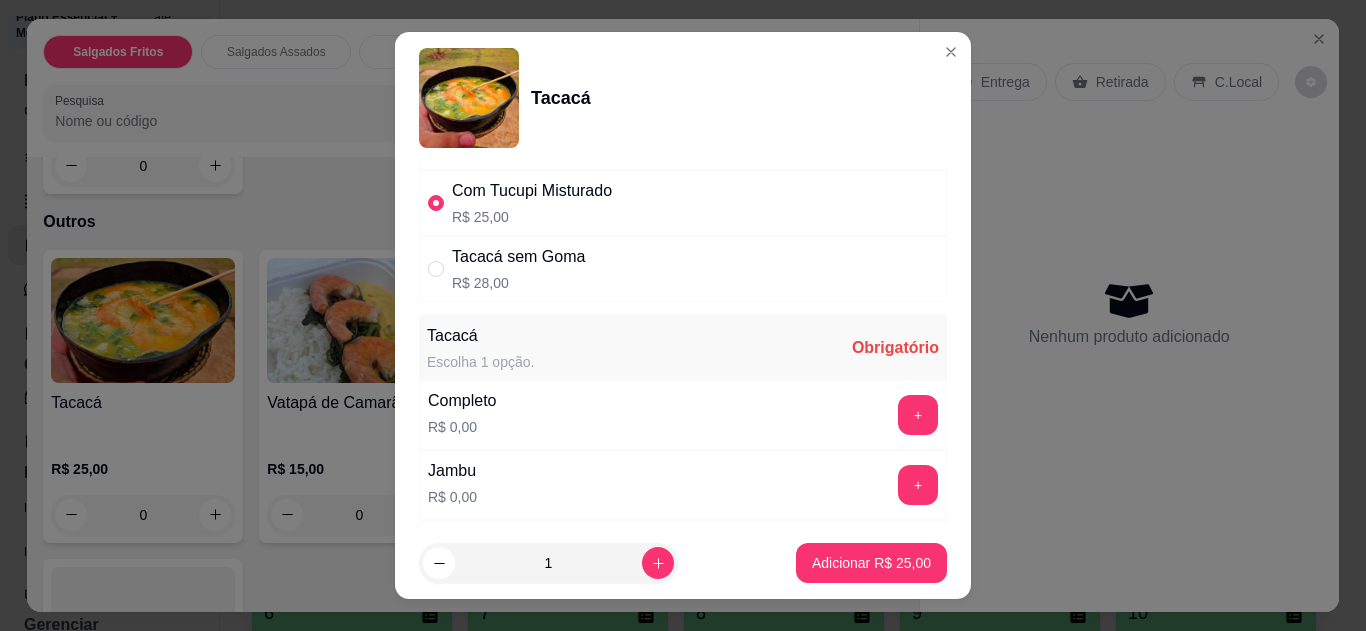 scroll, scrollTop: 191, scrollLeft: 0, axis: vertical 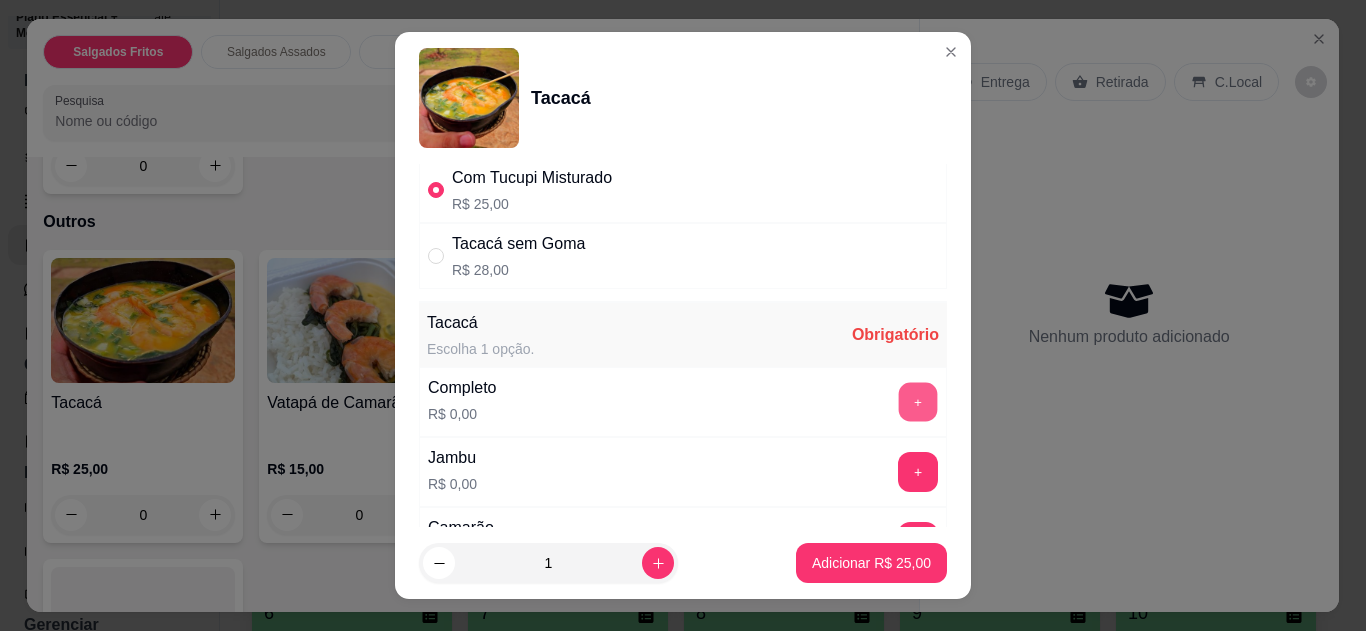 click on "+" at bounding box center [918, 401] 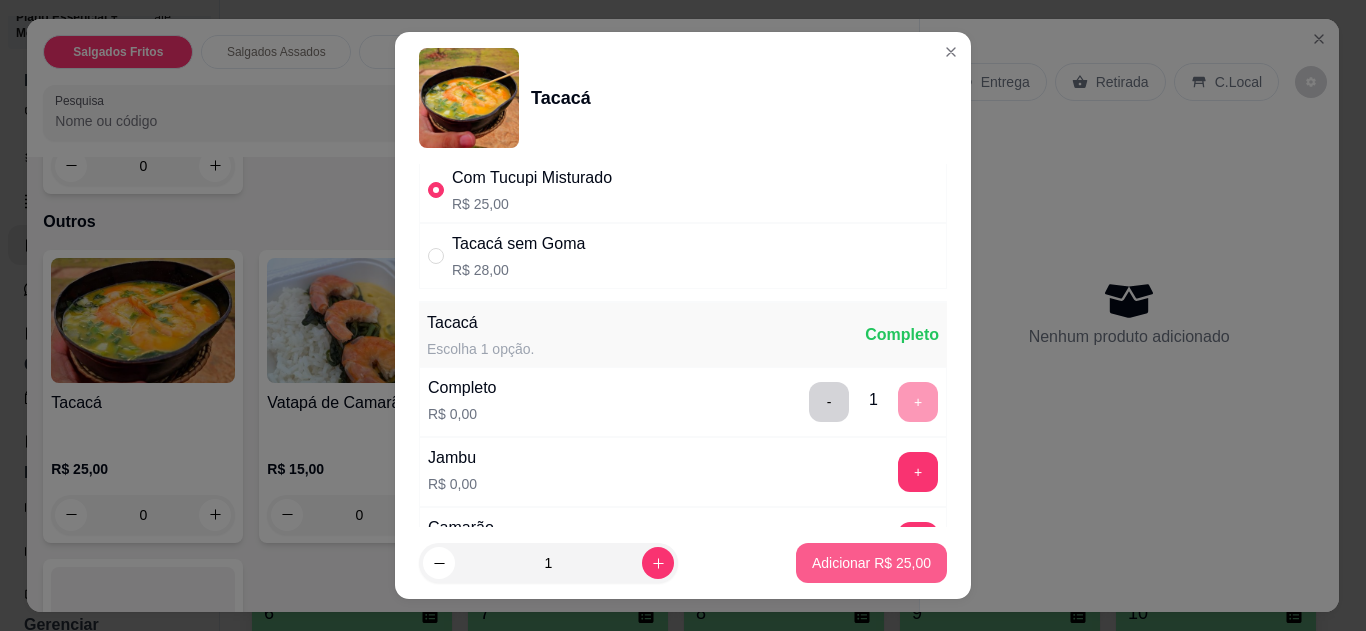 click on "Adicionar   R$ 25,00" at bounding box center (871, 563) 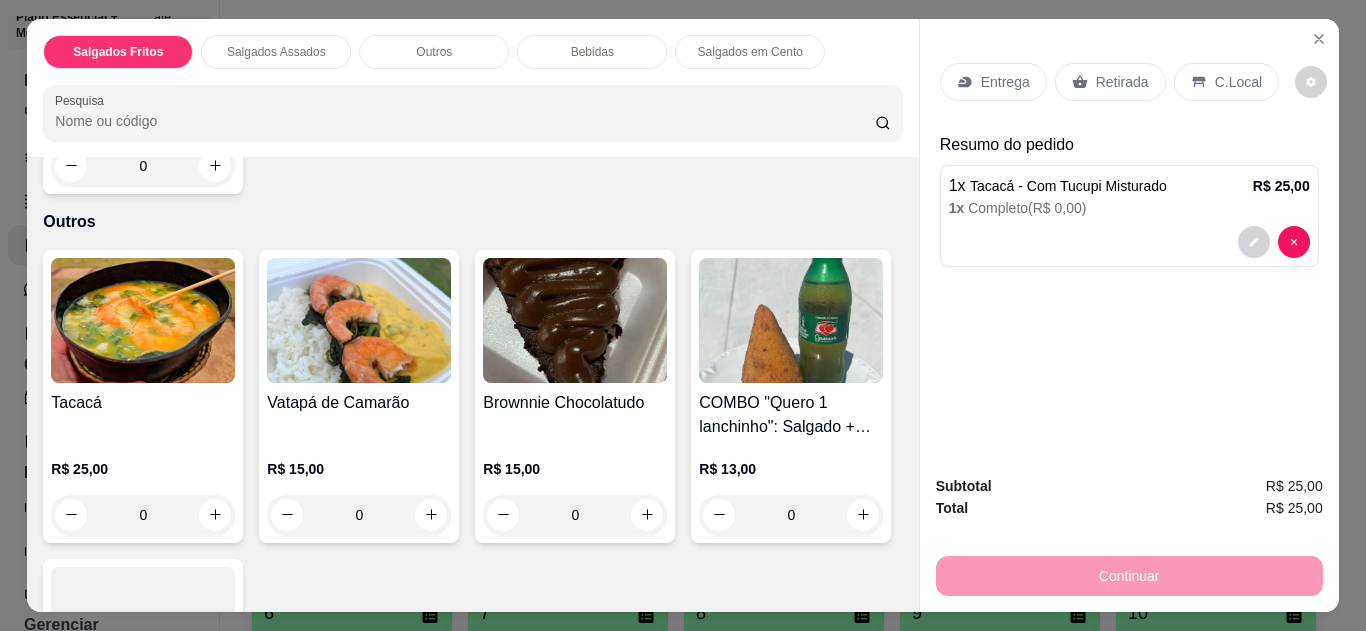 click on "C.Local" at bounding box center [1226, 82] 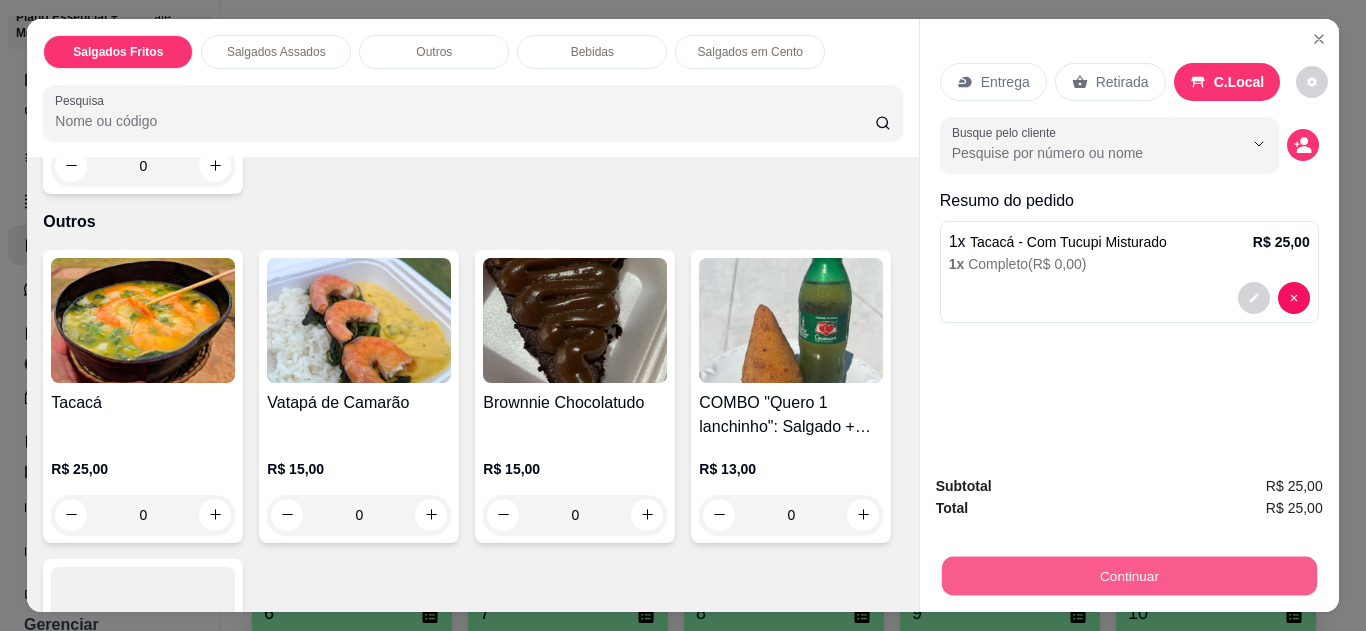 click on "Continuar" at bounding box center [1128, 576] 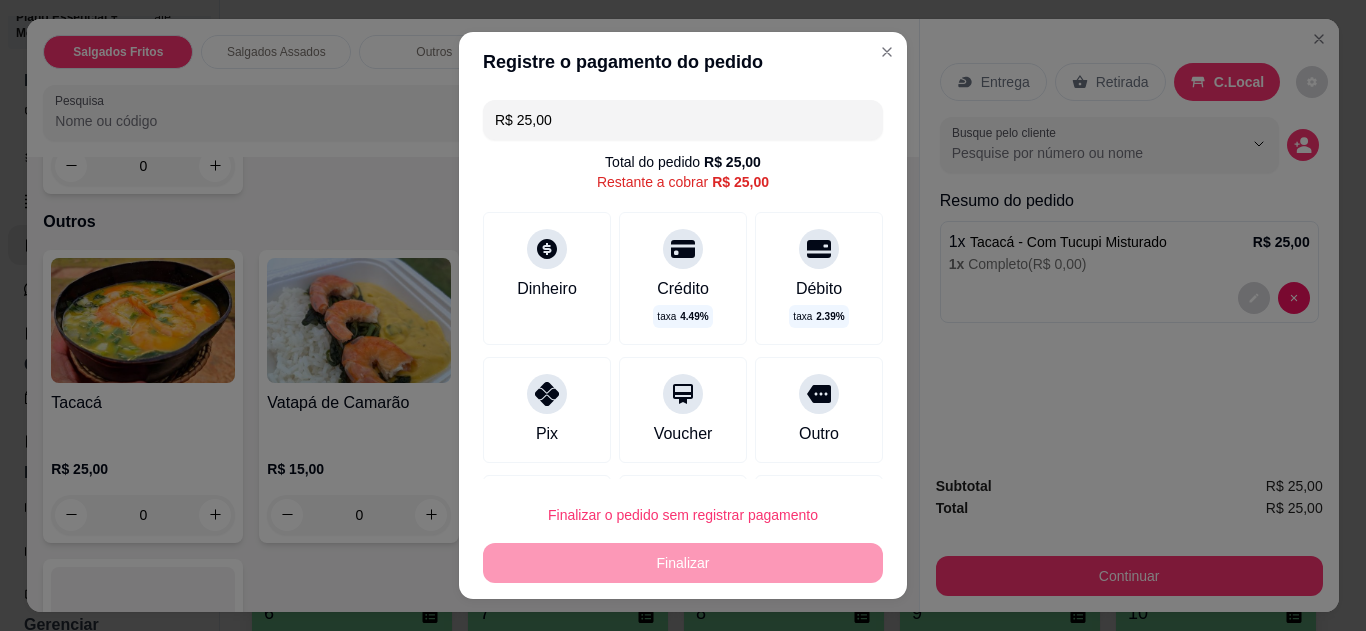 click 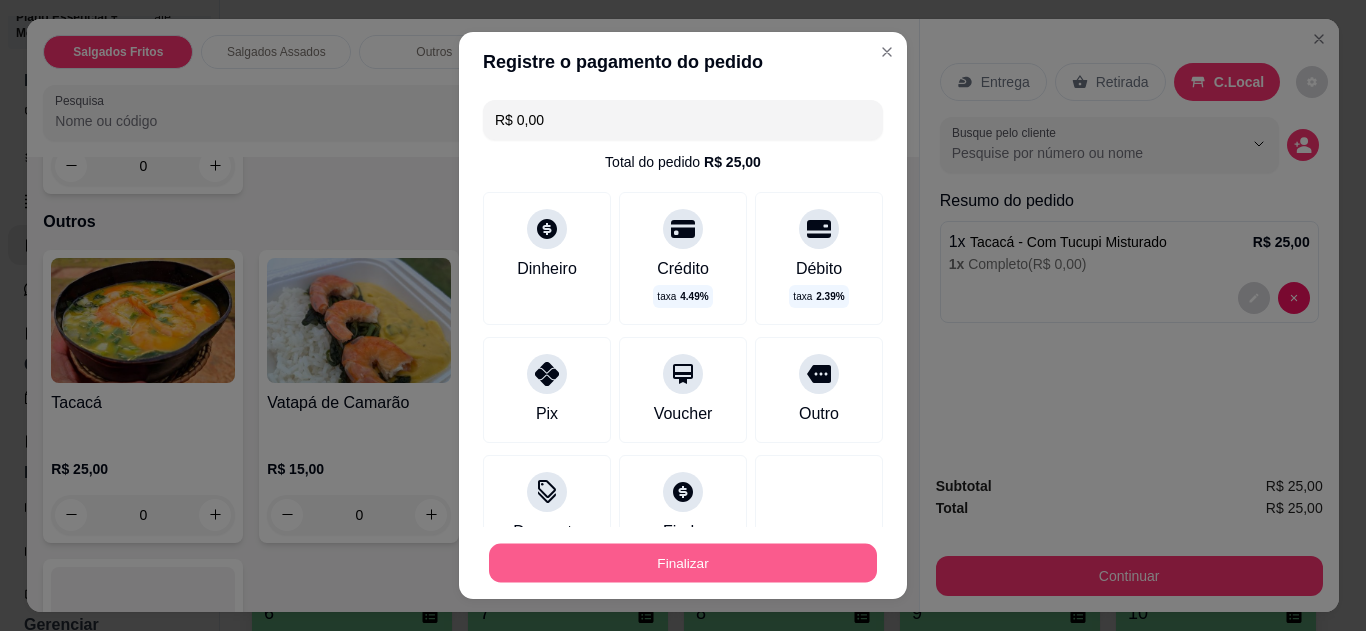 click on "Finalizar" at bounding box center (683, 563) 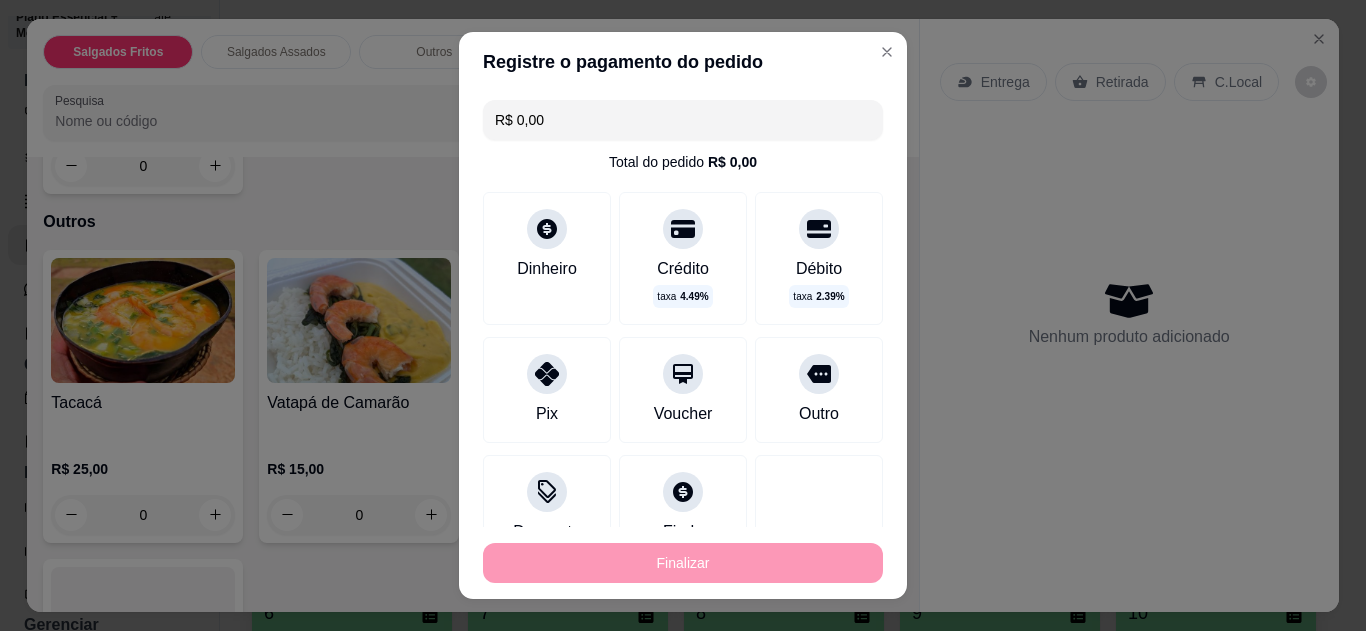 type on "-R$ 25,00" 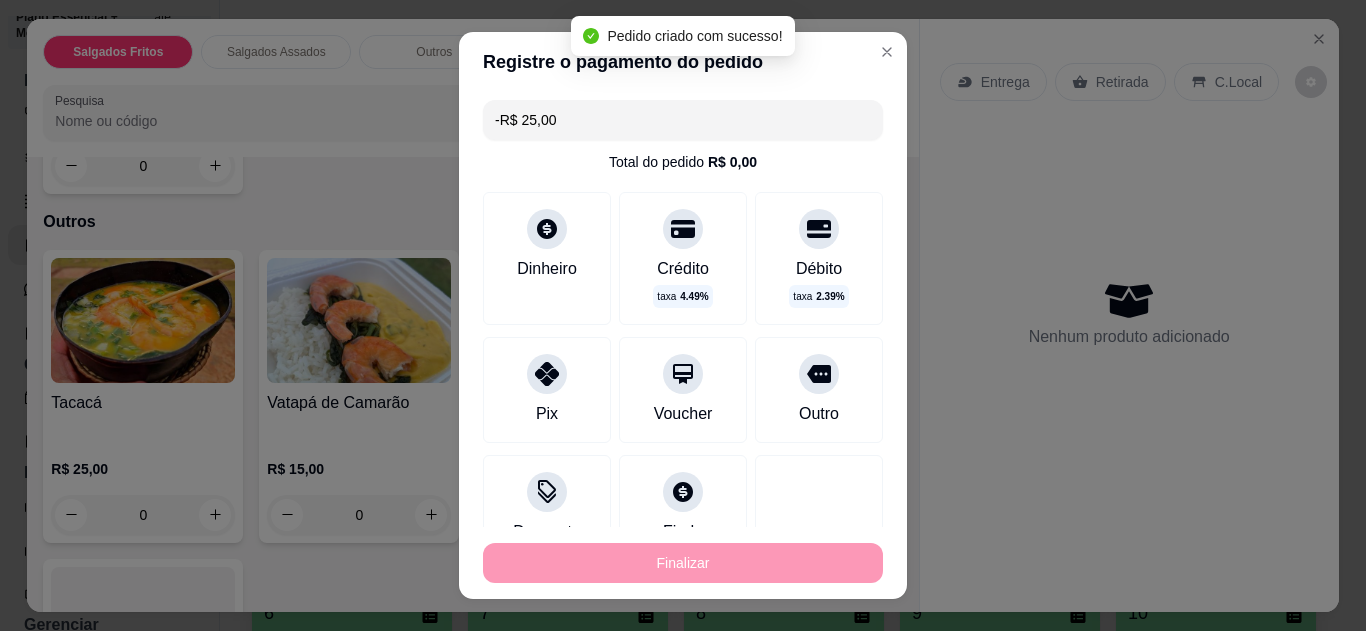 click on "Finalizar" at bounding box center (683, 563) 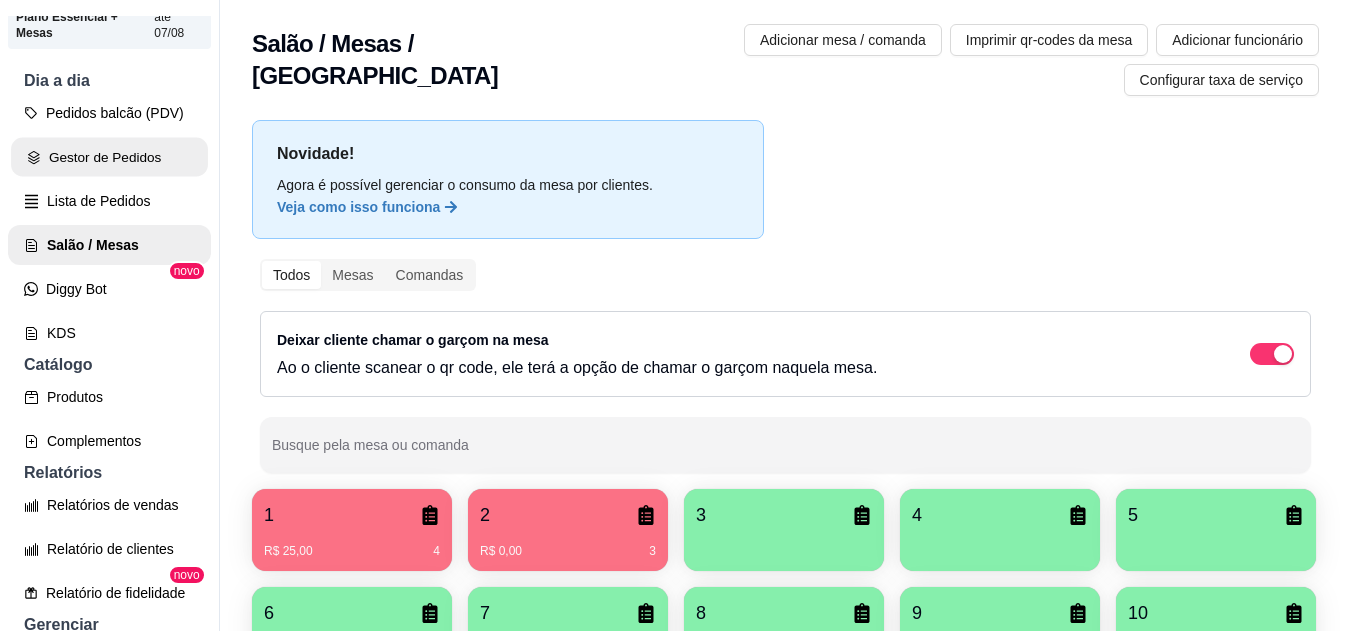 click on "Gestor de Pedidos" at bounding box center (109, 157) 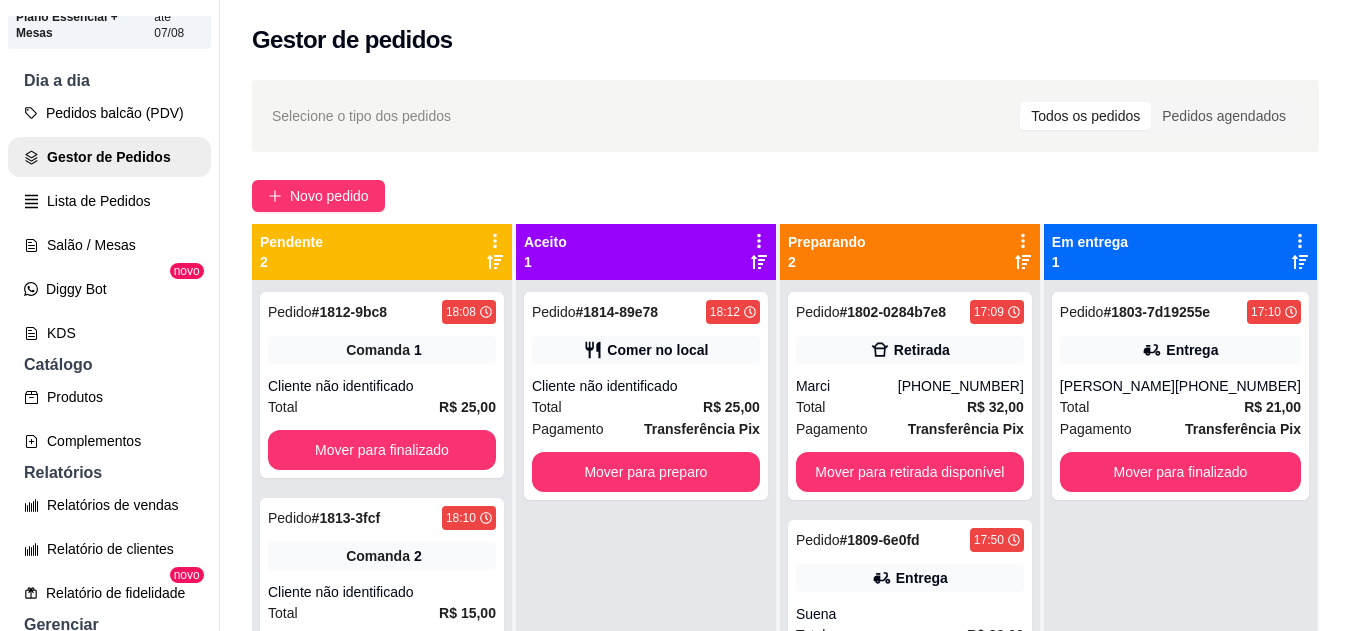 click on "Cliente não identificado" at bounding box center [646, 386] 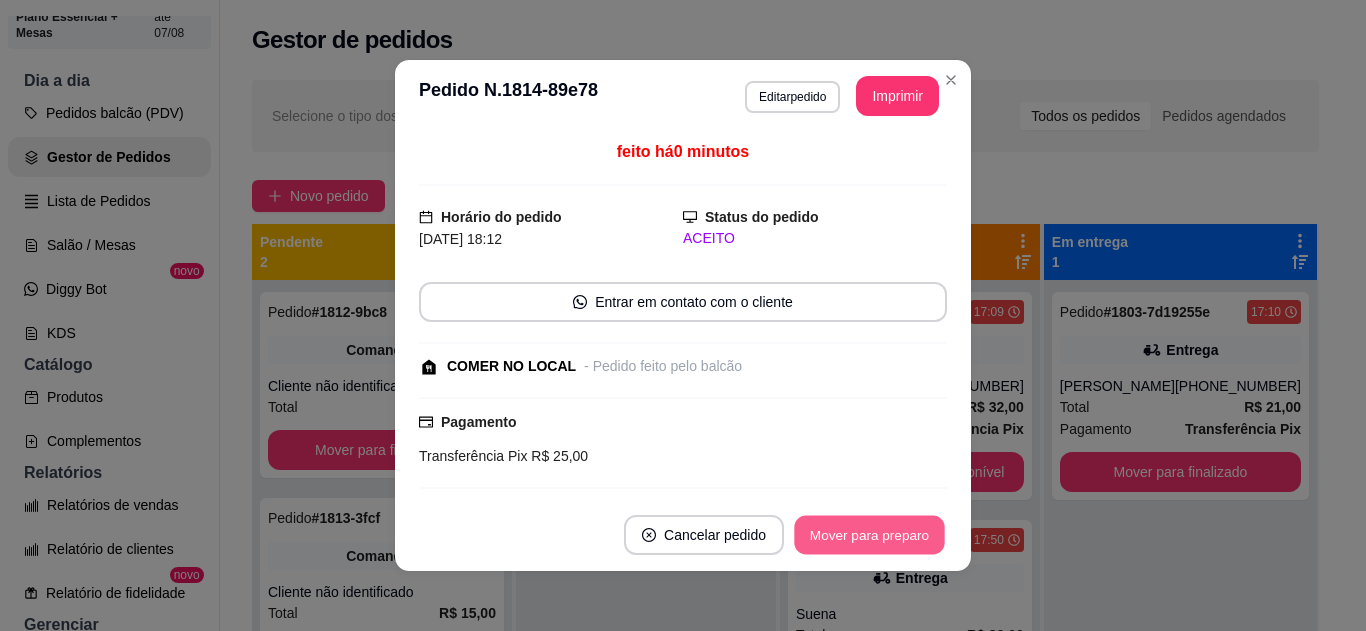 click on "Mover para preparo" at bounding box center [869, 535] 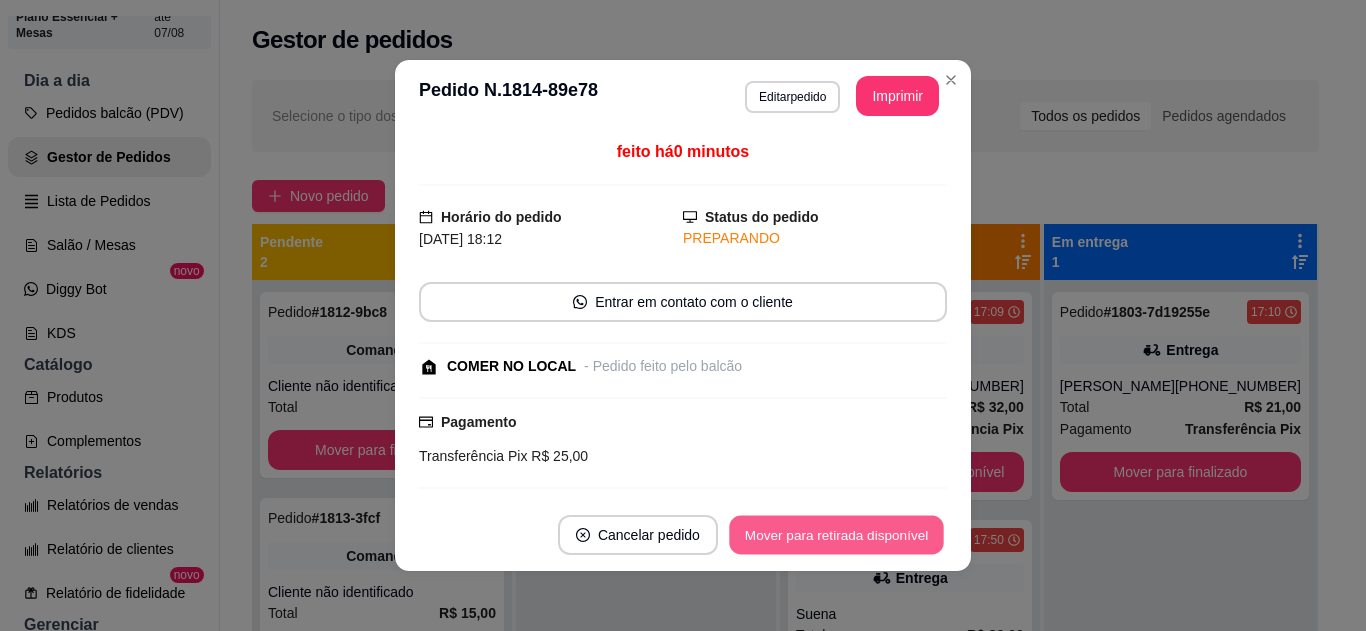 click on "Mover para retirada disponível" at bounding box center (836, 535) 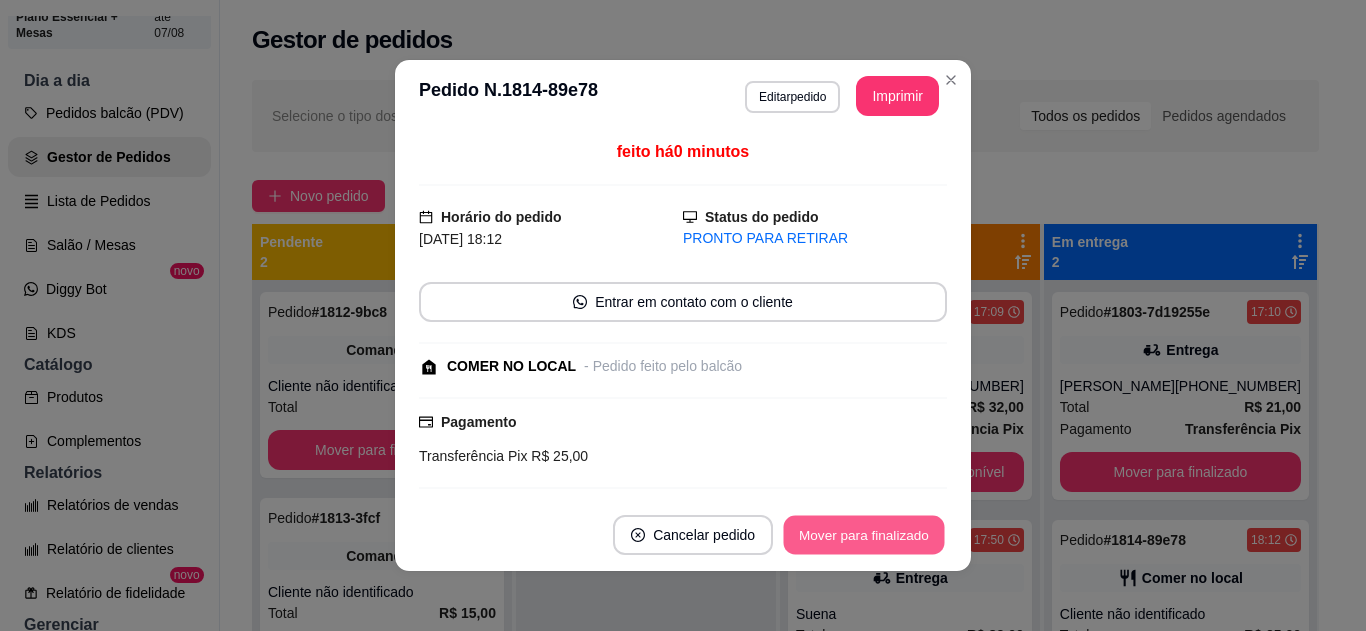 click on "Mover para finalizado" at bounding box center [864, 535] 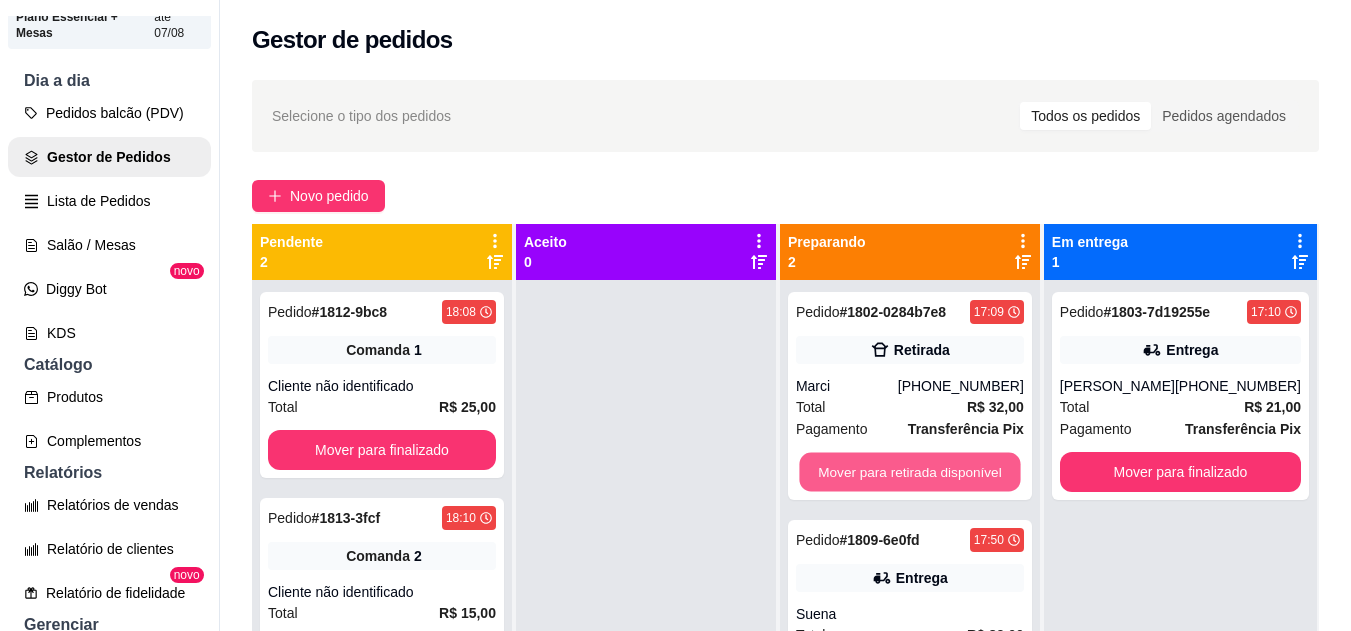 click on "Mover para retirada disponível" at bounding box center [909, 472] 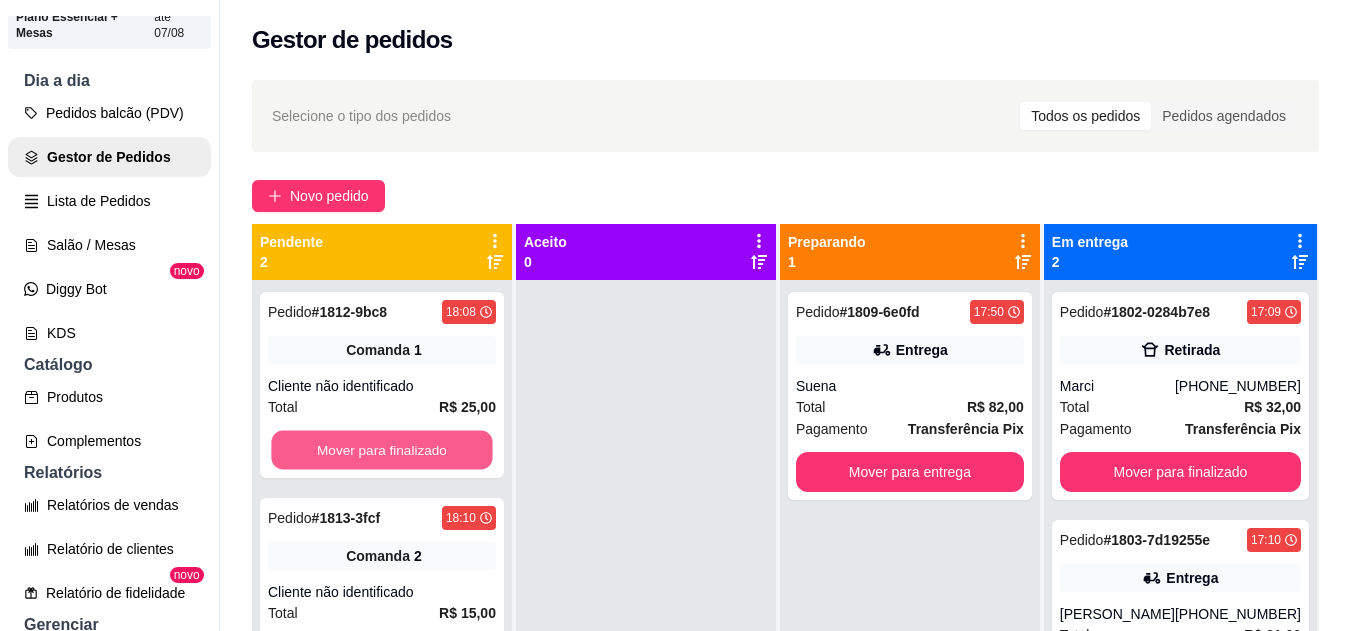 click on "Mover para finalizado" at bounding box center [381, 450] 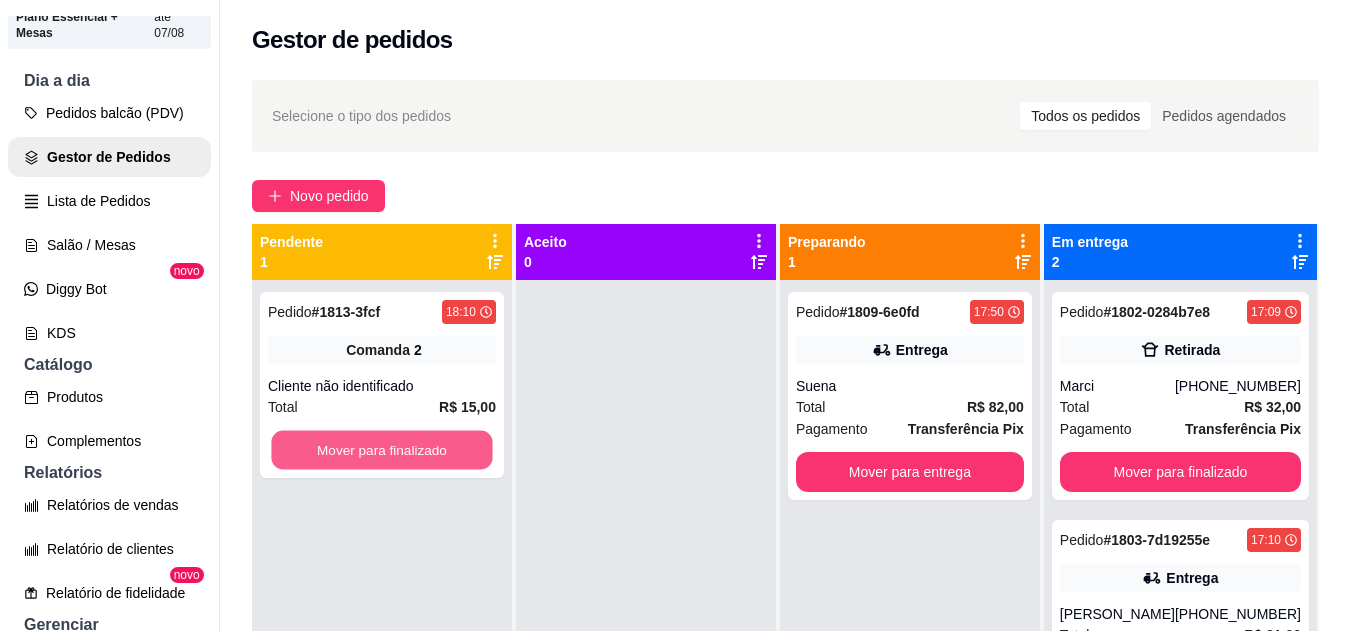 click on "Mover para finalizado" at bounding box center [381, 450] 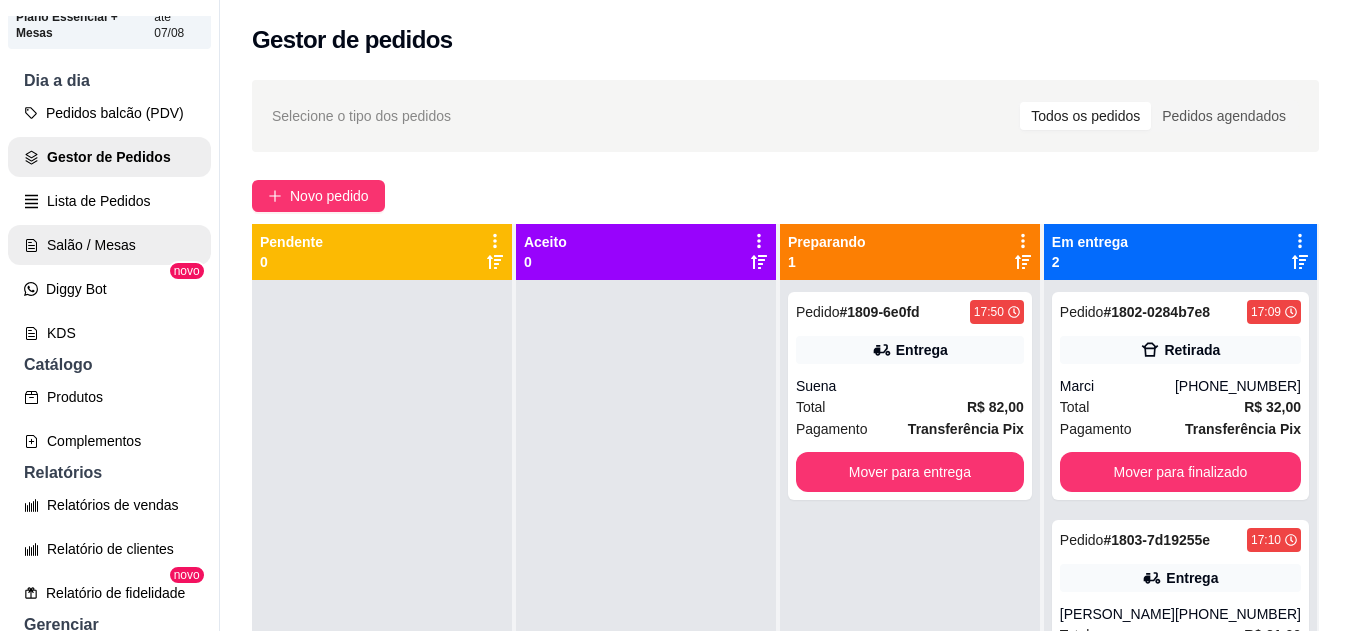 click on "Salão / Mesas" at bounding box center (109, 245) 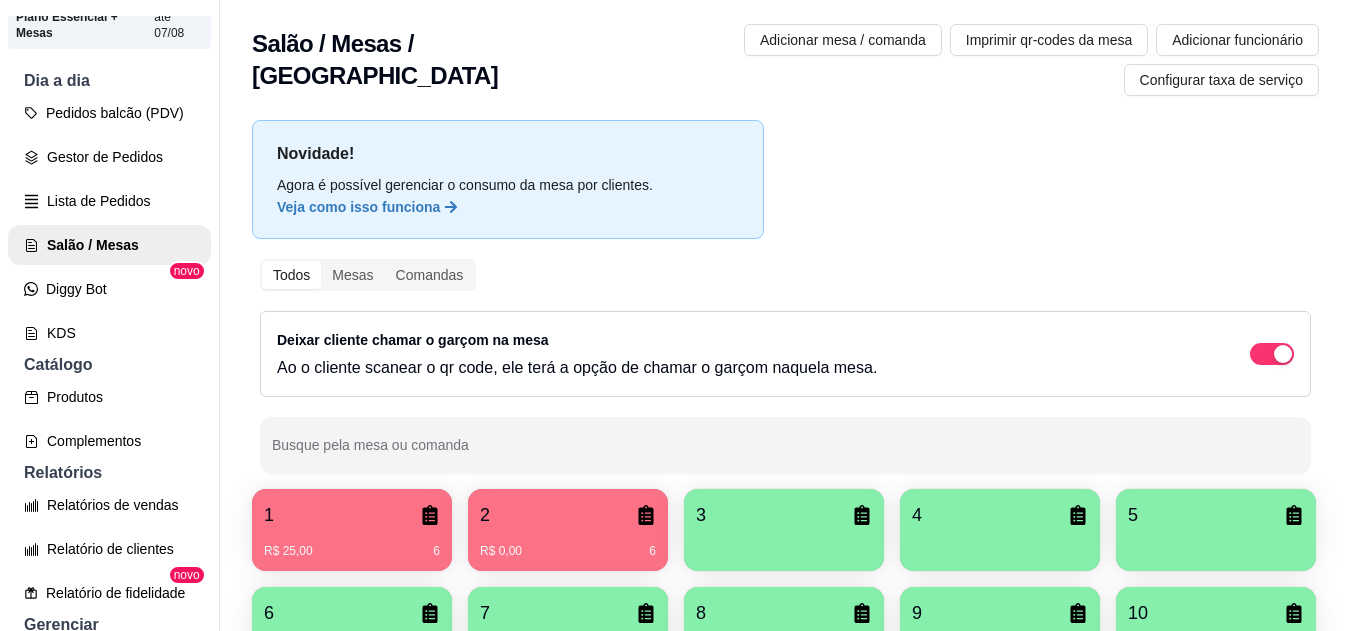 click at bounding box center [784, 544] 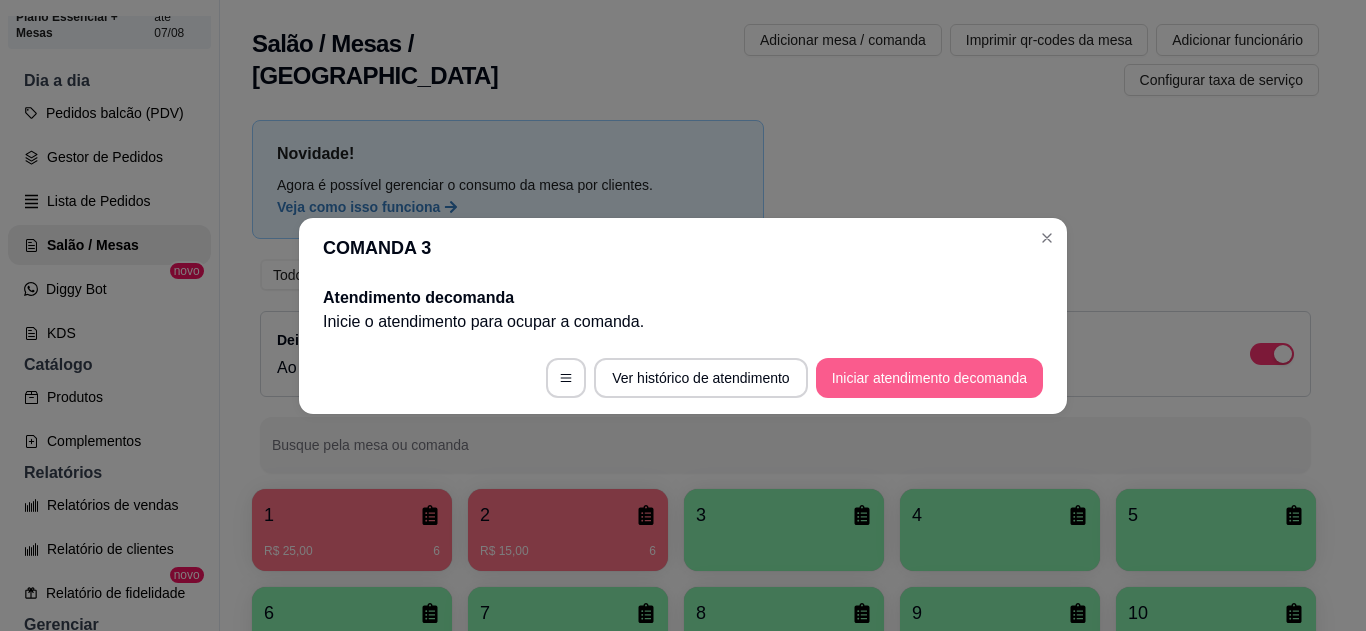 click on "Iniciar atendimento de  comanda" at bounding box center [929, 378] 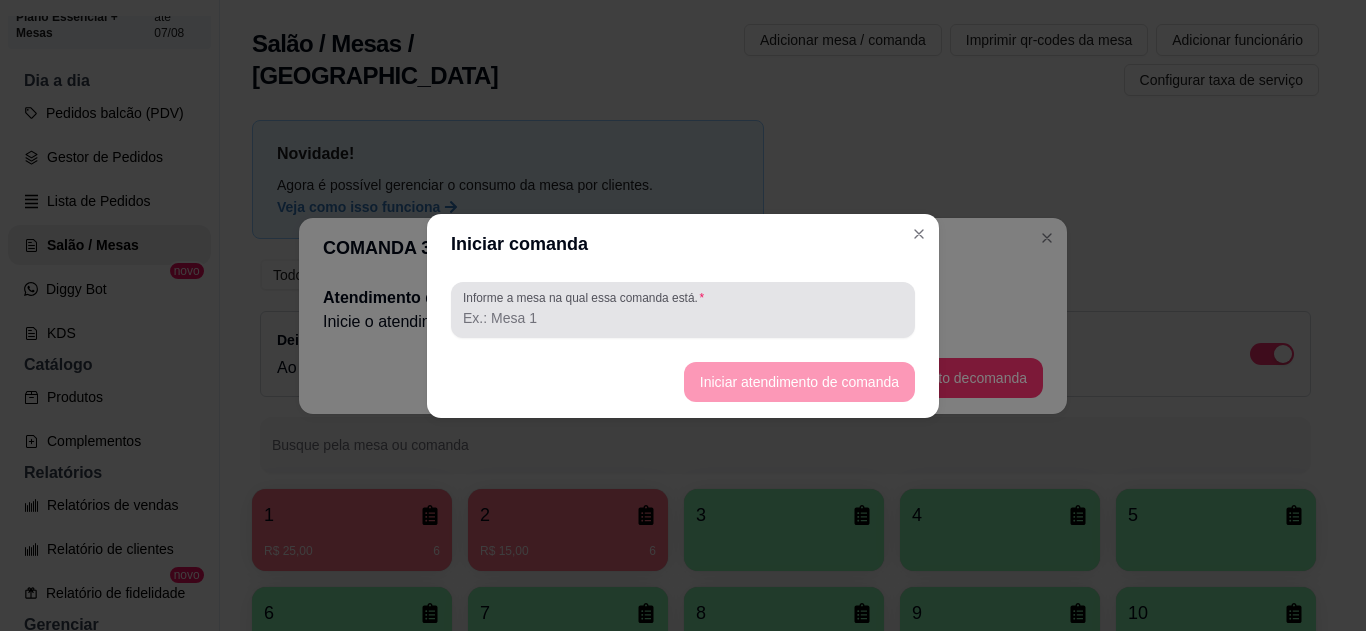 click at bounding box center (683, 310) 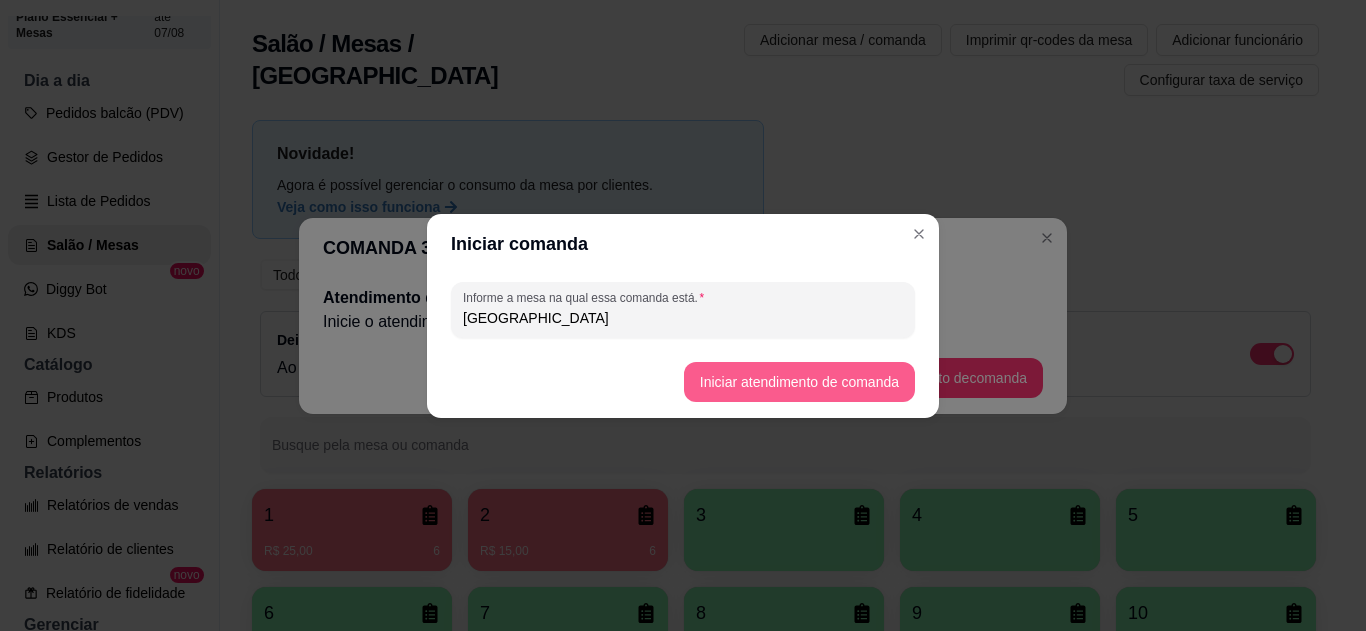 type on "moça hospital" 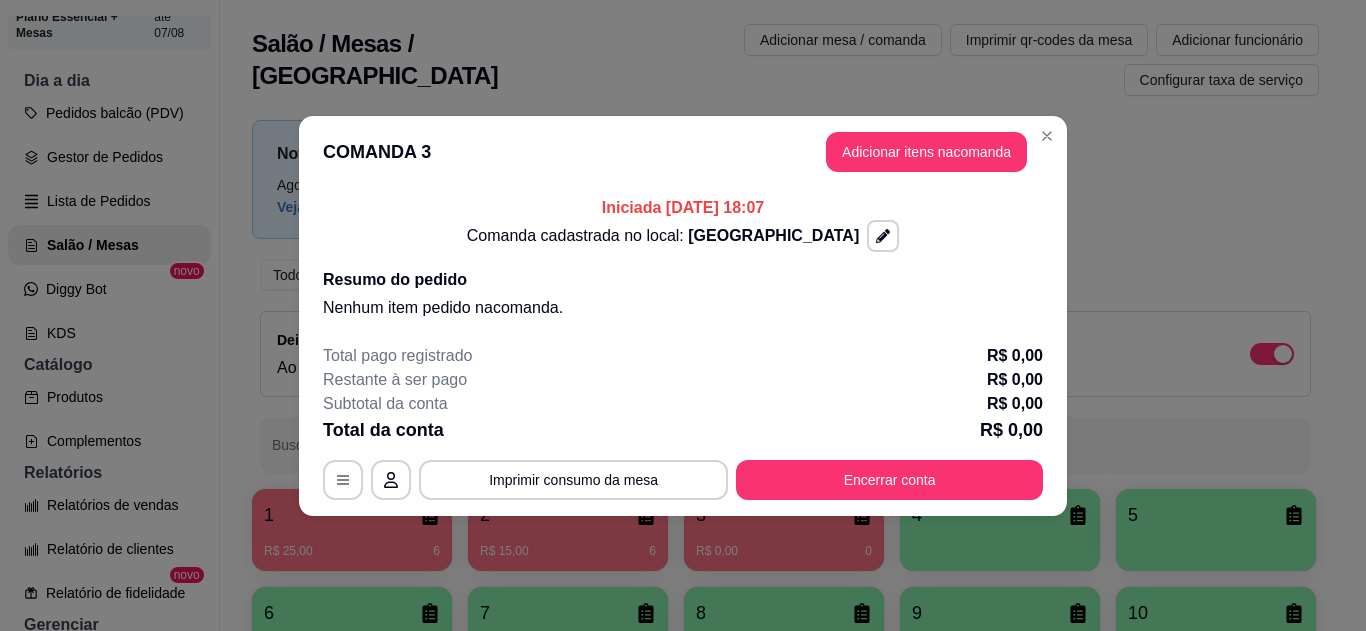 click on "COMANDA 3 Adicionar itens na  comanda" at bounding box center (683, 152) 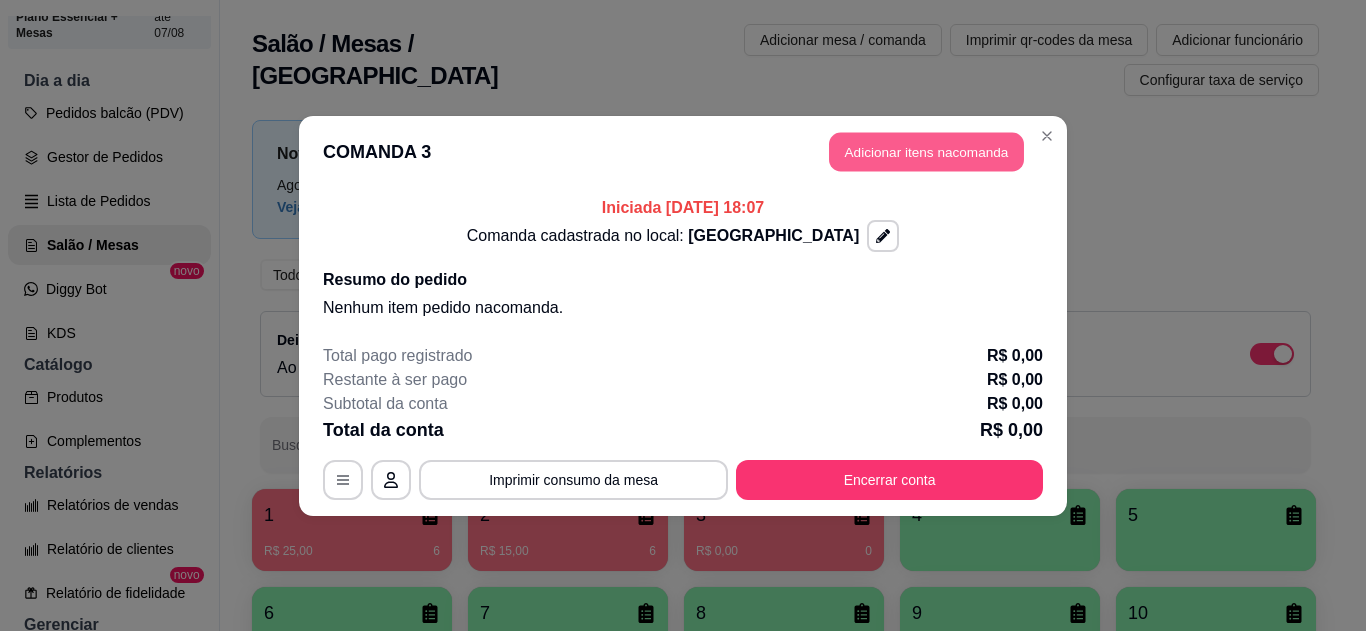 click on "Adicionar itens na  comanda" at bounding box center (926, 151) 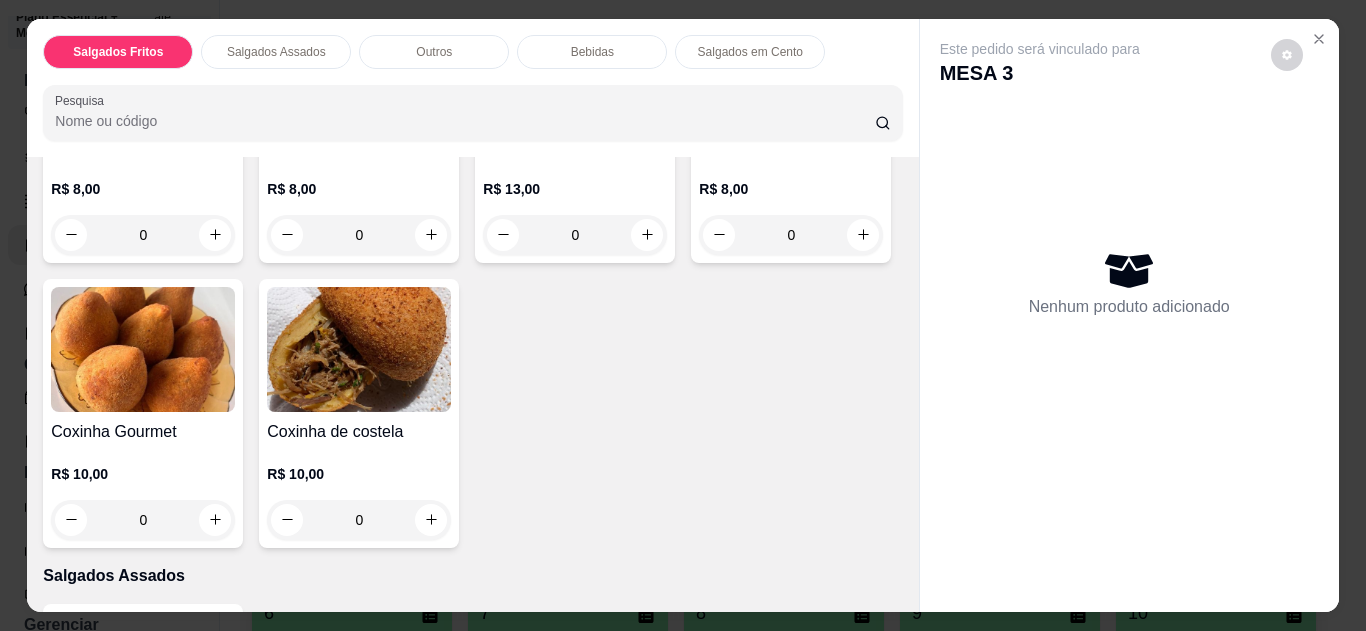 scroll, scrollTop: 306, scrollLeft: 0, axis: vertical 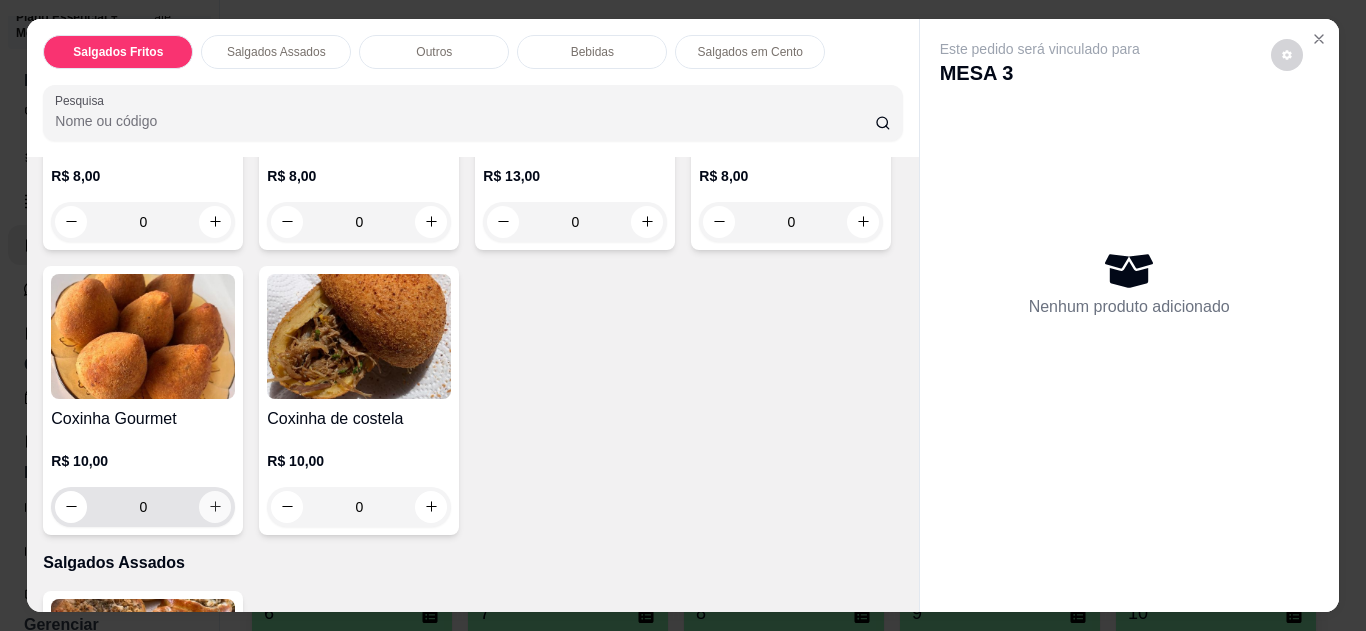 click 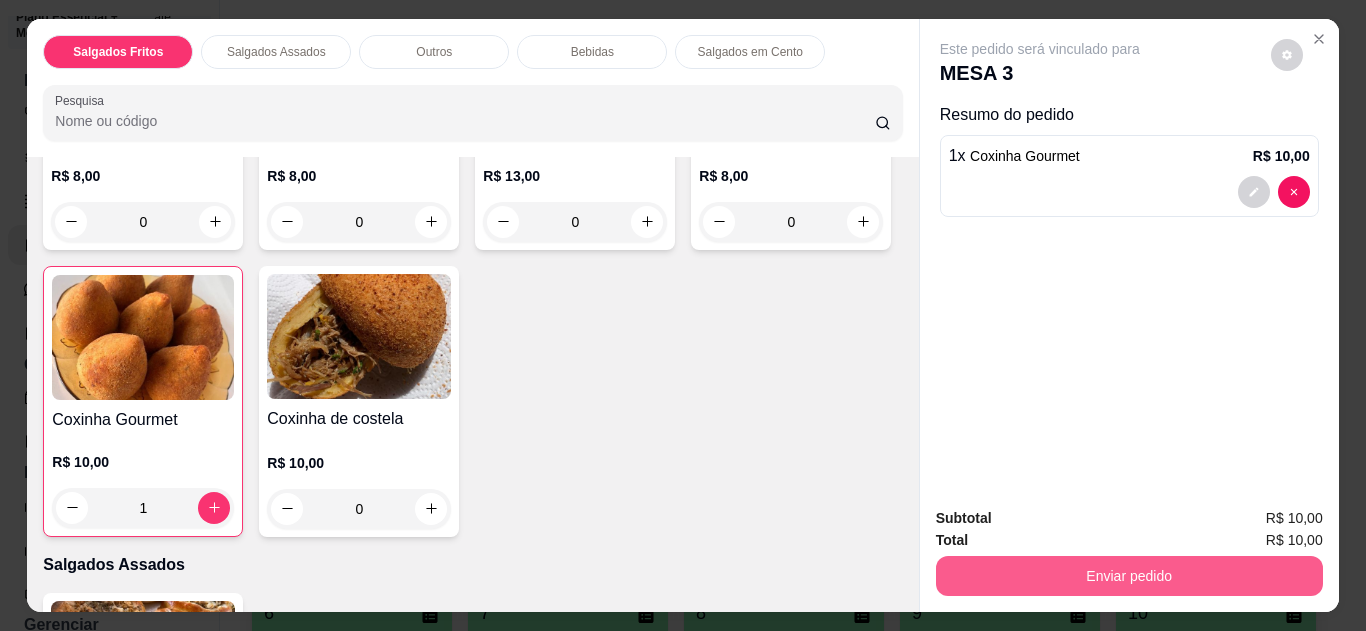 click on "Enviar pedido" at bounding box center [1129, 576] 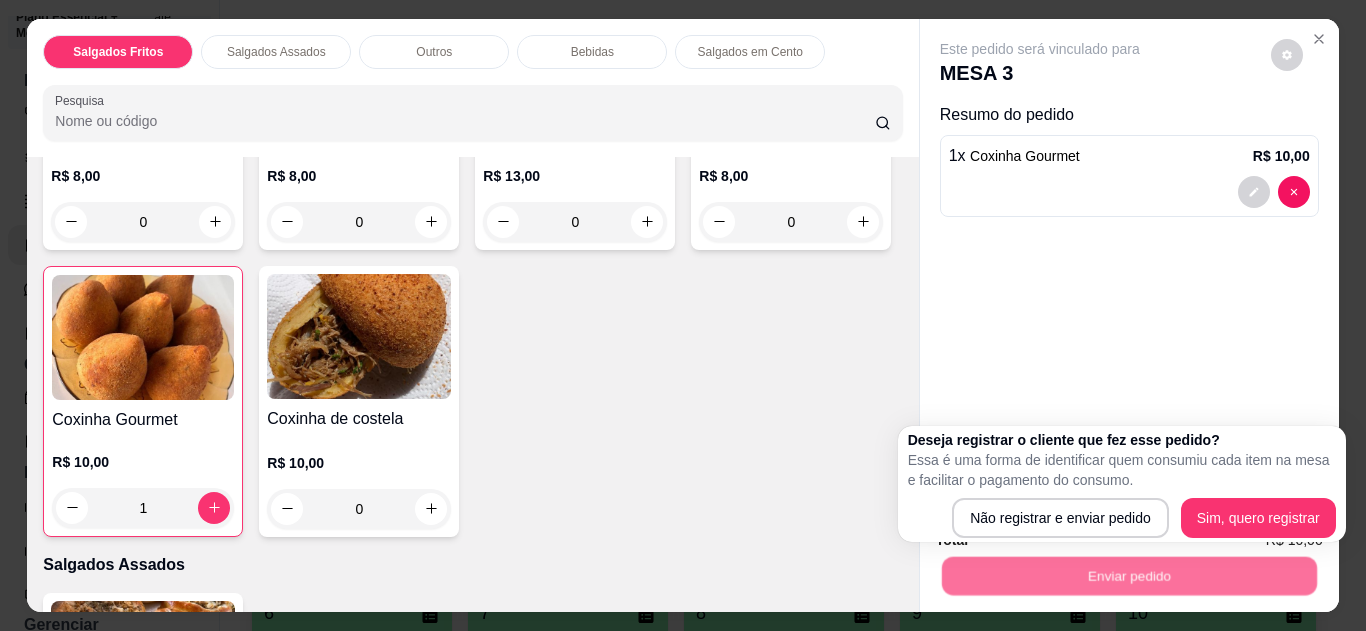 click on "Deseja registrar o cliente que fez esse pedido? Essa é uma forma de identificar quem consumiu cada item na mesa e facilitar o pagamento do consumo. Não registrar e enviar pedido Sim, quero registrar" at bounding box center [1122, 484] 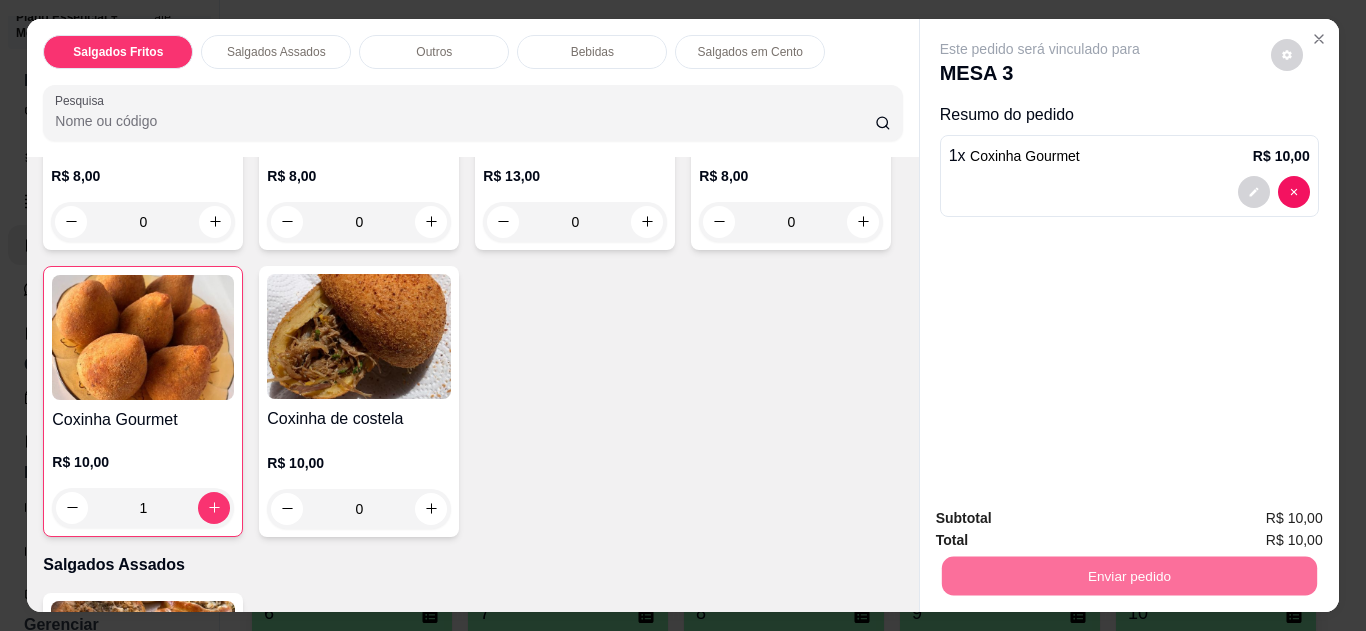 click on "Não registrar e enviar pedido" at bounding box center [1063, 519] 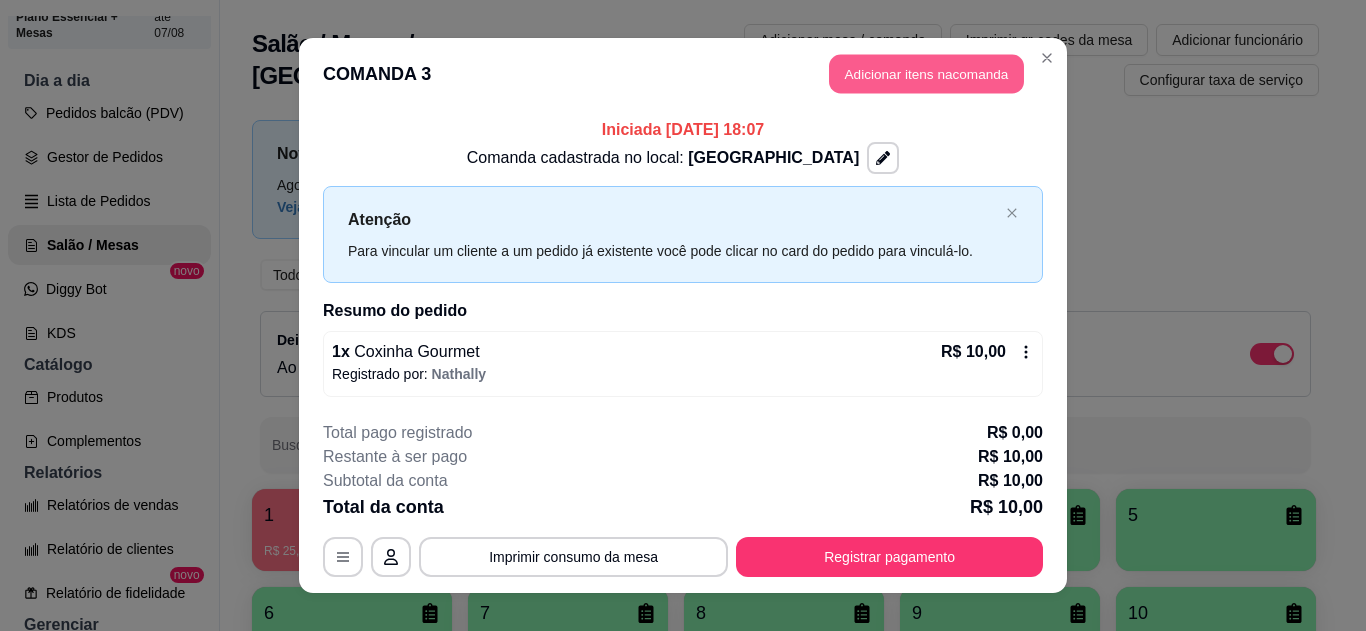 click on "Adicionar itens na  comanda" at bounding box center [926, 74] 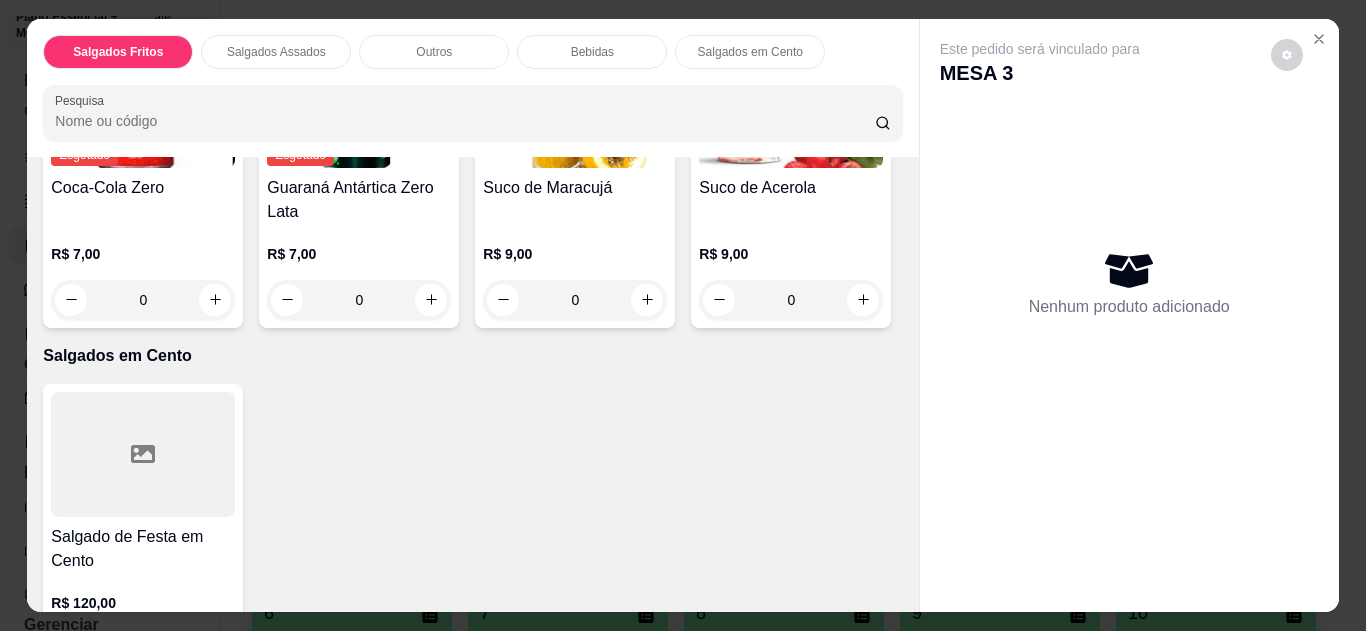 scroll, scrollTop: 2375, scrollLeft: 0, axis: vertical 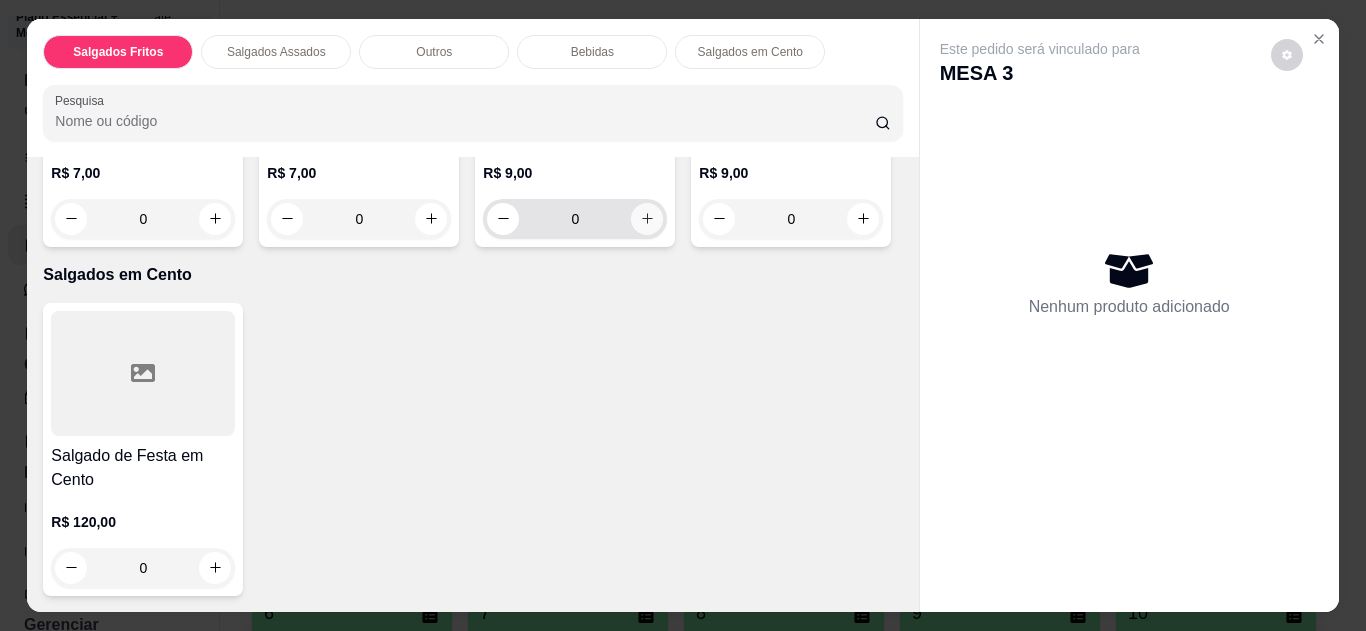 click at bounding box center (647, 219) 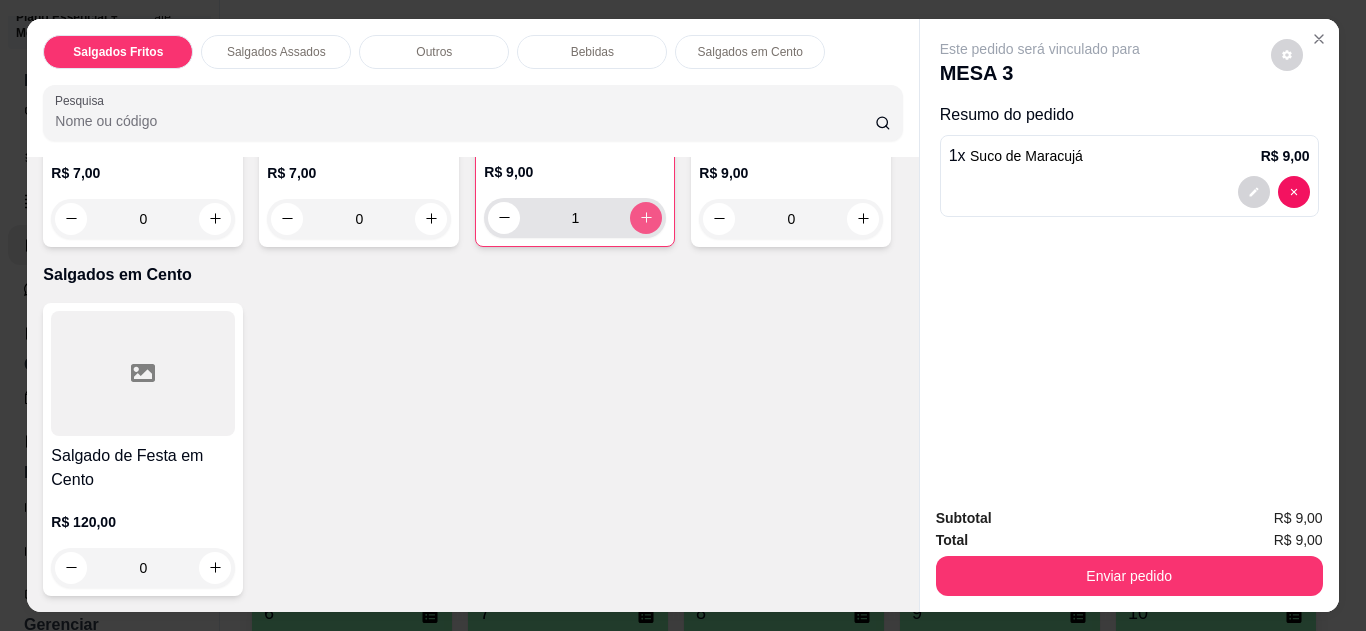 type on "1" 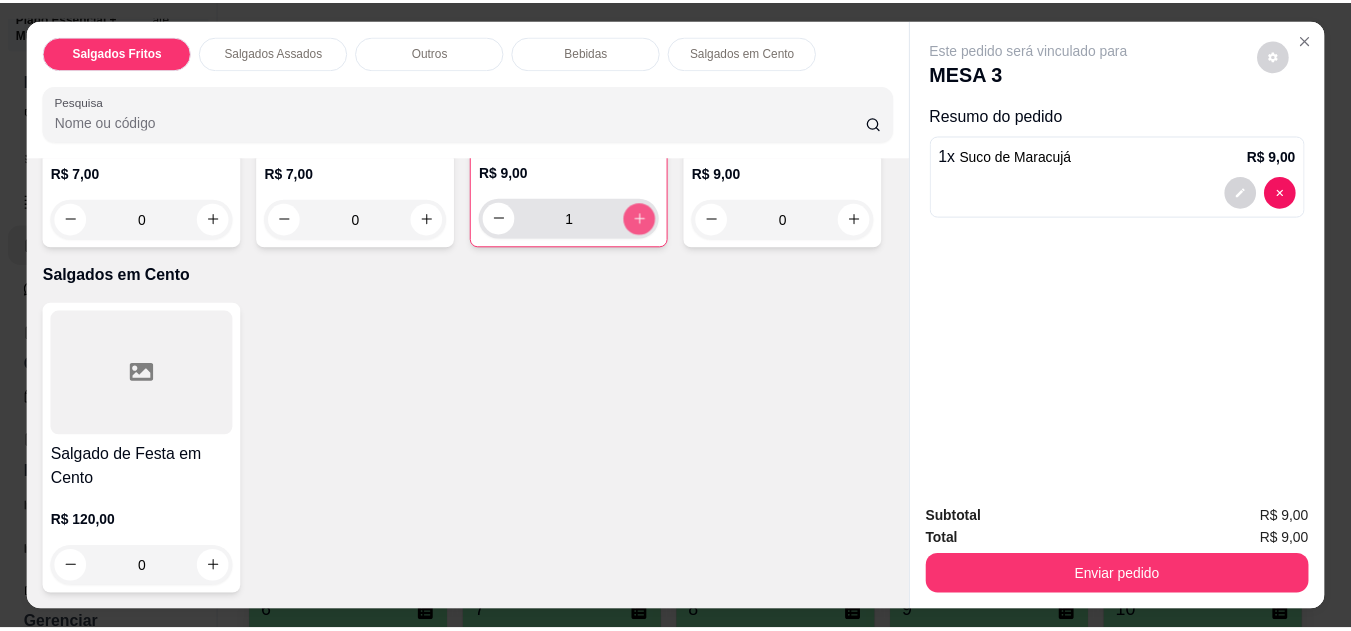 scroll, scrollTop: 2376, scrollLeft: 0, axis: vertical 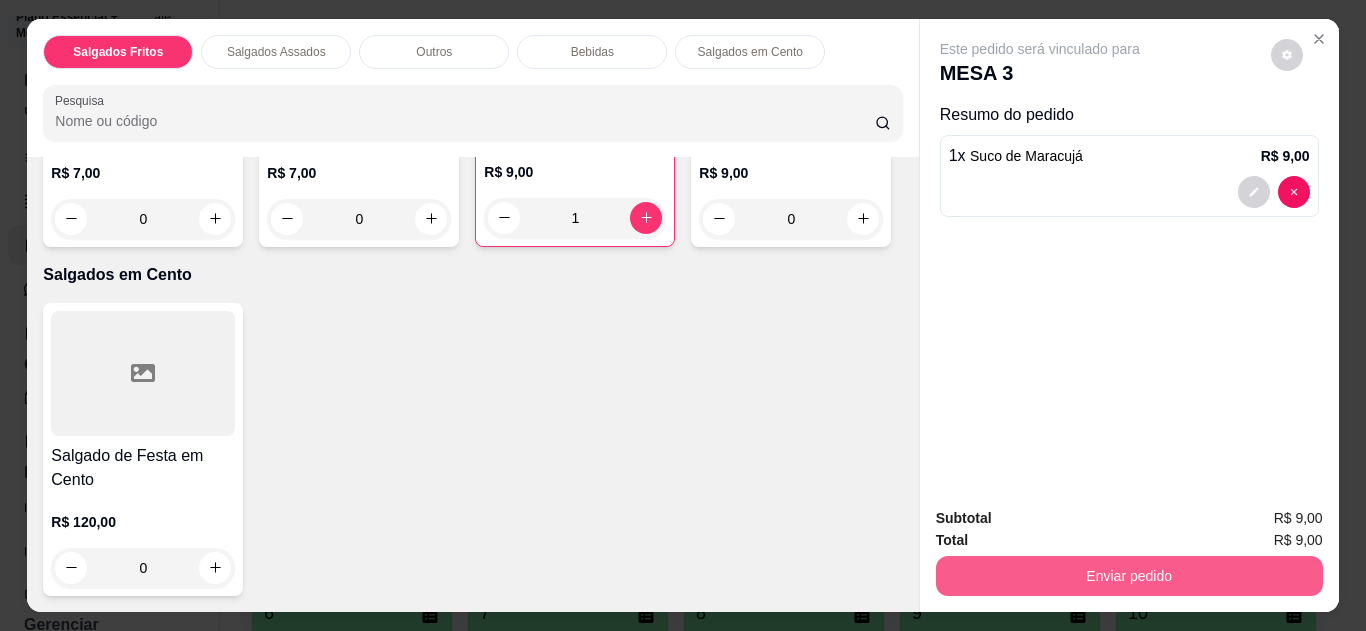 click on "Enviar pedido" at bounding box center (1129, 576) 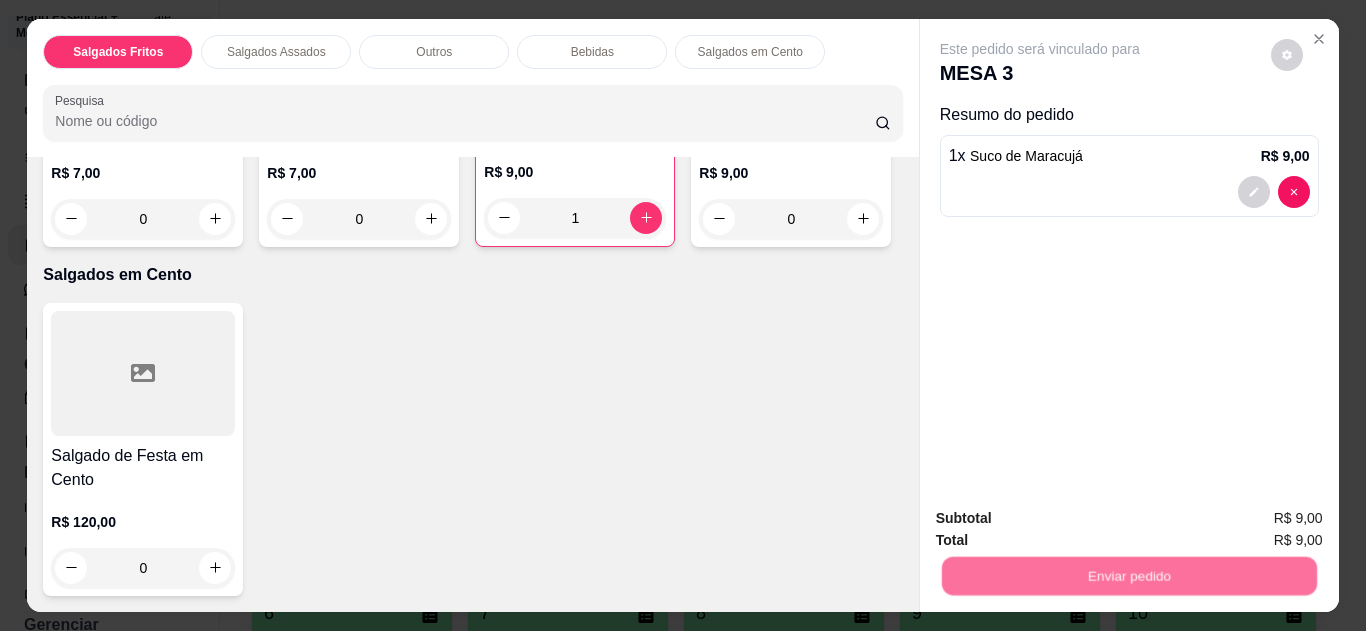 click on "Não registrar e enviar pedido" at bounding box center [1063, 518] 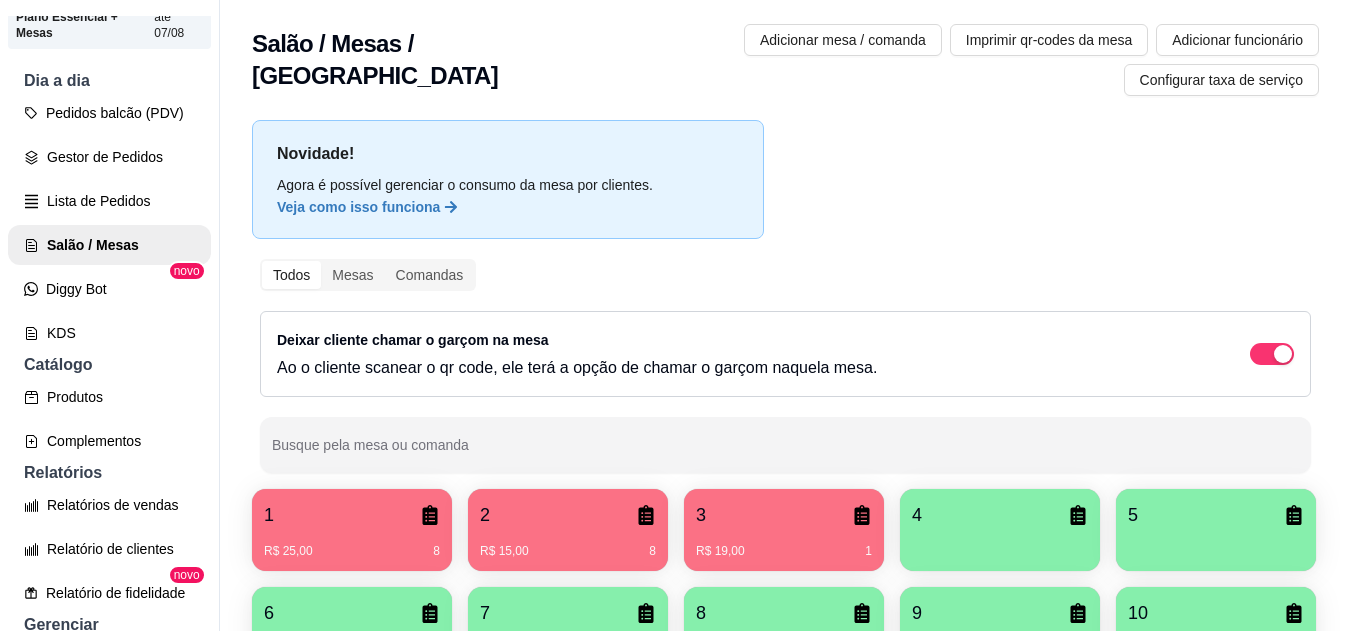scroll, scrollTop: 16, scrollLeft: 0, axis: vertical 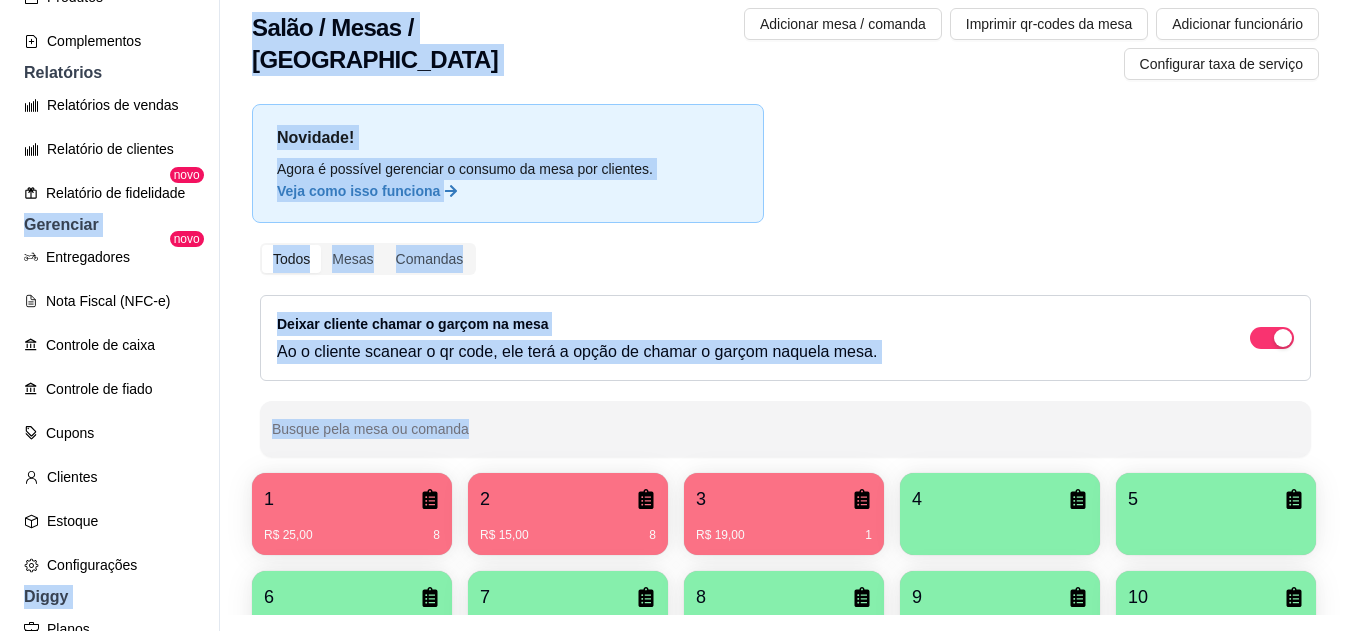 drag, startPoint x: 248, startPoint y: 449, endPoint x: 212, endPoint y: 85, distance: 365.77588 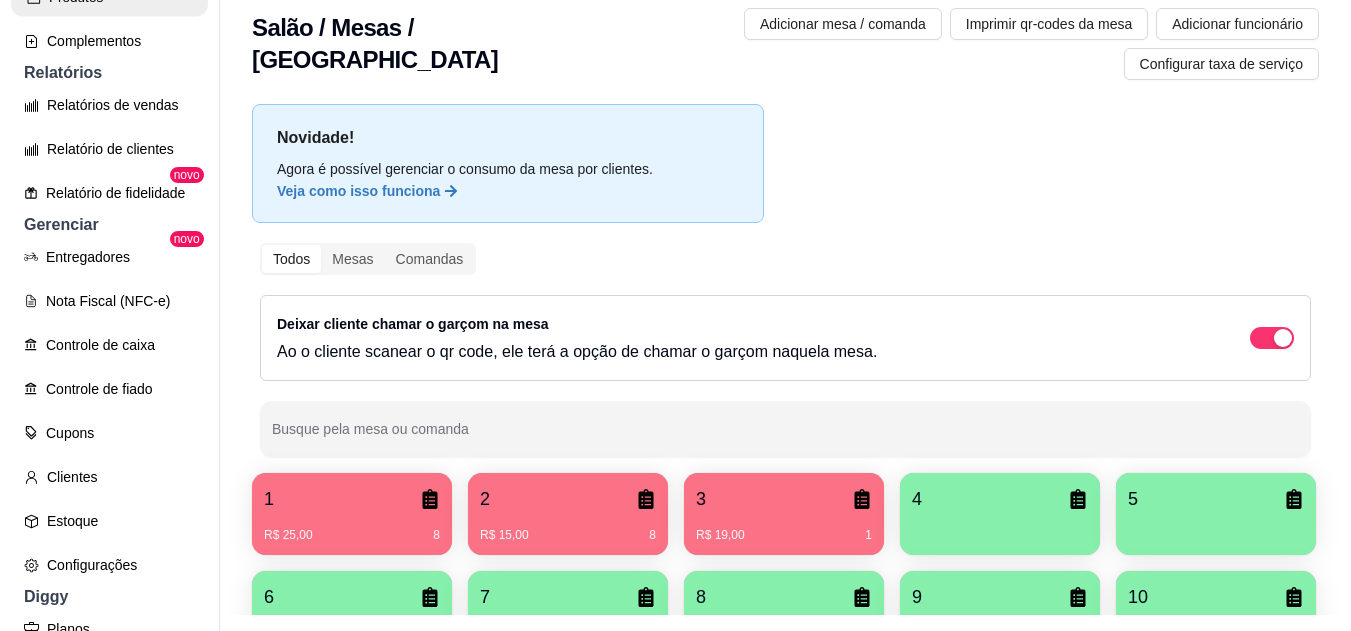 click on "Produtos" at bounding box center (109, -3) 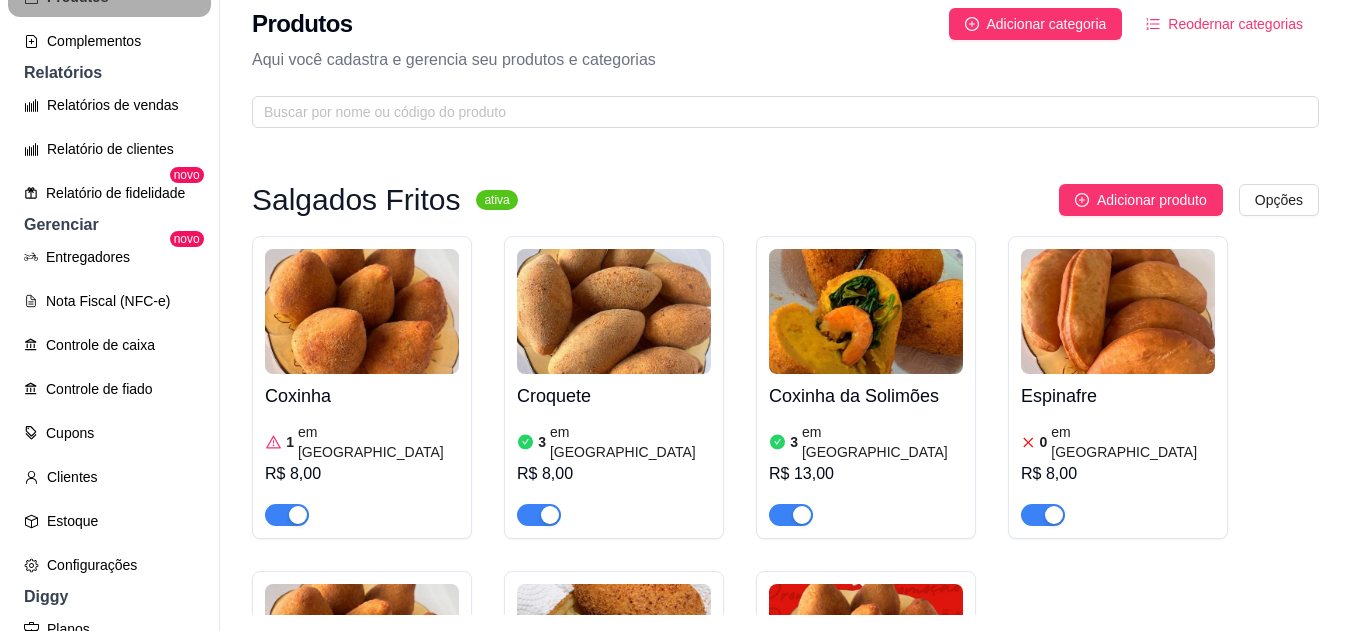 scroll, scrollTop: 0, scrollLeft: 0, axis: both 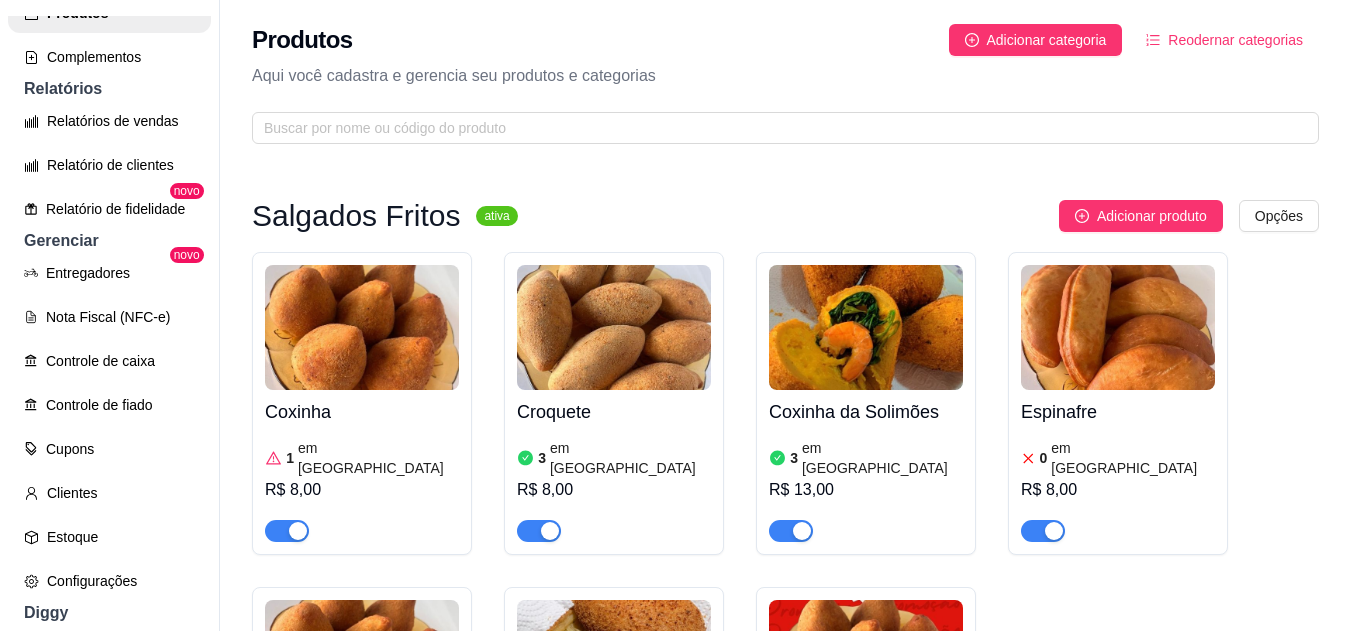 click at bounding box center (539, 531) 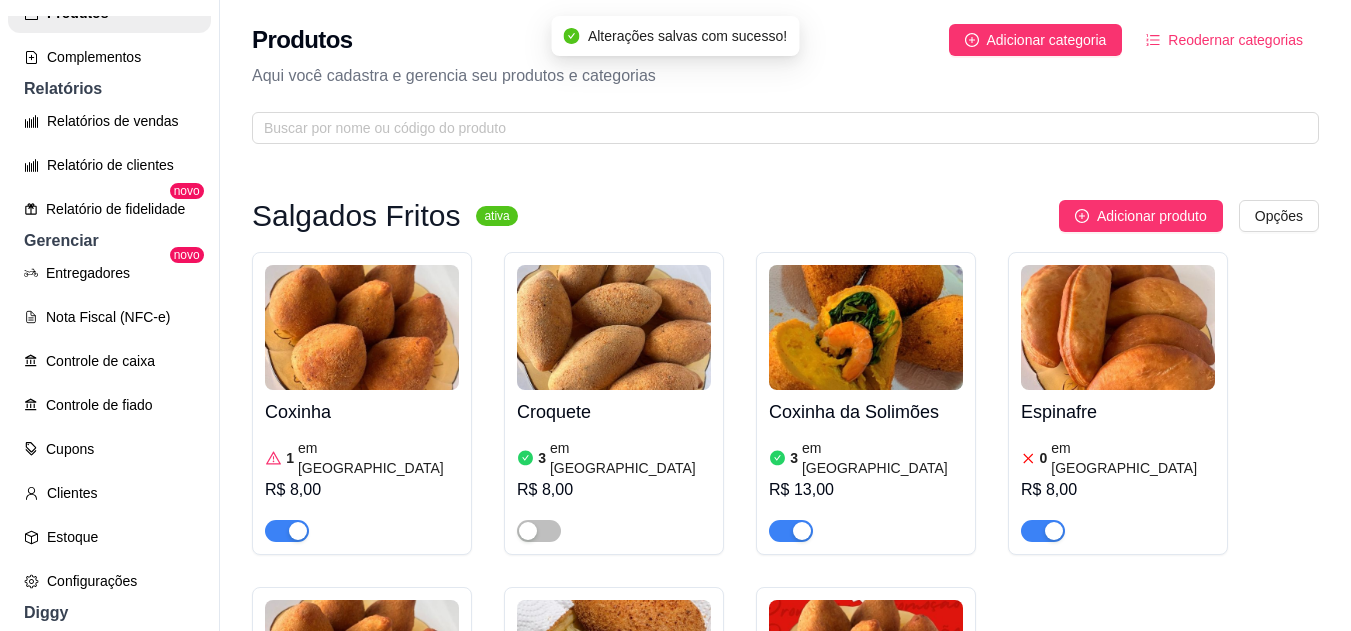 click on "em estoque" at bounding box center (882, 458) 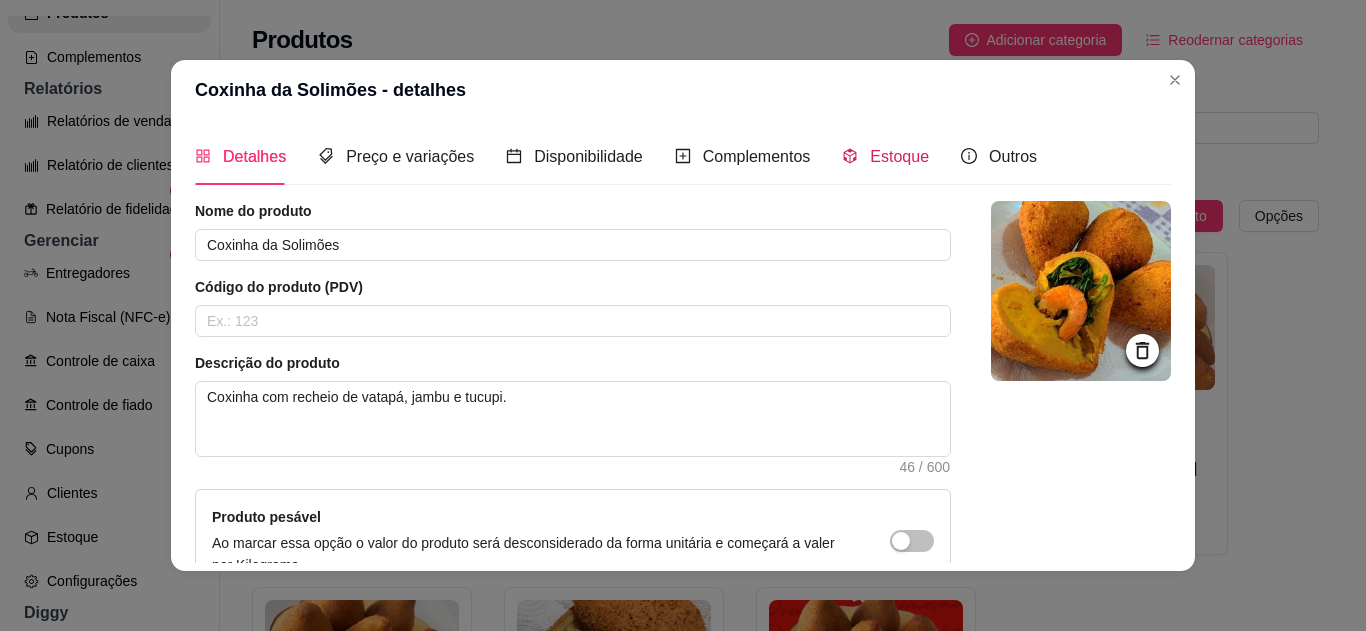 click on "Estoque" at bounding box center [899, 156] 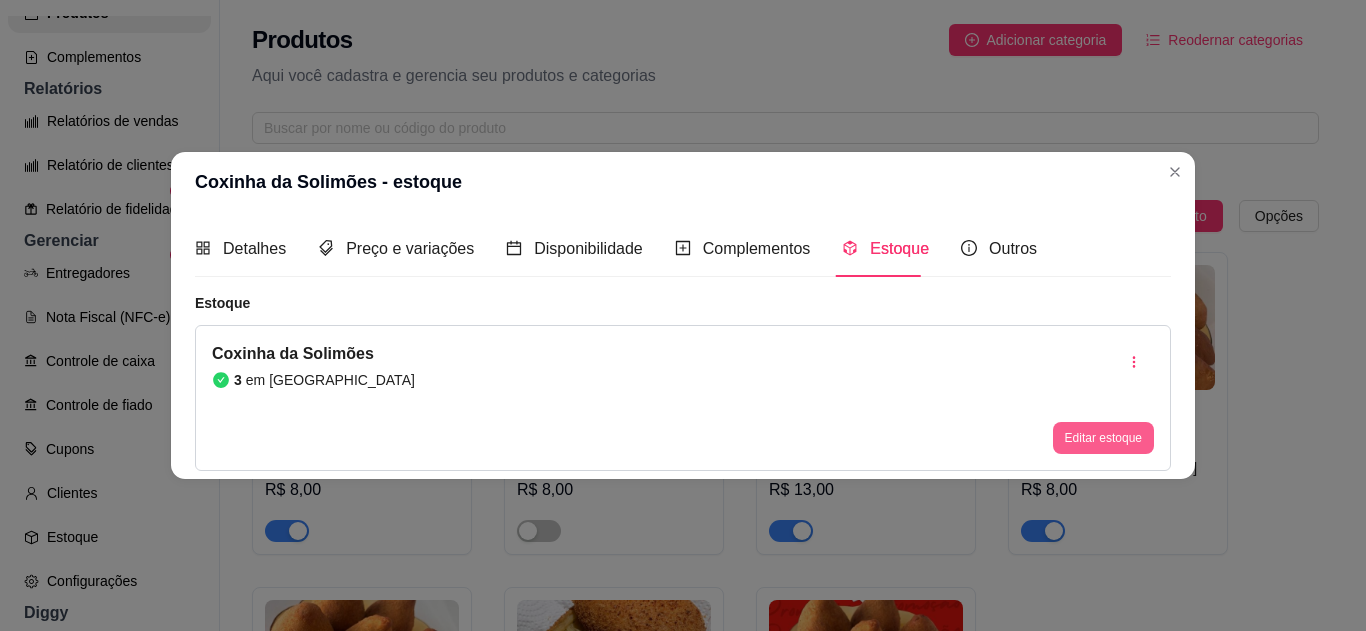 click on "Editar estoque" at bounding box center (1103, 438) 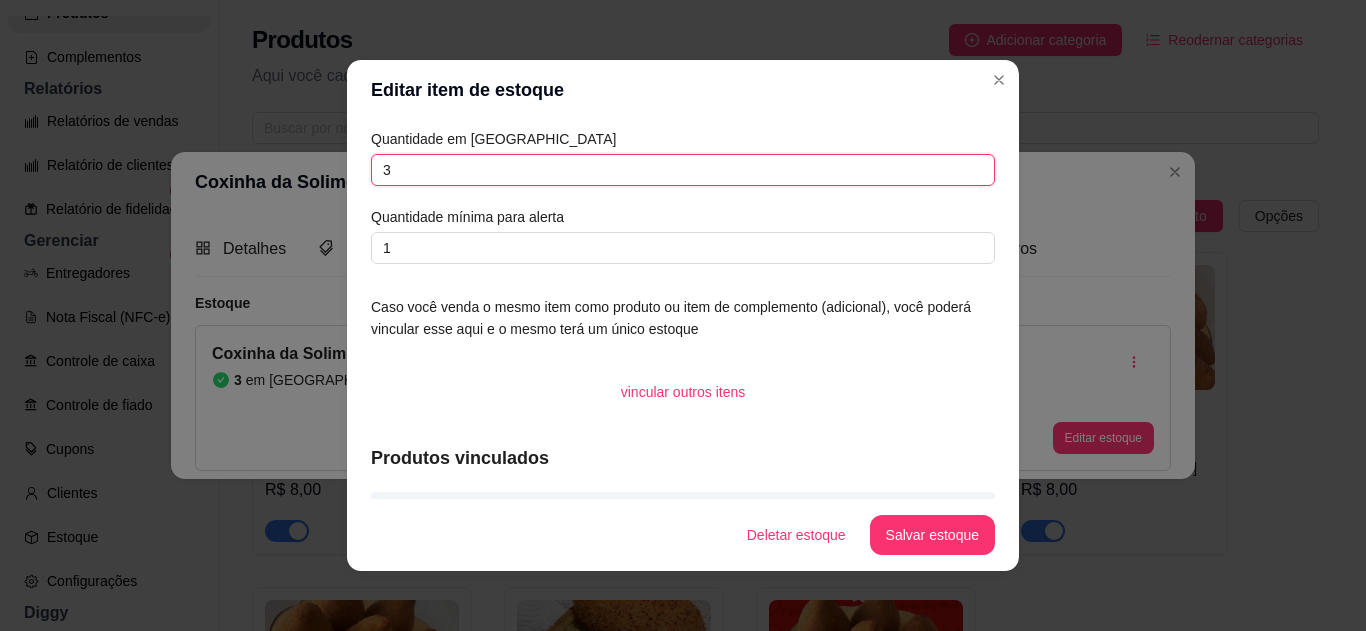 drag, startPoint x: 580, startPoint y: 184, endPoint x: 301, endPoint y: 151, distance: 280.94482 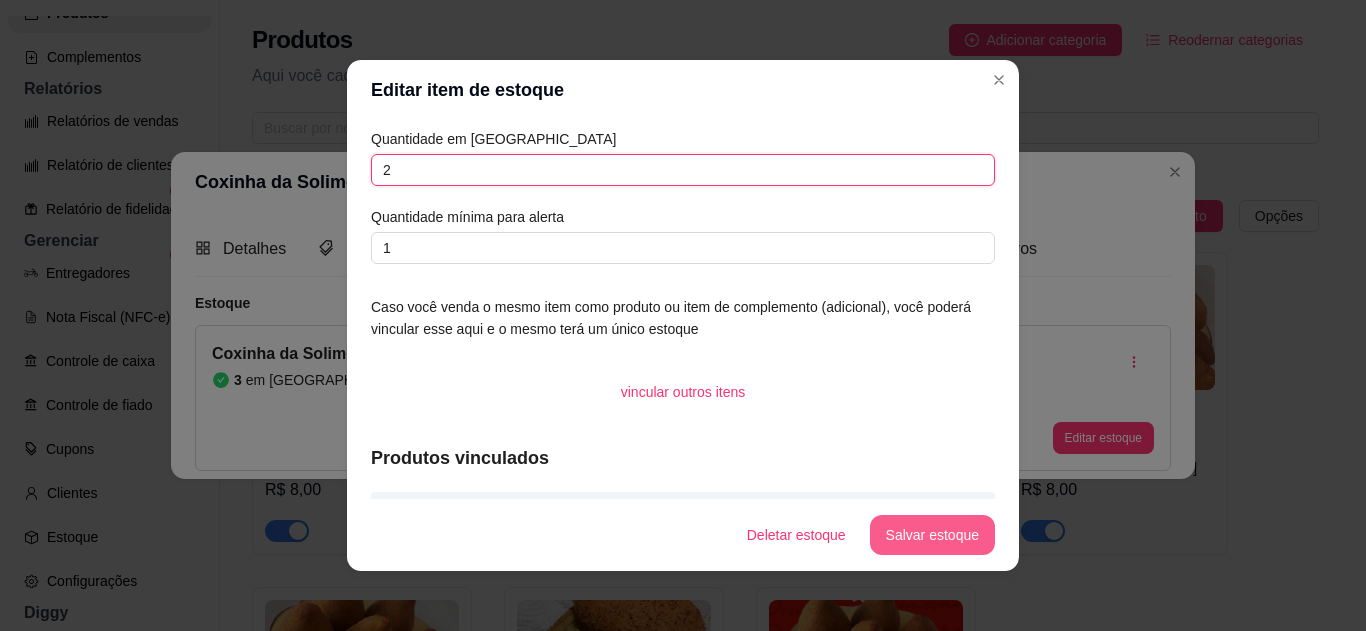 type on "2" 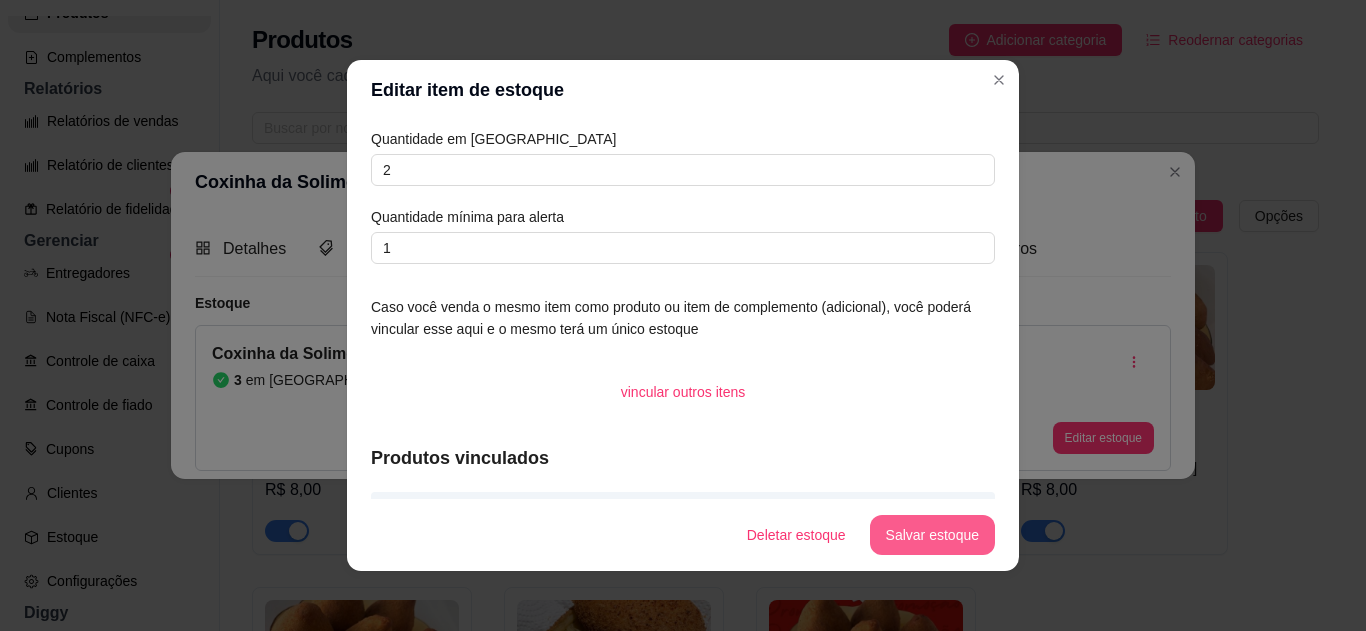 click on "Salvar estoque" at bounding box center [932, 535] 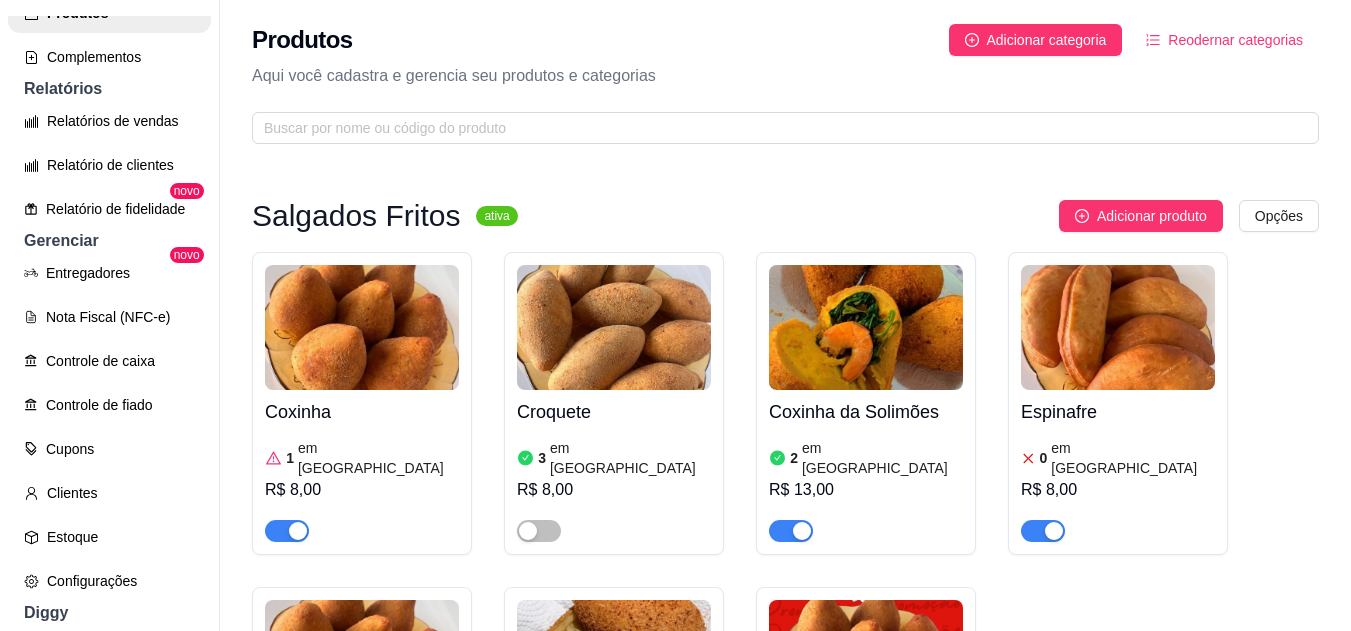 scroll, scrollTop: 130, scrollLeft: 0, axis: vertical 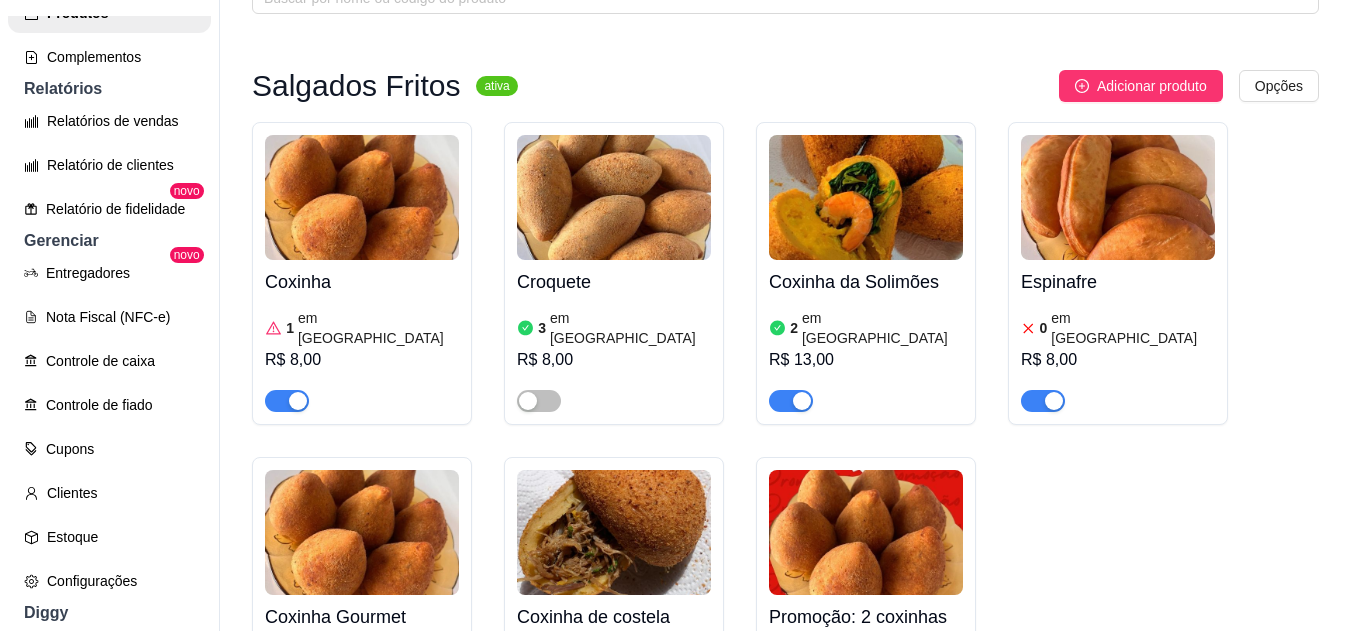 click at bounding box center (298, 401) 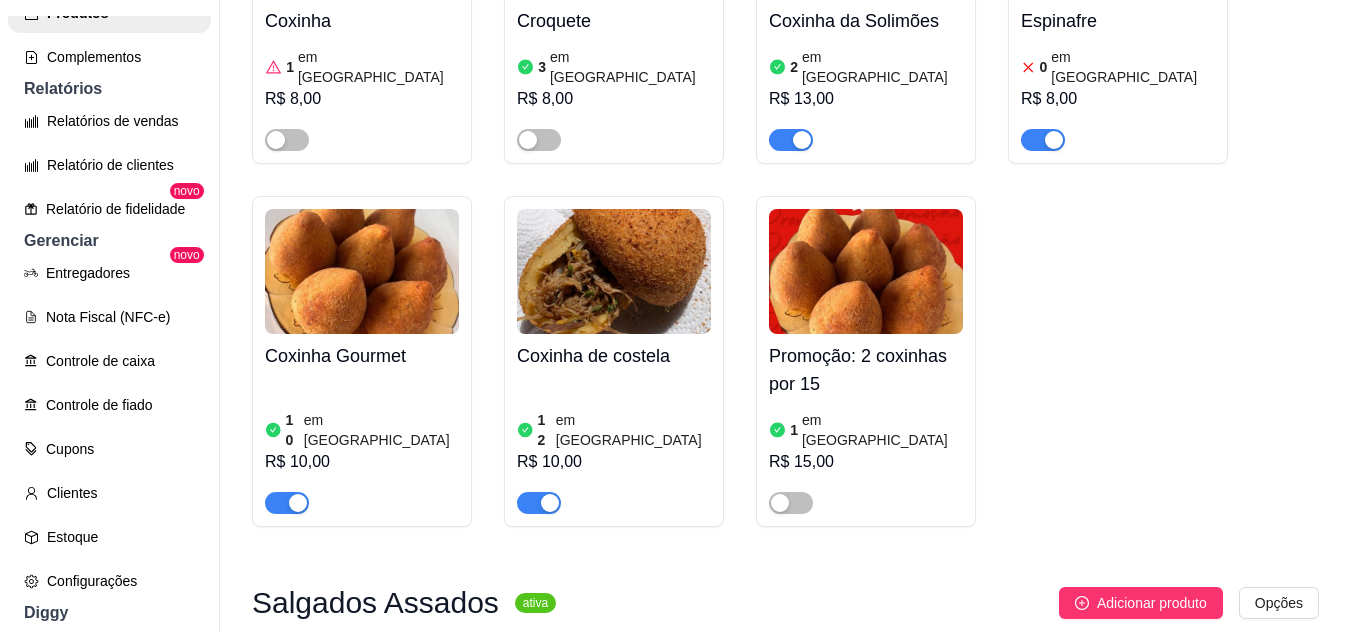 scroll, scrollTop: 430, scrollLeft: 0, axis: vertical 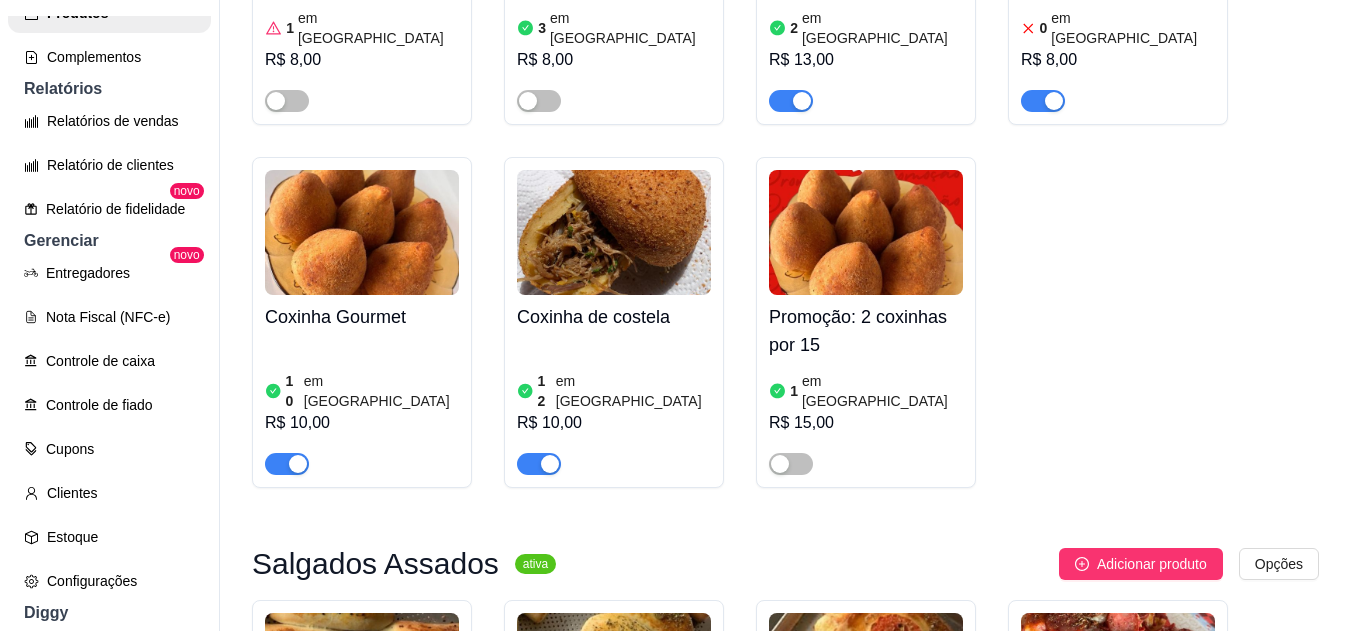 click on "10 em estoque" at bounding box center (362, 391) 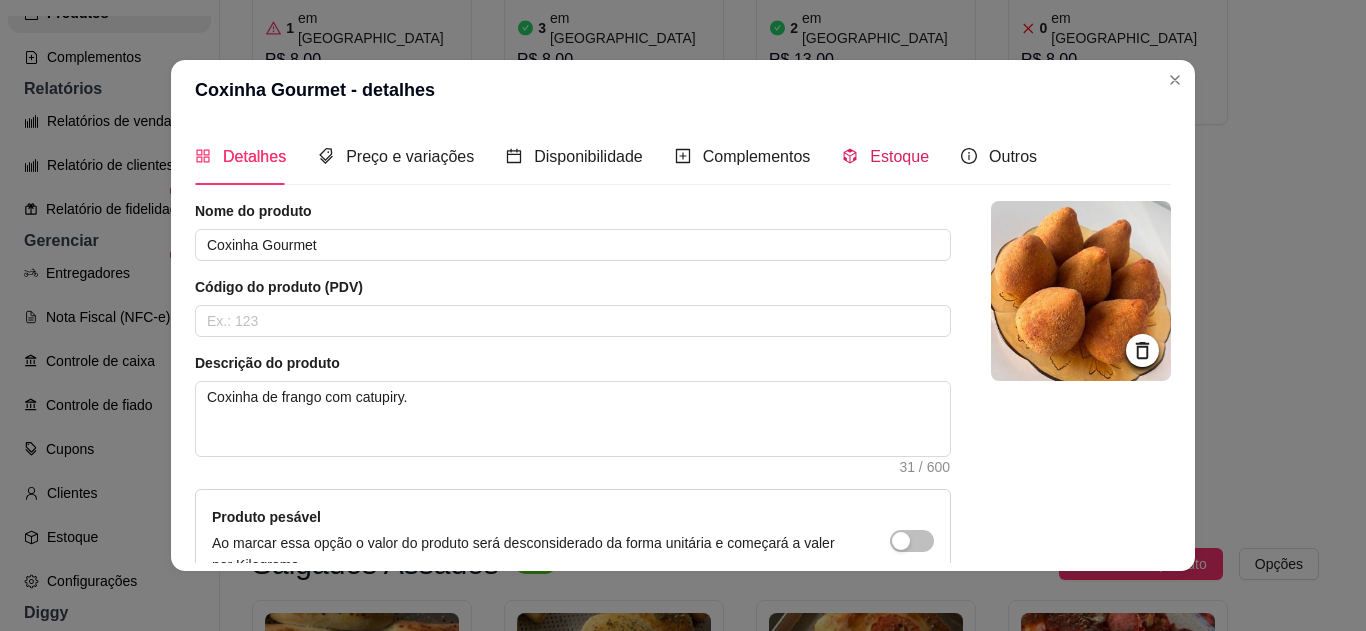 click on "Estoque" at bounding box center (899, 156) 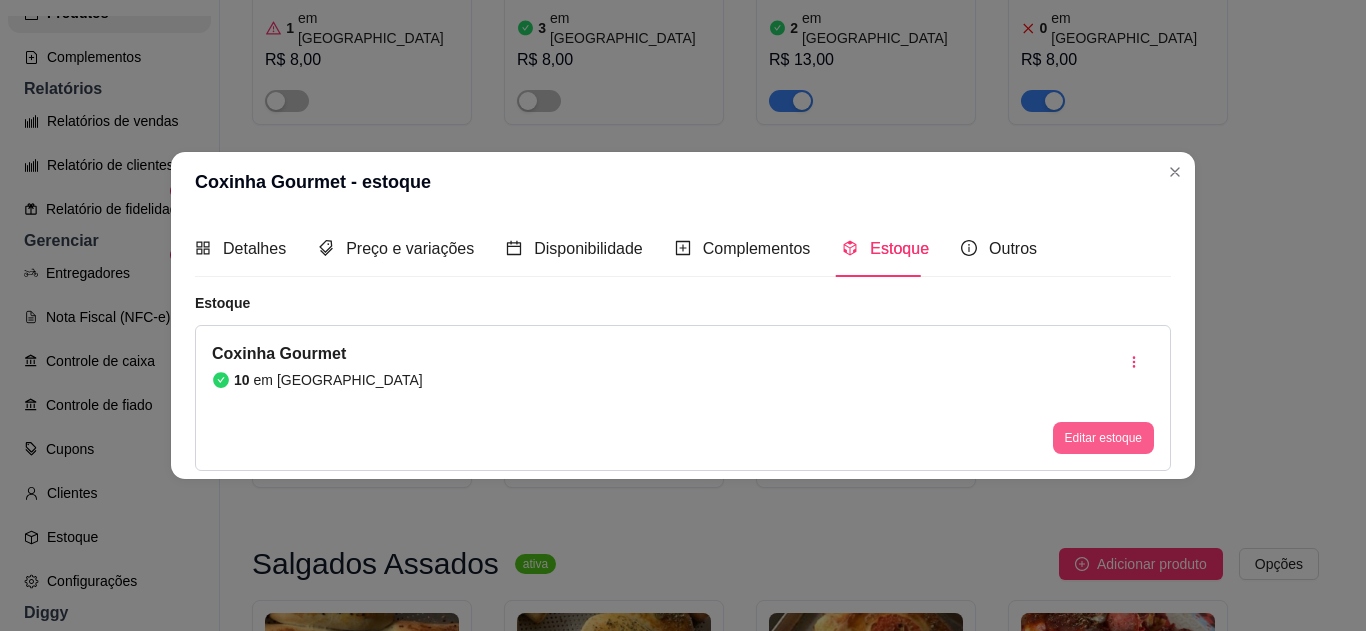 click on "Editar estoque" at bounding box center (1103, 438) 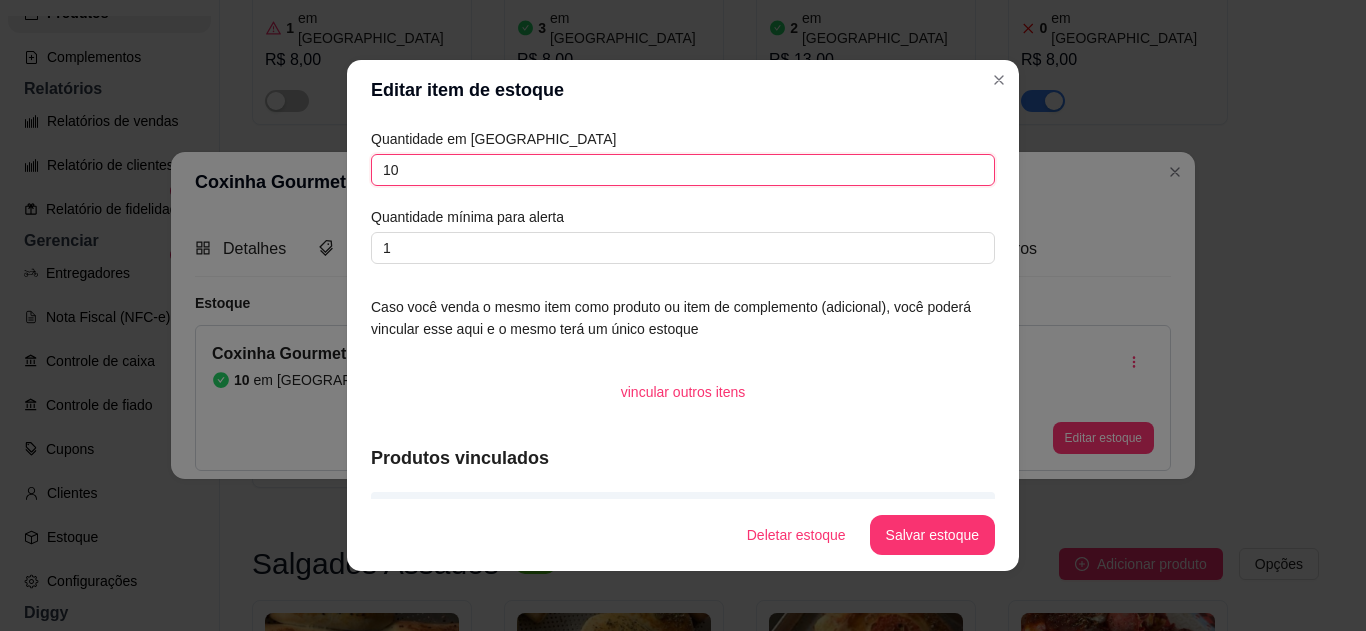 drag, startPoint x: 424, startPoint y: 169, endPoint x: 192, endPoint y: 180, distance: 232.26064 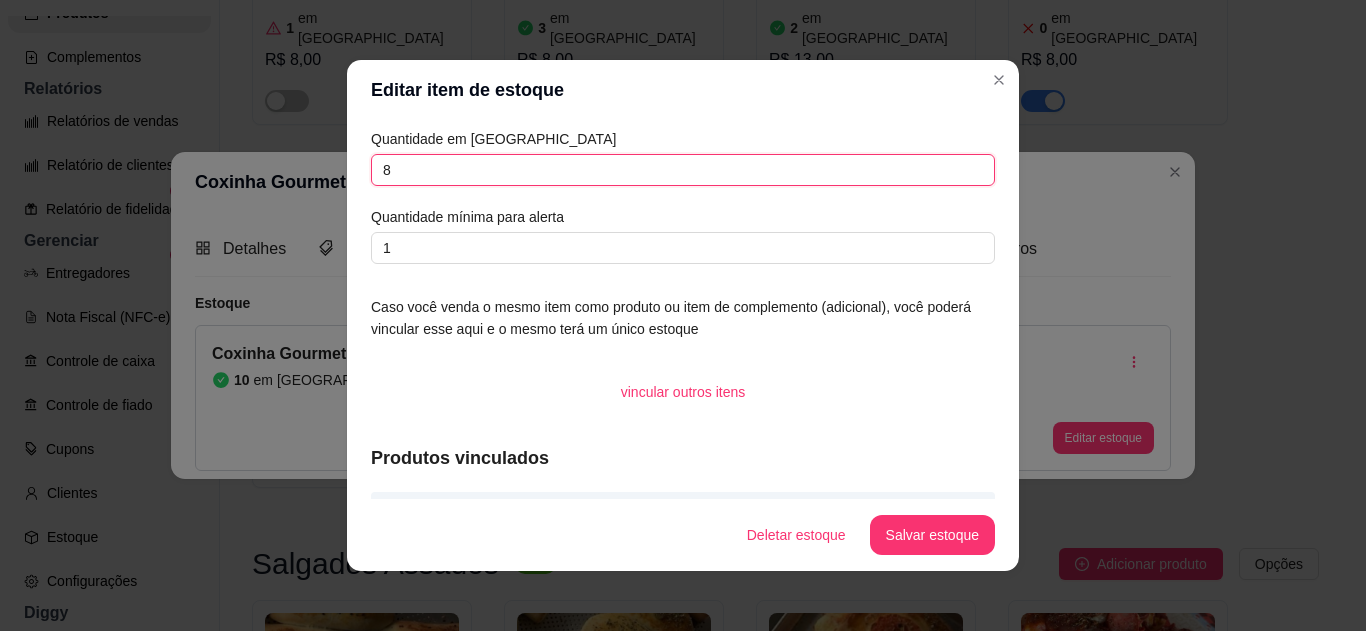 type on "8" 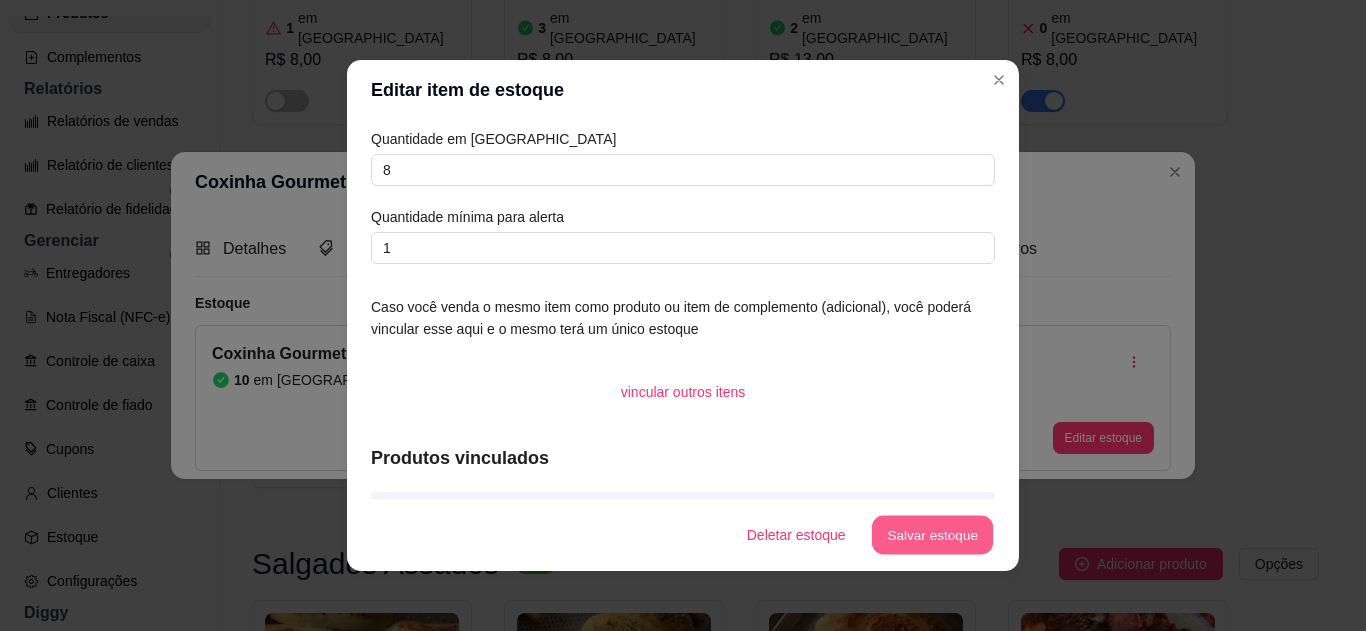 click on "Salvar estoque" at bounding box center (932, 535) 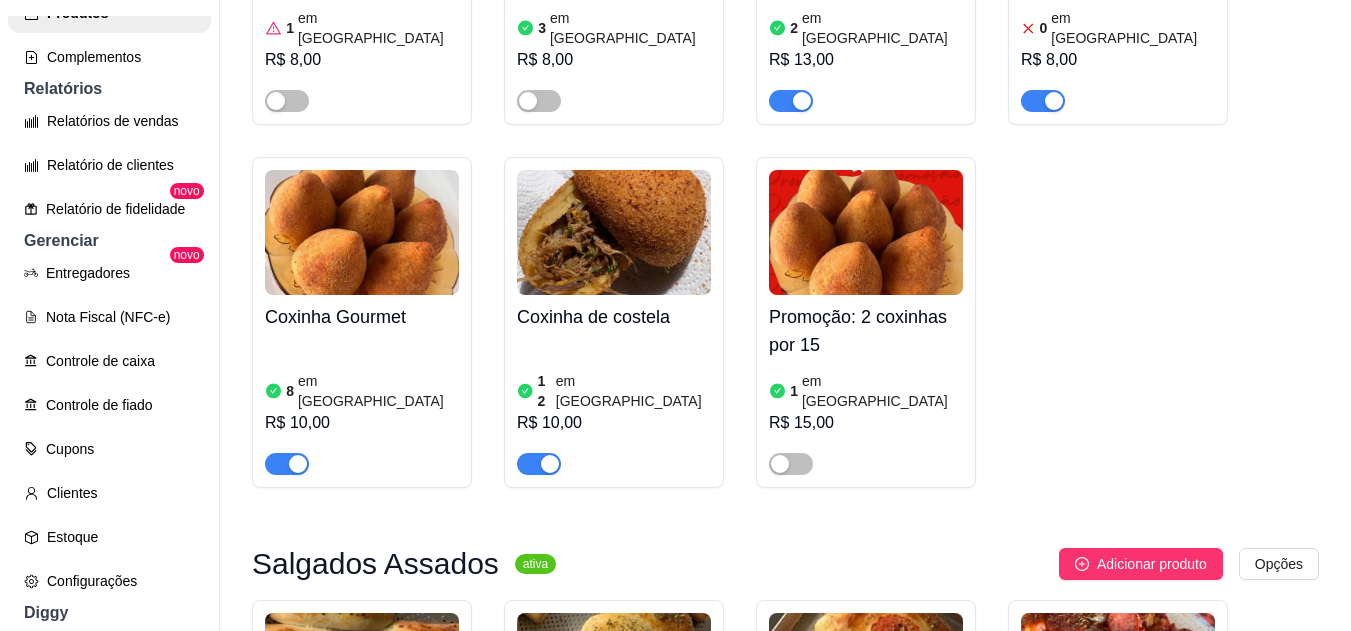 click on "em estoque" at bounding box center (633, 391) 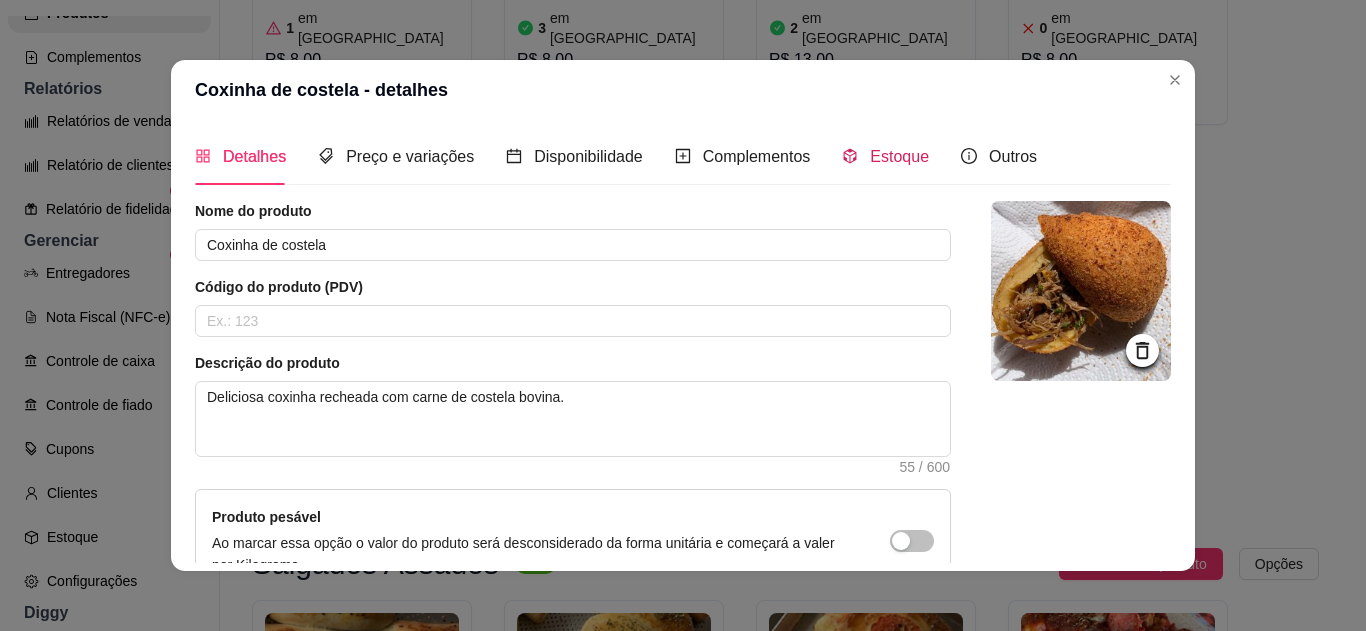 click on "Estoque" at bounding box center [899, 156] 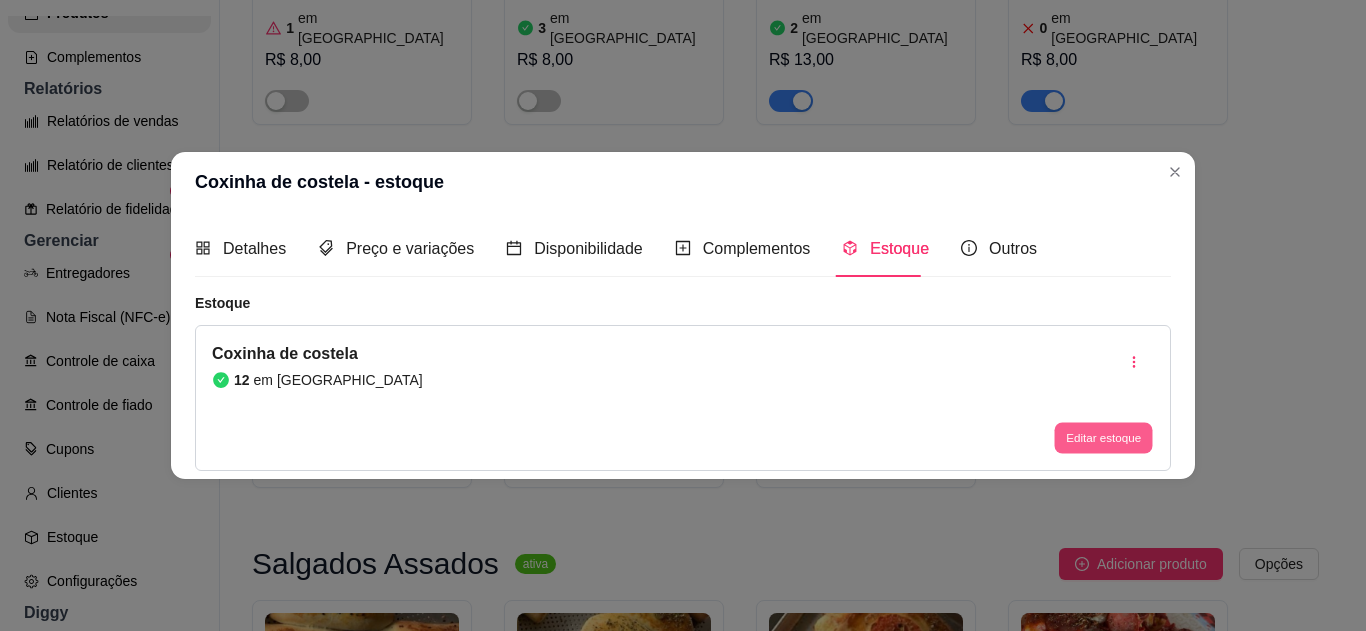 click on "Editar estoque" at bounding box center (1103, 438) 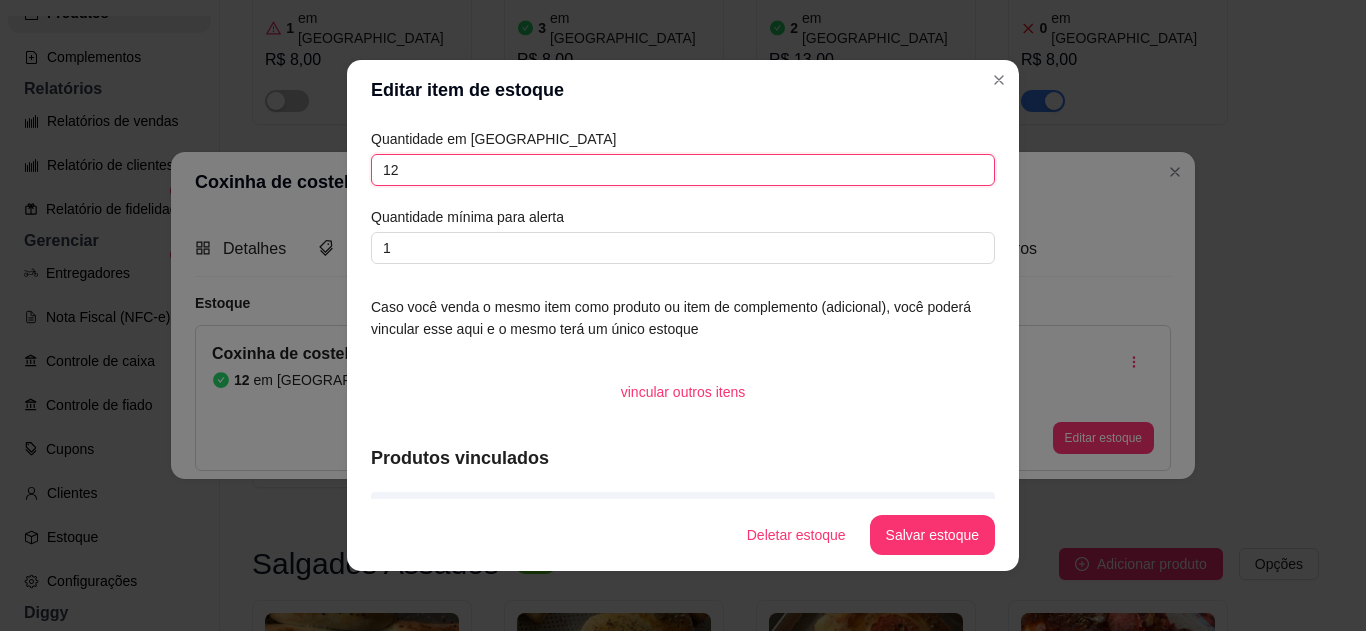 drag, startPoint x: 586, startPoint y: 163, endPoint x: 0, endPoint y: 65, distance: 594.13806 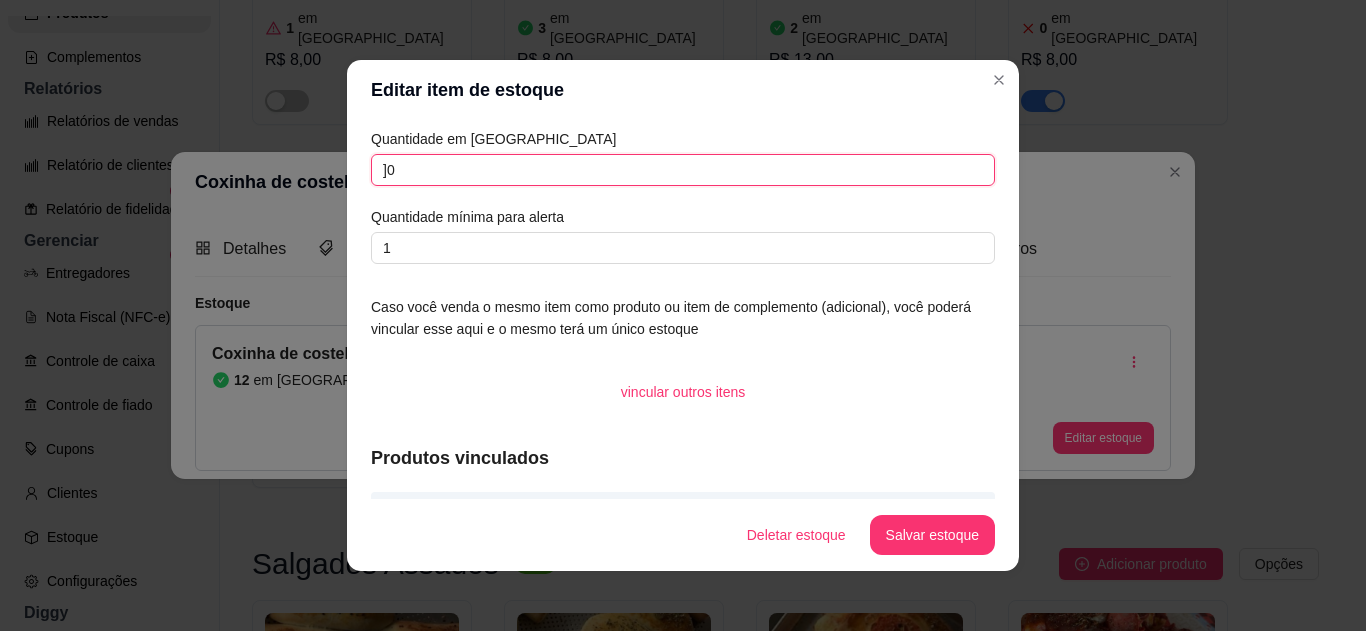 type on "]" 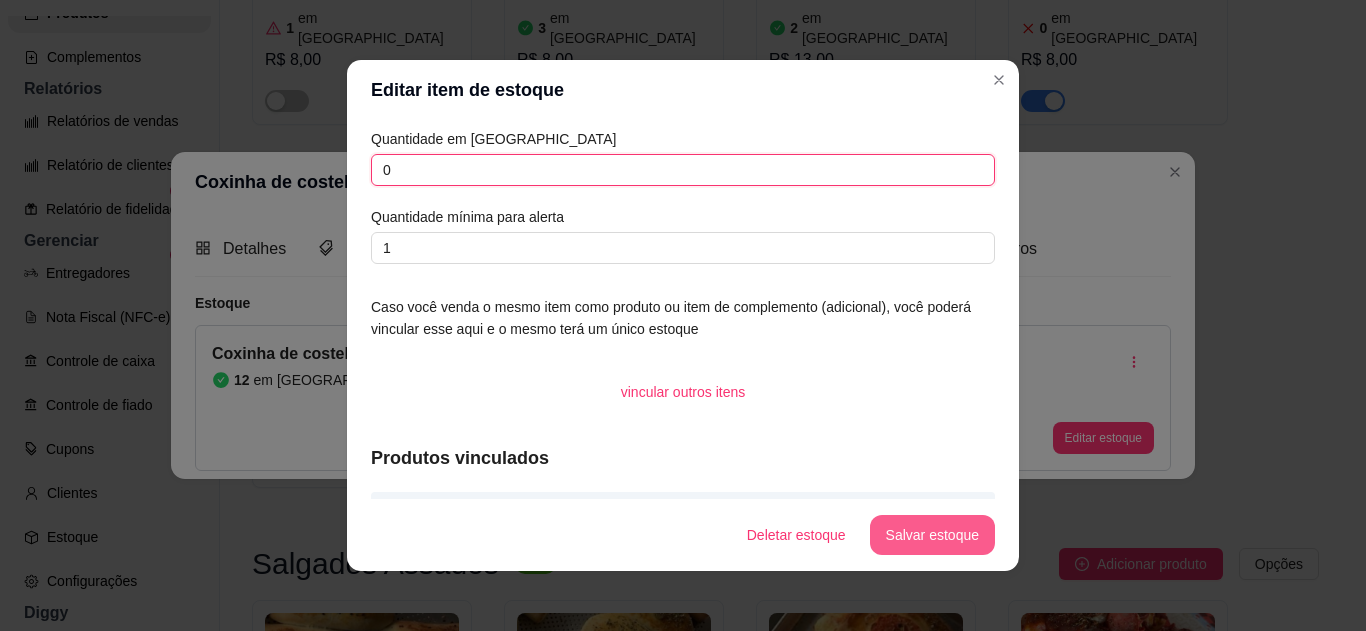 type on "0" 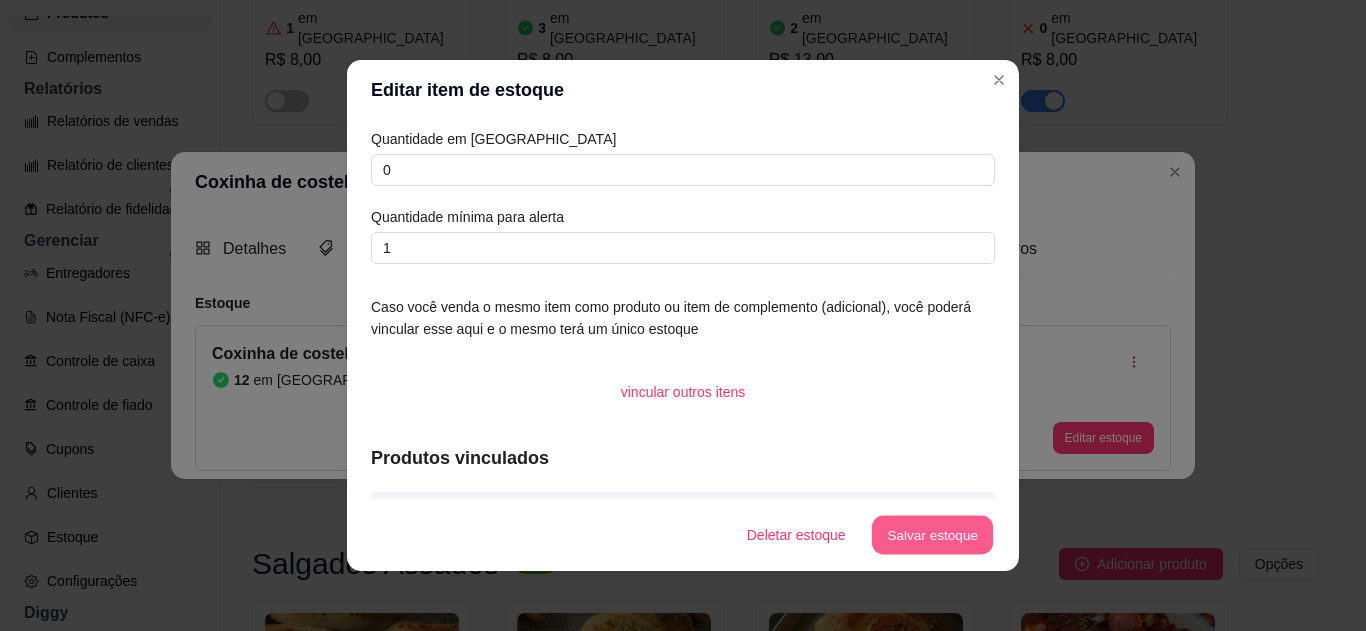 click on "Salvar estoque" at bounding box center [932, 535] 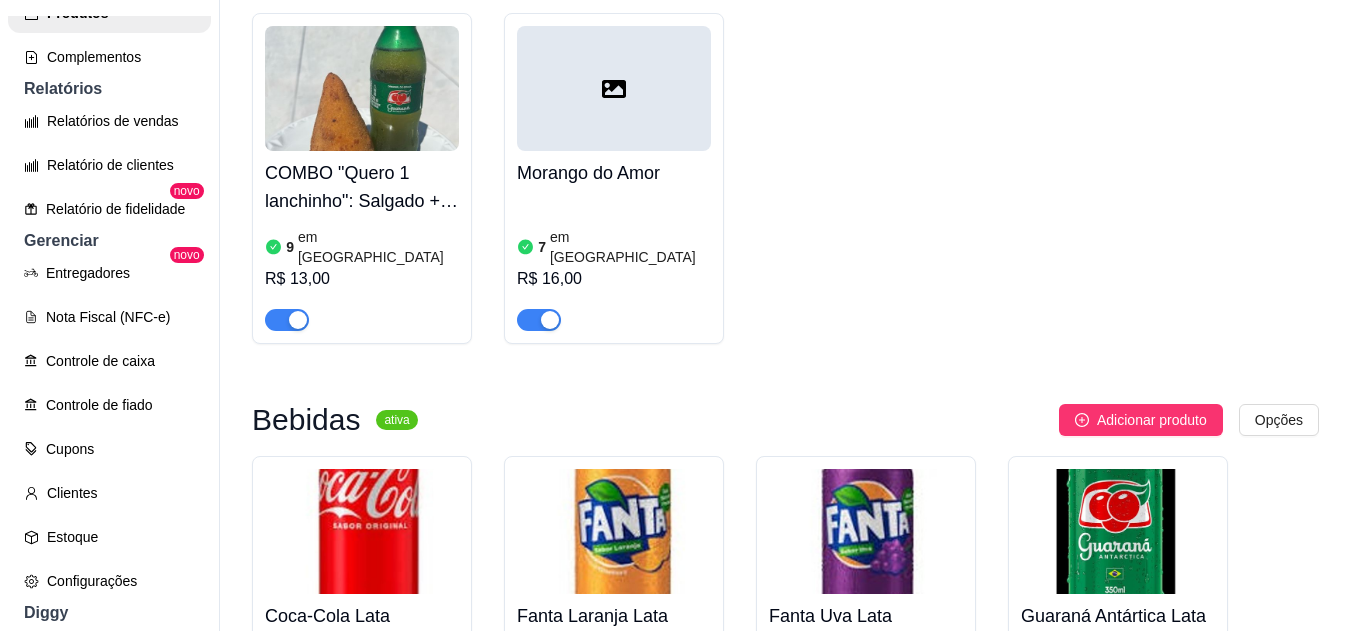 scroll, scrollTop: 4297, scrollLeft: 0, axis: vertical 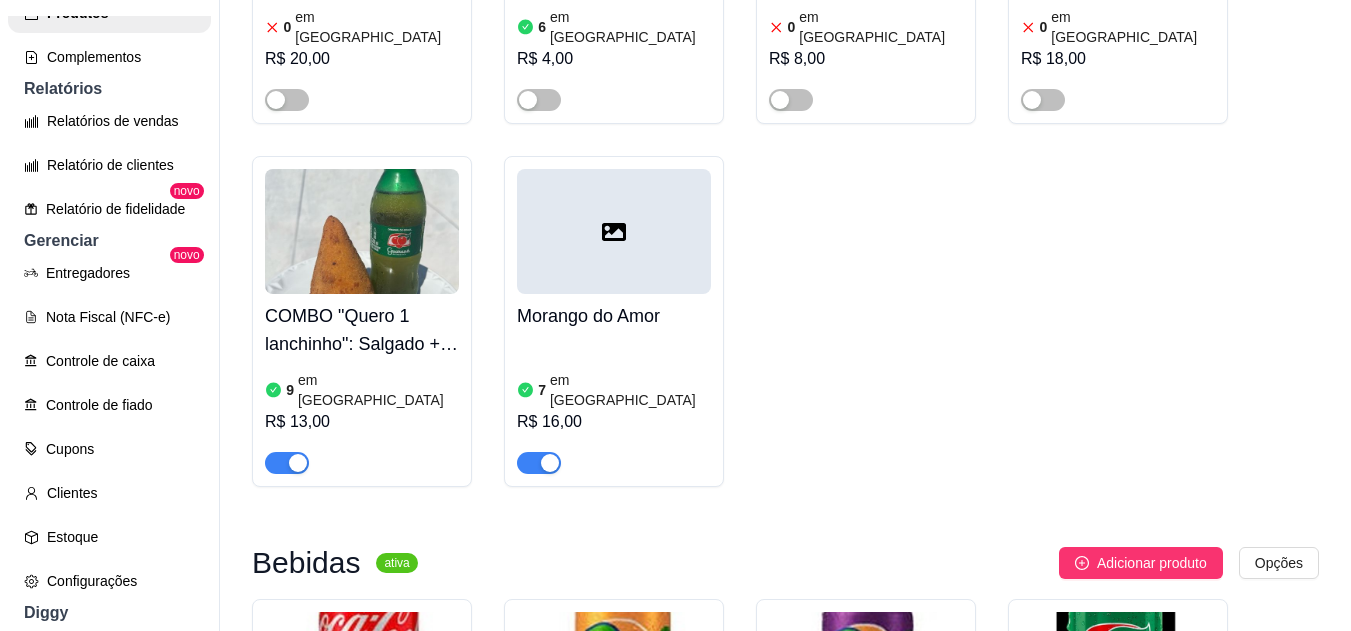 click at bounding box center [298, 463] 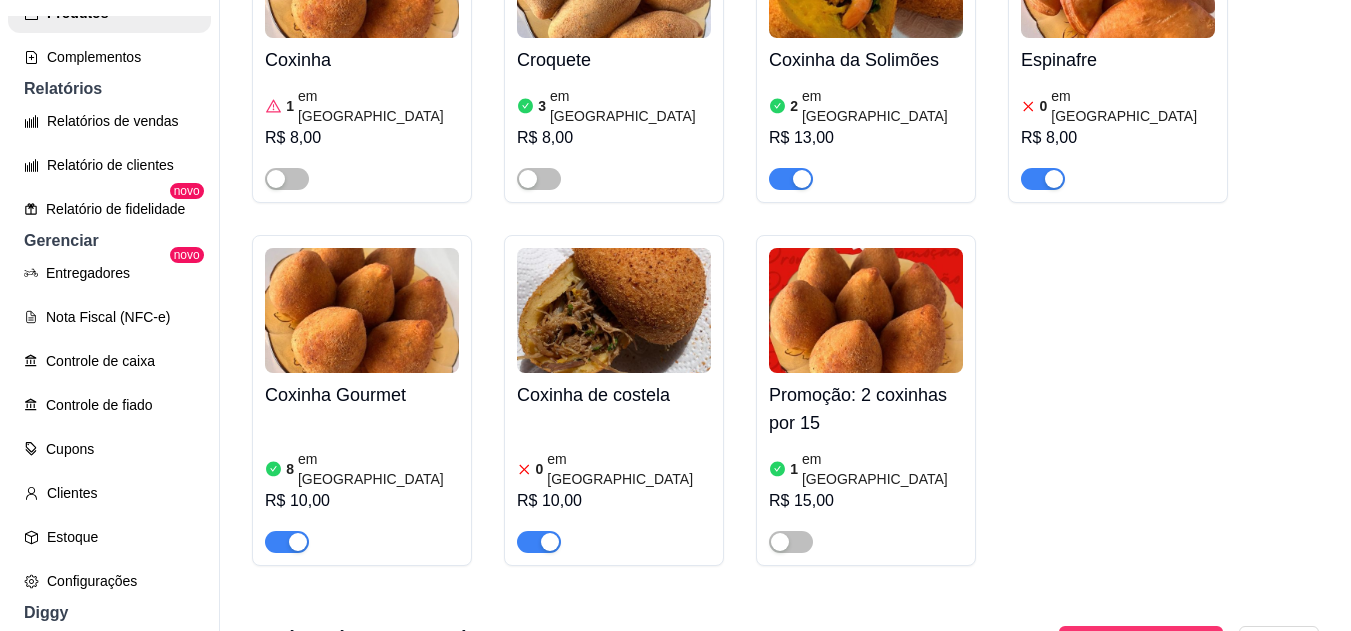 scroll, scrollTop: 326, scrollLeft: 0, axis: vertical 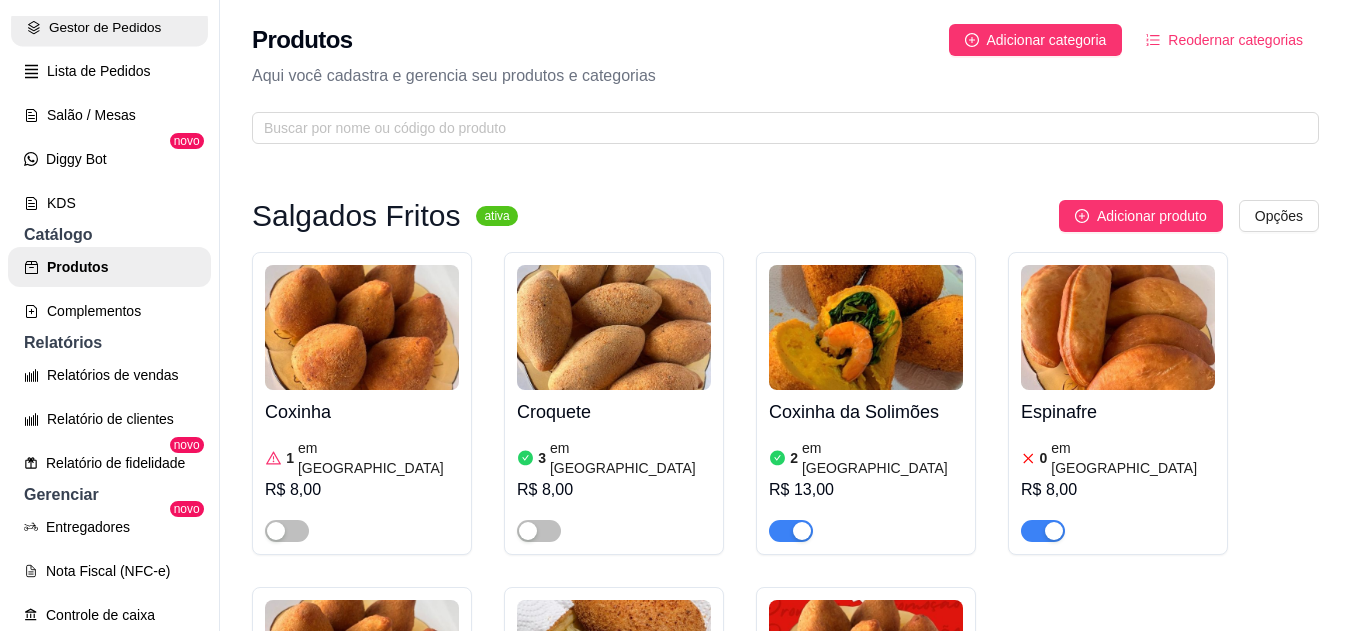 click on "Gestor de Pedidos" at bounding box center [109, 27] 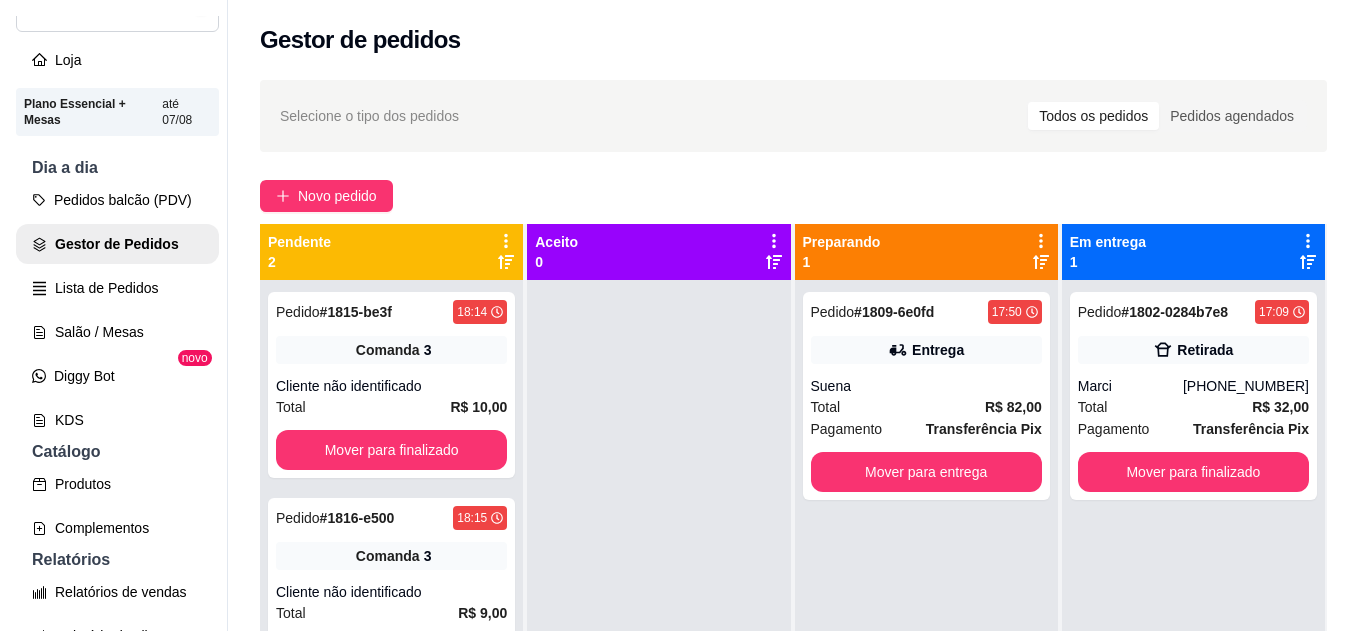 scroll, scrollTop: 100, scrollLeft: 0, axis: vertical 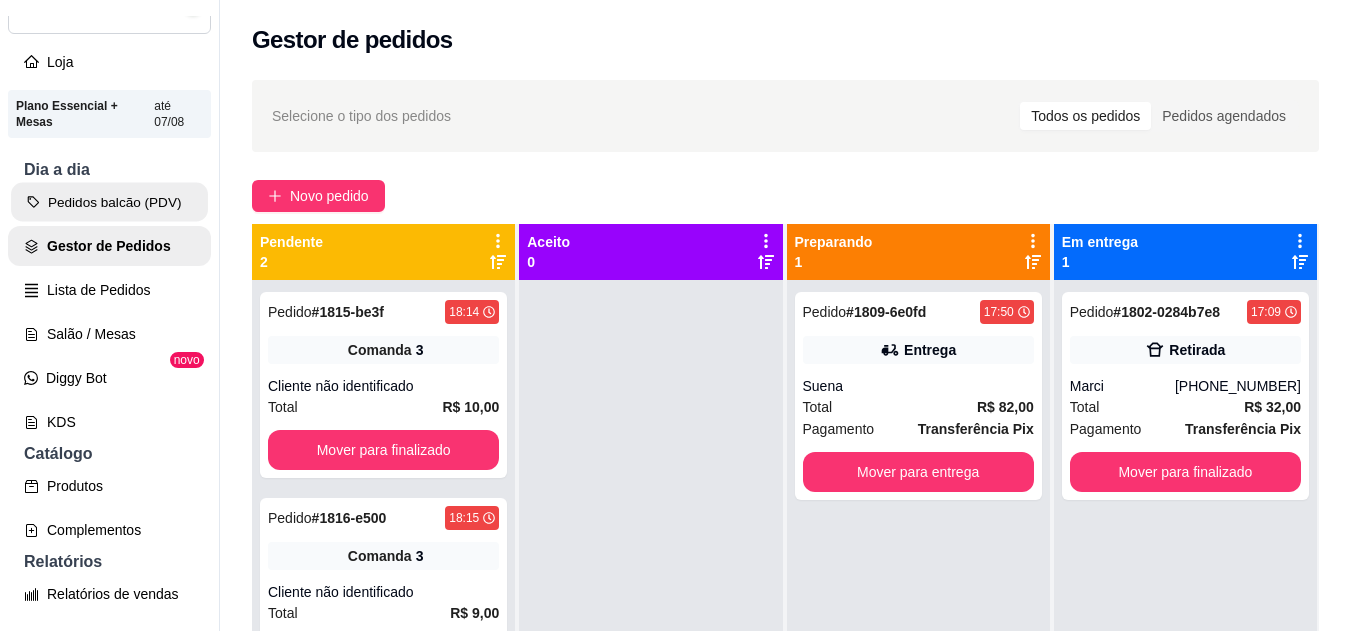 click on "Pedidos balcão (PDV)" at bounding box center [109, 202] 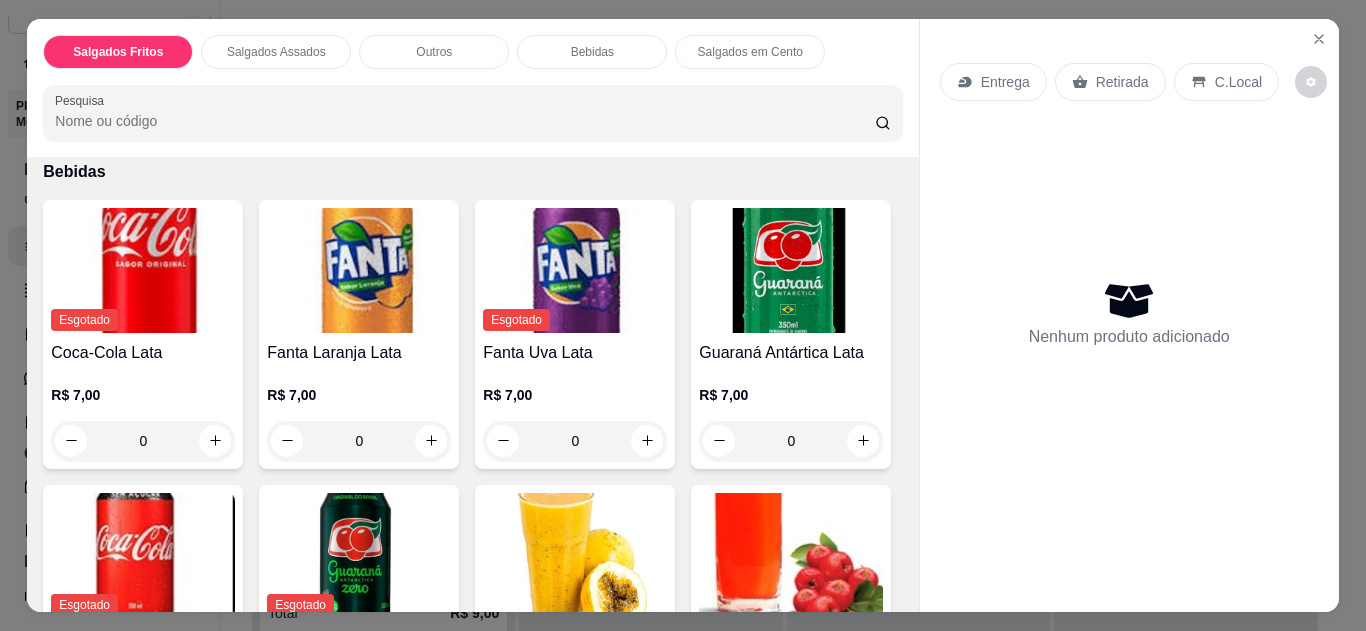 scroll, scrollTop: 1093, scrollLeft: 0, axis: vertical 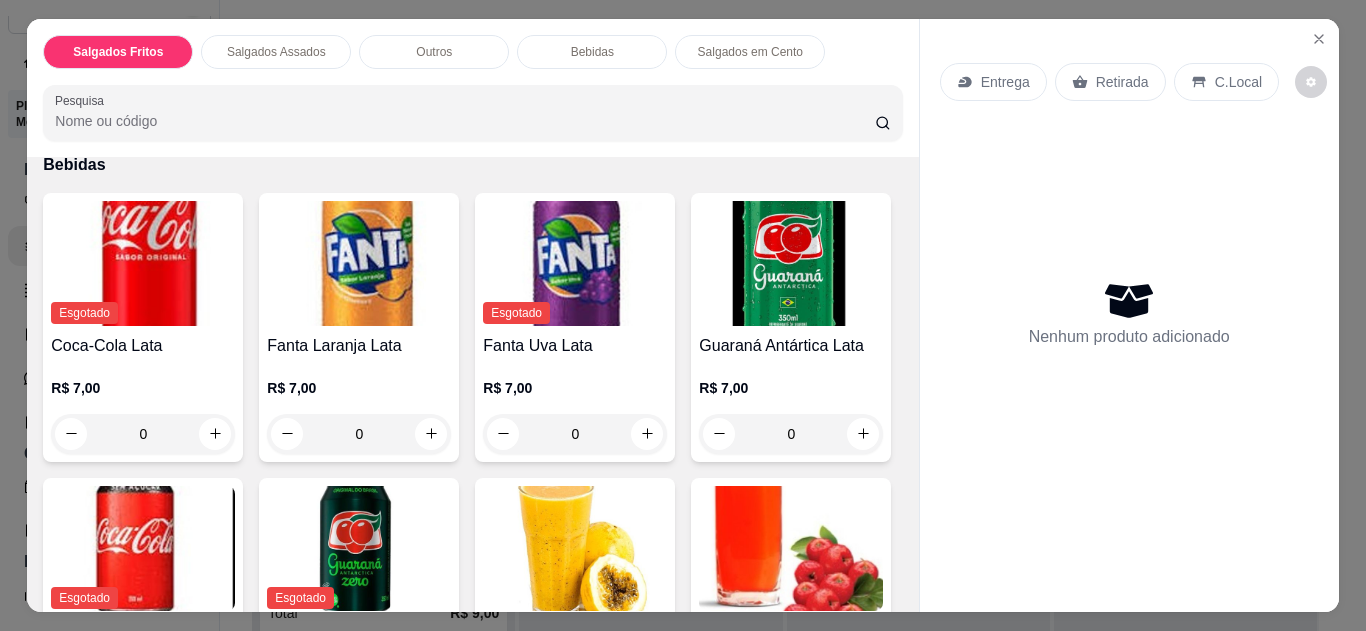 click on "0" at bounding box center [359, 109] 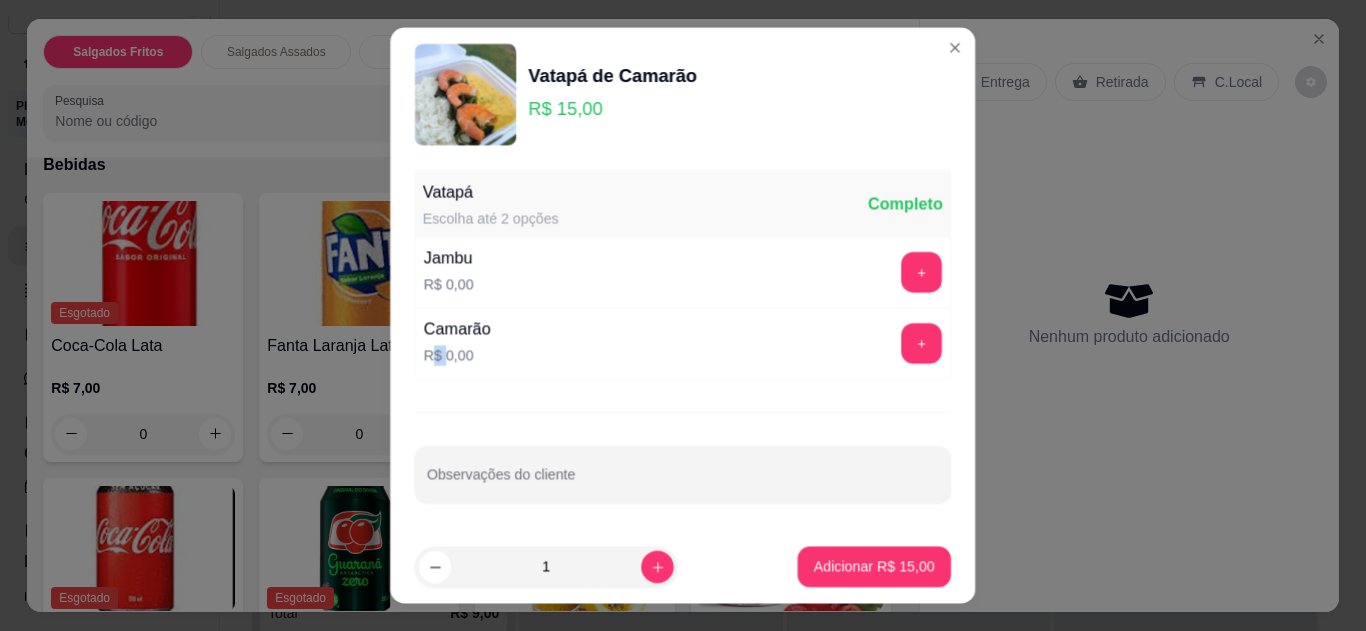 click on "R$ 0,00" at bounding box center (457, 355) 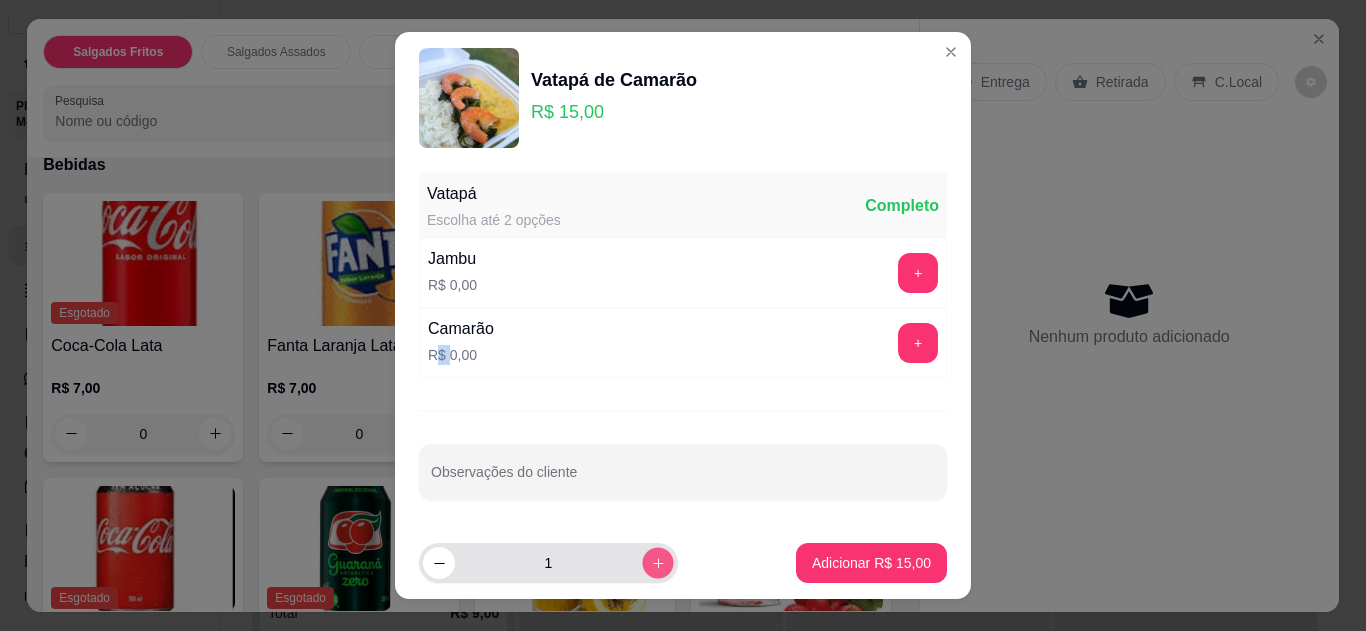 click 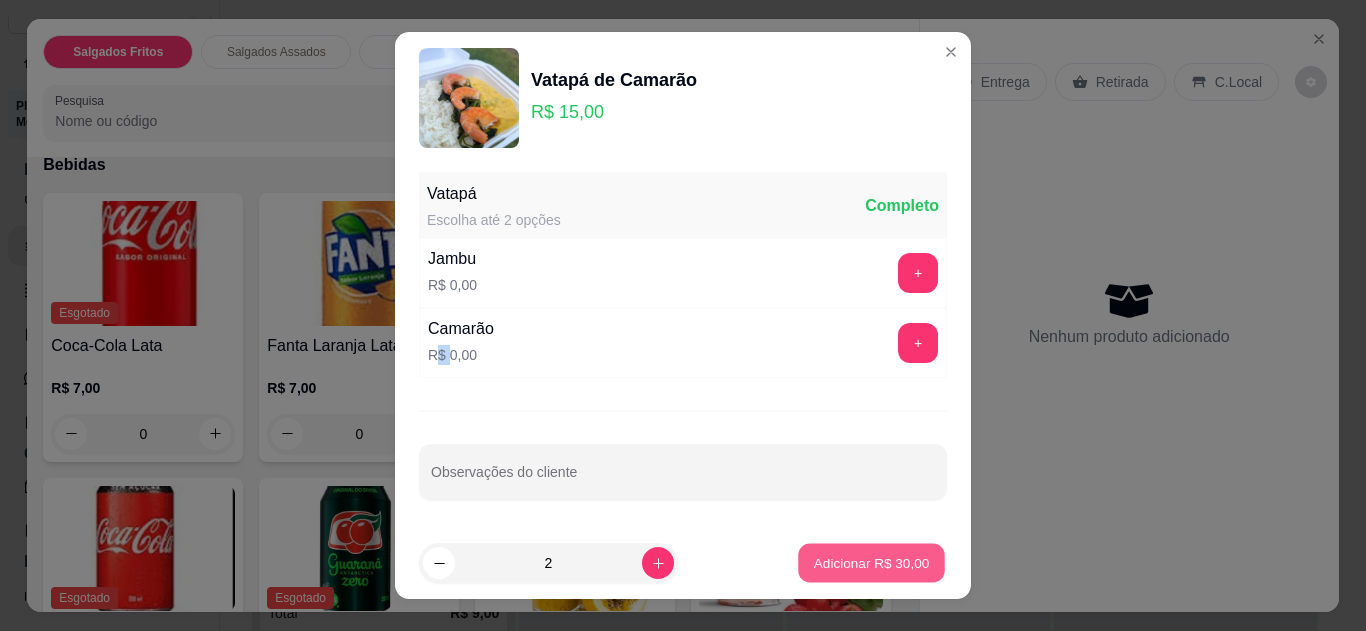 click on "Adicionar   R$ 30,00" at bounding box center (871, 563) 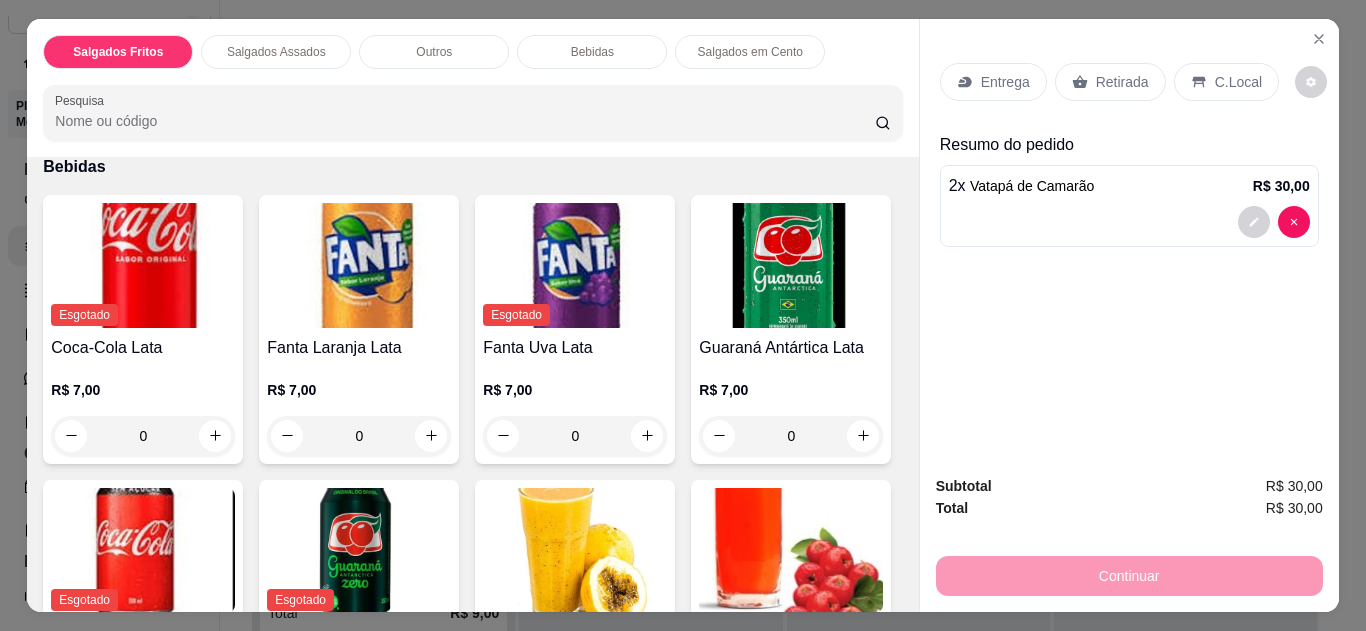 click on "C.Local" at bounding box center (1238, 82) 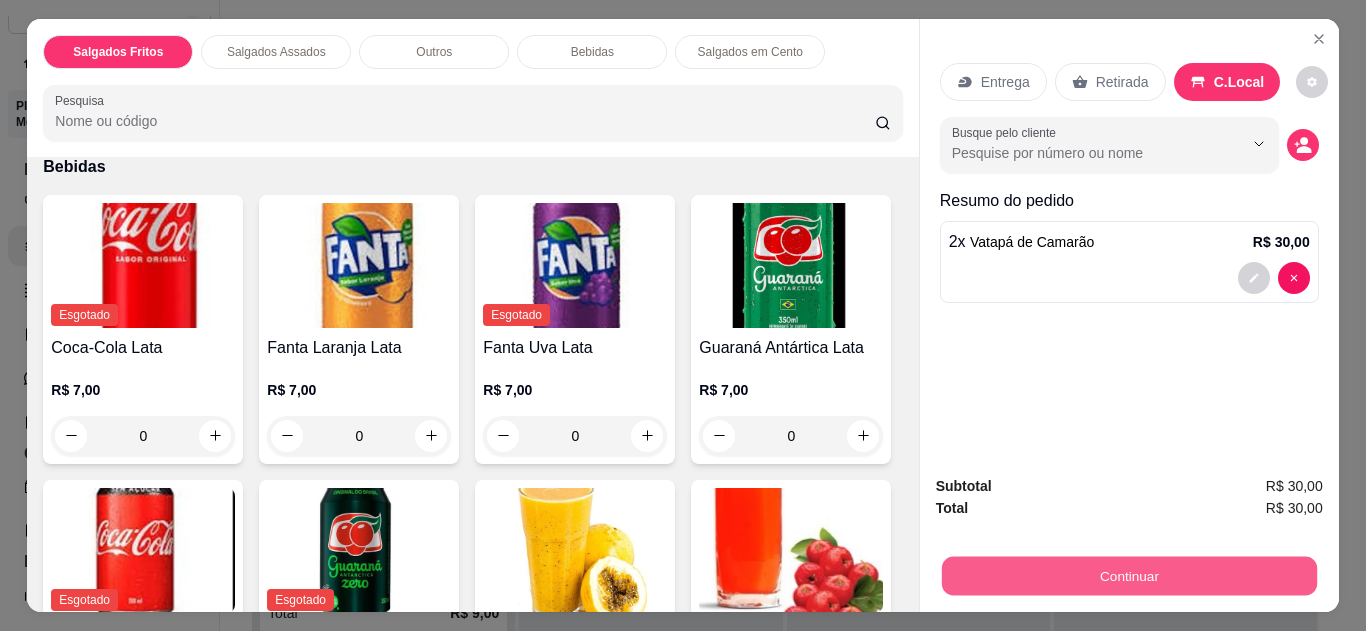 click on "Continuar" at bounding box center (1128, 576) 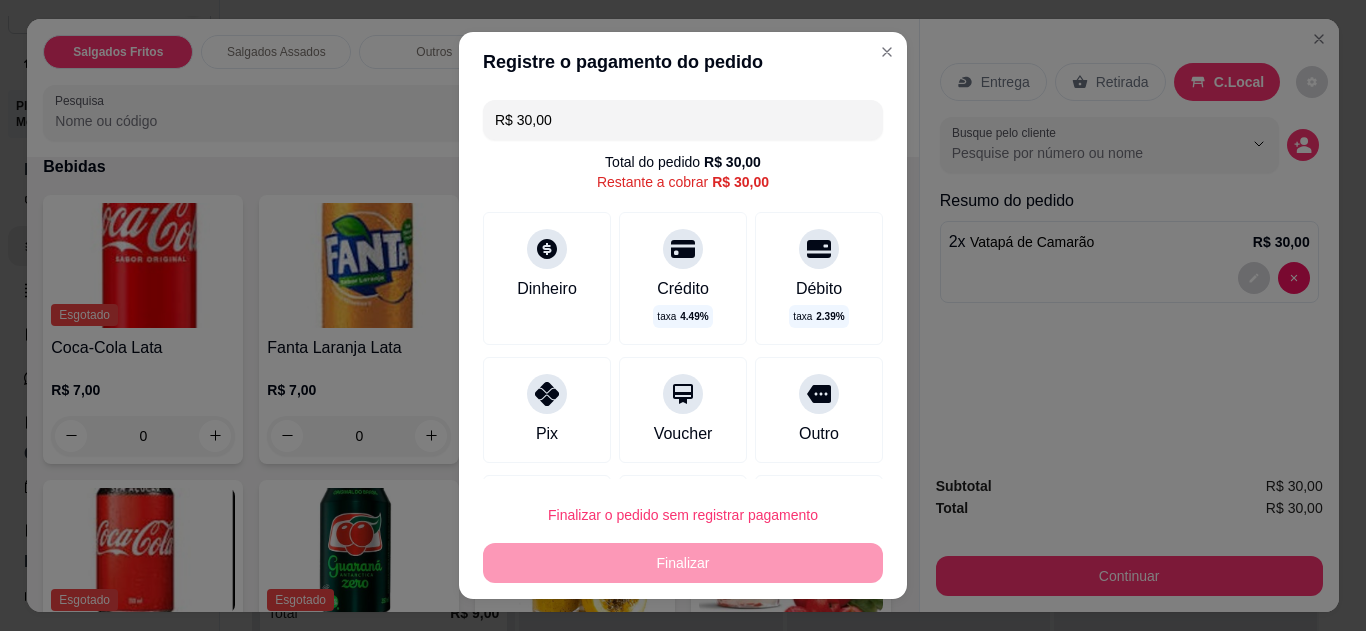 click at bounding box center [547, 394] 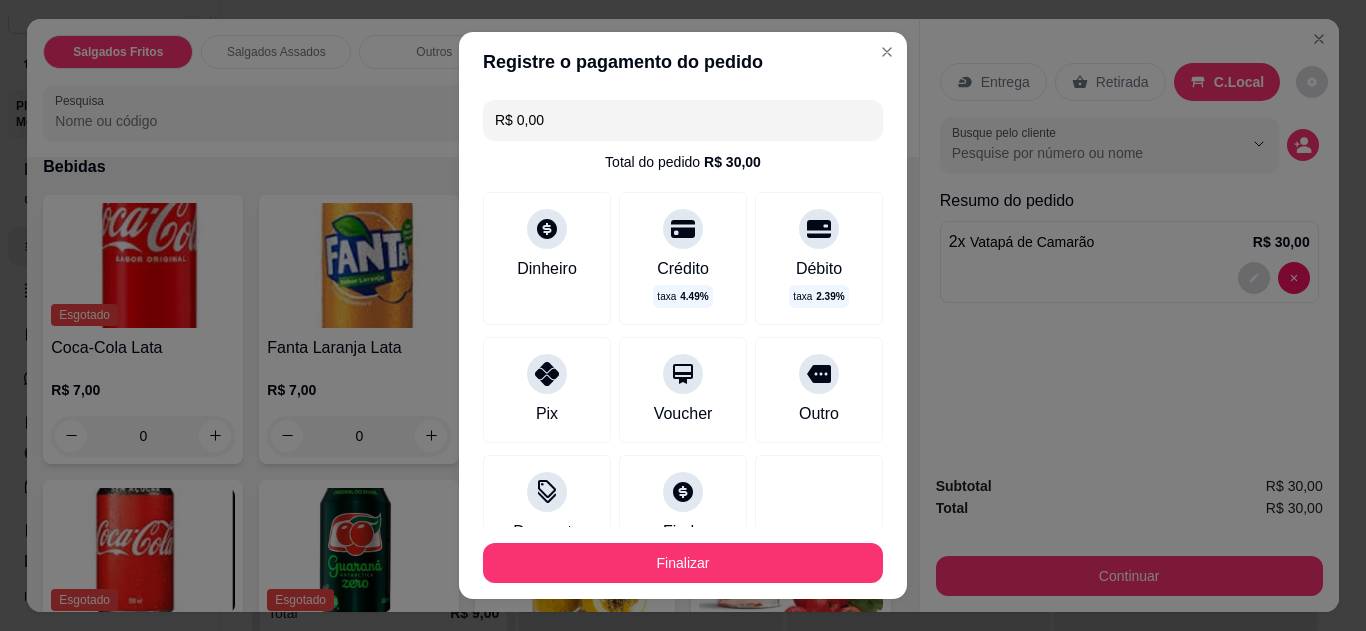 type on "R$ 0,00" 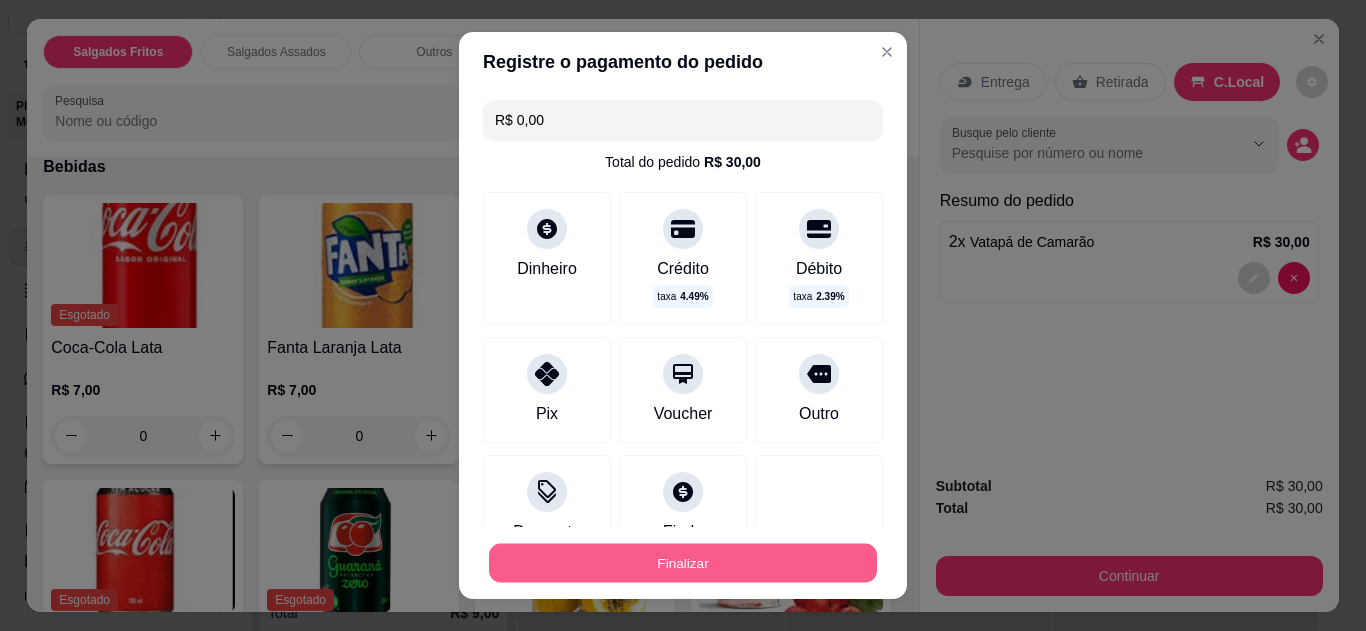 click on "Finalizar" at bounding box center (683, 563) 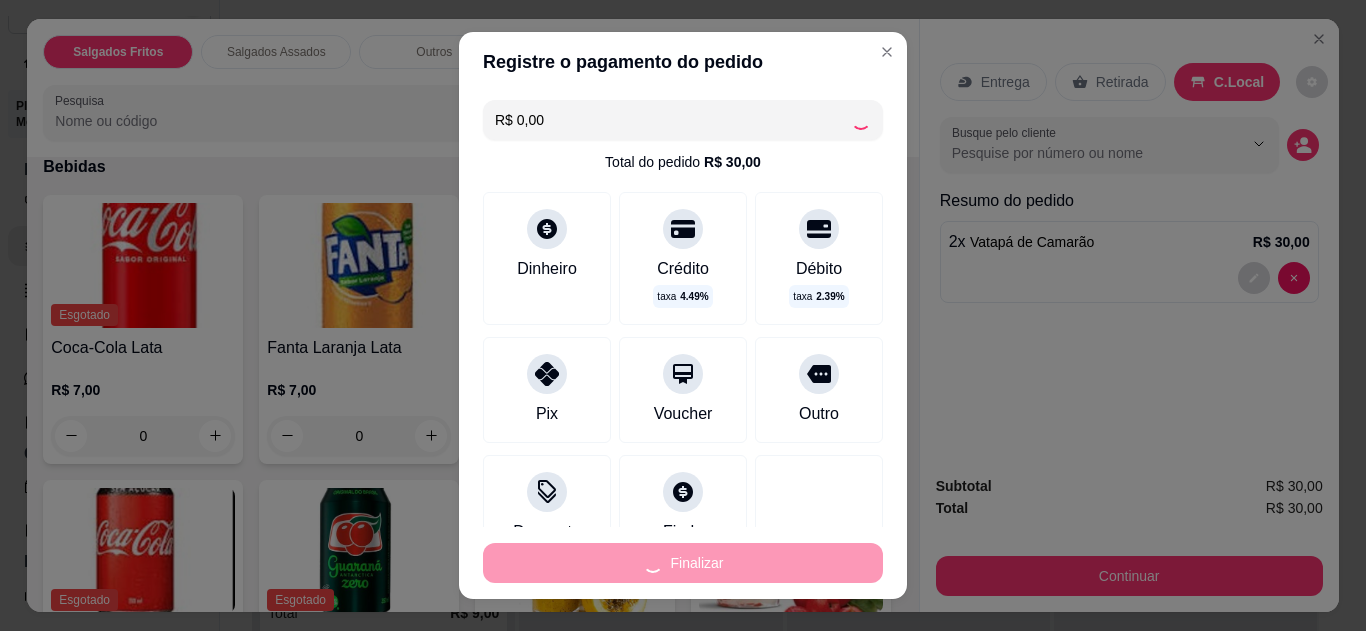 type on "0" 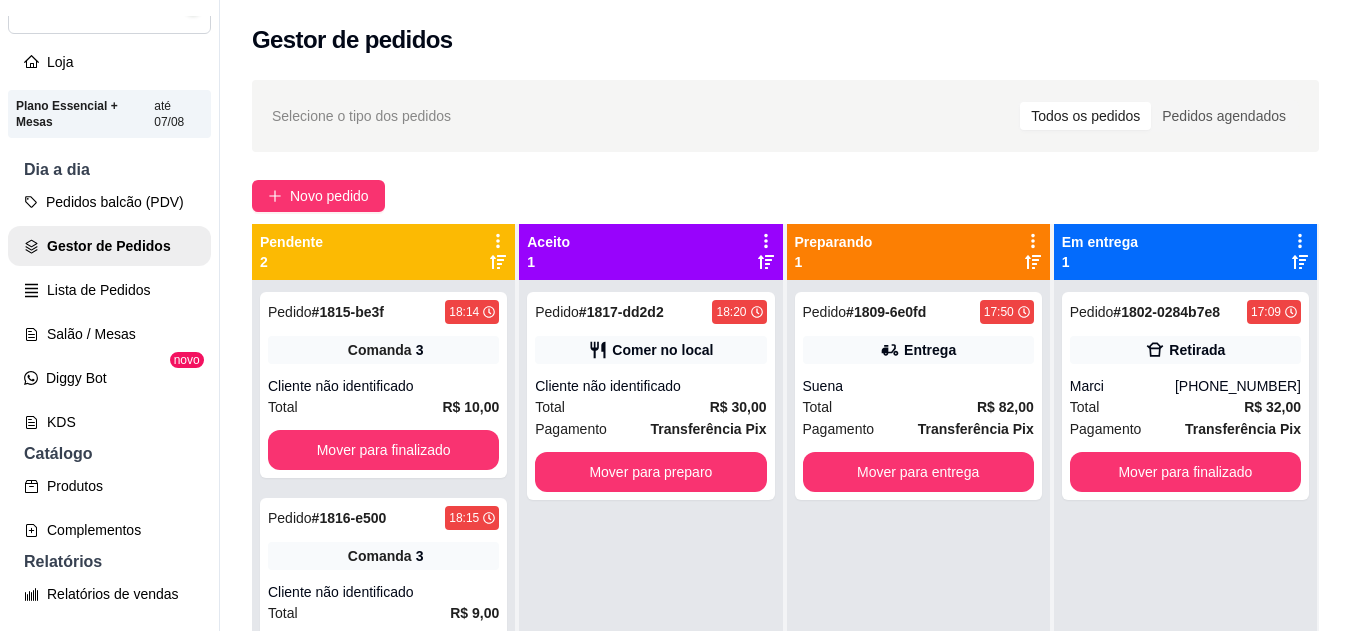 click on "Cliente não identificado" at bounding box center [650, 386] 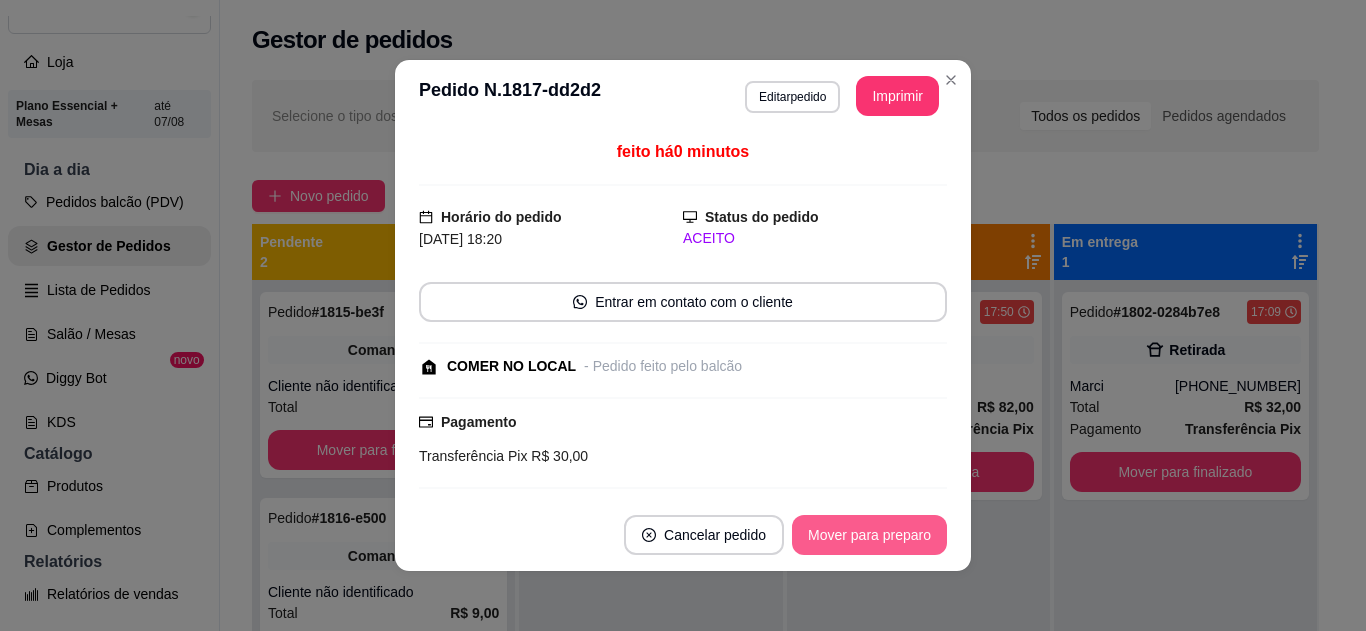 click on "Mover para preparo" at bounding box center (869, 535) 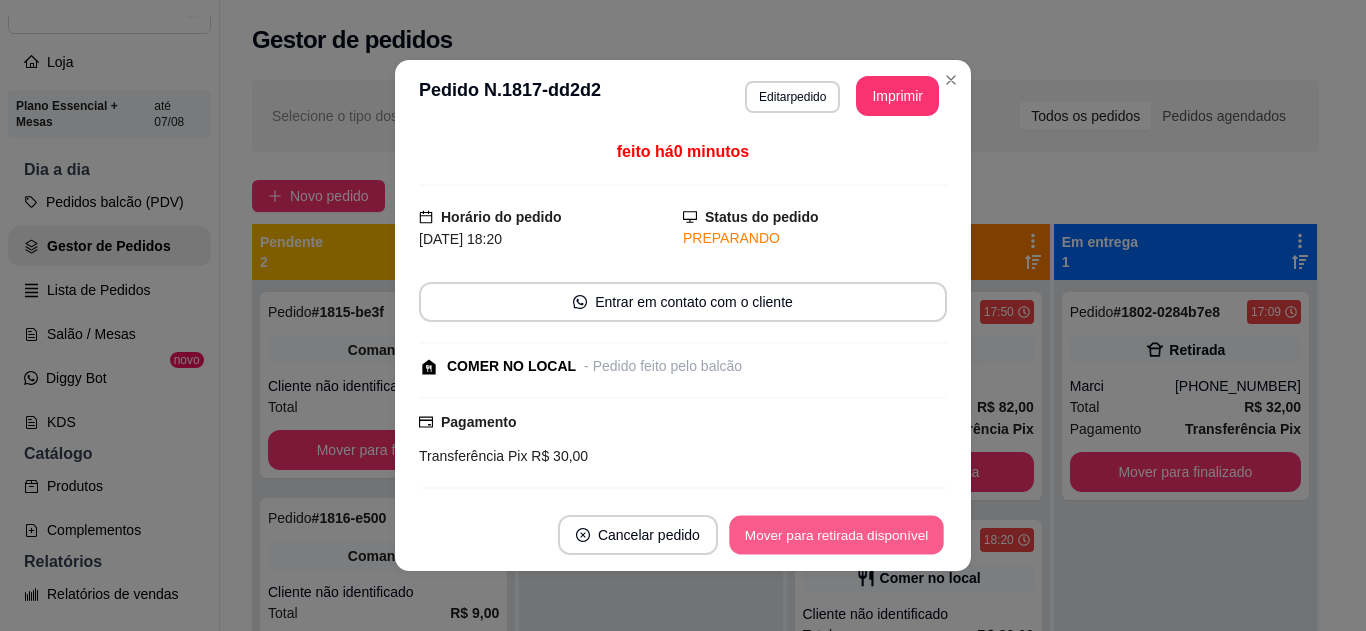 click on "Mover para retirada disponível" at bounding box center (836, 535) 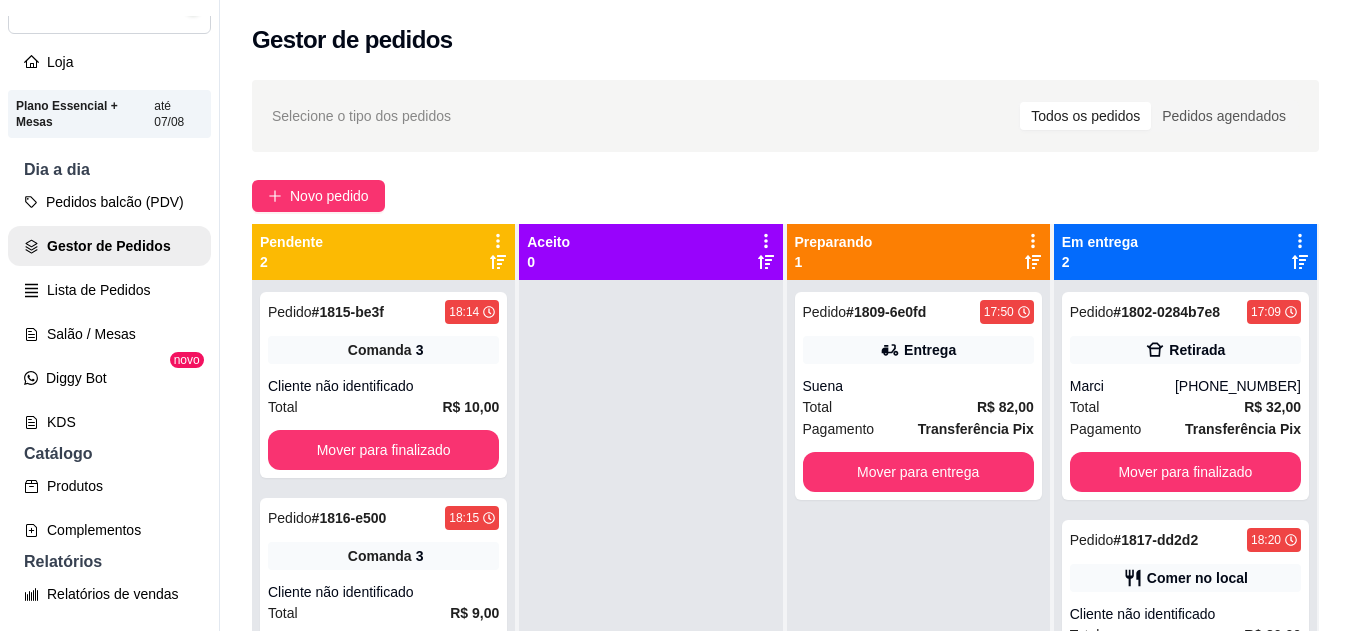 click at bounding box center (204, 5) 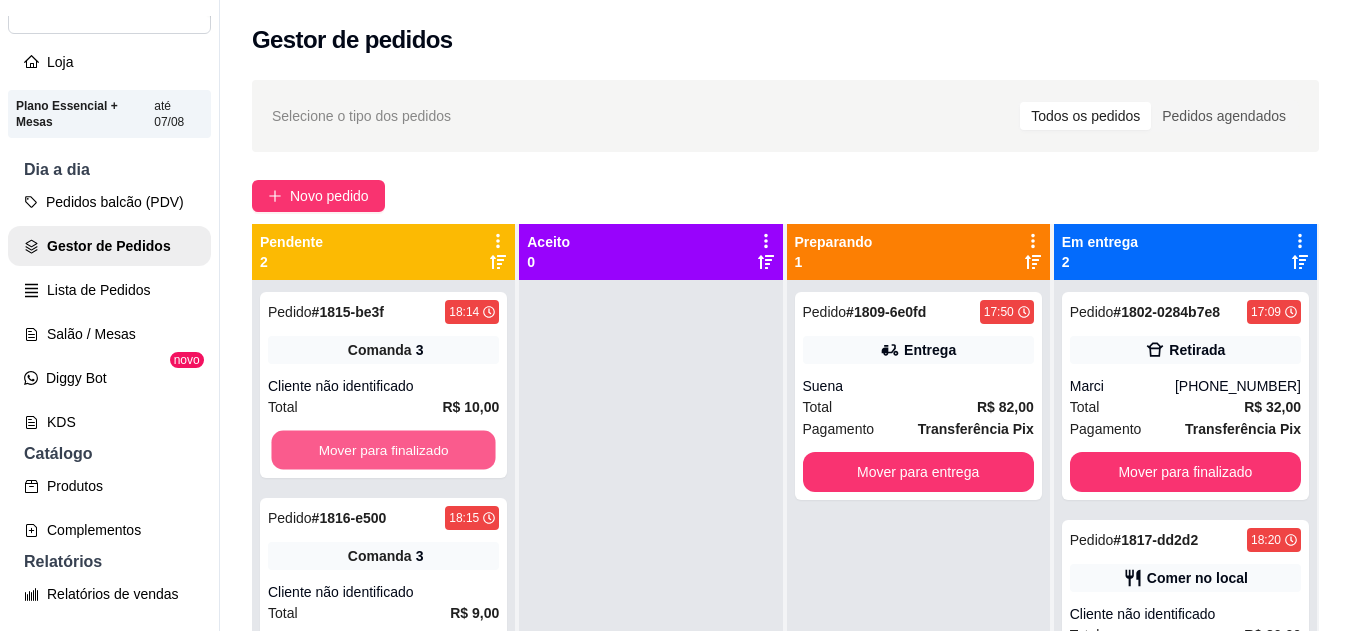 click on "Mover para finalizado" at bounding box center [383, 450] 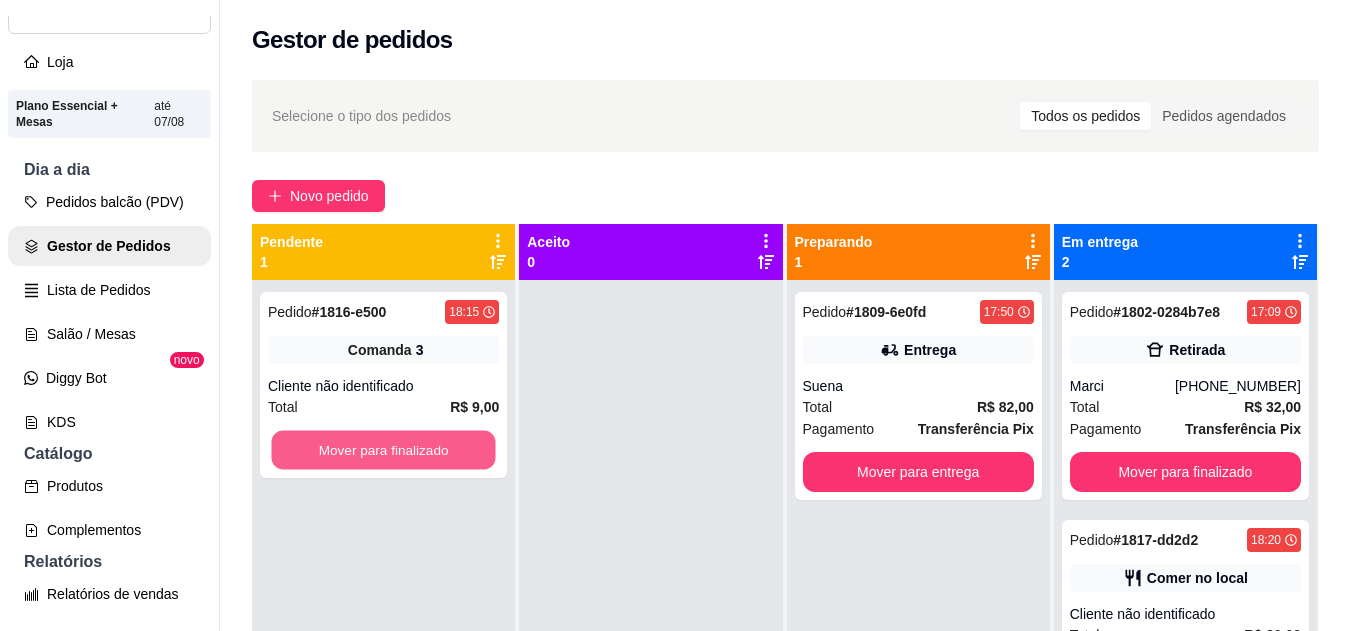 click on "Mover para finalizado" at bounding box center [383, 450] 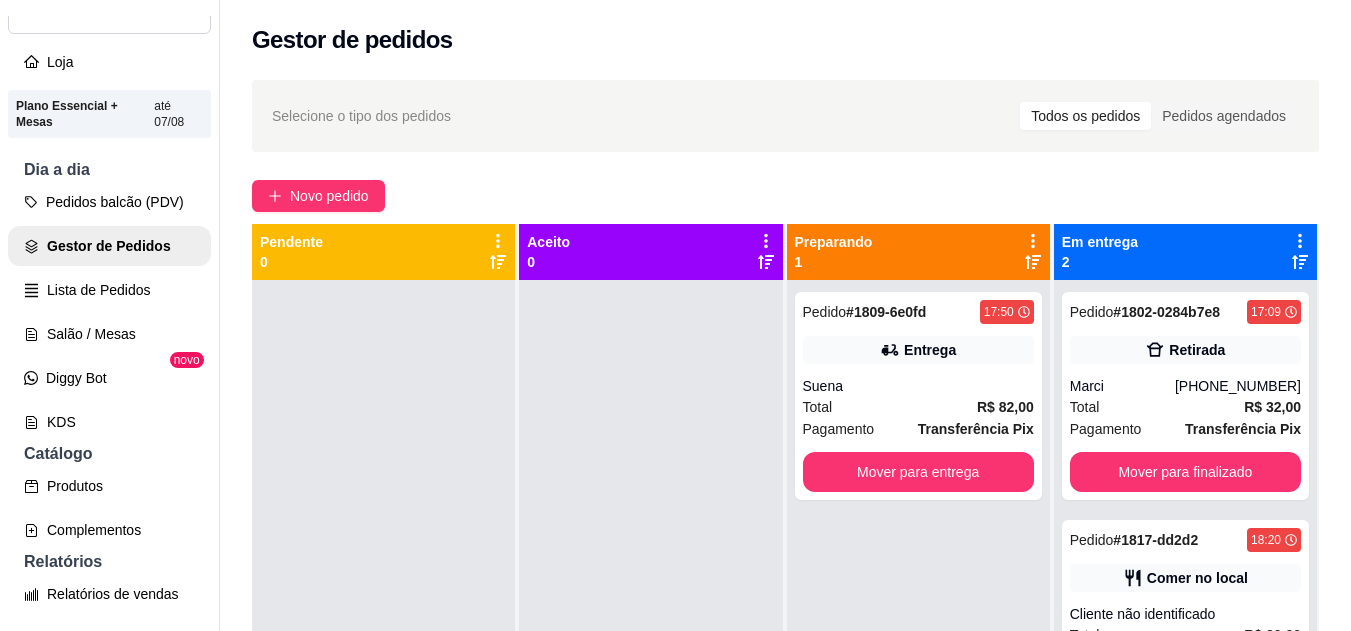 click on "Total R$ 82,00" at bounding box center [918, 407] 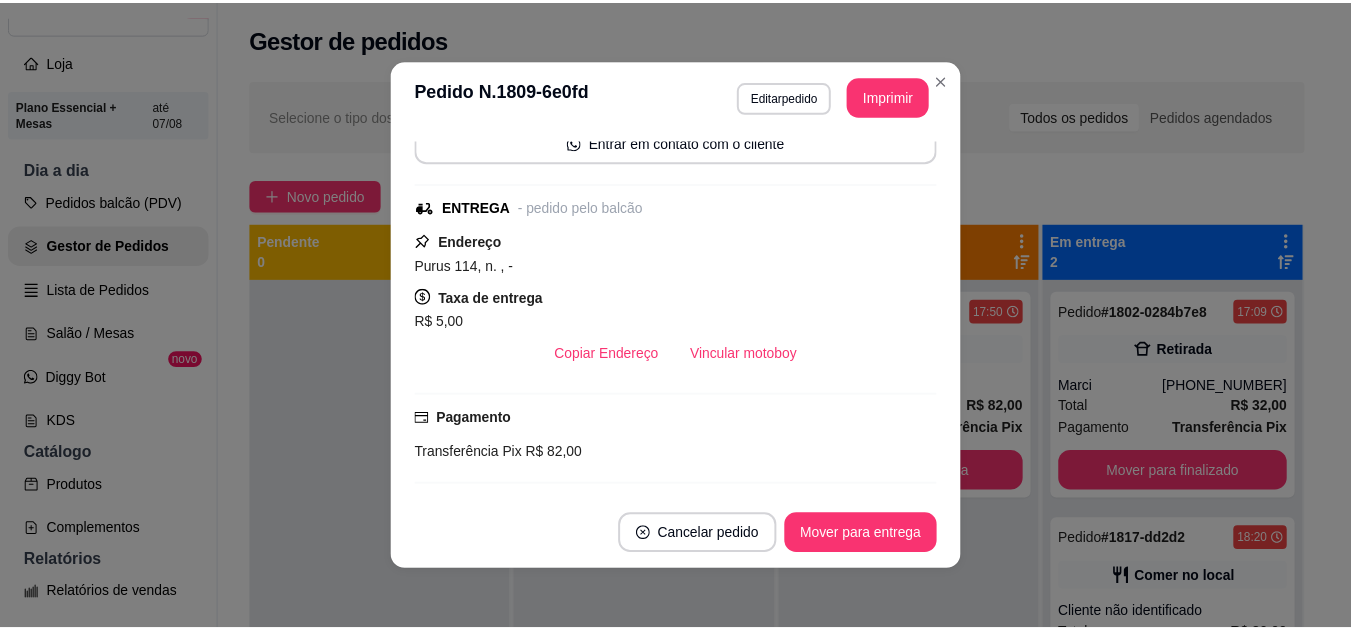 scroll, scrollTop: 207, scrollLeft: 0, axis: vertical 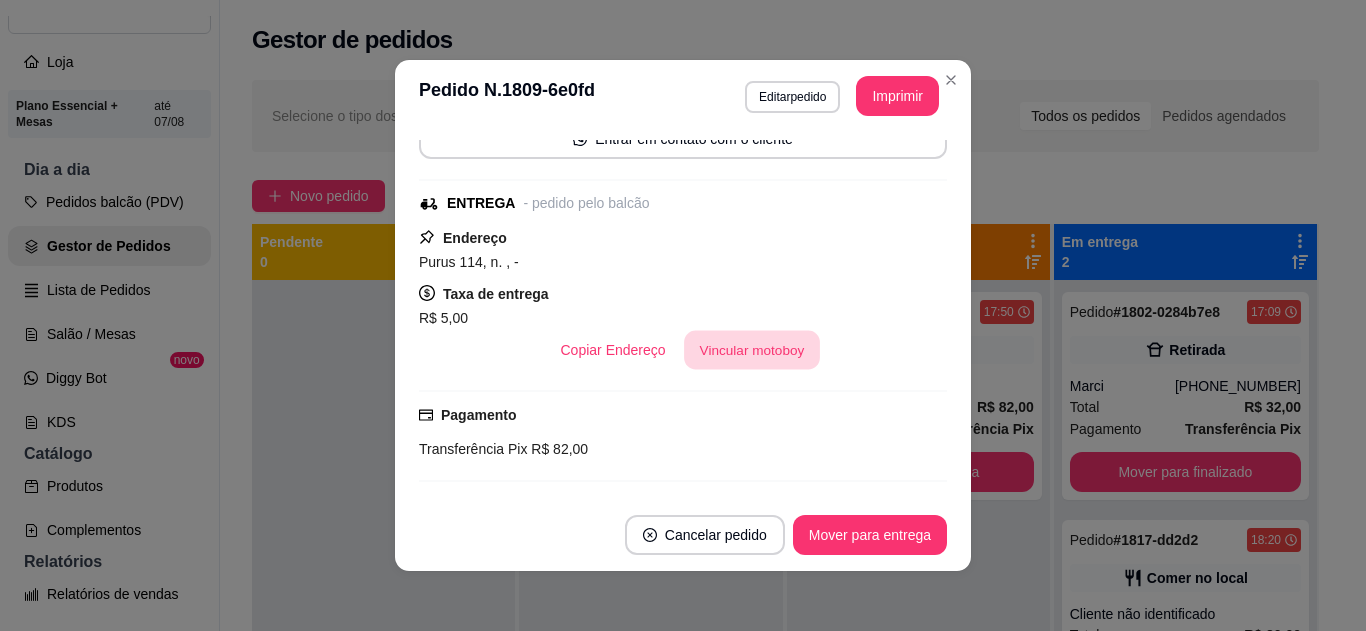 click on "Vincular motoboy" at bounding box center (752, 350) 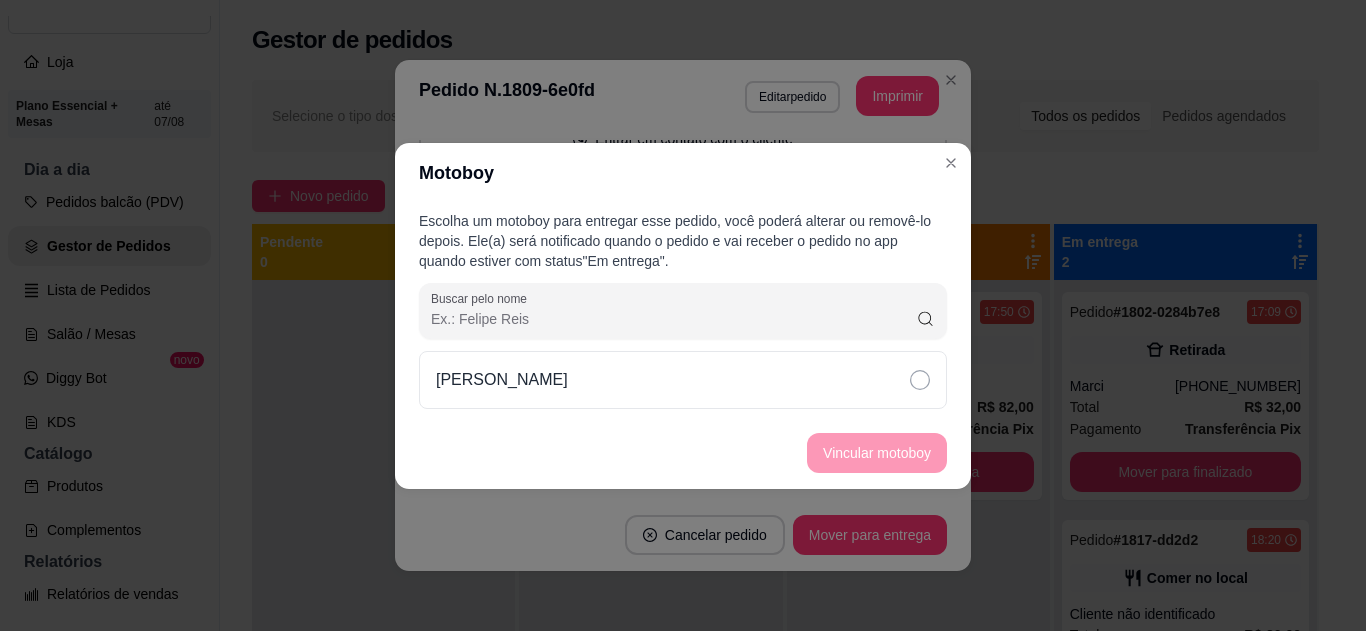 click on "Francisco Bentes" at bounding box center [683, 380] 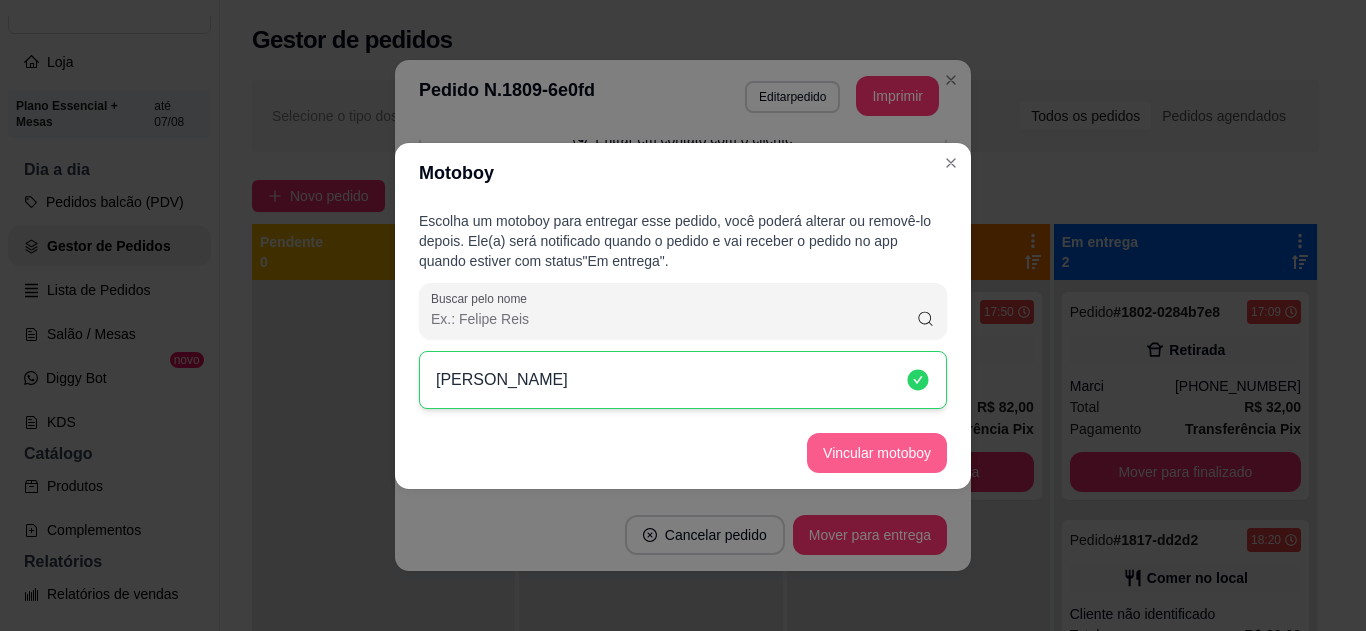 click on "Vincular motoboy" at bounding box center (877, 453) 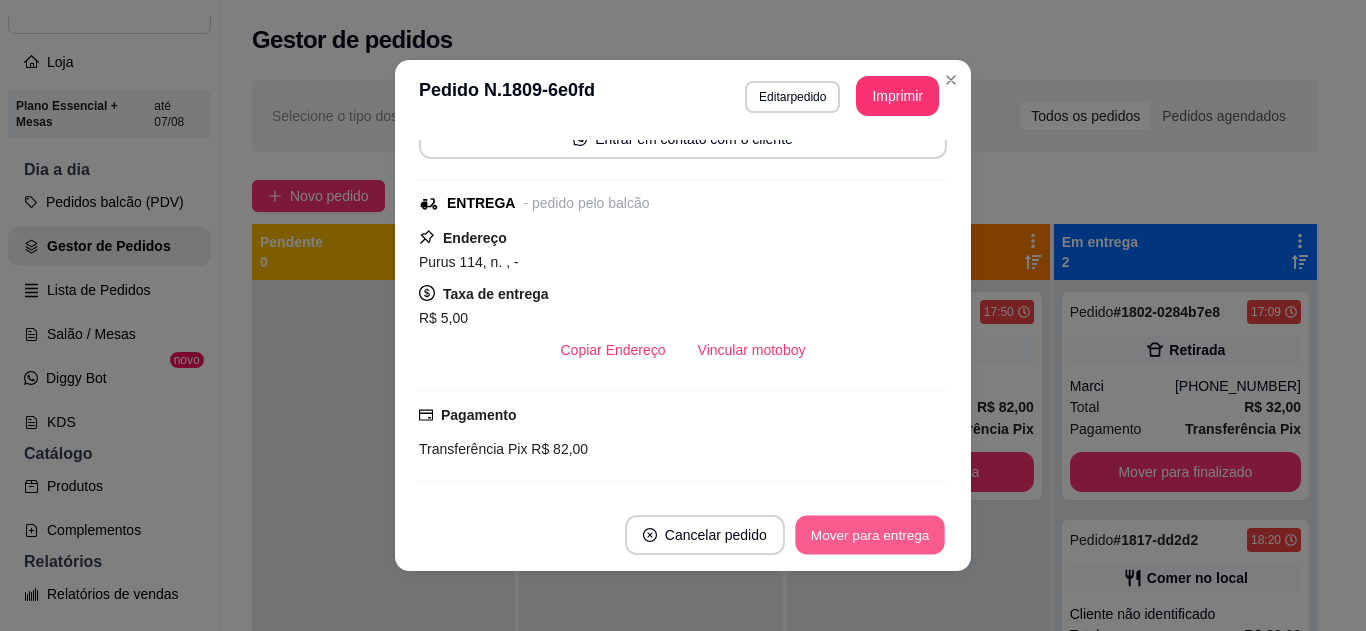 click on "Mover para entrega" at bounding box center (870, 535) 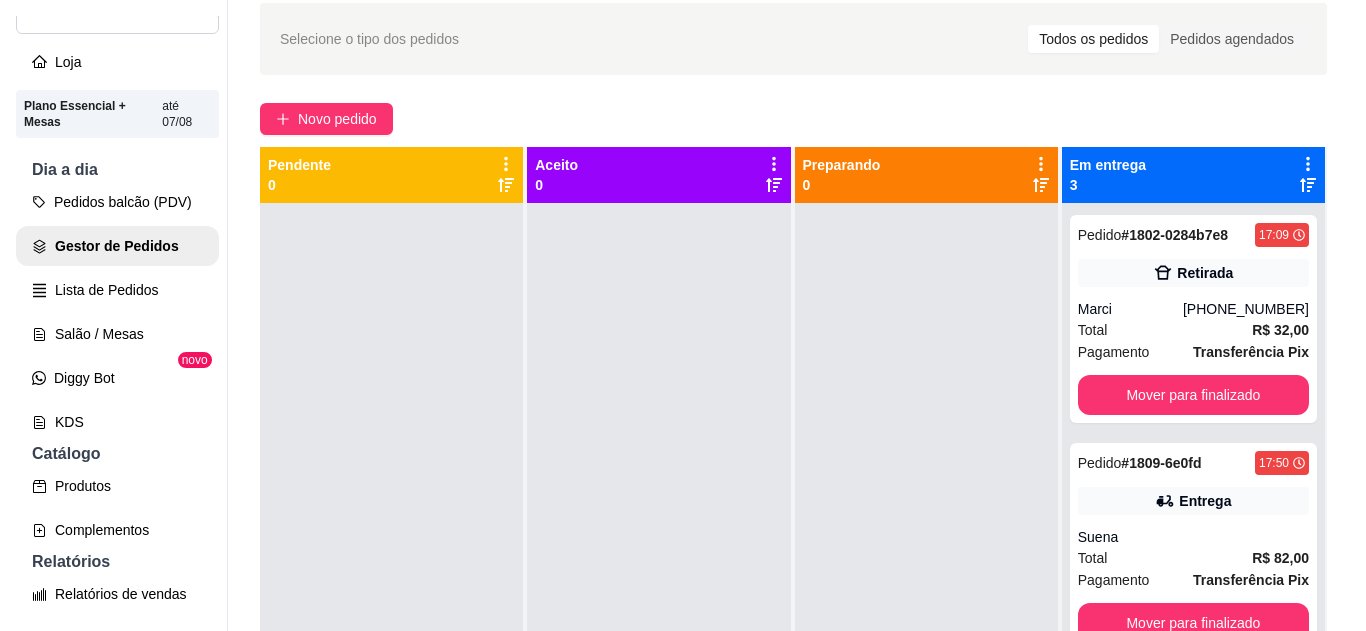 scroll, scrollTop: 0, scrollLeft: 0, axis: both 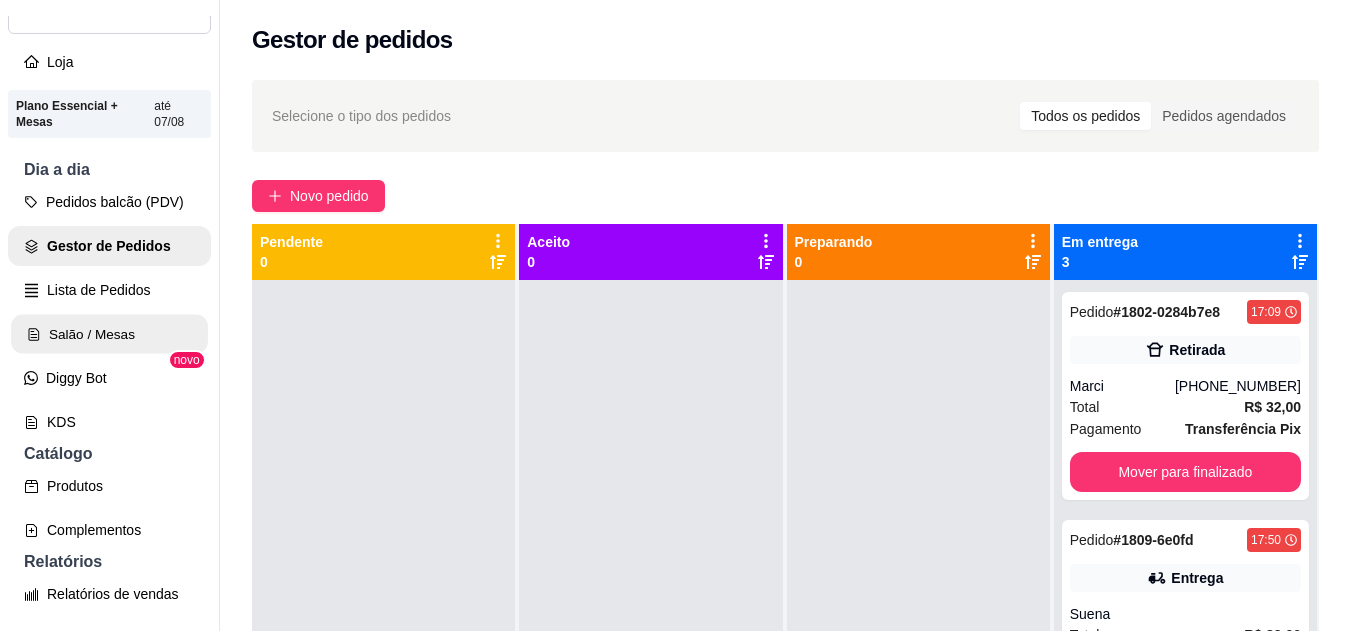 click on "Salão / Mesas" at bounding box center (109, 334) 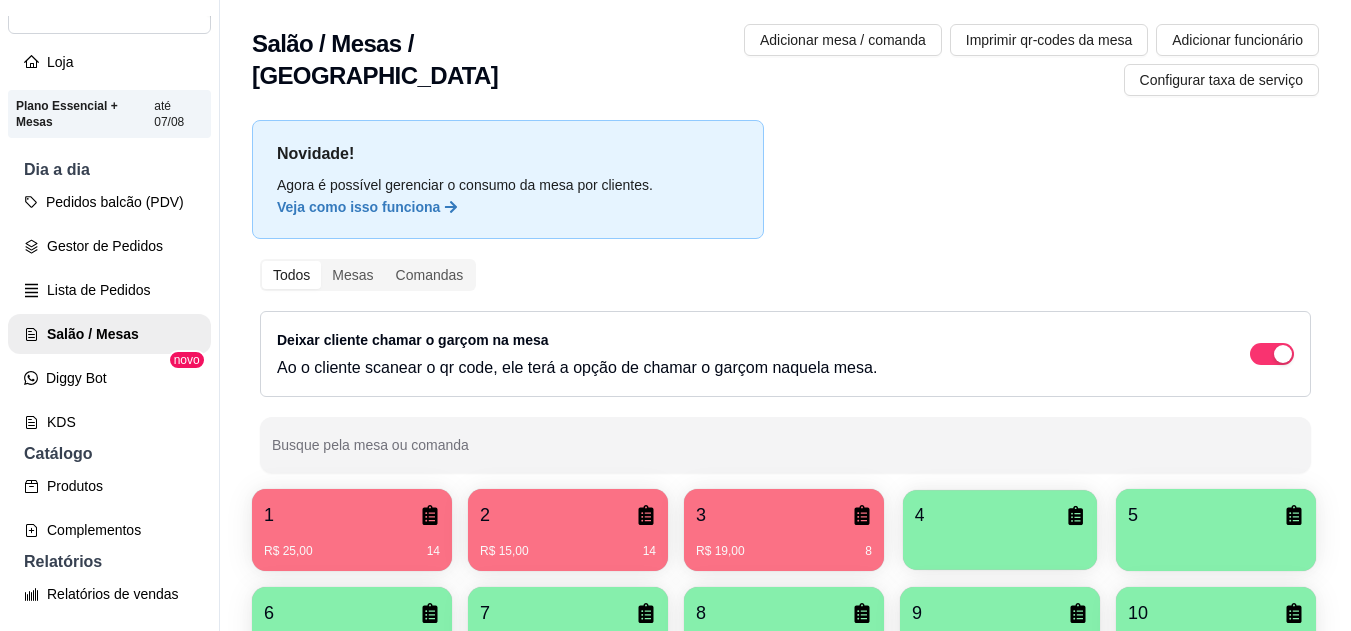 click at bounding box center [1000, 543] 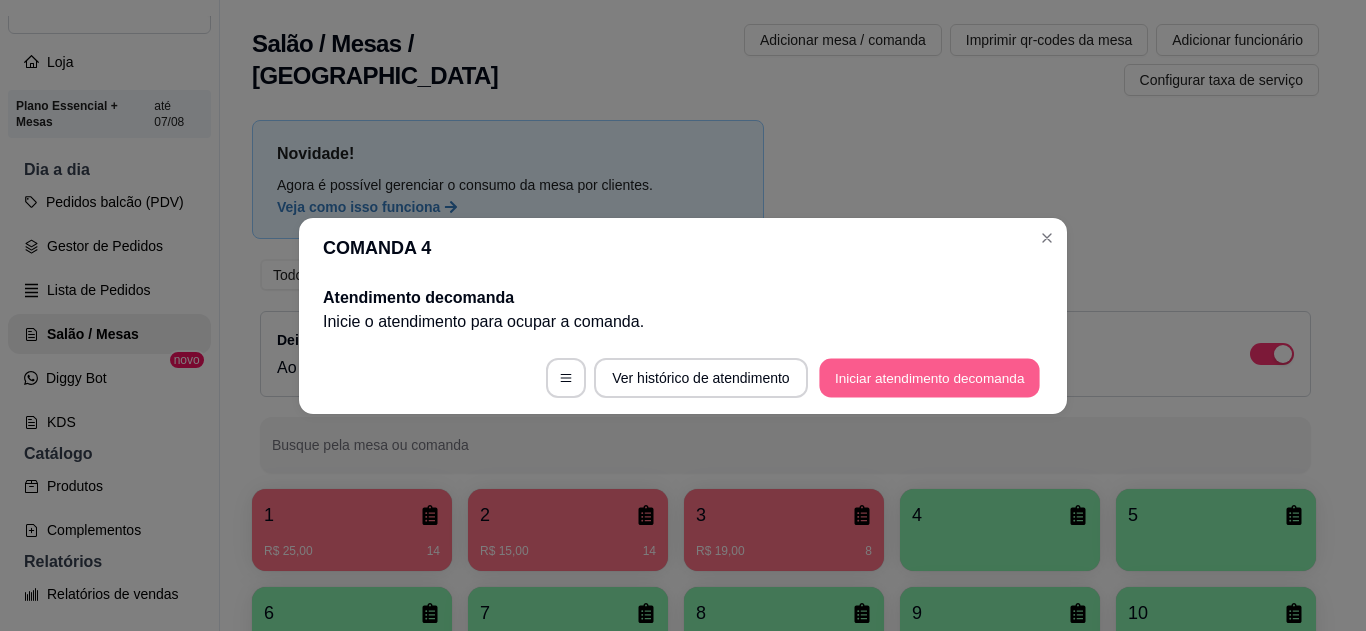 click on "Iniciar atendimento de  comanda" at bounding box center (929, 377) 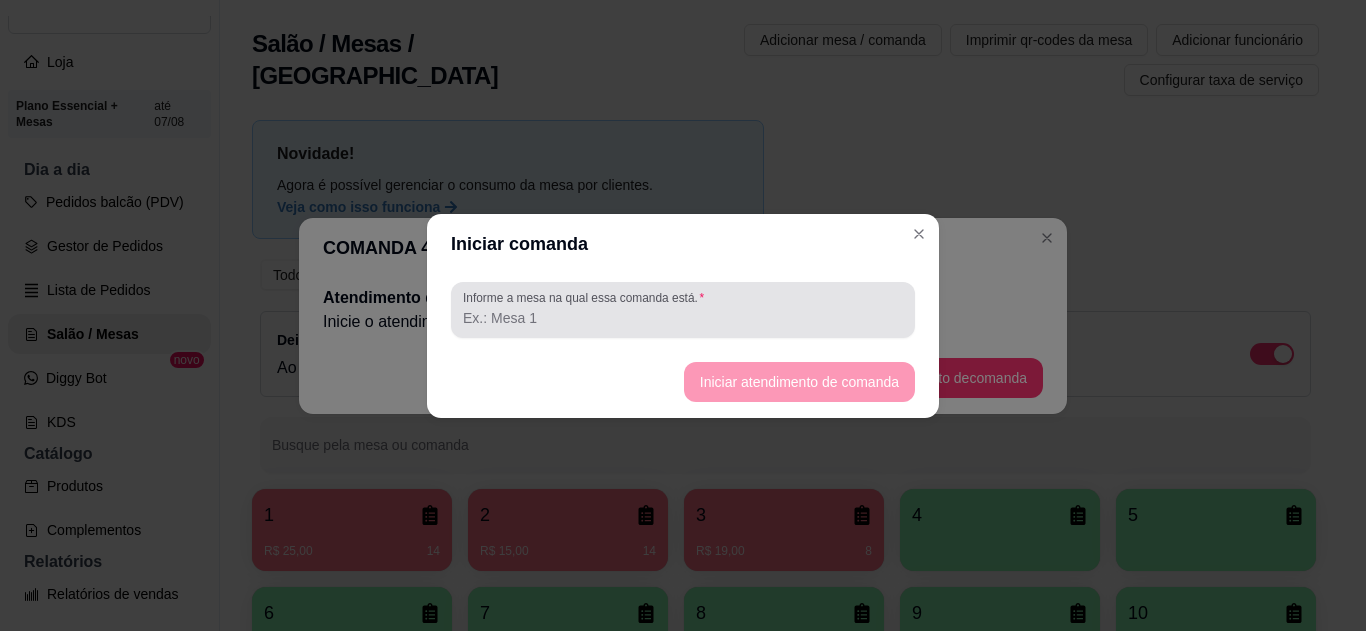 click on "Informe a mesa na qual essa comanda está." at bounding box center (683, 318) 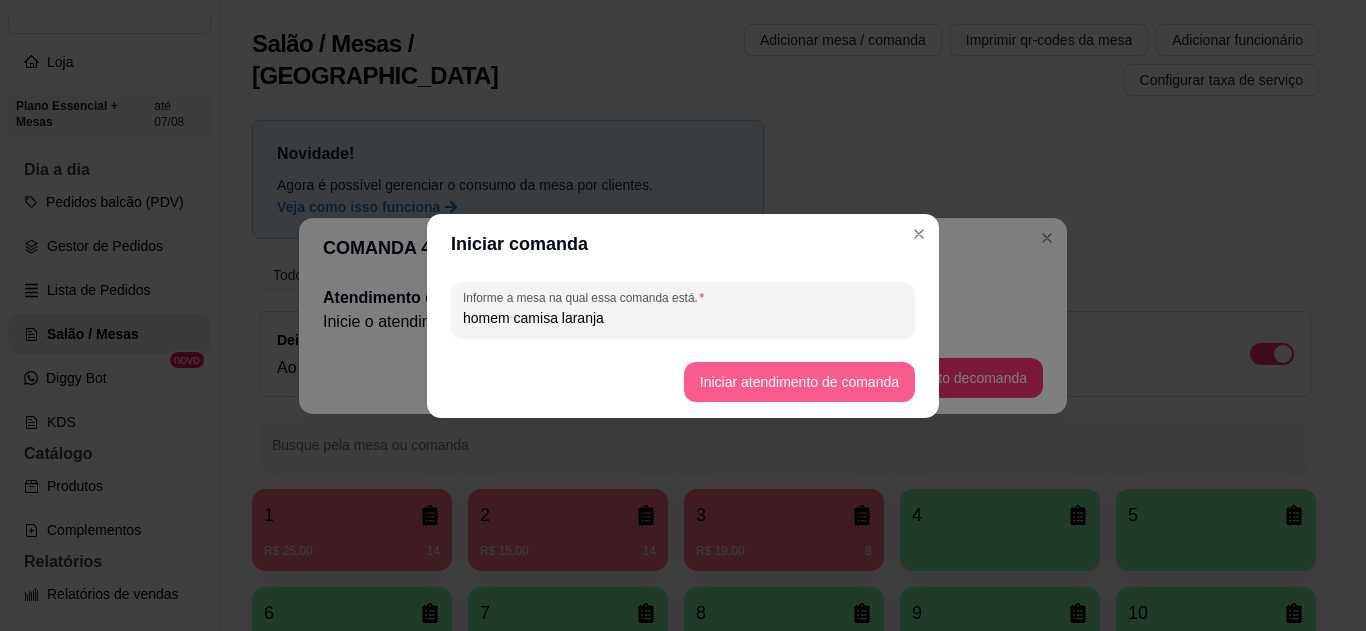 type on "homem camisa laranja" 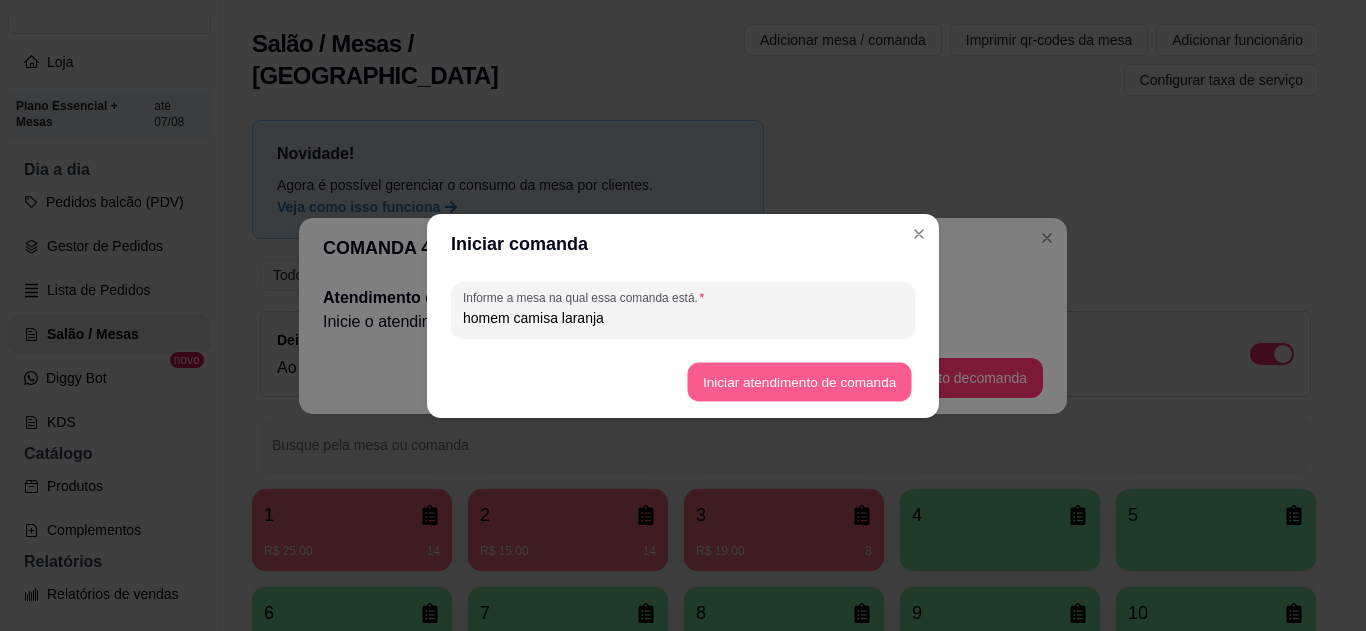 click on "Iniciar atendimento de comanda" at bounding box center [799, 381] 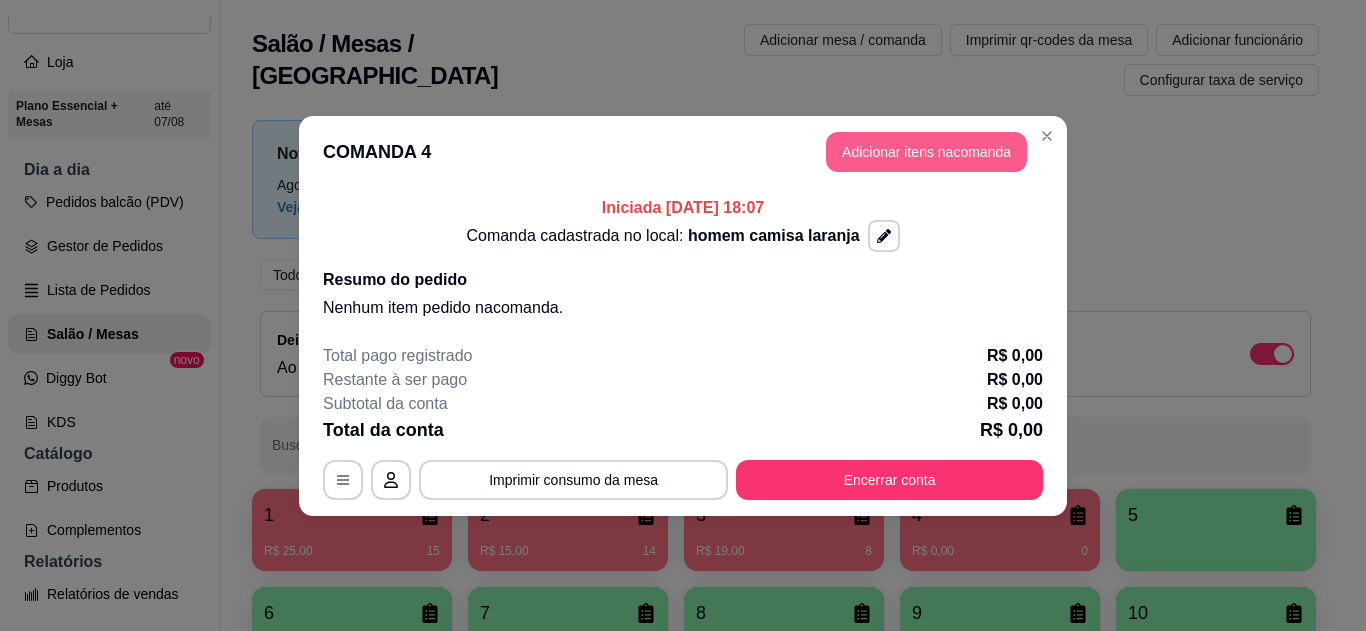 click on "Adicionar itens na  comanda" at bounding box center [926, 152] 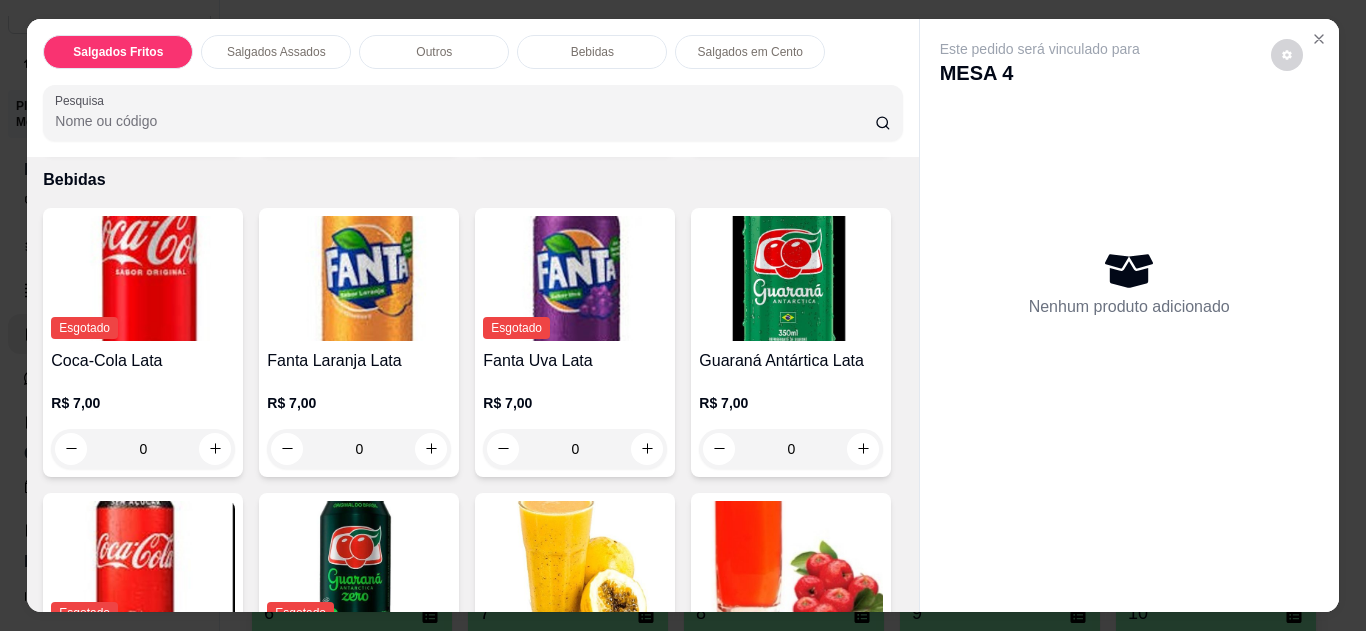 scroll, scrollTop: 975, scrollLeft: 0, axis: vertical 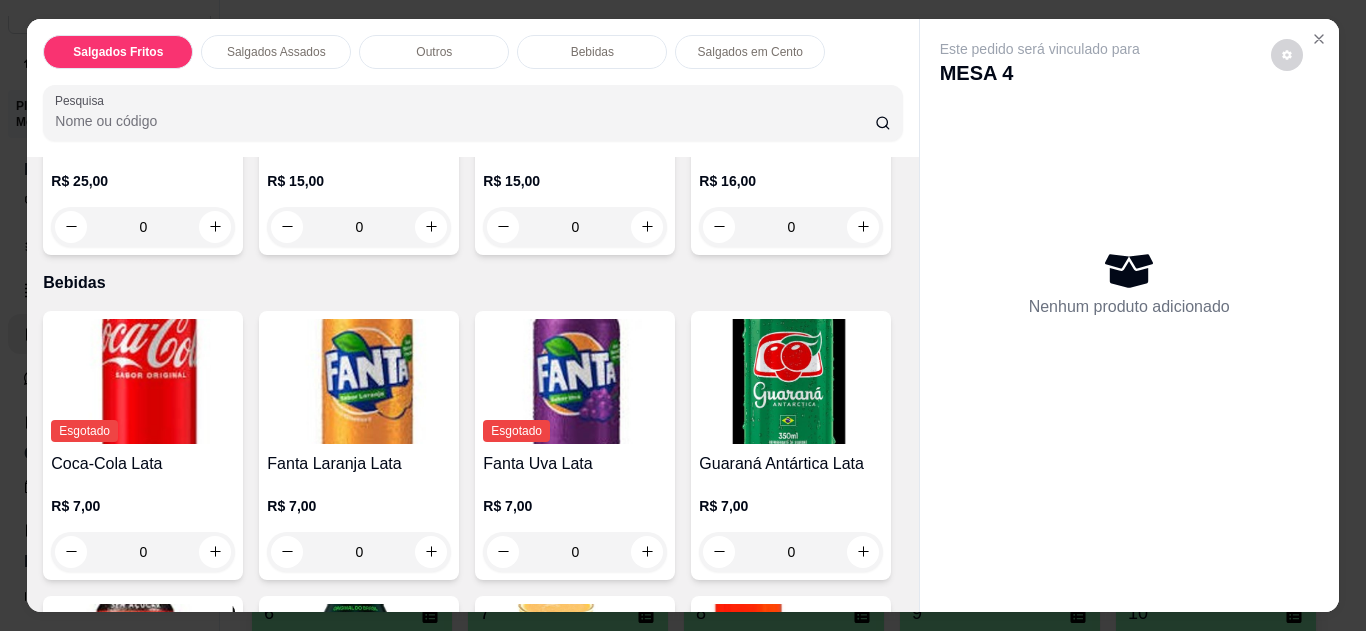 click on "0" at bounding box center (143, 227) 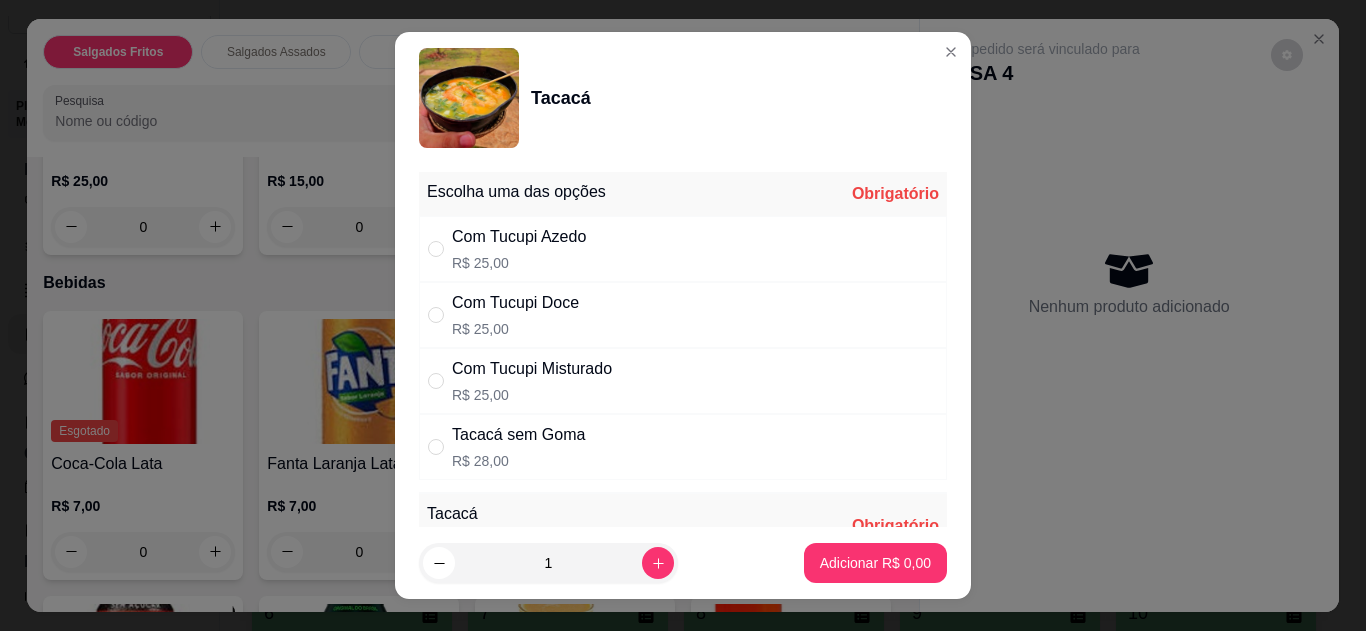 click on "Com Tucupi Misturado  R$ 25,00" at bounding box center [683, 381] 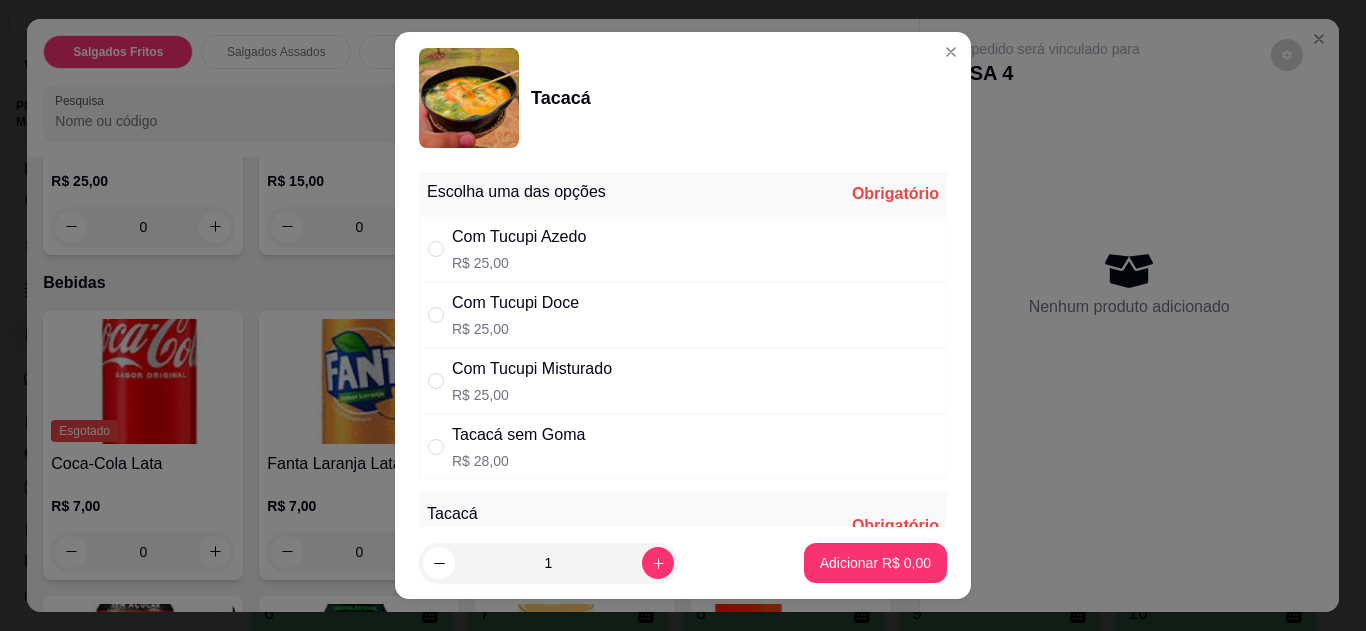 radio on "true" 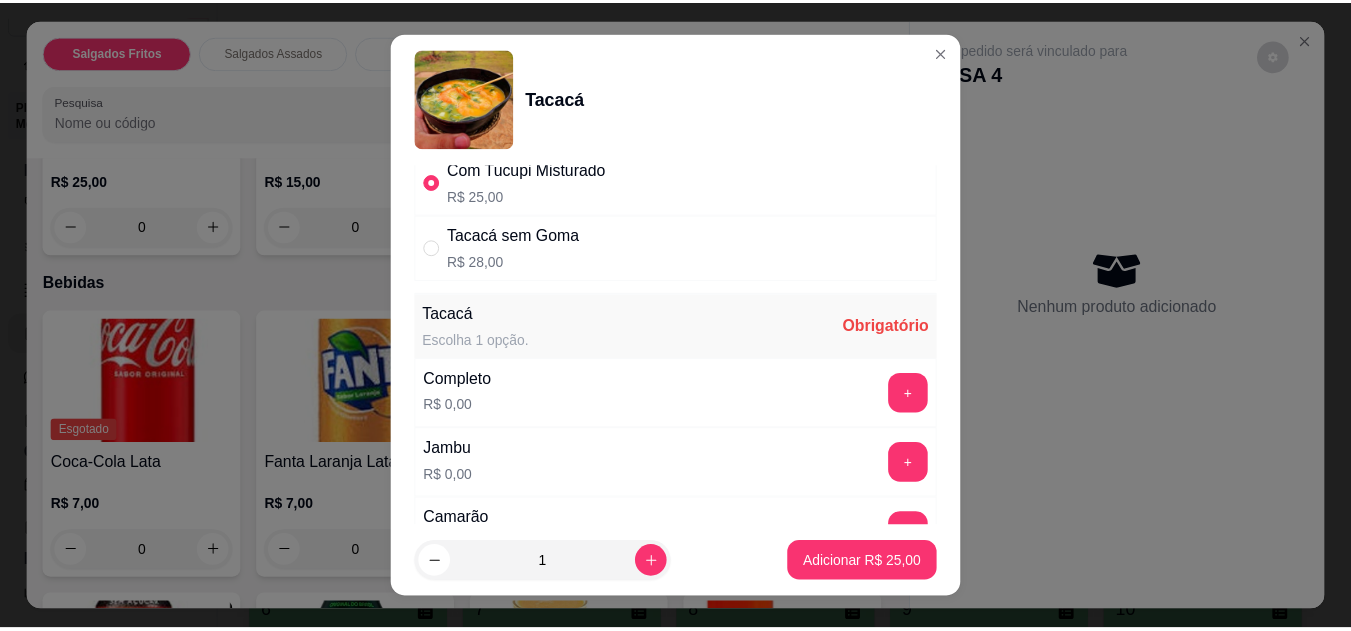 scroll, scrollTop: 309, scrollLeft: 0, axis: vertical 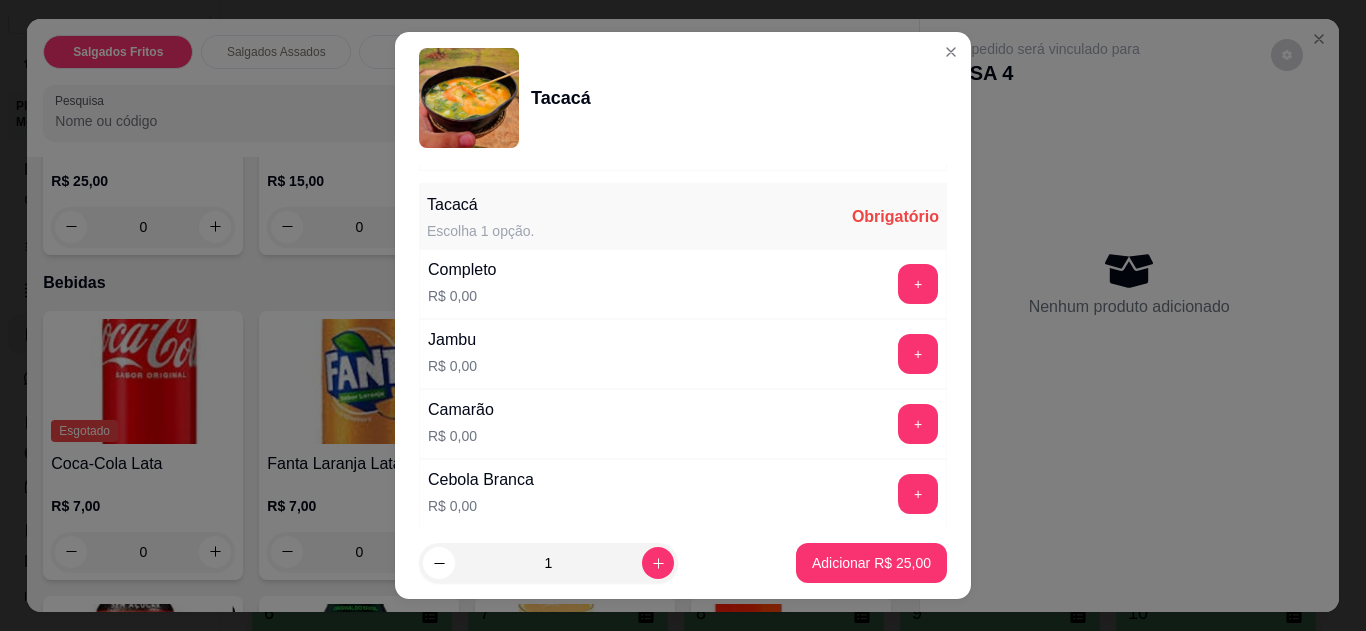 click on "+" at bounding box center [918, 284] 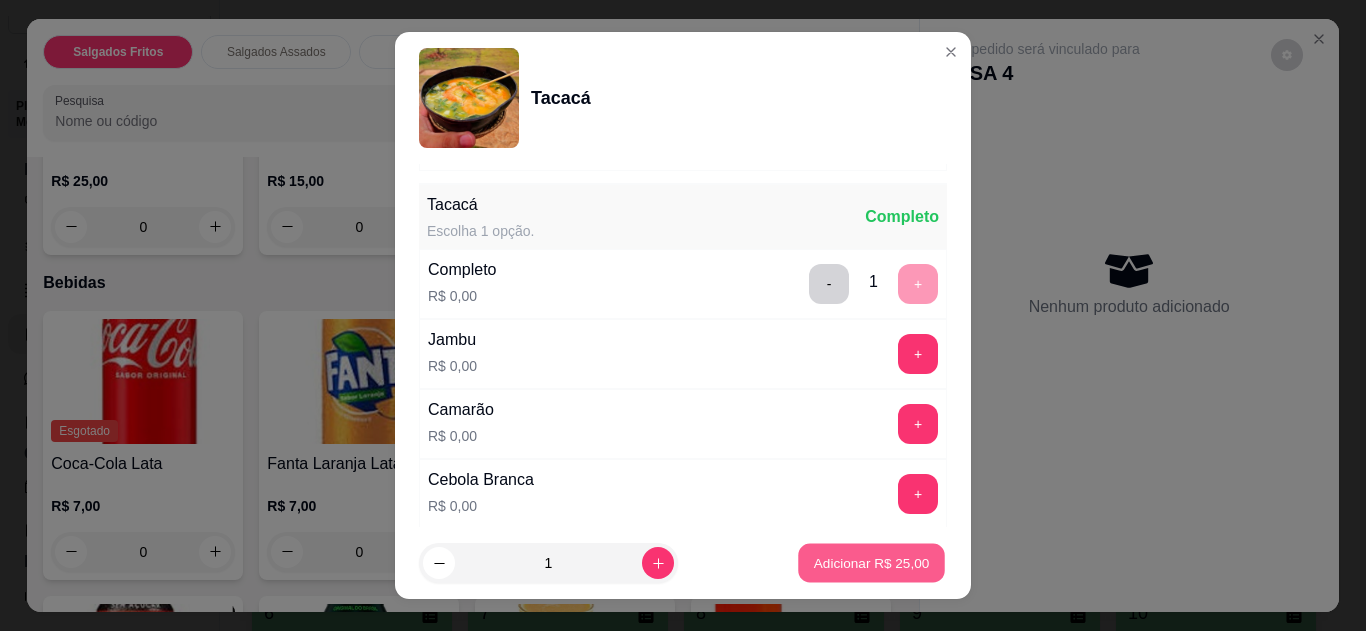 click on "Adicionar   R$ 25,00" at bounding box center [872, 563] 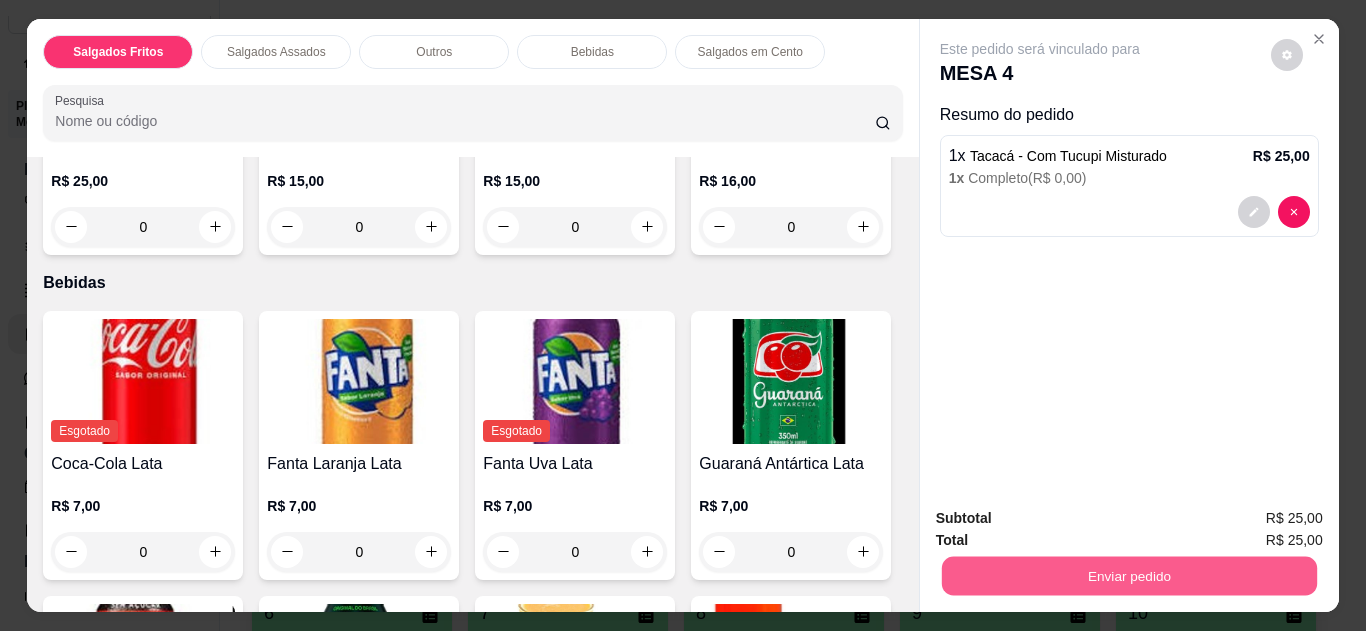 click on "Enviar pedido" at bounding box center [1128, 576] 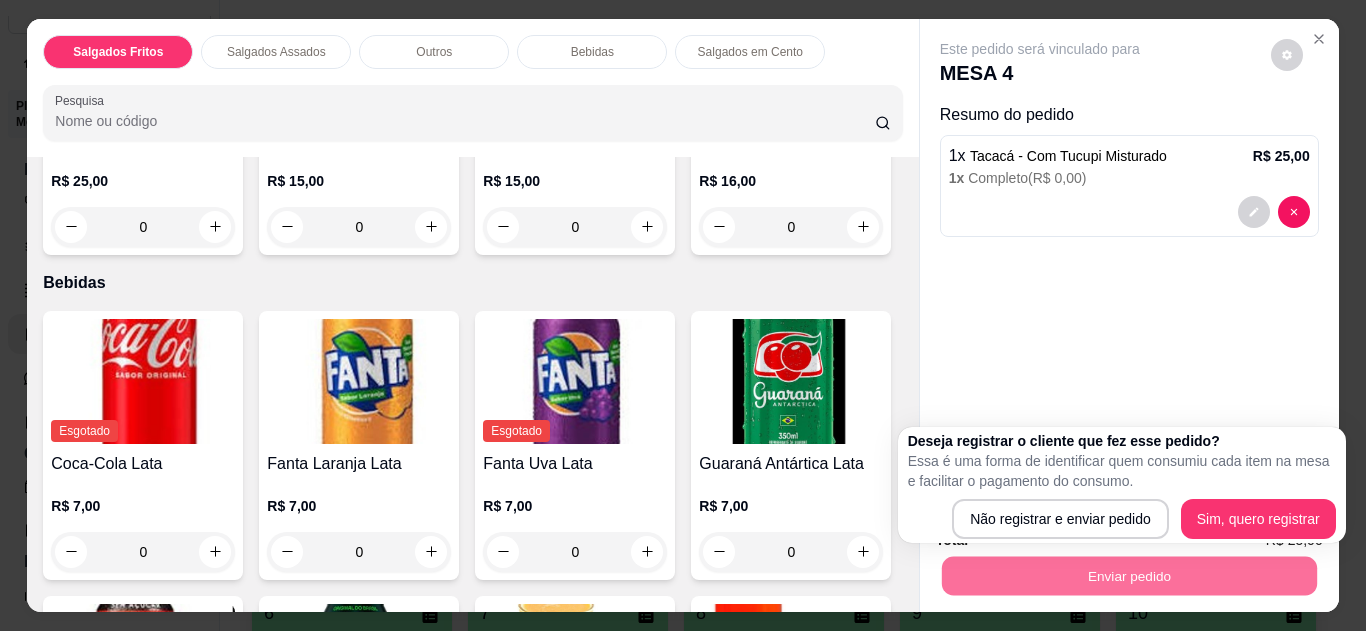 click on "Tacacá   R$ 25,00 0 Vatapá de Camarão   R$ 15,00 0 Brownnie Chocolatudo   R$ 15,00 0 Morango do Amor   R$ 16,00 0" at bounding box center (472, 120) 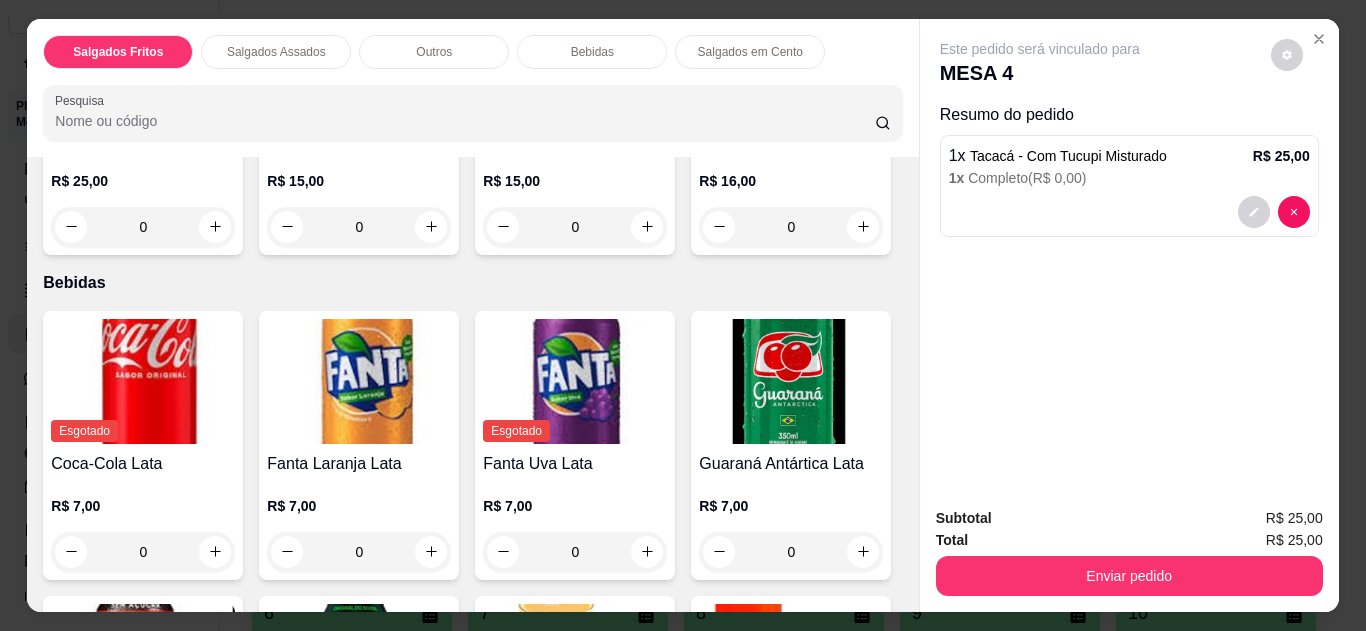click on "0" at bounding box center (359, 227) 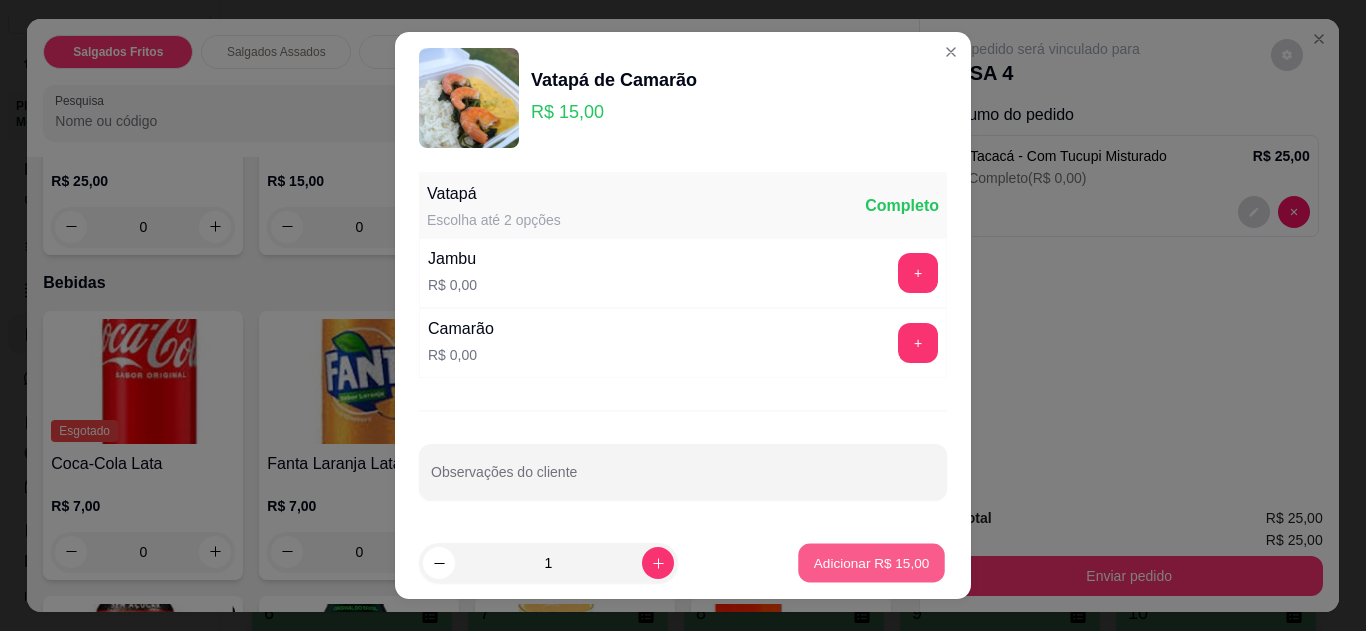 click on "Adicionar   R$ 15,00" at bounding box center (871, 563) 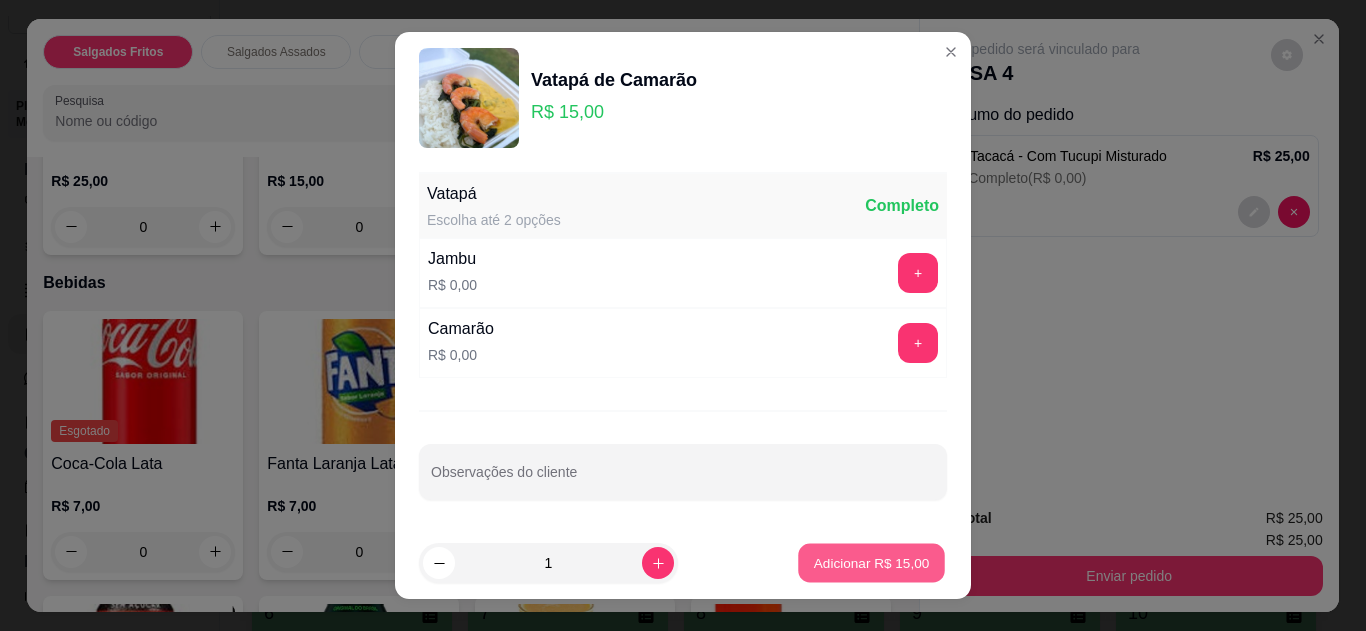 type on "1" 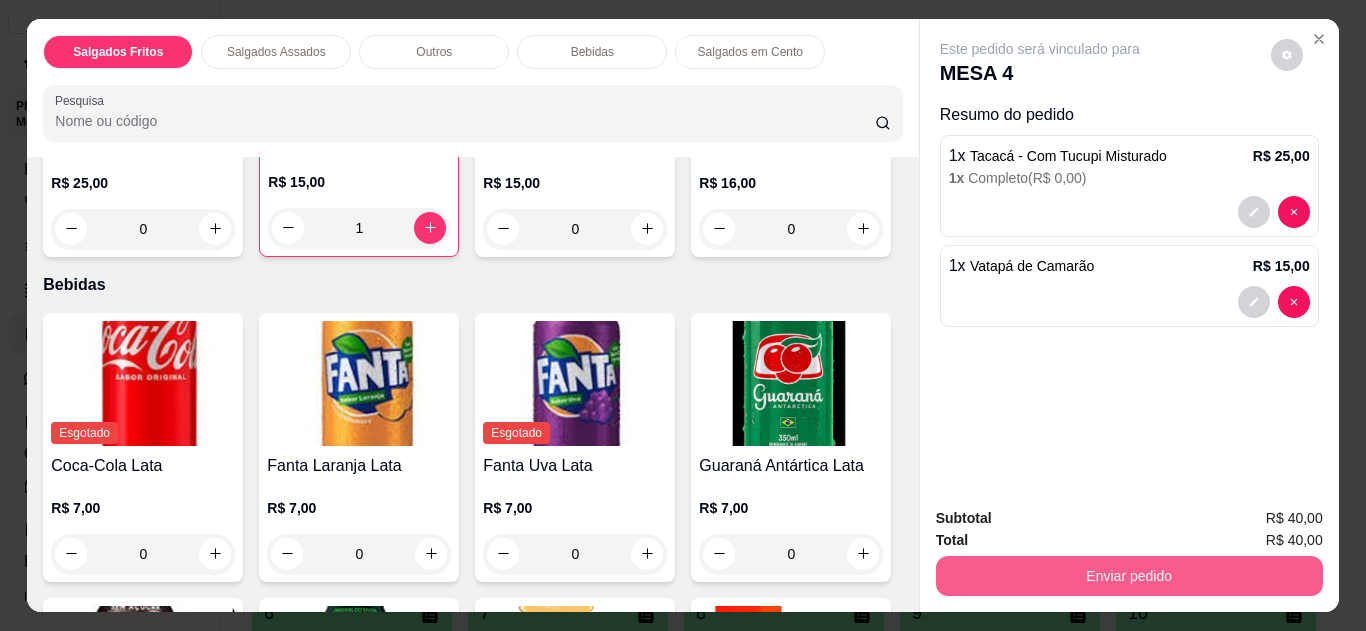 click on "Enviar pedido" at bounding box center (1129, 576) 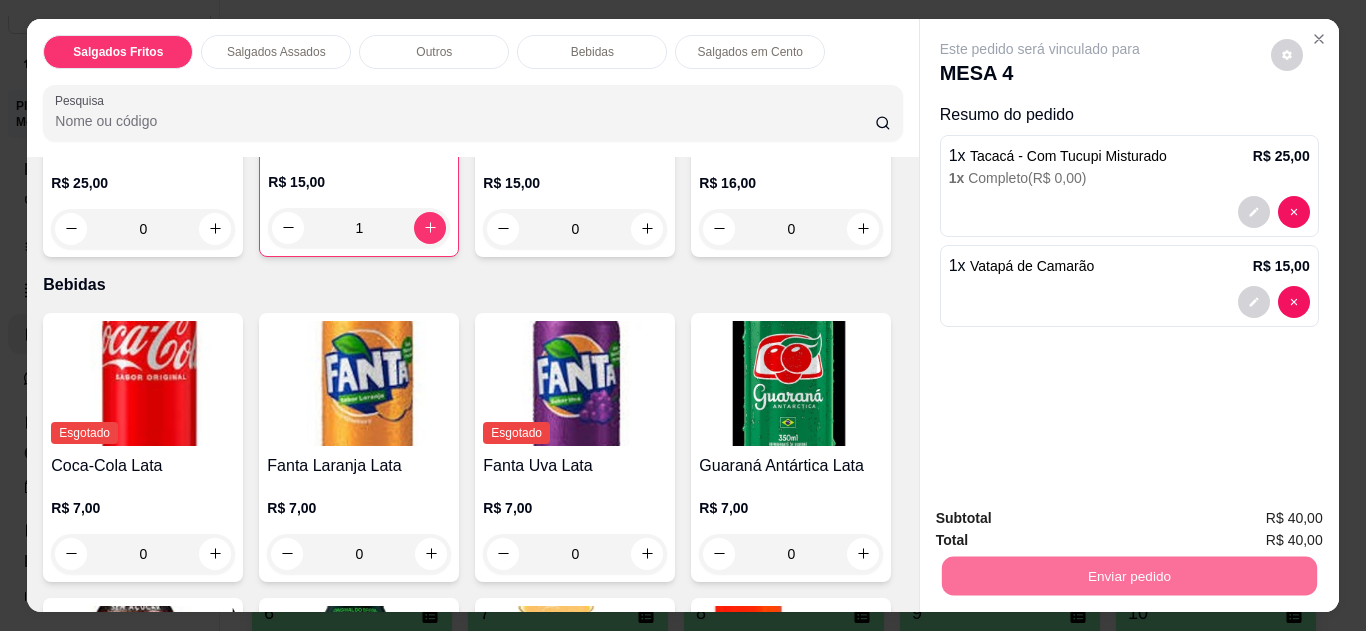 click on "Não registrar e enviar pedido" at bounding box center [1063, 519] 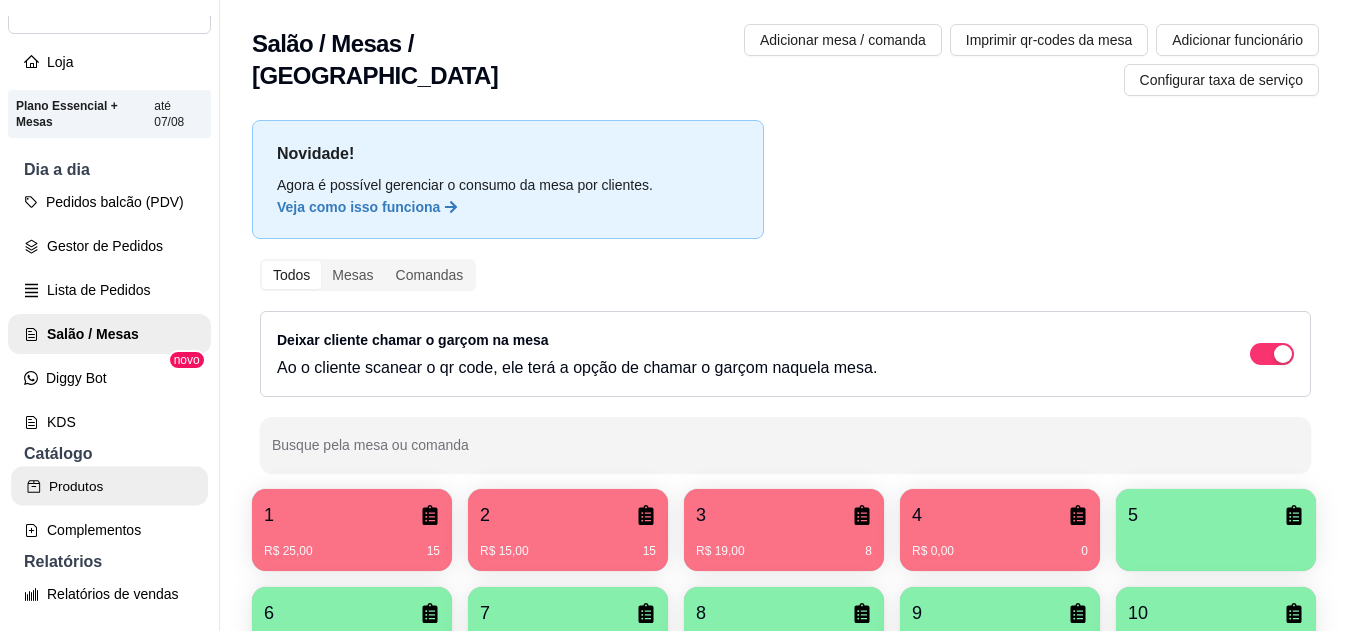 click on "Produtos" at bounding box center (109, 486) 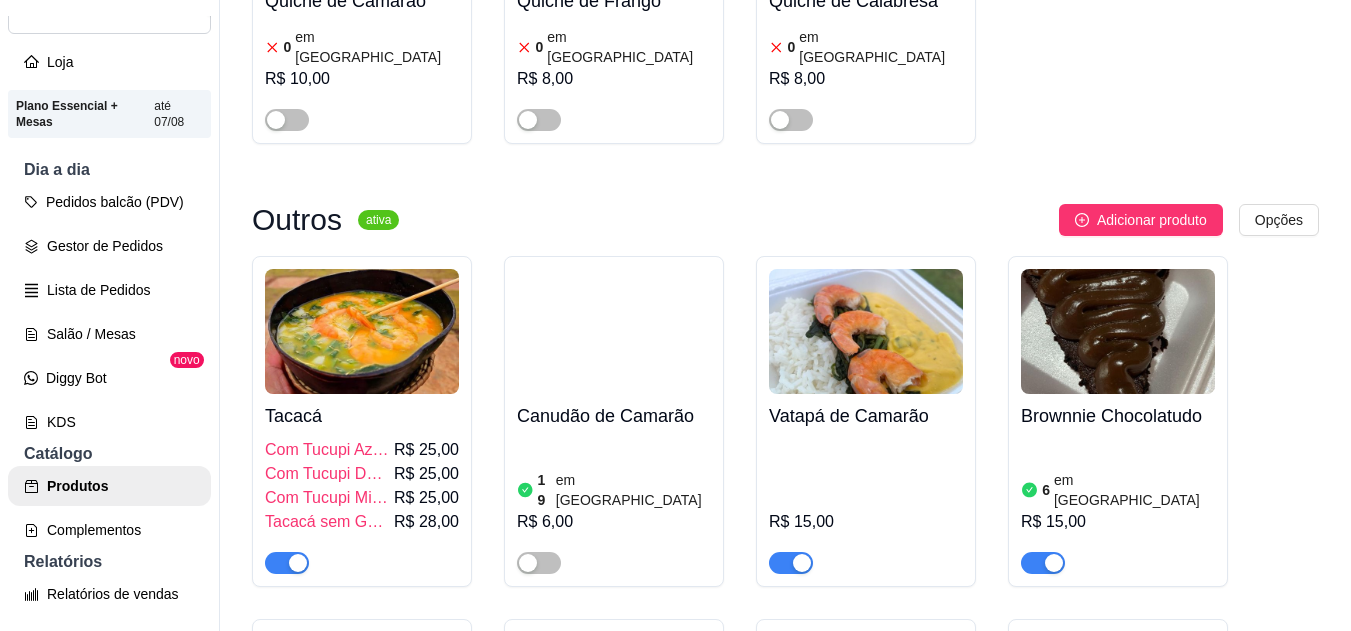 scroll, scrollTop: 2825, scrollLeft: 0, axis: vertical 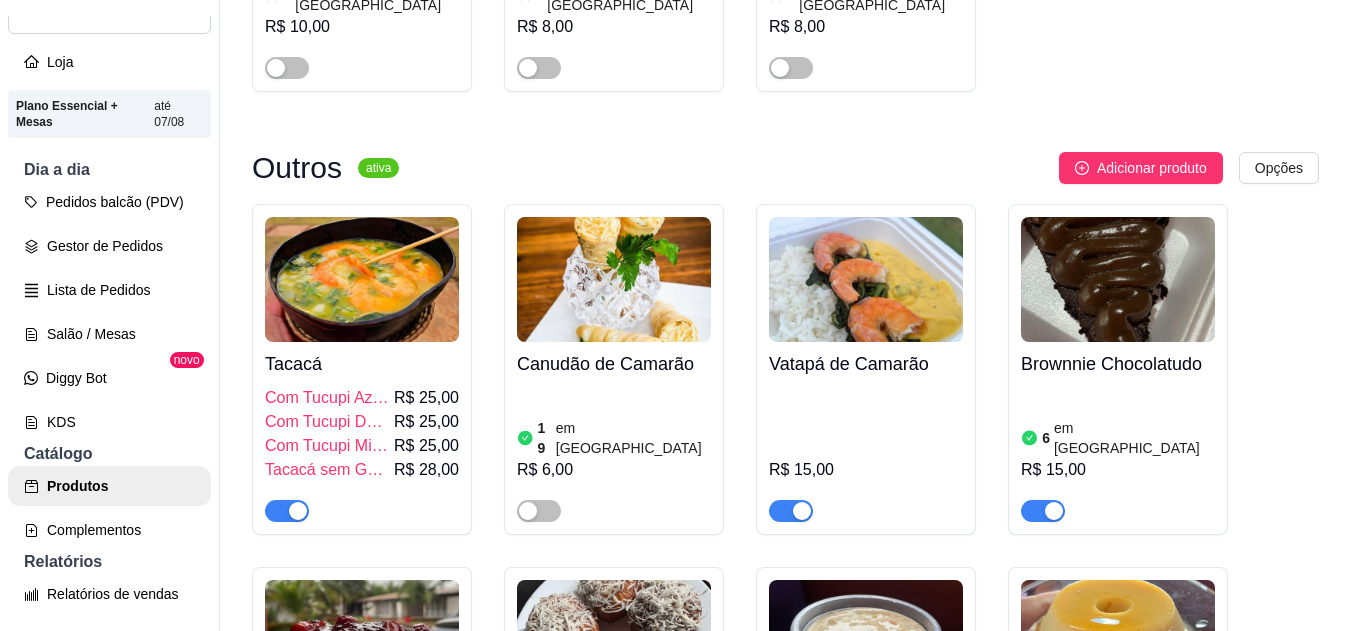 click at bounding box center (866, 502) 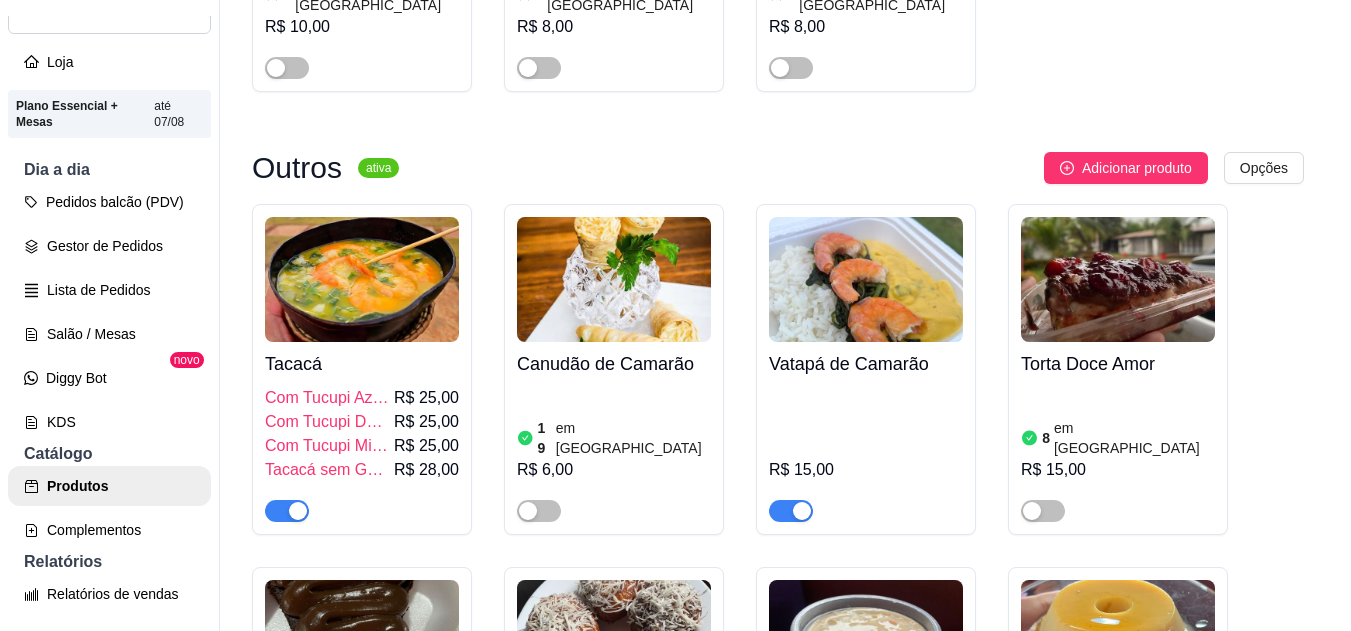 type 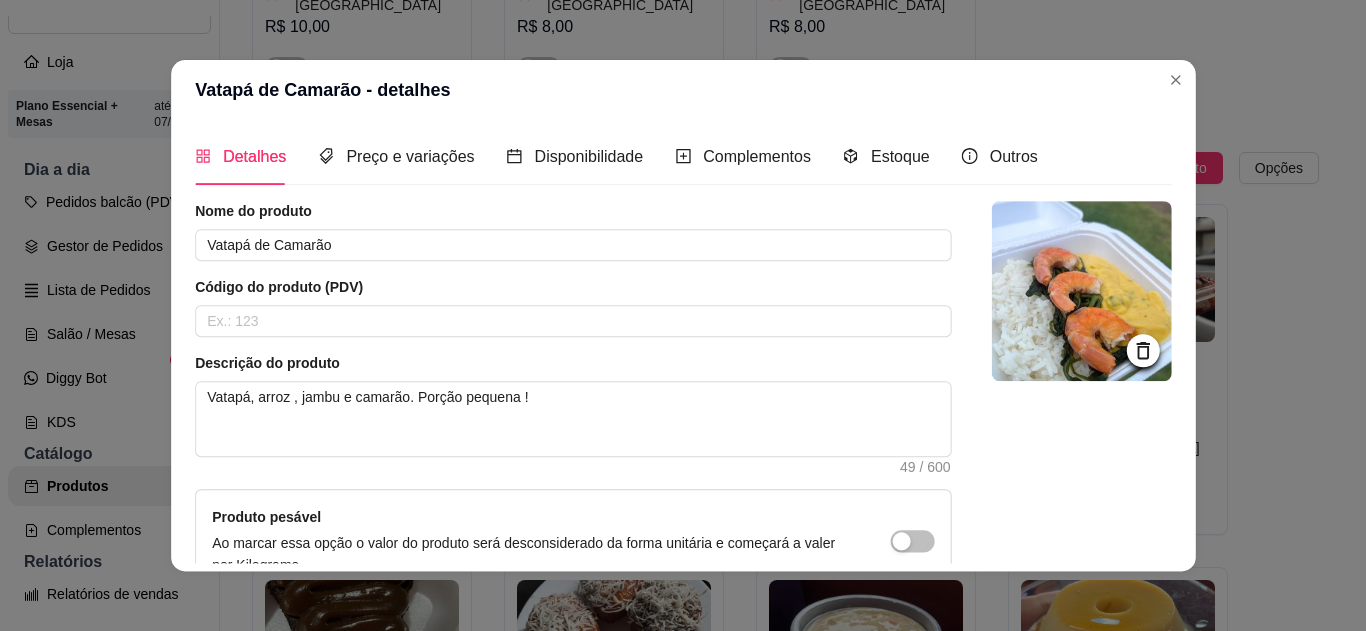 click on "Descrição do produto" at bounding box center (573, 363) 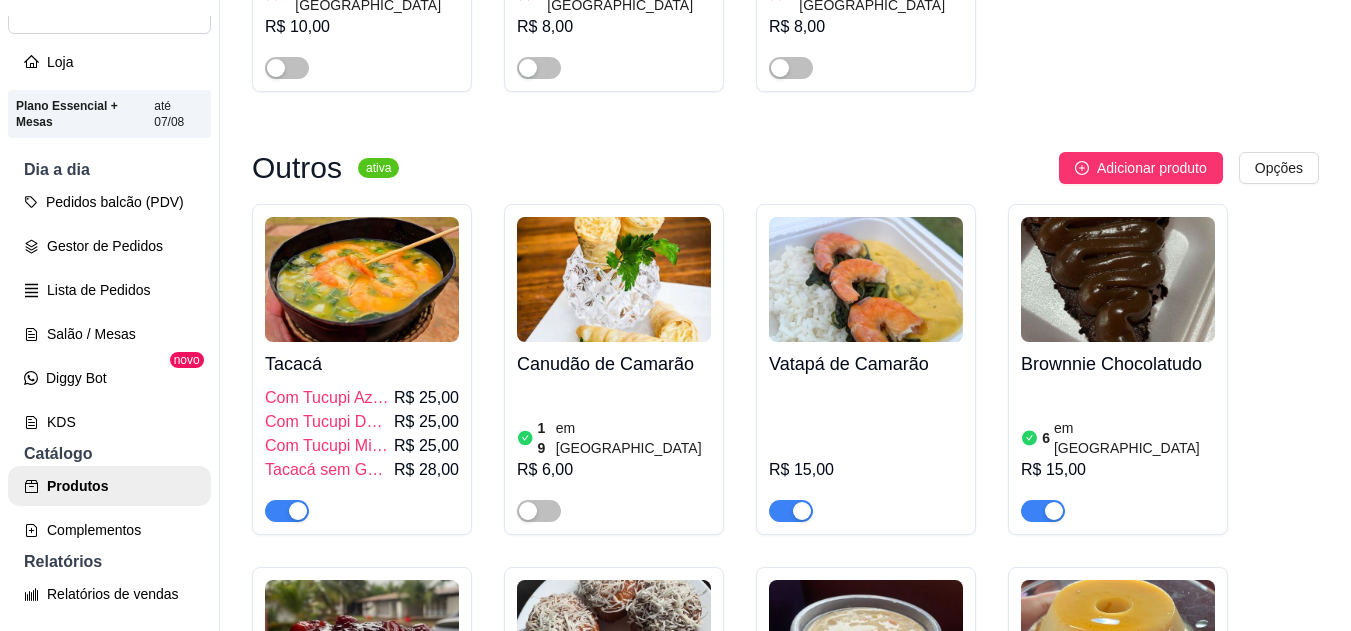 click at bounding box center (802, 511) 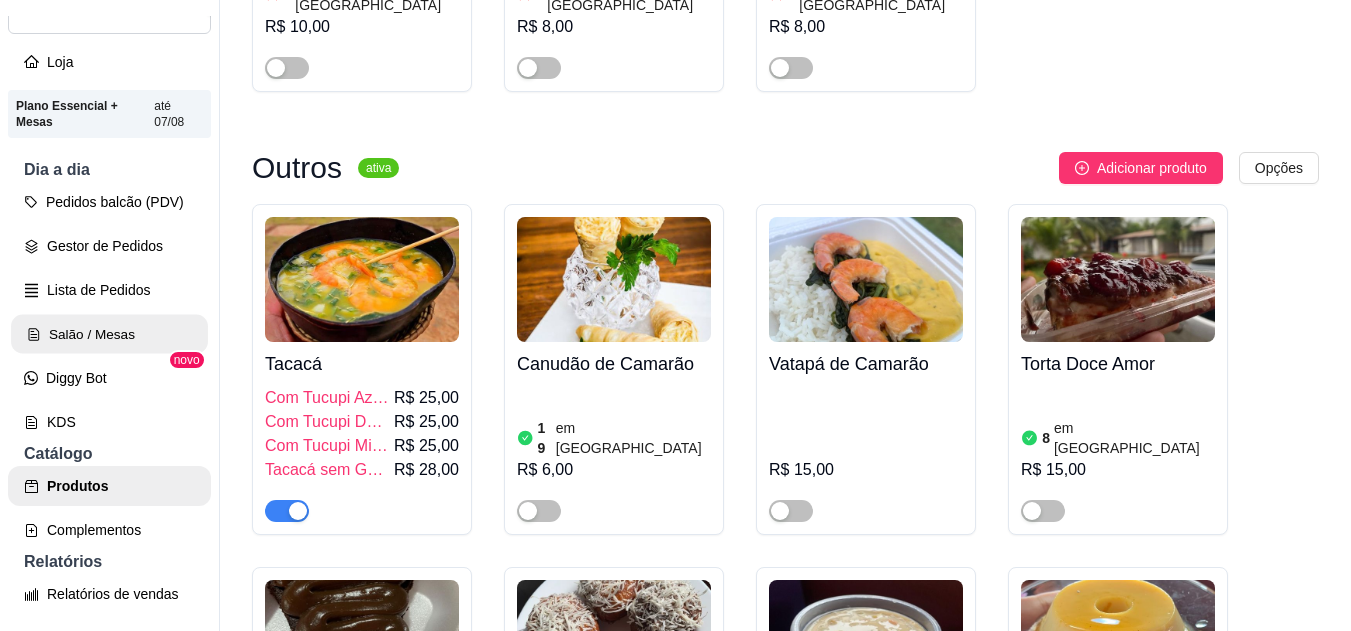 click on "Salão / Mesas" at bounding box center [109, 334] 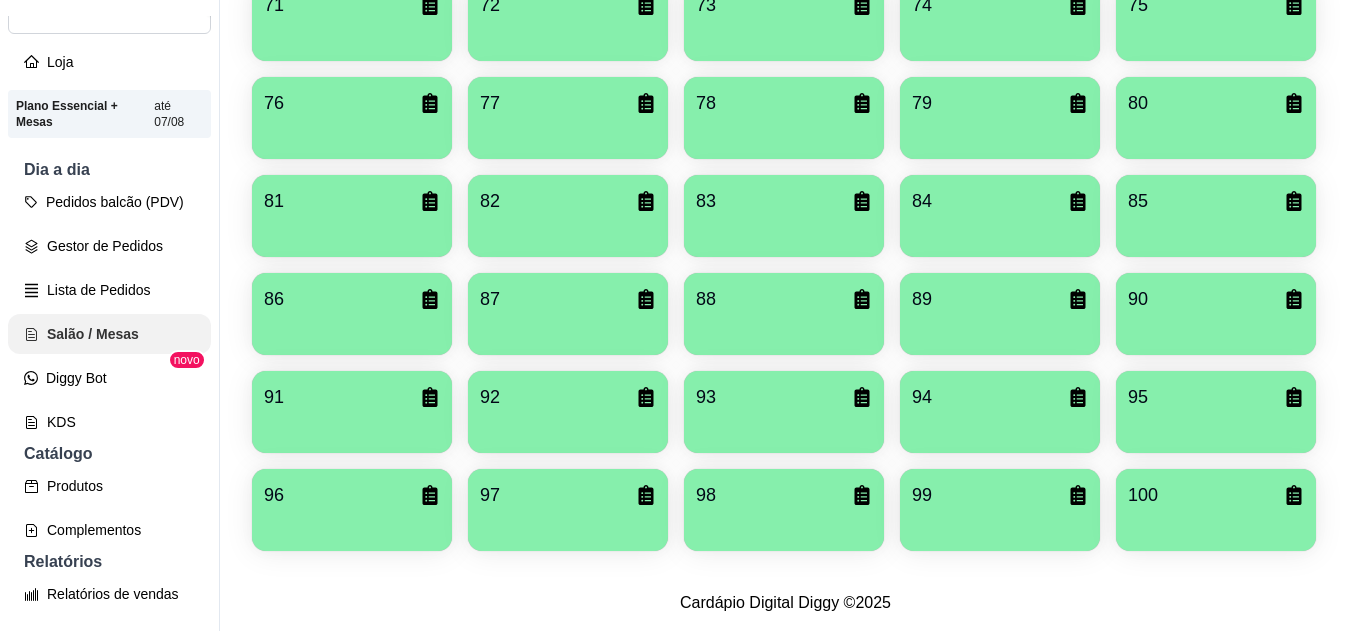 scroll, scrollTop: 0, scrollLeft: 0, axis: both 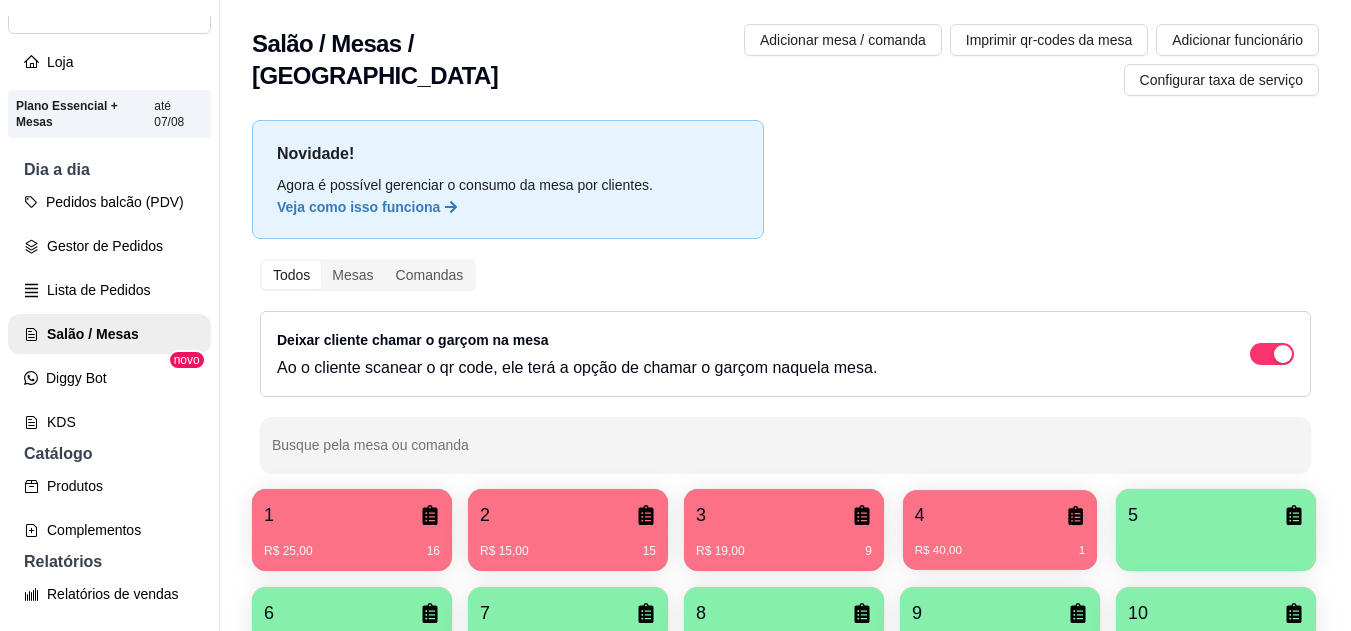 click on "4" at bounding box center [1000, 515] 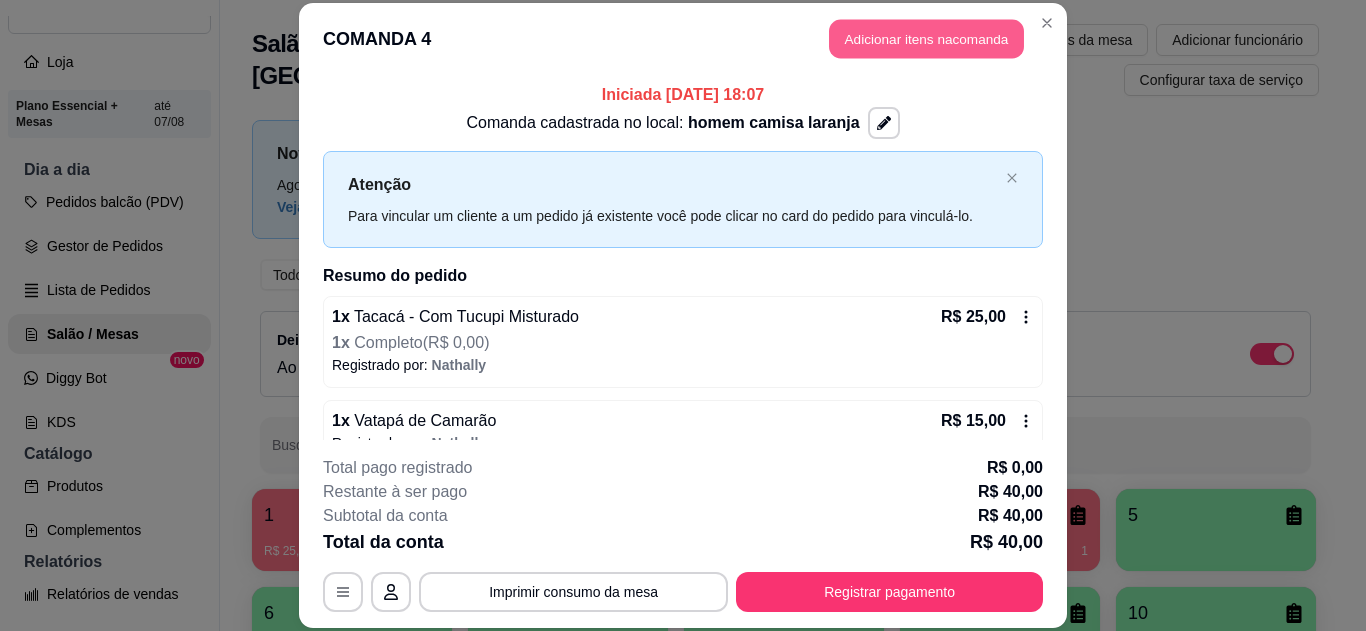 click on "Adicionar itens na  comanda" at bounding box center [926, 39] 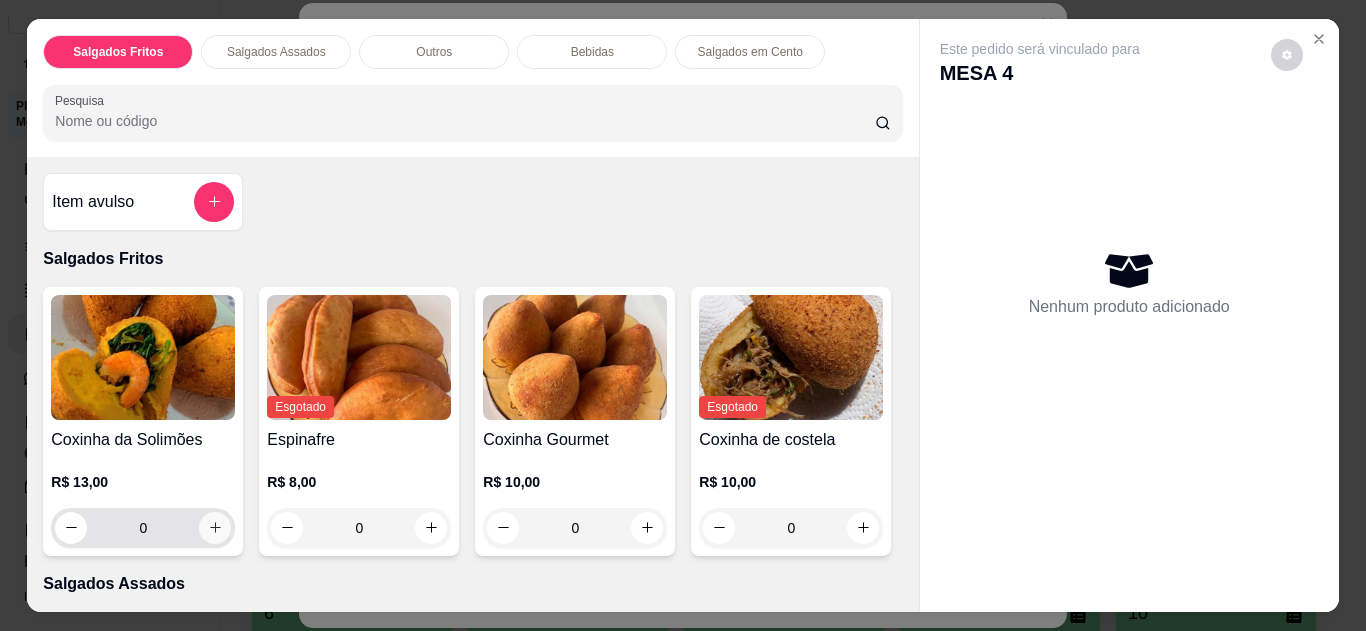 click 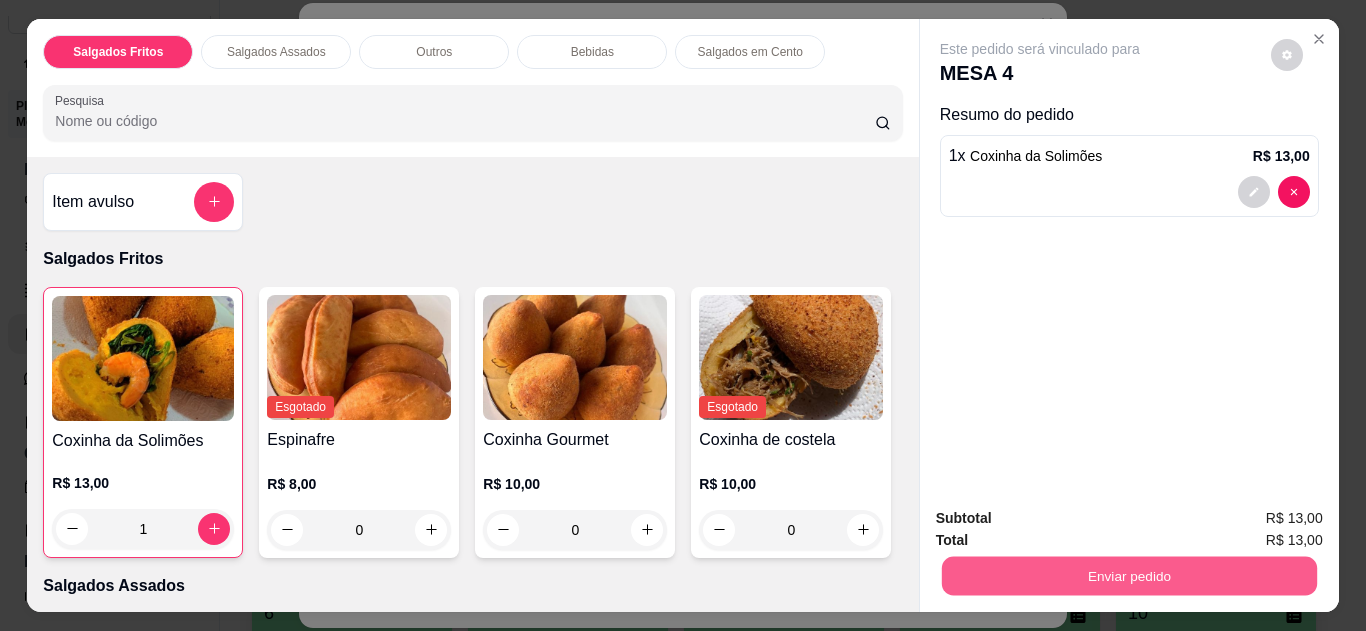 click on "Enviar pedido" at bounding box center (1128, 576) 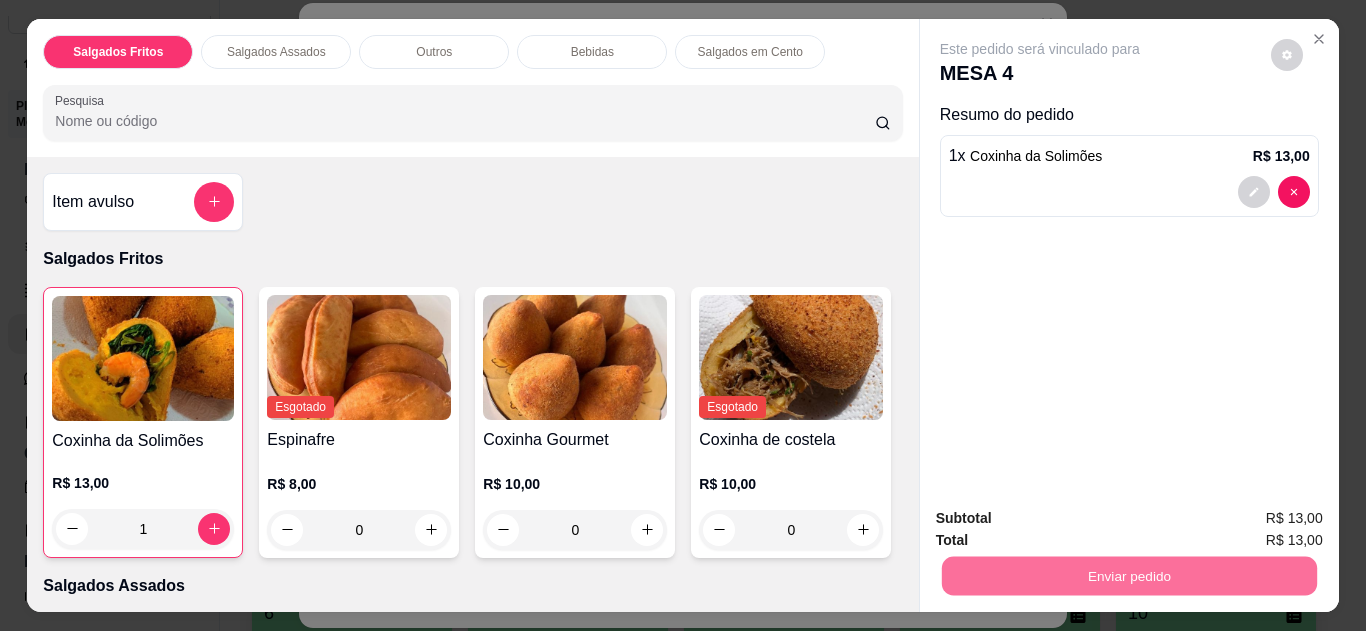 click on "Não registrar e enviar pedido" at bounding box center [1063, 520] 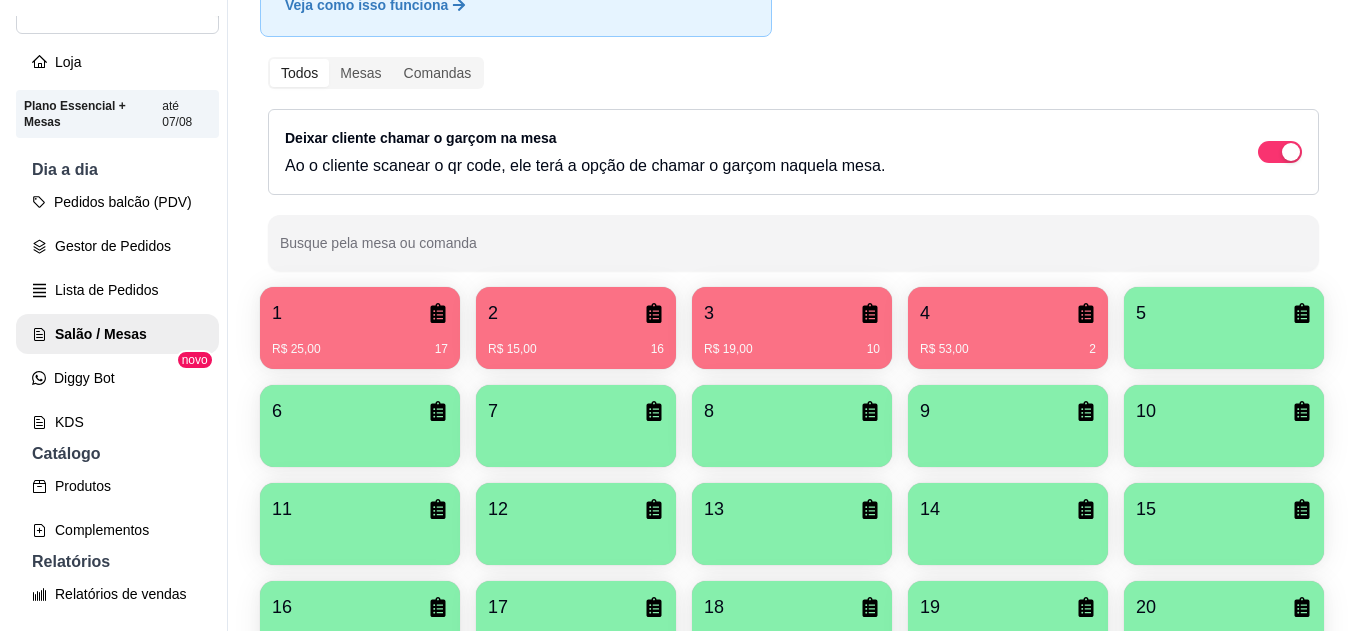scroll, scrollTop: 259, scrollLeft: 0, axis: vertical 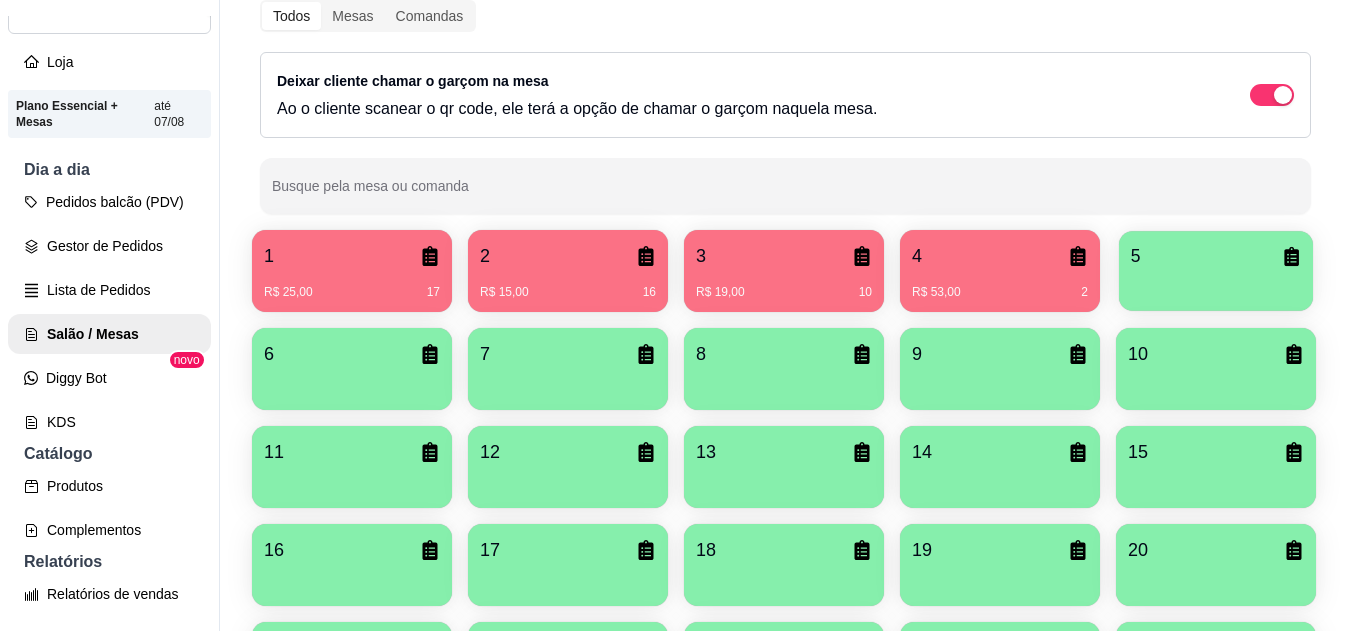 click at bounding box center [1216, 284] 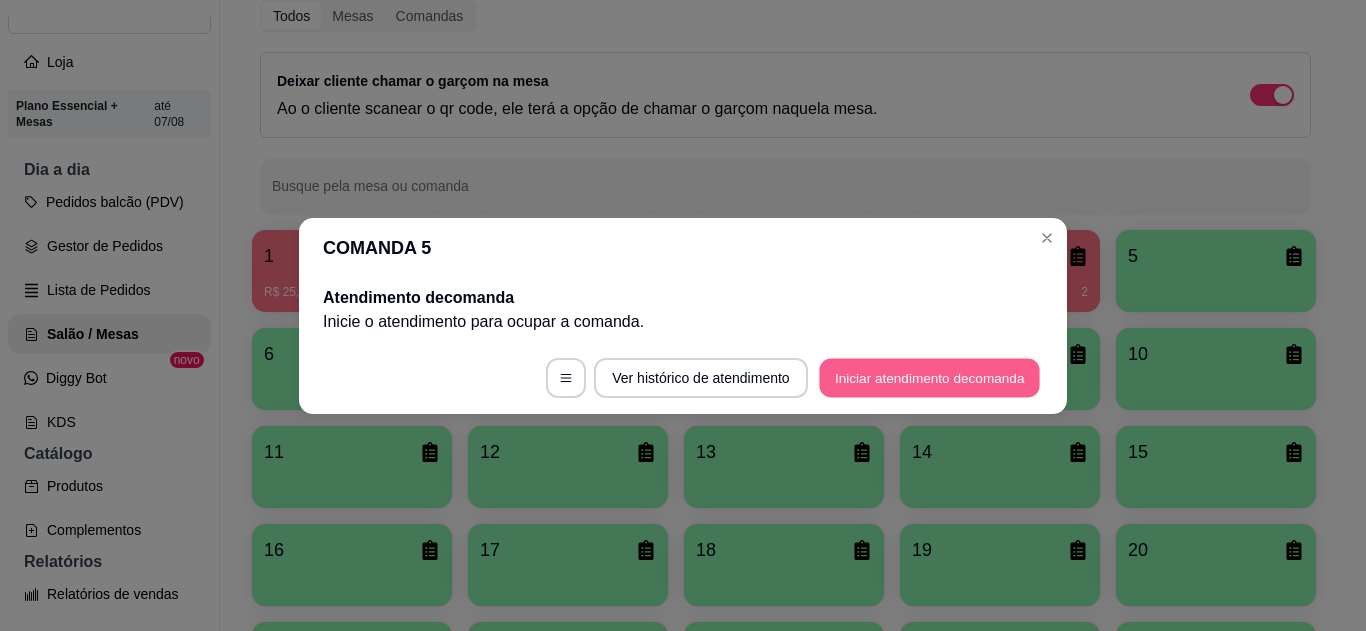 click on "Iniciar atendimento de  comanda" at bounding box center [929, 377] 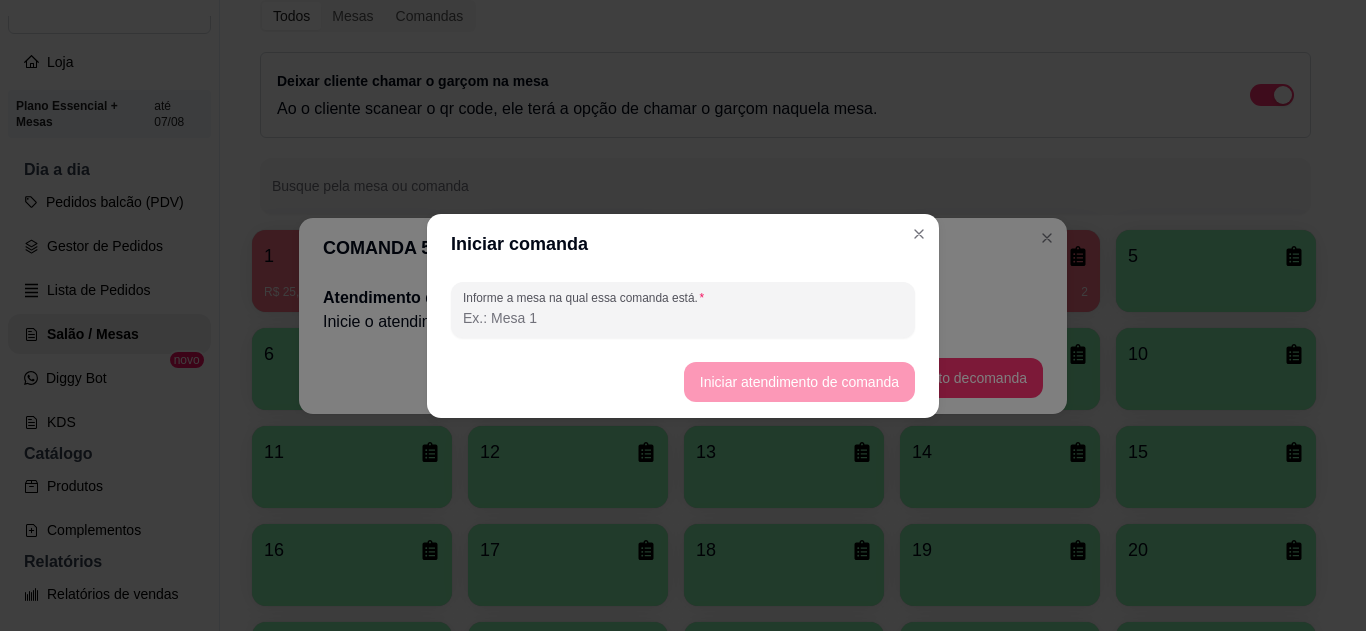 click on "Informe a mesa na qual essa comanda está." at bounding box center [683, 310] 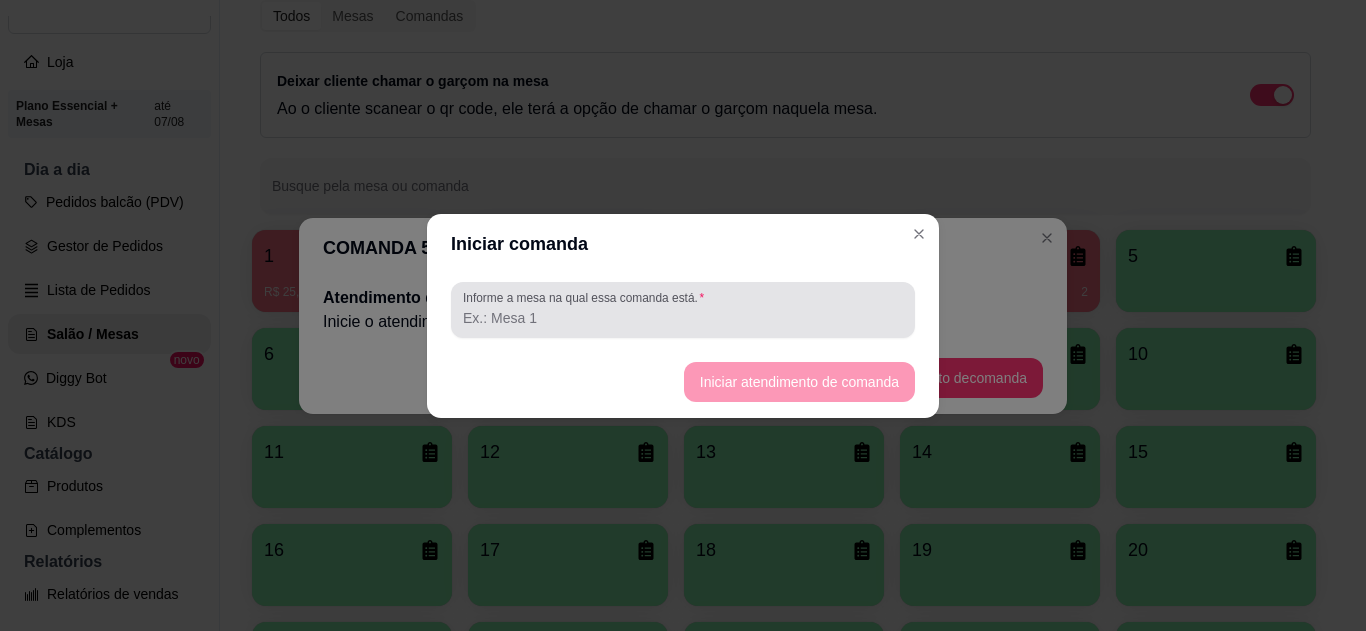 click on "Informe a mesa na qual essa comanda está." at bounding box center [683, 310] 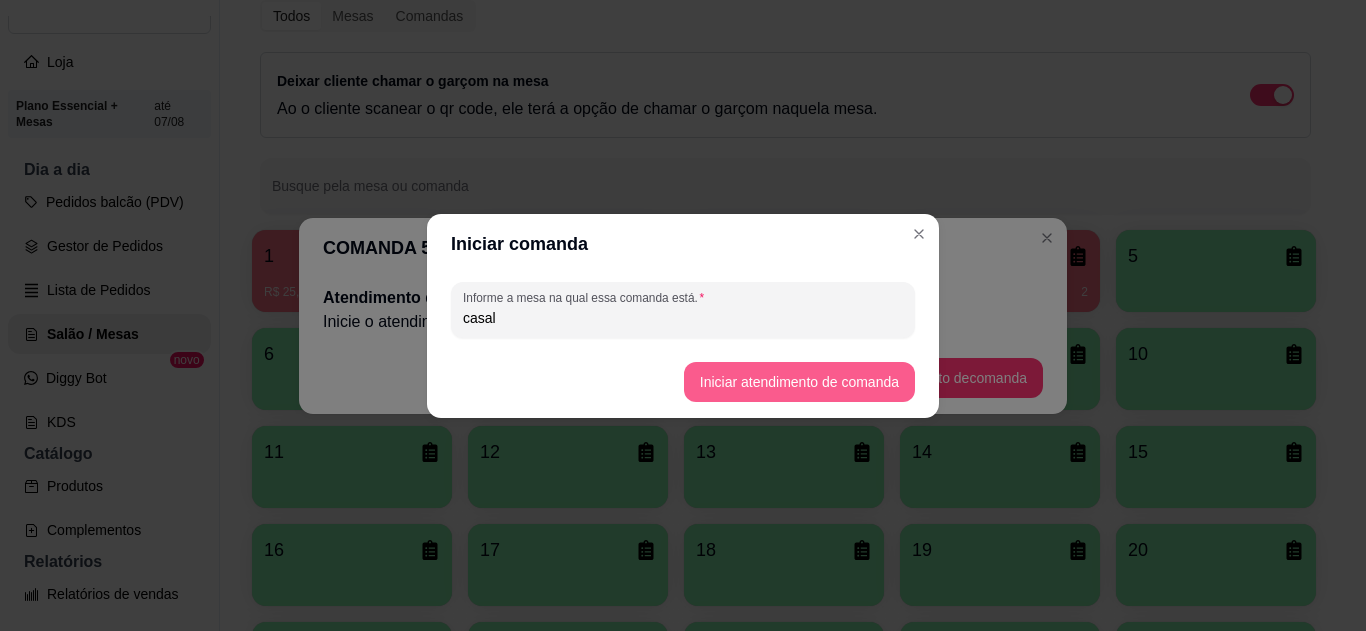 type on "casal" 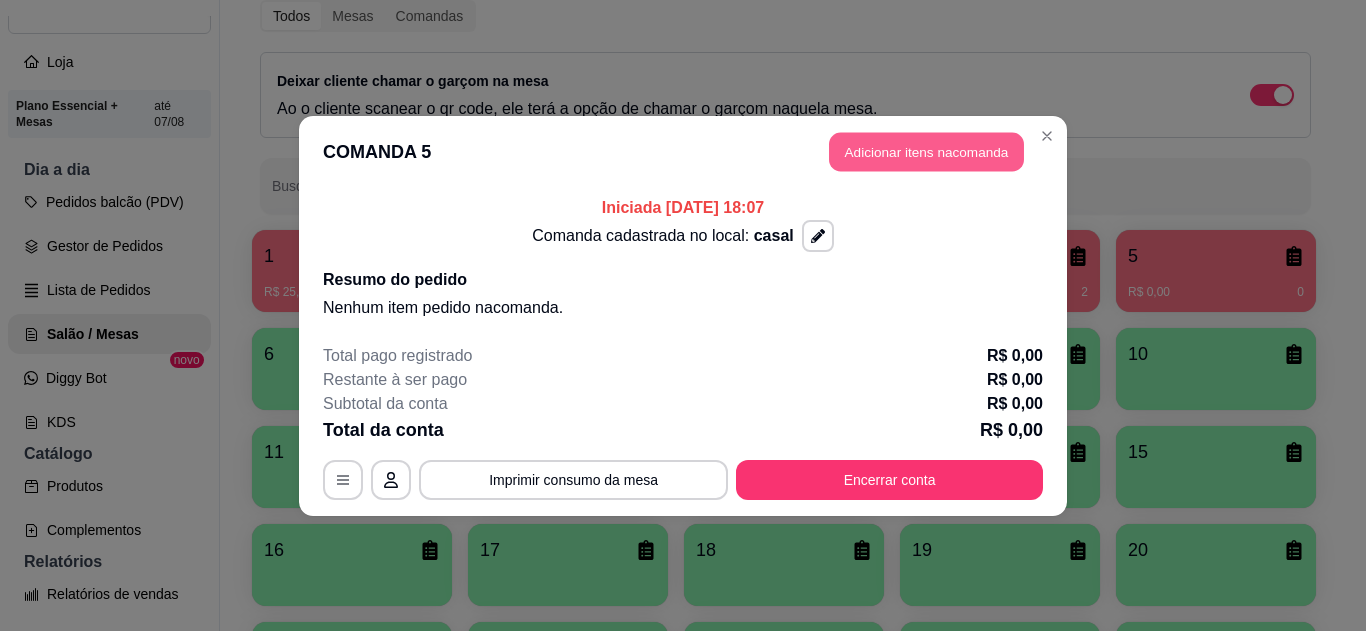 click on "Adicionar itens na  comanda" at bounding box center (926, 151) 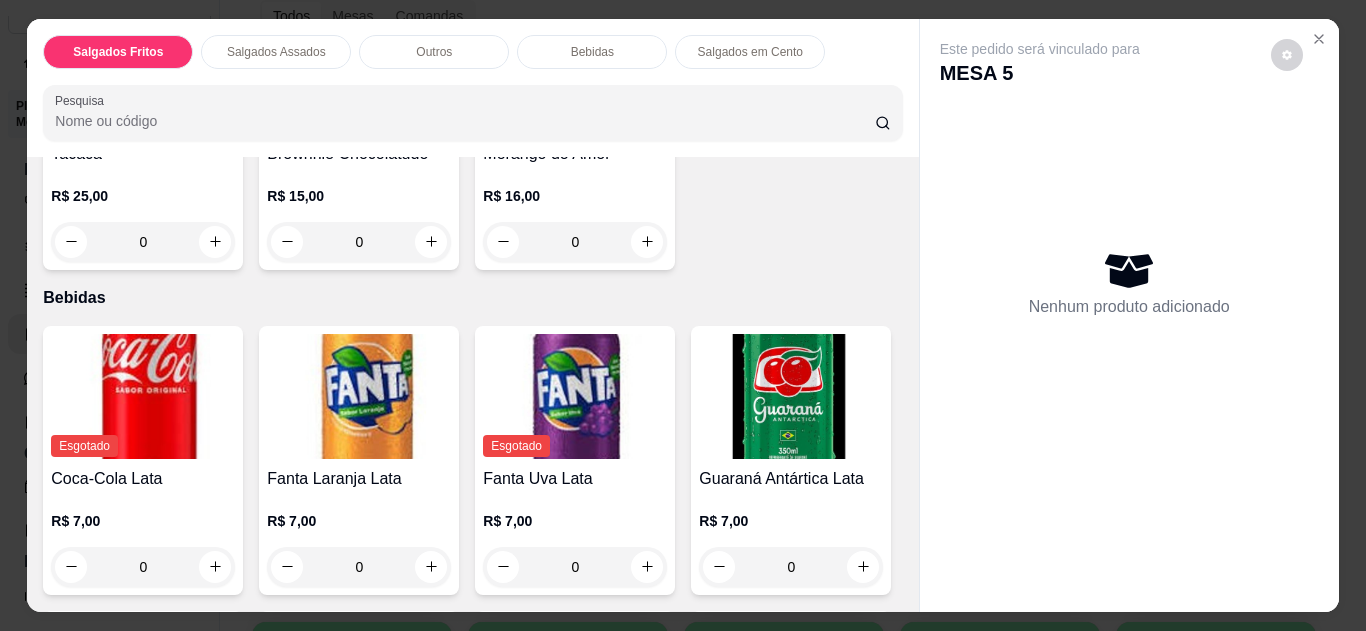 scroll, scrollTop: 985, scrollLeft: 0, axis: vertical 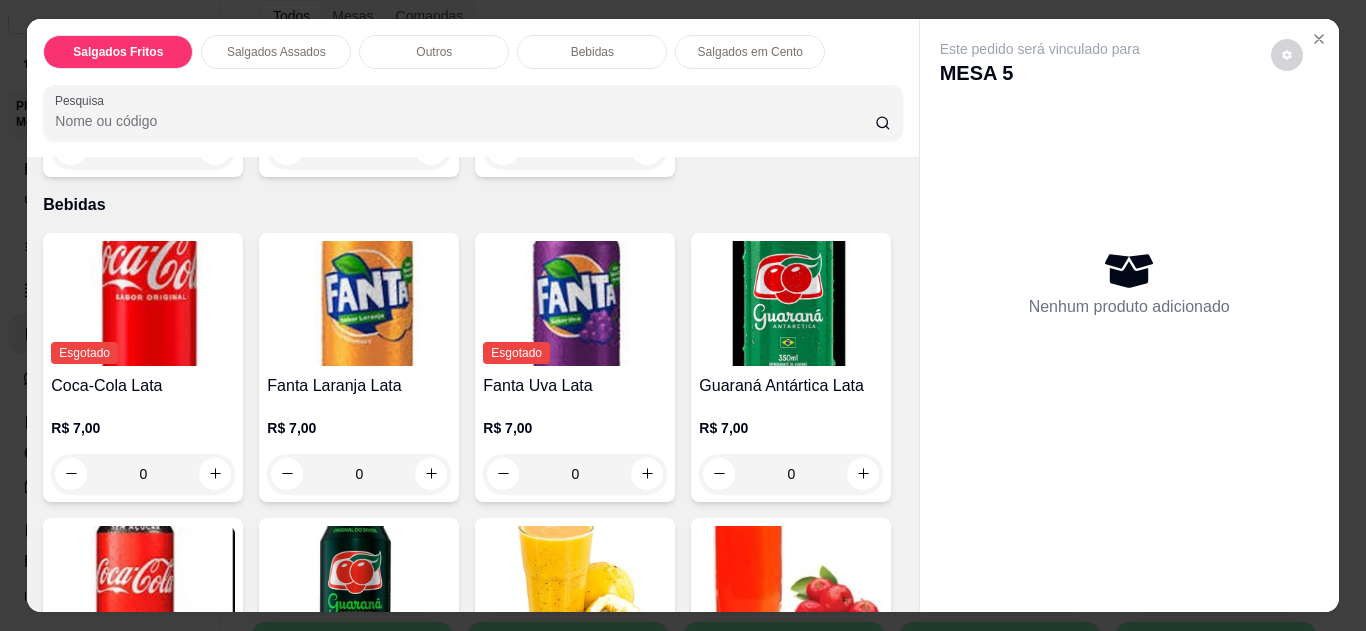 click on "0" at bounding box center [143, 149] 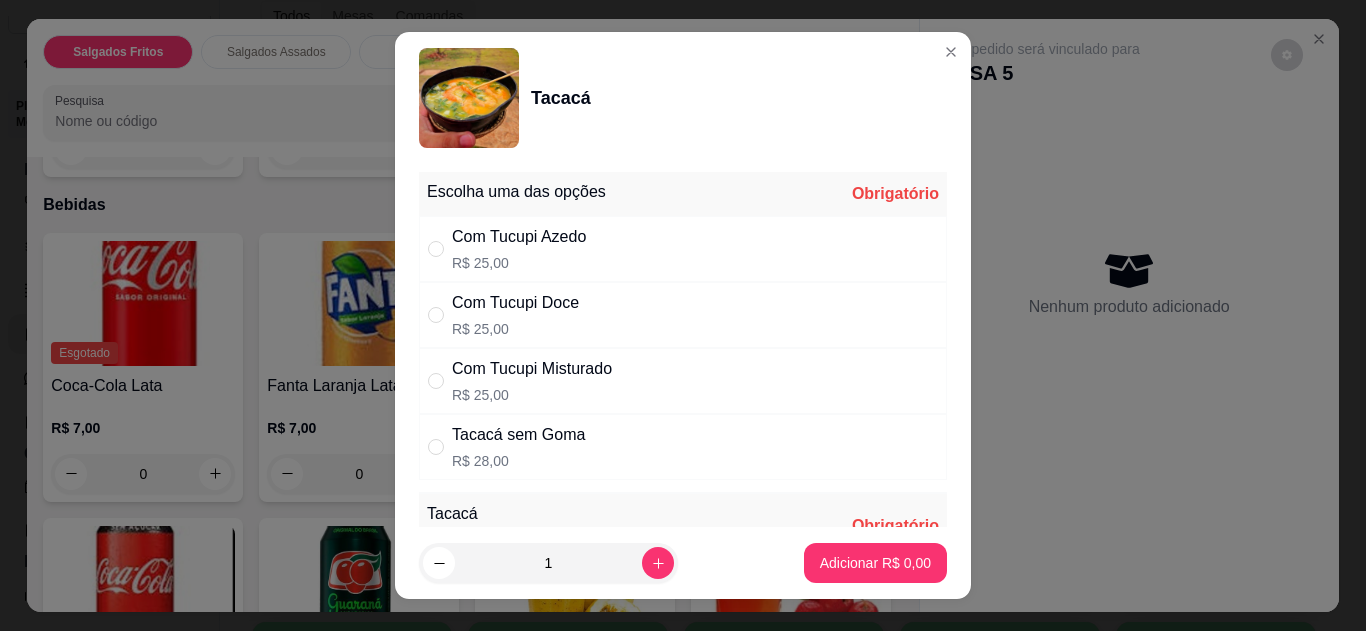 click on "Com Tucupi Doce R$ 25,00" at bounding box center [683, 315] 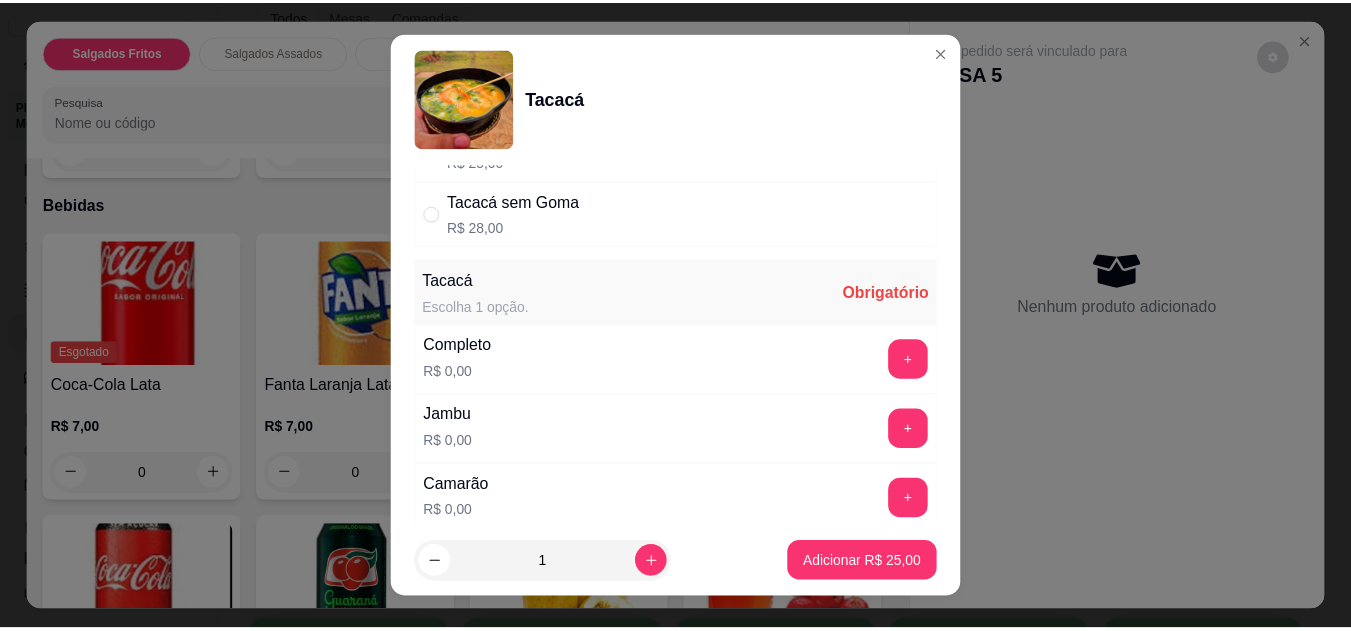 scroll, scrollTop: 265, scrollLeft: 0, axis: vertical 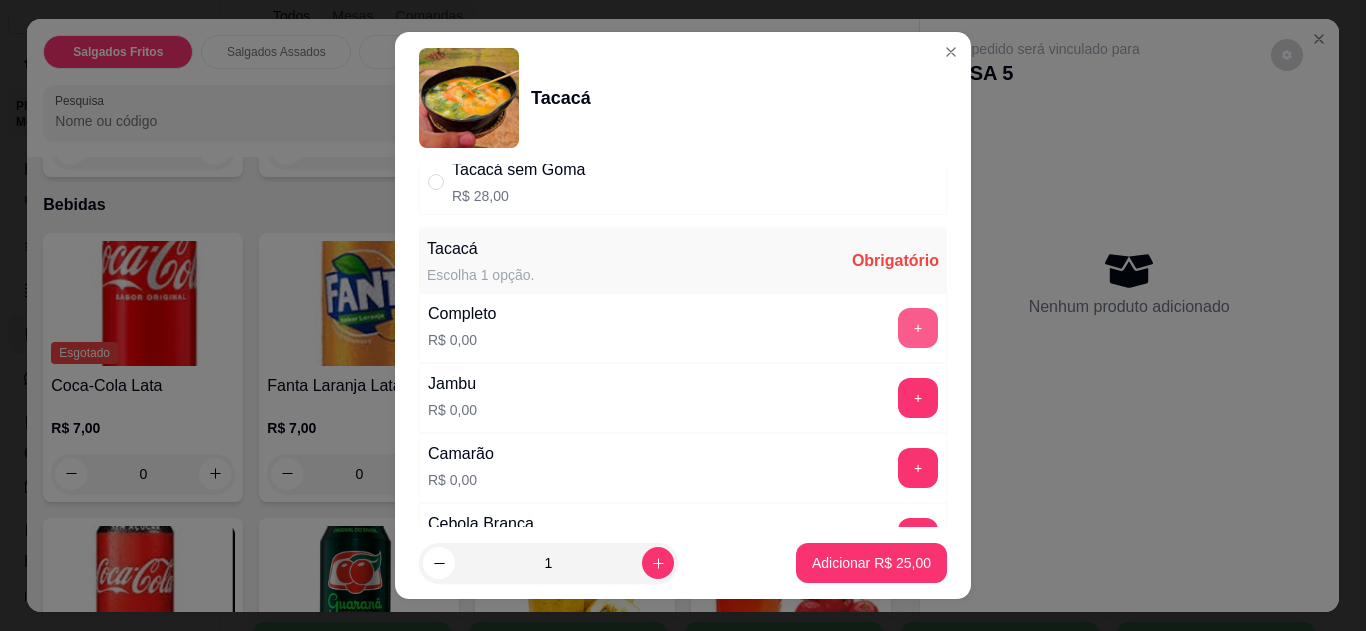 click on "+" at bounding box center [918, 328] 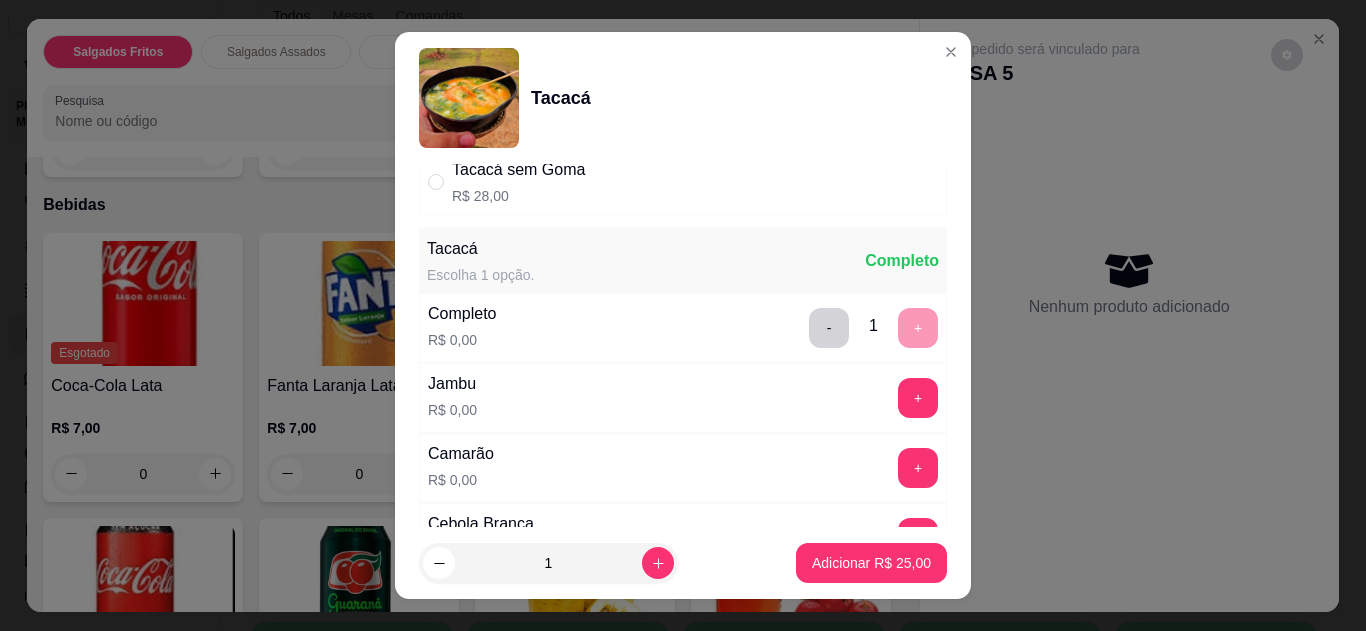 click on "- 1 +" at bounding box center [873, 328] 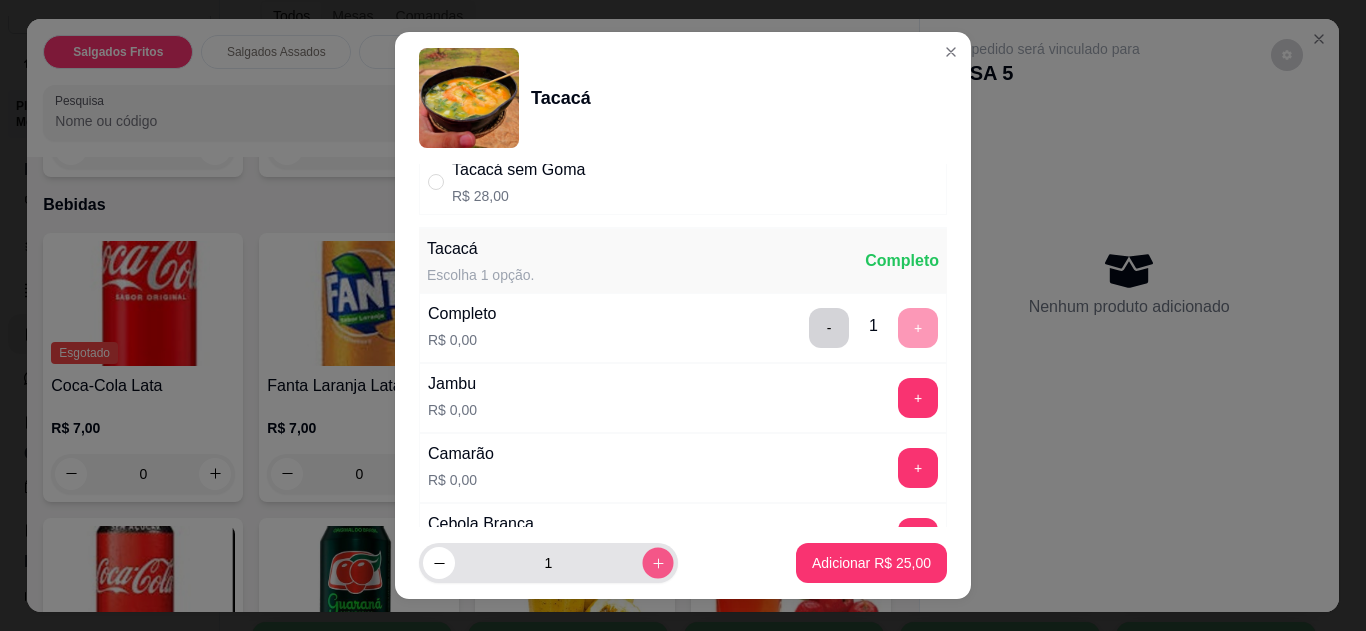 click at bounding box center [657, 563] 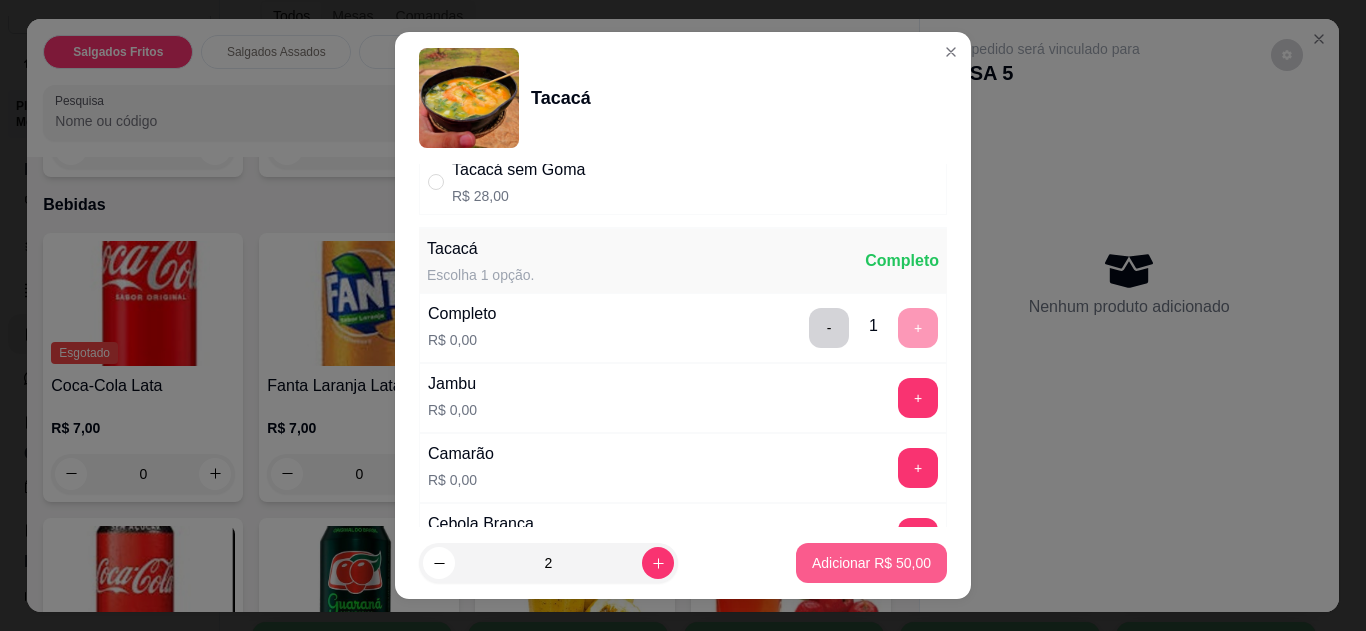 click on "Adicionar   R$ 50,00" at bounding box center [871, 563] 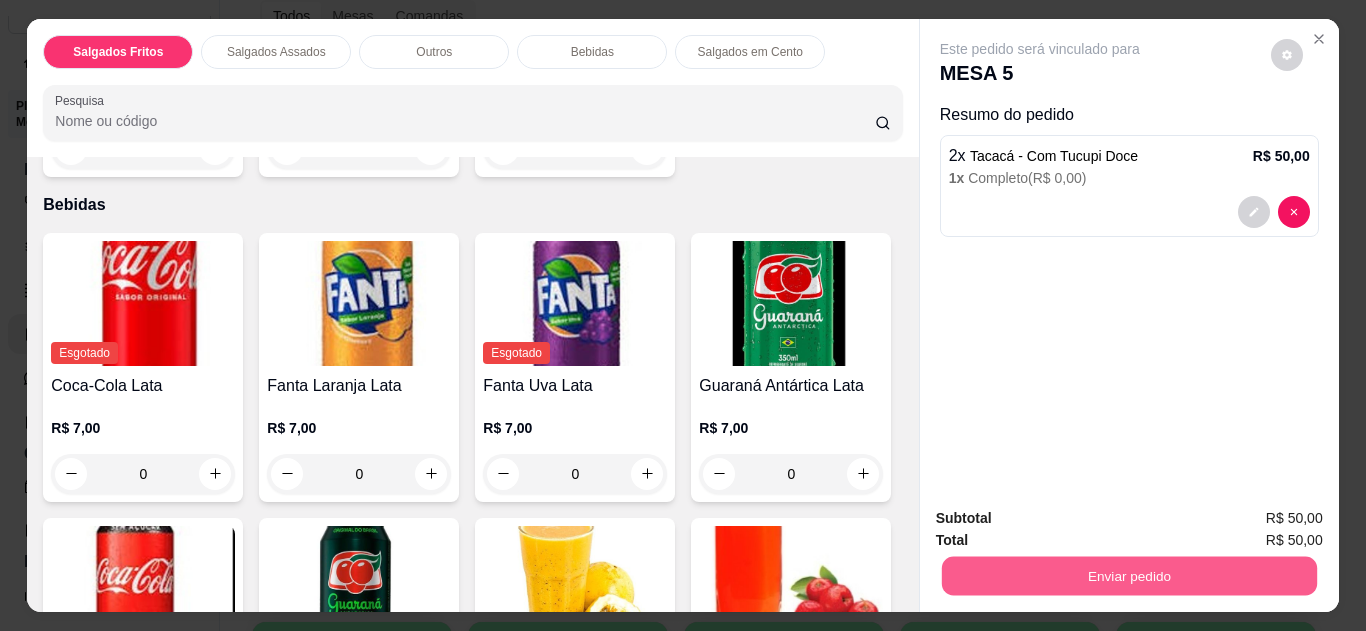 click on "Enviar pedido" at bounding box center (1128, 576) 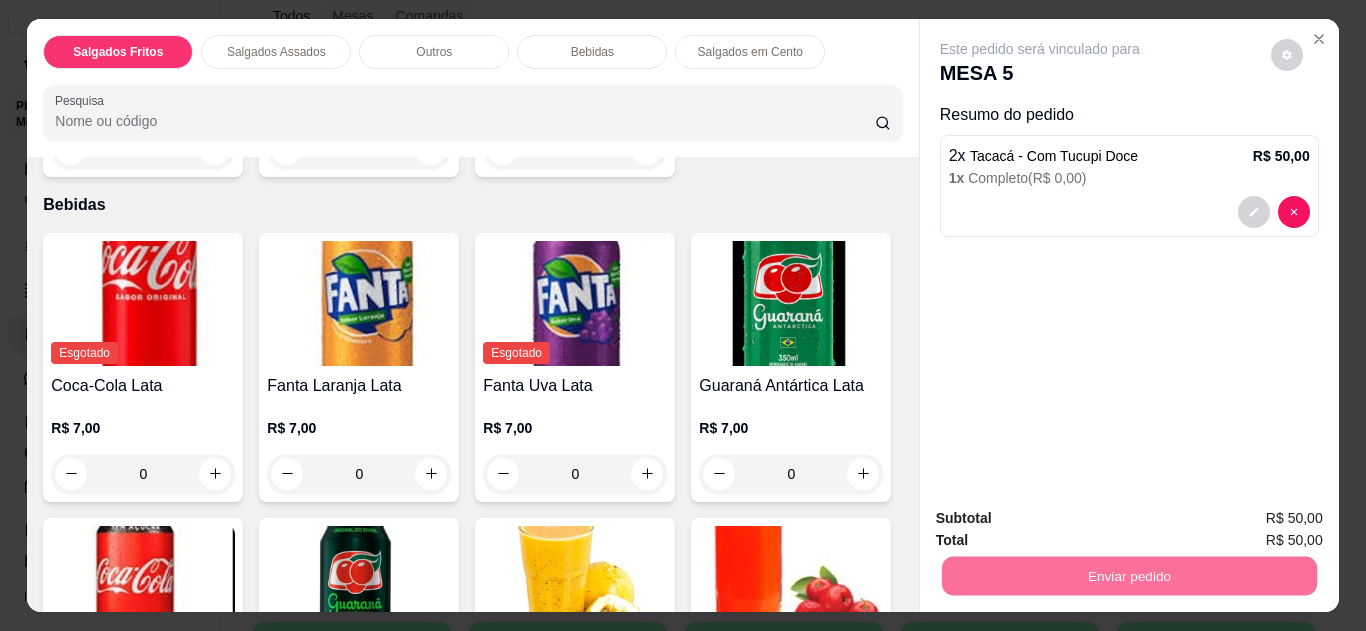 click on "Não registrar e enviar pedido" at bounding box center (1063, 519) 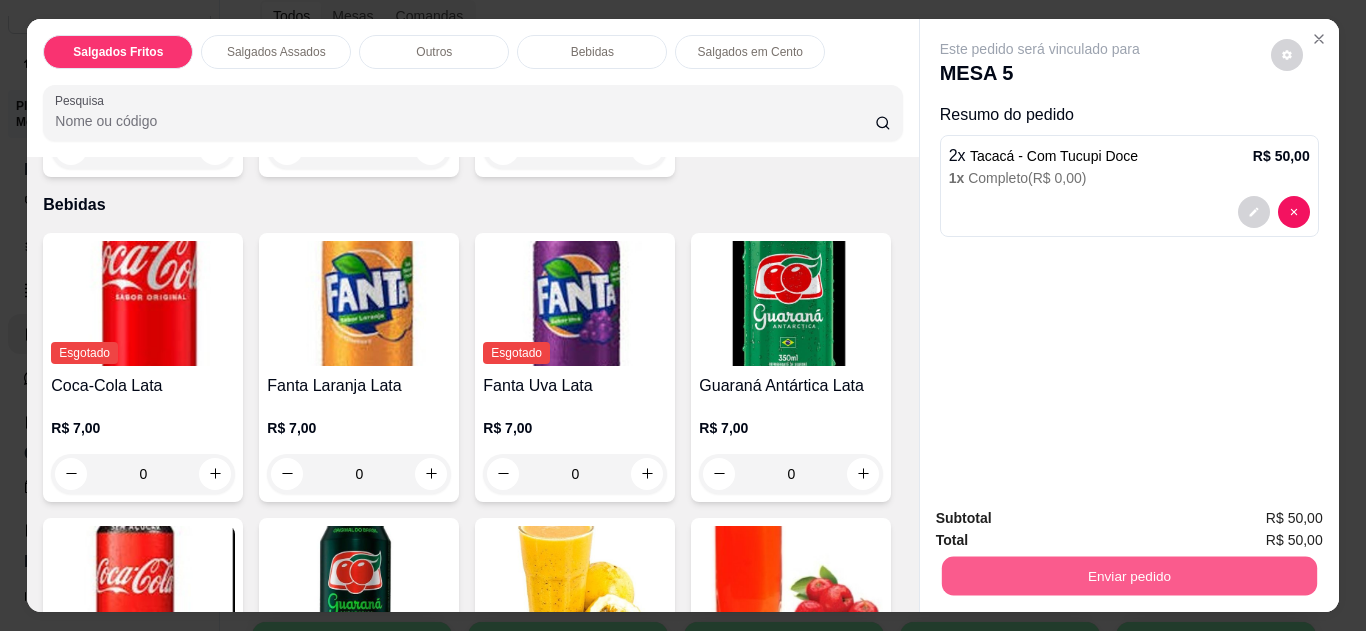 click on "Enviar pedido" at bounding box center (1128, 576) 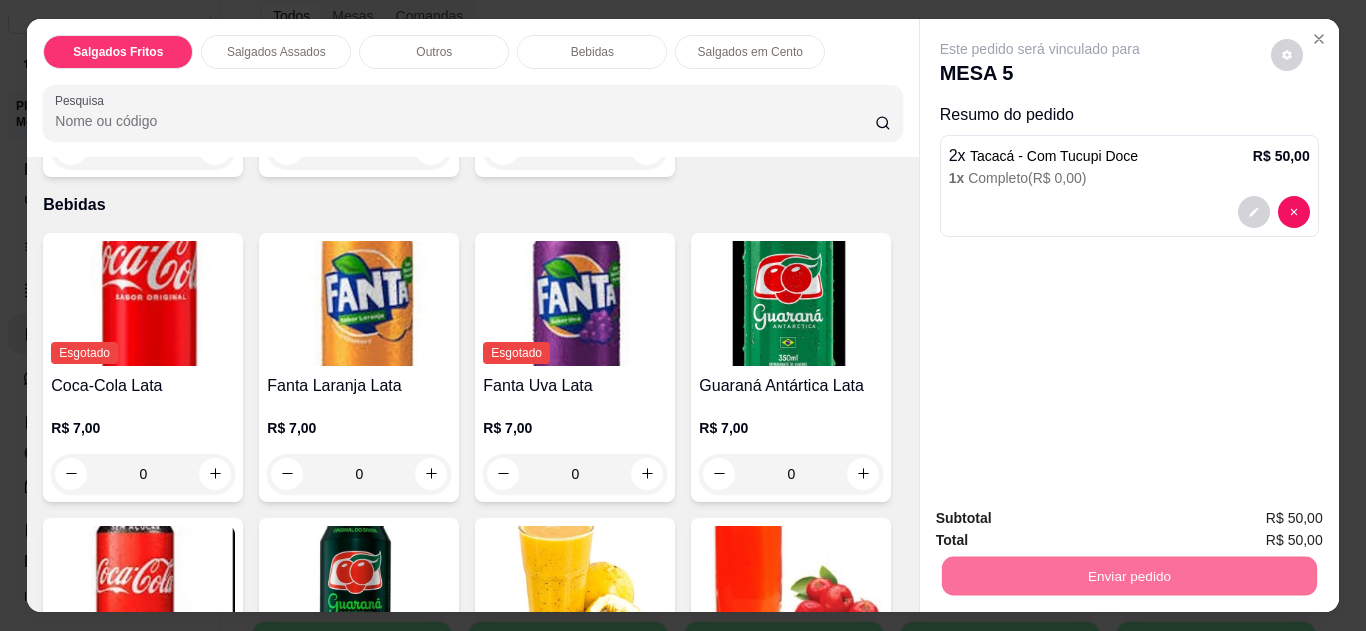 click on "Não registrar e enviar pedido" at bounding box center (1063, 520) 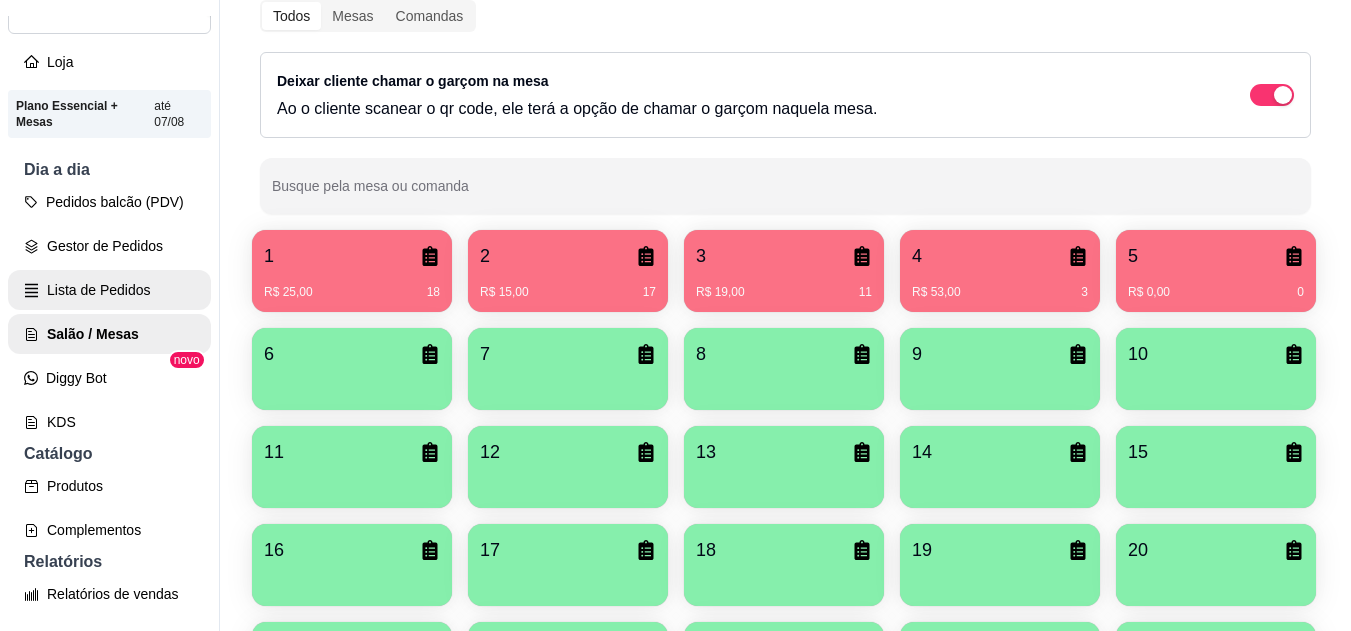 click on "Lista de Pedidos" at bounding box center (109, 290) 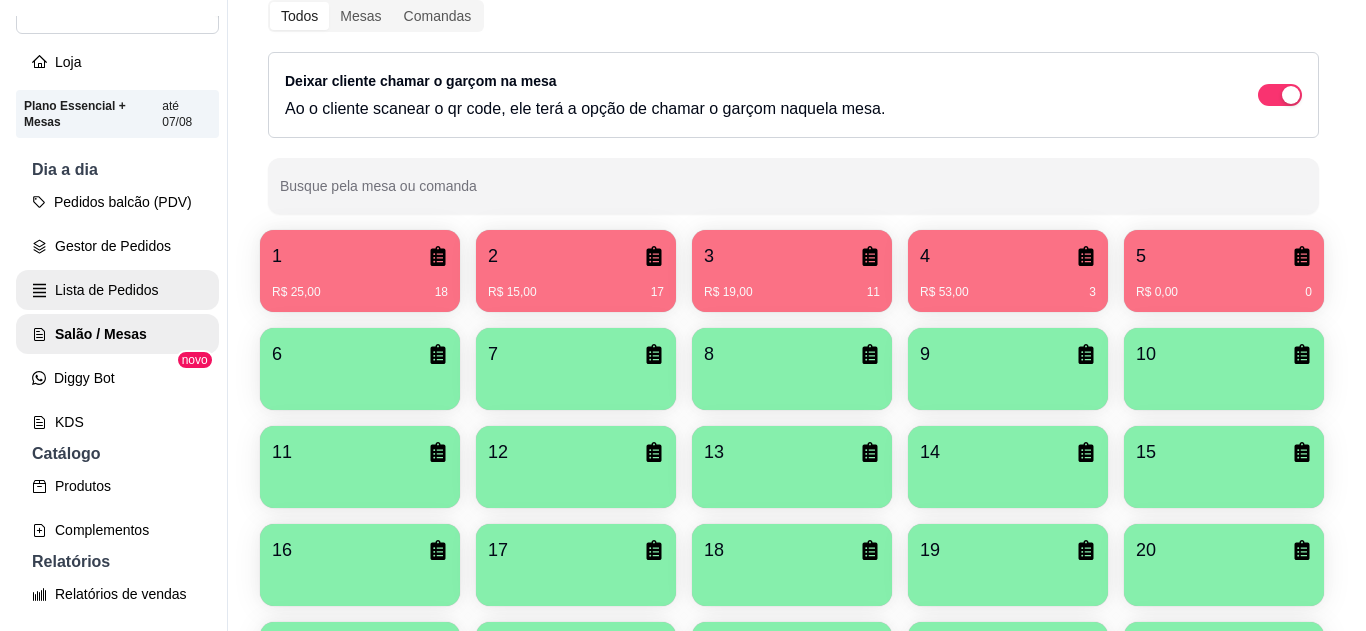 scroll, scrollTop: 0, scrollLeft: 0, axis: both 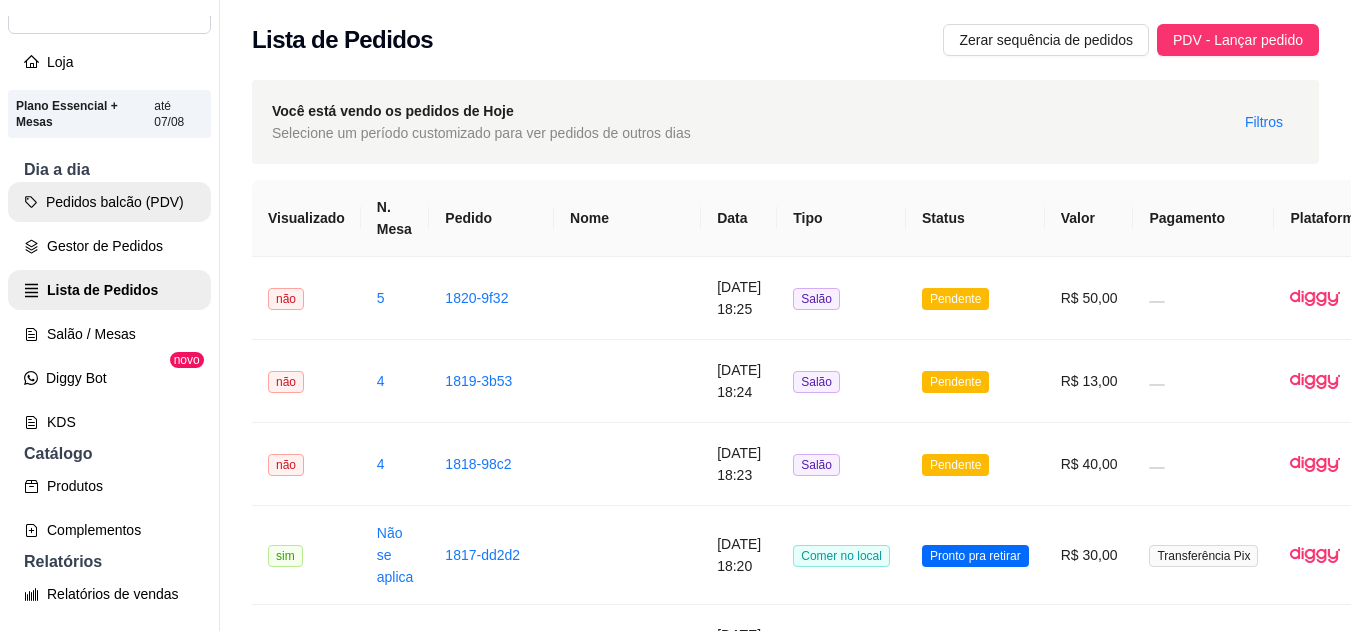click on "Pedidos balcão (PDV)" at bounding box center [109, 202] 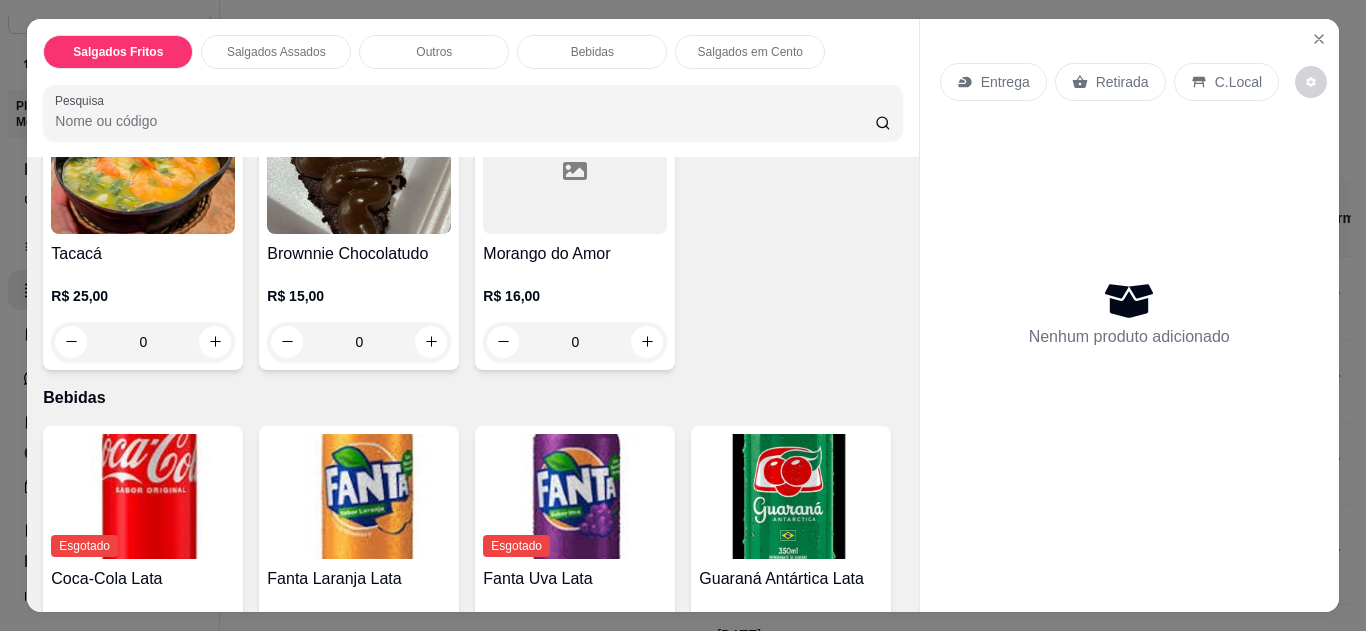 scroll, scrollTop: 1141, scrollLeft: 0, axis: vertical 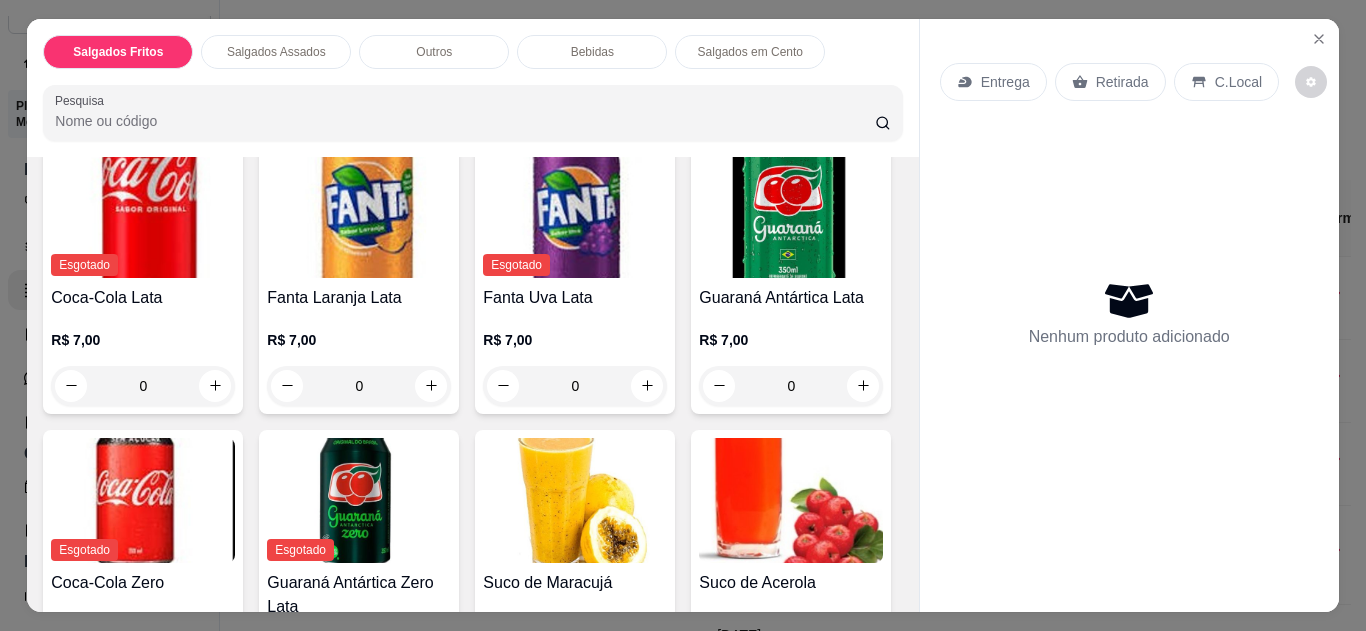 click on "0" at bounding box center (143, 61) 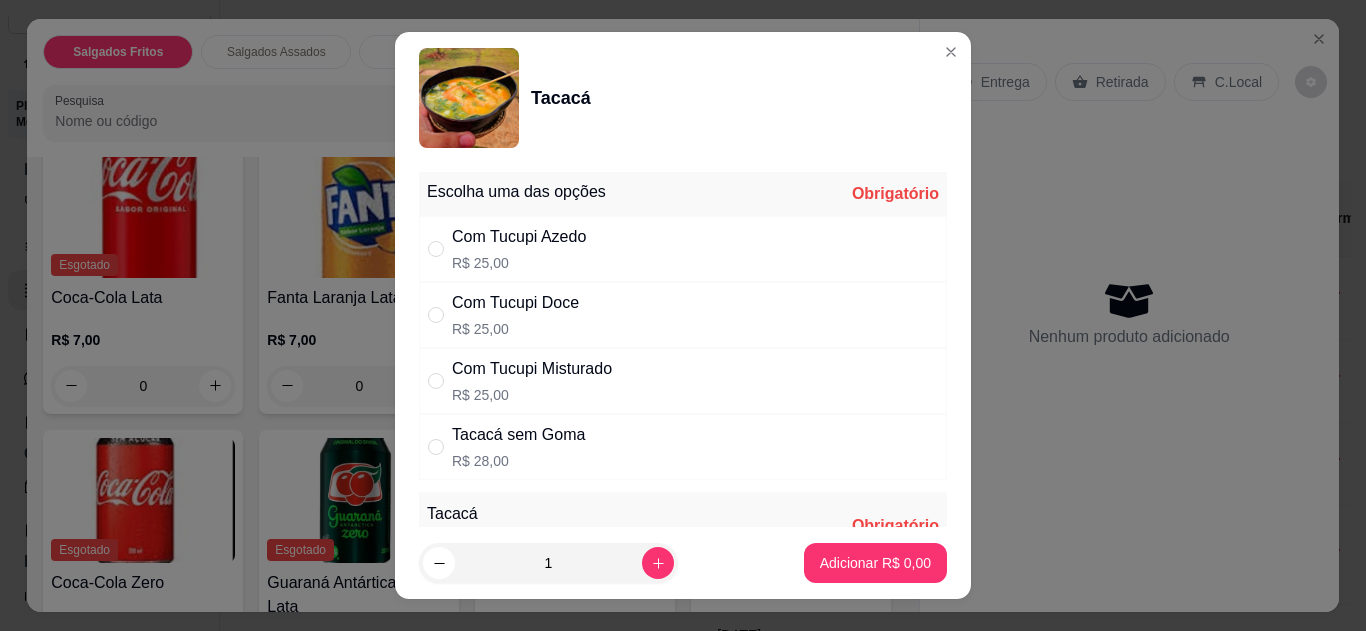 click on "Com Tucupi Misturado" at bounding box center [532, 369] 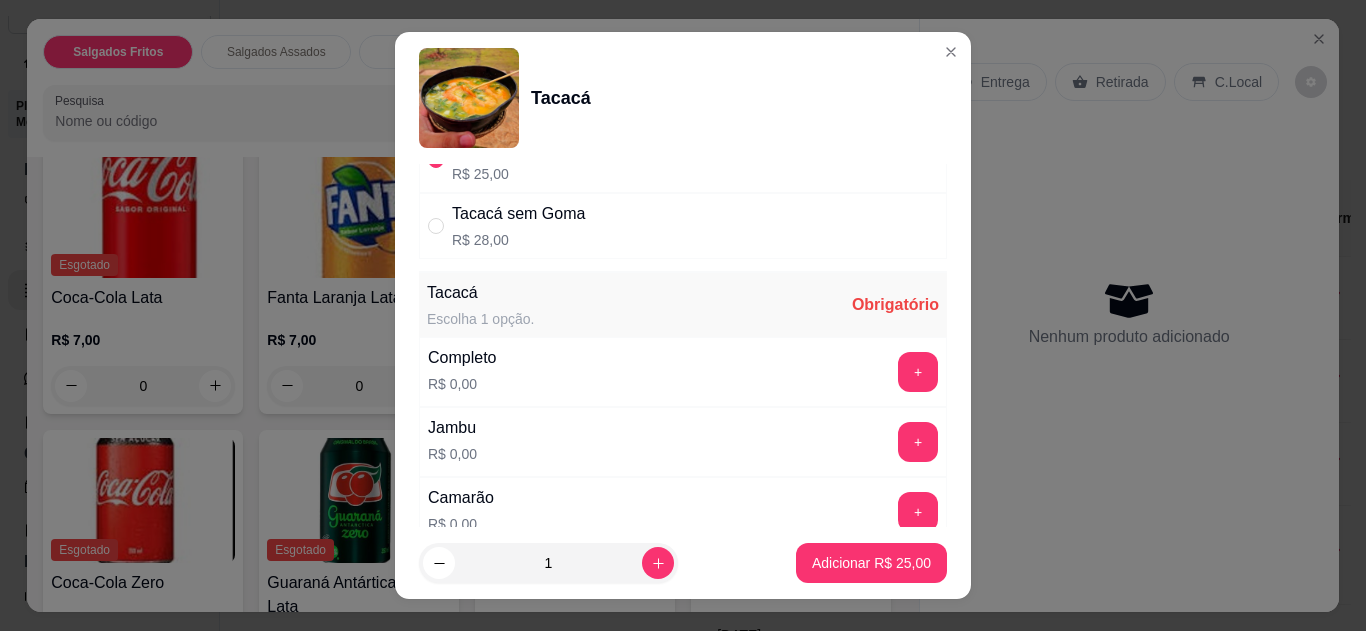 scroll, scrollTop: 284, scrollLeft: 0, axis: vertical 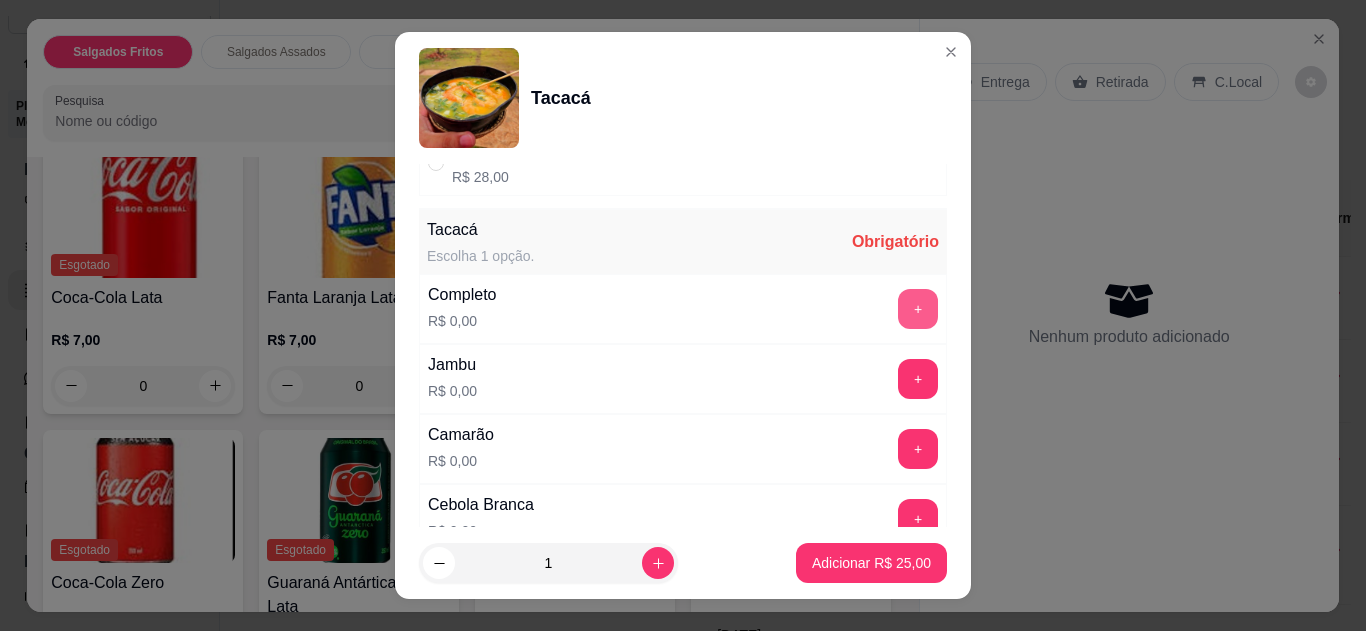 click on "+" at bounding box center [918, 309] 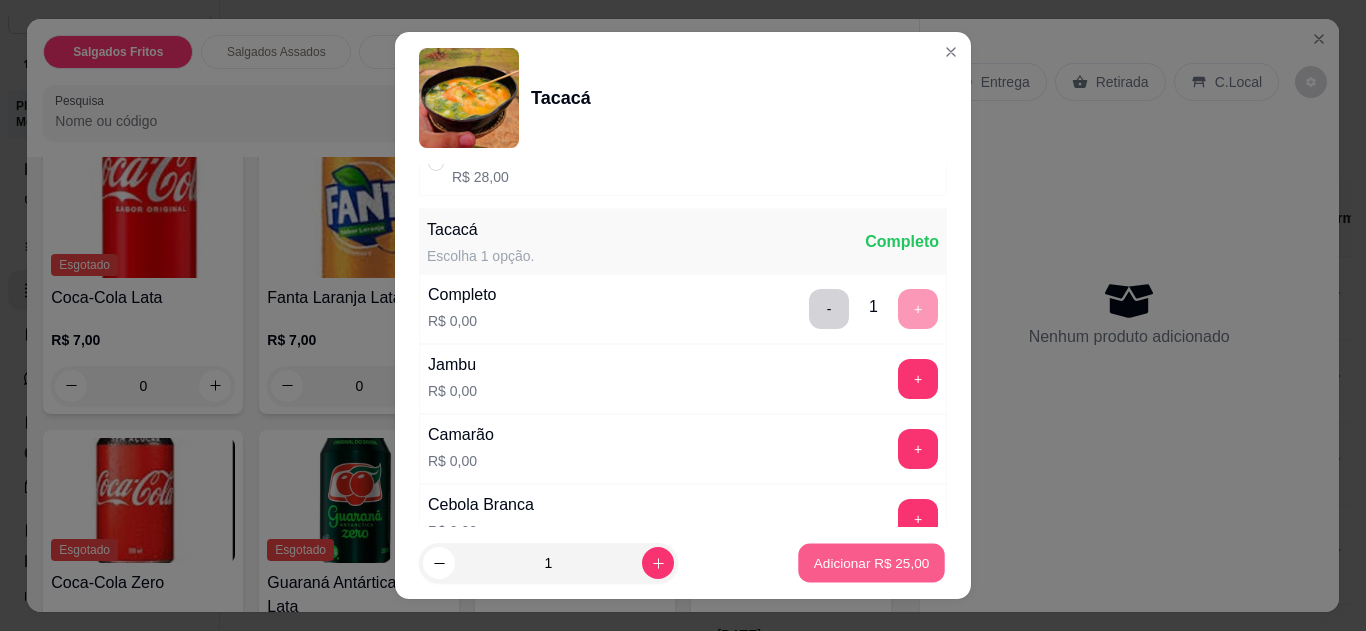 click on "Adicionar   R$ 25,00" at bounding box center (872, 563) 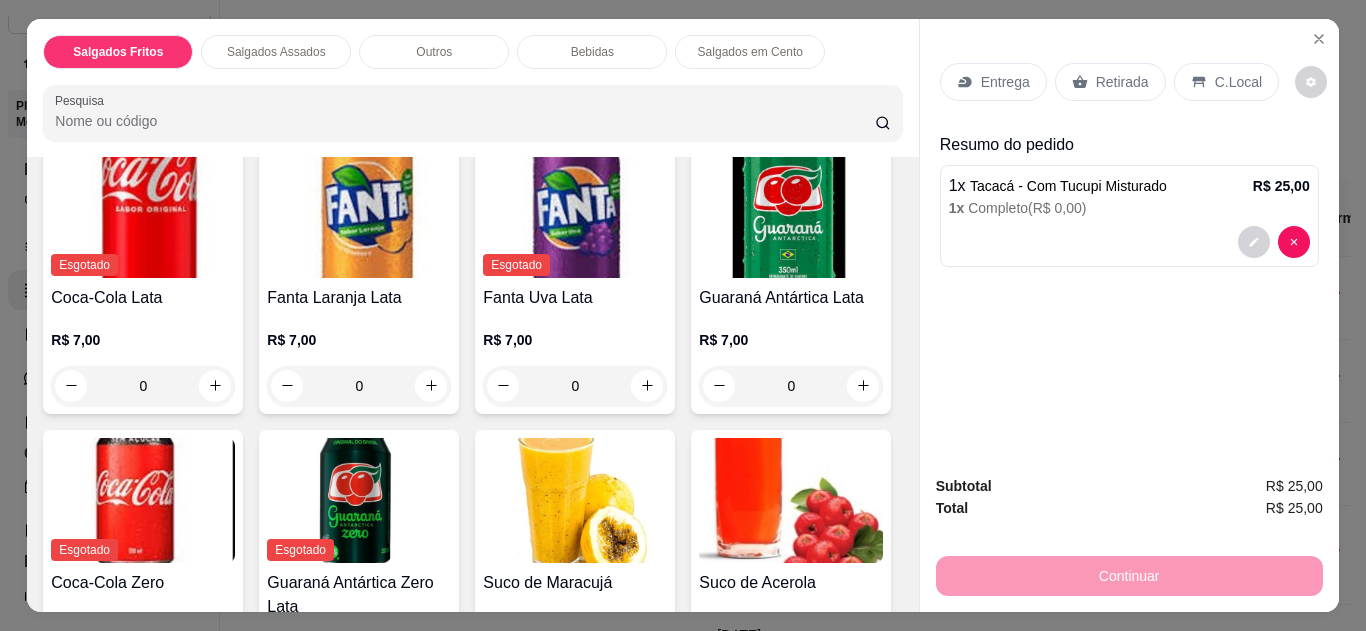click on "C.Local" at bounding box center (1238, 82) 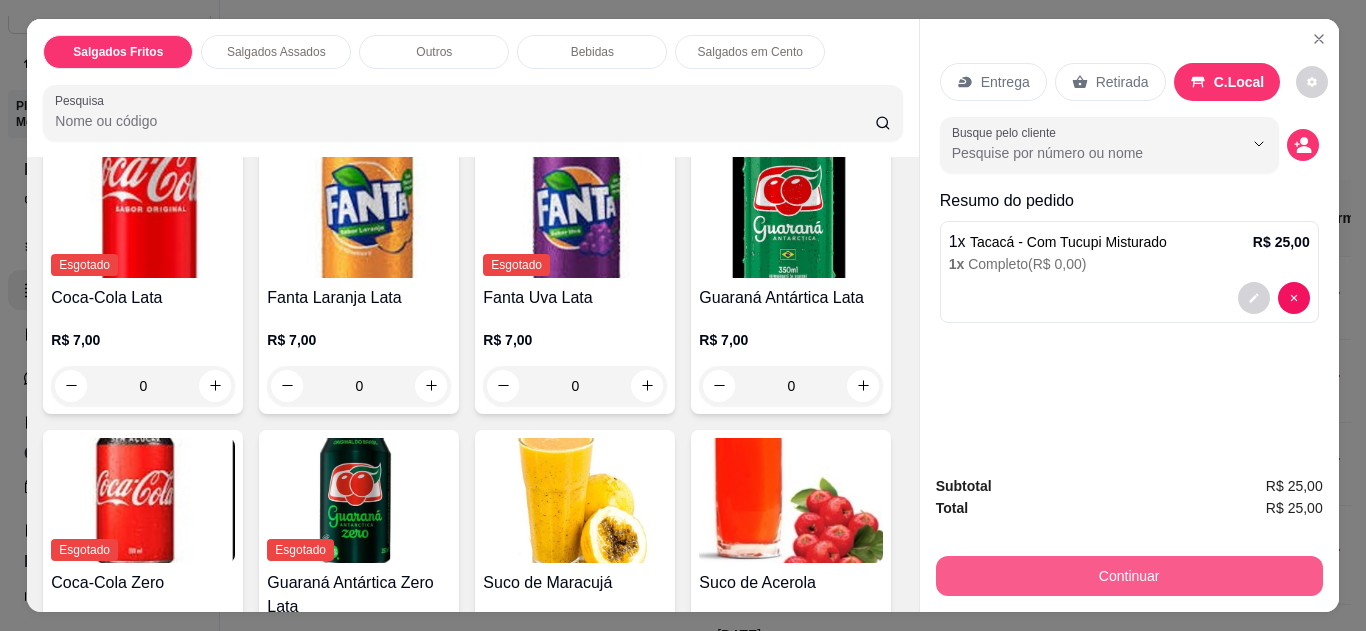 click on "Continuar" at bounding box center (1129, 576) 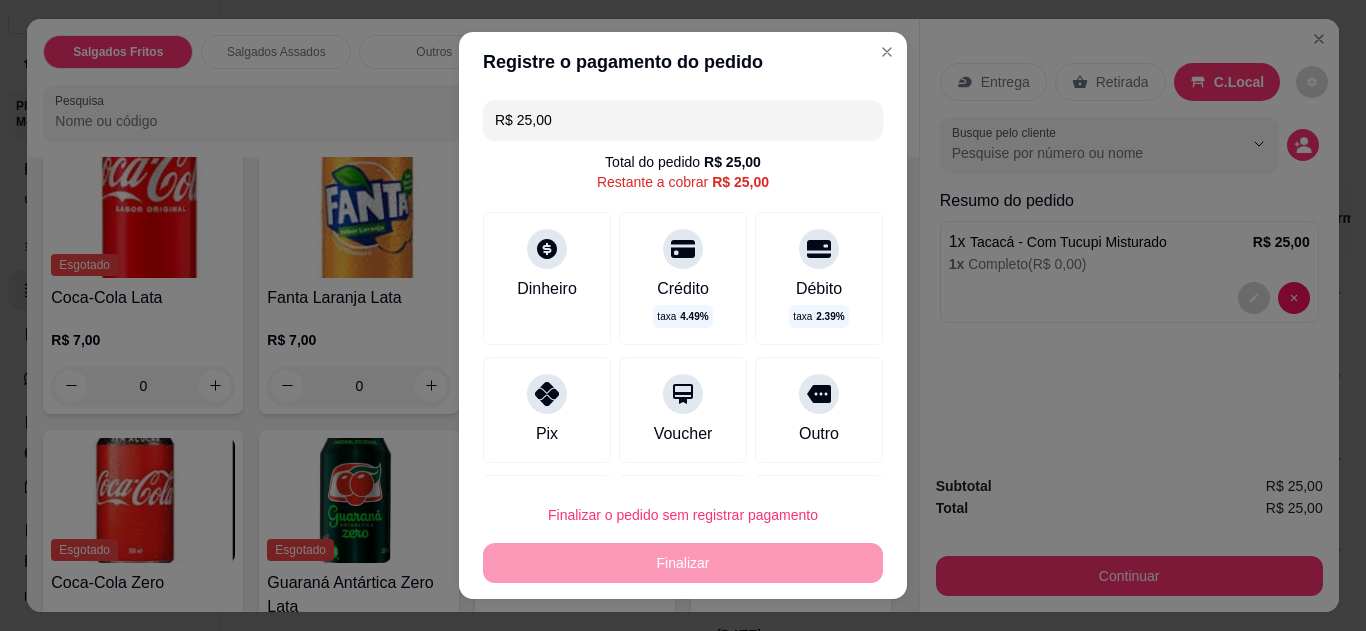 click on "Pix" at bounding box center [547, 410] 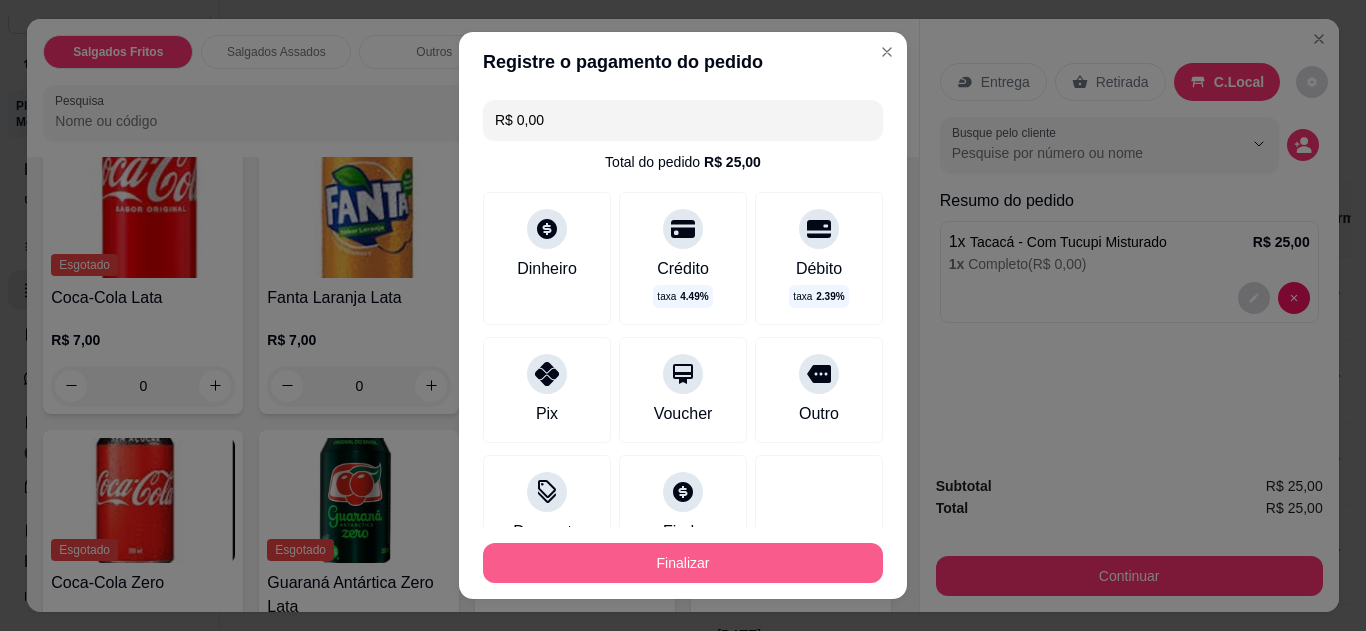 click on "Finalizar" at bounding box center (683, 563) 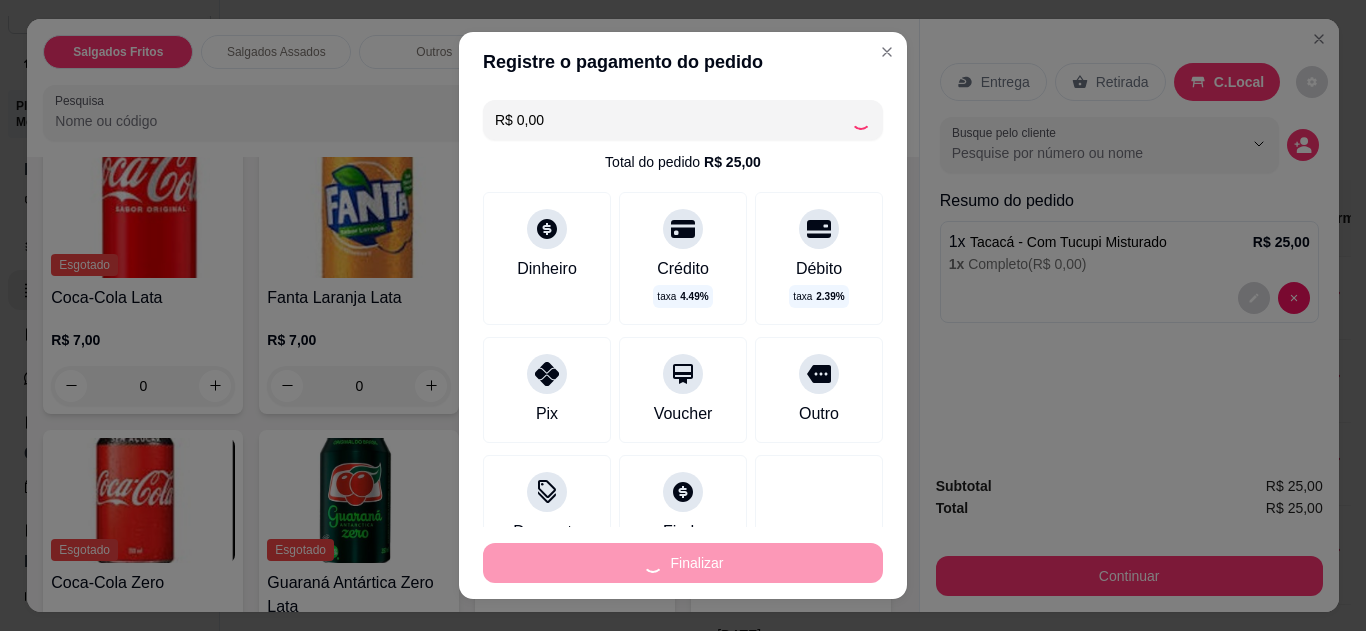 type on "-R$ 25,00" 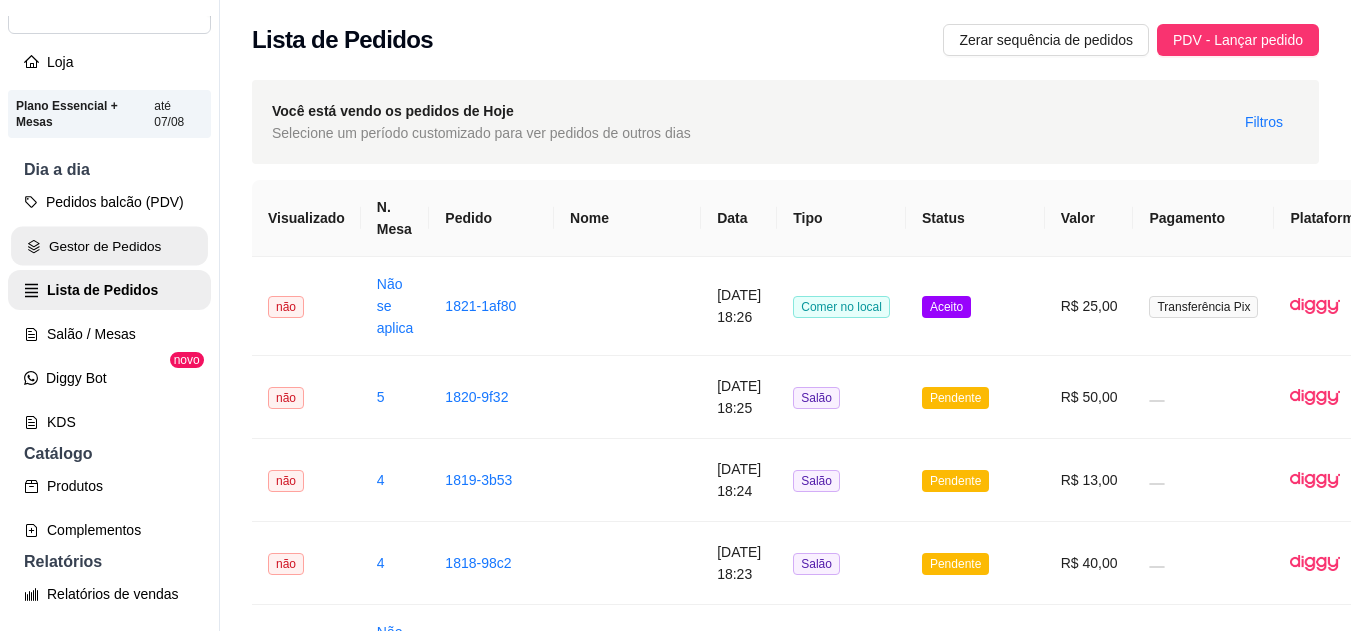 click on "Gestor de Pedidos" at bounding box center (109, 246) 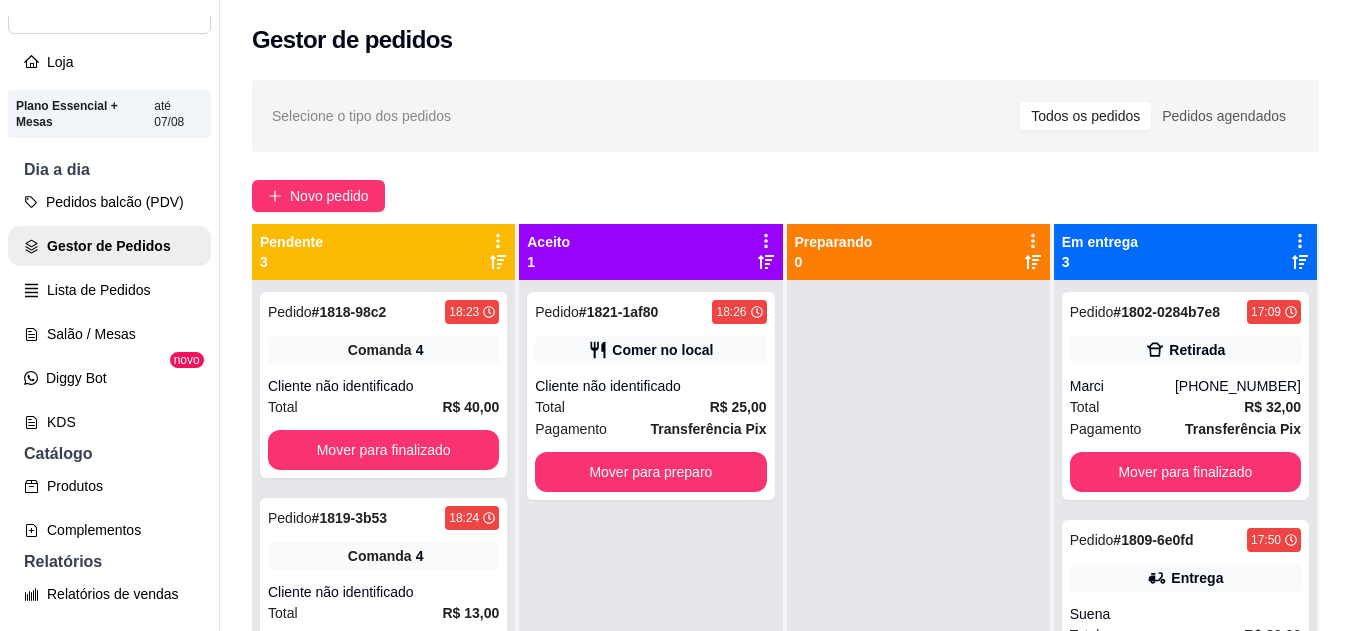 click on "Cliente não identificado" at bounding box center (650, 386) 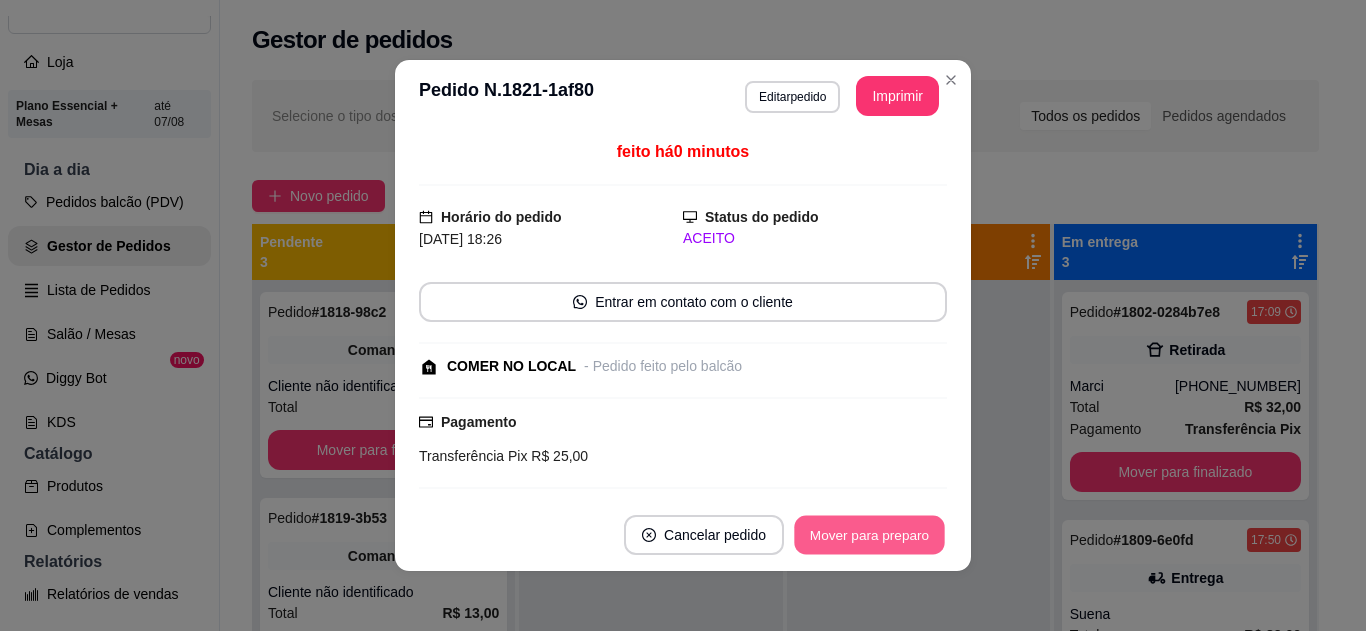 click on "Mover para preparo" at bounding box center (869, 535) 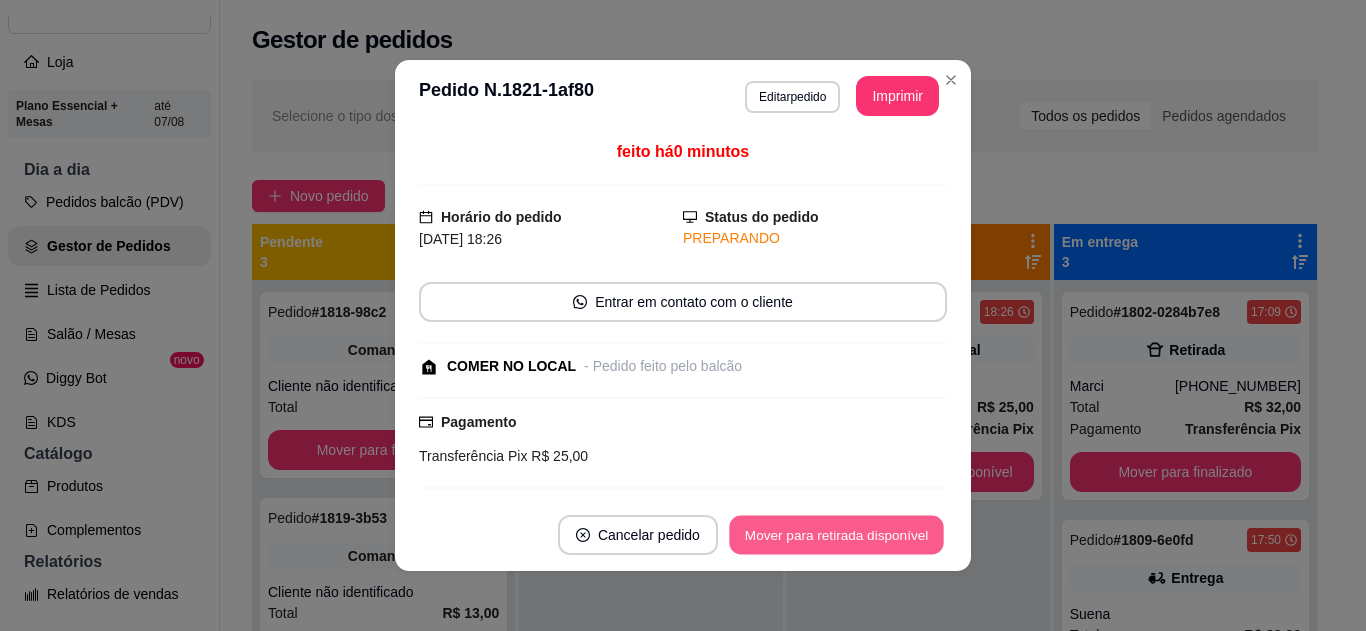 click on "Mover para retirada disponível" at bounding box center [836, 535] 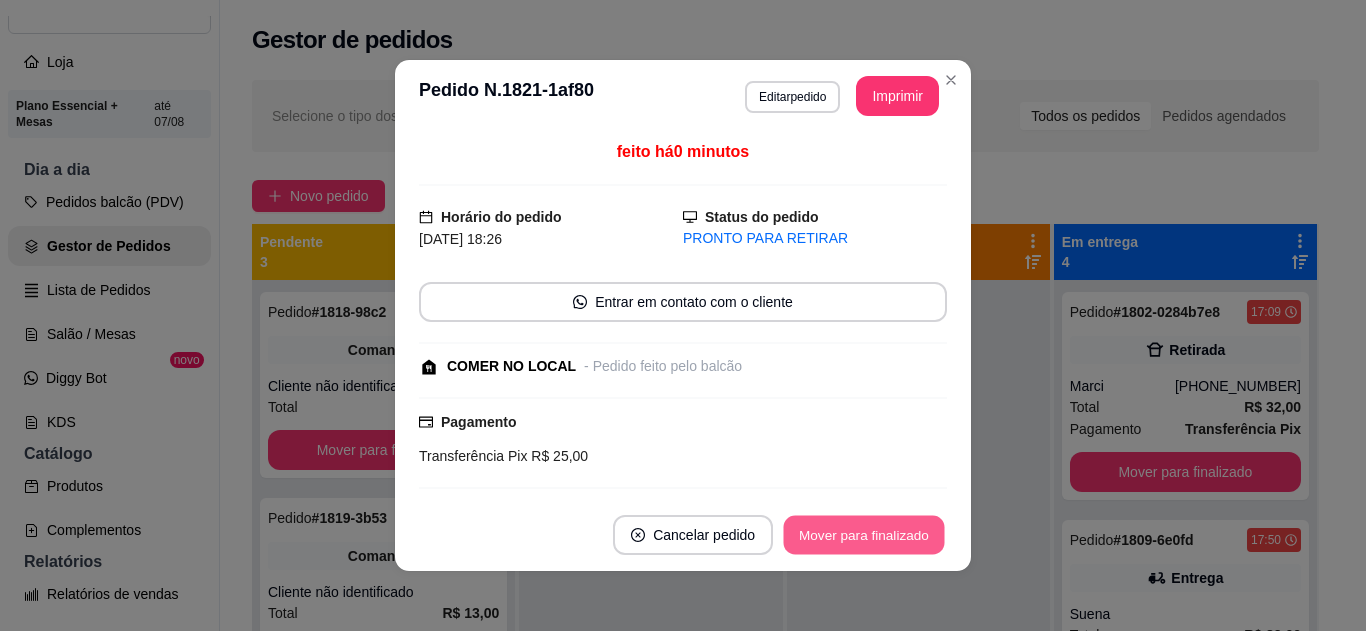 click on "Mover para finalizado" at bounding box center [864, 535] 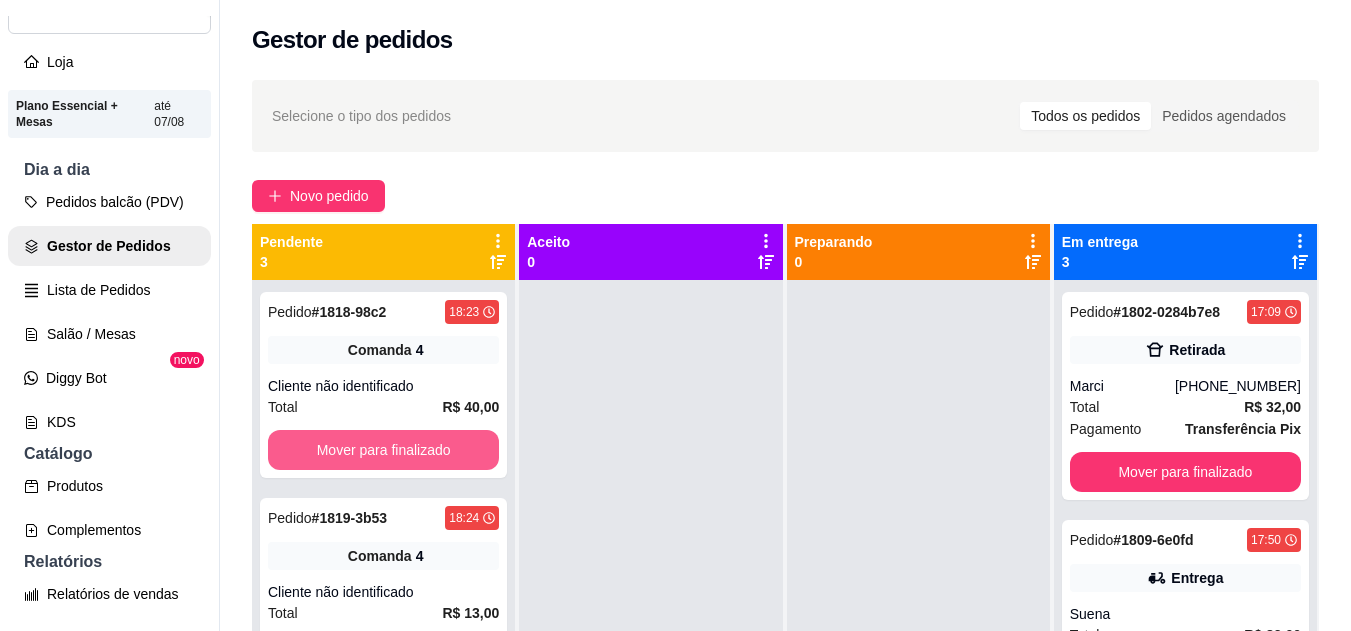 click on "Mover para finalizado" at bounding box center (383, 450) 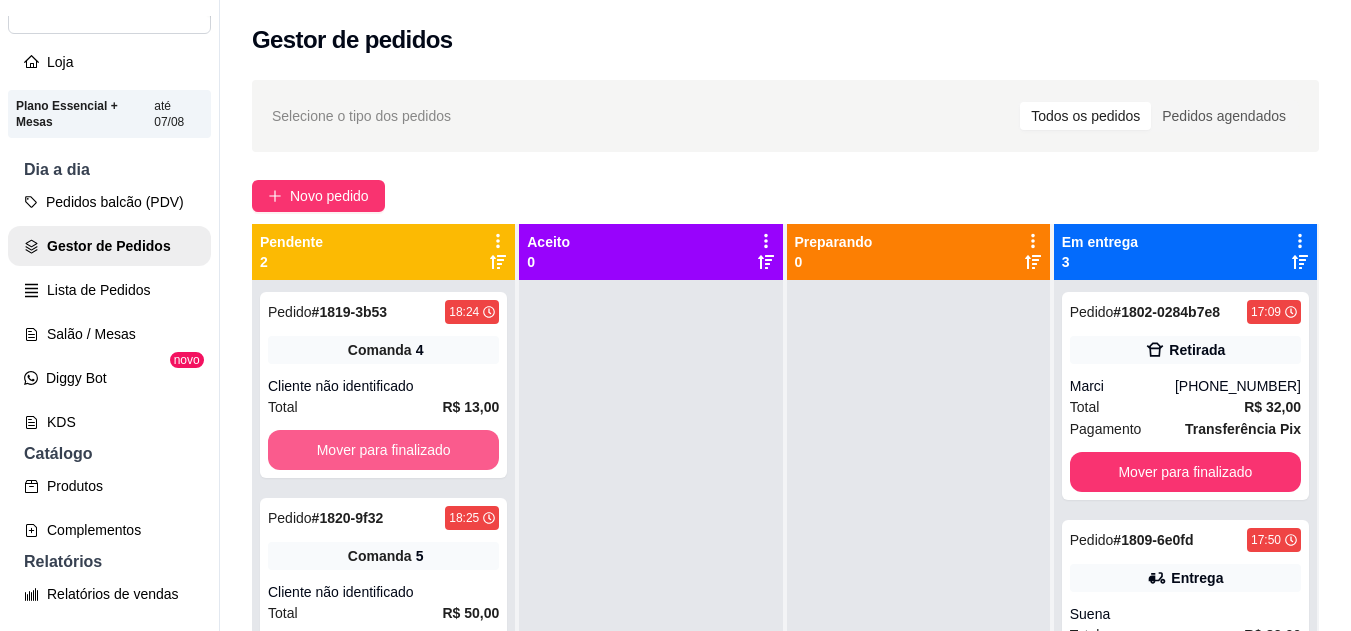 click on "Mover para finalizado" at bounding box center [383, 450] 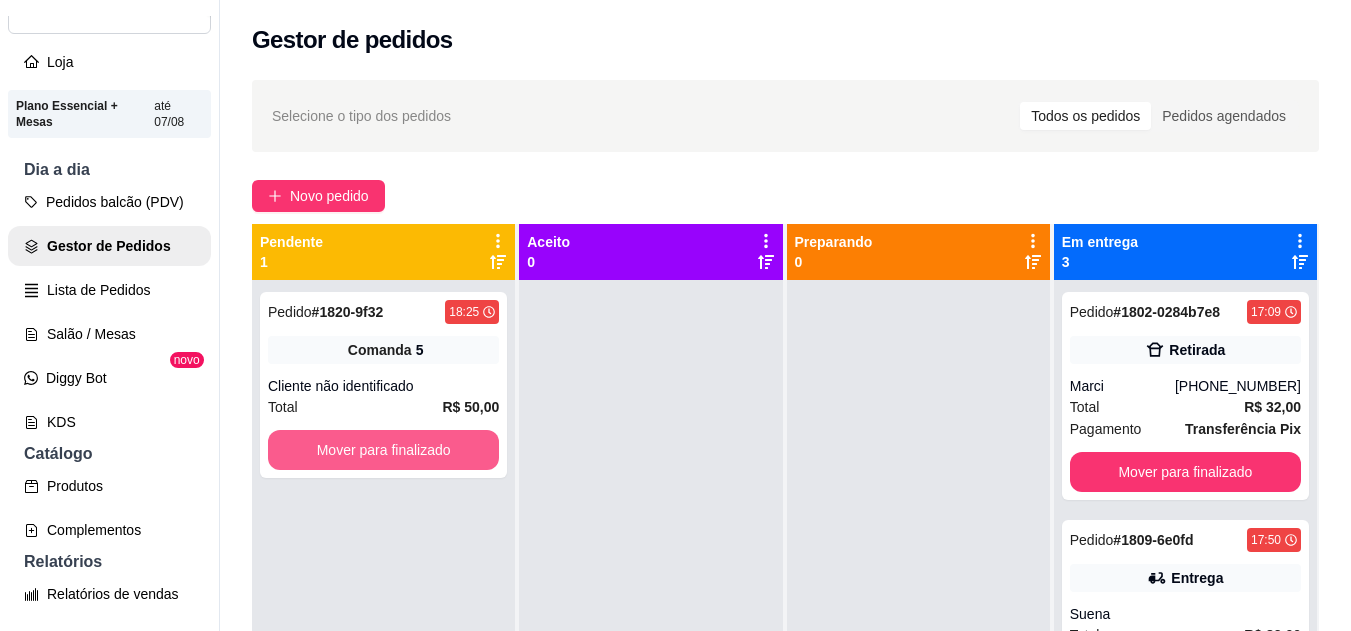 click on "Mover para finalizado" at bounding box center (383, 450) 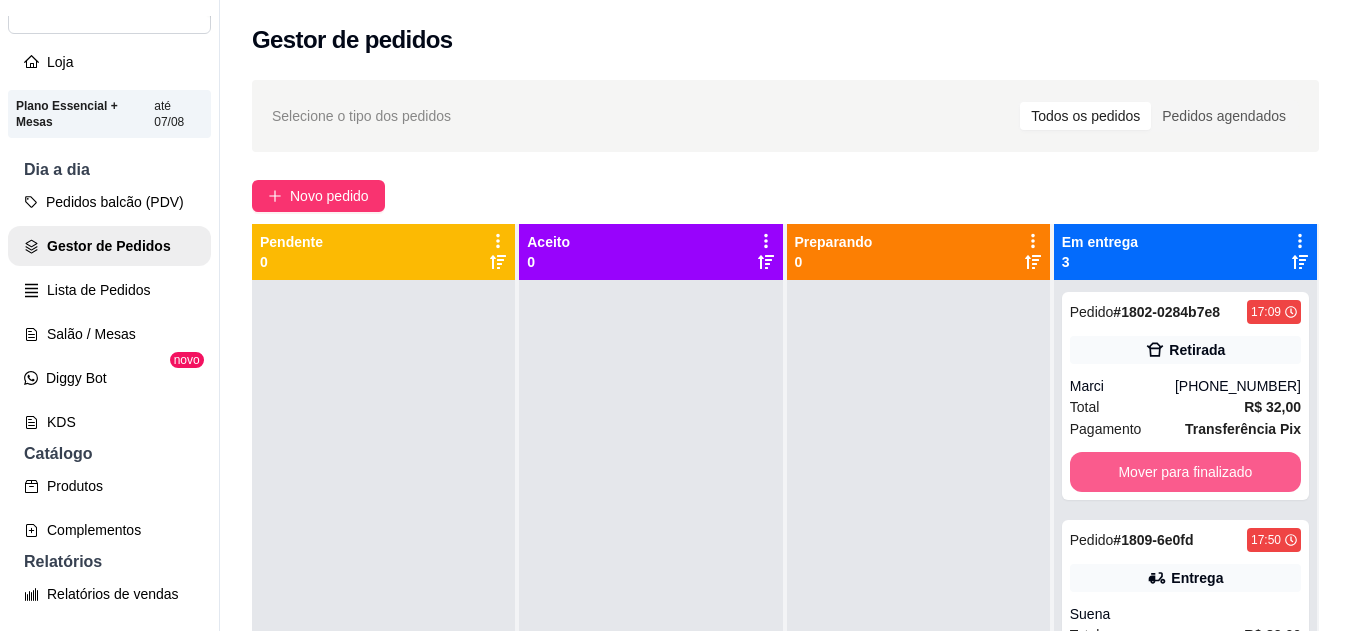 click on "Mover para finalizado" at bounding box center (1185, 472) 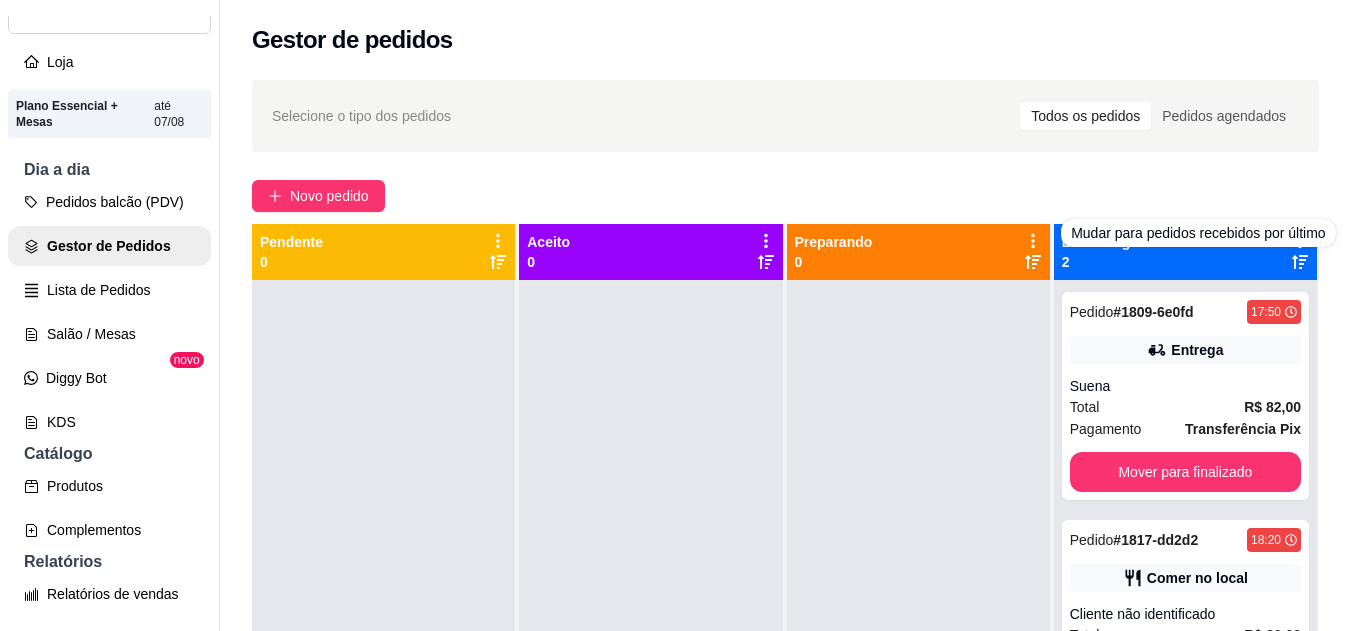 click on "Total R$ 82,00" at bounding box center [1185, 407] 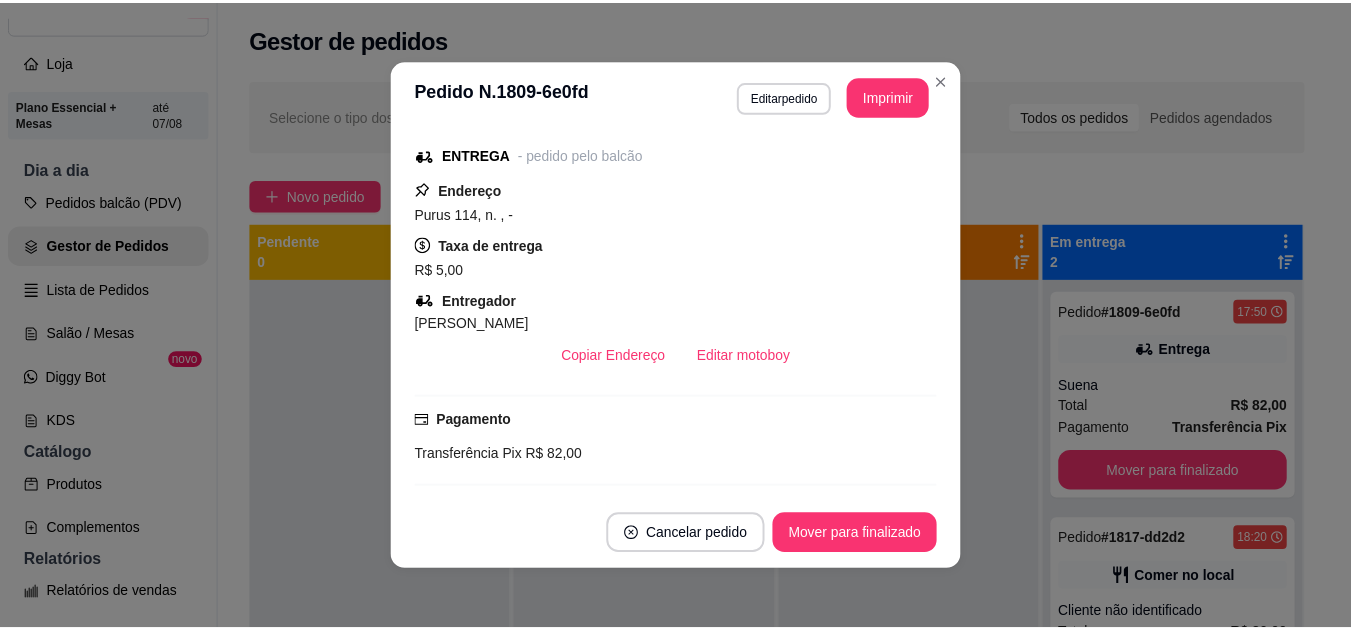 scroll, scrollTop: 259, scrollLeft: 0, axis: vertical 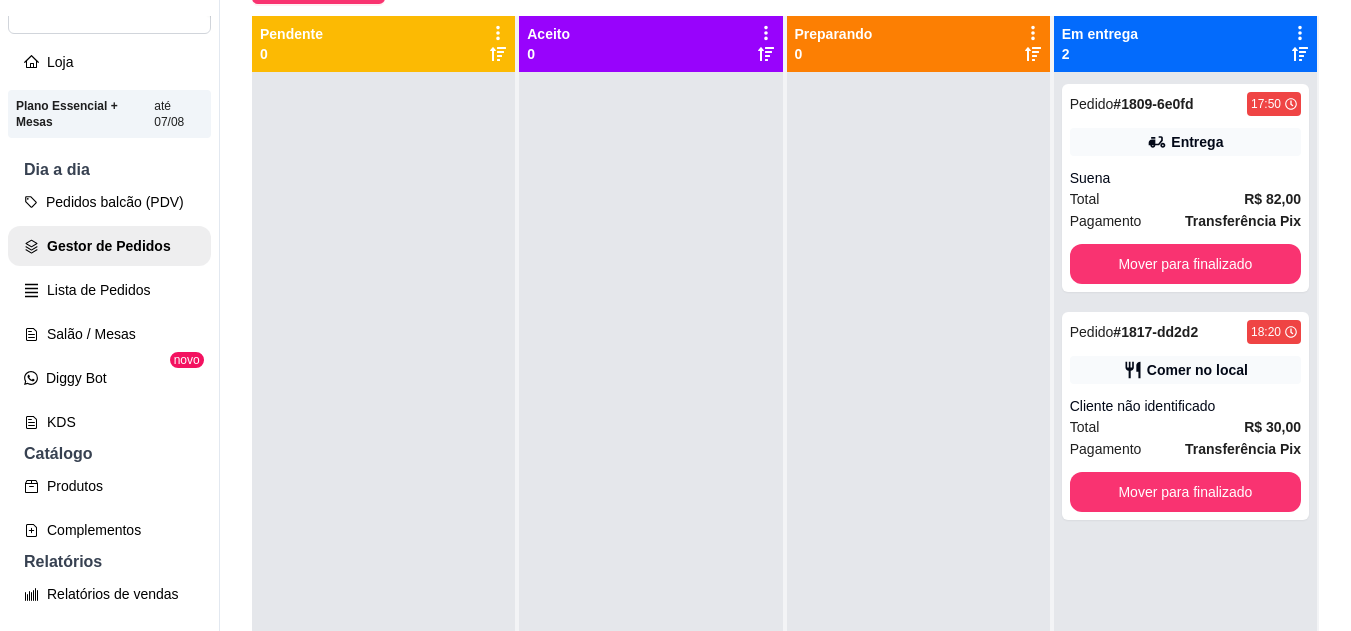click on "Transferência Pix" at bounding box center (1243, 449) 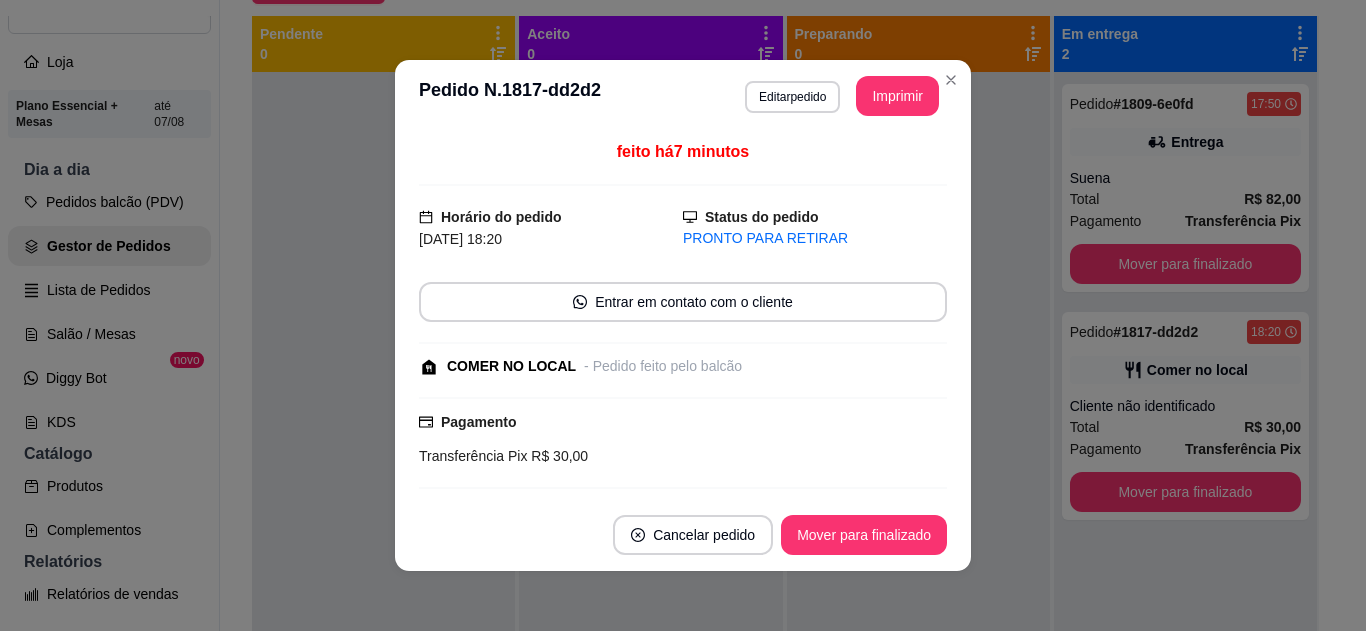 scroll, scrollTop: 166, scrollLeft: 0, axis: vertical 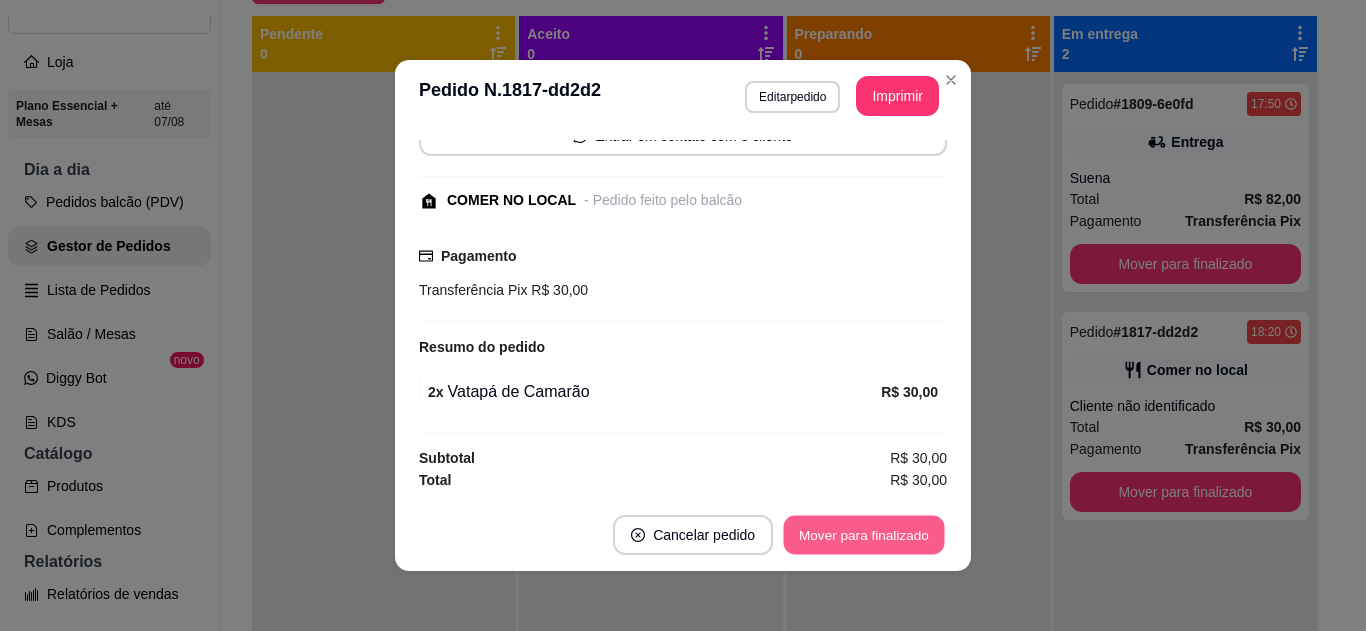 click on "Mover para finalizado" at bounding box center [864, 535] 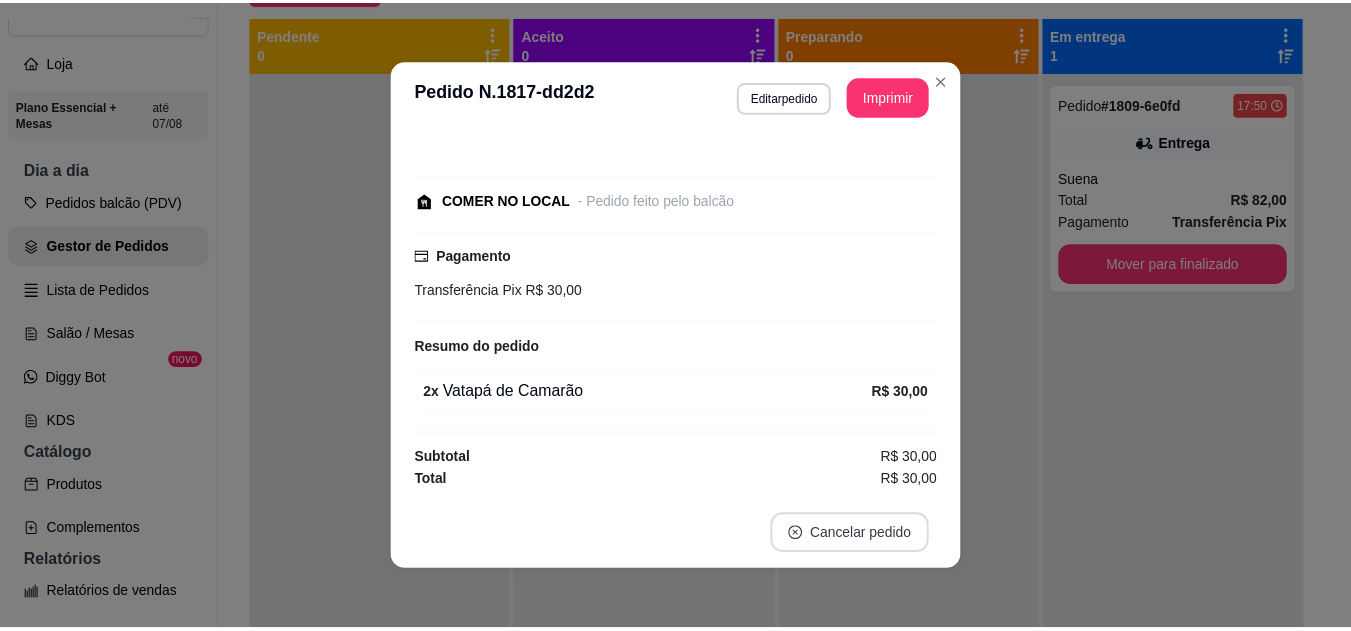 scroll, scrollTop: 80, scrollLeft: 0, axis: vertical 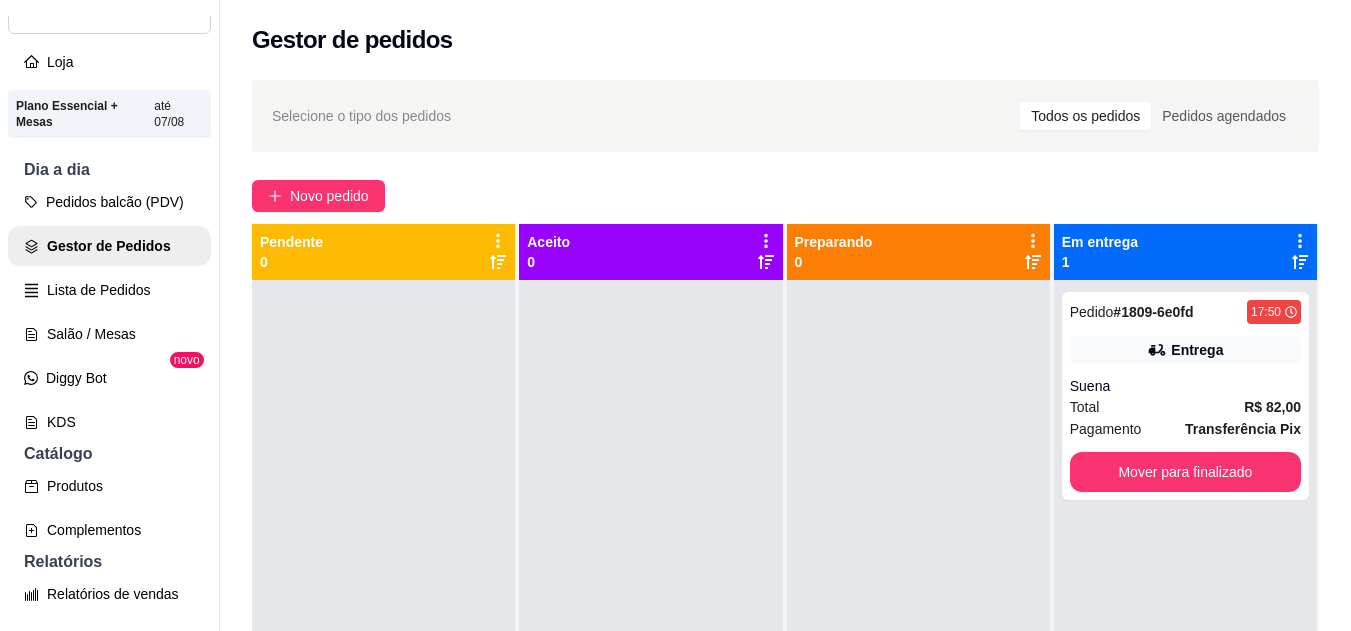 click on "Entrega" at bounding box center [1185, 350] 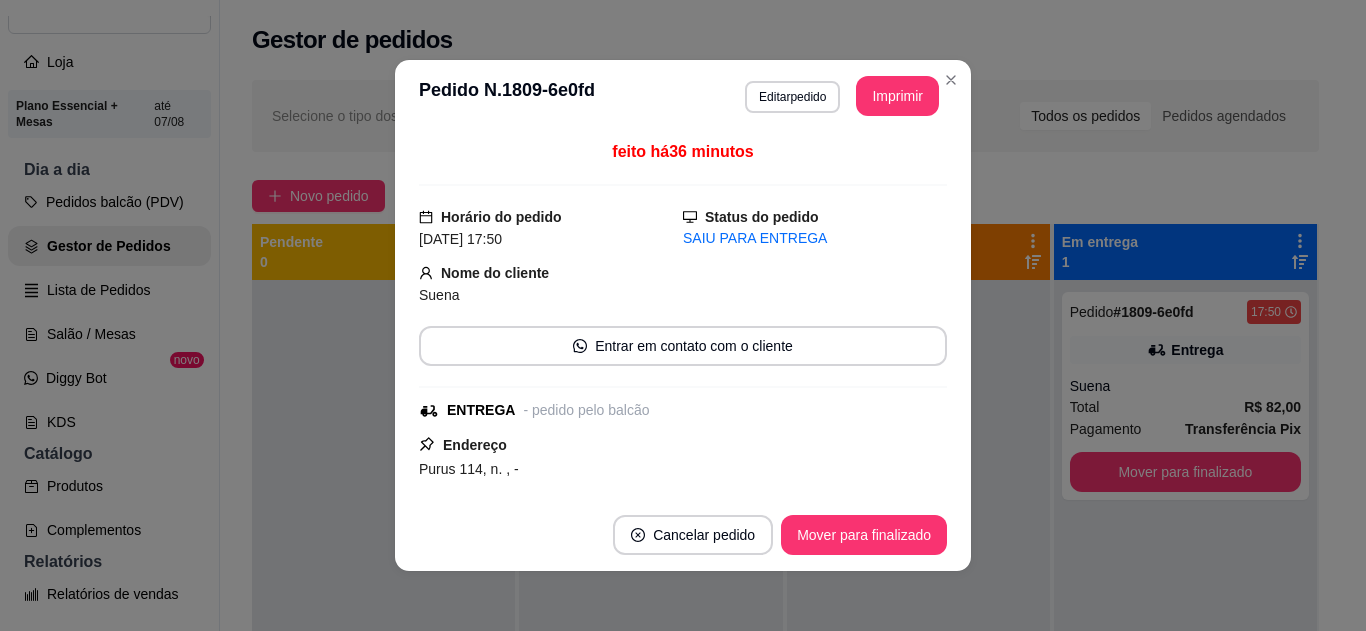 drag, startPoint x: 922, startPoint y: 205, endPoint x: 932, endPoint y: 217, distance: 15.6205 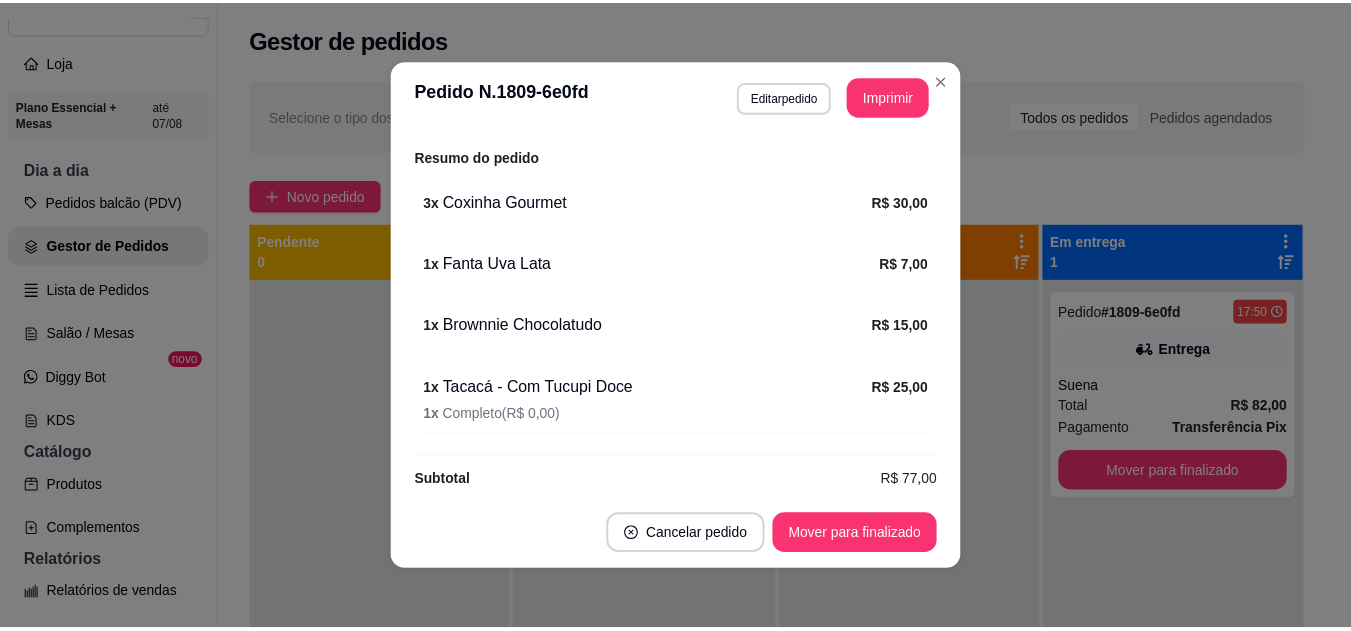 scroll, scrollTop: 632, scrollLeft: 0, axis: vertical 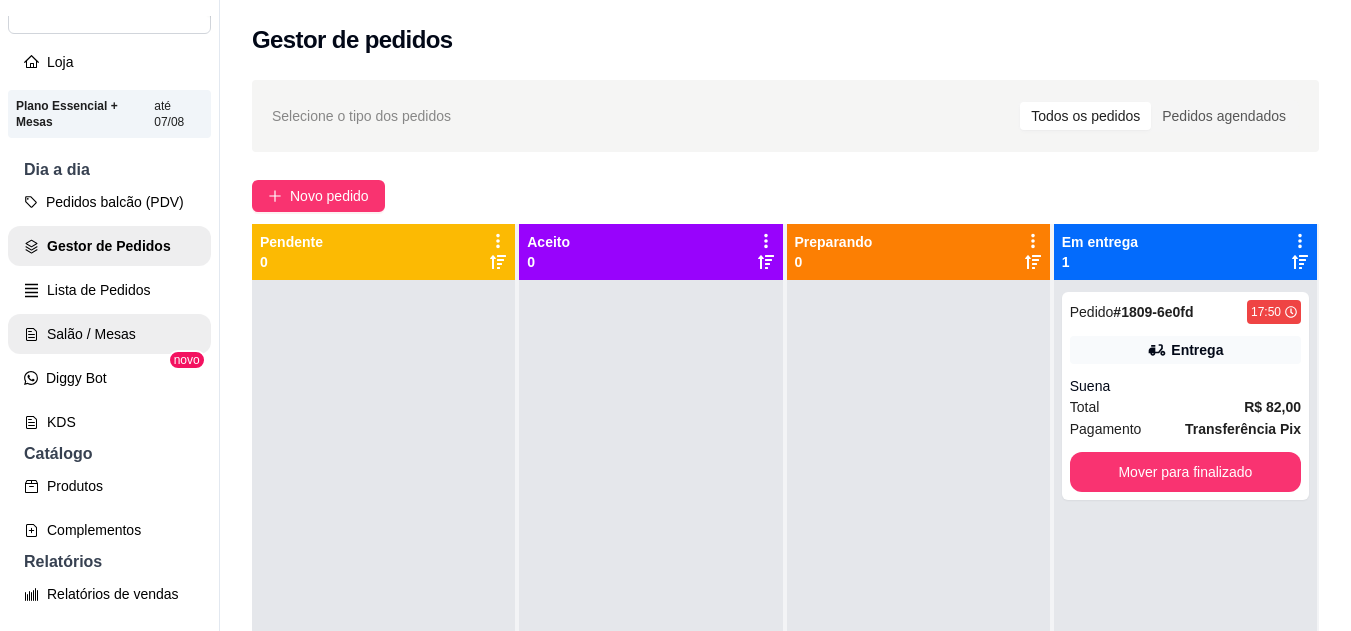 click on "Salão / Mesas" at bounding box center [109, 334] 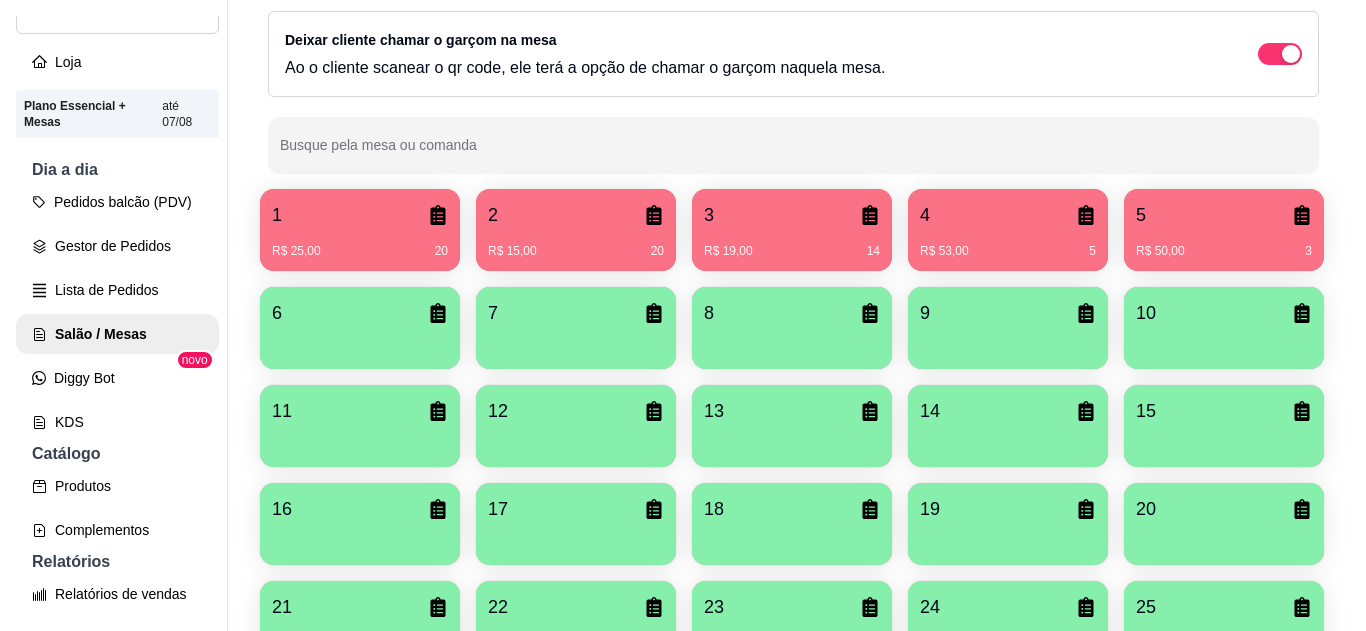 scroll, scrollTop: 357, scrollLeft: 0, axis: vertical 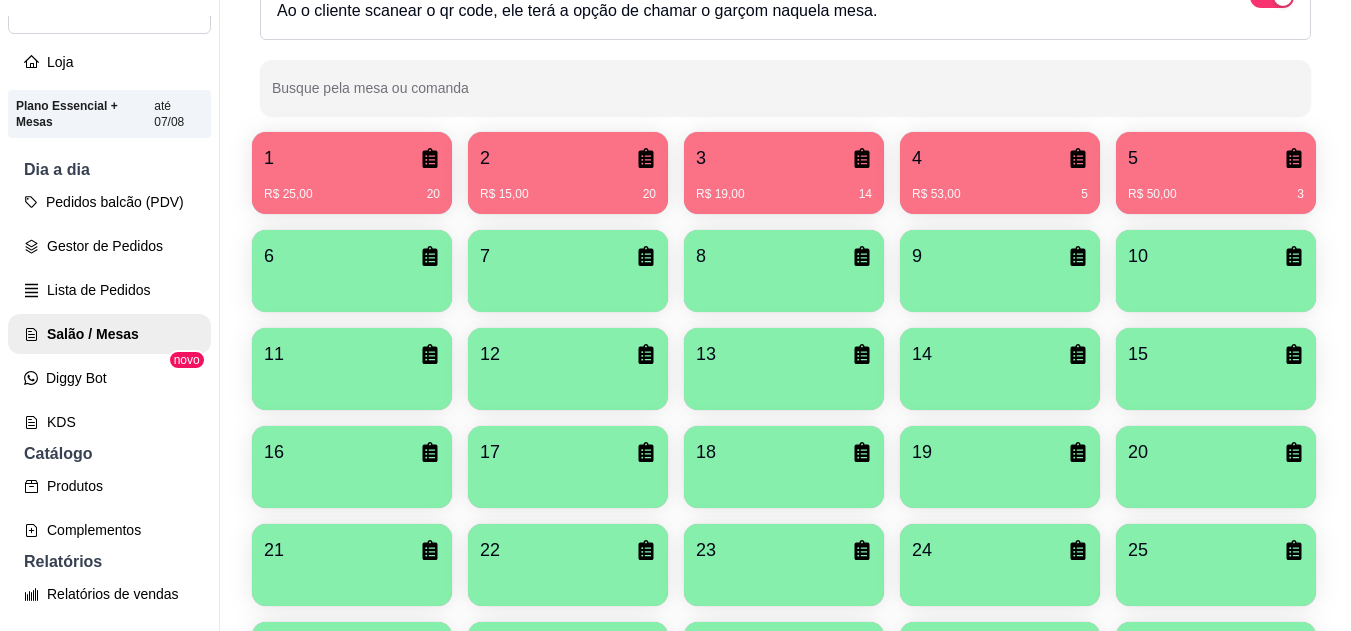 click on "R$ 50,00 3" at bounding box center [1216, 187] 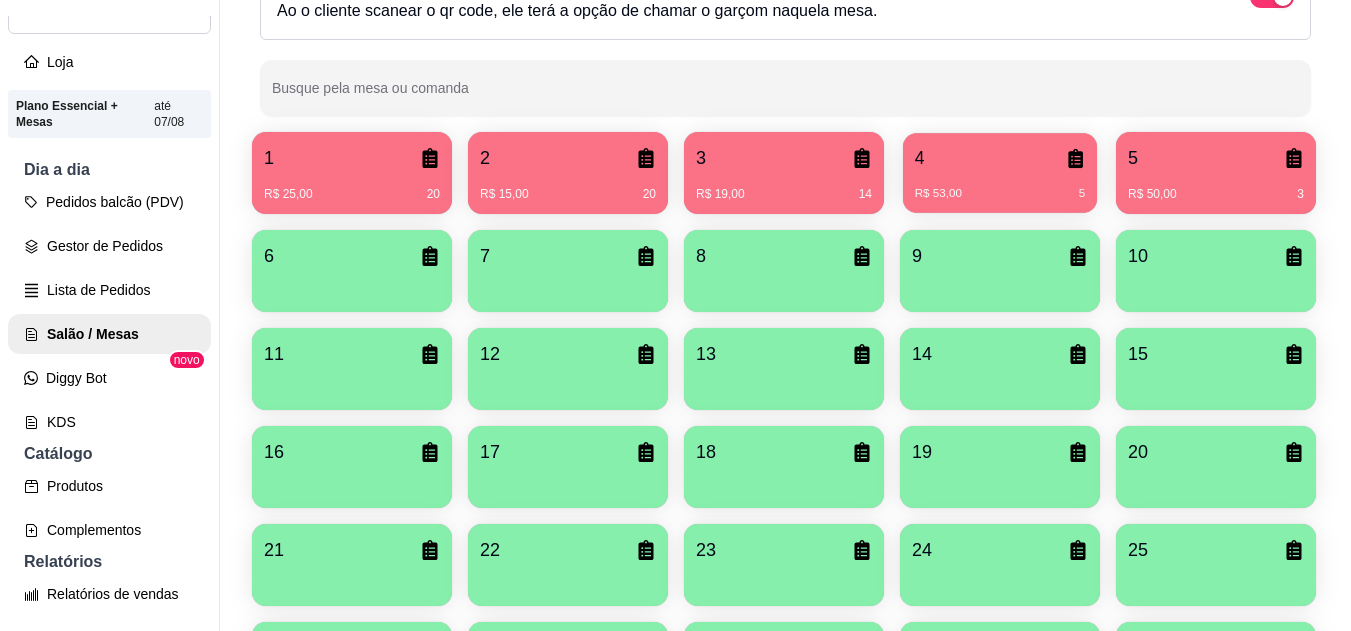 click on "4" at bounding box center [1000, 158] 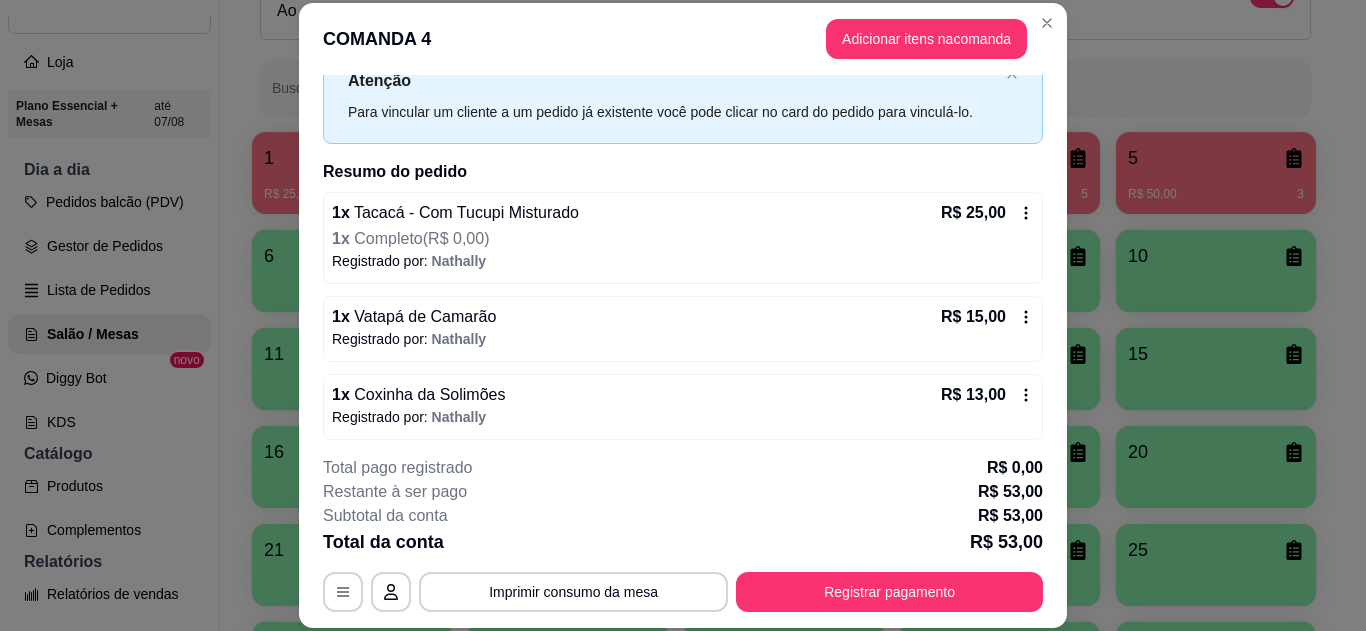 scroll, scrollTop: 112, scrollLeft: 0, axis: vertical 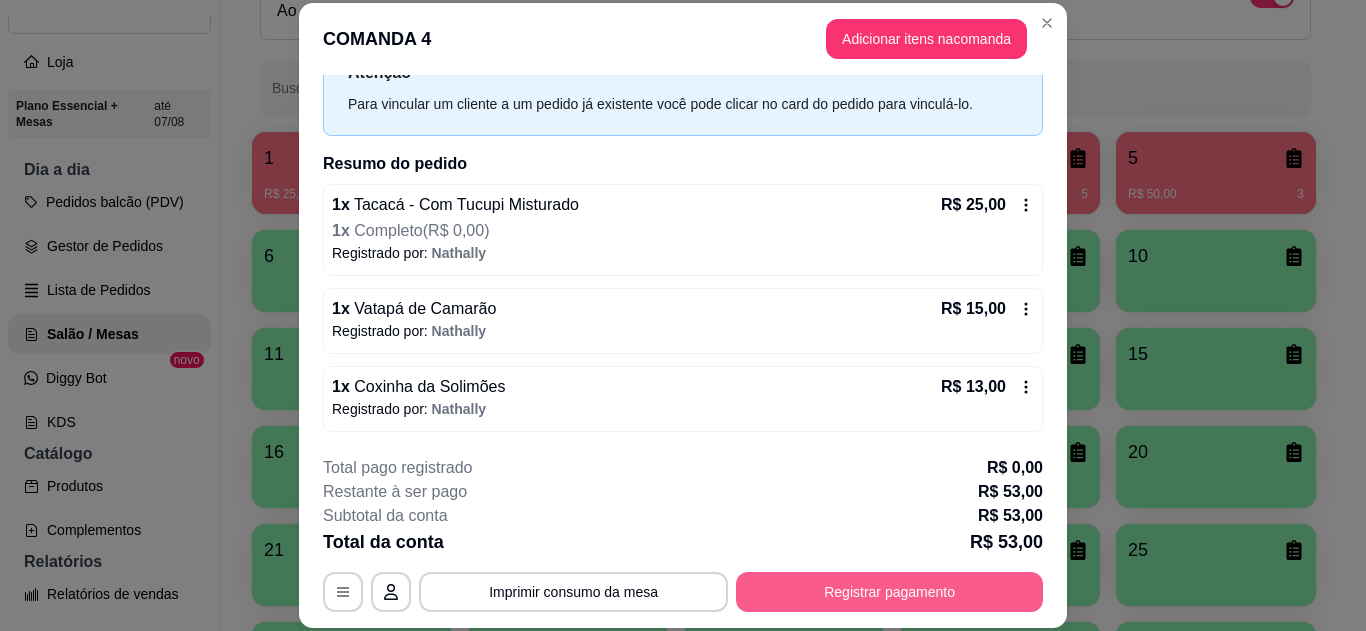 click on "Registrar pagamento" at bounding box center (889, 592) 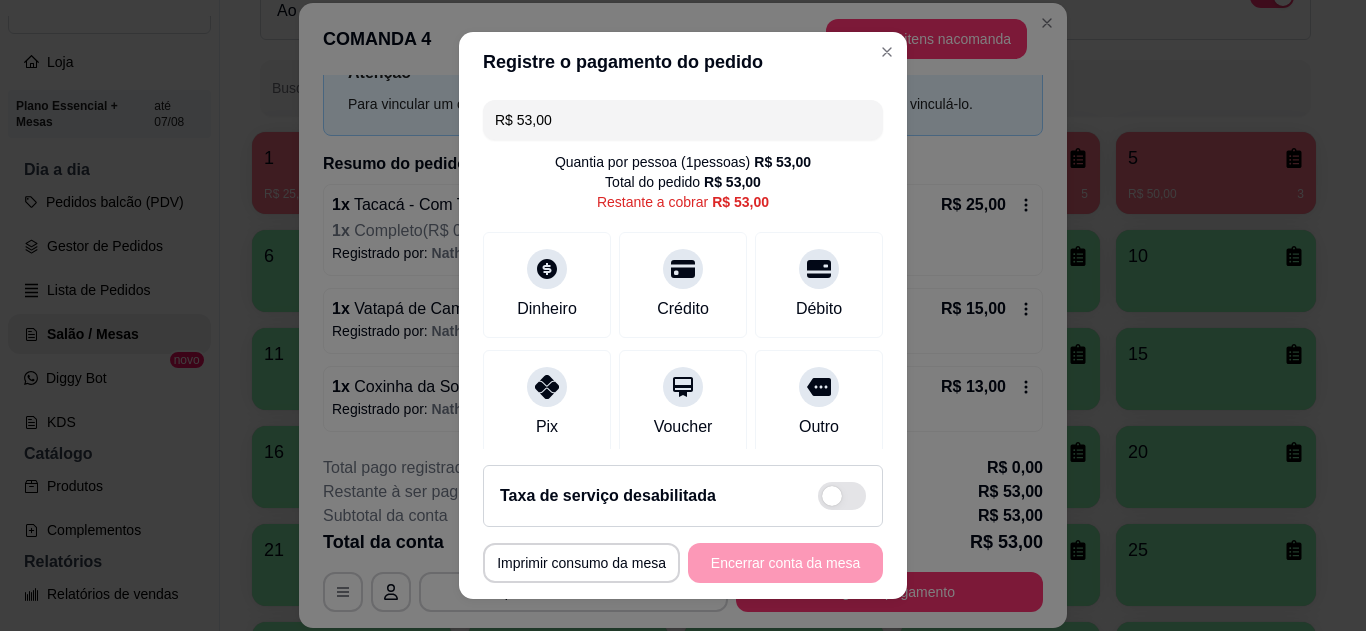 click at bounding box center (547, 387) 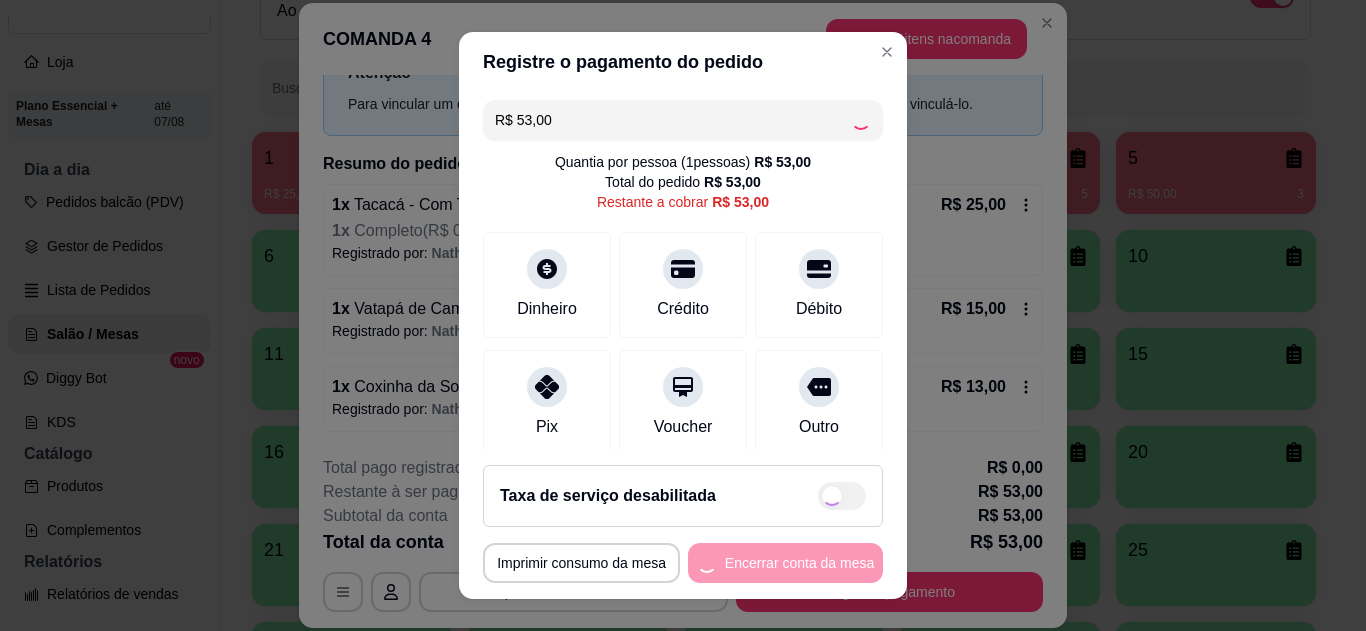 type on "R$ 0,00" 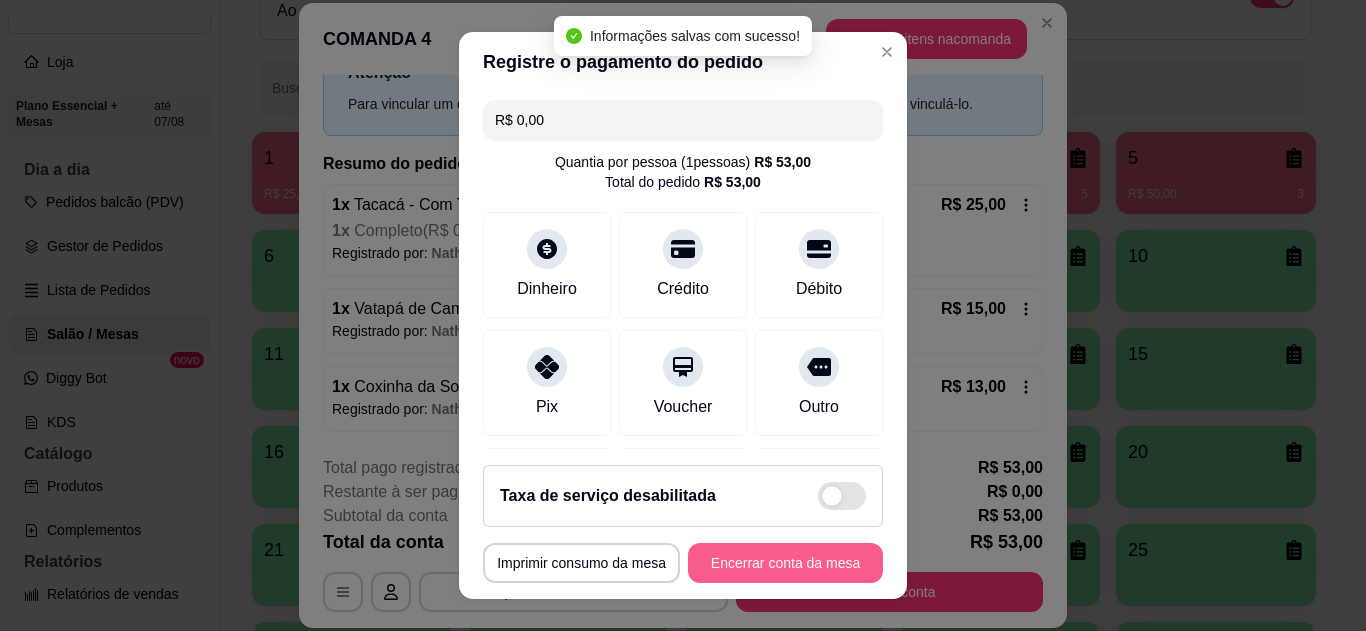 click on "Encerrar conta da mesa" at bounding box center (785, 563) 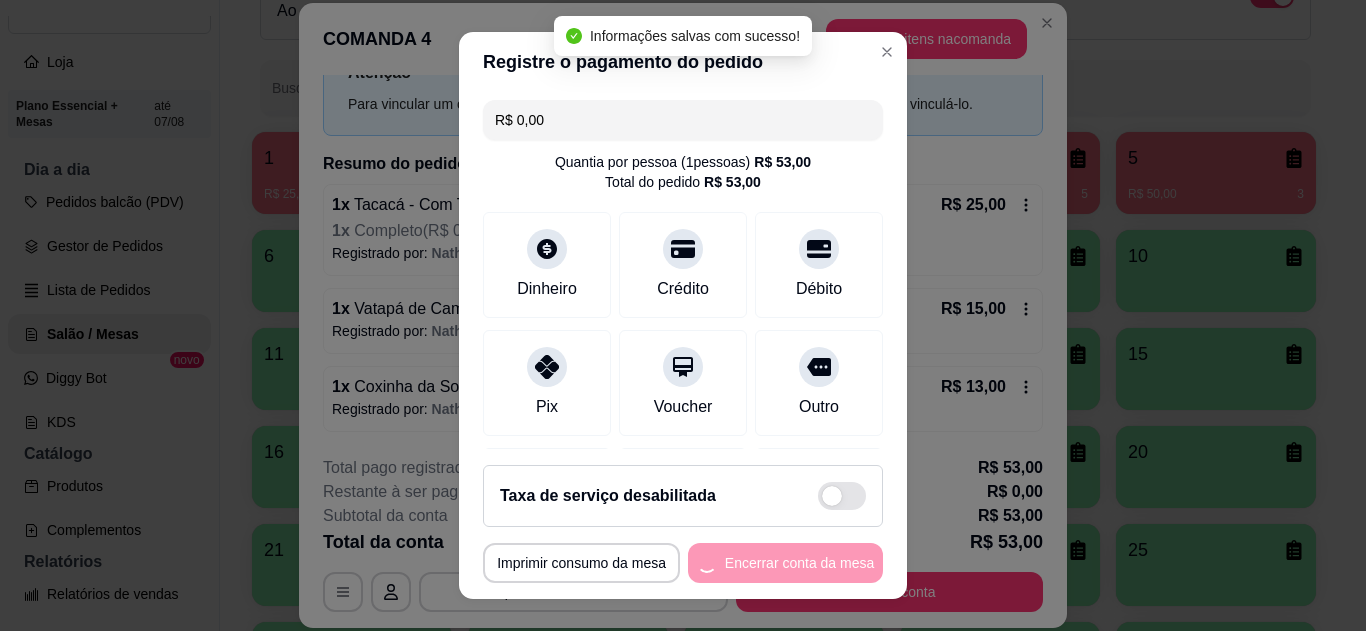 scroll, scrollTop: 0, scrollLeft: 0, axis: both 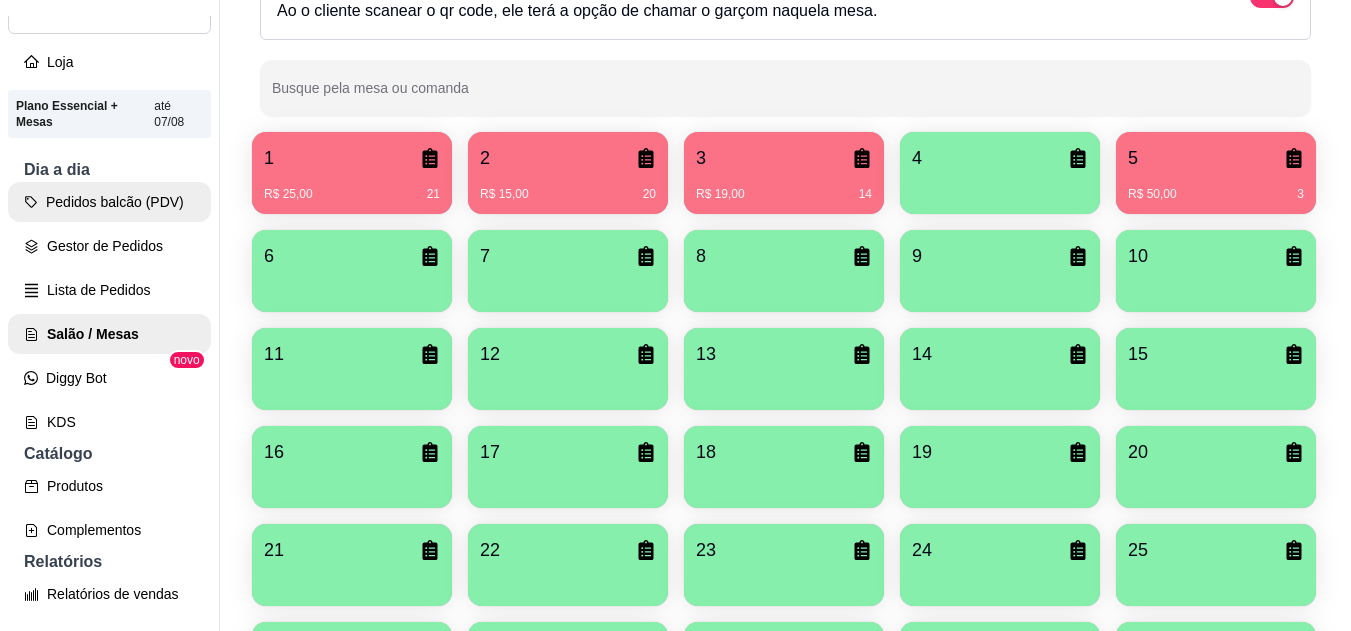 click on "Pedidos balcão (PDV)" at bounding box center (109, 202) 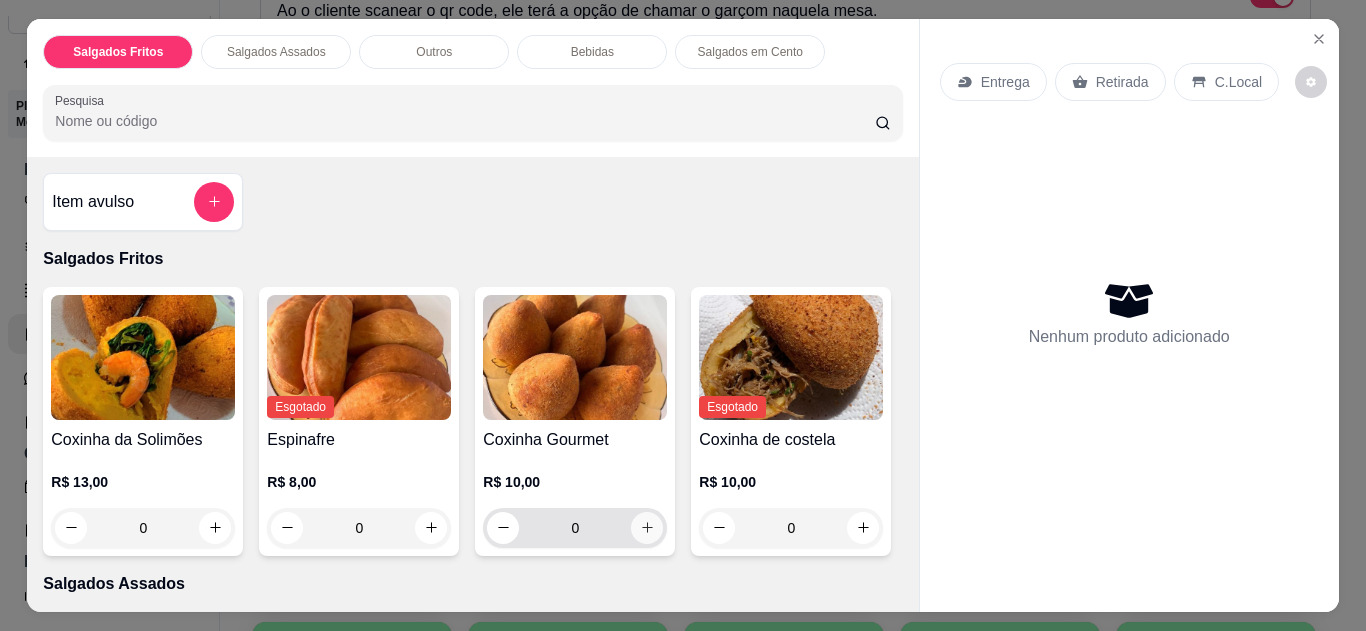 click 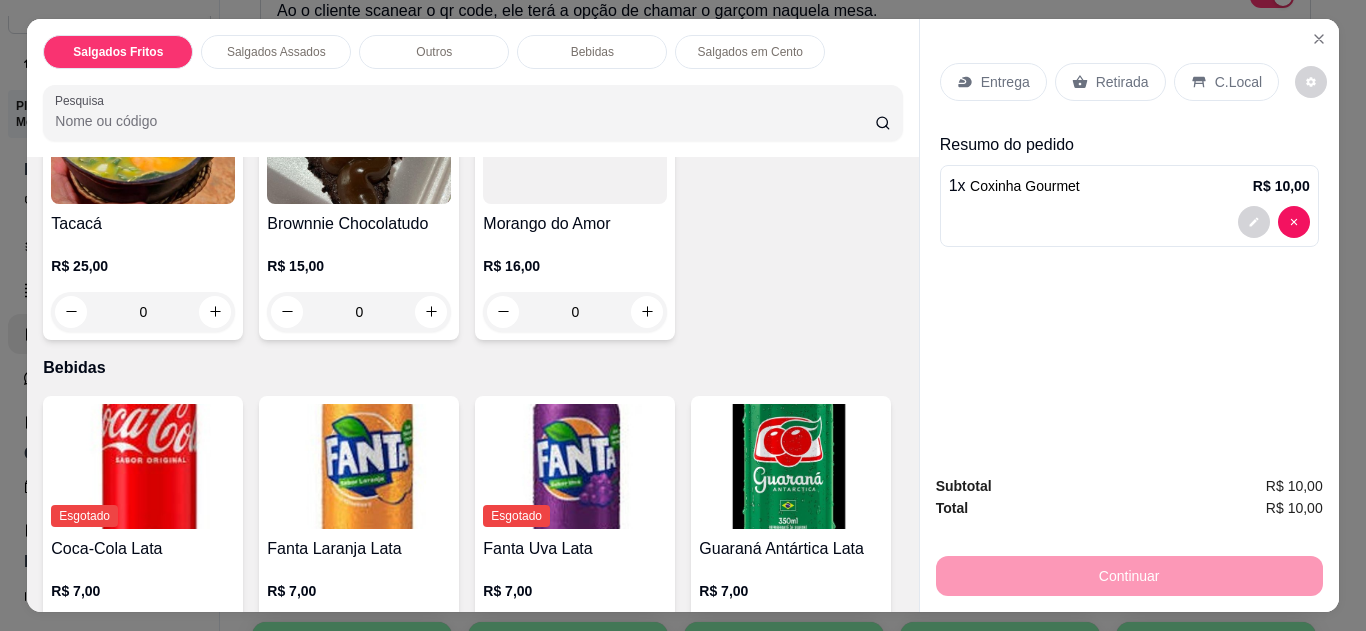 scroll, scrollTop: 905, scrollLeft: 0, axis: vertical 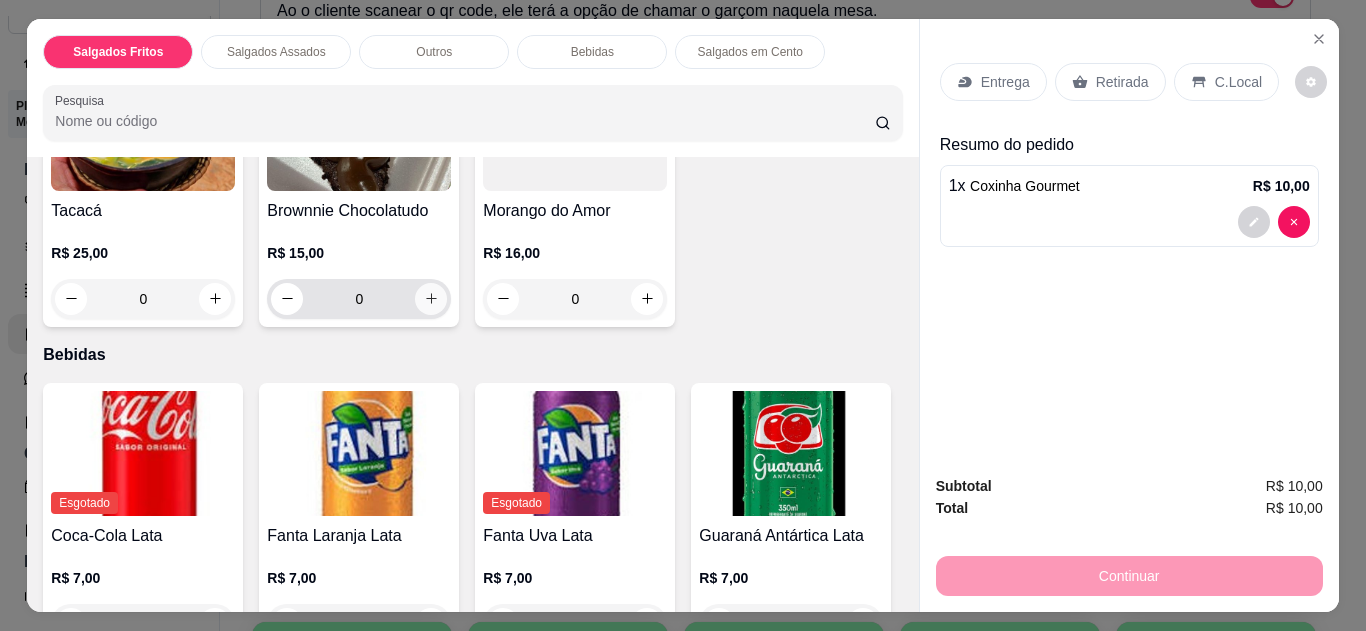 click 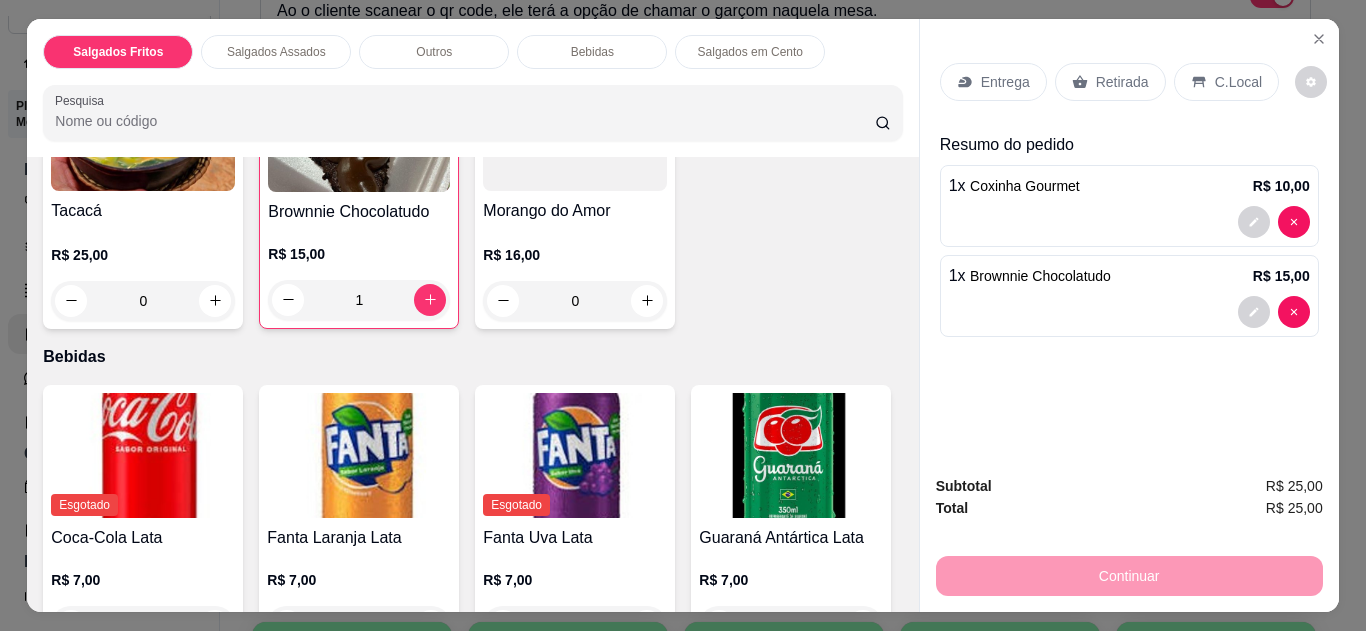 click on "Entrega" at bounding box center [993, 82] 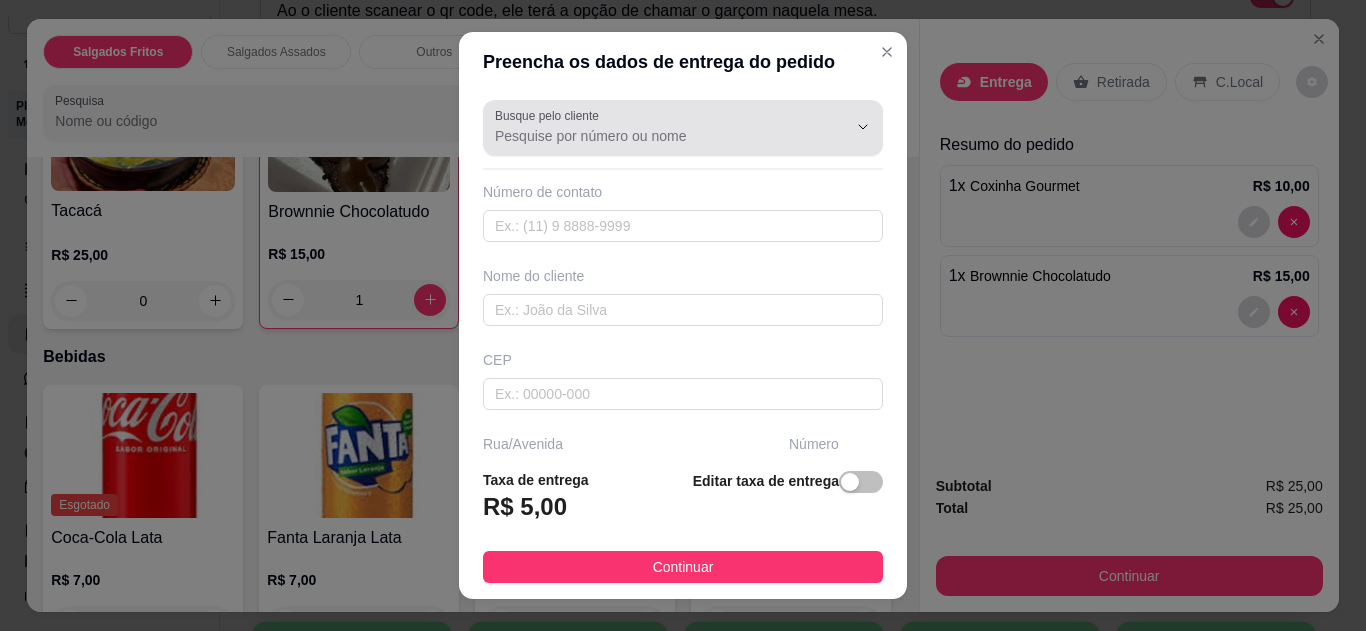 click on "Busque pelo cliente" at bounding box center (683, 128) 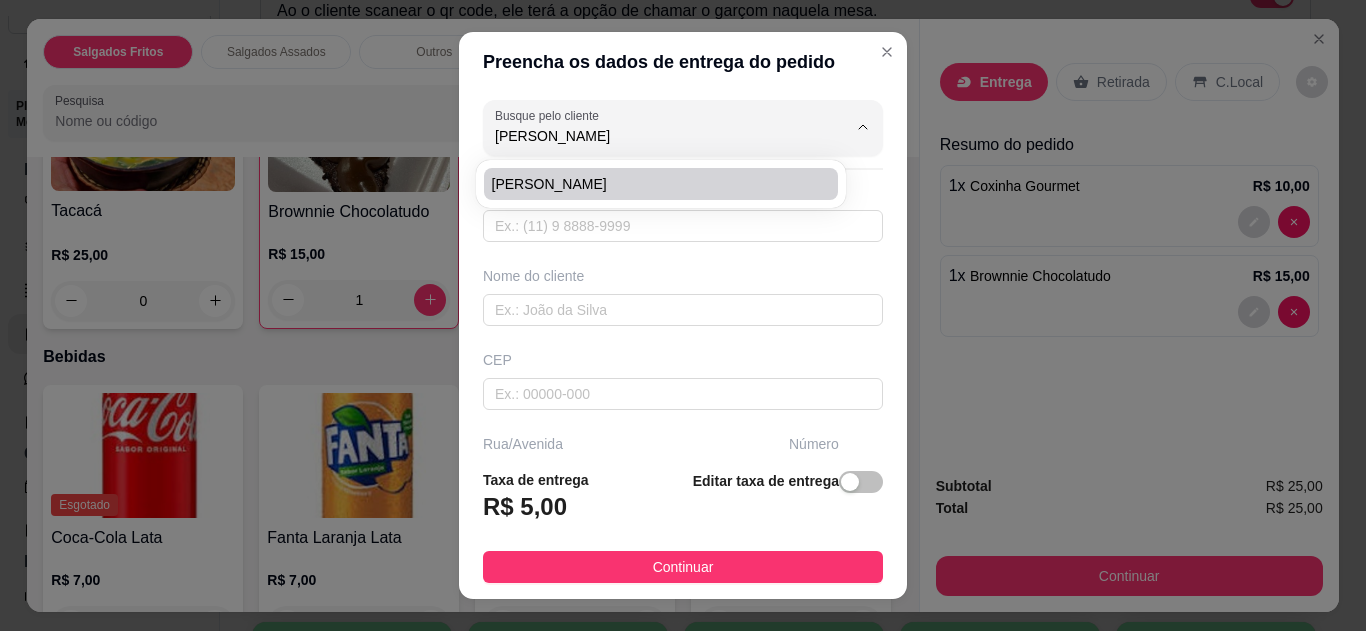 click on "Paula" at bounding box center (651, 184) 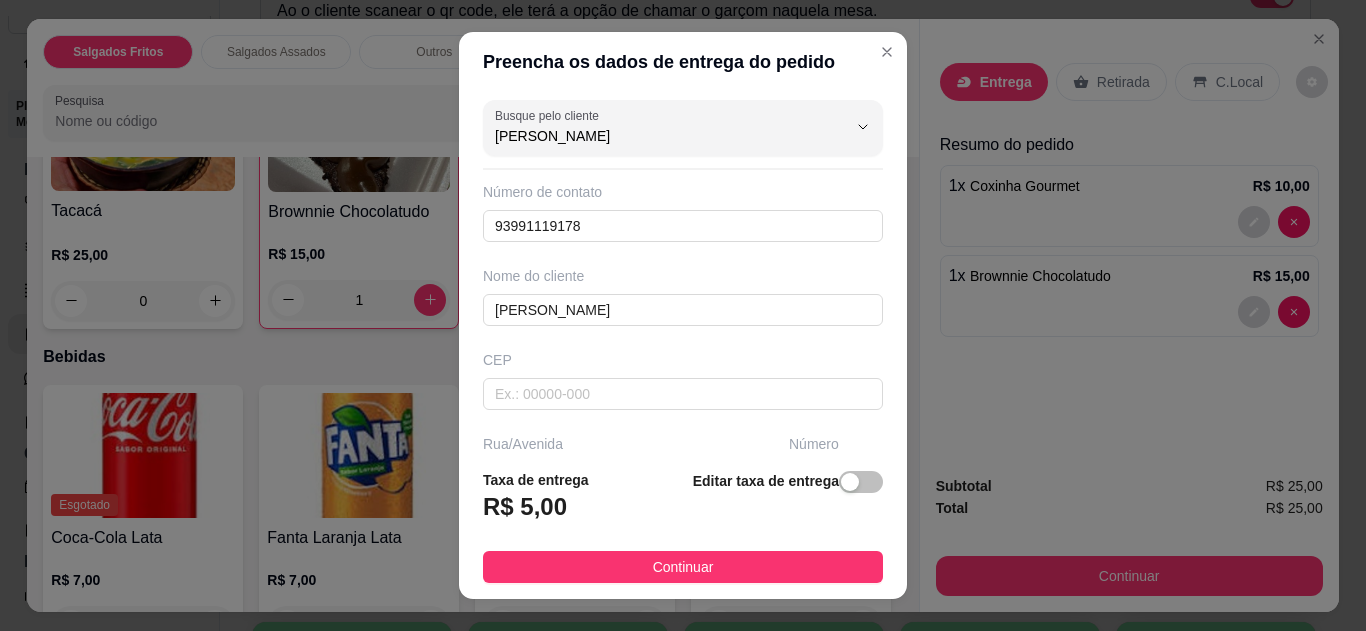type on "Paula" 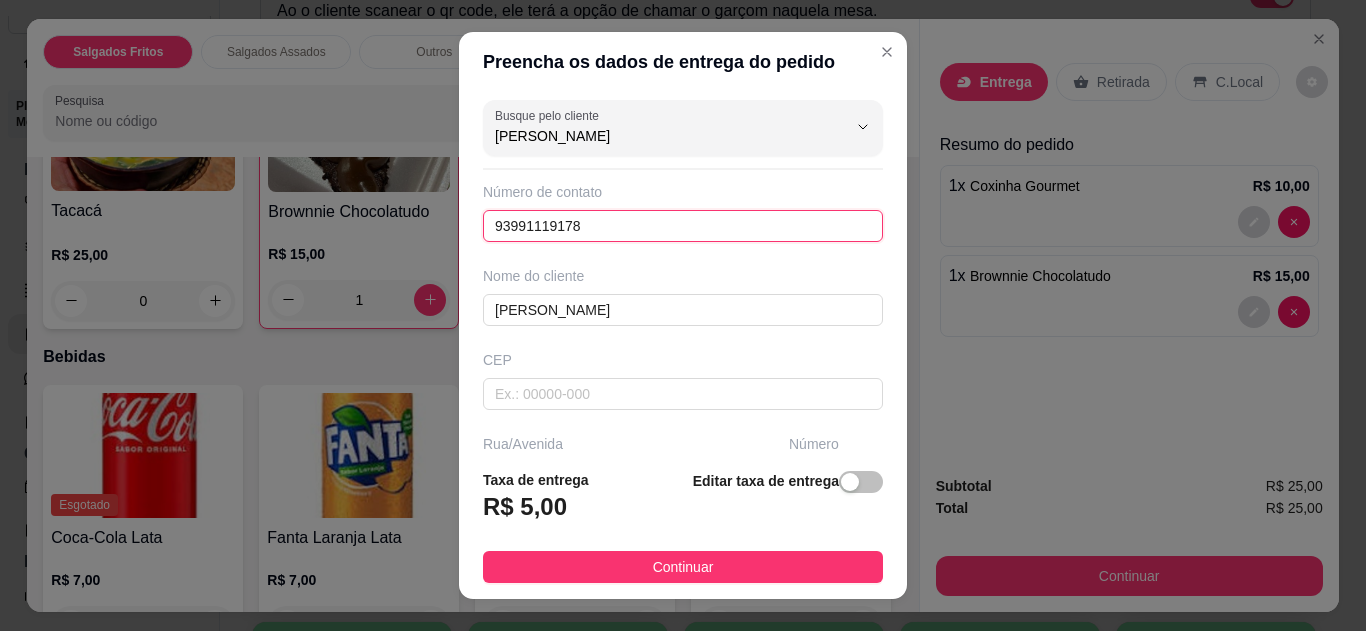 click on "93991119178" at bounding box center [683, 226] 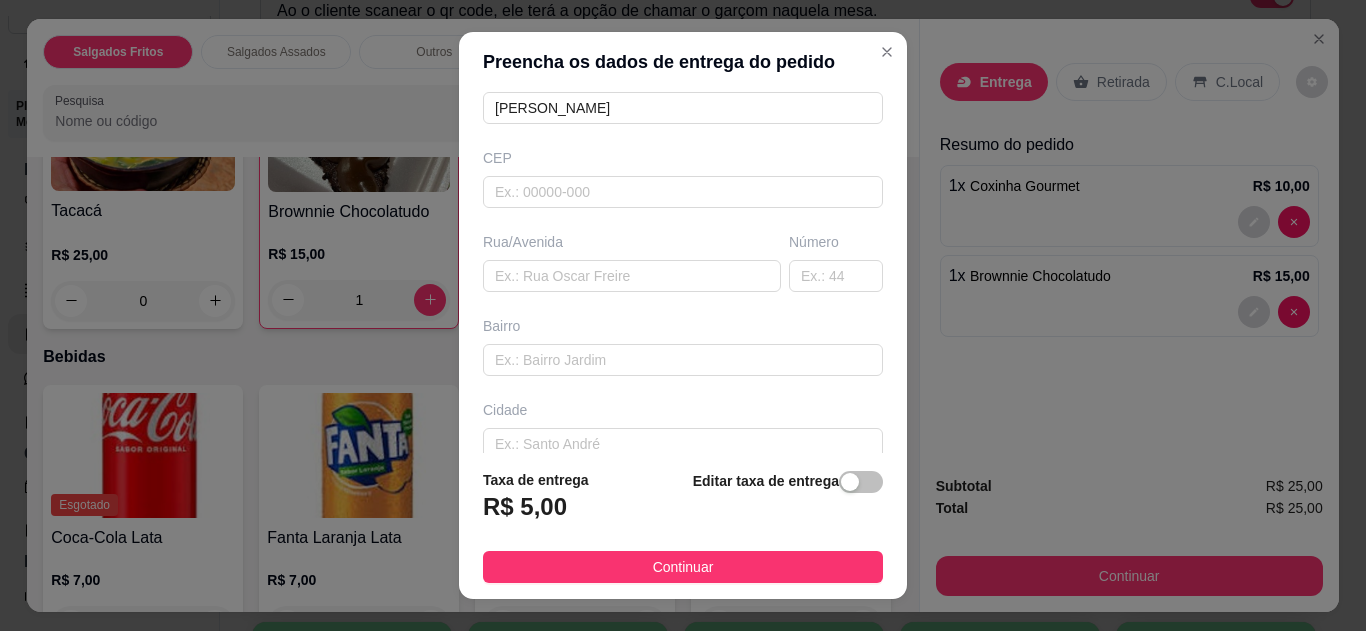 scroll, scrollTop: 210, scrollLeft: 0, axis: vertical 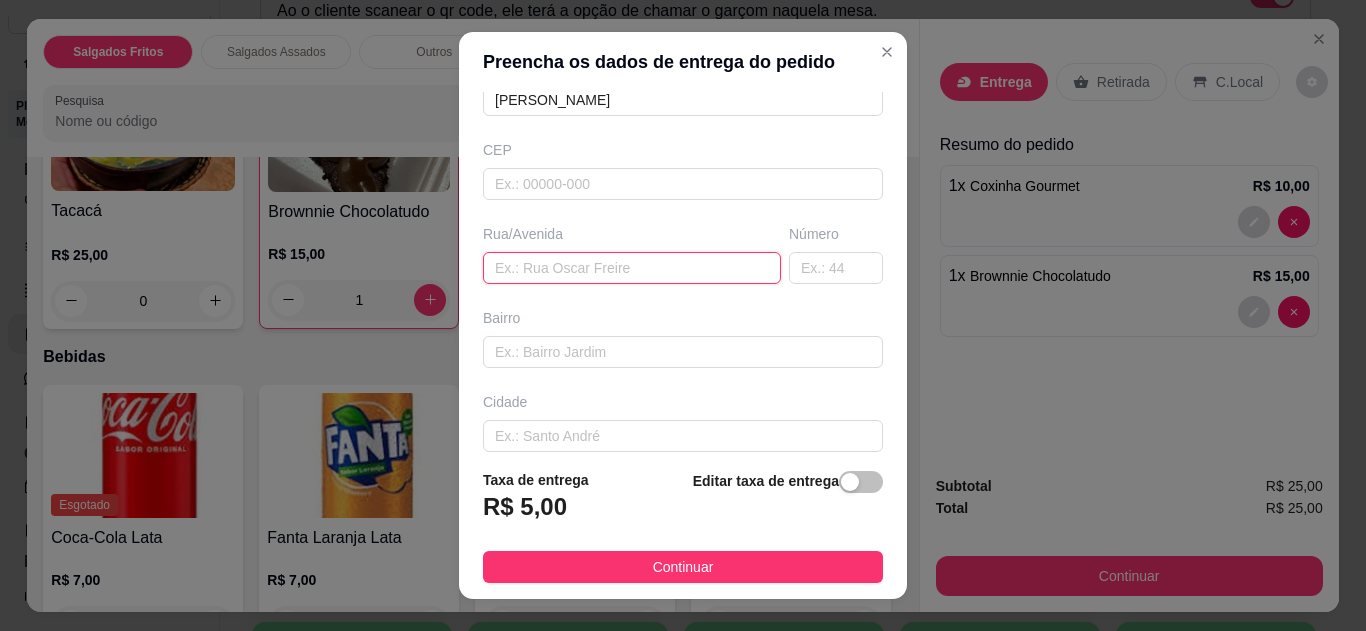 click at bounding box center (632, 268) 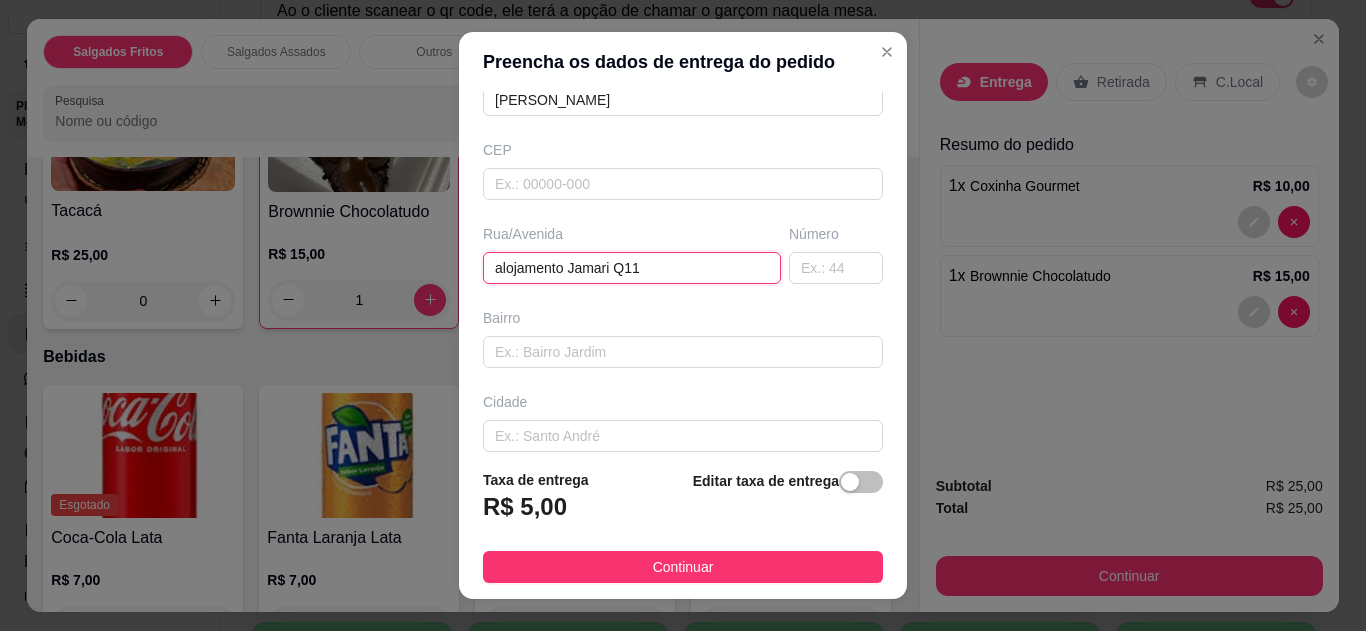 type on "alojamento Jamari Q11" 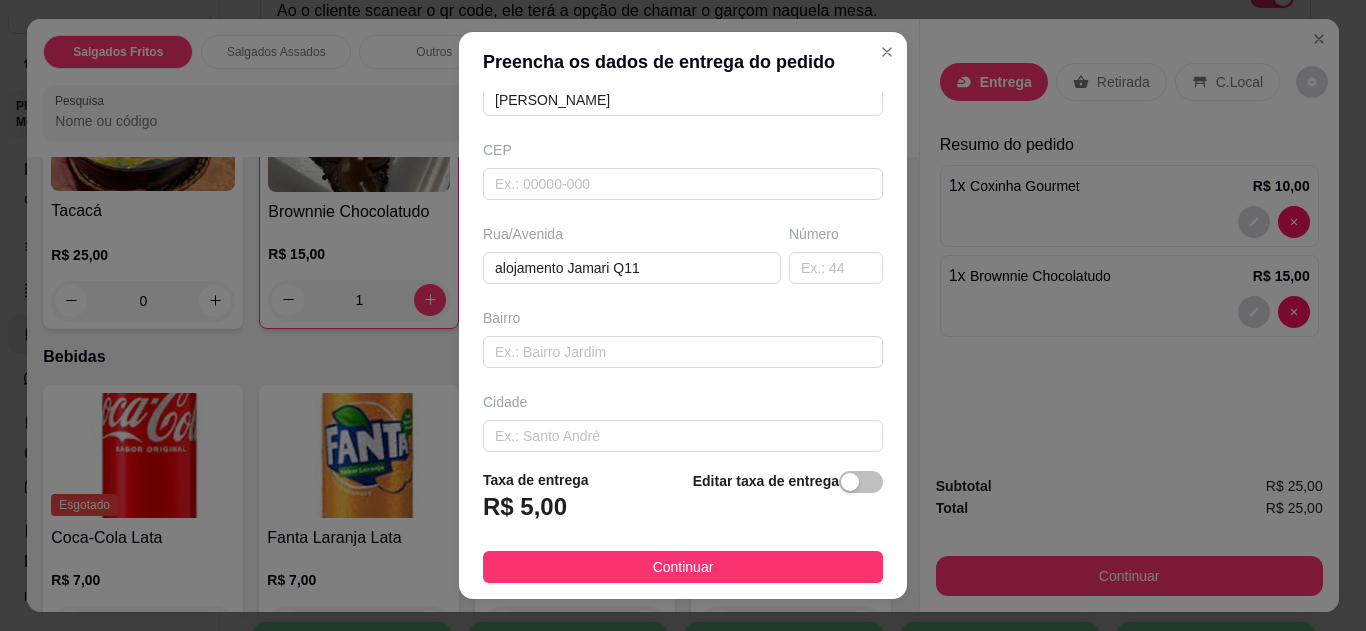 click on "Continuar" at bounding box center (683, 567) 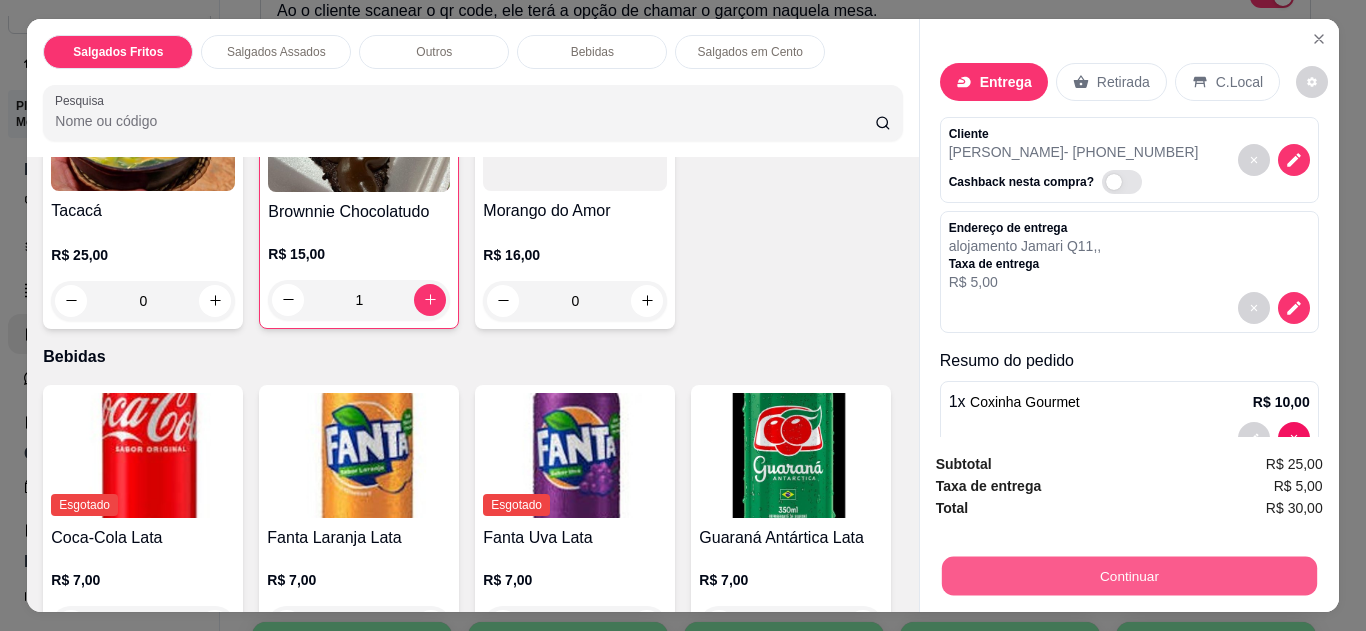 click on "Continuar" at bounding box center [1128, 576] 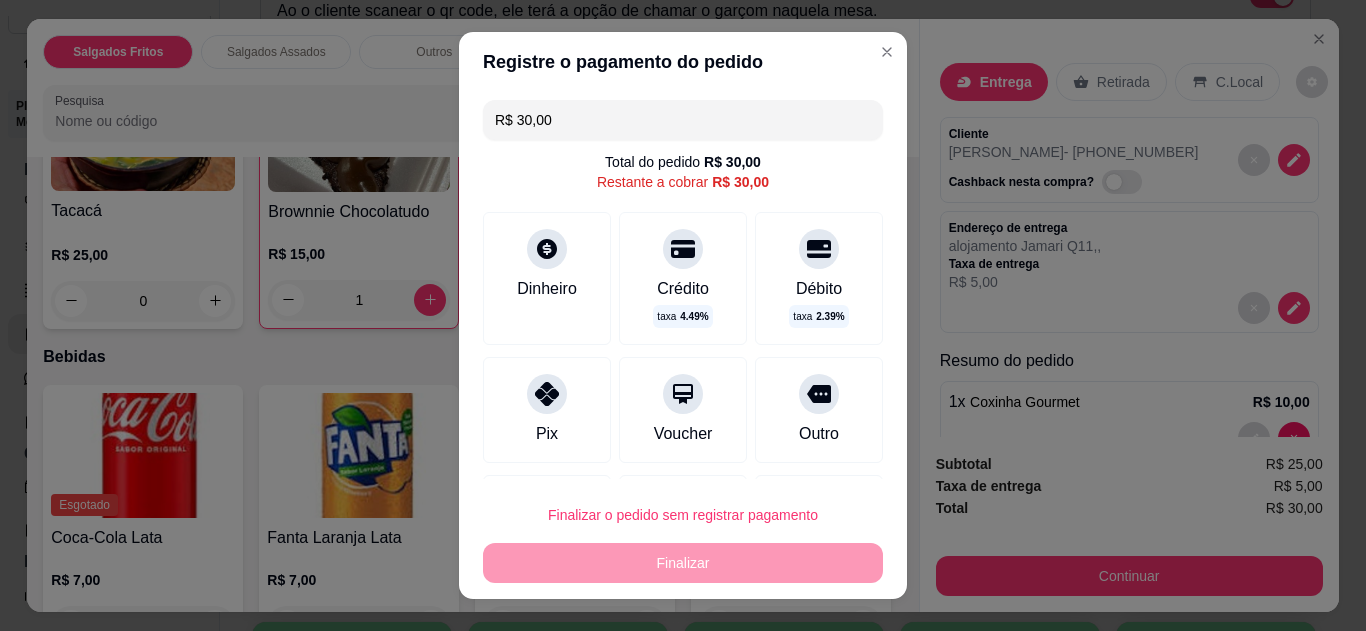 click on "Pix" at bounding box center (547, 410) 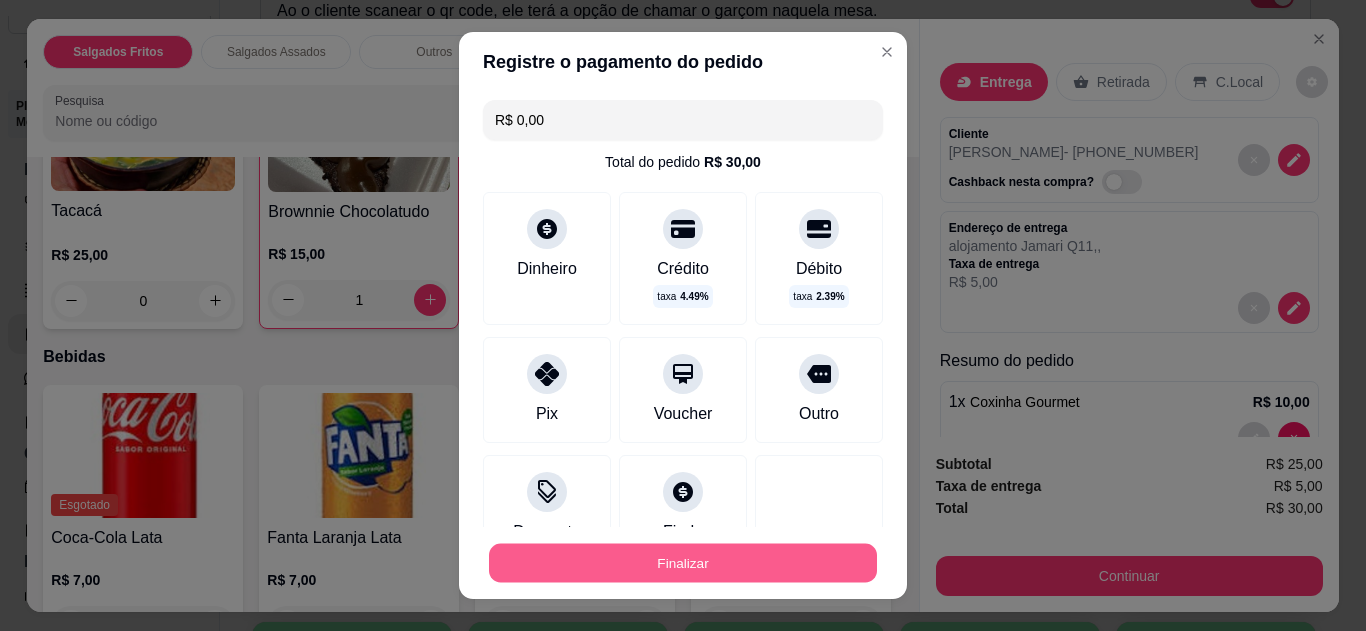 click on "Finalizar" at bounding box center (683, 563) 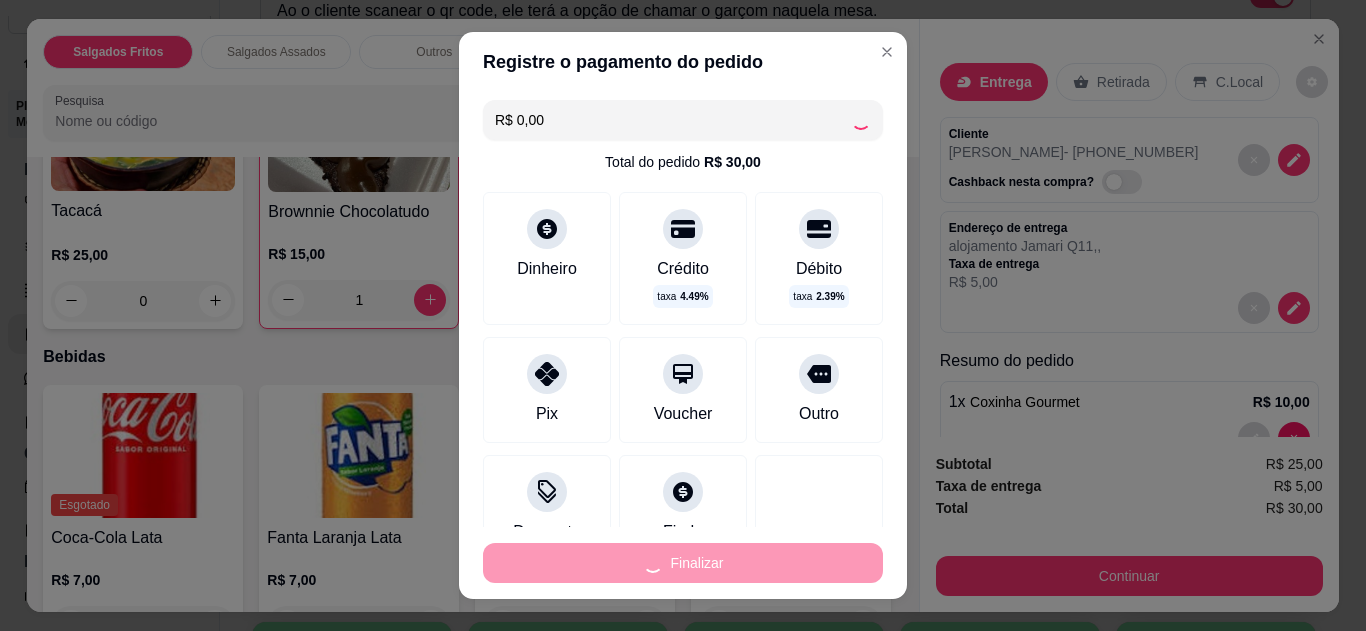 type on "0" 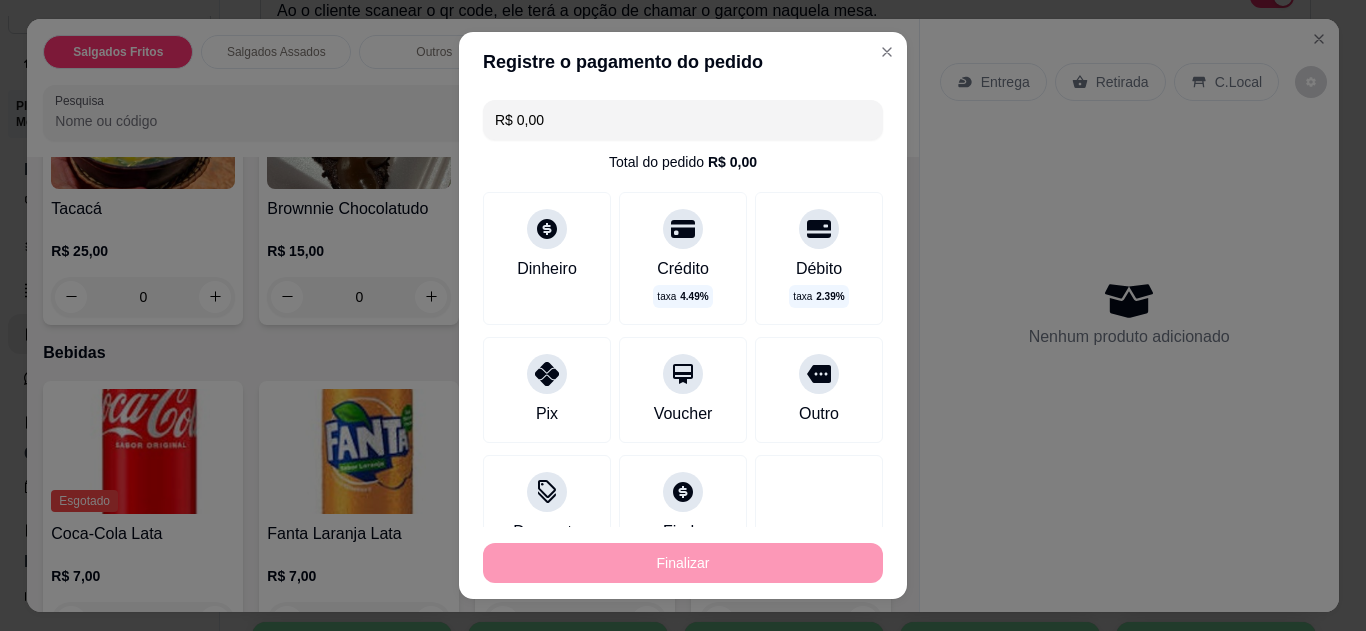 type on "-R$ 30,00" 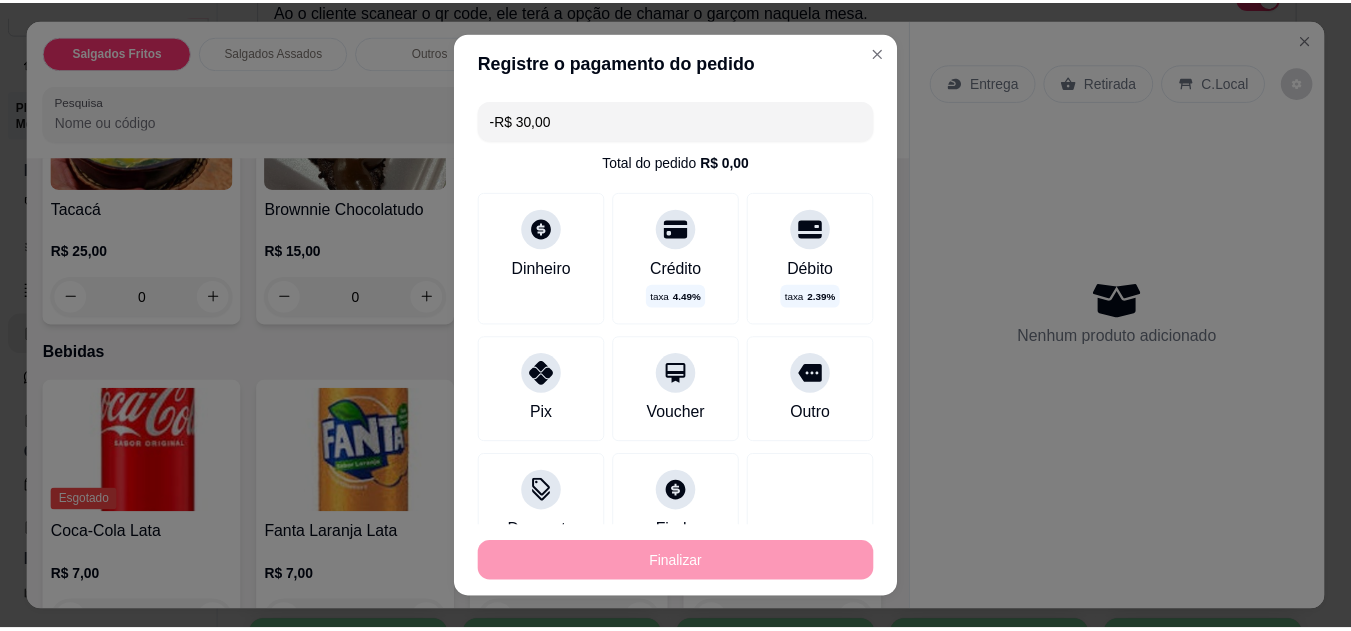 scroll, scrollTop: 903, scrollLeft: 0, axis: vertical 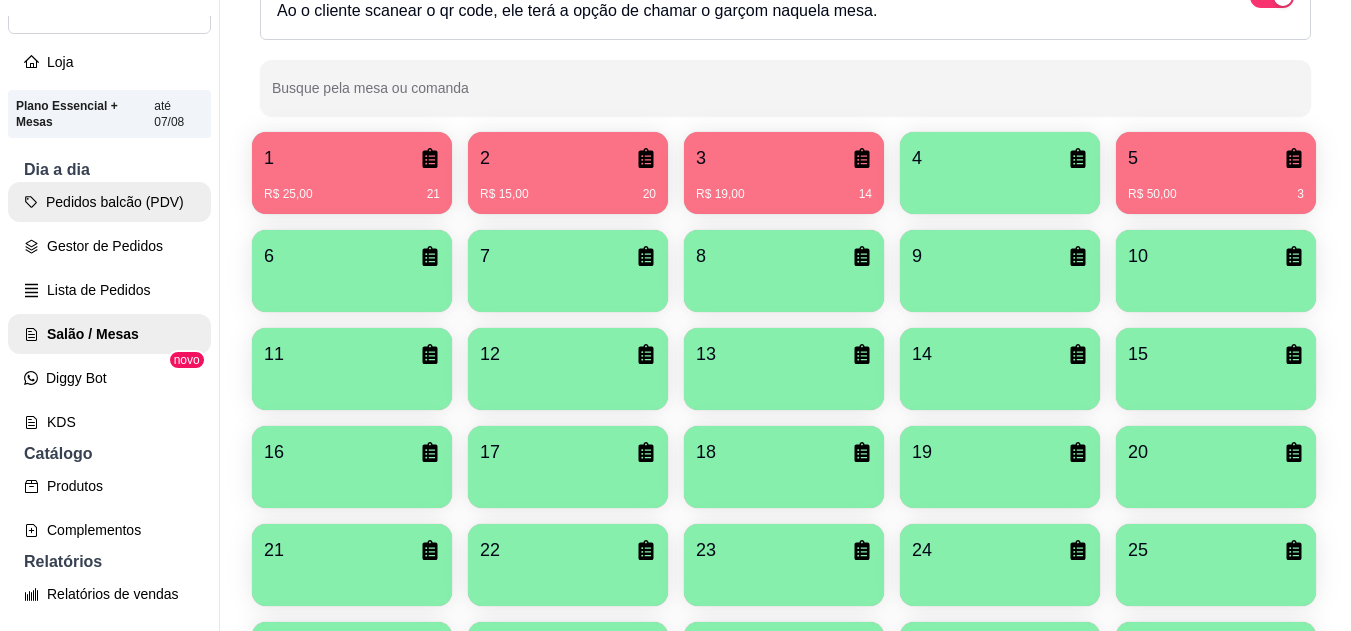click on "Pedidos balcão (PDV)" at bounding box center (109, 202) 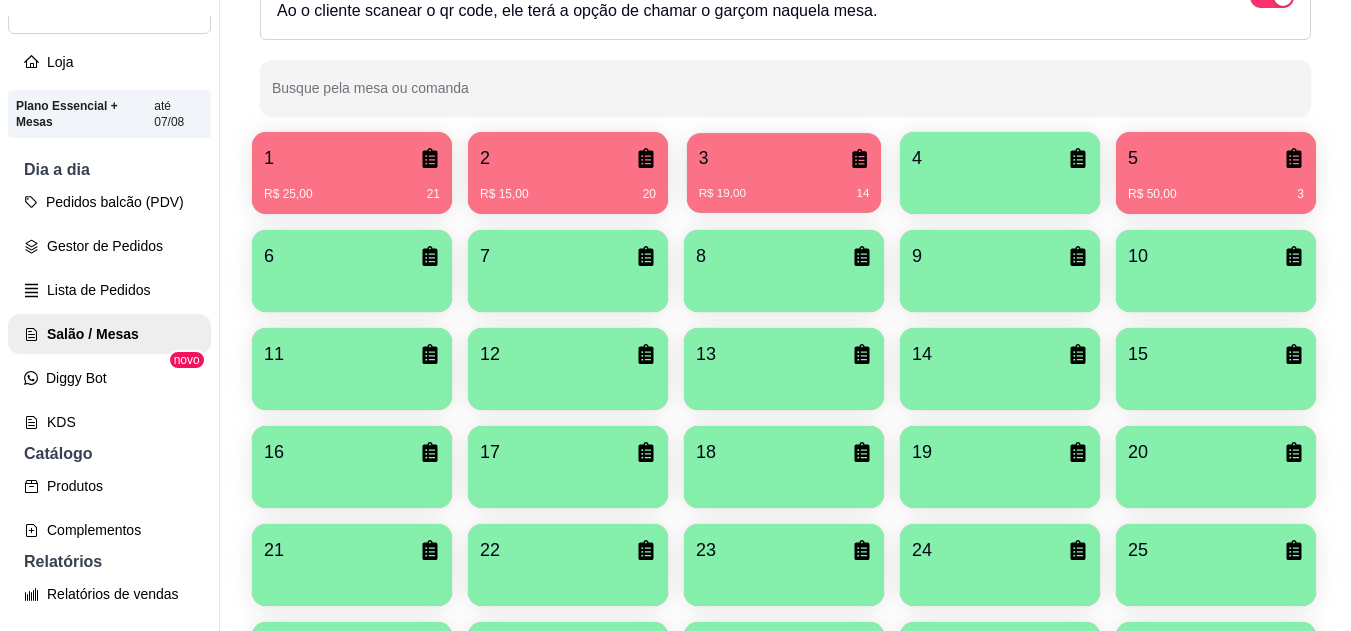 click on "R$ 19,00 14" at bounding box center [784, 186] 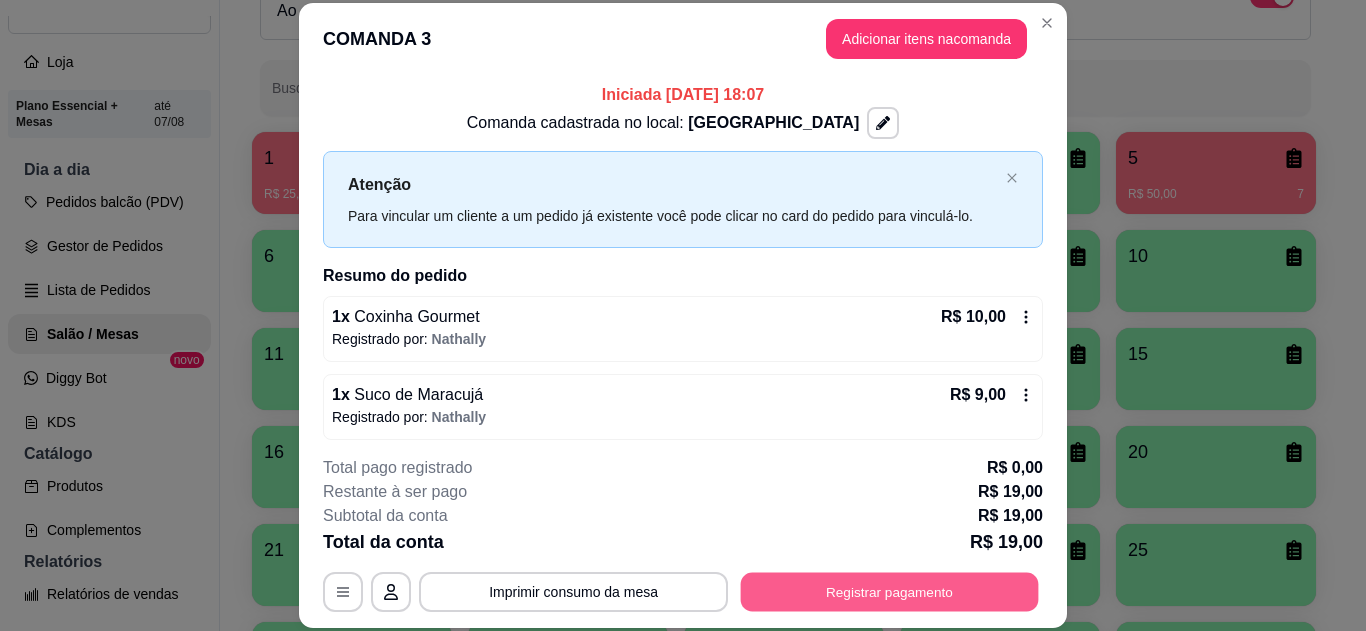 click on "Registrar pagamento" at bounding box center [890, 591] 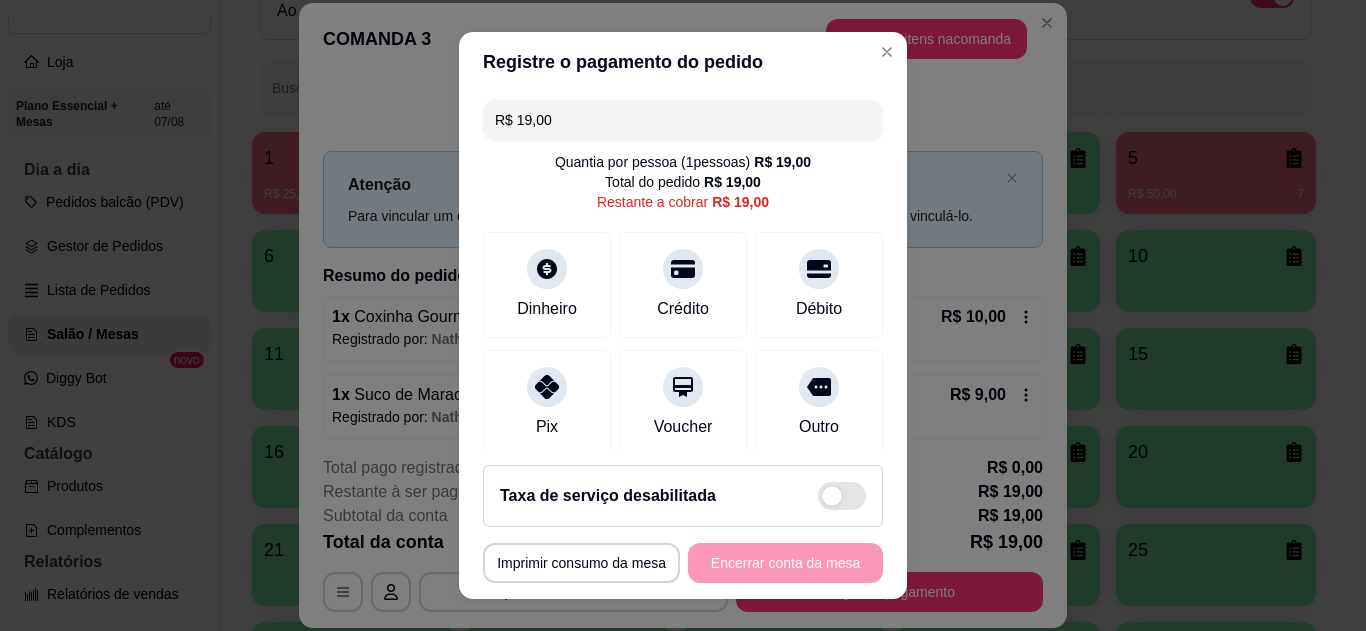 click 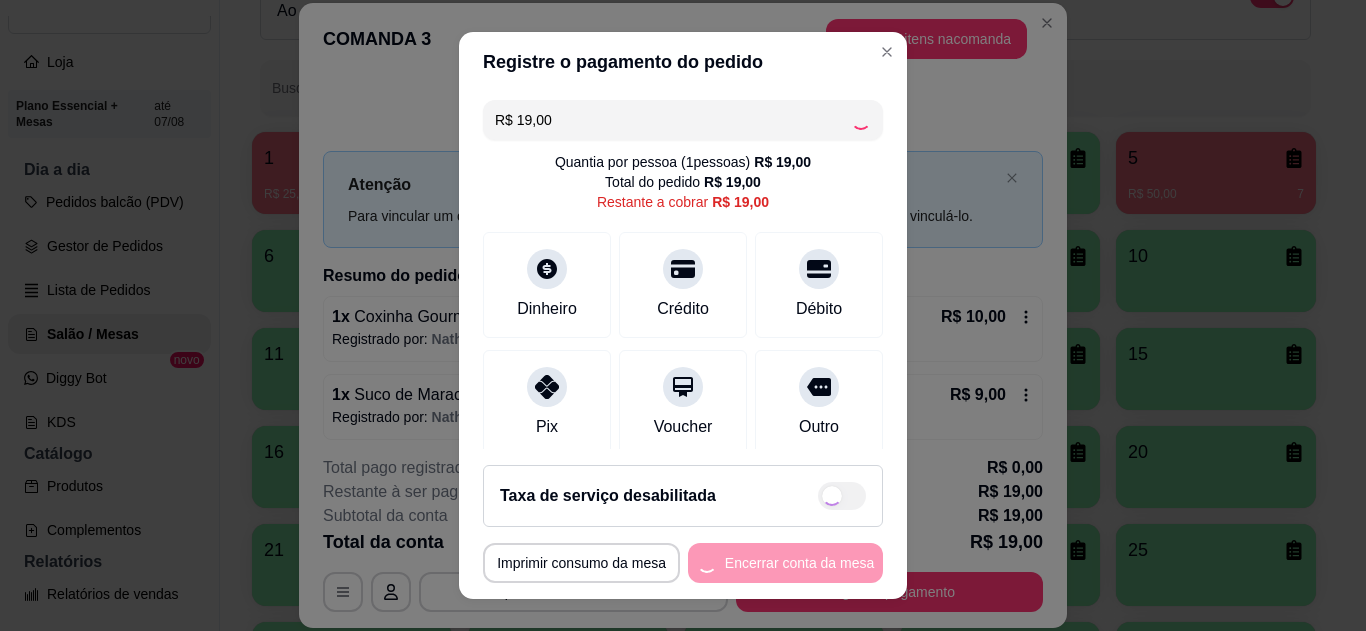 type on "R$ 0,00" 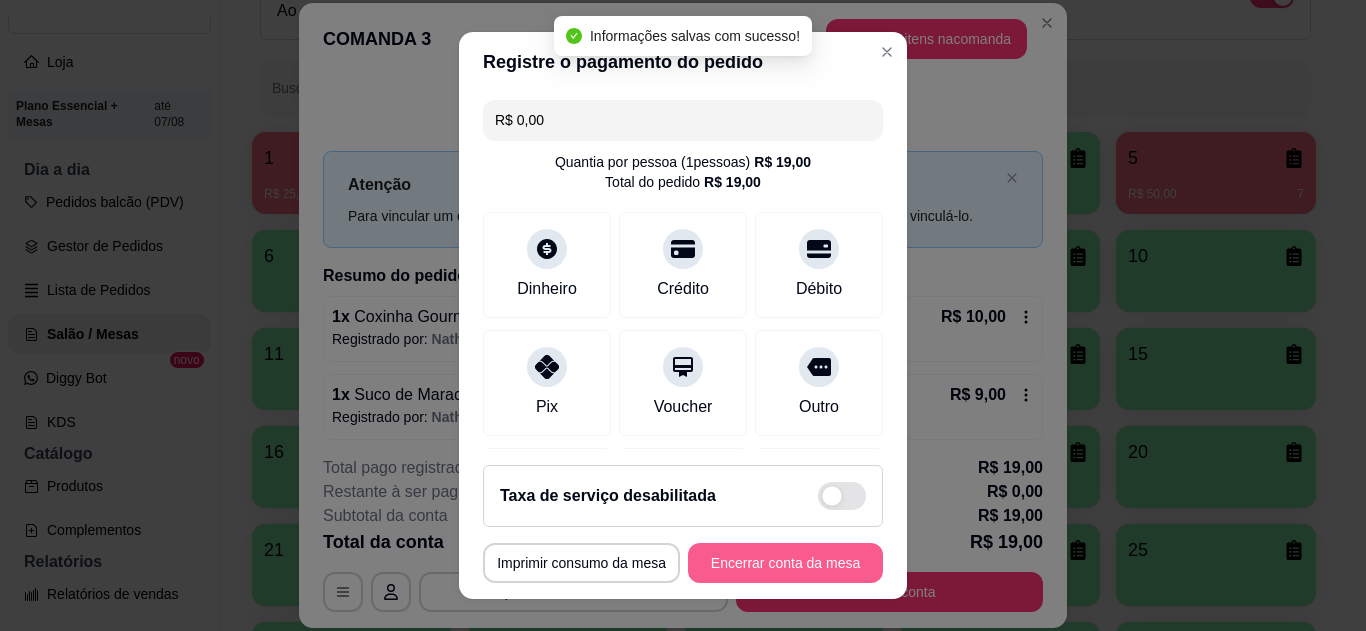 click on "Encerrar conta da mesa" at bounding box center [785, 563] 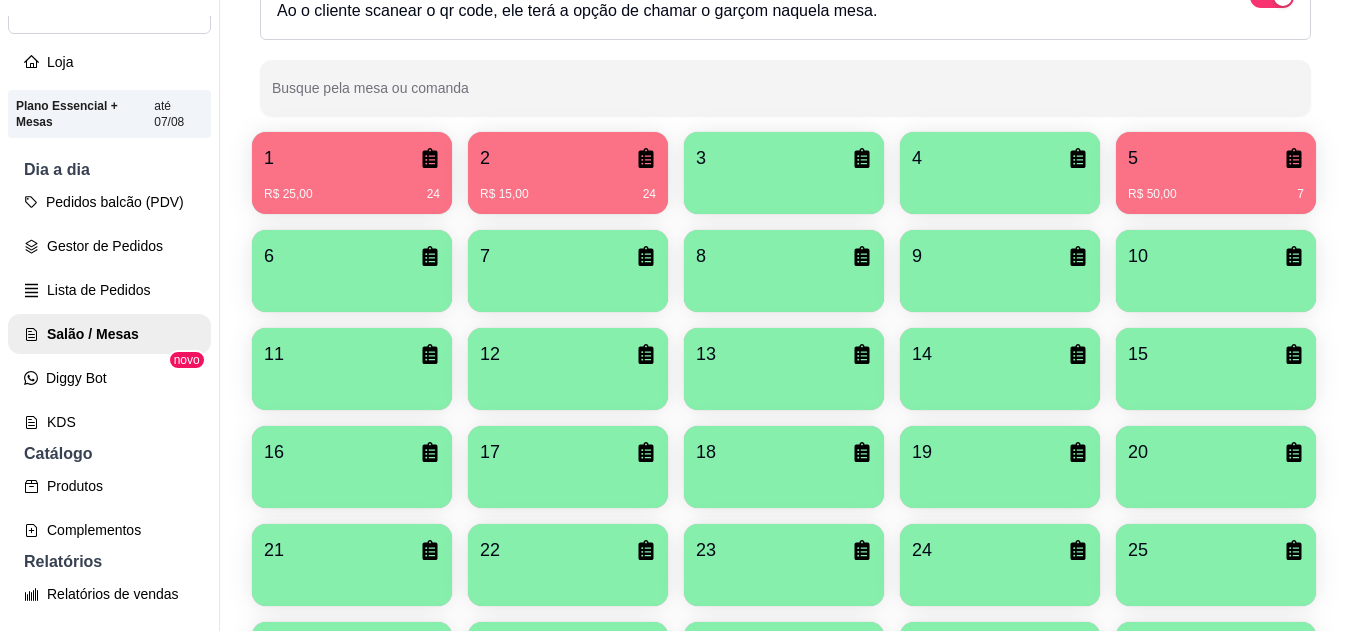 click on "R$ 50,00 7" at bounding box center (1216, 187) 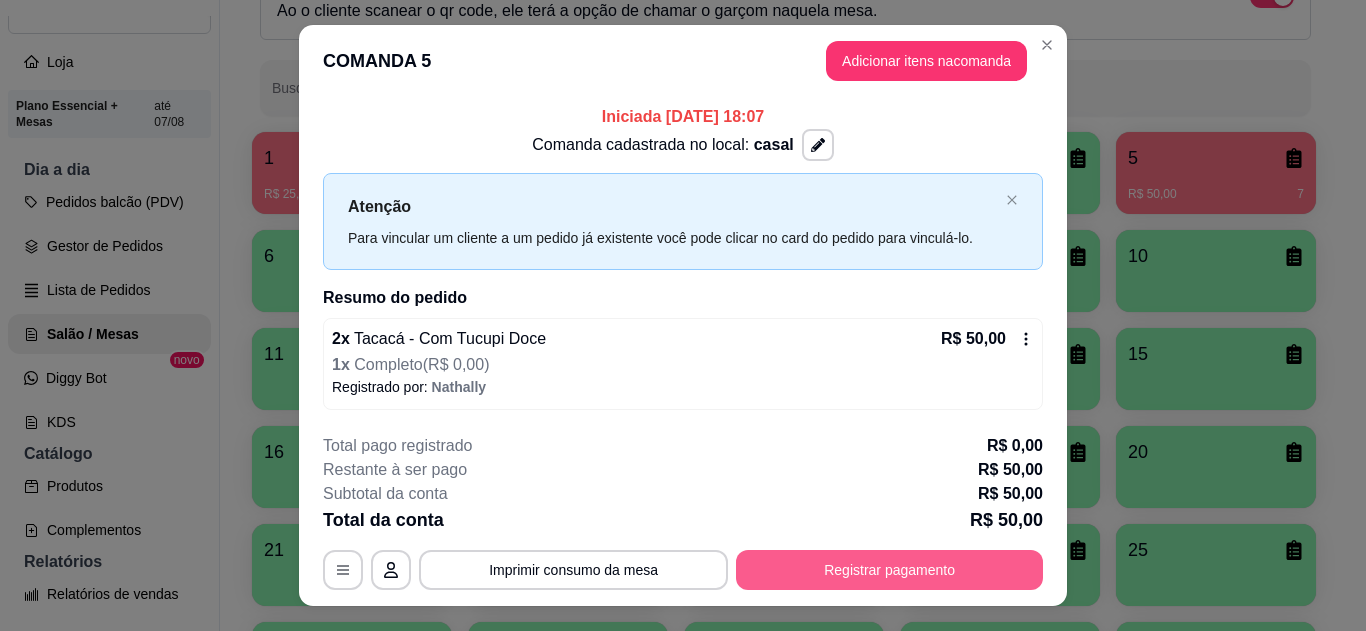click on "Registrar pagamento" at bounding box center [889, 570] 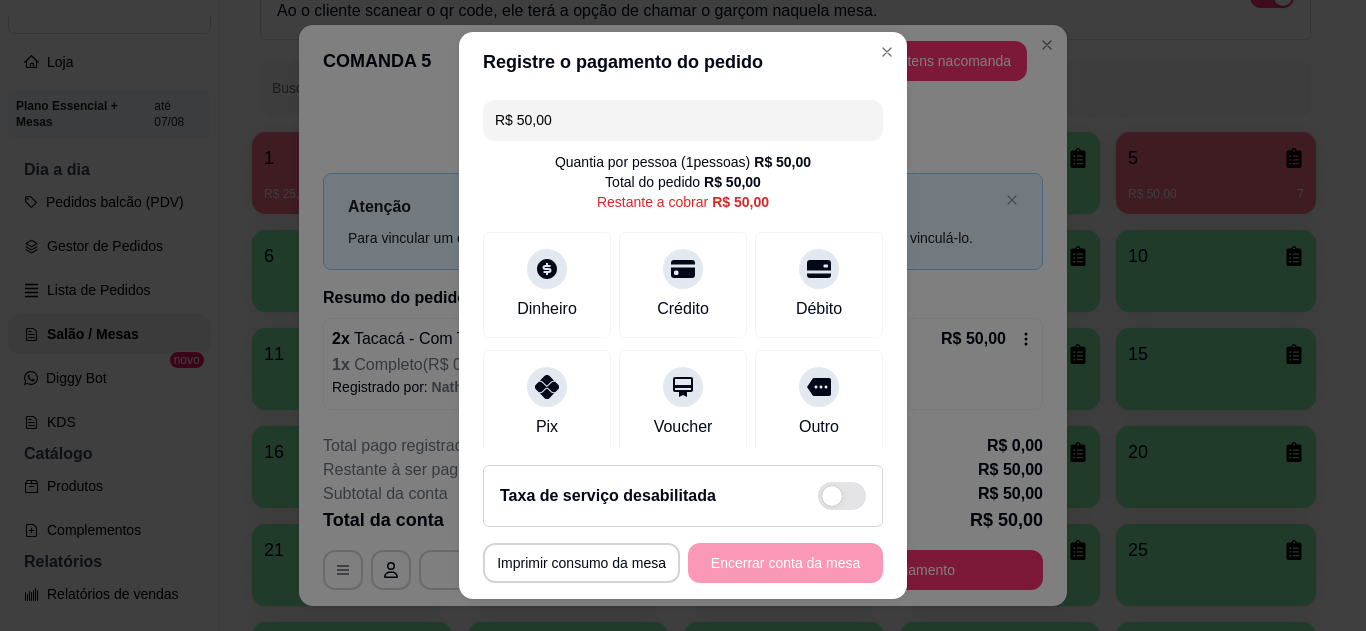 click on "Pix" at bounding box center (547, 403) 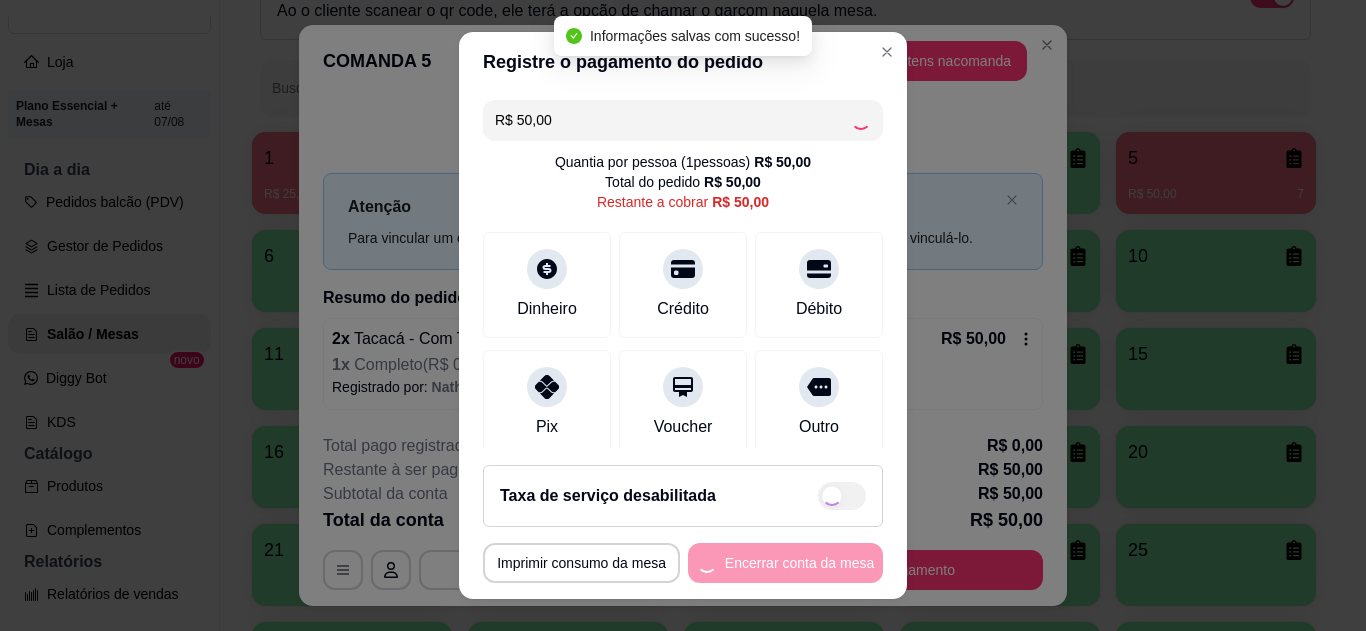 type on "R$ 0,00" 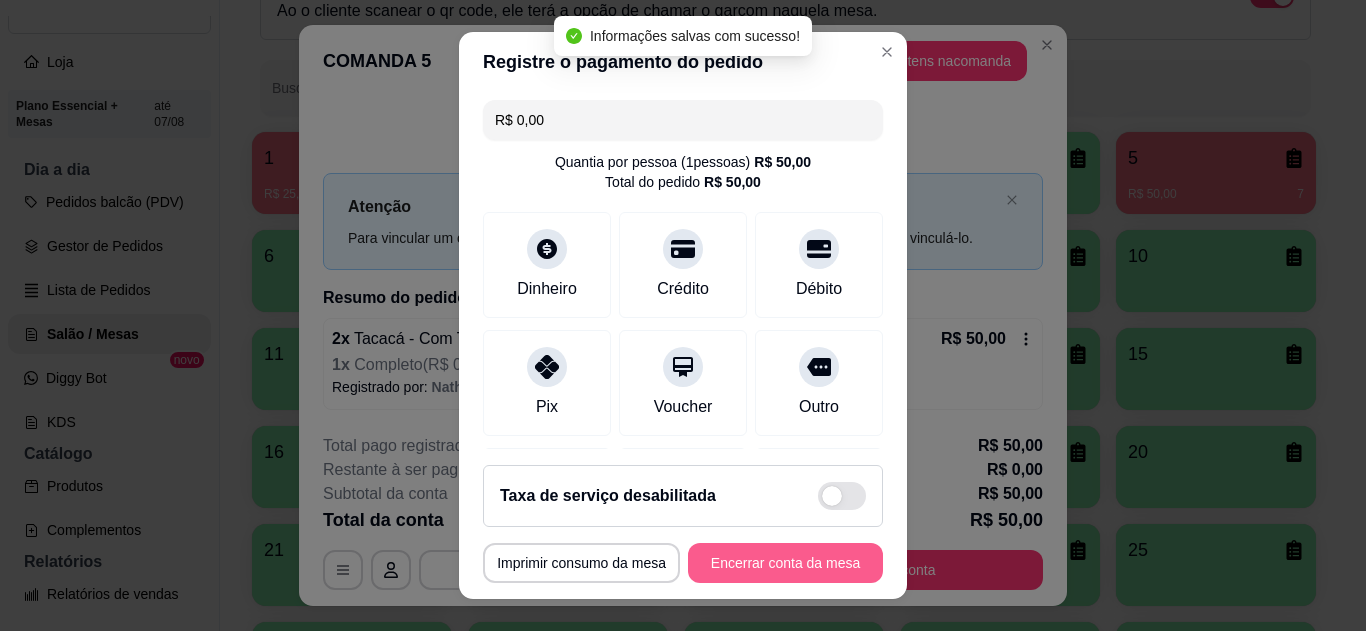 click on "Encerrar conta da mesa" at bounding box center (785, 563) 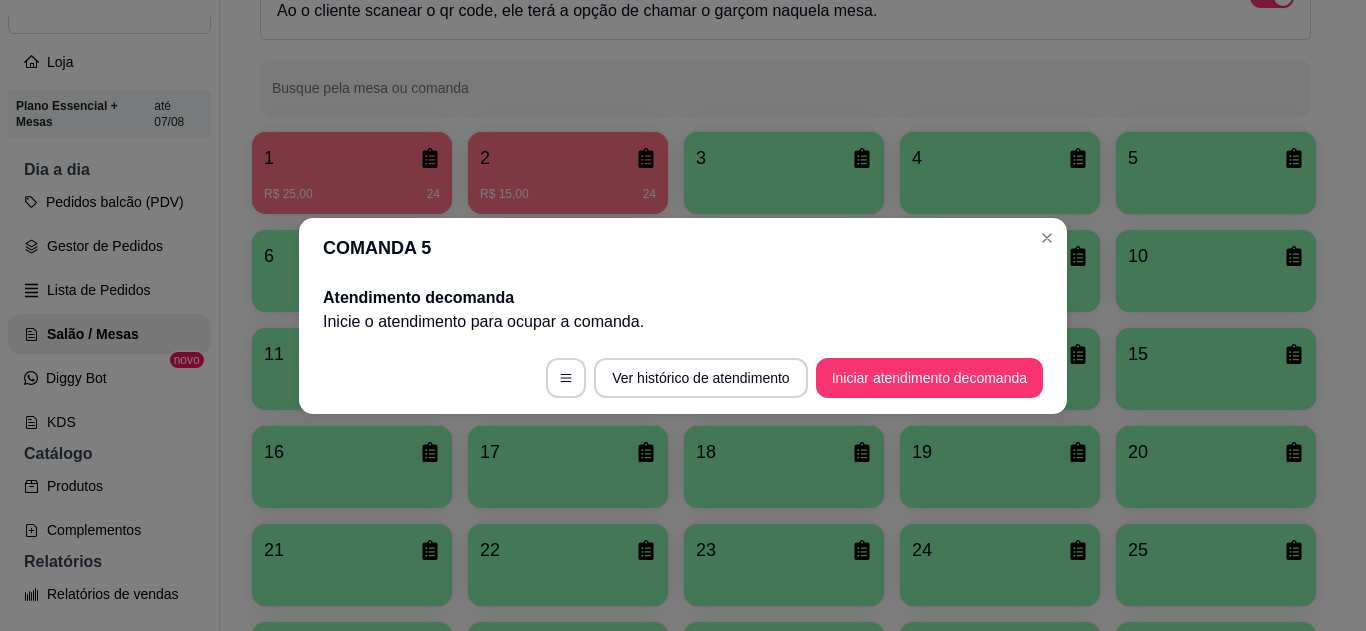 click on "COMANDA 5" at bounding box center (683, 248) 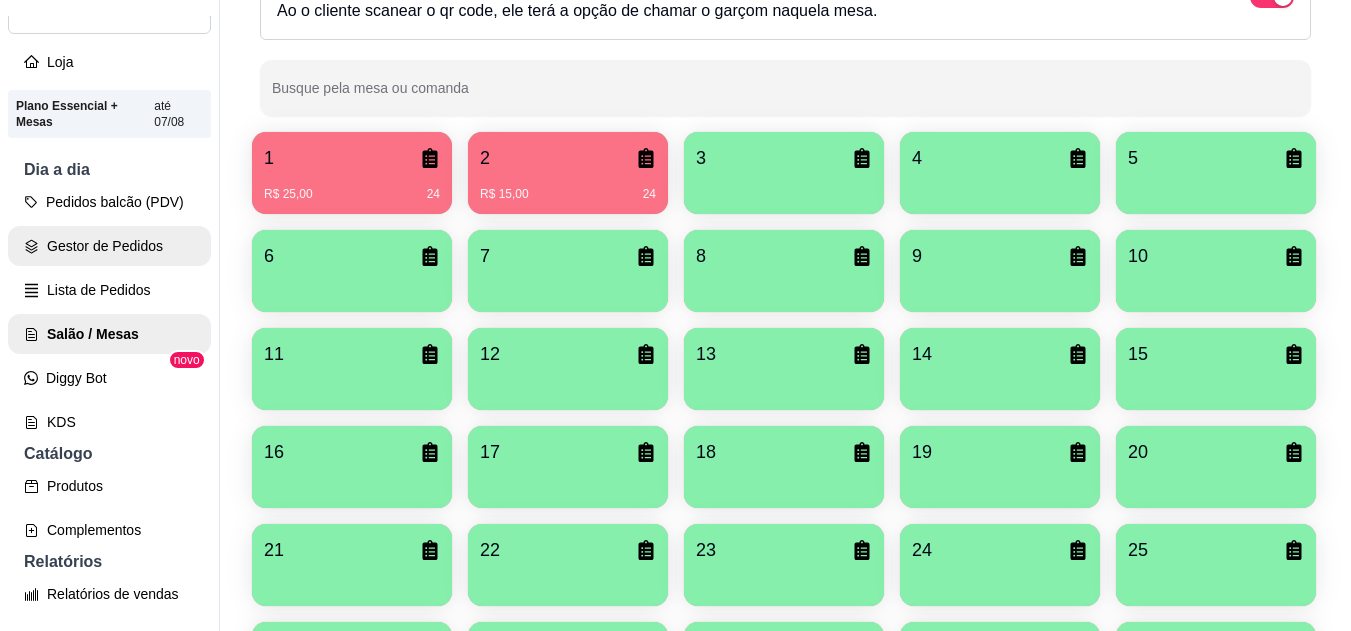 click on "Gestor de Pedidos" at bounding box center [109, 246] 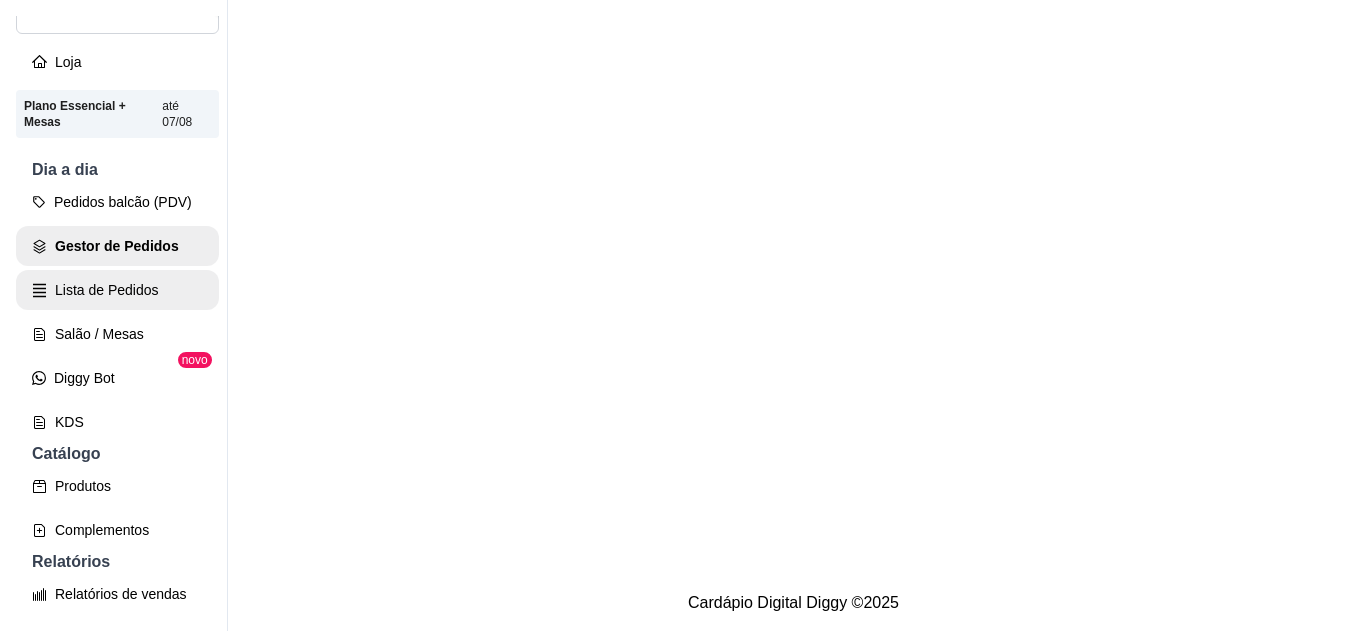 scroll, scrollTop: 0, scrollLeft: 0, axis: both 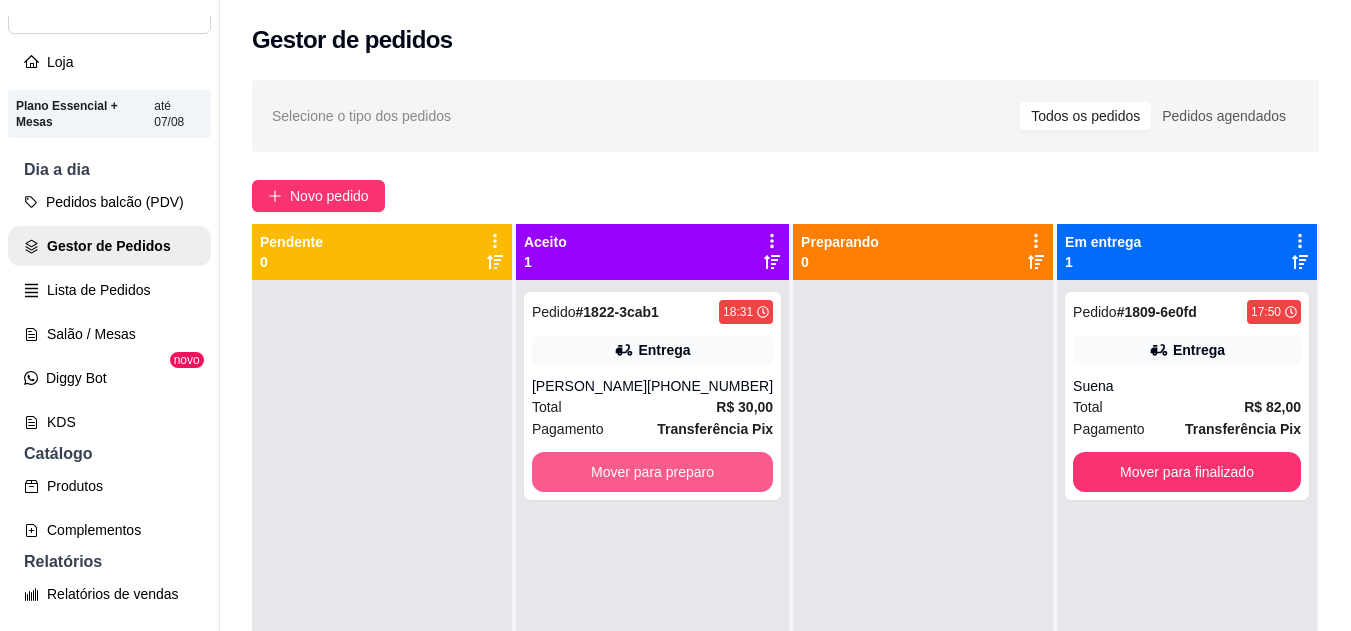 click on "Mover para preparo" at bounding box center [652, 472] 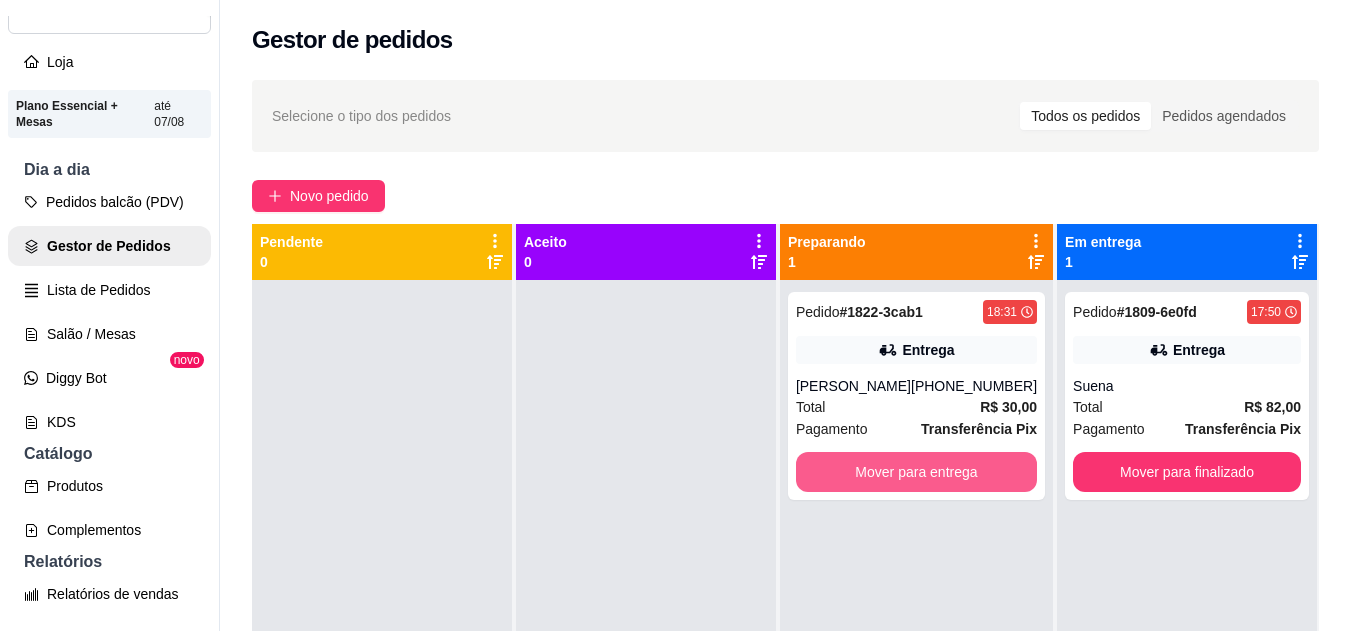 click on "Mover para entrega" at bounding box center [916, 472] 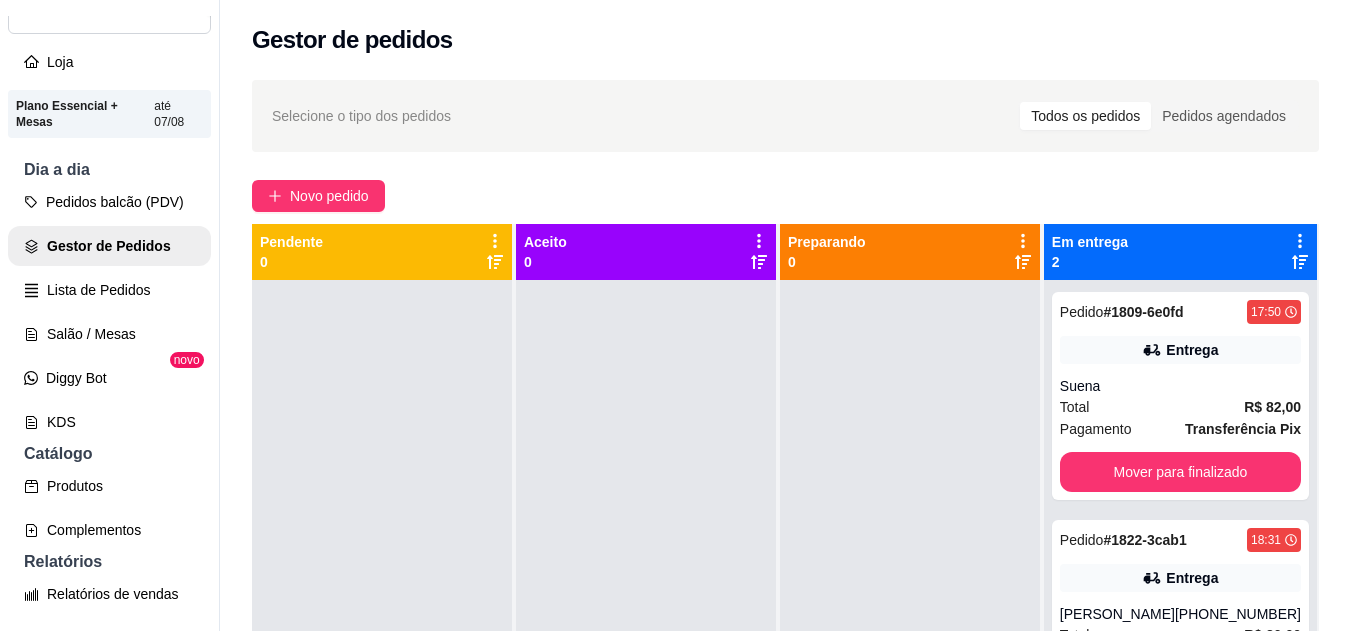 click on "Entrega" at bounding box center [1192, 578] 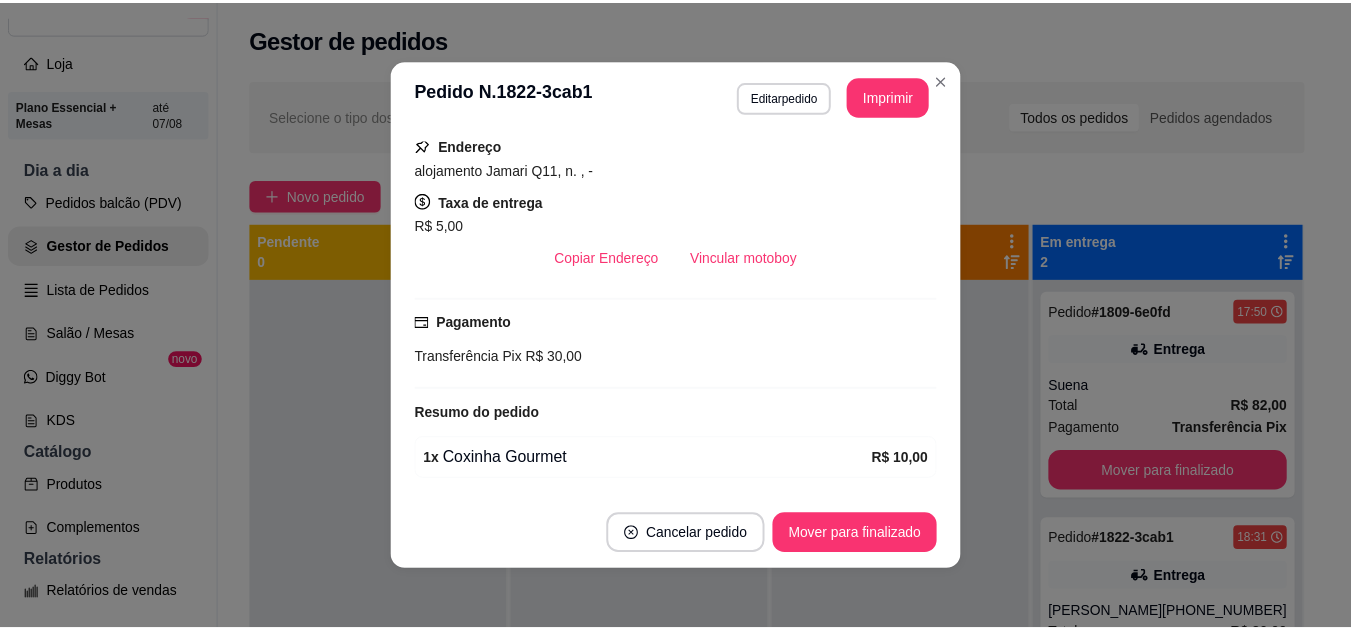 scroll, scrollTop: 302, scrollLeft: 0, axis: vertical 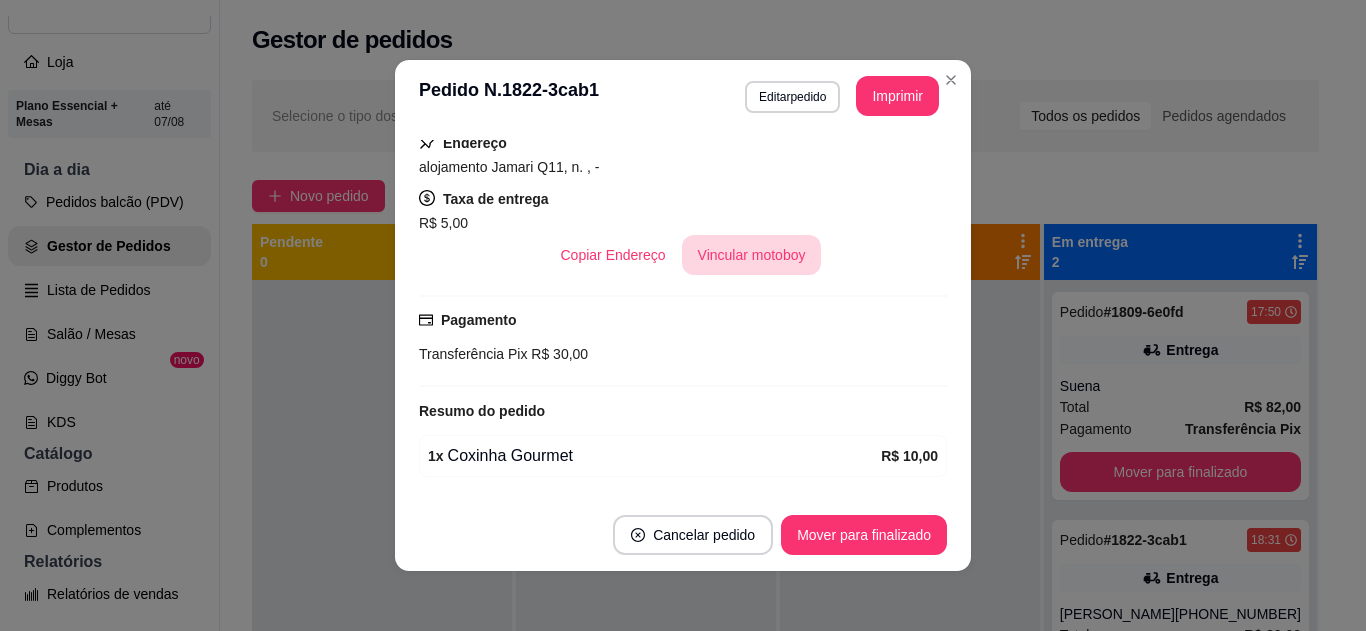 click on "Vincular motoboy" at bounding box center (752, 255) 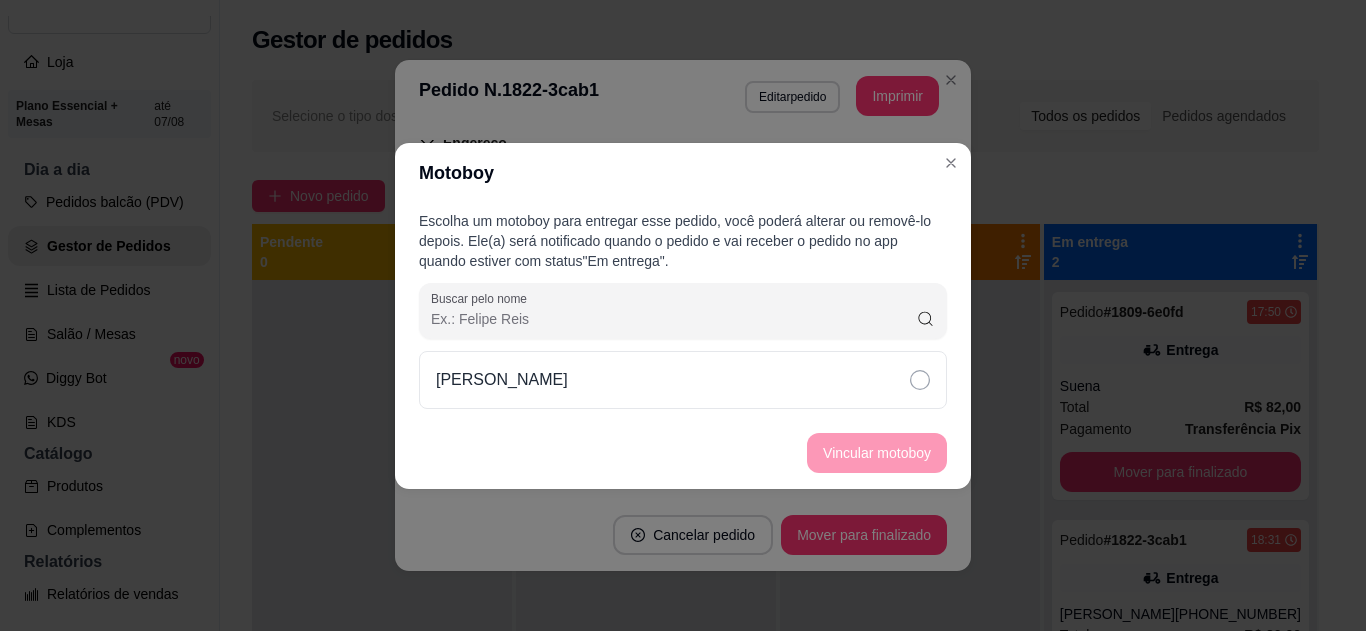 click on "Francisco Bentes" at bounding box center [683, 380] 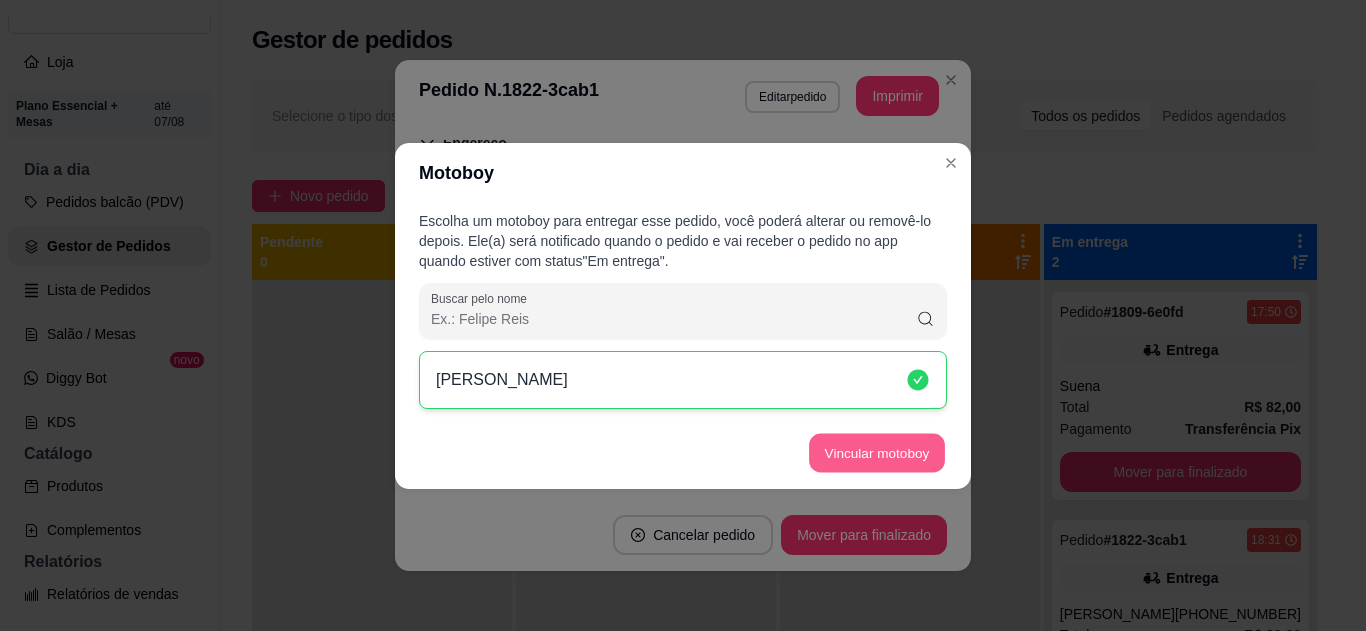 click on "Vincular motoboy" at bounding box center [877, 452] 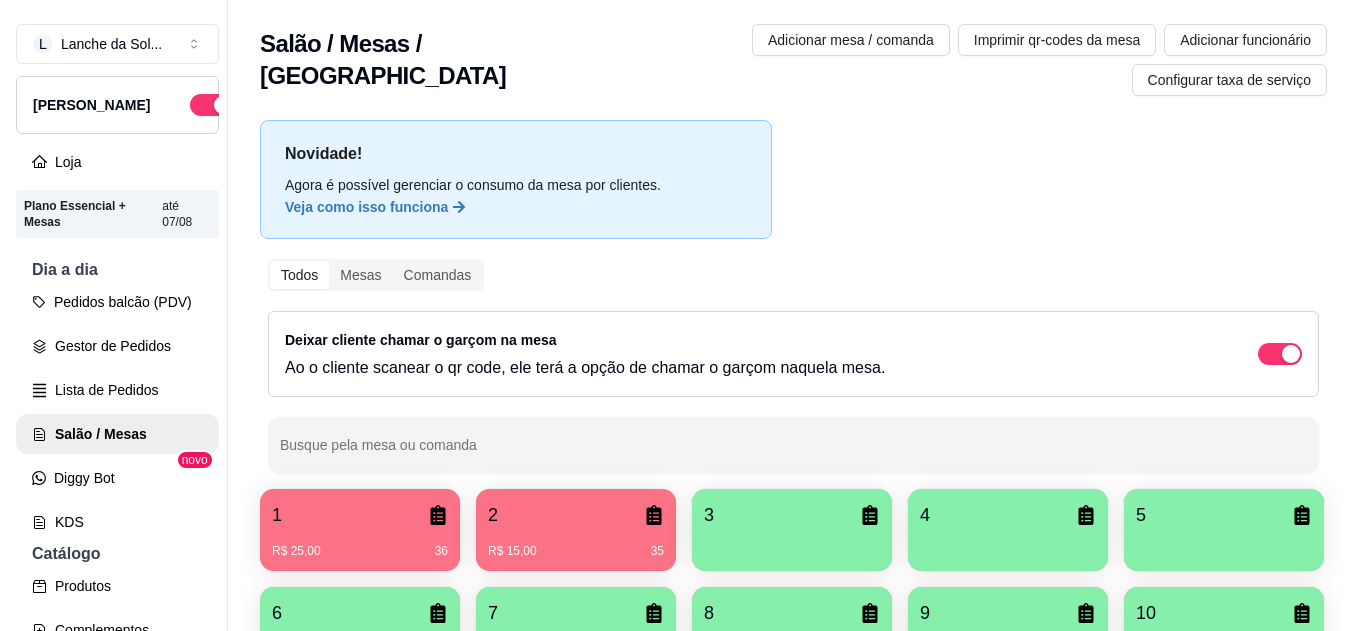 scroll, scrollTop: 0, scrollLeft: 0, axis: both 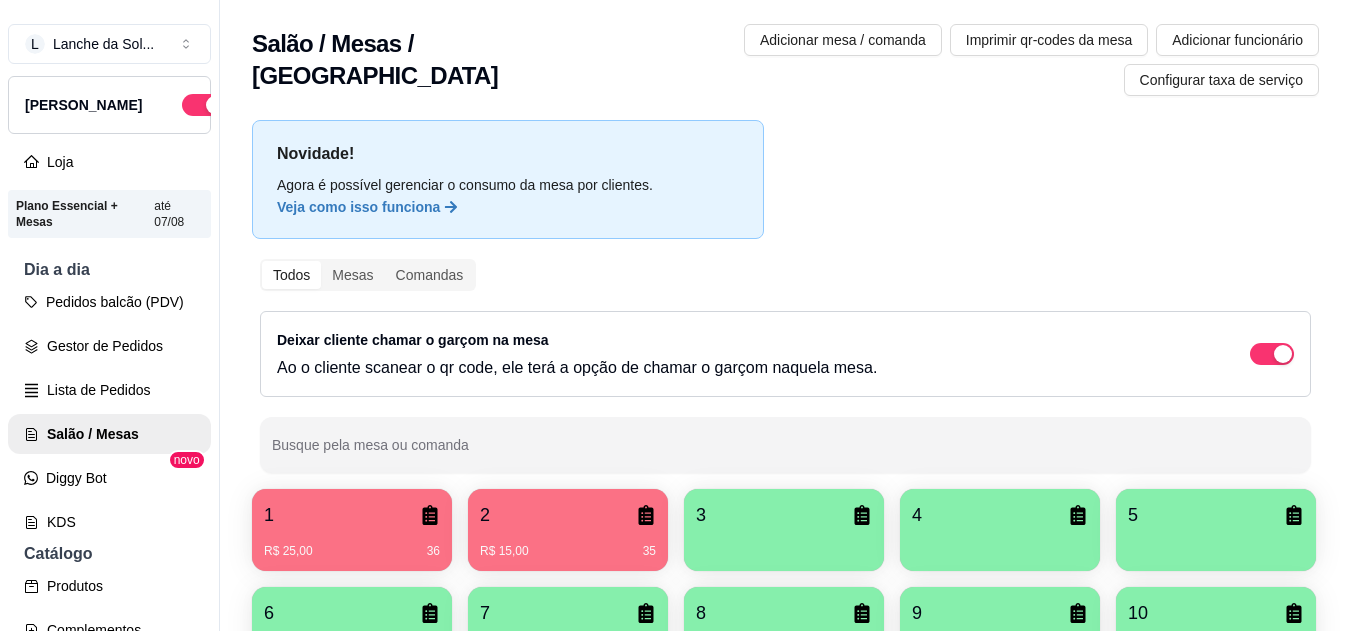 click on "3" at bounding box center [784, 515] 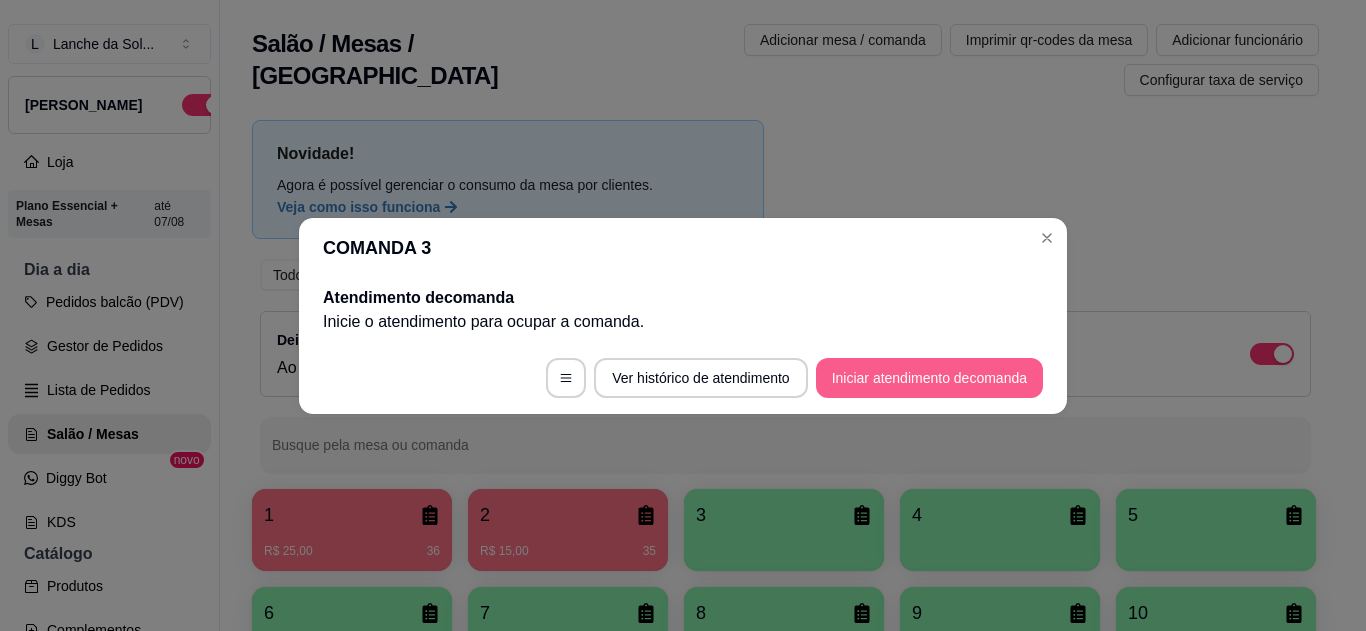 click on "Iniciar atendimento de  comanda" at bounding box center [929, 378] 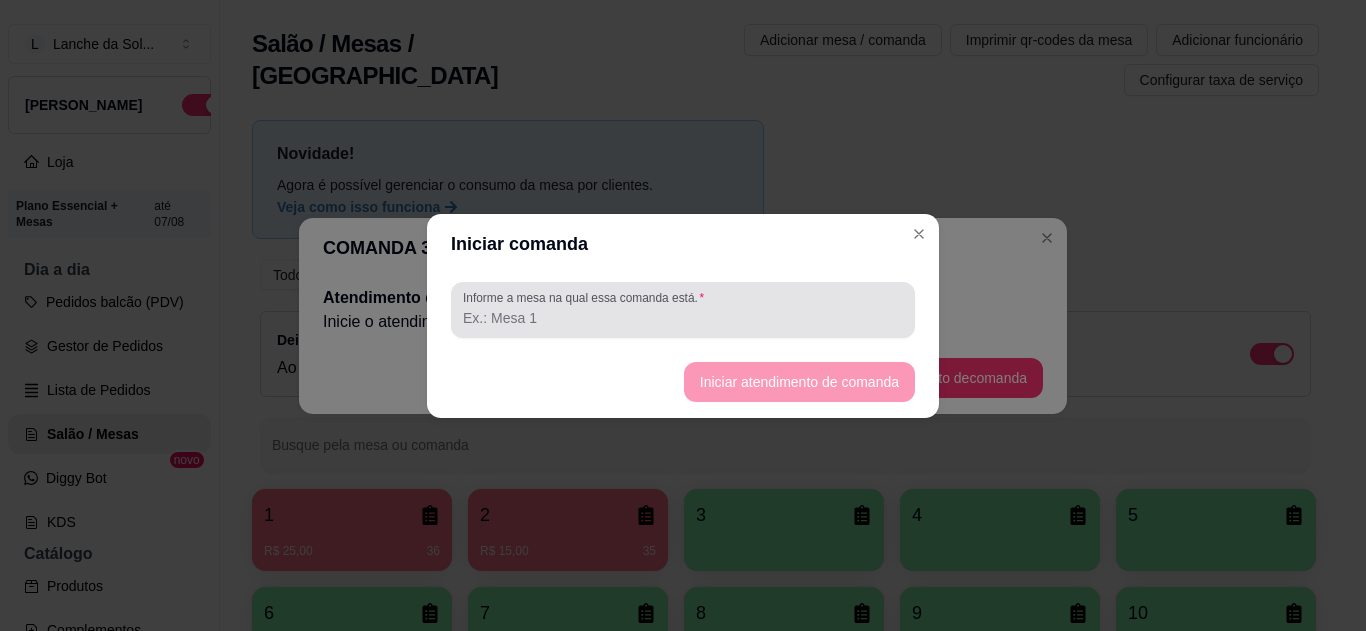 click at bounding box center (683, 310) 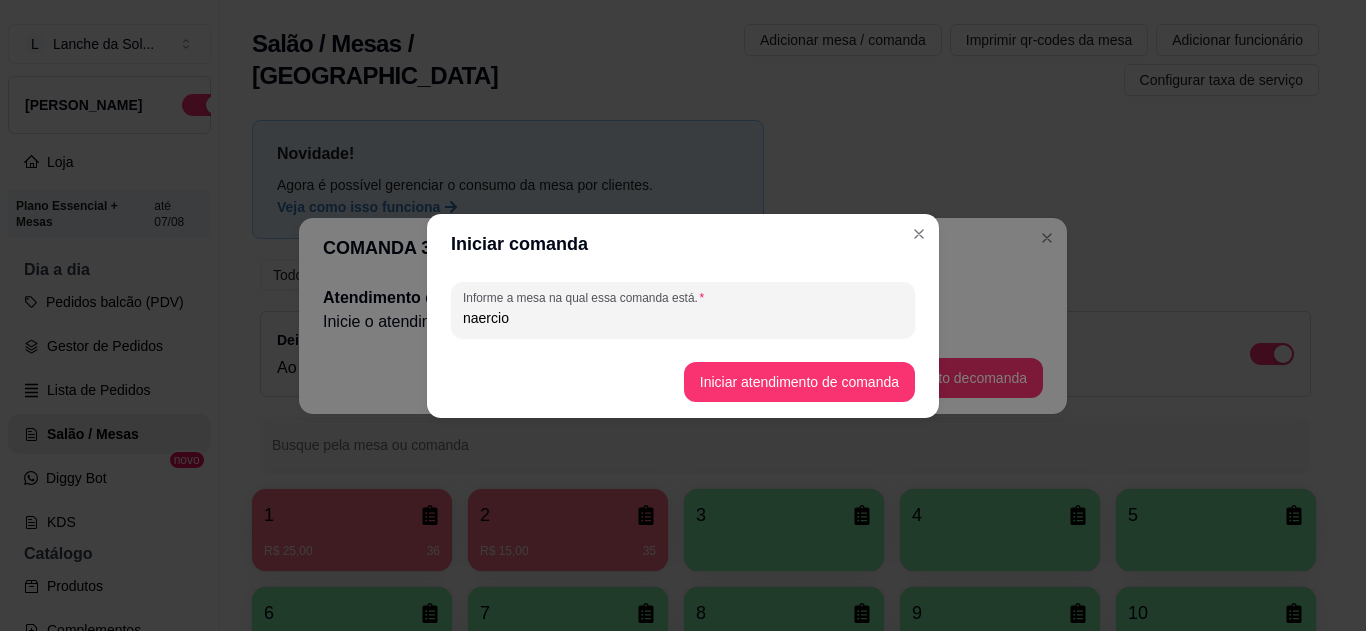 type on "naercio" 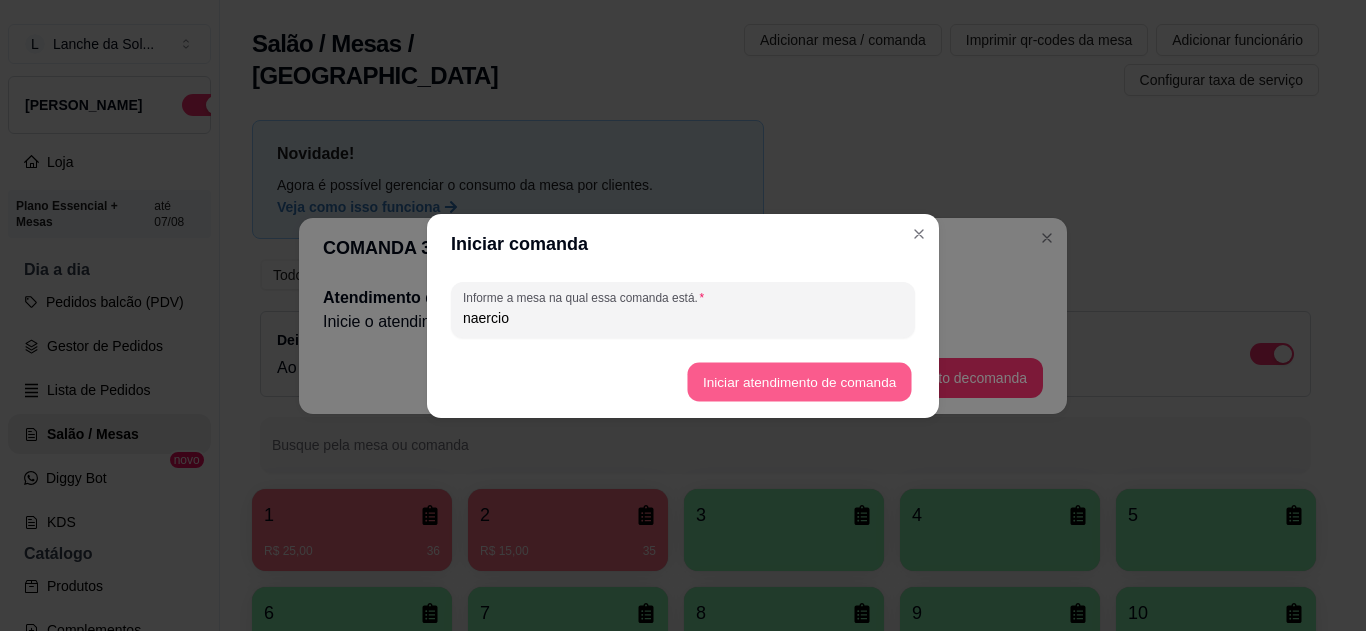 click on "Iniciar atendimento de comanda" at bounding box center (799, 381) 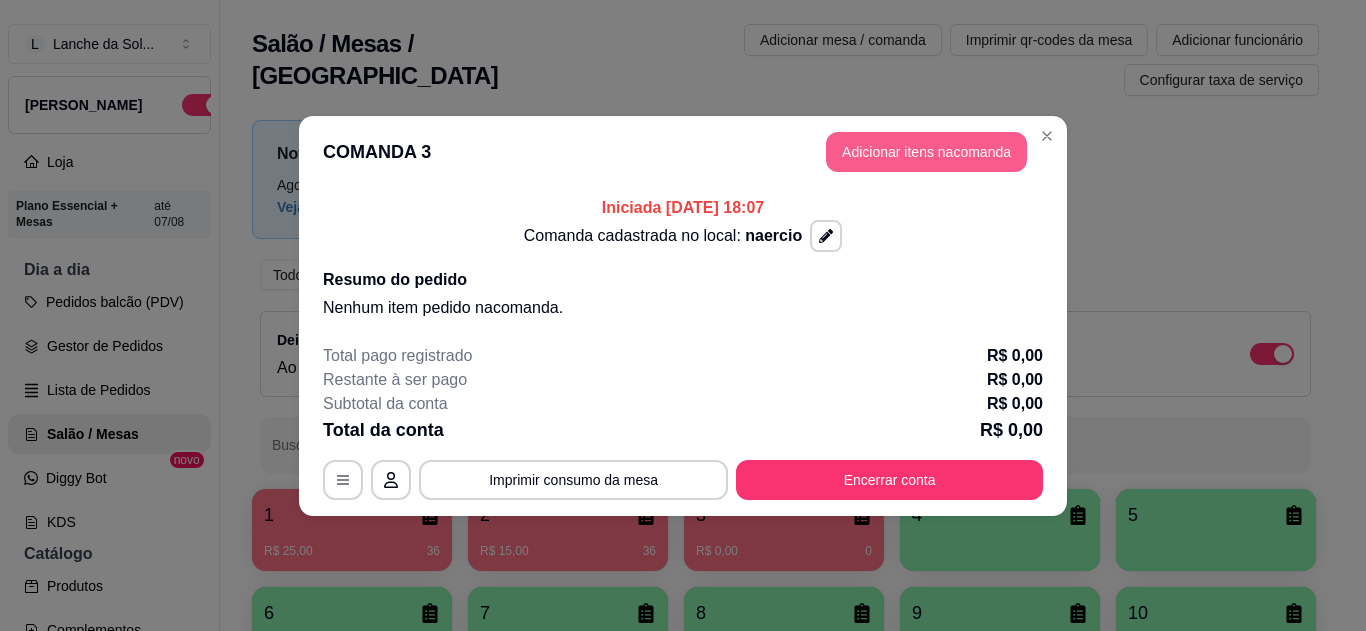 click on "Adicionar itens na  comanda" at bounding box center [926, 152] 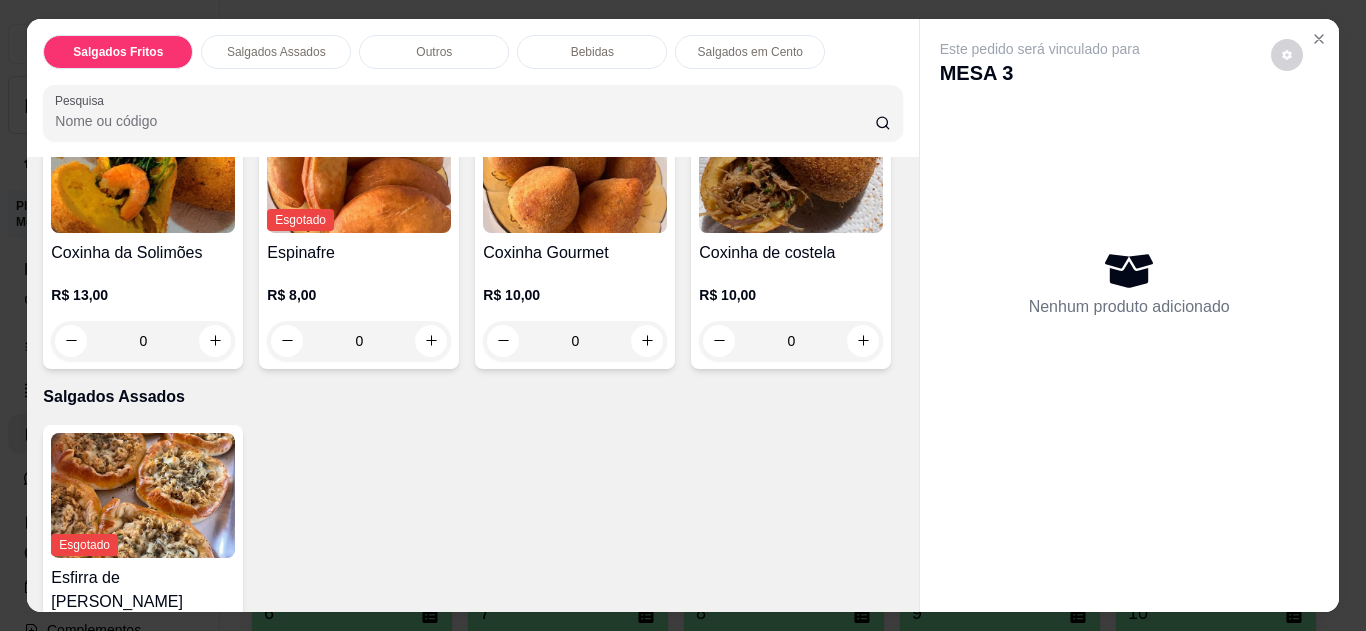 scroll, scrollTop: 293, scrollLeft: 0, axis: vertical 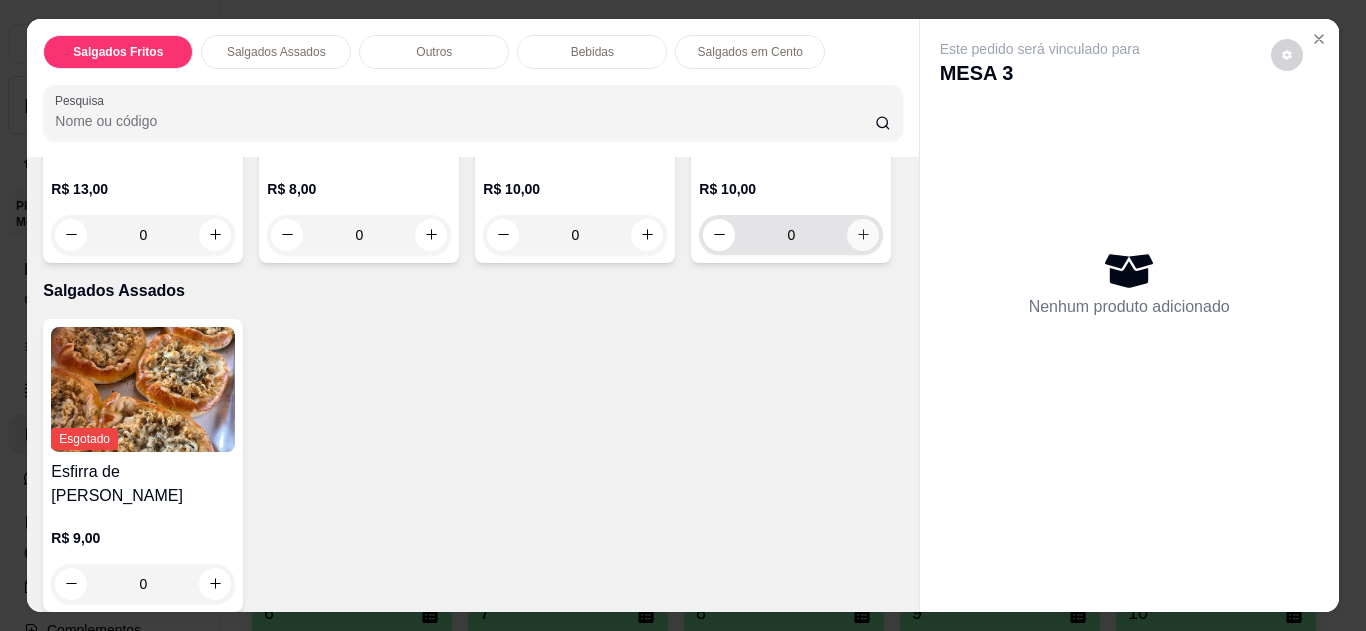 click at bounding box center (863, 235) 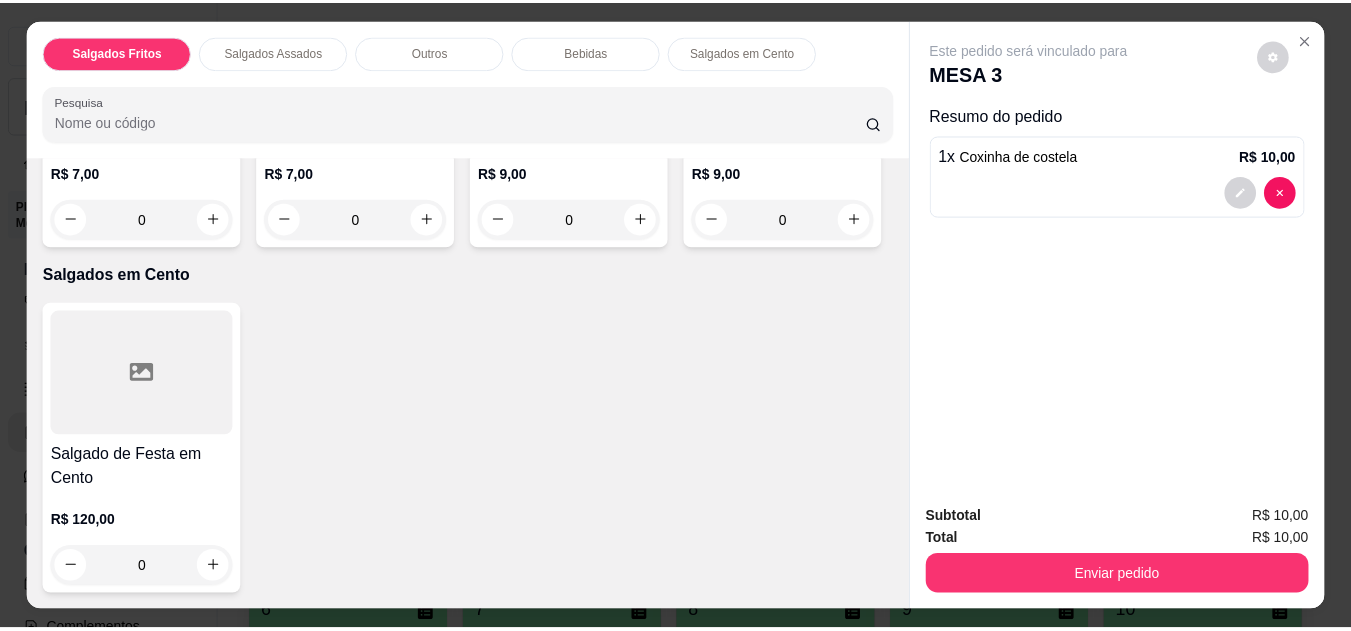 scroll, scrollTop: 1866, scrollLeft: 0, axis: vertical 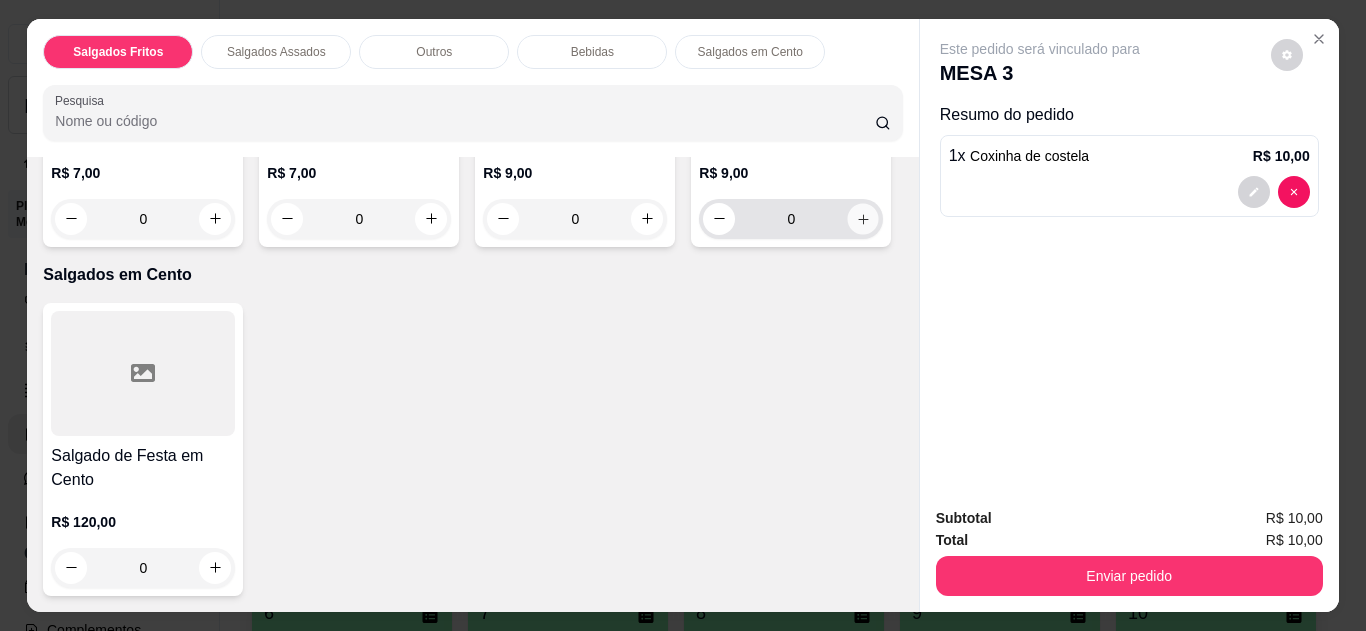click at bounding box center [863, 218] 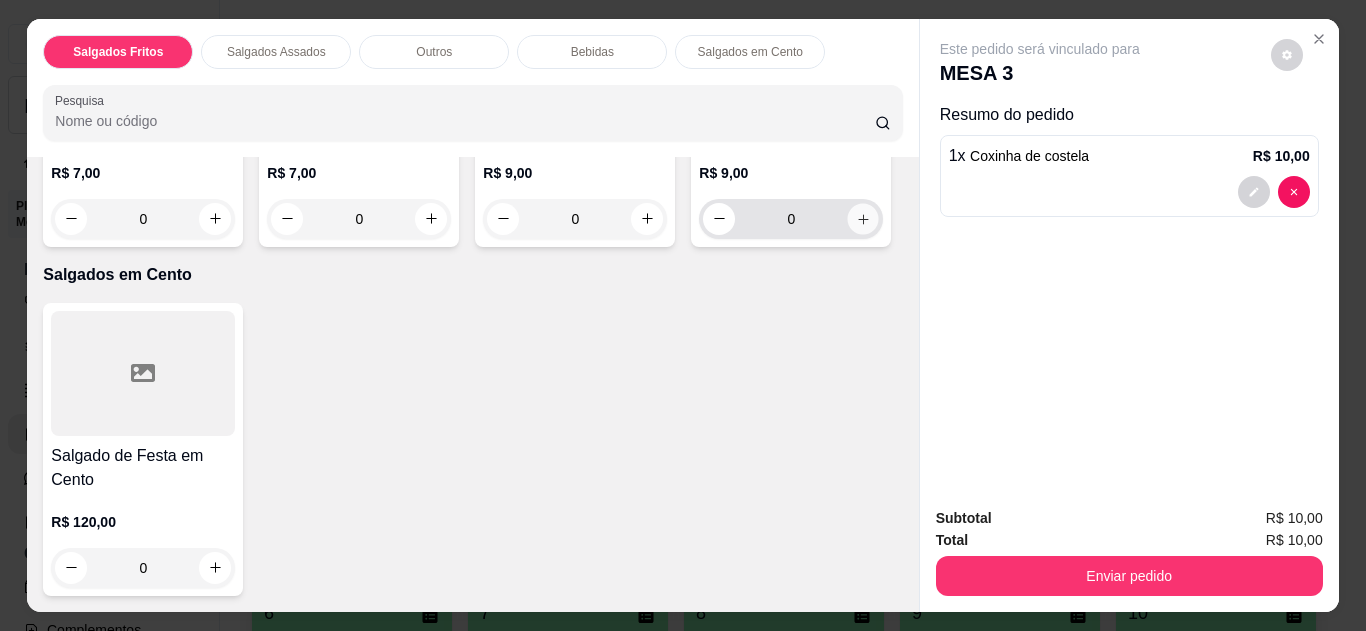 type on "1" 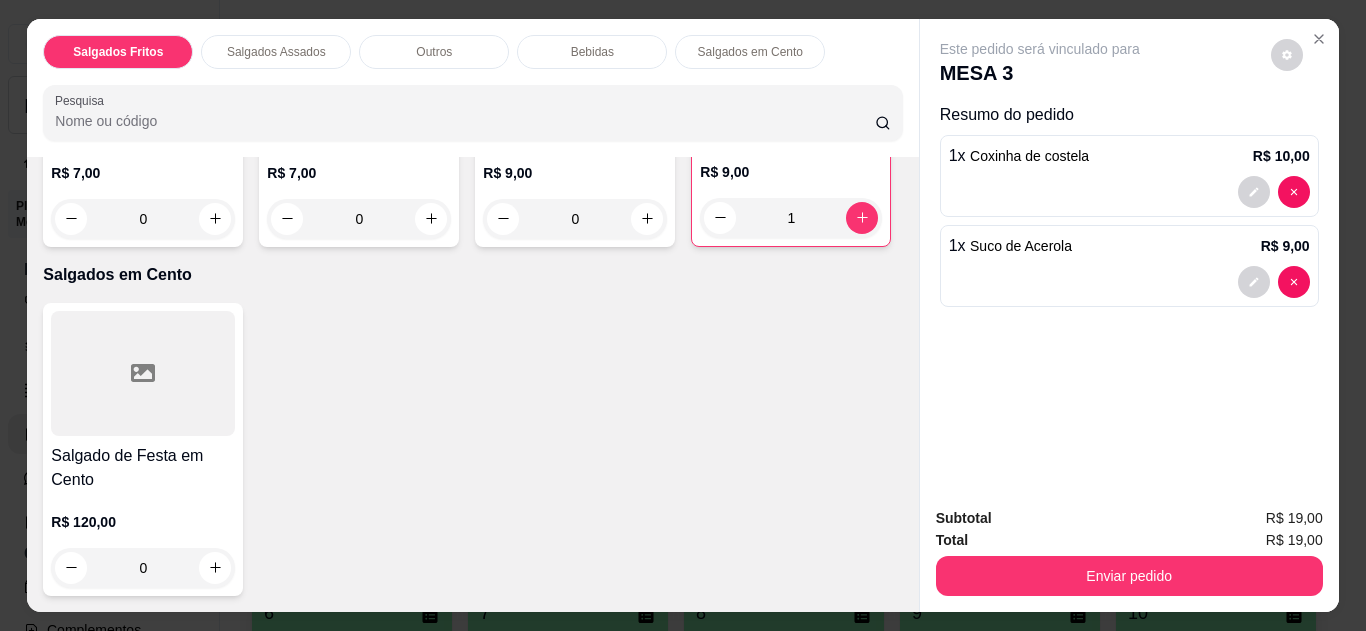 click on "Subtotal R$ 19,00 Total R$ 19,00 Enviar pedido" at bounding box center (1129, 551) 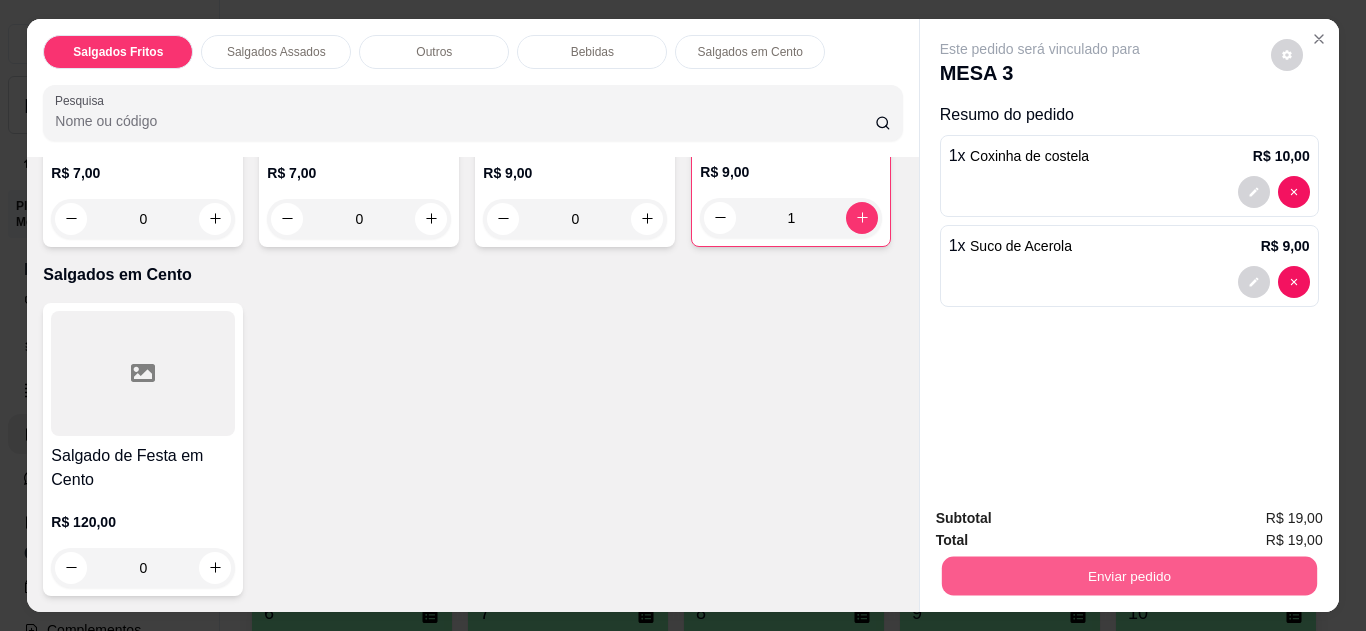 click on "Enviar pedido" at bounding box center [1128, 576] 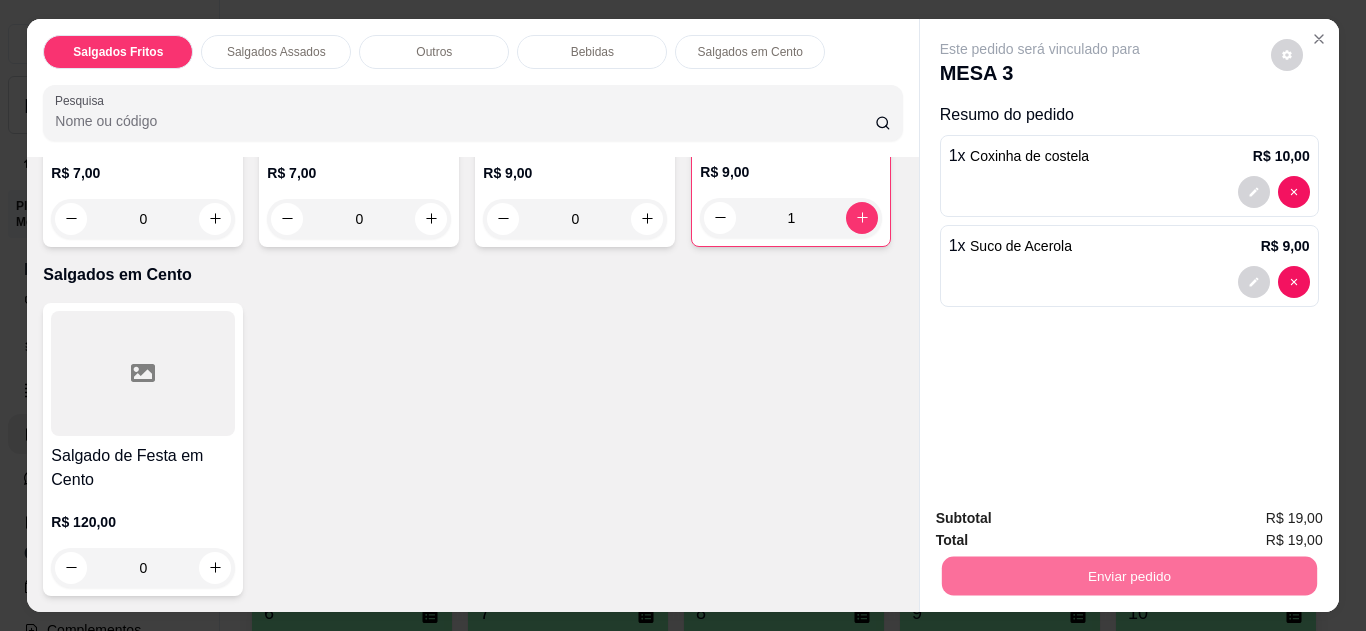 click on "Não registrar e enviar pedido" at bounding box center (1063, 520) 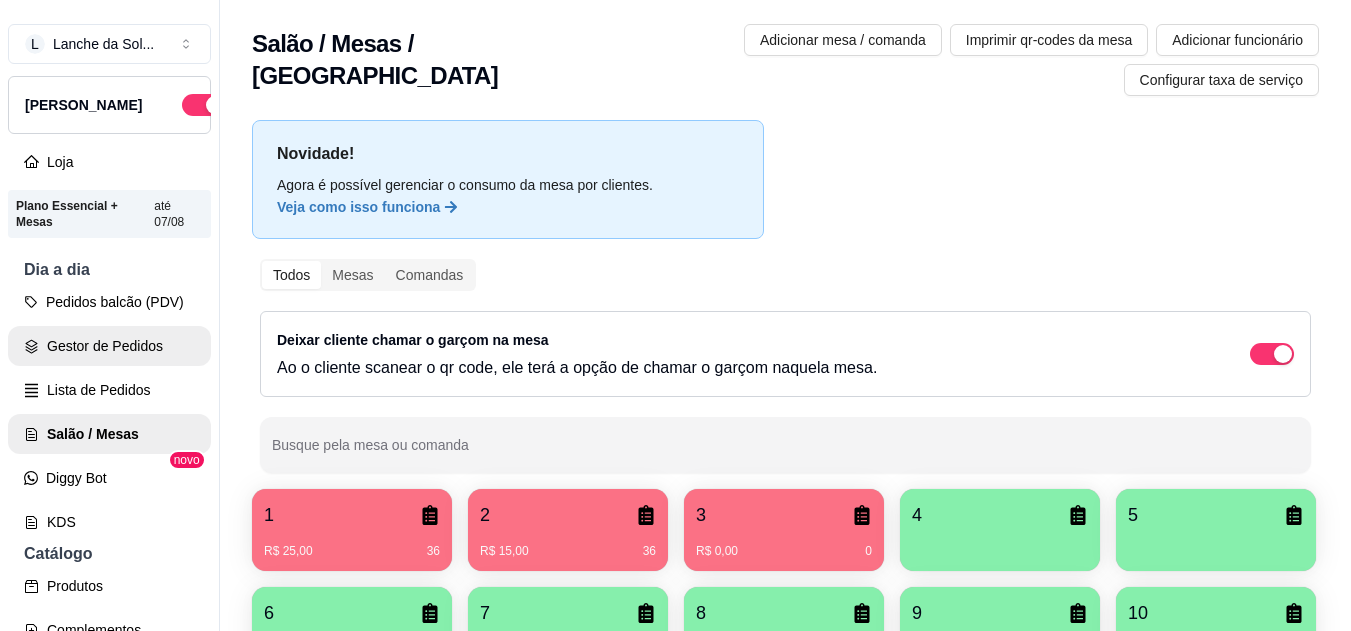 click on "Gestor de Pedidos" at bounding box center [109, 346] 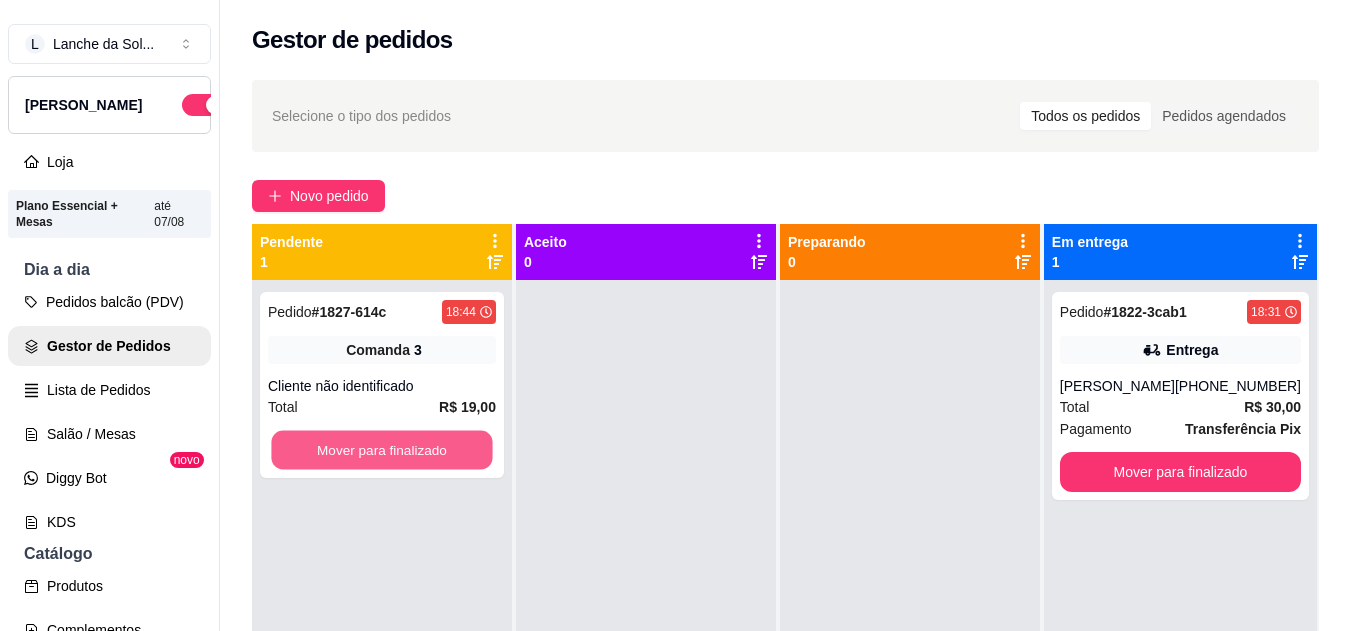 click on "Mover para finalizado" at bounding box center [381, 450] 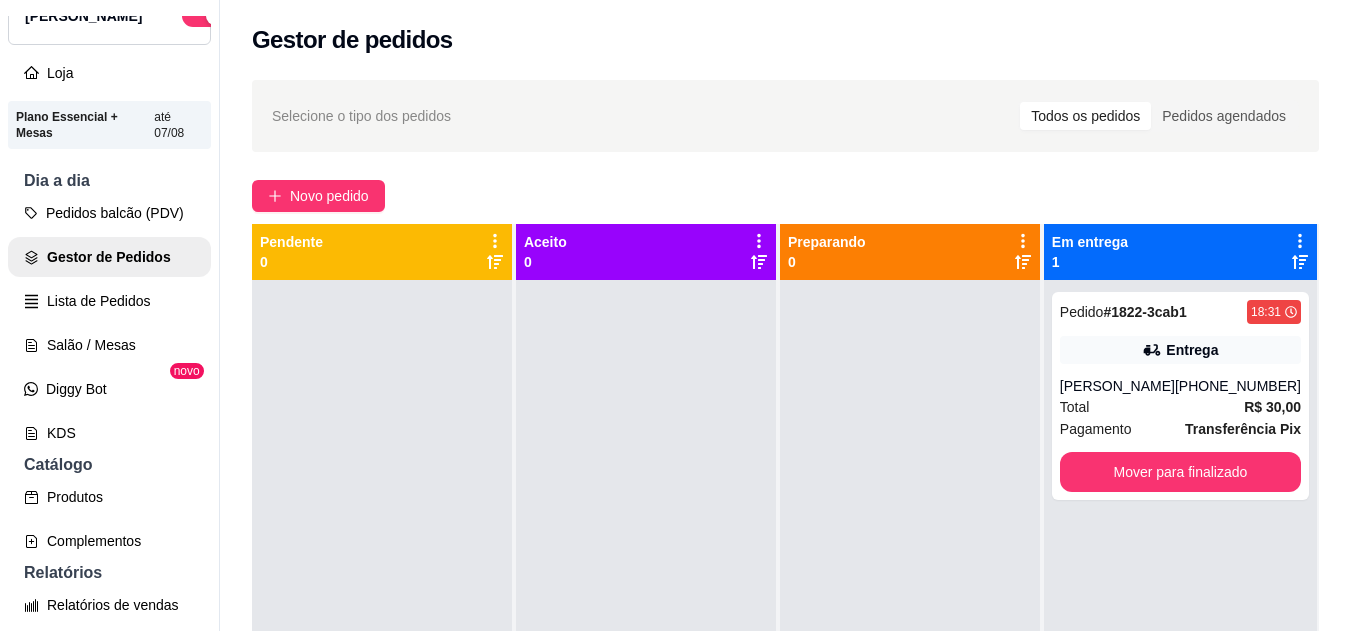 scroll, scrollTop: 140, scrollLeft: 0, axis: vertical 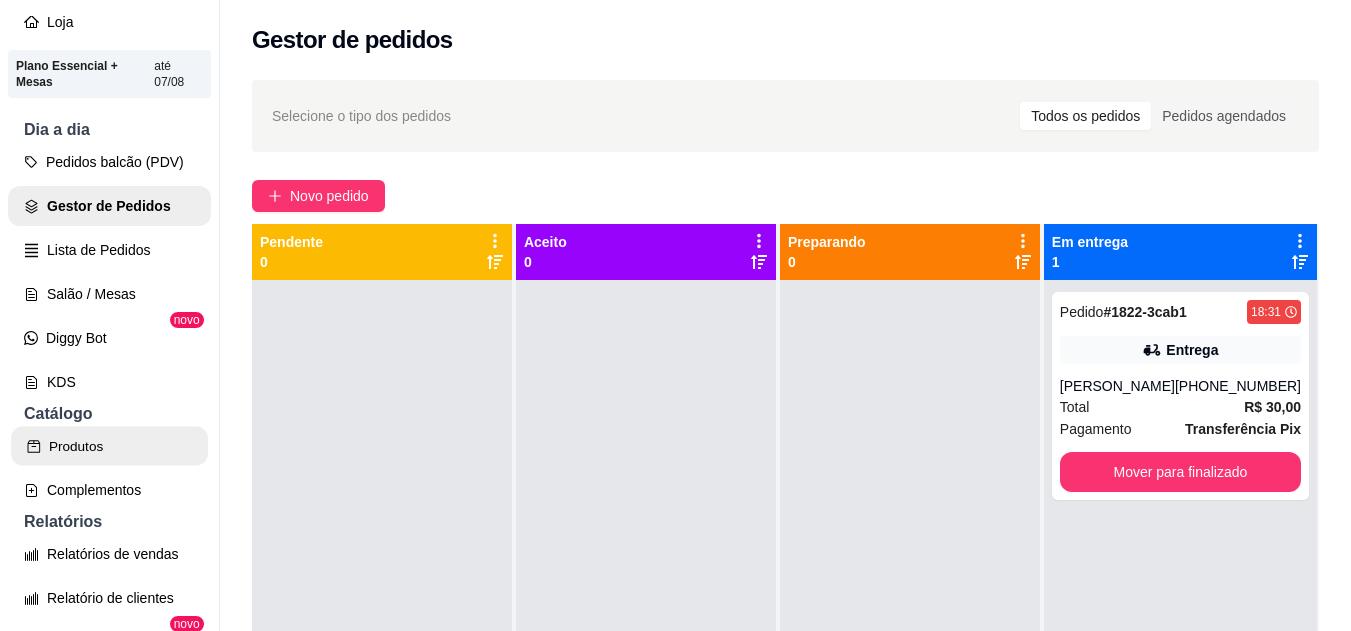 click on "Produtos" at bounding box center (109, 446) 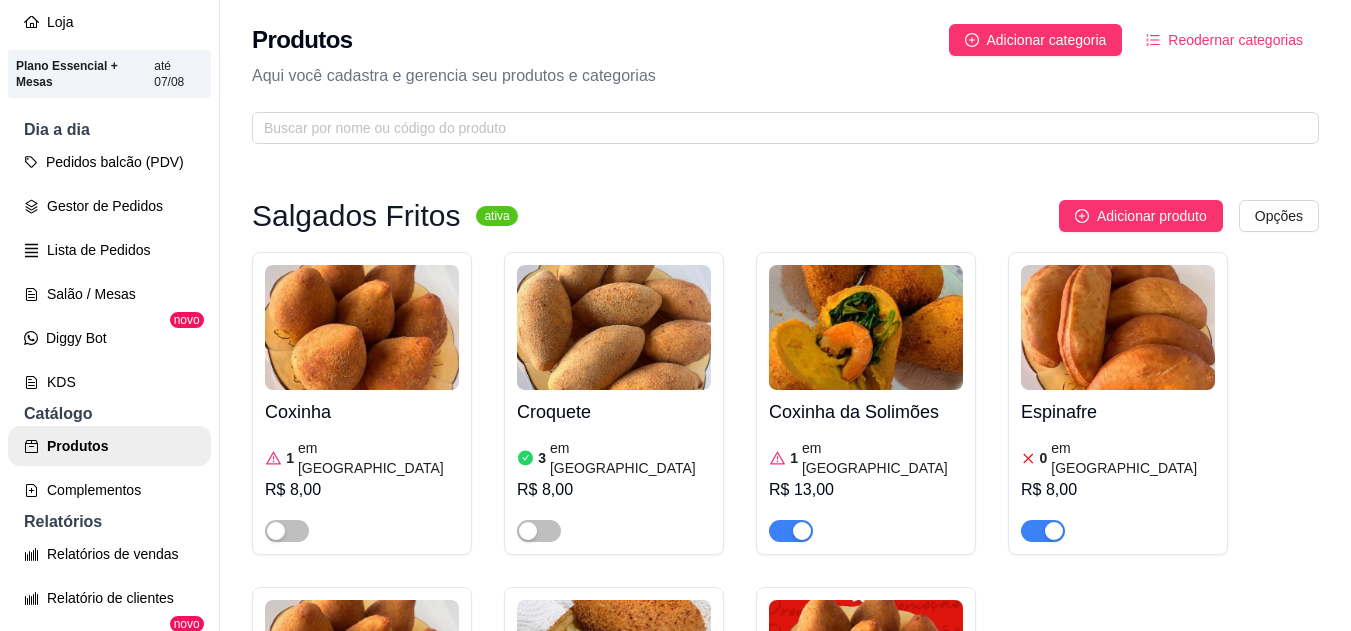 click on "em estoque" at bounding box center [630, 458] 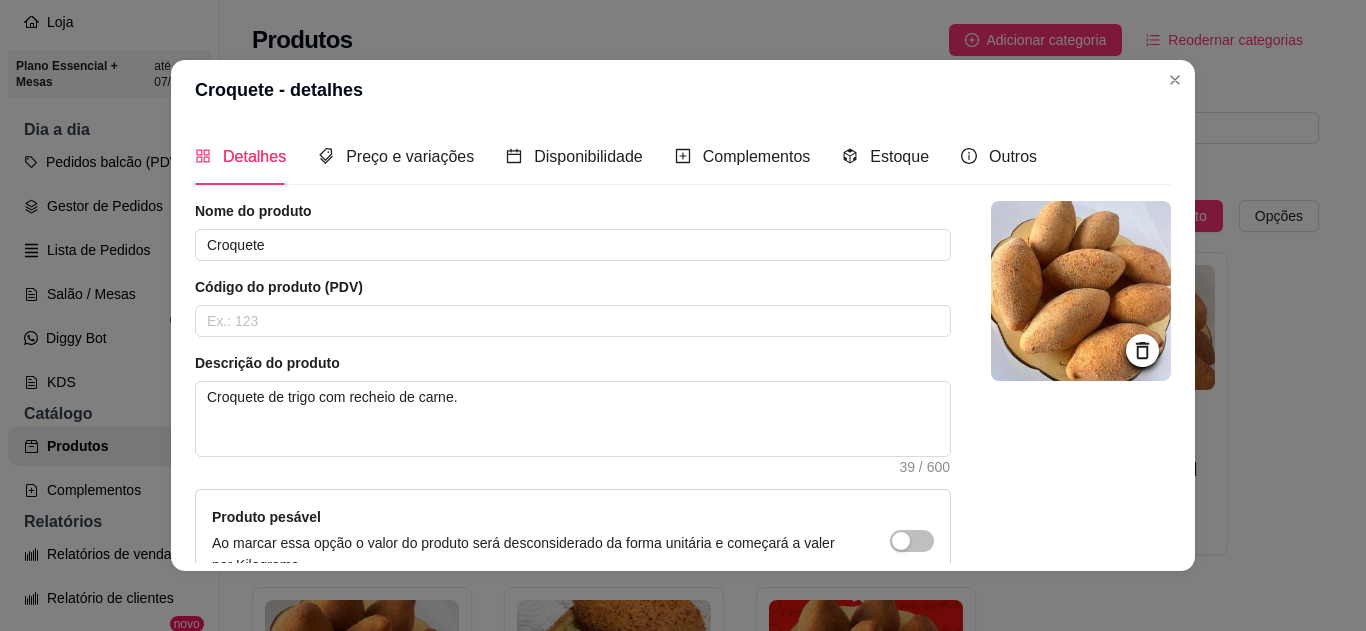 click on "Estoque" at bounding box center (885, 156) 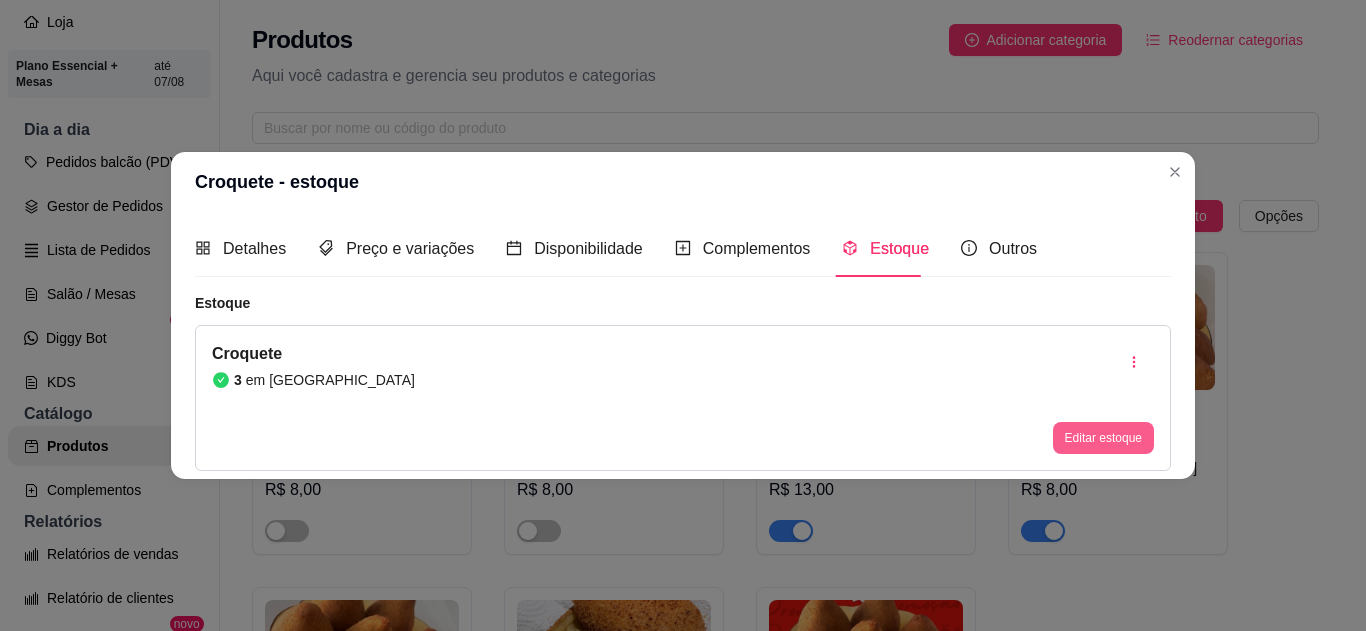 click on "Editar estoque" at bounding box center (1103, 438) 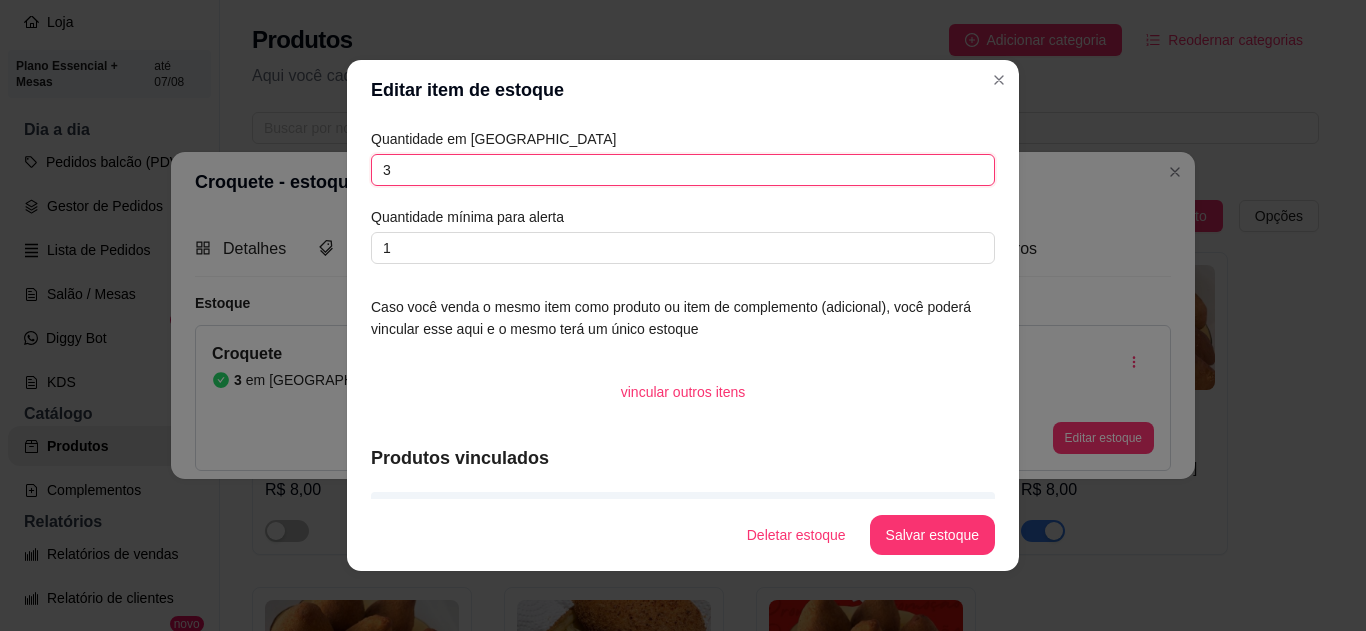drag, startPoint x: 468, startPoint y: 175, endPoint x: 5, endPoint y: 73, distance: 474.1023 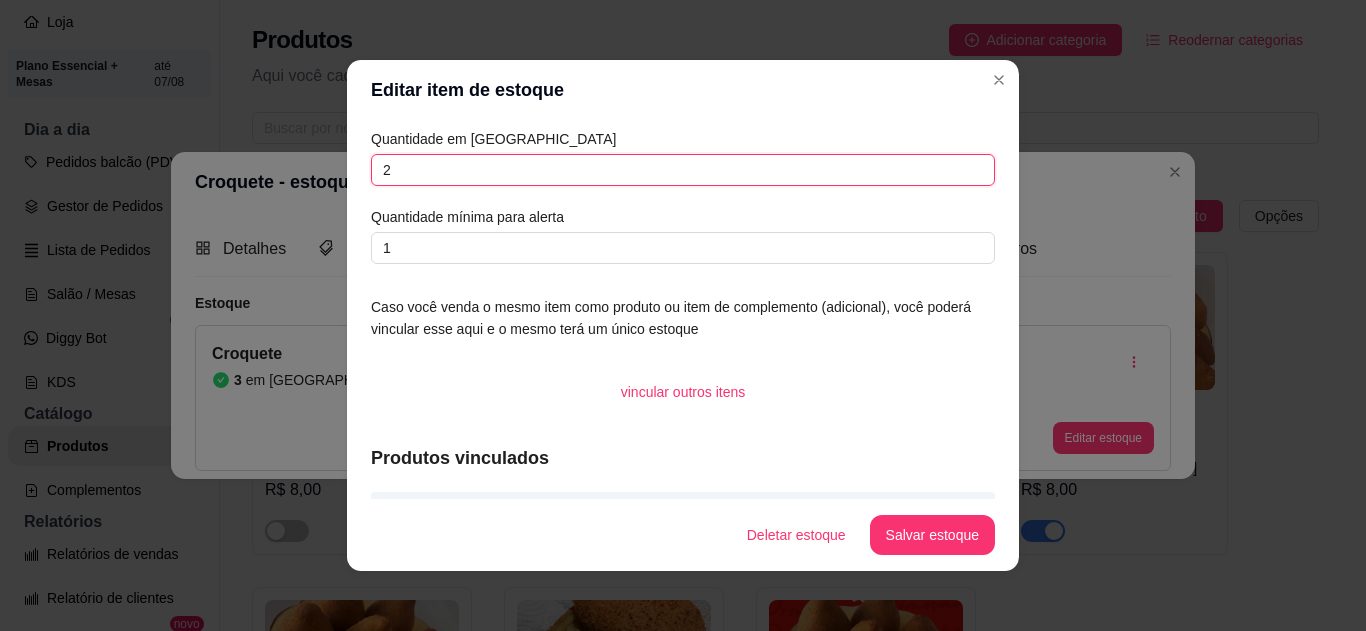 type on "2" 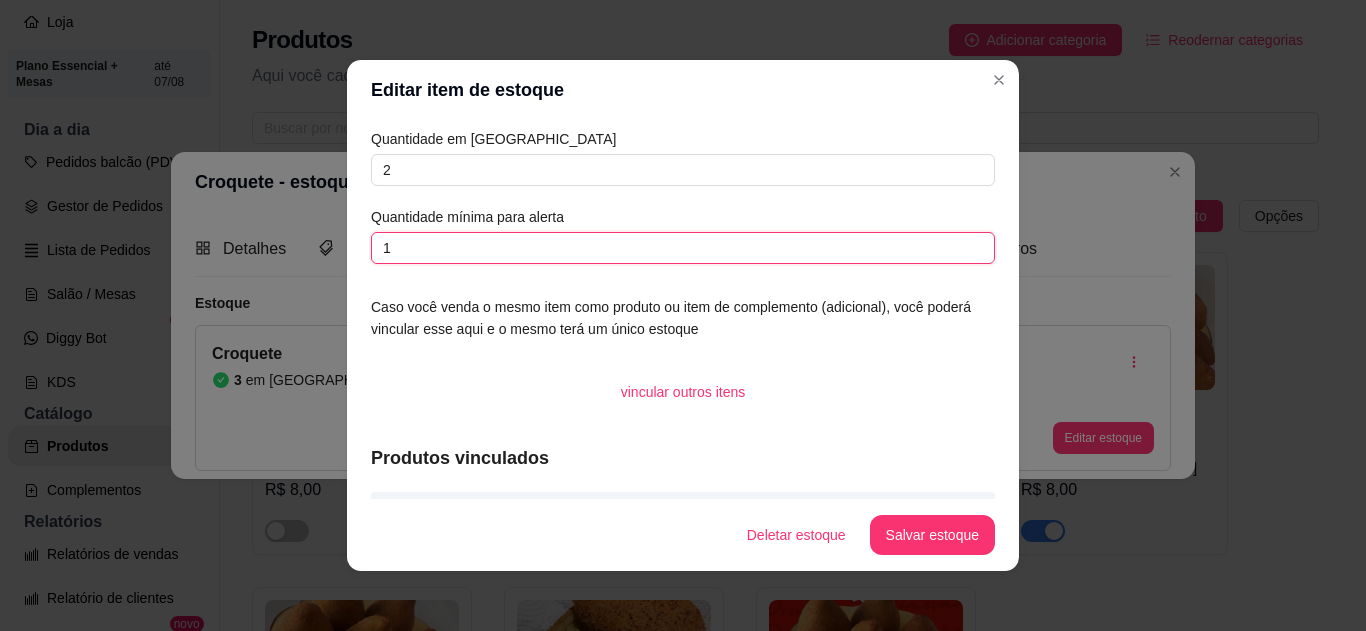 drag, startPoint x: 688, startPoint y: 241, endPoint x: 277, endPoint y: 280, distance: 412.84622 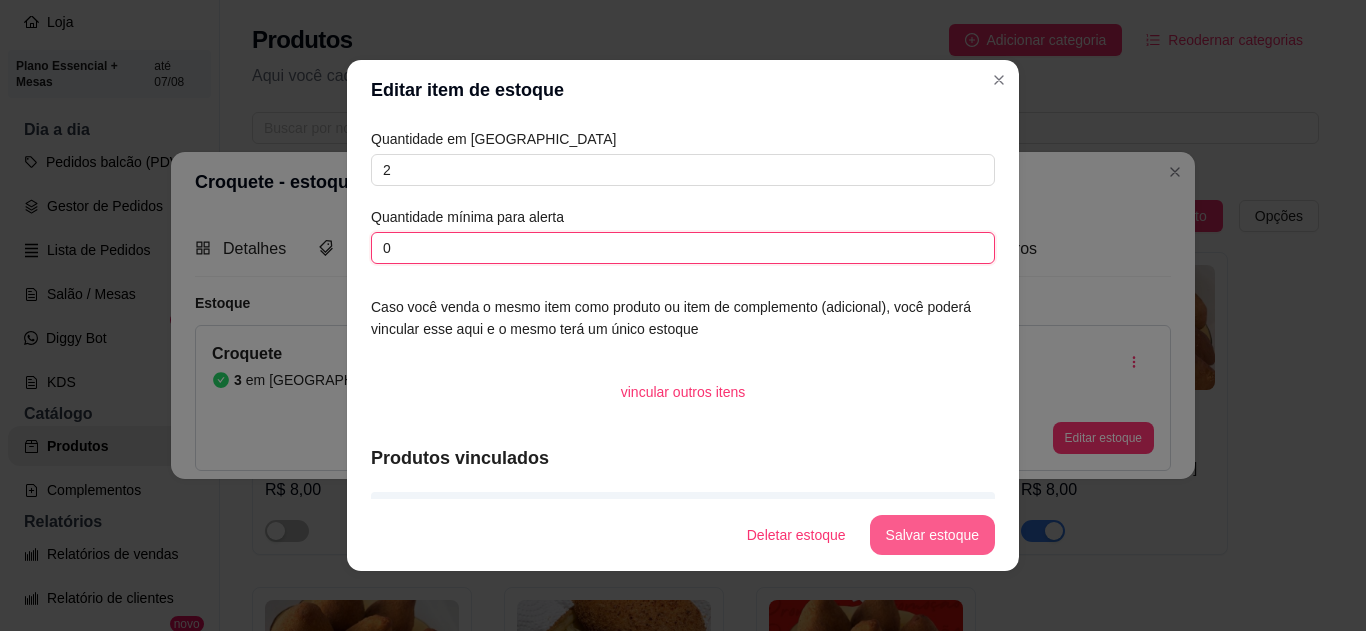 type on "0" 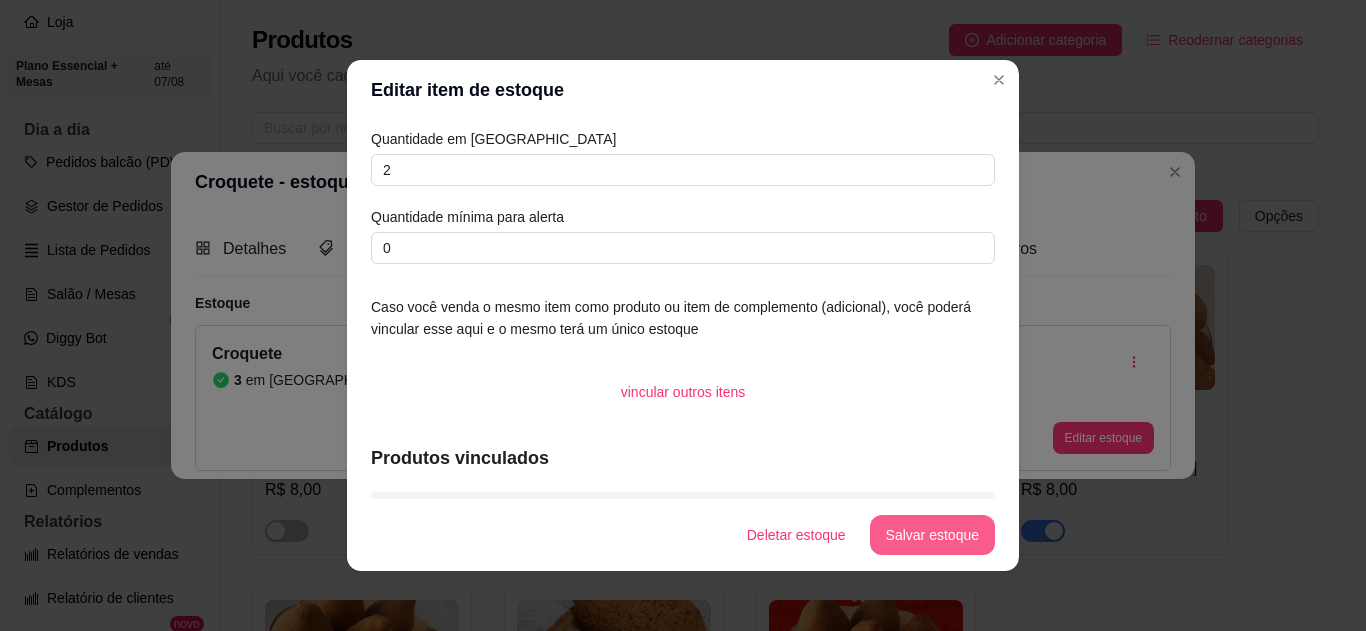 click on "Salvar estoque" at bounding box center (932, 535) 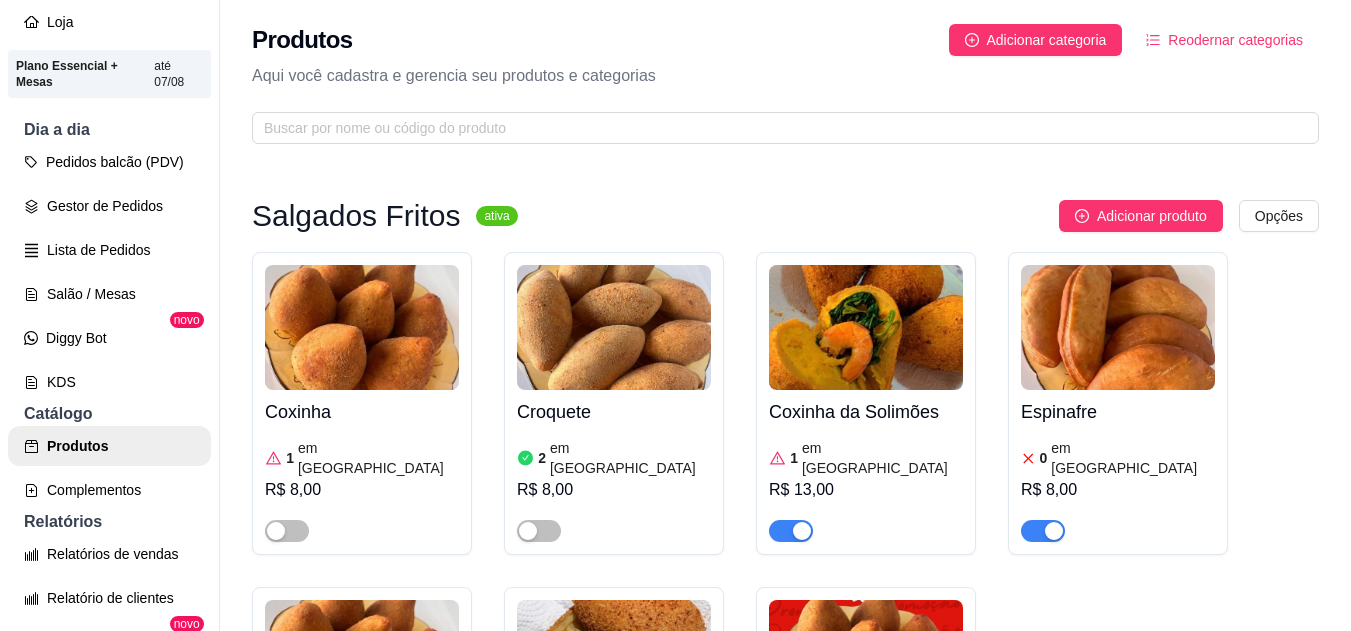 click on "em estoque" at bounding box center (378, 458) 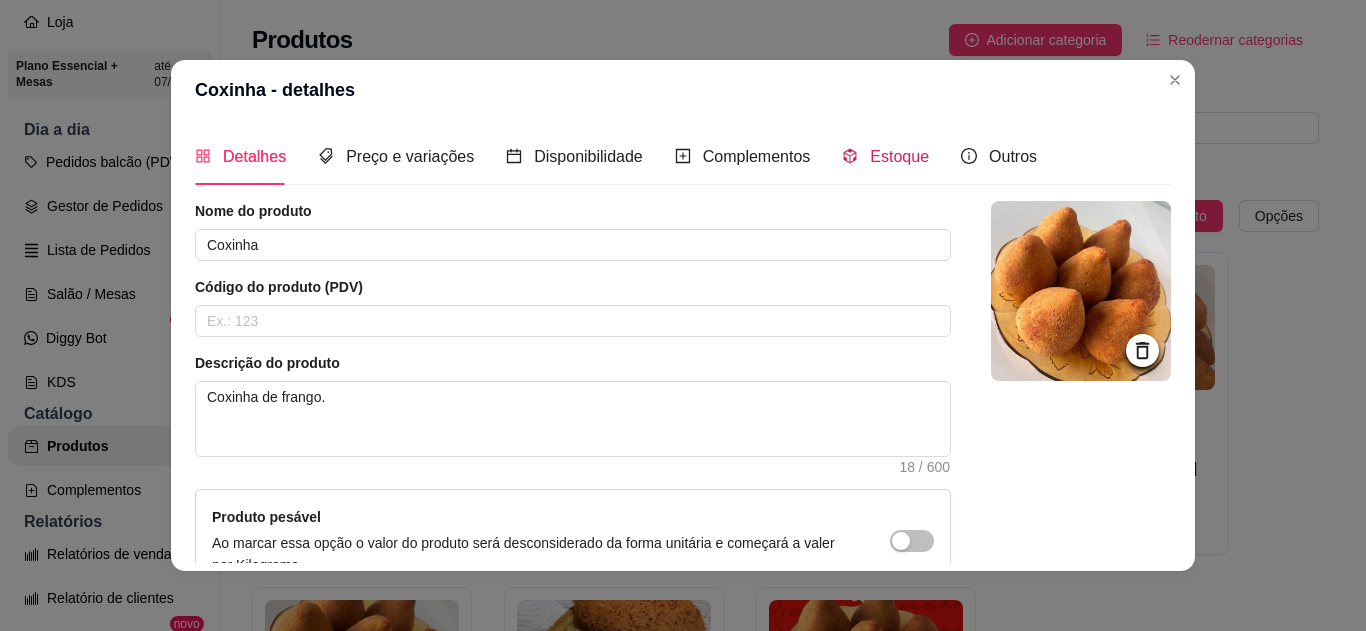 click on "Estoque" at bounding box center (899, 156) 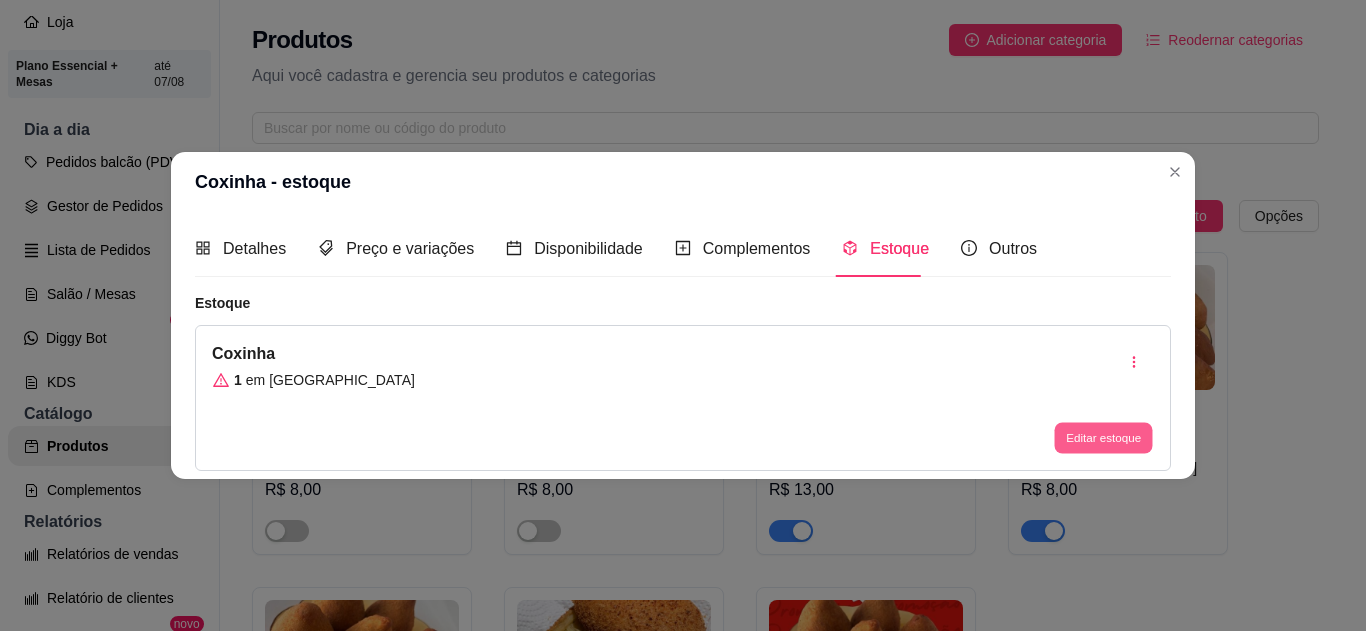 click on "Editar estoque" at bounding box center [1103, 438] 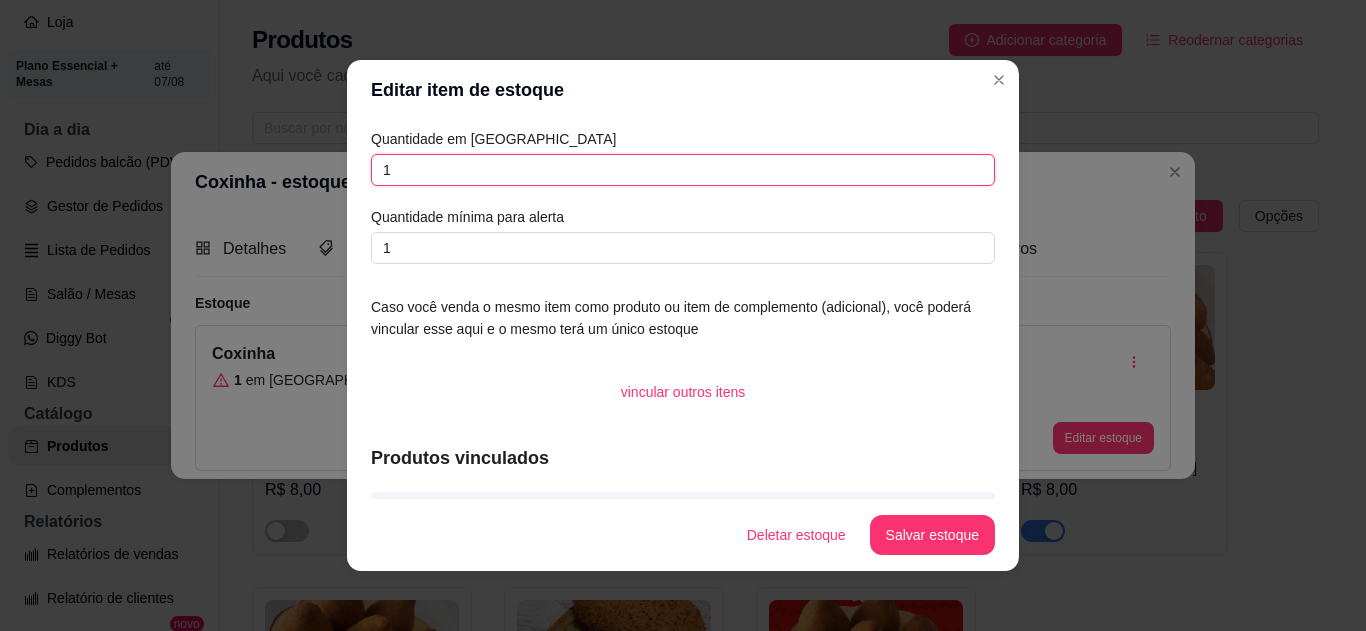 drag, startPoint x: 536, startPoint y: 167, endPoint x: 199, endPoint y: 127, distance: 339.36557 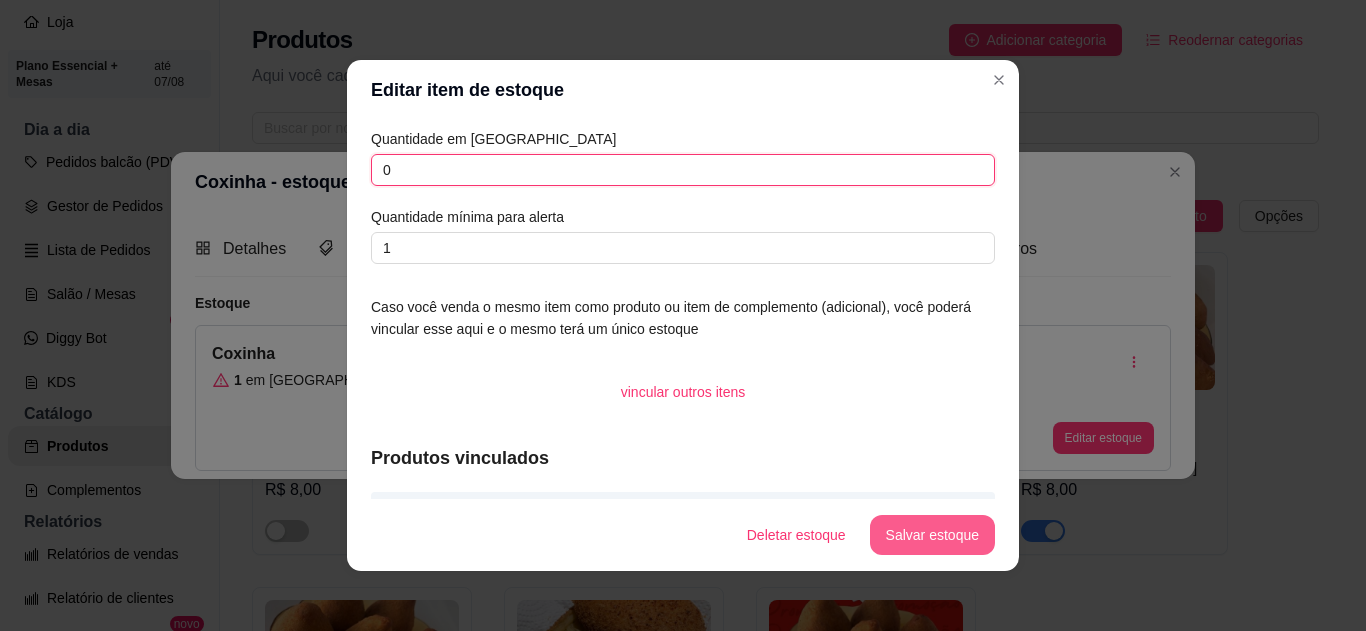 type on "0" 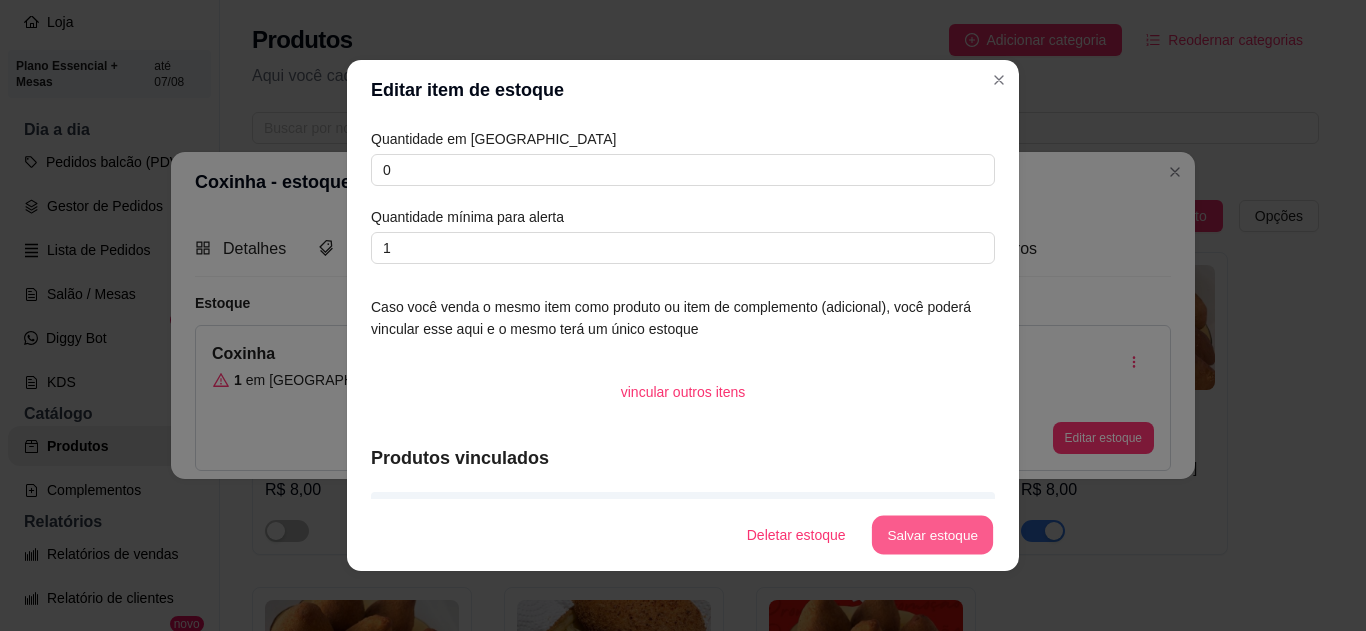 click on "Salvar estoque" at bounding box center [932, 535] 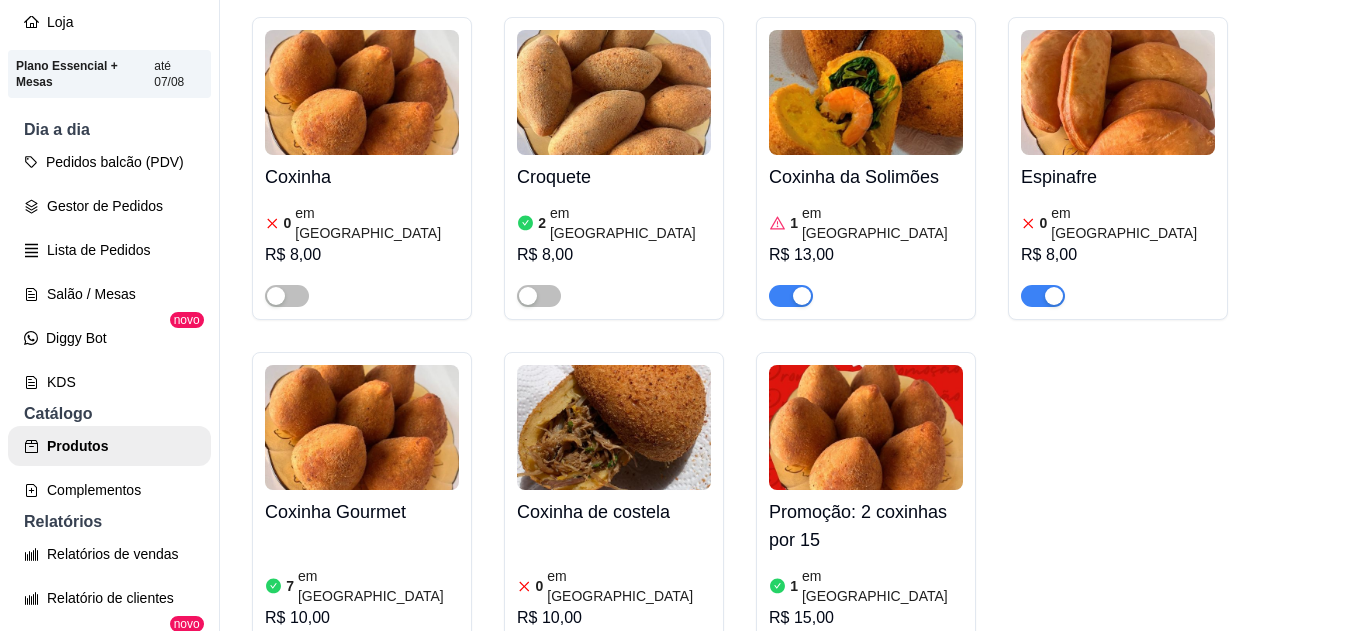 scroll, scrollTop: 248, scrollLeft: 0, axis: vertical 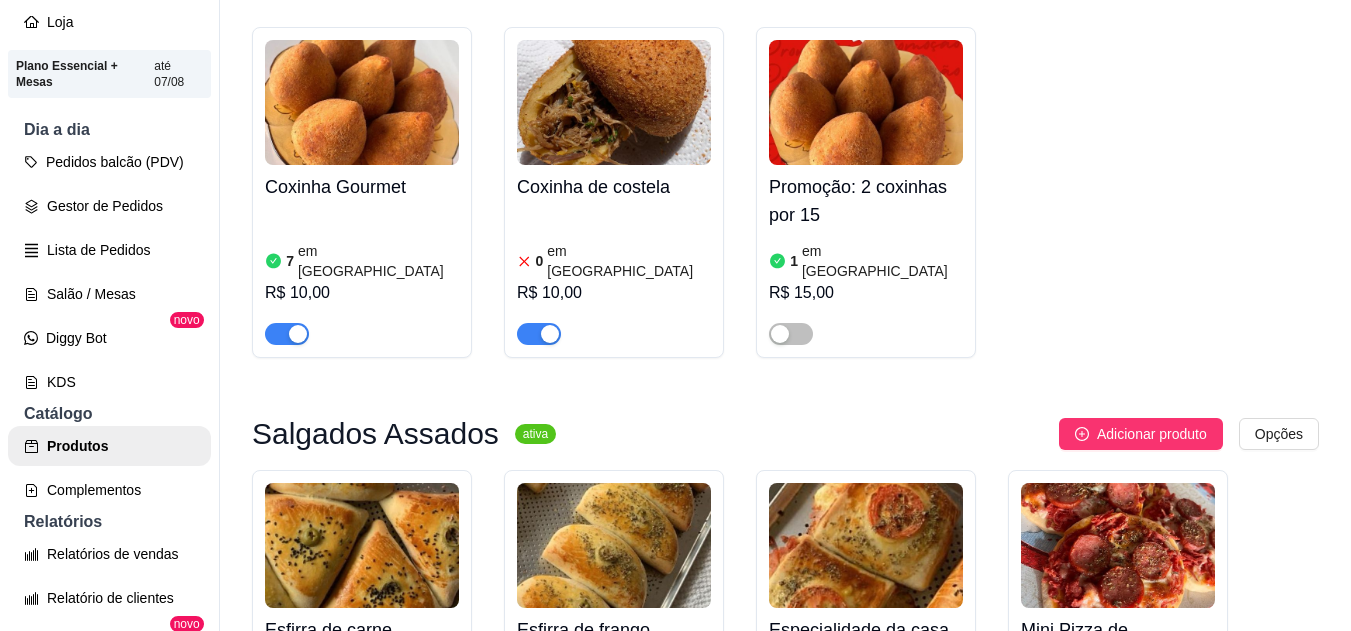 click on "em estoque" at bounding box center [378, 261] 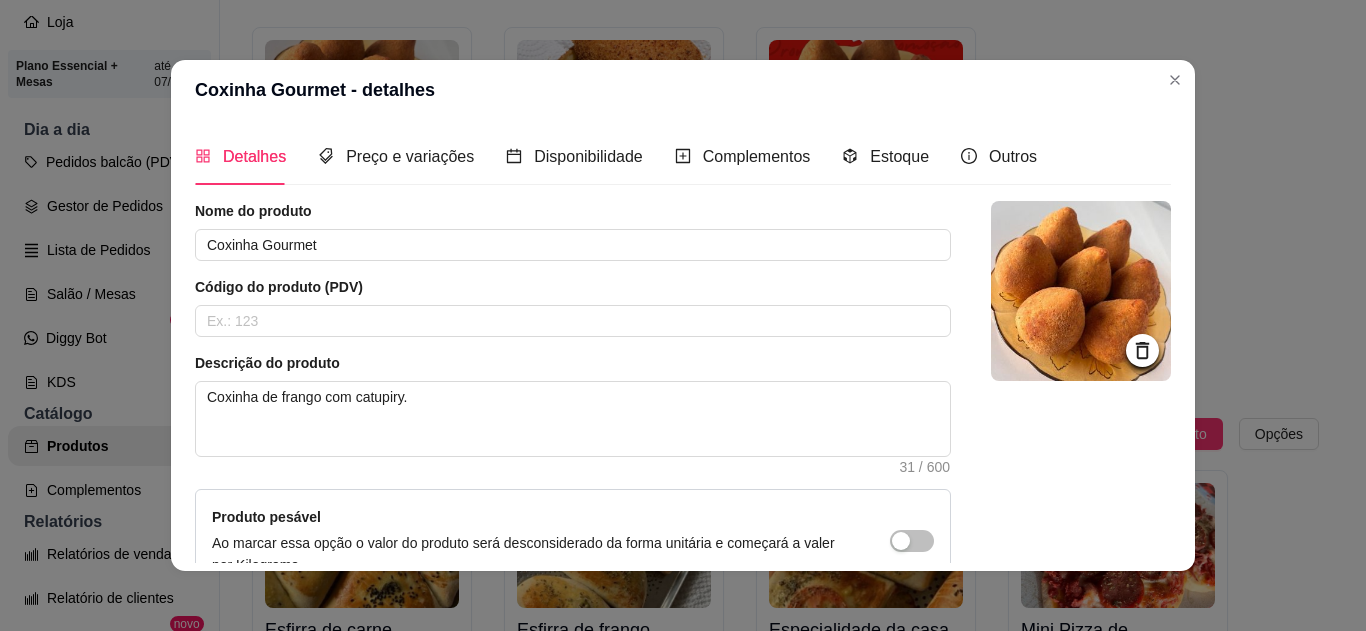 click on "Estoque" at bounding box center (885, 156) 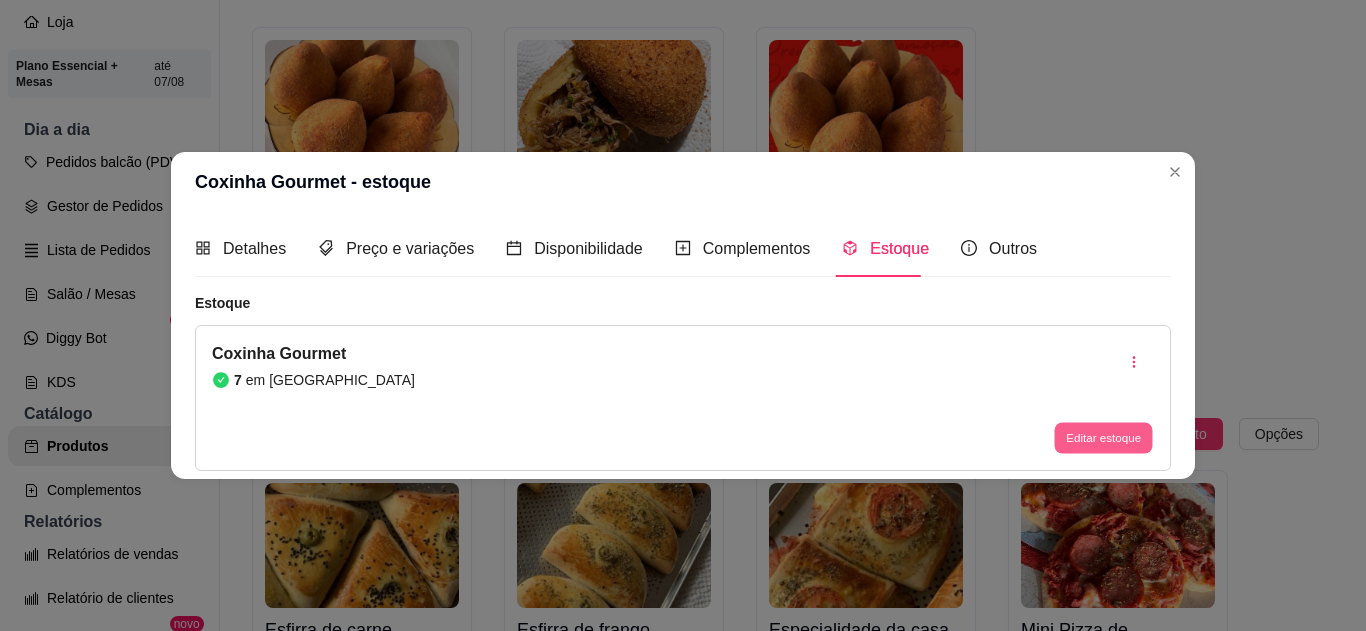 click on "Editar estoque" at bounding box center (1103, 438) 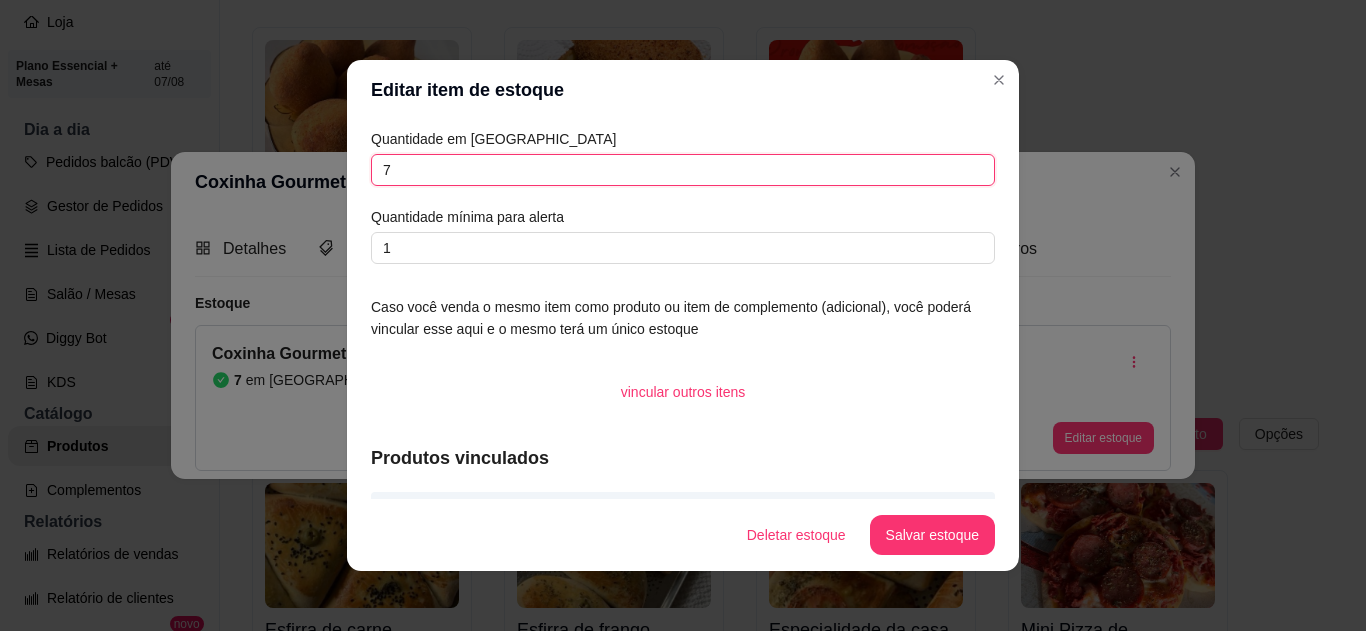 drag, startPoint x: 558, startPoint y: 167, endPoint x: 0, endPoint y: 105, distance: 561.4339 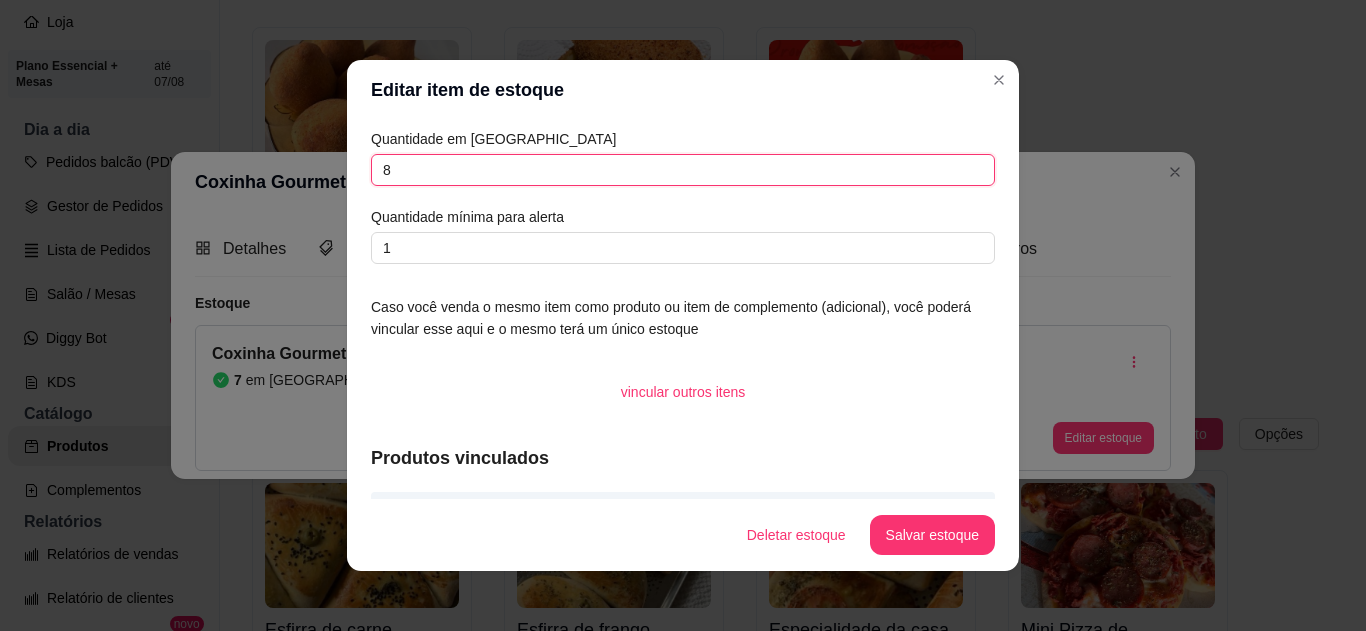 type on "8" 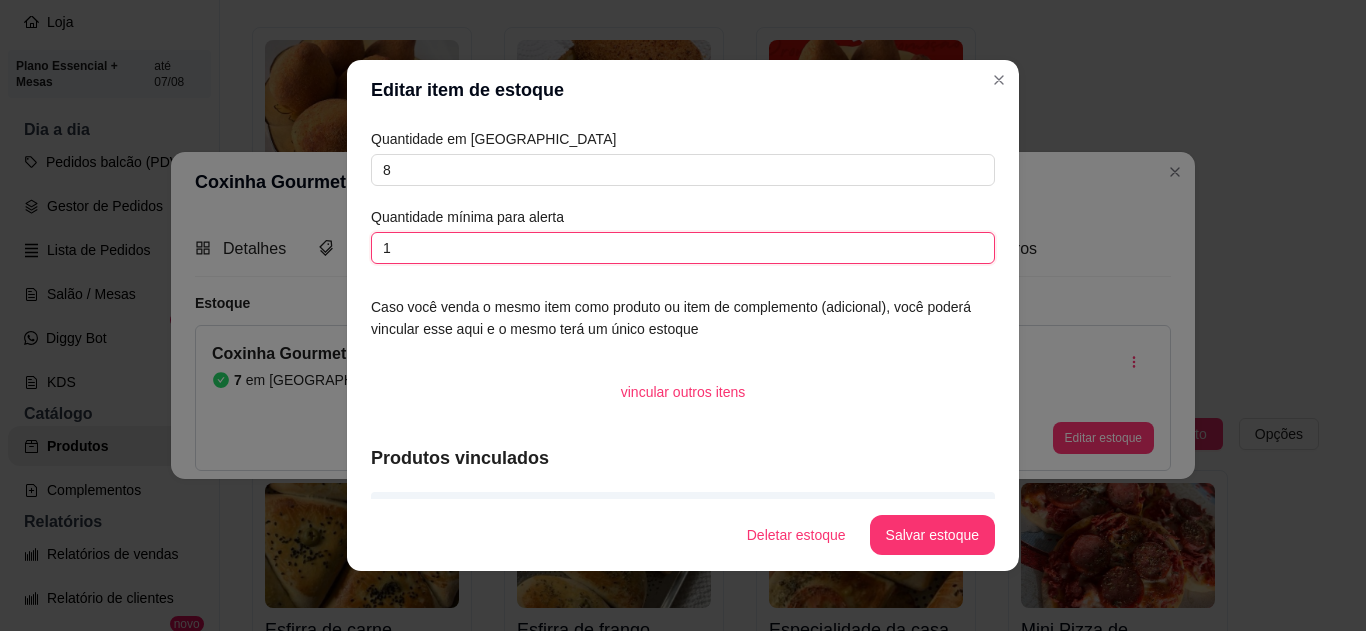 drag, startPoint x: 456, startPoint y: 248, endPoint x: 97, endPoint y: 263, distance: 359.31323 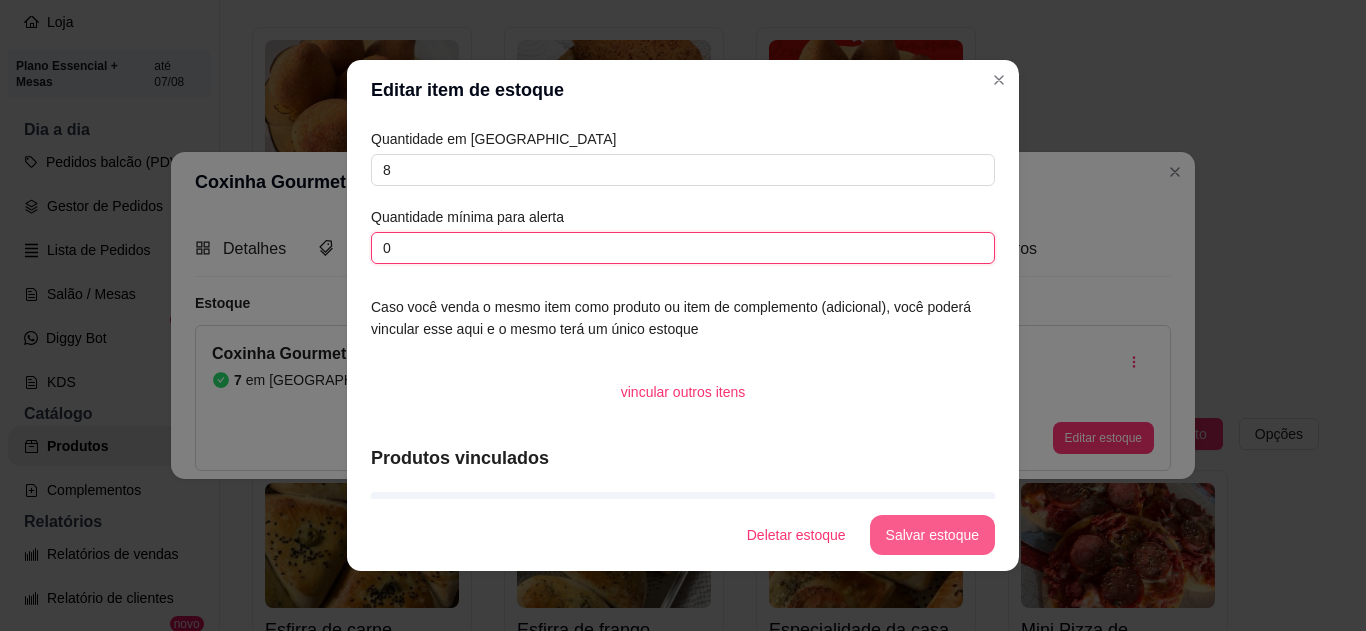 type on "0" 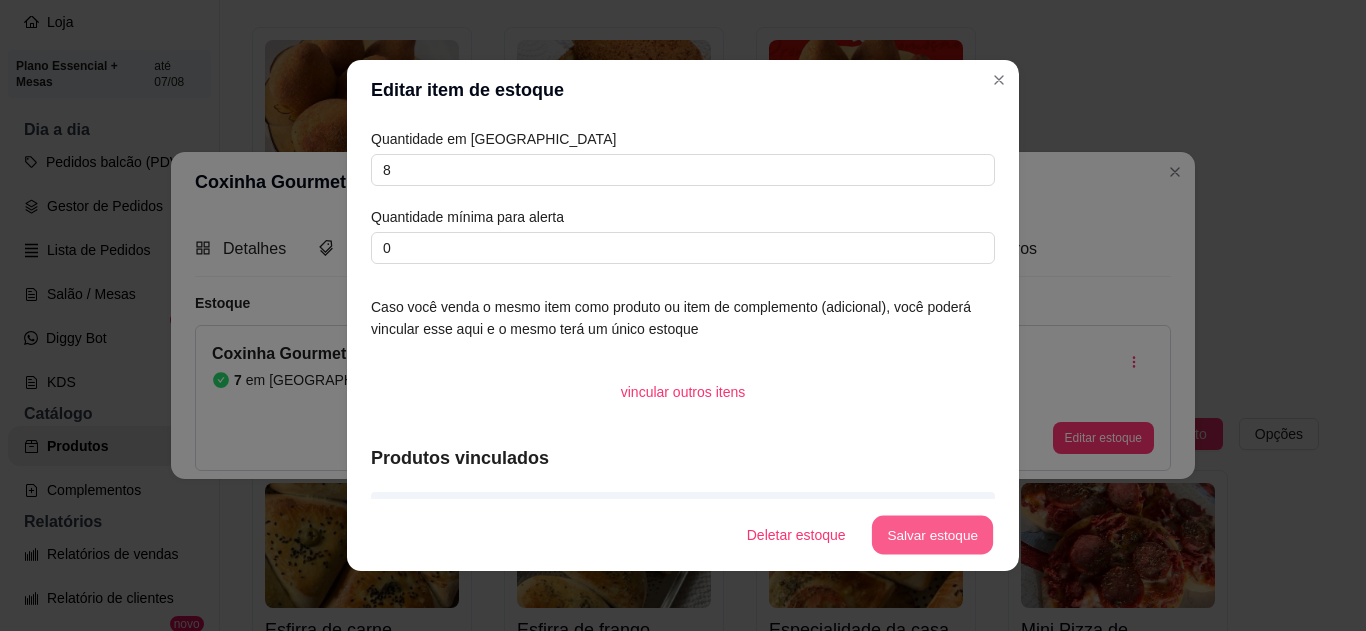 click on "Salvar estoque" at bounding box center [932, 535] 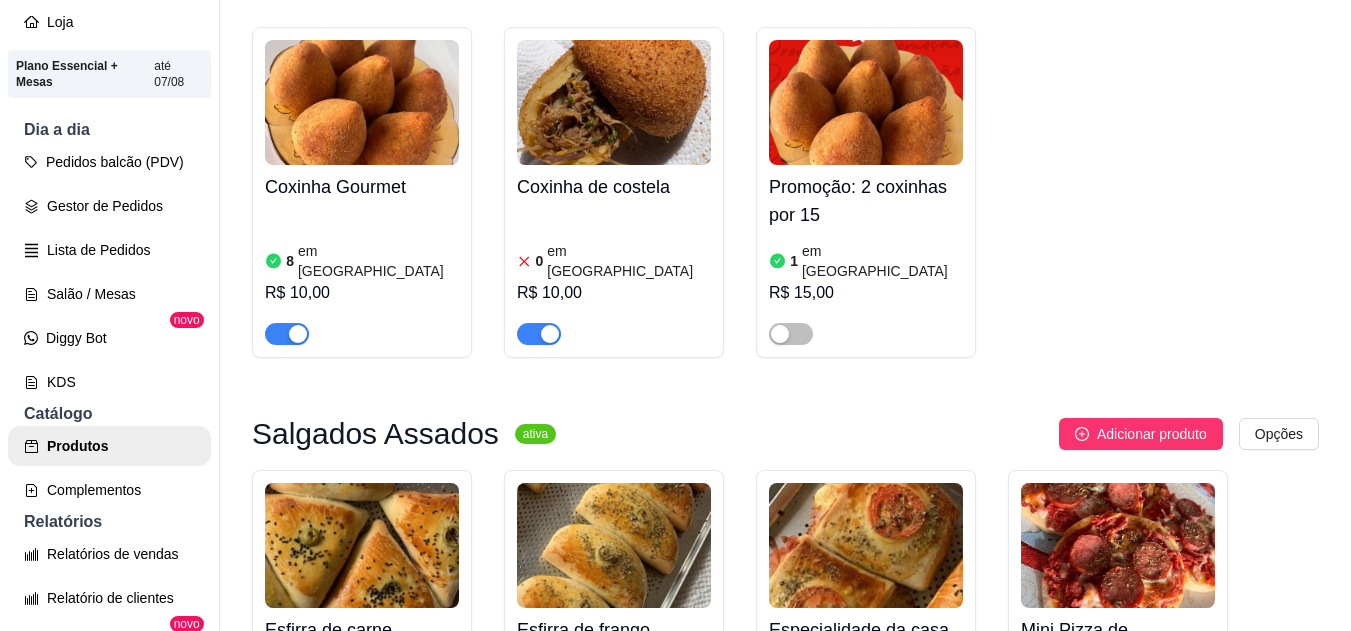 click on "em estoque" at bounding box center [629, 261] 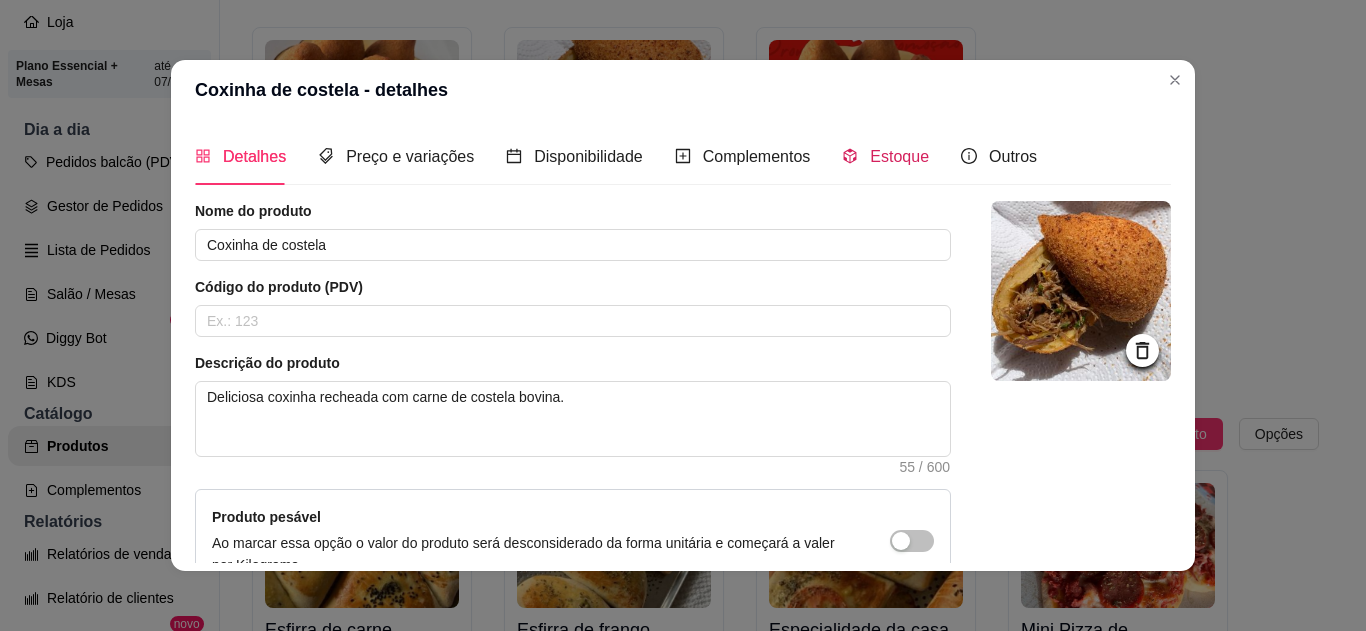 click on "Estoque" at bounding box center (899, 156) 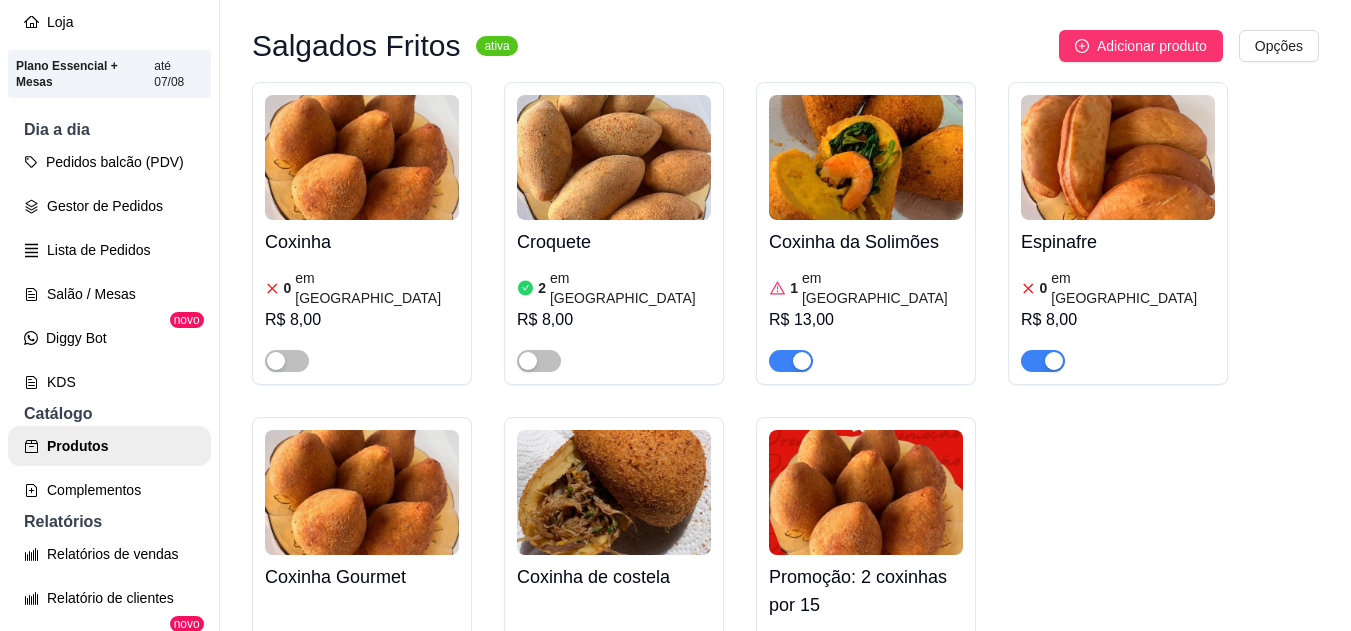 scroll, scrollTop: 157, scrollLeft: 0, axis: vertical 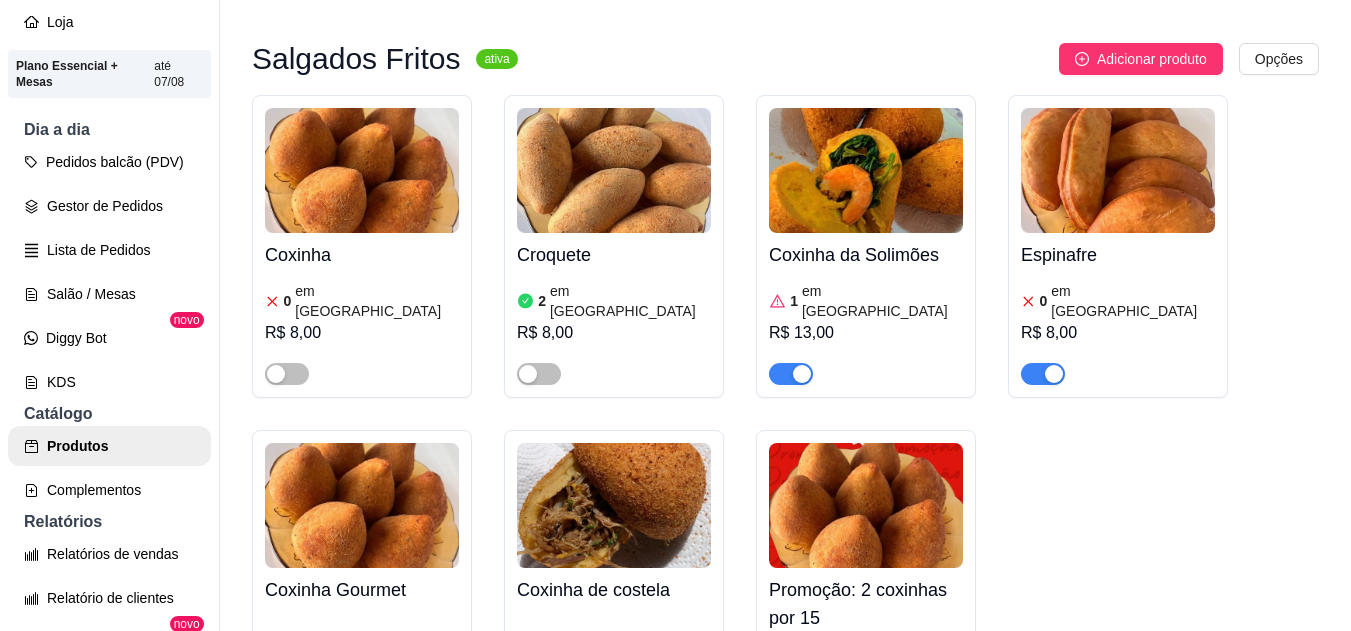 click at bounding box center [539, 374] 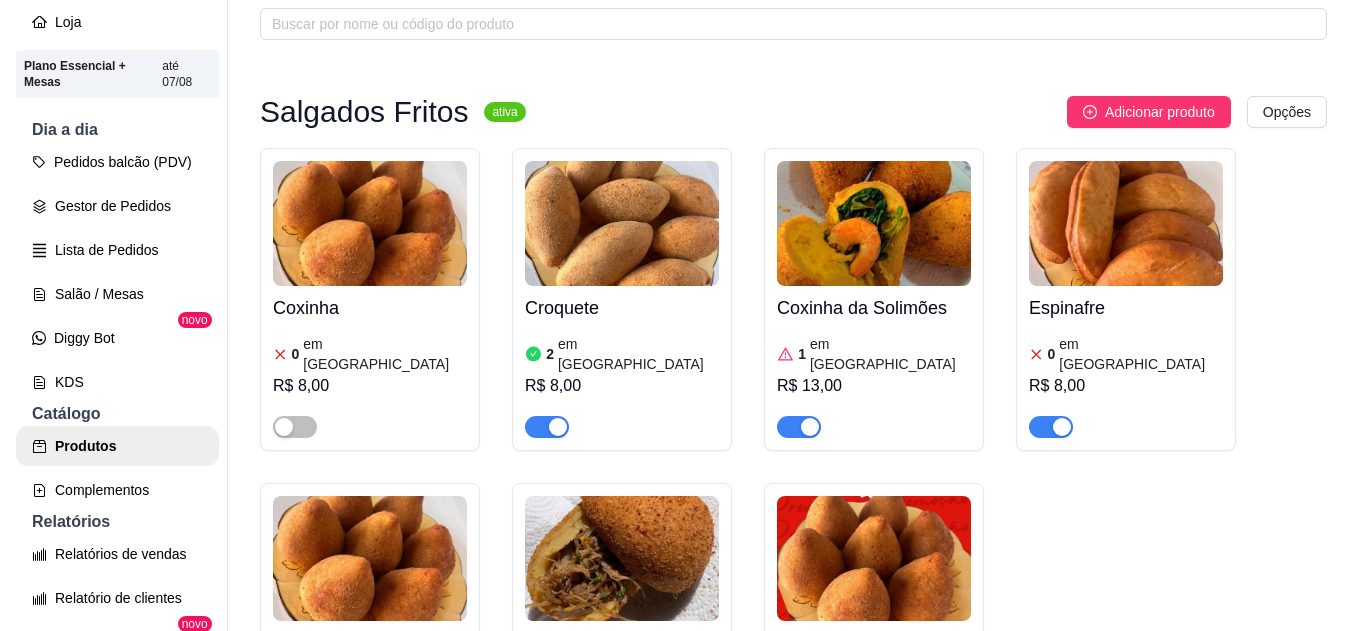 scroll, scrollTop: 0, scrollLeft: 0, axis: both 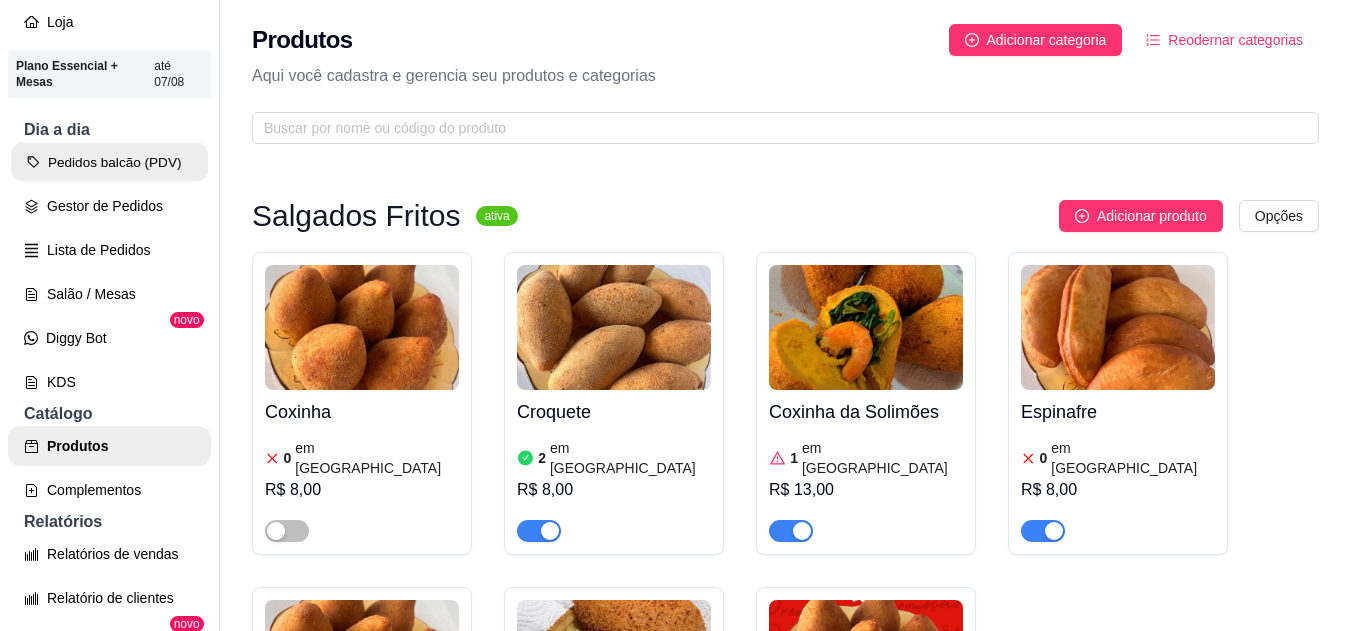 click on "Pedidos balcão (PDV)" at bounding box center (109, 162) 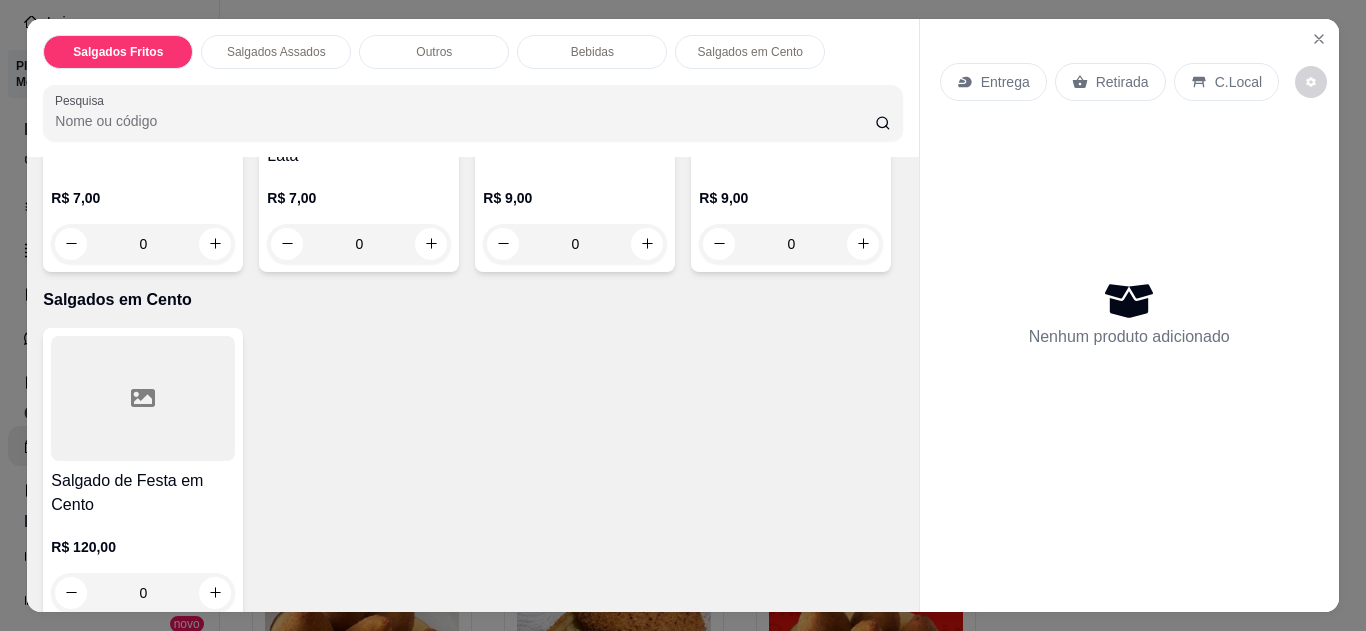 scroll, scrollTop: 1882, scrollLeft: 0, axis: vertical 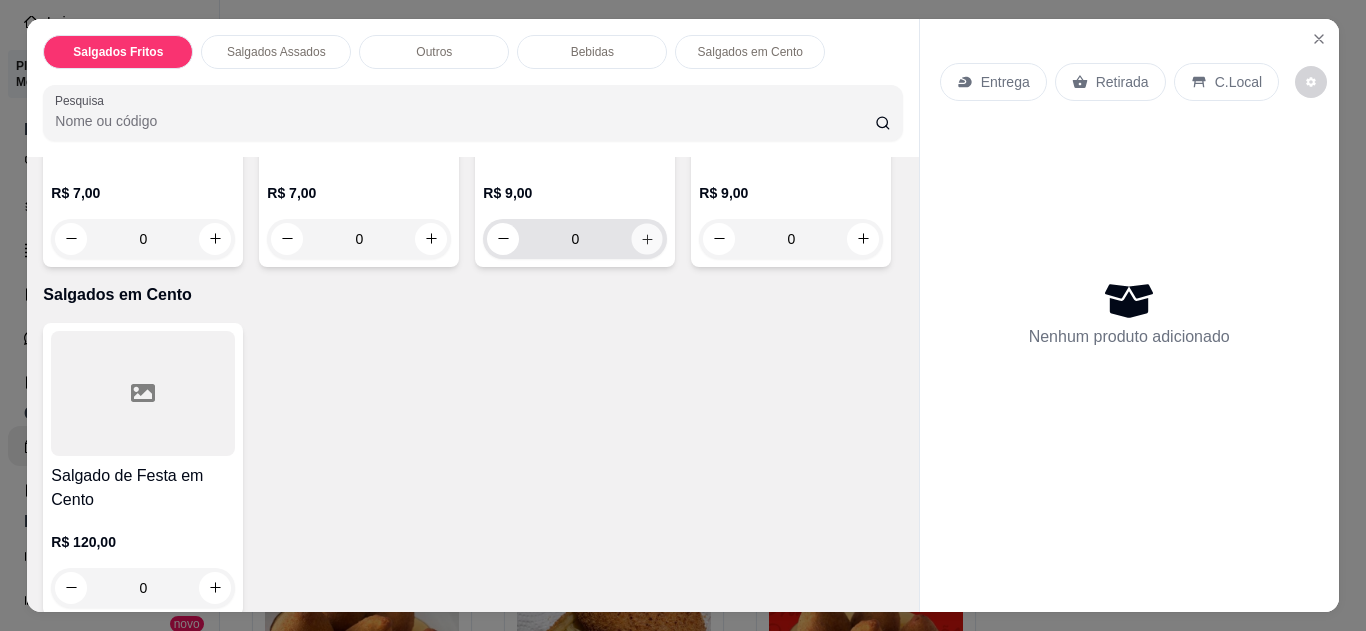 click 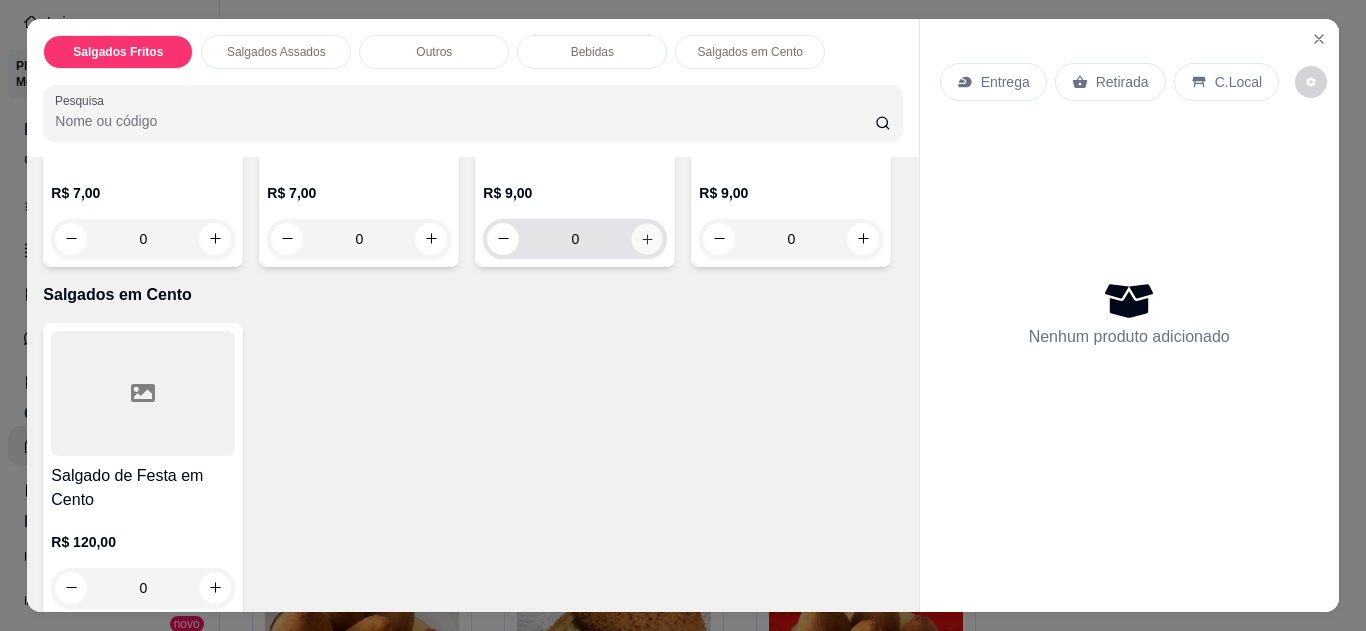 type on "1" 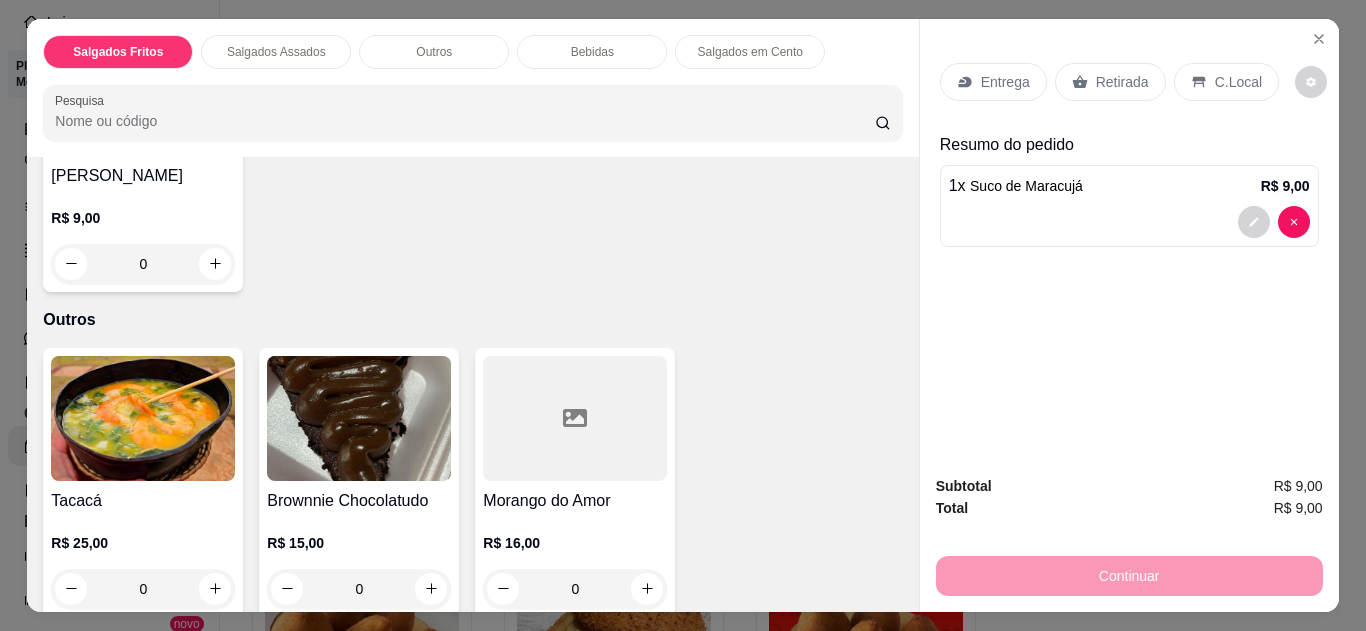 scroll, scrollTop: 886, scrollLeft: 0, axis: vertical 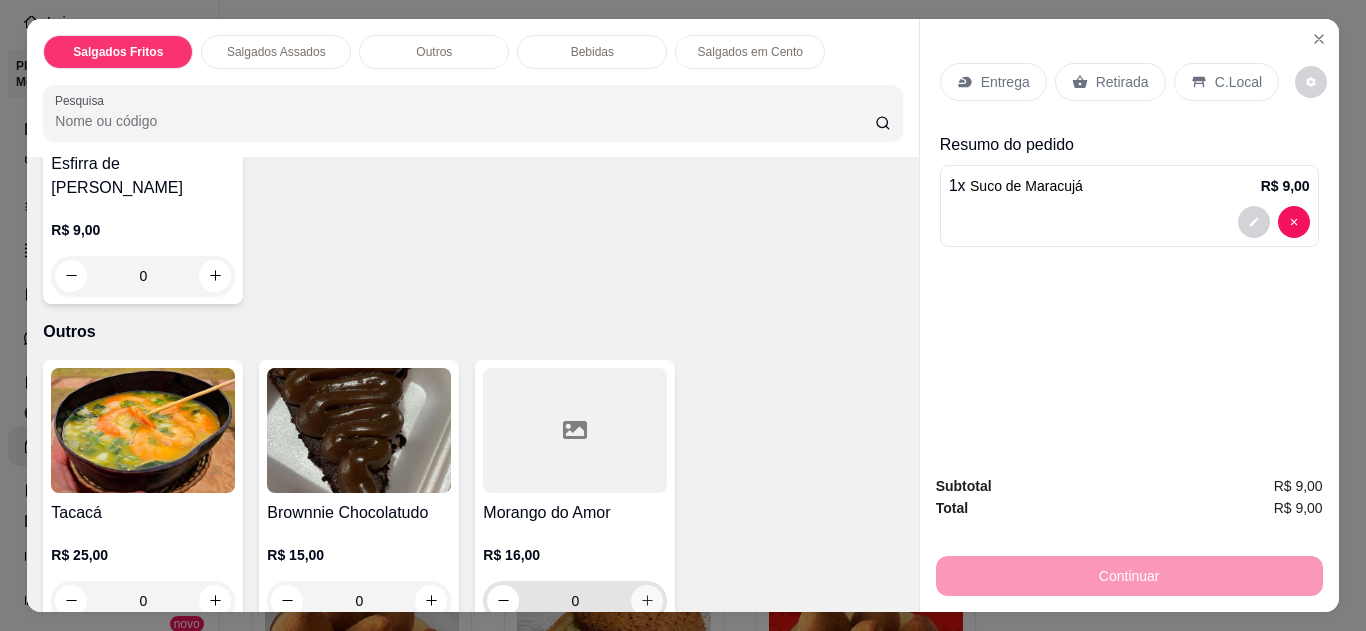 click 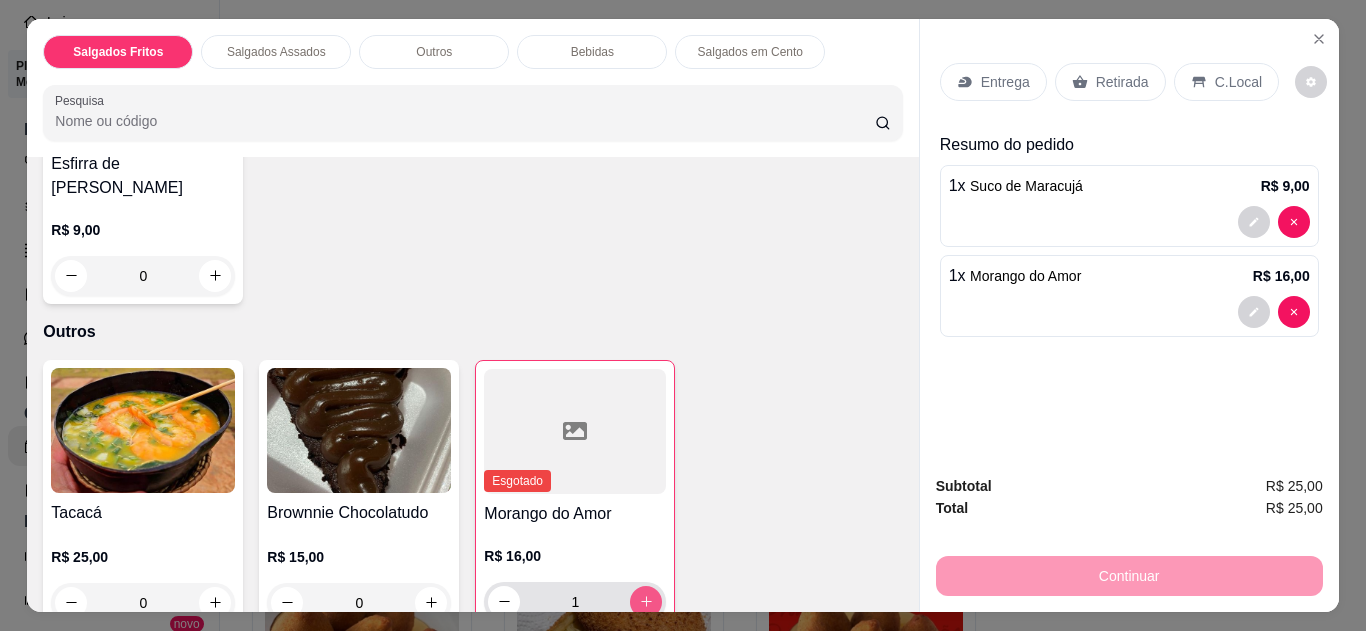 type on "1" 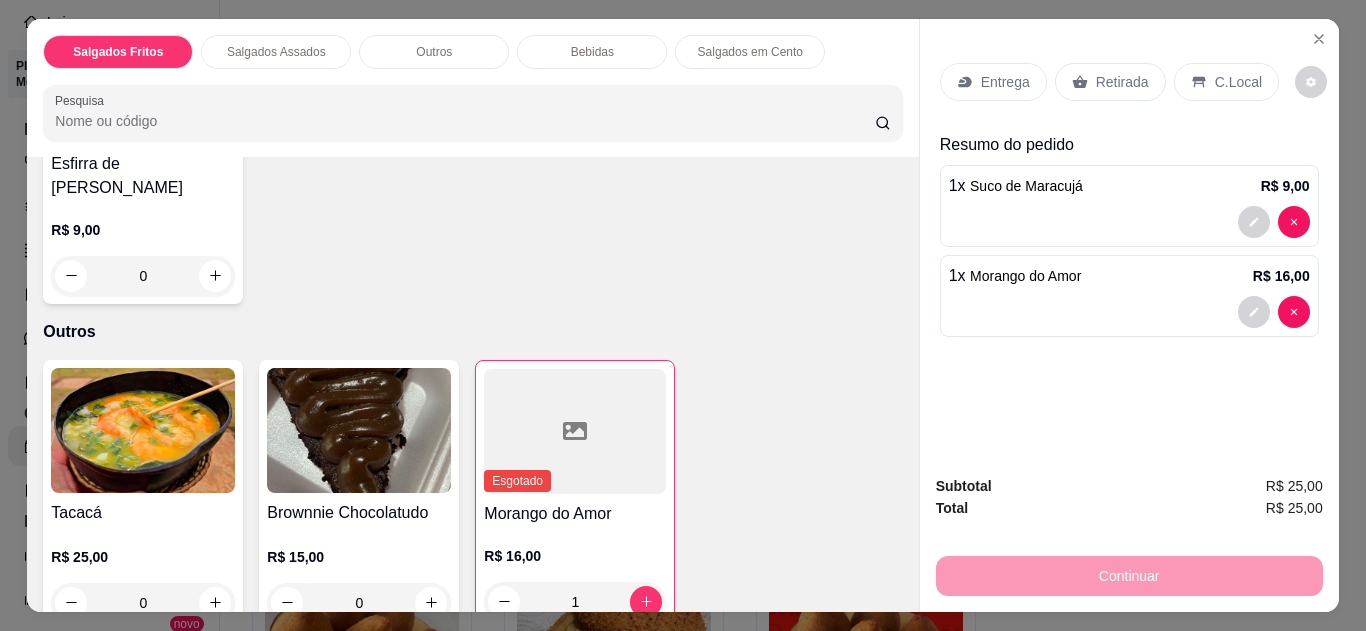 click on "Entrega" at bounding box center [1005, 82] 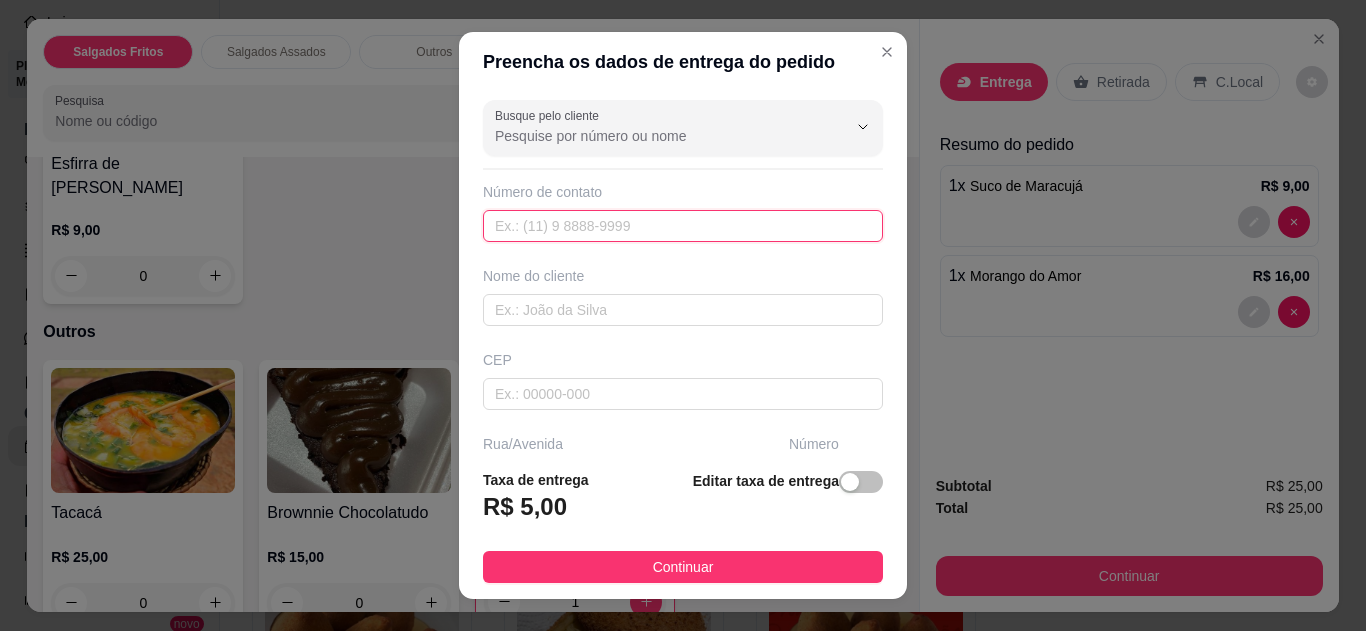 click at bounding box center (683, 226) 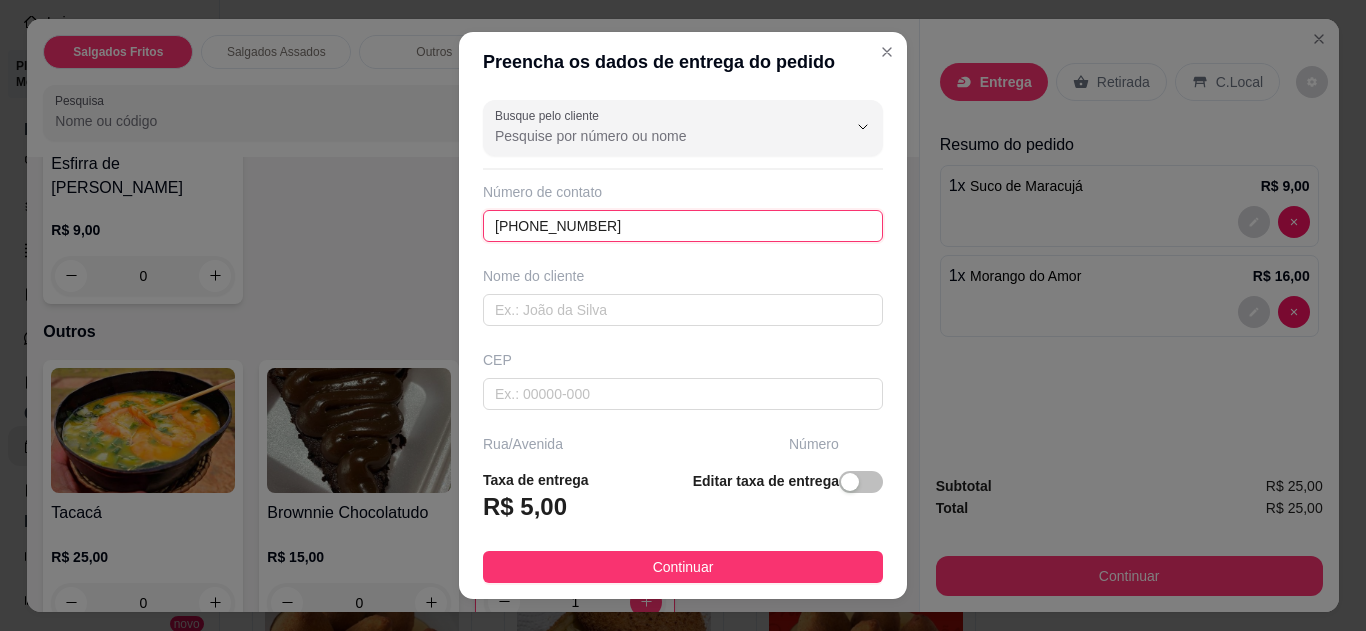type on "(93) 99167-1063" 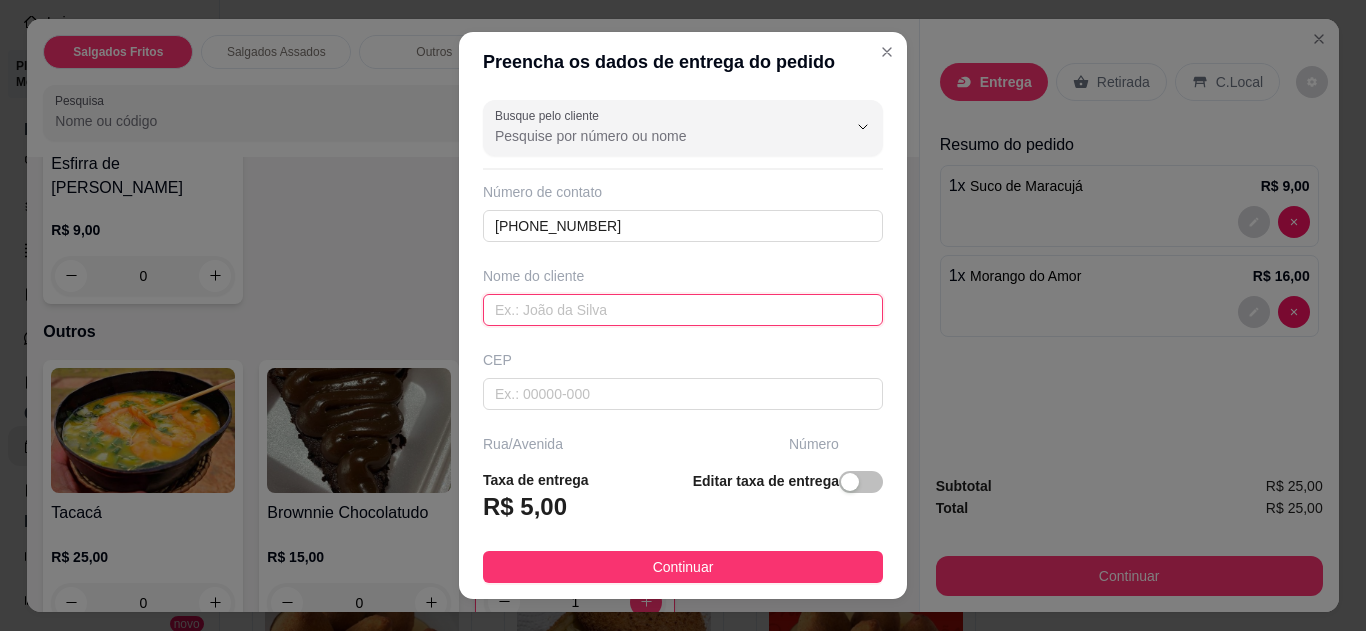 click at bounding box center [683, 310] 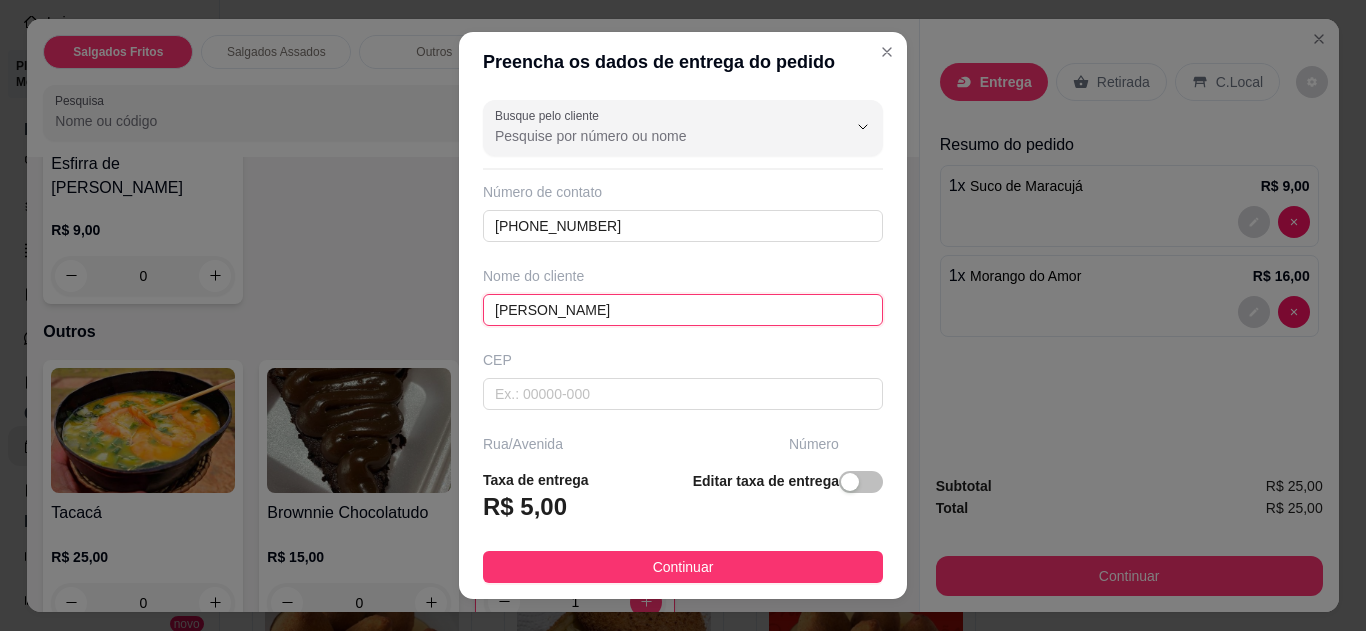 type on "emilly stephanny" 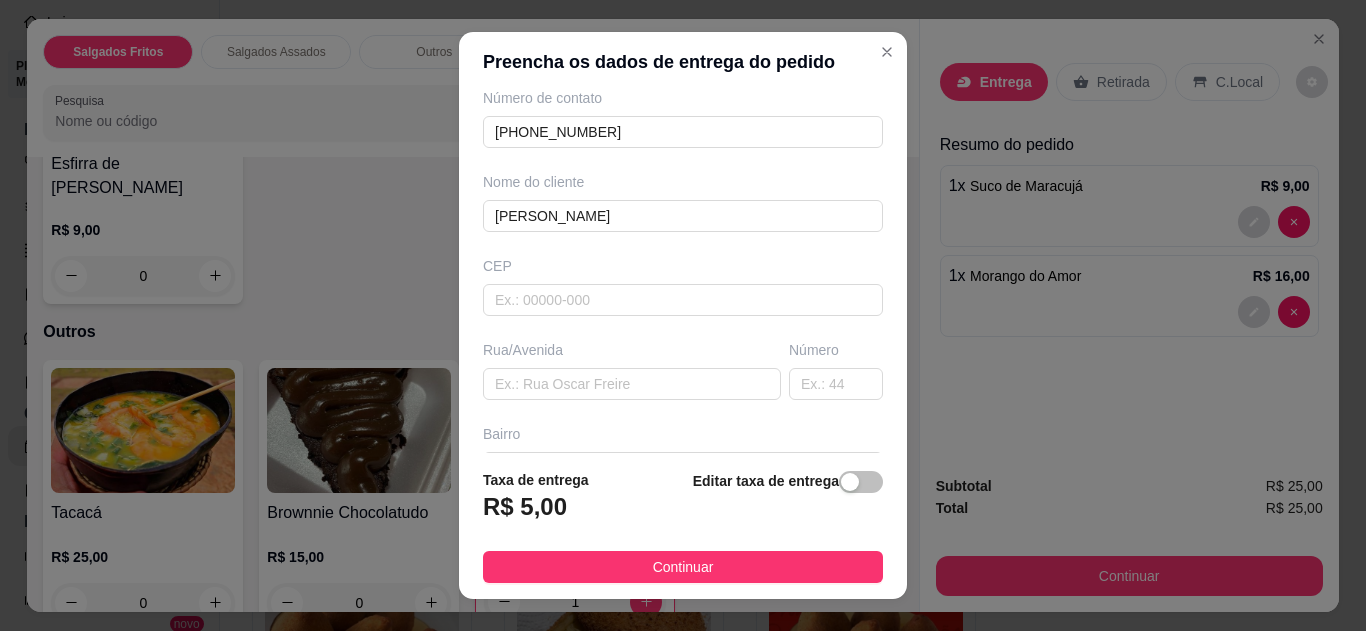 scroll, scrollTop: 95, scrollLeft: 0, axis: vertical 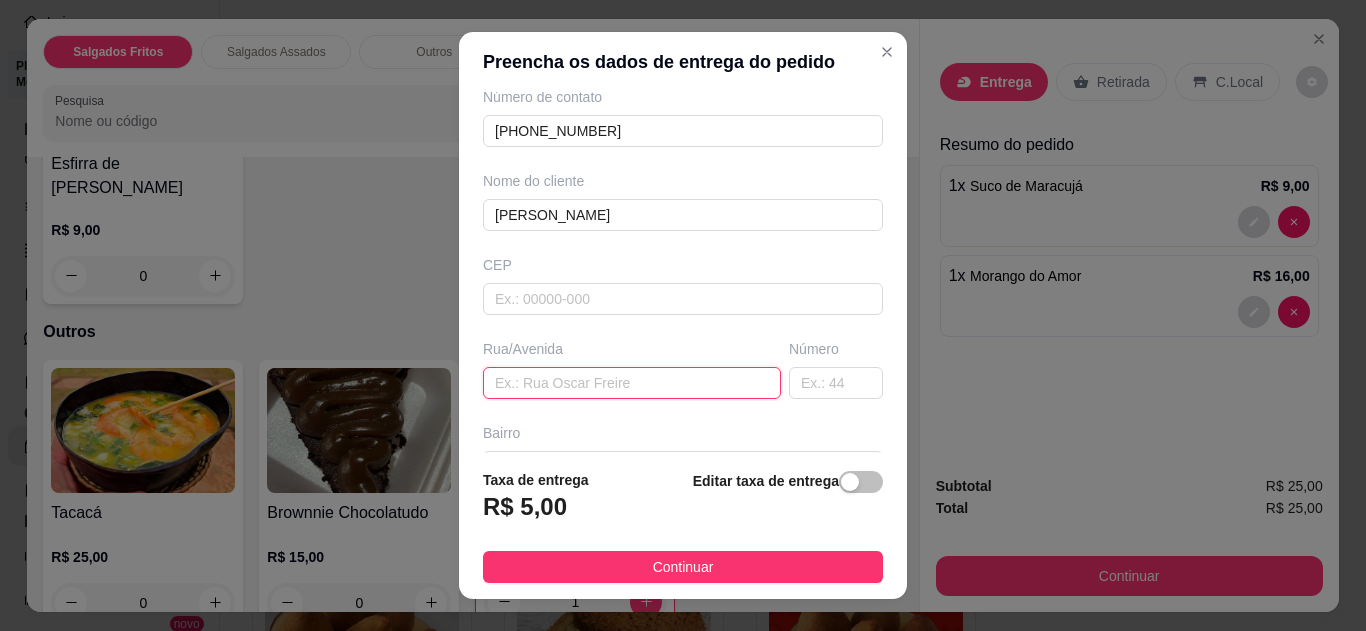 click at bounding box center (632, 383) 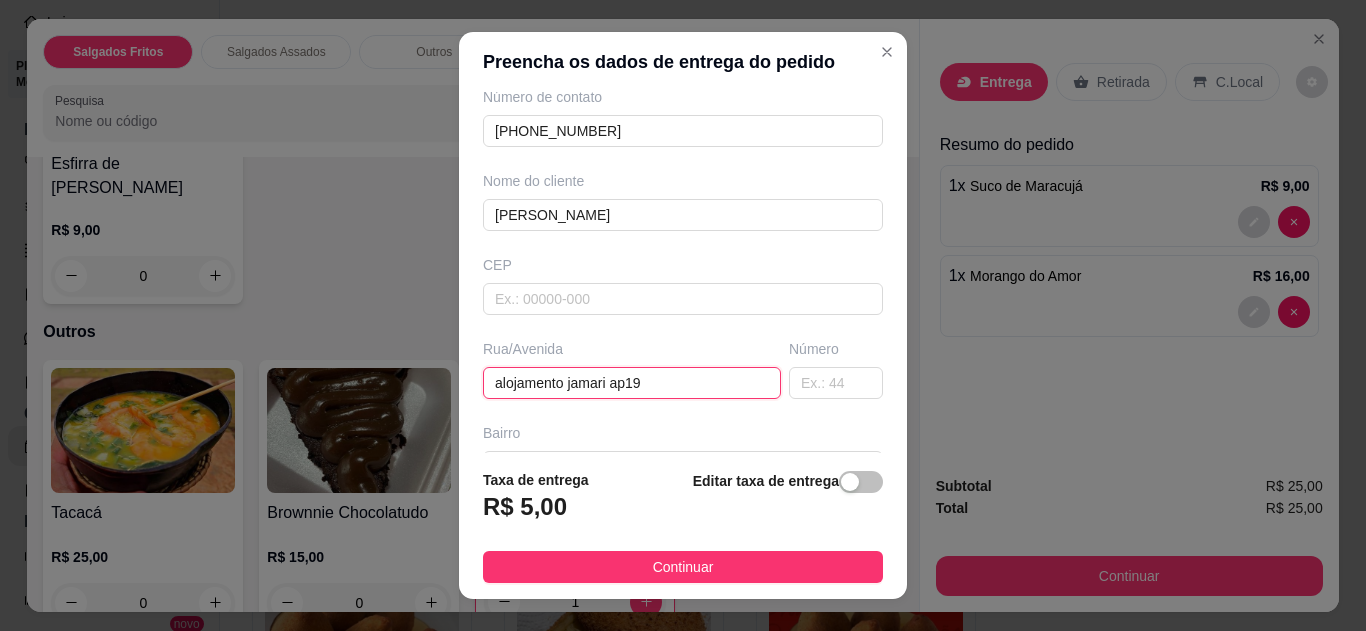 type on "alojamento jamari ap19" 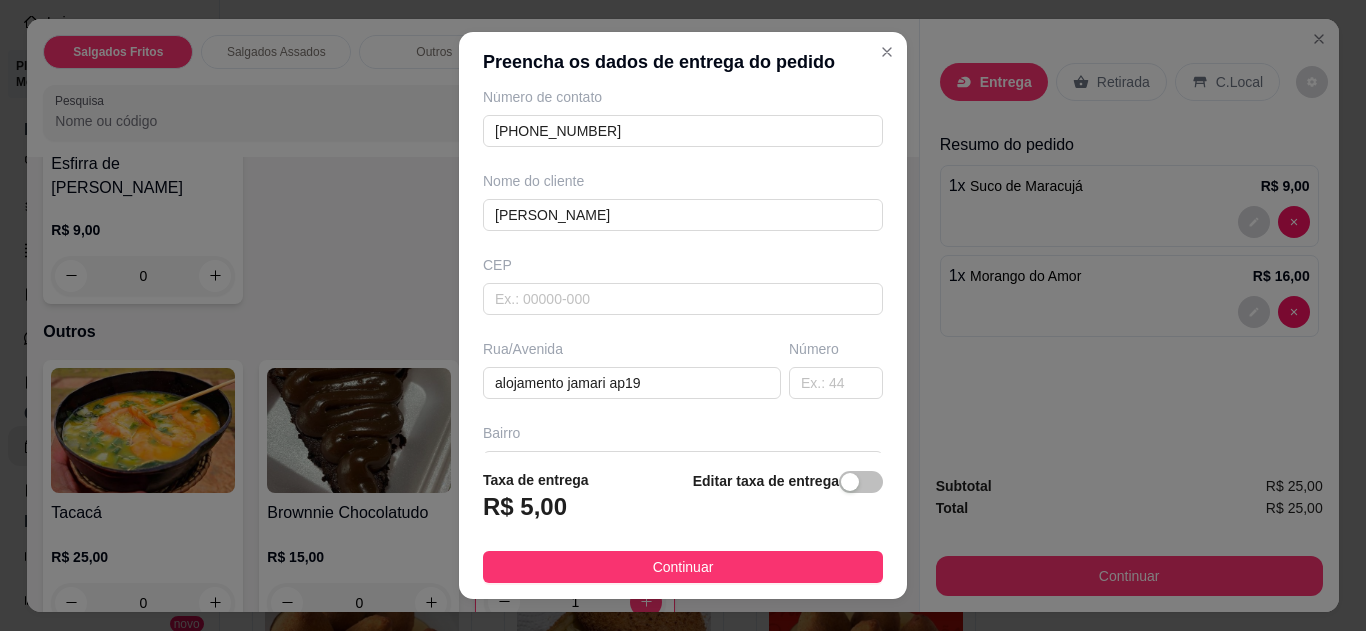 scroll, scrollTop: 312, scrollLeft: 0, axis: vertical 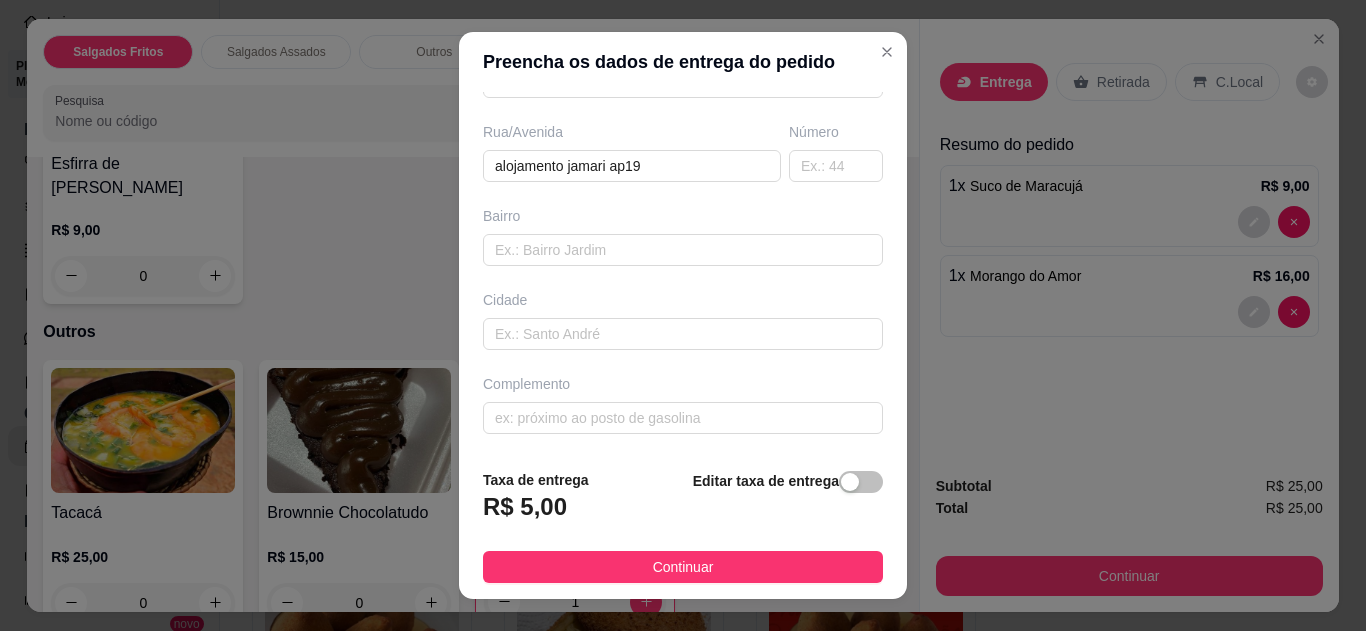 drag, startPoint x: 765, startPoint y: 547, endPoint x: 768, endPoint y: 561, distance: 14.3178215 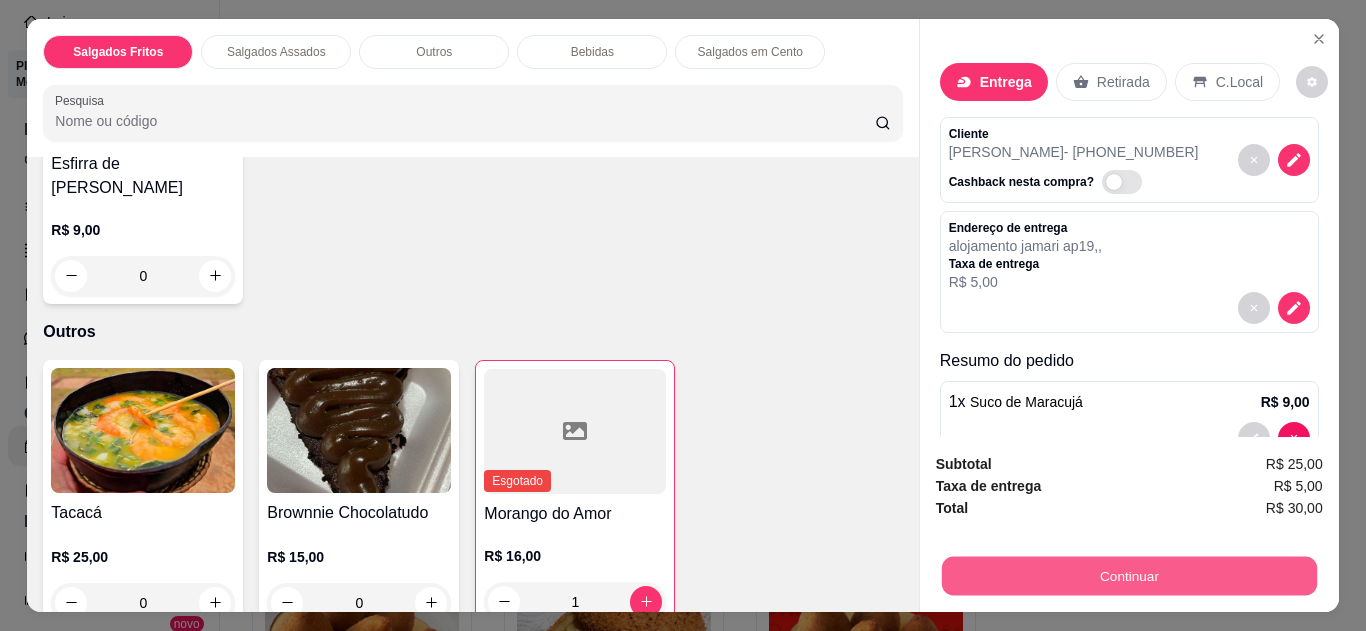 click on "Continuar" at bounding box center [1128, 576] 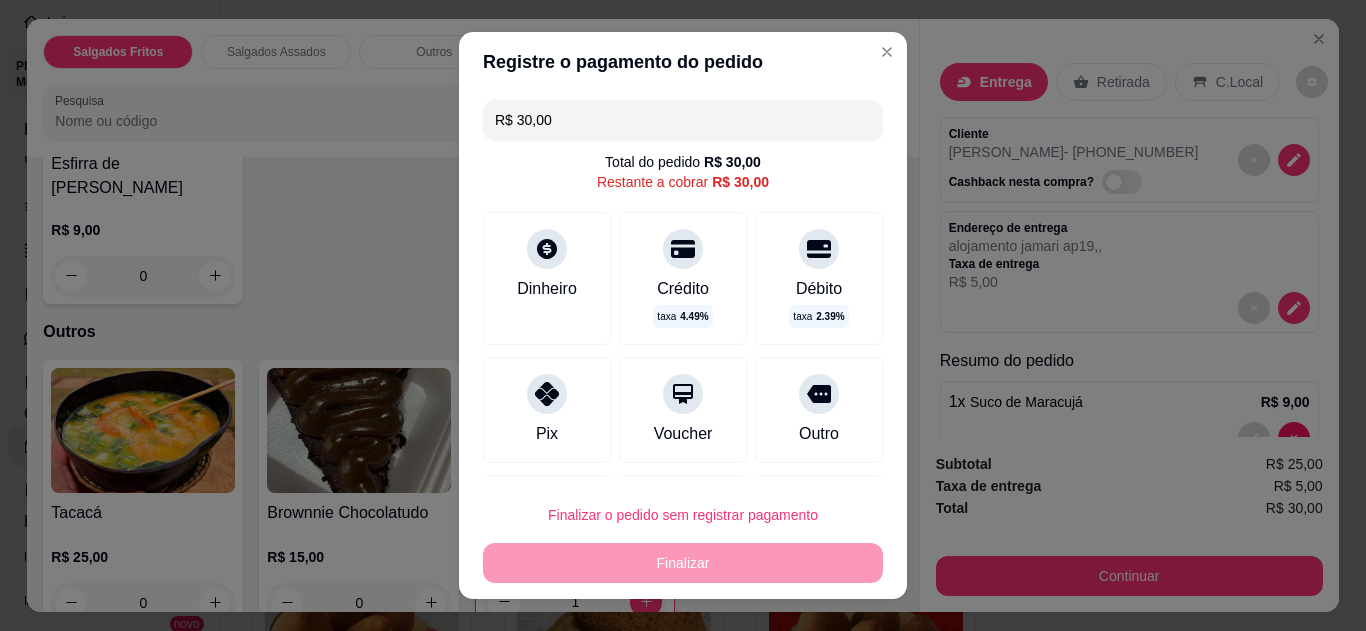 click on "Pix" at bounding box center [547, 410] 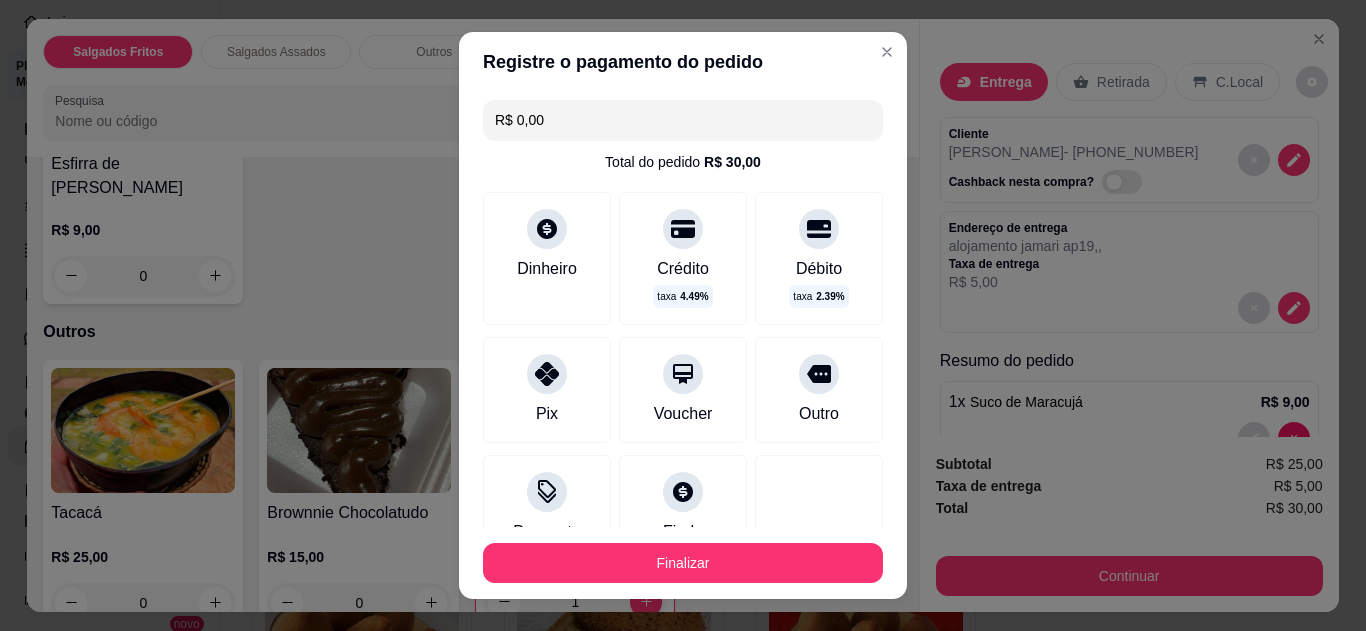 type on "R$ 0,00" 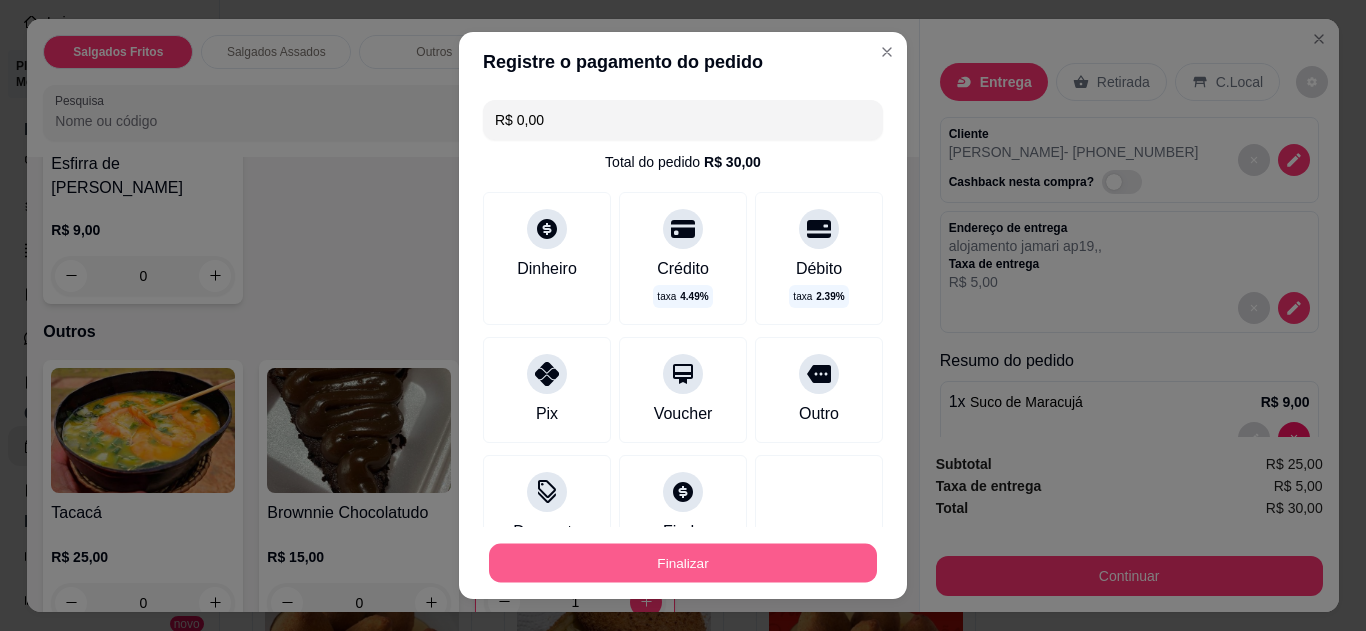 click on "Finalizar" at bounding box center [683, 563] 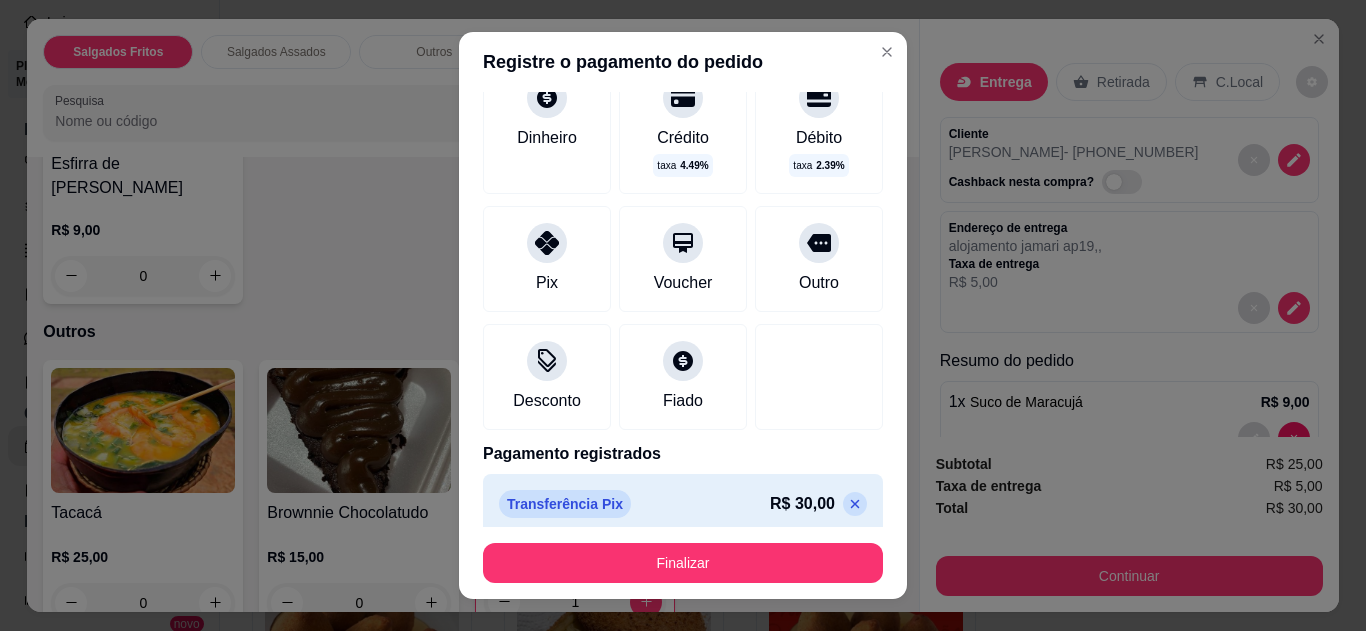 scroll, scrollTop: 145, scrollLeft: 0, axis: vertical 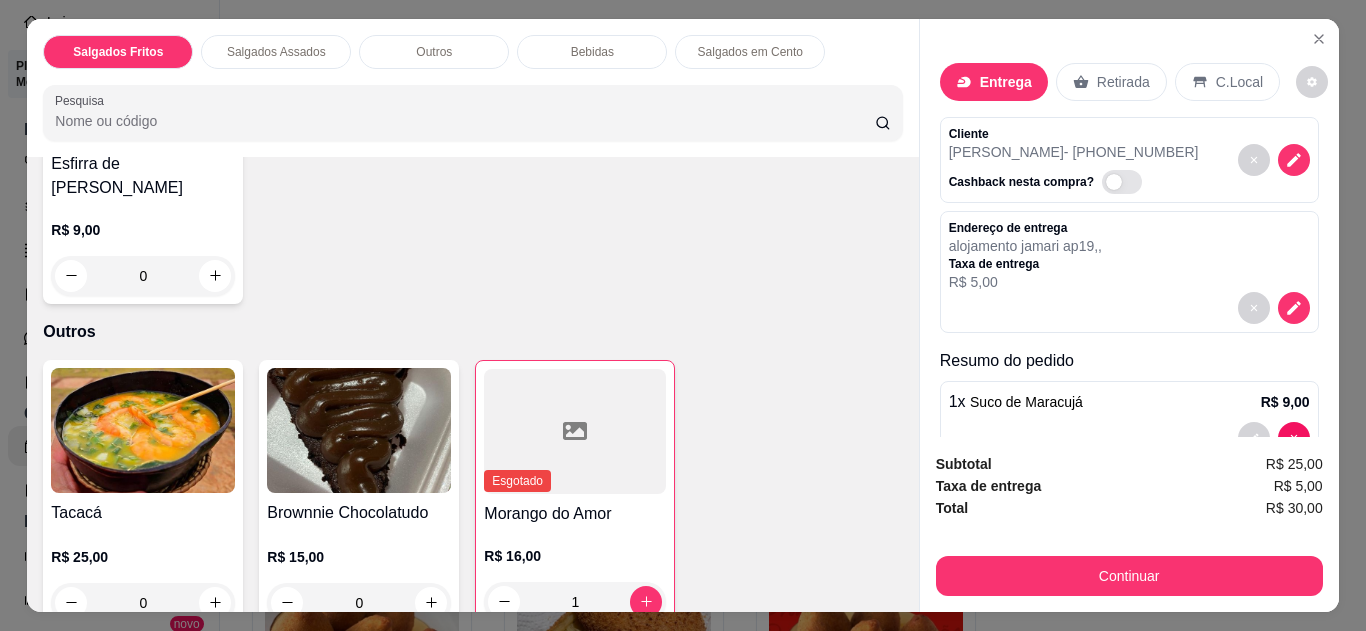 click 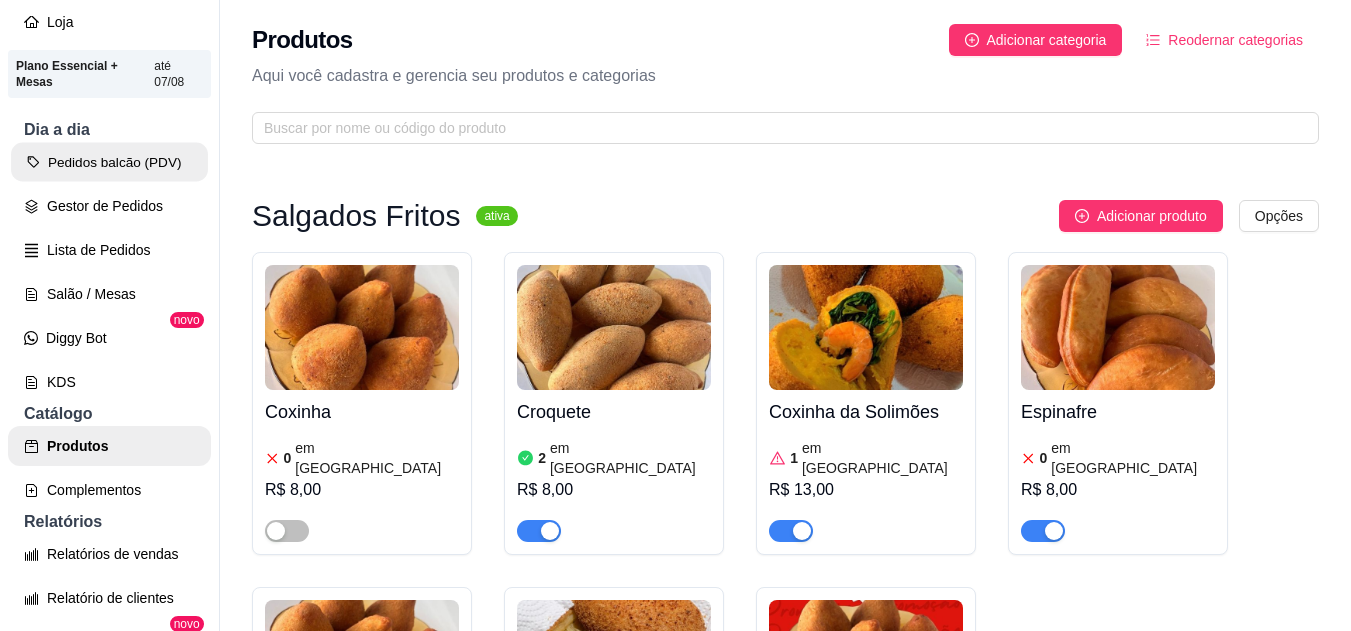 click on "Pedidos balcão (PDV)" at bounding box center [109, 162] 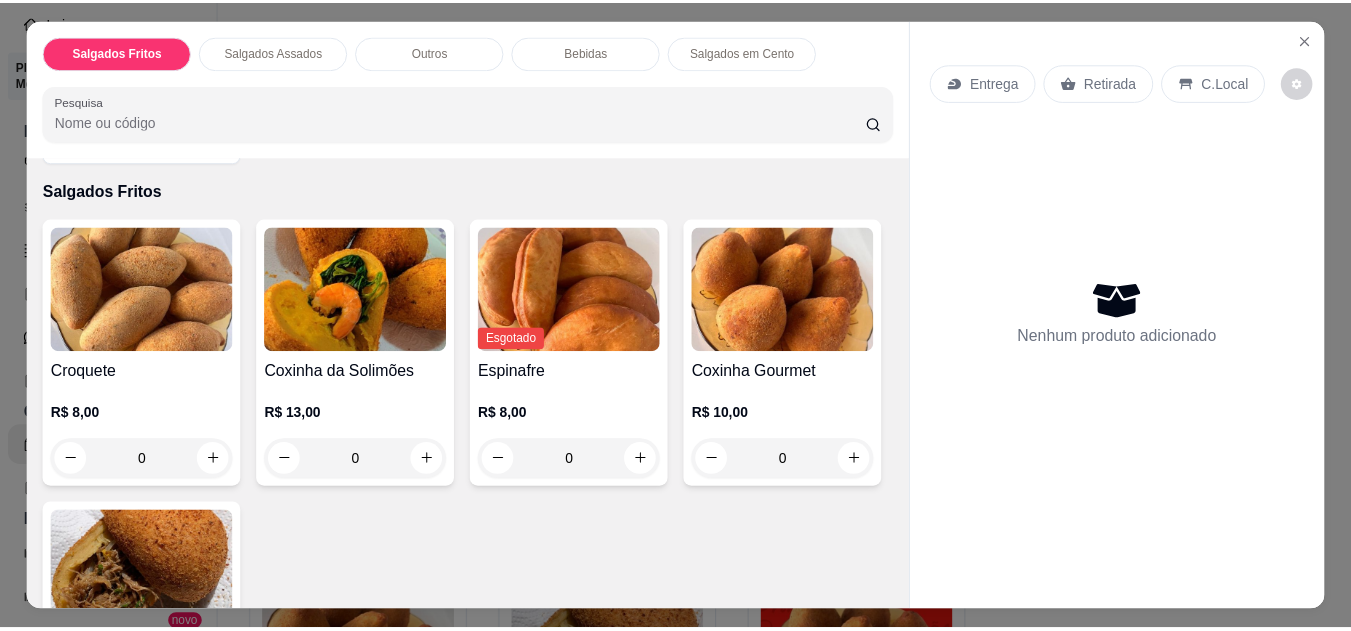scroll, scrollTop: 0, scrollLeft: 0, axis: both 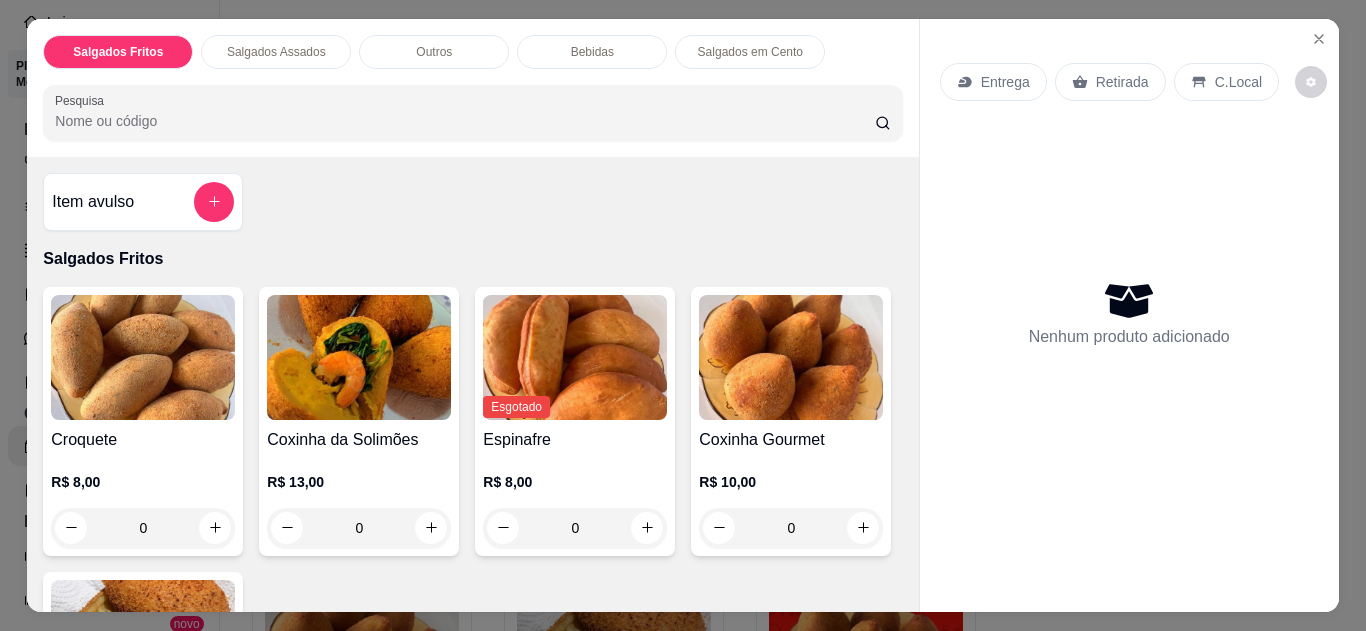 click 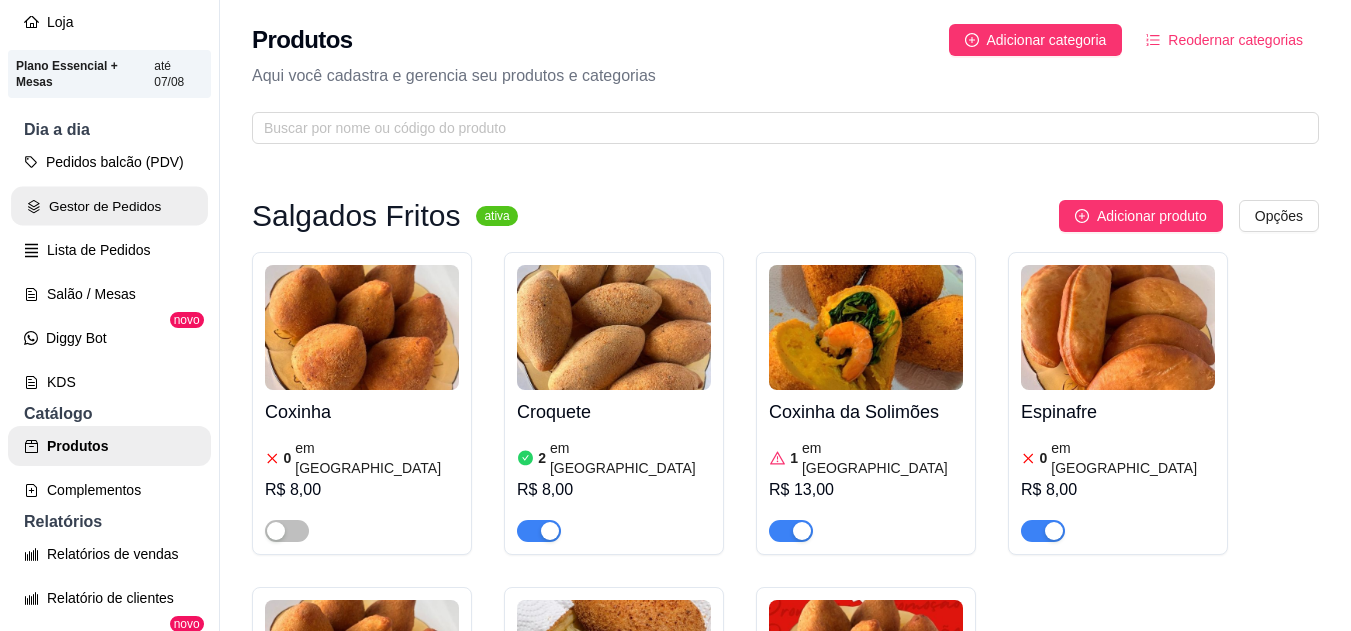 click on "Gestor de Pedidos" at bounding box center [109, 206] 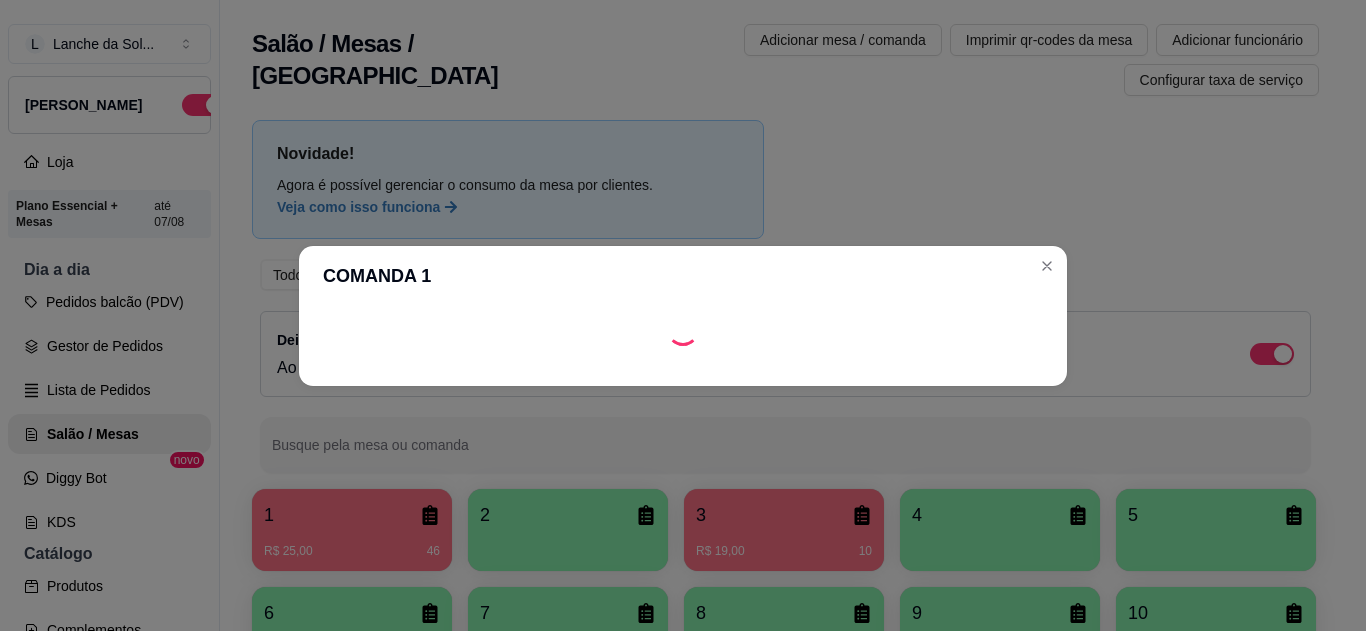 scroll, scrollTop: 0, scrollLeft: 0, axis: both 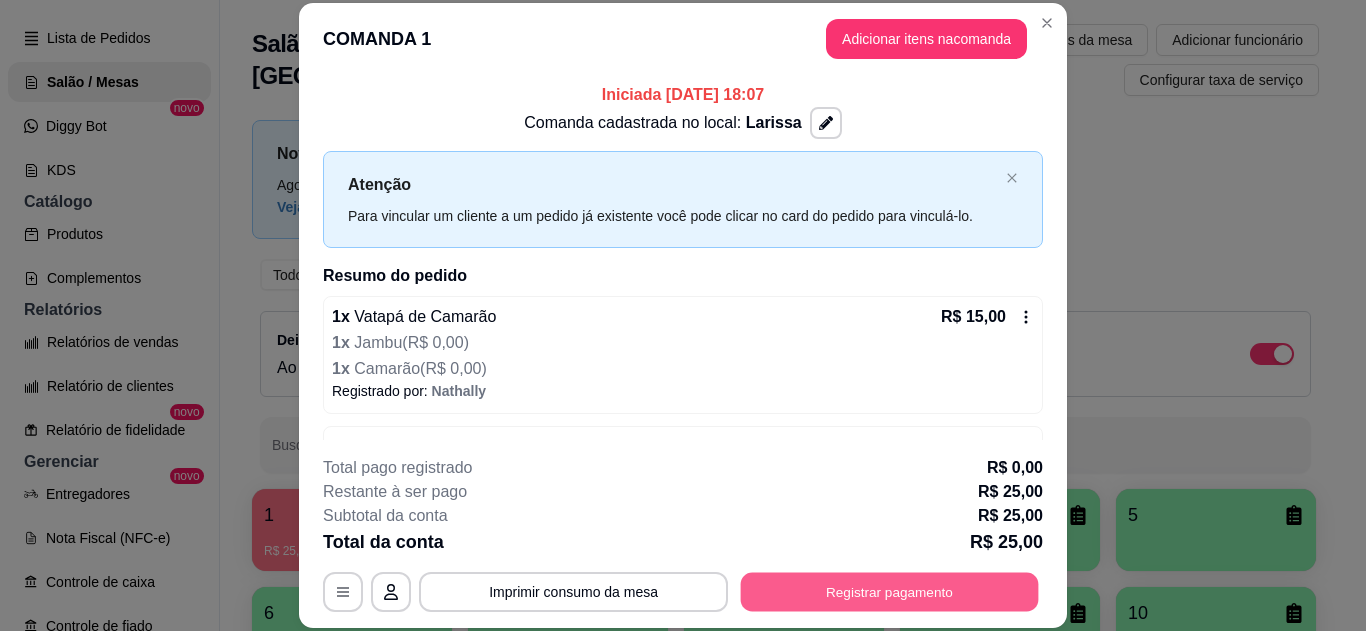 click on "Registrar pagamento" at bounding box center [890, 591] 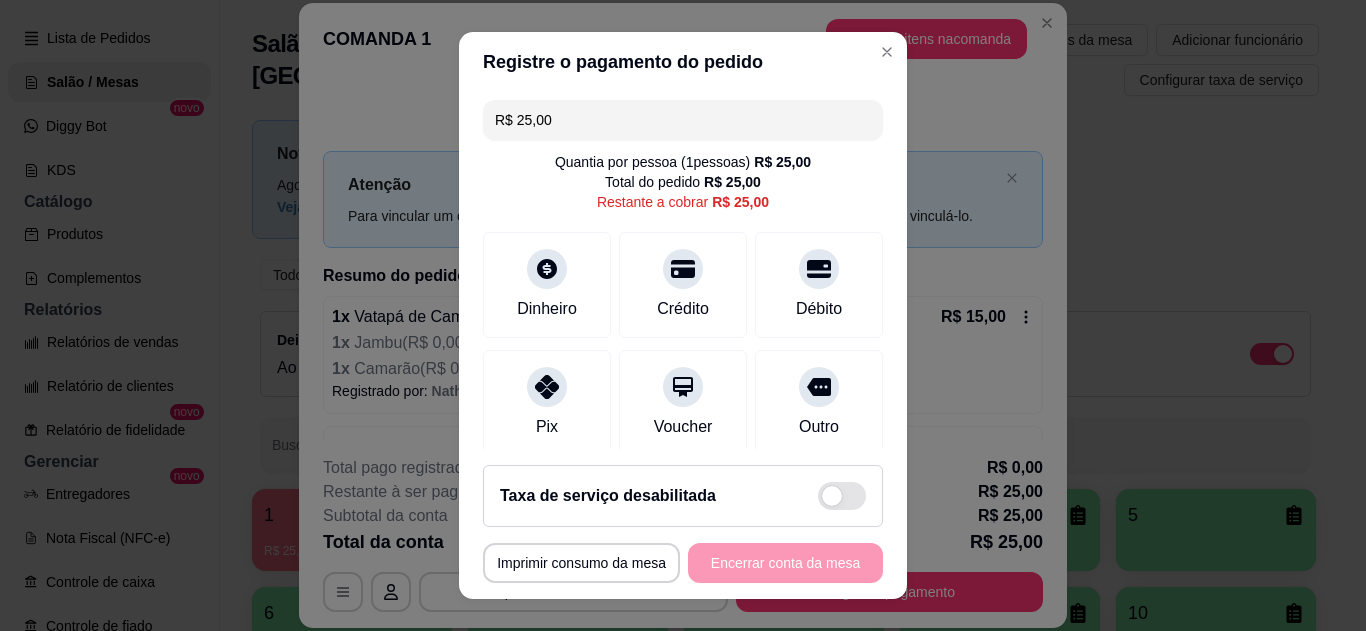 click 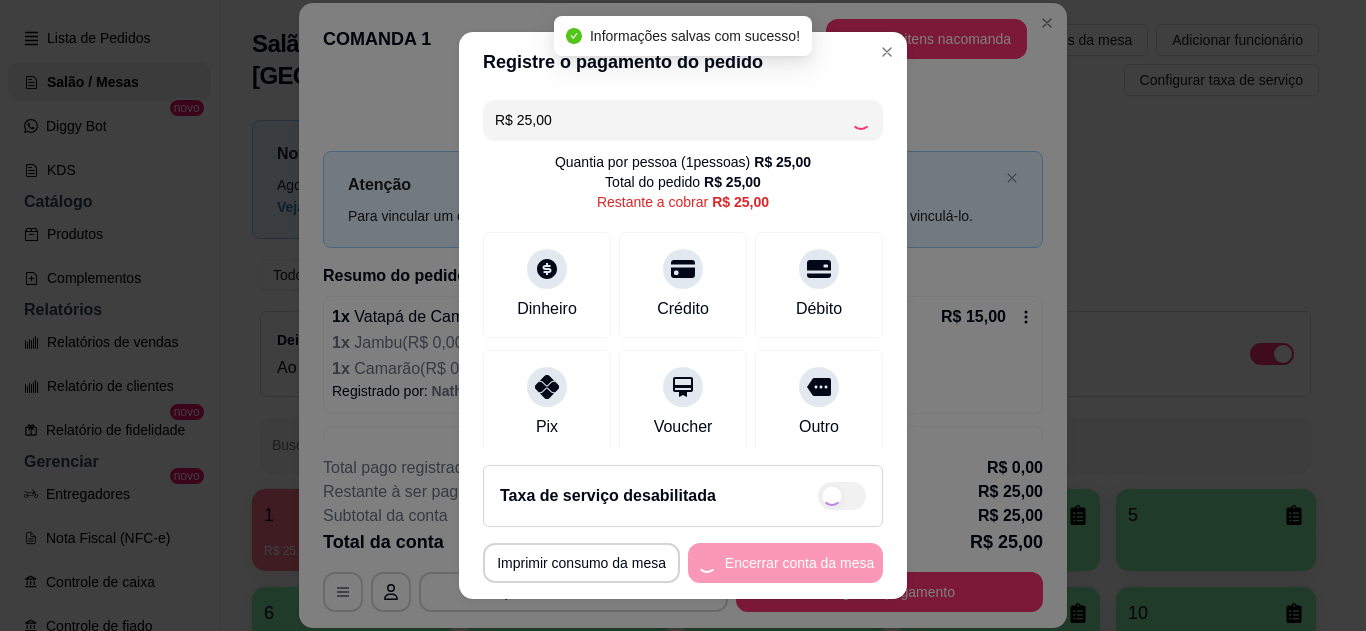 type on "R$ 0,00" 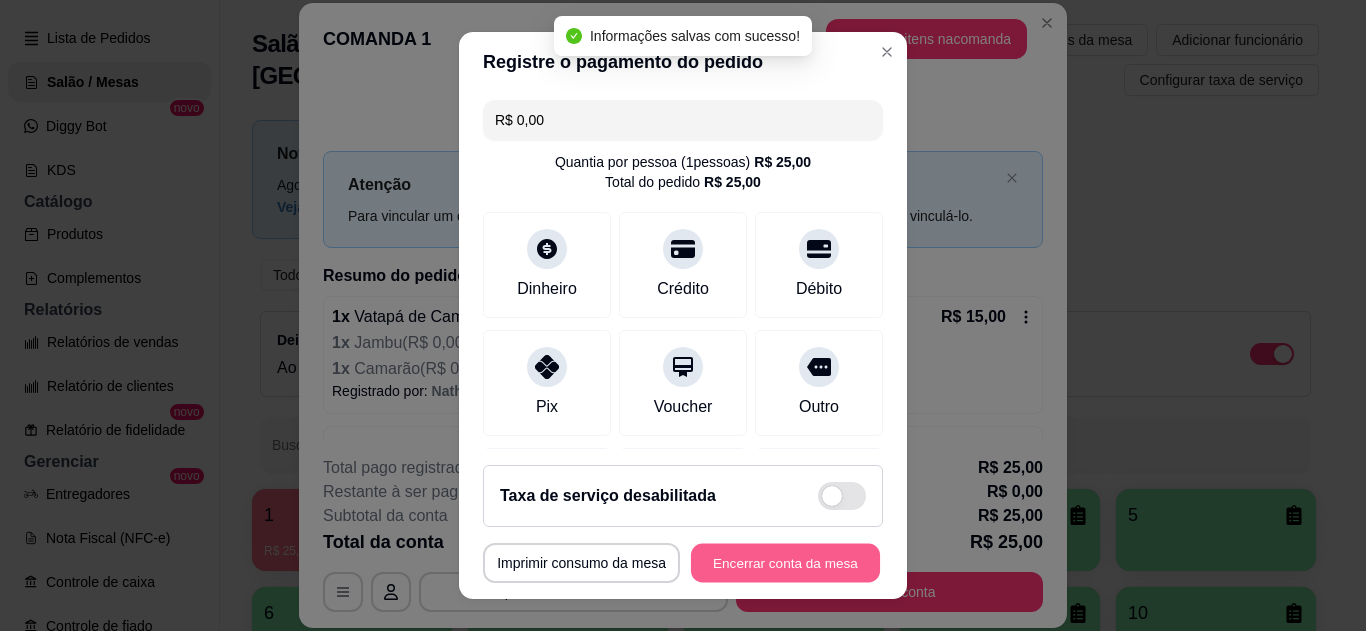click on "Encerrar conta da mesa" at bounding box center [785, 563] 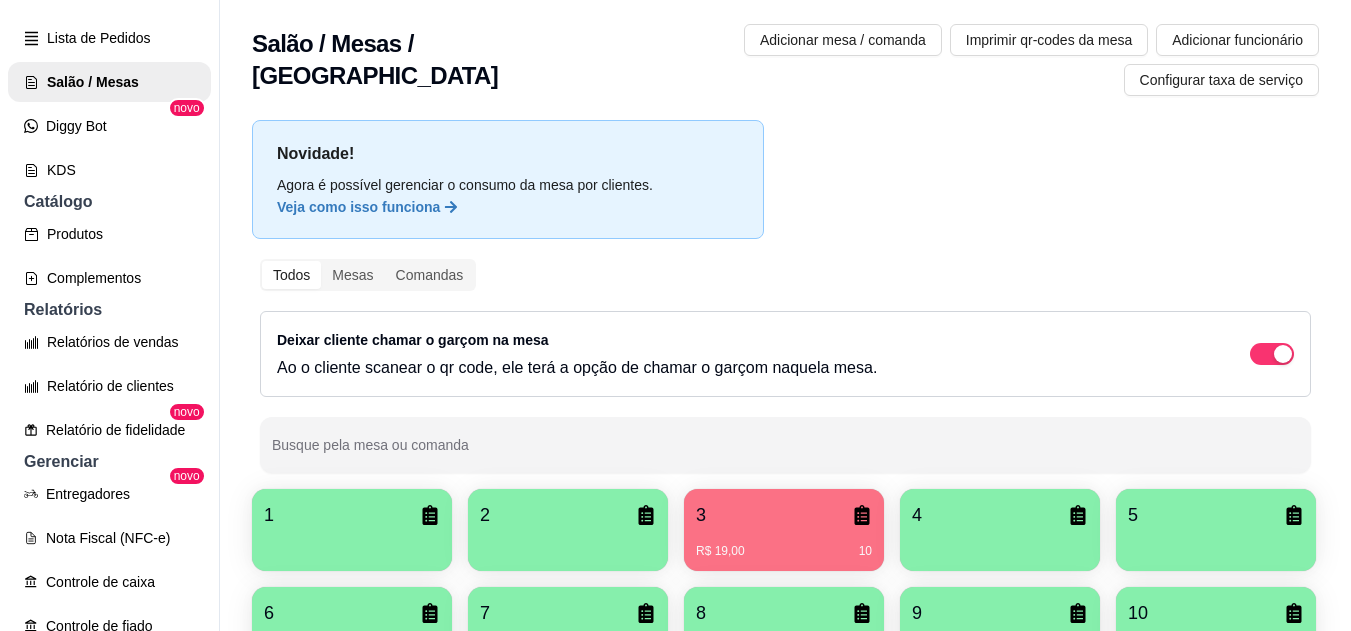 click on "3" at bounding box center (784, 515) 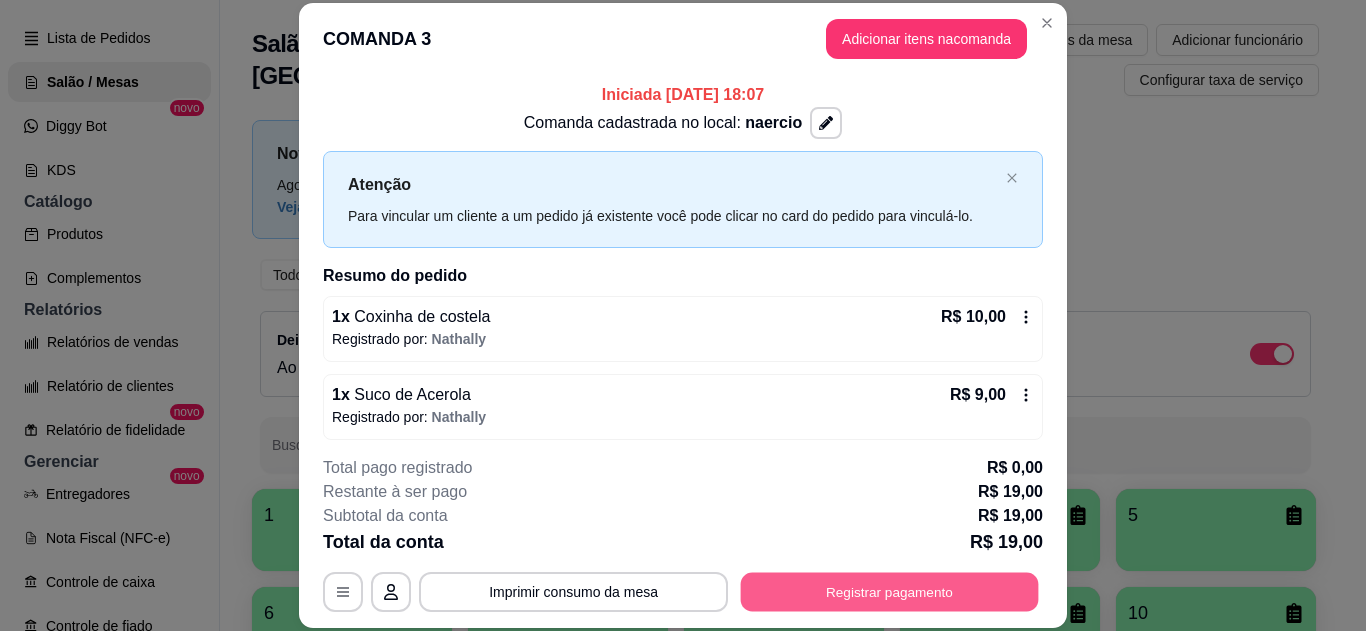 click on "Registrar pagamento" at bounding box center (890, 591) 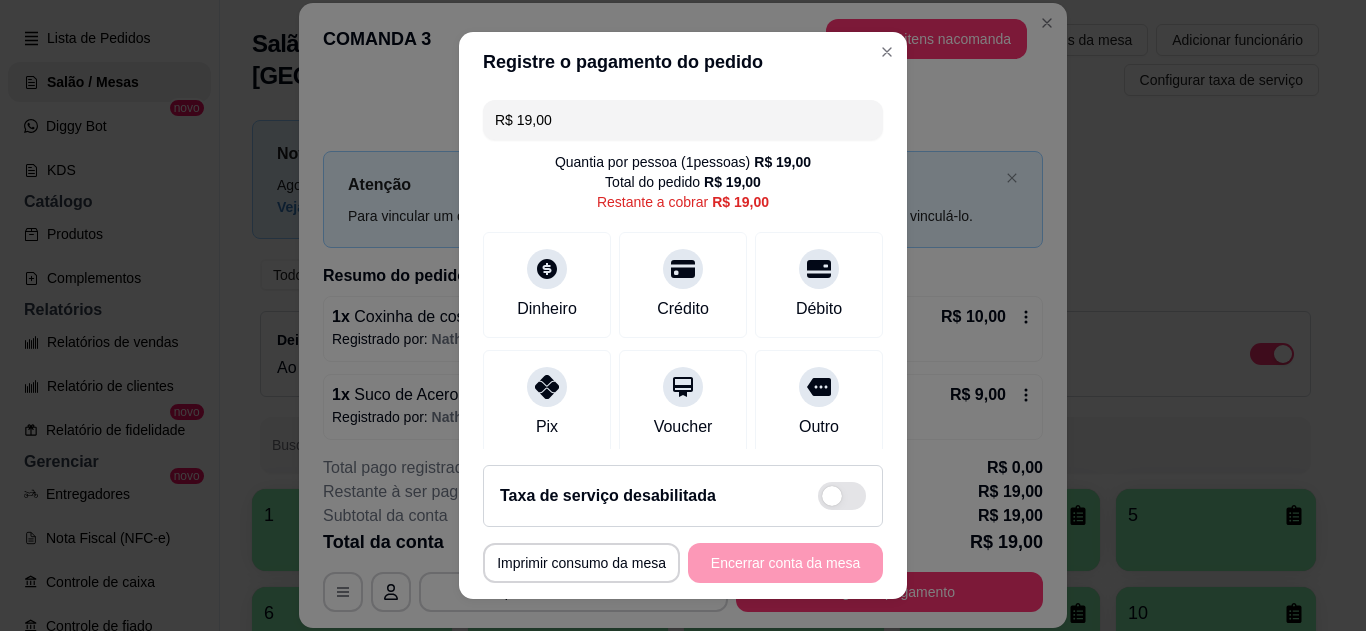 click on "Pix" at bounding box center (547, 403) 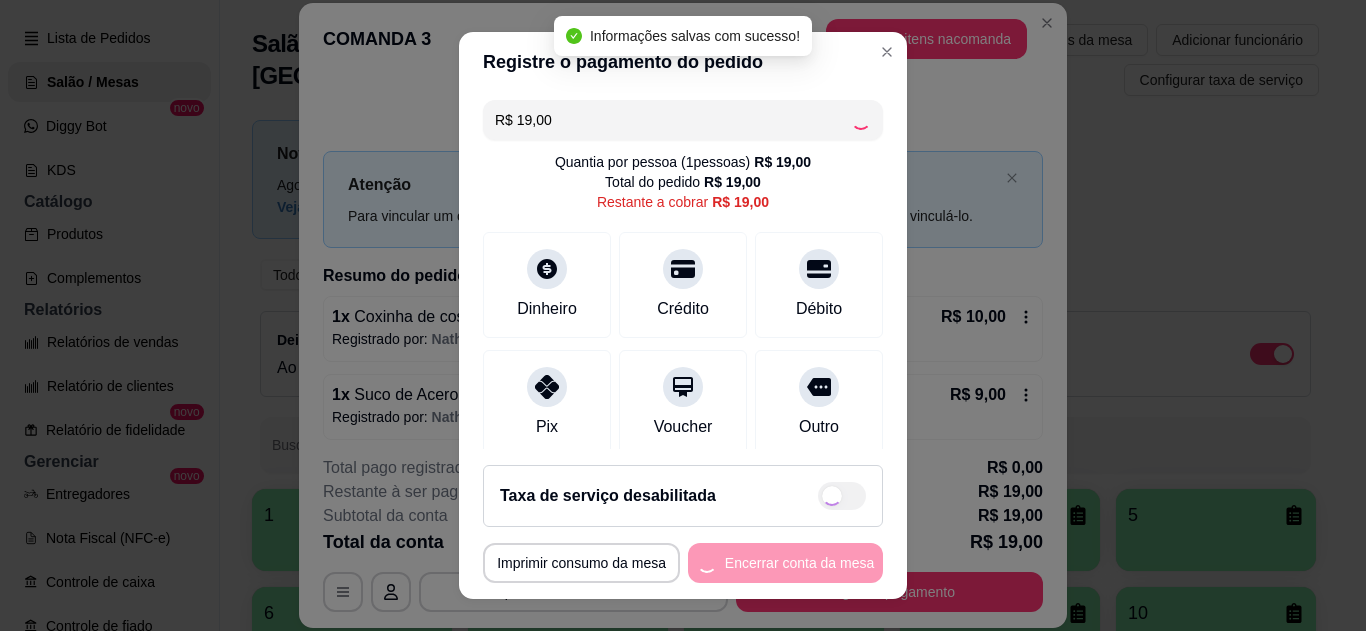 type on "R$ 0,00" 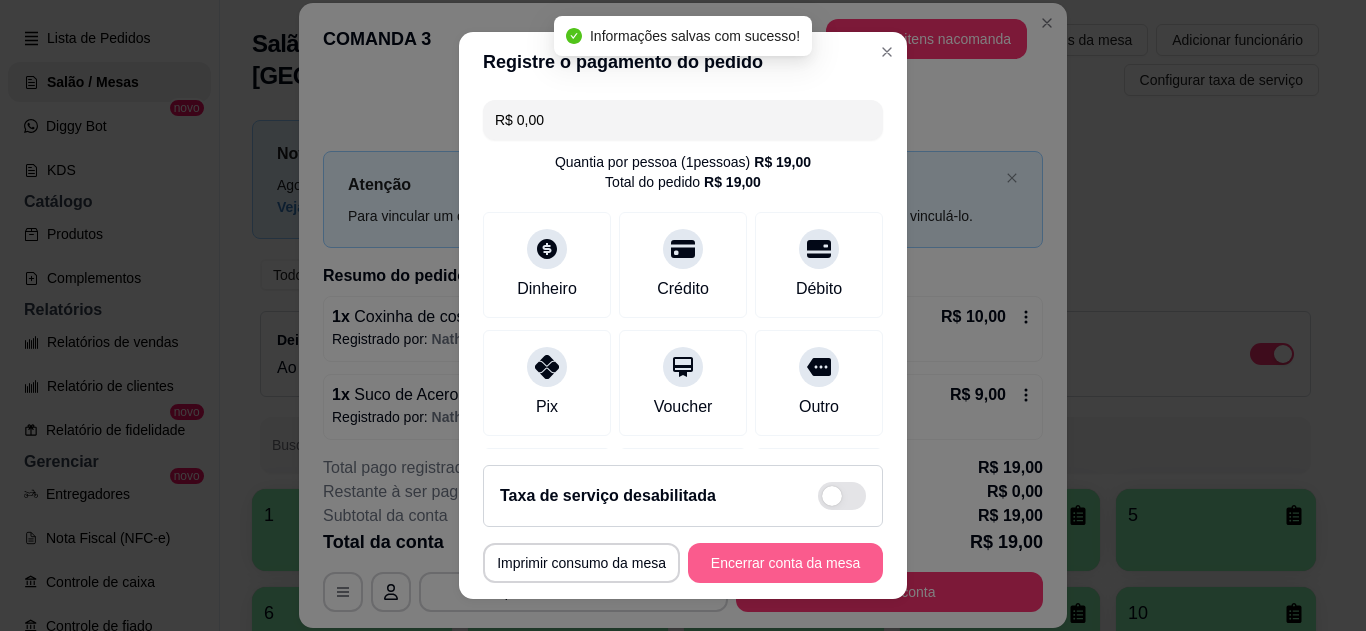 click on "Encerrar conta da mesa" at bounding box center [785, 563] 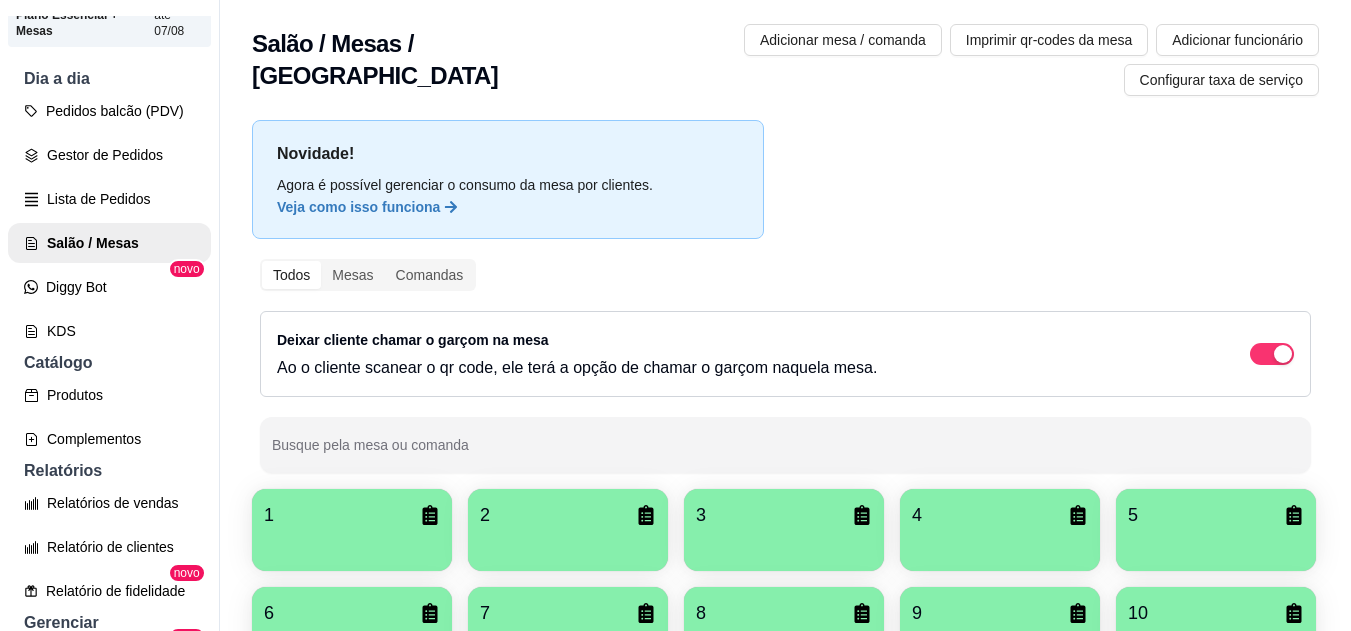 scroll, scrollTop: 149, scrollLeft: 0, axis: vertical 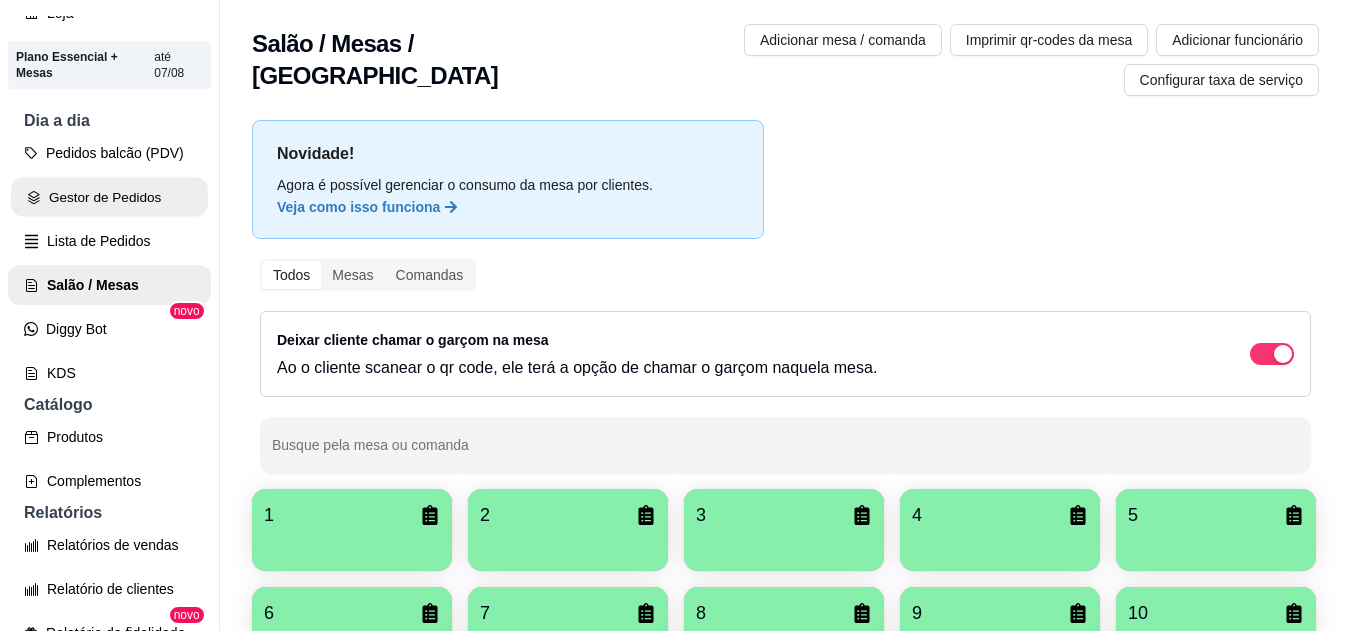 click on "Gestor de Pedidos" at bounding box center [109, 197] 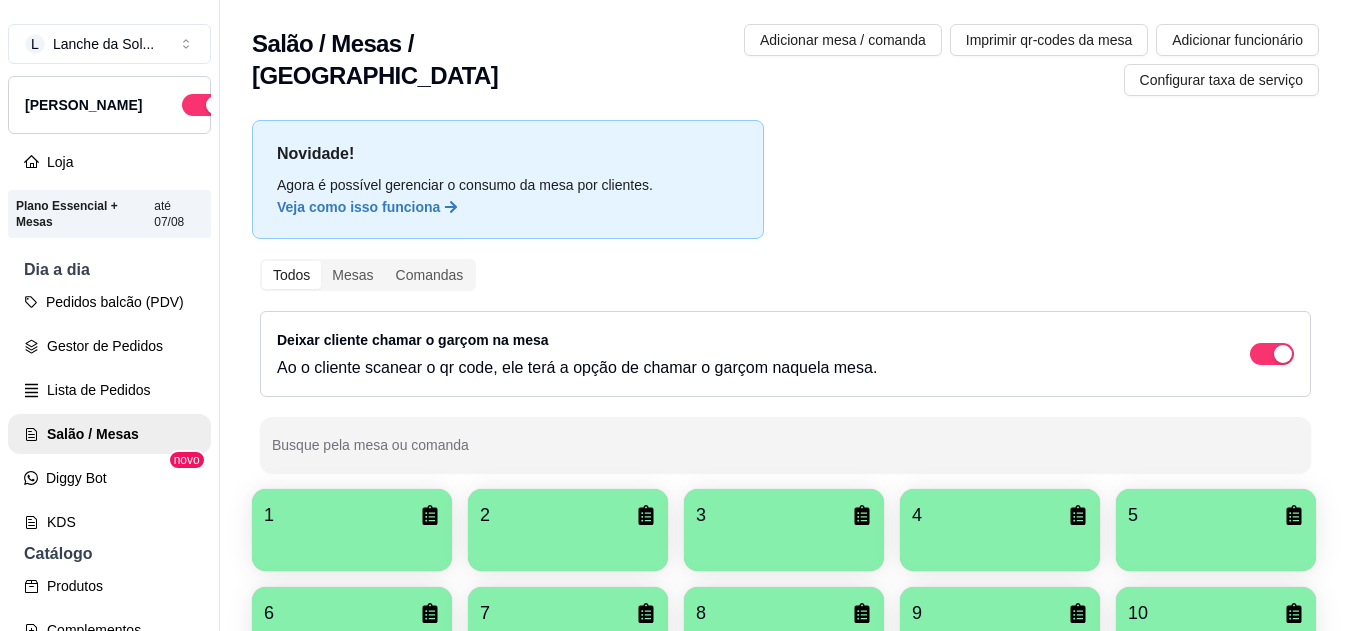 scroll, scrollTop: 0, scrollLeft: 0, axis: both 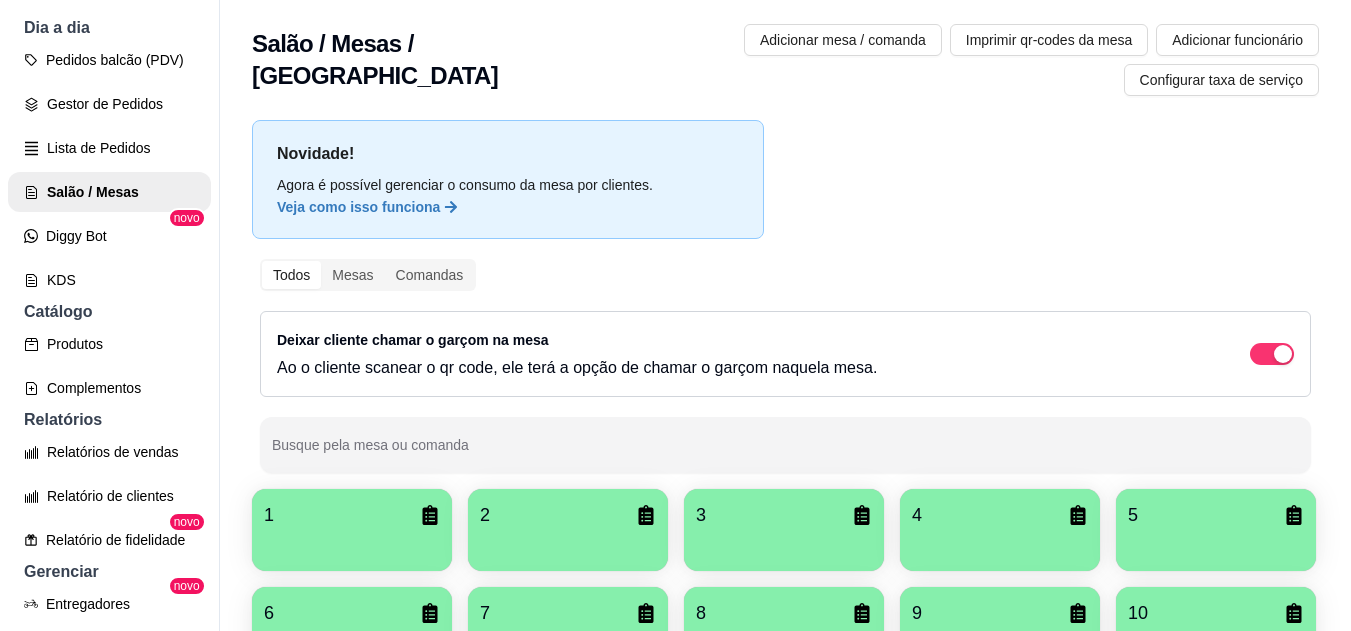 click at bounding box center [352, 544] 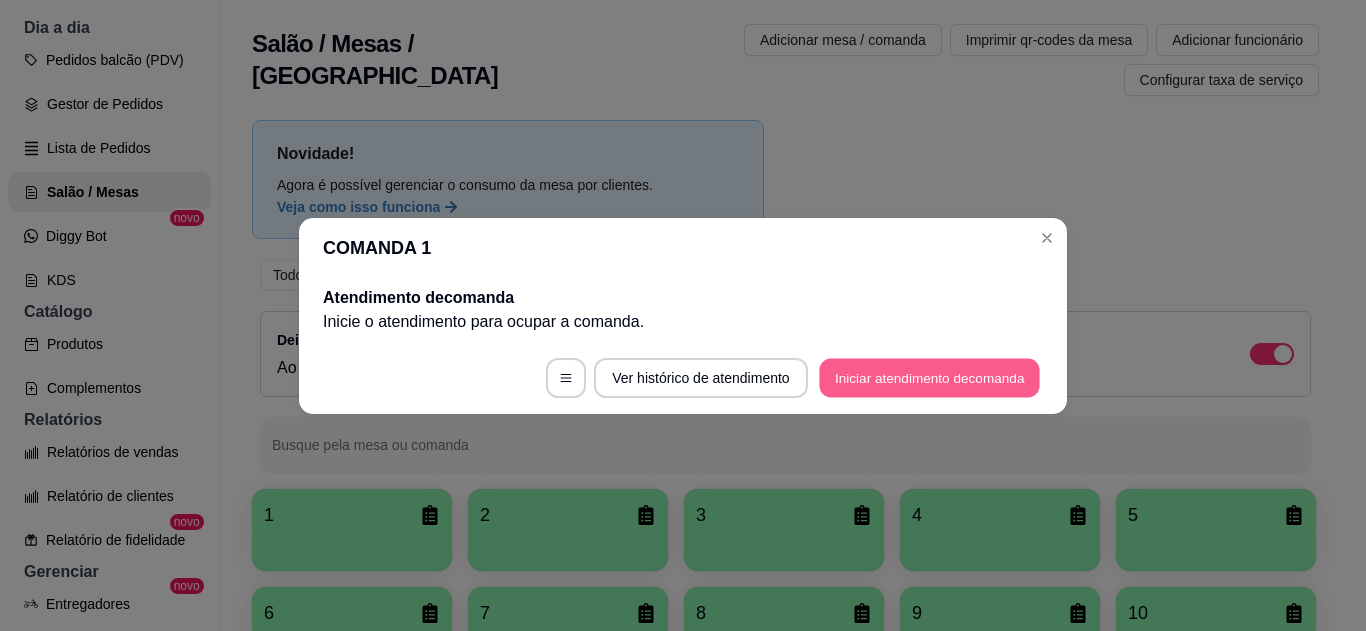 click on "Iniciar atendimento de  comanda" at bounding box center [929, 377] 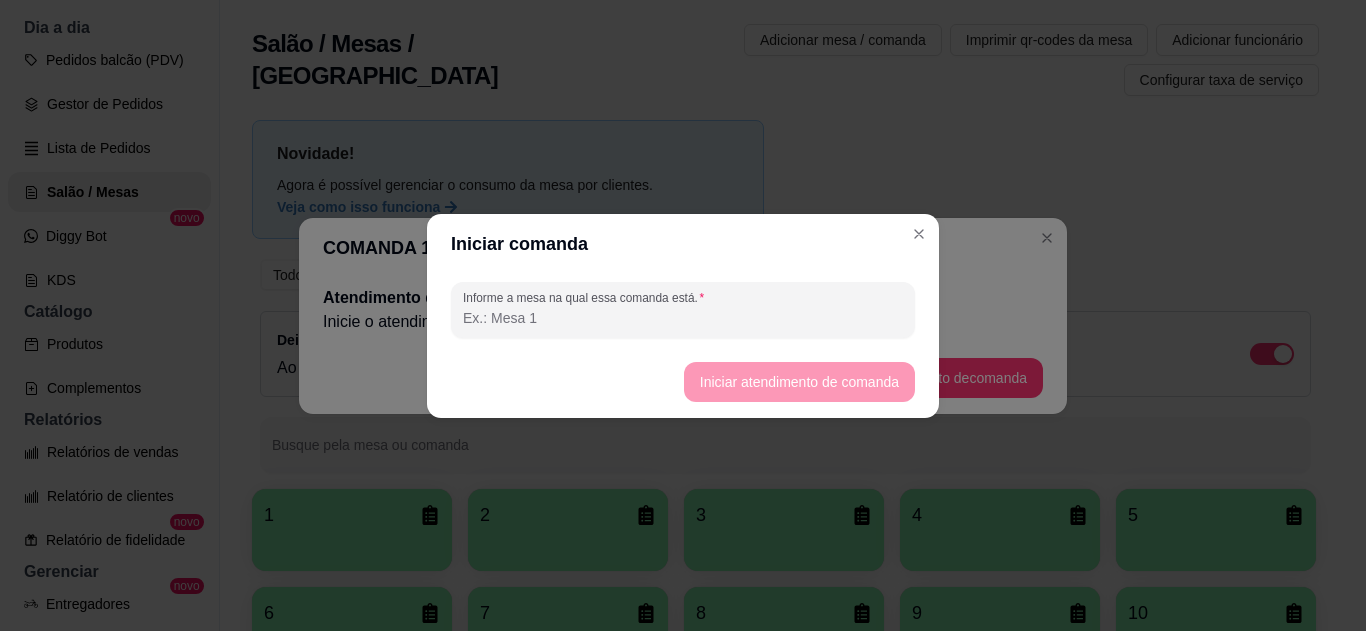 click on "Informe a mesa na qual essa comanda está." at bounding box center [683, 318] 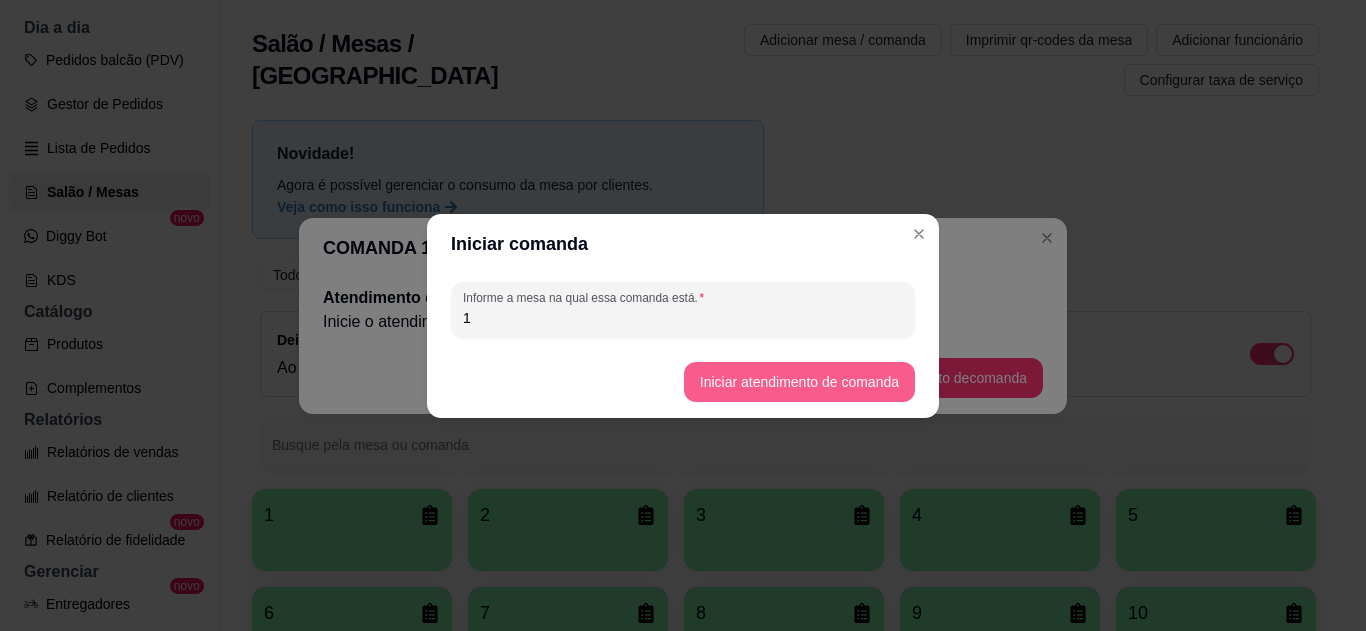 type on "1" 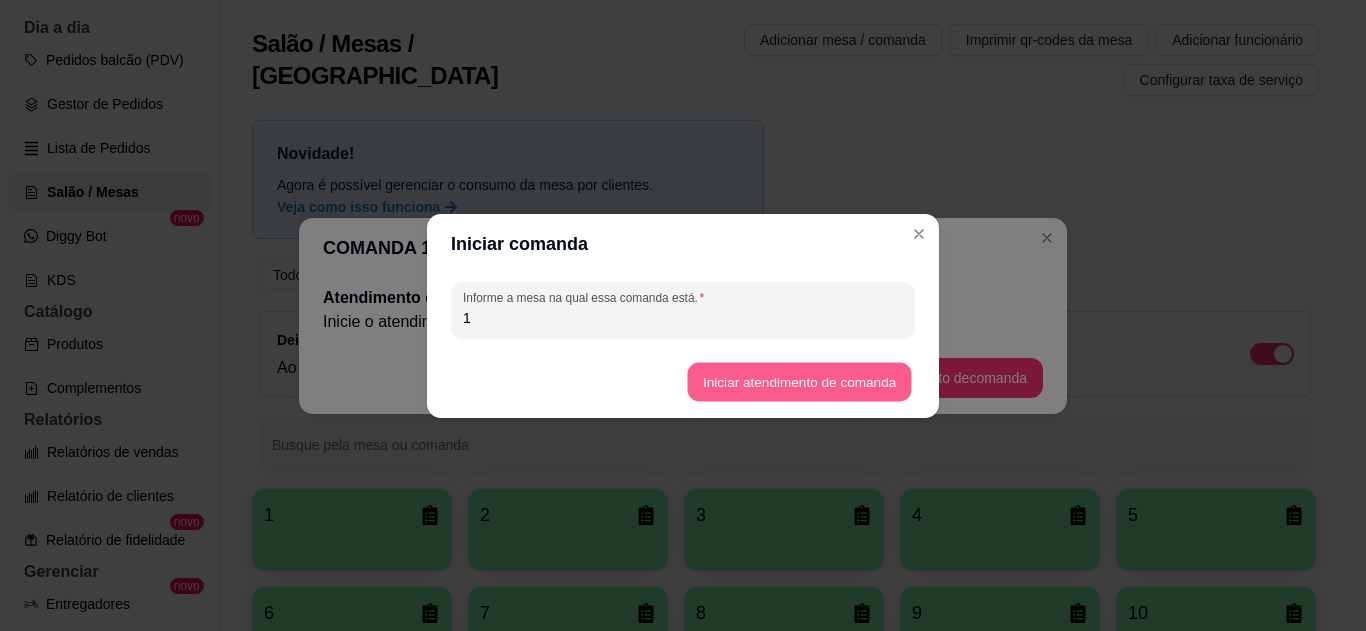 click on "Iniciar atendimento de comanda" at bounding box center [799, 381] 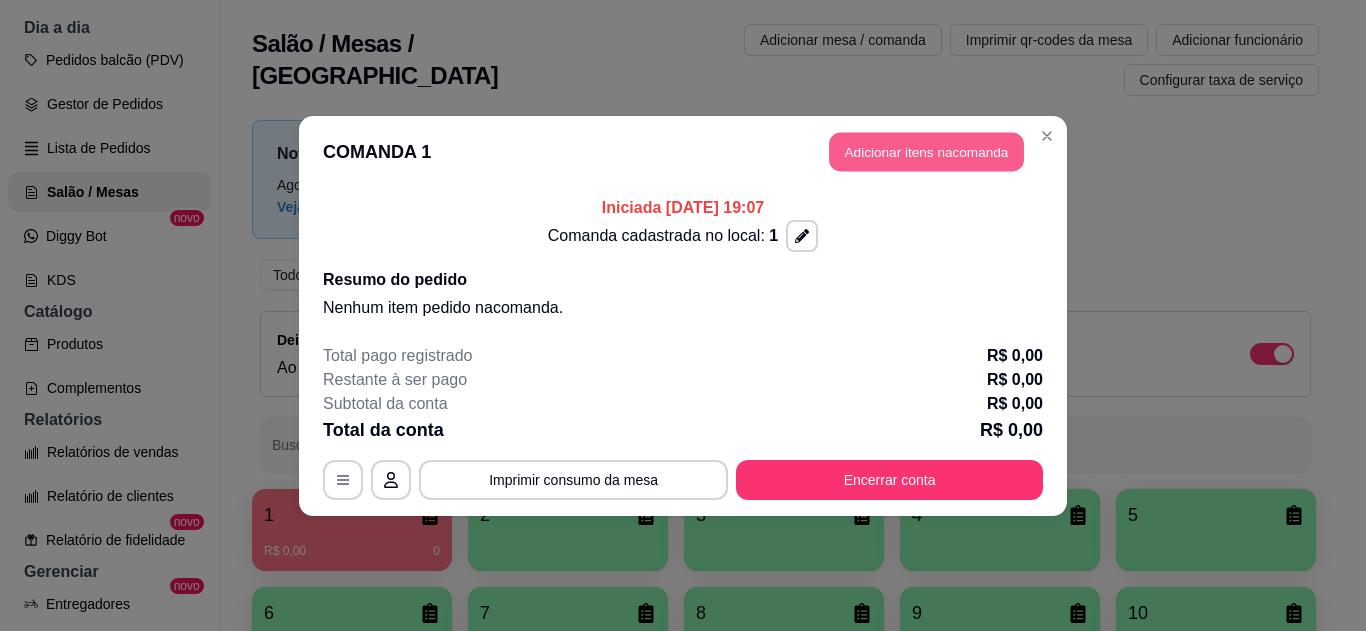 click on "Adicionar itens na  comanda" at bounding box center (926, 151) 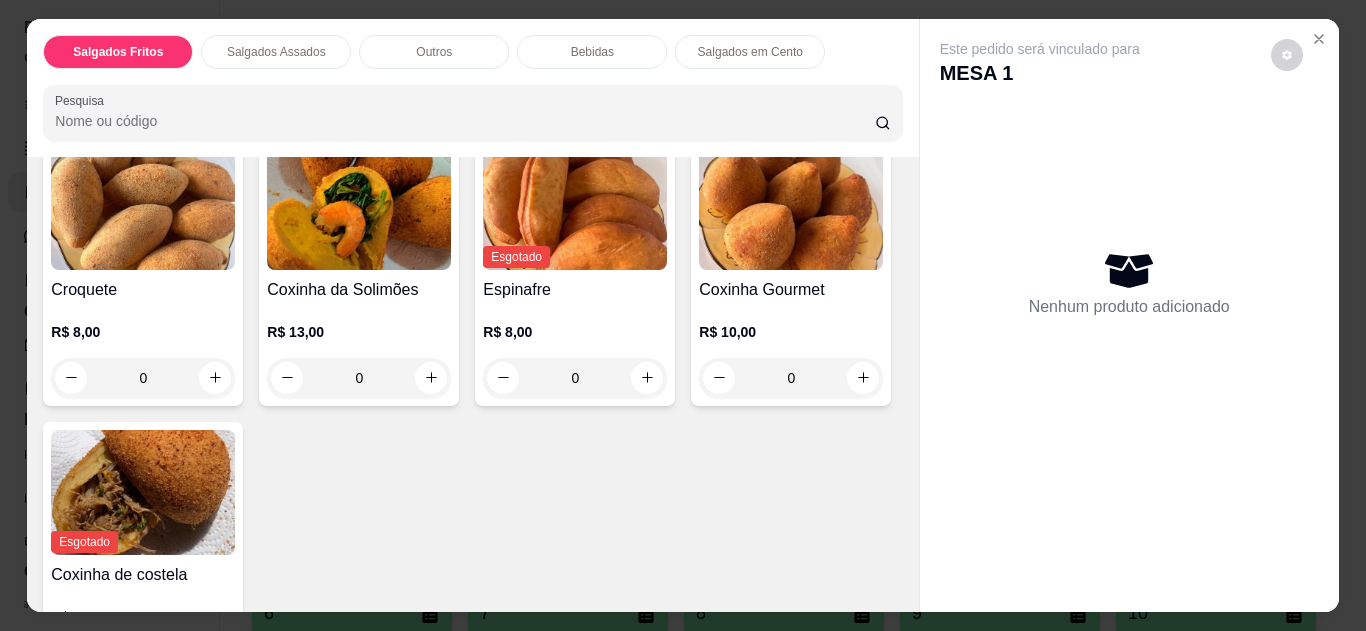 scroll, scrollTop: 187, scrollLeft: 0, axis: vertical 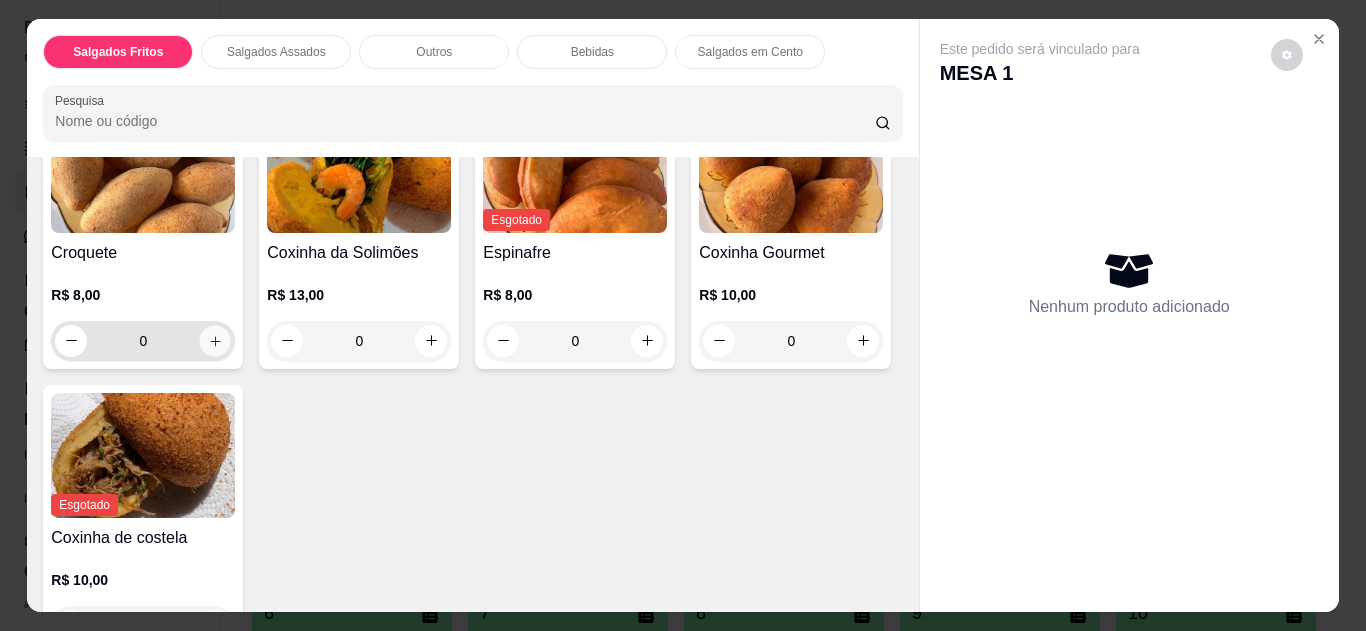 click 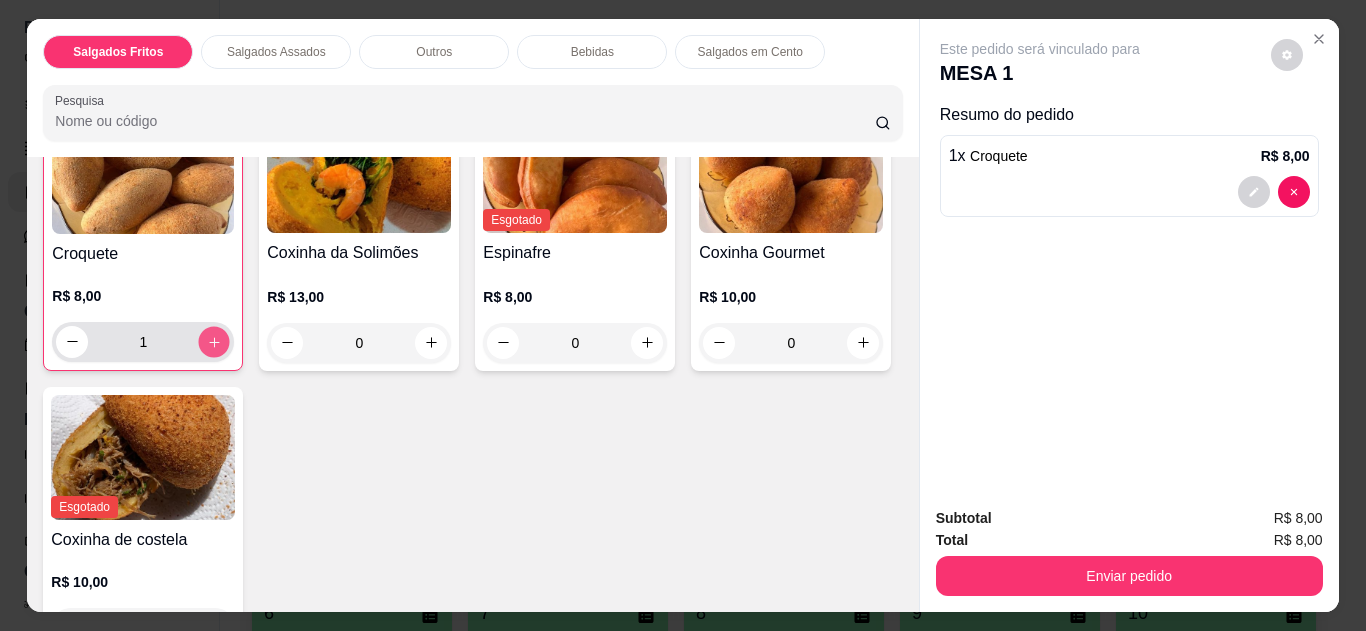 scroll, scrollTop: 188, scrollLeft: 0, axis: vertical 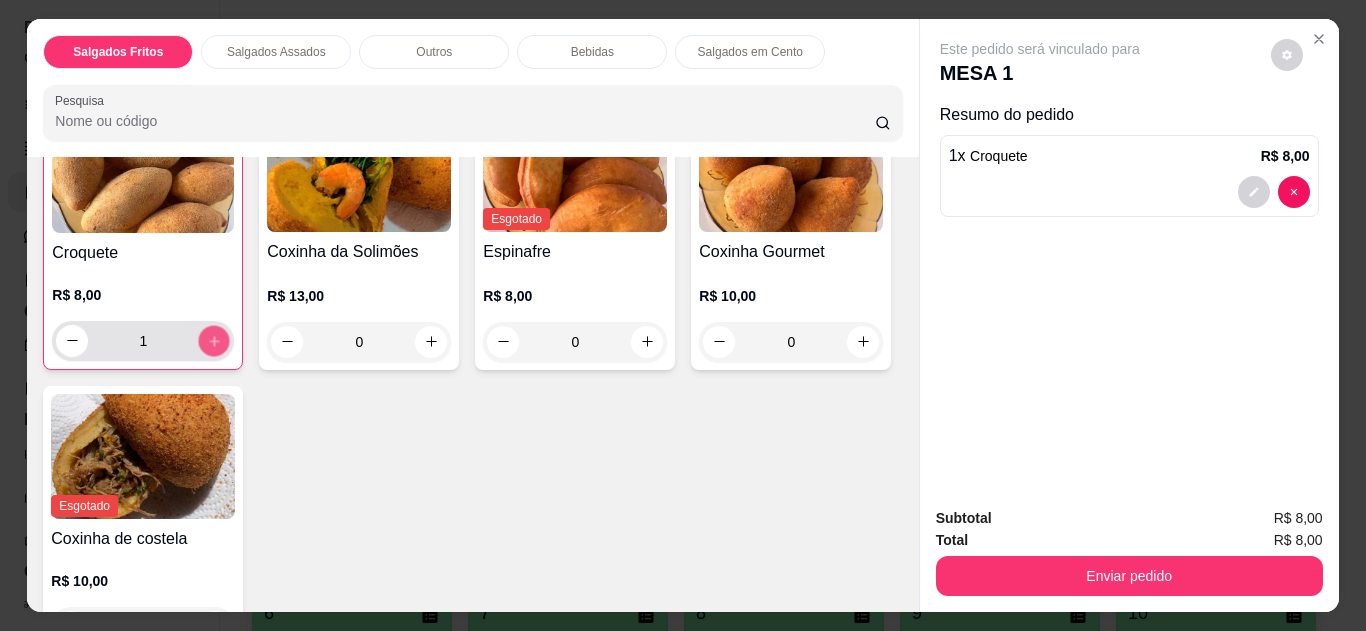click at bounding box center [214, 340] 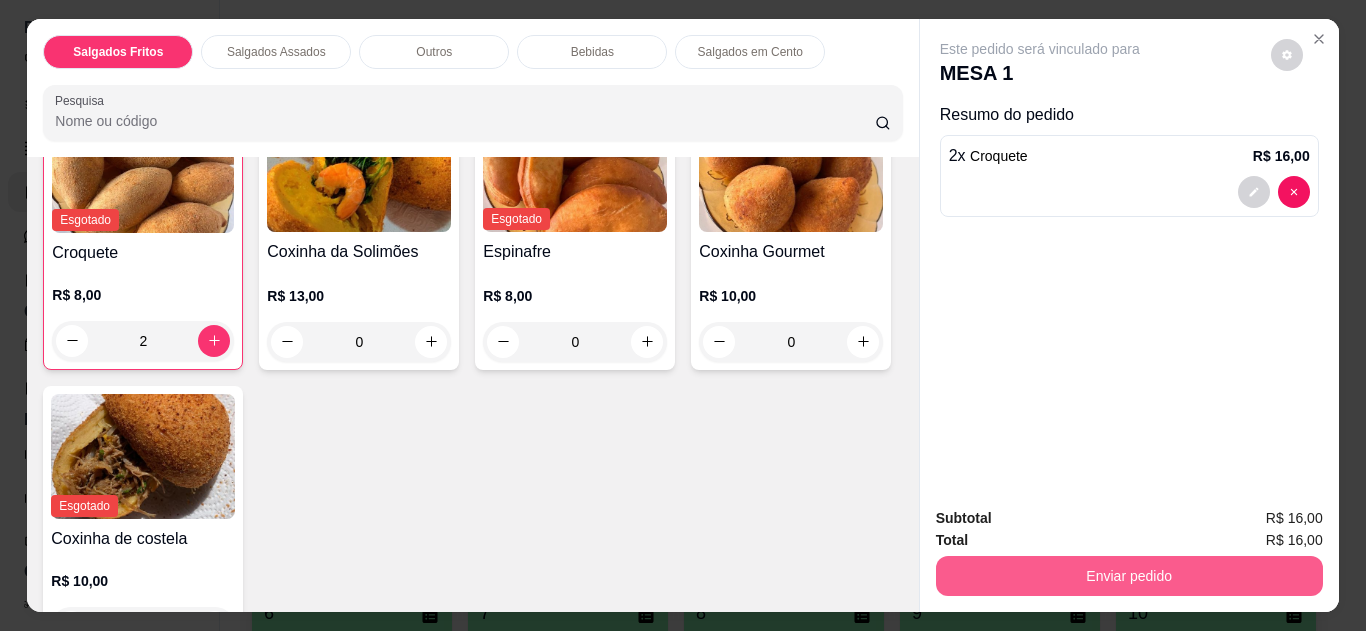 click on "Enviar pedido" at bounding box center (1129, 576) 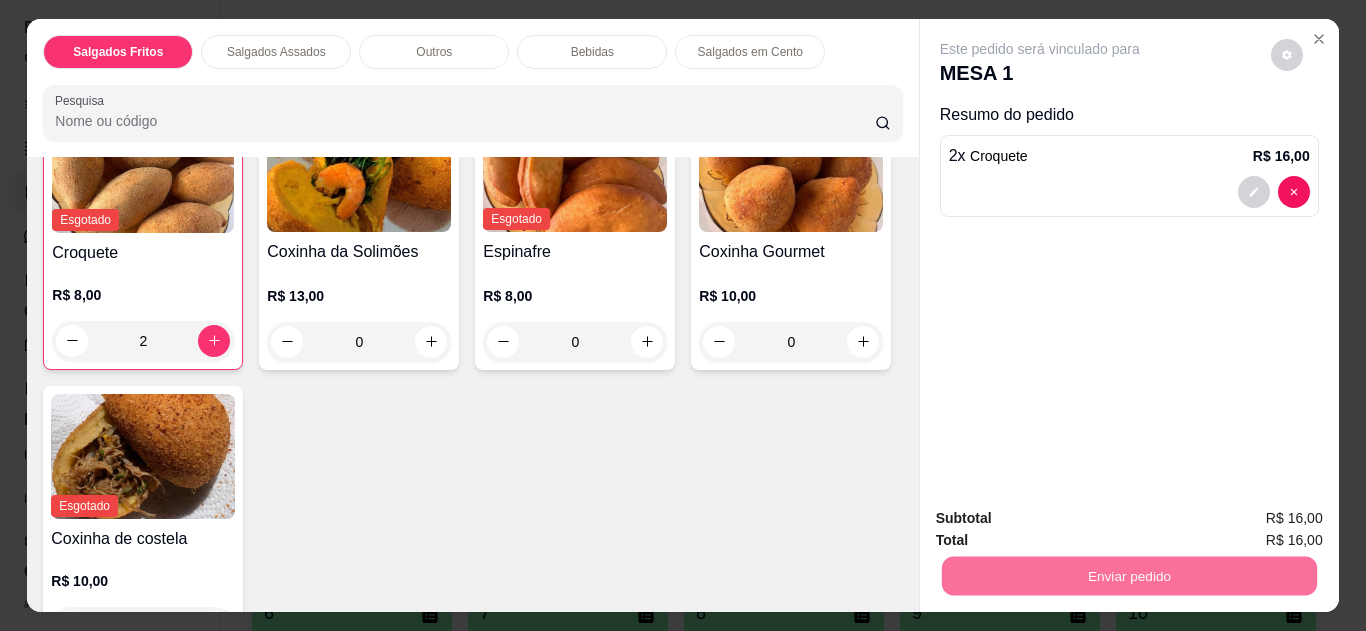 click on "Não registrar e enviar pedido" at bounding box center (1063, 519) 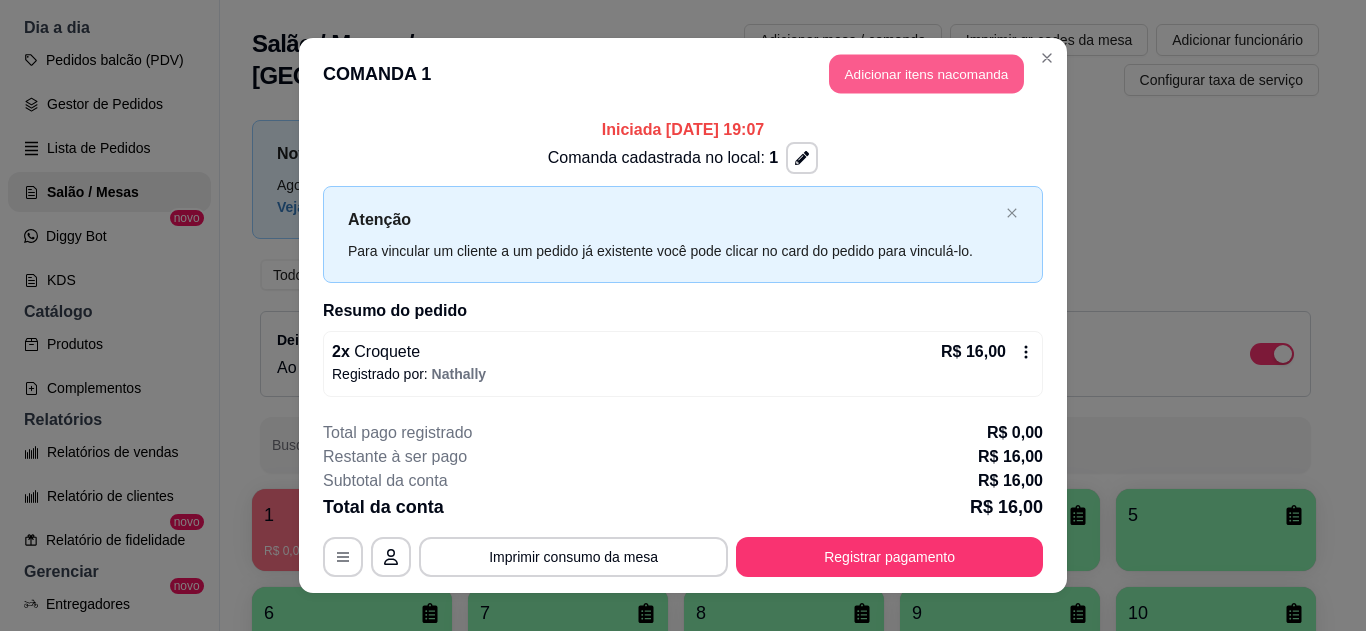 click on "Adicionar itens na  comanda" at bounding box center (926, 74) 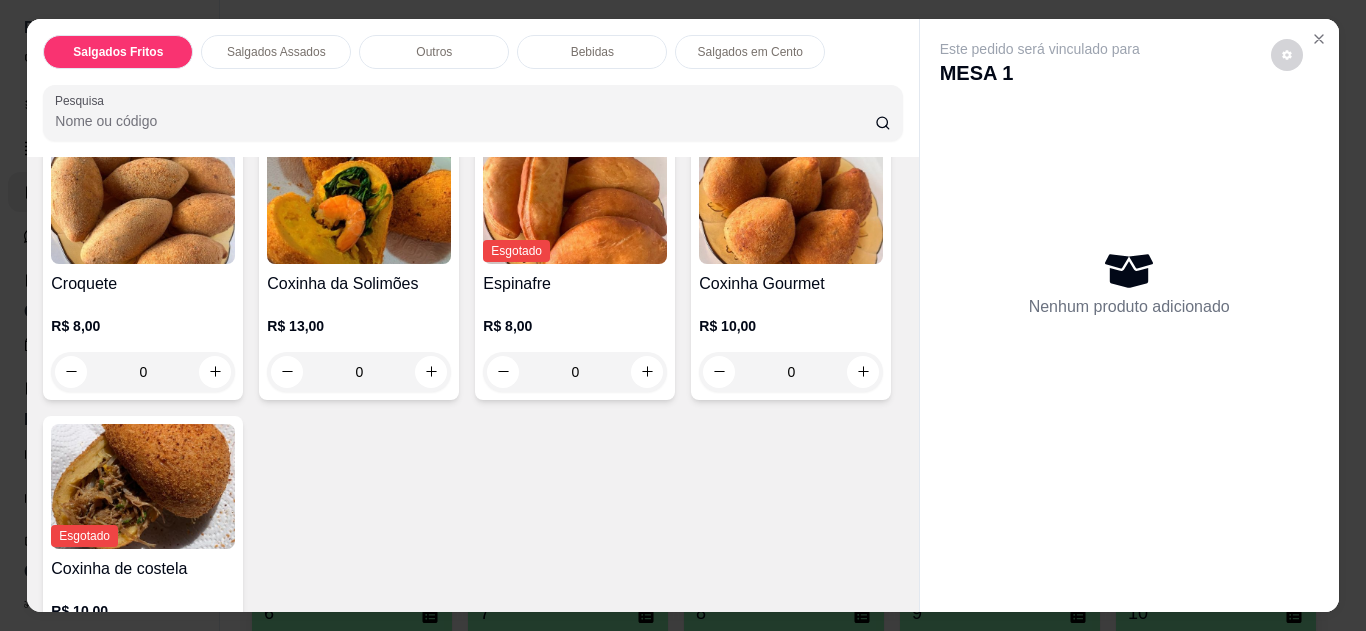 scroll, scrollTop: 162, scrollLeft: 0, axis: vertical 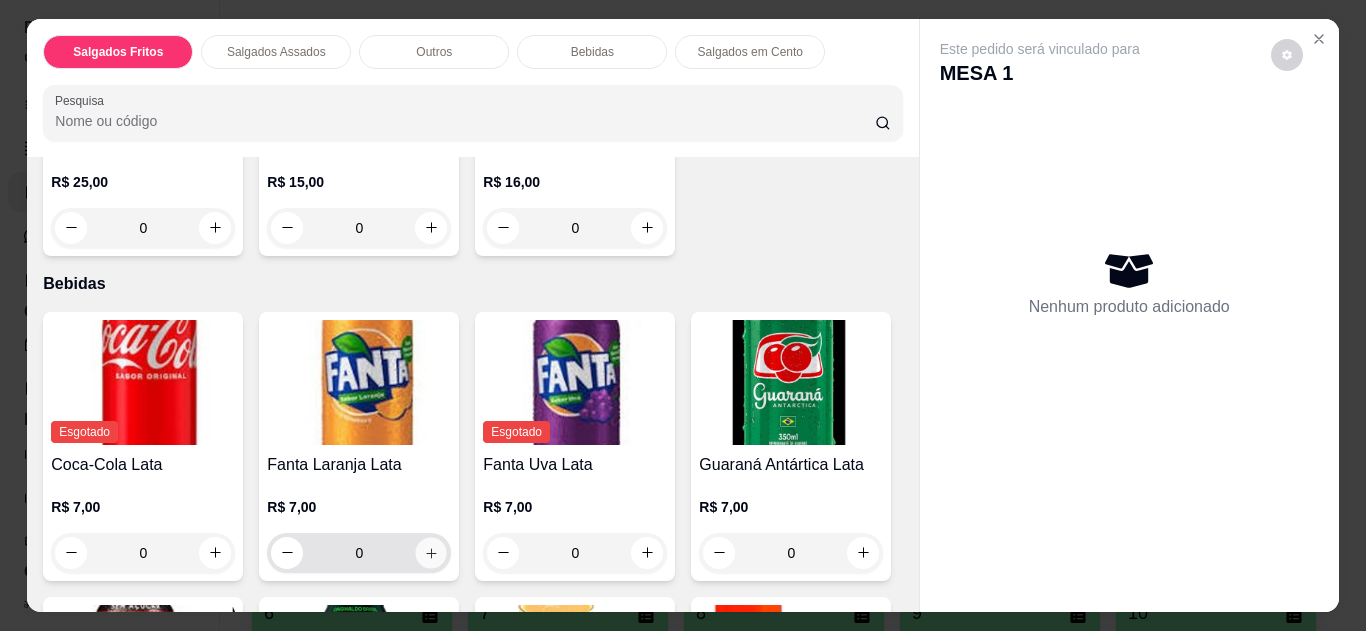 click 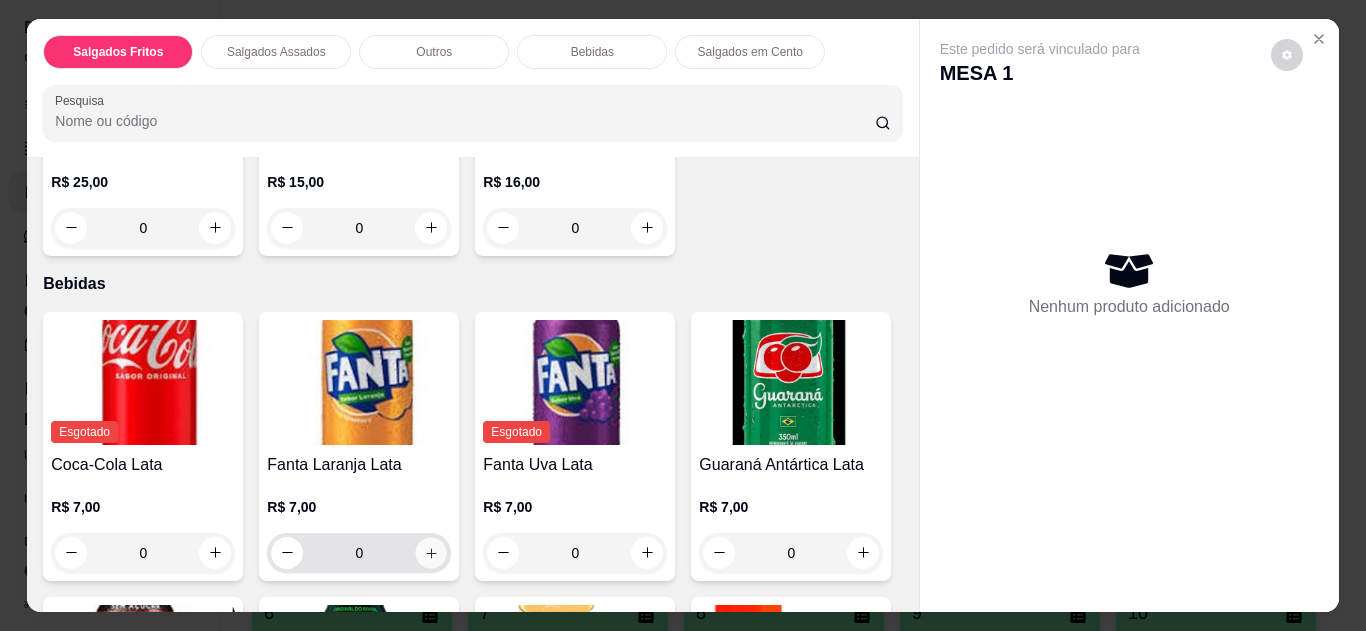 type on "1" 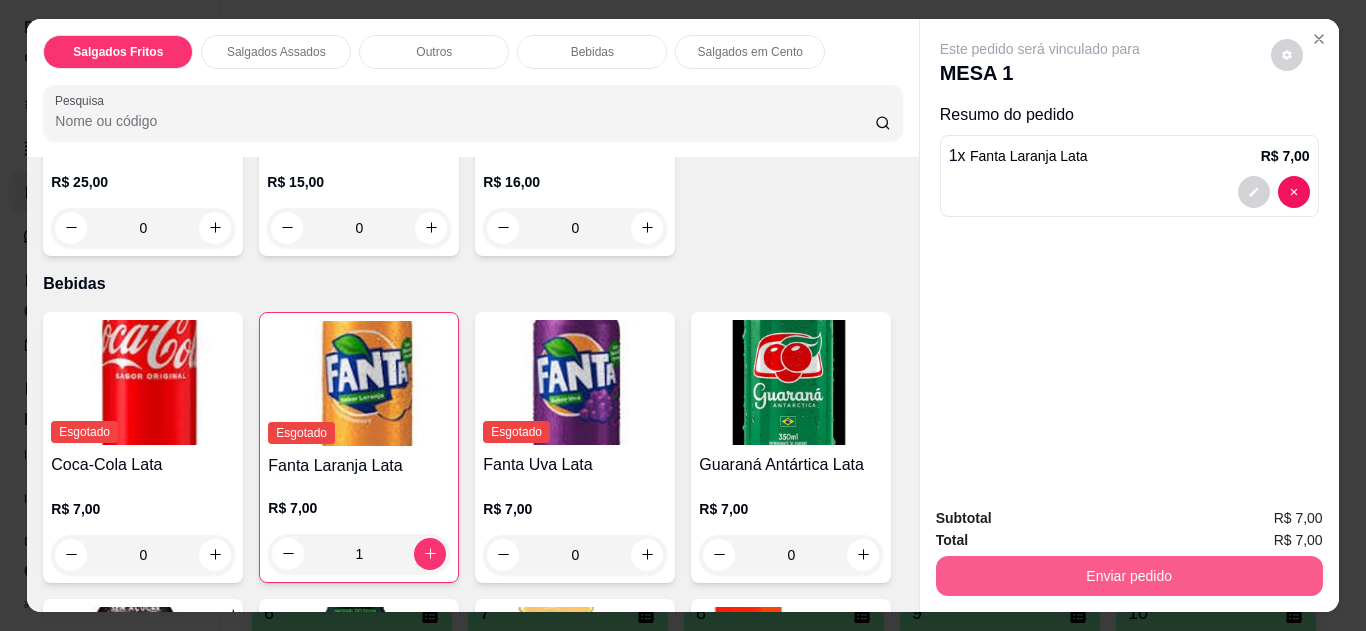 click on "Enviar pedido" at bounding box center [1129, 576] 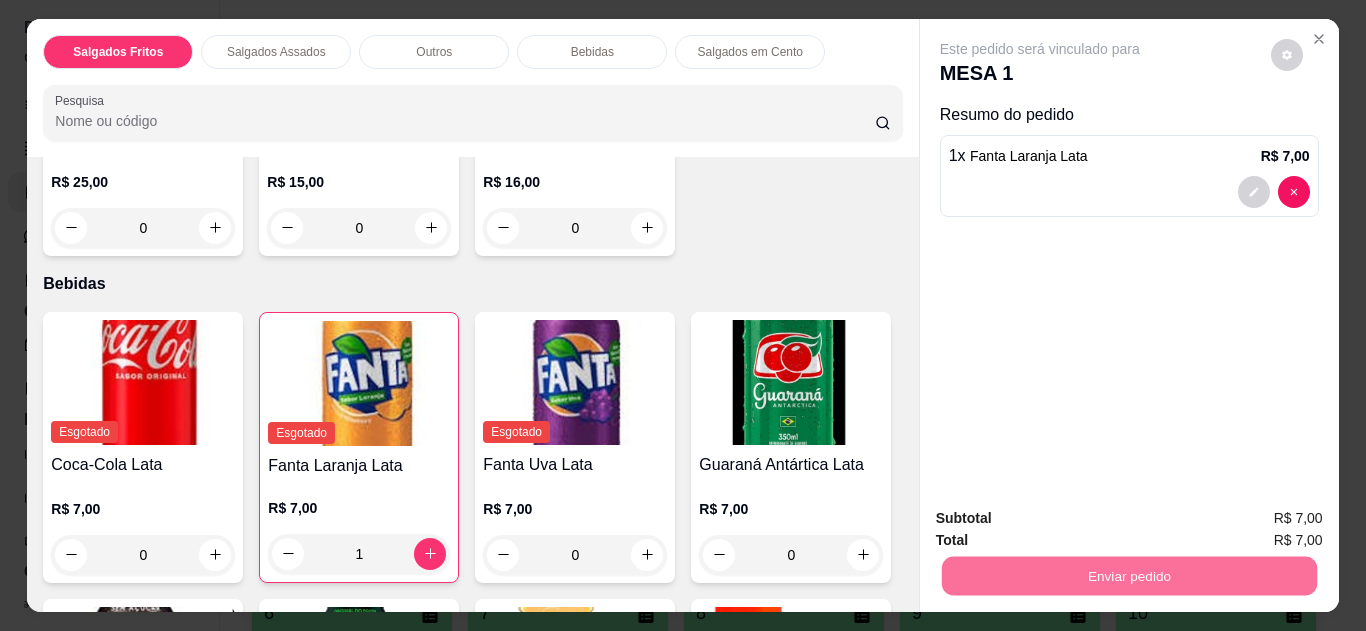 click on "Não registrar e enviar pedido" at bounding box center [1063, 520] 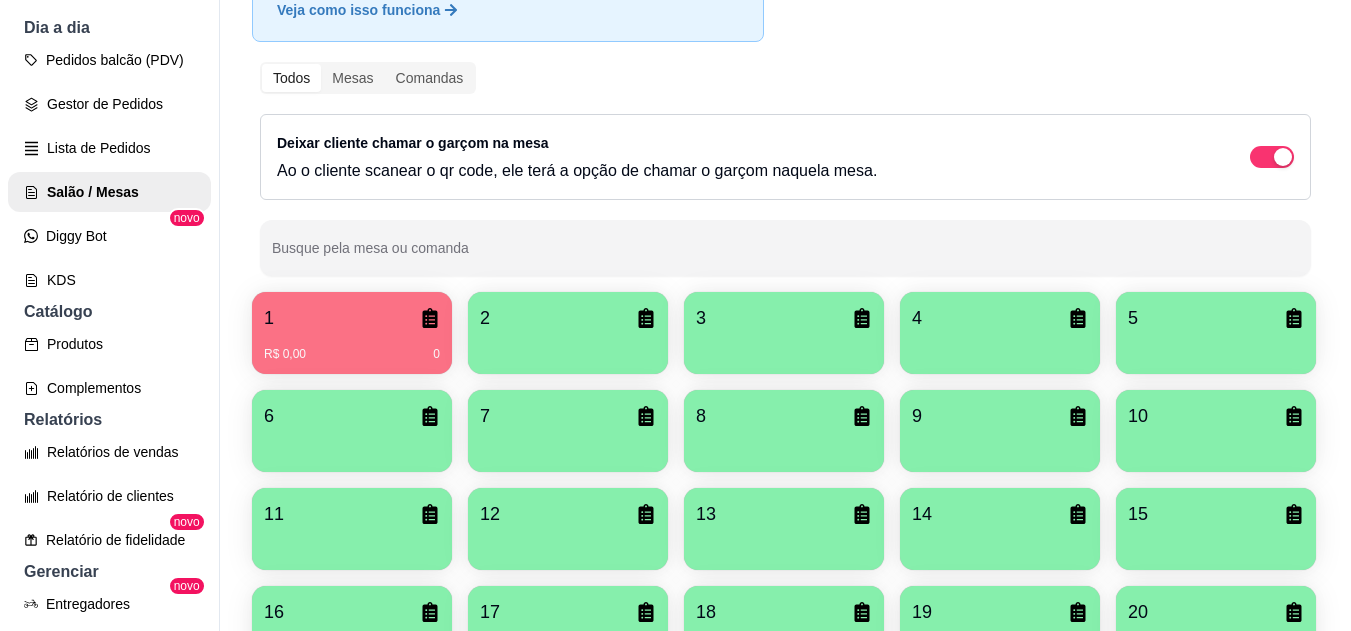 scroll, scrollTop: 0, scrollLeft: 0, axis: both 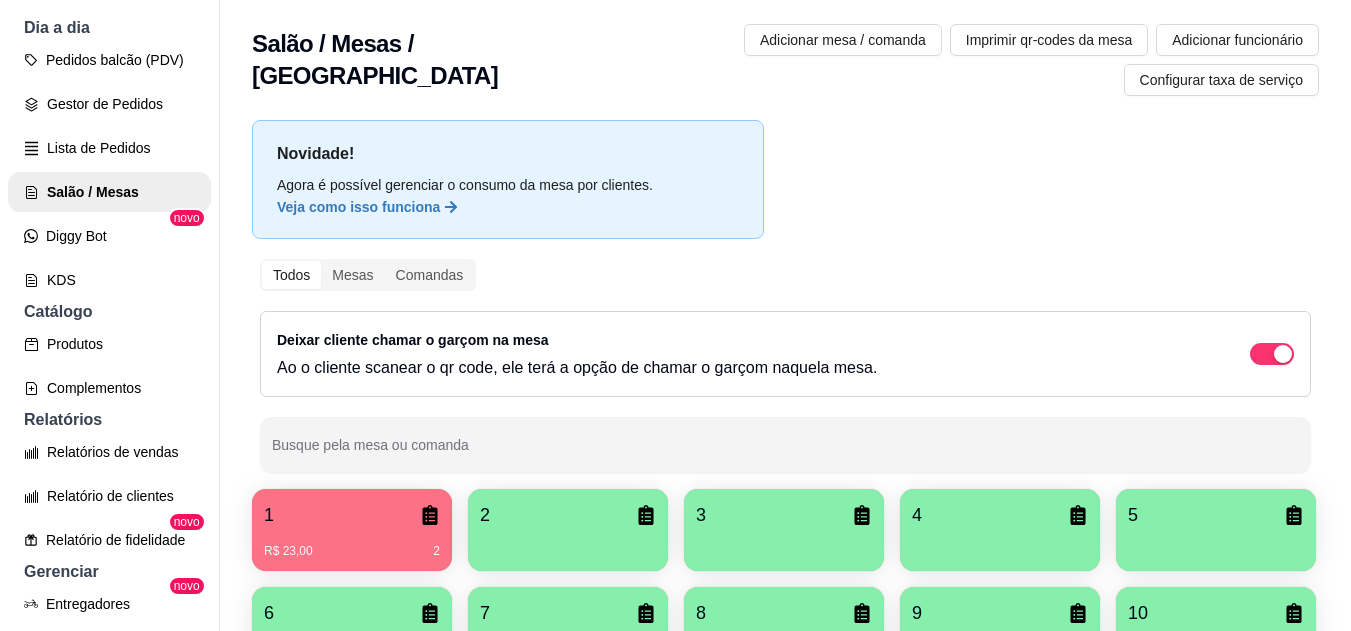 type 